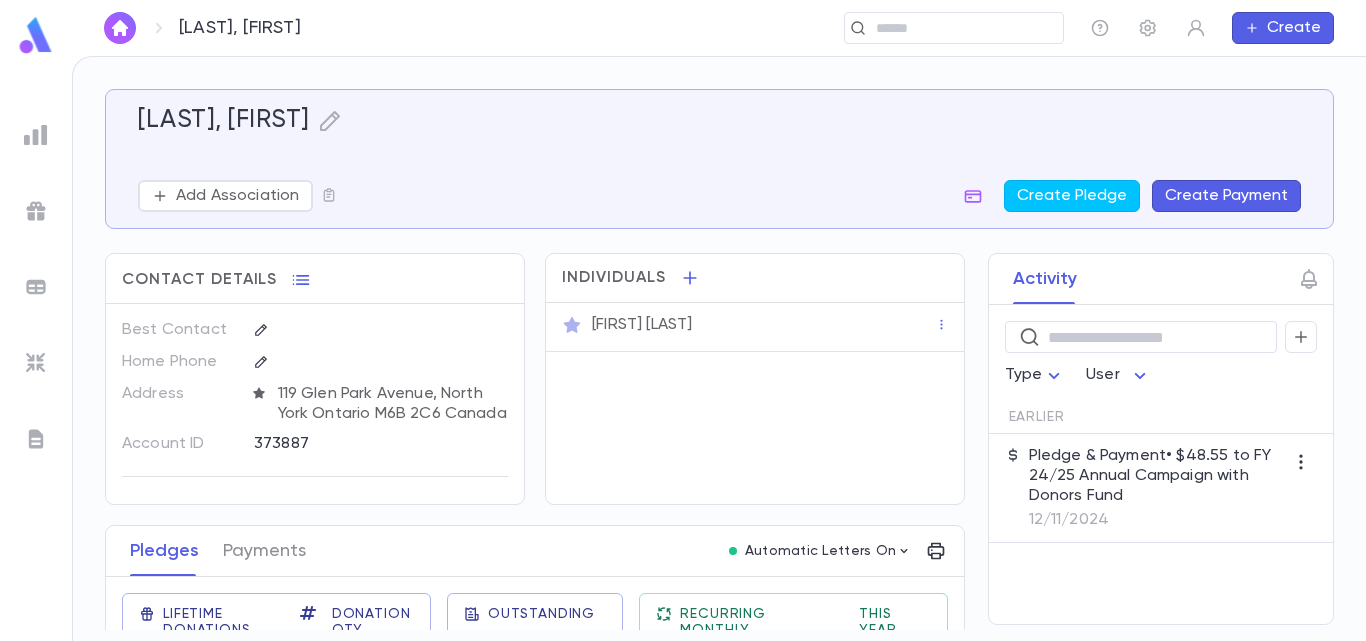 scroll, scrollTop: 0, scrollLeft: 0, axis: both 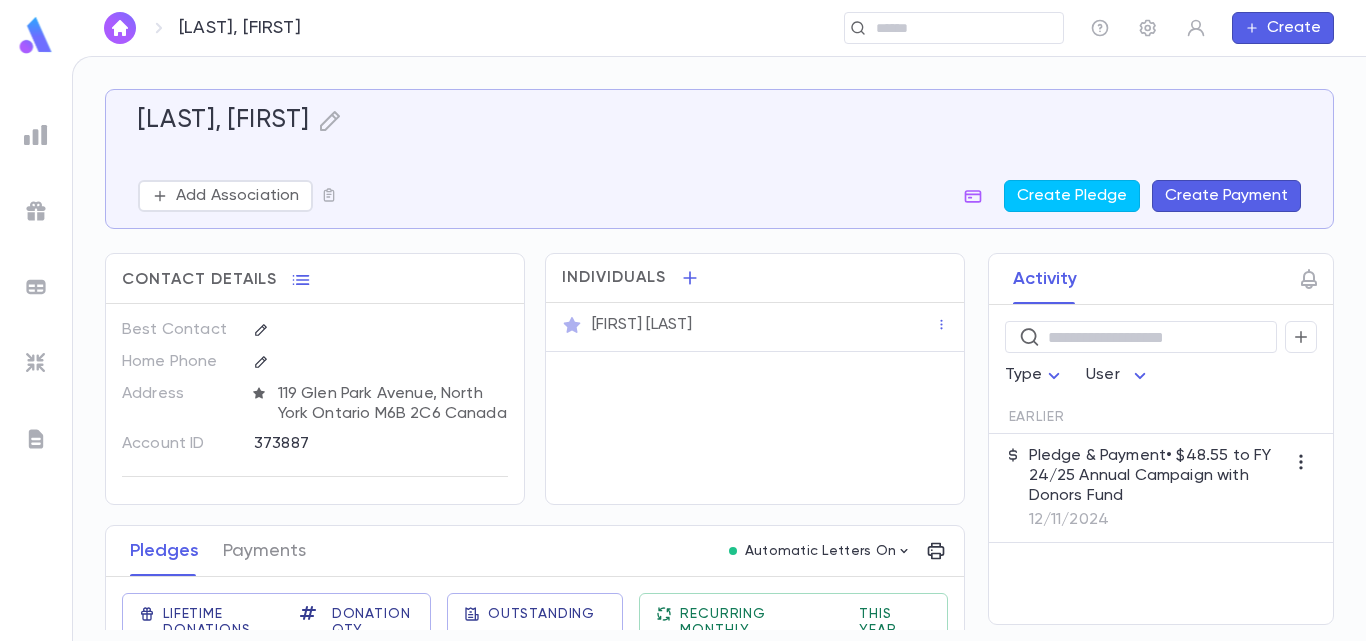 click at bounding box center (36, 35) 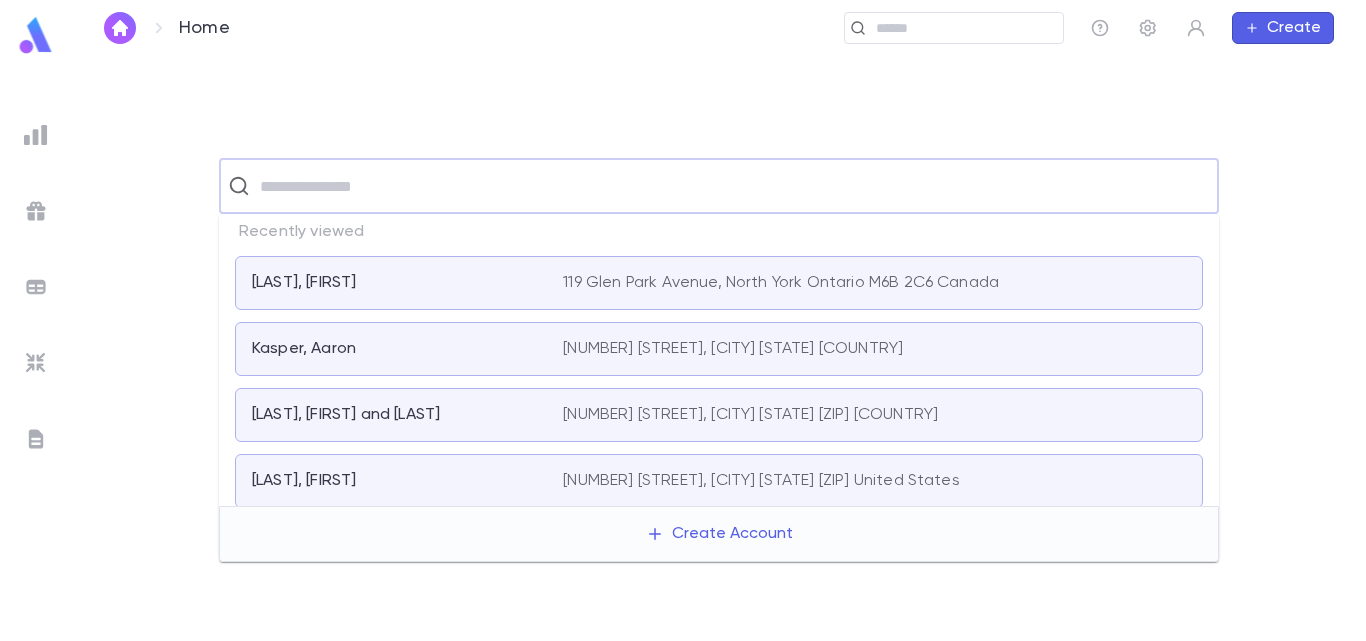 click at bounding box center [732, 186] 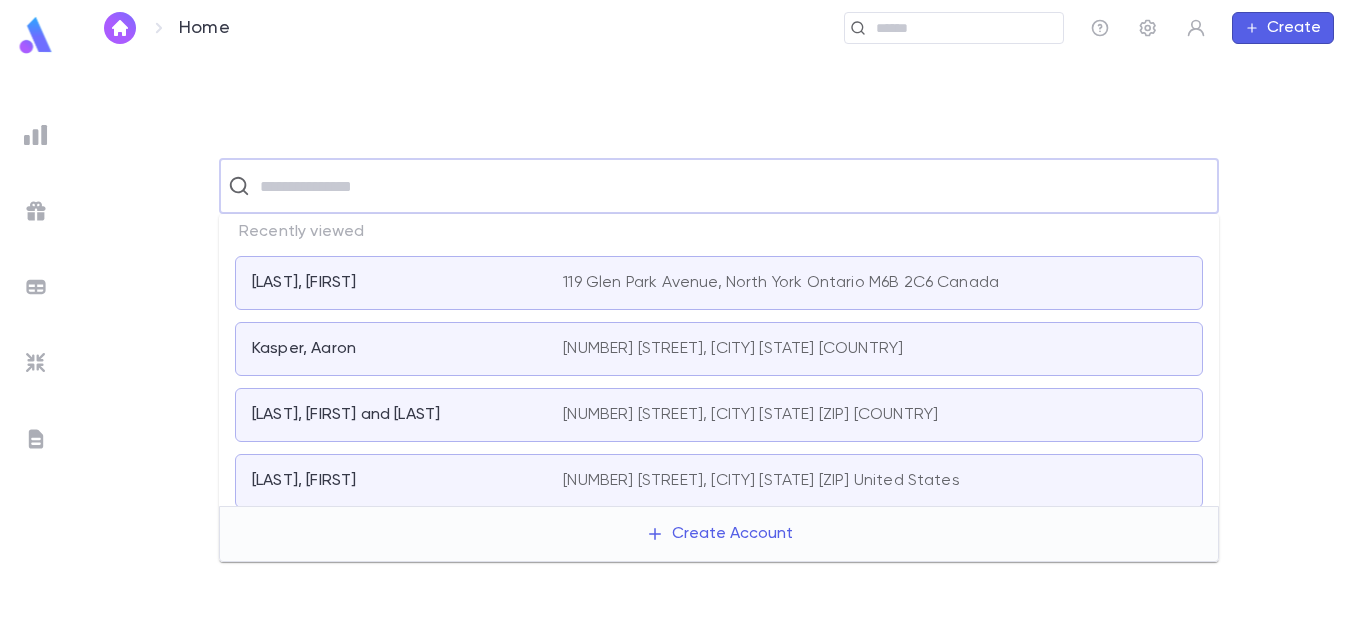 paste on "**********" 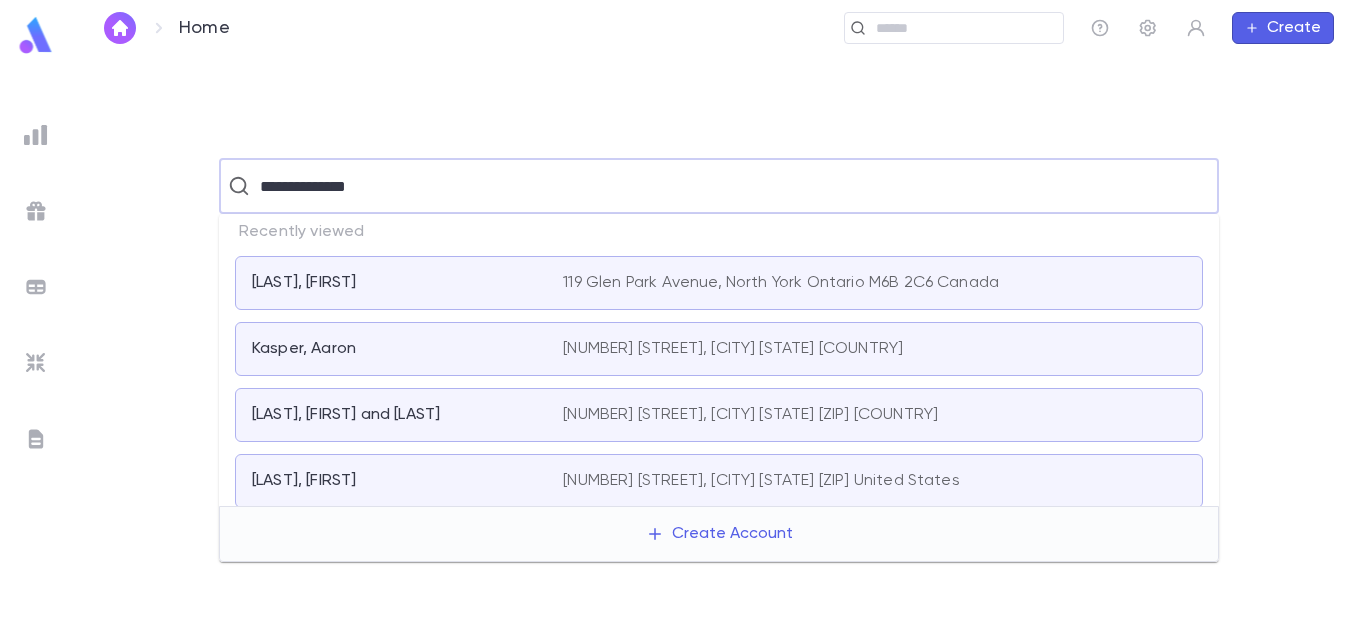 type on "**********" 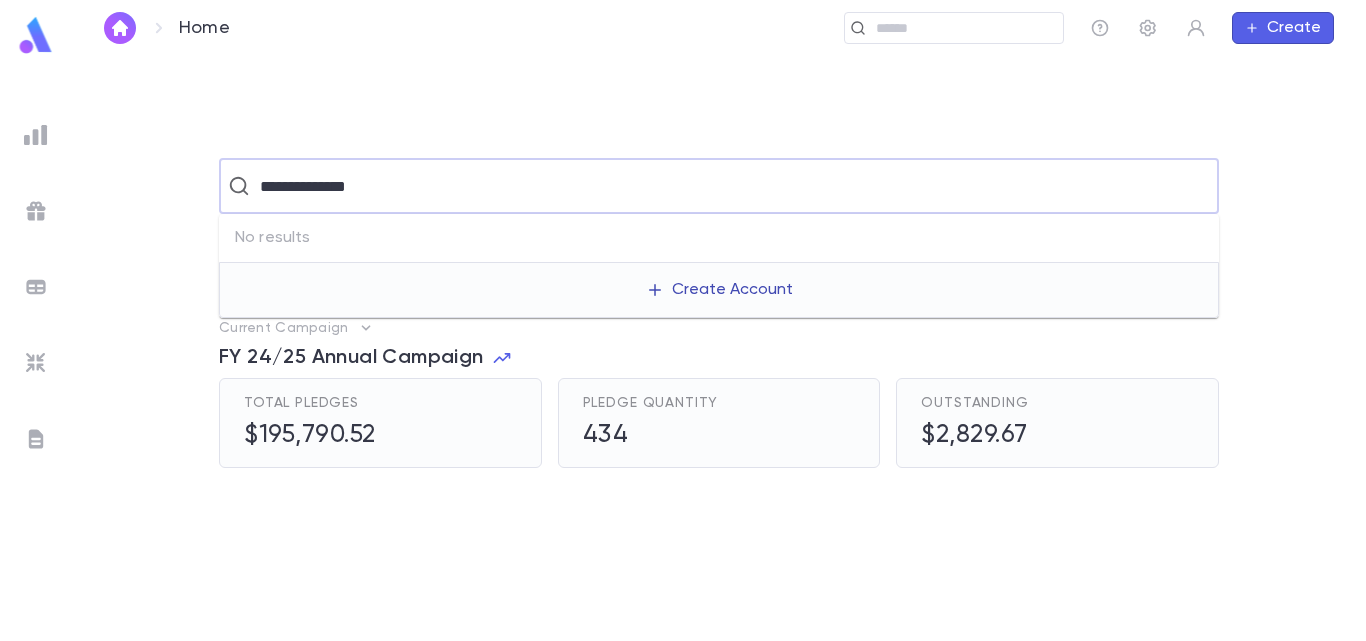 click on "Create Account" at bounding box center (719, 290) 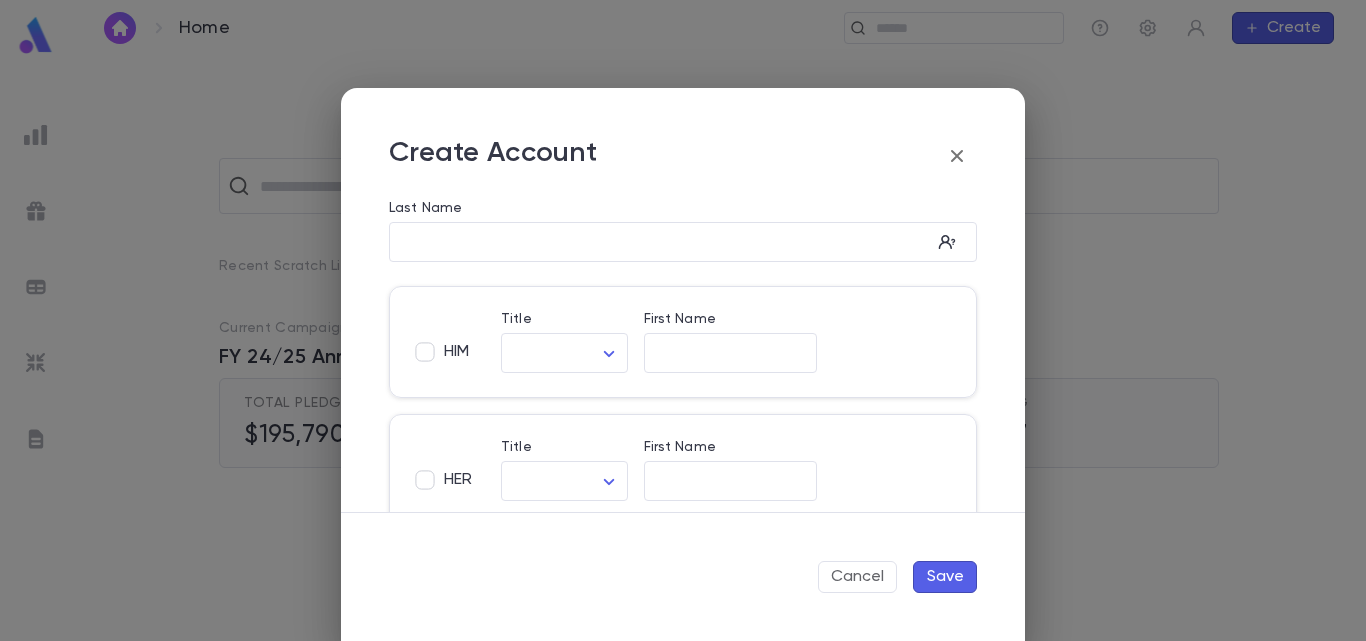 click on "Last Name" at bounding box center (683, 211) 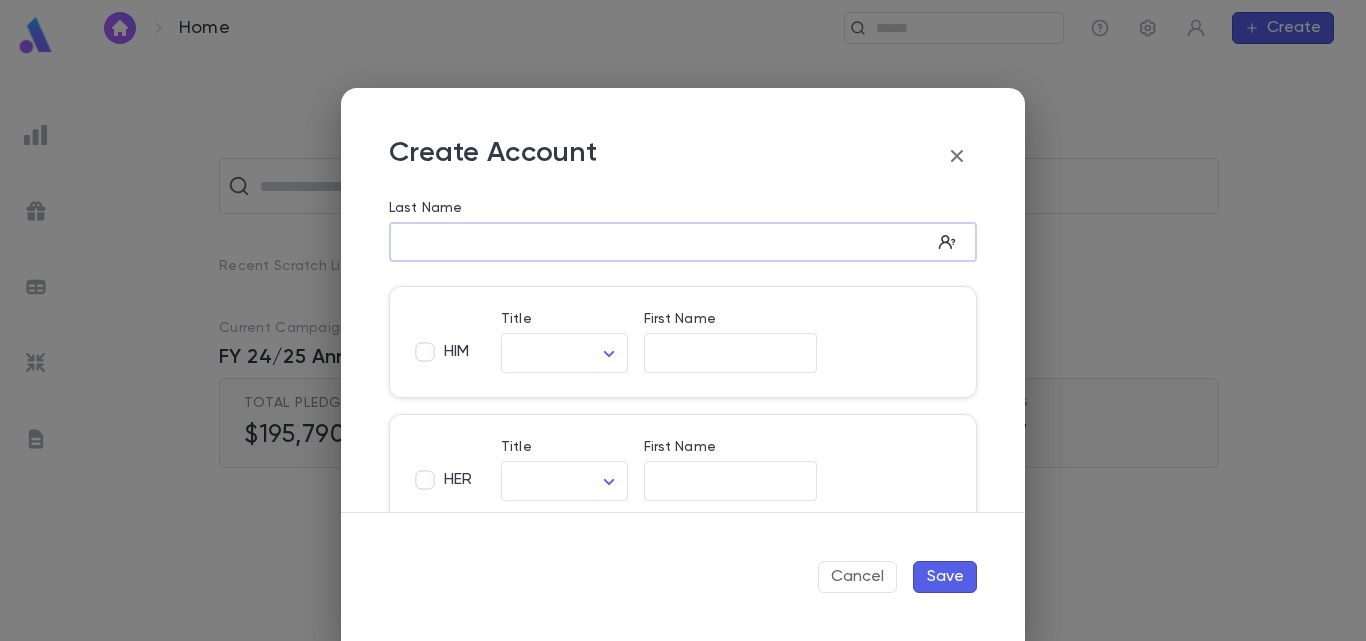 click on "Last Name" at bounding box center (660, 242) 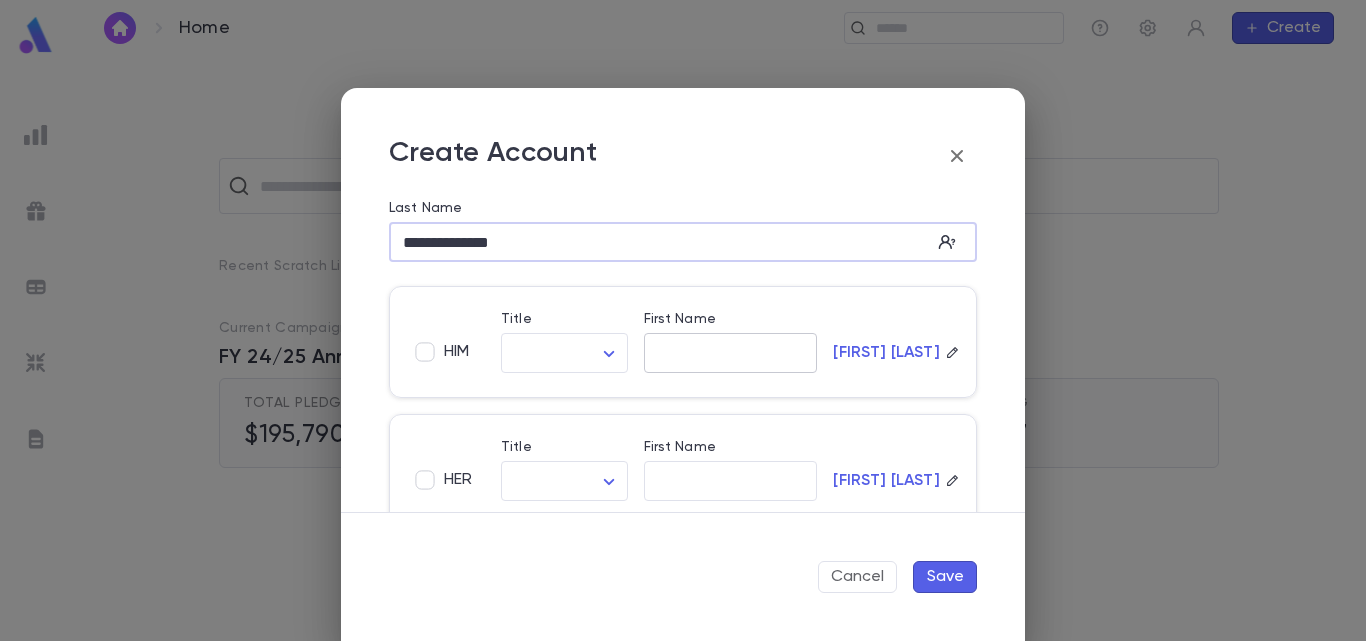 type on "**********" 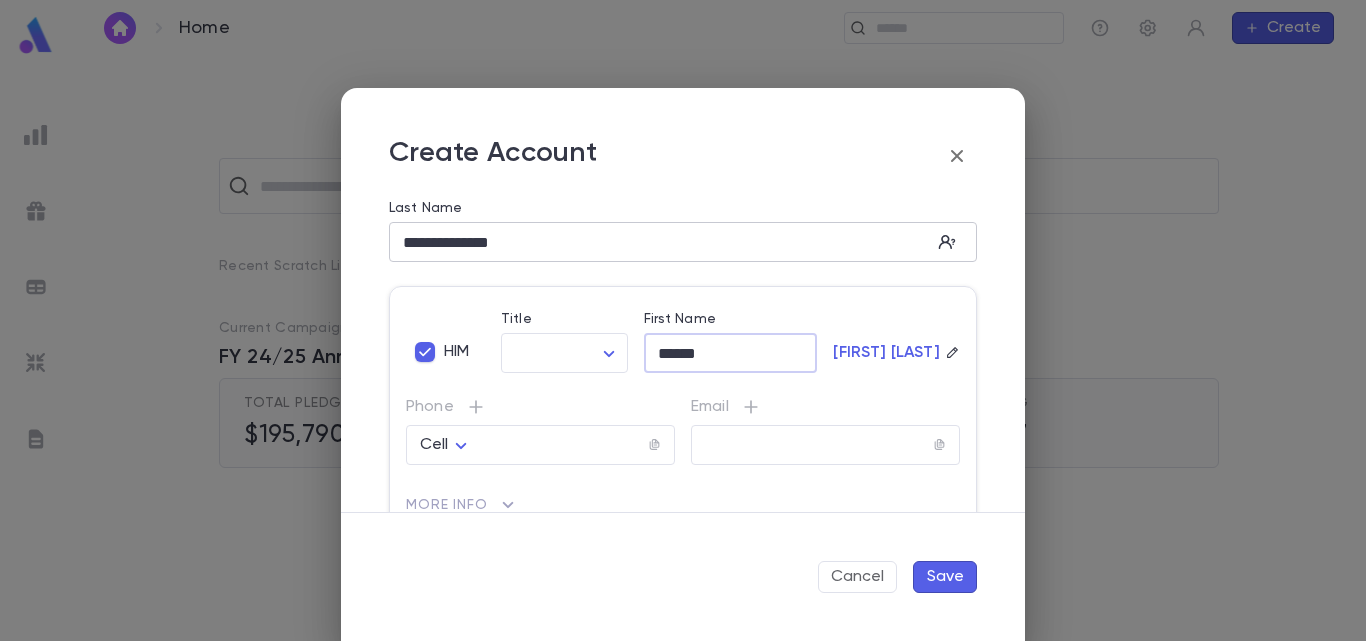 type on "******" 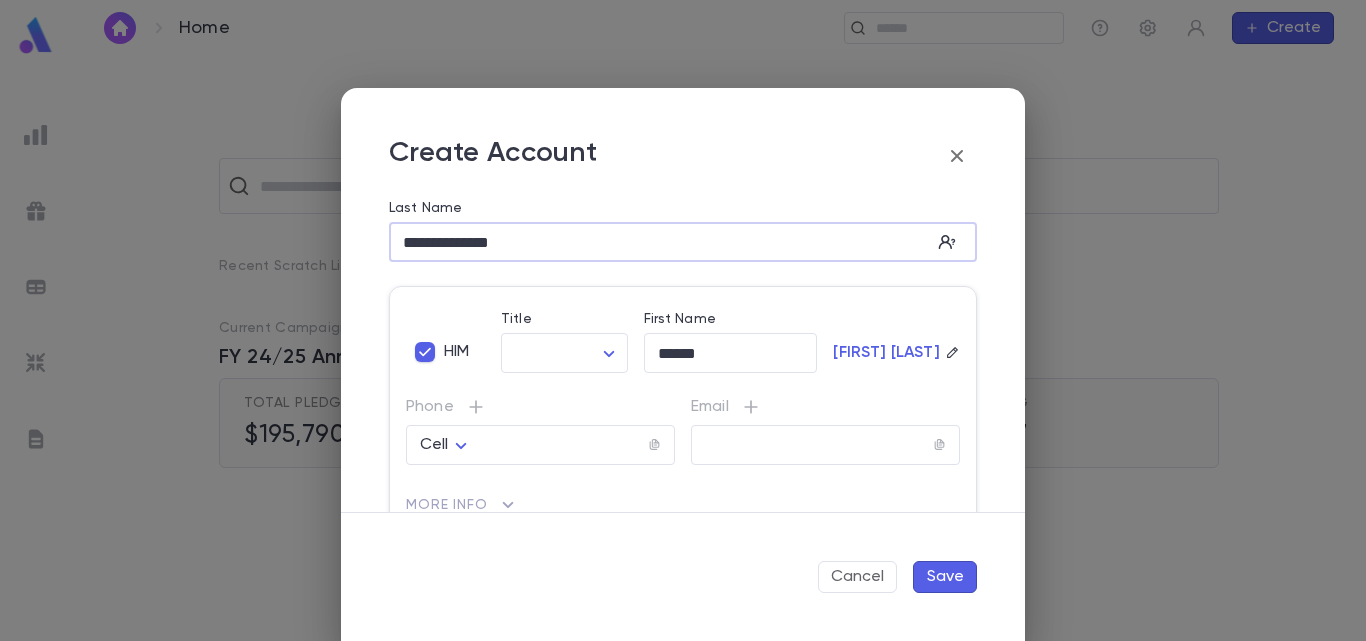 drag, startPoint x: 454, startPoint y: 237, endPoint x: 304, endPoint y: 260, distance: 151.75308 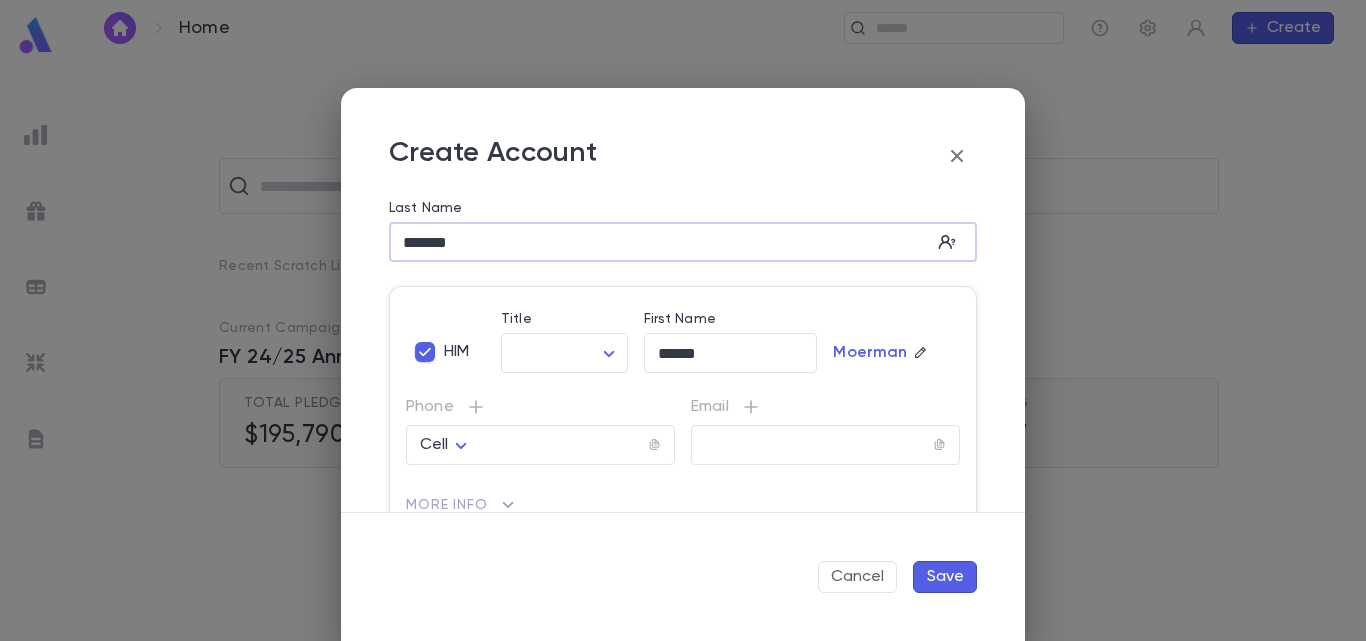 type on "*******" 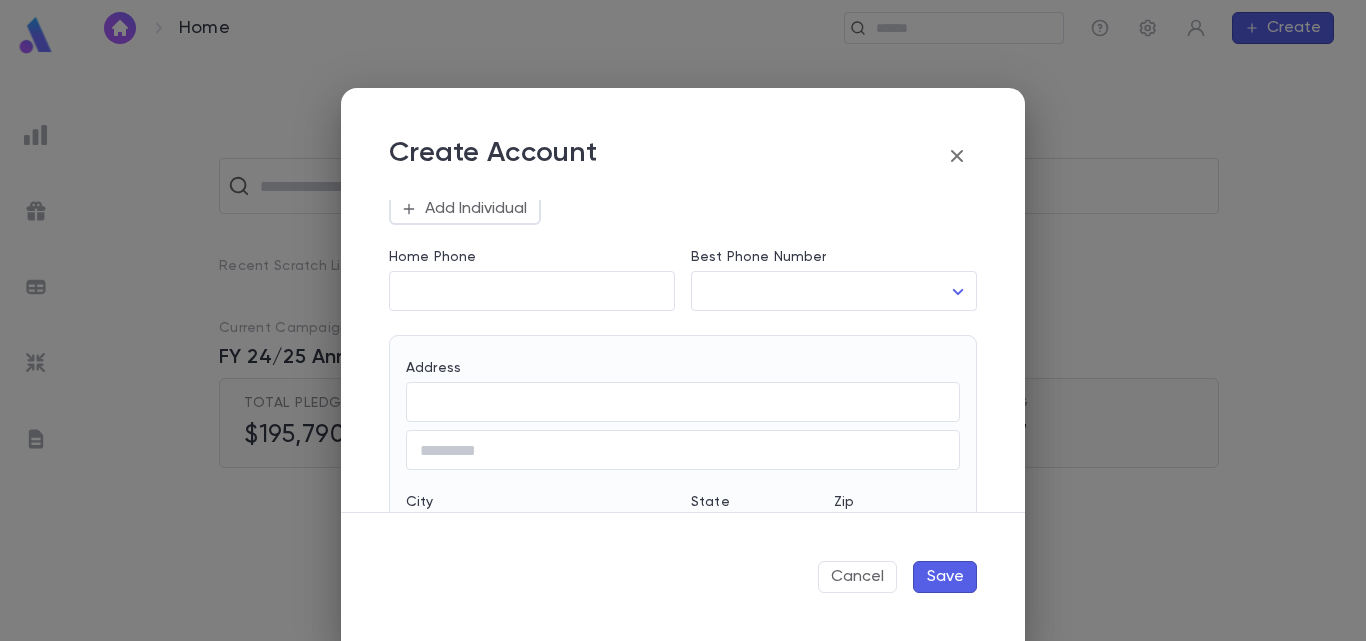 scroll, scrollTop: 551, scrollLeft: 0, axis: vertical 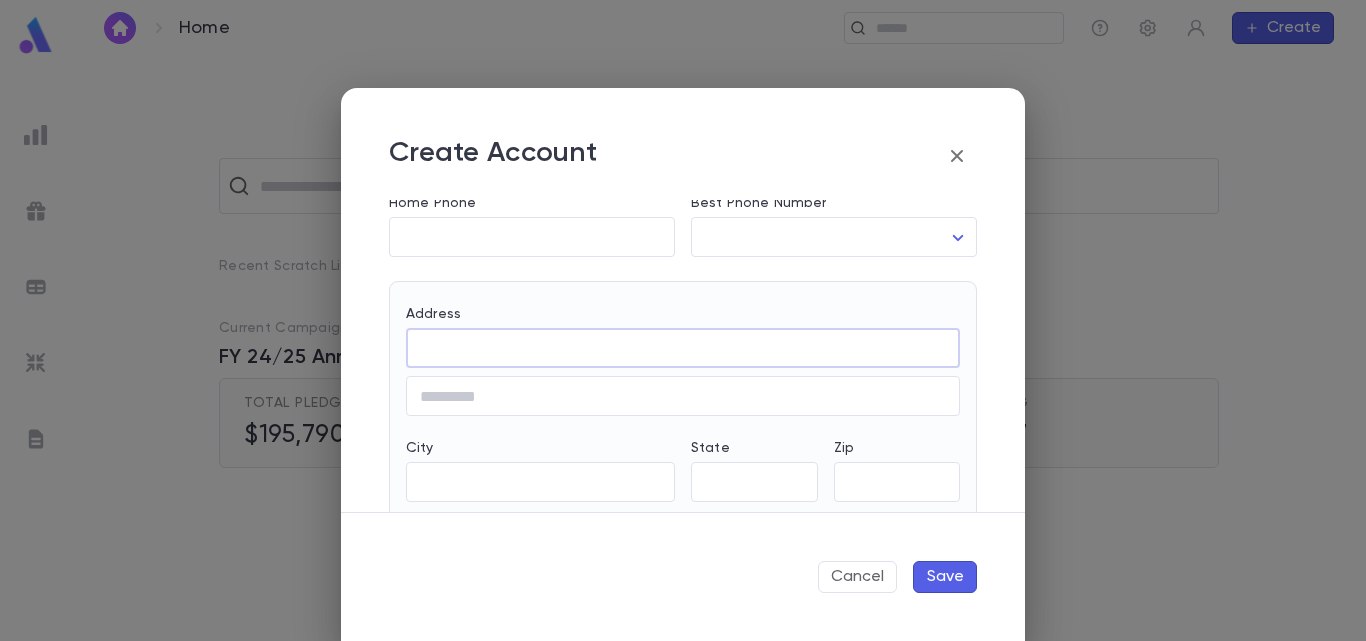 click on "Address" at bounding box center (683, 348) 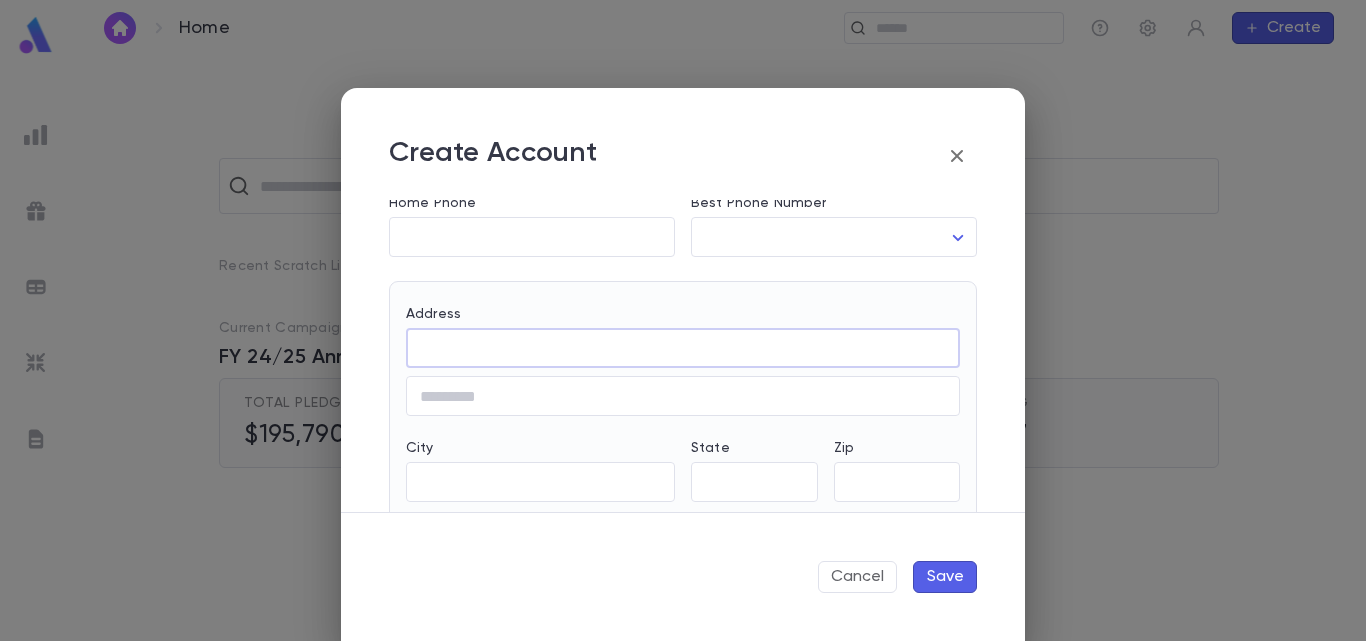 paste on "**********" 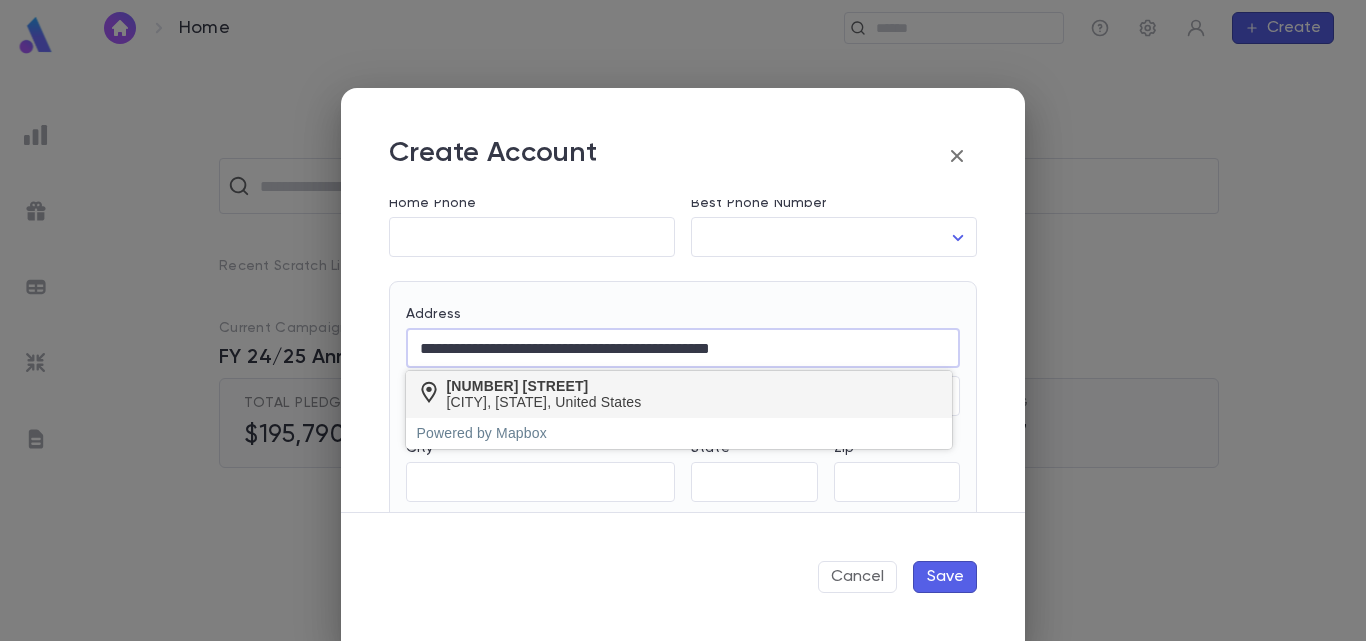 type on "**********" 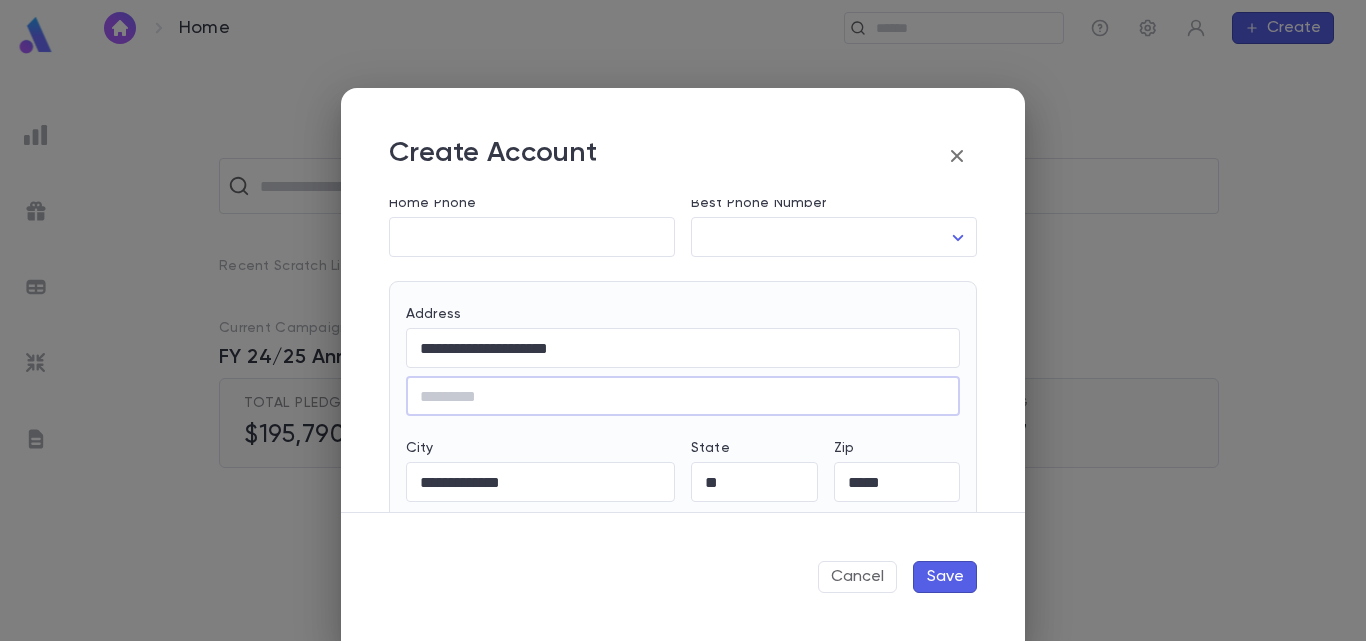click on "Save" at bounding box center [945, 577] 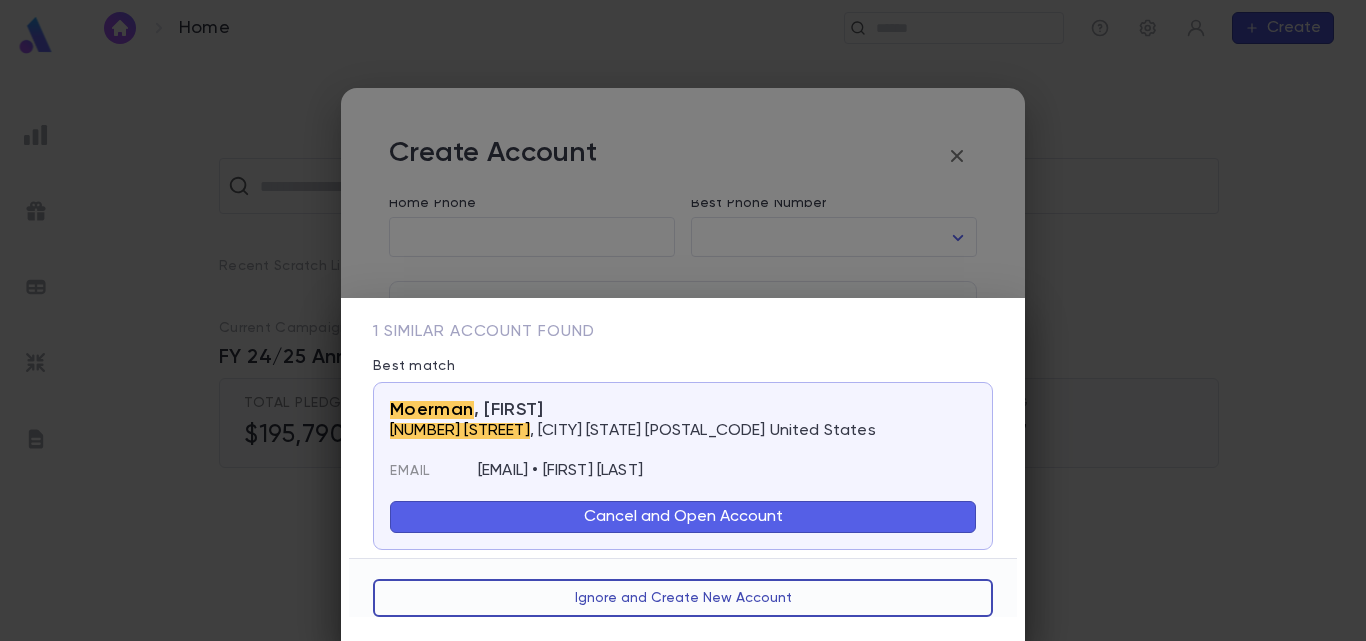 click on "Ignore and Create New Account" at bounding box center [683, 598] 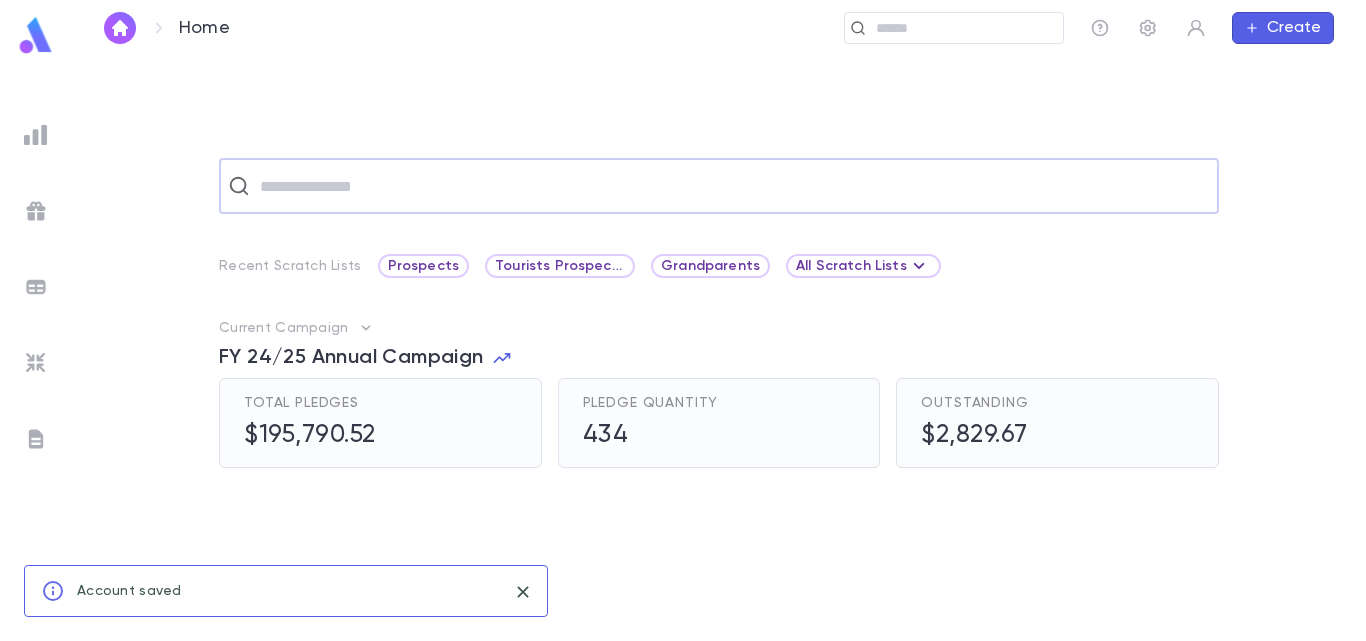 click at bounding box center (732, 186) 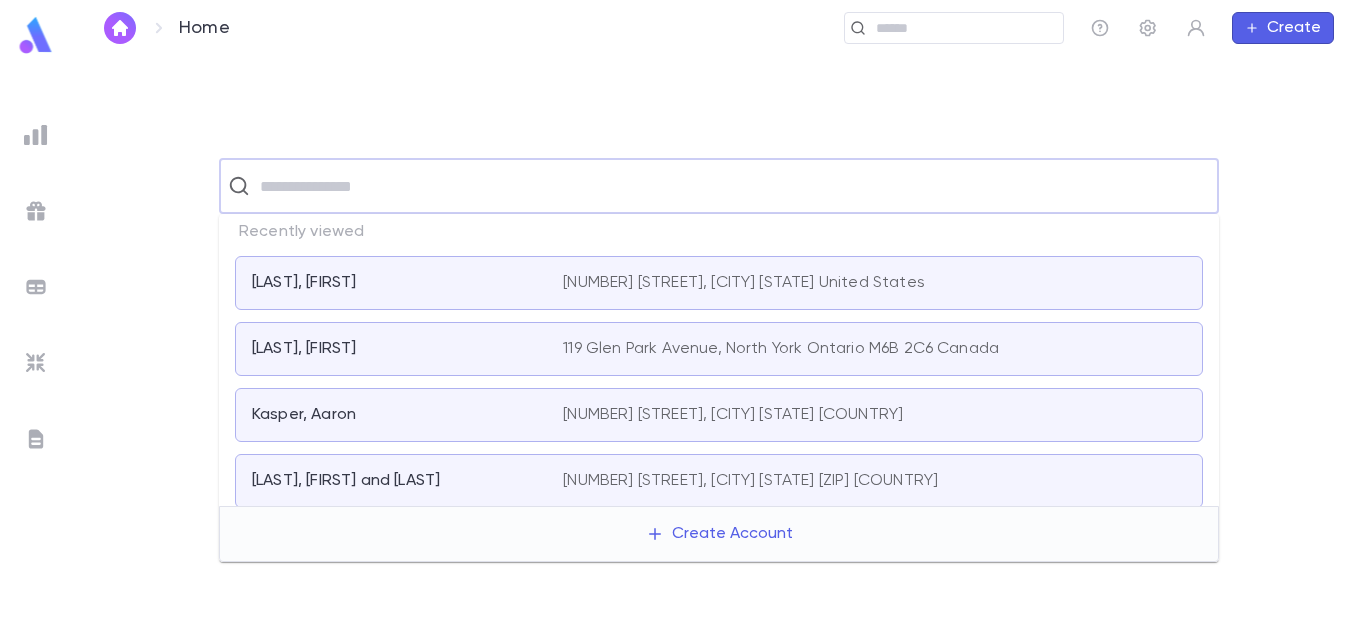 click on "[NUMBER] [STREET], [CITY] [STATE] United States" at bounding box center [744, 283] 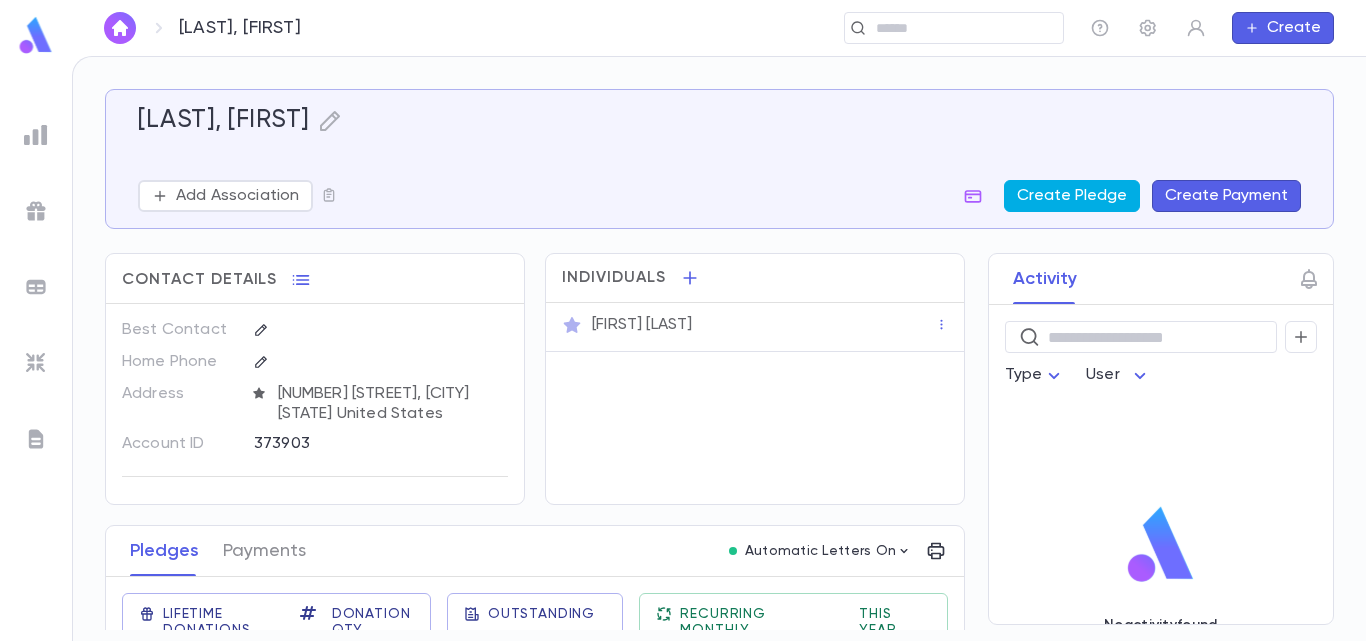 click on "Create Pledge" at bounding box center [1072, 196] 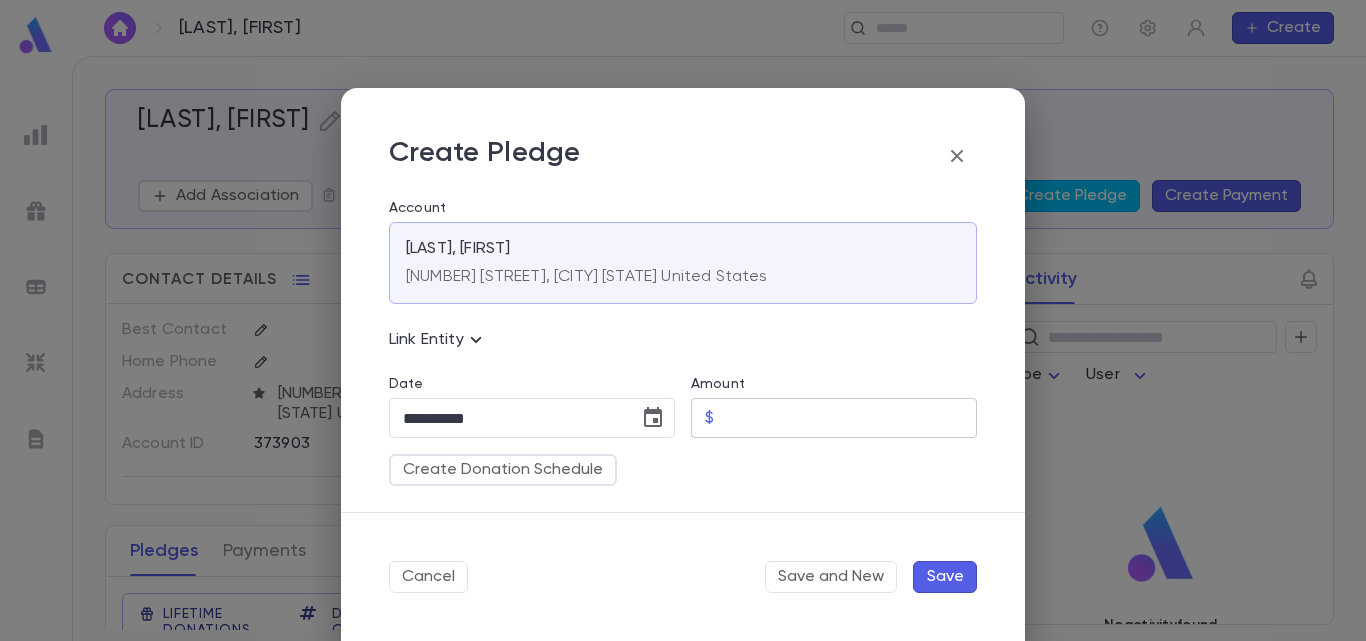click on "Amount" at bounding box center [849, 418] 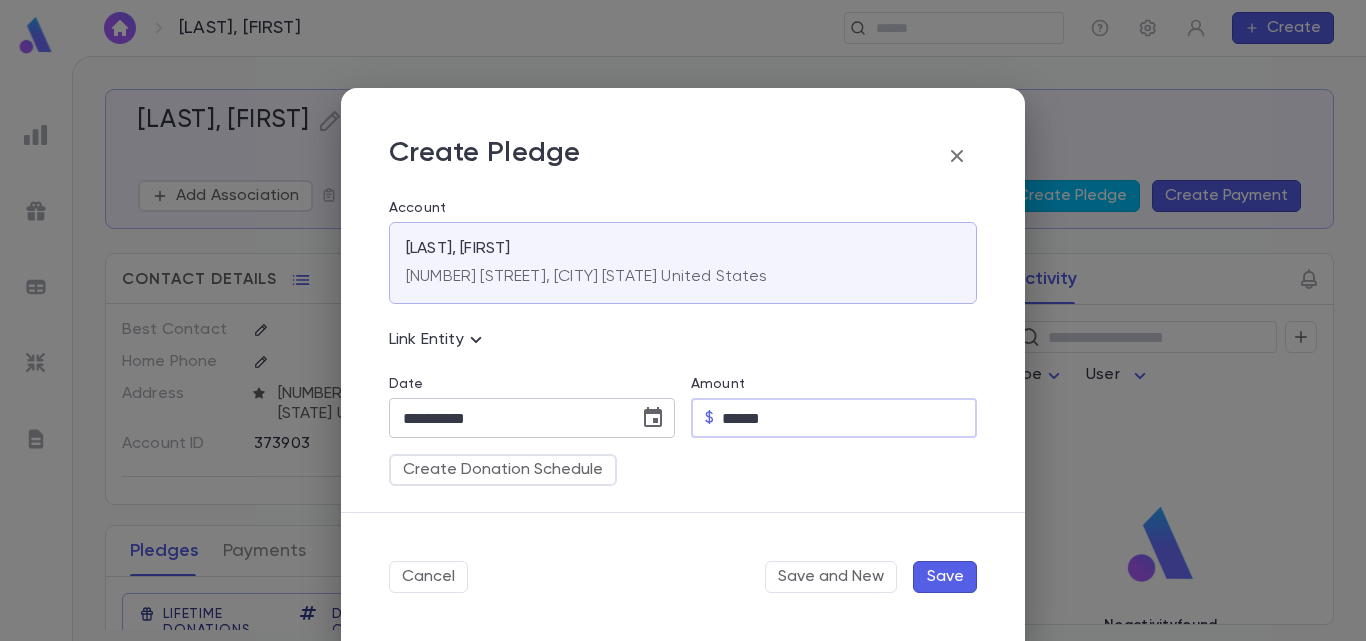 type on "******" 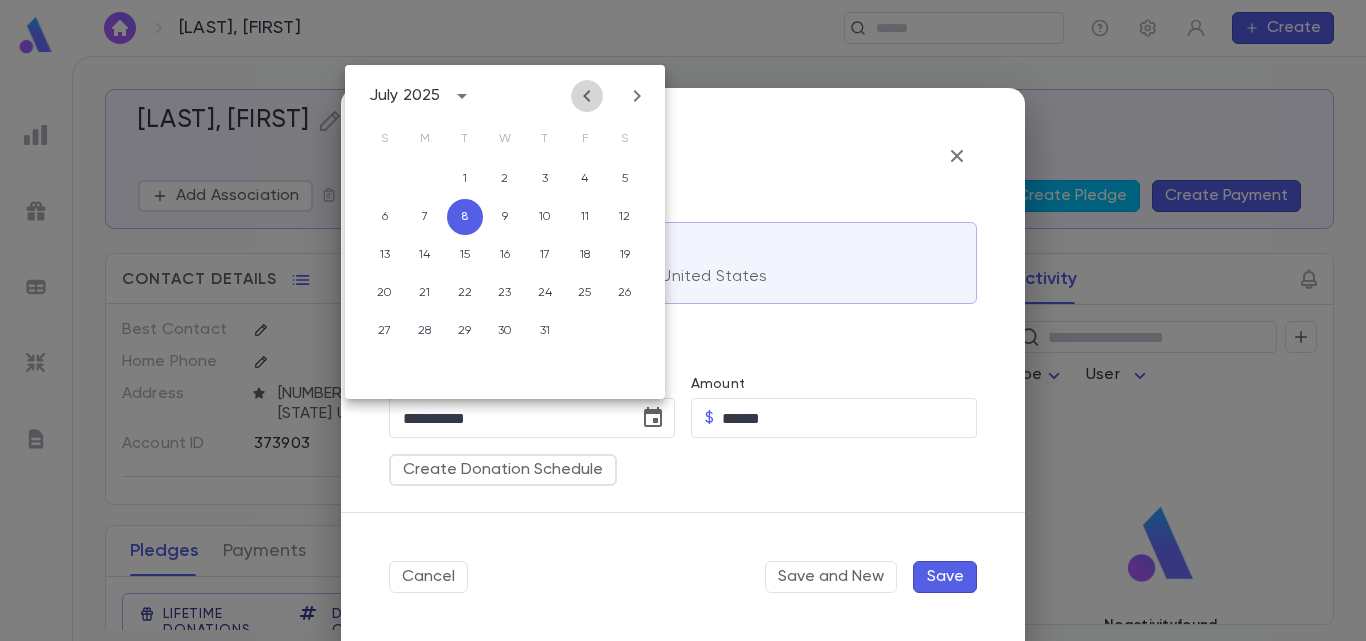 click at bounding box center (587, 96) 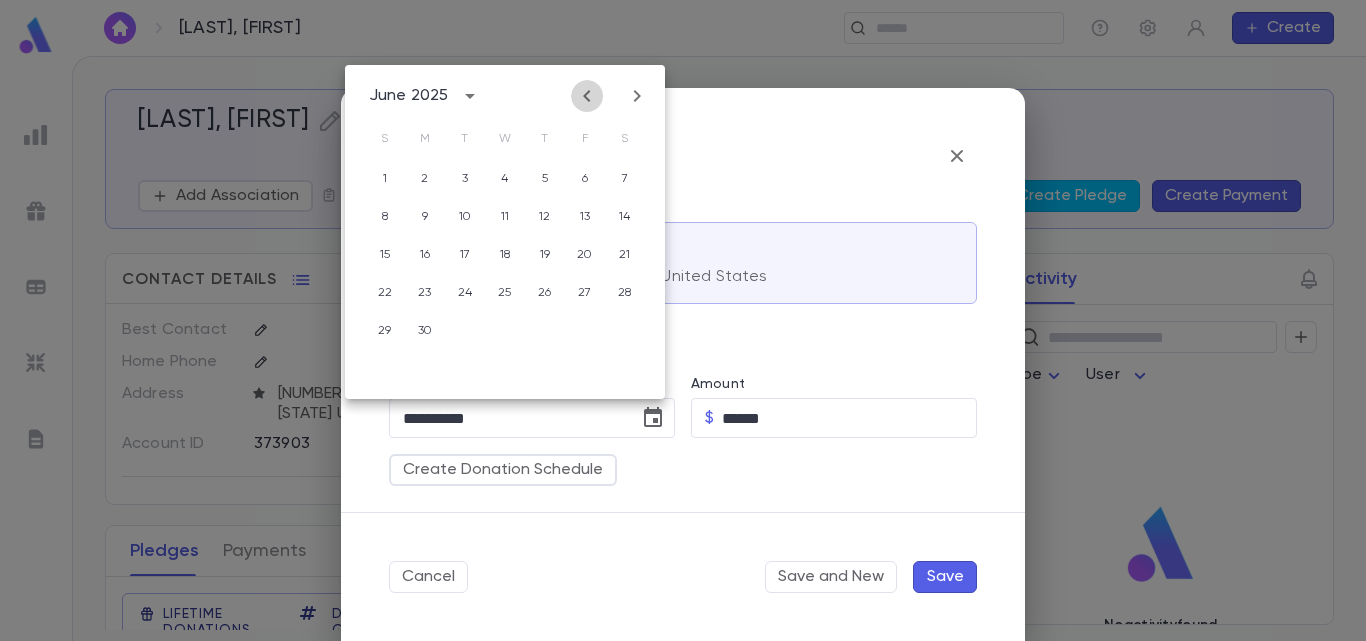 click at bounding box center (587, 96) 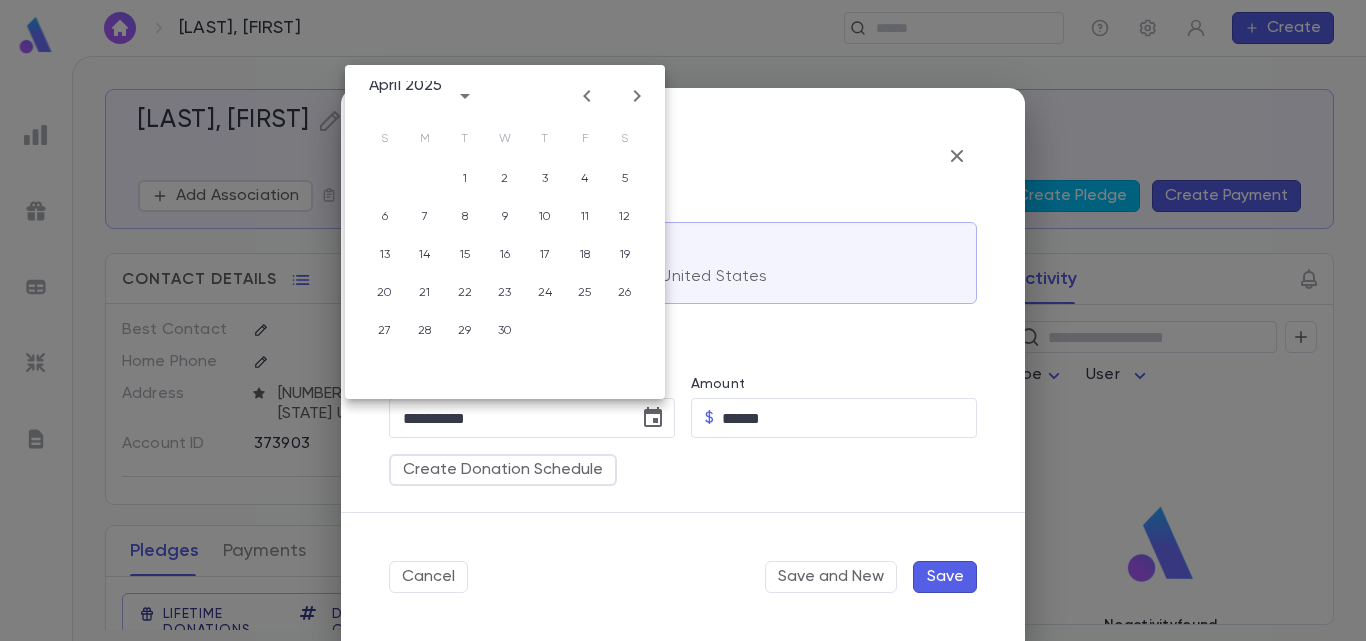 click at bounding box center [587, 96] 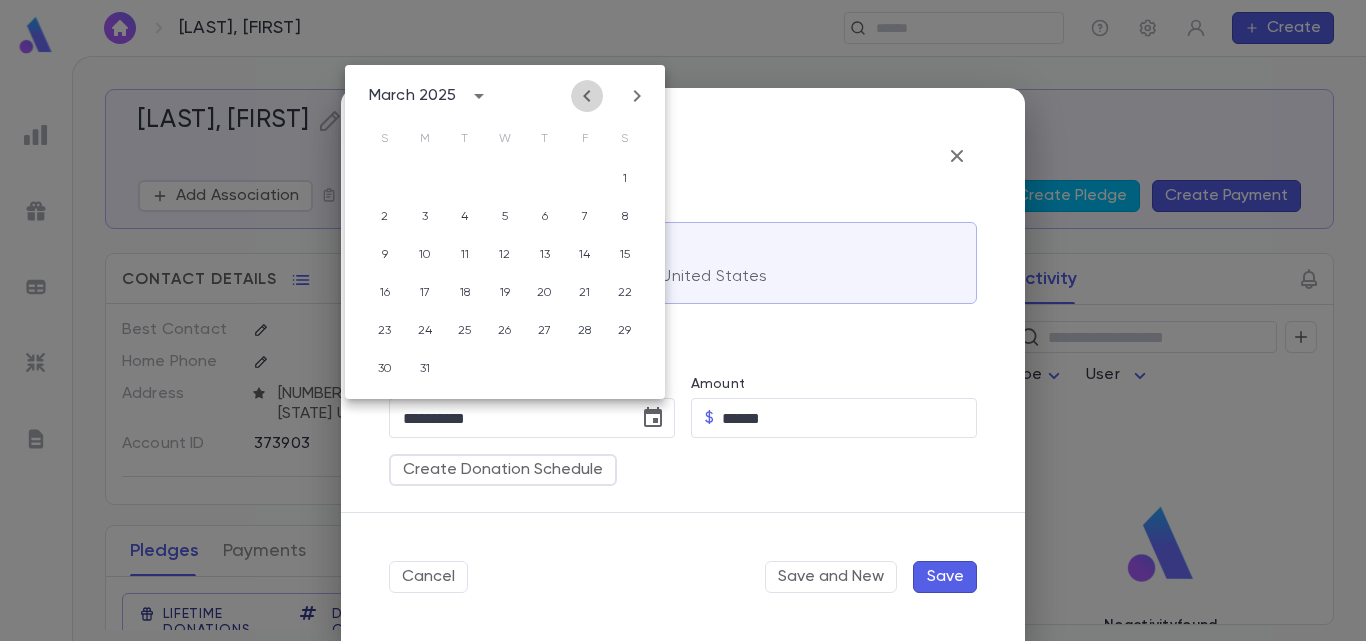 click at bounding box center [587, 96] 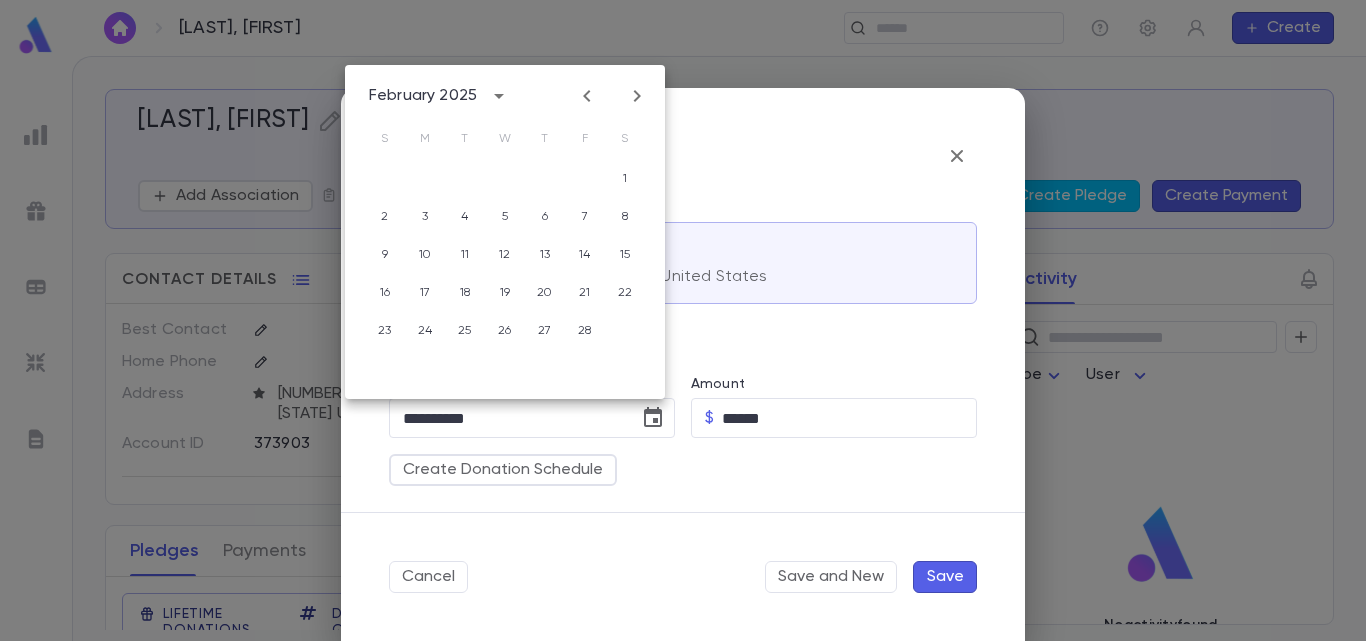 click at bounding box center (587, 96) 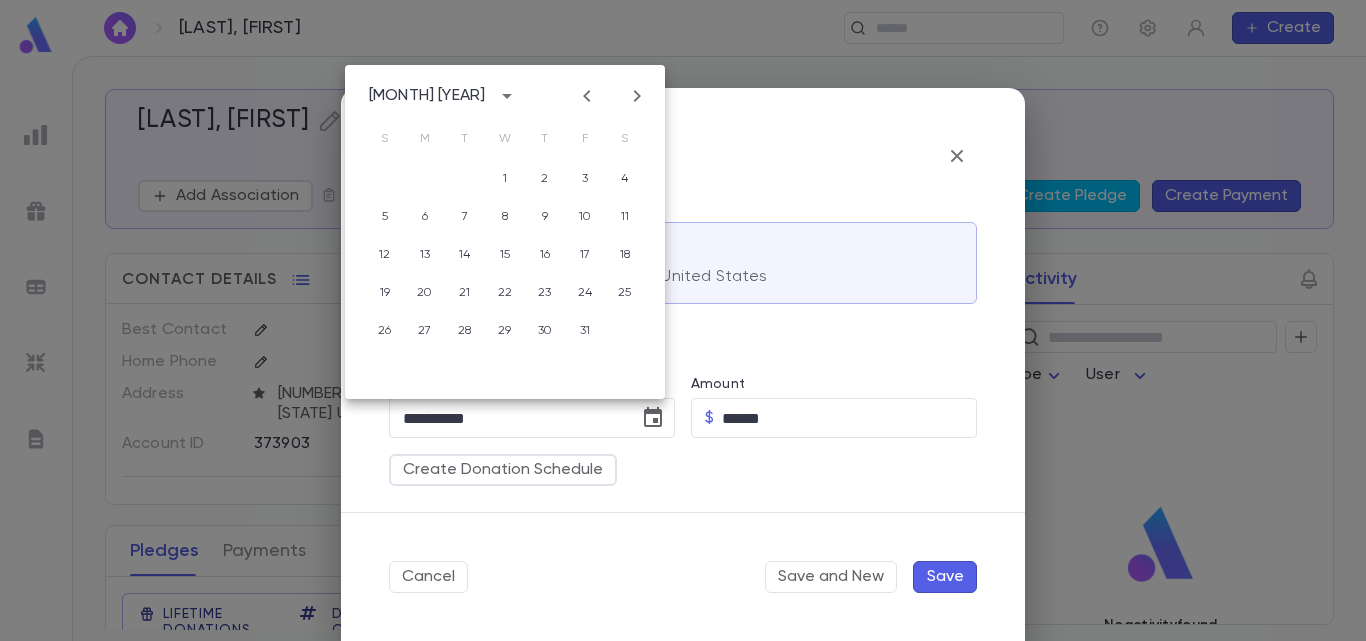 click at bounding box center (587, 96) 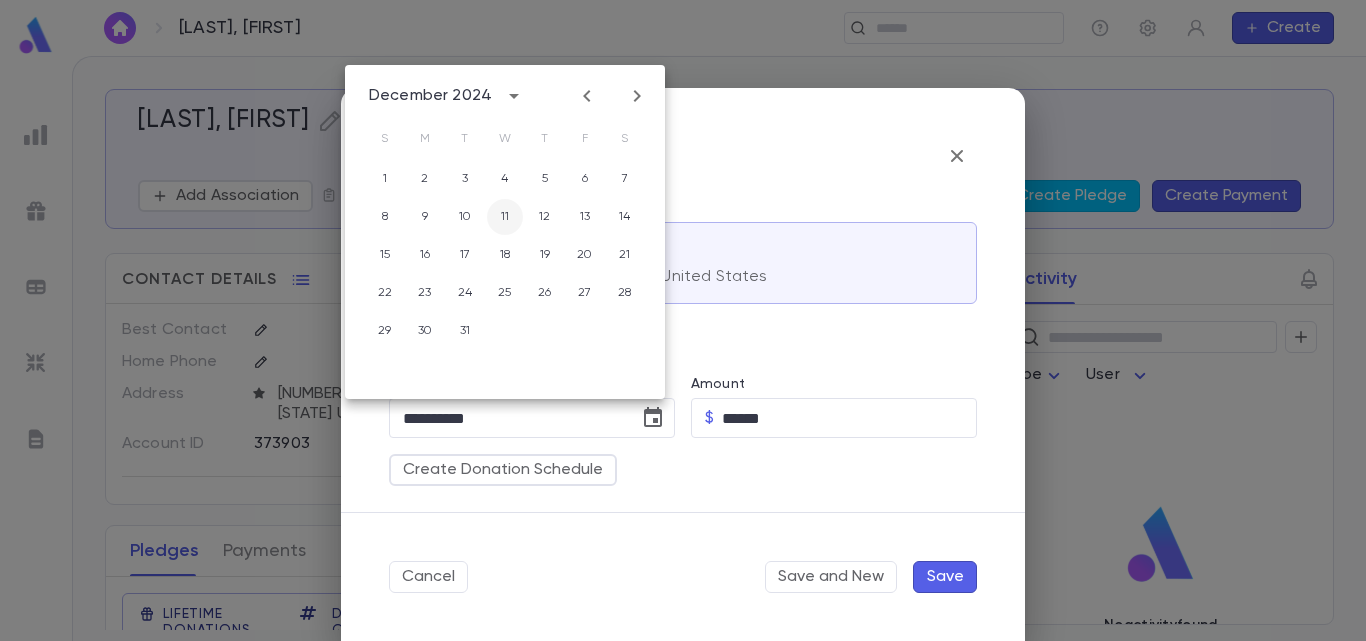 click on "11" at bounding box center (505, 179) 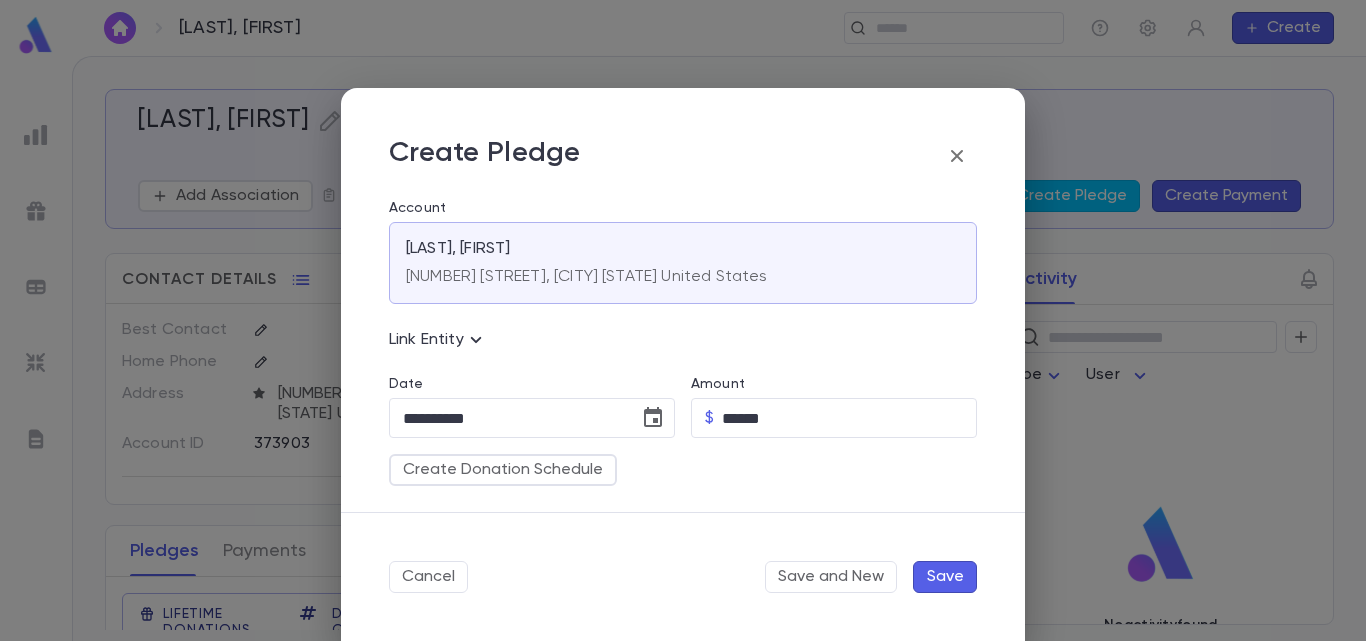 drag, startPoint x: 1016, startPoint y: 267, endPoint x: 1019, endPoint y: 350, distance: 83.0542 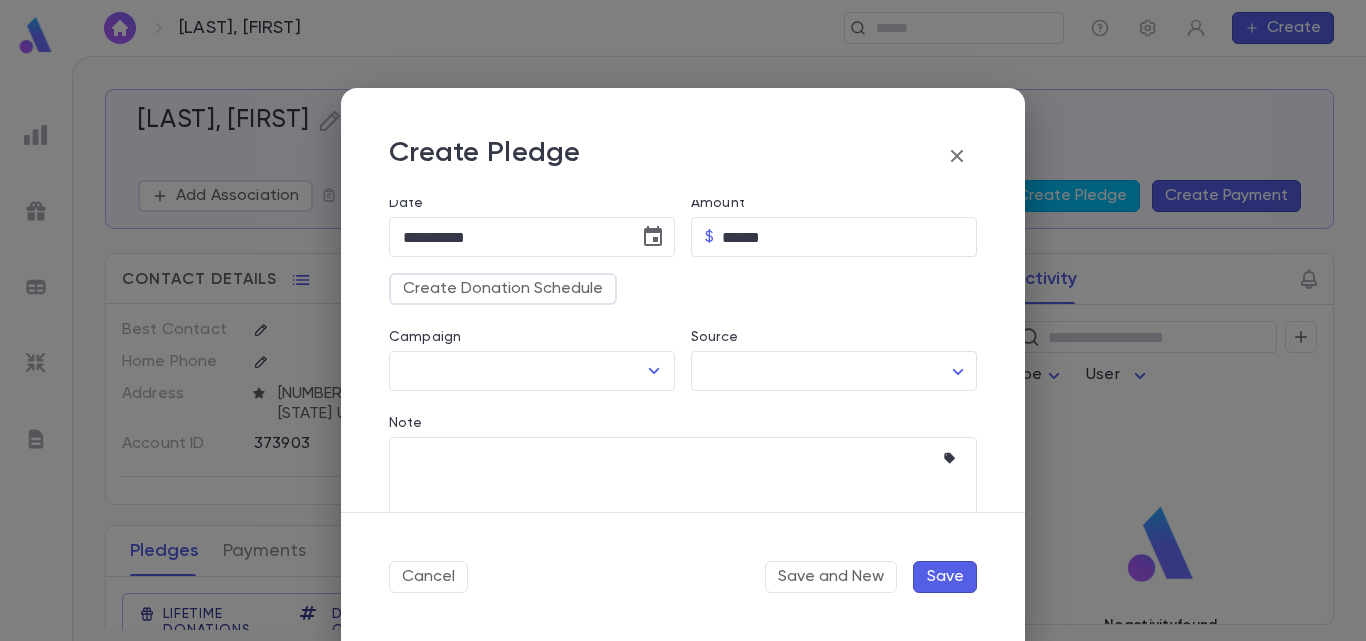 scroll, scrollTop: 246, scrollLeft: 0, axis: vertical 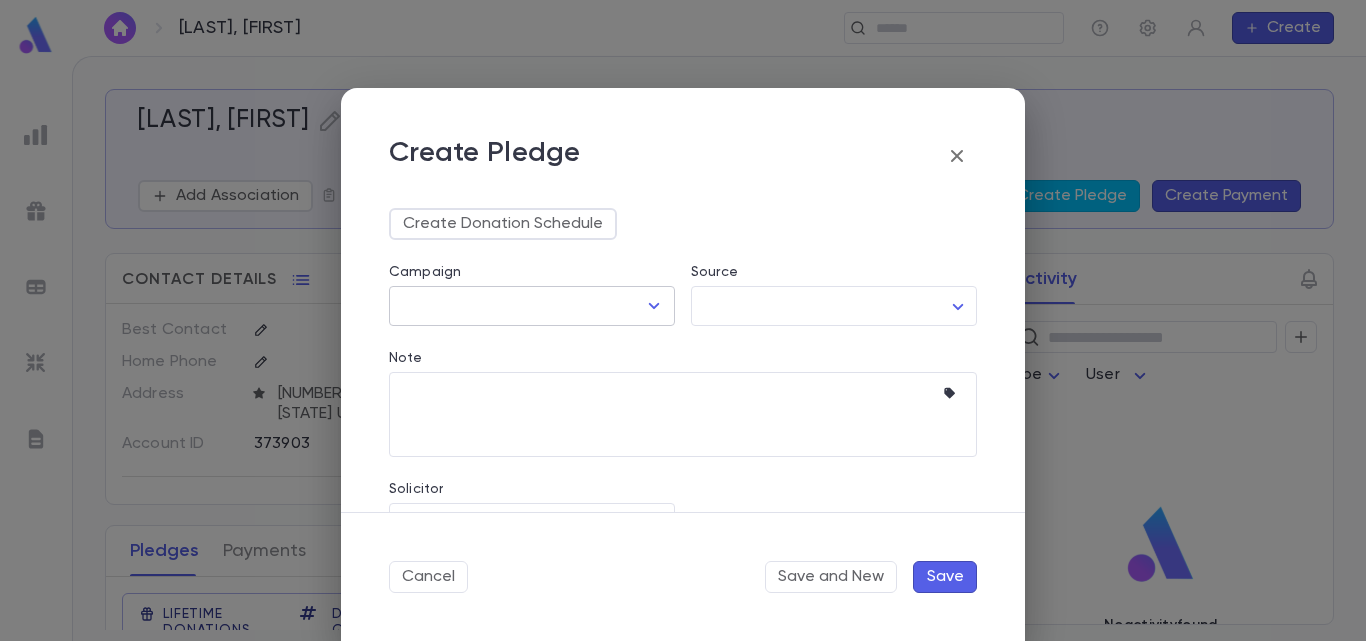 click at bounding box center [654, 306] 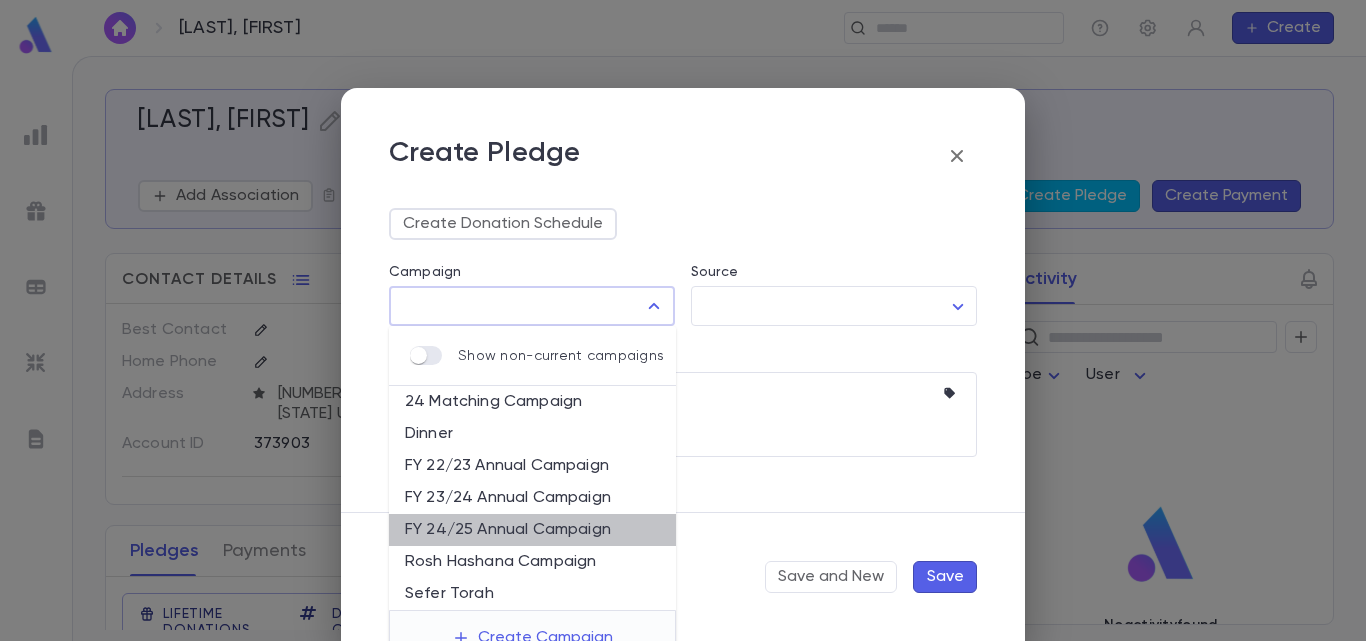 click on "FY 24/25 Annual Campaign" at bounding box center (532, 530) 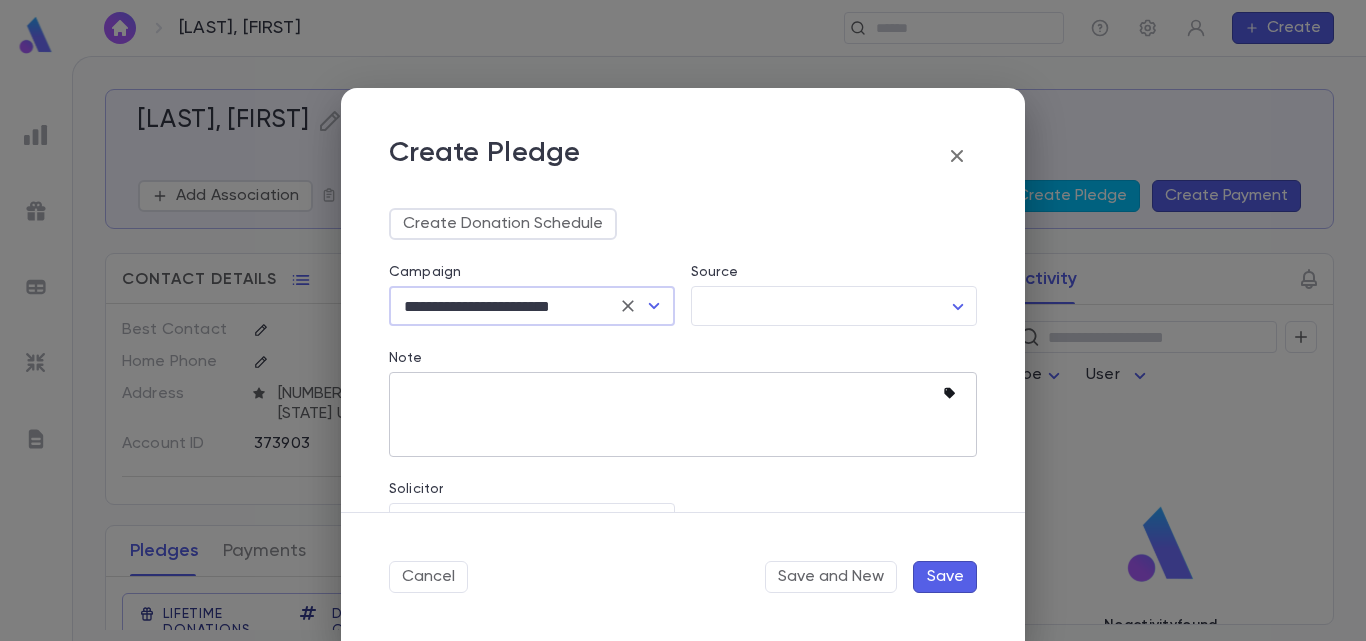click at bounding box center (949, 393) 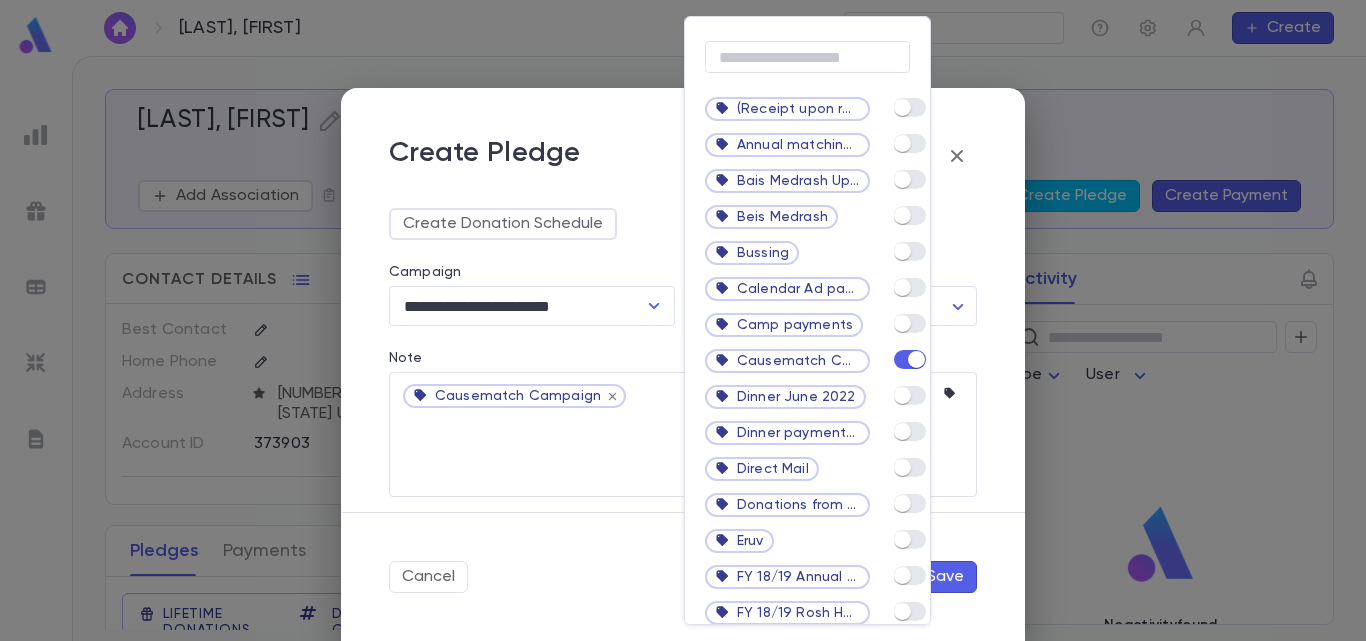 click at bounding box center (683, 320) 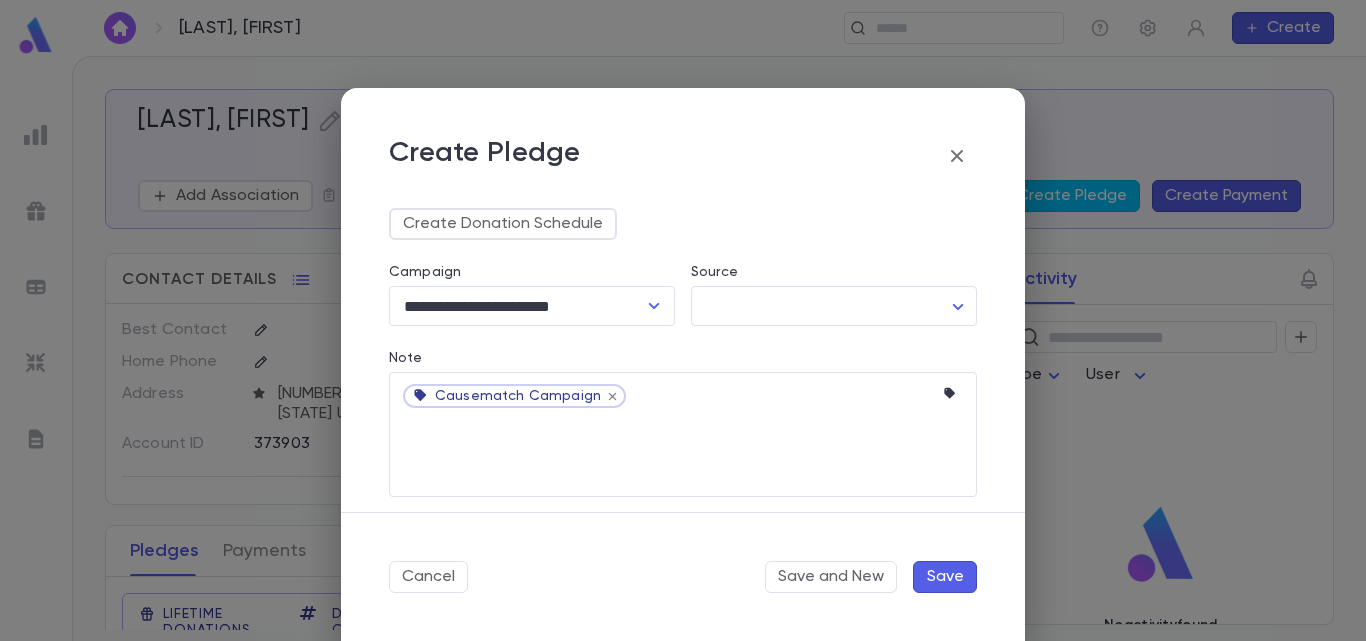 scroll, scrollTop: 341, scrollLeft: 0, axis: vertical 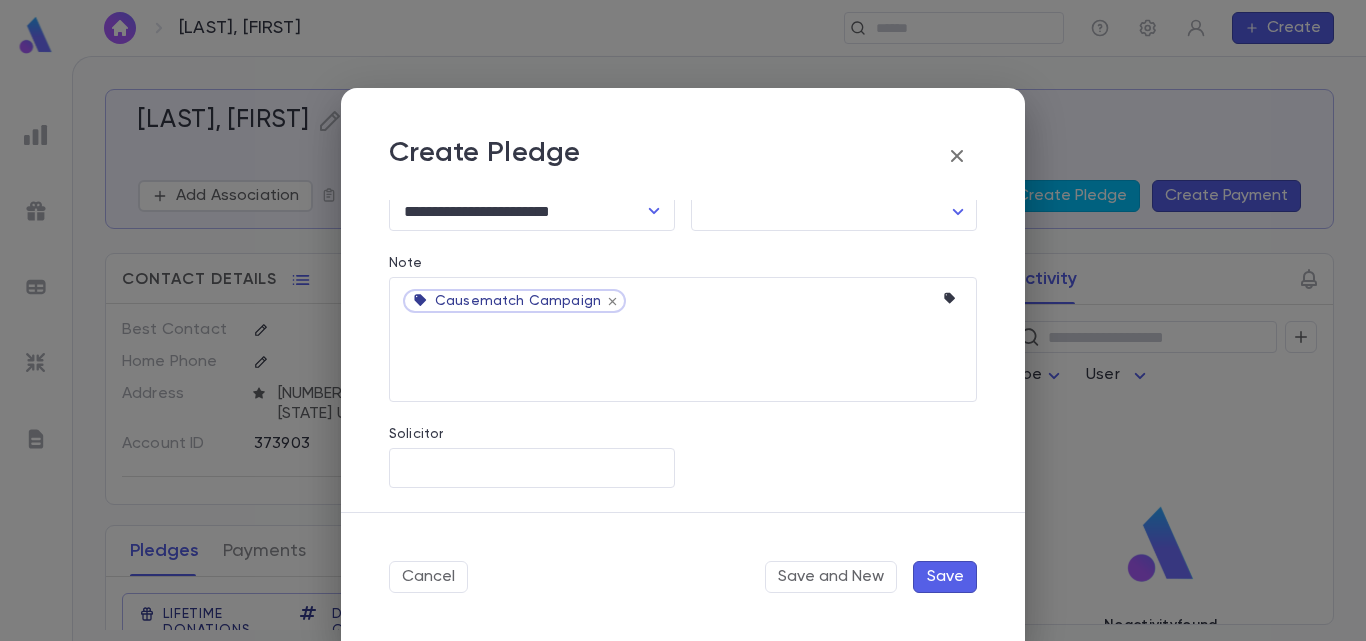 click on "Save" at bounding box center (945, 577) 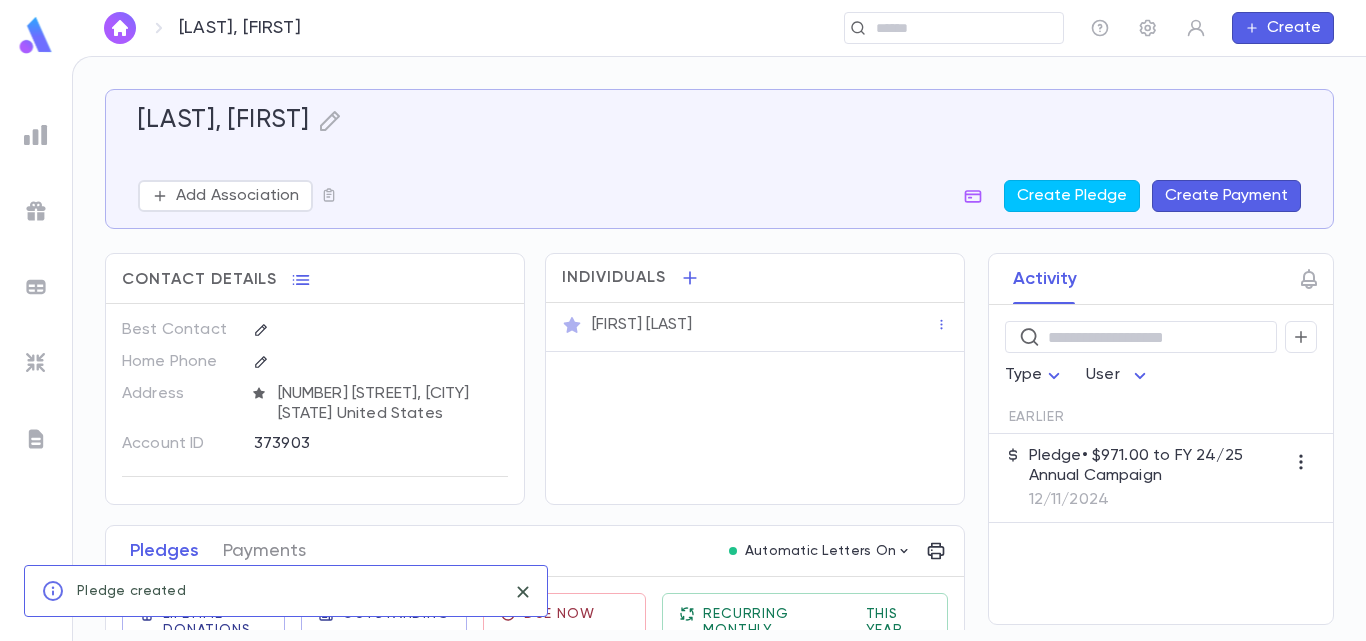 click on "Pledge  • $971.00 to FY 24/25 Annual Campaign" at bounding box center [1157, 466] 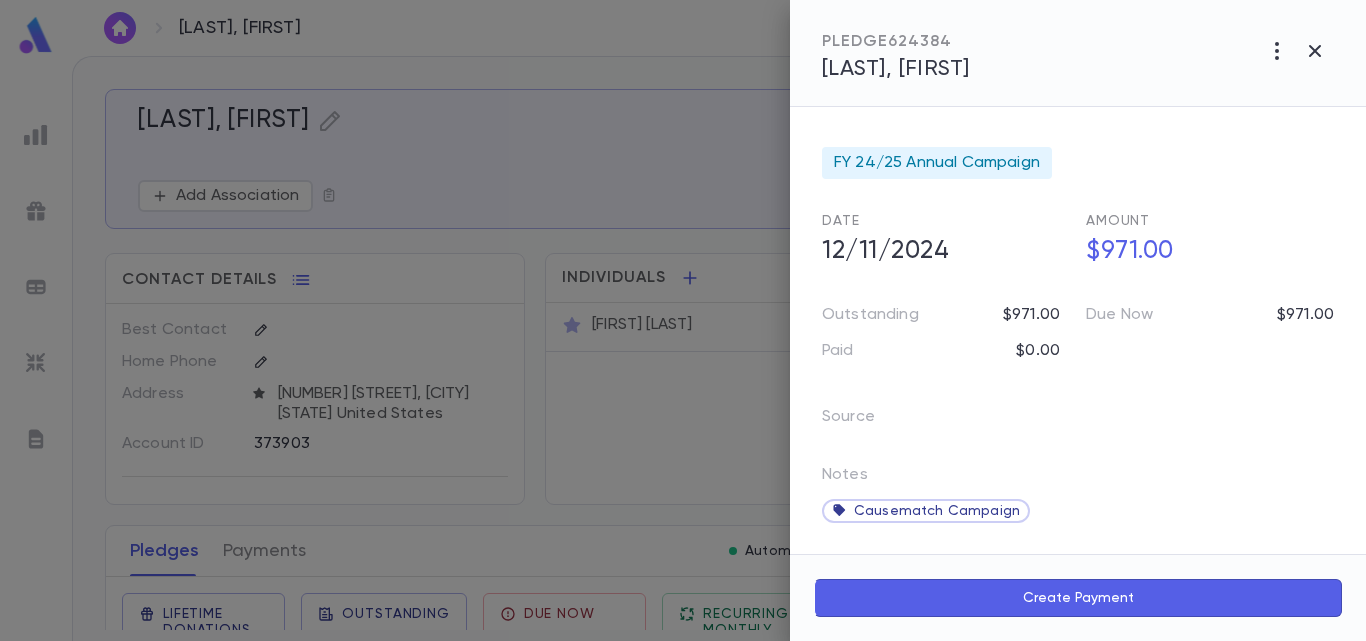 click on "Create Payment" at bounding box center (1078, 598) 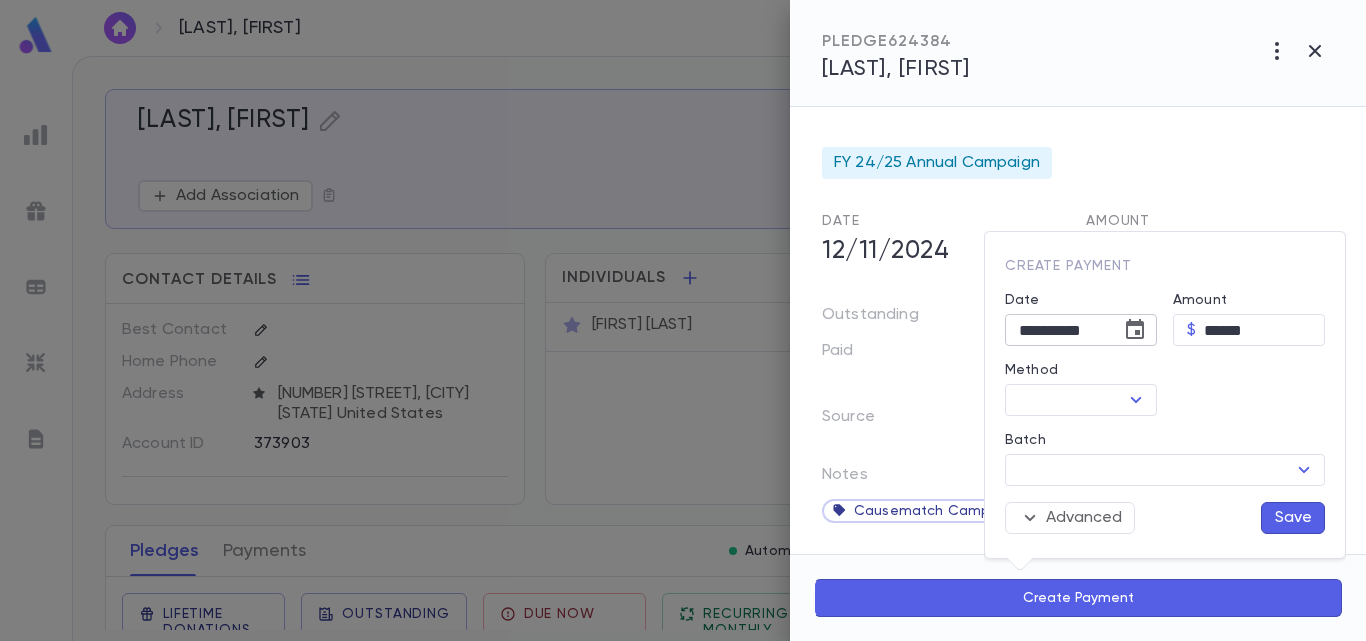 click at bounding box center (1135, 330) 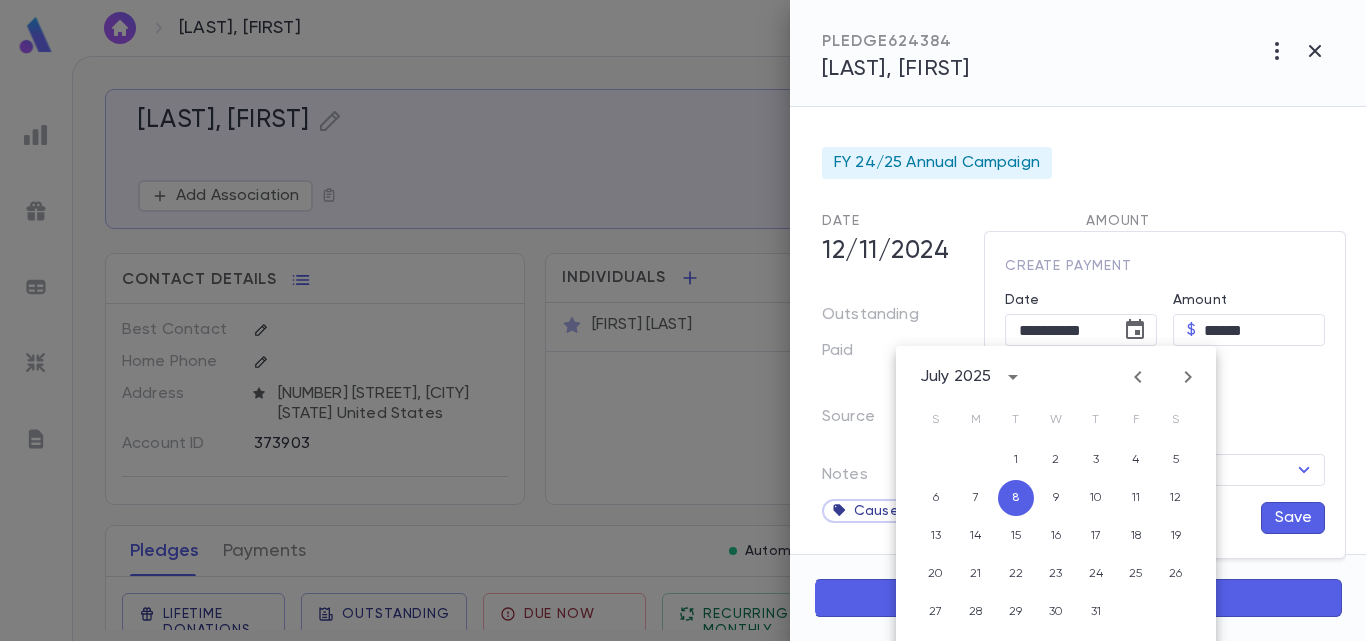 click at bounding box center (1138, 377) 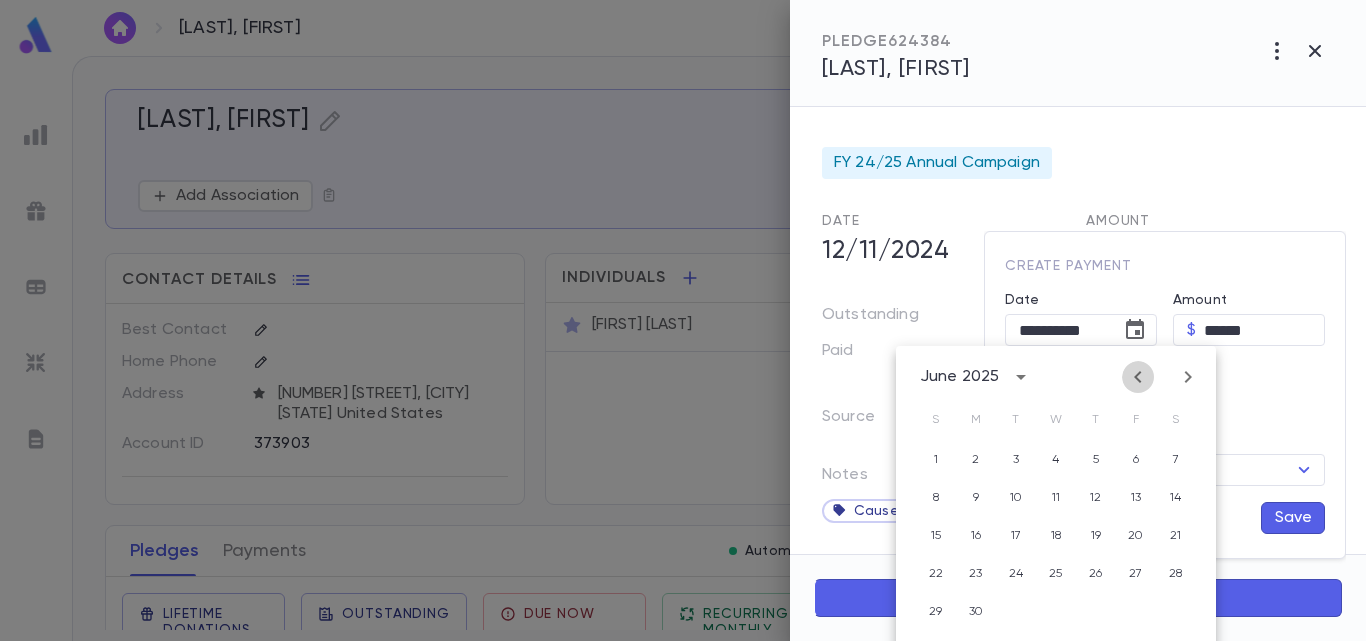 click at bounding box center (1138, 377) 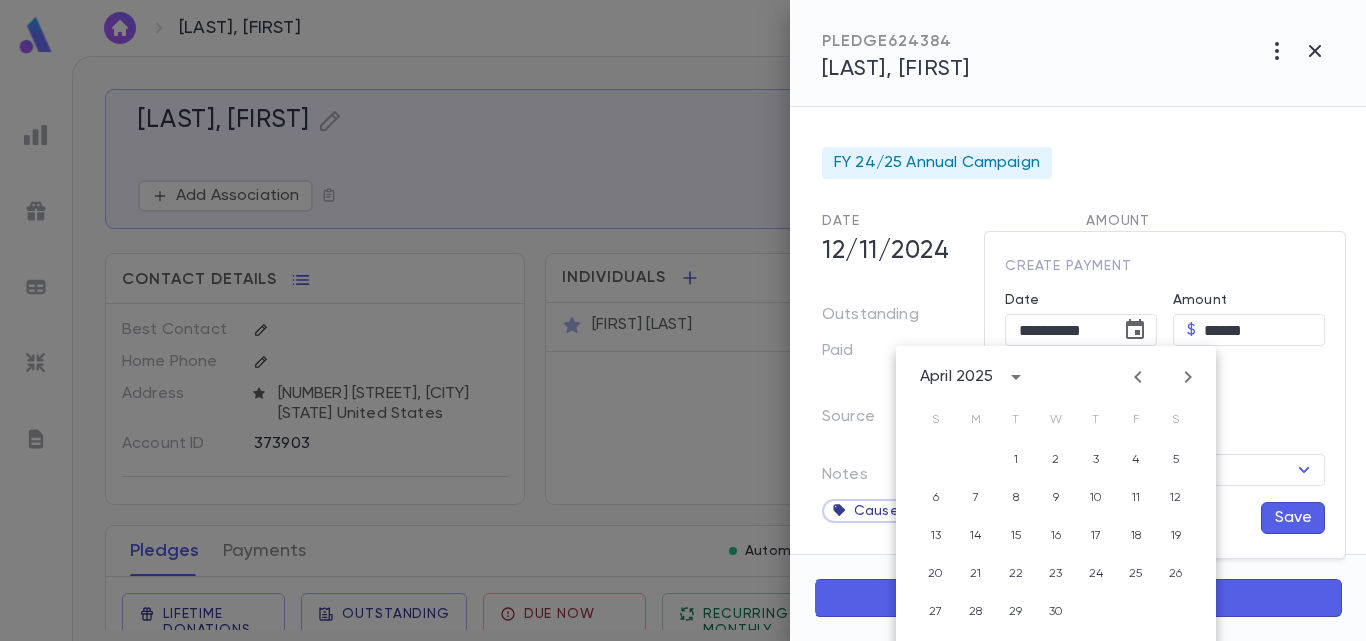 click at bounding box center [1138, 377] 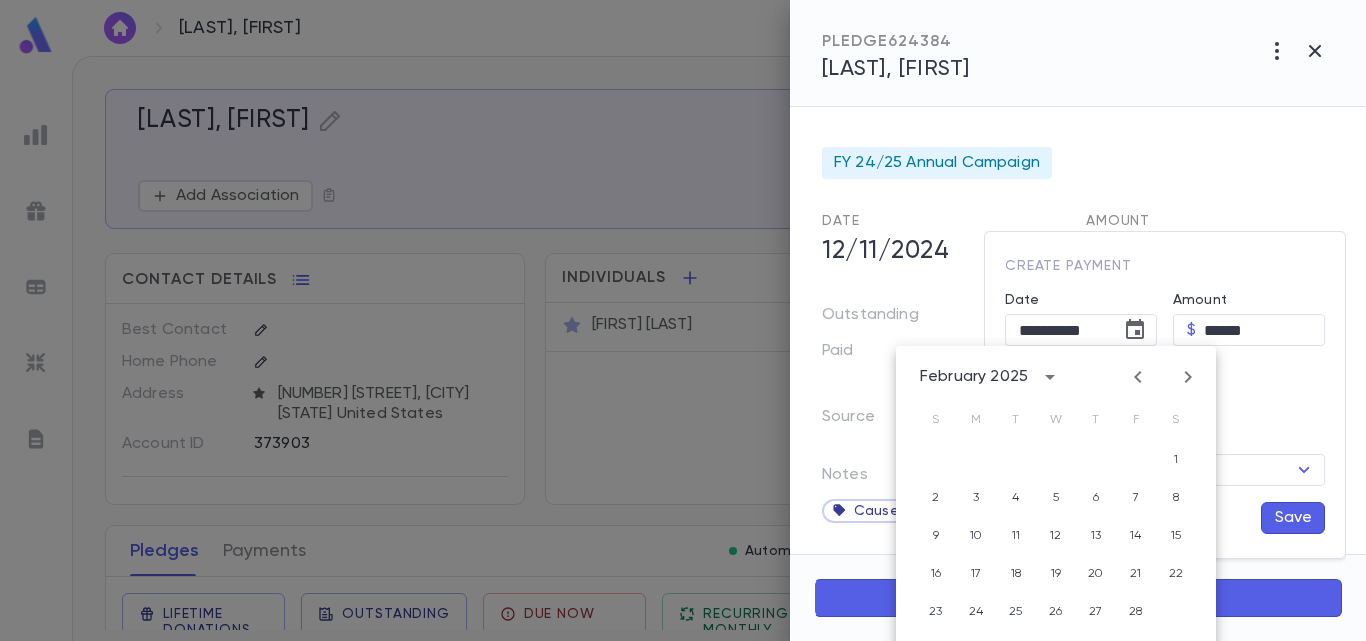 click at bounding box center (1138, 377) 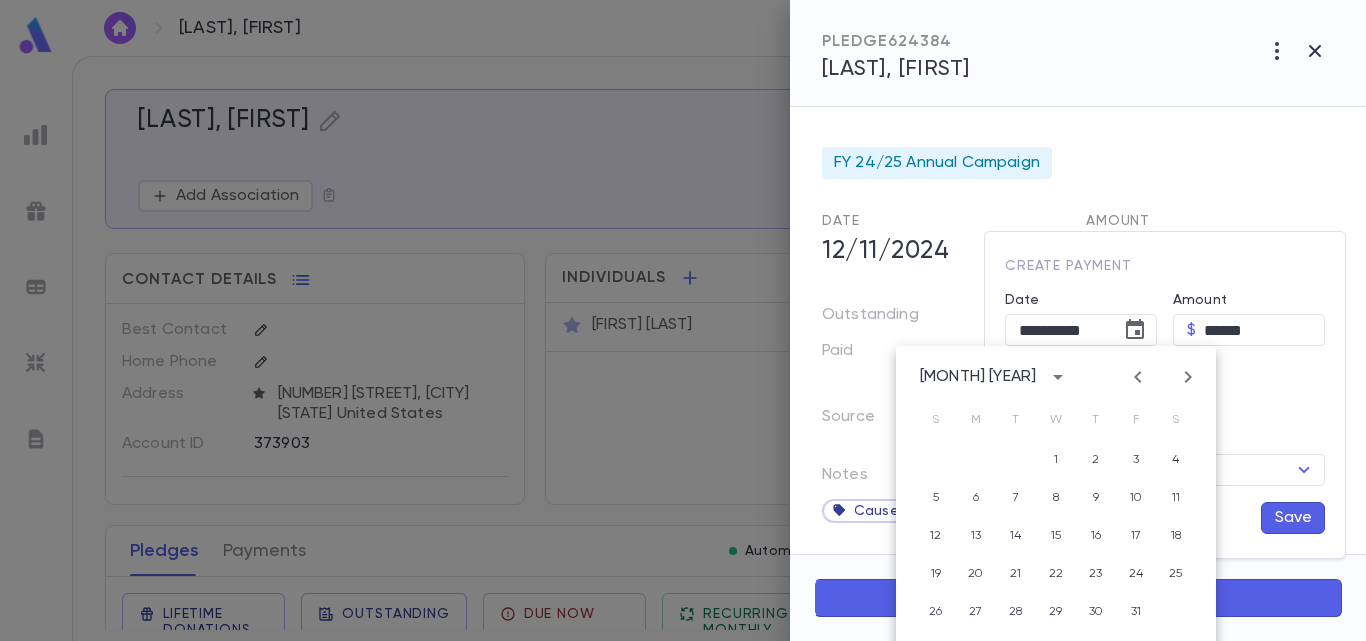 click at bounding box center [1138, 377] 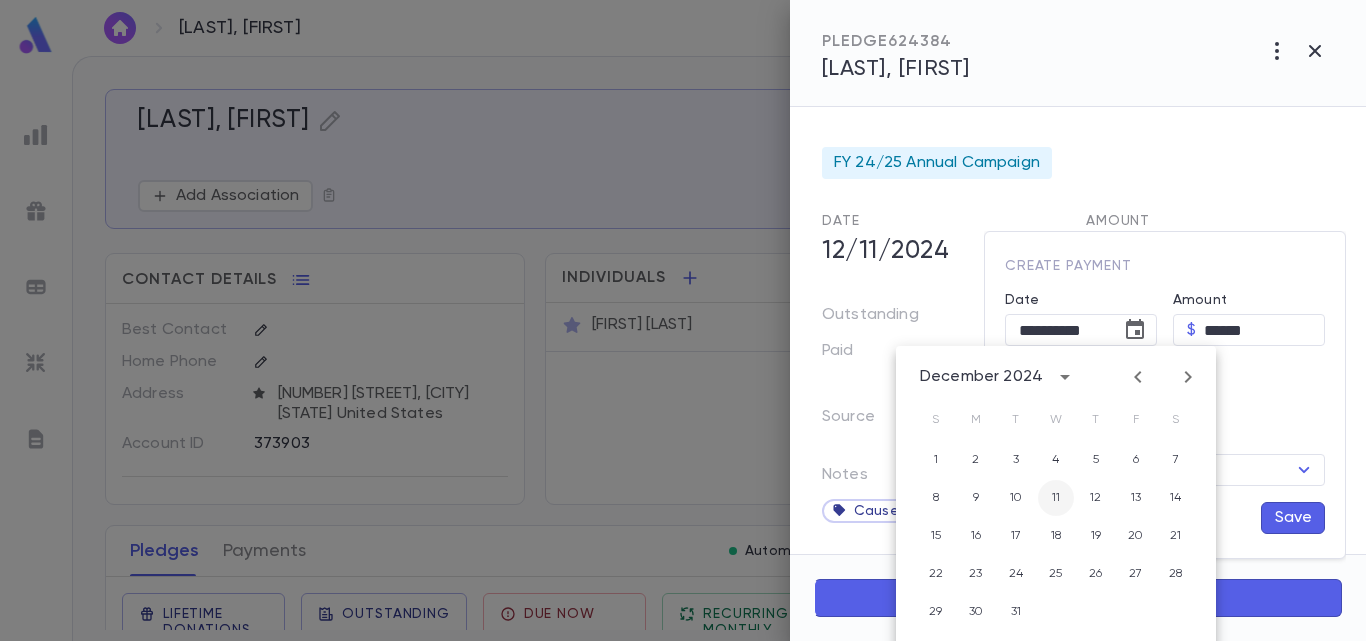 click on "11" at bounding box center [1056, 460] 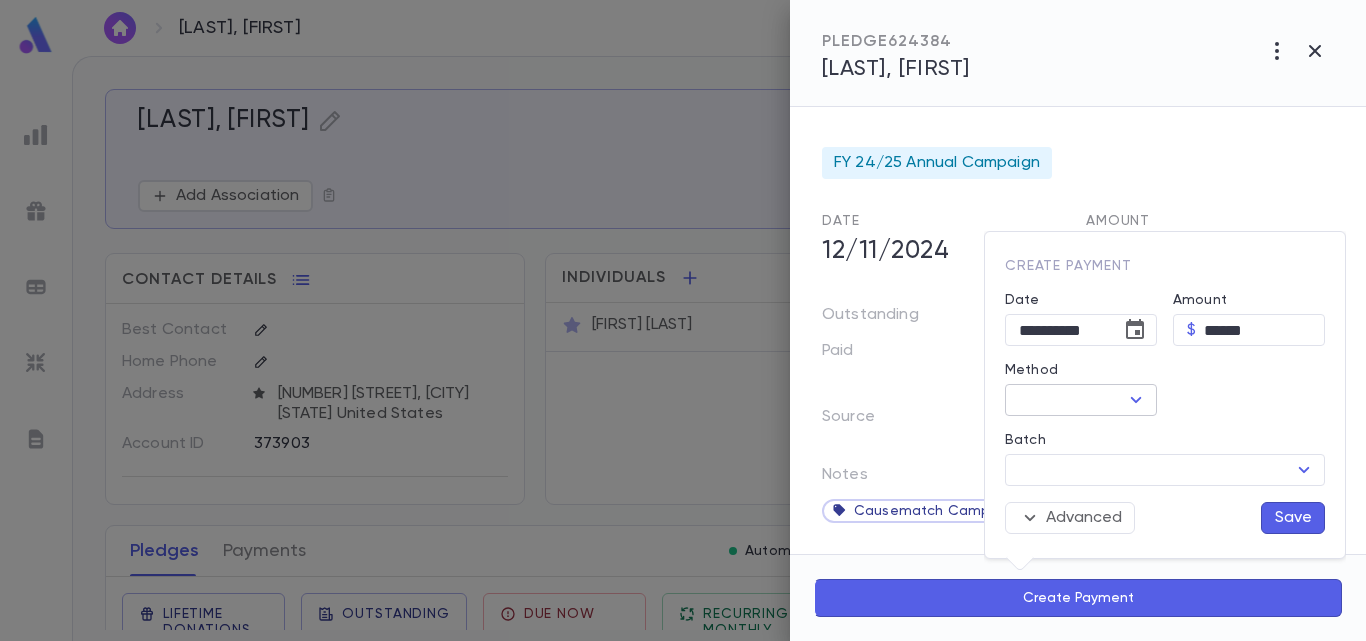 click at bounding box center [1136, 400] 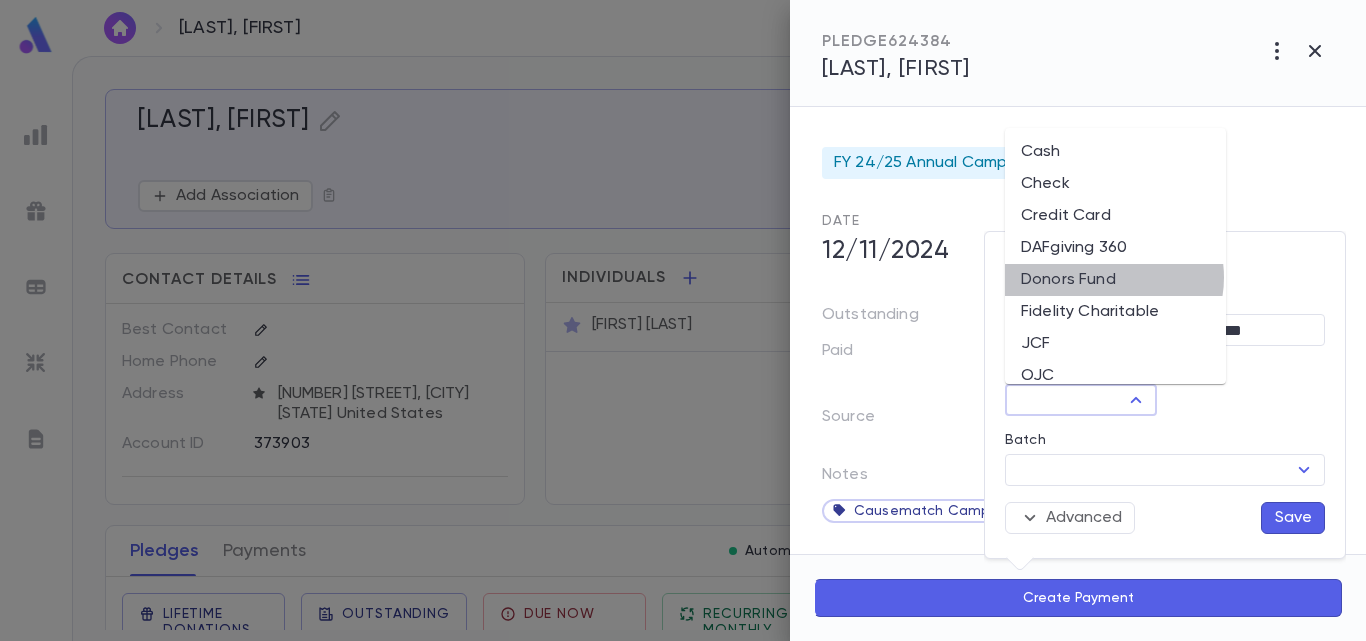 click on "Donors Fund" at bounding box center [1115, 280] 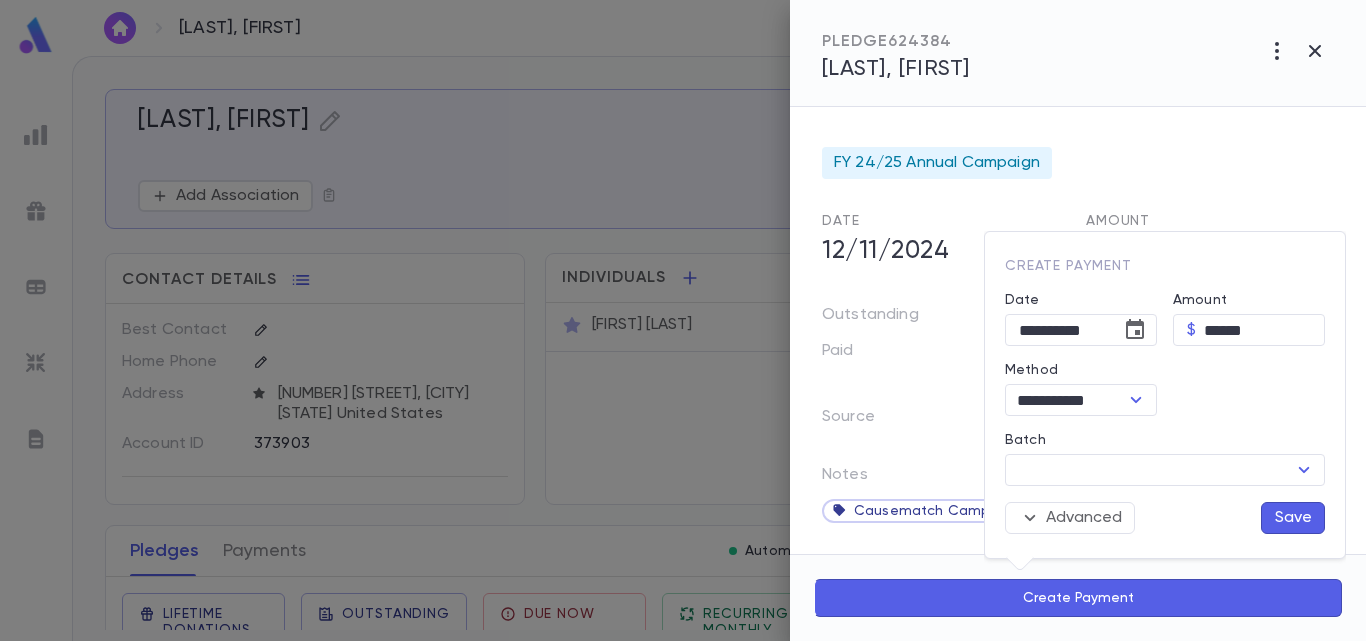 click on "Save" at bounding box center (1293, 518) 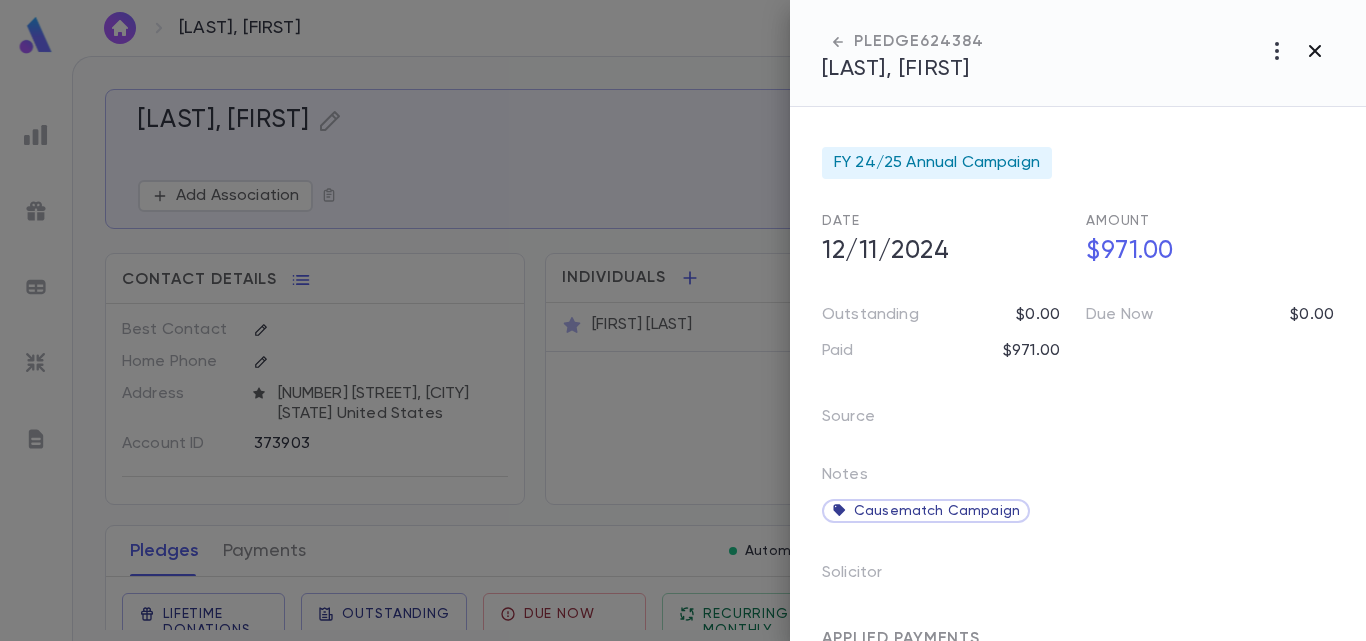 click at bounding box center (1277, 51) 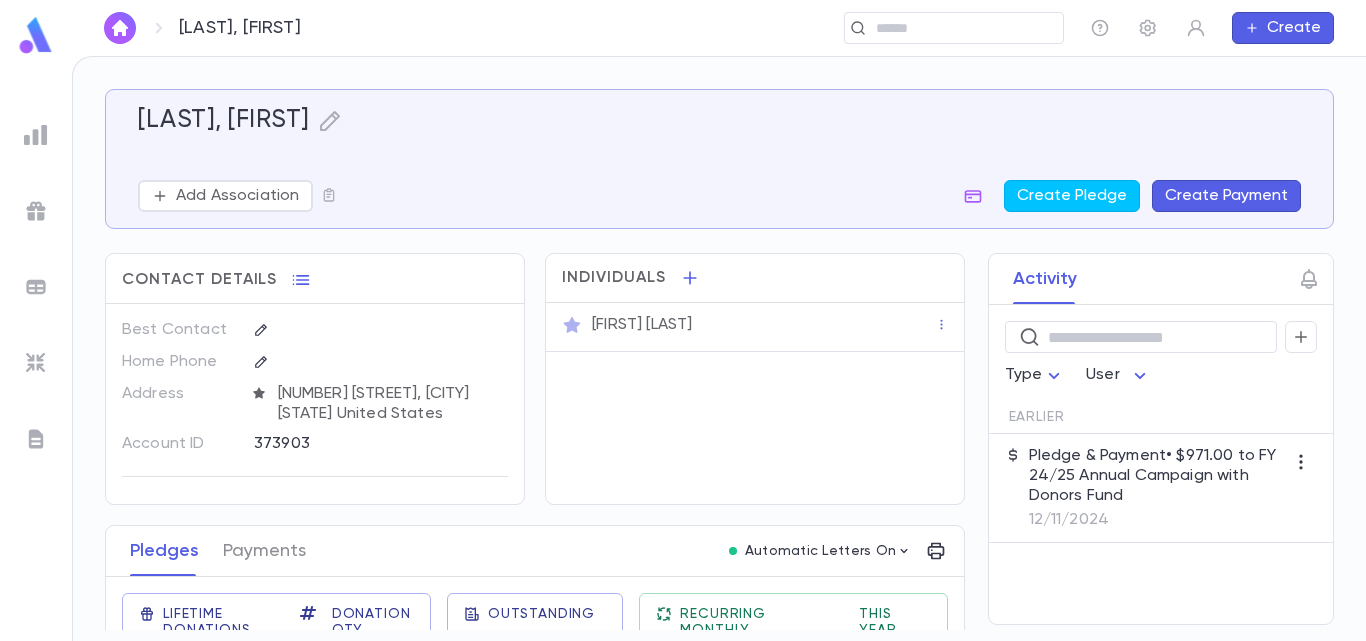 click at bounding box center [36, 35] 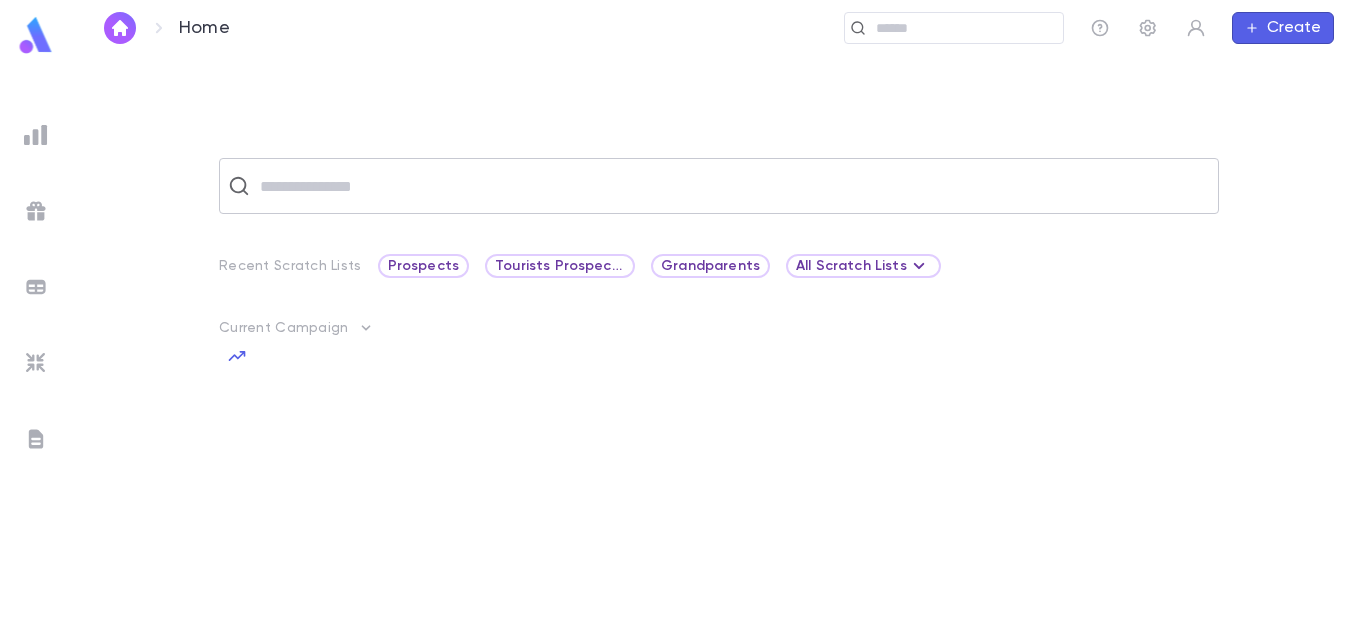 click at bounding box center [732, 186] 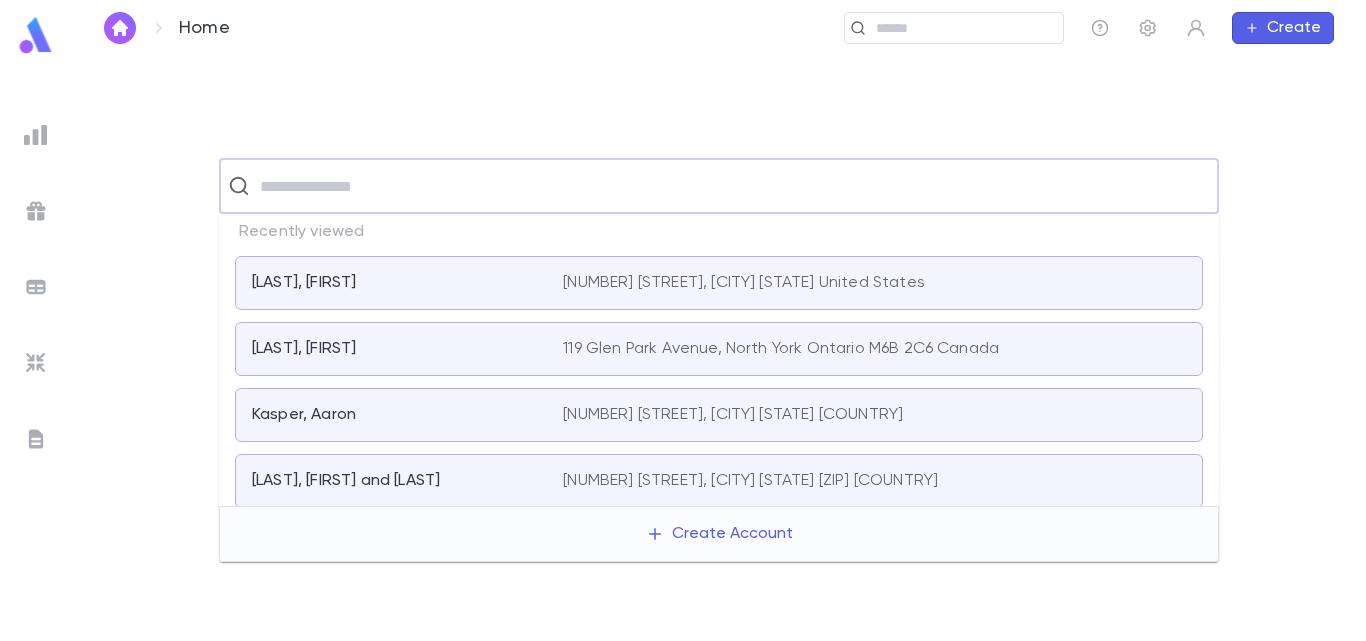 paste on "**********" 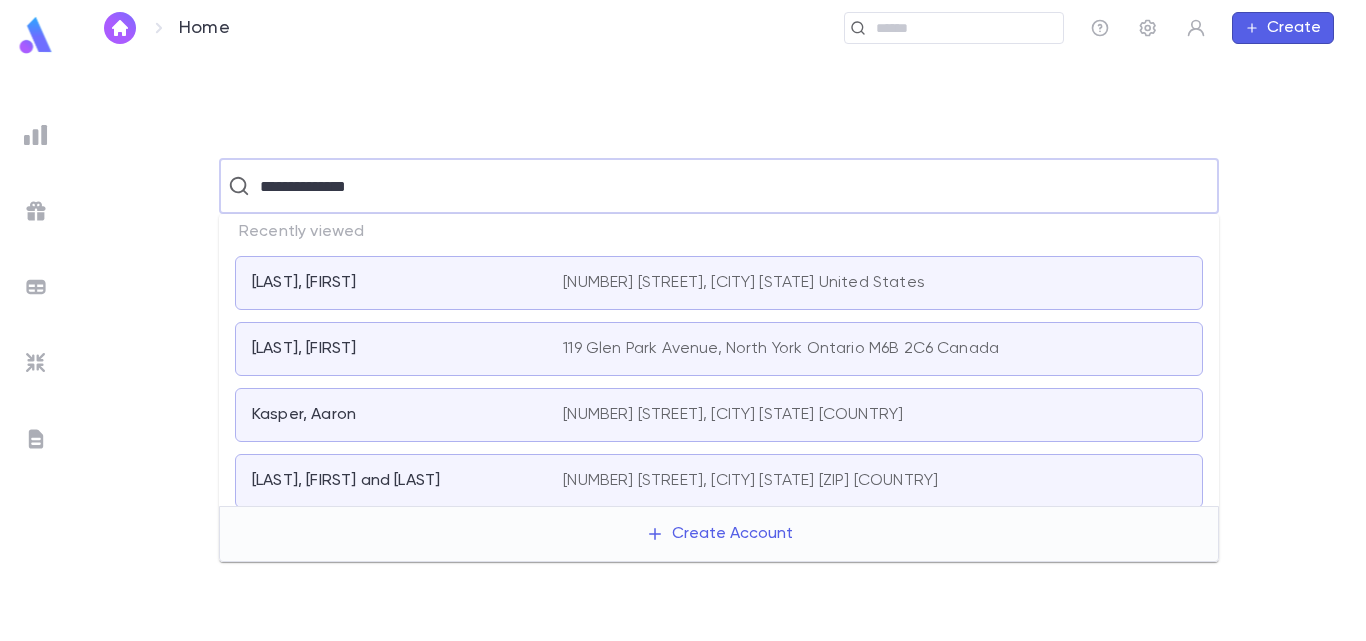 type on "**********" 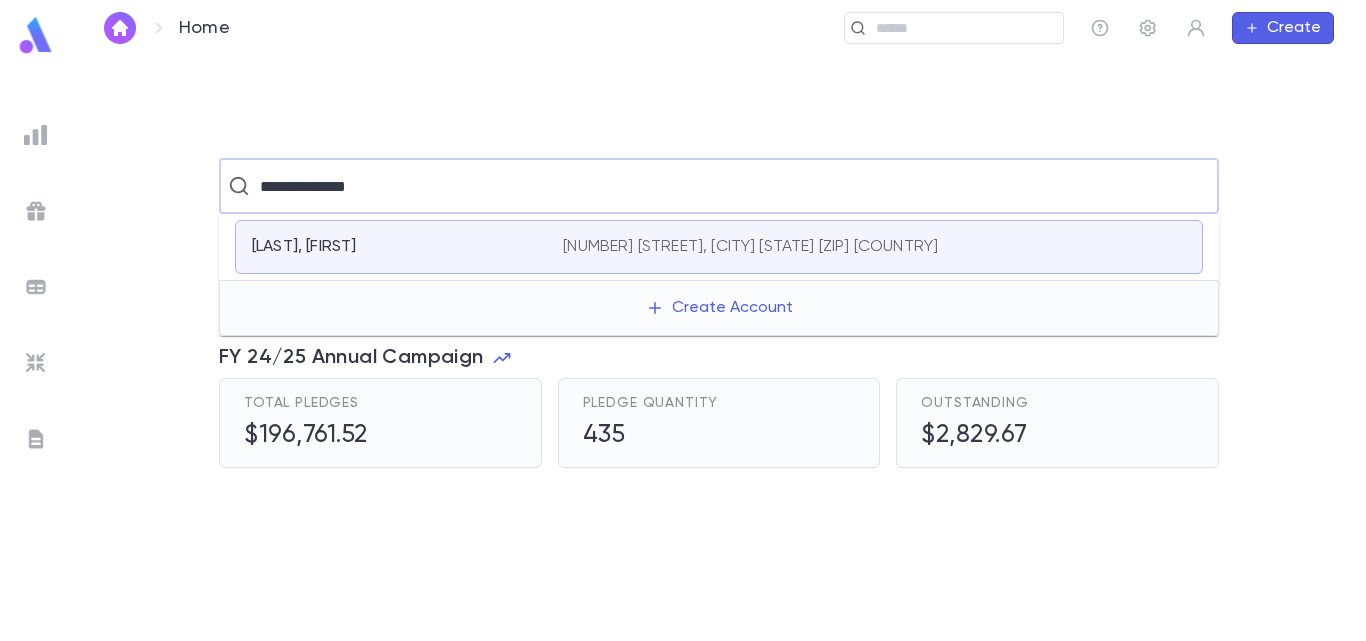 click on "[LAST], [FIRST]" at bounding box center [395, 247] 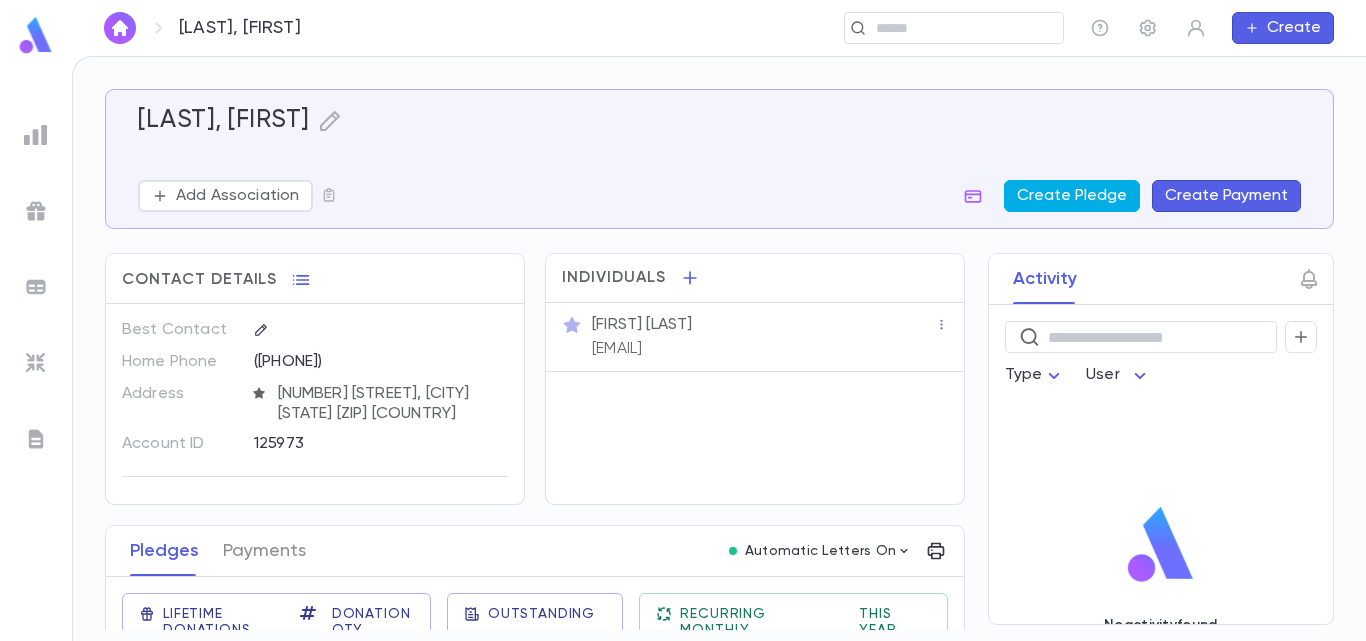 click on "Create Pledge" at bounding box center [1072, 196] 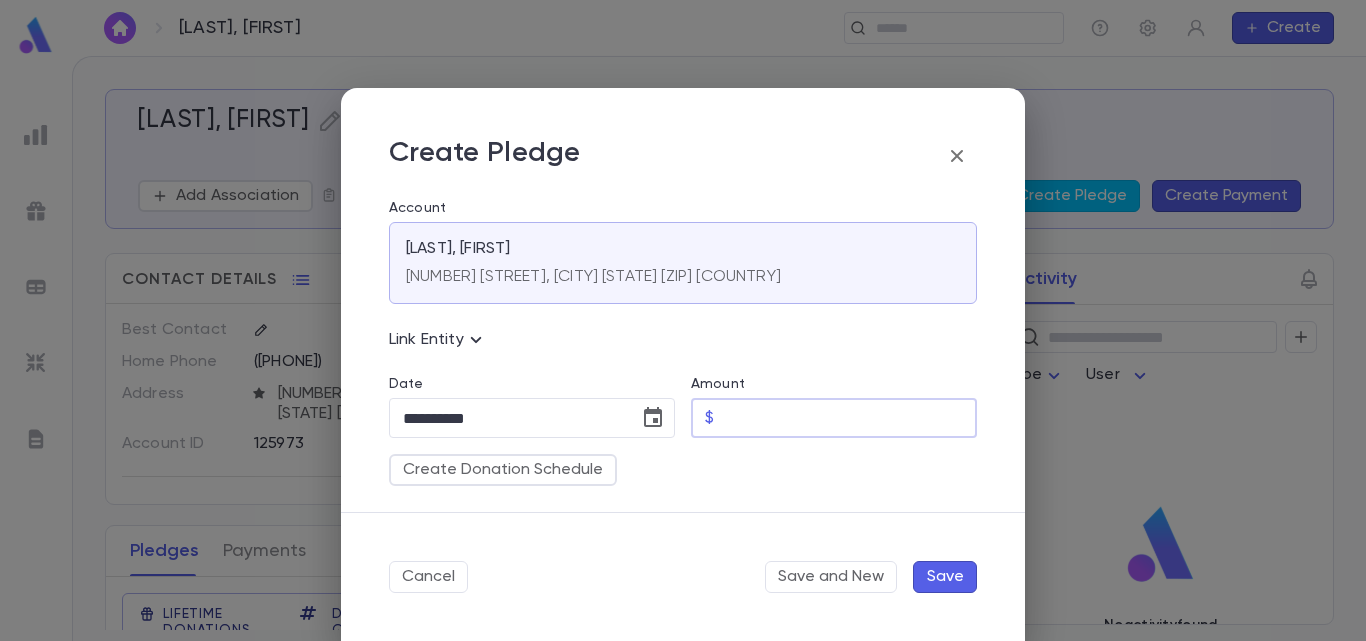 click on "Amount" at bounding box center [849, 418] 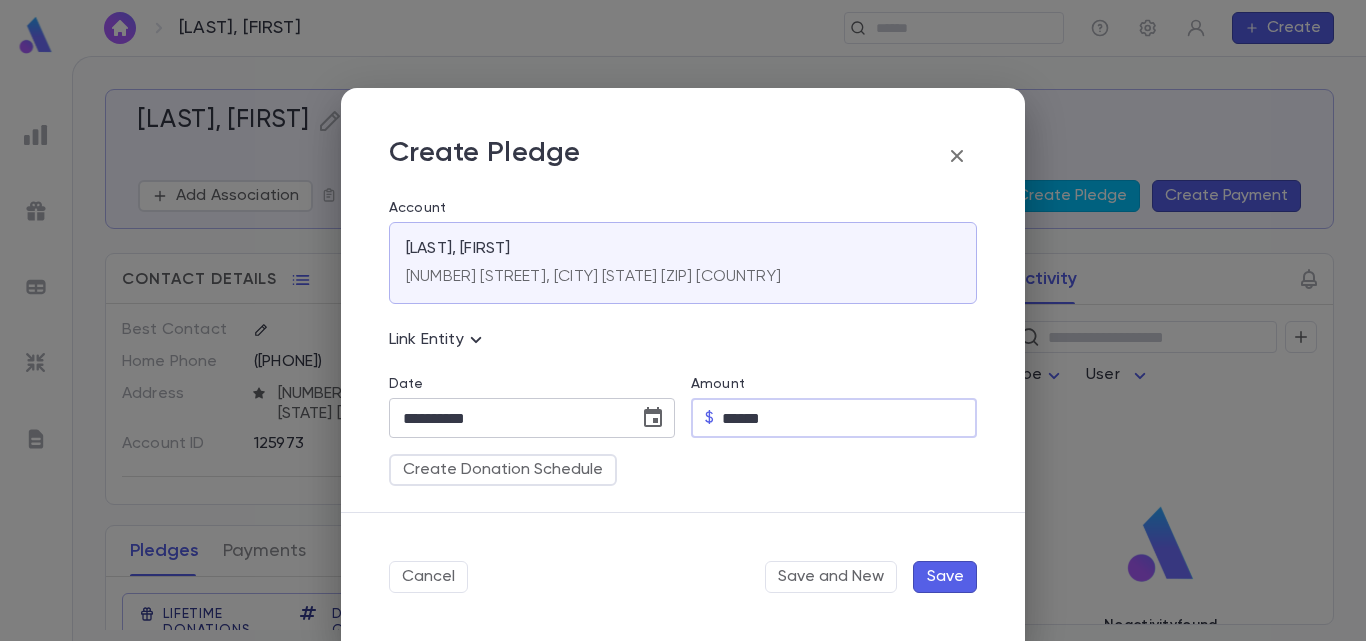 type on "******" 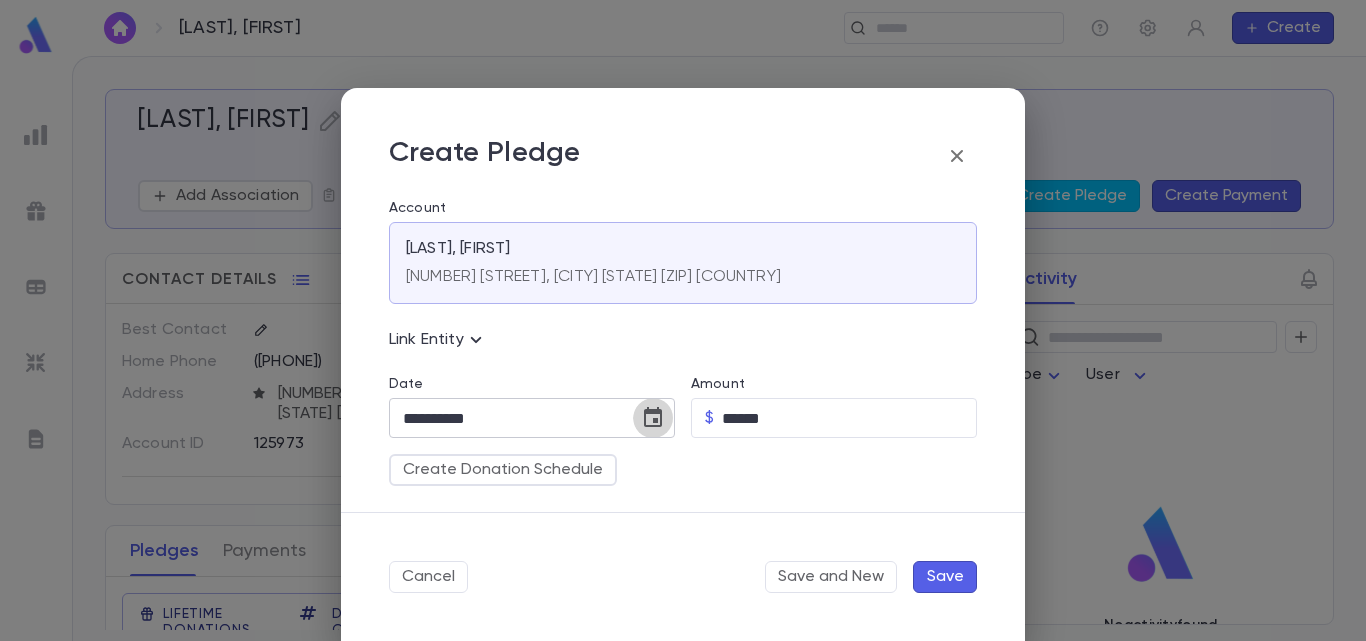 click at bounding box center (653, 418) 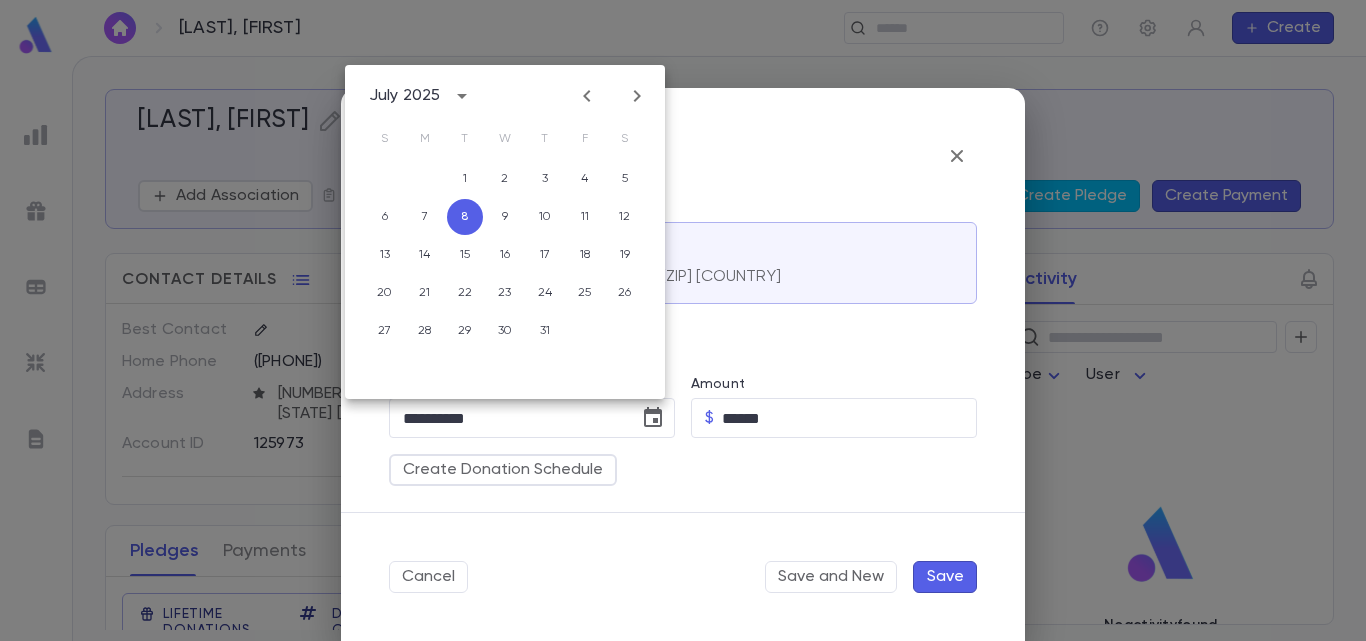 click at bounding box center [587, 96] 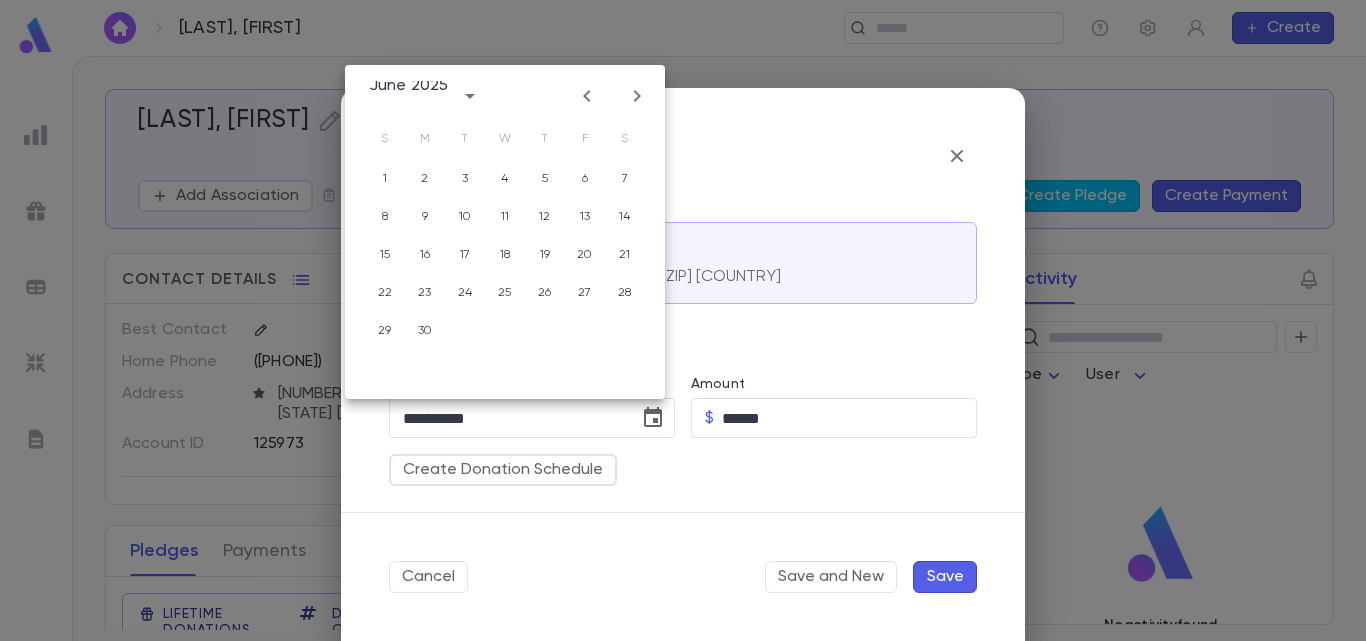 click at bounding box center (587, 96) 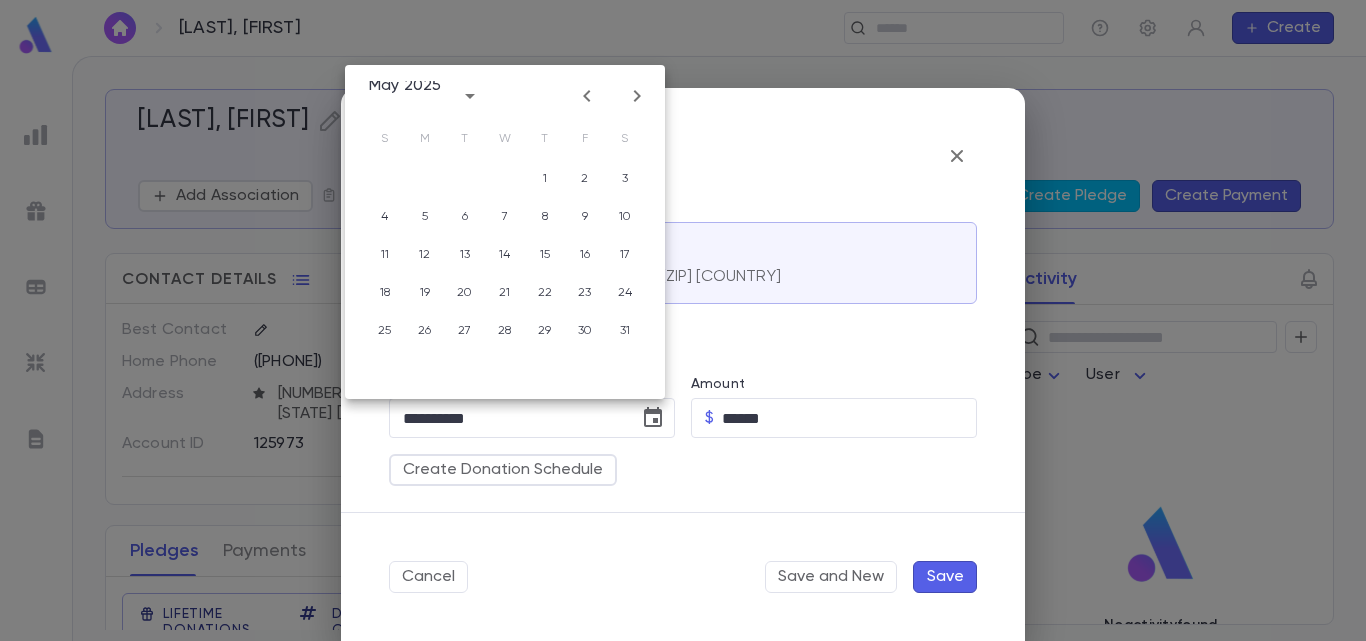 click at bounding box center [587, 96] 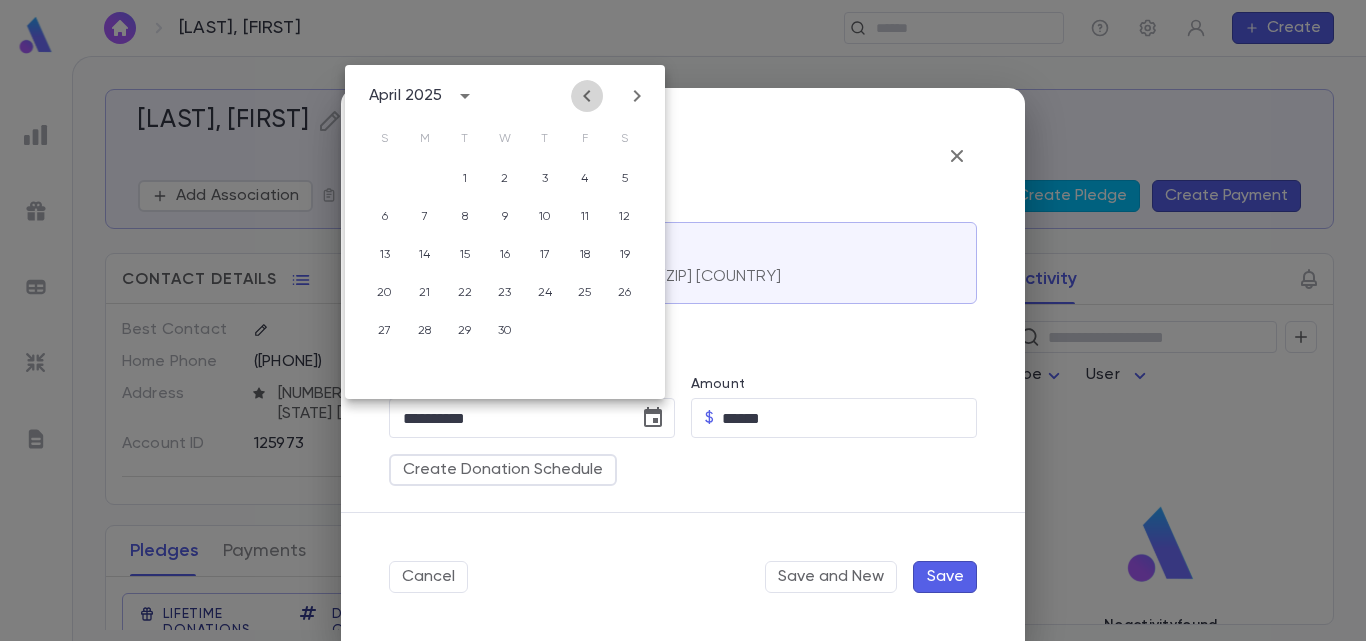 click at bounding box center (587, 96) 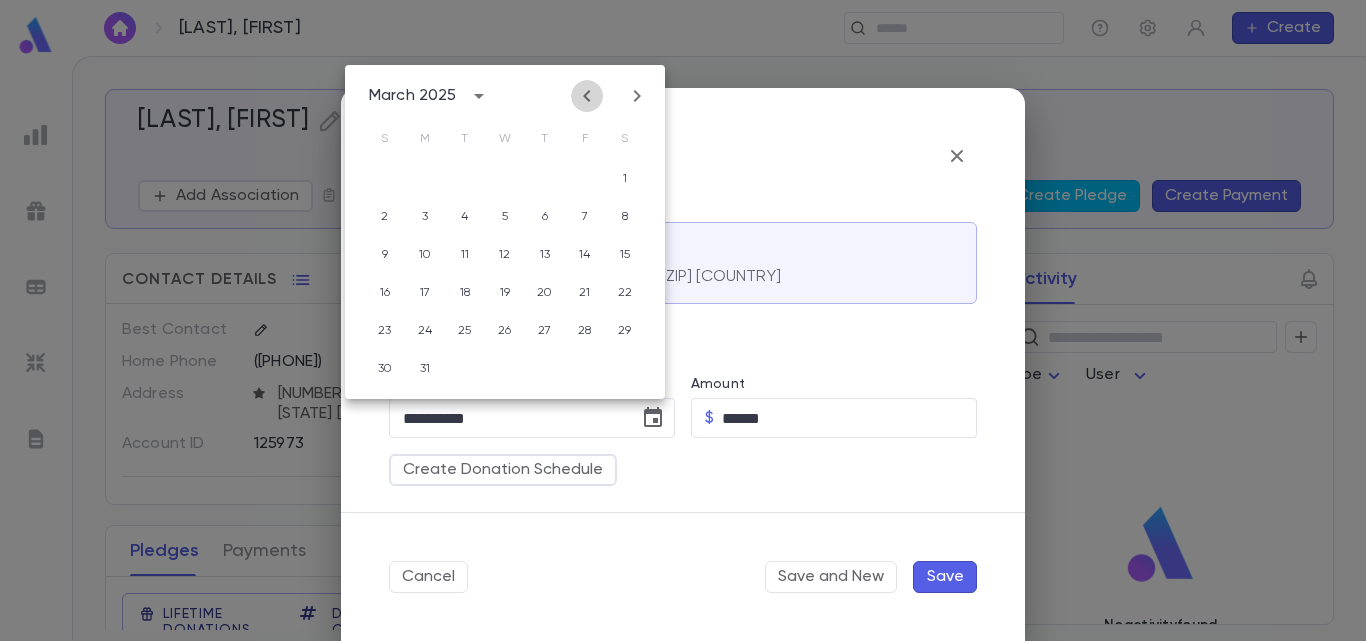 click at bounding box center (587, 96) 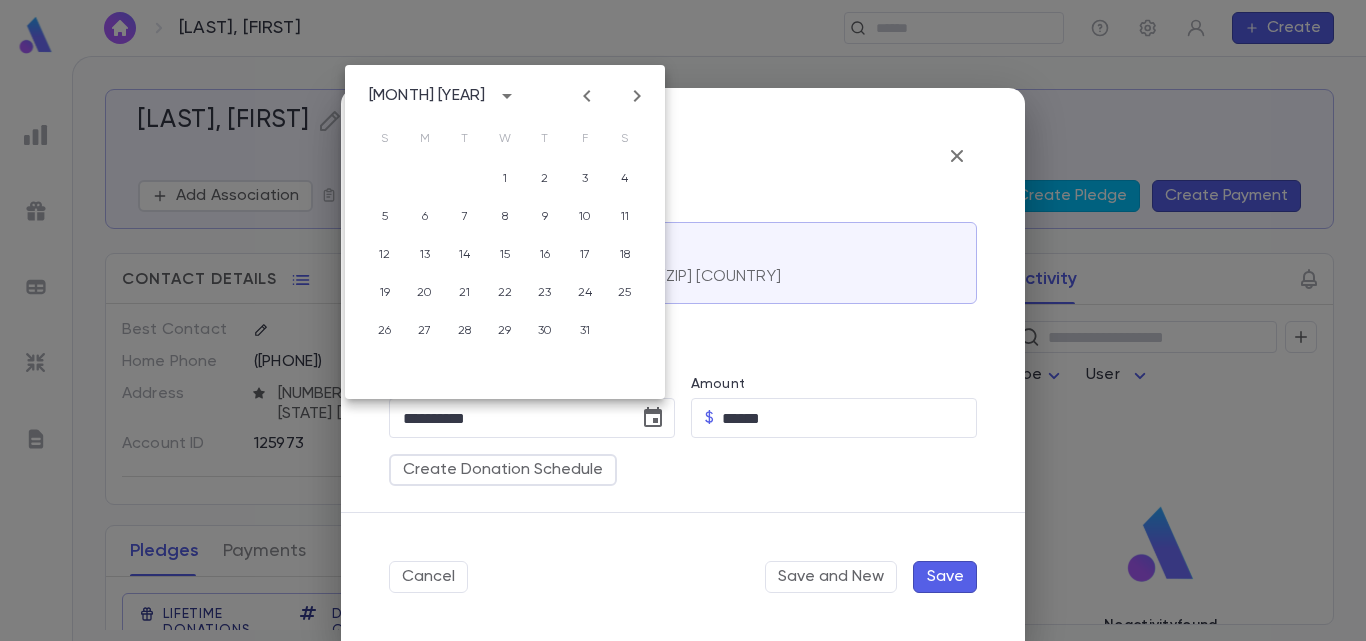 click at bounding box center (587, 96) 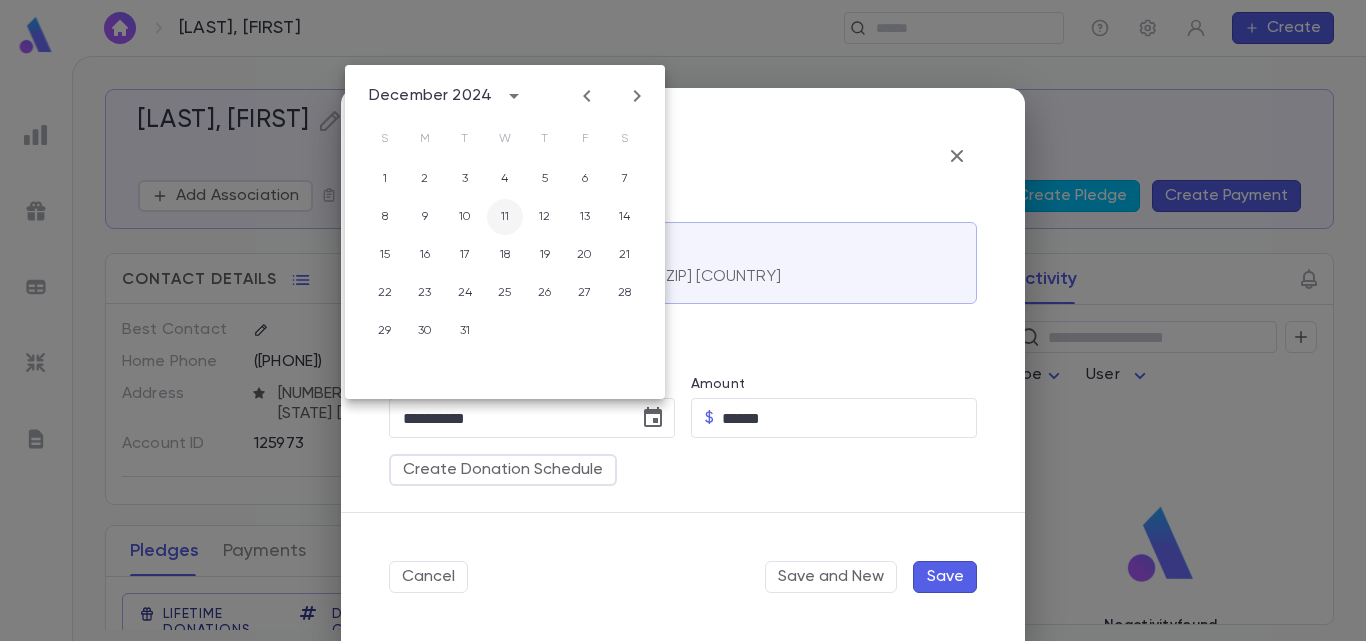 click on "11" at bounding box center [505, 179] 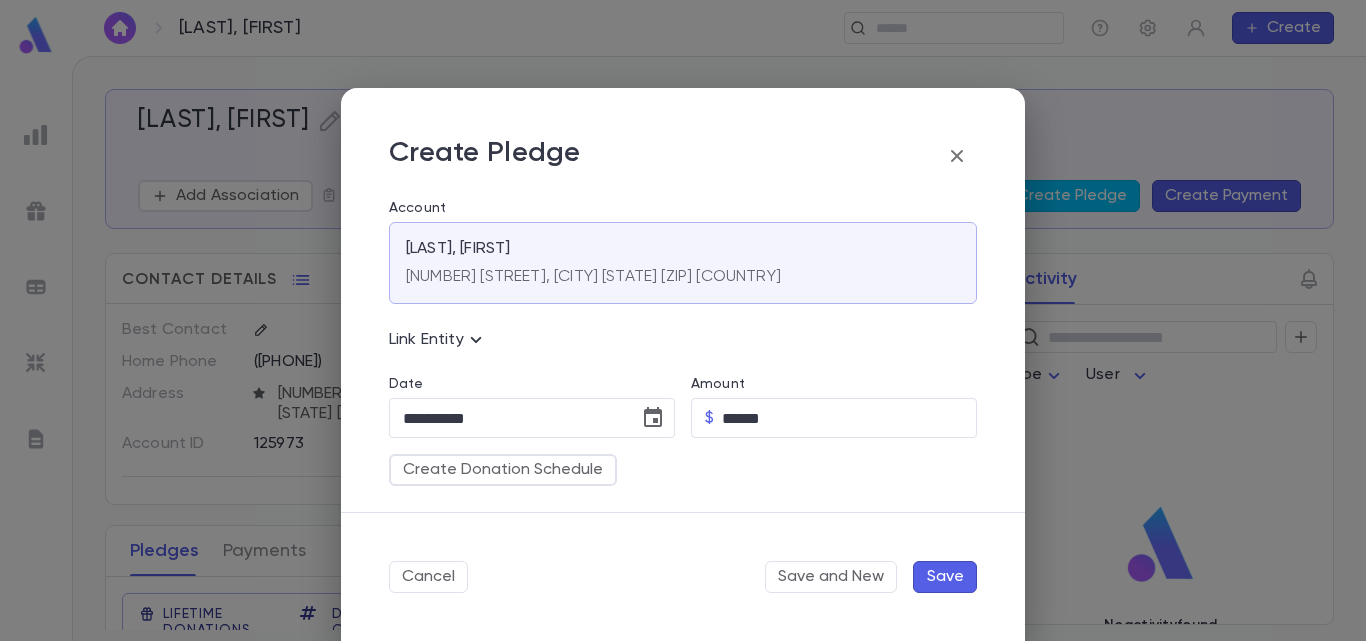 click on "Link Entity No associated entities Find  Entity" at bounding box center (675, 328) 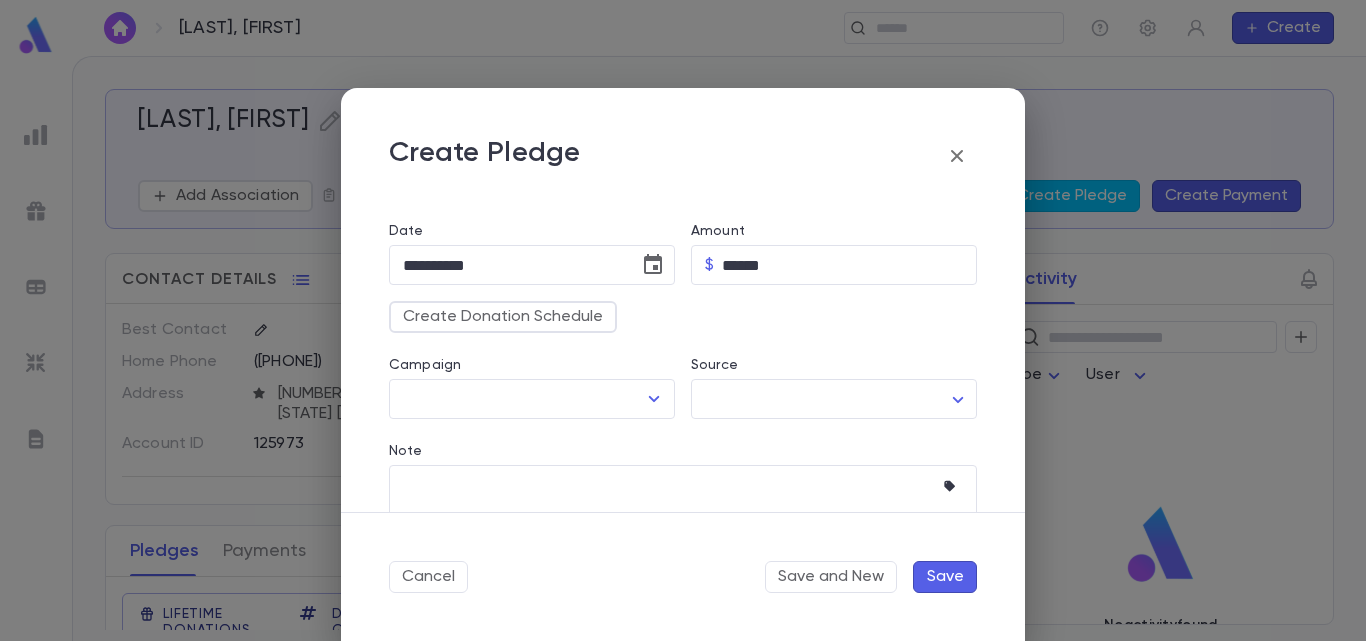 scroll, scrollTop: 212, scrollLeft: 0, axis: vertical 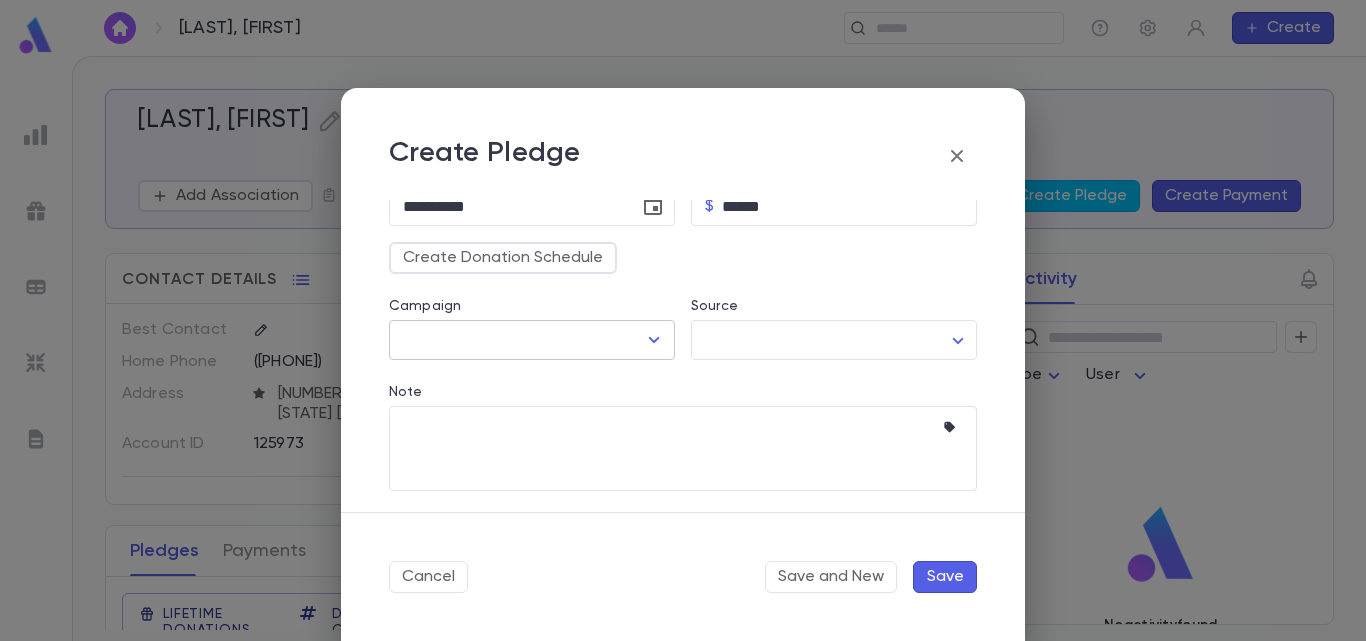 click at bounding box center [654, 340] 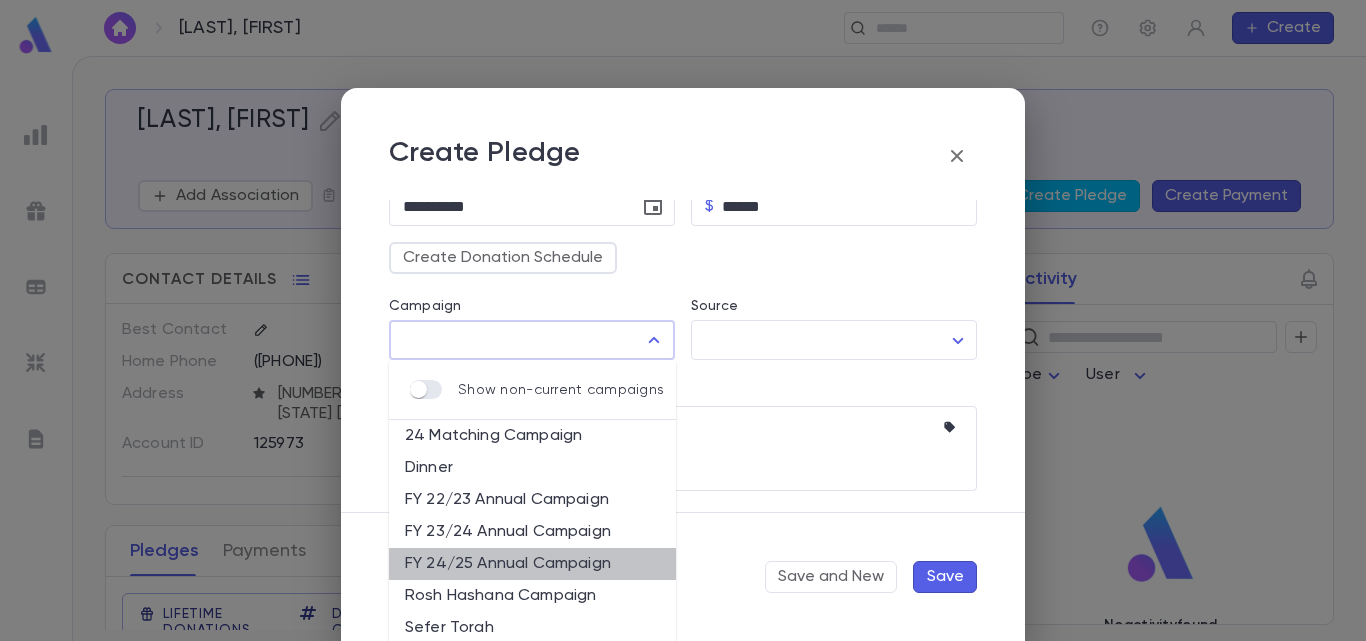 click on "FY 24/25 Annual Campaign" at bounding box center [532, 564] 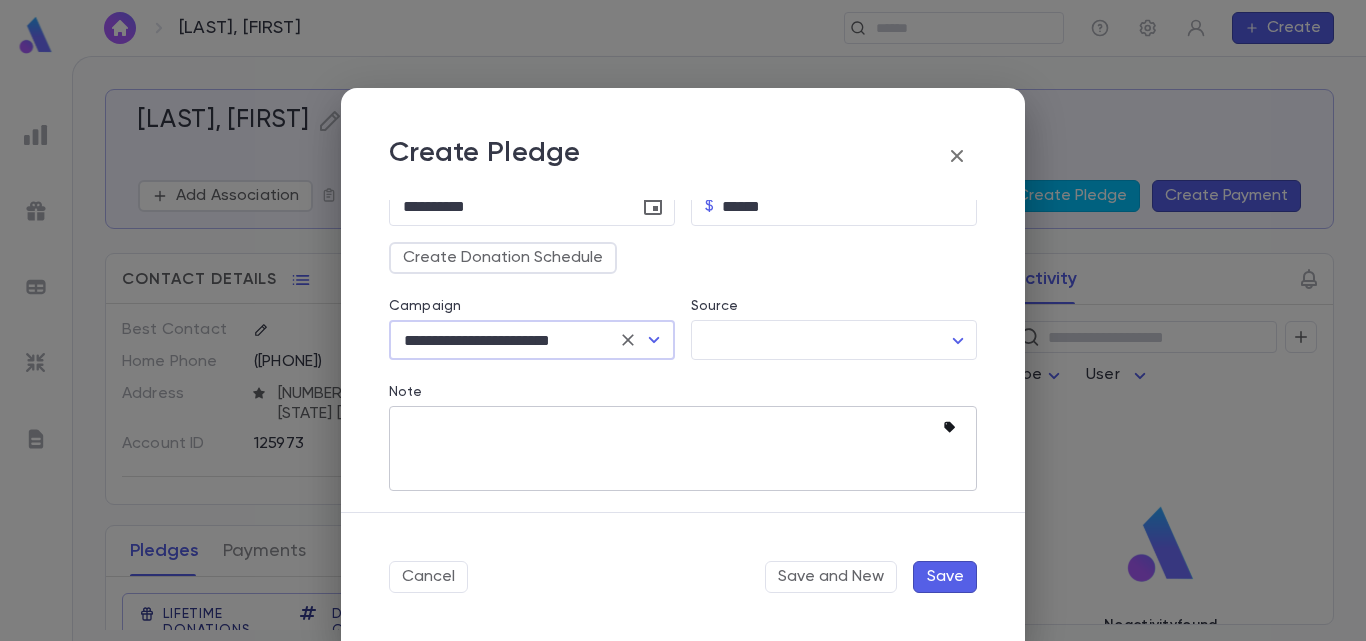 click at bounding box center [949, 427] 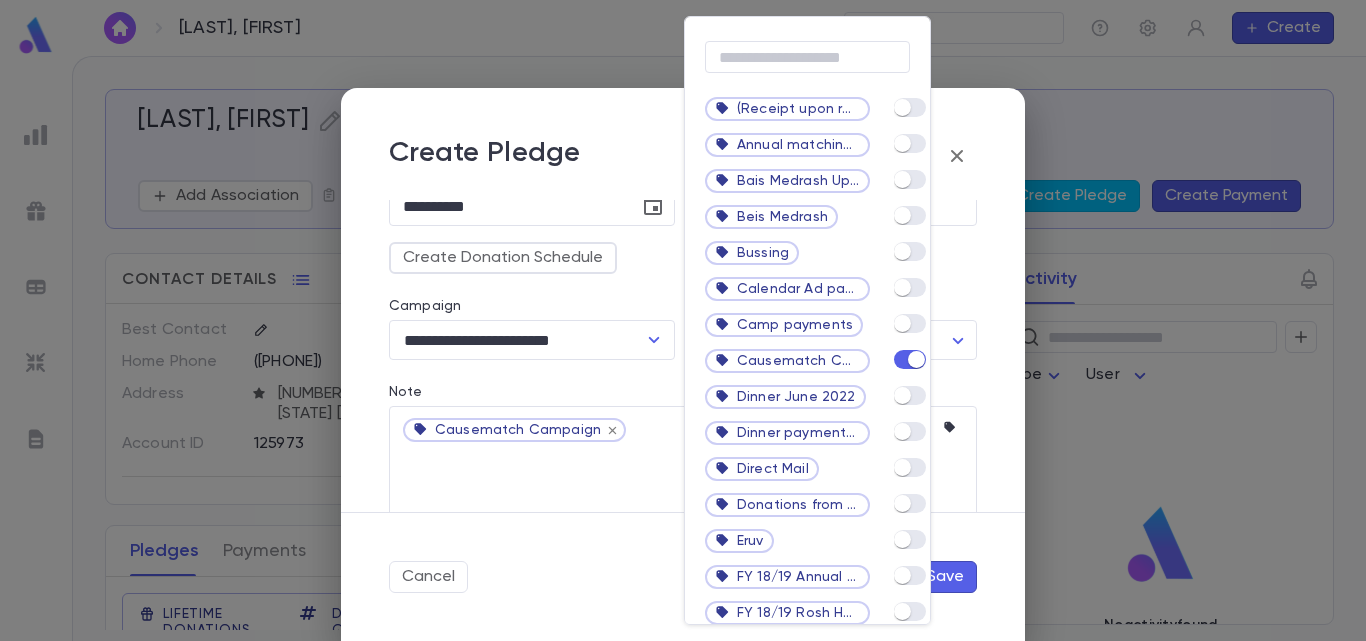 click at bounding box center [683, 320] 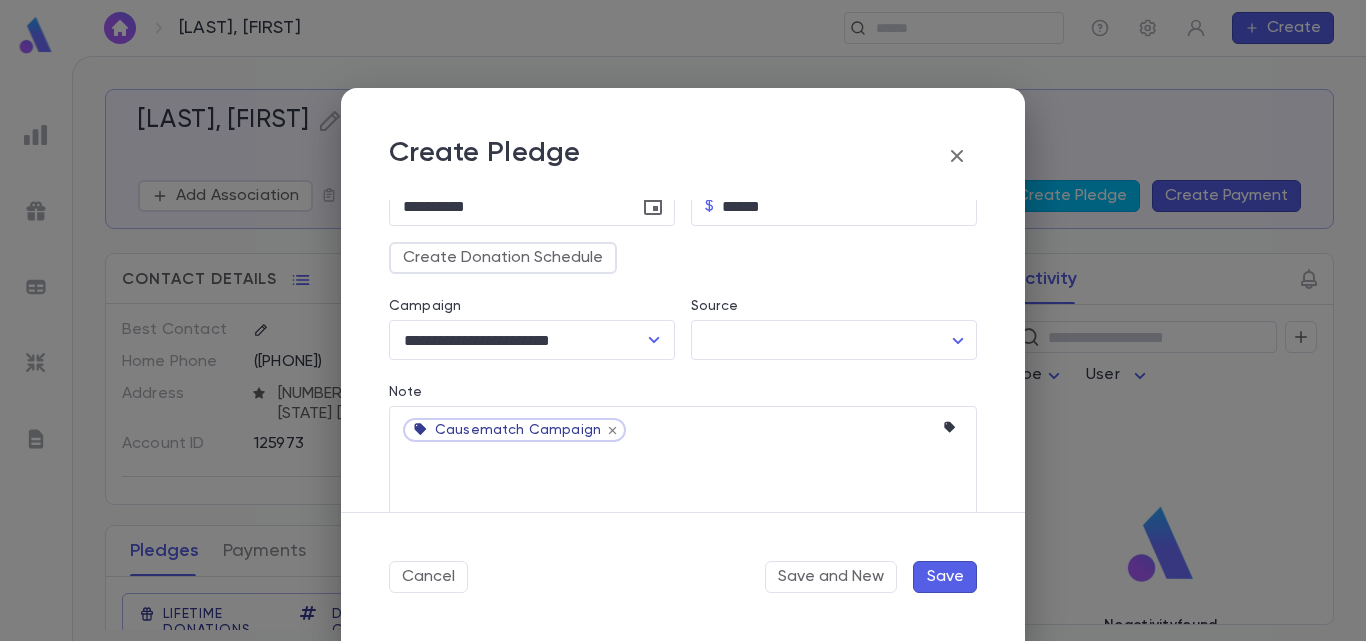 click on "Save" at bounding box center (945, 577) 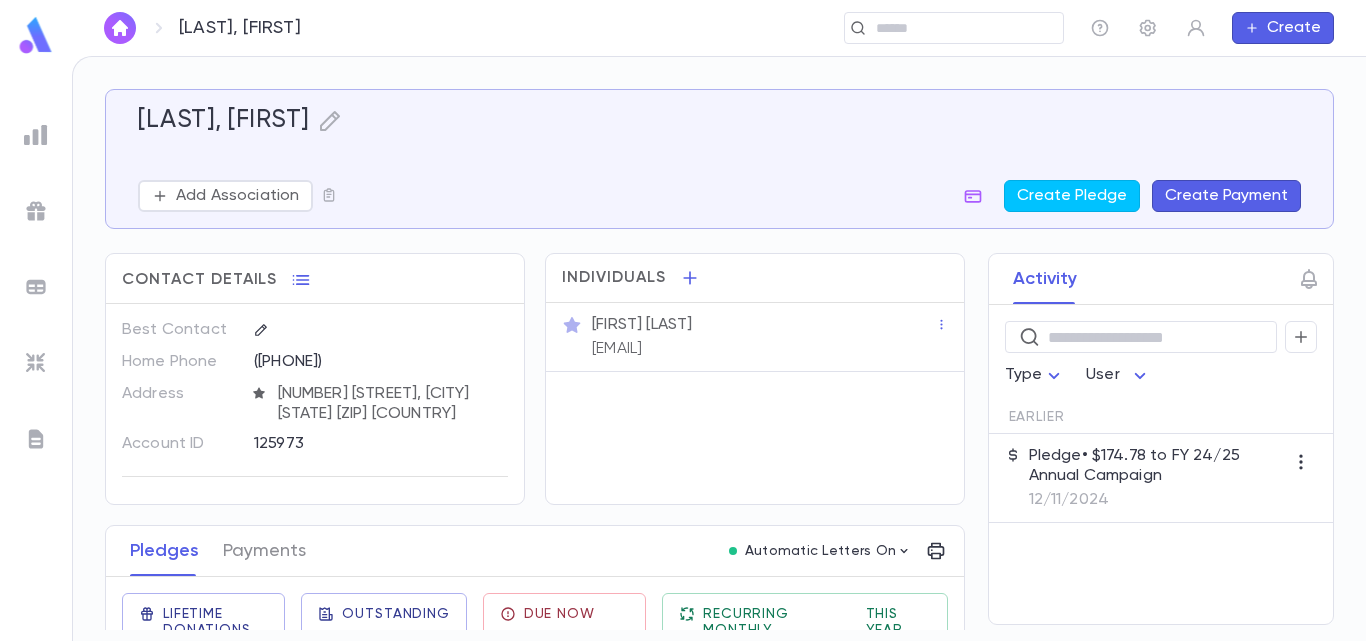 click at bounding box center [120, 28] 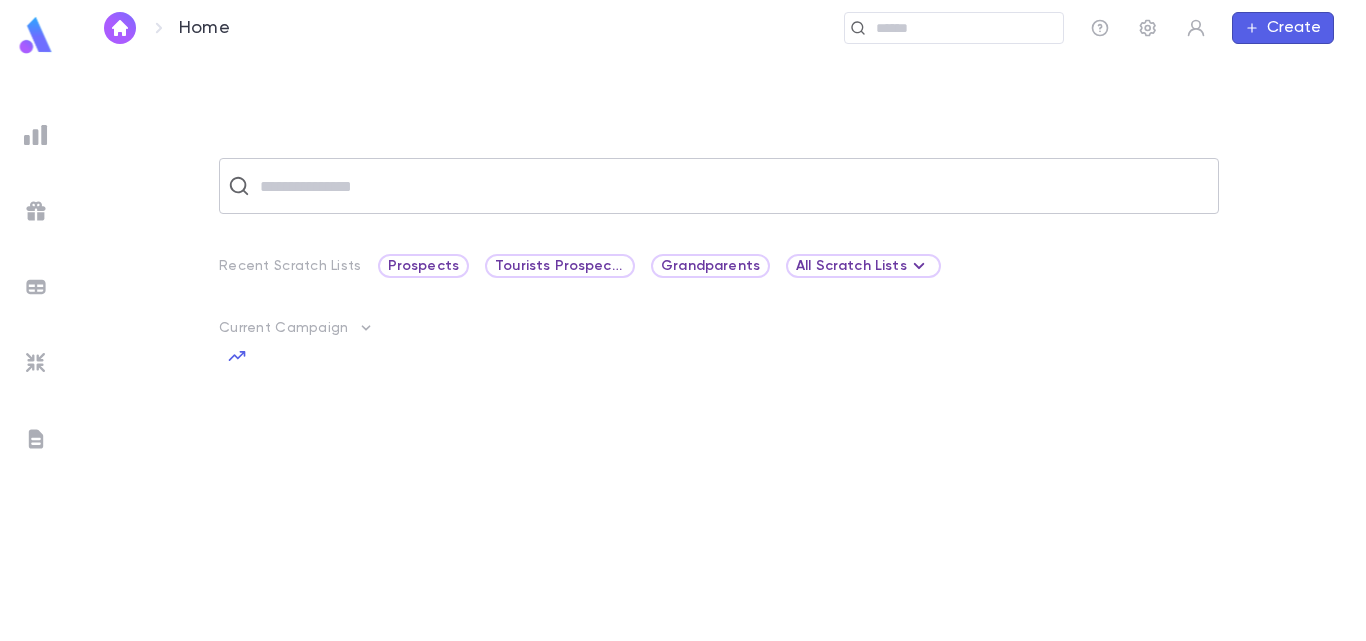 click at bounding box center [732, 186] 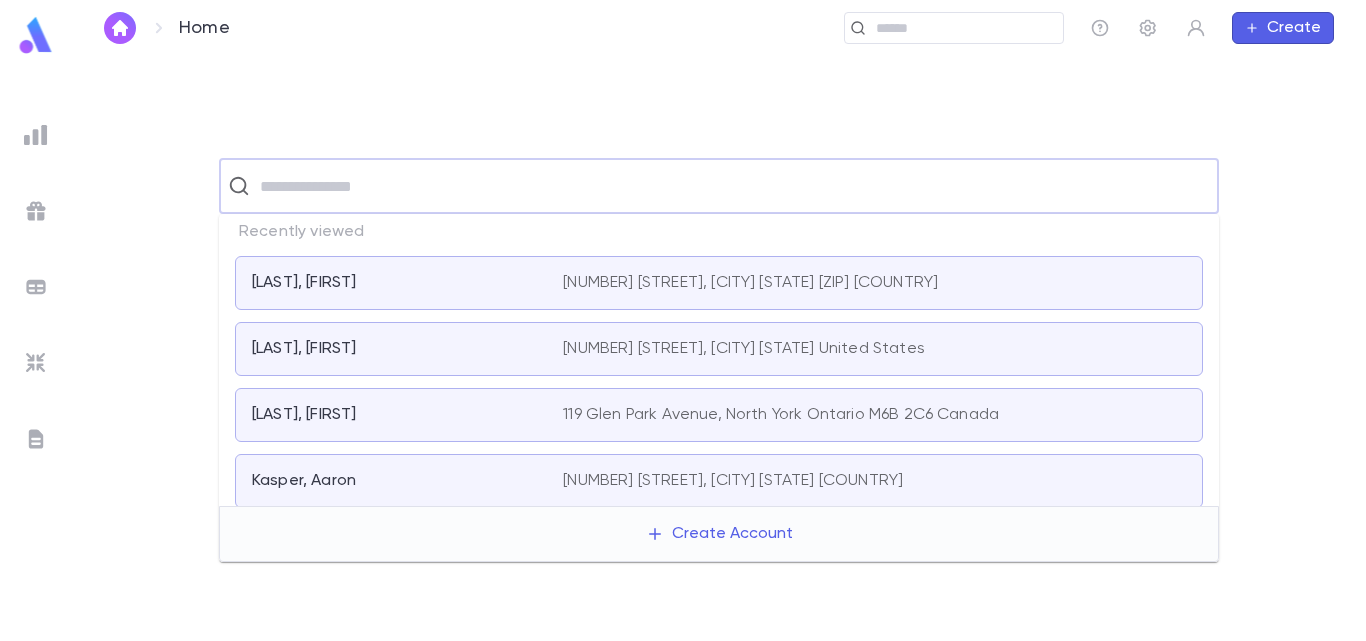 paste on "**********" 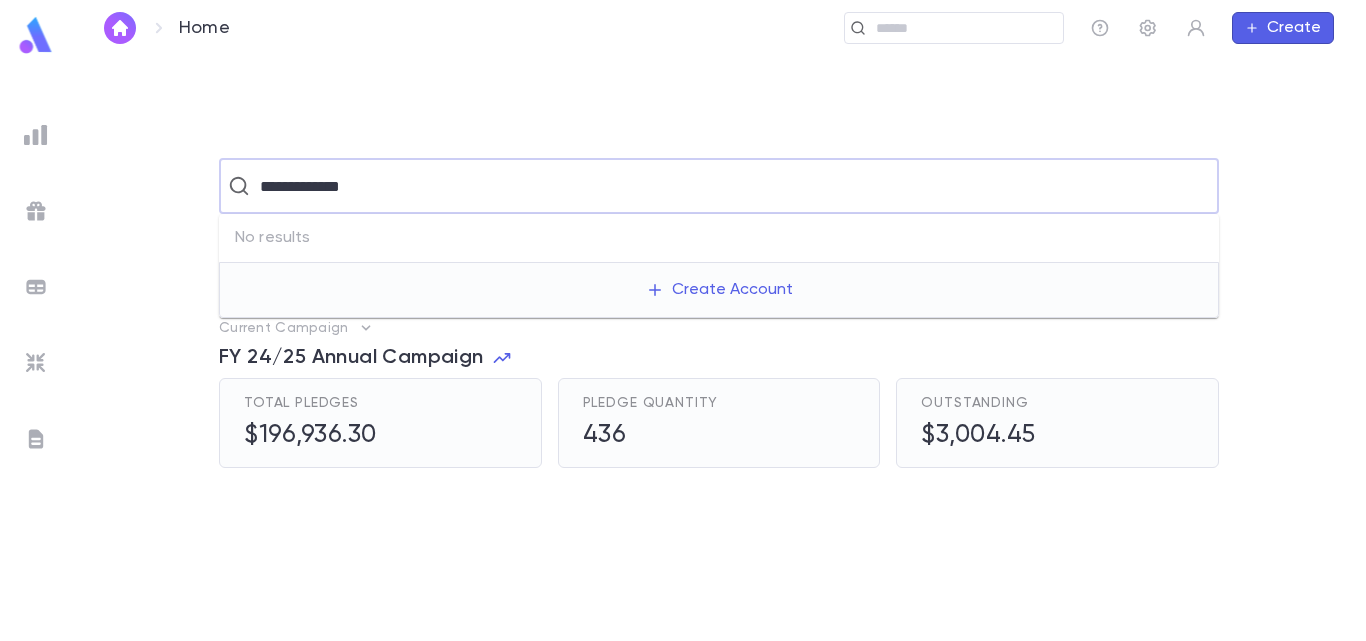 drag, startPoint x: 322, startPoint y: 192, endPoint x: 183, endPoint y: 248, distance: 149.8566 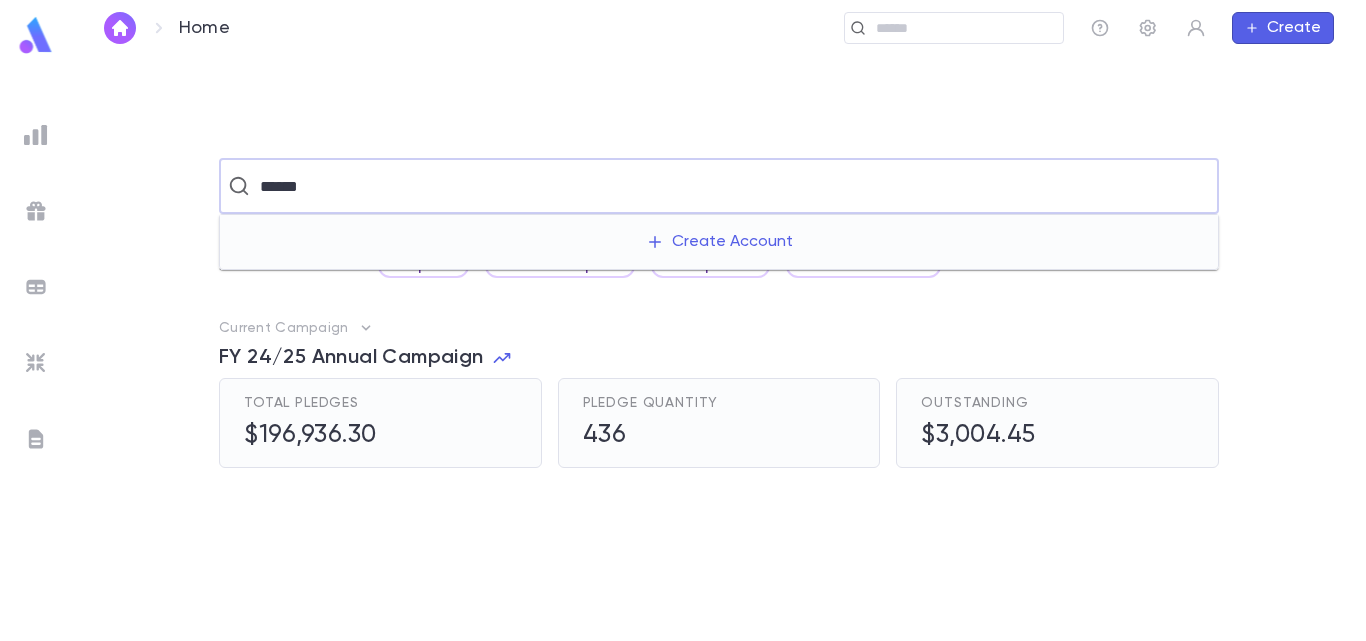 type on "******" 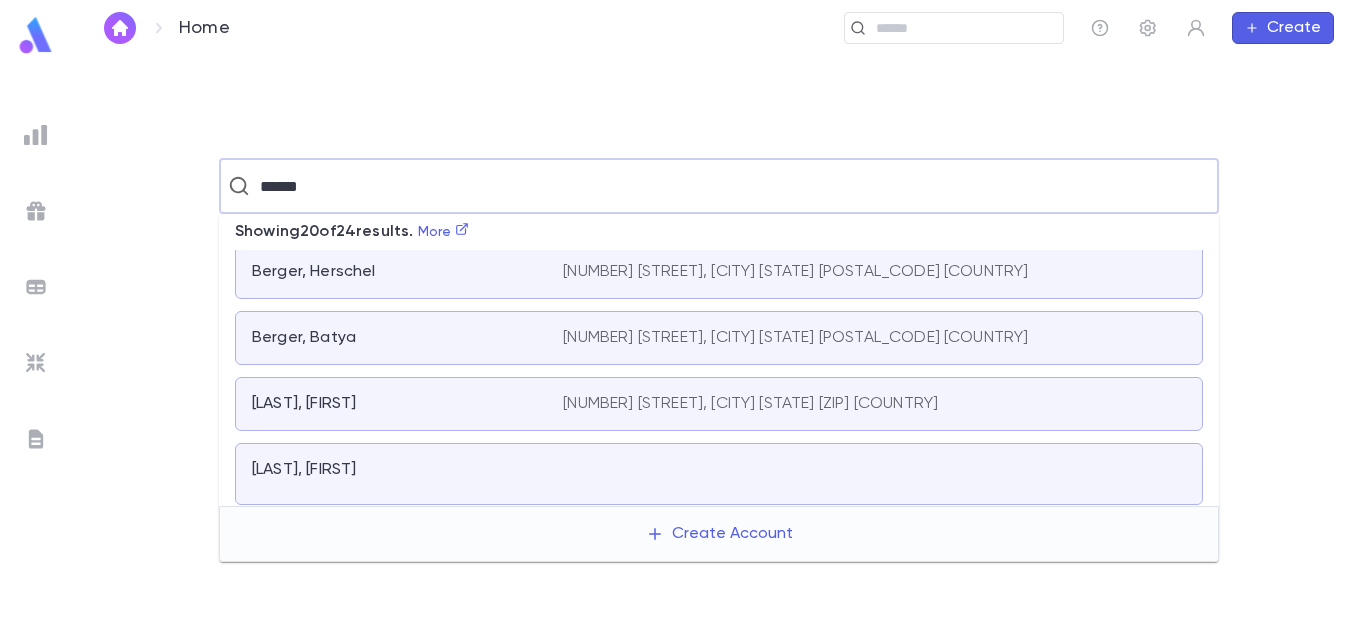 scroll, scrollTop: 1112, scrollLeft: 0, axis: vertical 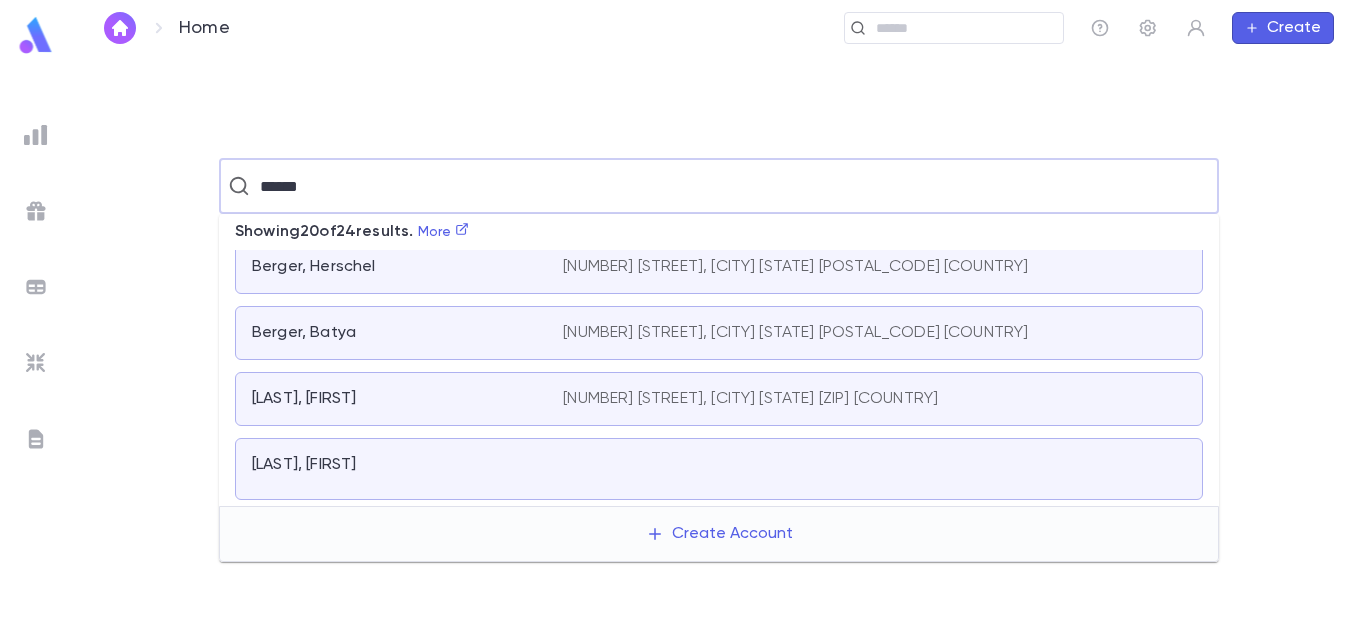 click on "******" at bounding box center (717, 186) 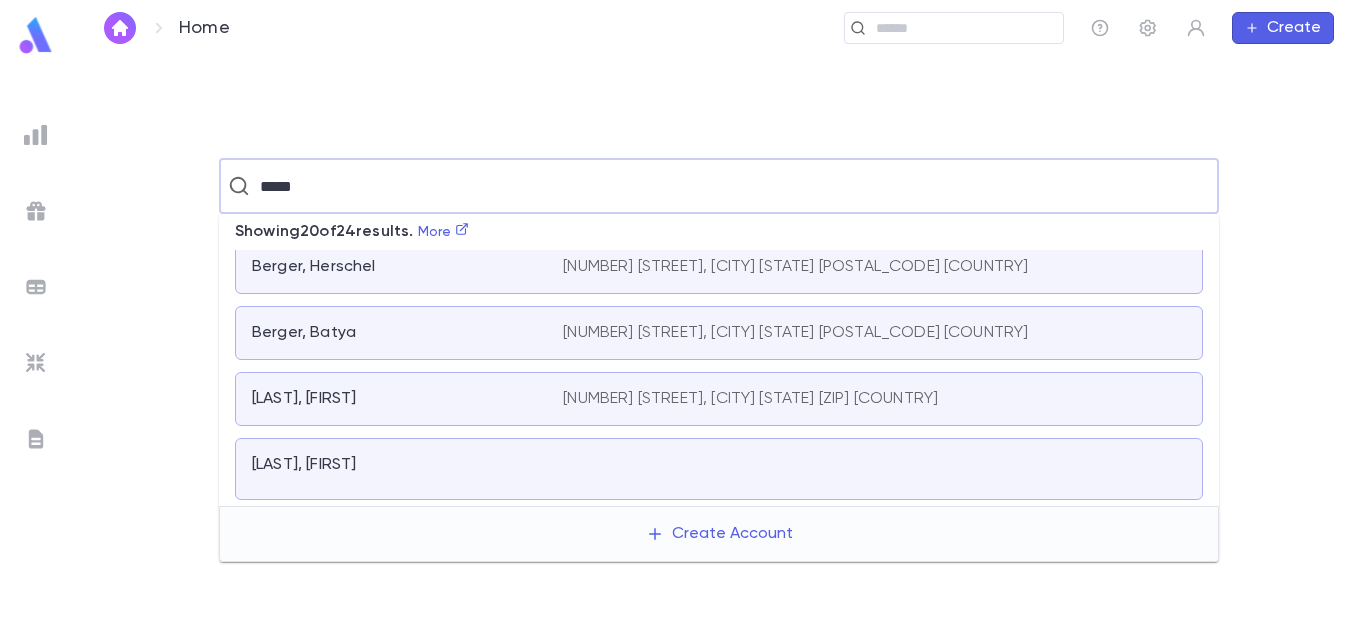 scroll, scrollTop: 0, scrollLeft: 0, axis: both 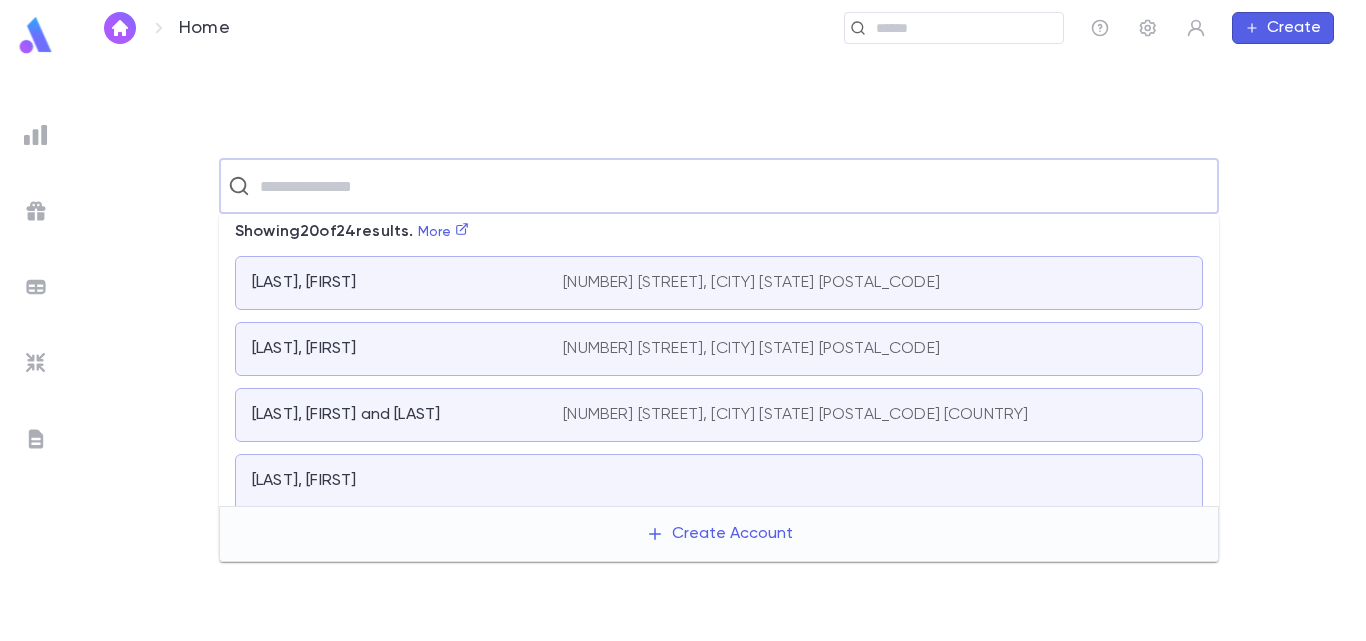 type 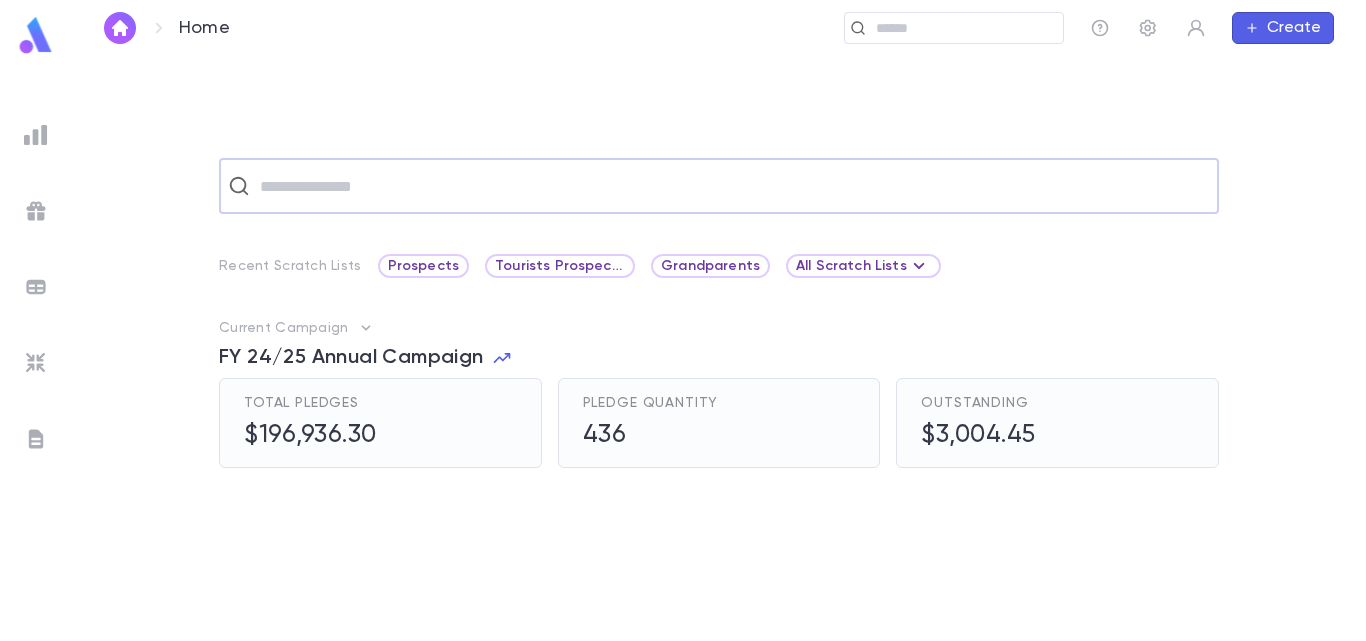 click at bounding box center [1252, 28] 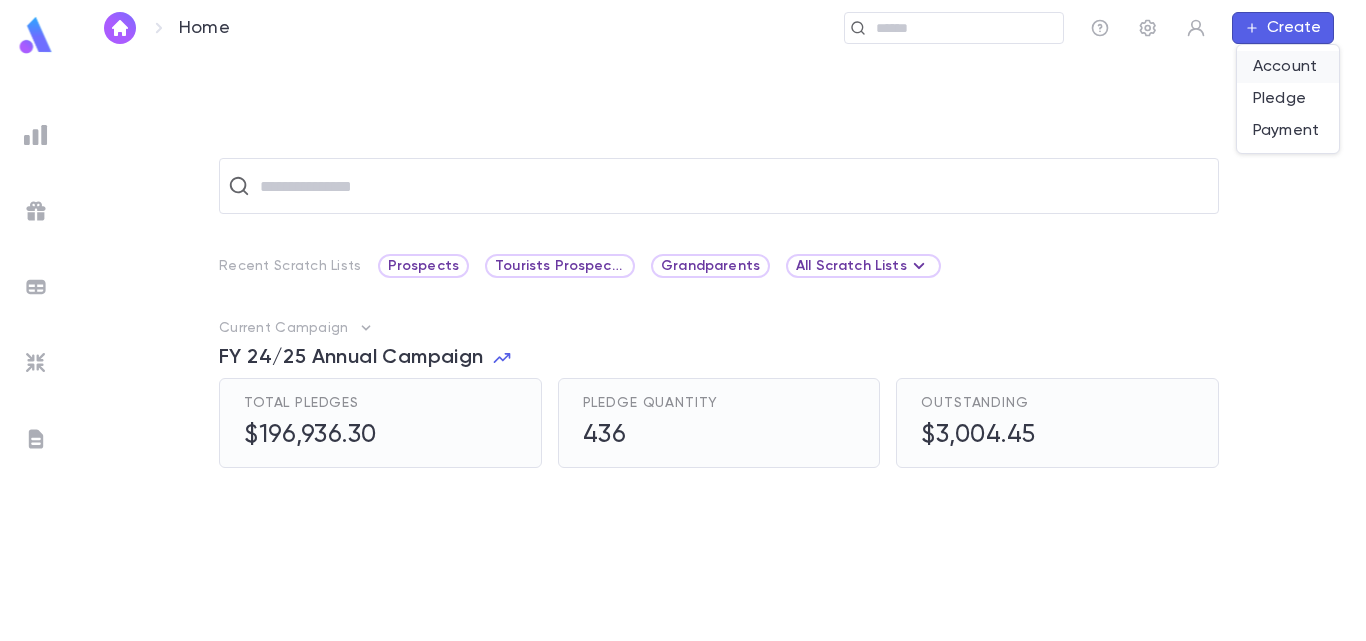 click on "Account" at bounding box center [1288, 67] 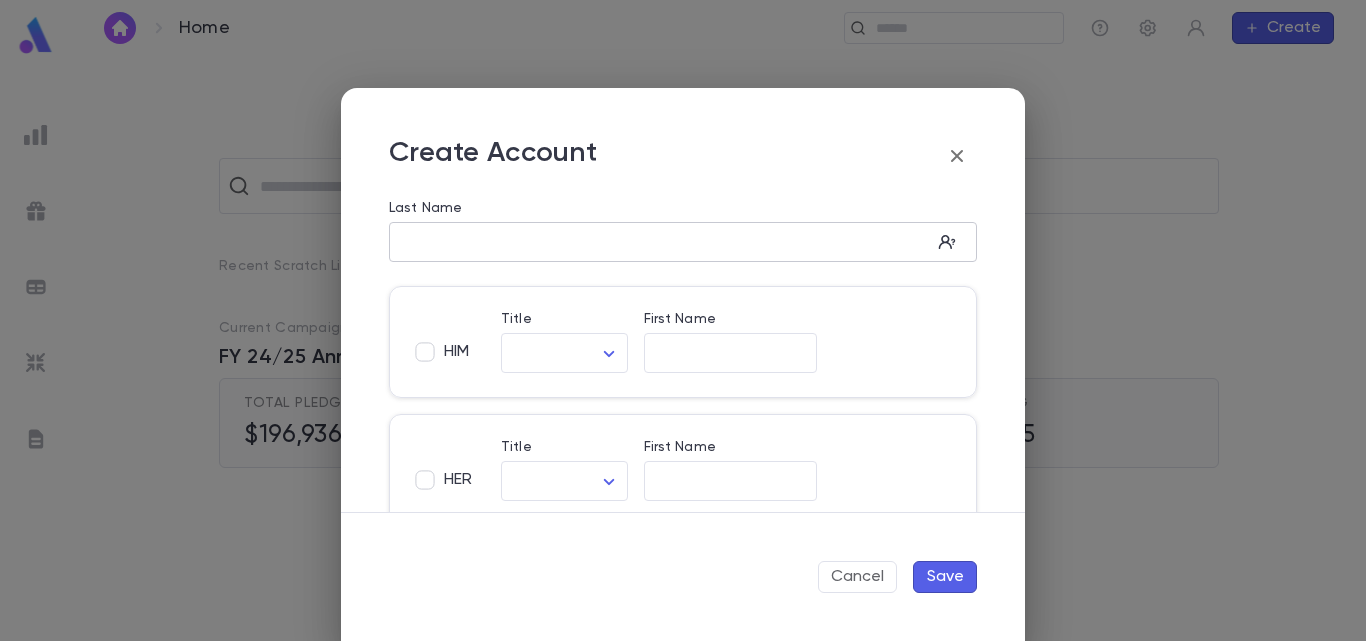 click on "Last Name" at bounding box center (660, 242) 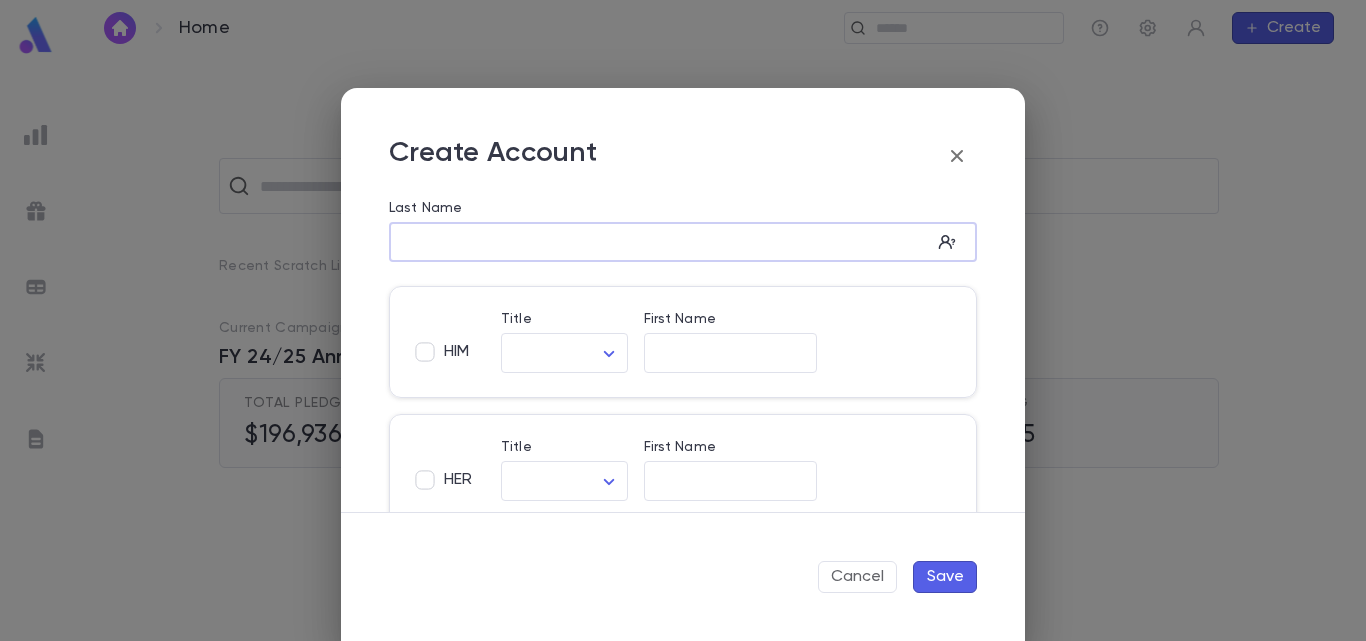 click on "Last Name" at bounding box center [660, 242] 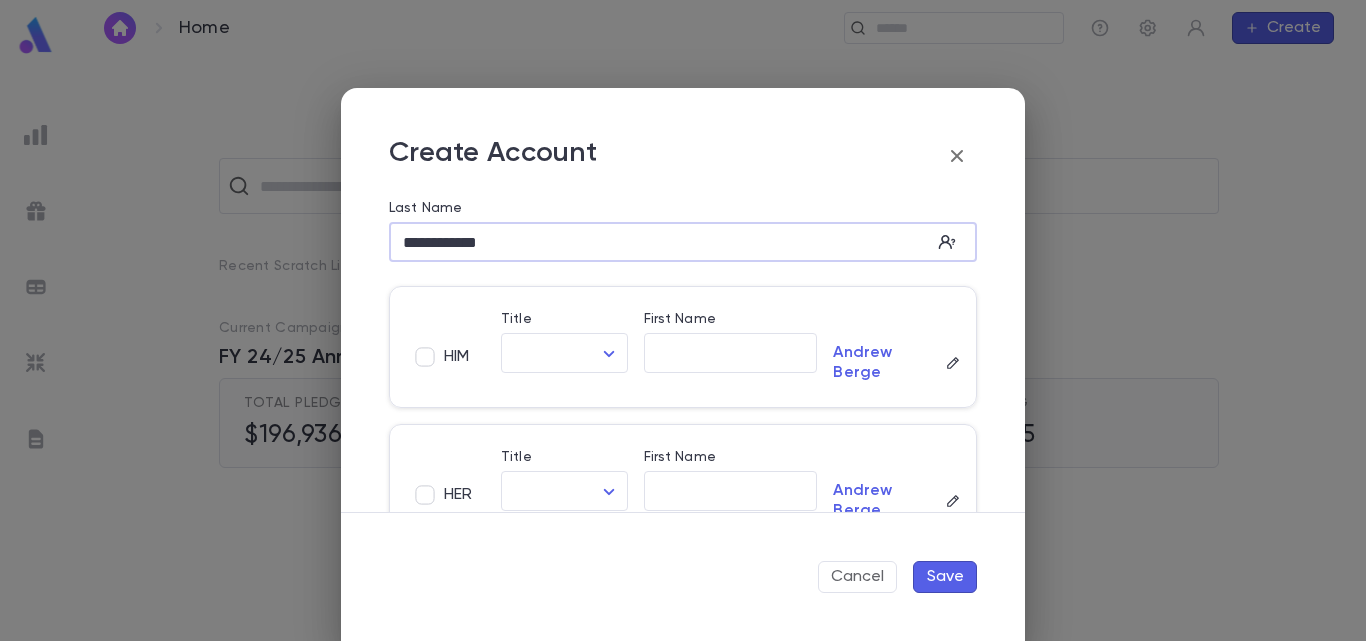 drag, startPoint x: 464, startPoint y: 242, endPoint x: 255, endPoint y: 291, distance: 214.66719 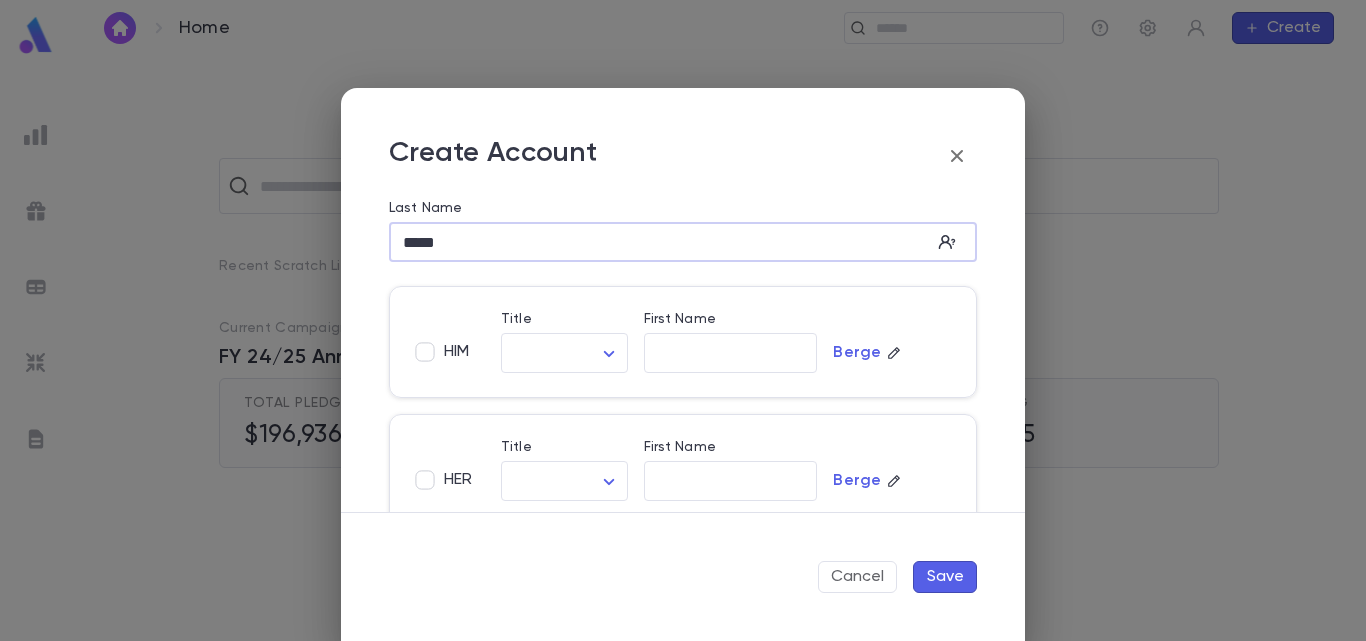 click on "*****" at bounding box center [660, 242] 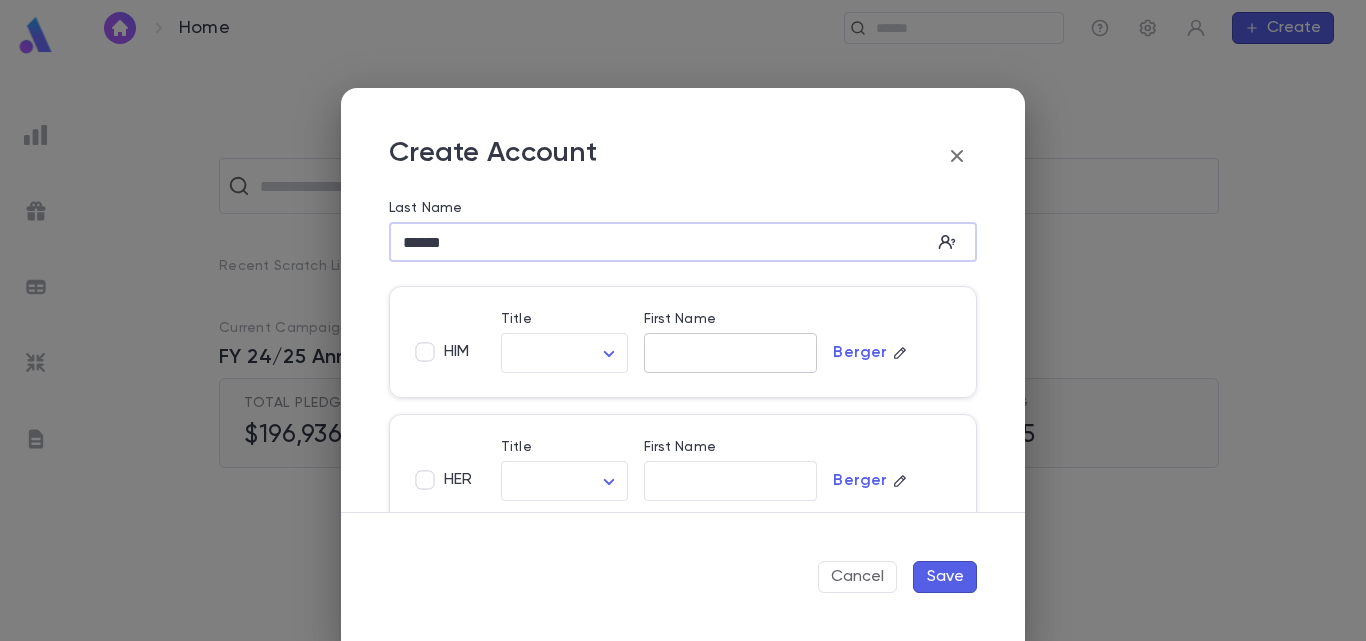 type on "******" 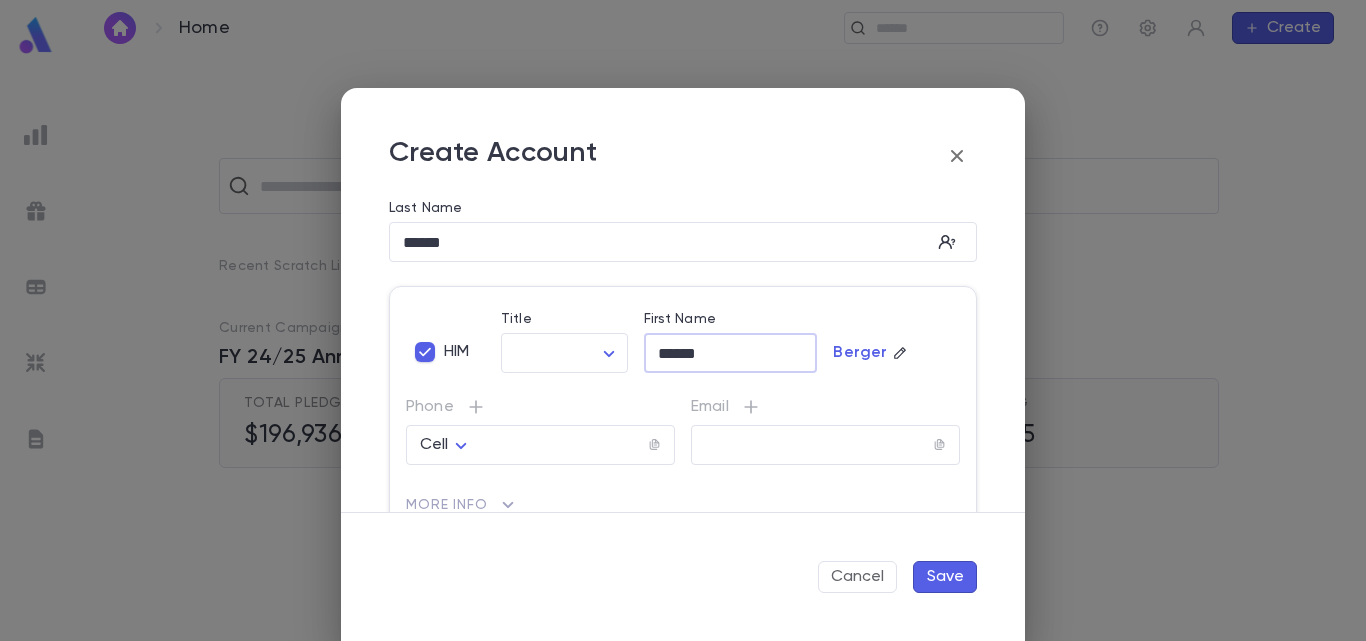 type on "******" 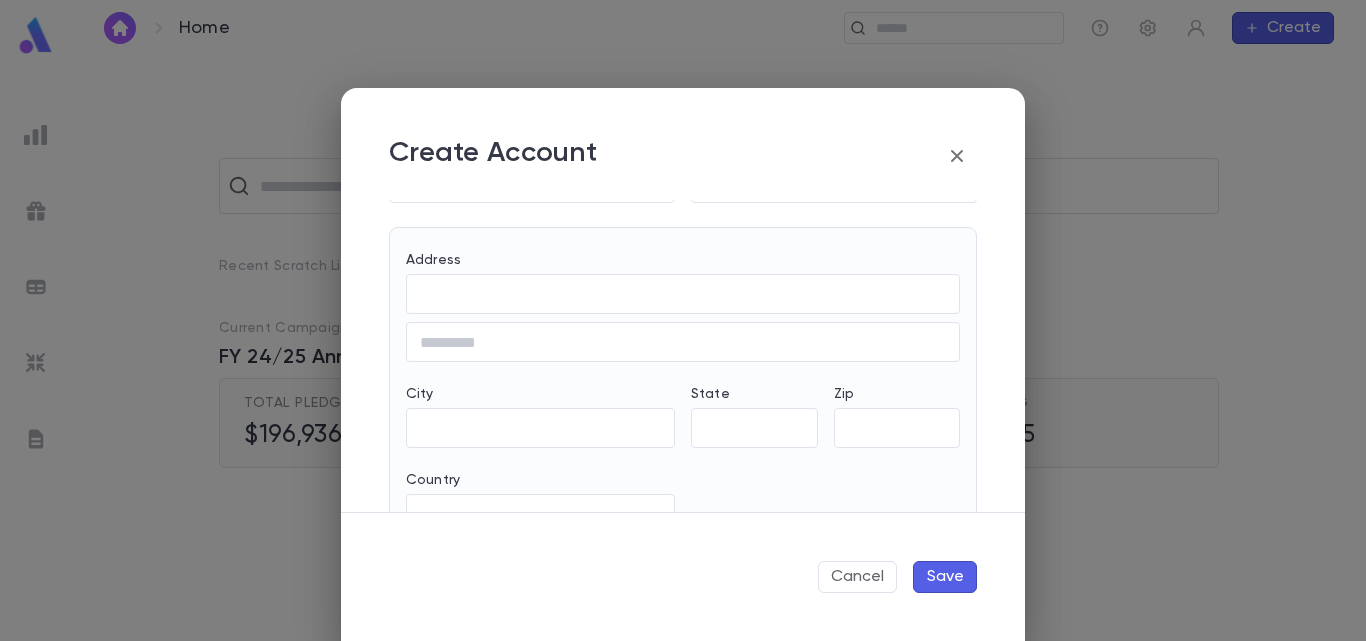 scroll, scrollTop: 598, scrollLeft: 0, axis: vertical 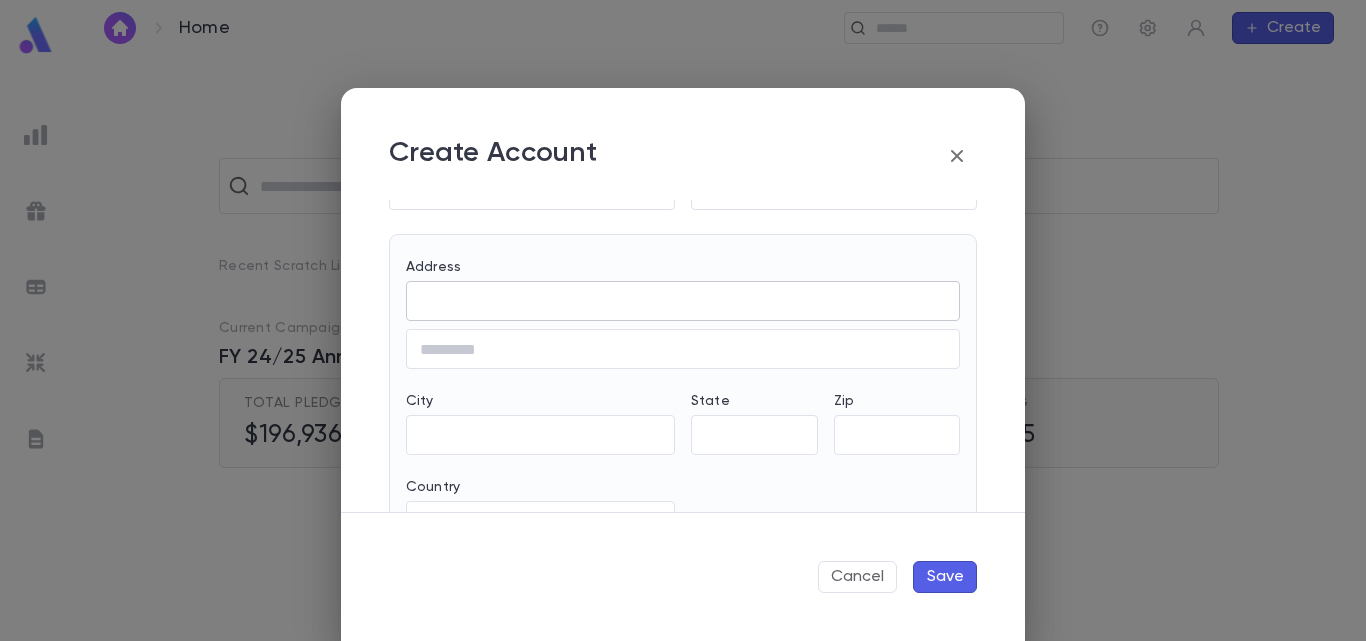 click on "Address" at bounding box center (683, 301) 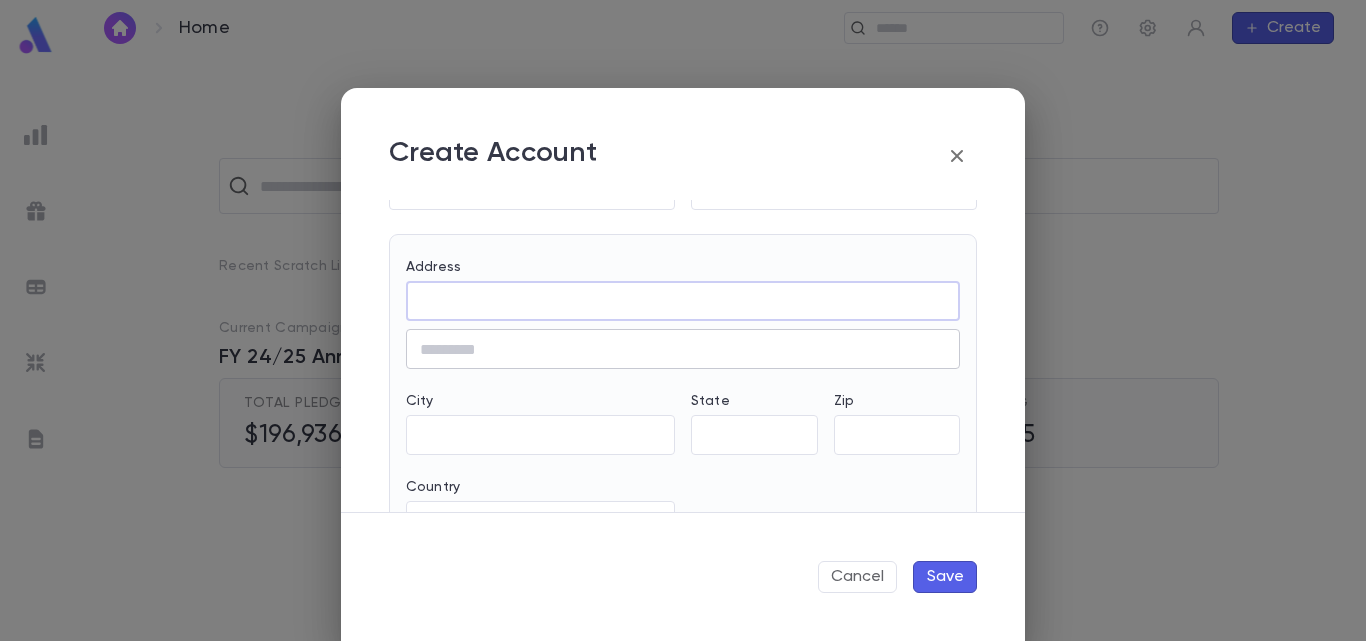 paste on "**********" 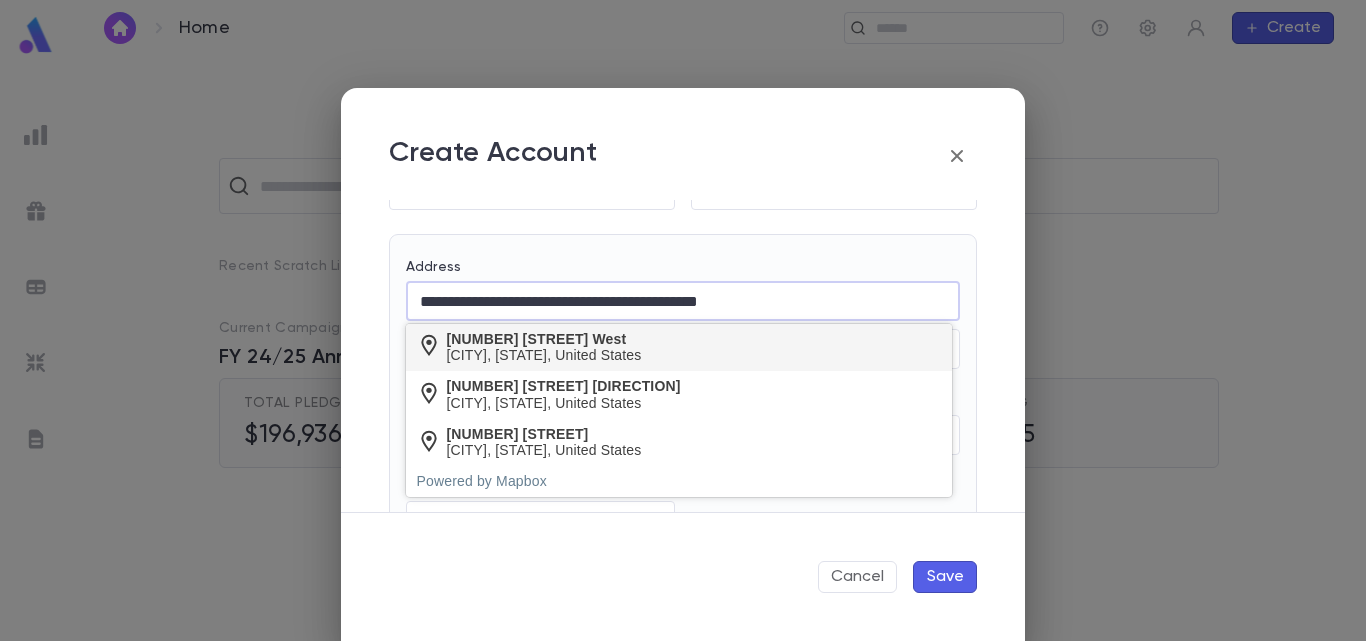 type on "**********" 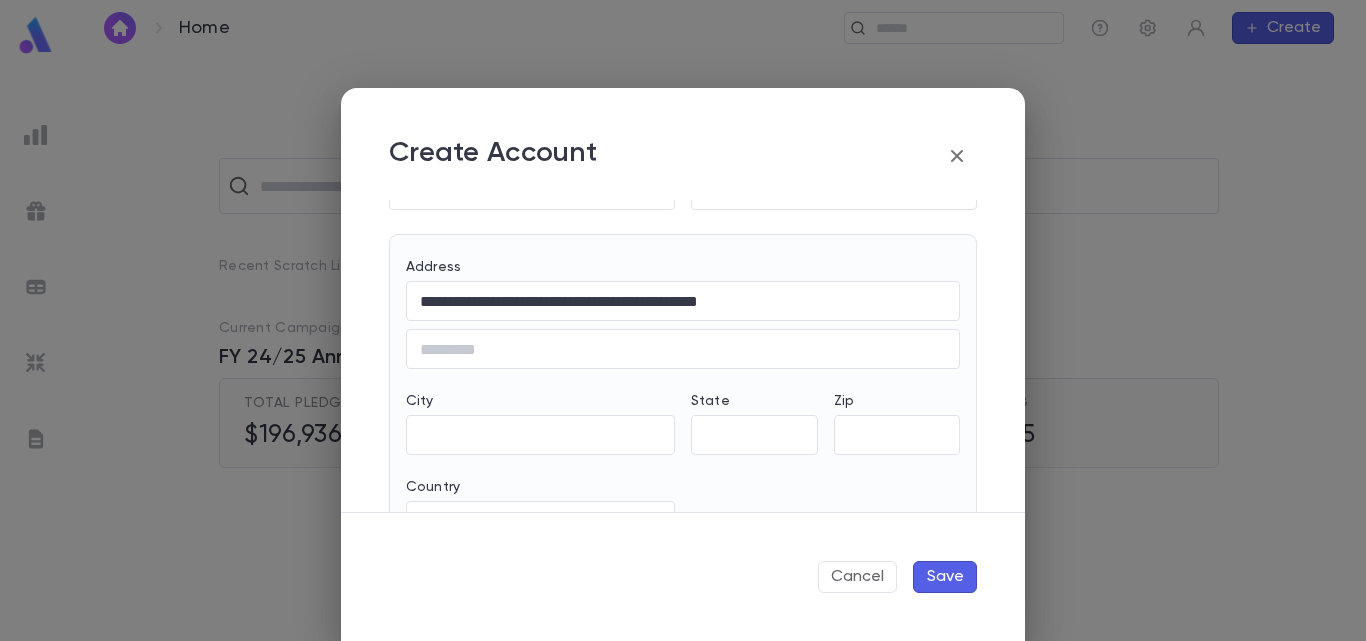 click on "[CITY], [STATE], United States" at bounding box center [544, 355] 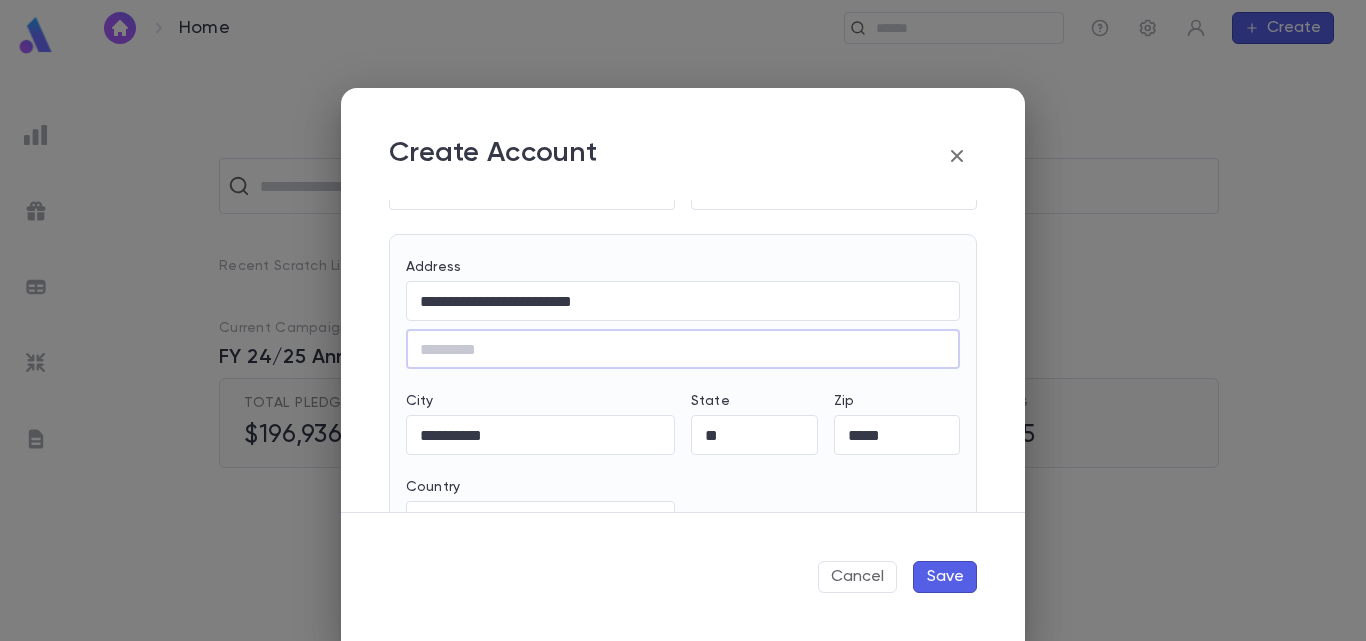click on "Save" at bounding box center [945, 577] 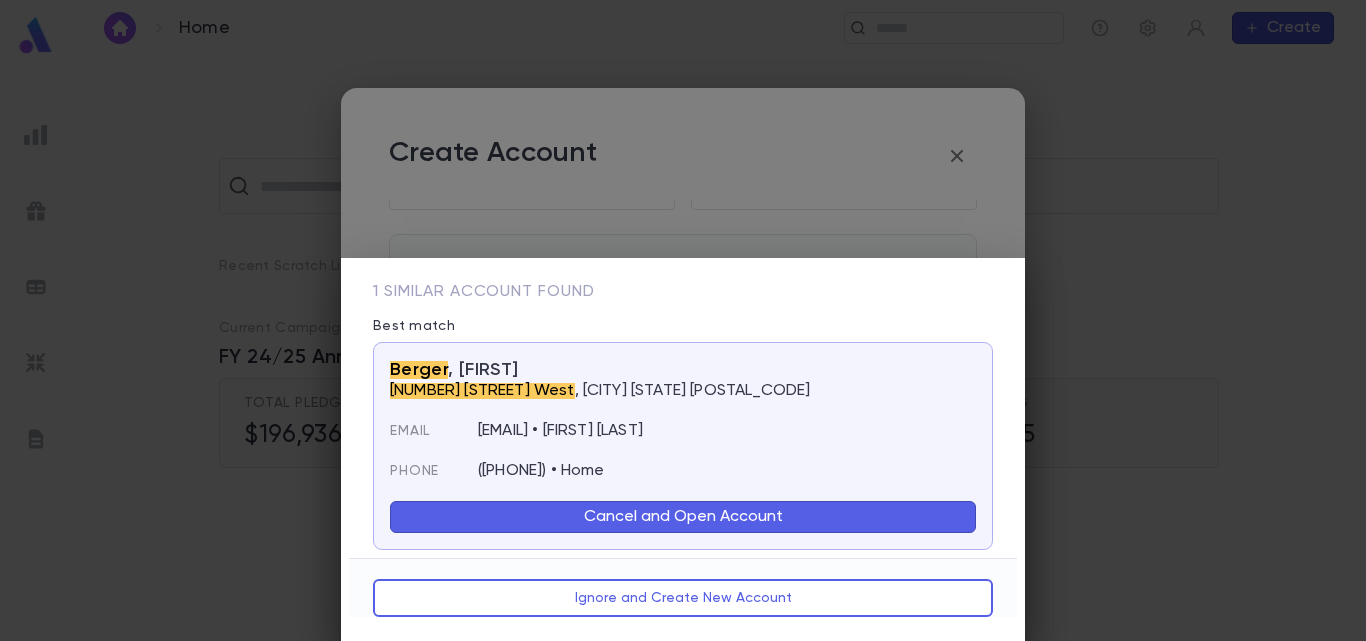 click on "Cancel and Open Account" at bounding box center (683, 517) 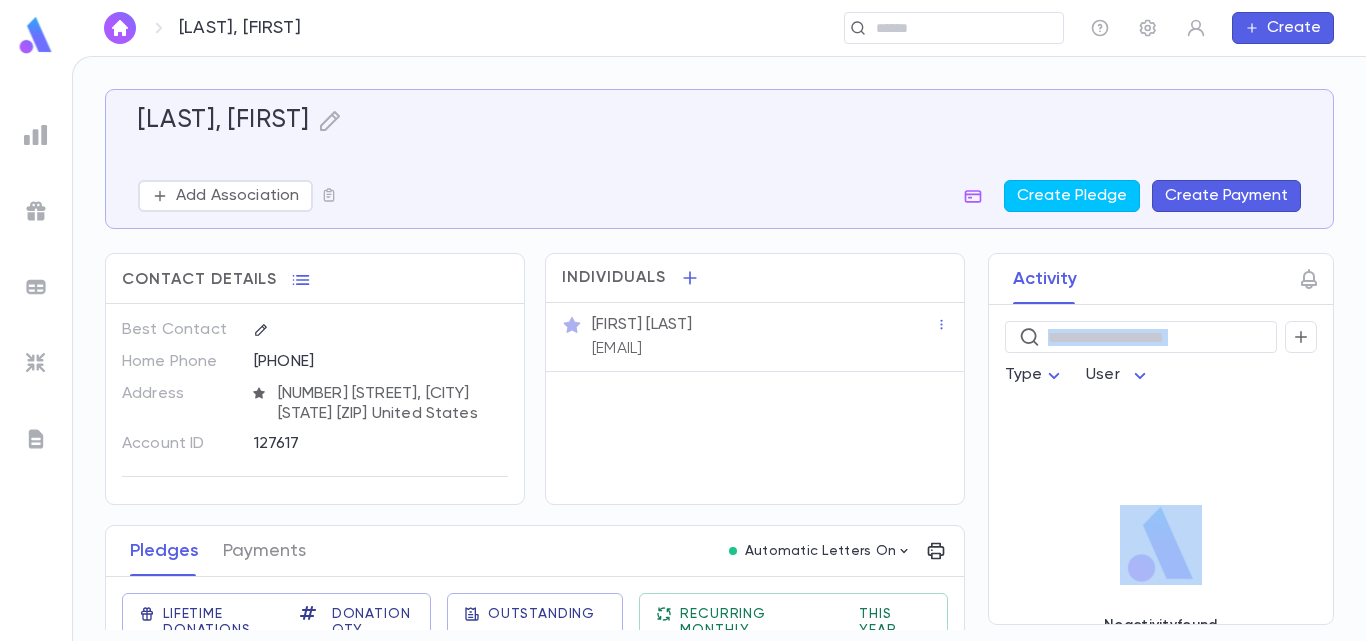 drag, startPoint x: 960, startPoint y: 334, endPoint x: 962, endPoint y: 490, distance: 156.01282 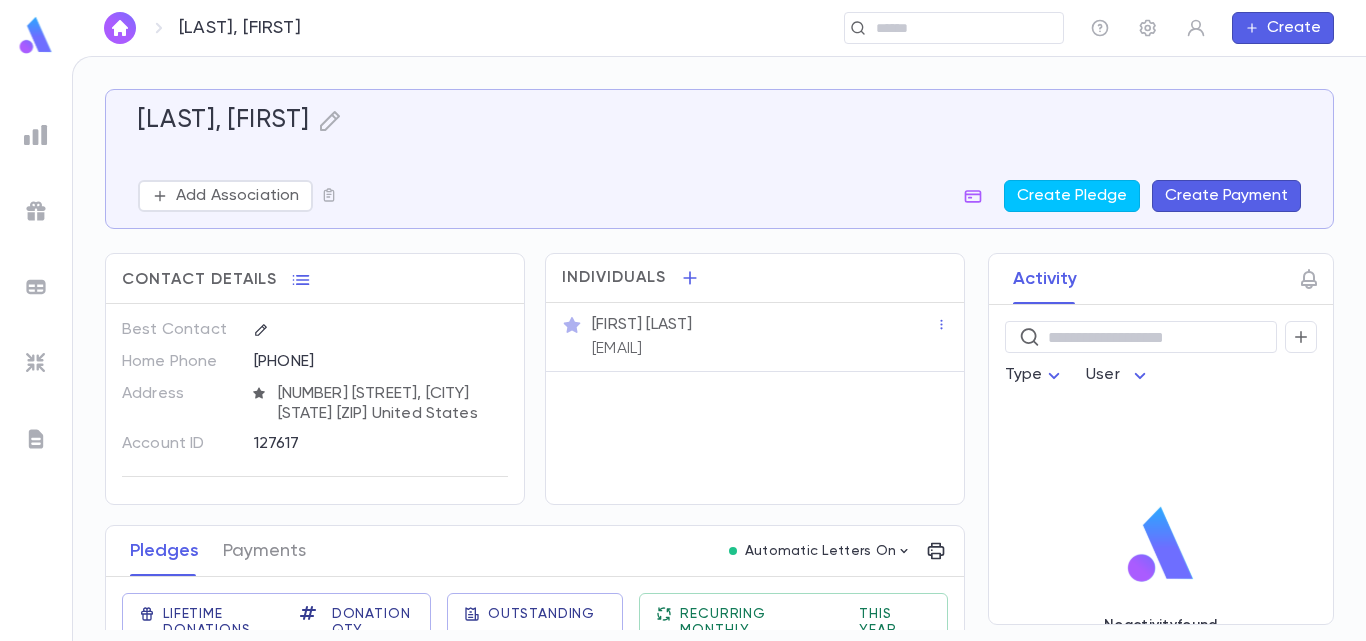click on "Lifetime Donations $280.00 Donation Qty 2 Outstanding $0.00 Recurring Monthly $0.00 This Year $0.00" at bounding box center [527, 629] 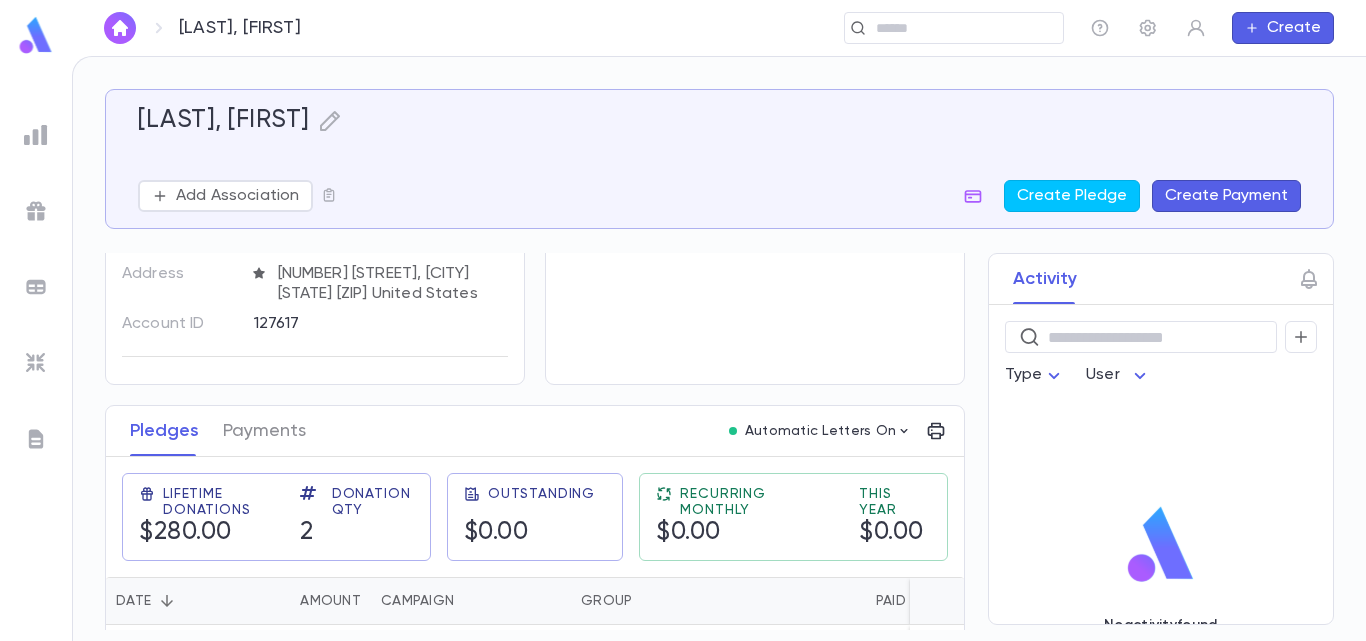 scroll, scrollTop: 262, scrollLeft: 0, axis: vertical 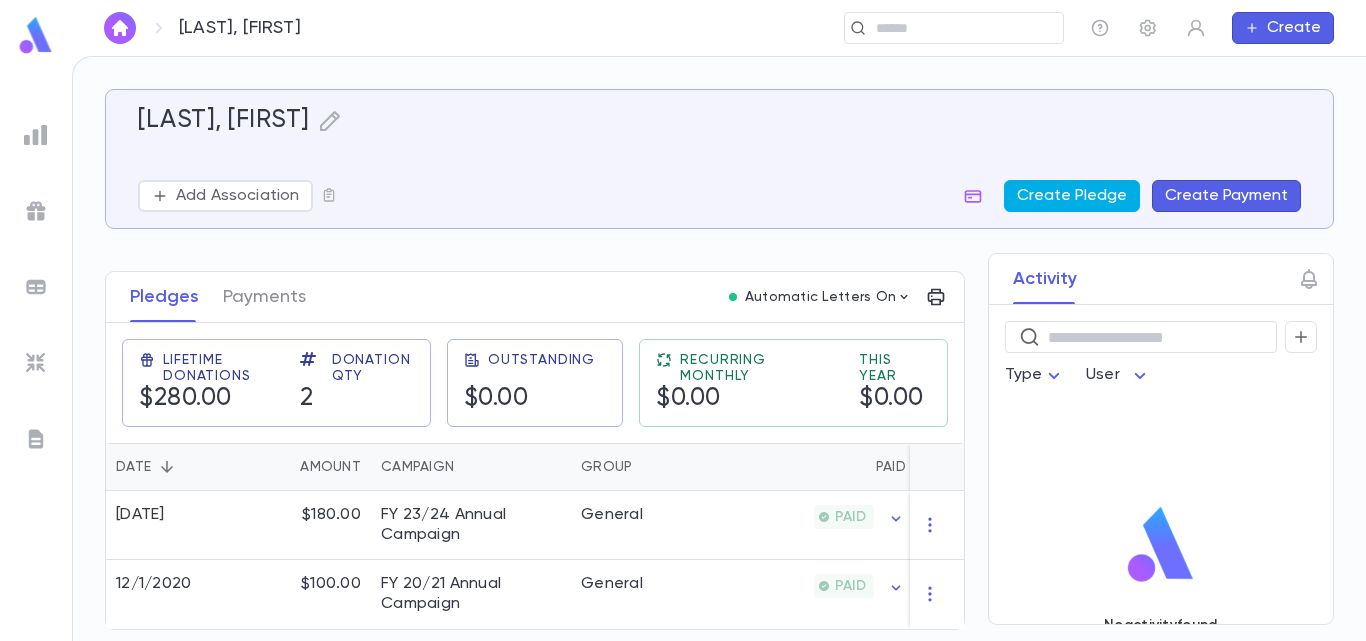 click on "Create Pledge" at bounding box center (1072, 196) 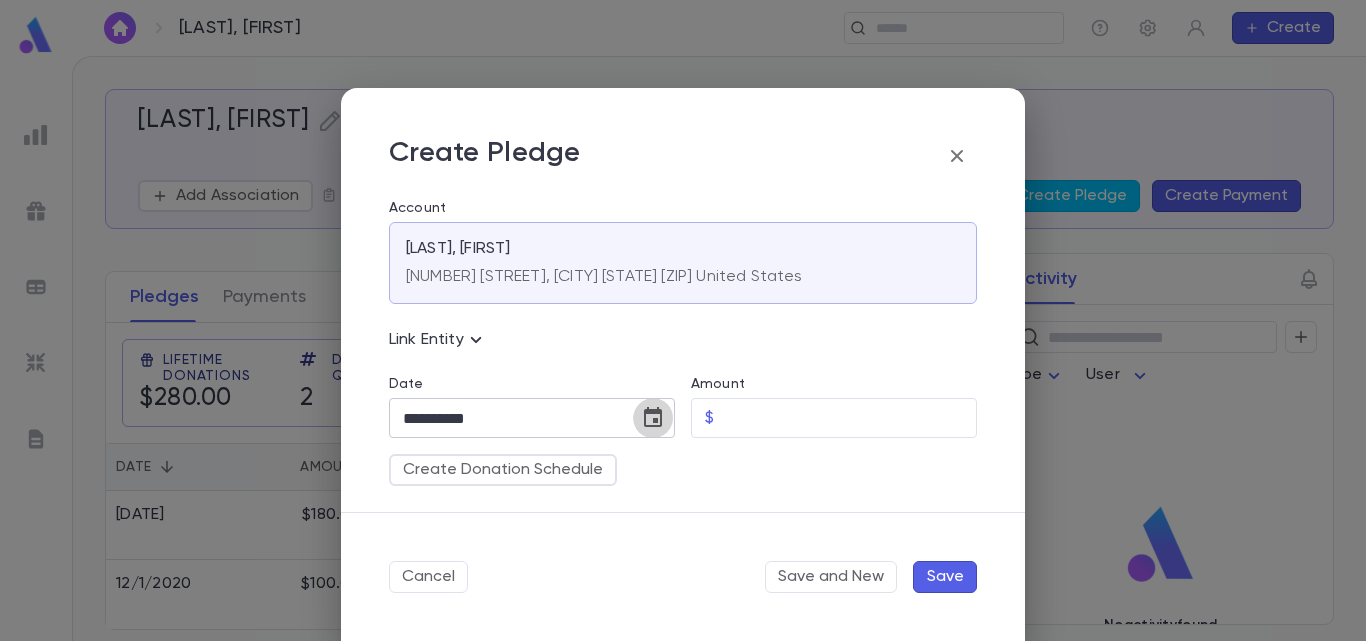 click at bounding box center (653, 417) 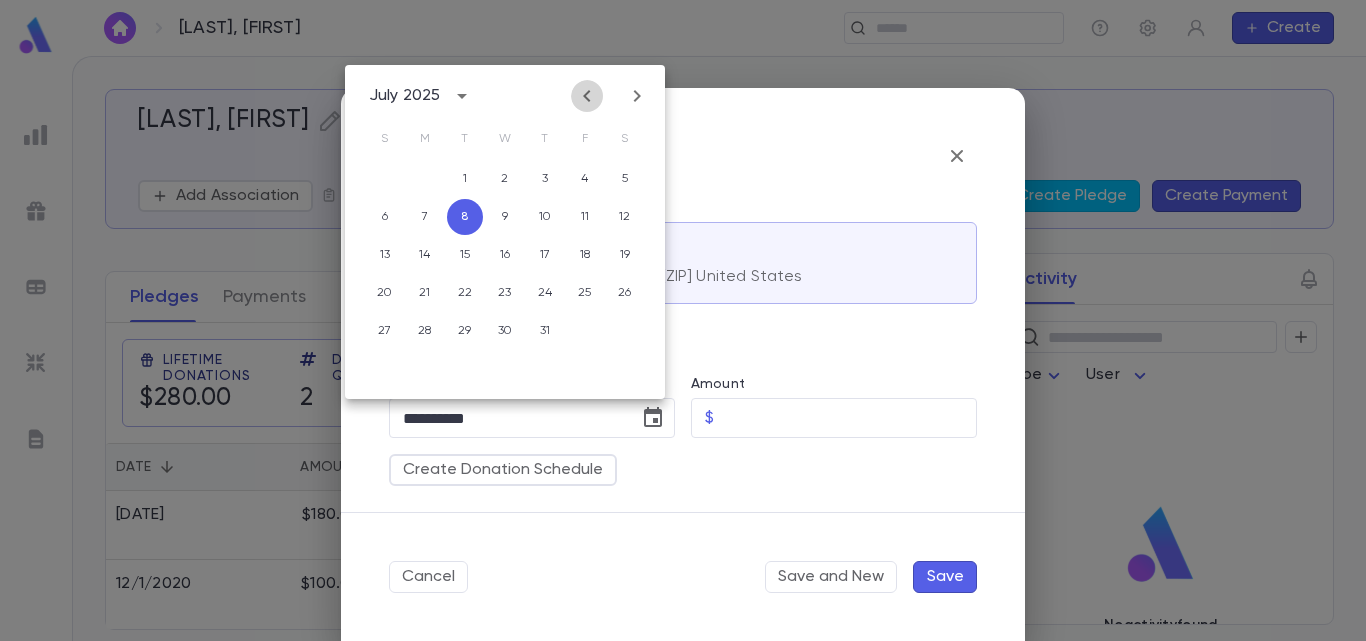 click at bounding box center [587, 96] 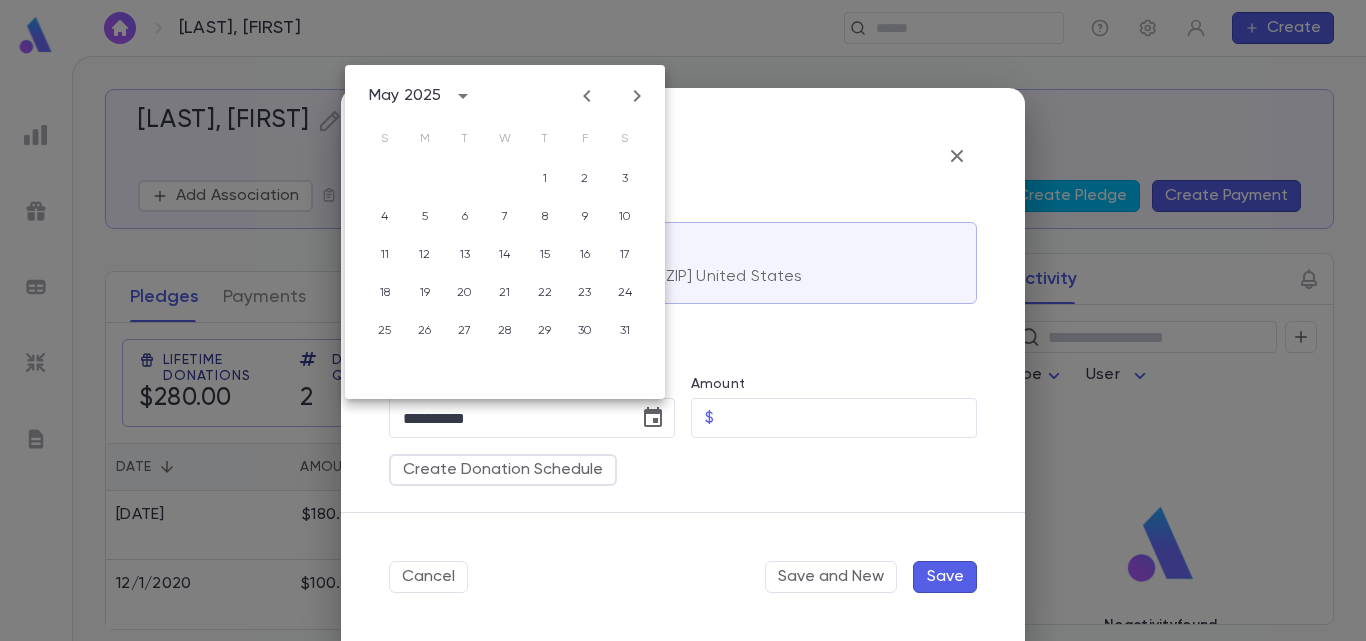 click at bounding box center (587, 96) 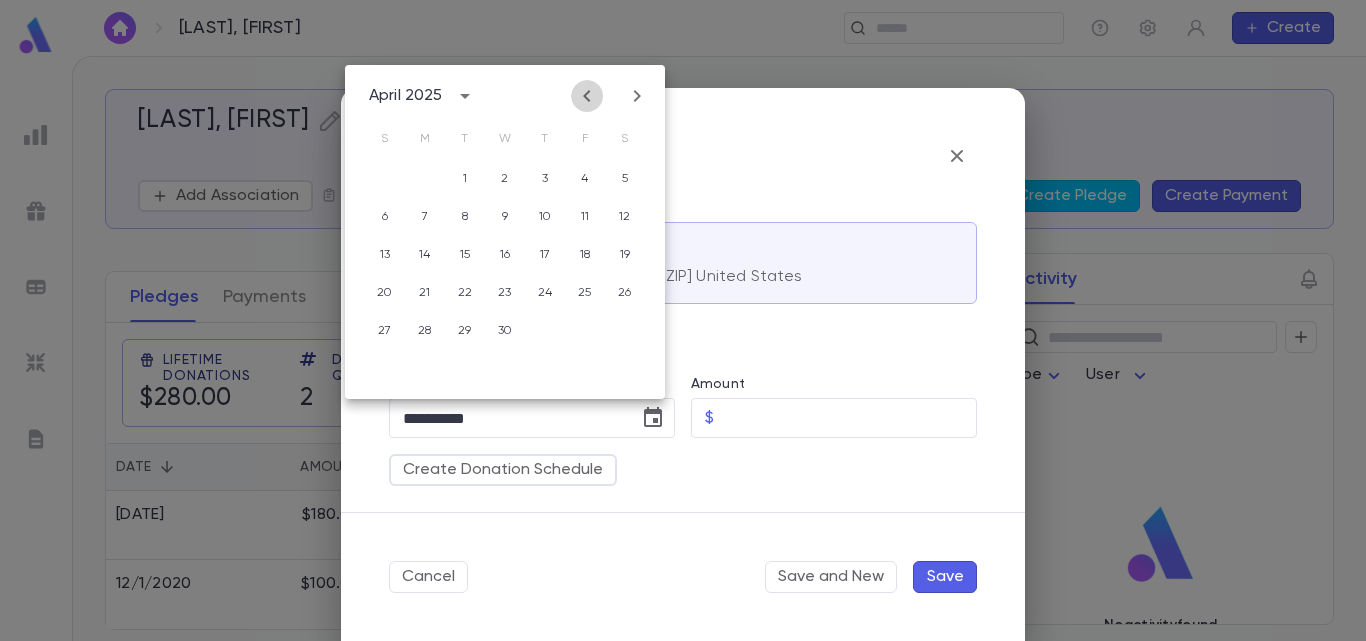 click at bounding box center [587, 96] 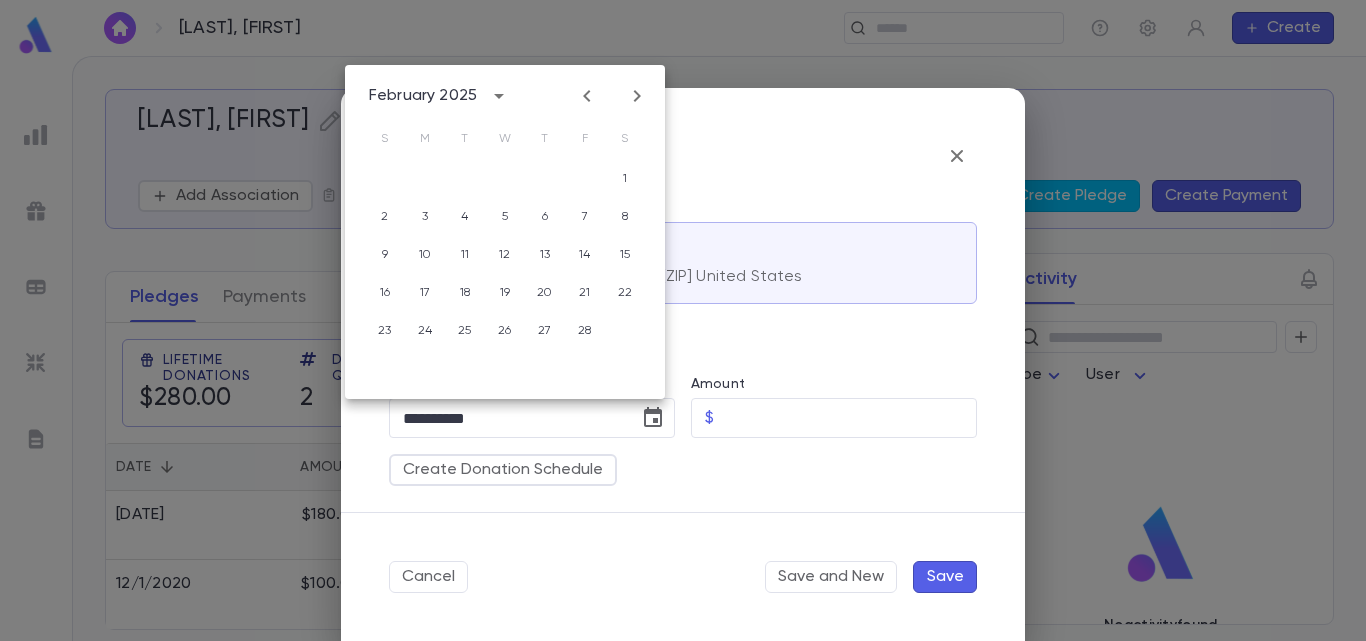 click at bounding box center [587, 96] 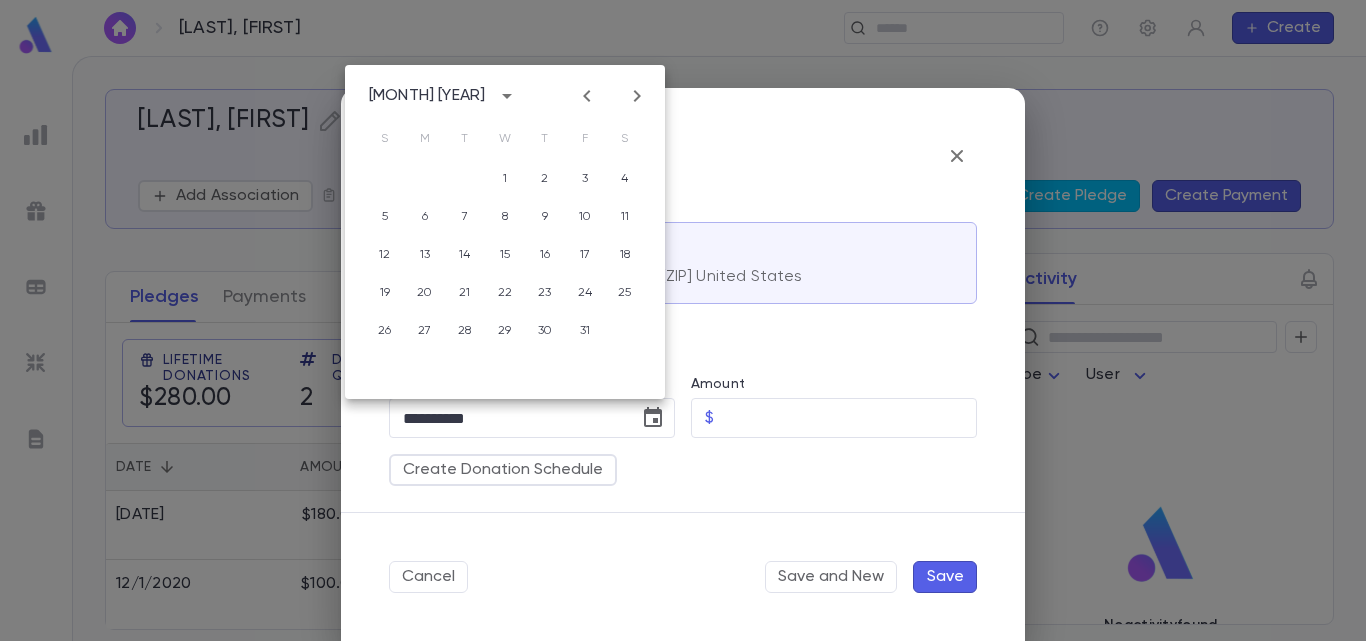 click at bounding box center [587, 96] 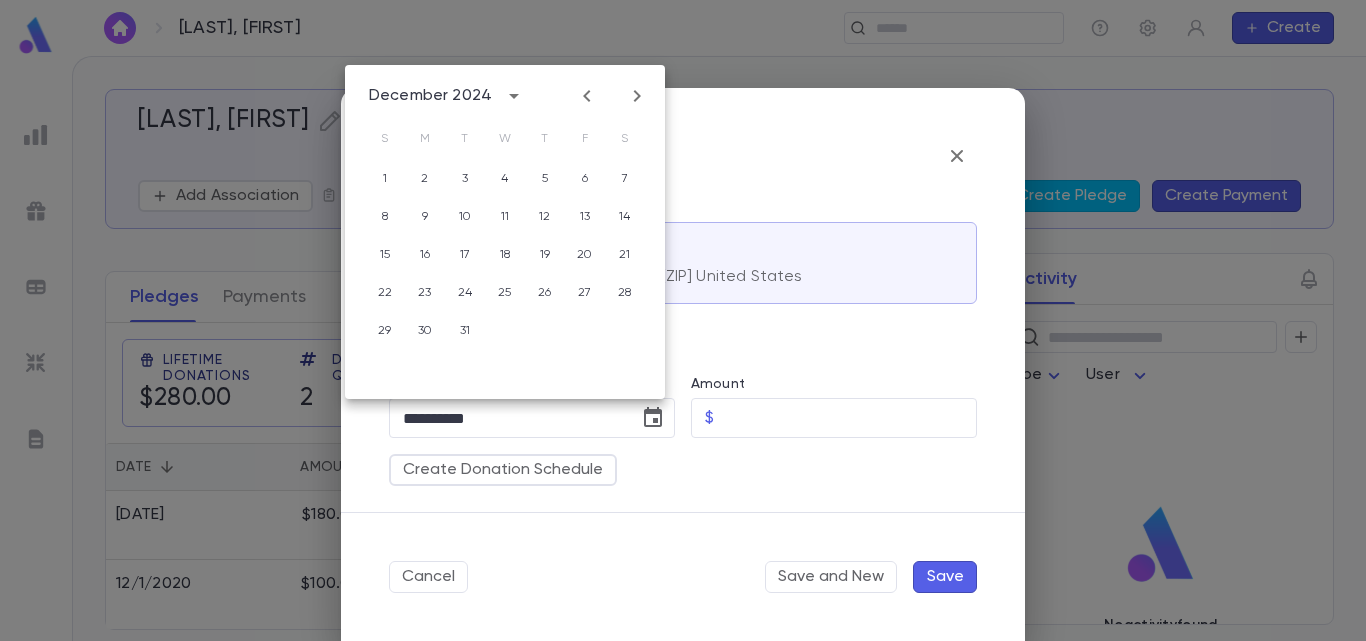 click at bounding box center (587, 96) 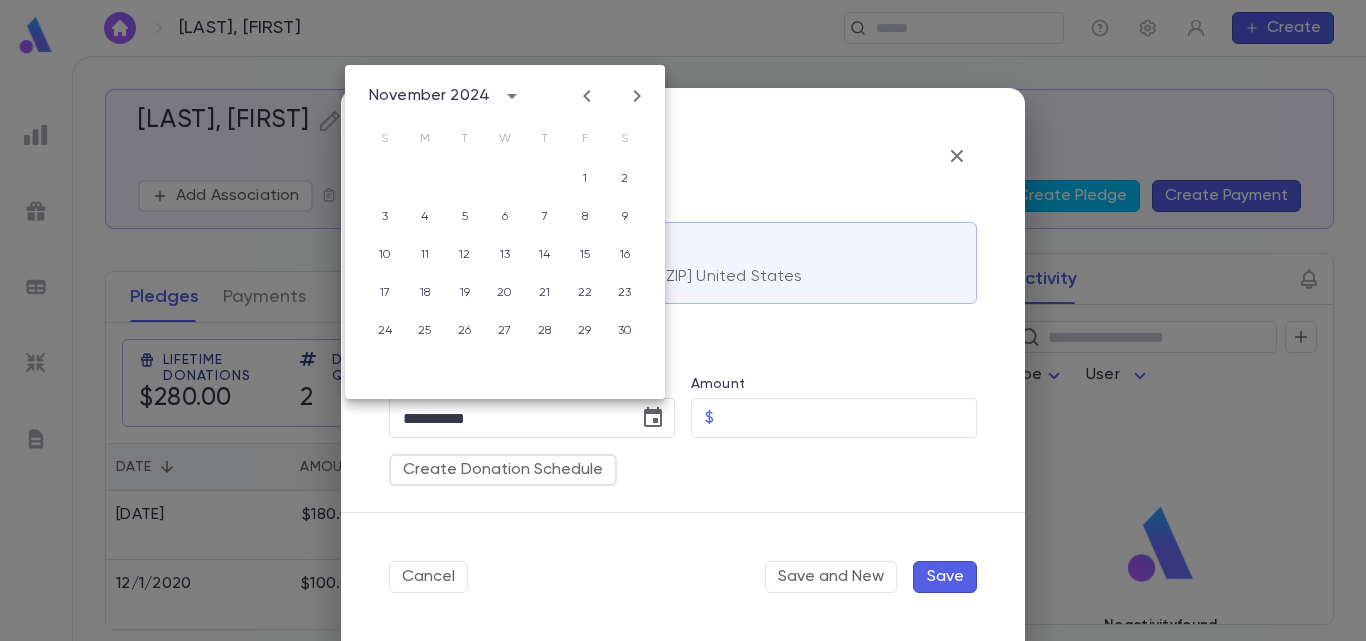 click at bounding box center (637, 96) 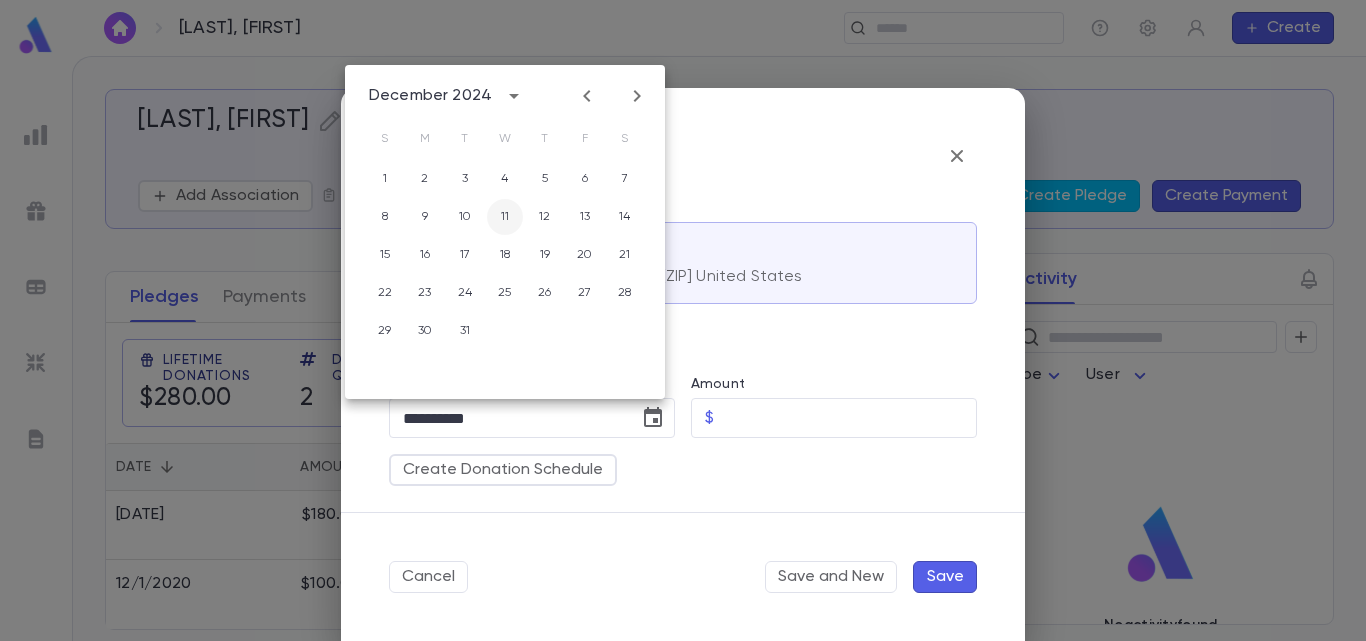 click on "11" at bounding box center (505, 179) 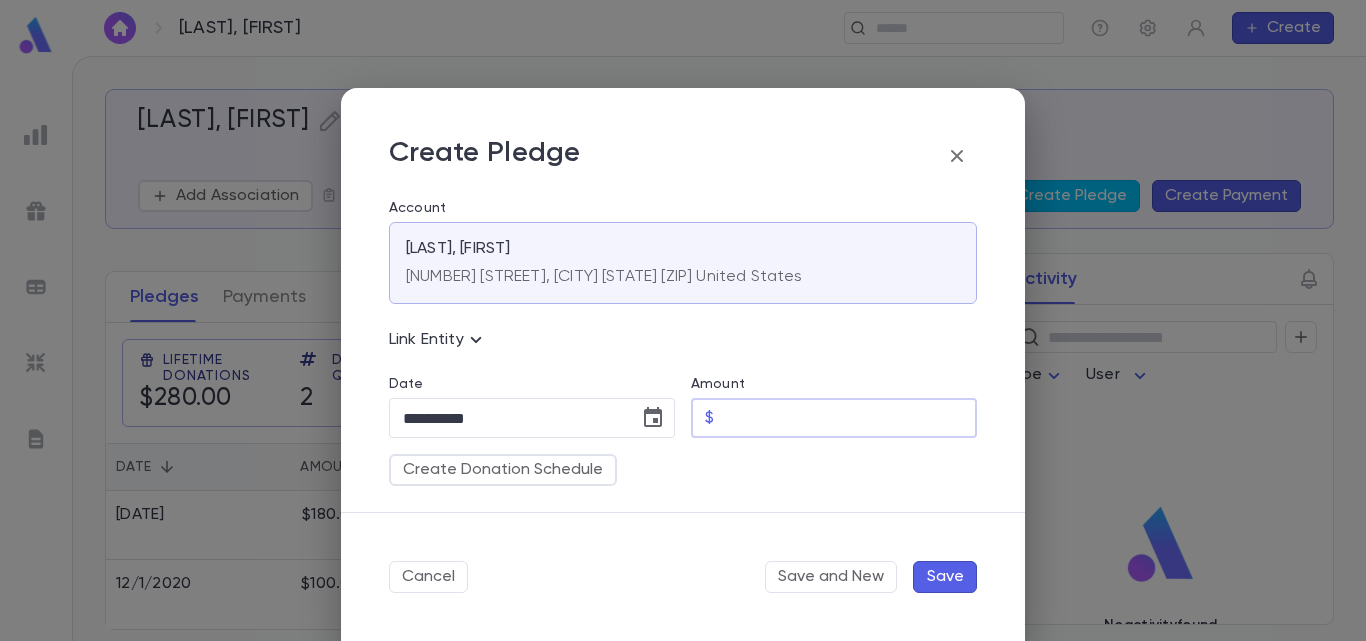click on "Amount" at bounding box center (849, 418) 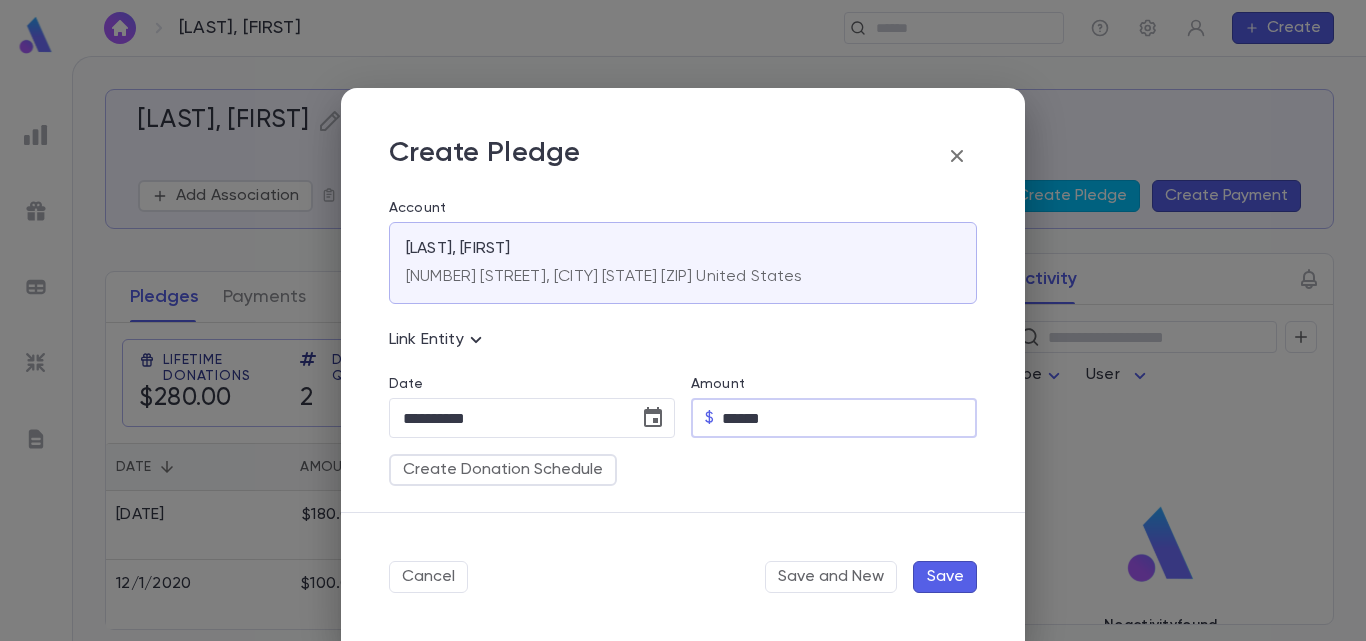 type on "******" 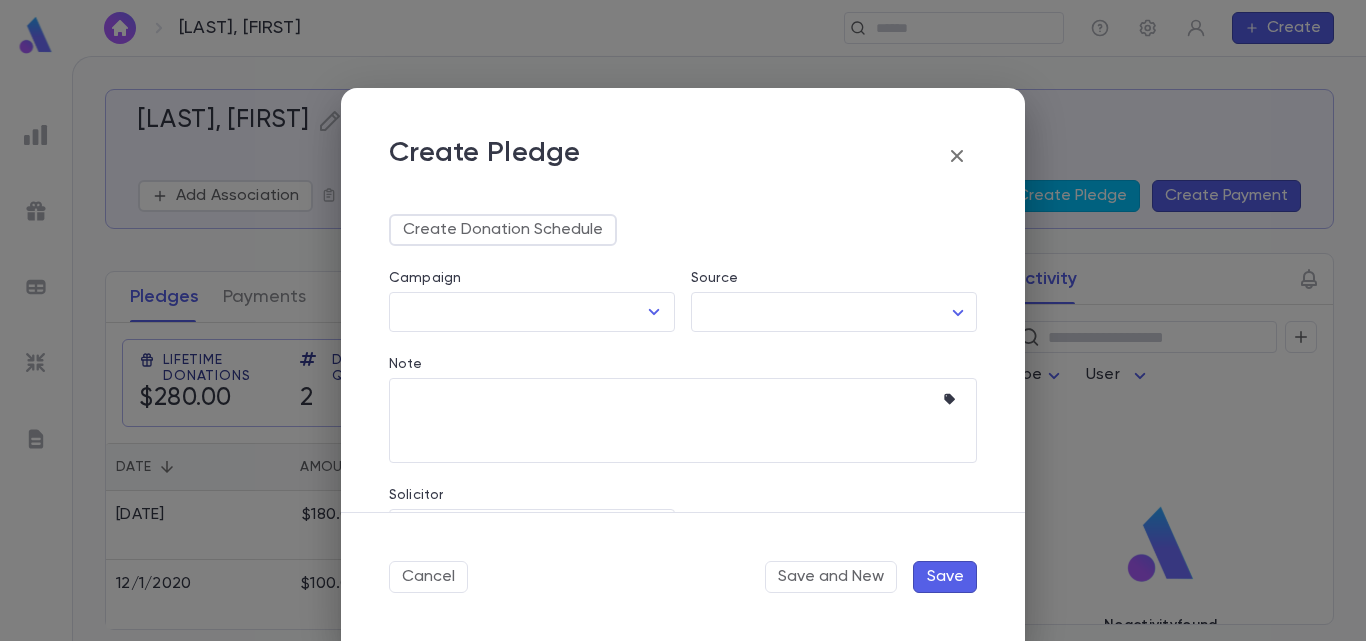 scroll, scrollTop: 301, scrollLeft: 0, axis: vertical 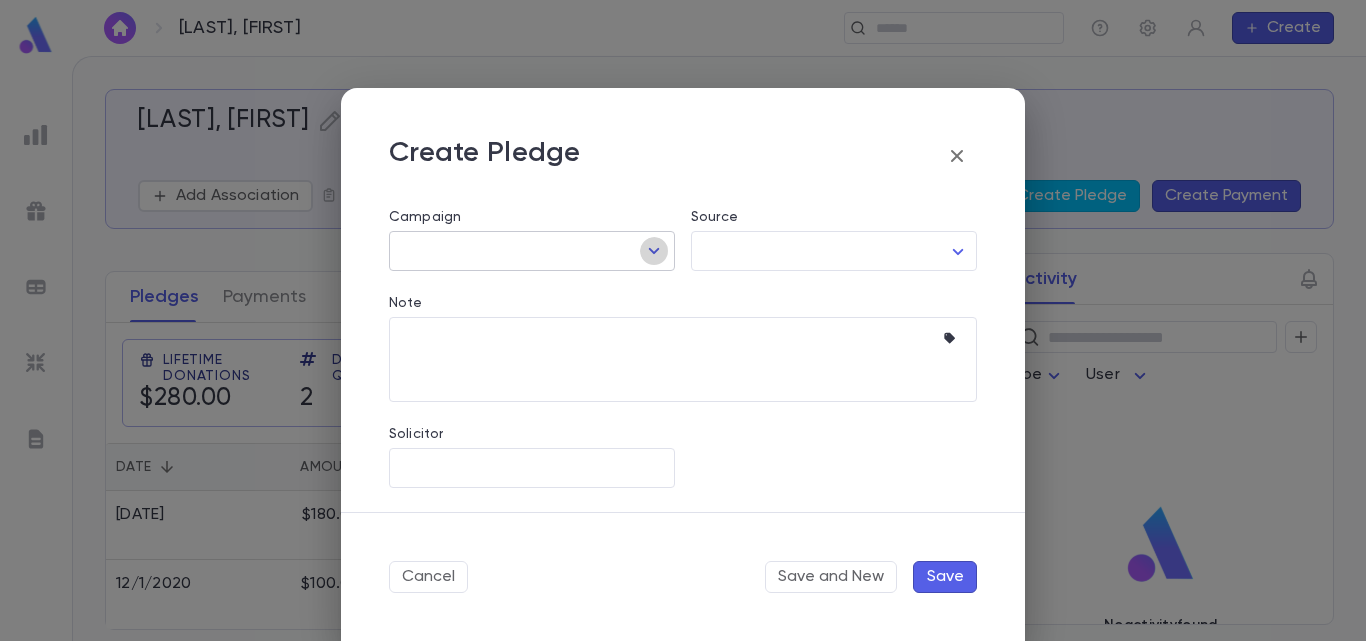 click at bounding box center (654, 251) 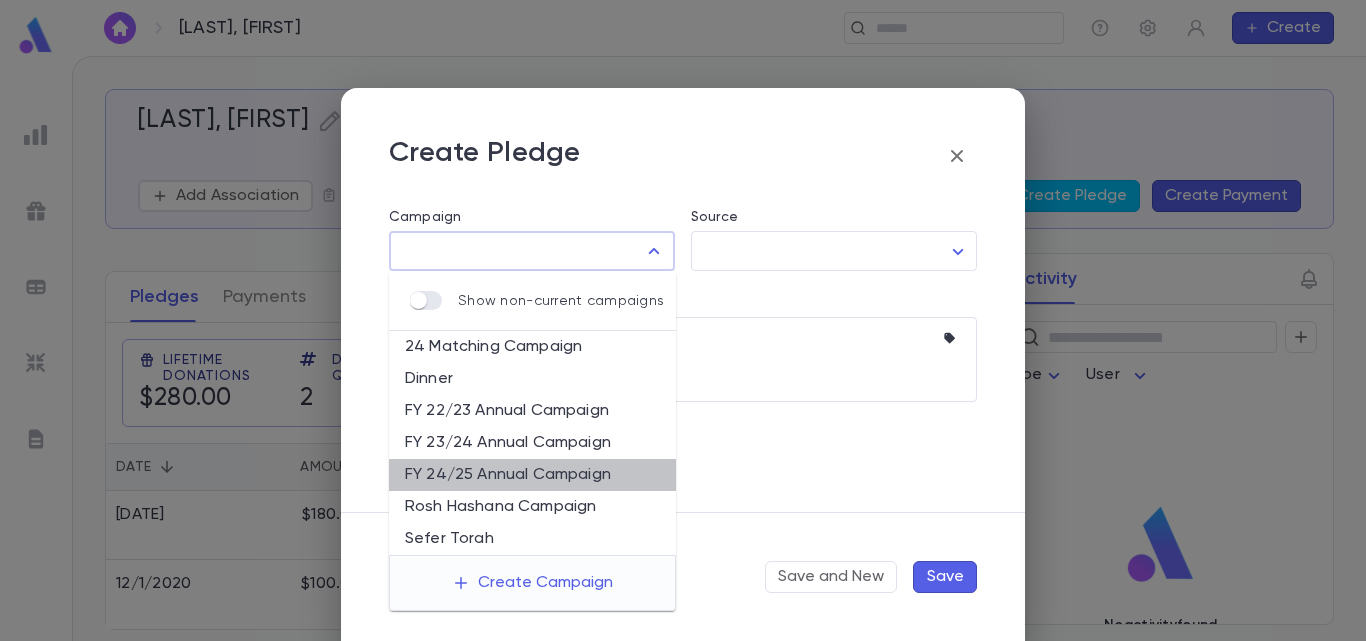 click on "FY 24/25 Annual Campaign" at bounding box center [532, 475] 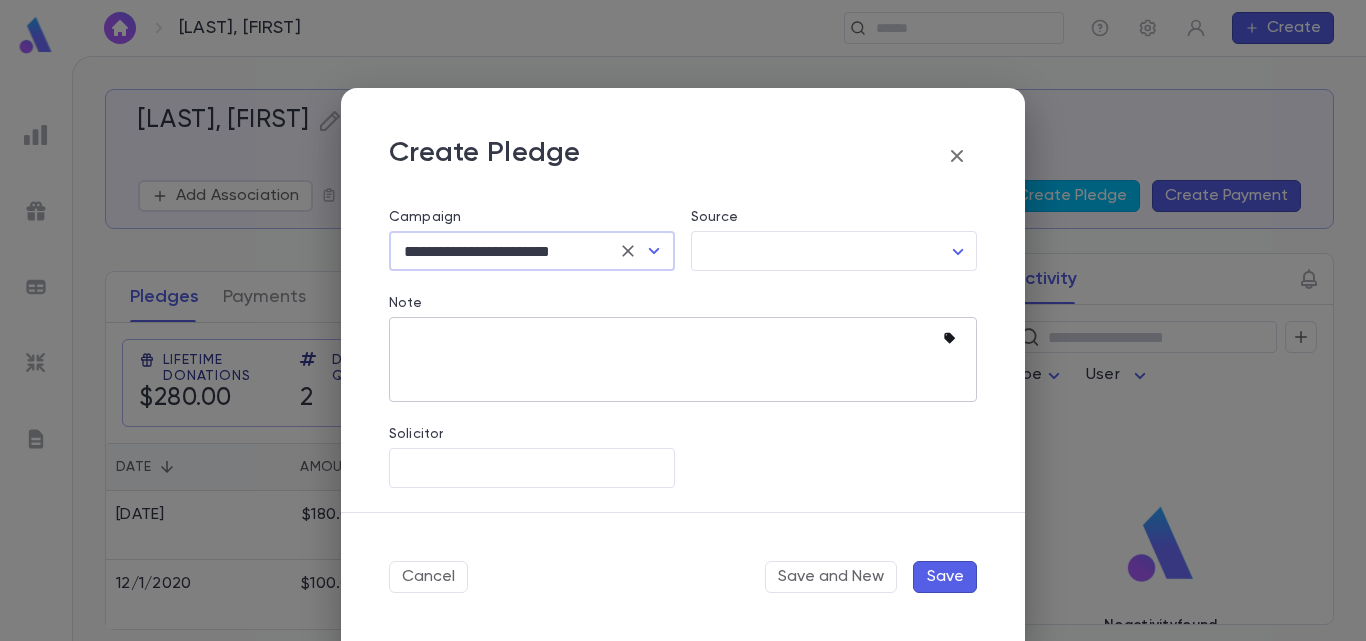 click at bounding box center (949, 338) 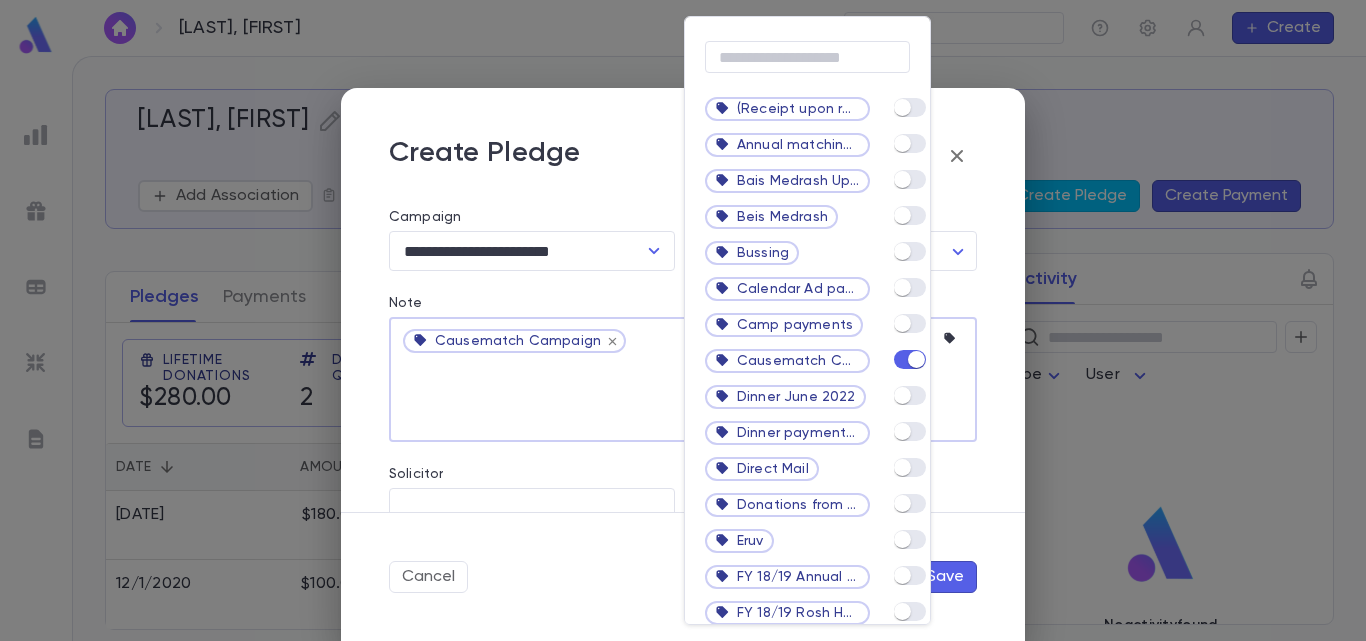 click at bounding box center [683, 320] 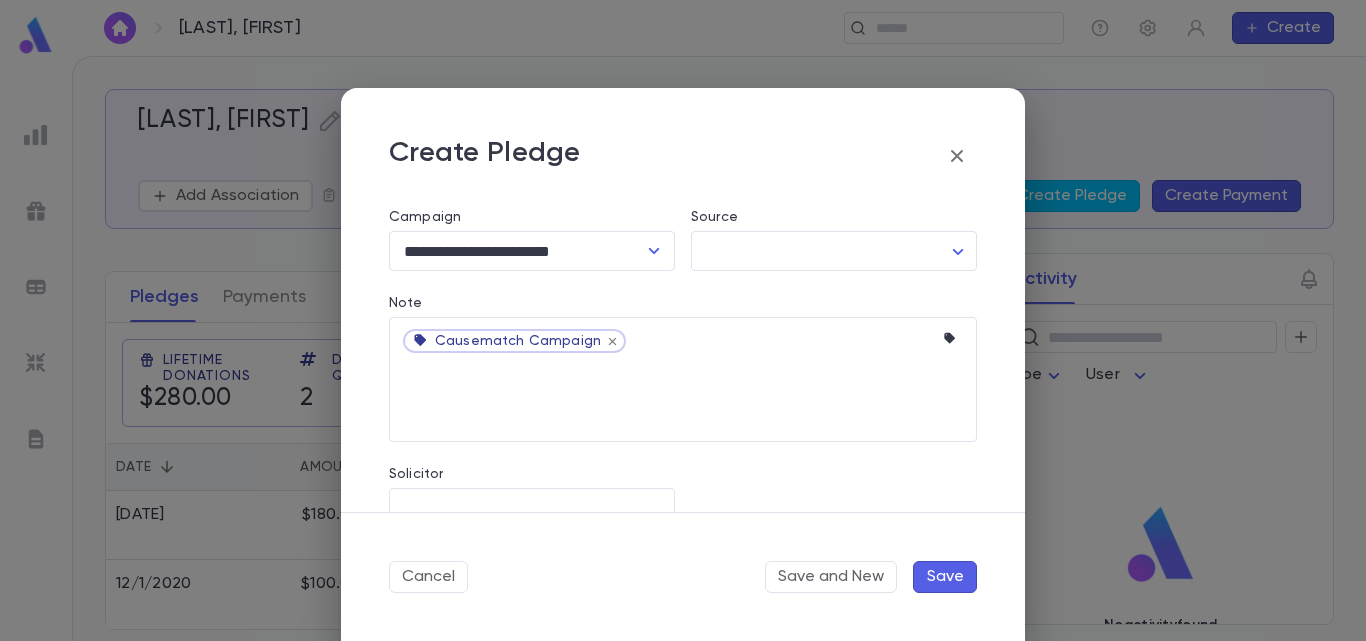 click on "Save" at bounding box center (945, 577) 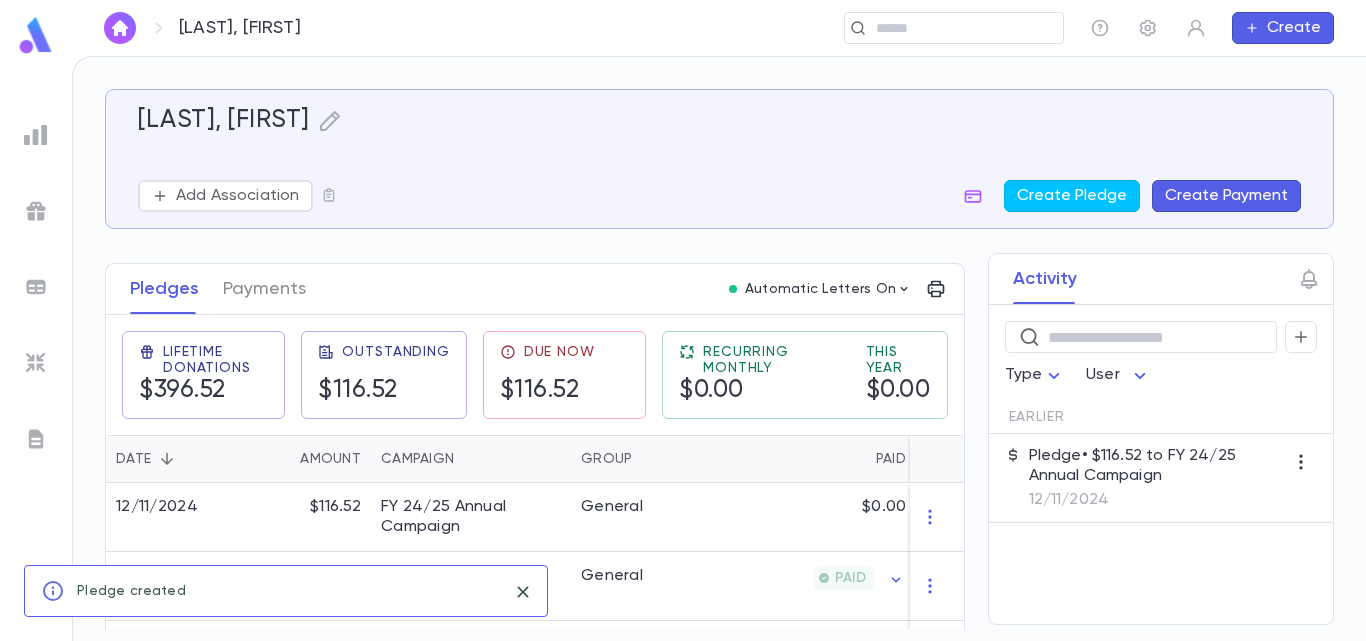 click on "Pledge  • $116.52 to FY 24/25 Annual Campaign" at bounding box center (1157, 466) 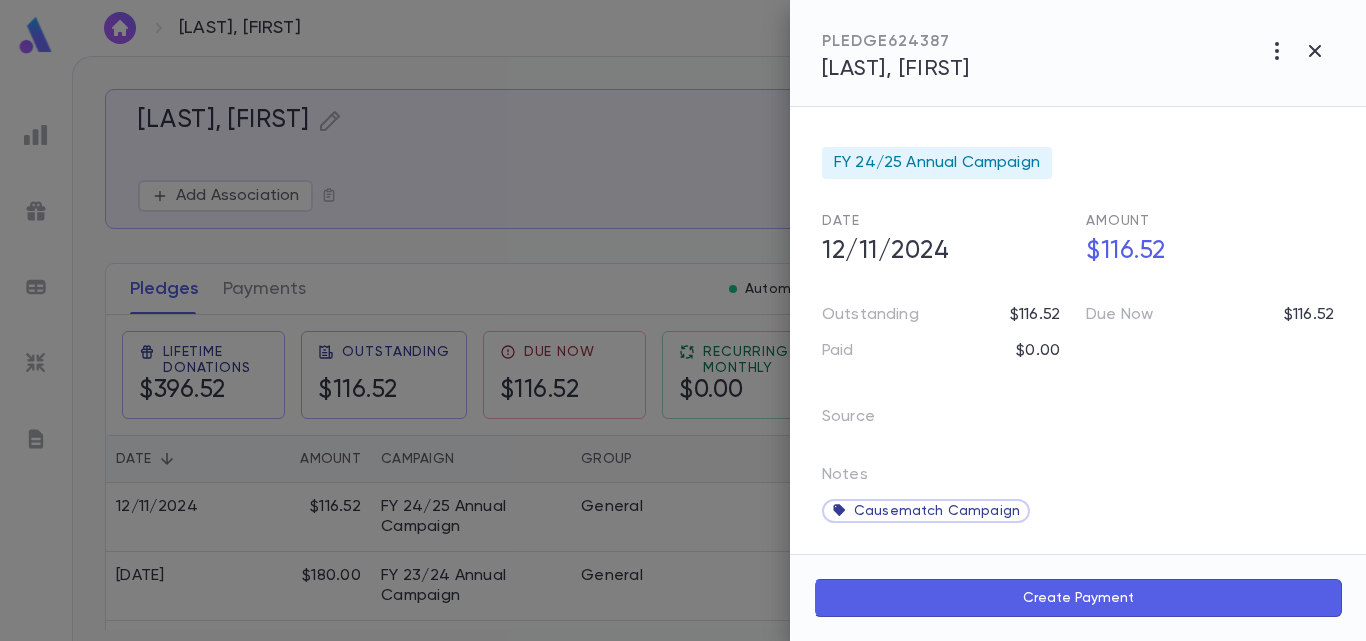click on "Create Payment" at bounding box center [1078, 598] 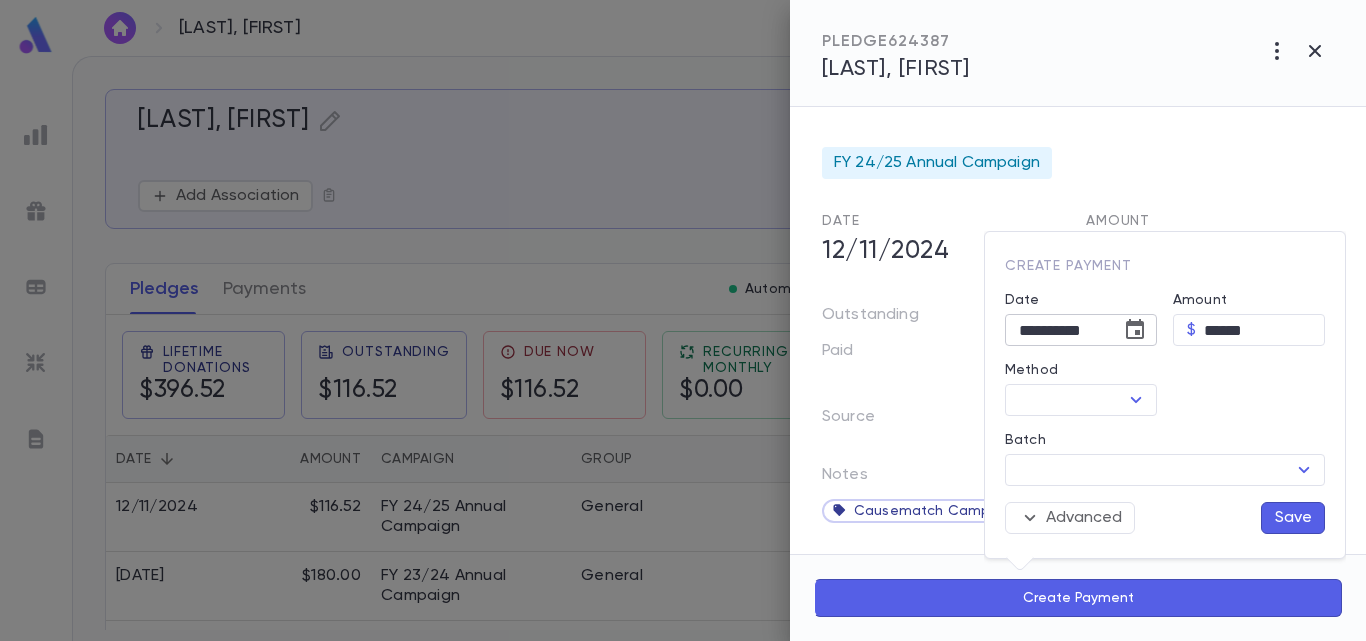 click at bounding box center (1135, 330) 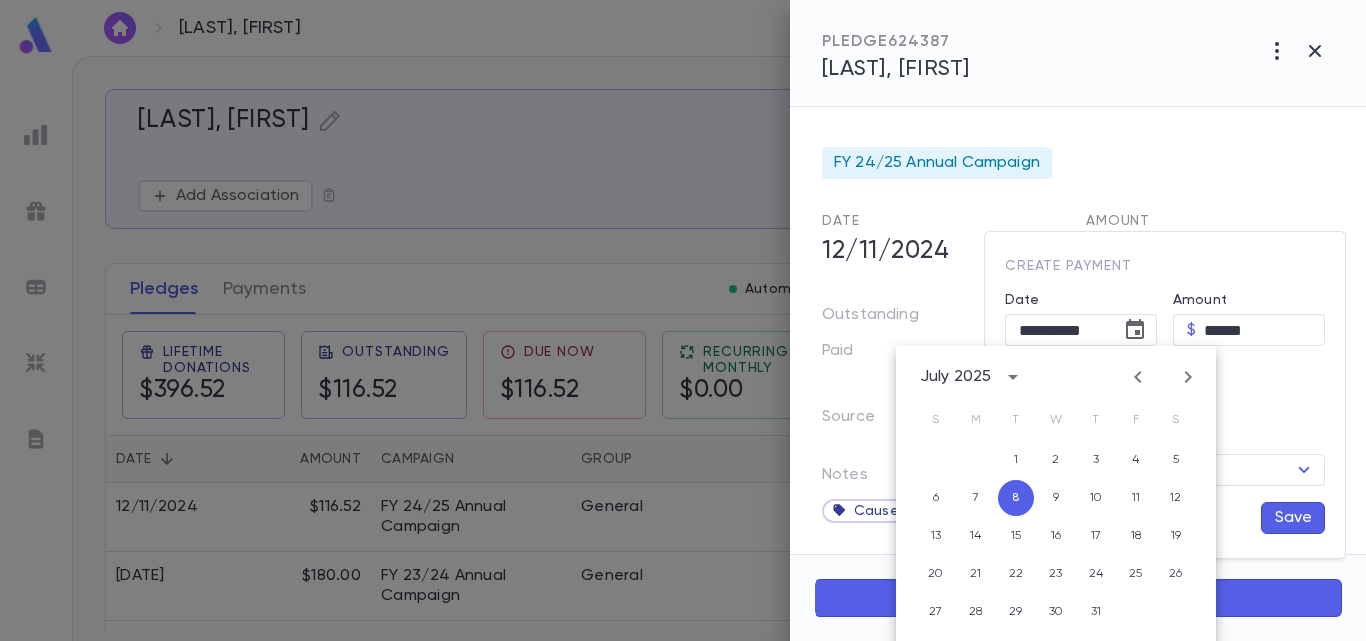 click at bounding box center [1138, 377] 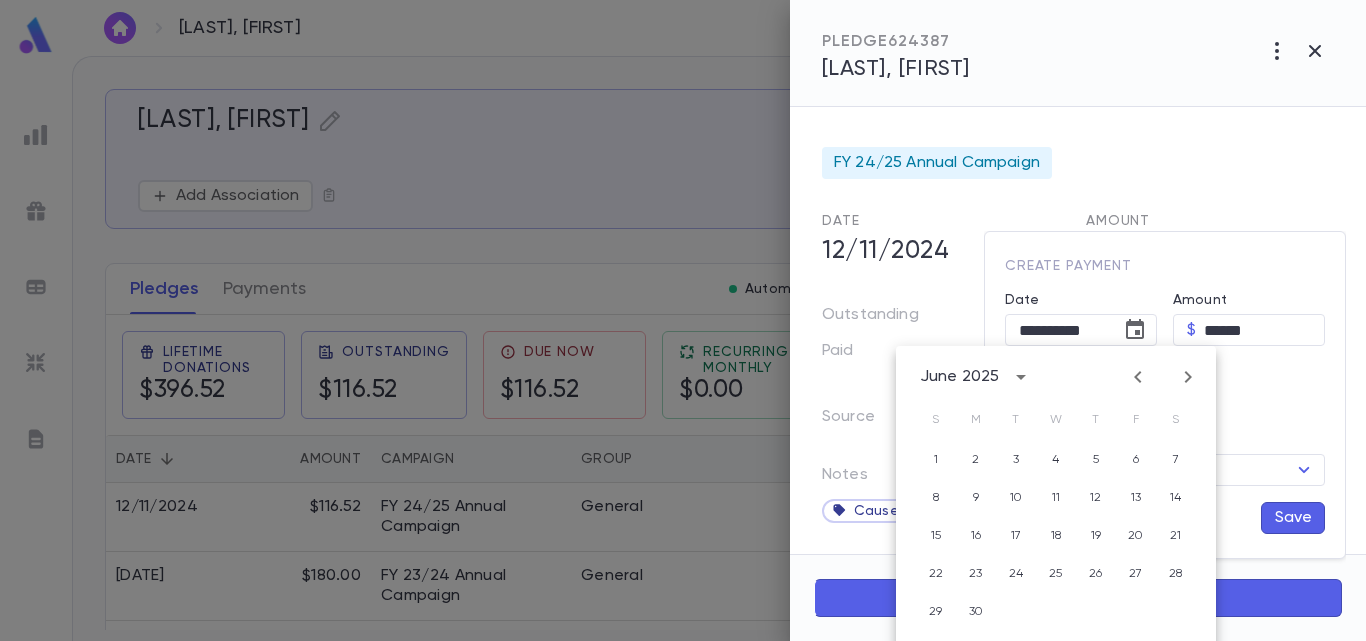 click at bounding box center [1138, 377] 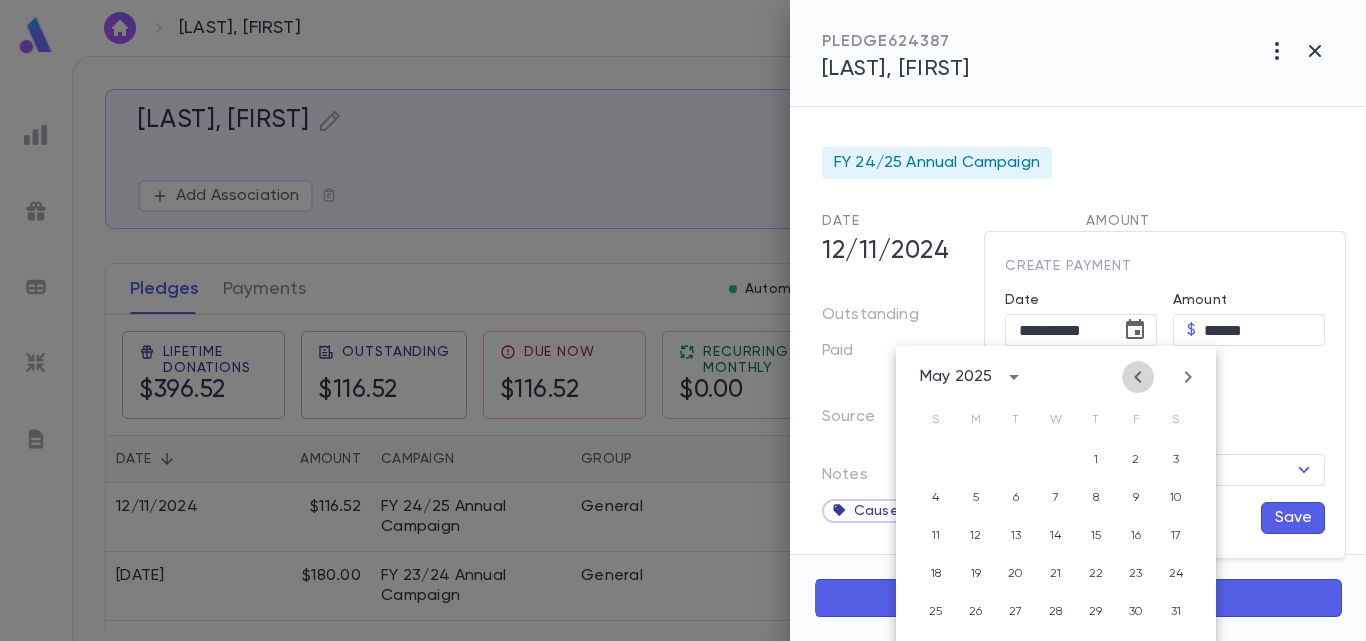 click at bounding box center [1138, 377] 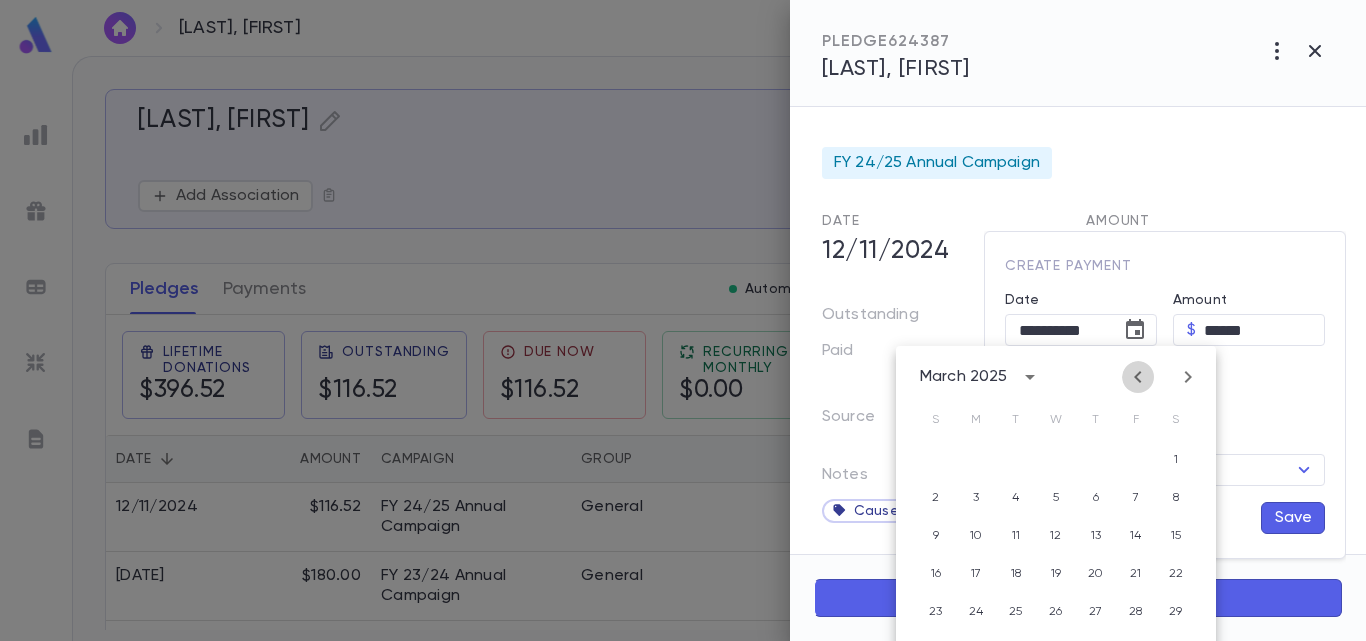 click at bounding box center [1138, 377] 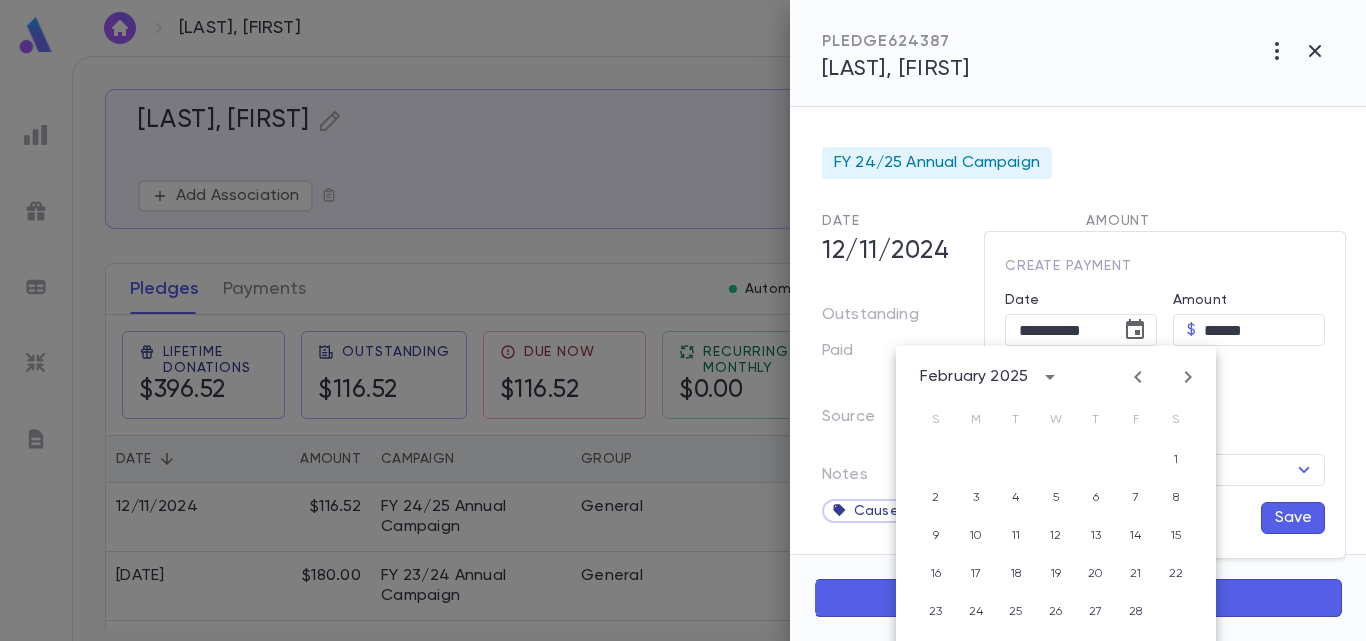 click at bounding box center [1138, 377] 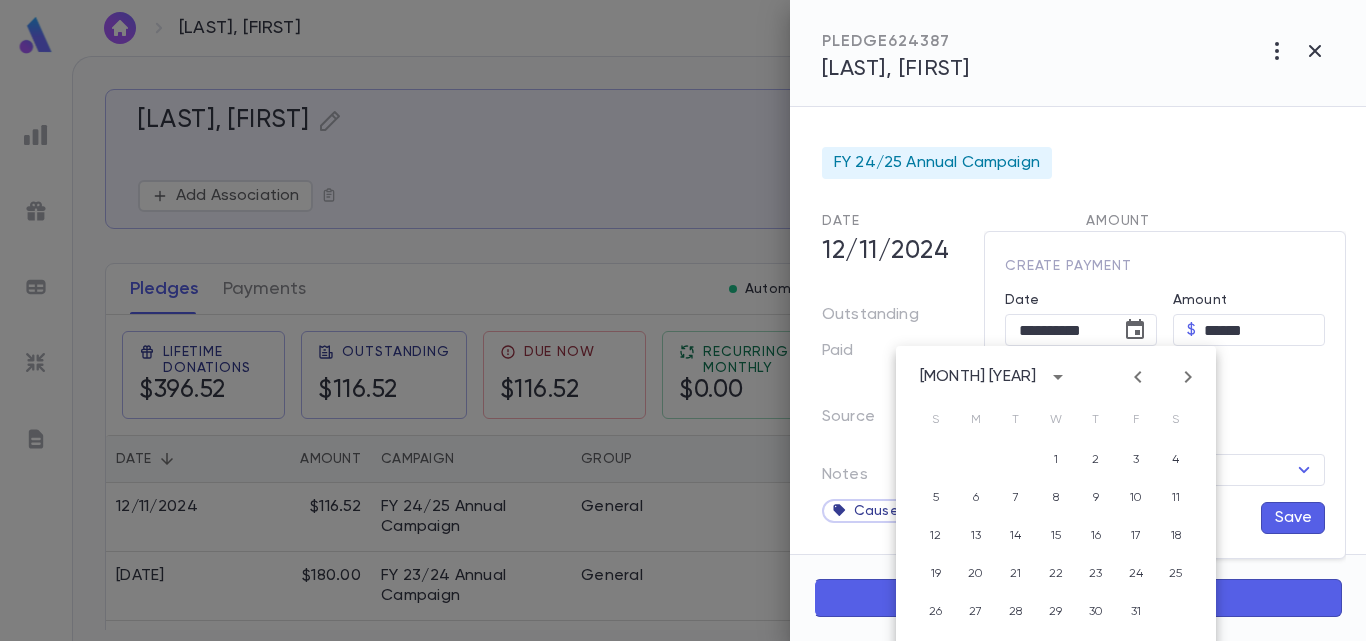 click at bounding box center [1138, 377] 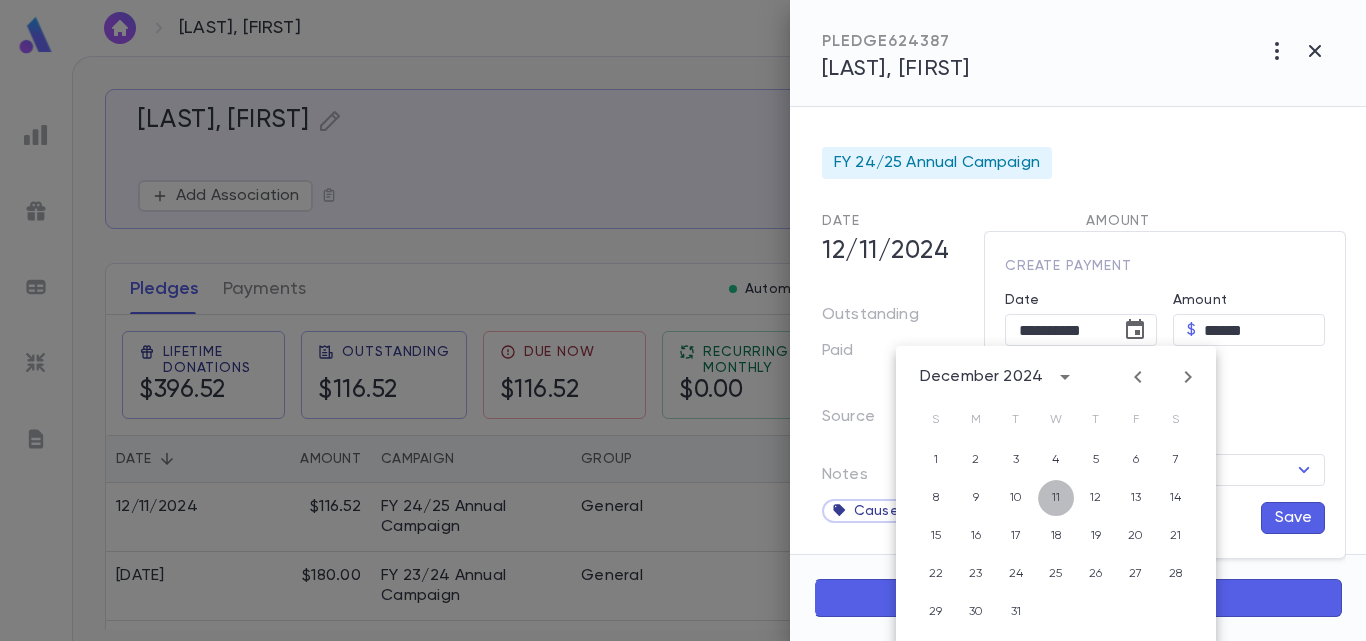 click on "11" at bounding box center (1056, 460) 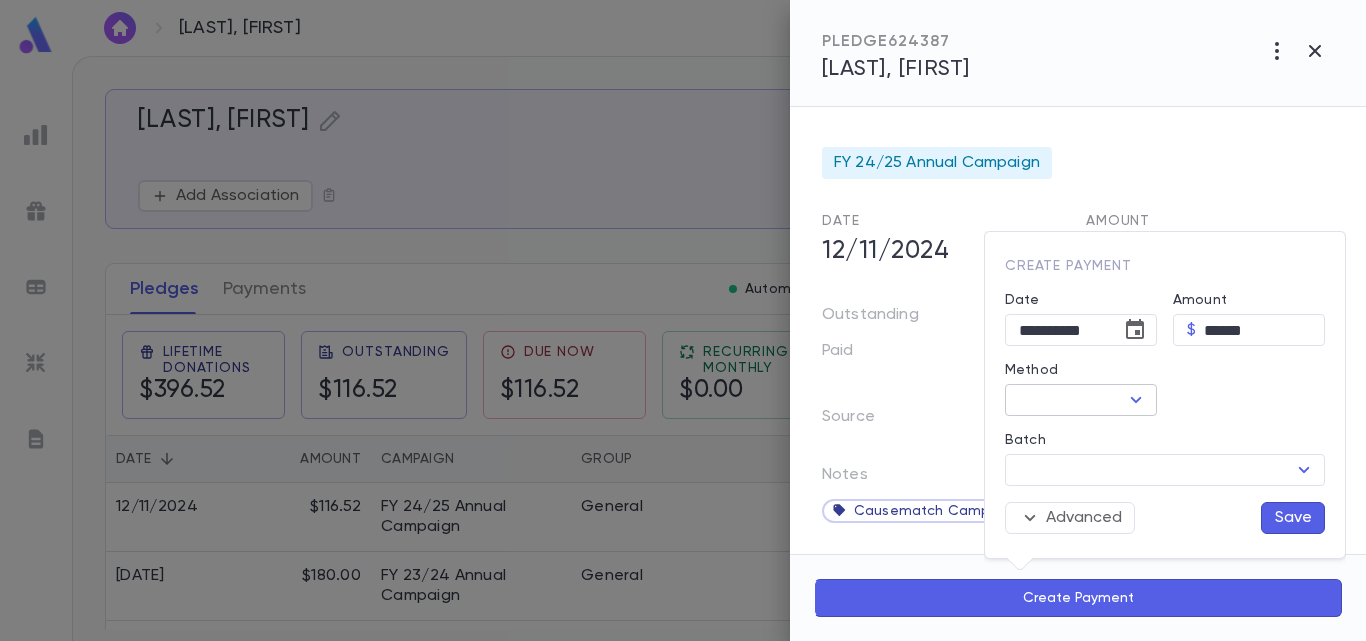 click at bounding box center (1136, 400) 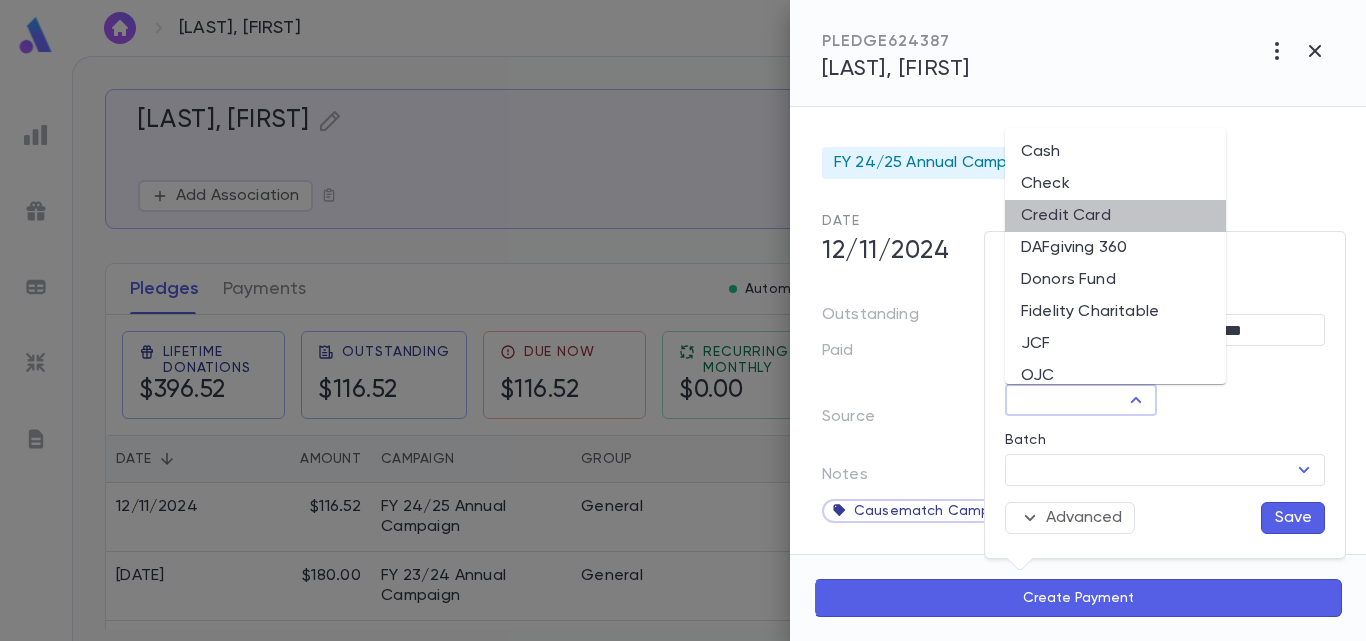 click on "Credit Card" at bounding box center (1115, 216) 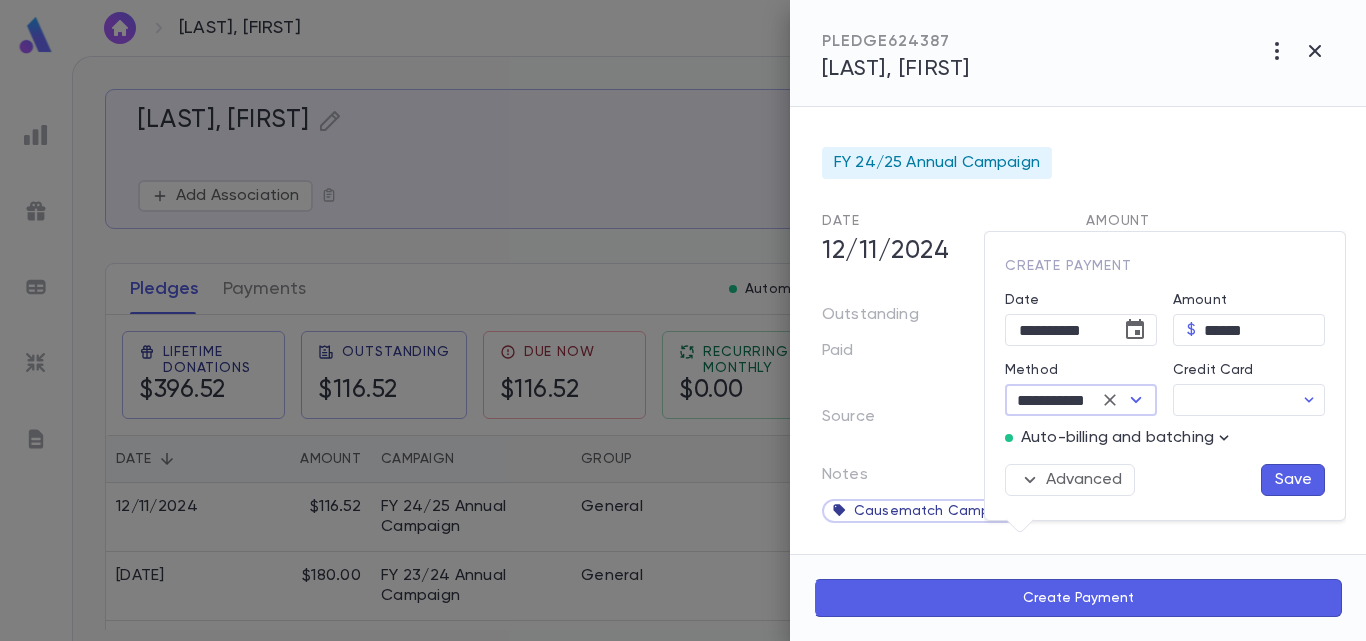 click at bounding box center (1136, 400) 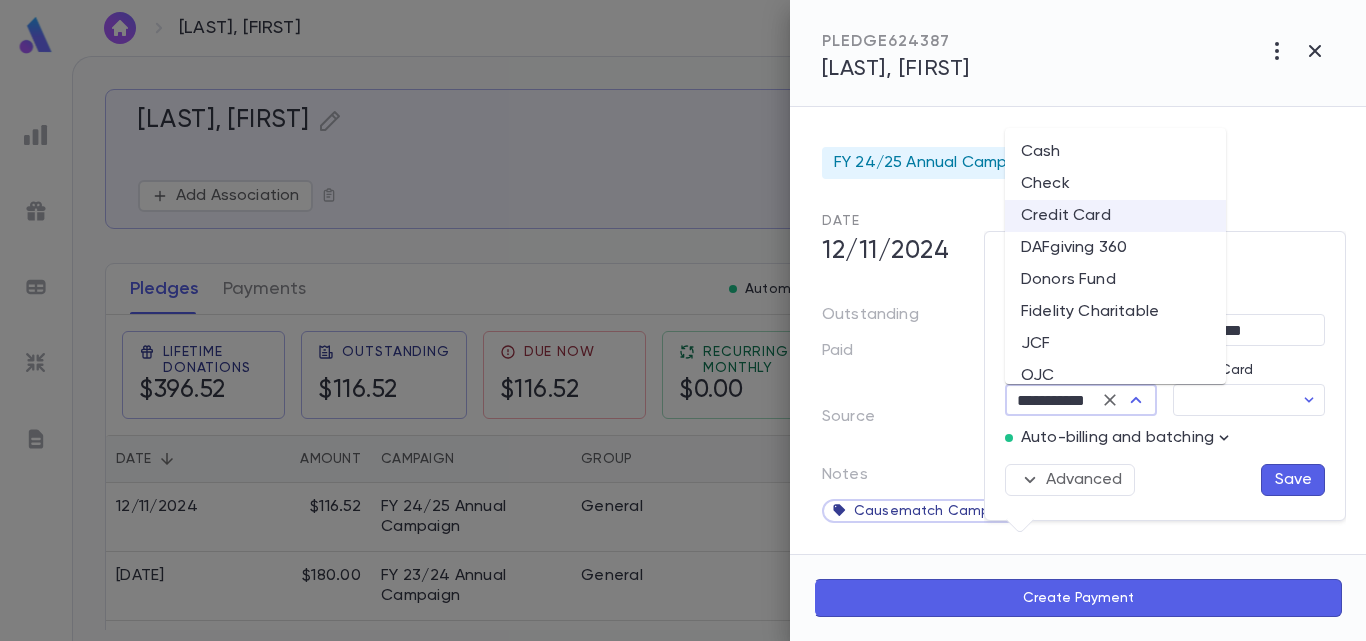 click on "Donors Fund" at bounding box center (1115, 280) 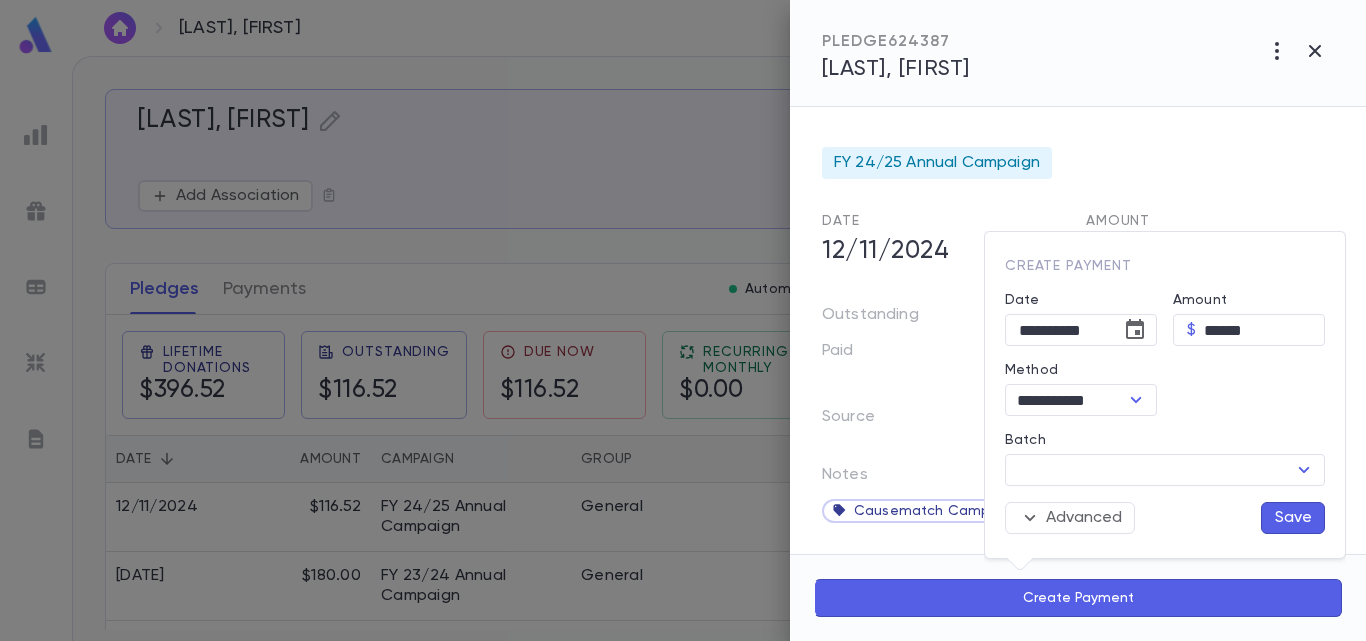 click on "Save" at bounding box center [1293, 518] 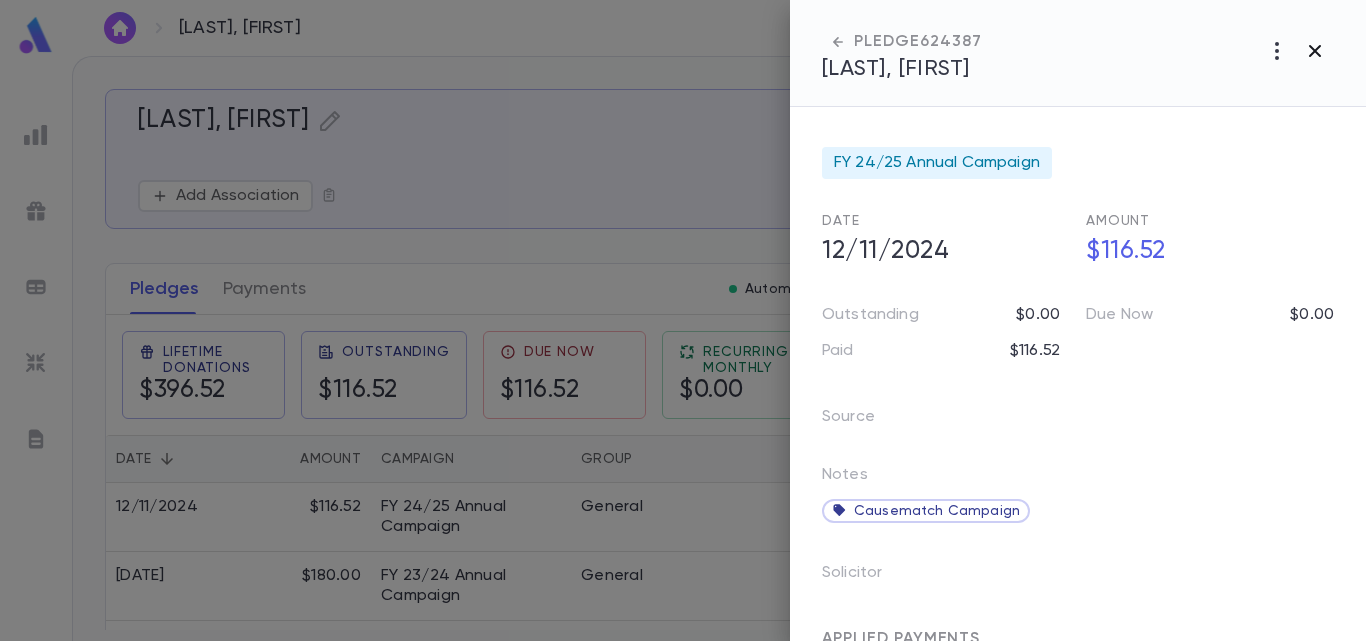 click at bounding box center [1315, 51] 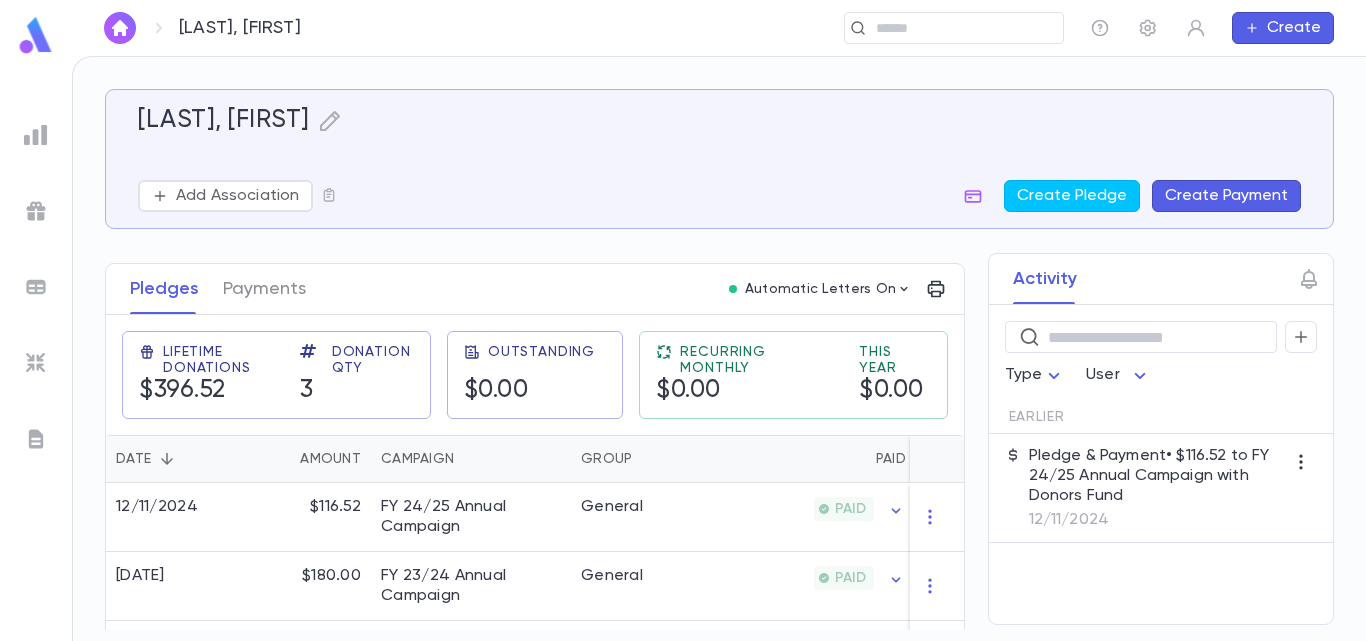 click at bounding box center (120, 28) 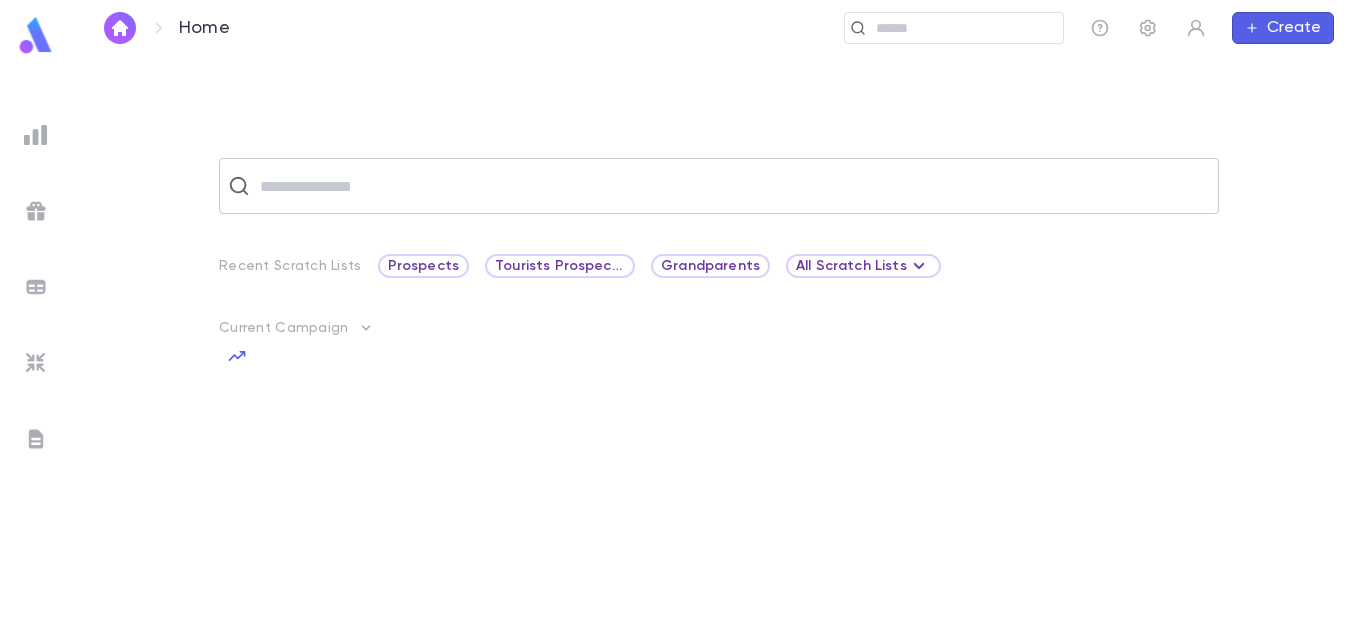 click at bounding box center (732, 186) 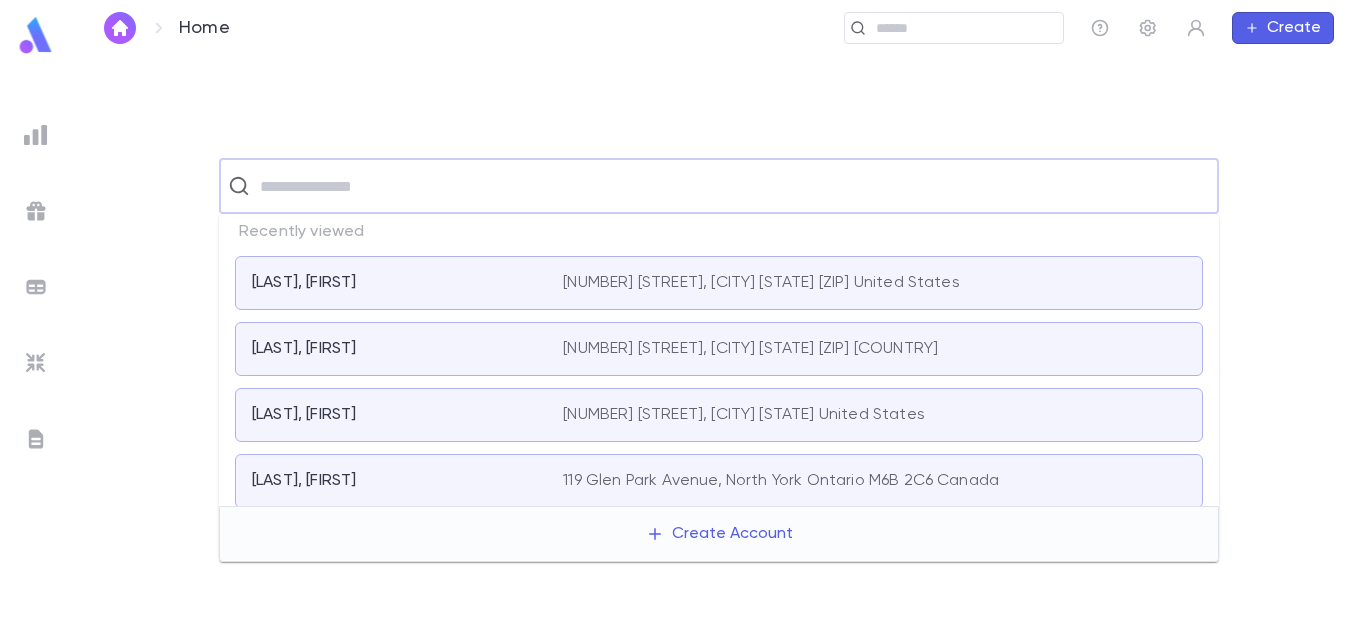 click at bounding box center (732, 186) 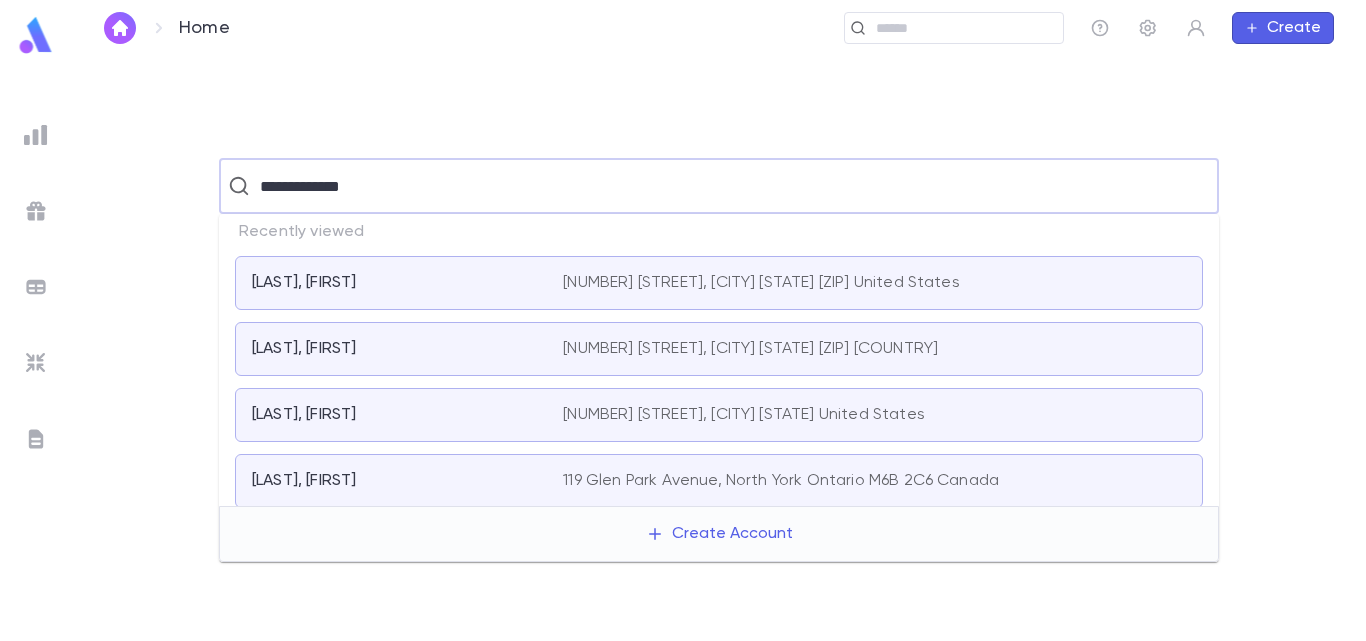 click on "**********" at bounding box center [717, 186] 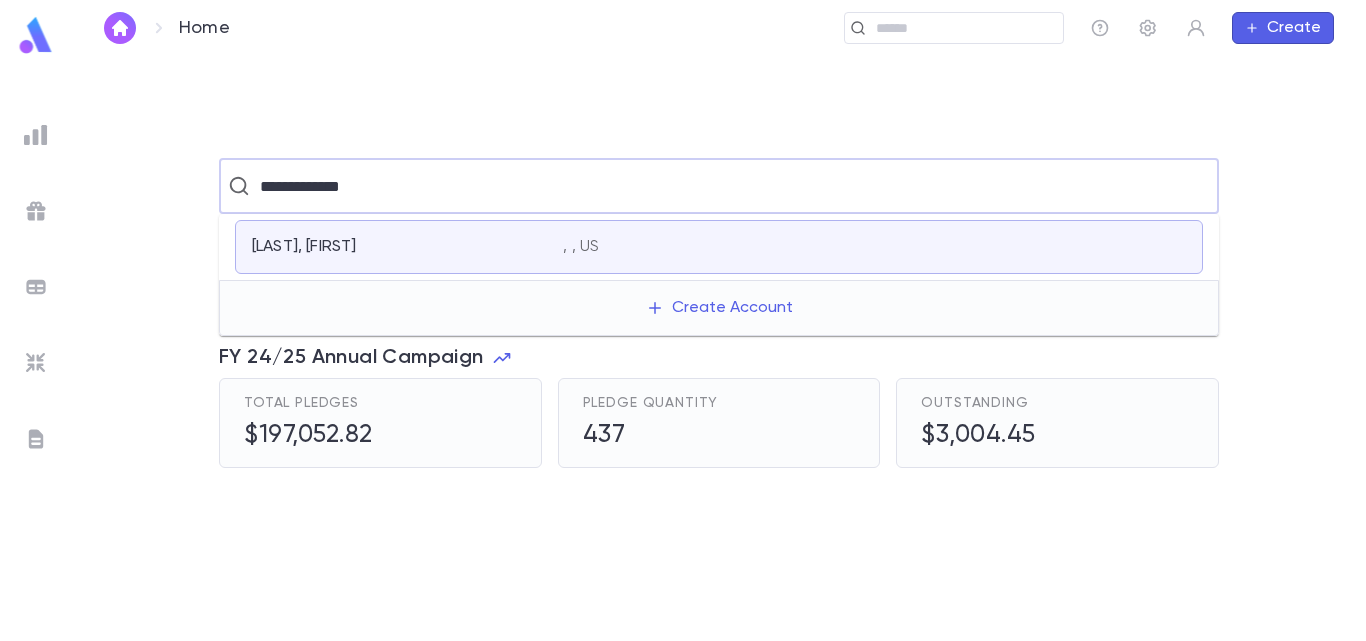 click on "kronglas, Yoel , , US" at bounding box center [719, 247] 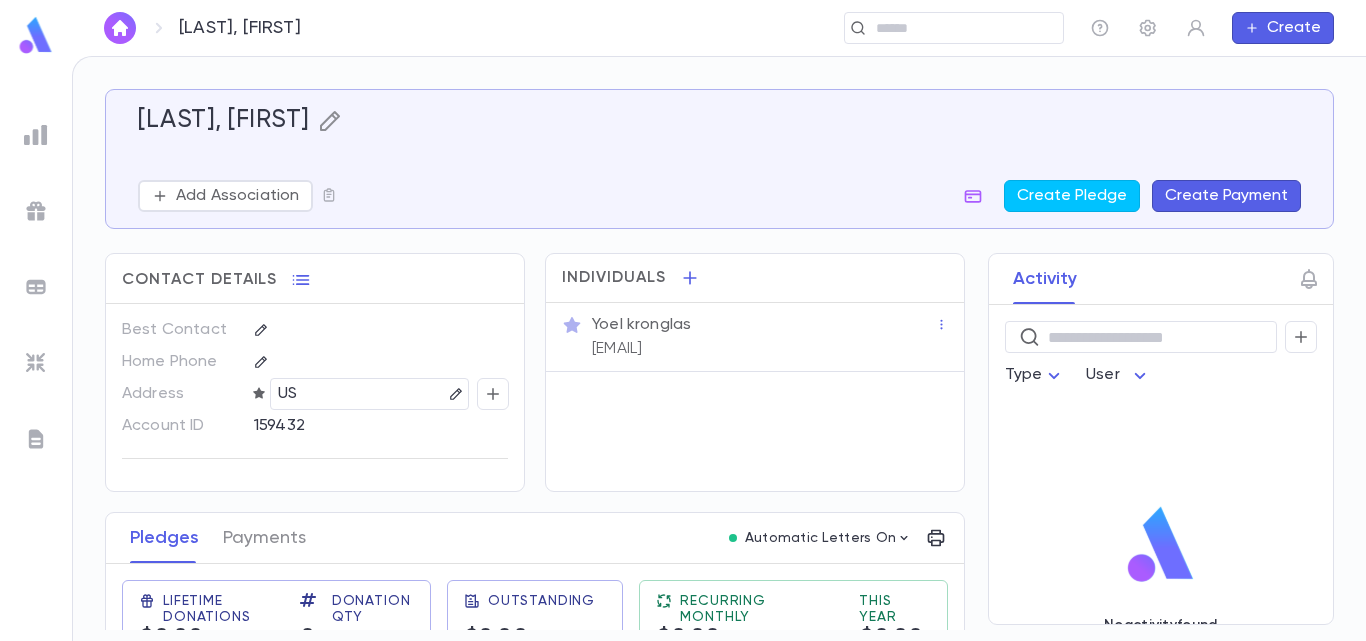 click at bounding box center (330, 121) 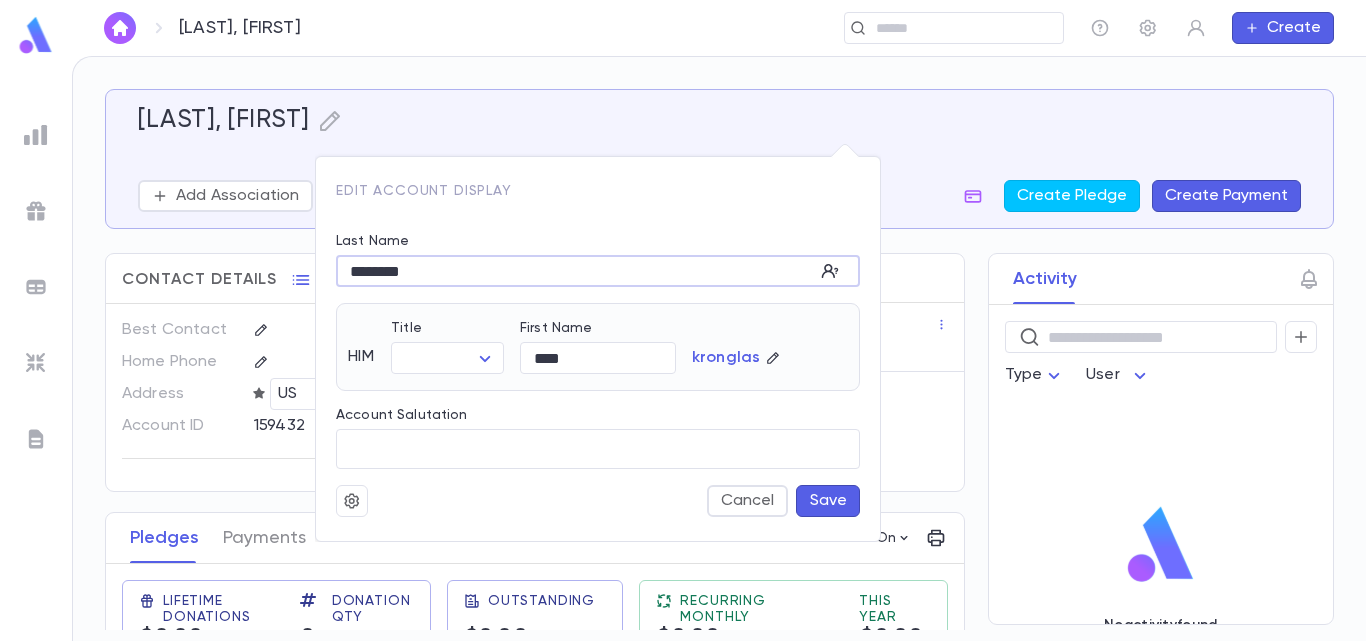 drag, startPoint x: 357, startPoint y: 276, endPoint x: 280, endPoint y: 275, distance: 77.00649 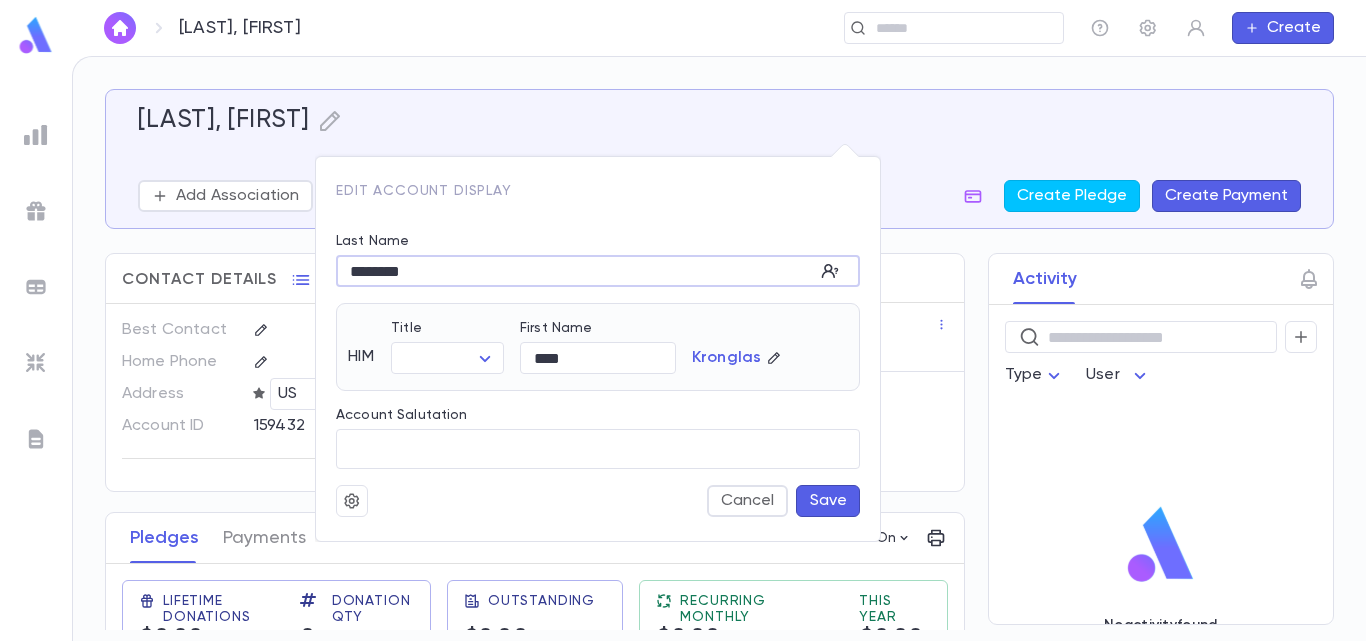 type on "********" 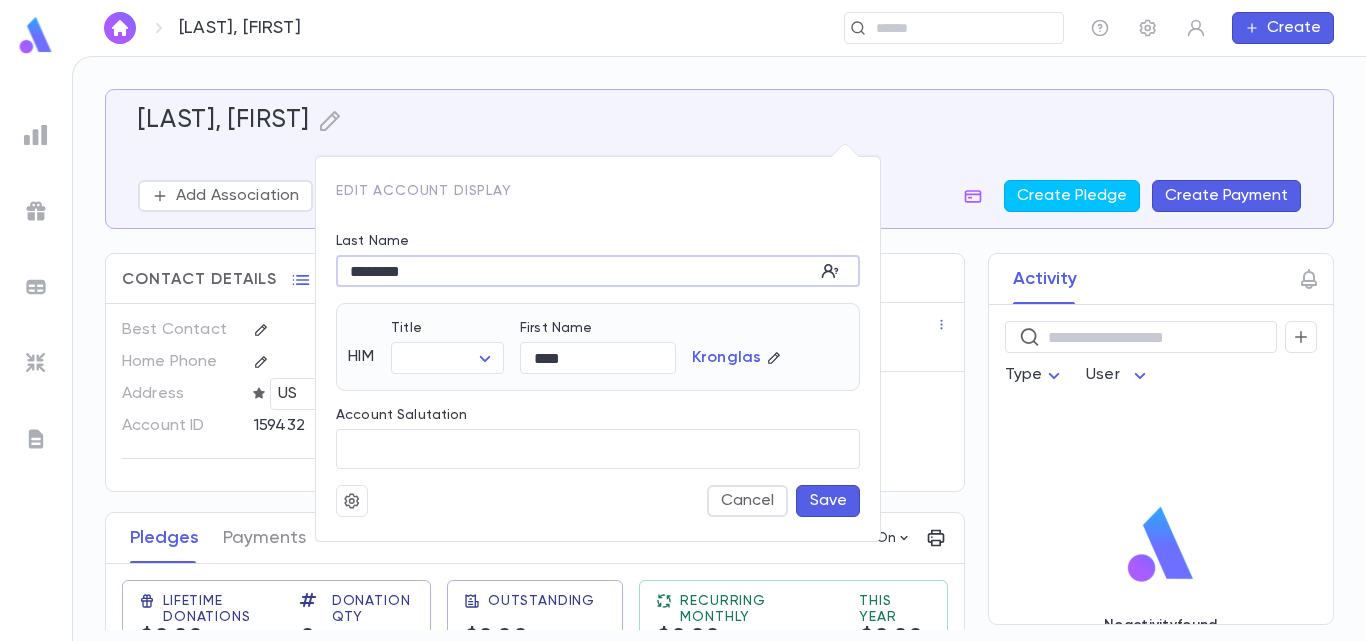 click on "Save" at bounding box center (828, 501) 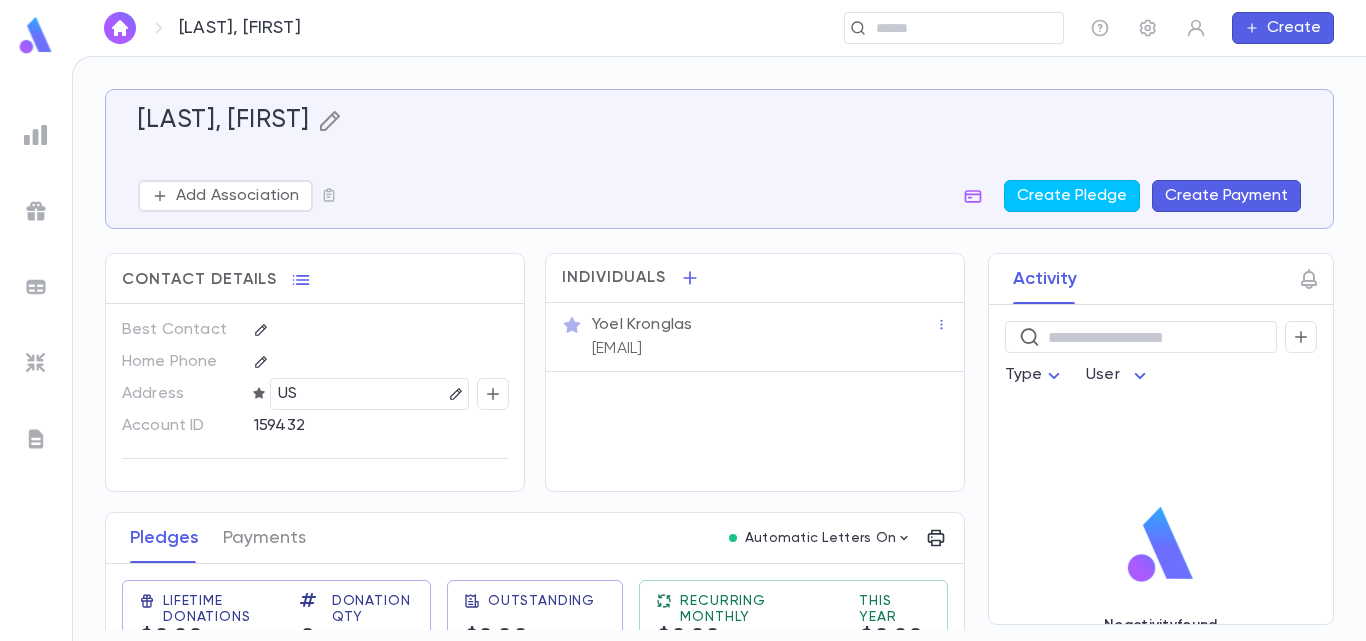 click at bounding box center (330, 121) 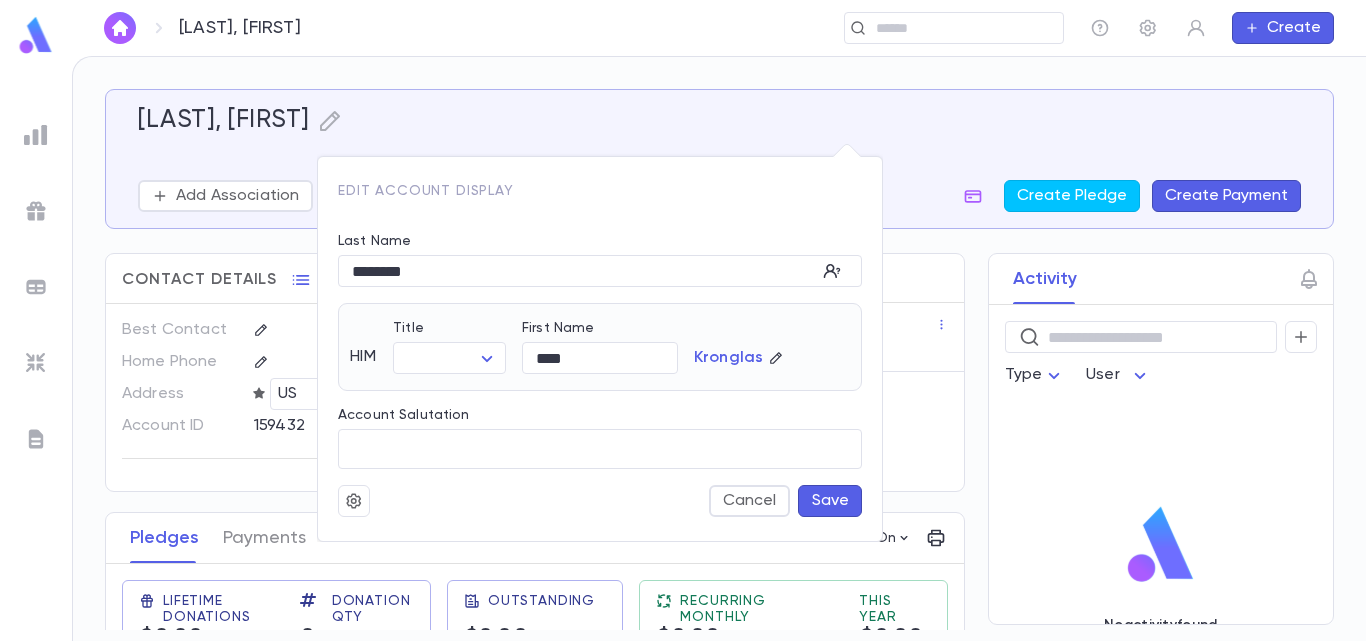 click at bounding box center [683, 320] 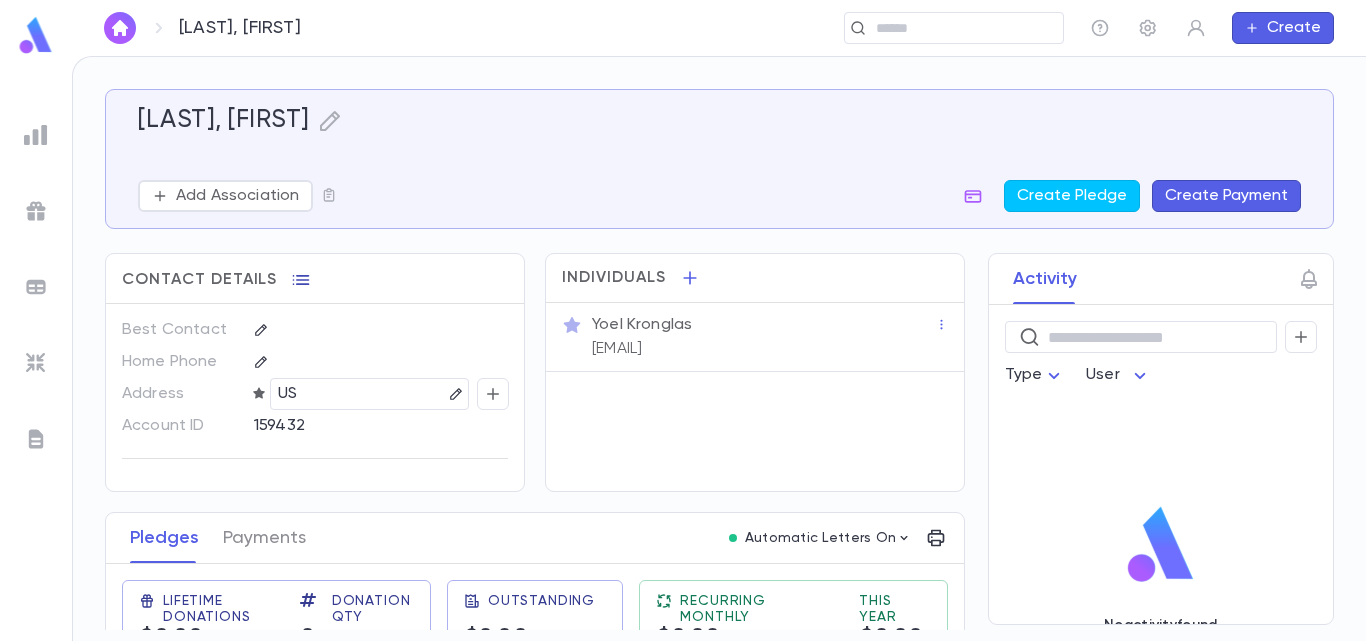 click at bounding box center (301, 280) 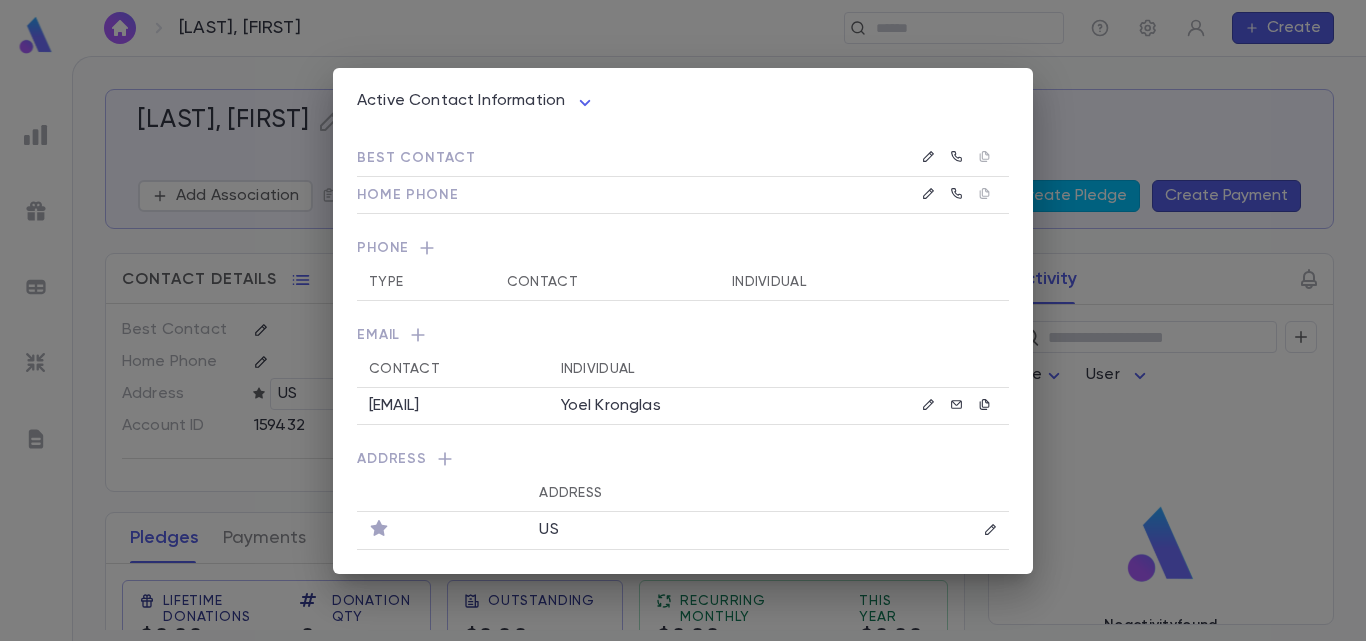 click at bounding box center [427, 248] 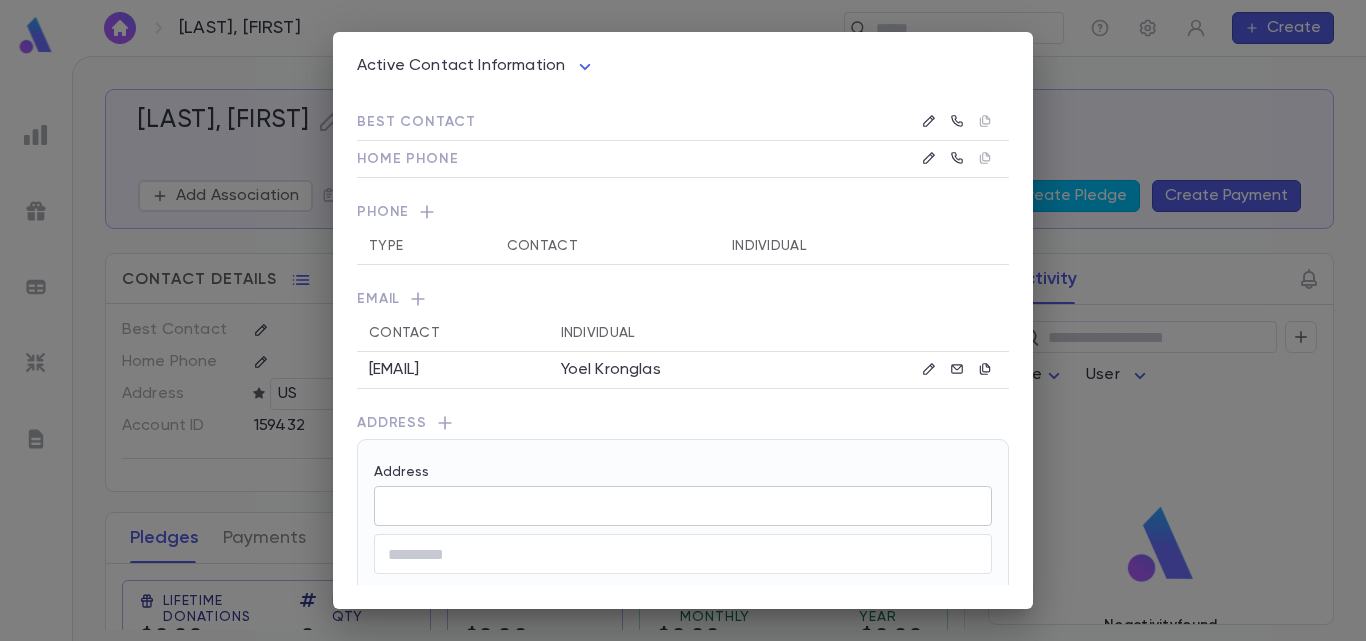 click on "Address" at bounding box center (683, 506) 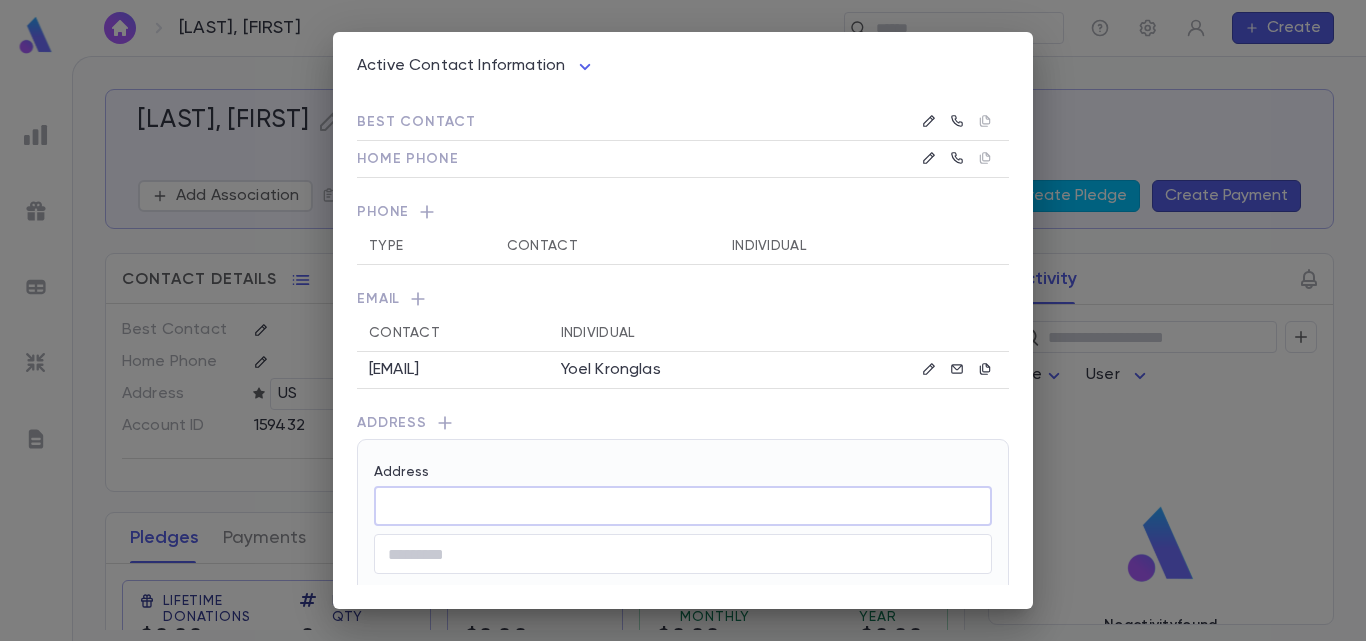 paste on "**********" 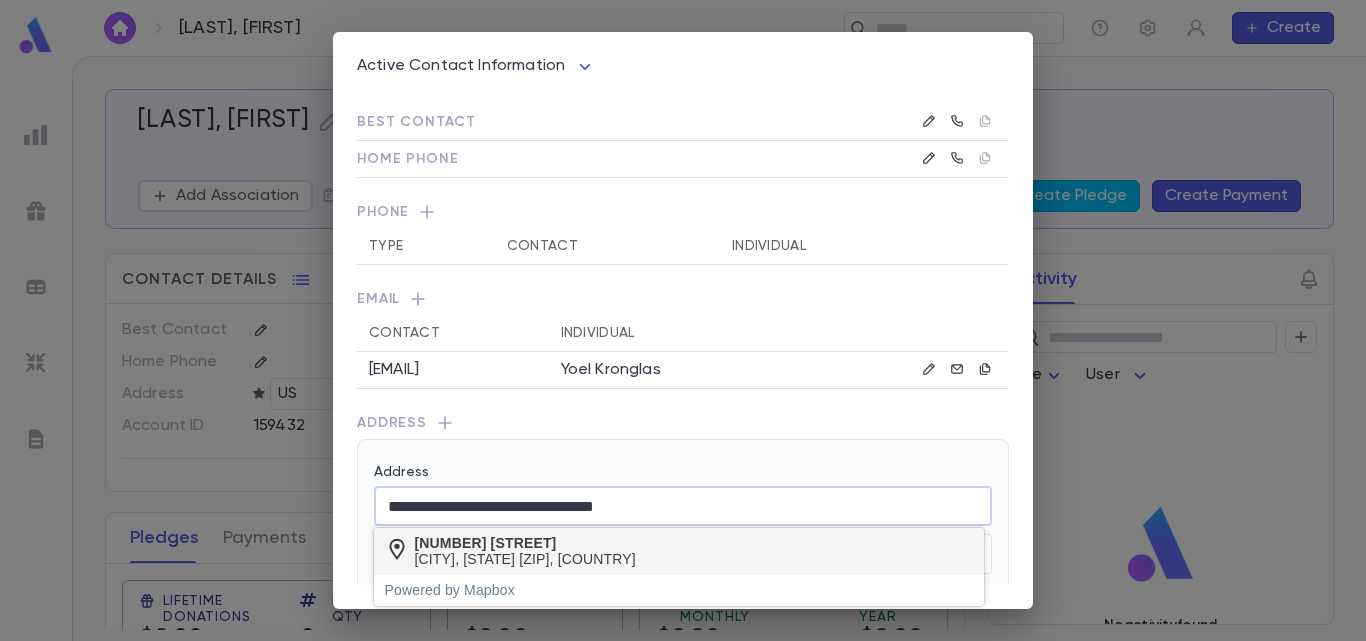 type on "**********" 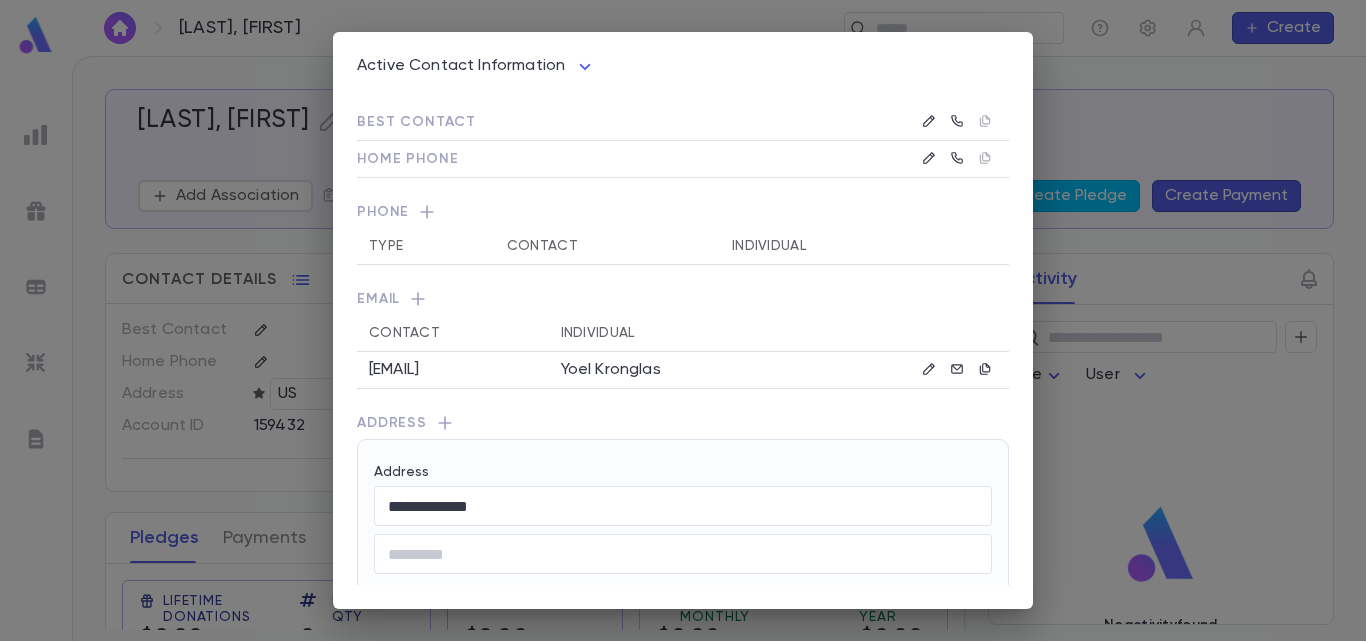 scroll, scrollTop: 377, scrollLeft: 0, axis: vertical 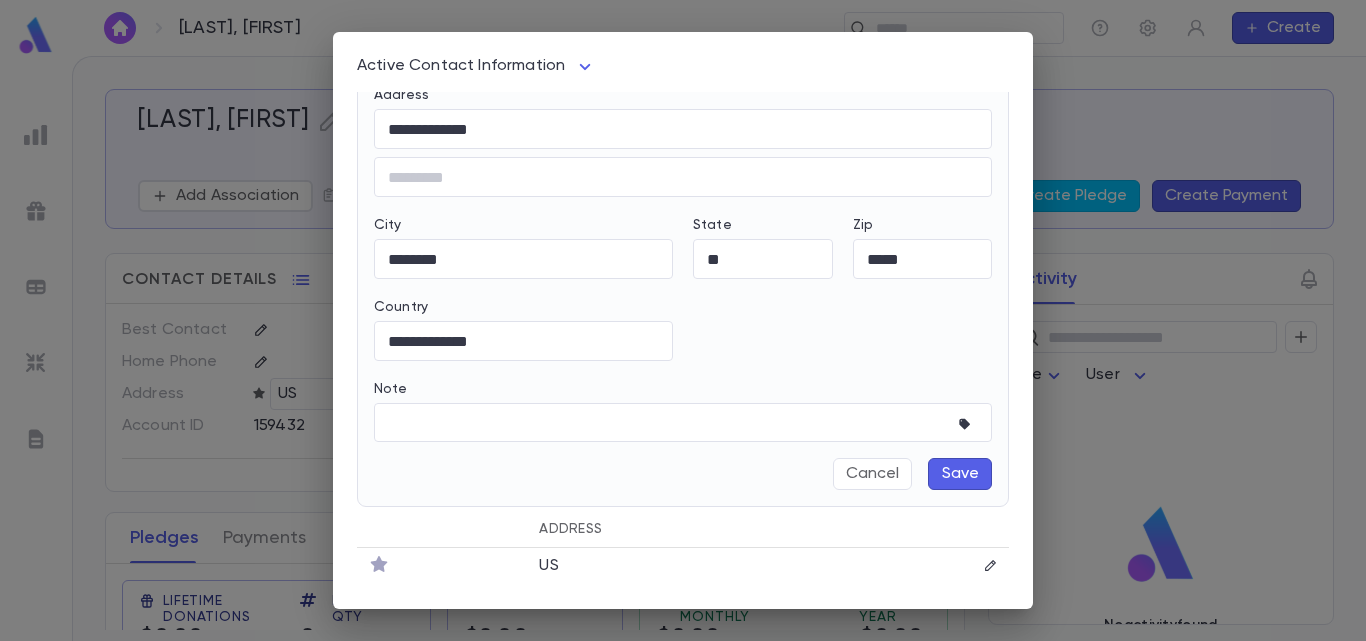 click on "Save" at bounding box center [960, 474] 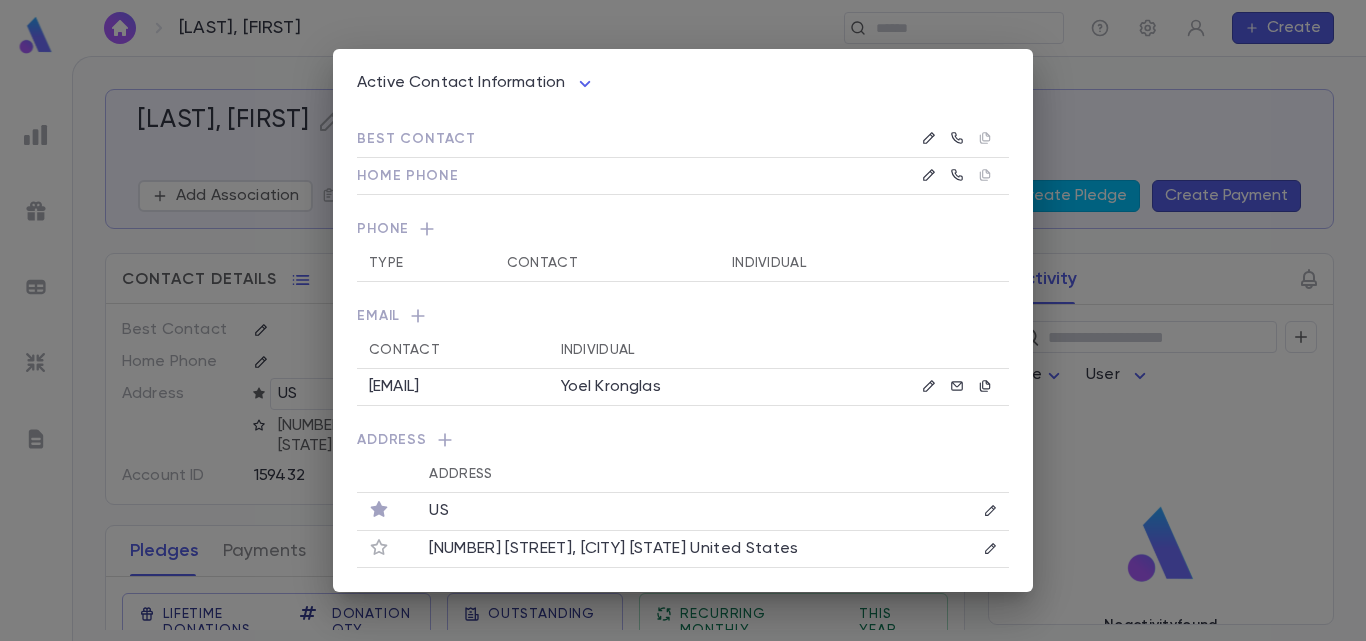 scroll, scrollTop: 0, scrollLeft: 0, axis: both 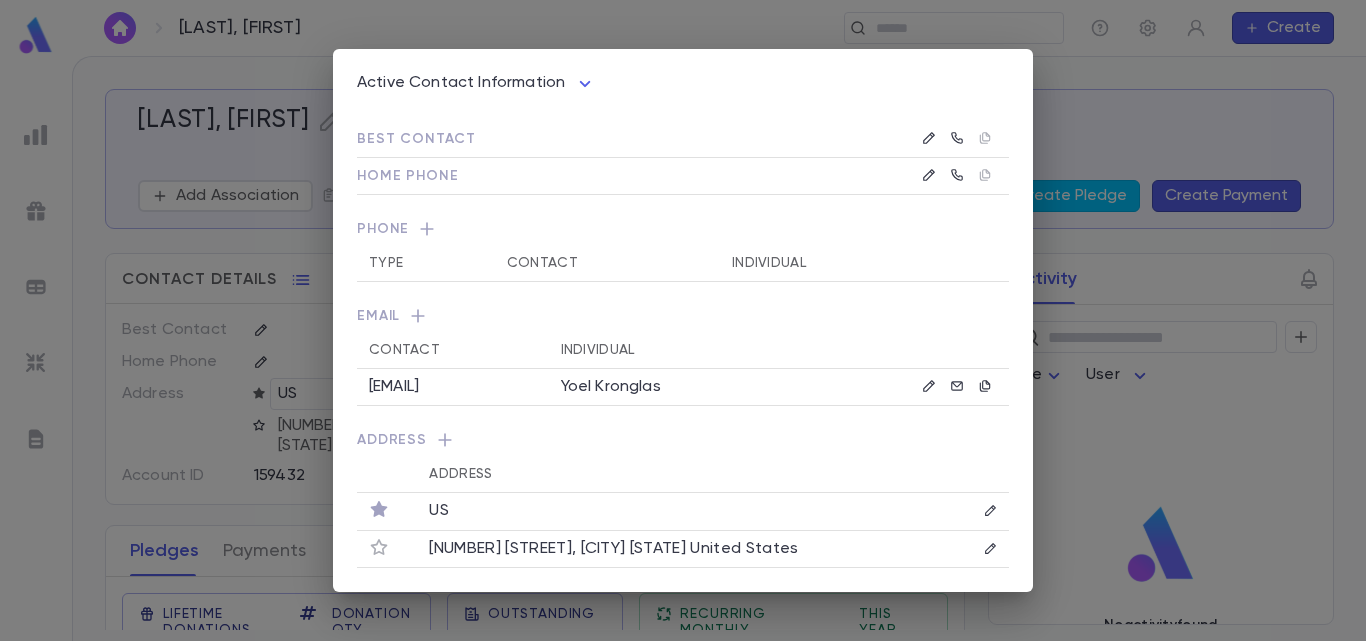 click on "Active Contact Information **** Best Contact Home Phone Phone Type Contact Individual Email Contact Individual [EMAIL] [FIRST] [LAST] Address Address US [NUMBER] [STREET], [CITY] [STATE] [COUNTRY]" at bounding box center [683, 320] 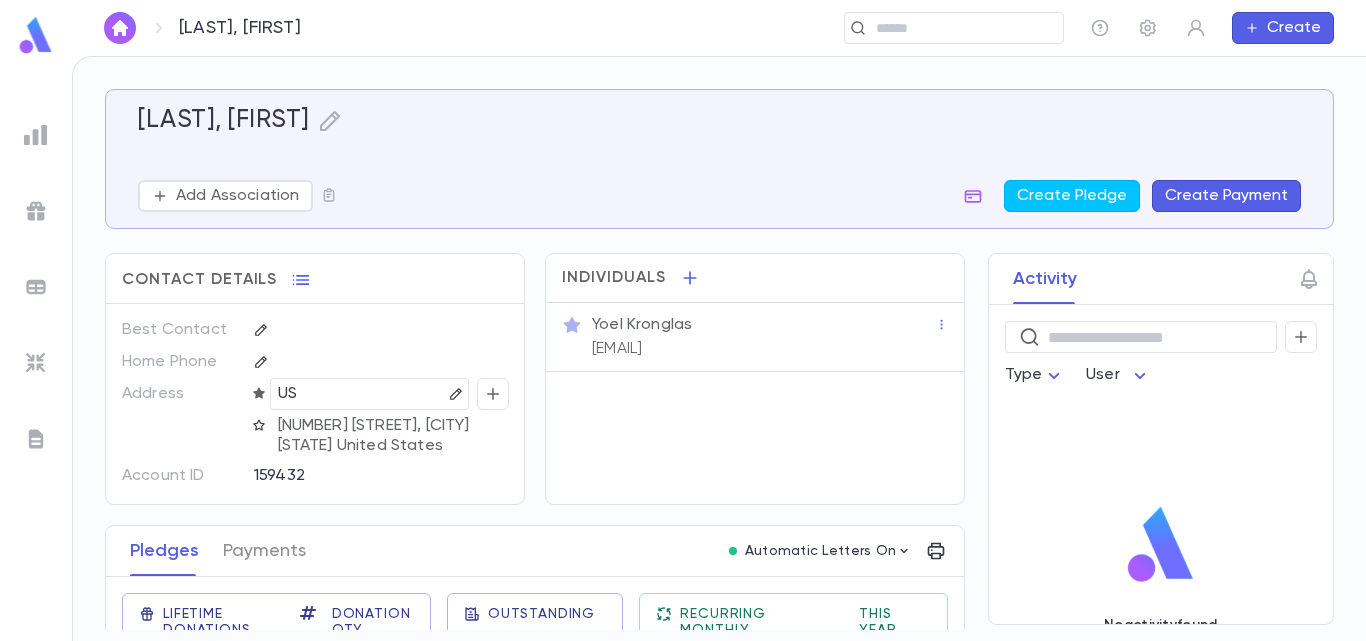 click on "Lifetime Donations $0.00 Donation Qty 0 Outstanding $0.00 Recurring Monthly $0.00 This Year $0.00" at bounding box center (527, 629) 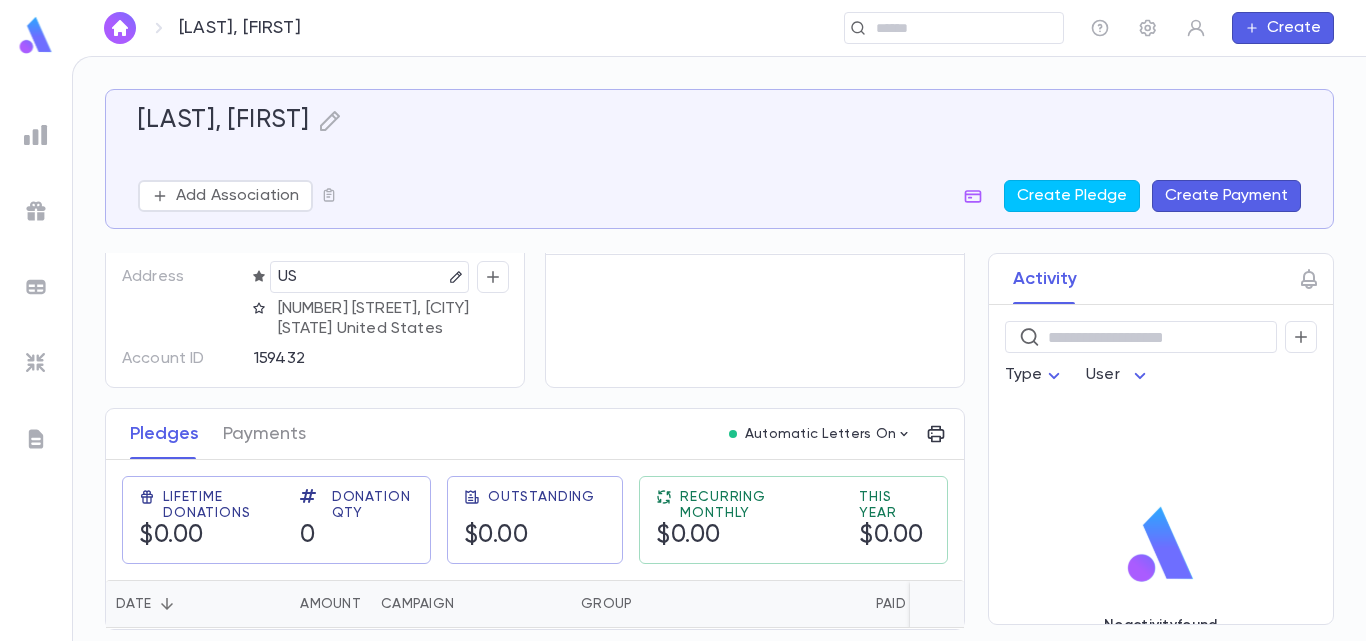 scroll, scrollTop: 125, scrollLeft: 0, axis: vertical 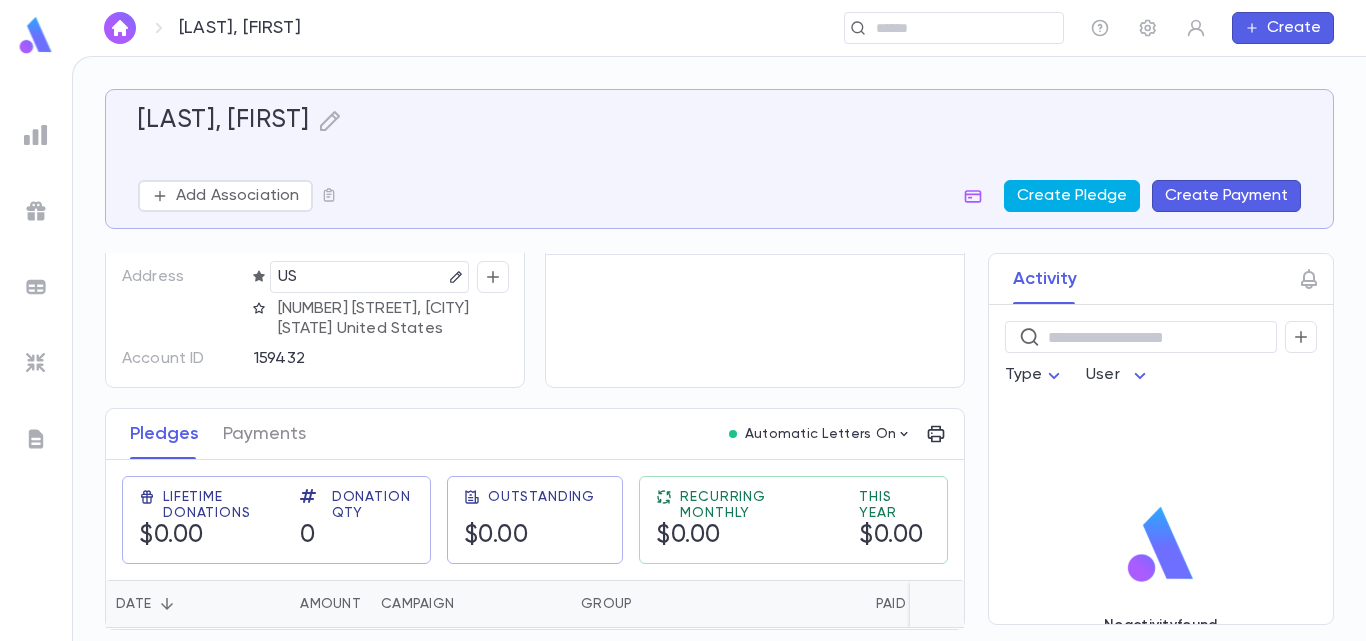 click on "Create Pledge" at bounding box center [1072, 196] 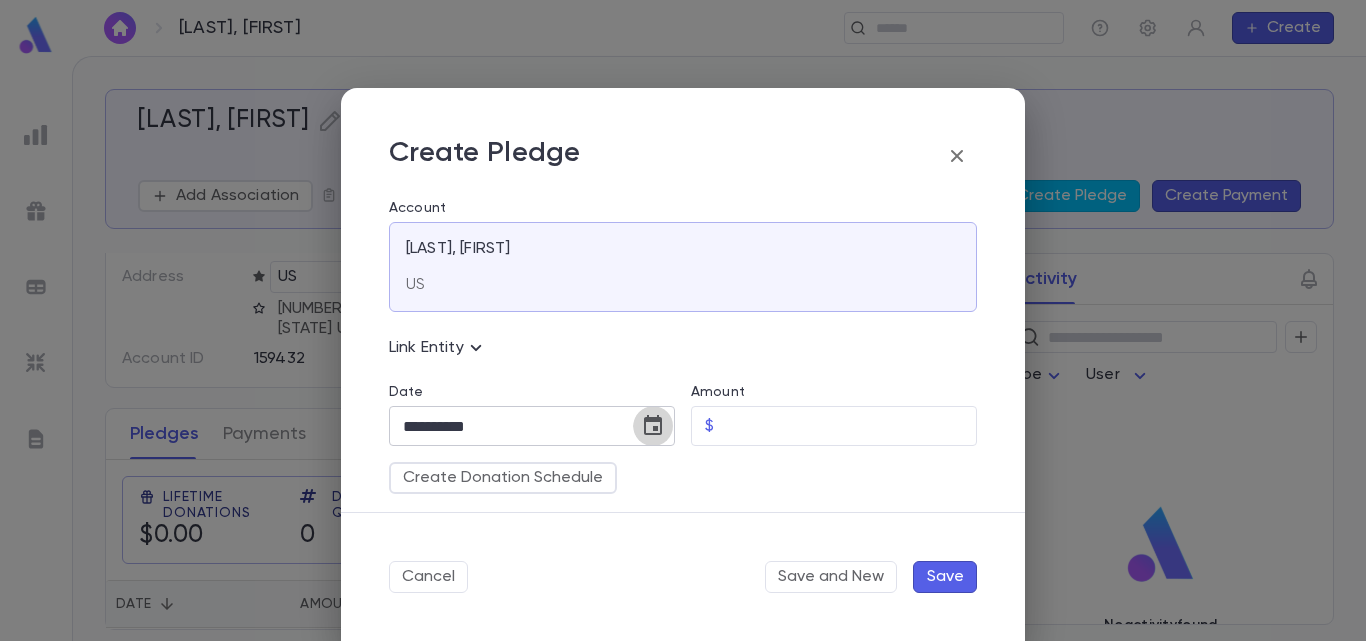 click at bounding box center [653, 426] 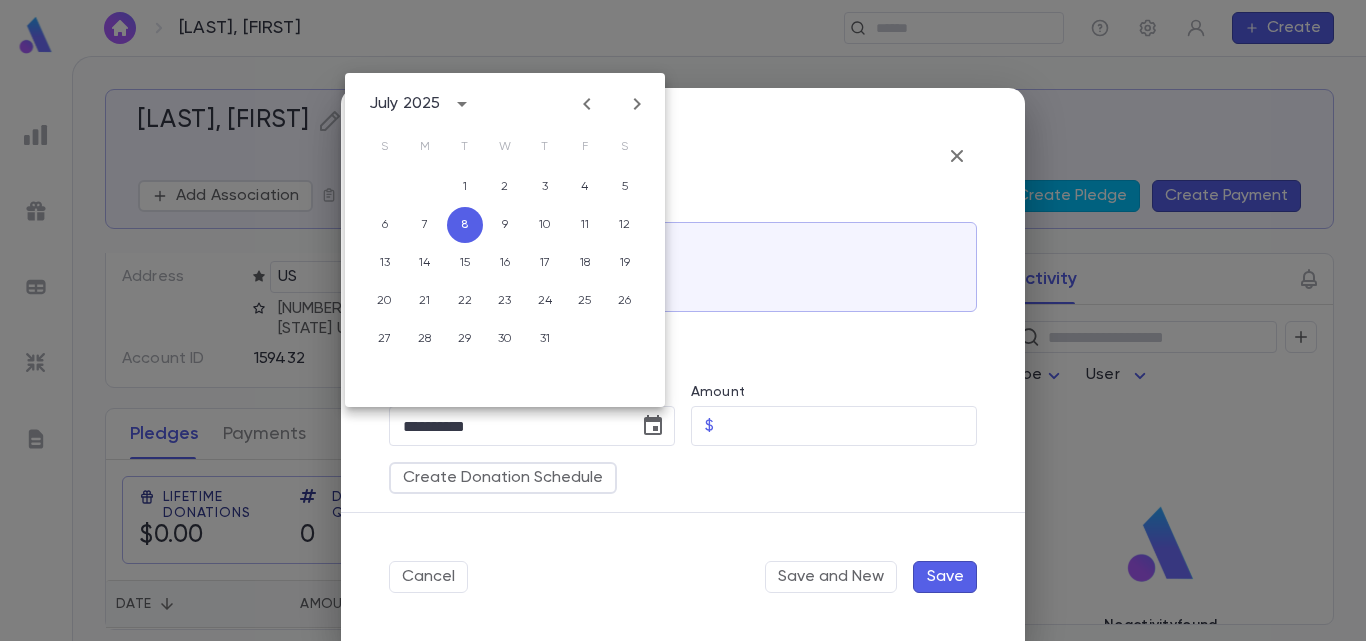 click at bounding box center (587, 104) 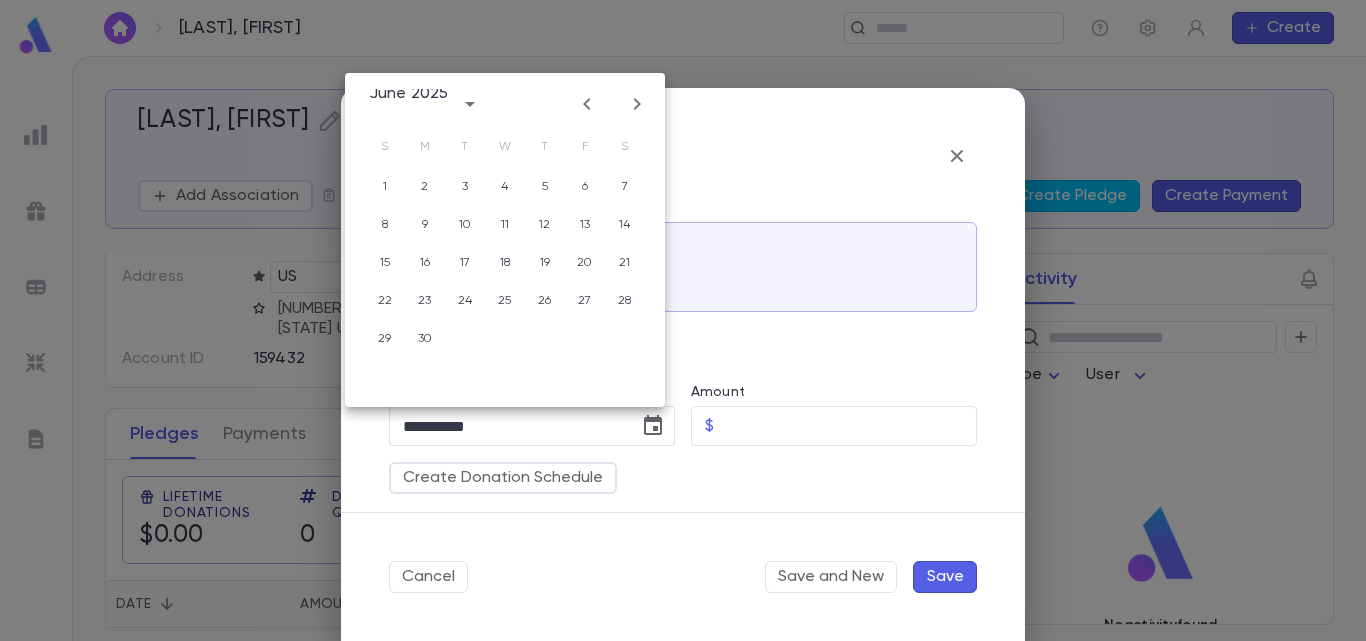 click at bounding box center (587, 104) 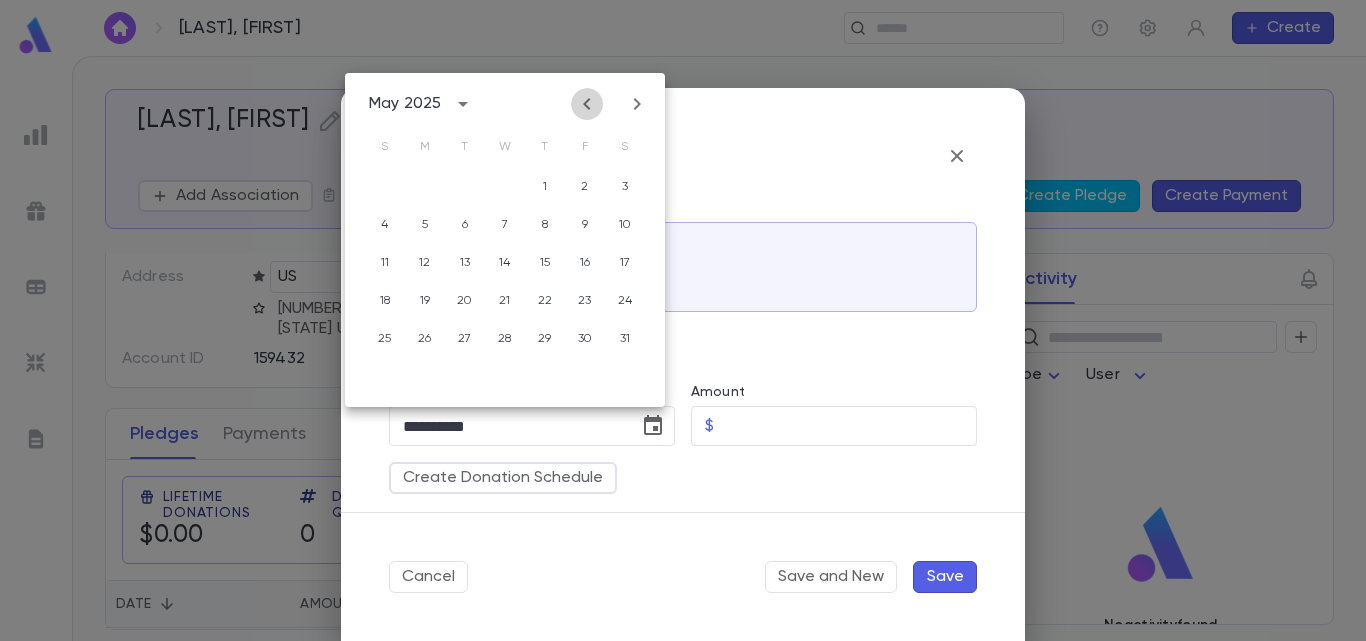 click at bounding box center (587, 104) 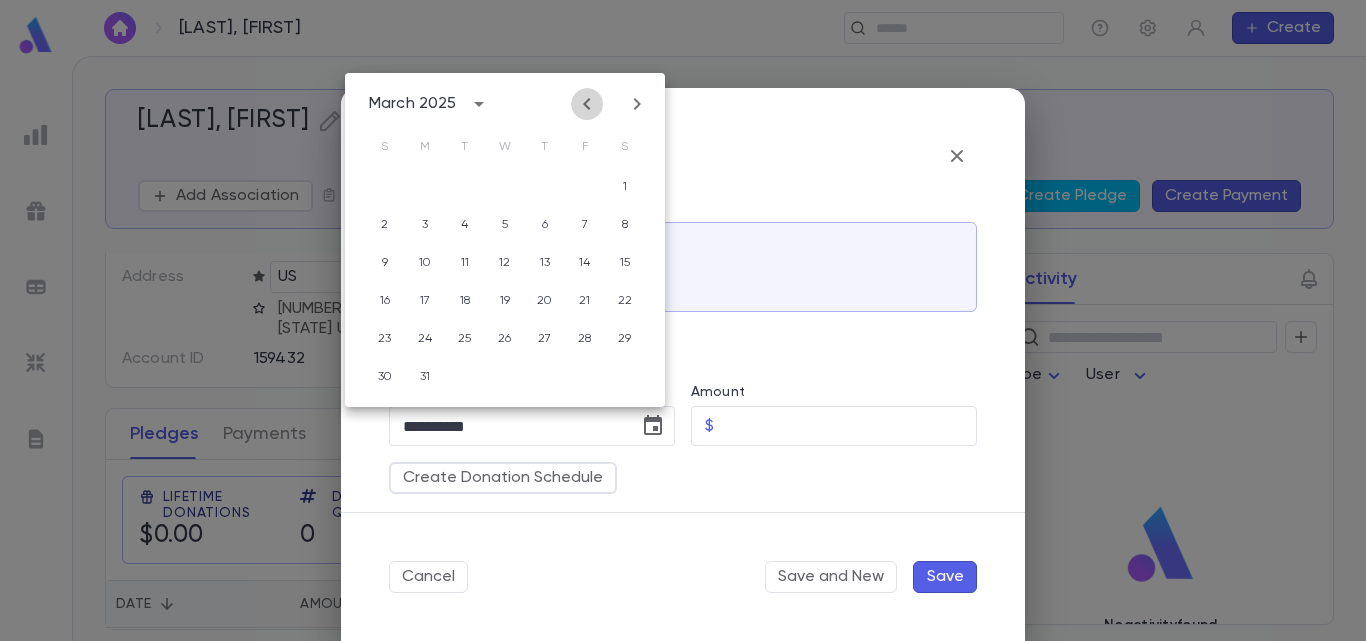 click at bounding box center [587, 104] 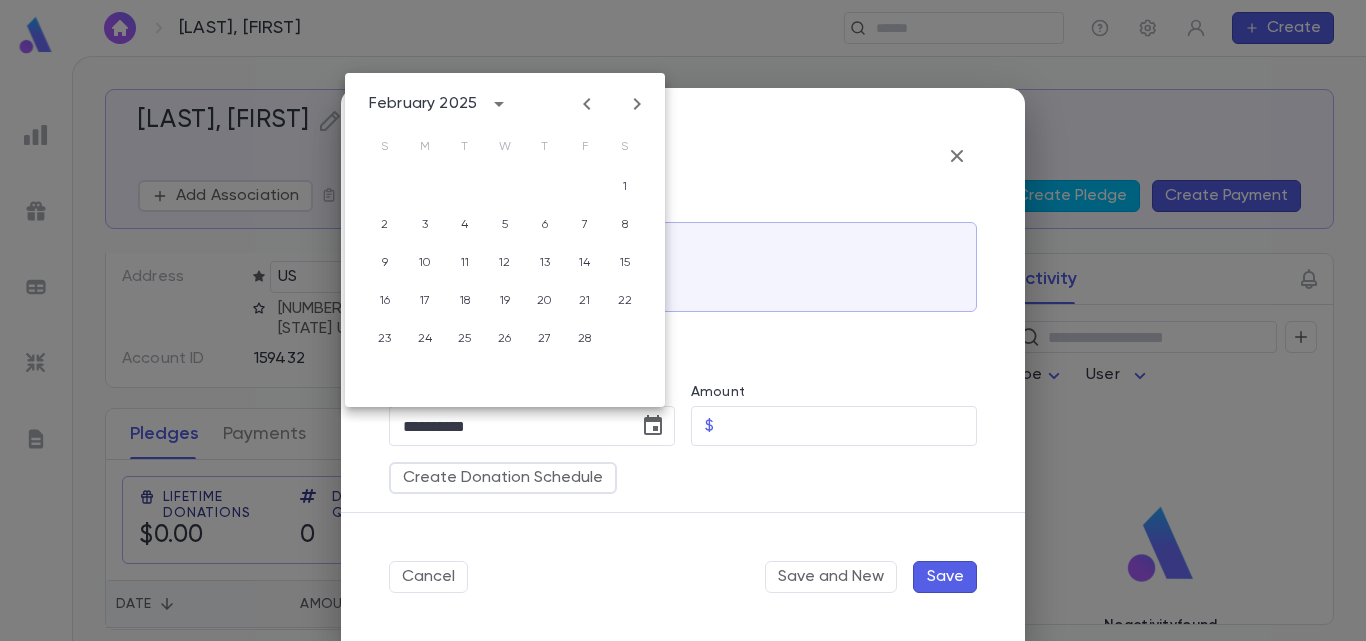 click at bounding box center [587, 104] 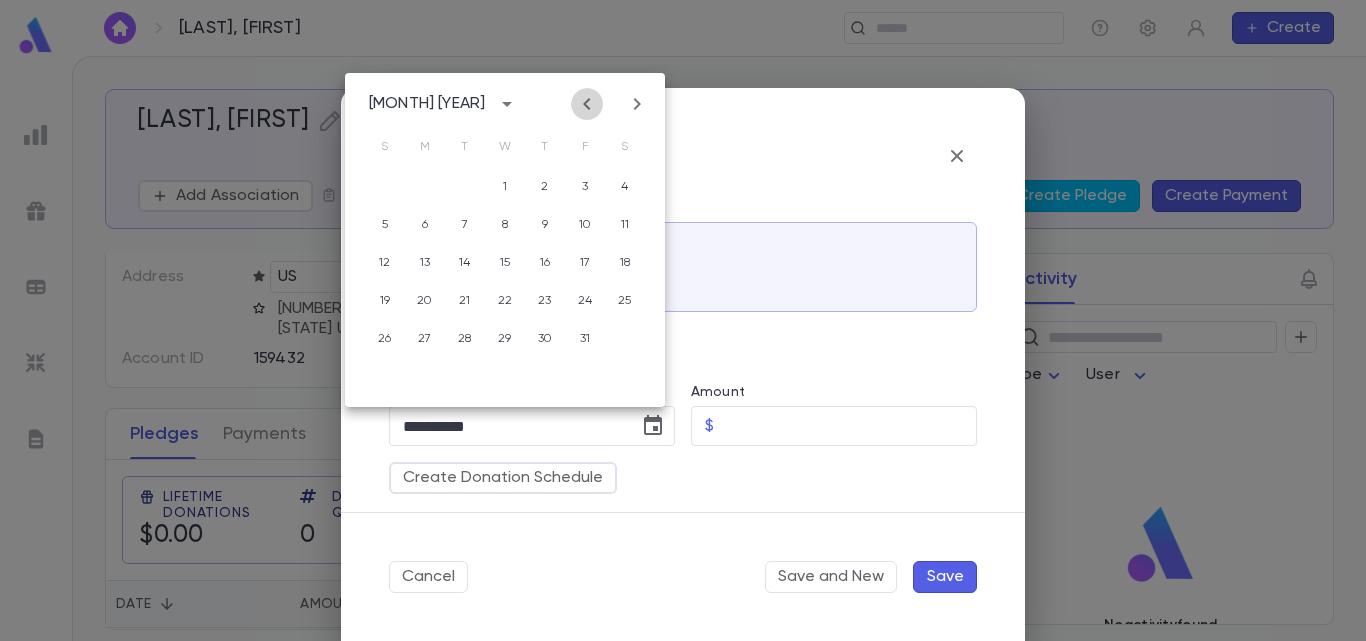 click at bounding box center (587, 104) 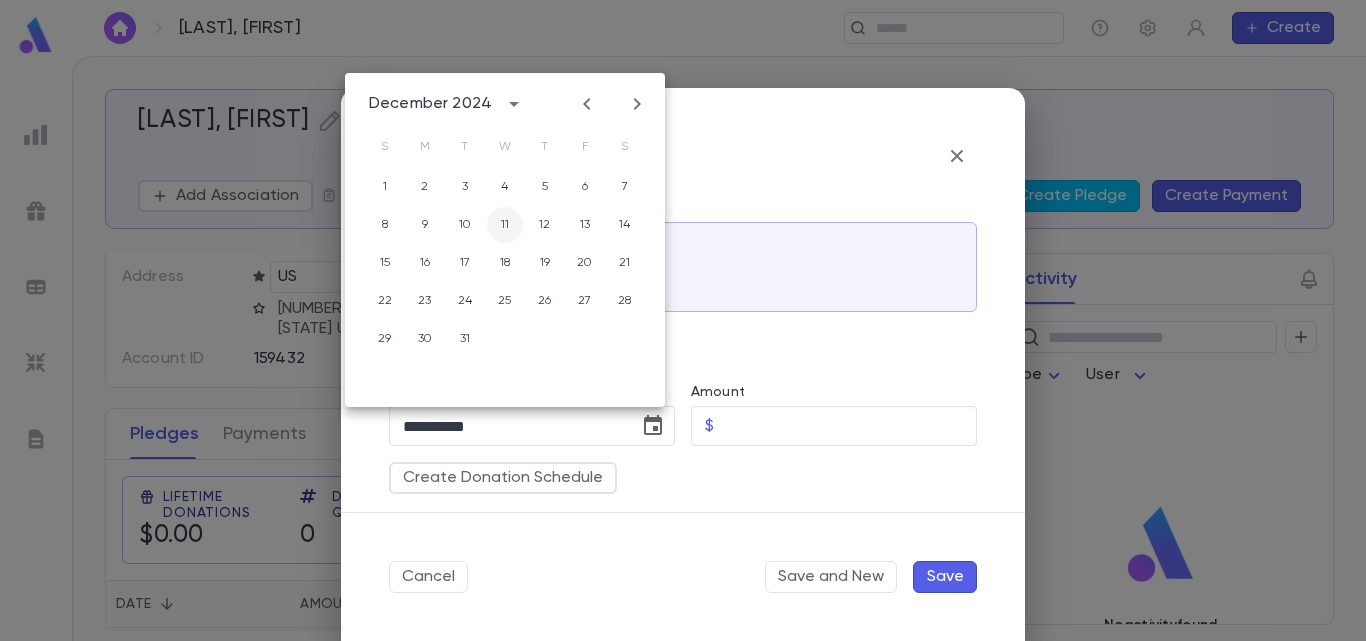 click on "11" at bounding box center [505, 187] 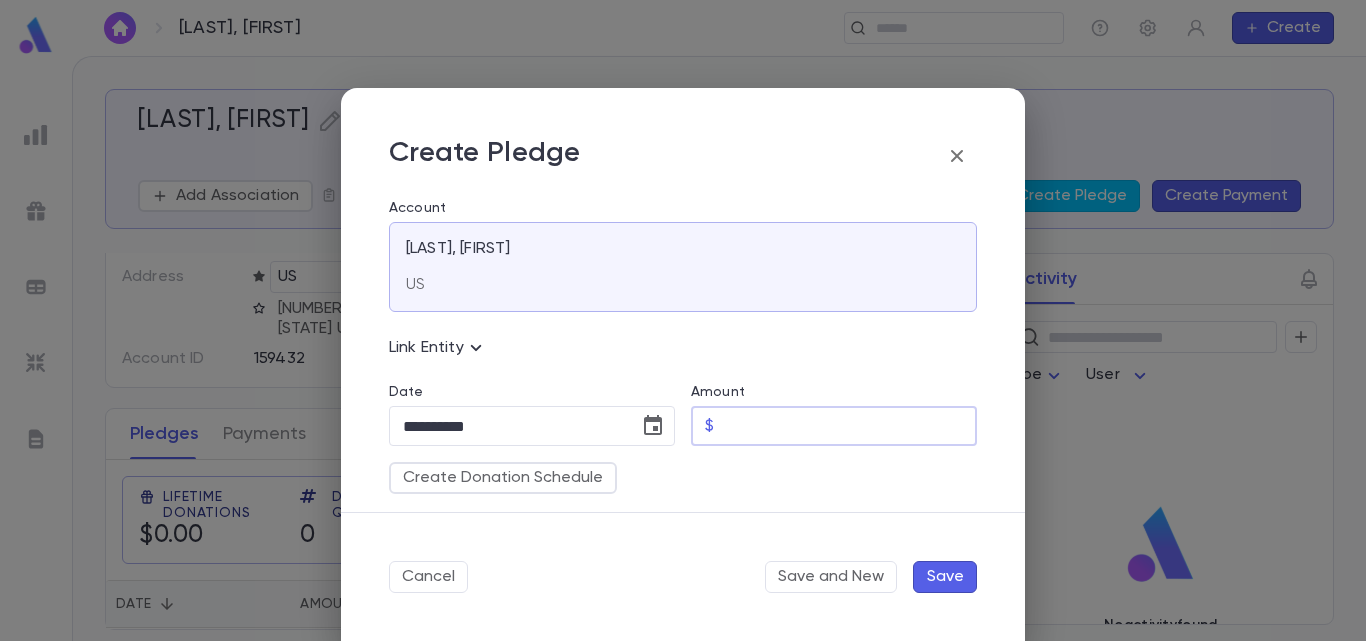 click on "Amount" at bounding box center (849, 426) 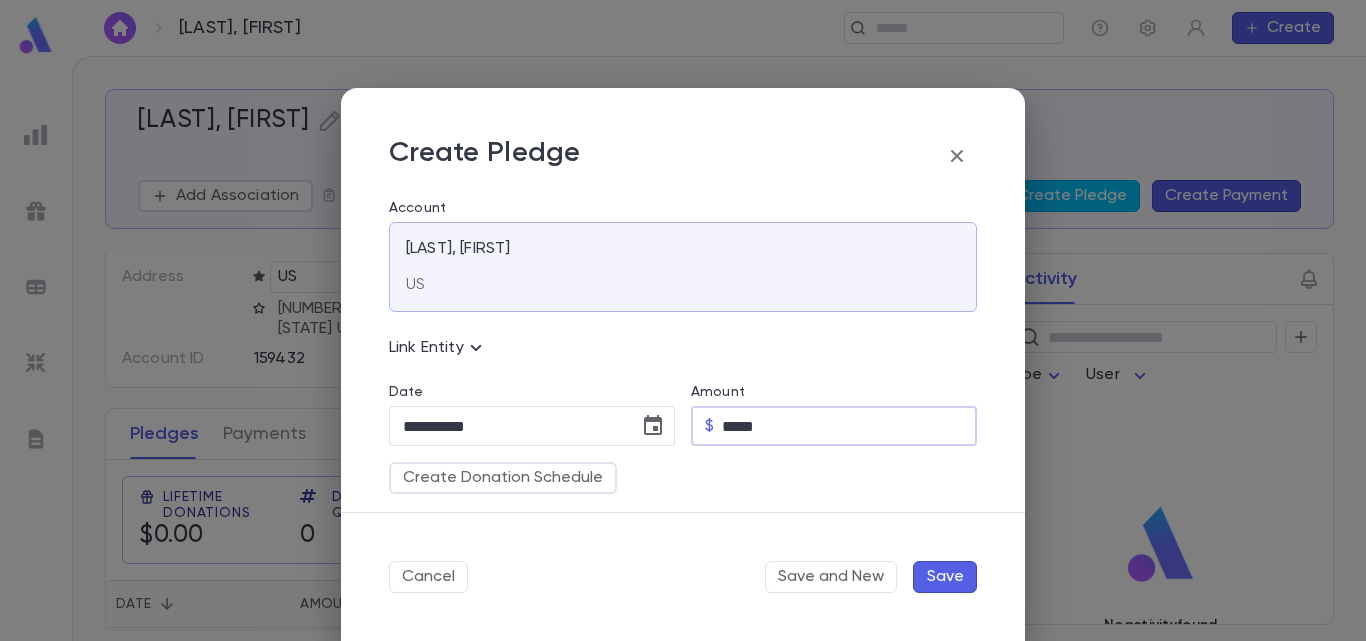 type on "*****" 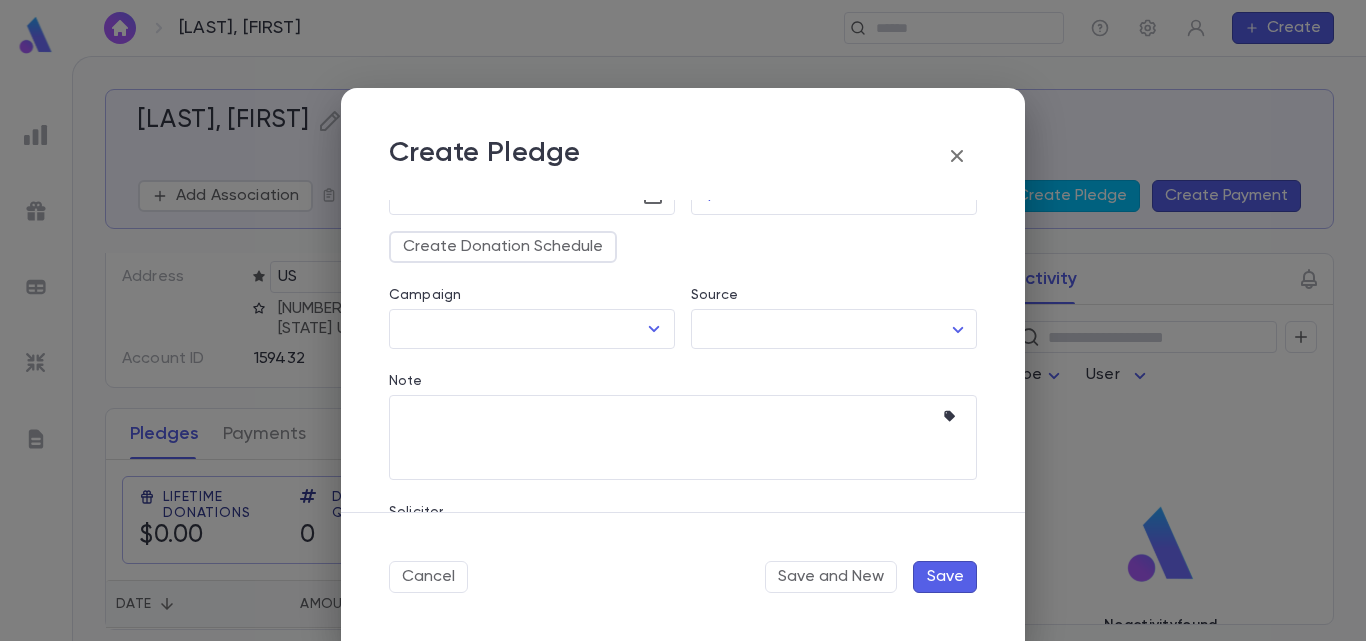 scroll, scrollTop: 309, scrollLeft: 0, axis: vertical 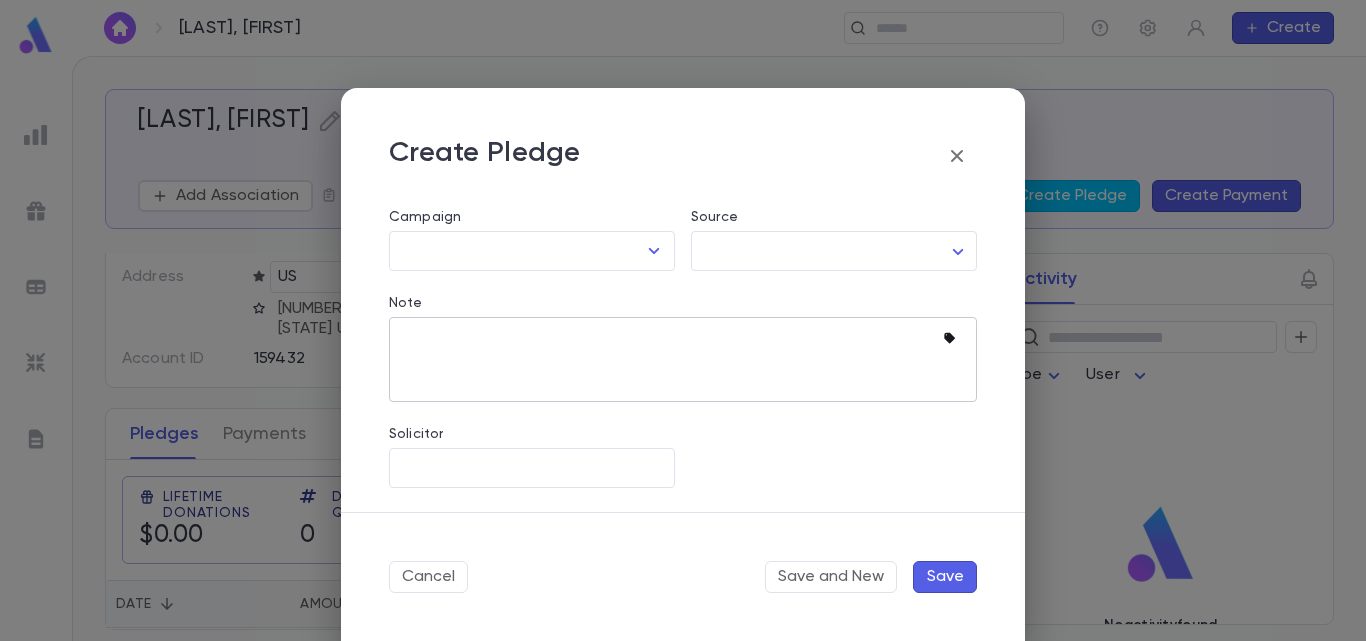 click at bounding box center [949, 338] 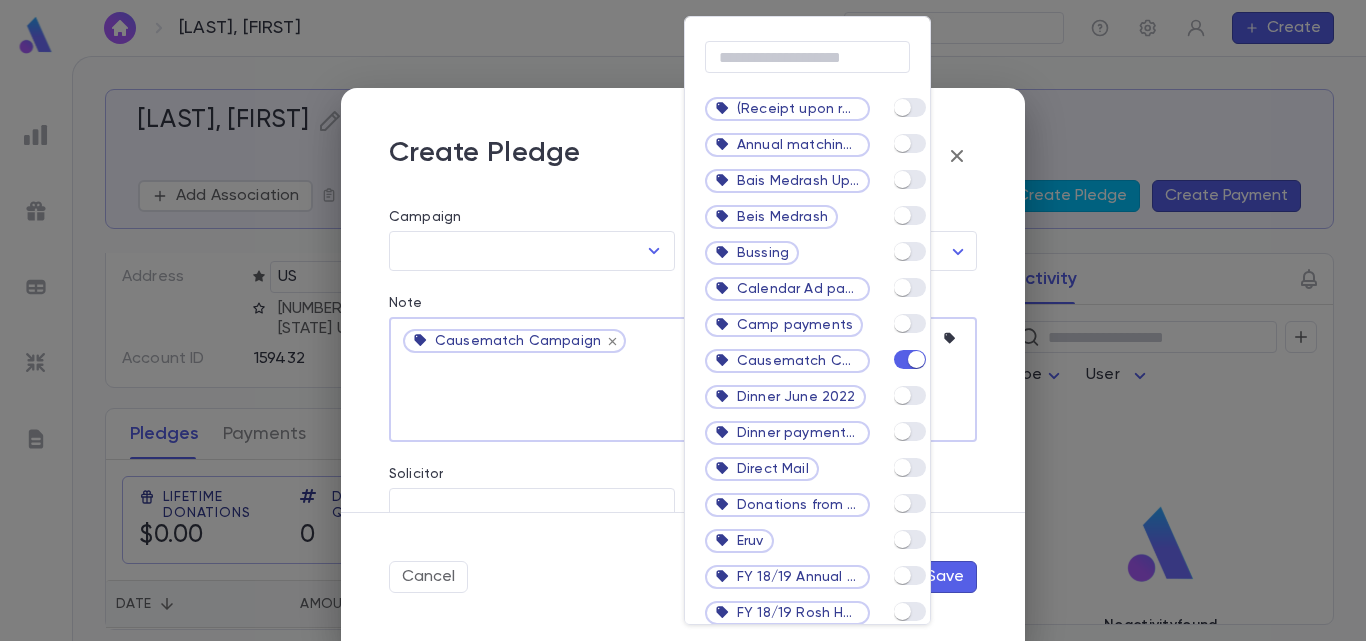 click at bounding box center [683, 320] 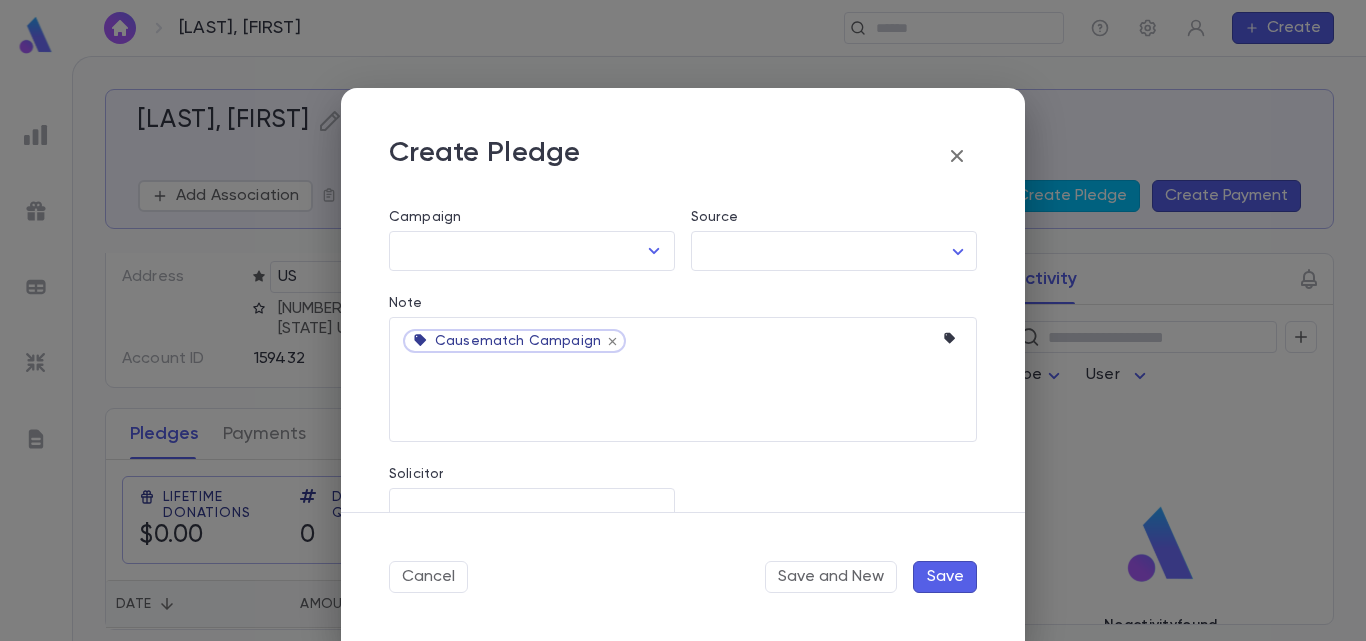 click on "Save" at bounding box center (945, 577) 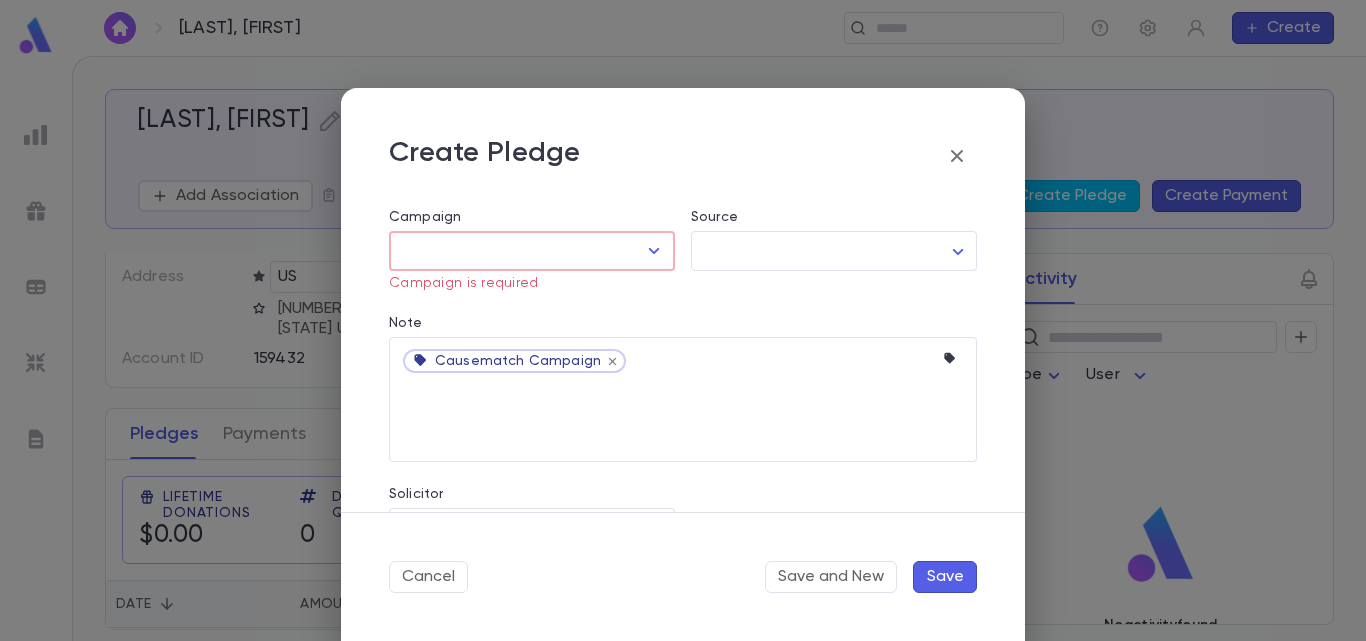 click on "Campaign" at bounding box center (517, 251) 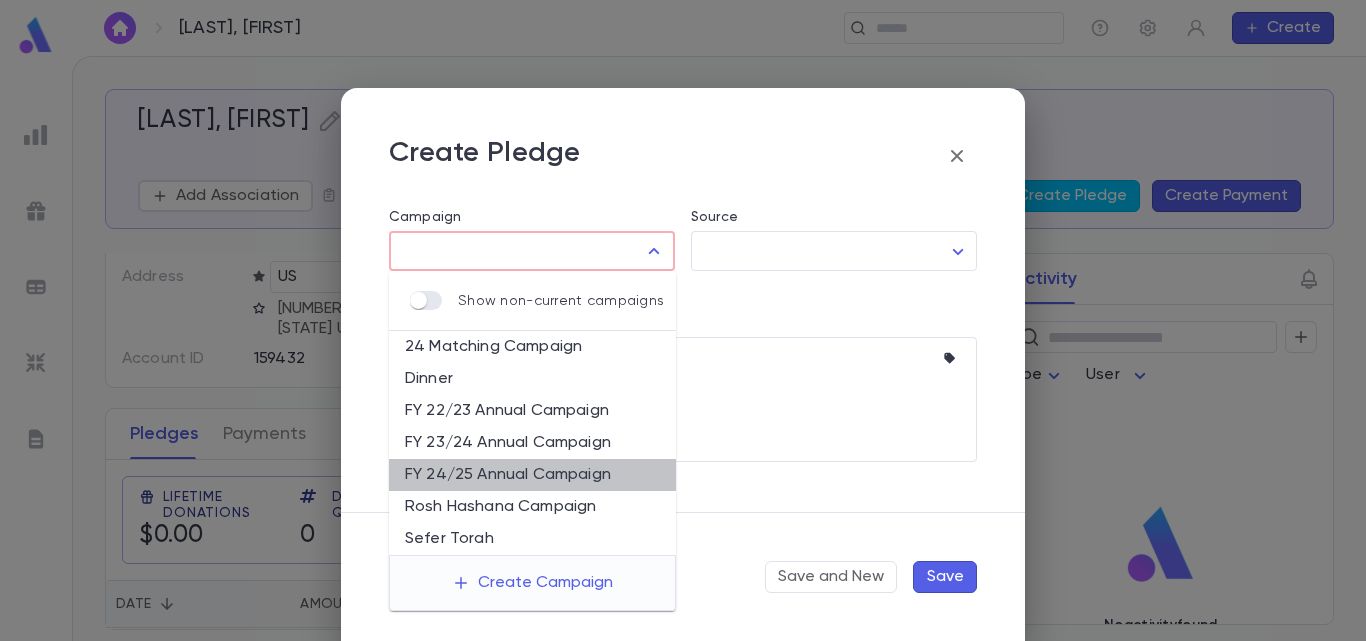click on "FY 24/25 Annual Campaign" at bounding box center (532, 475) 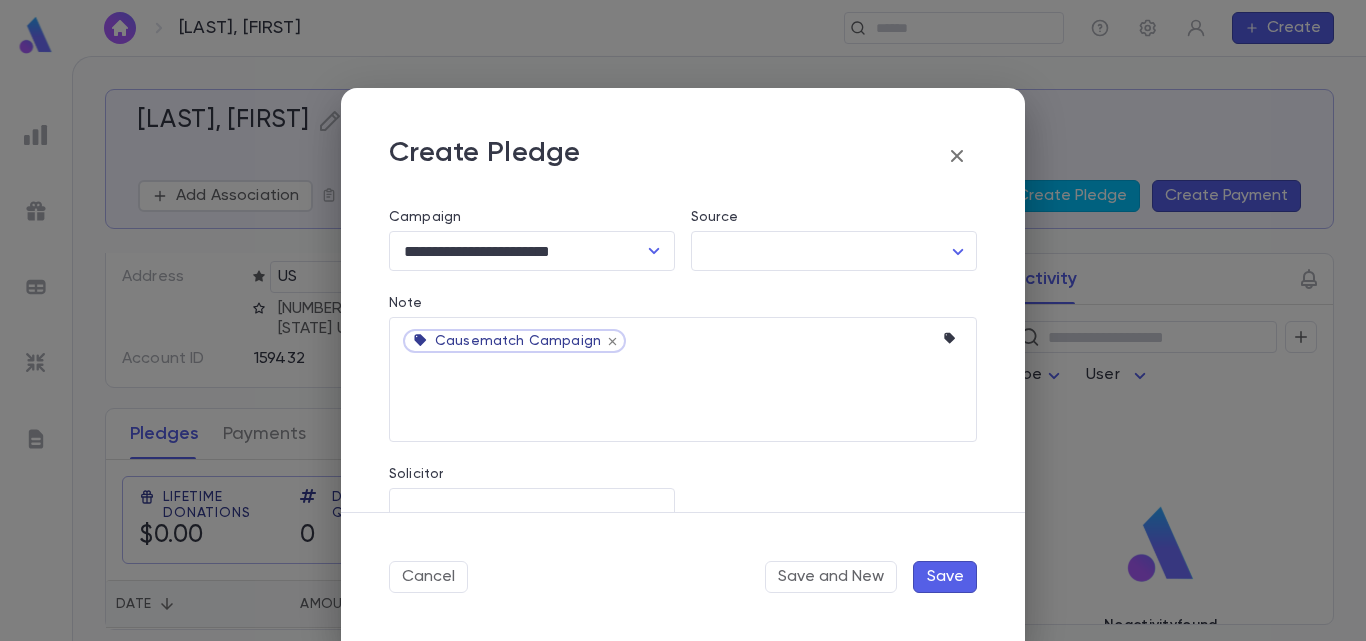 click on "Save" at bounding box center (945, 577) 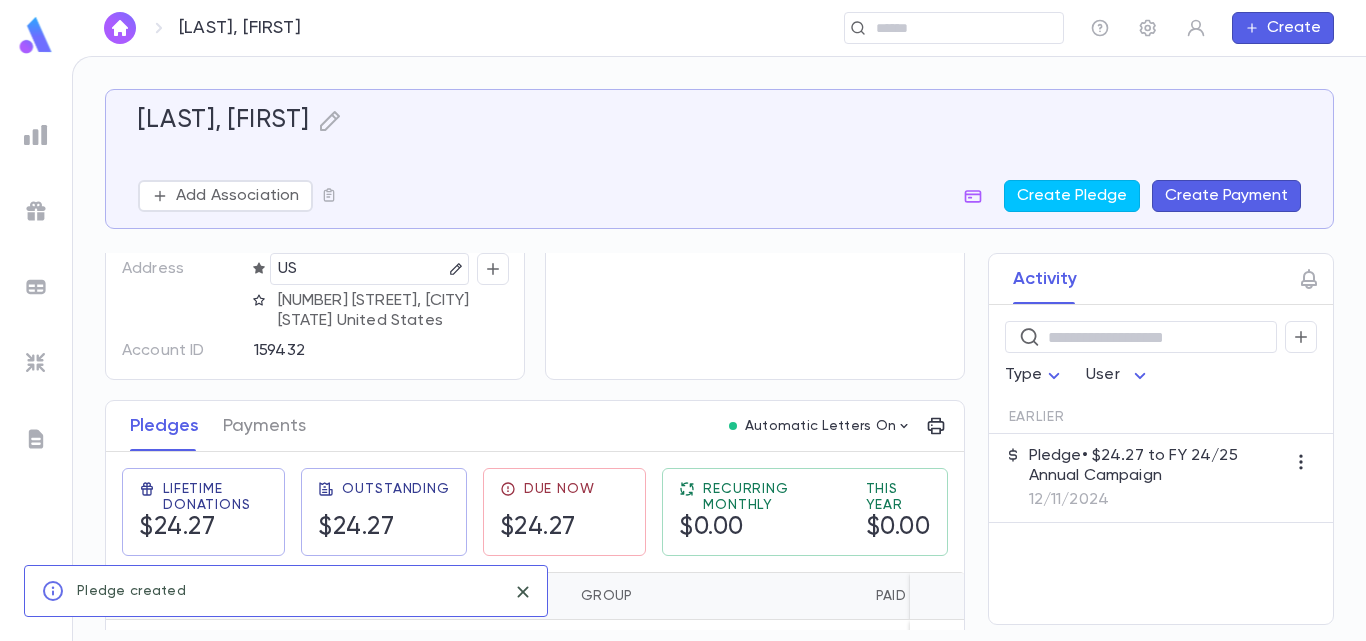 click on "Pledge  • $24.27 to FY 24/25 Annual Campaign" at bounding box center [1157, 466] 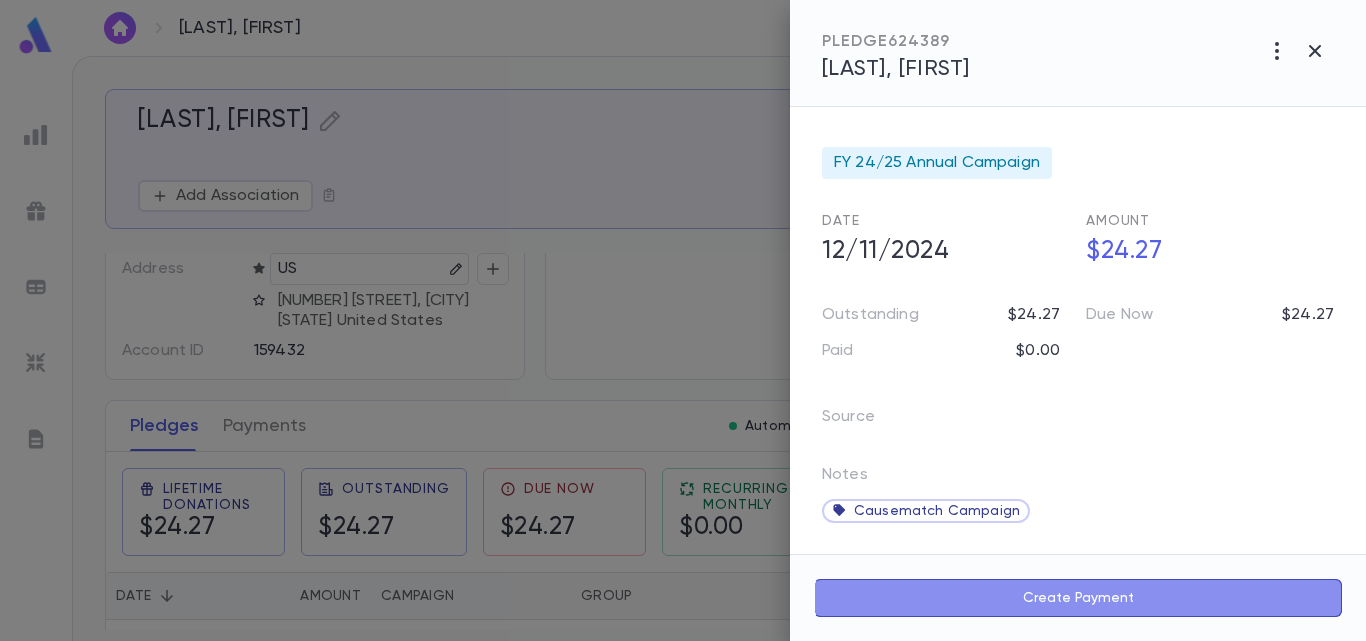 click on "Create Payment" at bounding box center [1078, 598] 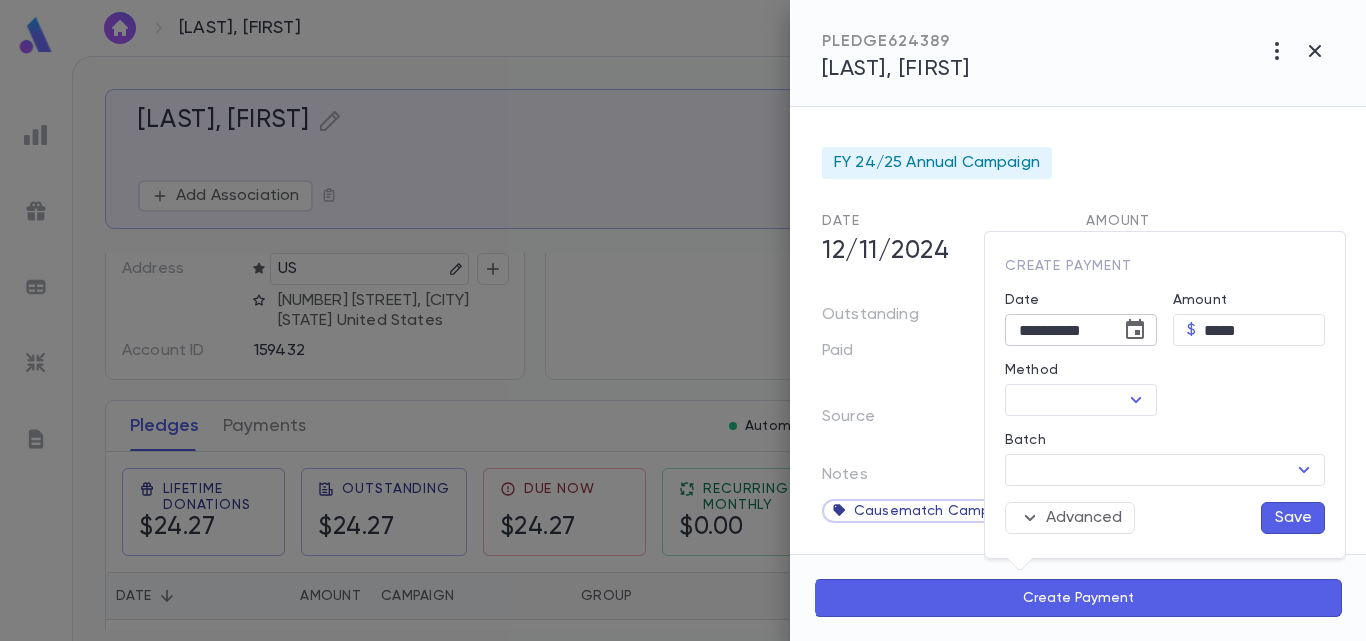click at bounding box center (1135, 329) 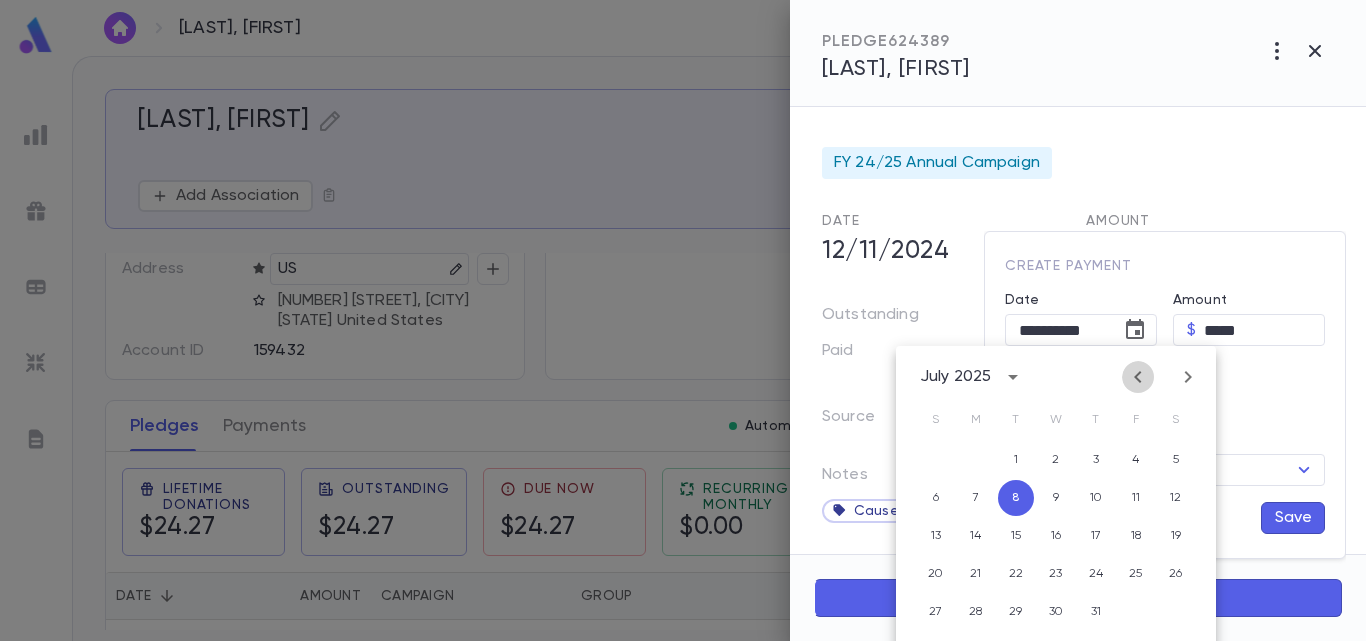 click at bounding box center [1138, 377] 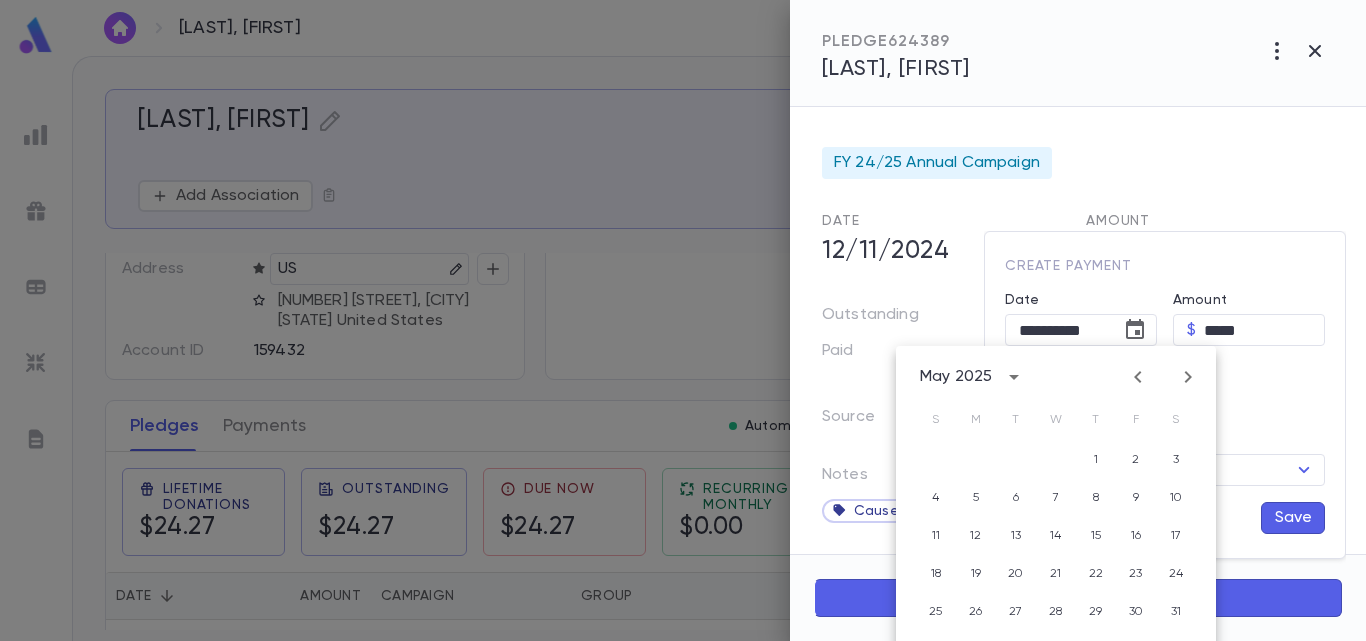 click at bounding box center [1138, 377] 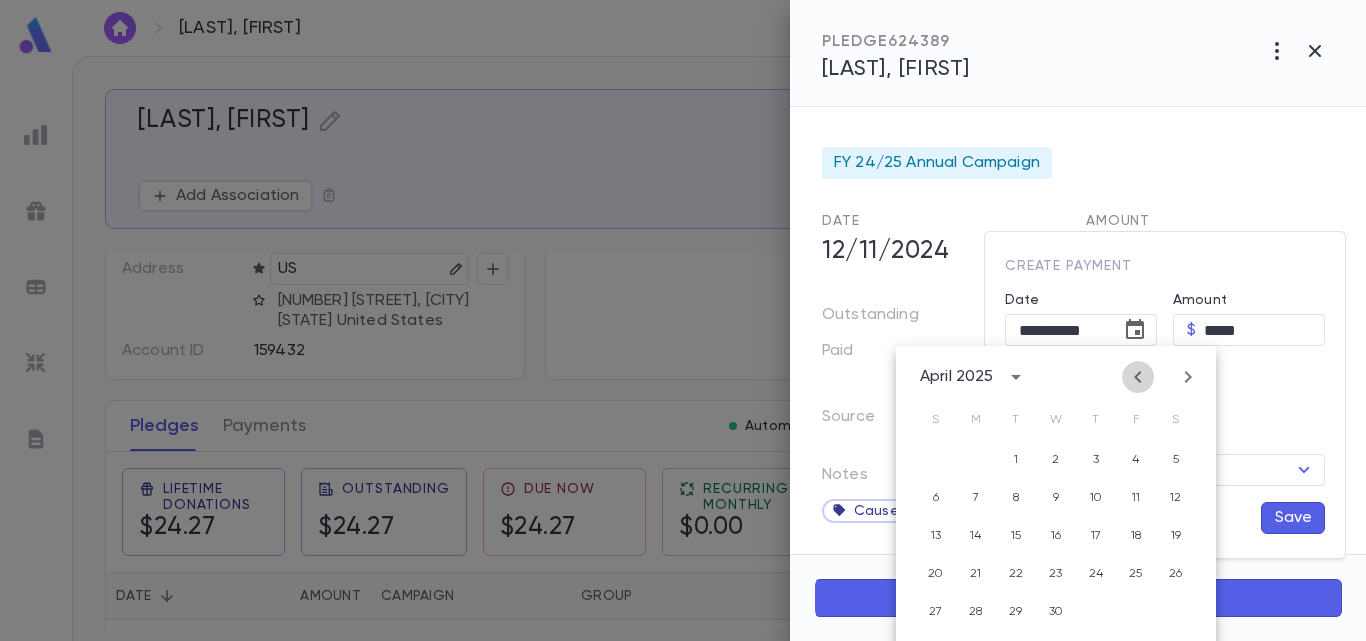 click at bounding box center (1138, 377) 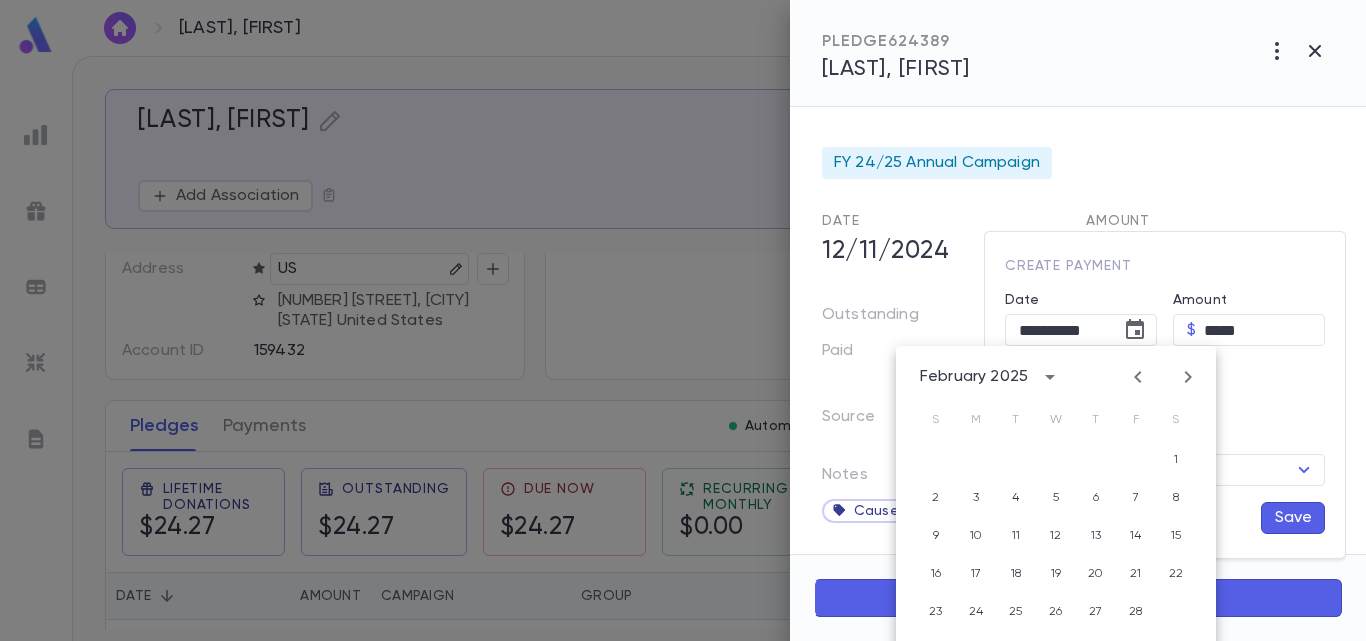 click at bounding box center [1138, 377] 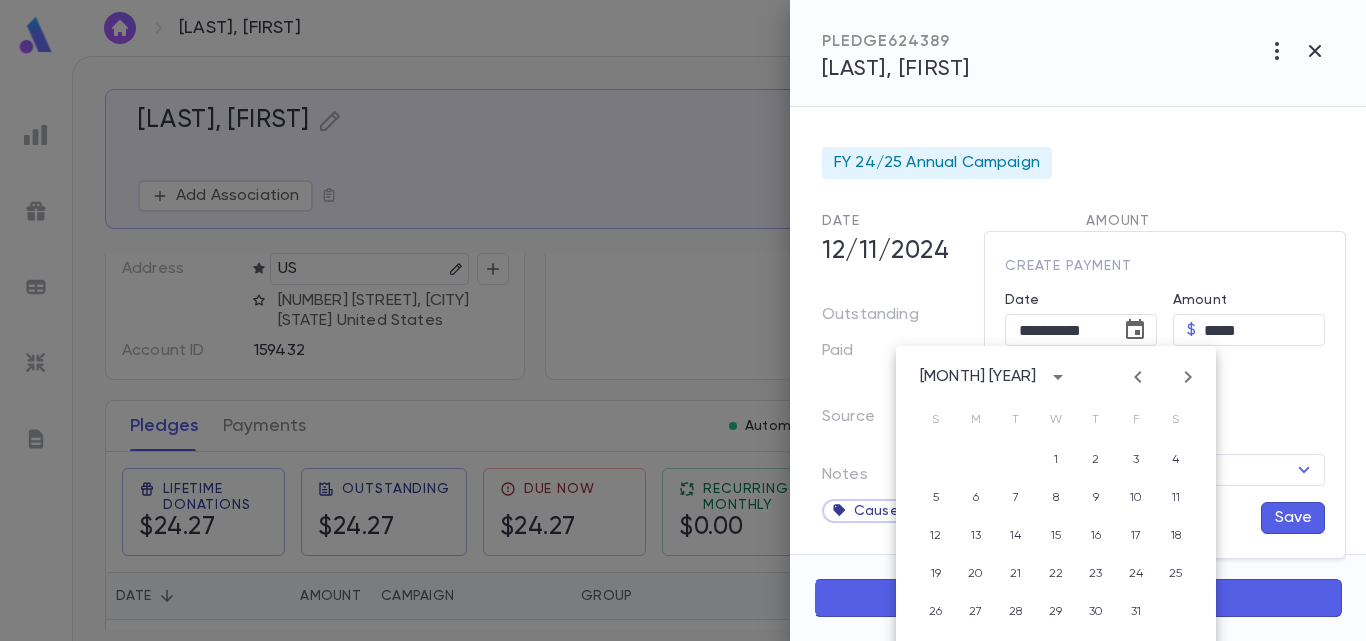 click at bounding box center (1138, 377) 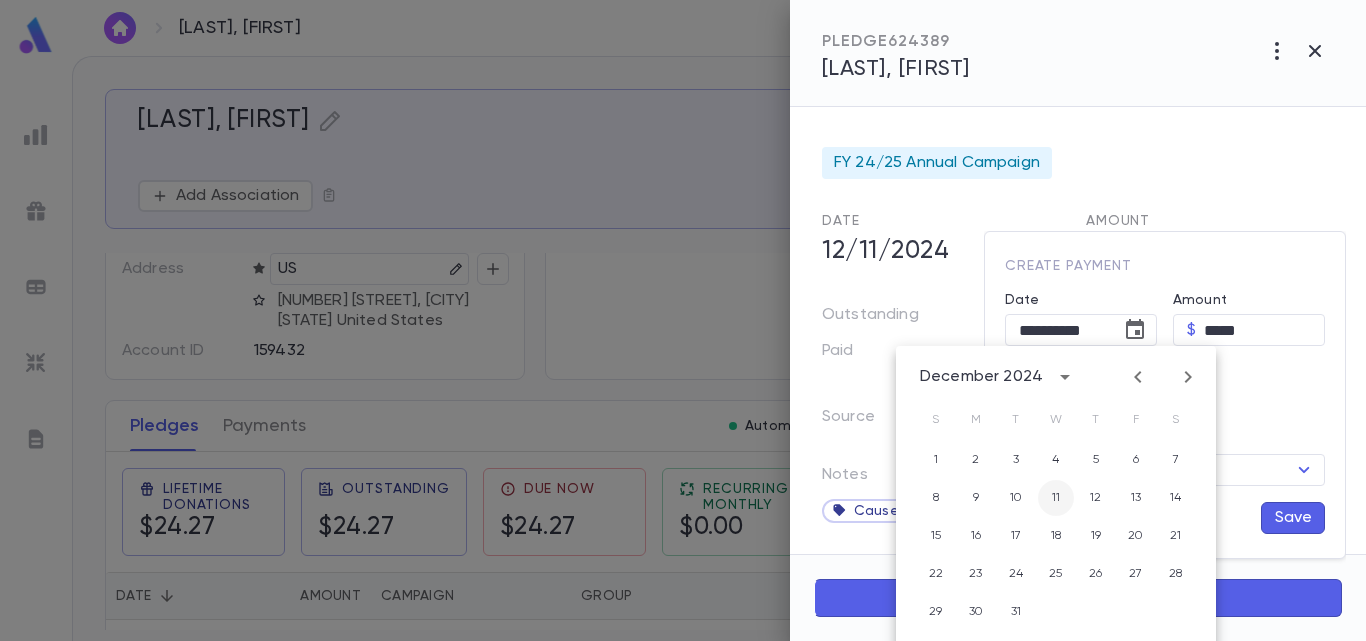click on "11" at bounding box center (1056, 460) 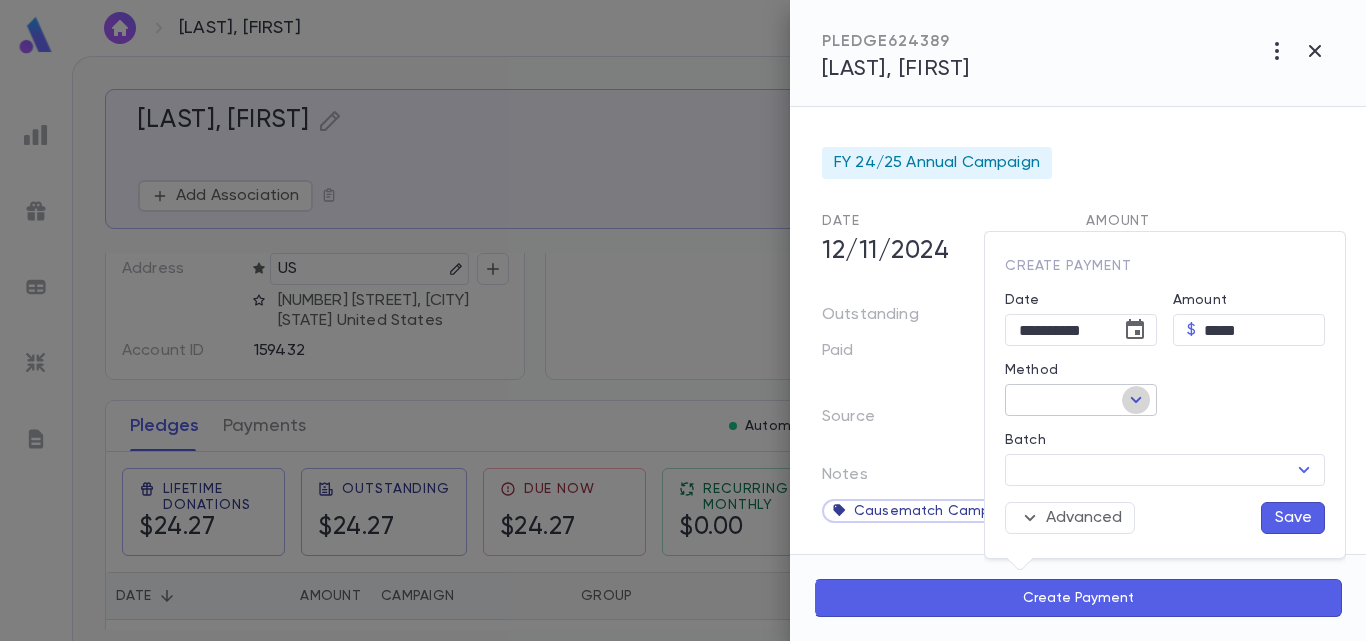 click at bounding box center (1136, 400) 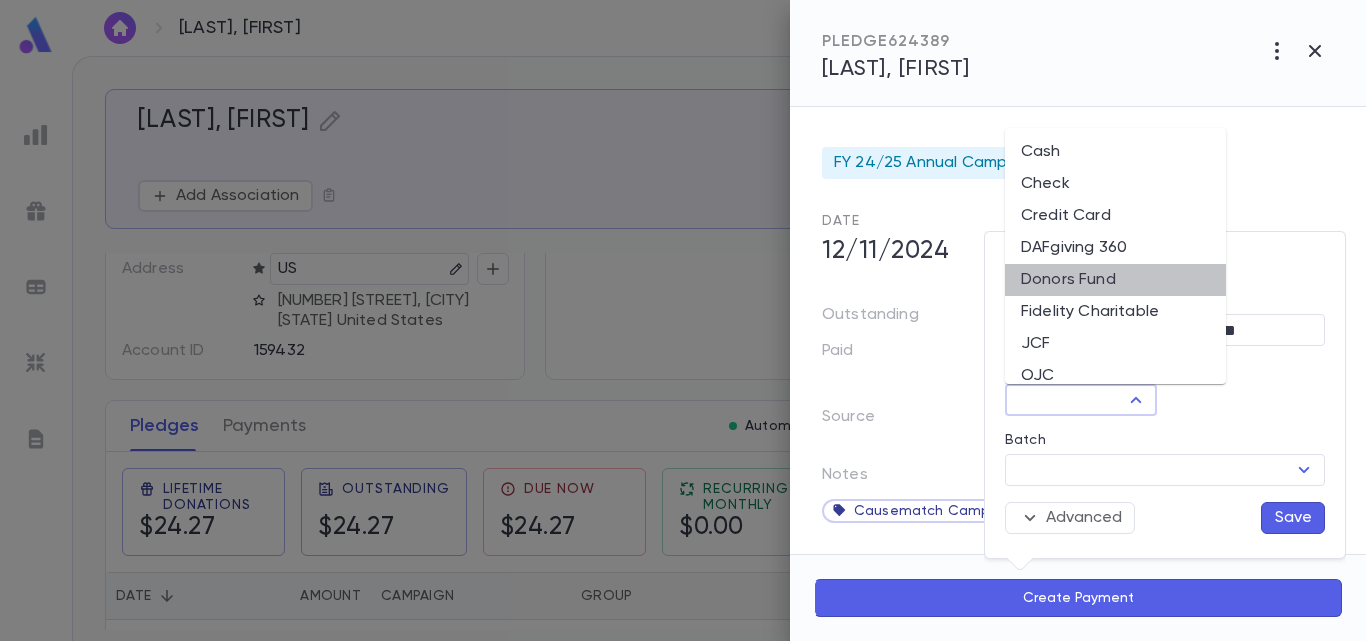click on "Donors Fund" at bounding box center (1115, 280) 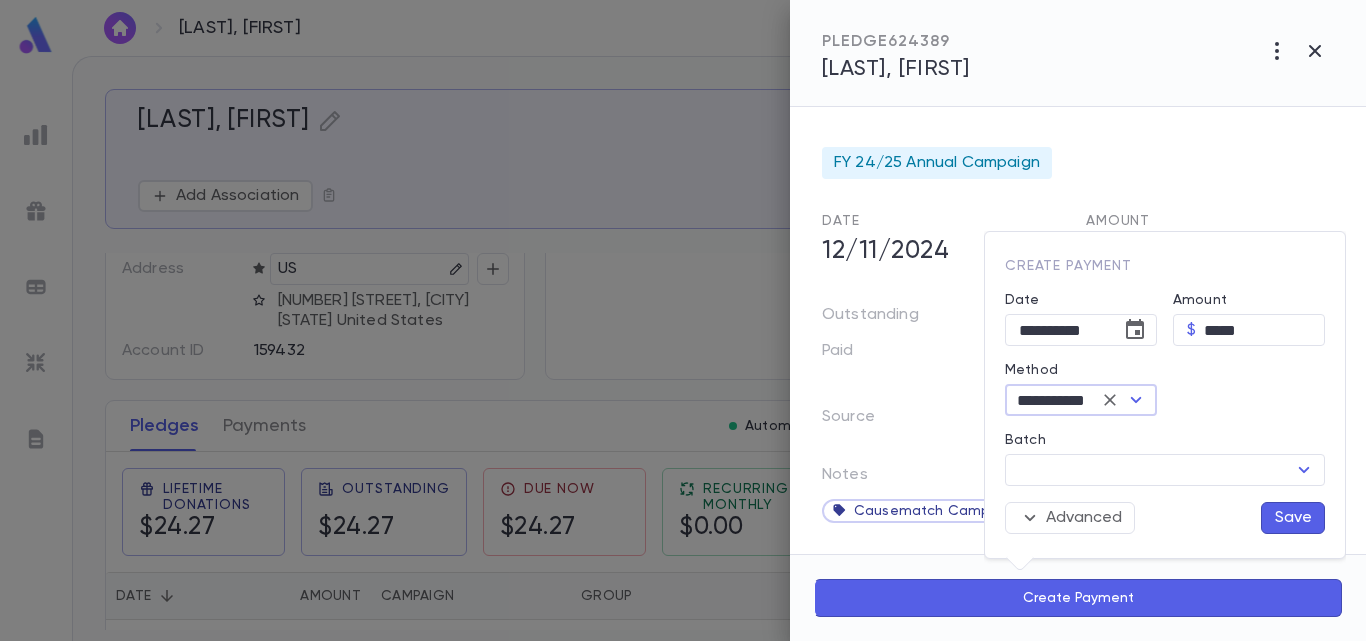 click on "Save" at bounding box center [1293, 518] 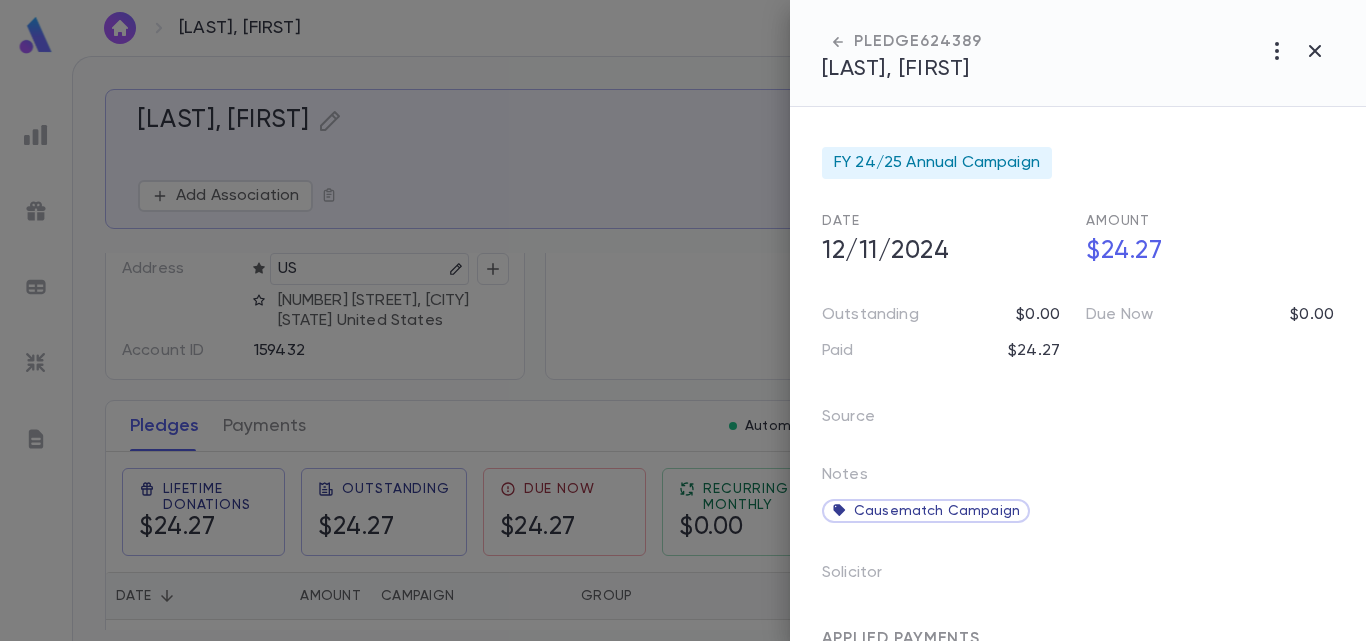 click at bounding box center (683, 320) 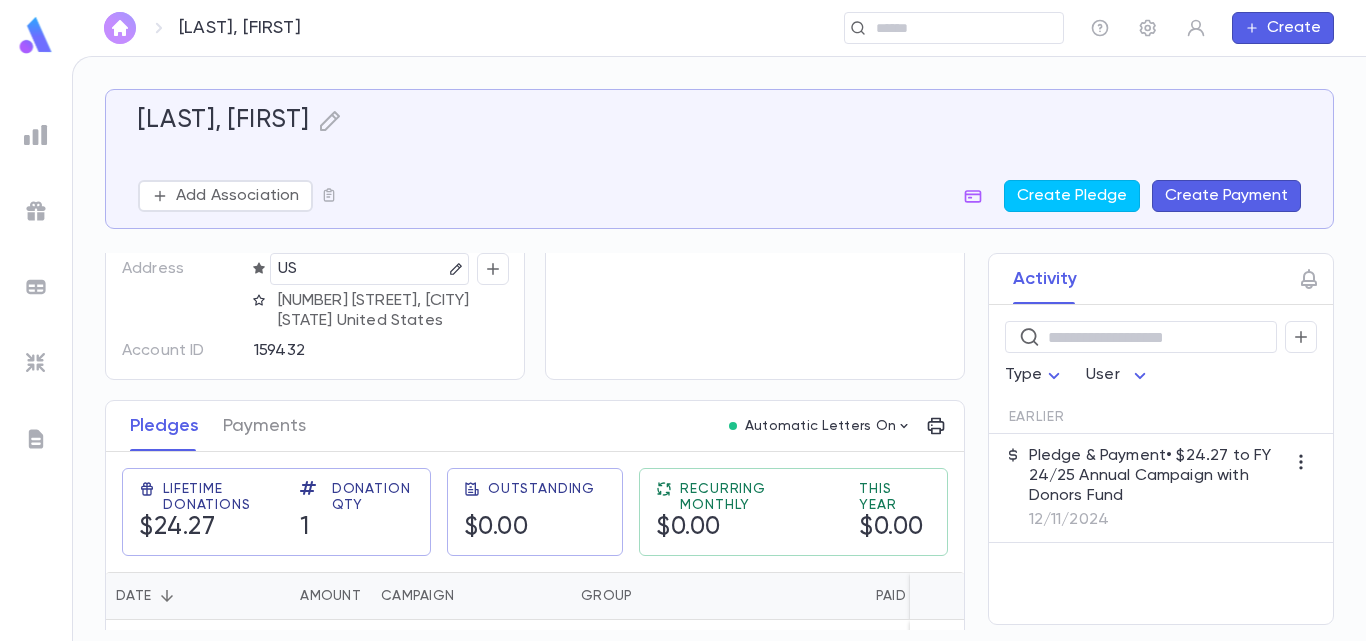click at bounding box center (120, 28) 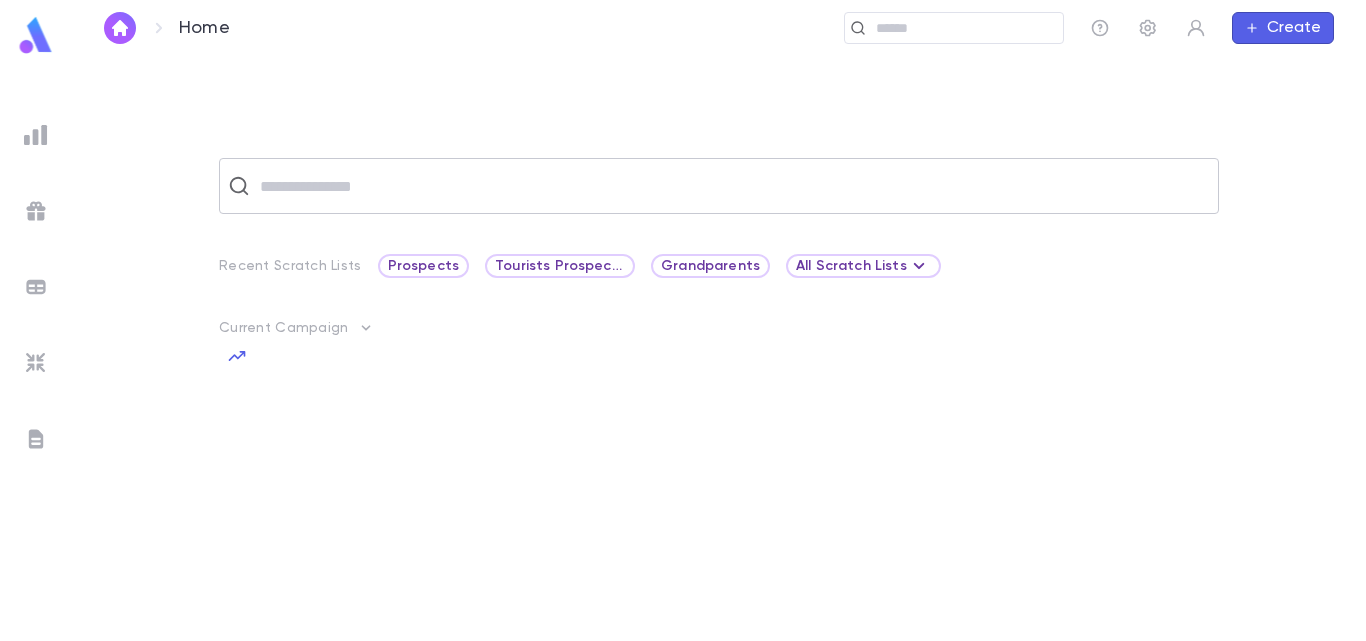 click at bounding box center [732, 186] 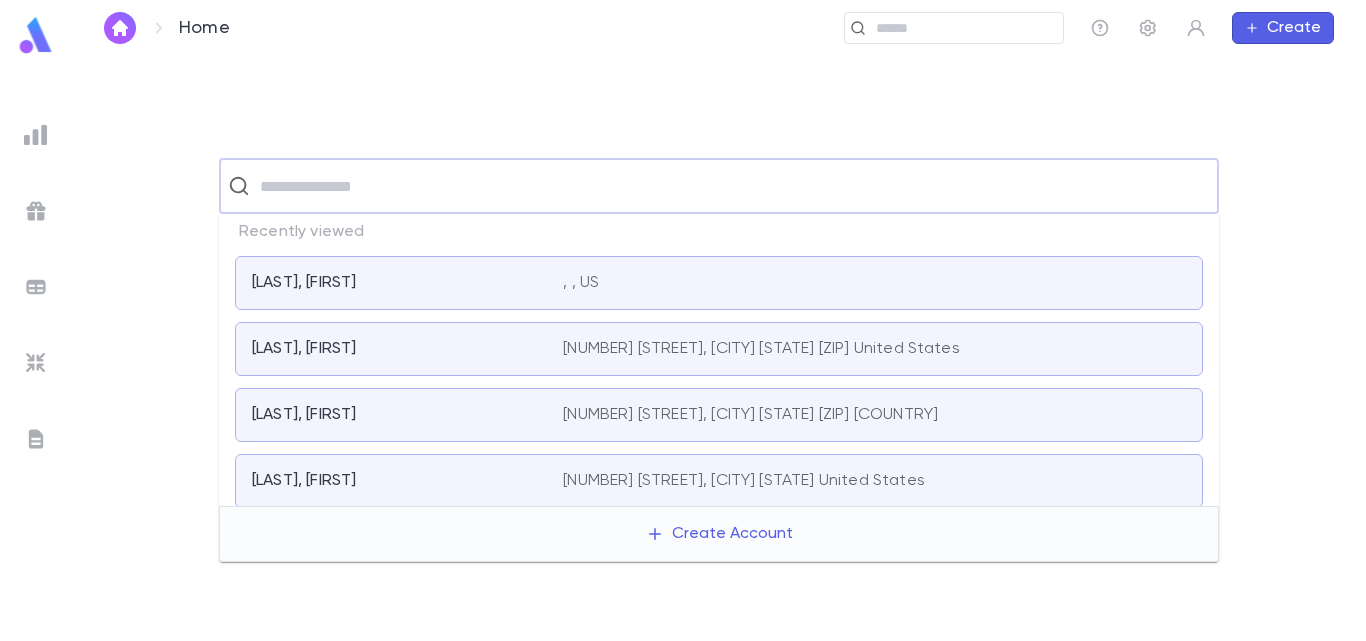 paste on "**********" 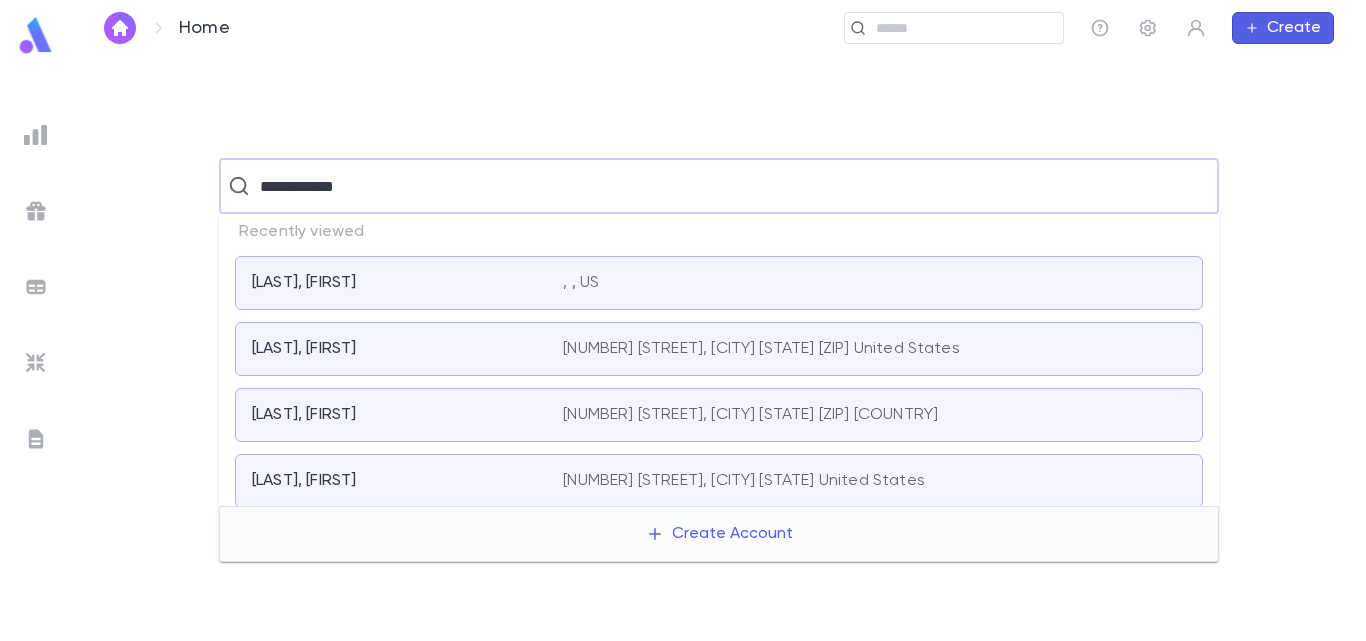 type on "**********" 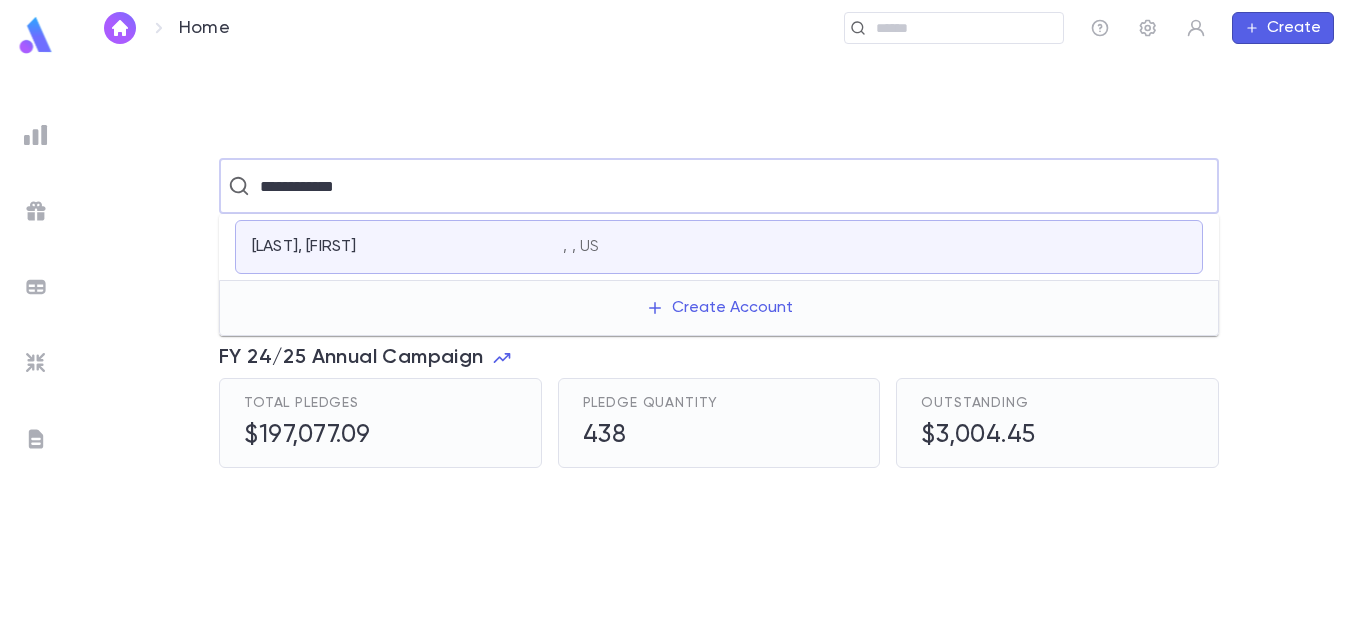 click on "[LAST], [FIRST]" at bounding box center (395, 247) 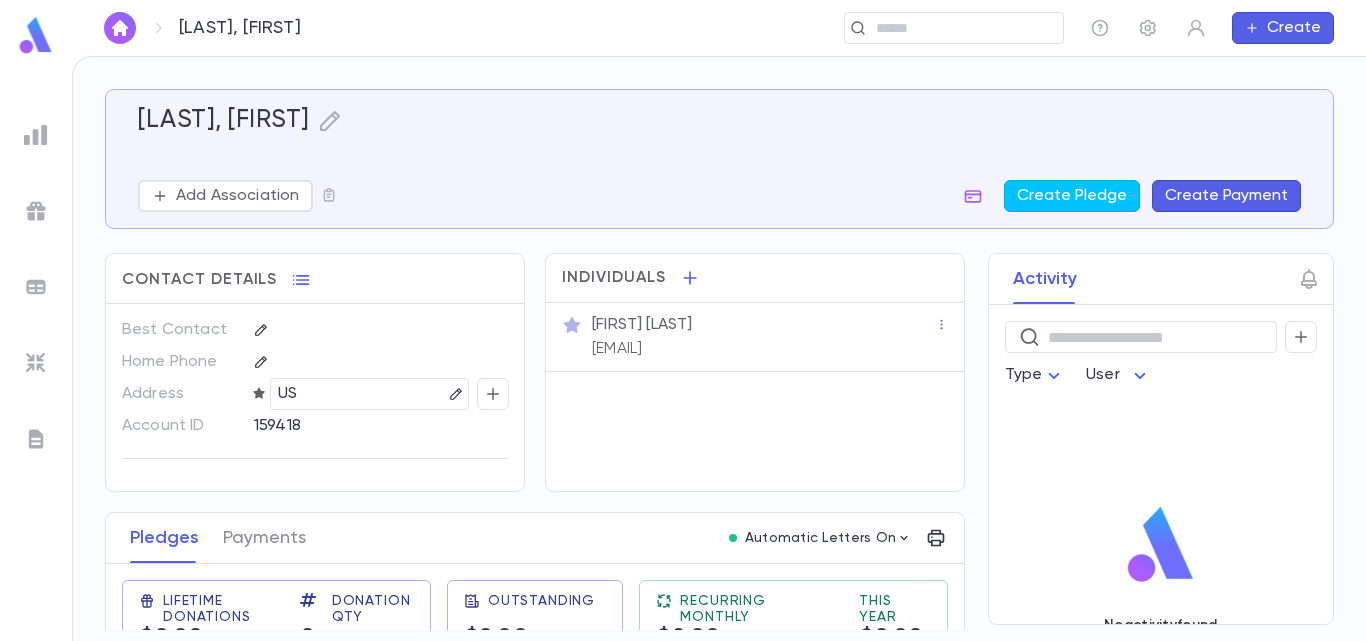 click on "US" at bounding box center (373, 394) 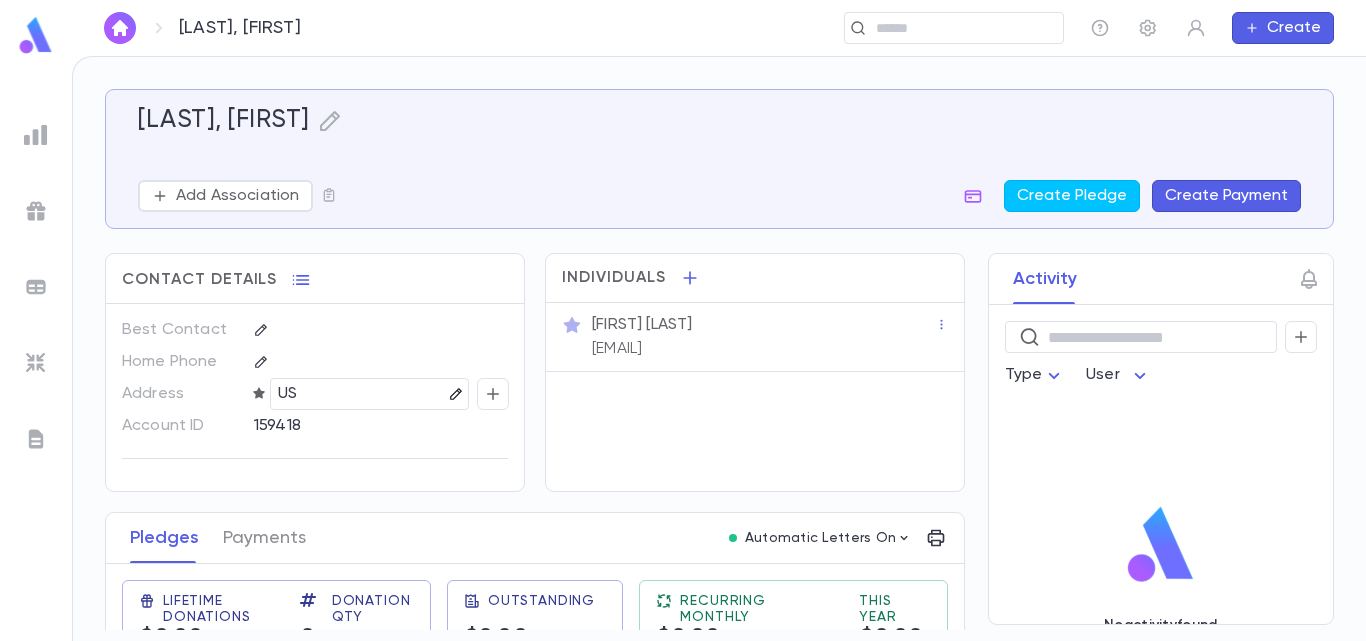 click at bounding box center [456, 394] 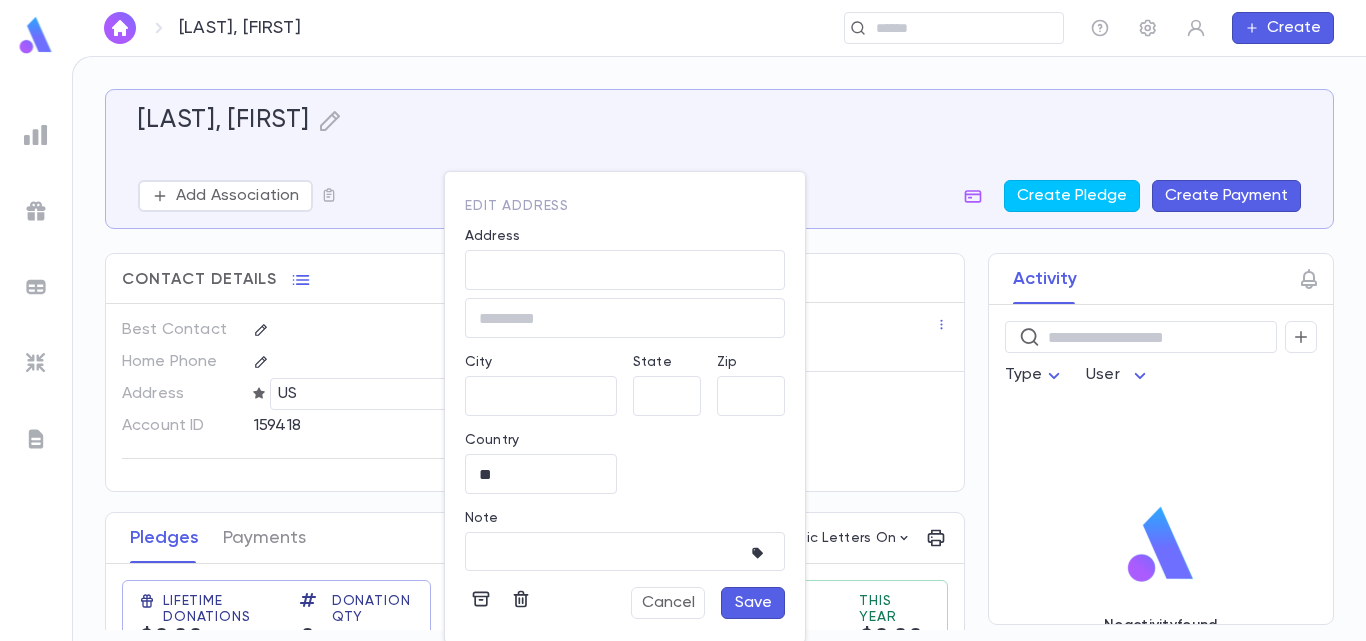 click on "Address" at bounding box center [625, 239] 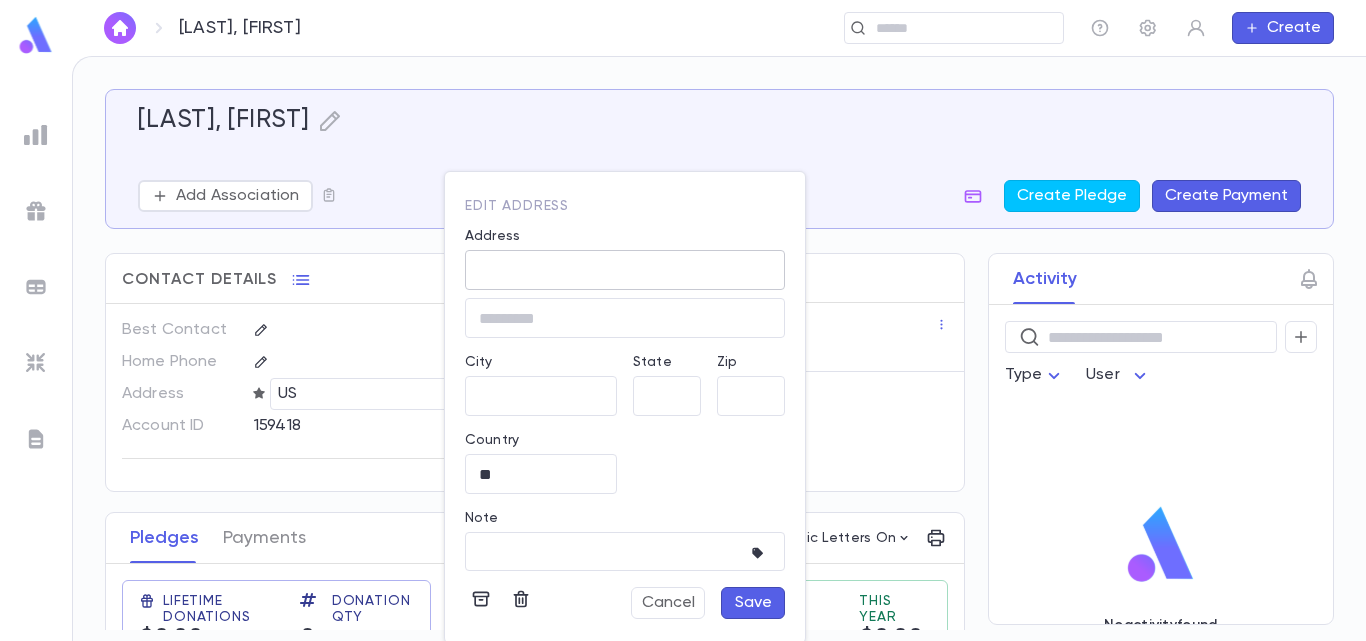 click on "Address" at bounding box center (625, 270) 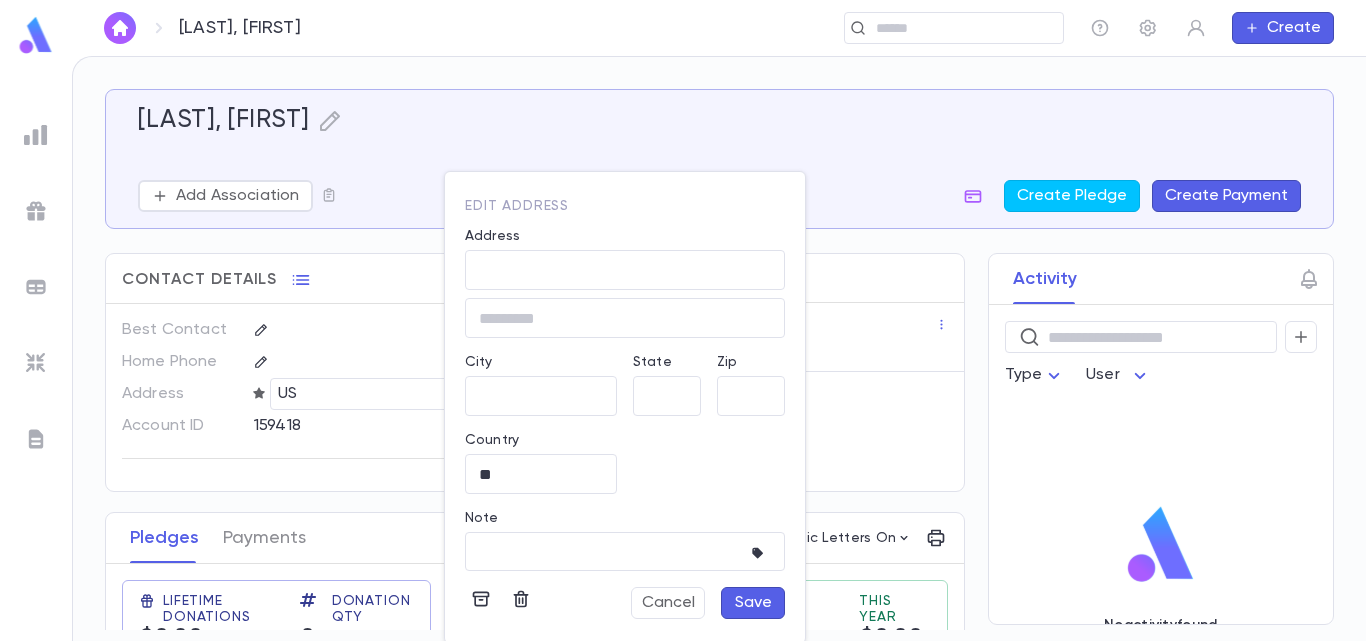 click at bounding box center [683, 320] 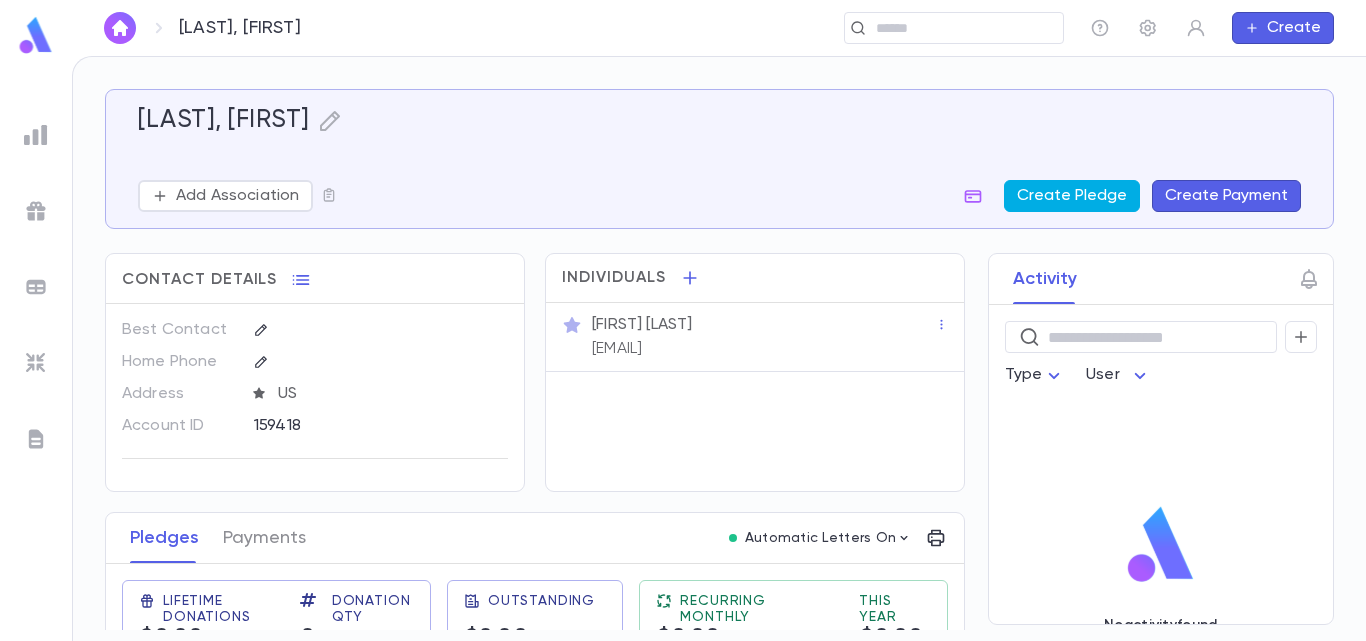 click on "Create Pledge" at bounding box center [1072, 196] 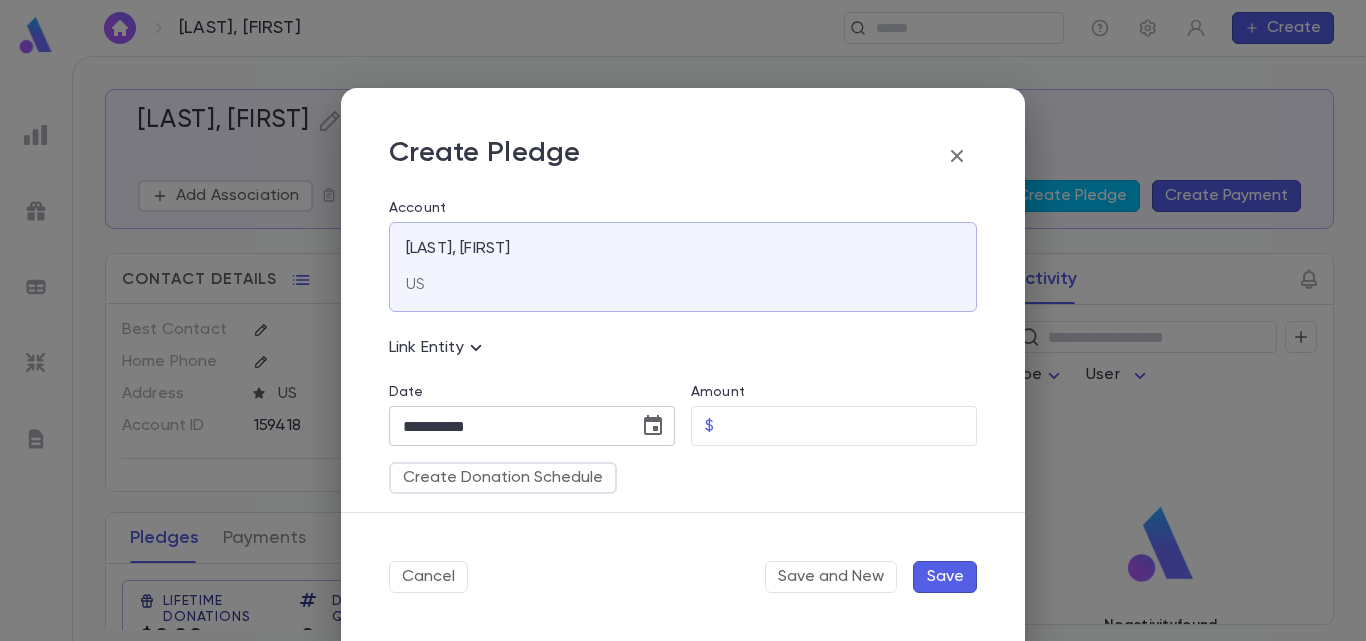 click at bounding box center [653, 425] 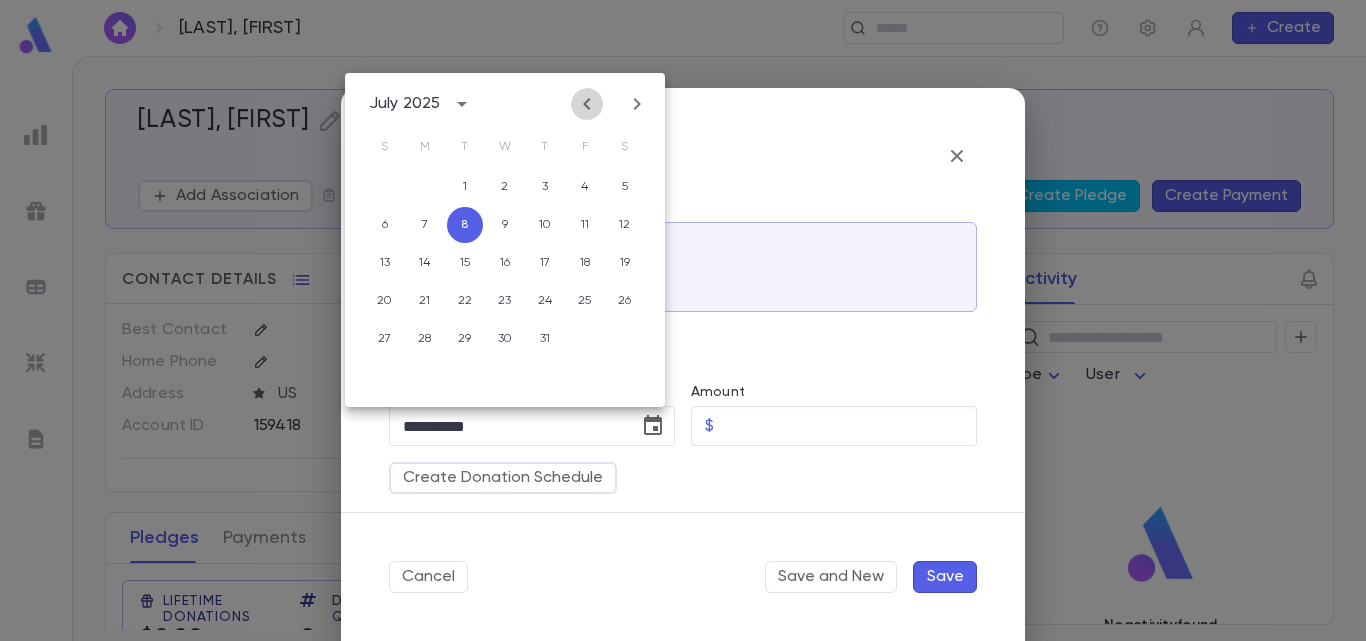 click at bounding box center [587, 104] 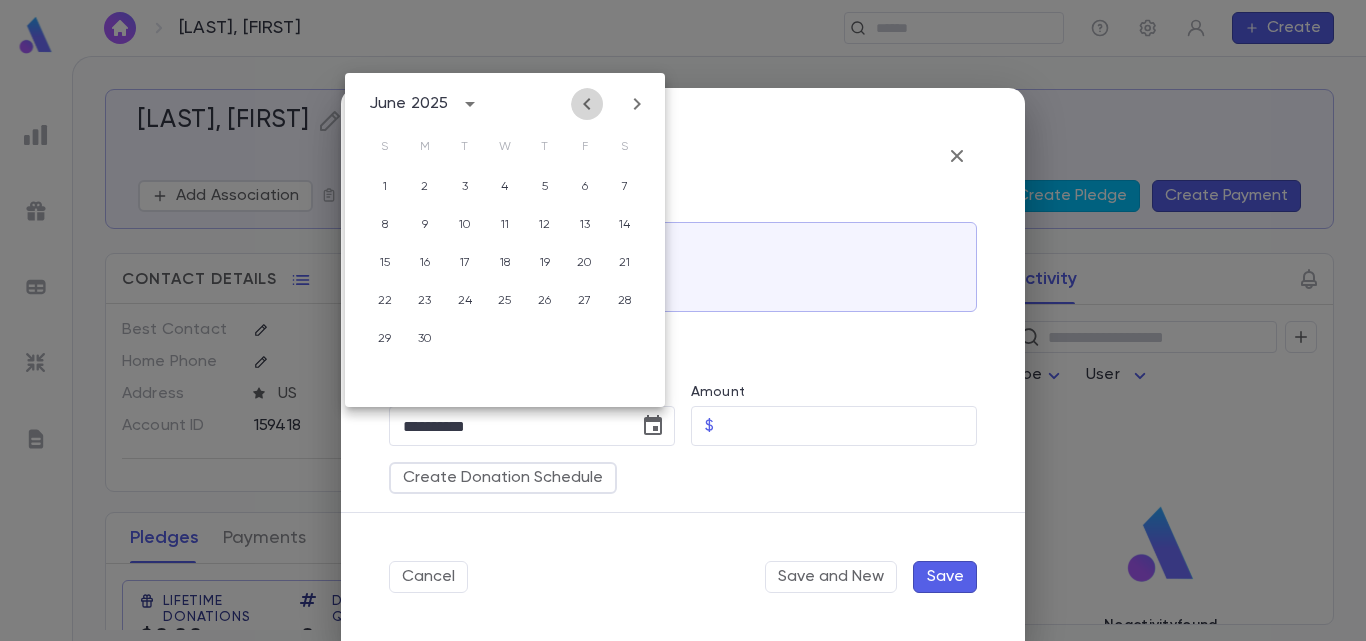 click at bounding box center (587, 104) 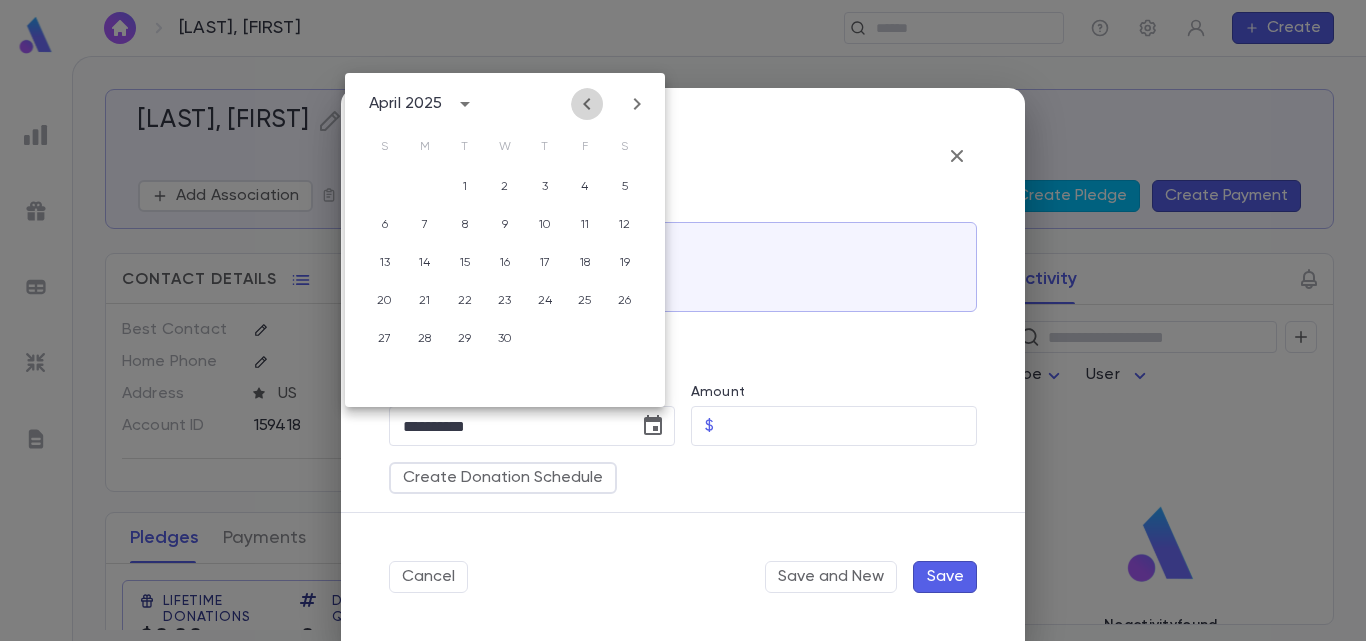 click at bounding box center [587, 104] 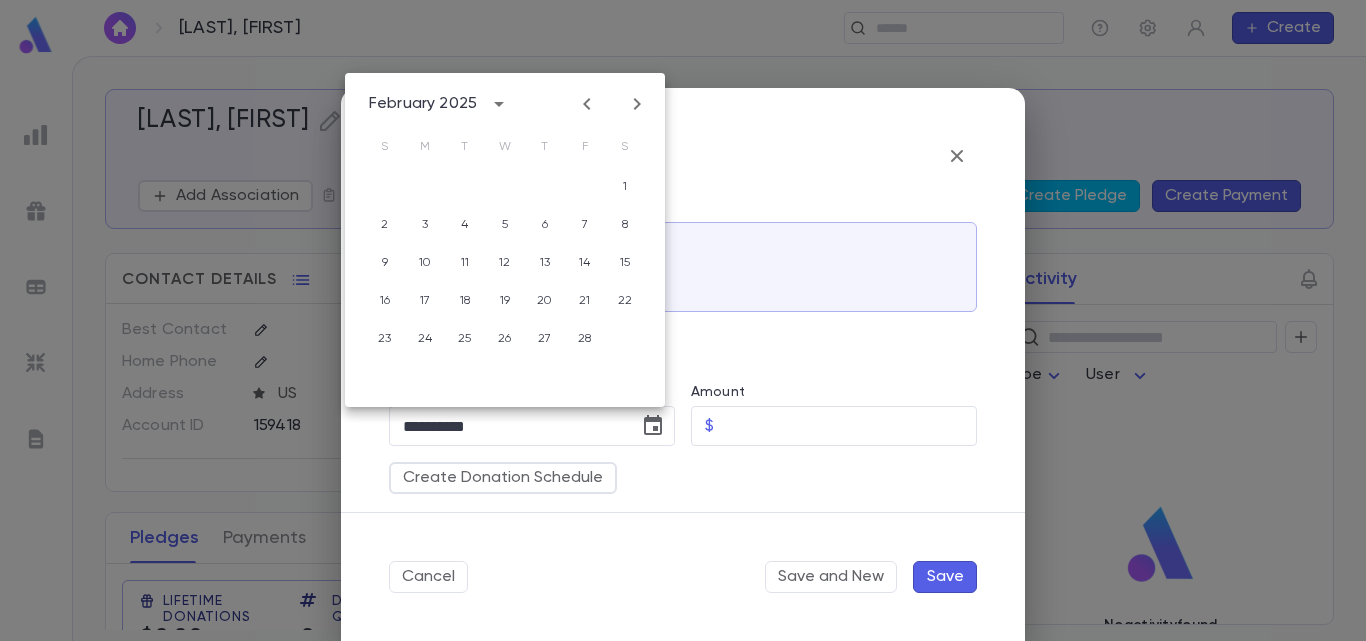 click at bounding box center (587, 104) 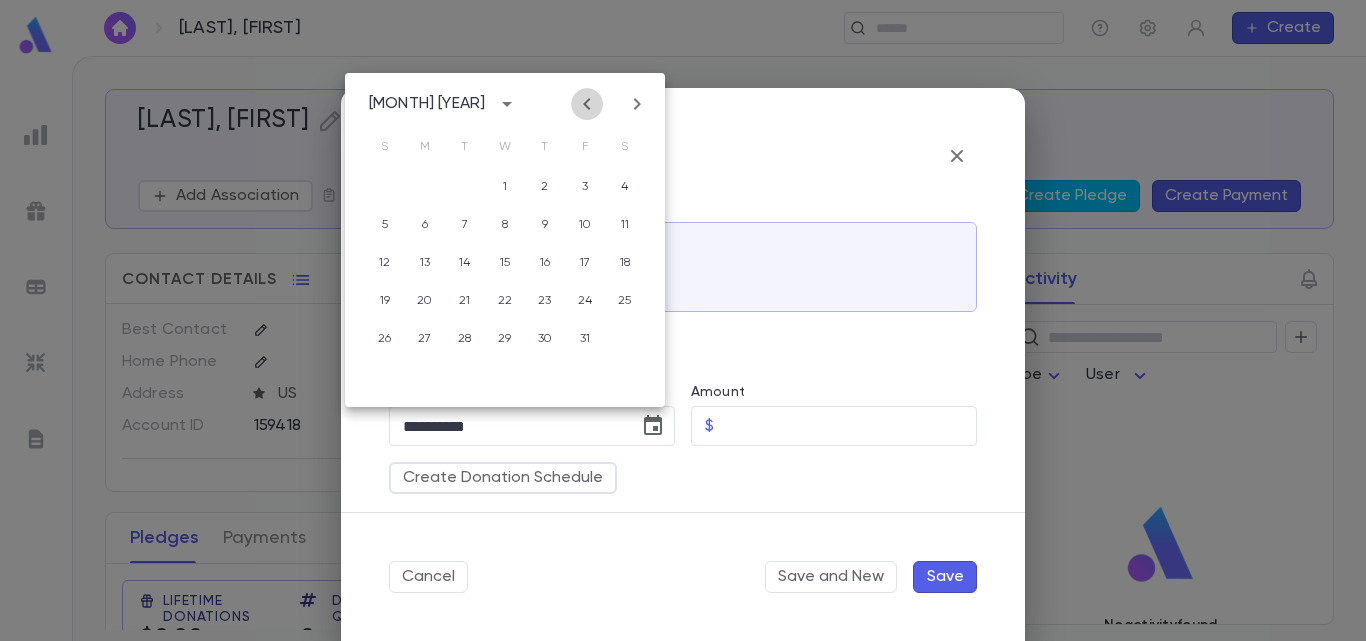 click at bounding box center [587, 104] 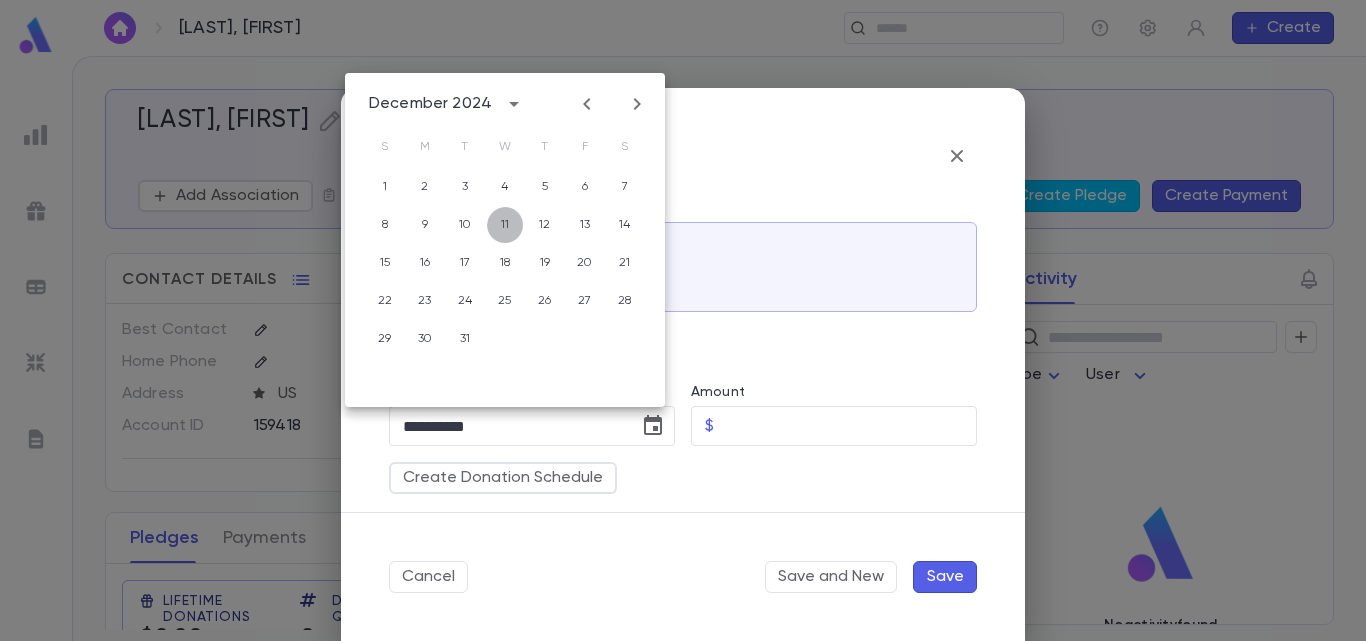 click on "11" at bounding box center [505, 187] 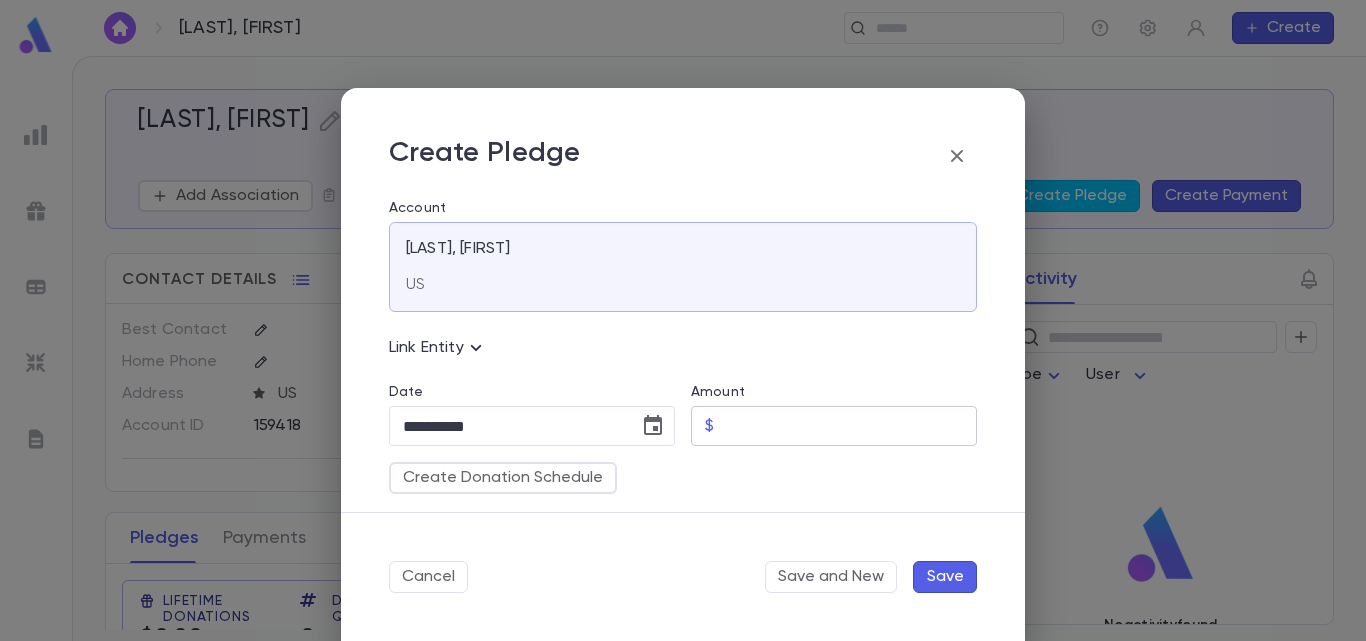 click on "$ ​" at bounding box center (834, 426) 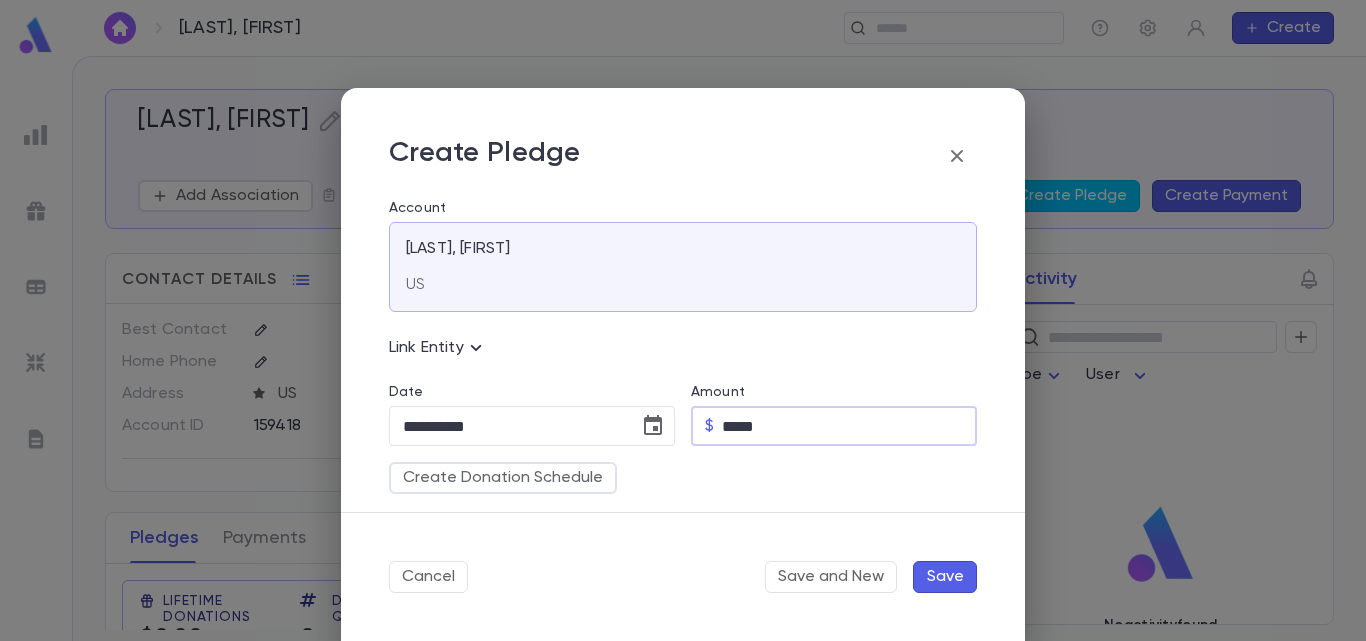 type on "*****" 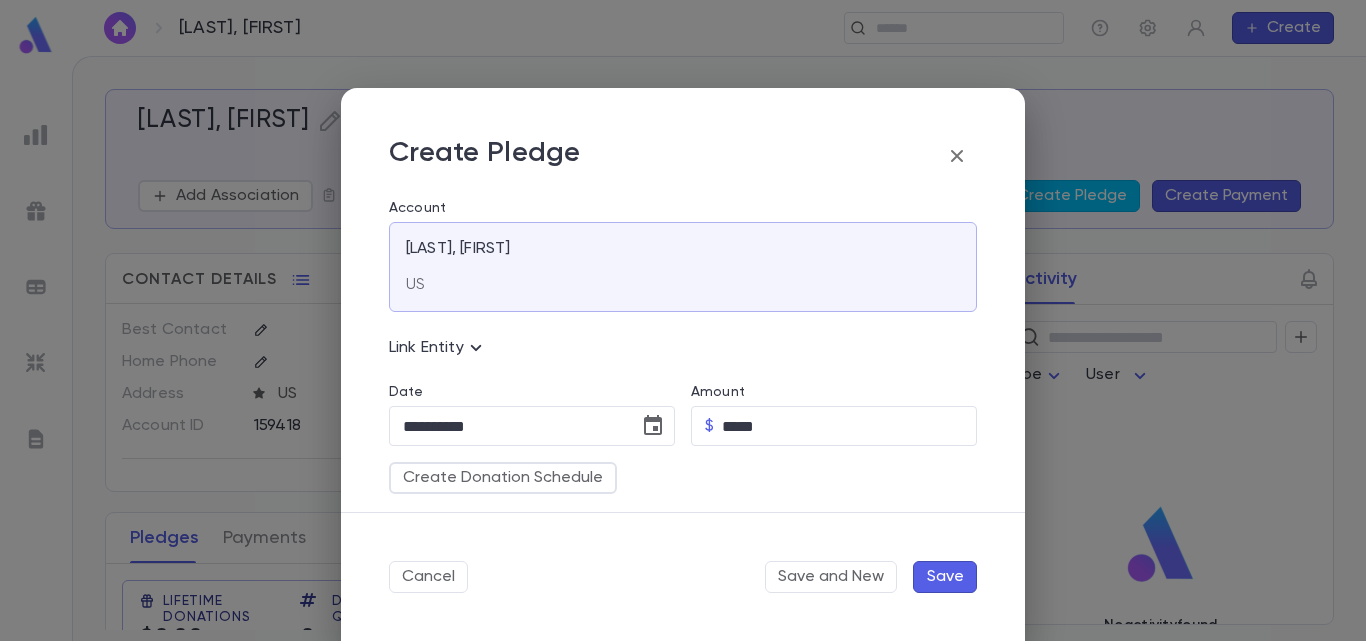 click on "Save" at bounding box center [945, 577] 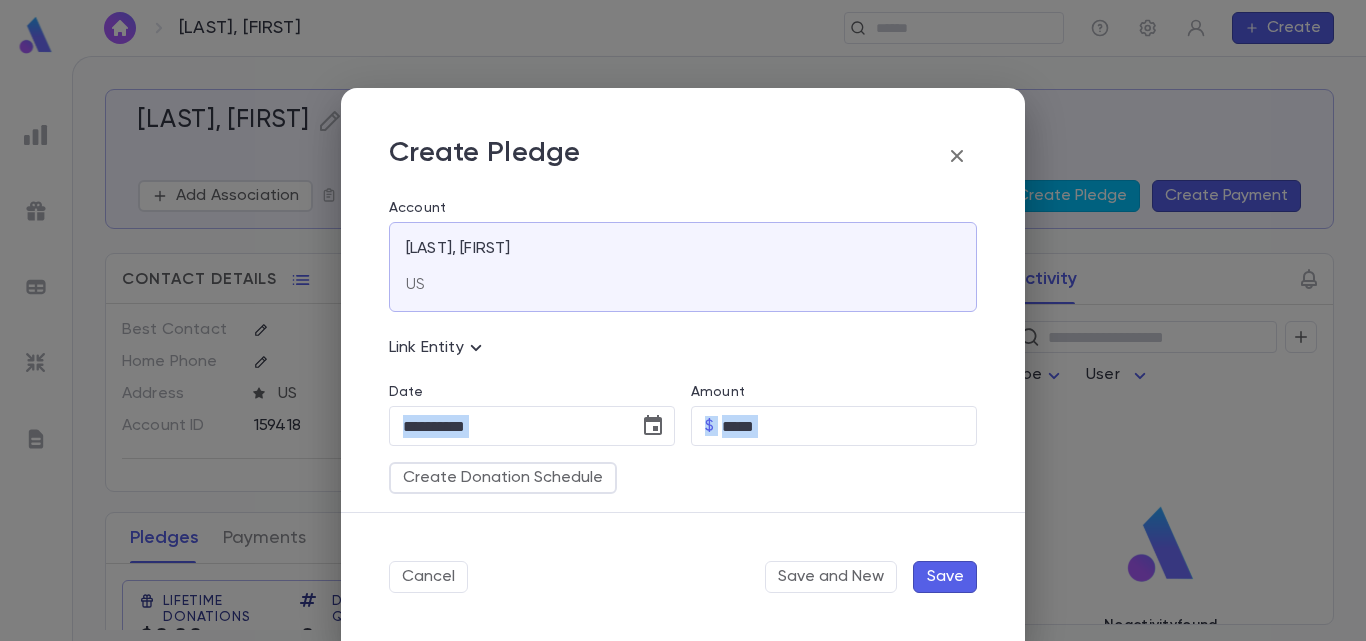 drag, startPoint x: 1016, startPoint y: 317, endPoint x: 1015, endPoint y: 466, distance: 149.00336 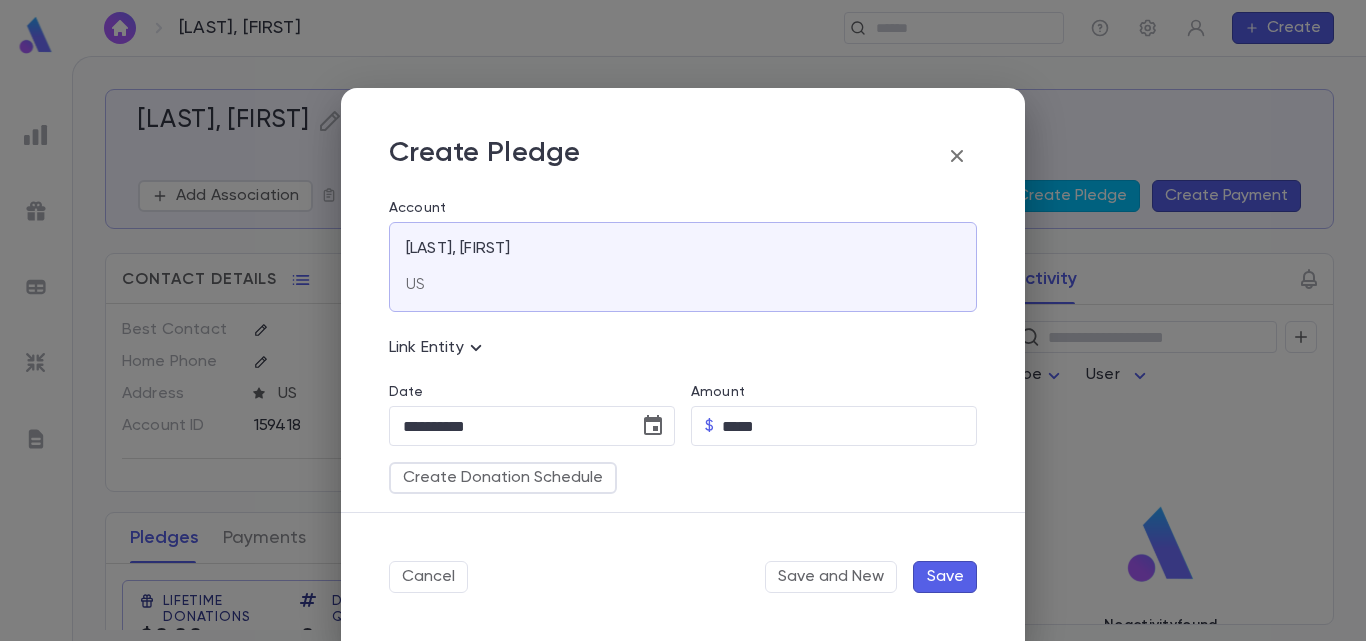 scroll, scrollTop: 329, scrollLeft: 0, axis: vertical 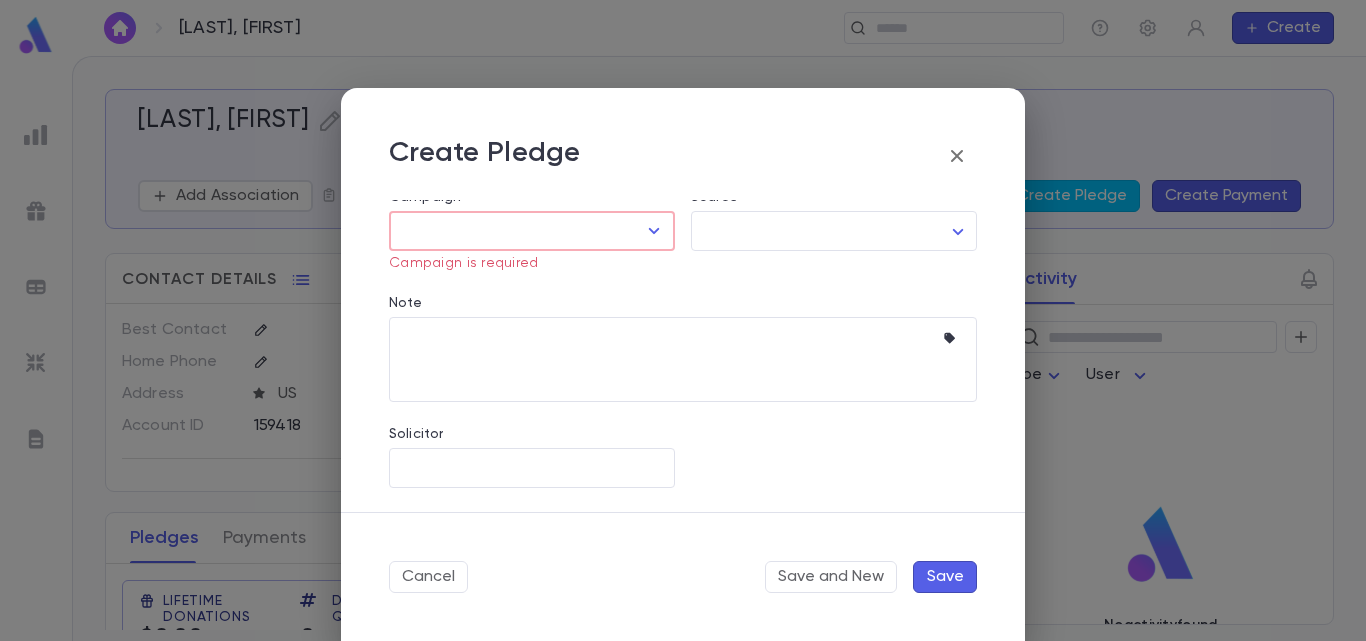 click at bounding box center (654, 231) 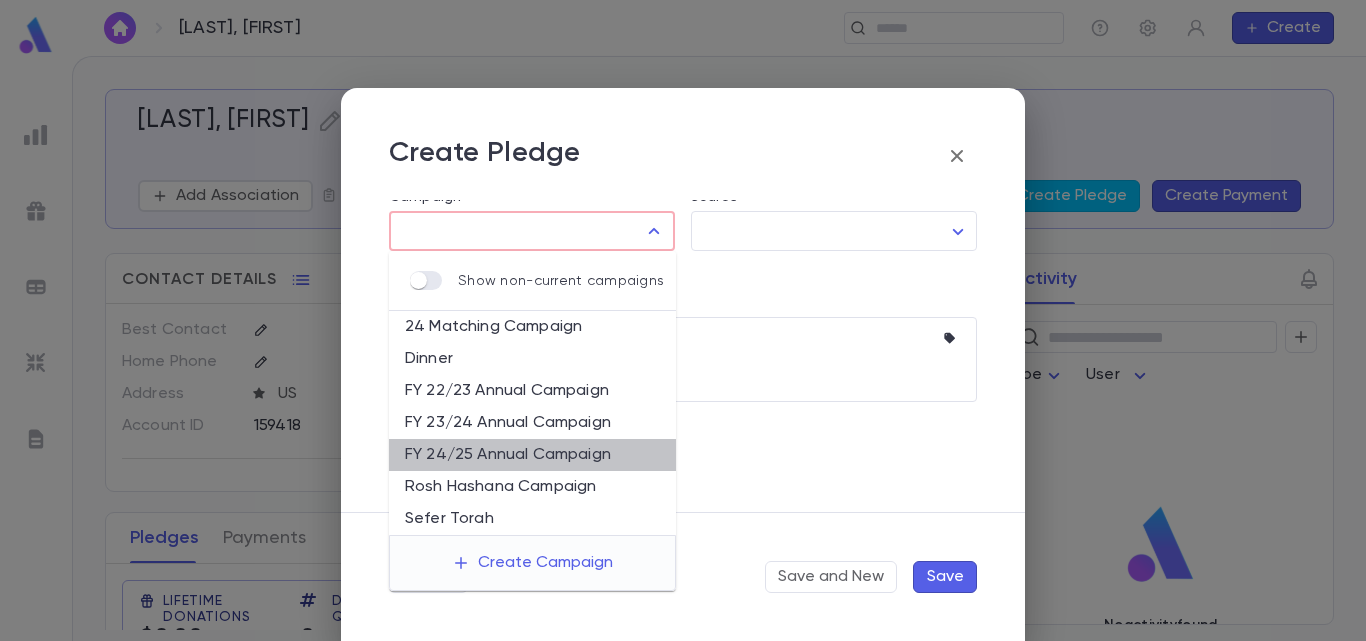 click on "FY 24/25 Annual Campaign" at bounding box center (532, 455) 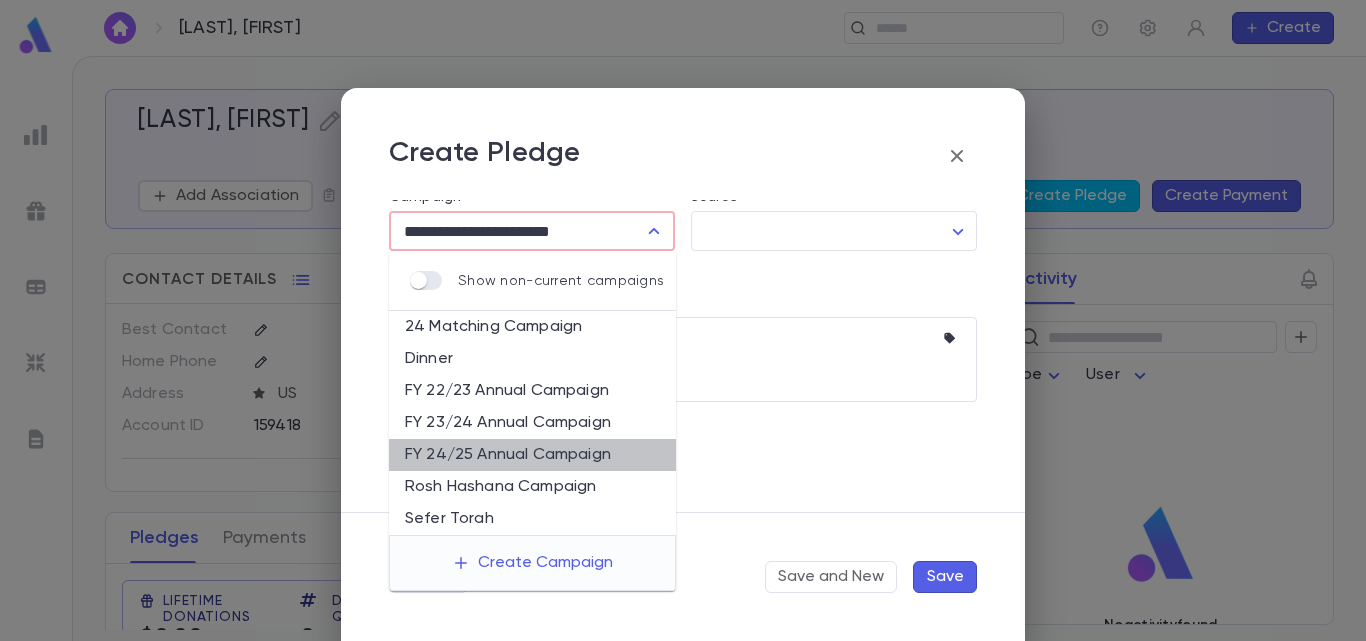 scroll, scrollTop: 309, scrollLeft: 0, axis: vertical 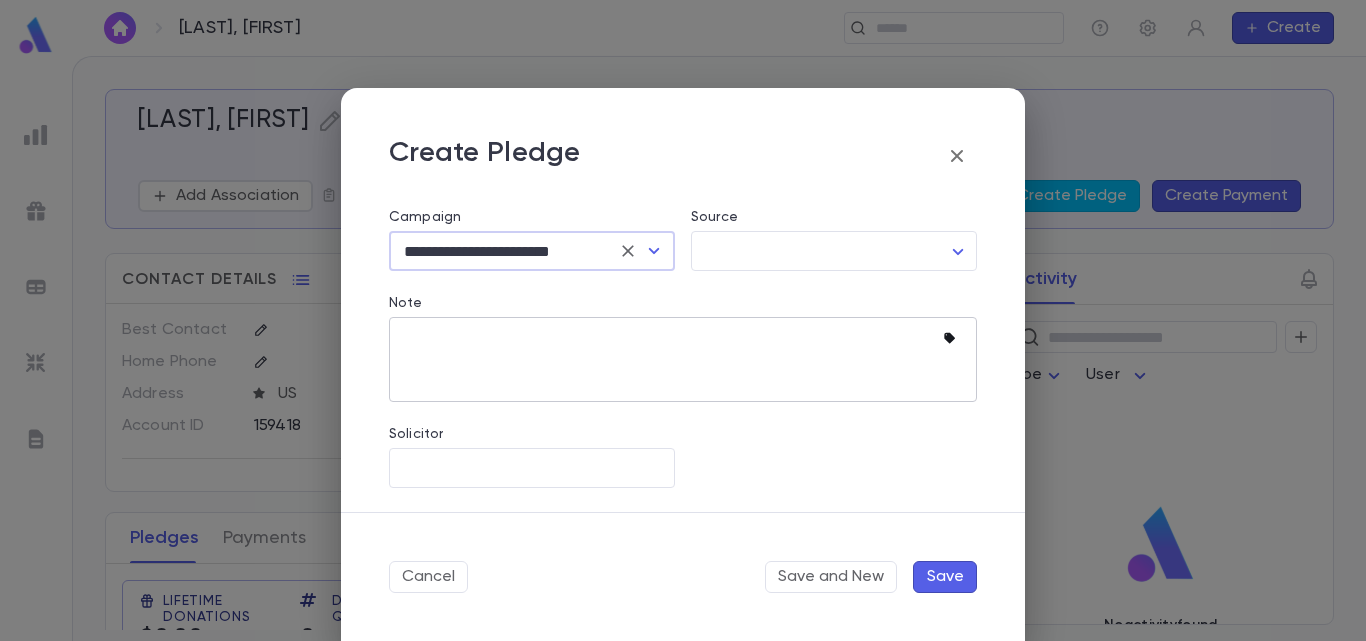 click at bounding box center [953, 339] 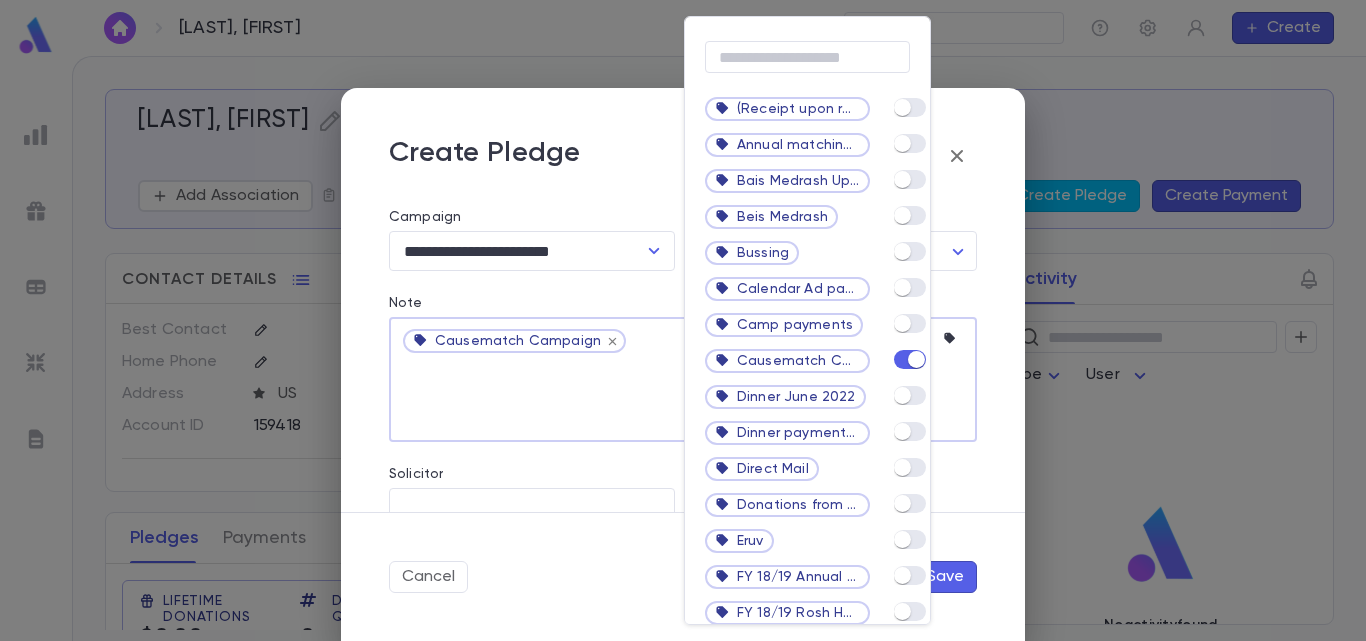 click at bounding box center [683, 320] 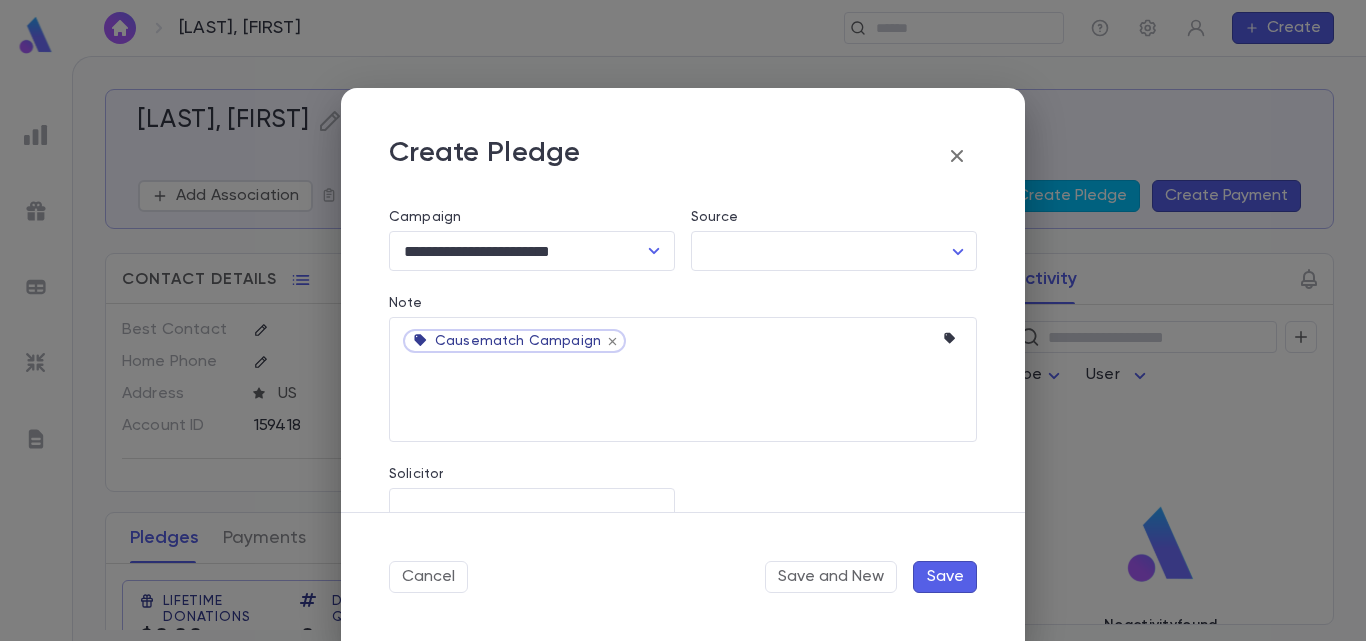 click on "Save" at bounding box center (945, 577) 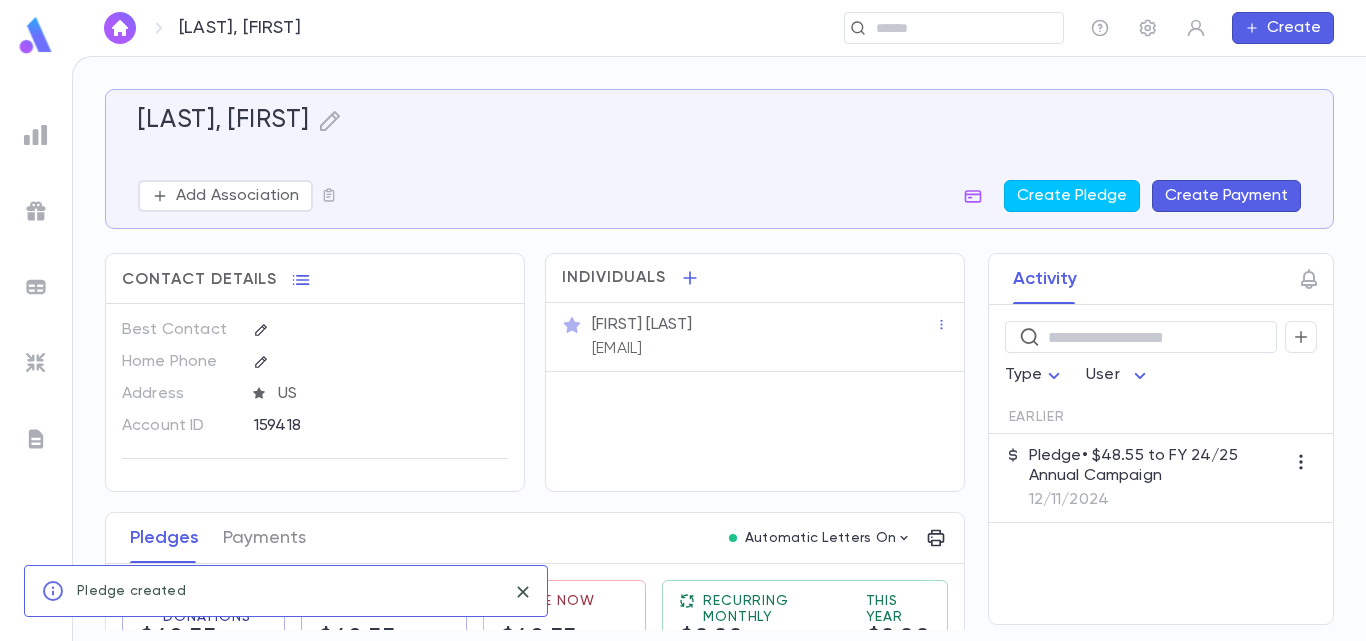 click on "Pledge  • $48.55 to FY 24/25 Annual Campaign" at bounding box center (1157, 466) 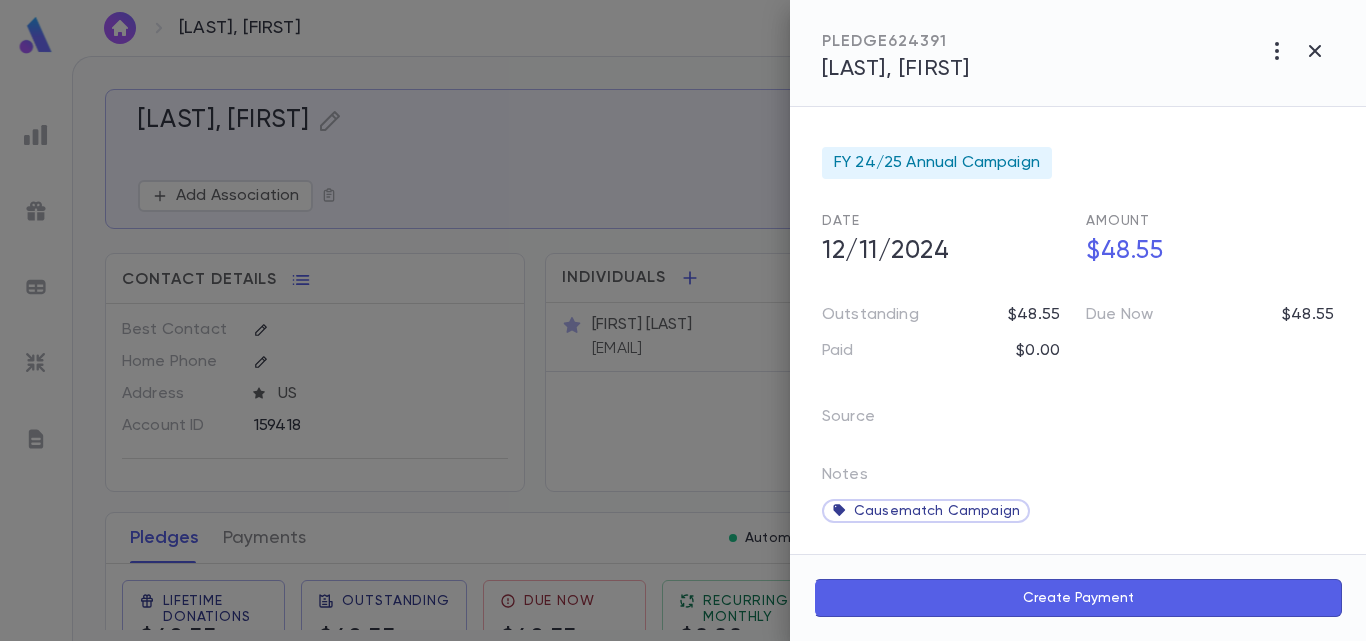 click on "Create Payment" at bounding box center (1078, 598) 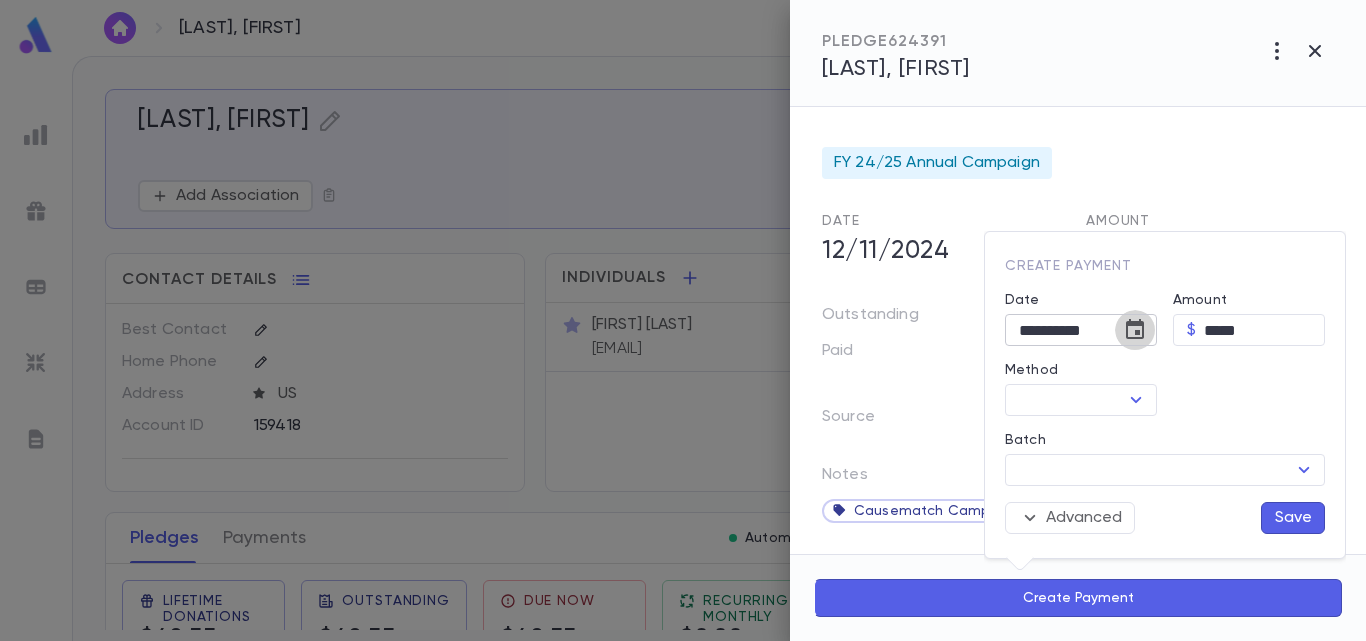 click at bounding box center [1135, 329] 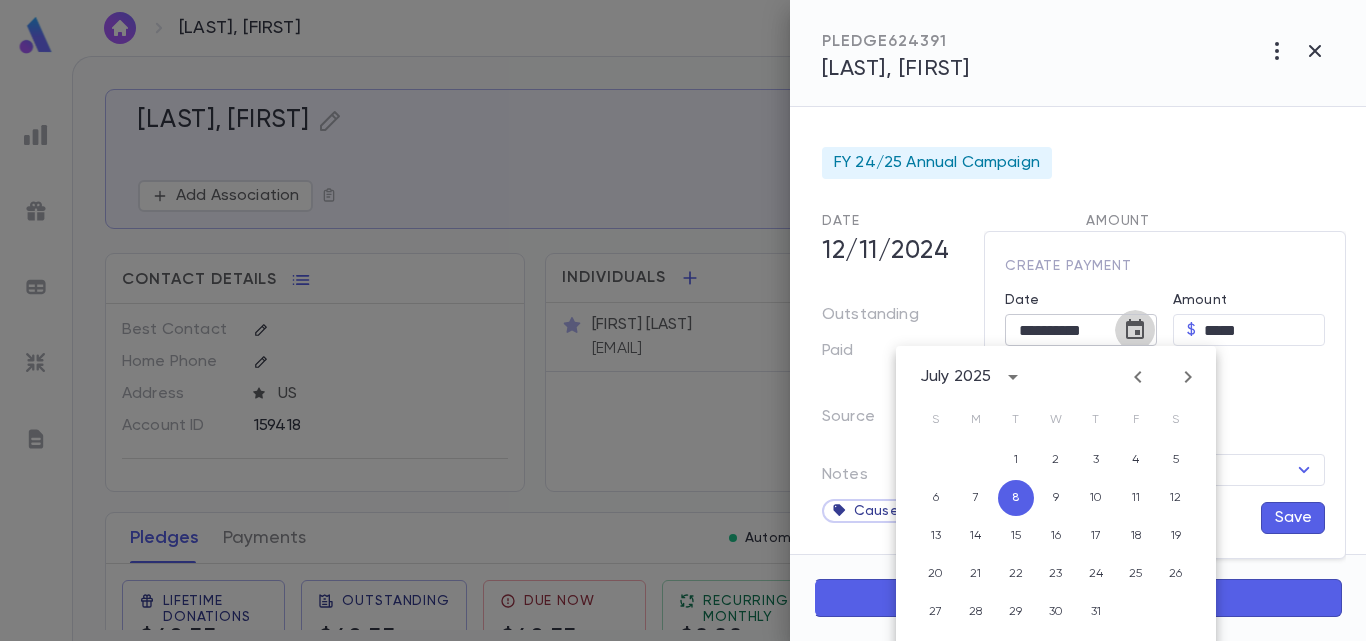 click at bounding box center (1135, 329) 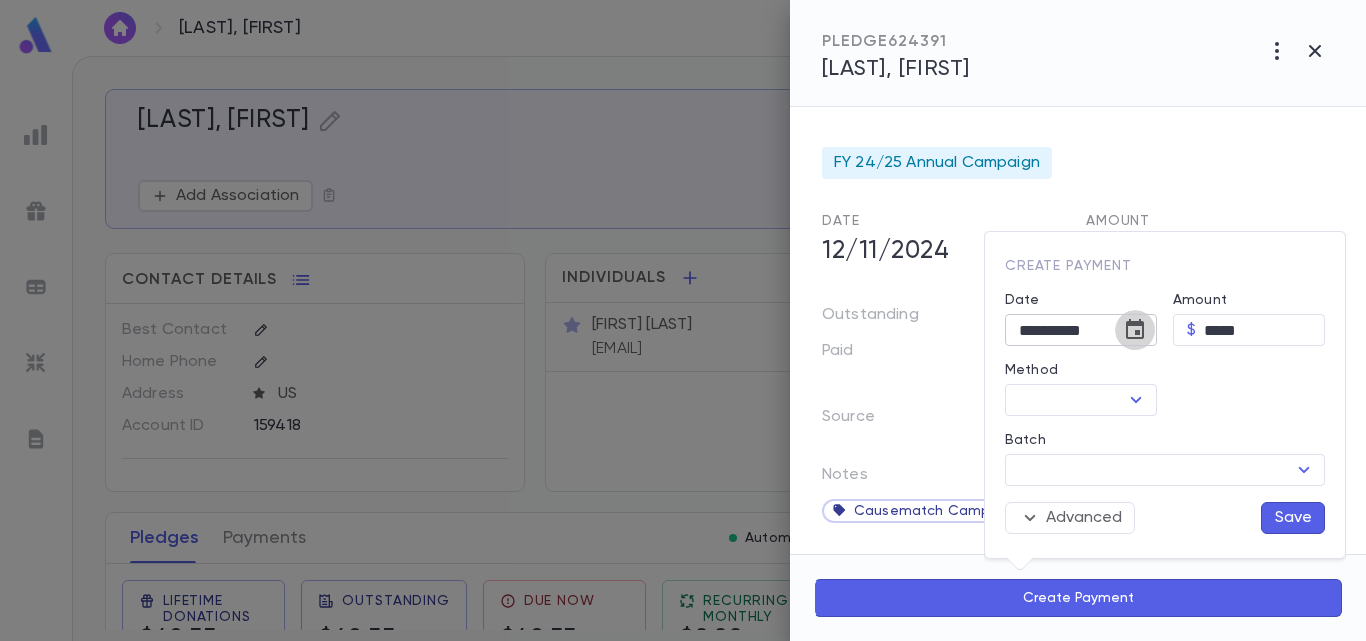 click at bounding box center (1135, 329) 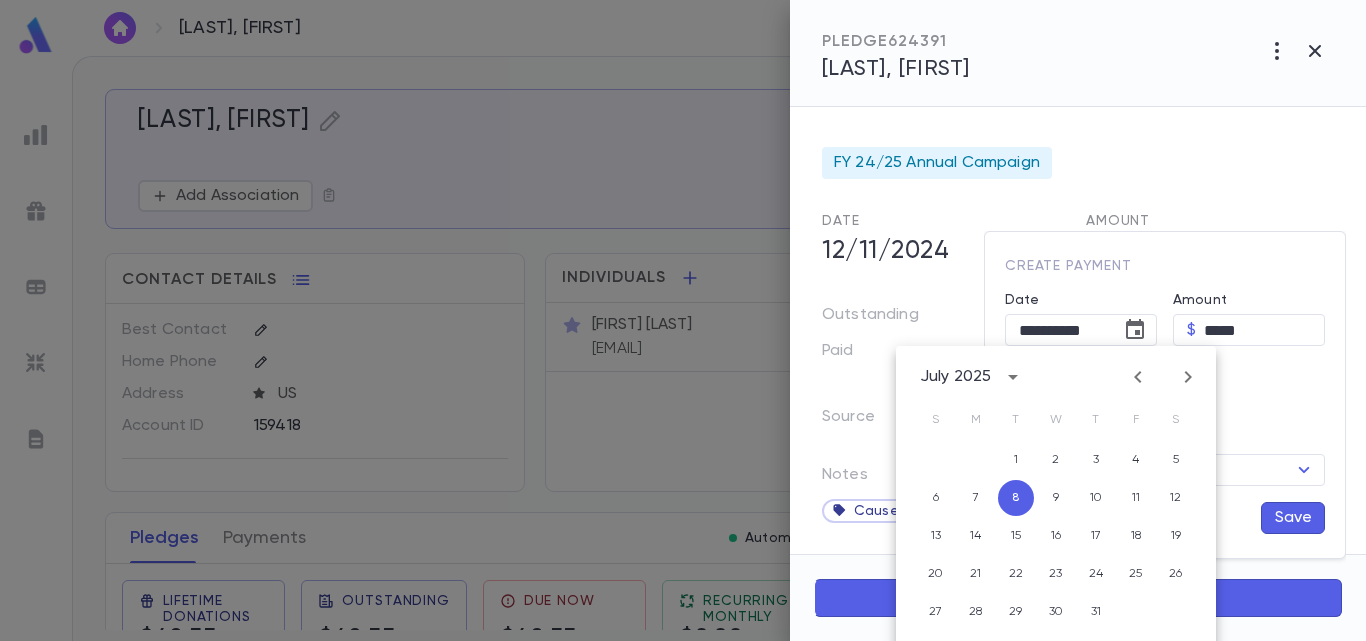 click at bounding box center [1138, 377] 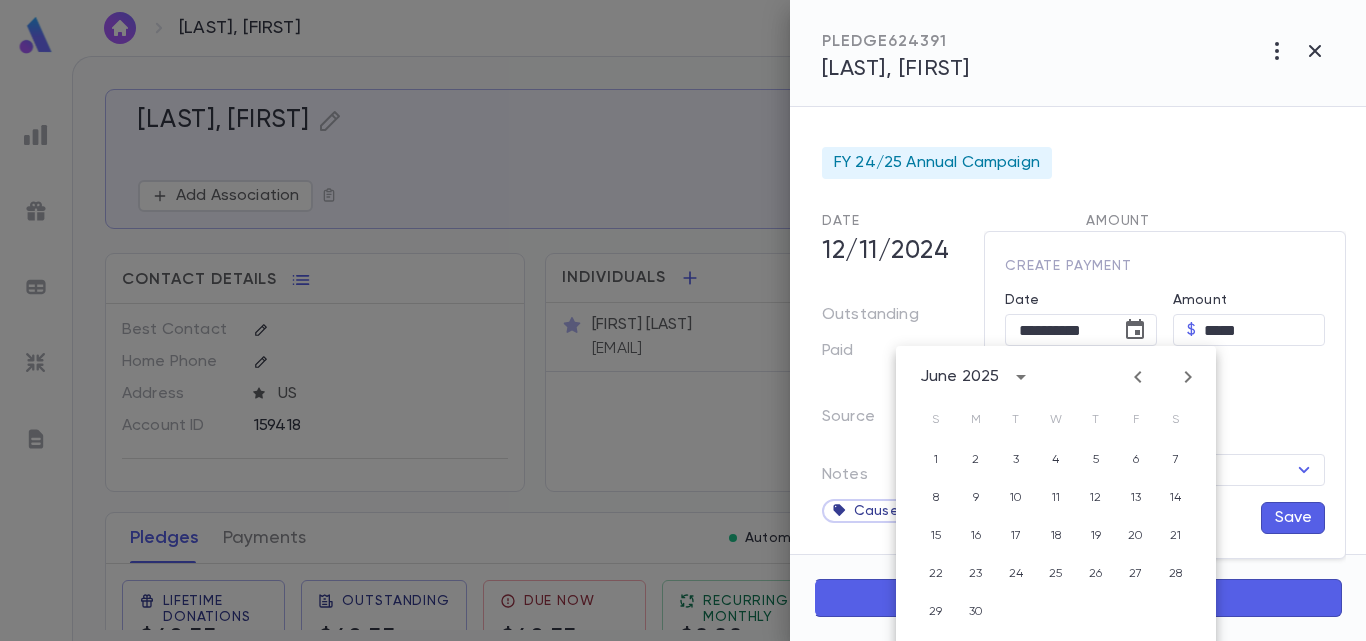 click at bounding box center [1138, 377] 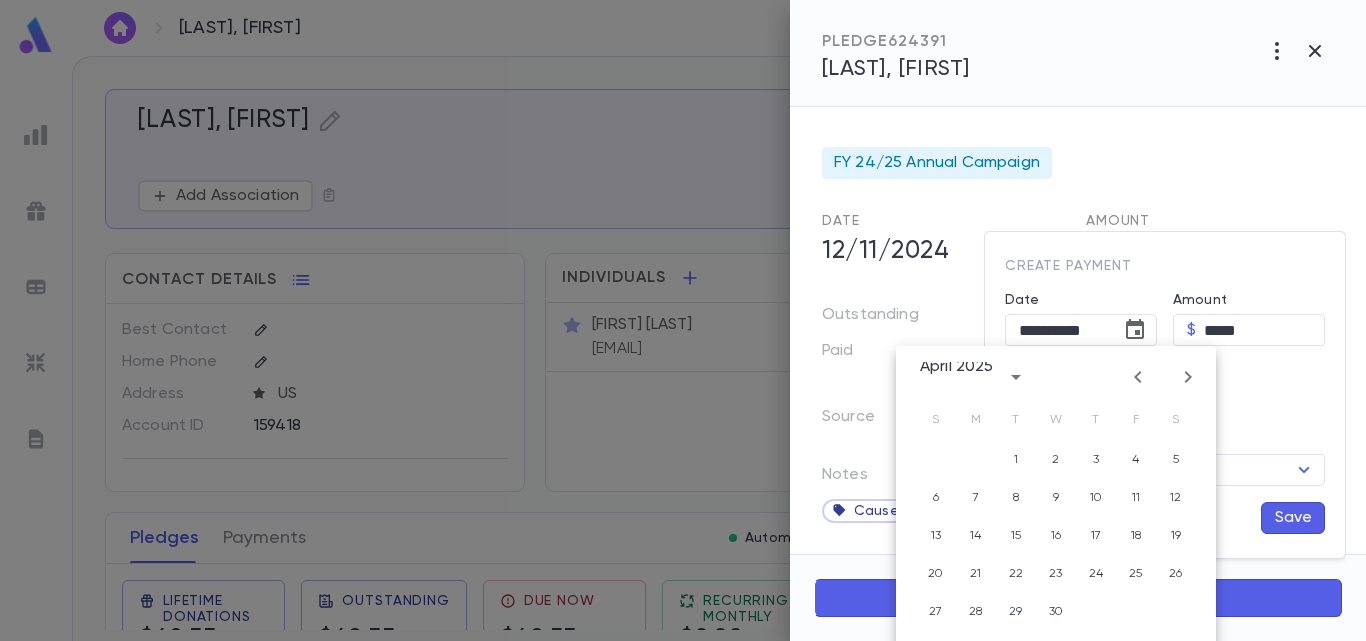 click at bounding box center [1138, 377] 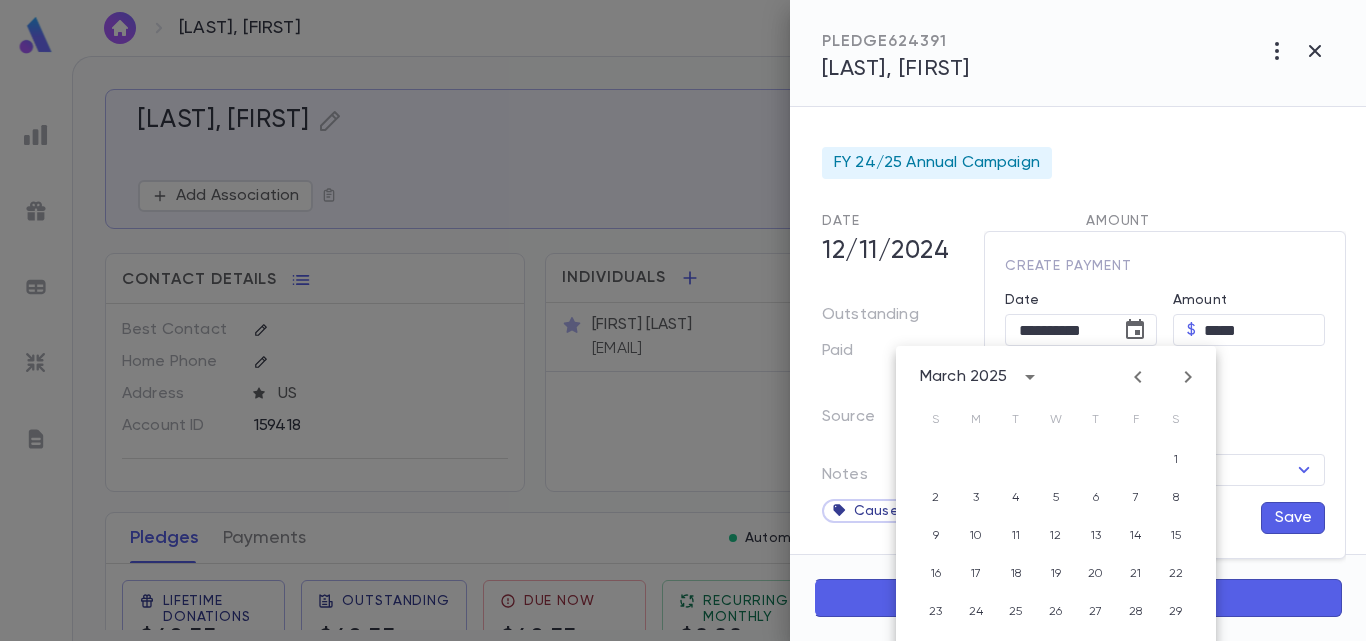 click at bounding box center [1138, 377] 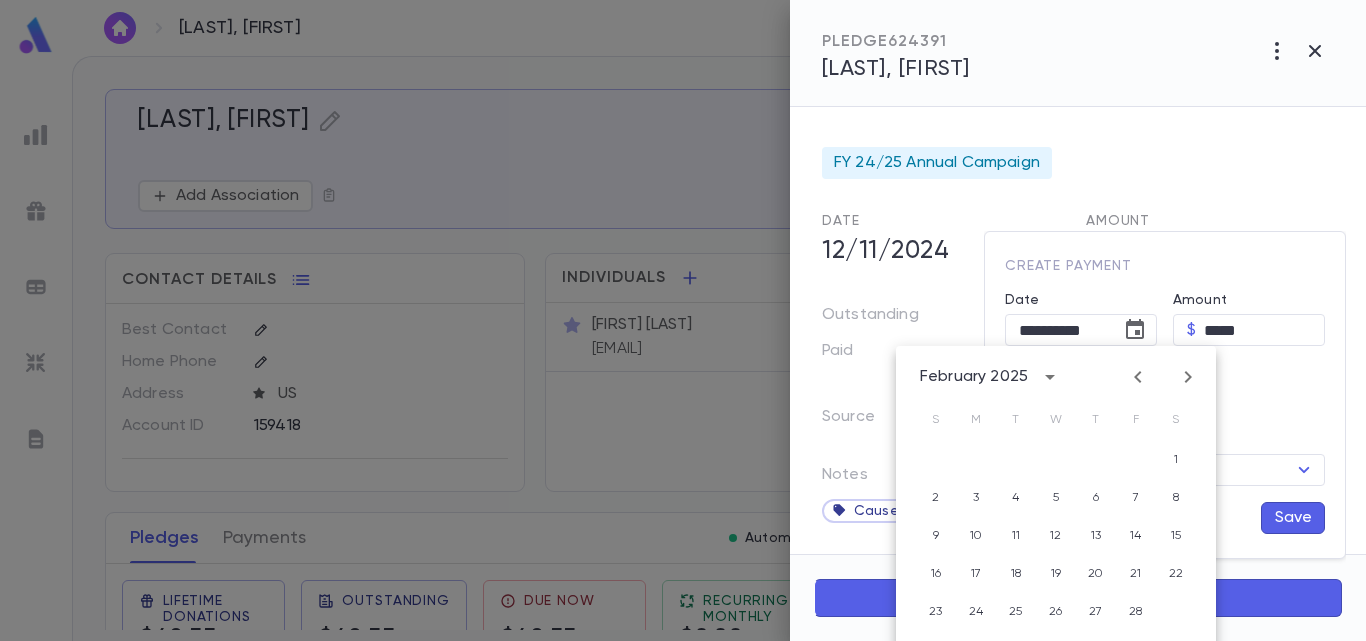 click at bounding box center [1138, 377] 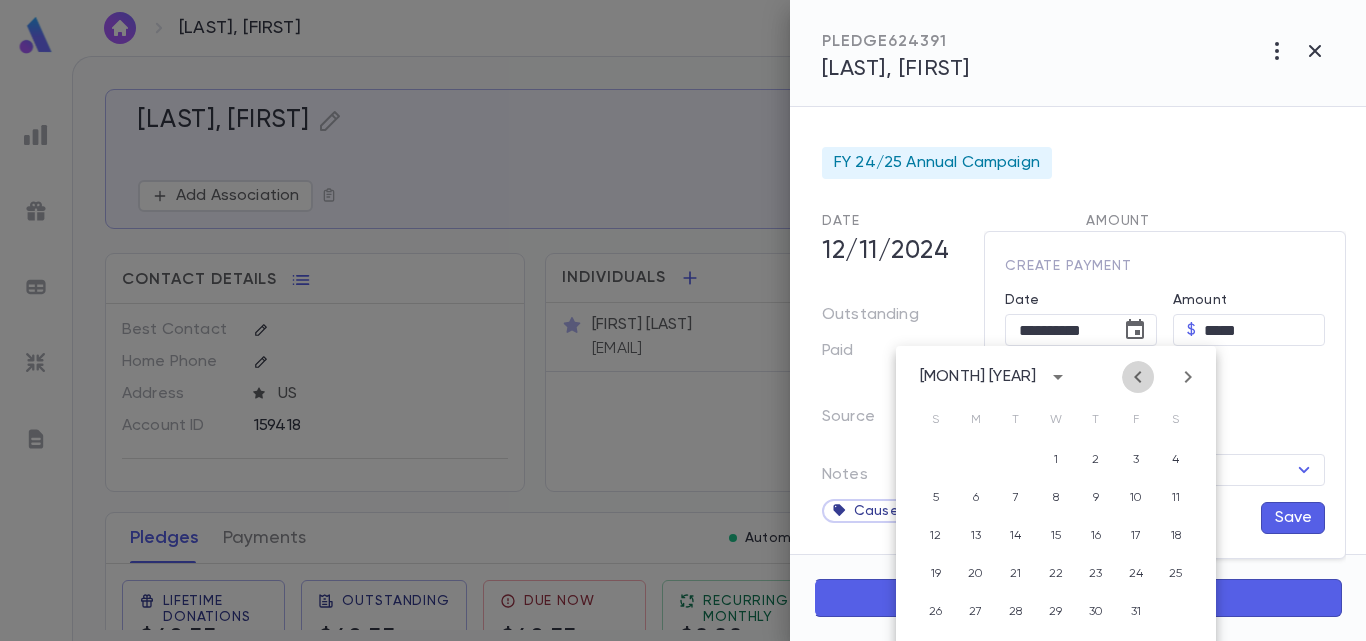 click at bounding box center [1138, 377] 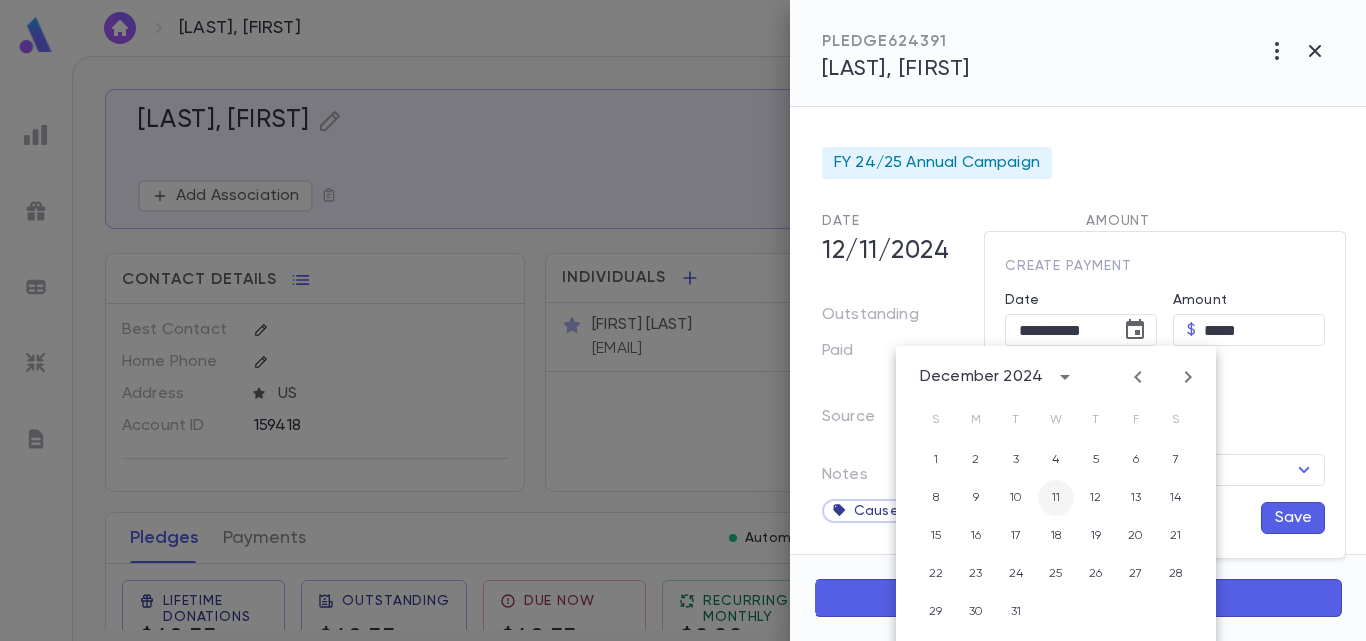 click on "11" at bounding box center [1056, 460] 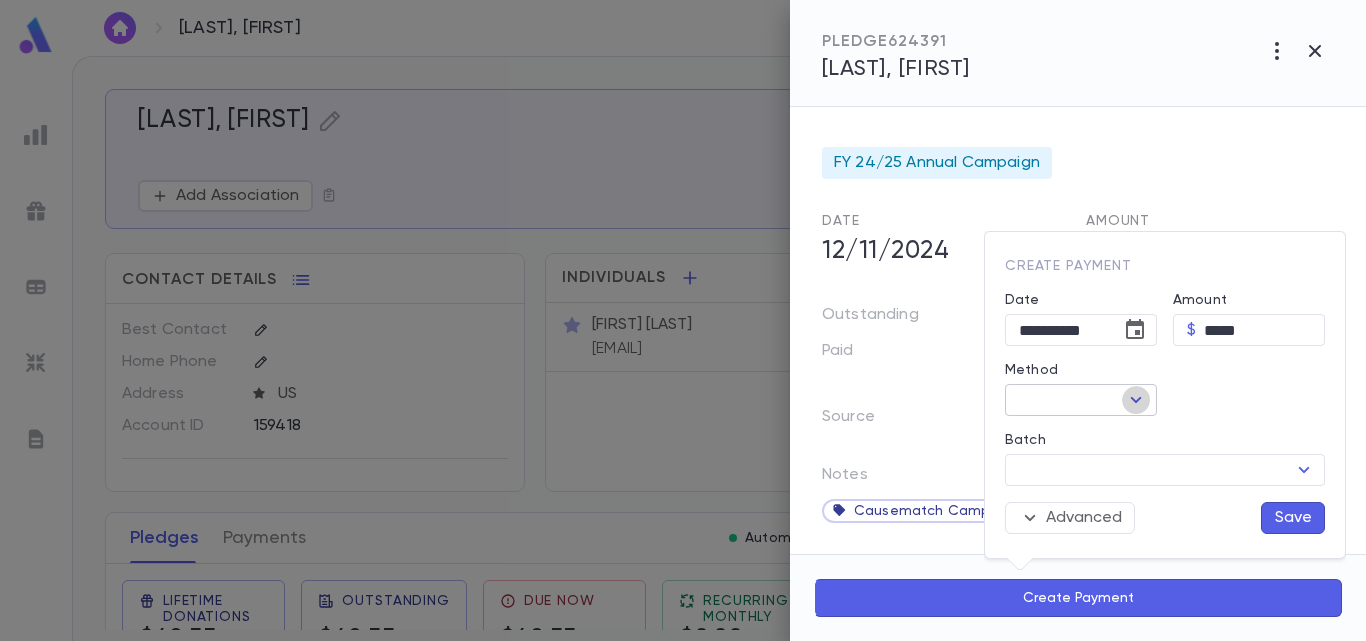 click at bounding box center [1136, 400] 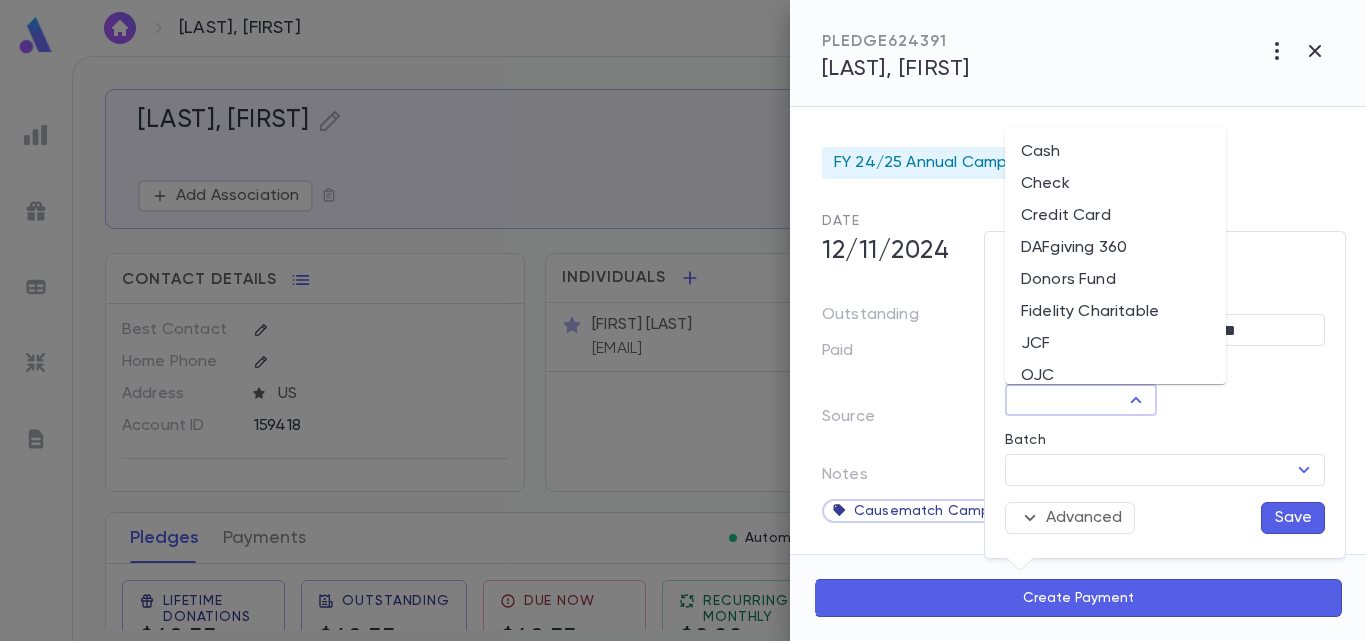 click on "Donors Fund" at bounding box center [1115, 280] 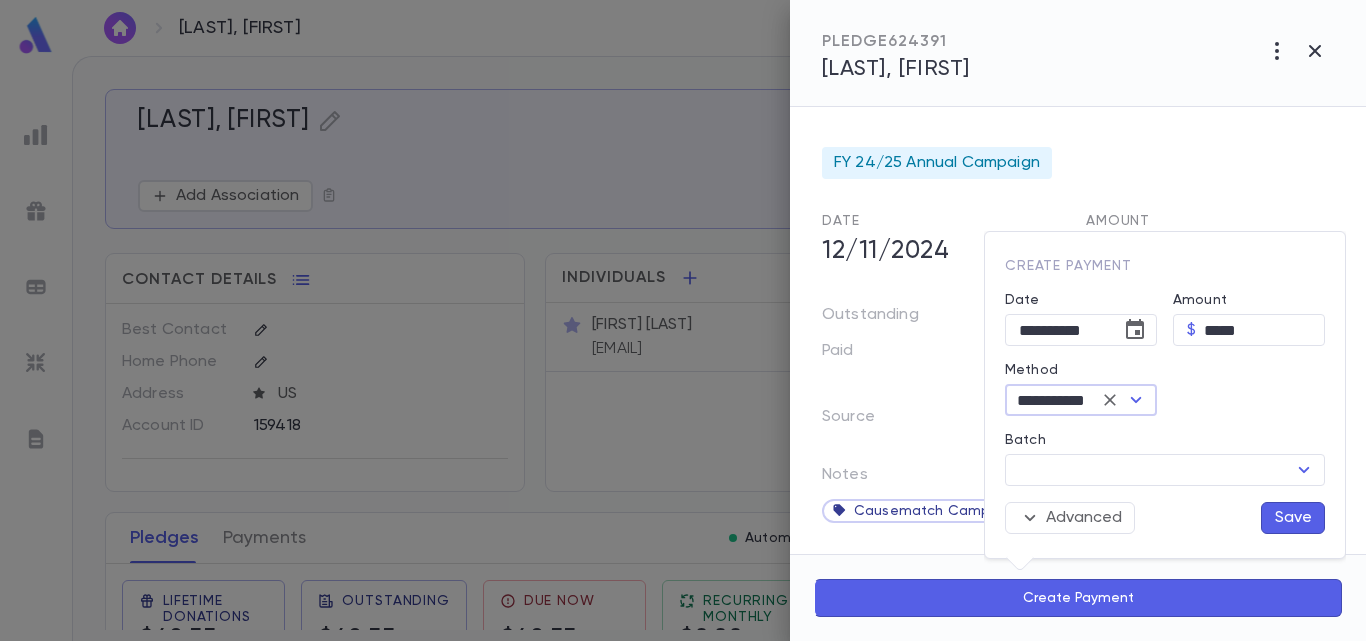 click on "Save" at bounding box center [1293, 518] 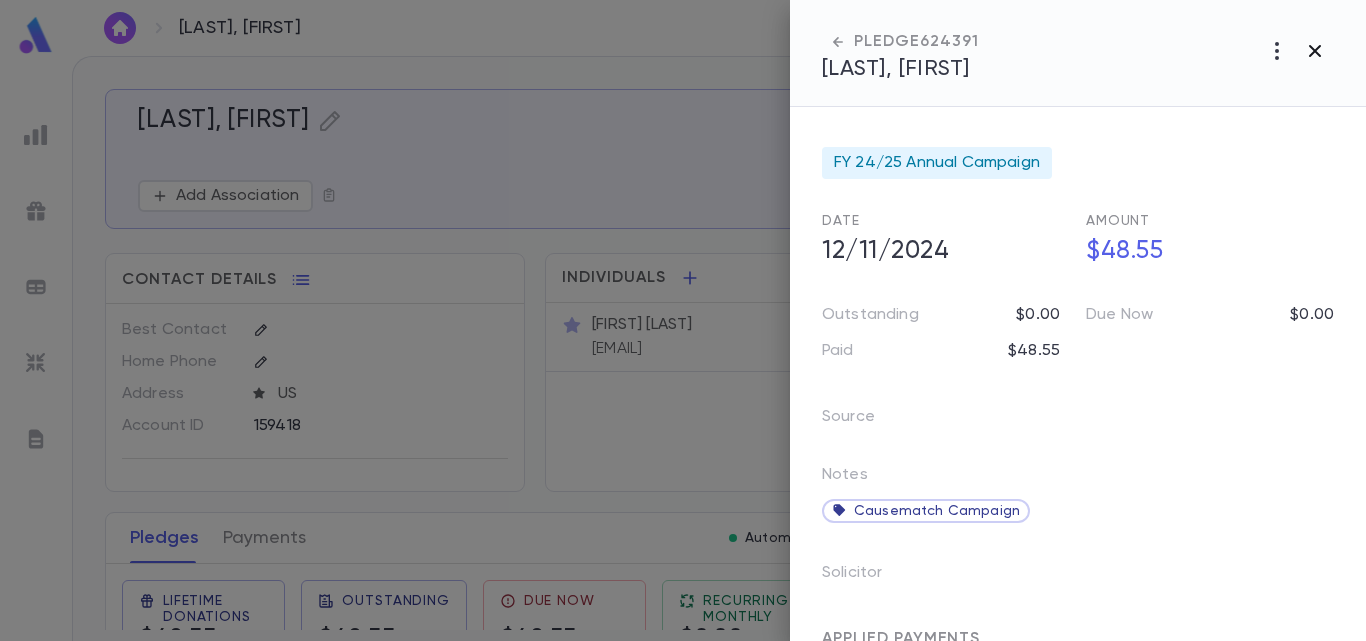 click at bounding box center [1277, 51] 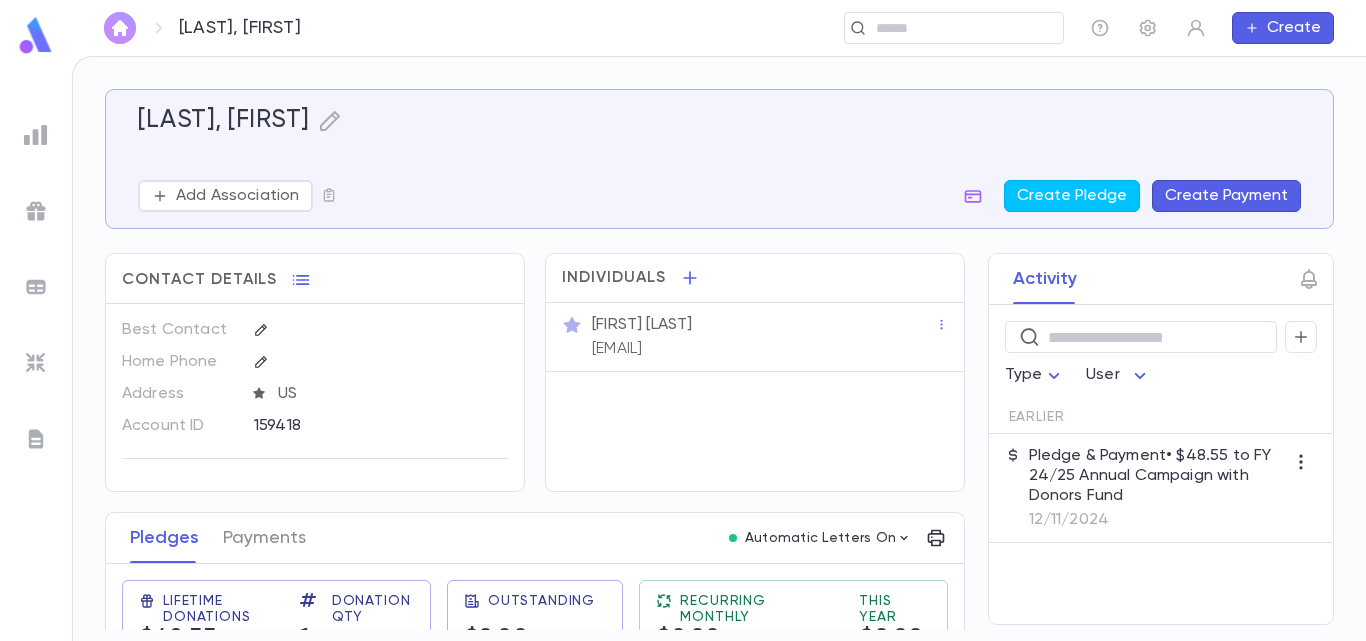 click at bounding box center (120, 28) 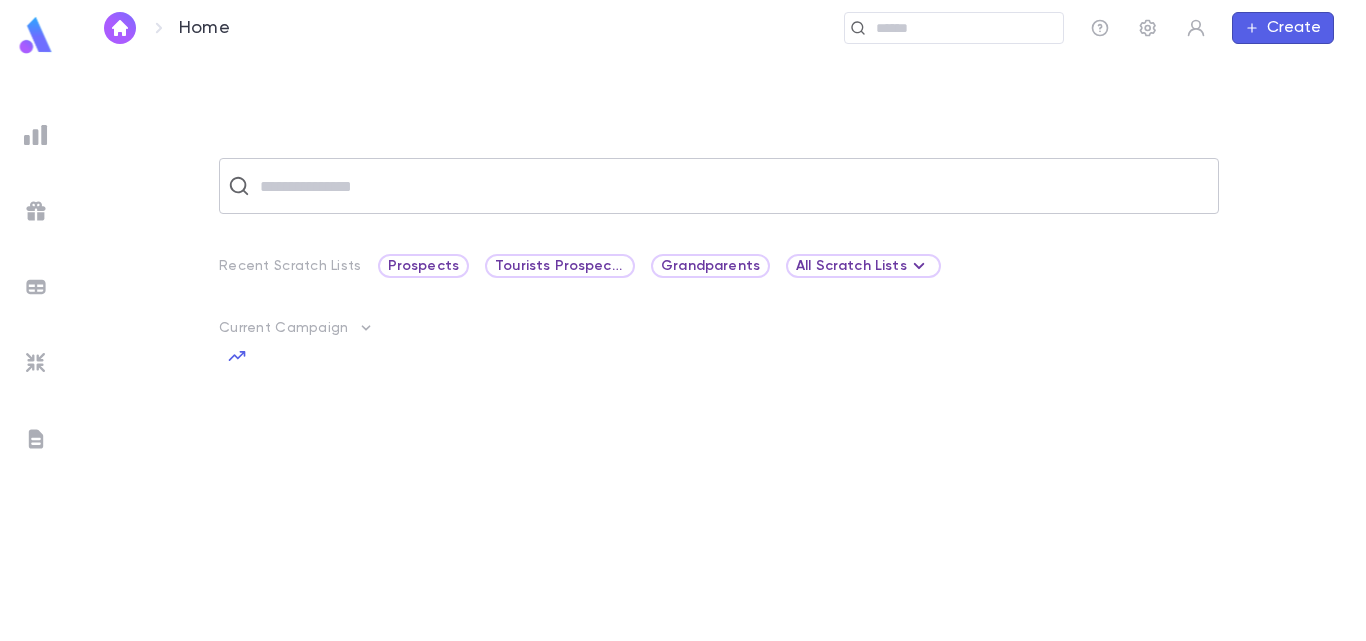 click at bounding box center [732, 186] 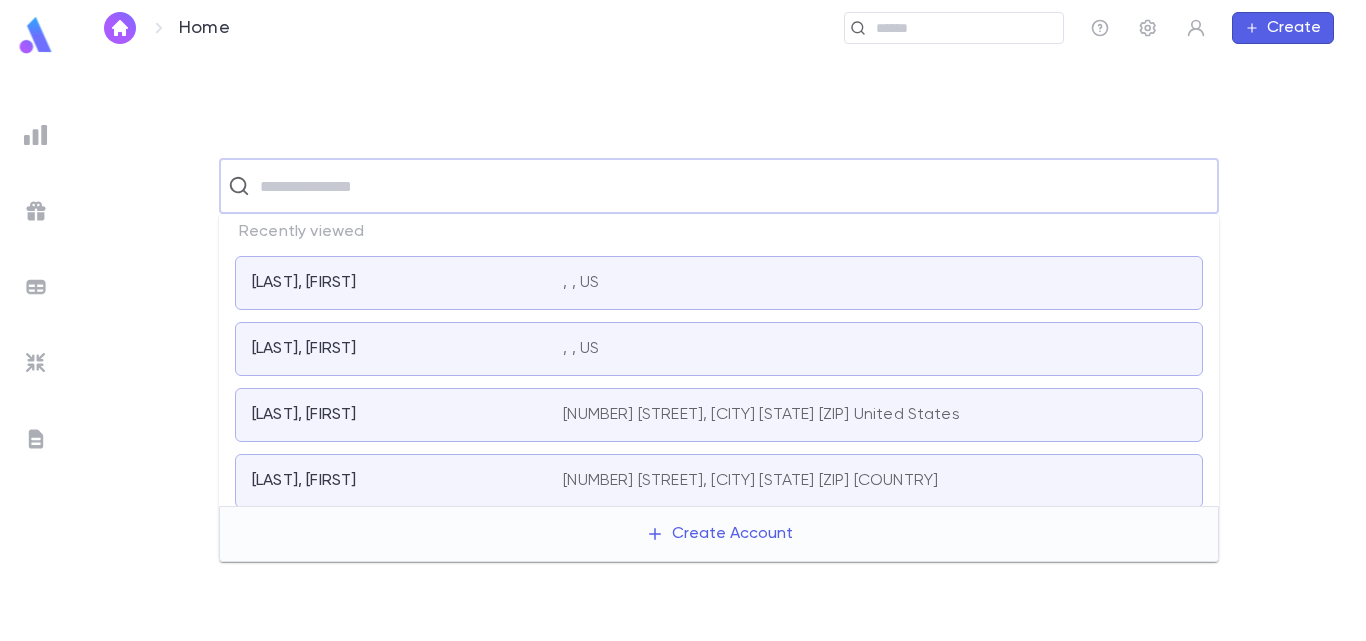 paste on "**********" 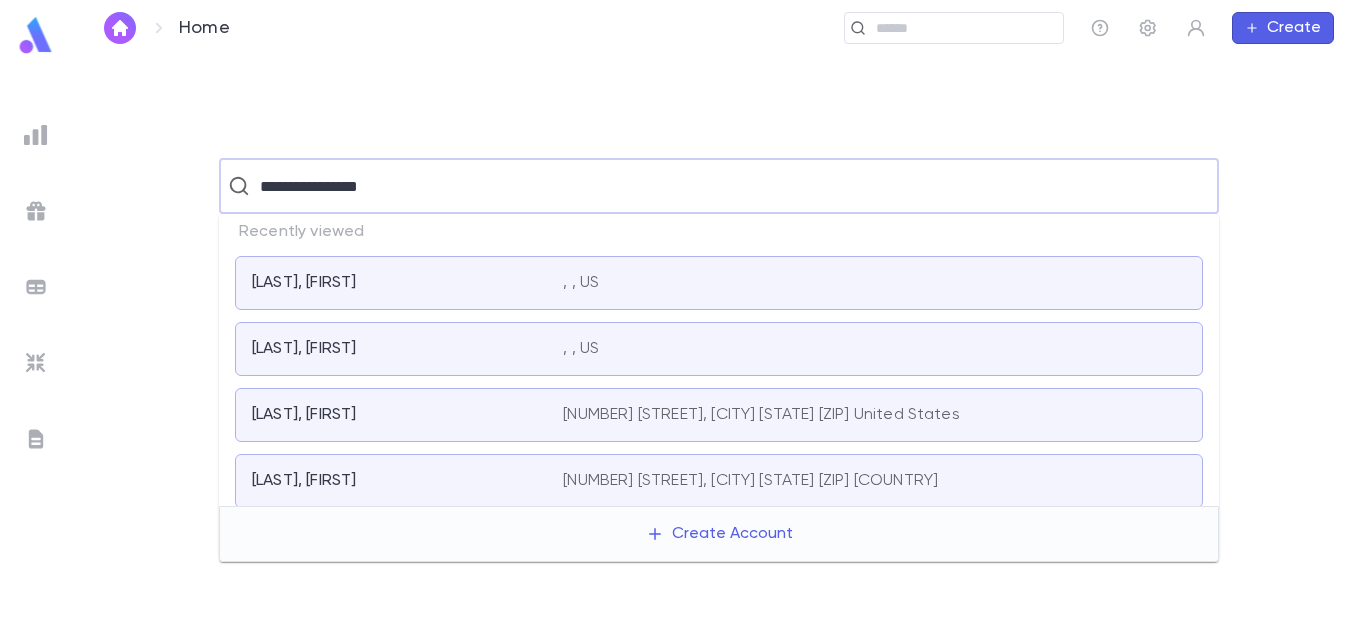 type on "**********" 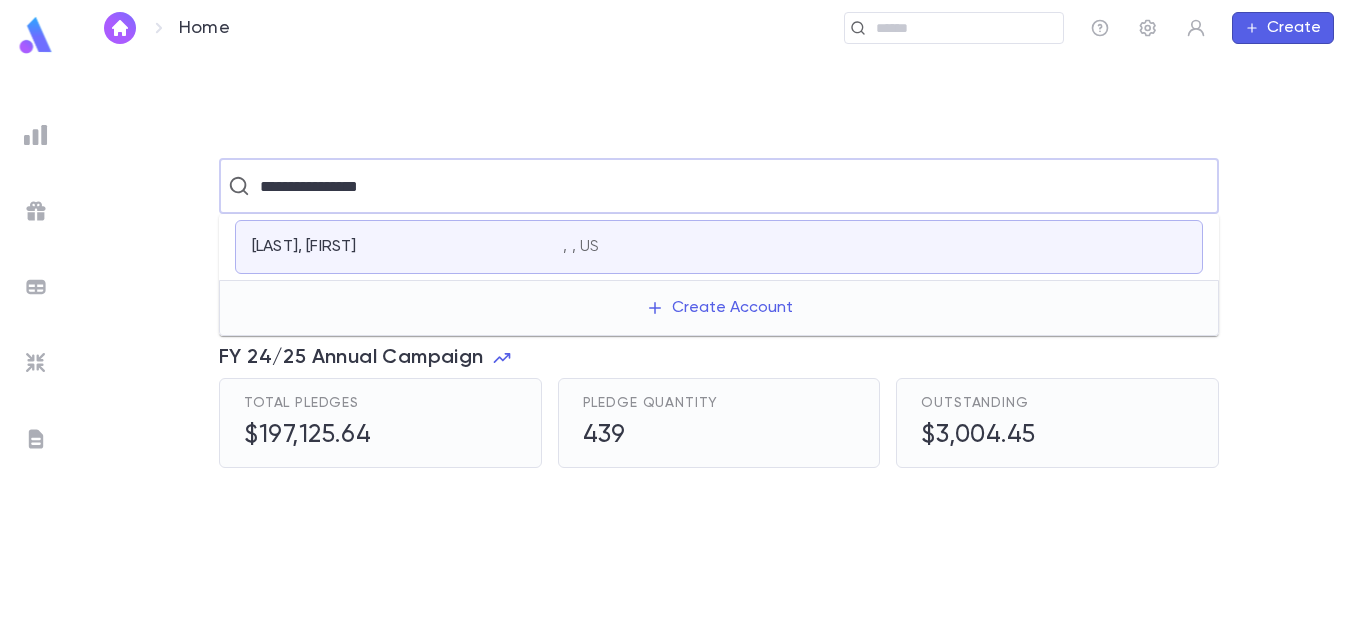 click on "[LAST], [FIRST] , , [COUNTRY]" at bounding box center [719, 247] 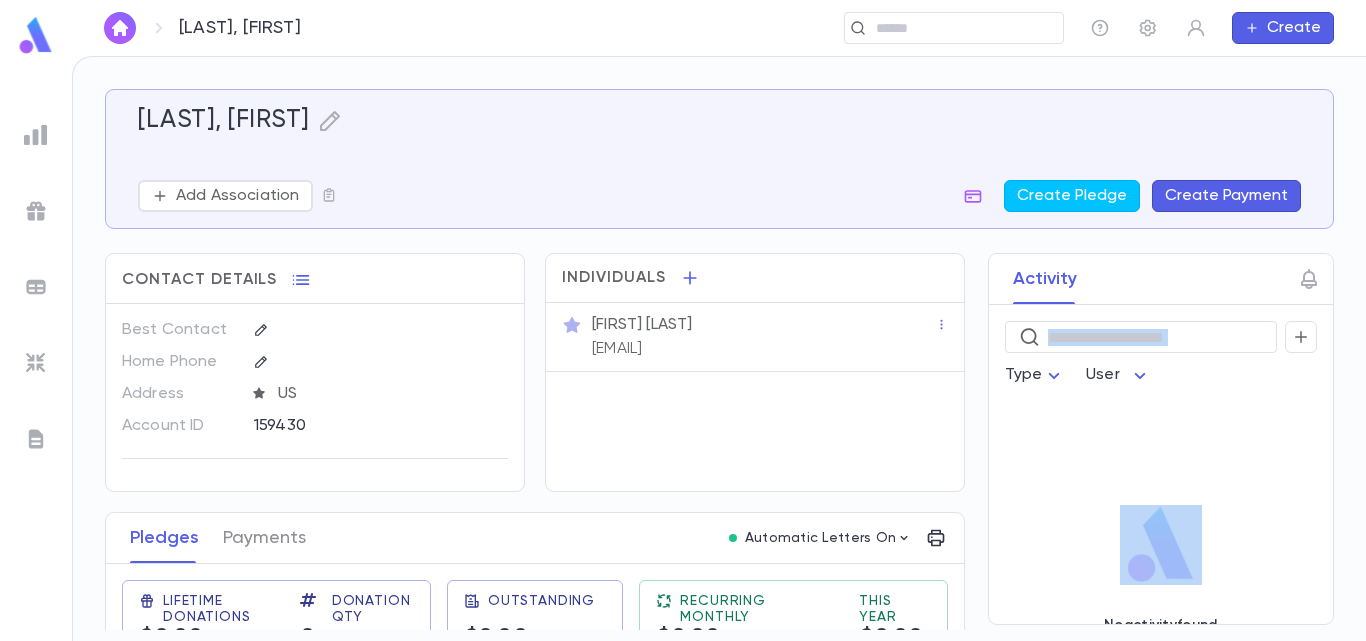 drag, startPoint x: 961, startPoint y: 324, endPoint x: 957, endPoint y: 489, distance: 165.04848 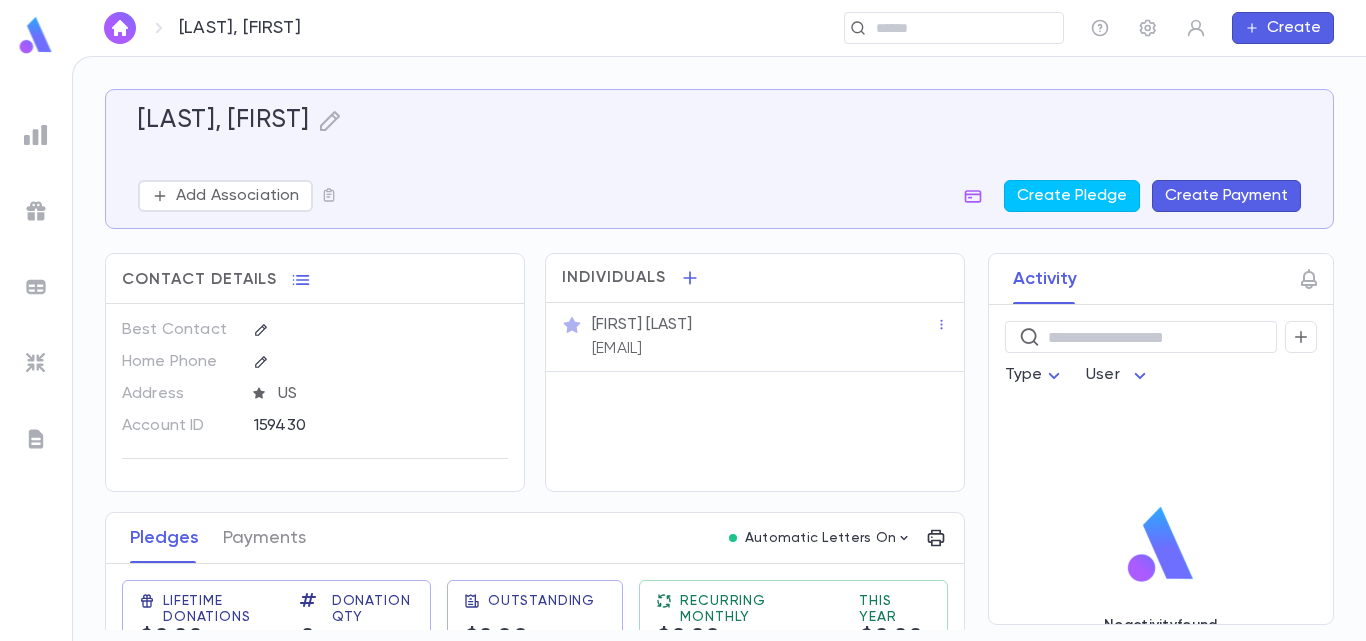click on "Pledges Payments  Automatic Letters On" at bounding box center [535, 538] 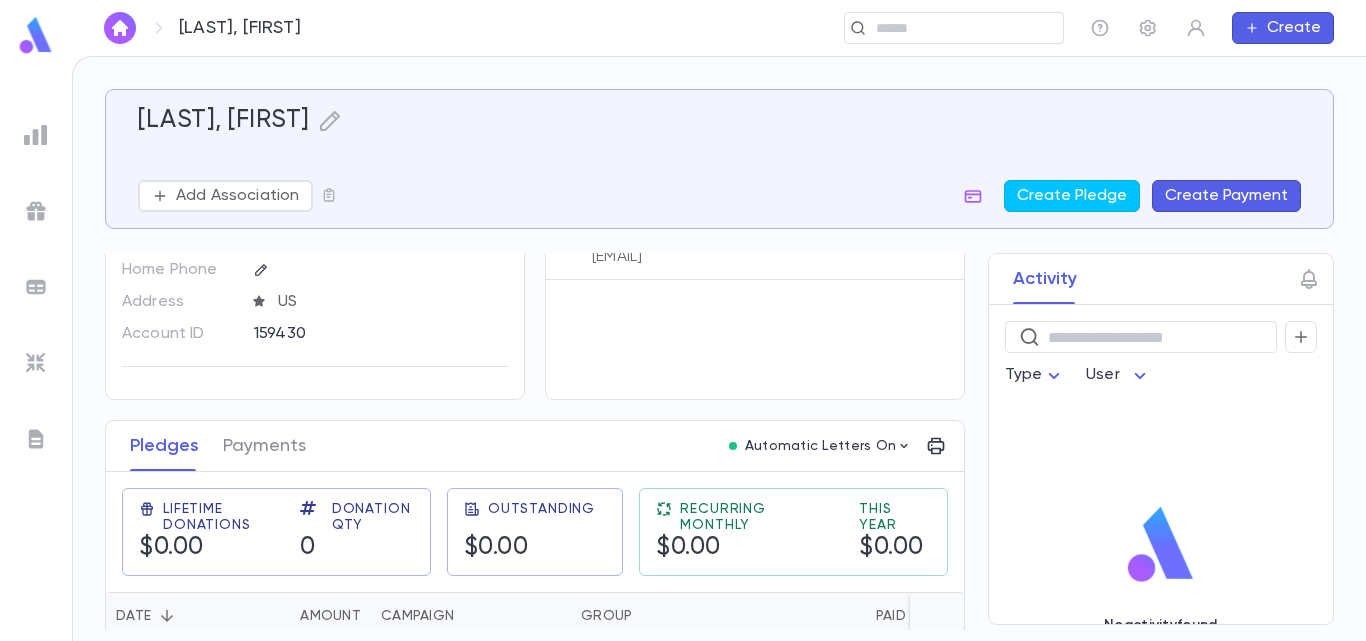 scroll, scrollTop: 112, scrollLeft: 0, axis: vertical 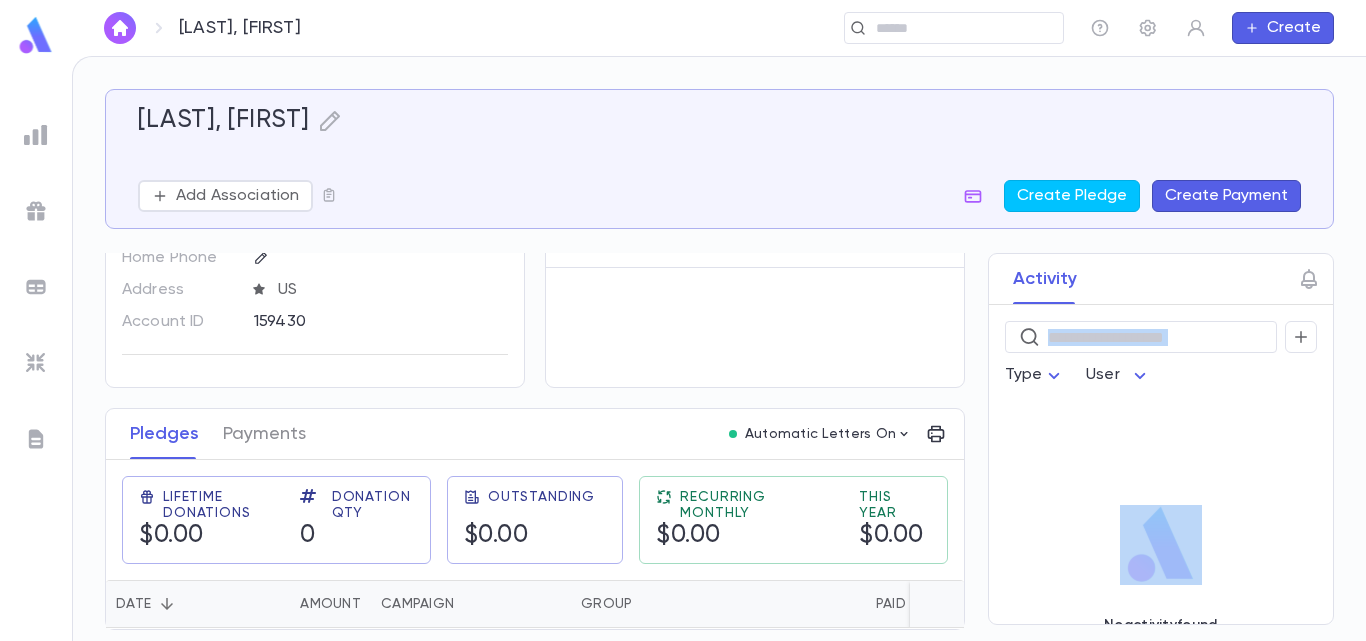 drag, startPoint x: 959, startPoint y: 485, endPoint x: 953, endPoint y: 310, distance: 175.10283 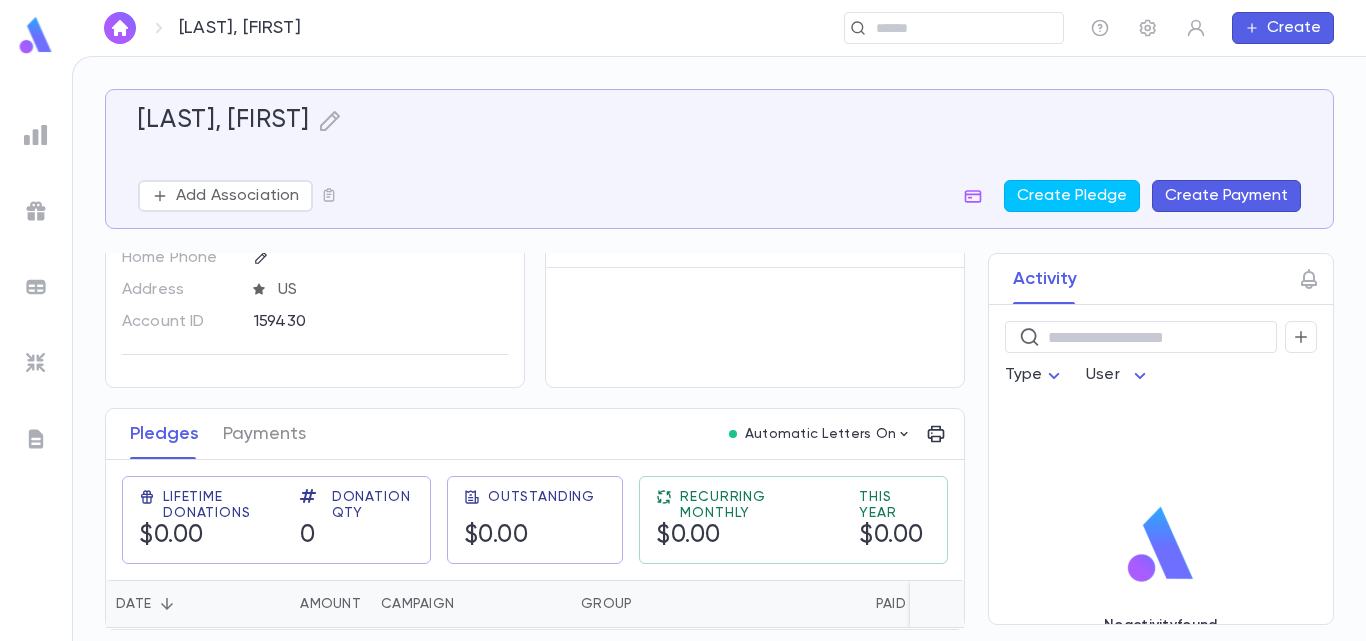 click on "Individuals [FIRST] [LAST] [EMAIL]" at bounding box center [755, 268] 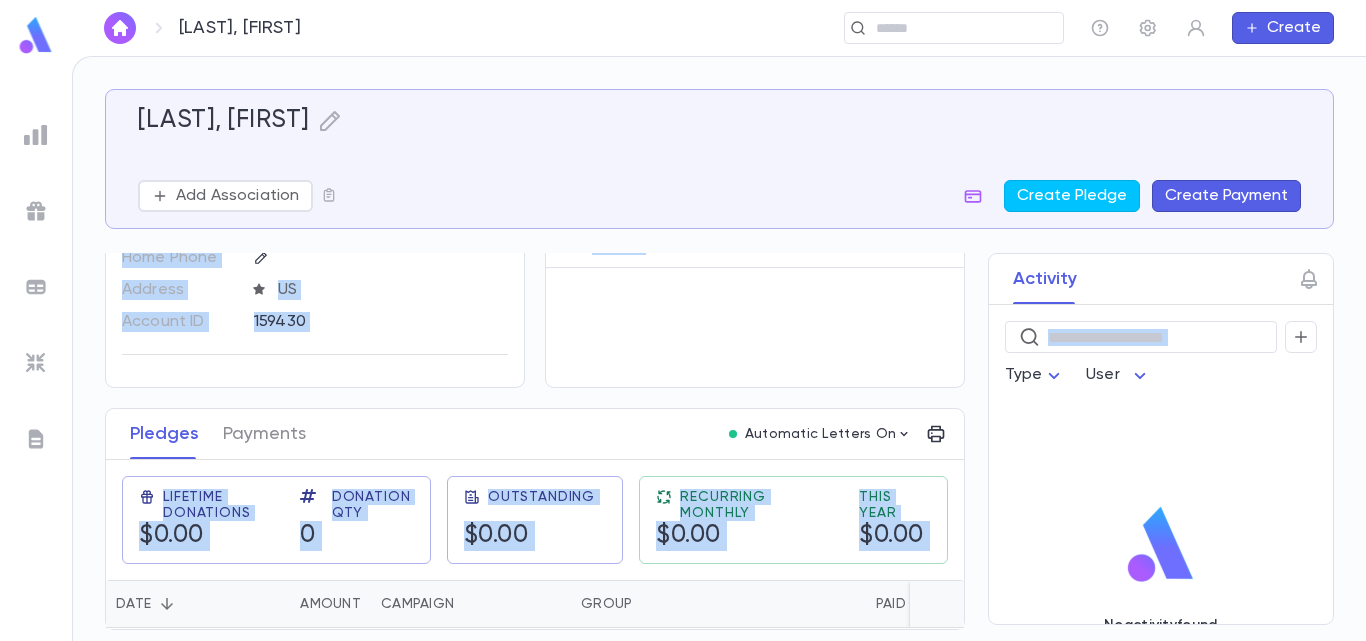 drag, startPoint x: 960, startPoint y: 354, endPoint x: 957, endPoint y: 224, distance: 130.0346 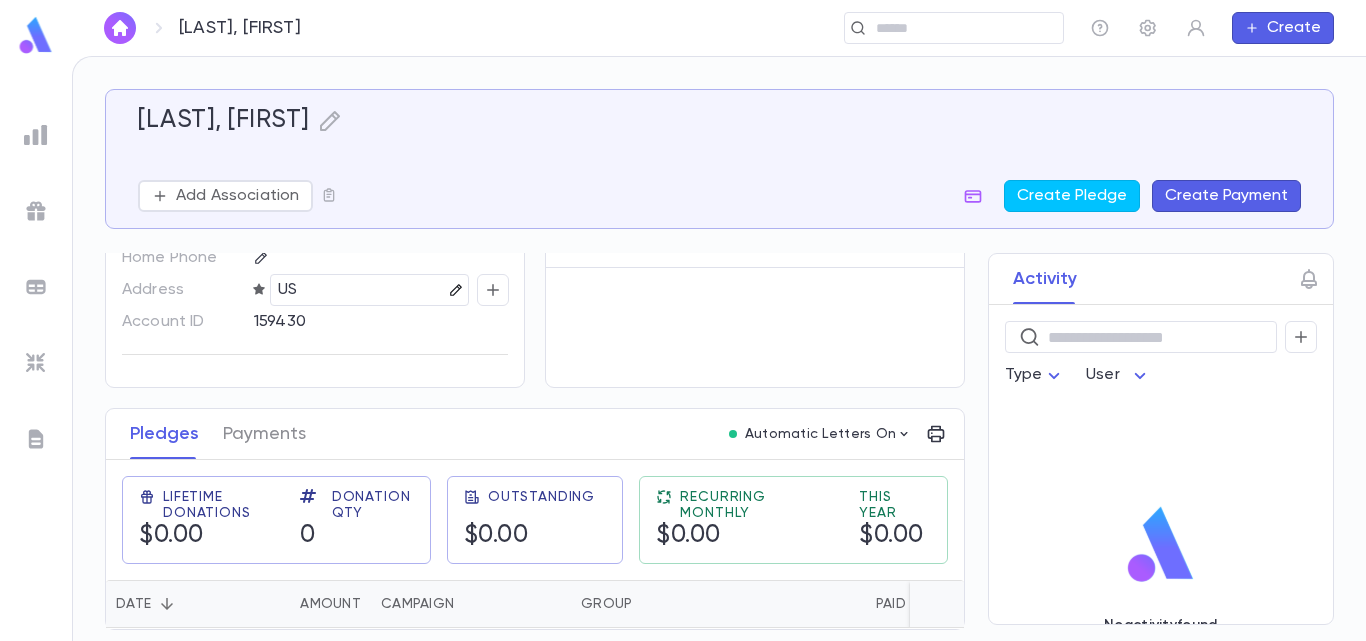click at bounding box center [456, 290] 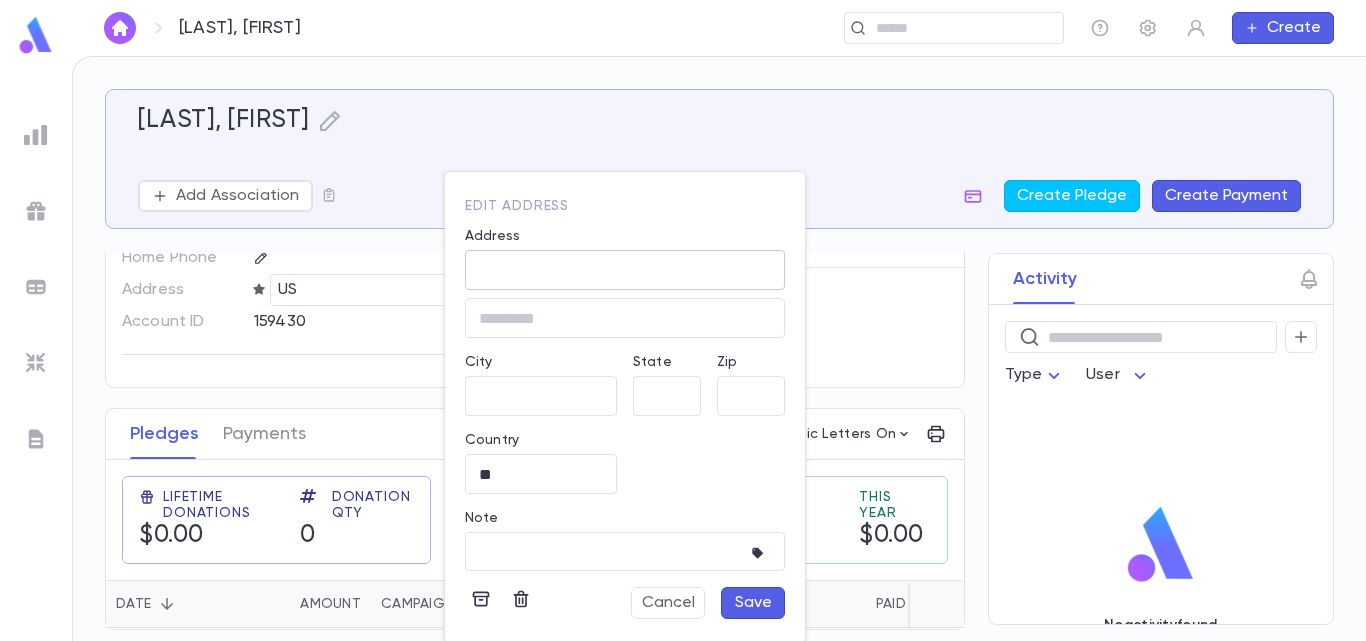 click on "Address" at bounding box center [625, 270] 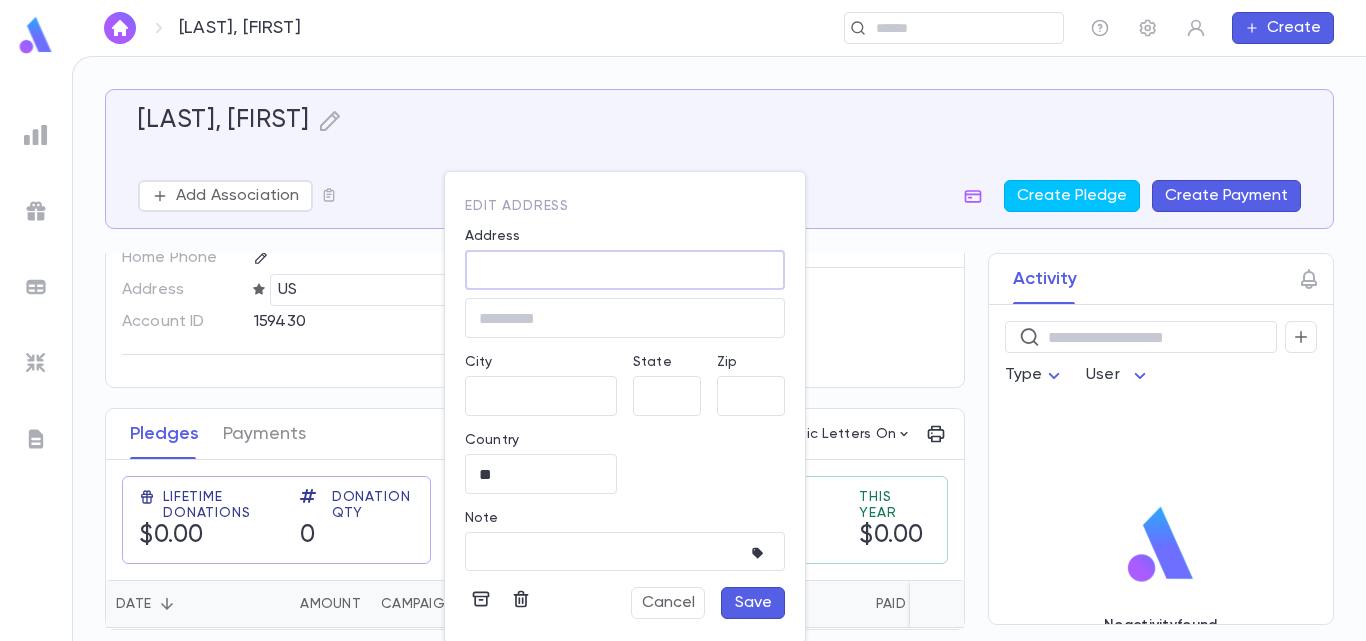 paste on "**********" 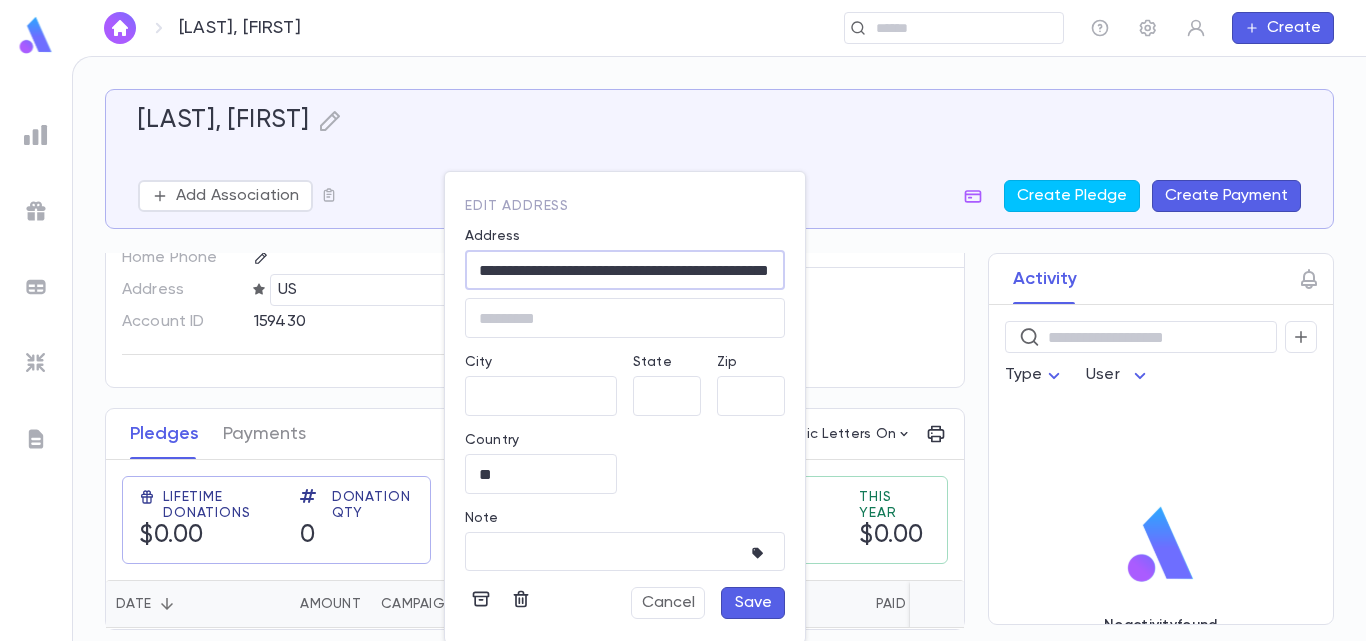 scroll, scrollTop: 0, scrollLeft: 76, axis: horizontal 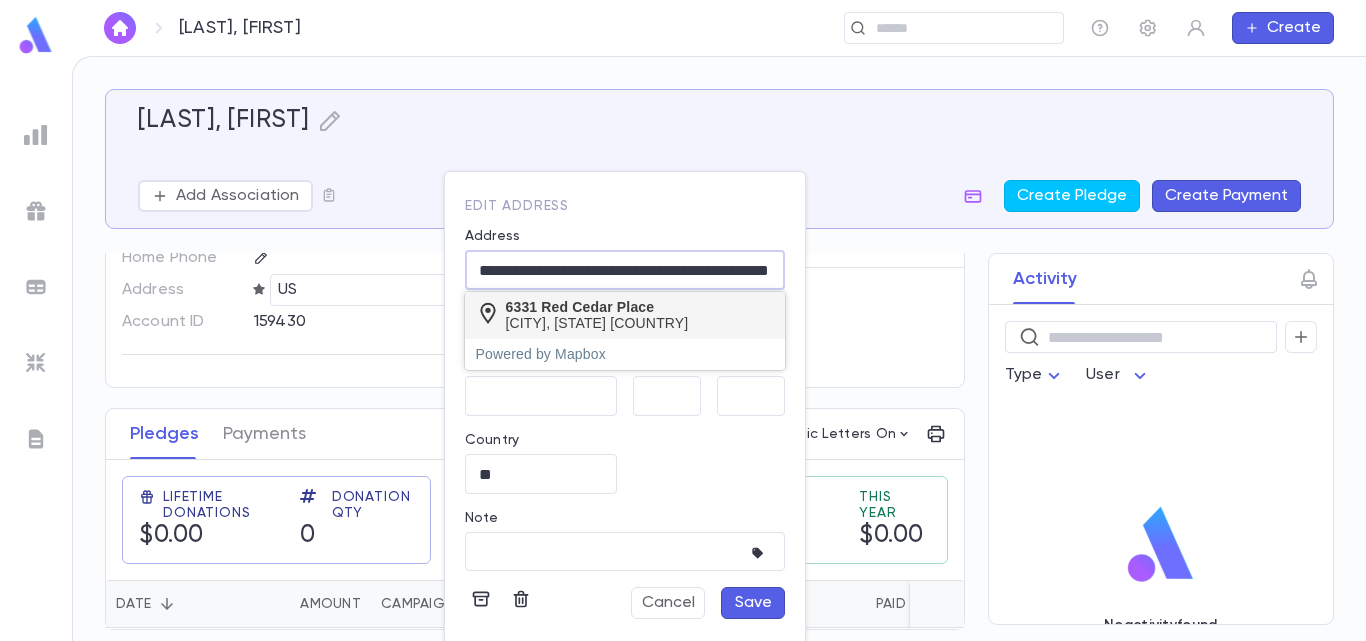 type on "**********" 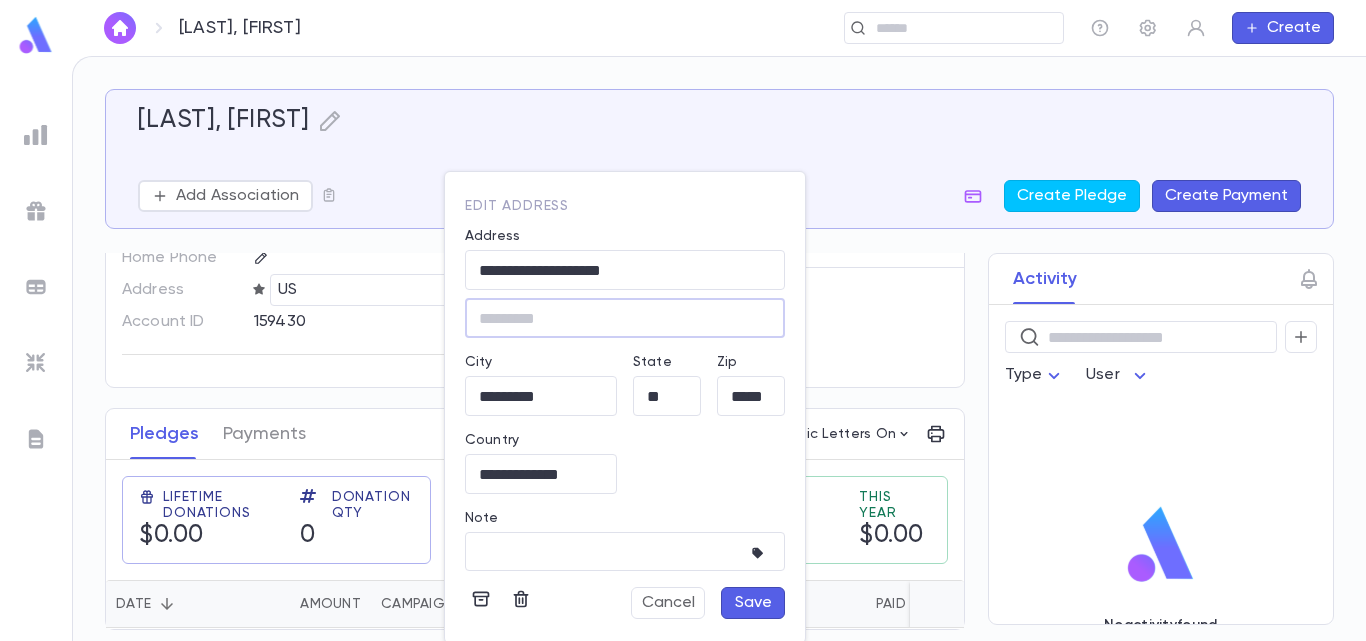 click on "Save" at bounding box center (753, 603) 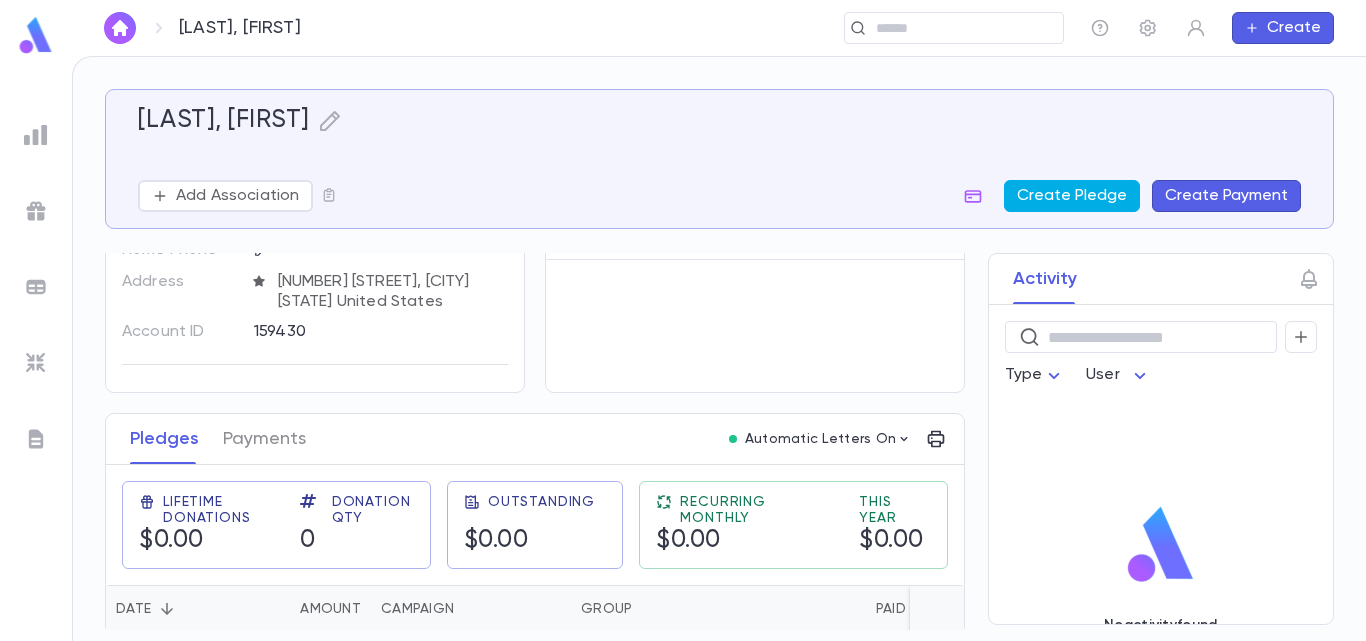 click on "Create Pledge" at bounding box center [1072, 196] 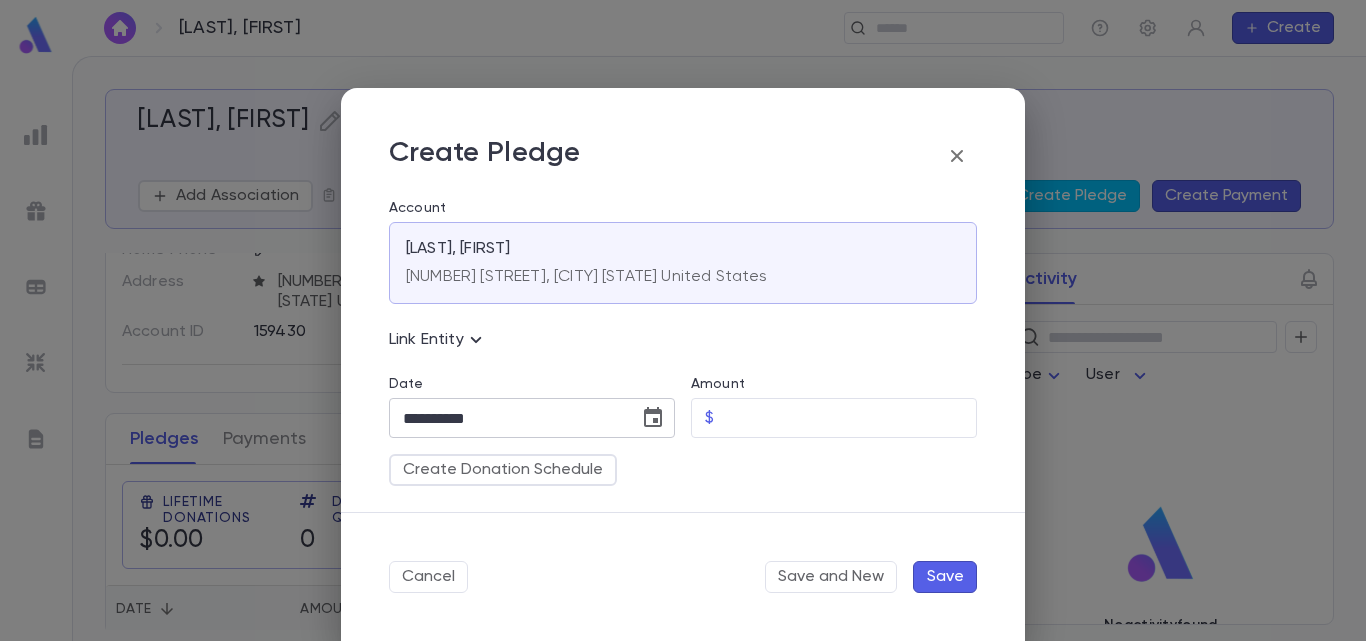 click at bounding box center [653, 418] 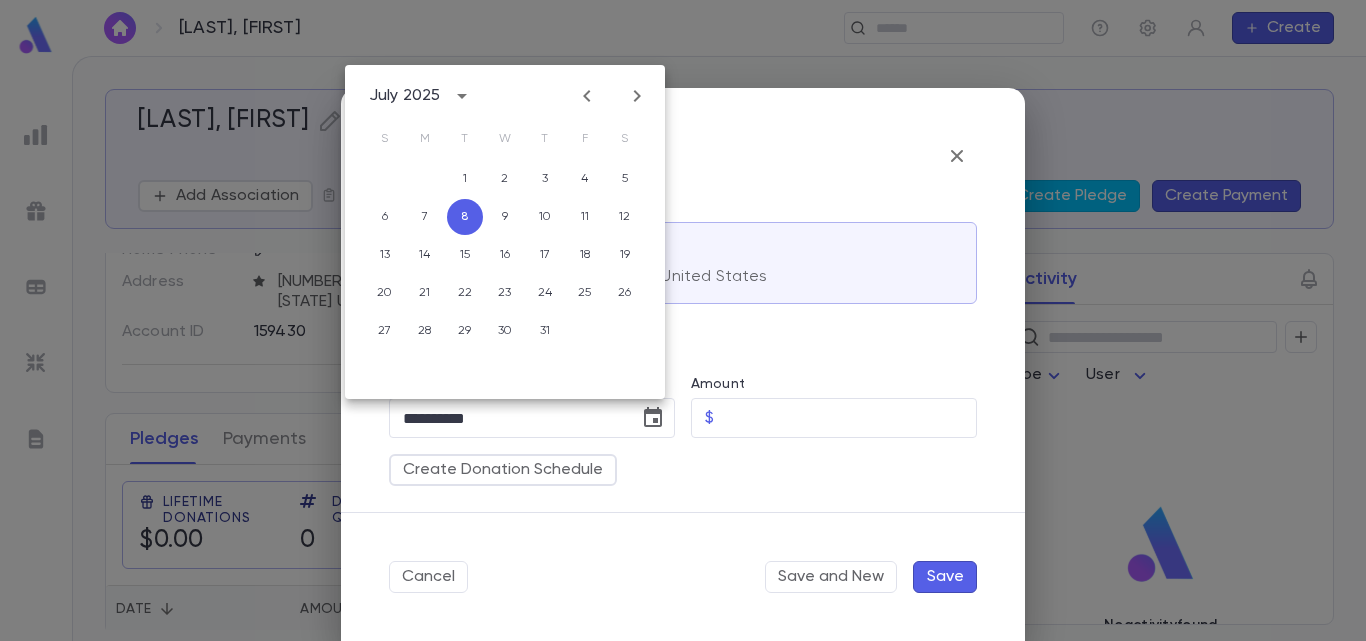 click at bounding box center [587, 96] 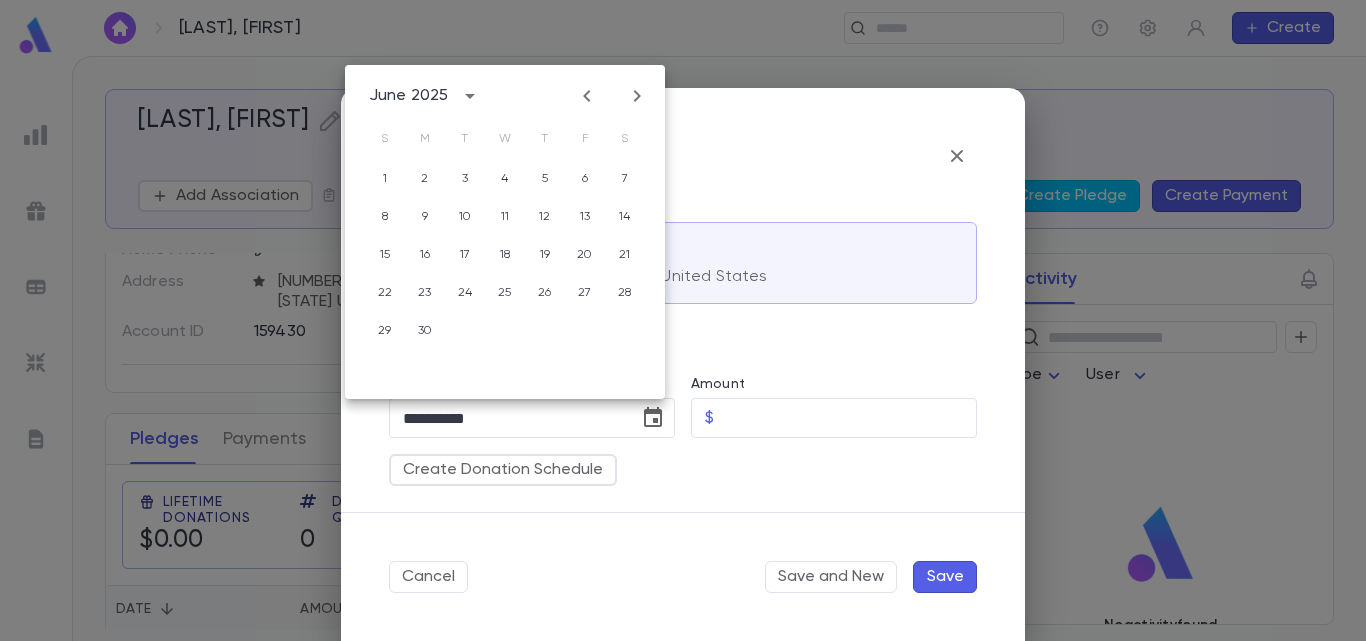 click at bounding box center [587, 96] 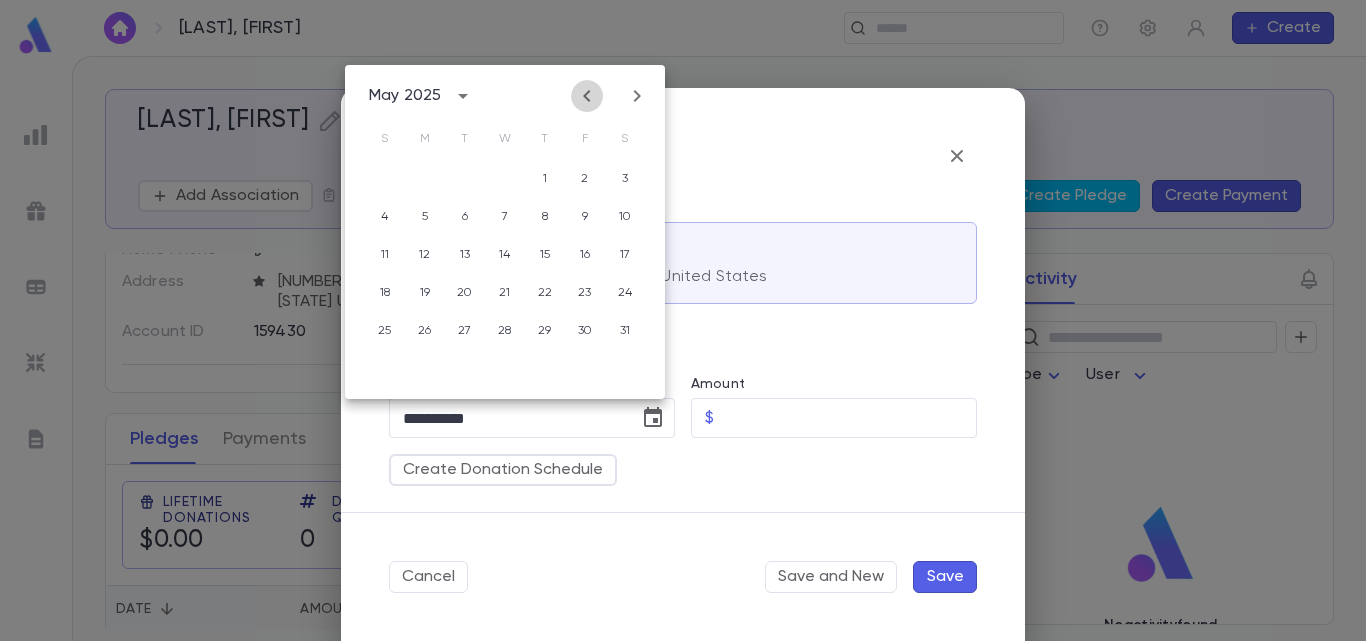 click at bounding box center (587, 96) 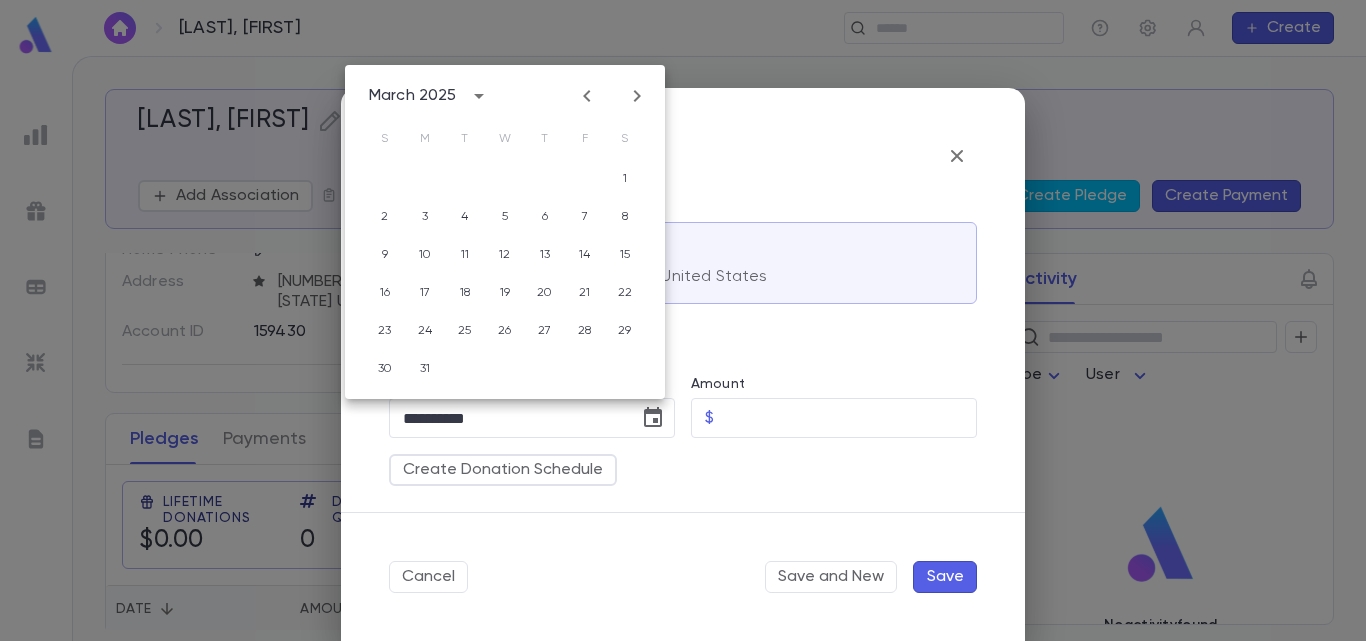click at bounding box center (587, 96) 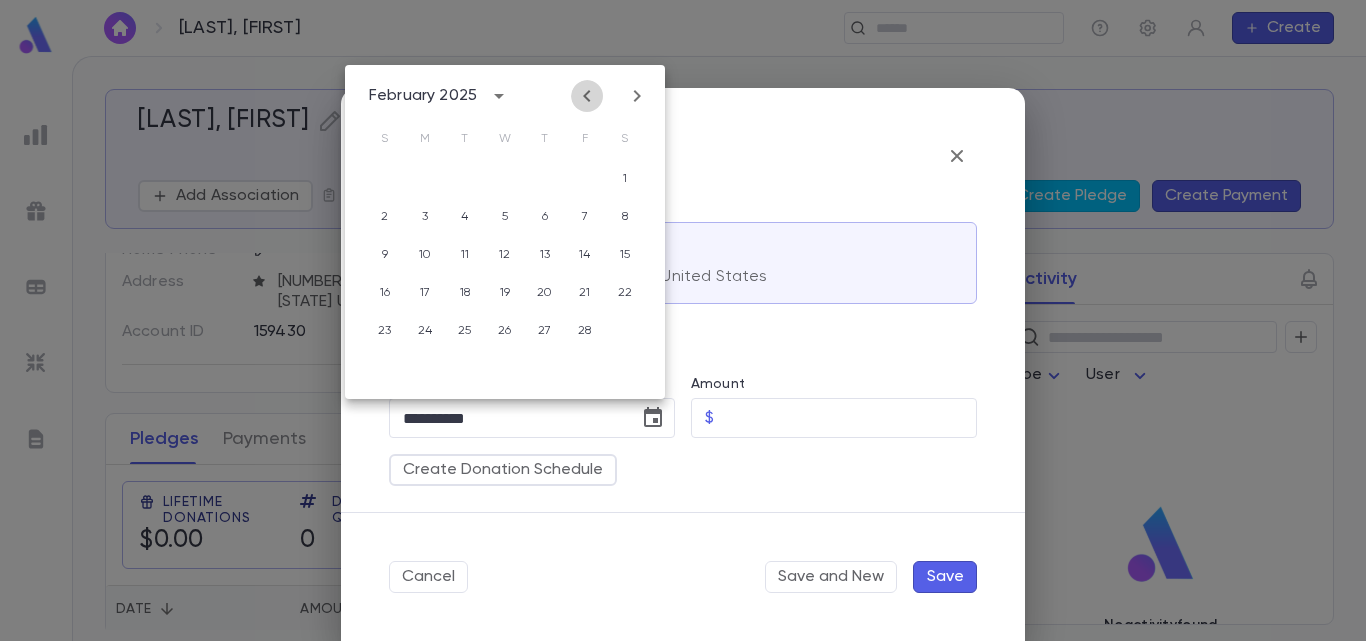 click at bounding box center [587, 96] 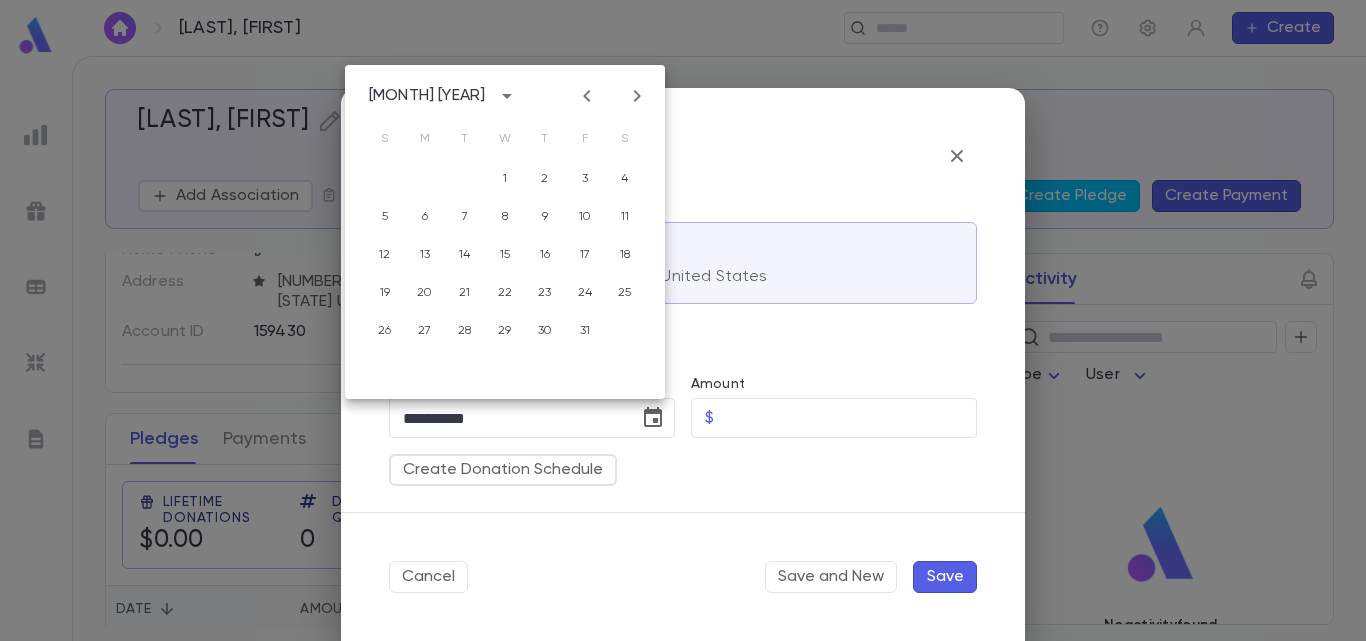click at bounding box center (587, 96) 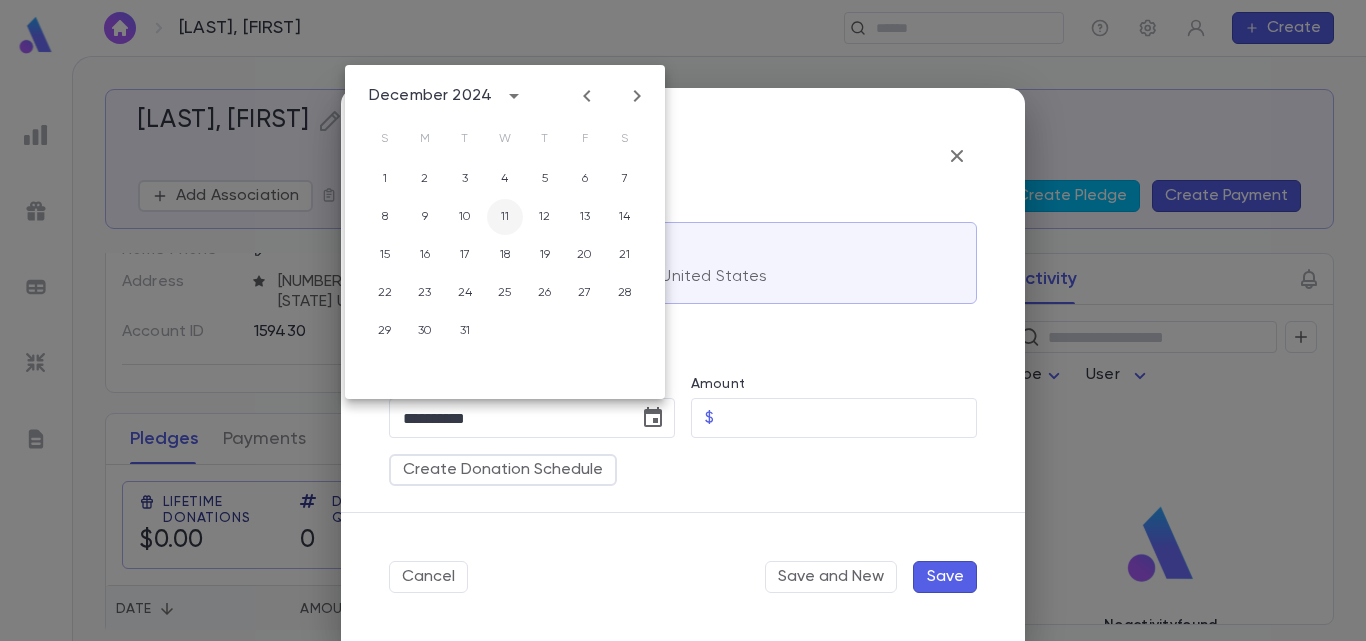 click on "11" at bounding box center [505, 179] 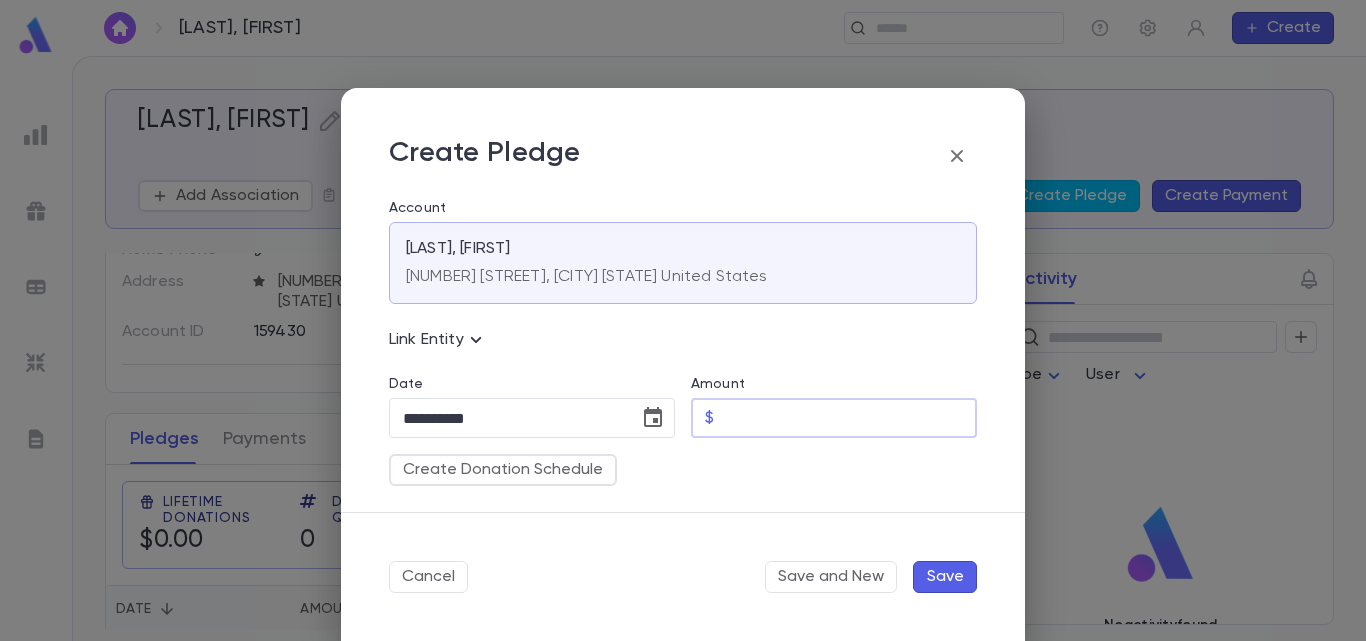 click on "Amount" at bounding box center (849, 418) 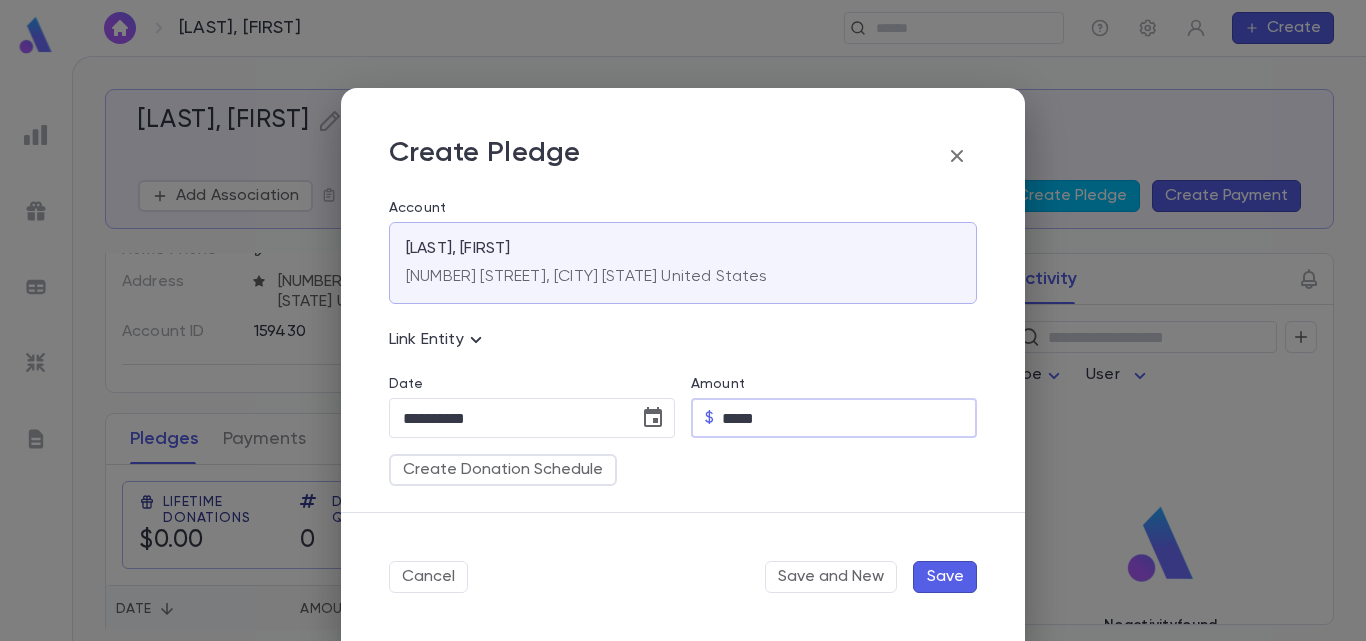 type on "*****" 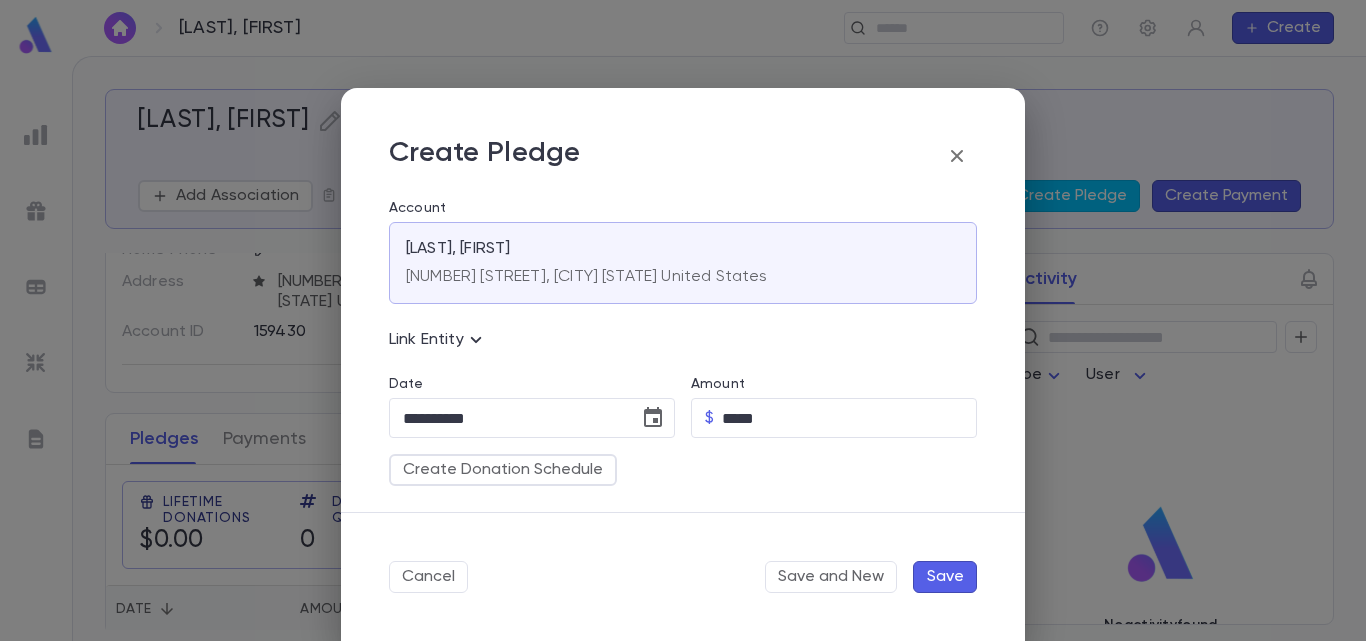 click on "Save" at bounding box center [945, 577] 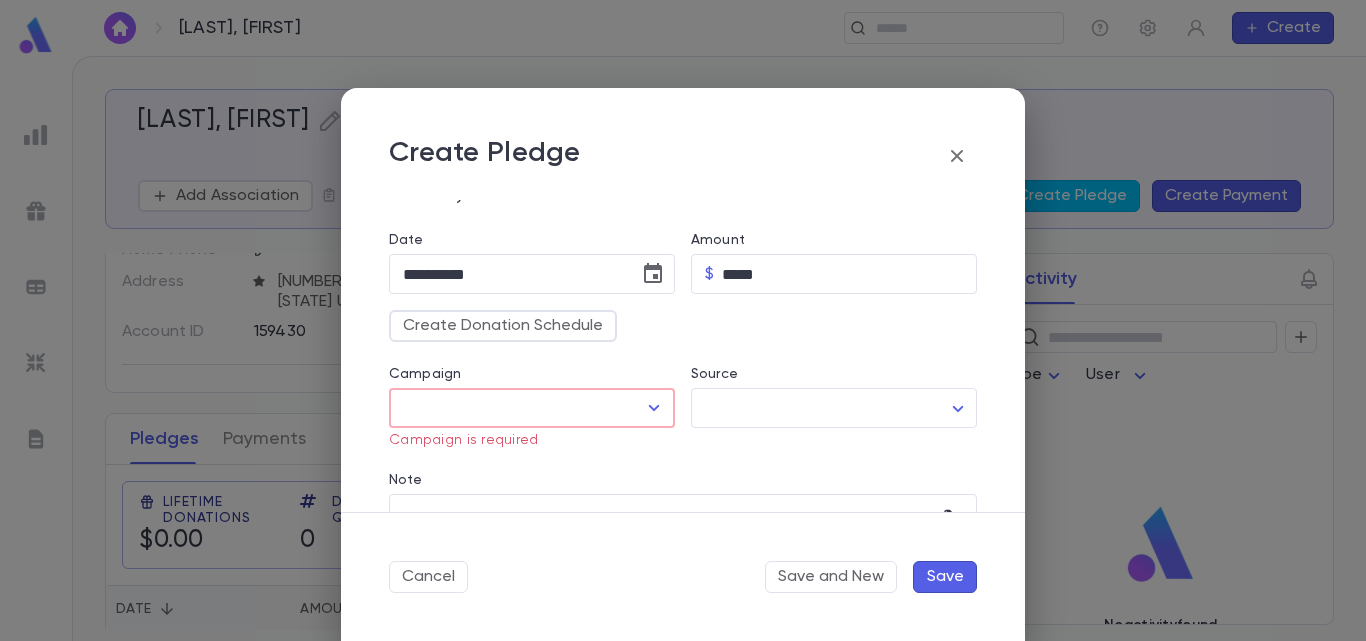 scroll, scrollTop: 164, scrollLeft: 0, axis: vertical 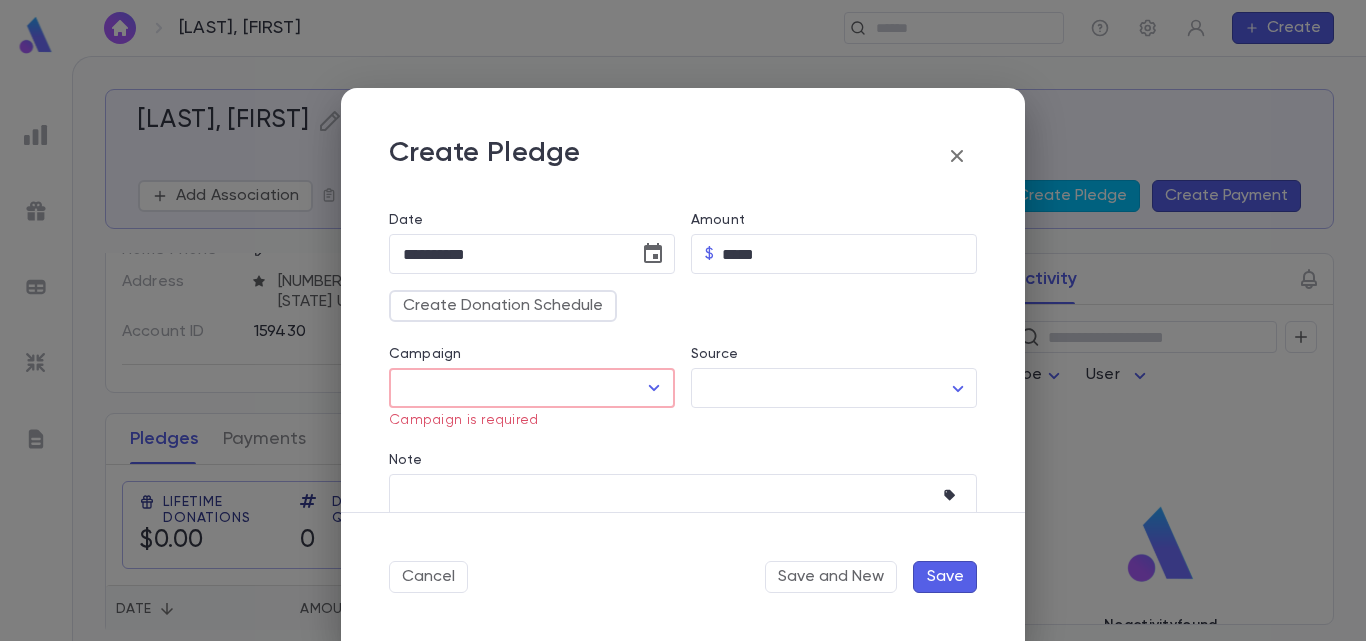 click at bounding box center (654, 388) 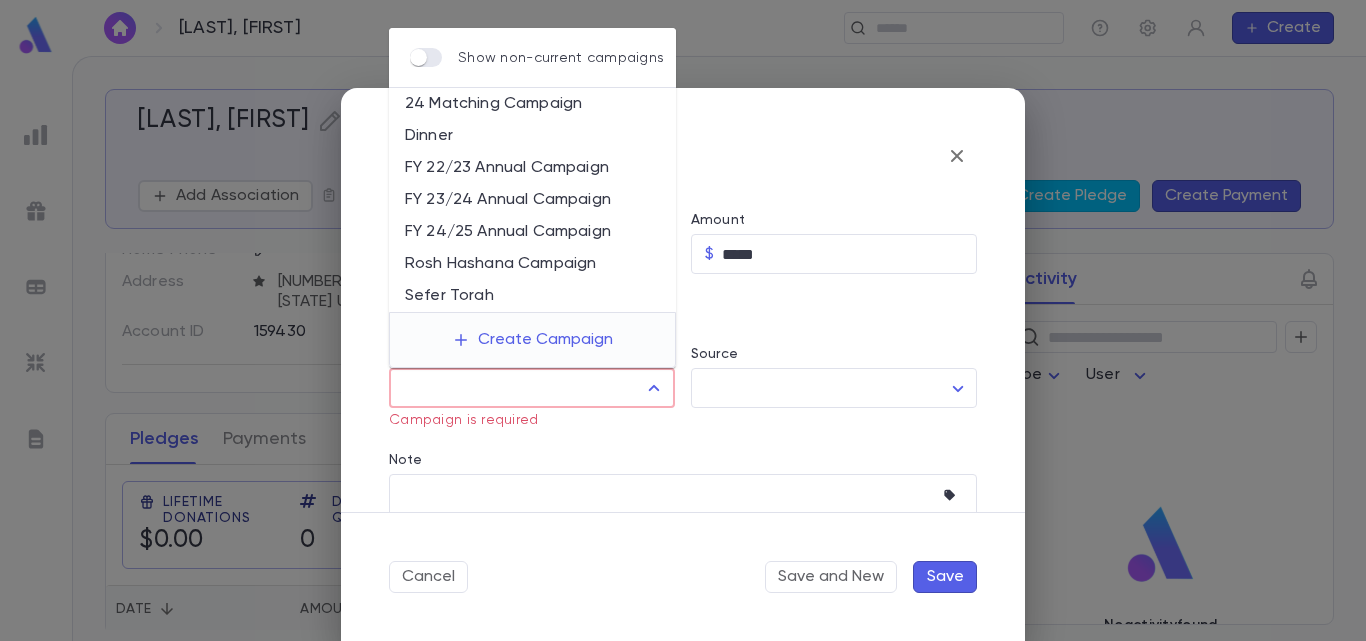 click on "FY 24/25 Annual Campaign" at bounding box center (532, 232) 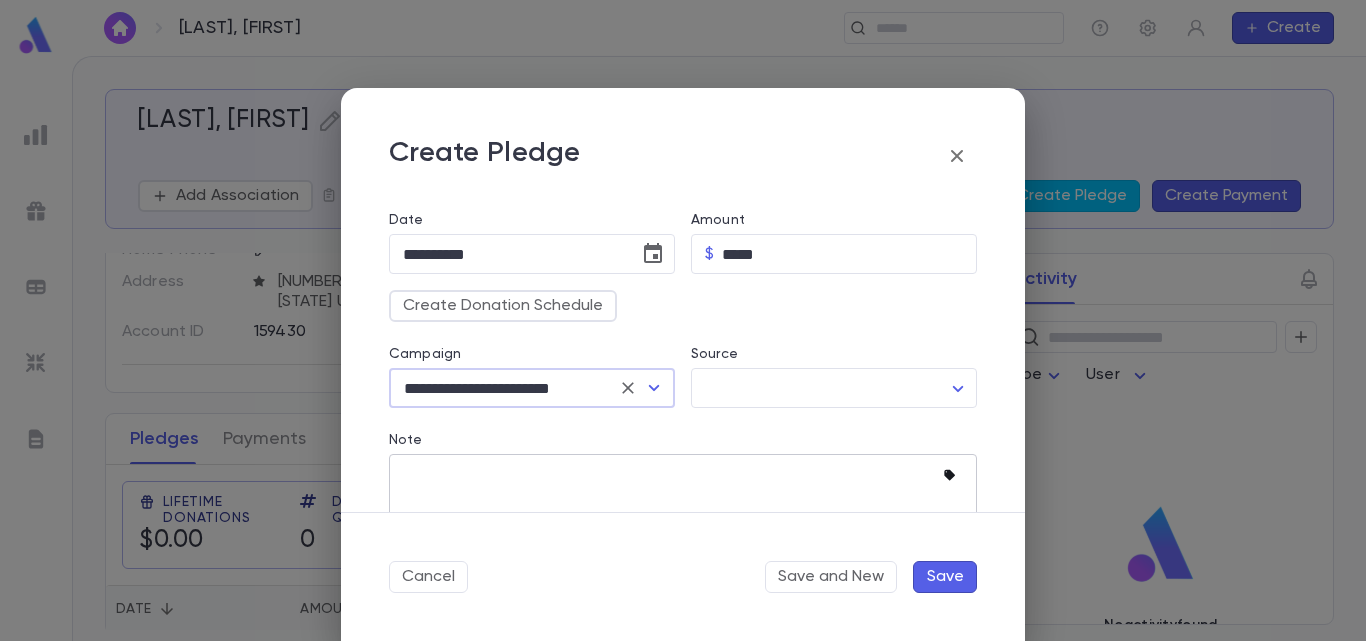 click at bounding box center [949, 475] 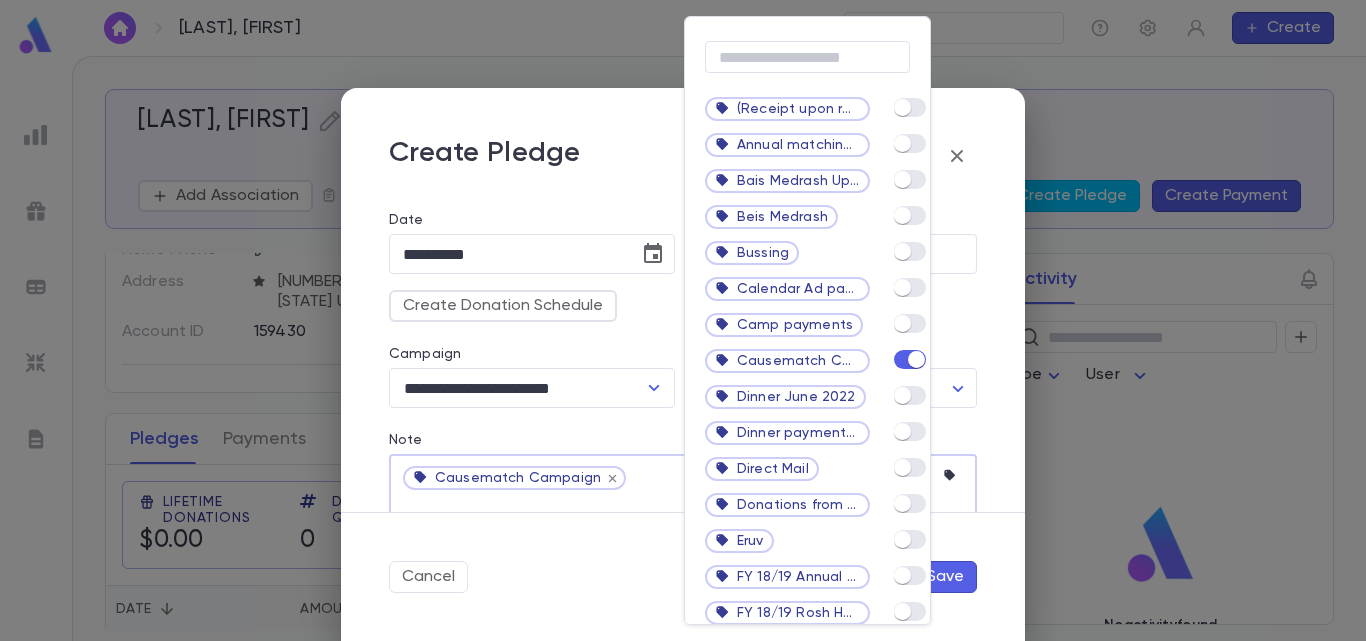 click at bounding box center (683, 320) 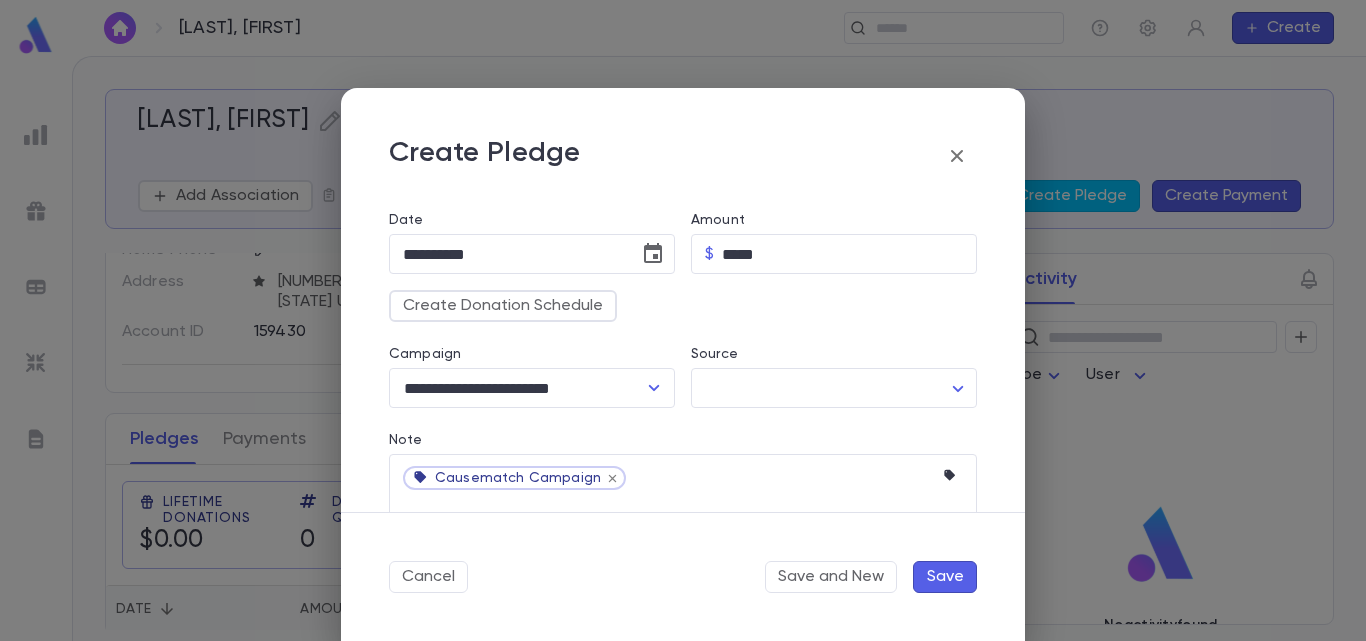 click on "Save" at bounding box center [945, 577] 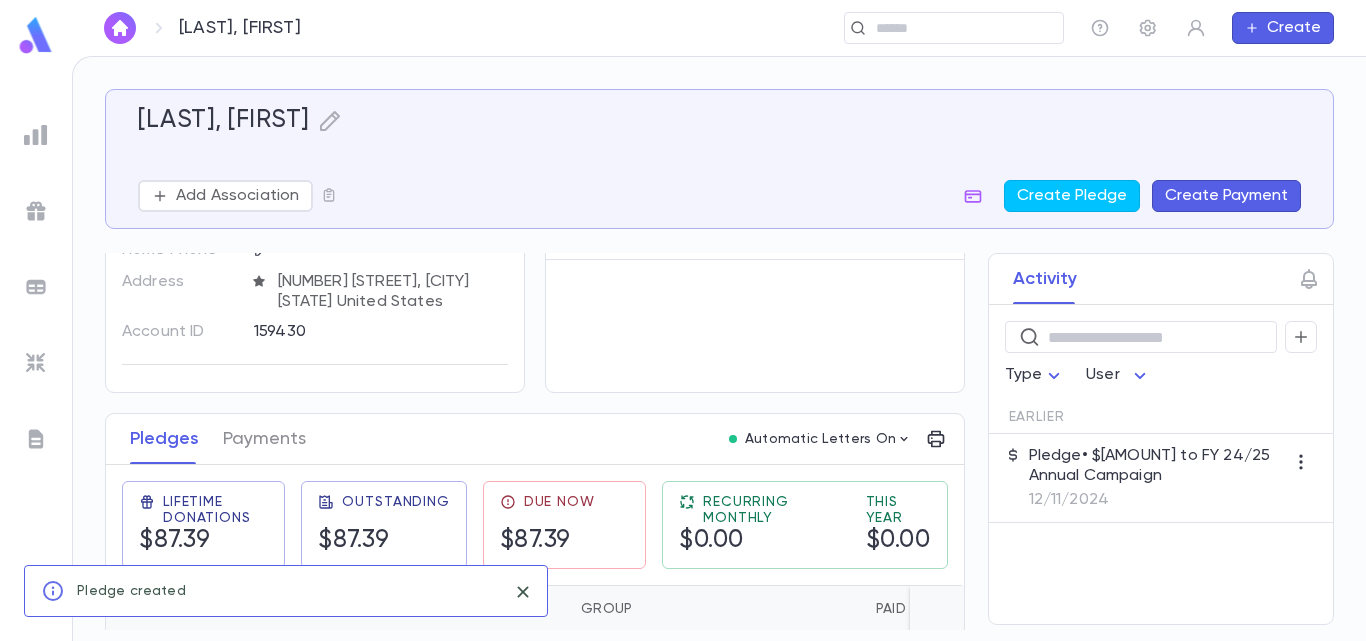 click on "Pledge  • $87.39 to FY 24/25 Annual Campaign" at bounding box center [1157, 466] 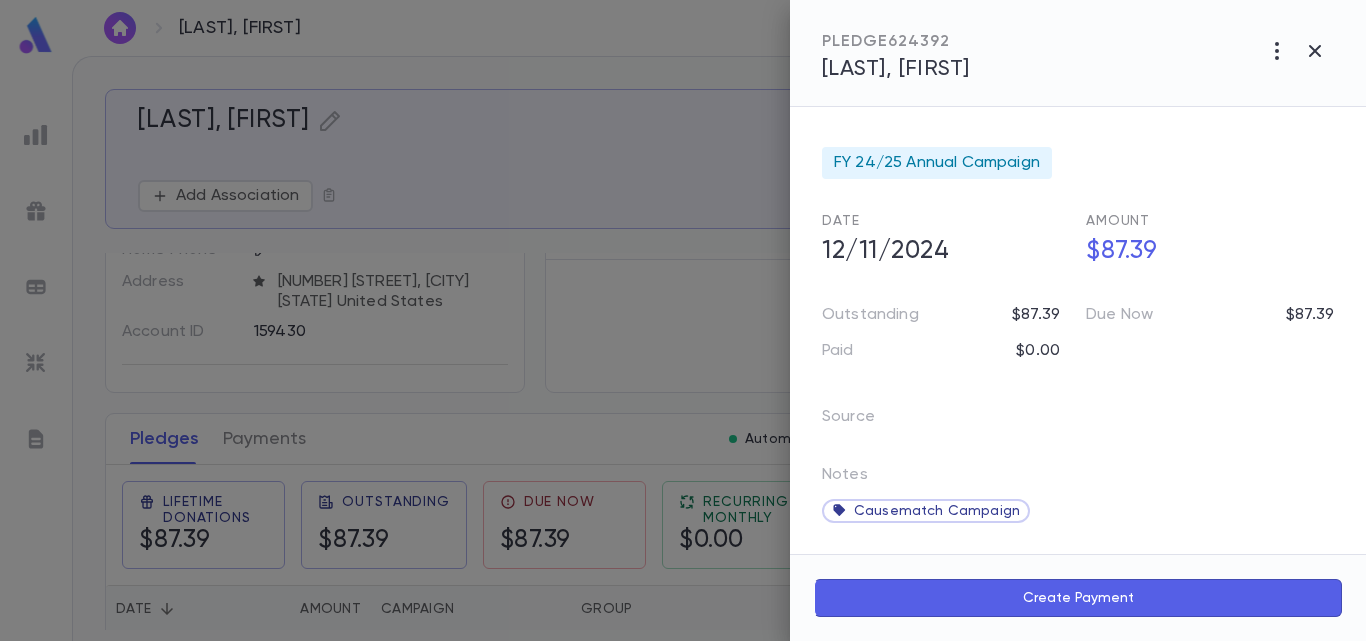 click on "Create Payment" at bounding box center [1078, 598] 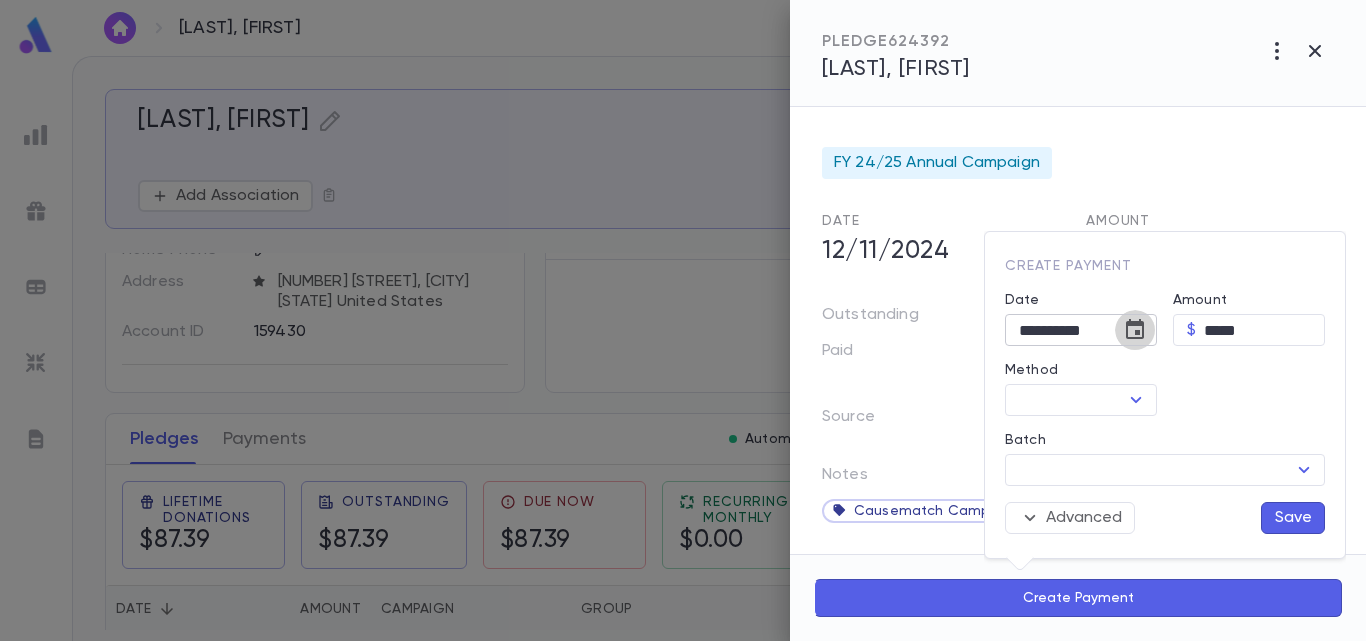 click at bounding box center (1135, 329) 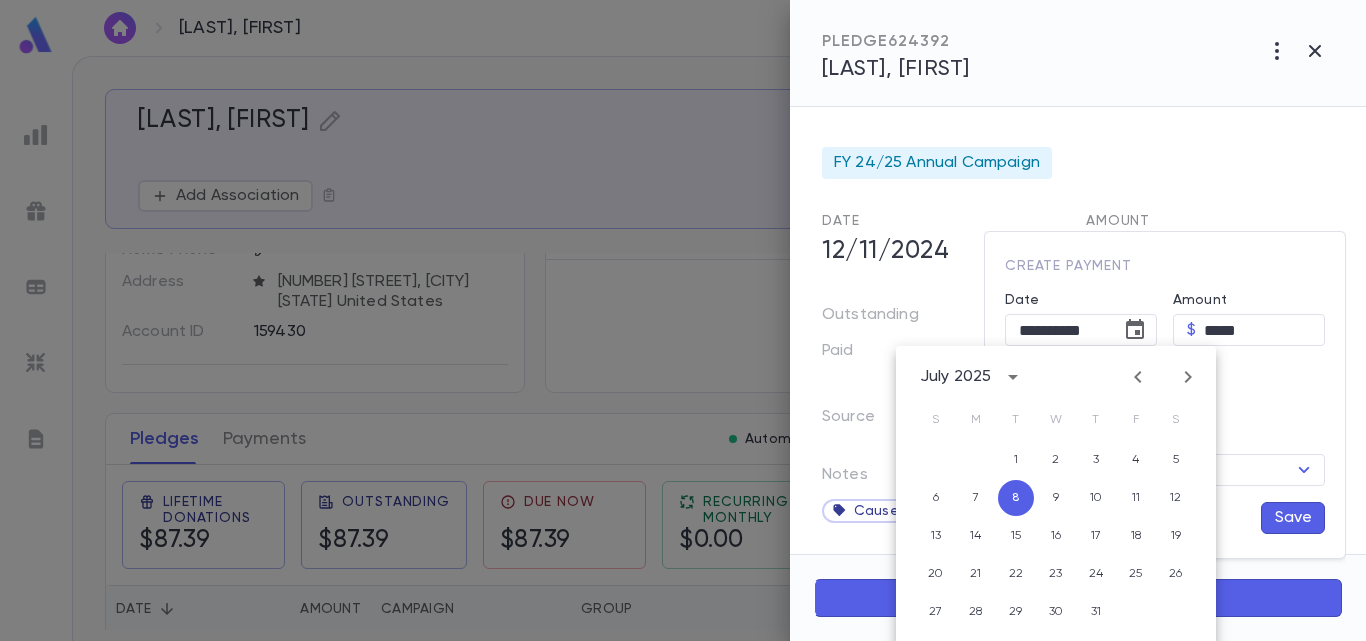 click at bounding box center (1138, 377) 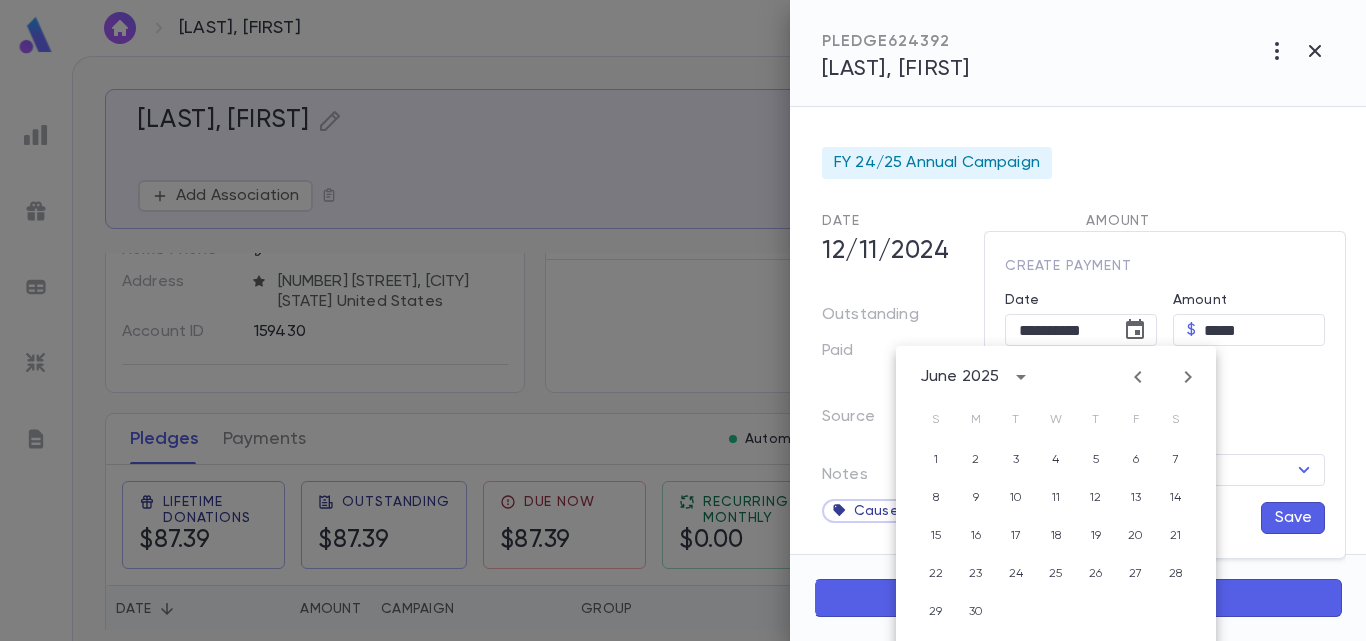 click at bounding box center (1138, 377) 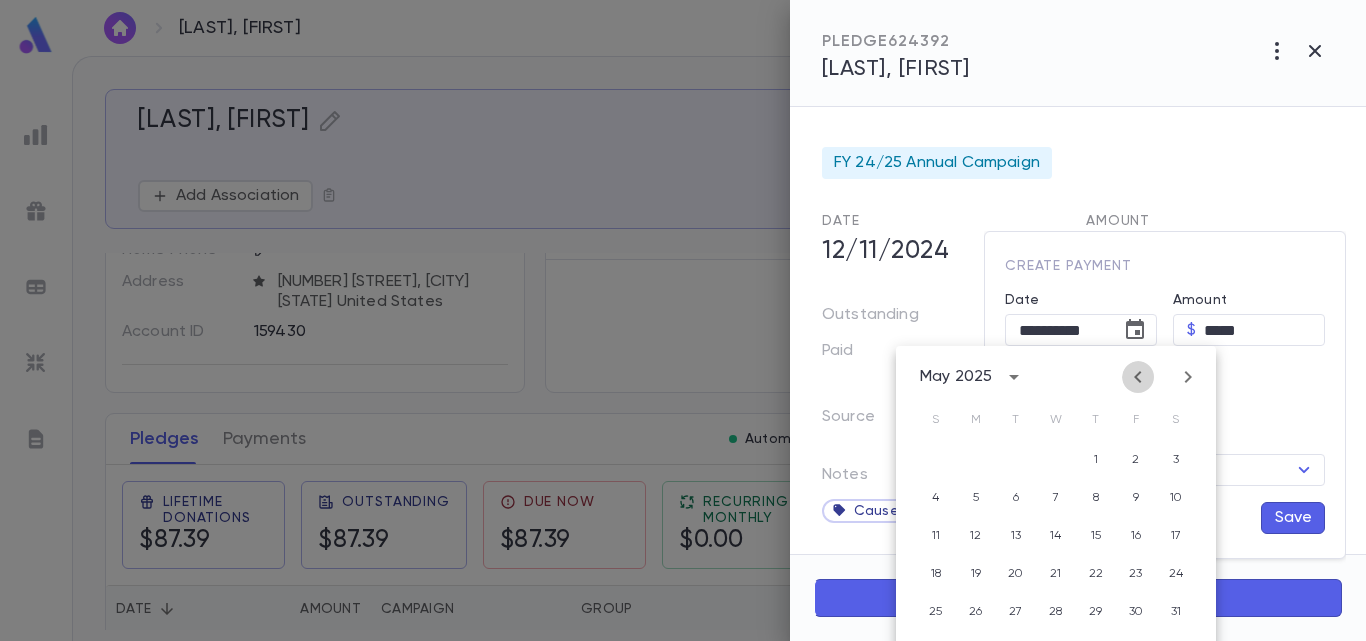 click at bounding box center (1138, 377) 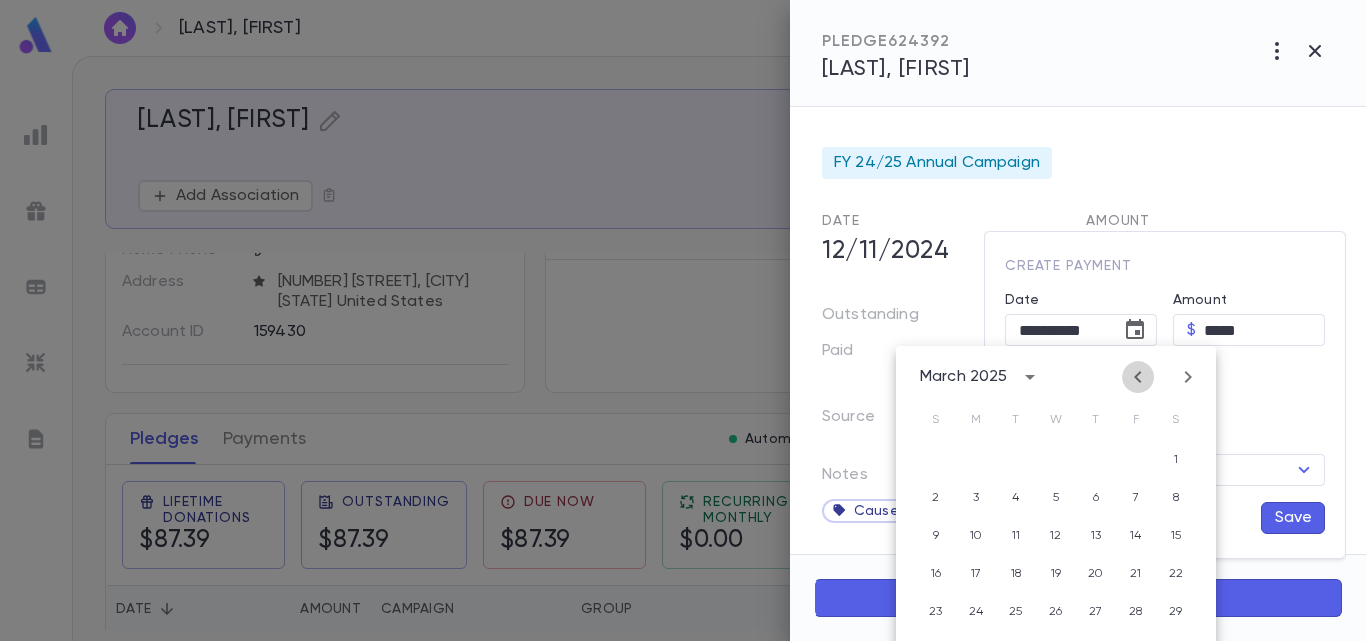 click at bounding box center (1138, 377) 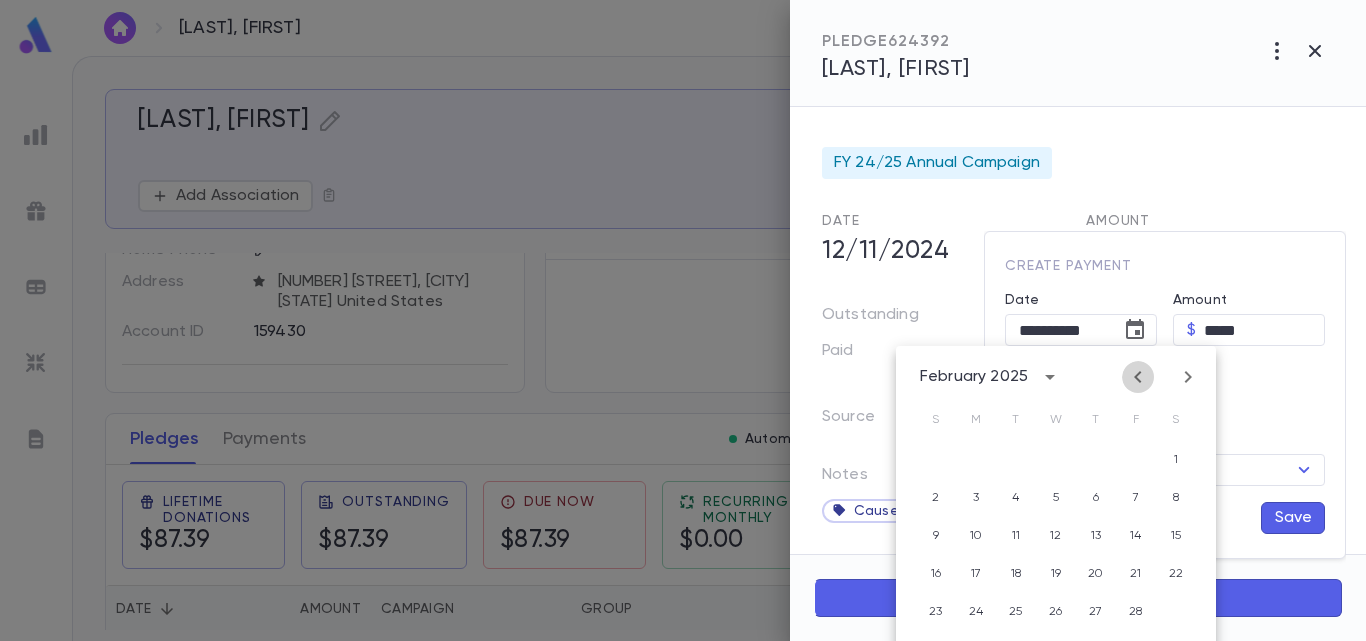 click at bounding box center (1138, 377) 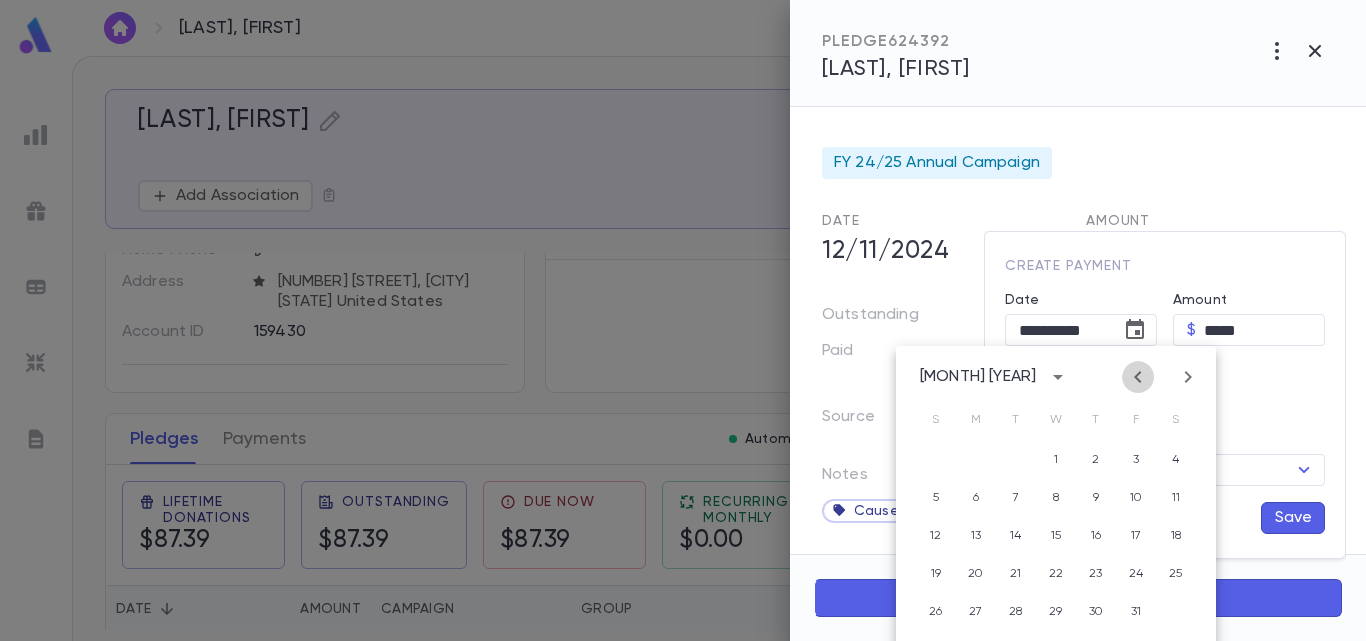 click at bounding box center (1138, 377) 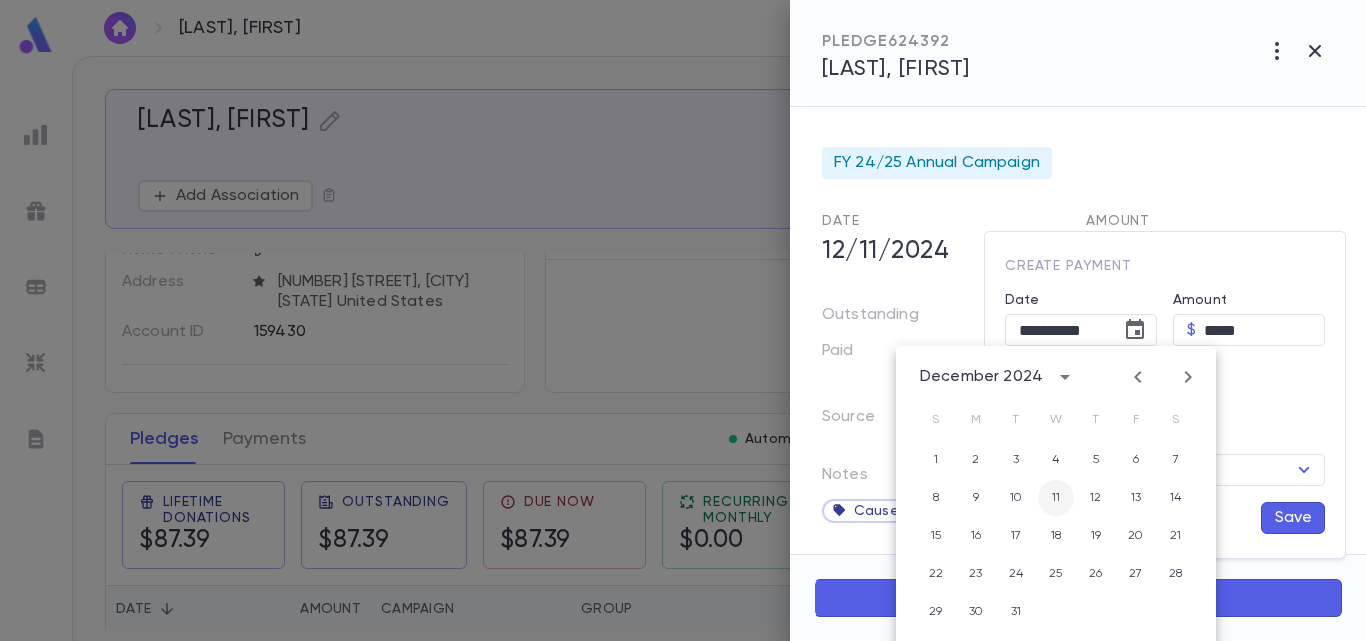 click on "11" at bounding box center (1056, 460) 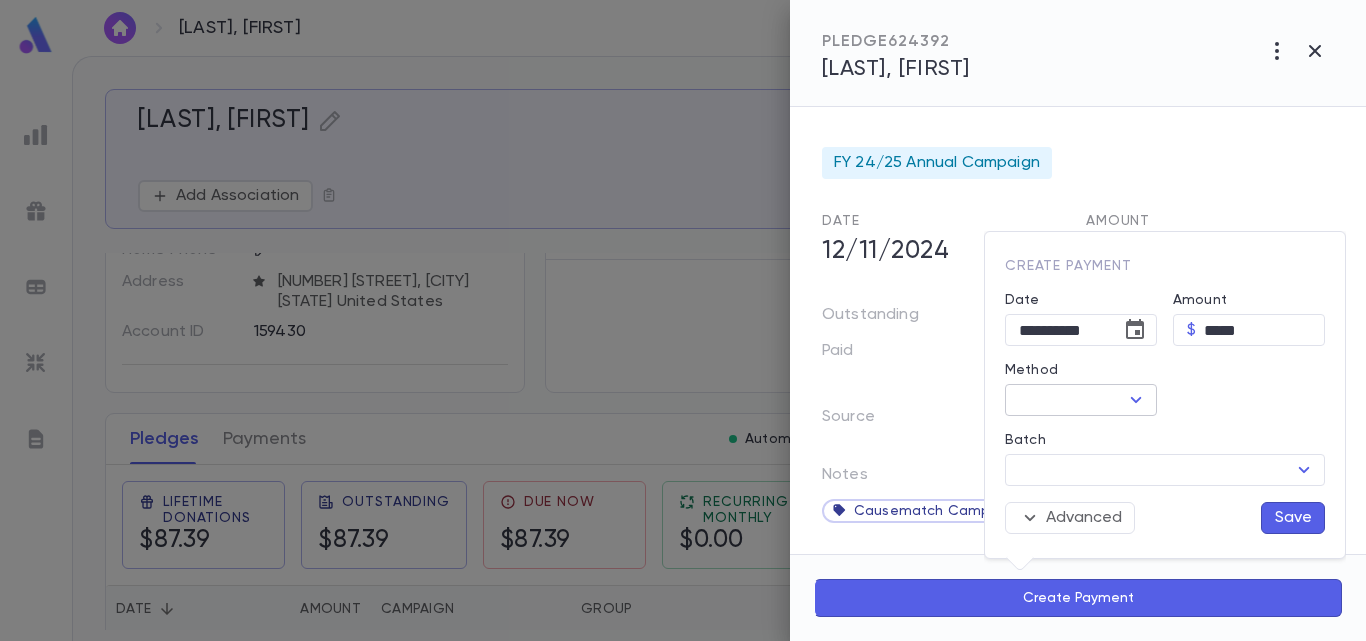 click at bounding box center (1136, 400) 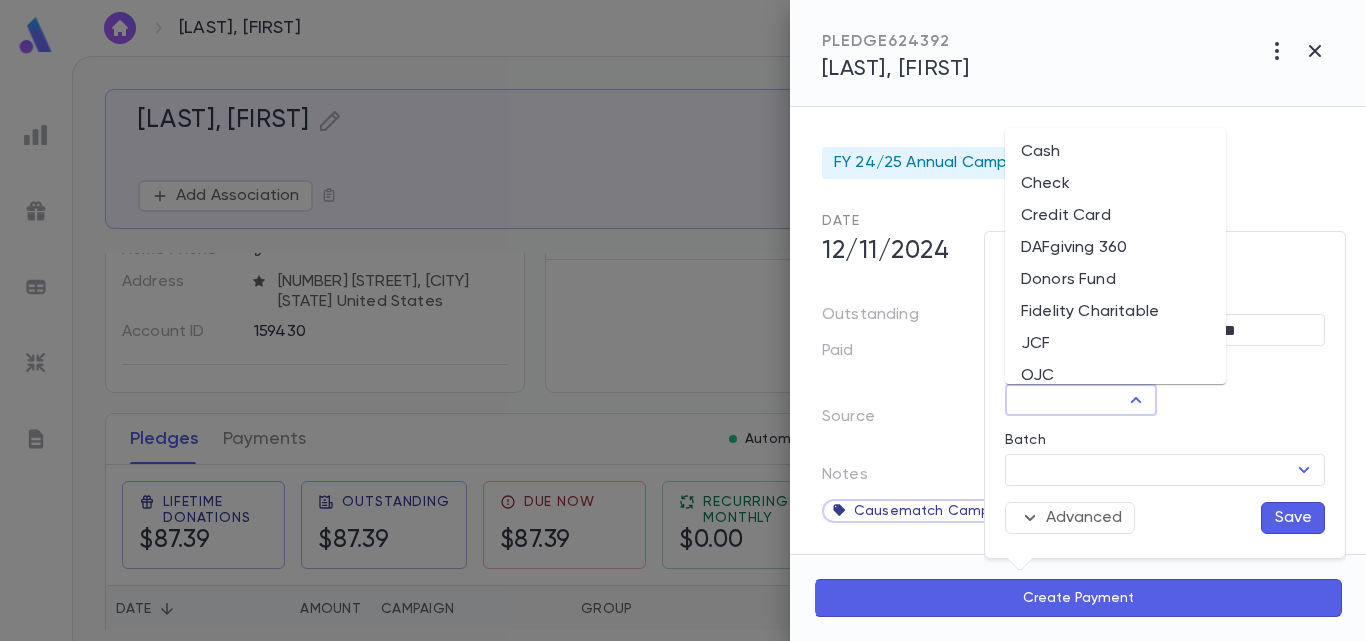 click on "Donors Fund" at bounding box center [1115, 280] 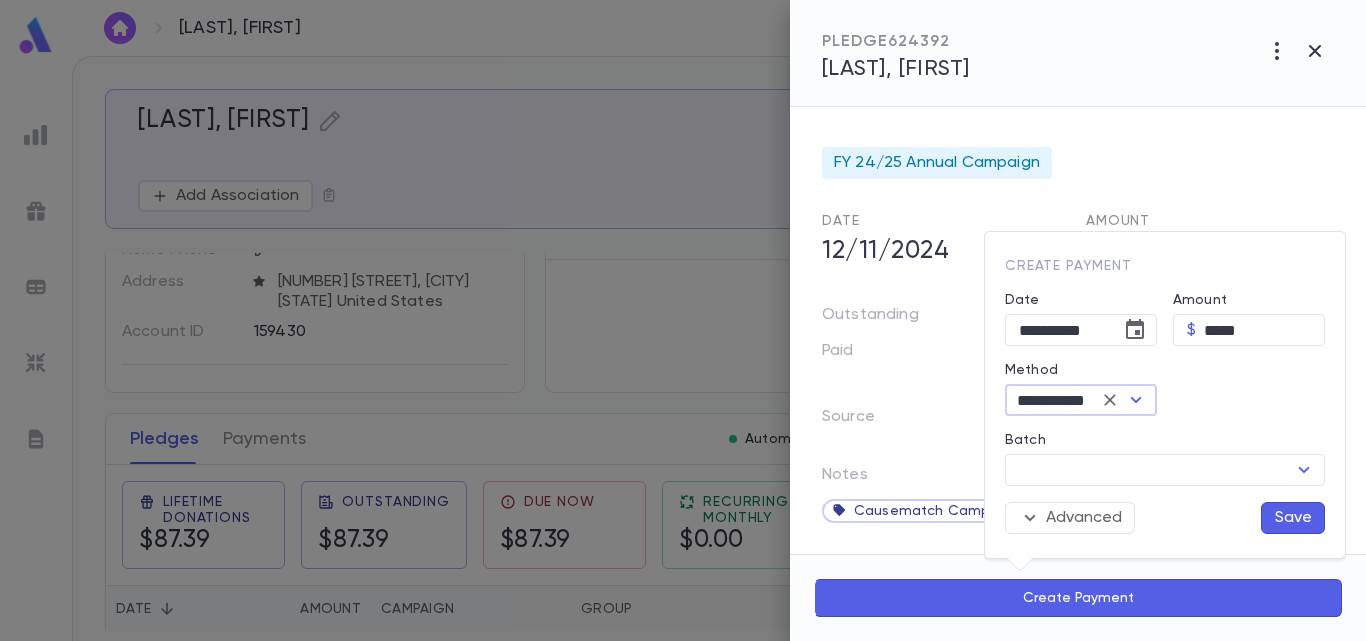 click on "Save" at bounding box center [1293, 518] 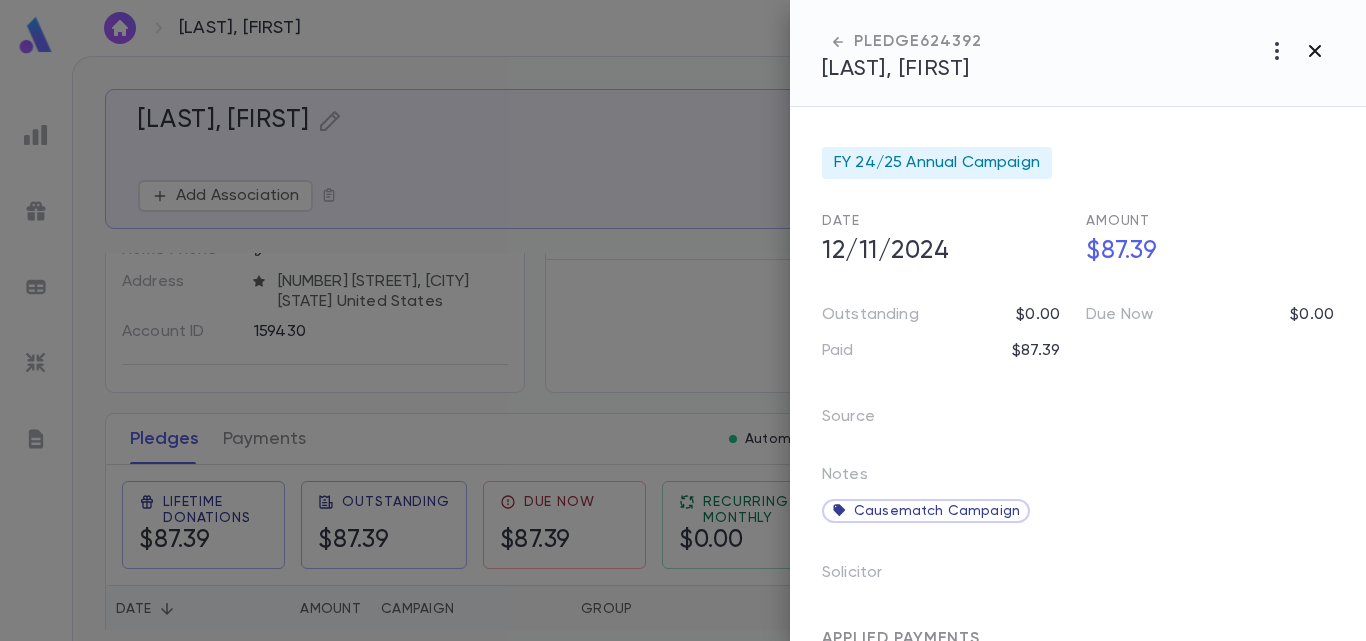 click at bounding box center (1315, 51) 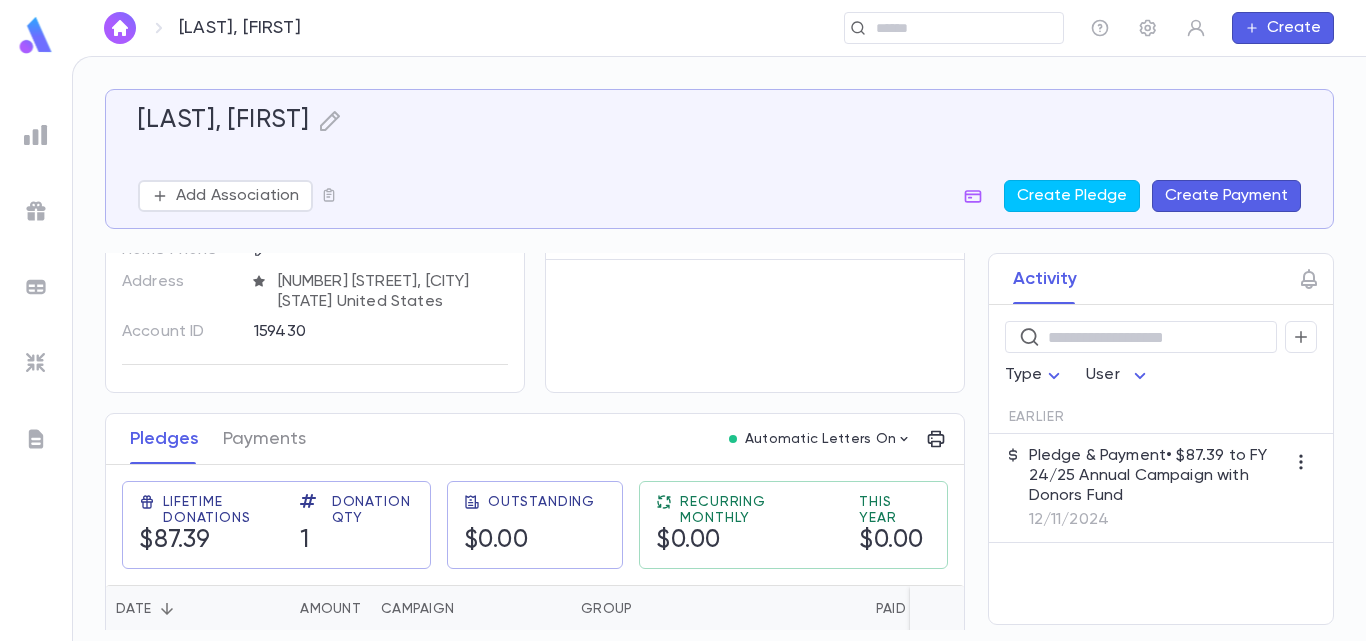 click at bounding box center [120, 28] 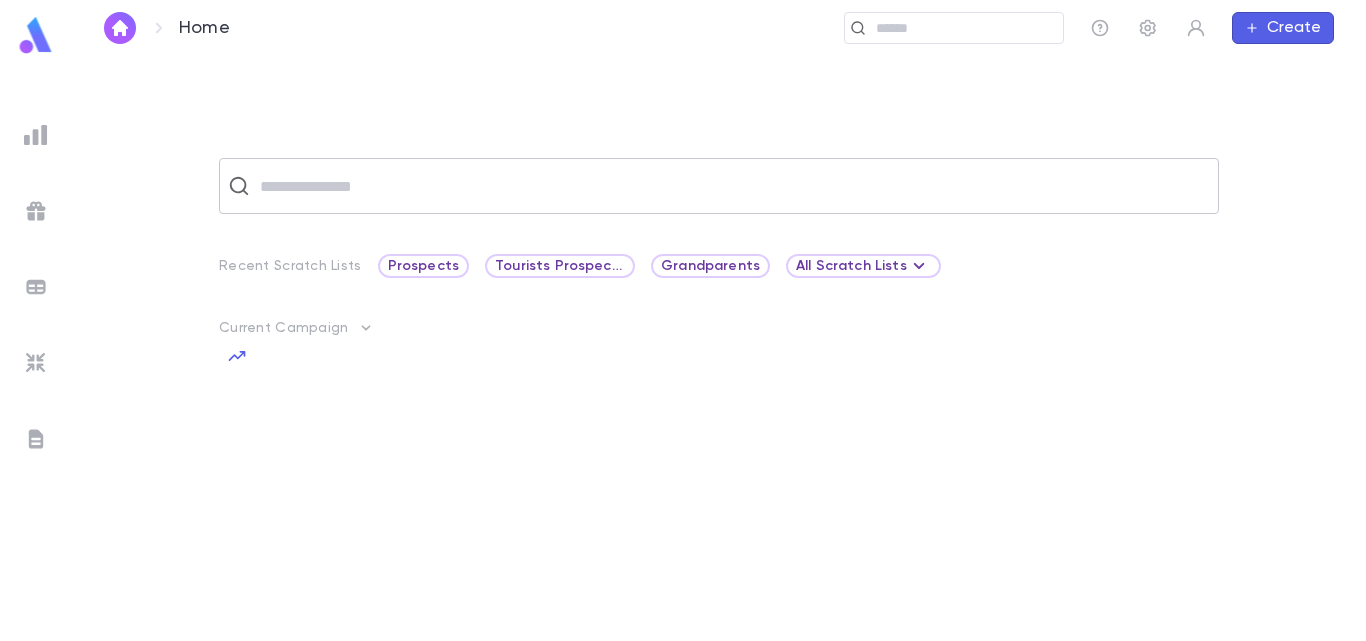 click at bounding box center [732, 186] 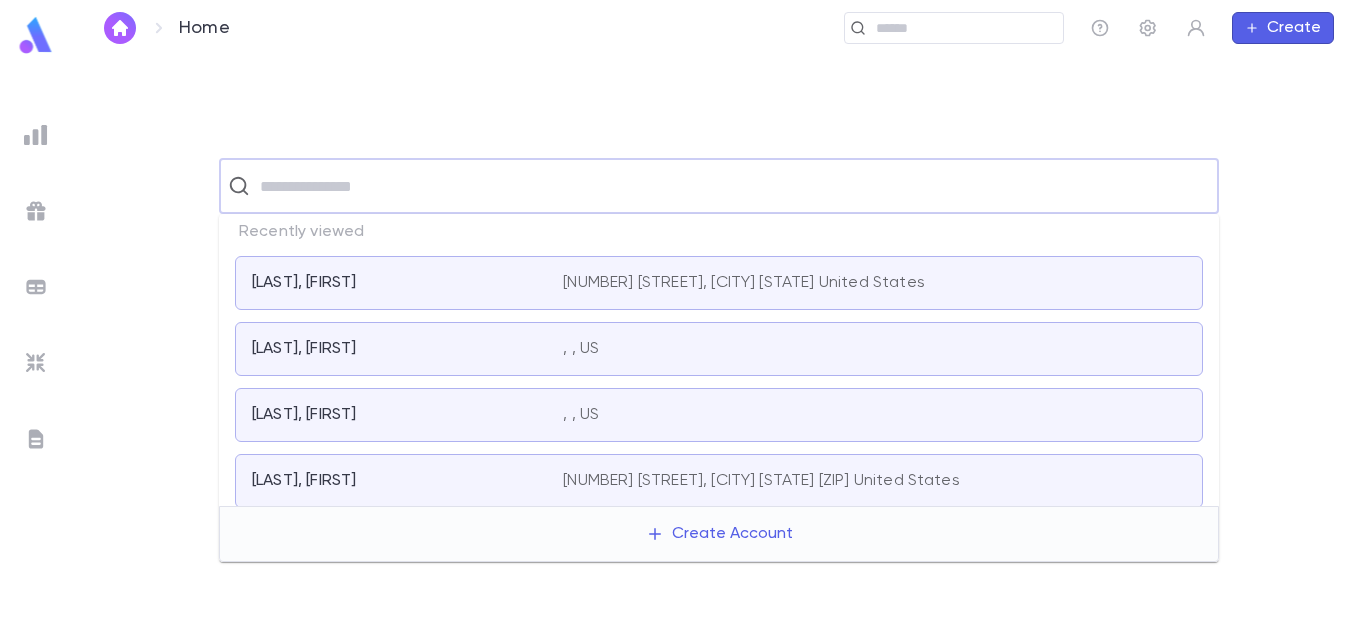 paste on "**********" 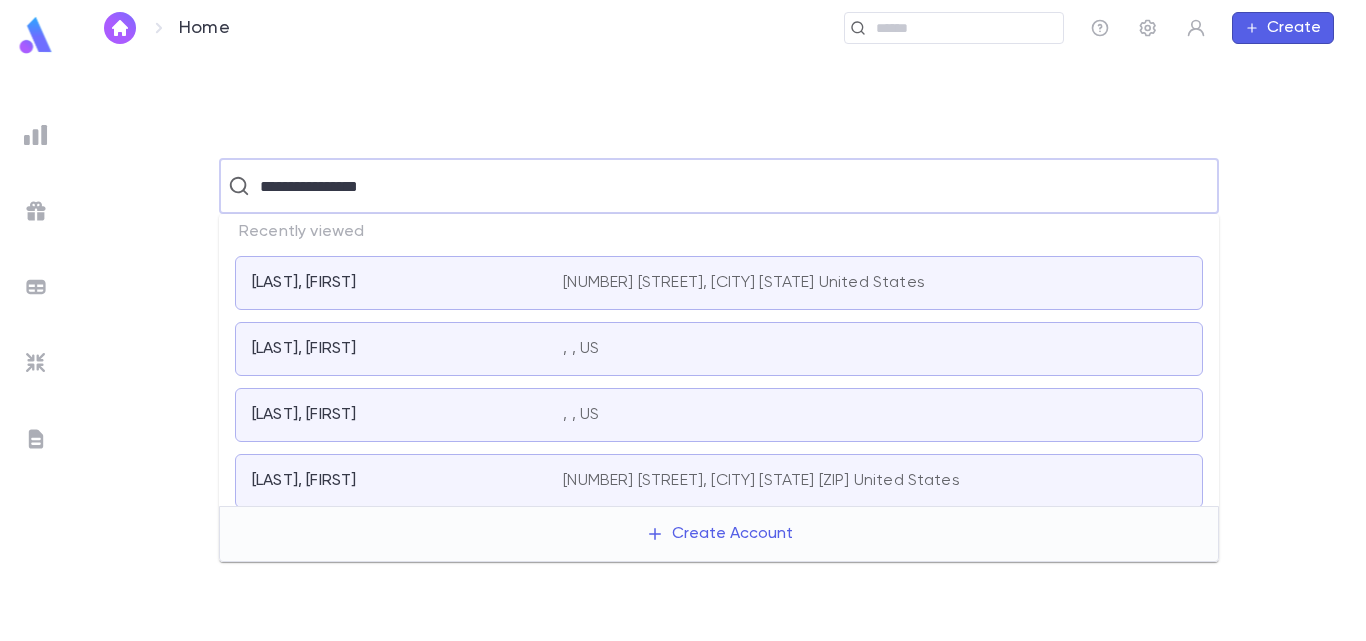 type on "**********" 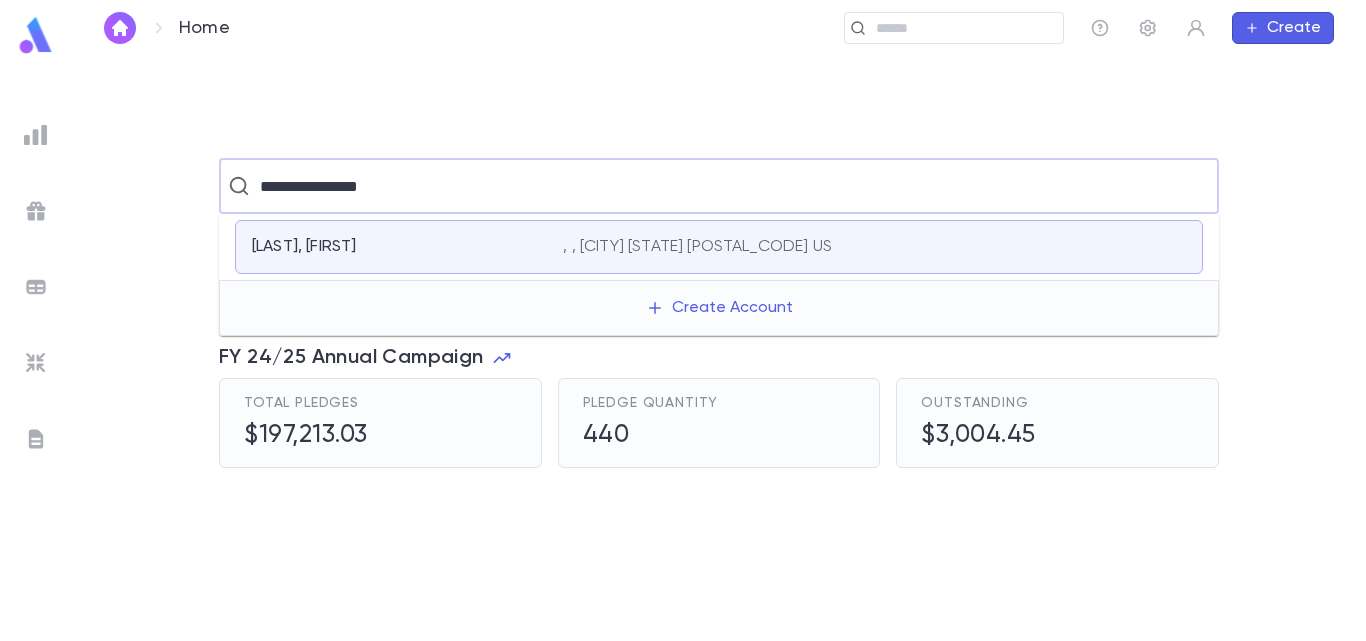 click on "[LAST], [FIRST]" at bounding box center [407, 247] 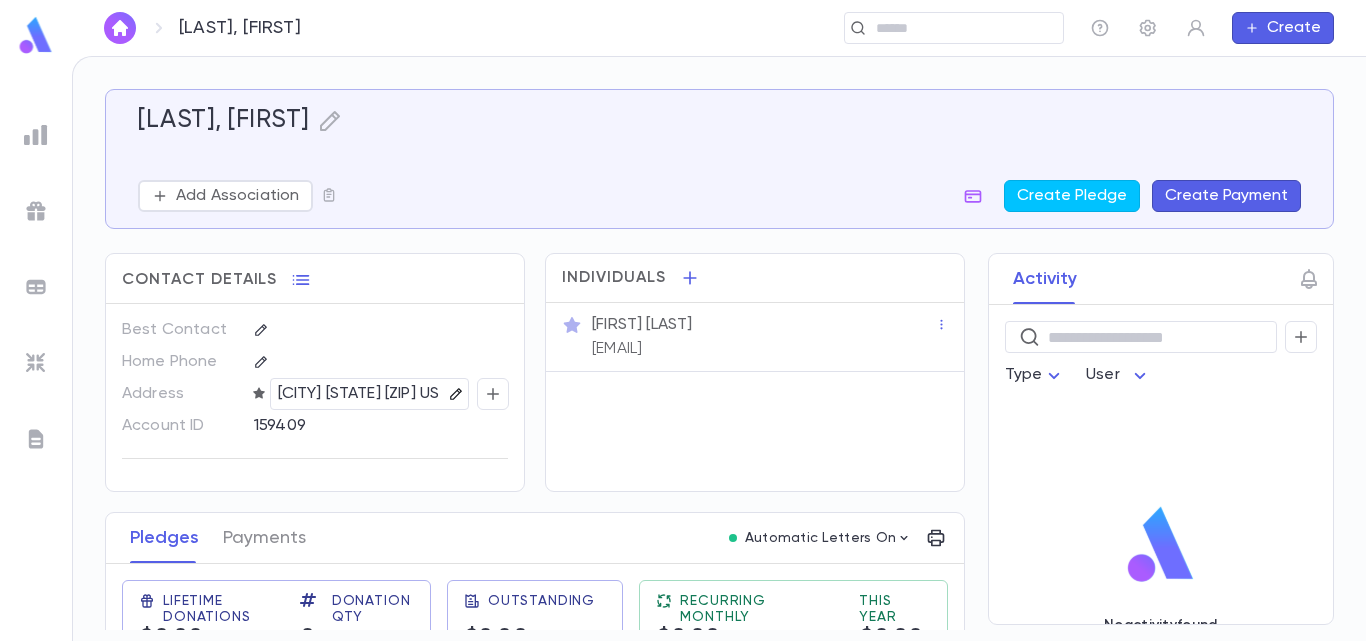 click at bounding box center [456, 394] 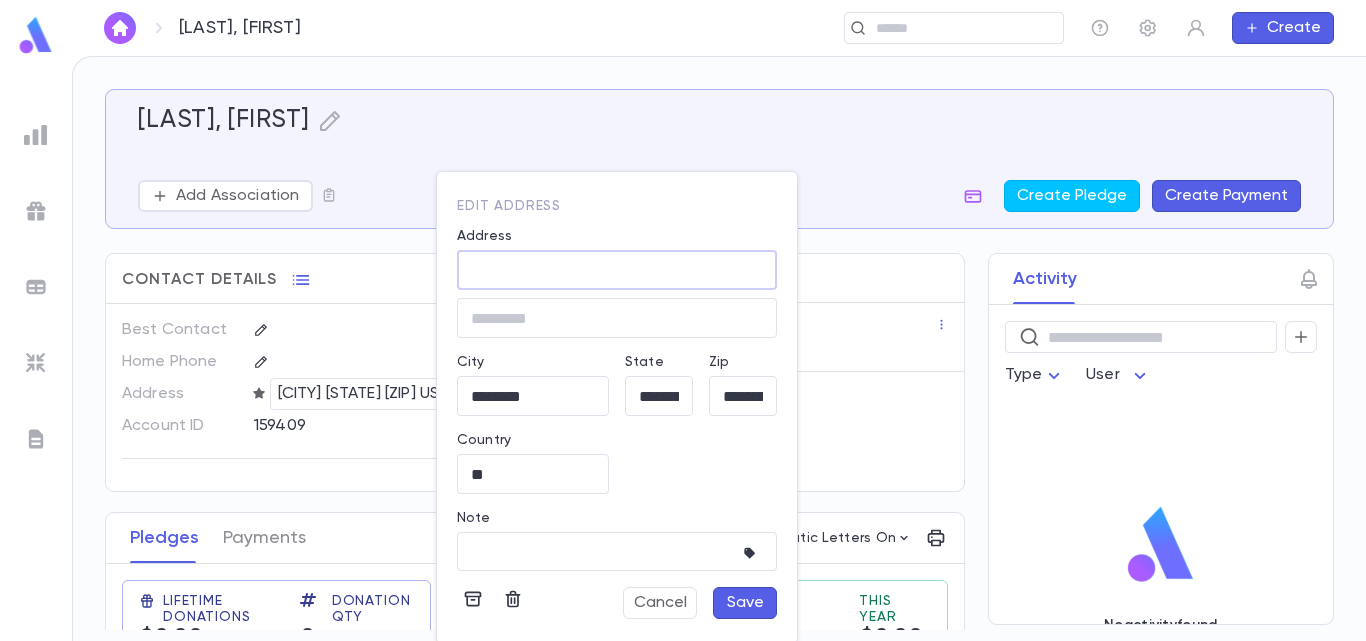 click on "Address" at bounding box center [617, 270] 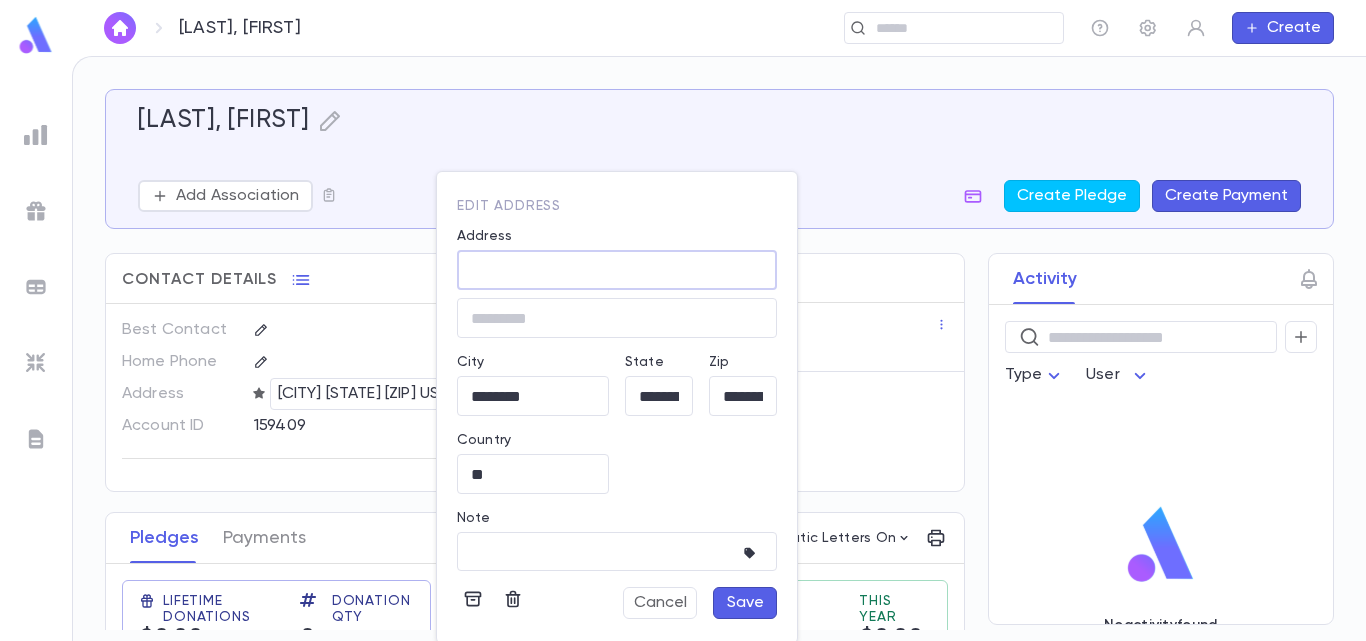 paste on "**********" 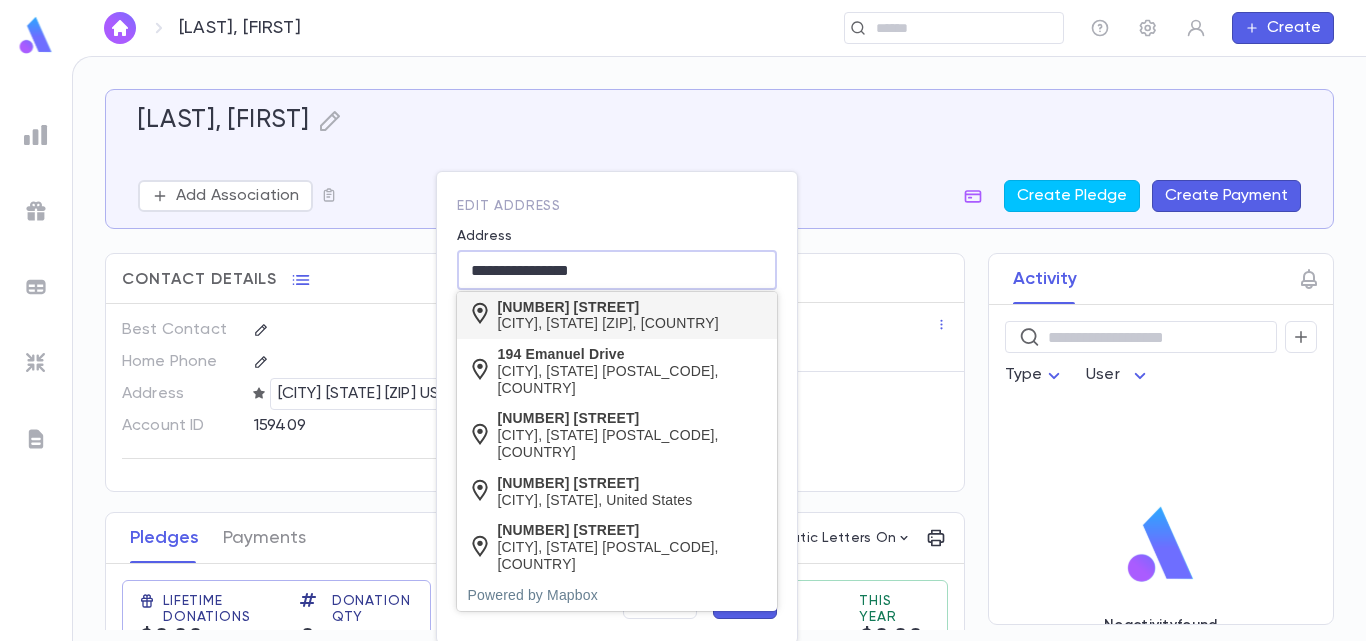type on "**********" 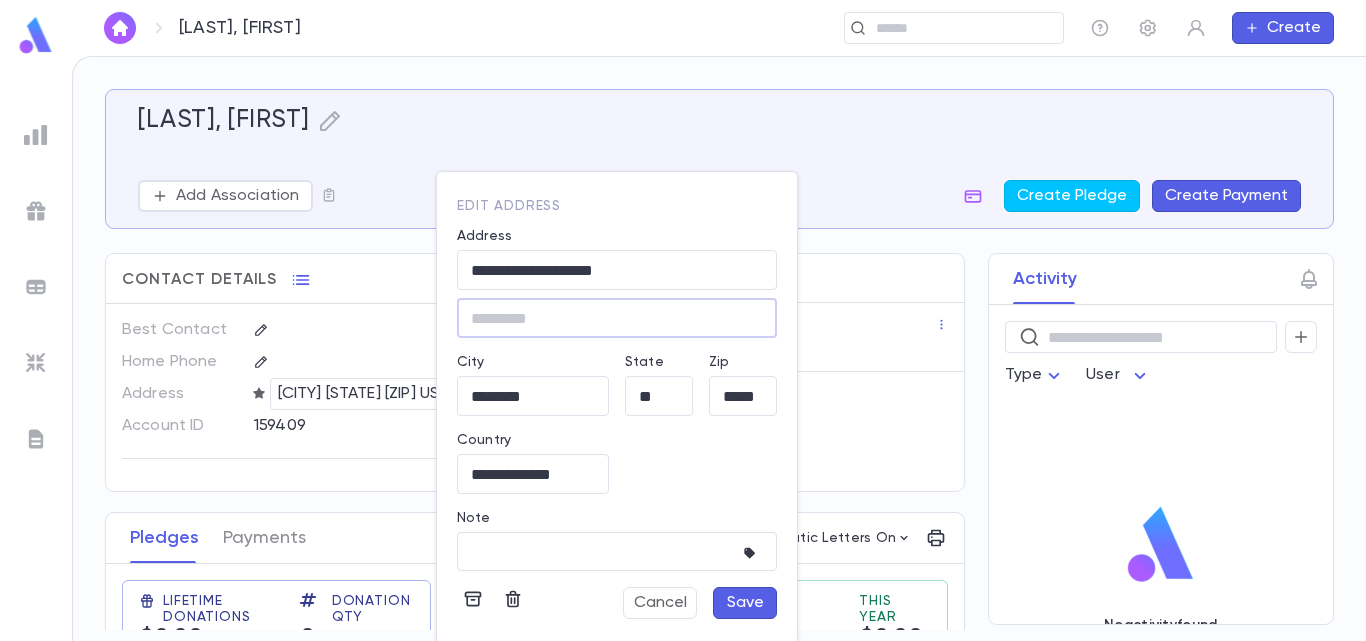 click on "Save" at bounding box center (745, 603) 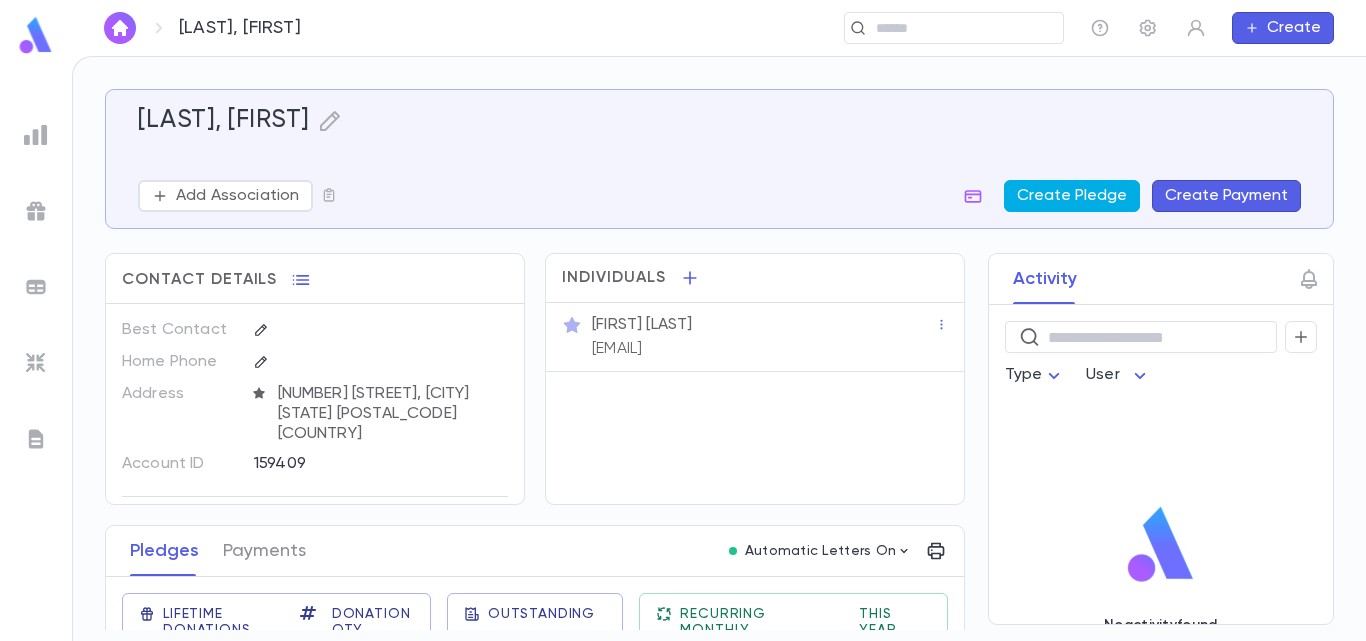 click on "Create Pledge" at bounding box center (1072, 196) 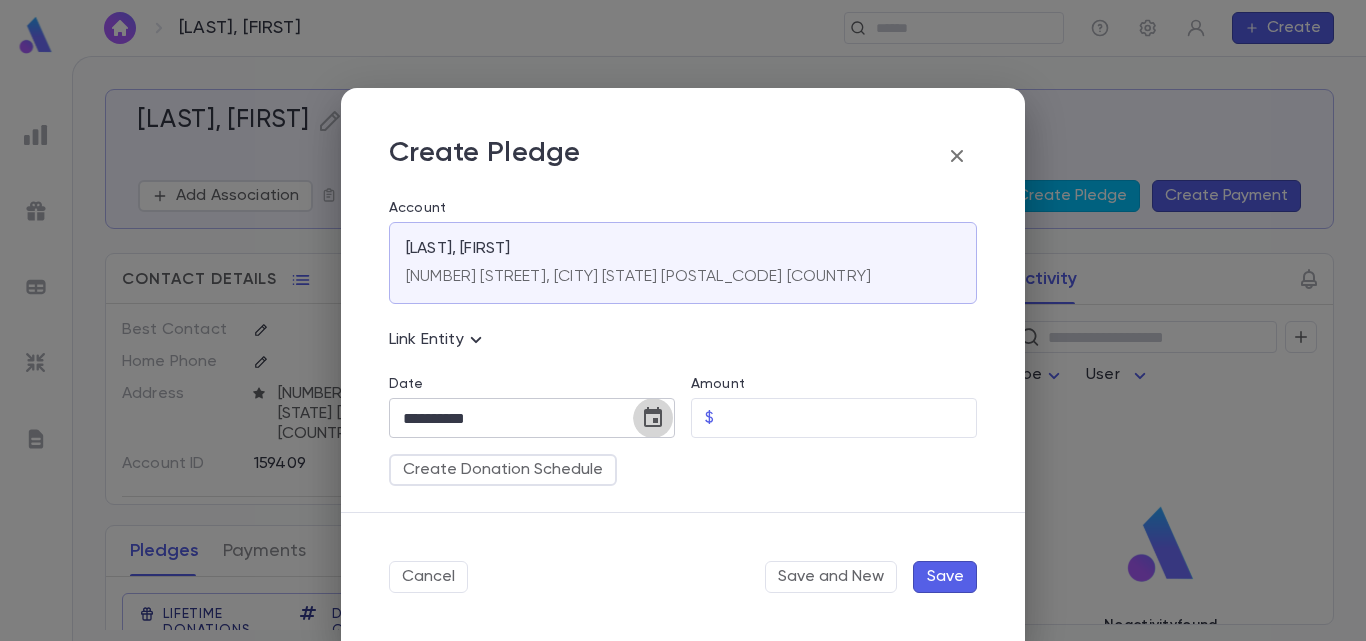 click at bounding box center (653, 417) 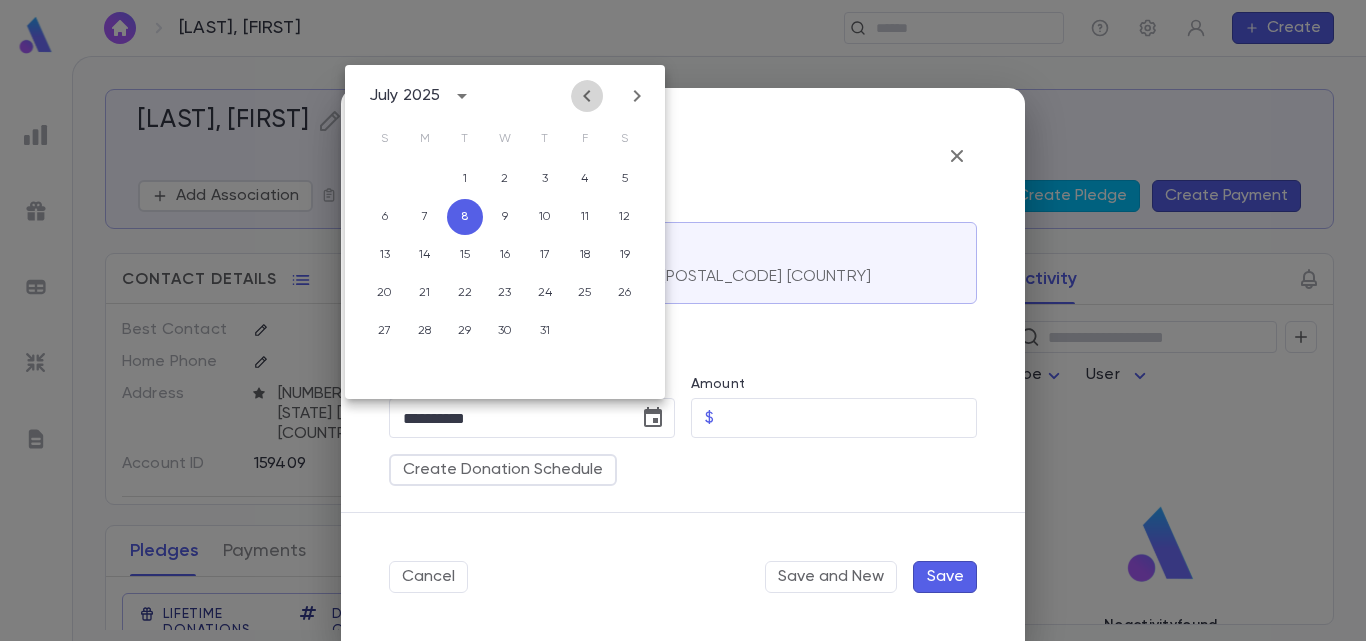 click at bounding box center (587, 96) 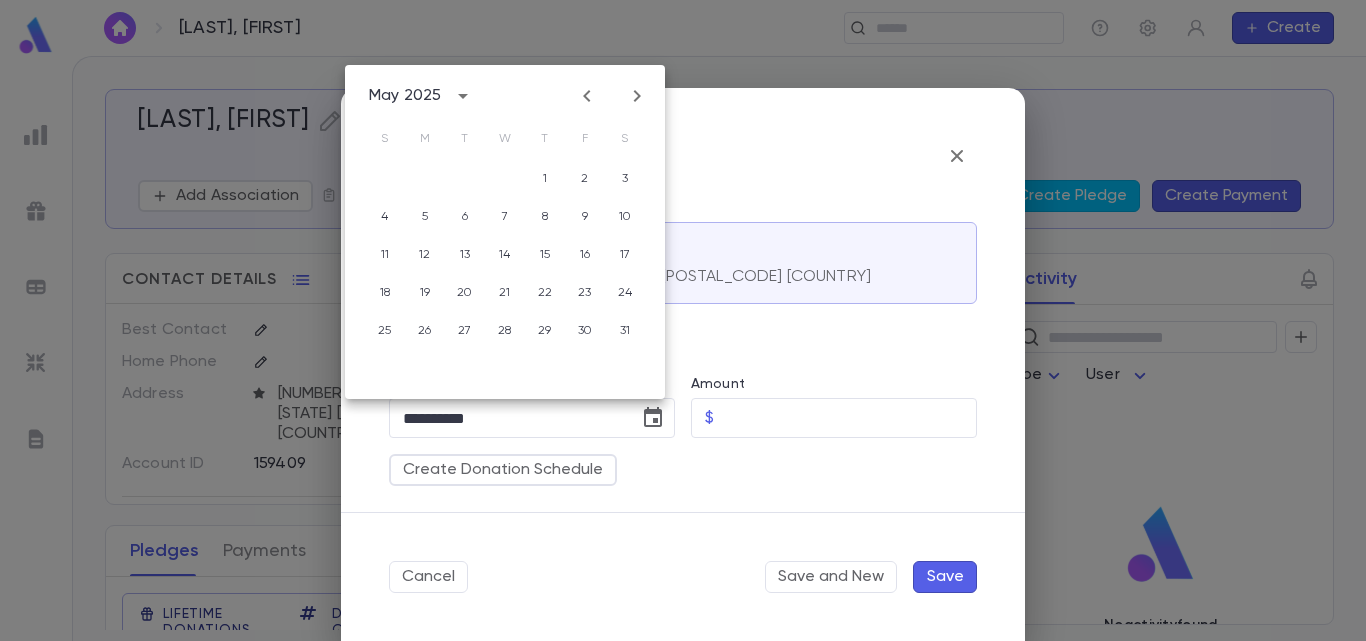 click at bounding box center [587, 96] 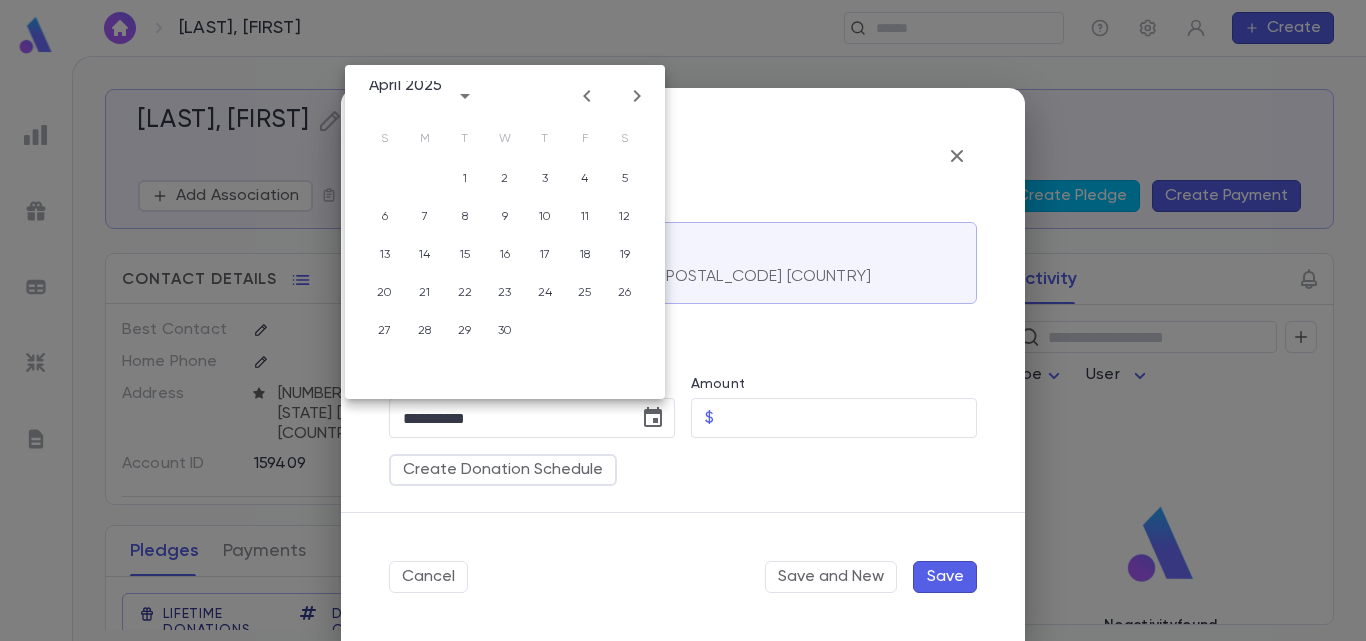 click at bounding box center (587, 96) 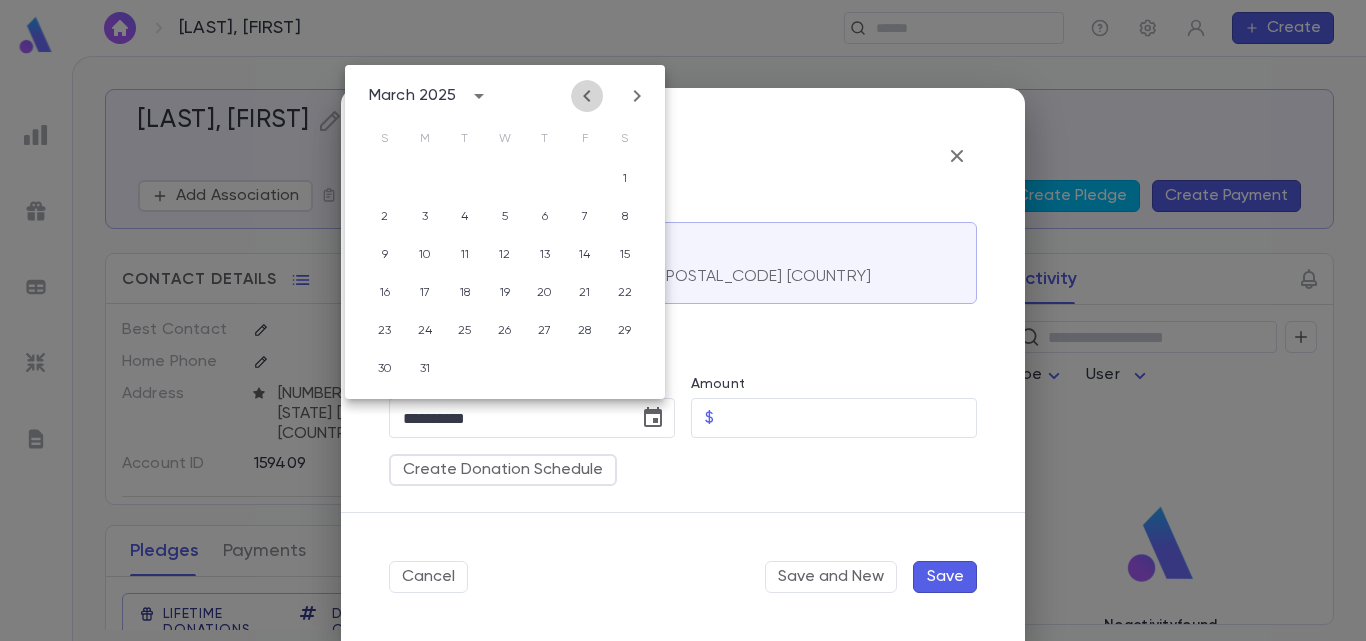 click at bounding box center [587, 96] 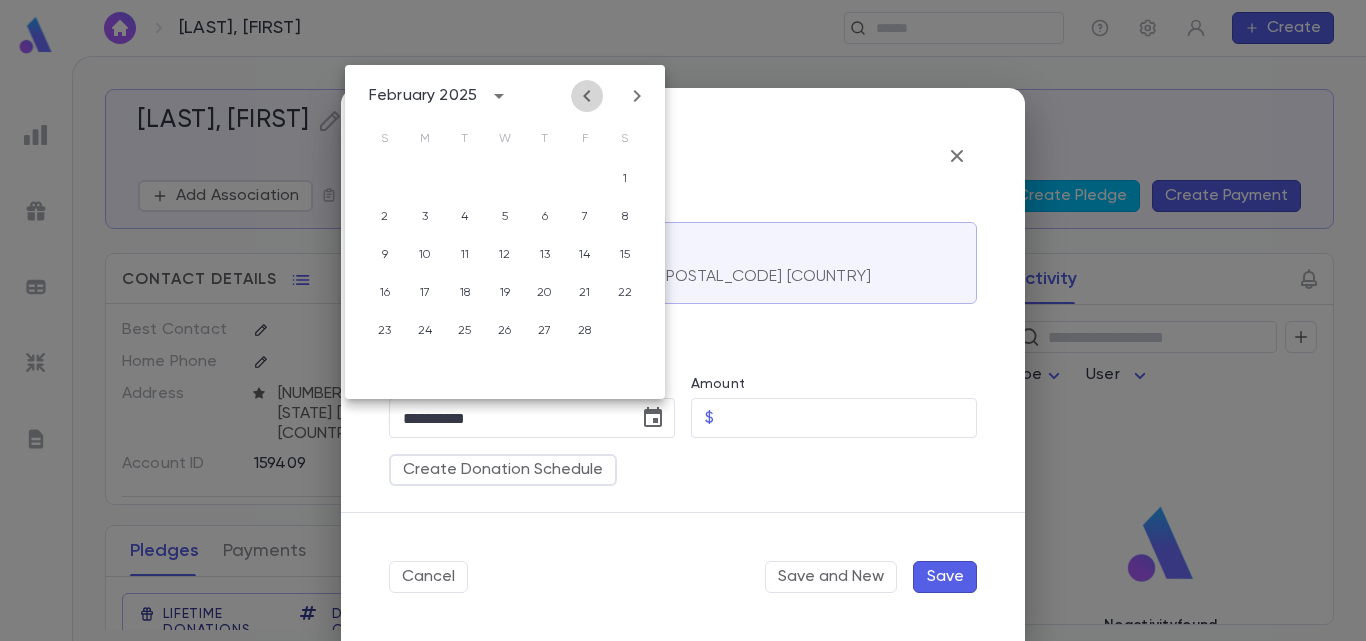 click at bounding box center (587, 96) 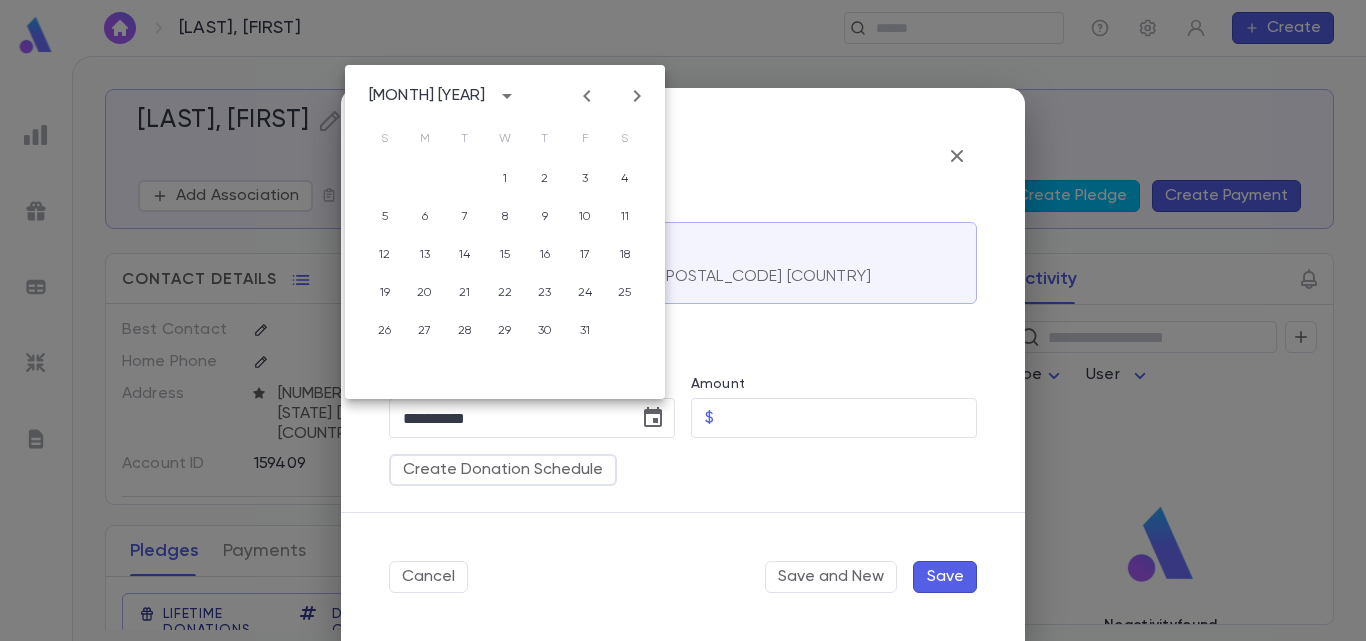 click at bounding box center (587, 96) 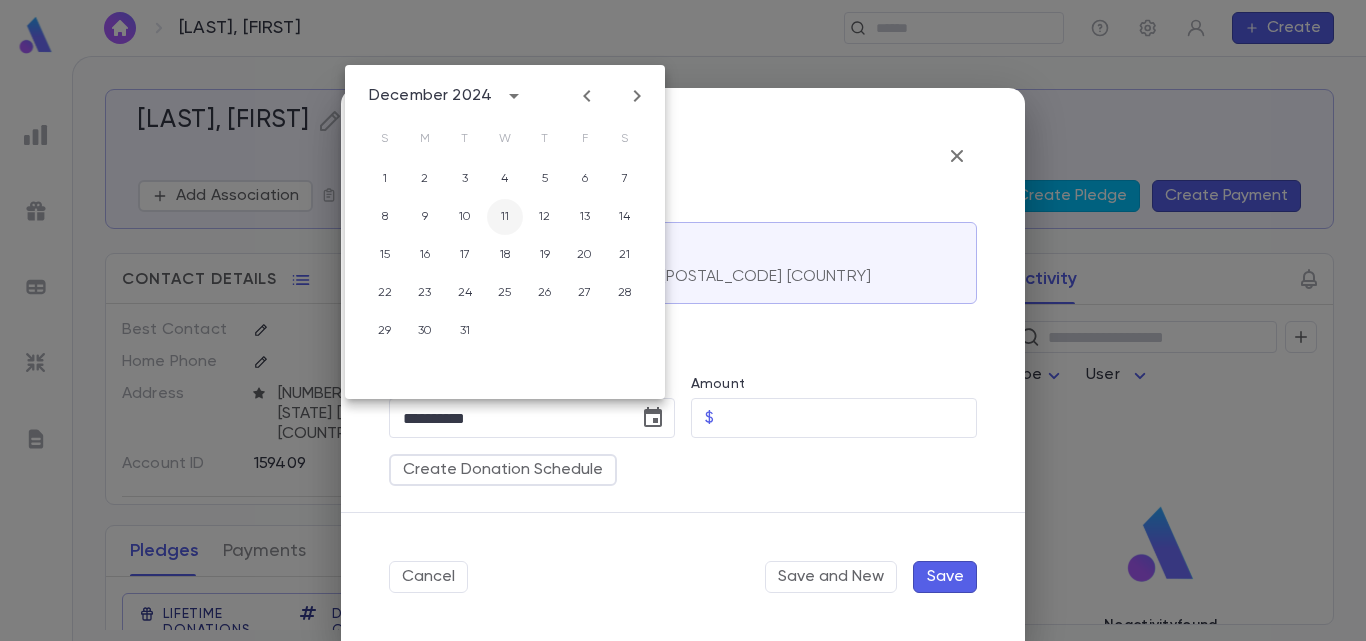 click on "11" at bounding box center (505, 179) 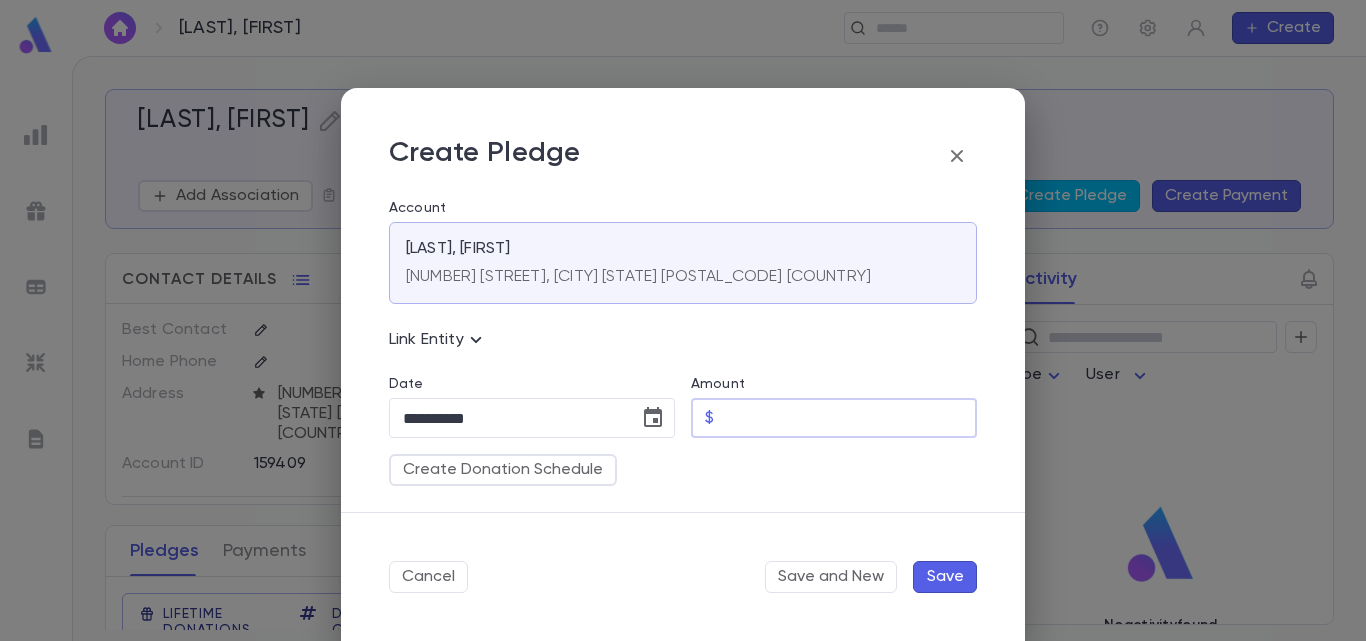 click on "Amount" at bounding box center [849, 418] 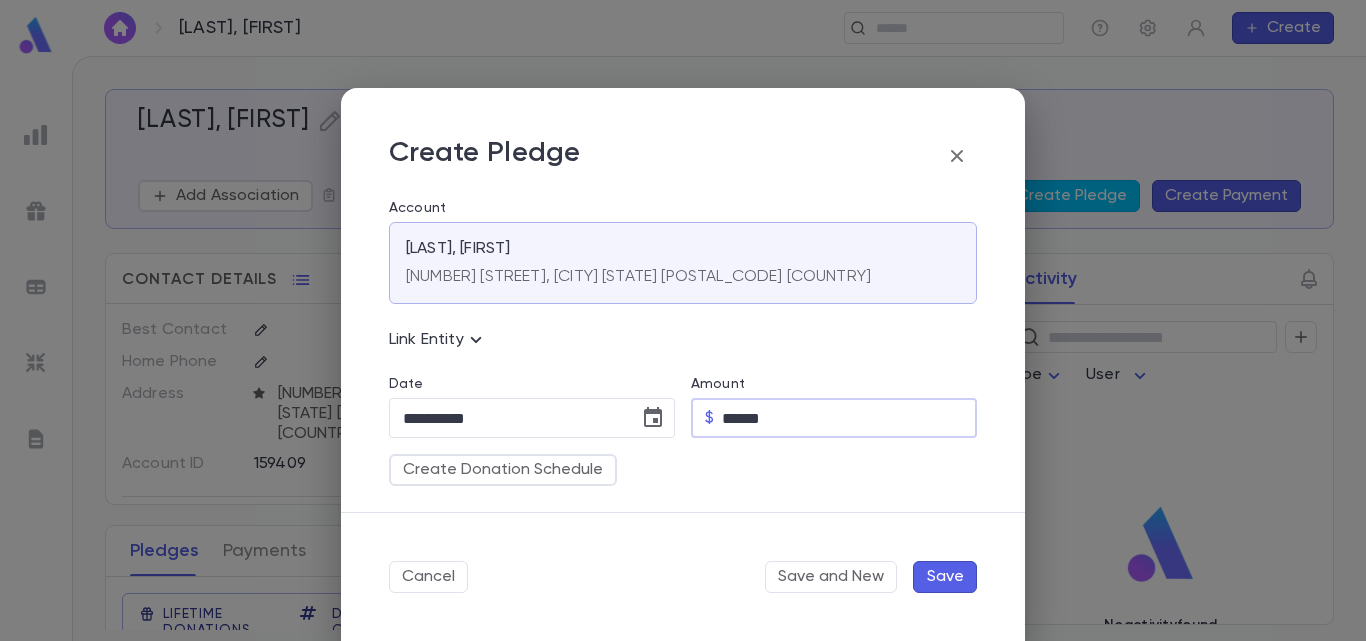type on "******" 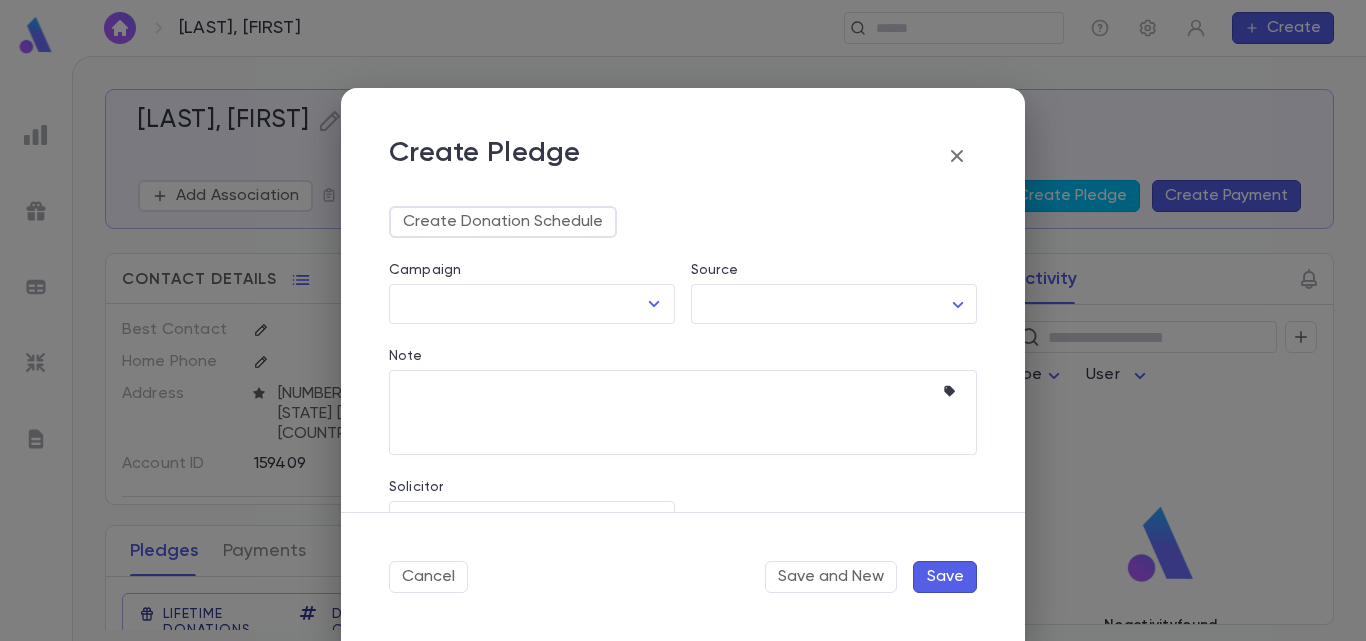 scroll, scrollTop: 256, scrollLeft: 0, axis: vertical 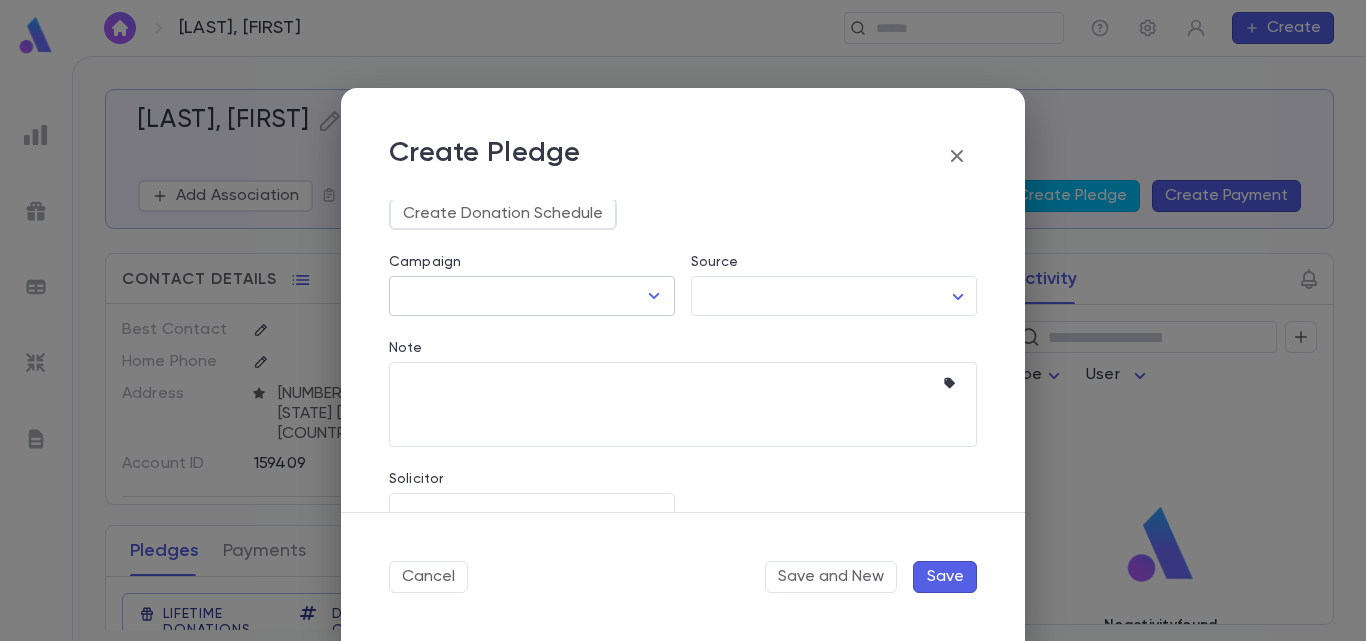 click at bounding box center [654, 296] 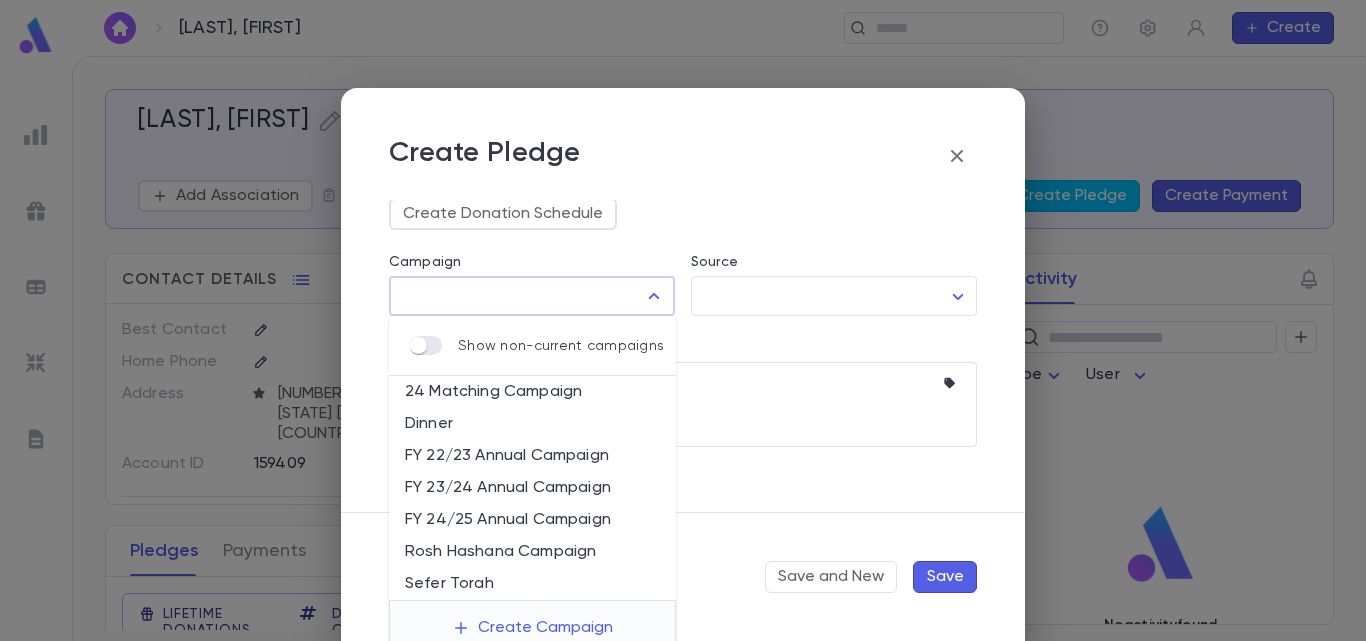 click on "FY 24/25 Annual Campaign" at bounding box center [532, 520] 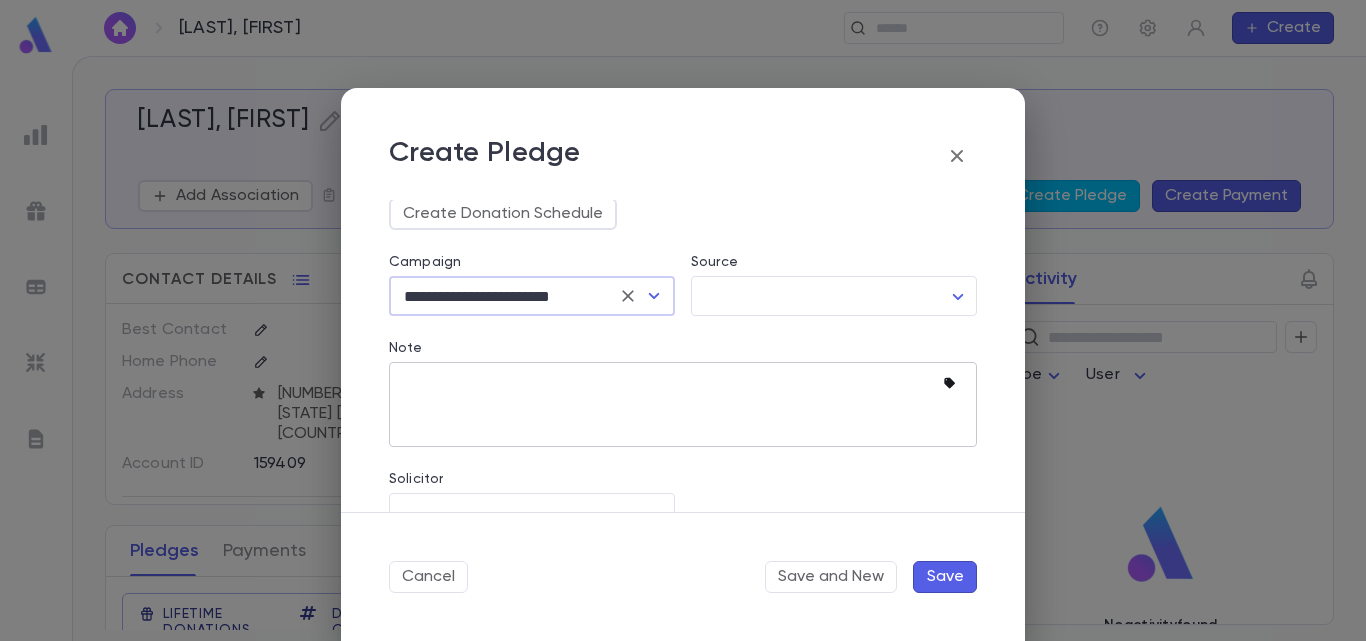 click at bounding box center [953, 384] 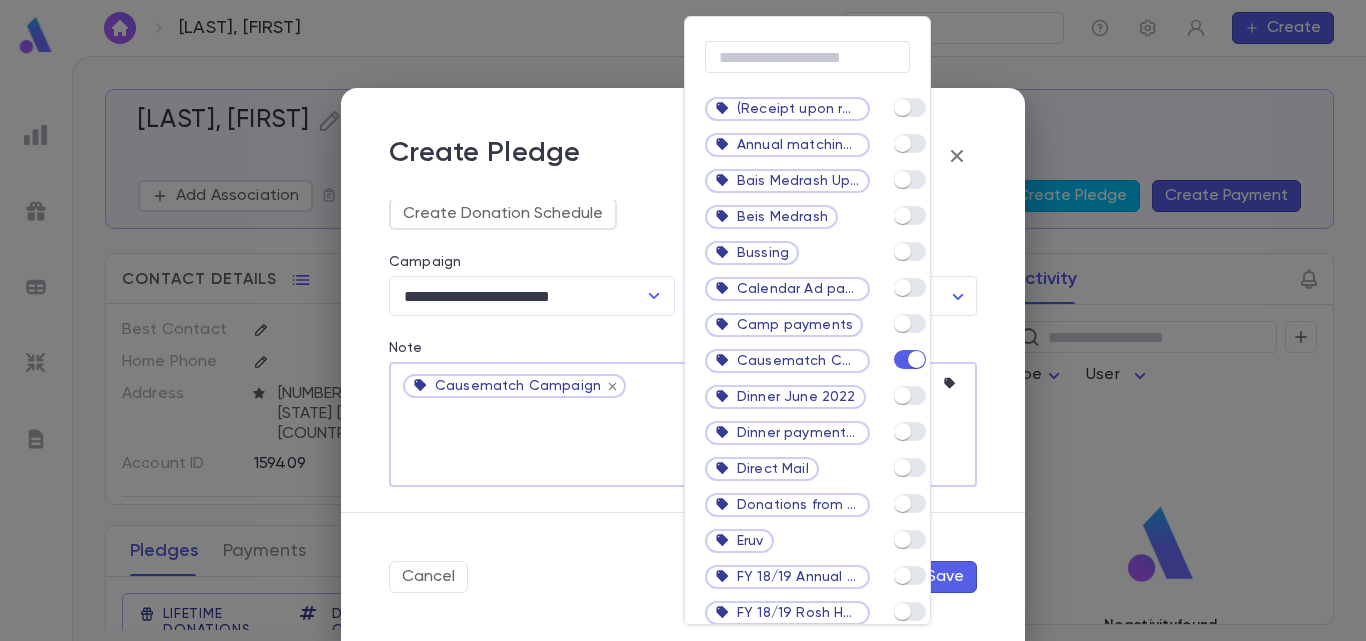 click at bounding box center (683, 320) 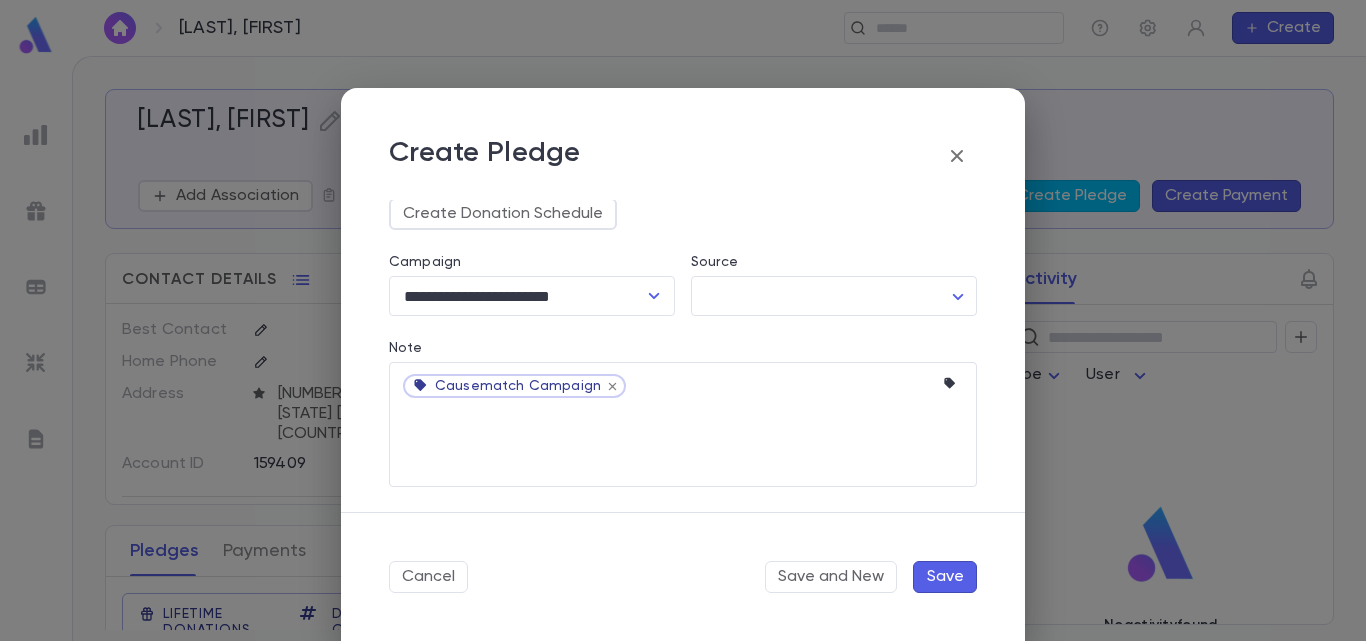 click on "Save" at bounding box center (945, 577) 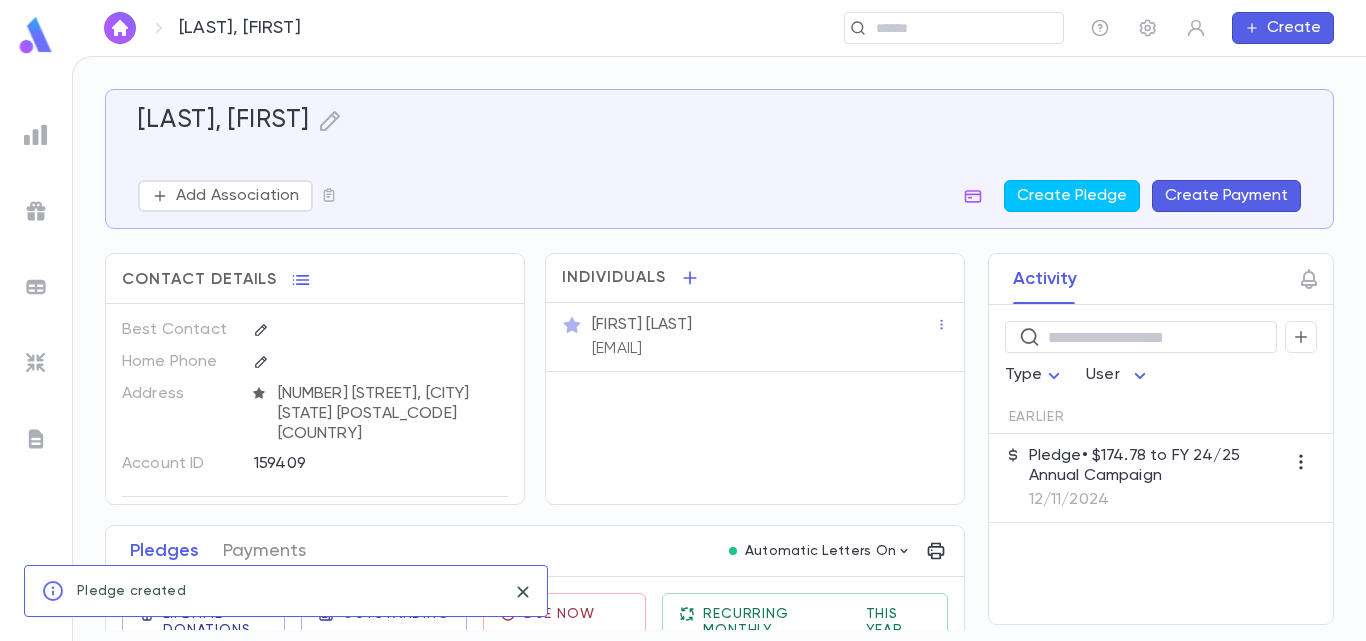 click on "Pledge  • $174.78 to FY 24/25 Annual Campaign" at bounding box center (1157, 466) 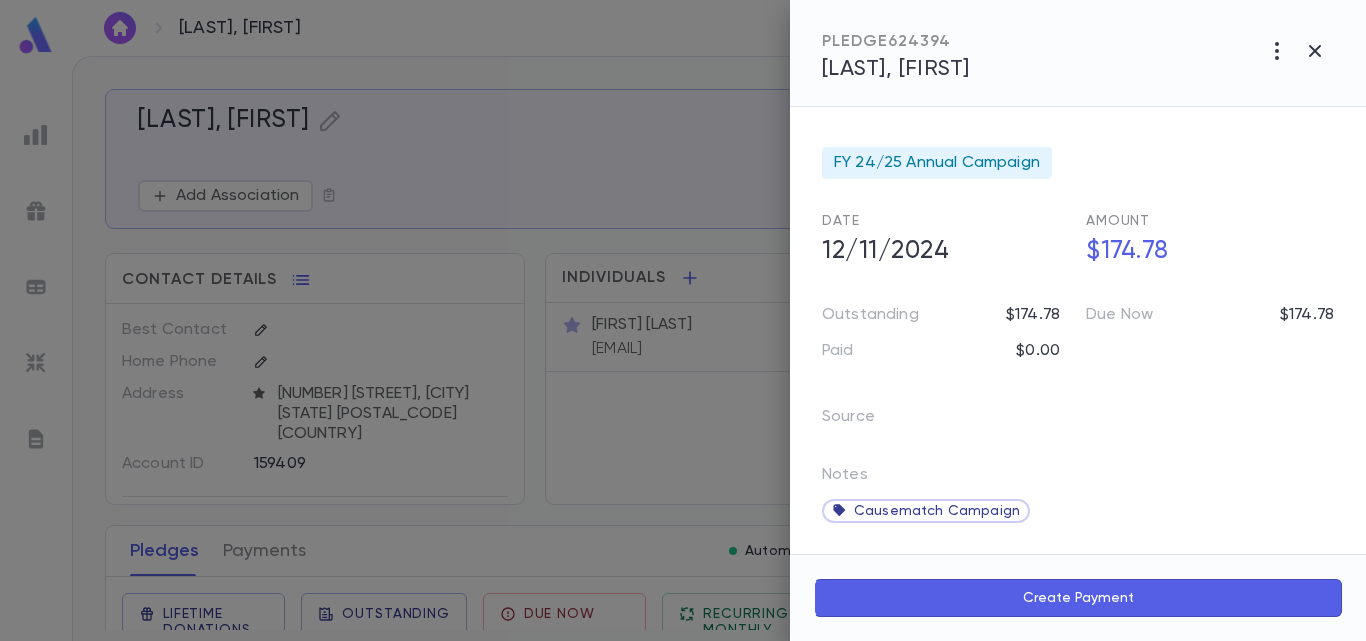 click on "Create Payment" at bounding box center (1078, 598) 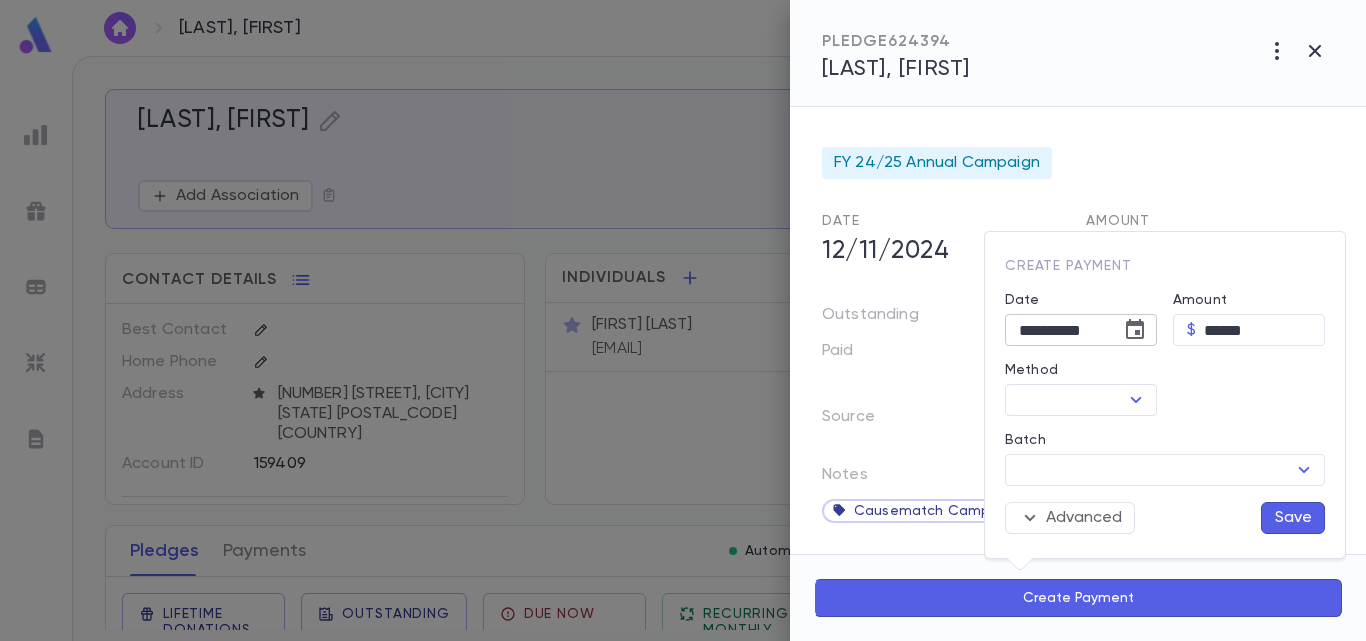 click at bounding box center (1135, 330) 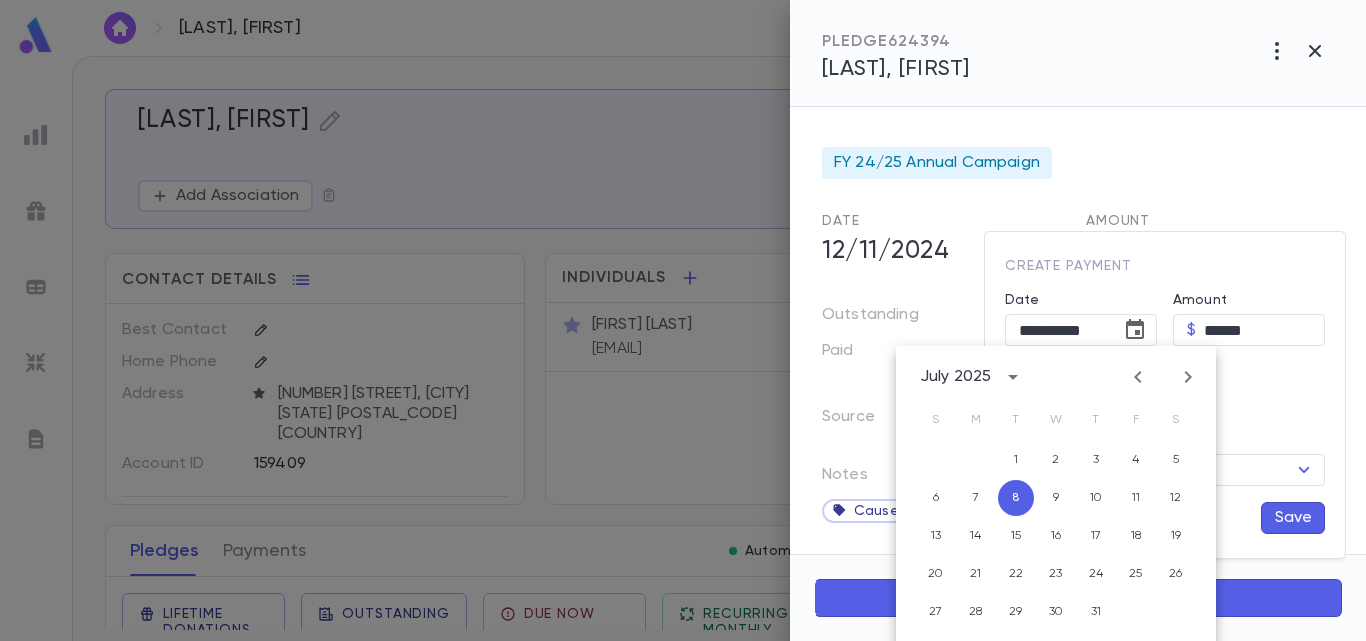 click at bounding box center [1138, 377] 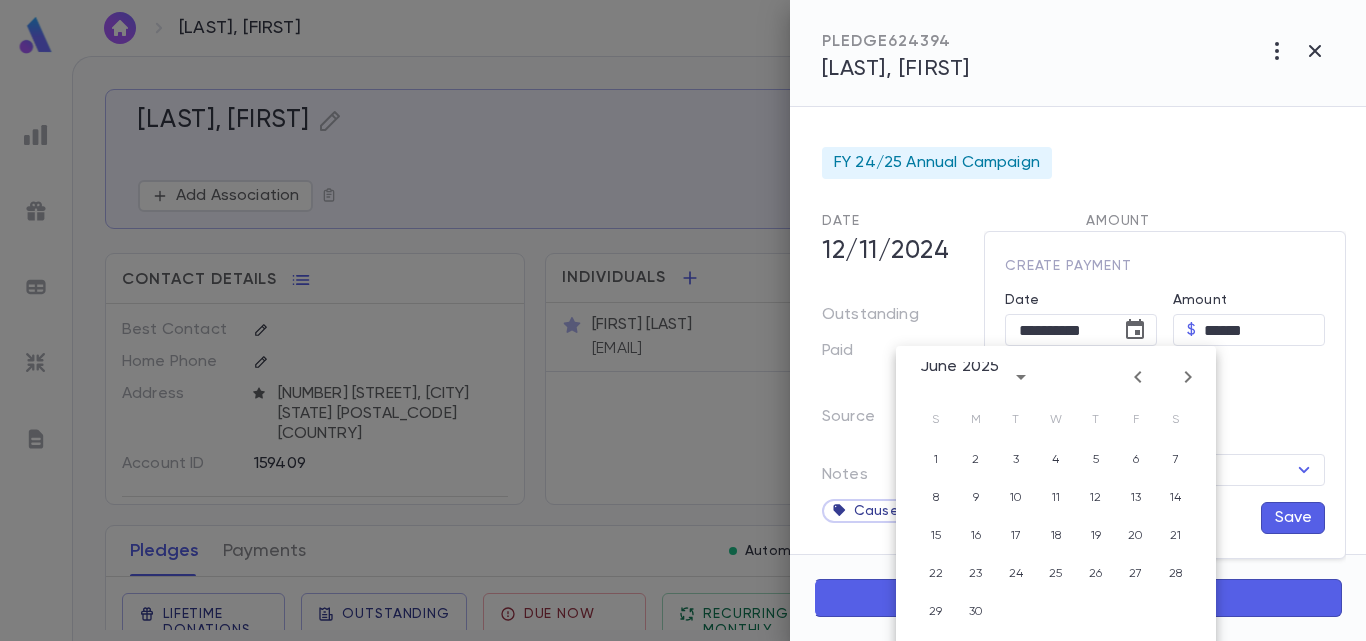 click at bounding box center (1138, 377) 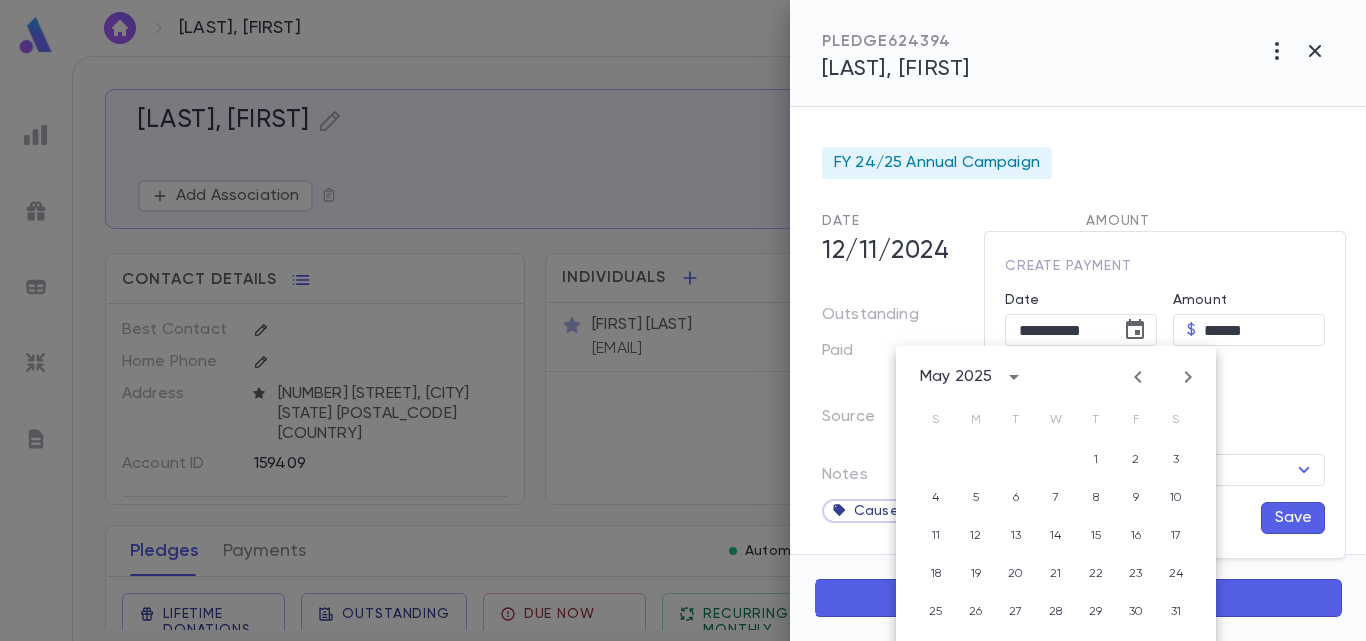 click at bounding box center [1138, 377] 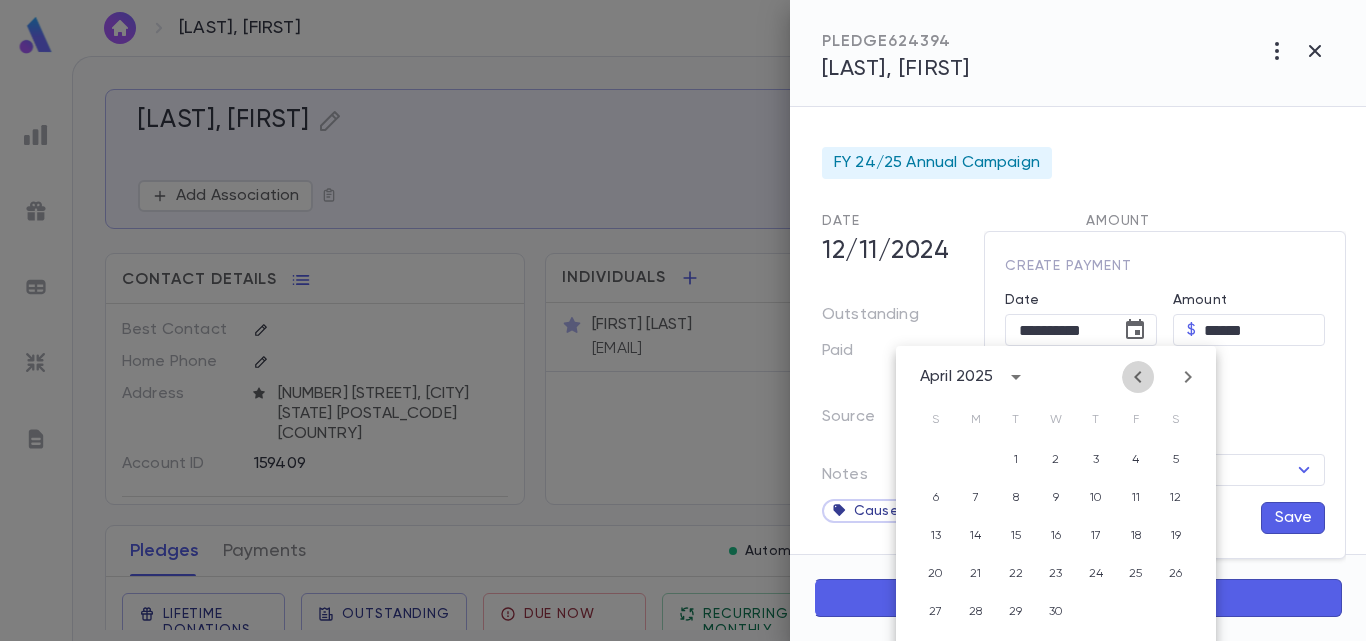click at bounding box center [1138, 377] 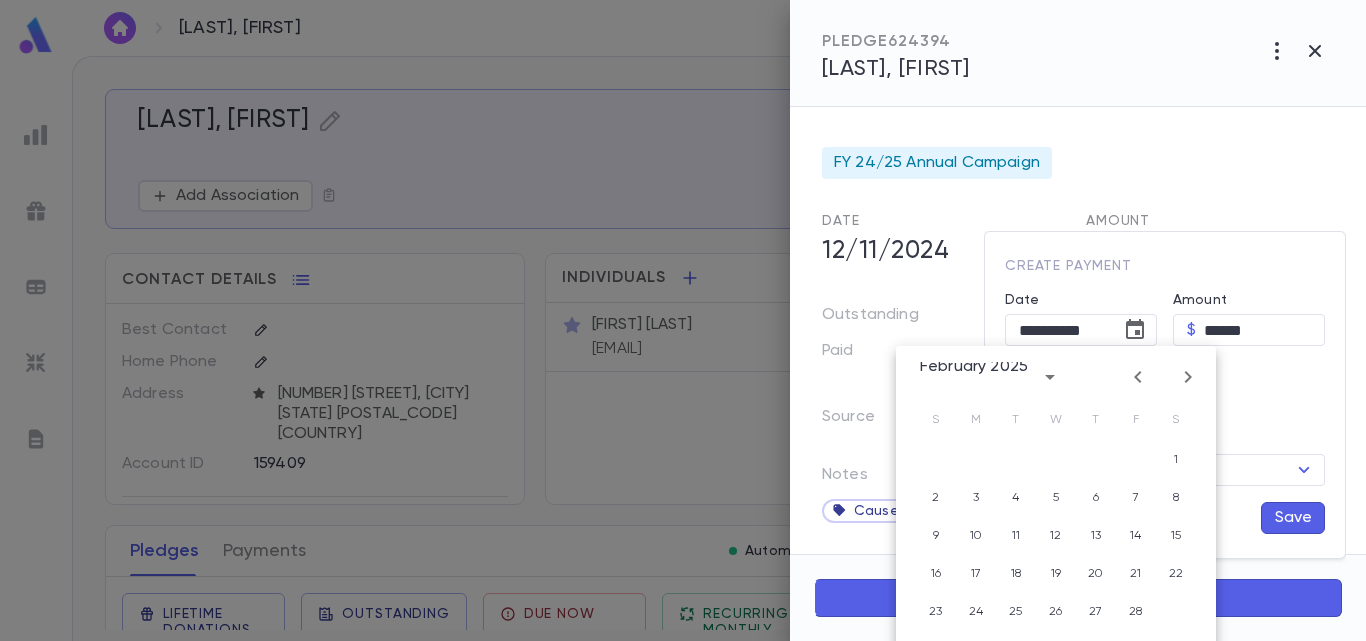 click at bounding box center [1138, 377] 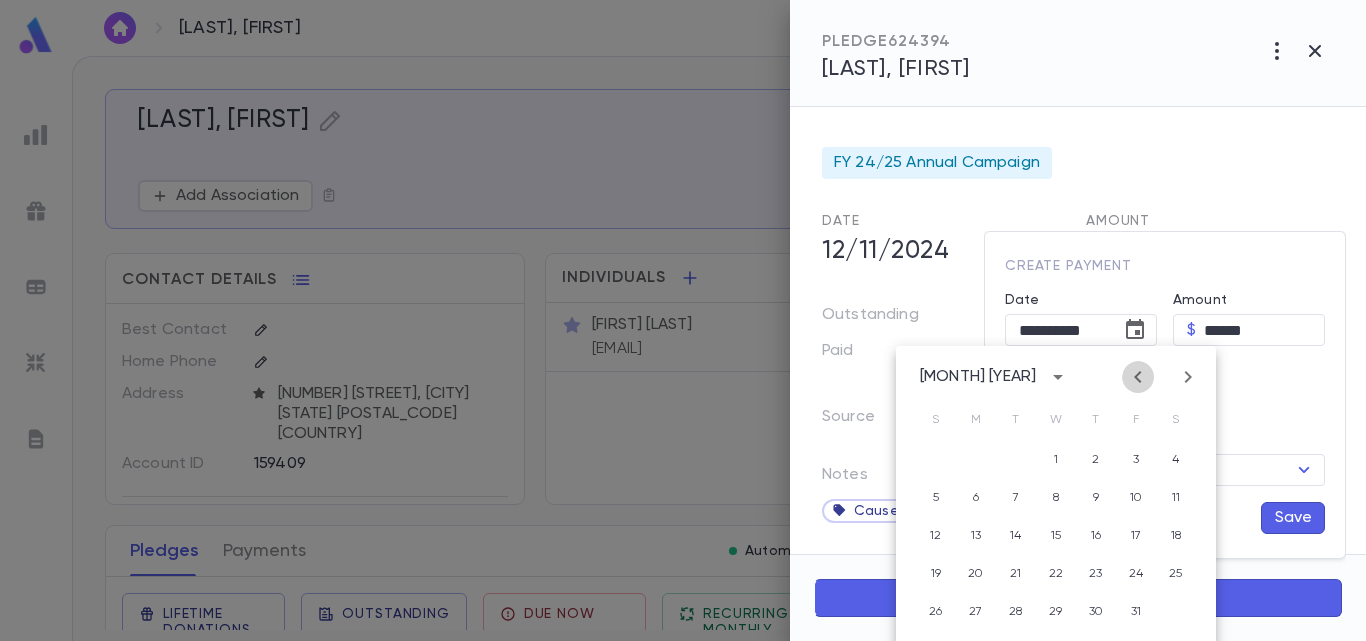 click at bounding box center [1138, 377] 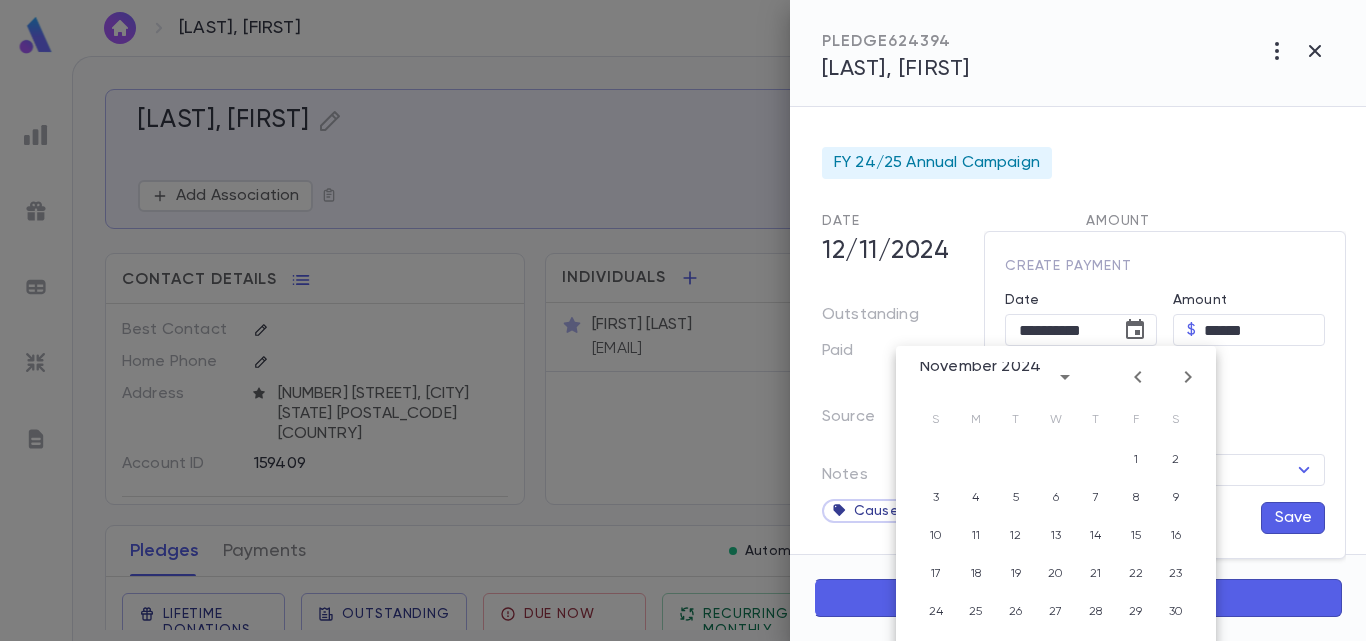 click at bounding box center (1138, 377) 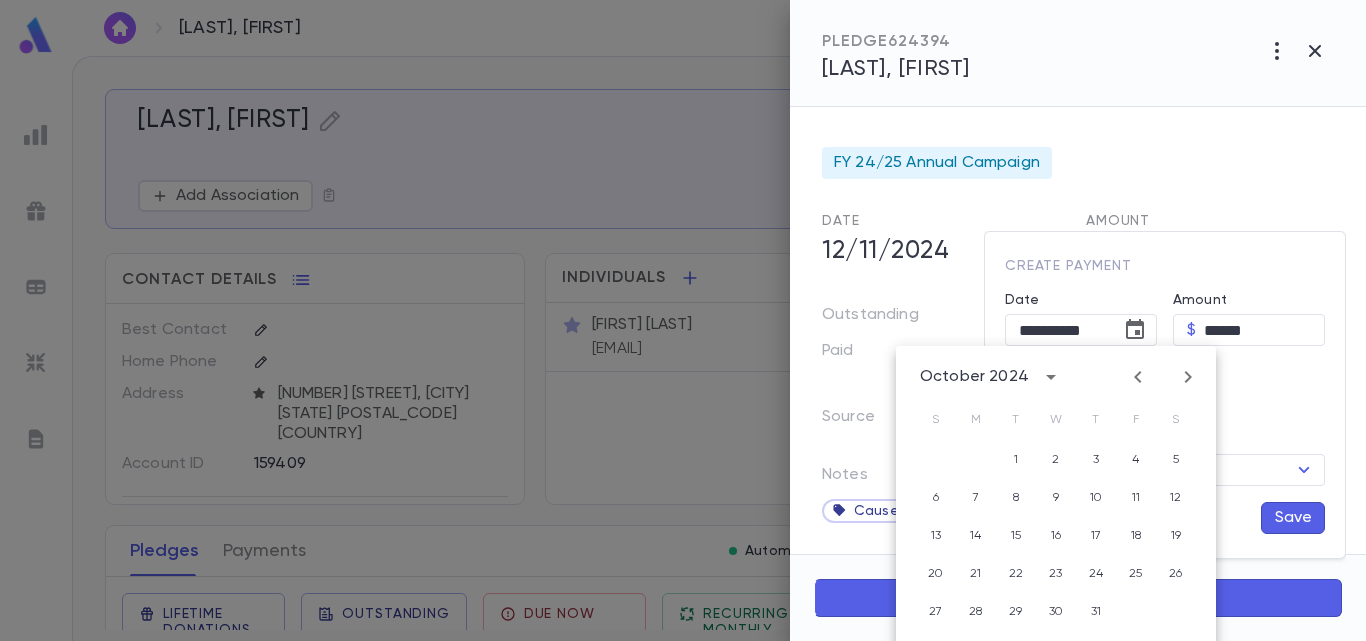 click at bounding box center (1138, 377) 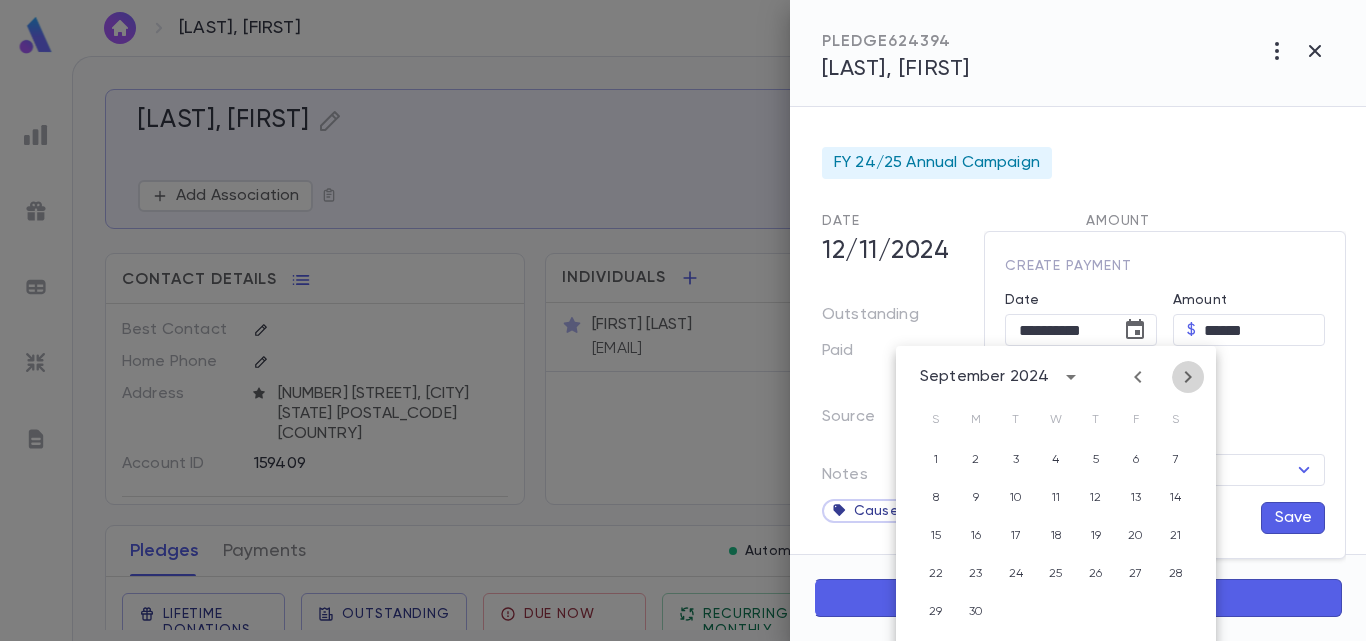 click at bounding box center (1188, 377) 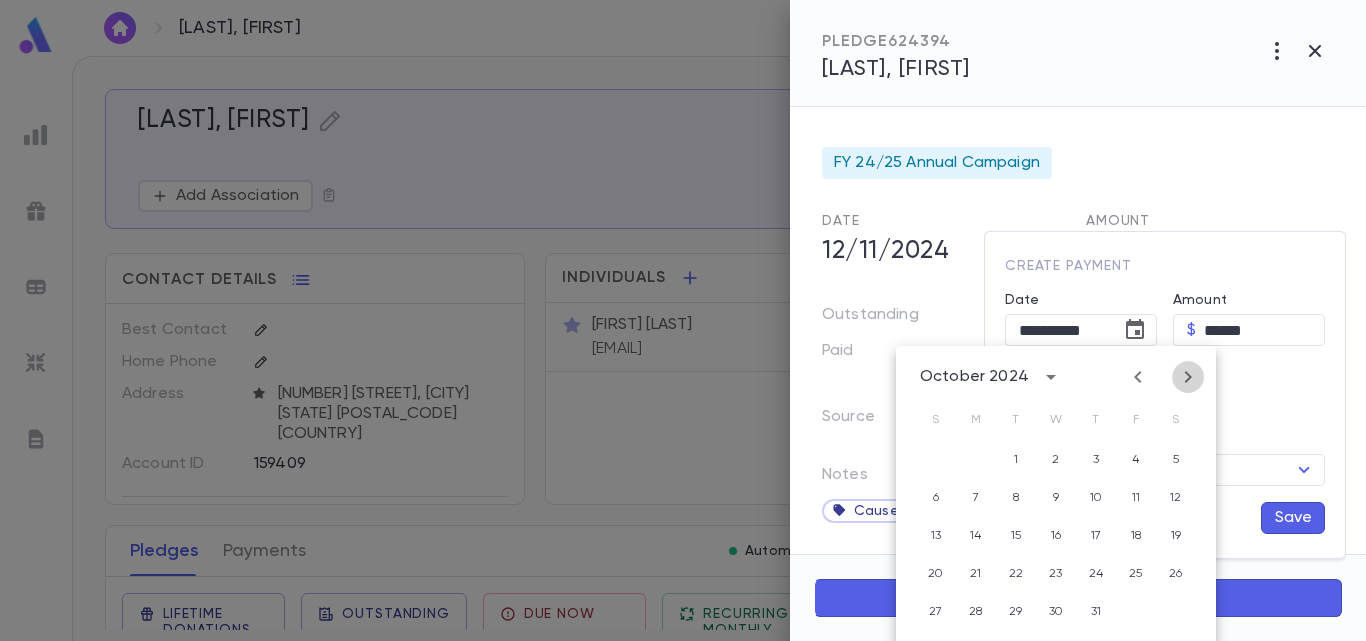 click at bounding box center (1188, 377) 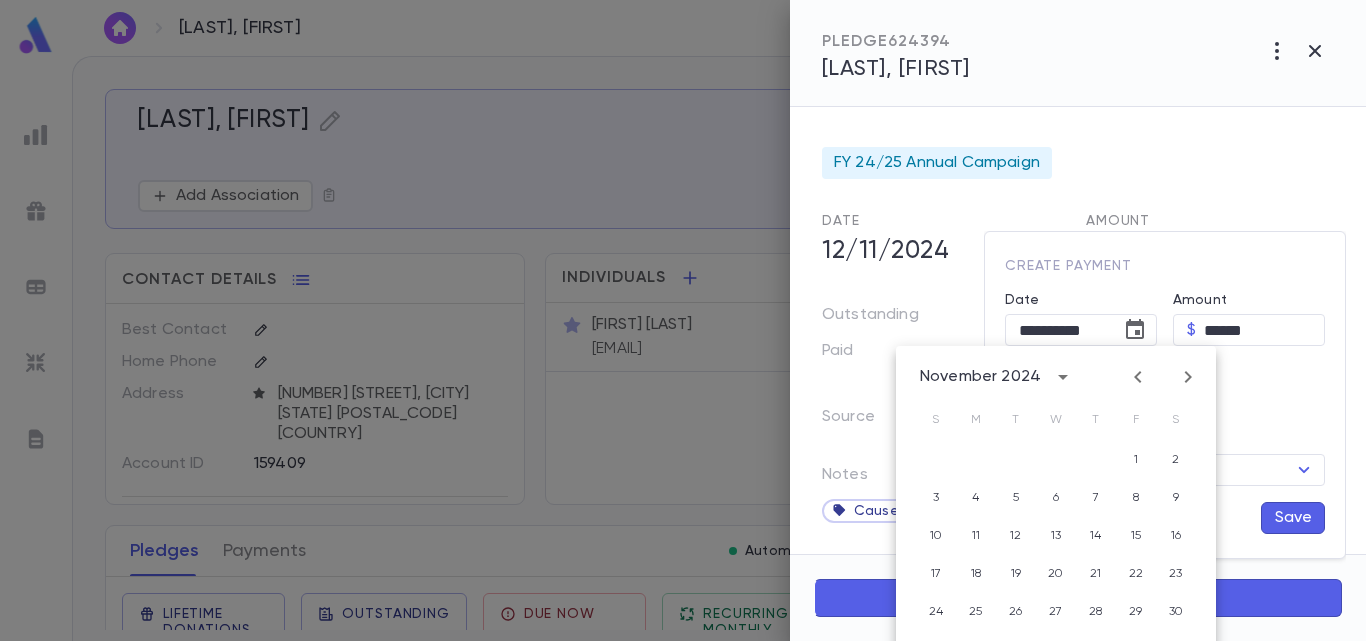 click at bounding box center [1188, 377] 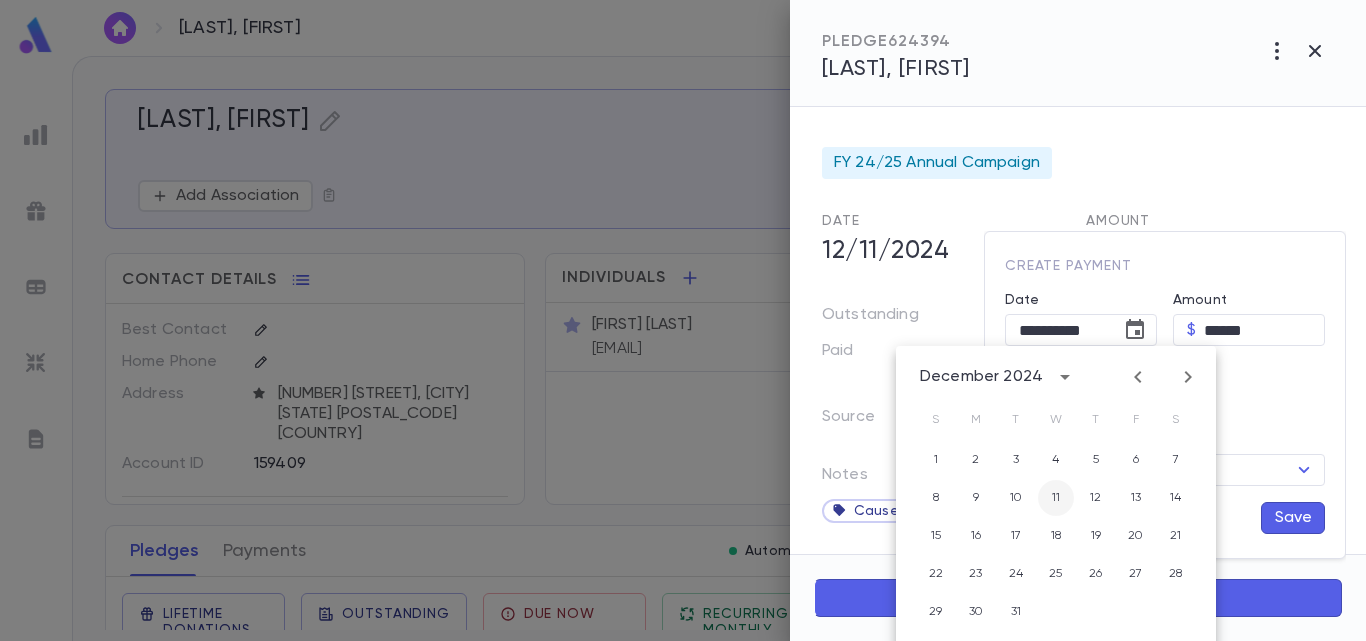 click on "11" at bounding box center [1056, 460] 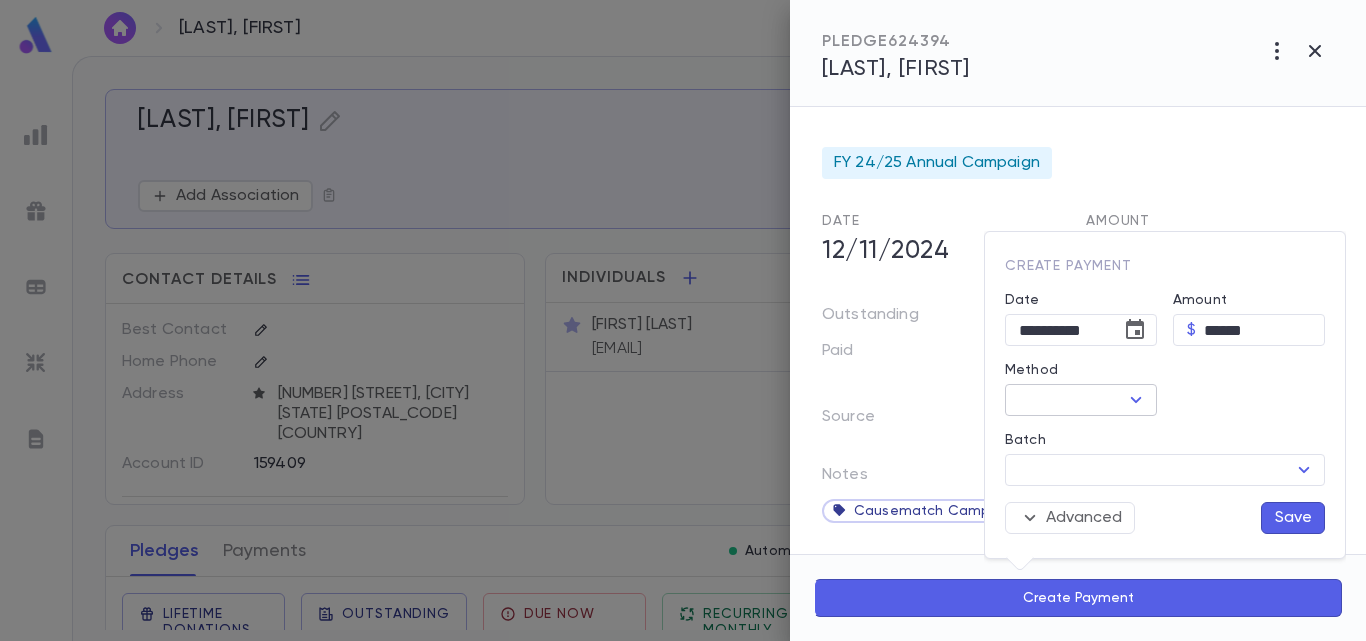 click at bounding box center [1136, 400] 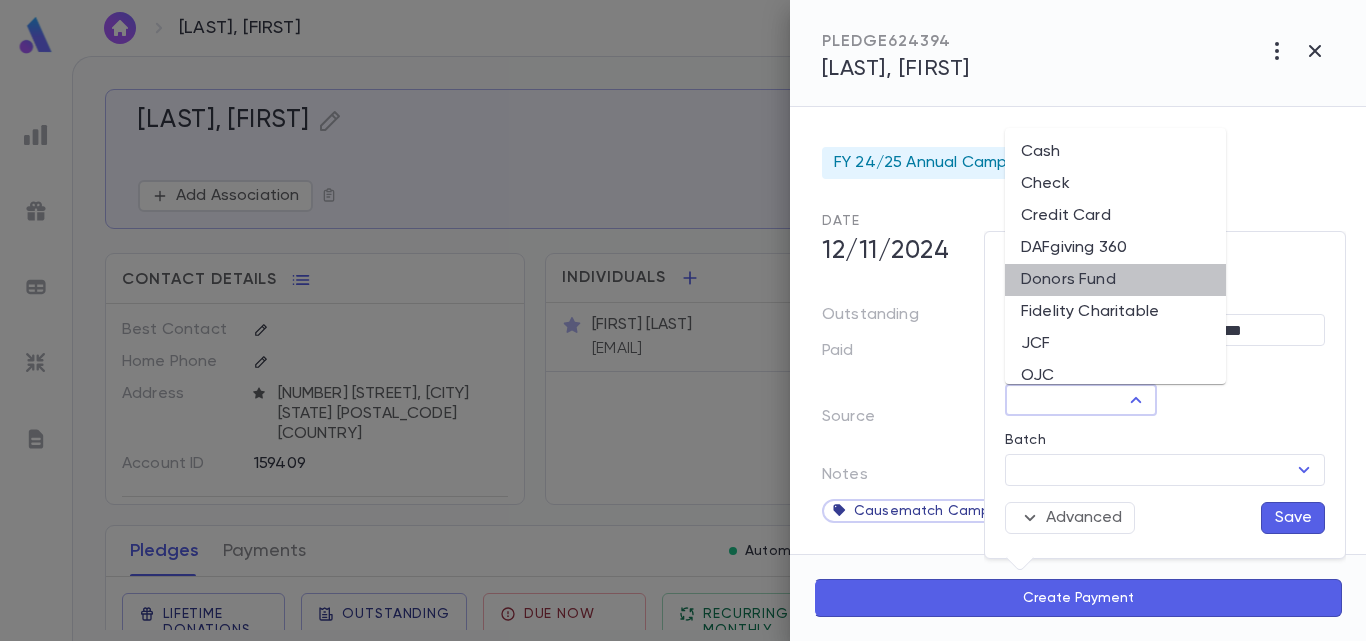 click on "Donors Fund" at bounding box center (1115, 280) 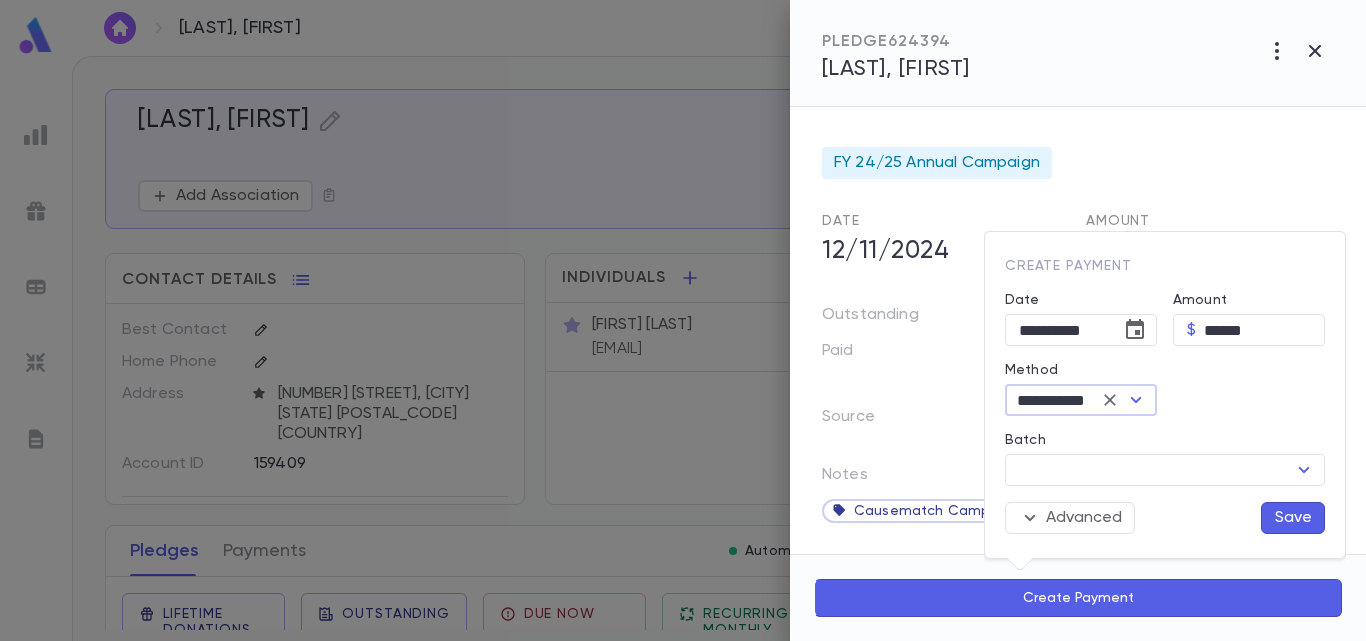 click on "Save" at bounding box center (1293, 518) 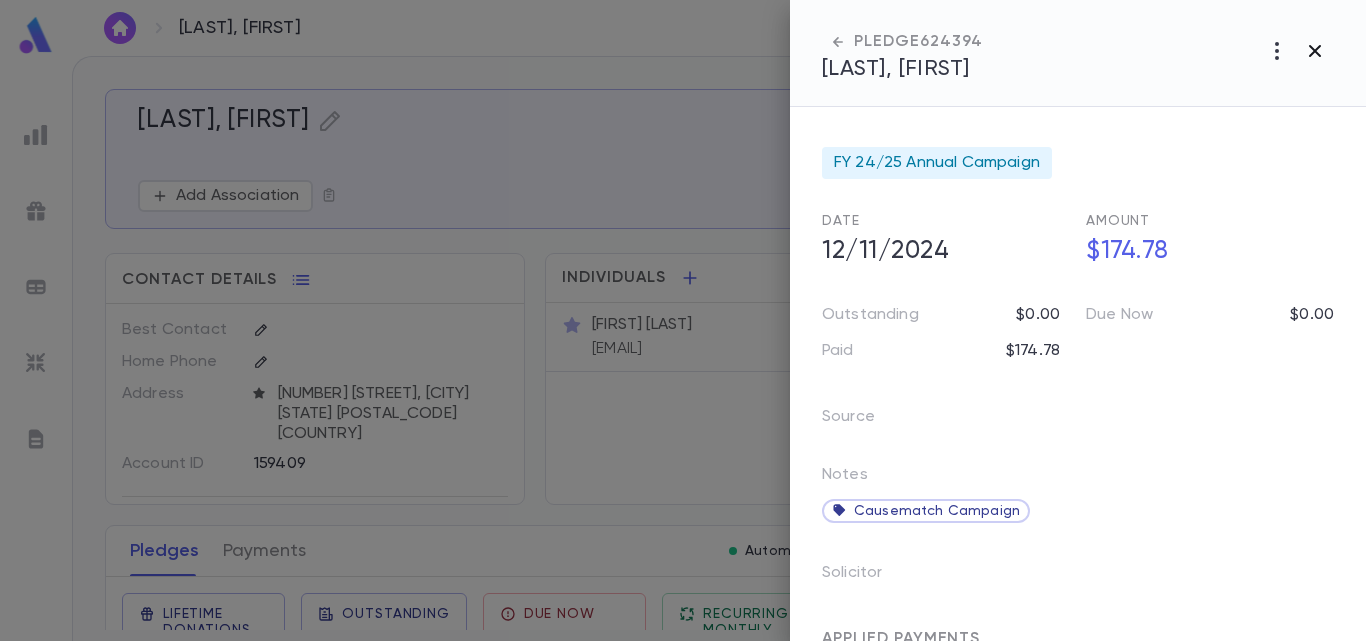 click at bounding box center (1277, 51) 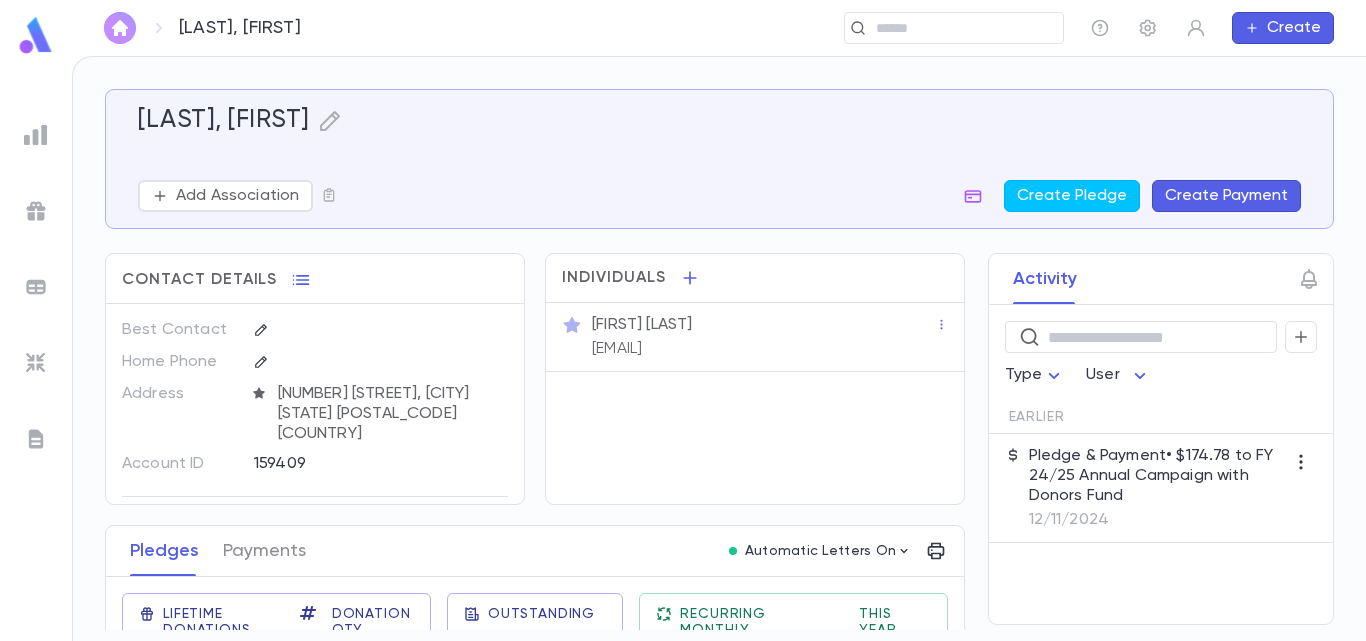 click at bounding box center [120, 28] 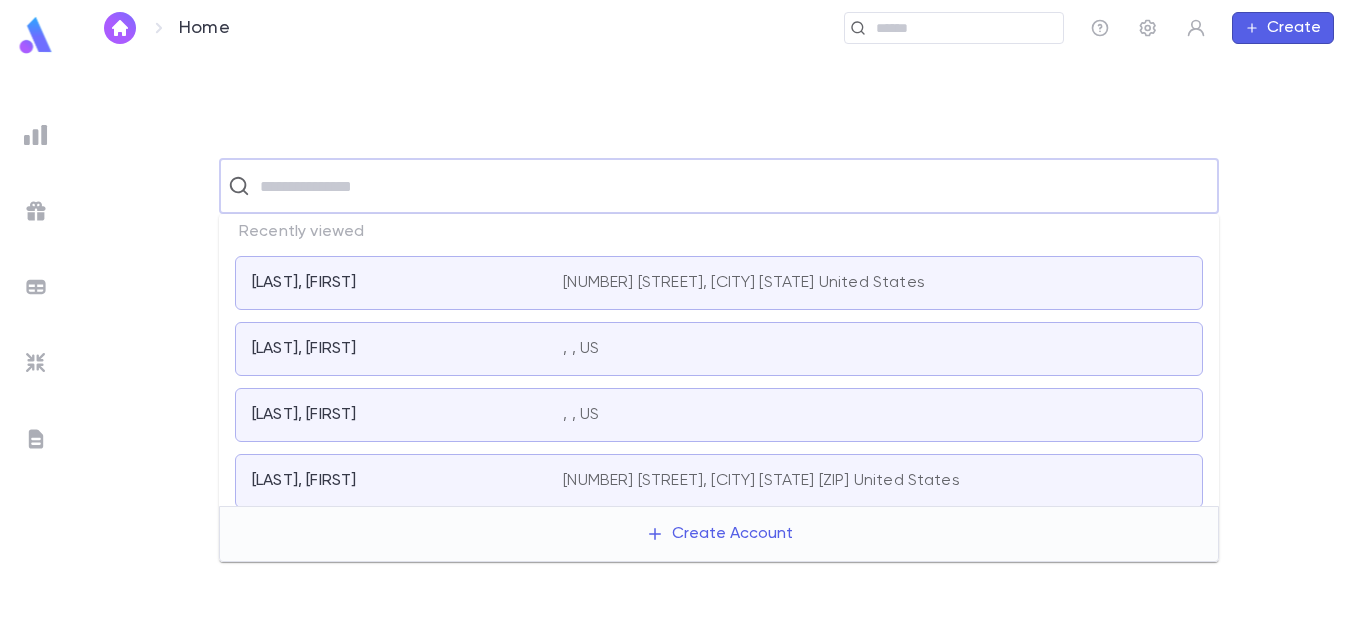 click at bounding box center [732, 186] 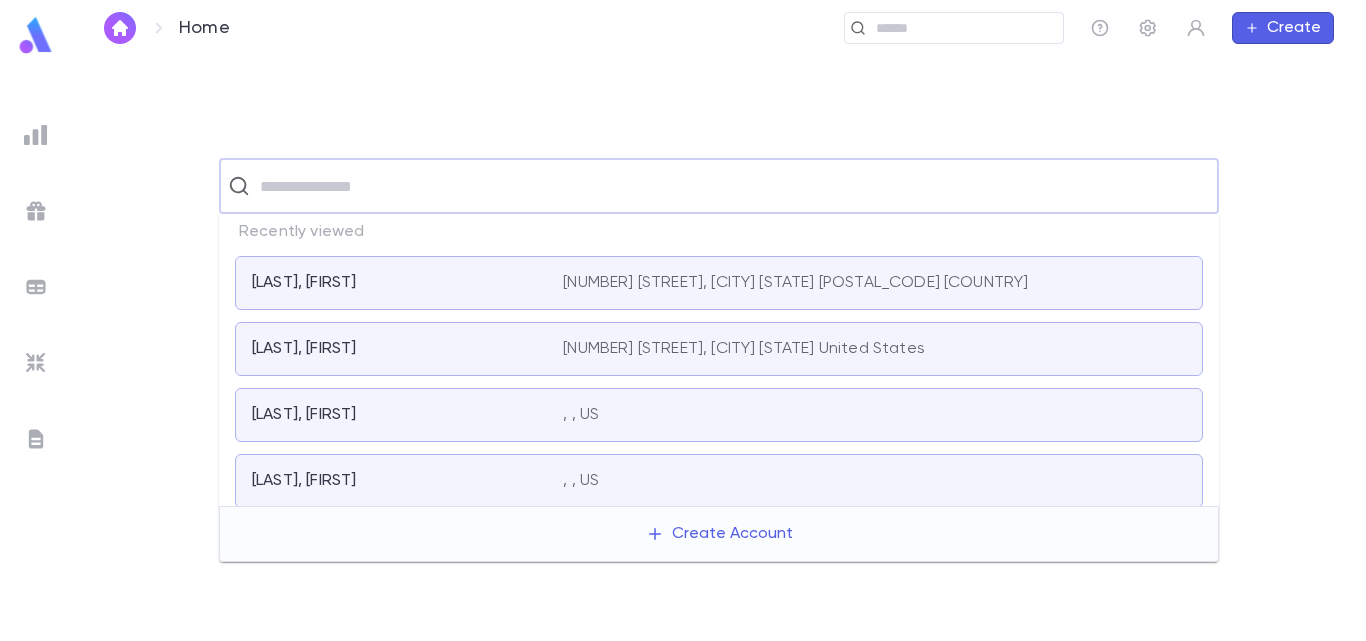 paste on "**********" 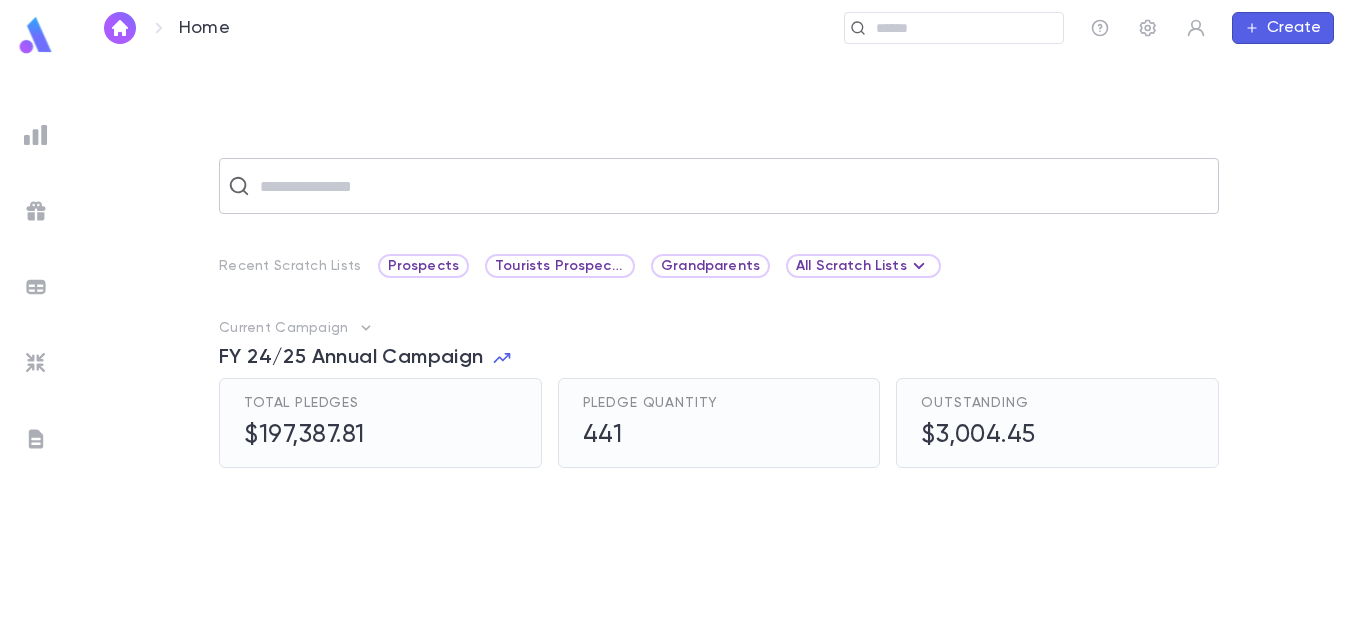 click at bounding box center [732, 186] 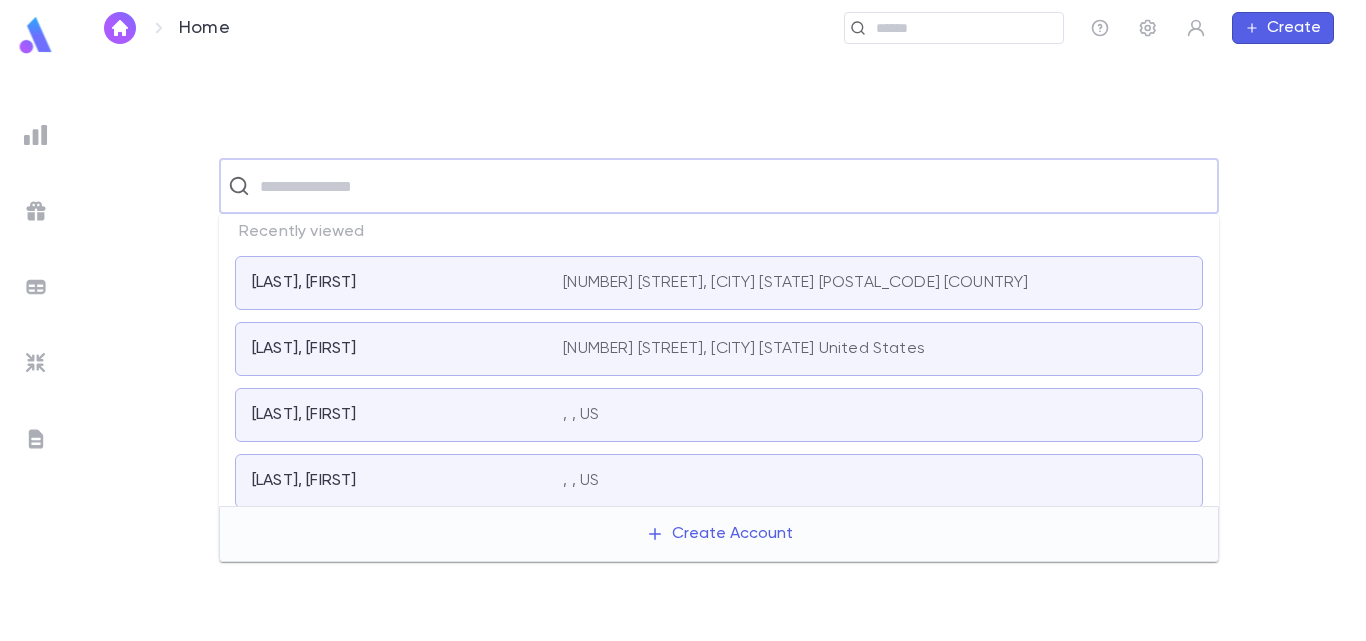 paste on "**********" 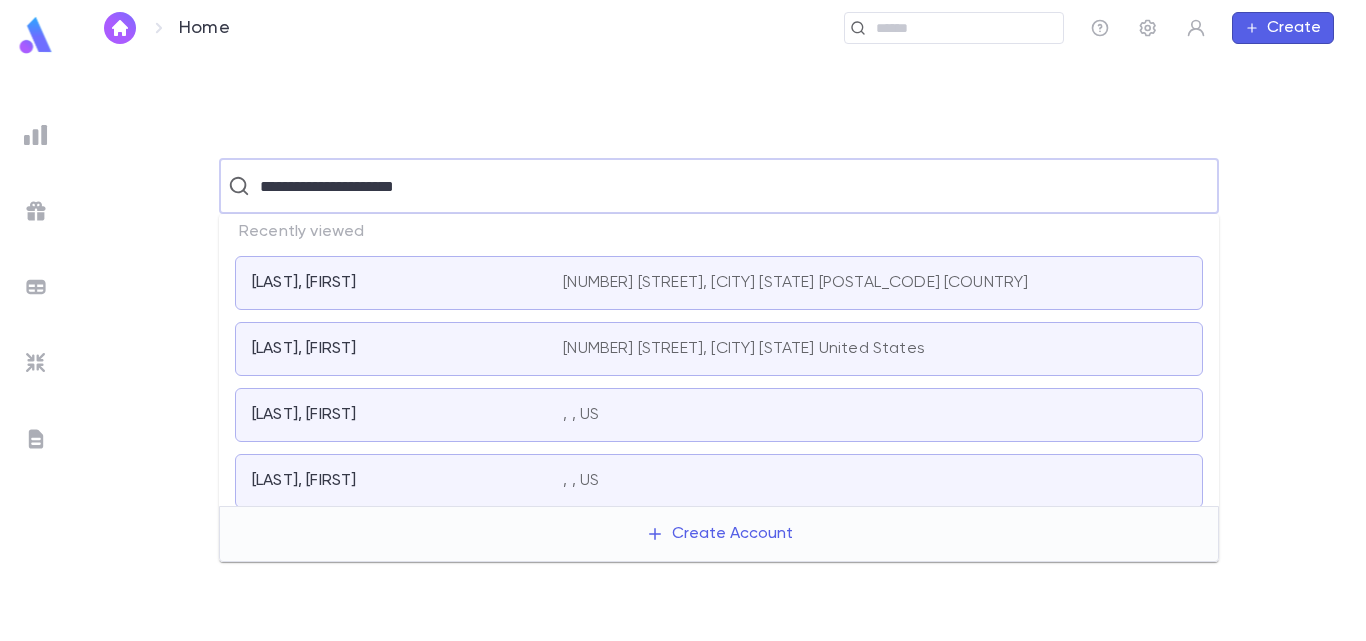 drag, startPoint x: 374, startPoint y: 192, endPoint x: 4, endPoint y: 242, distance: 373.3631 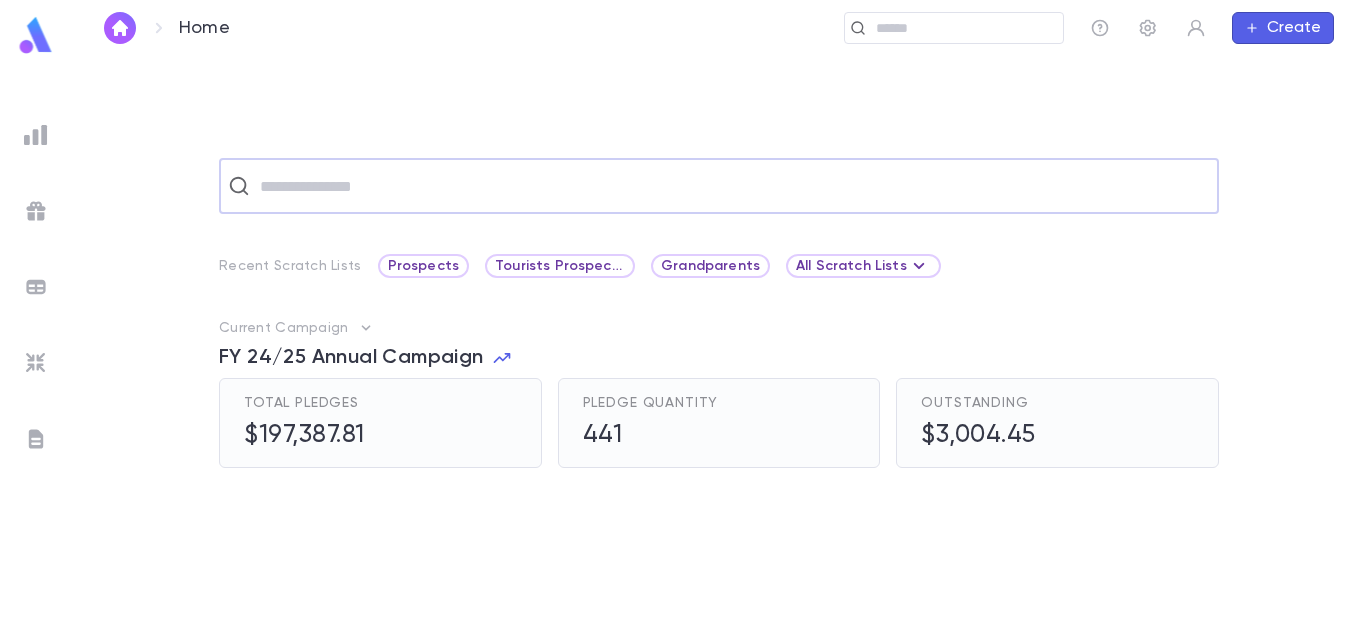 click at bounding box center [732, 186] 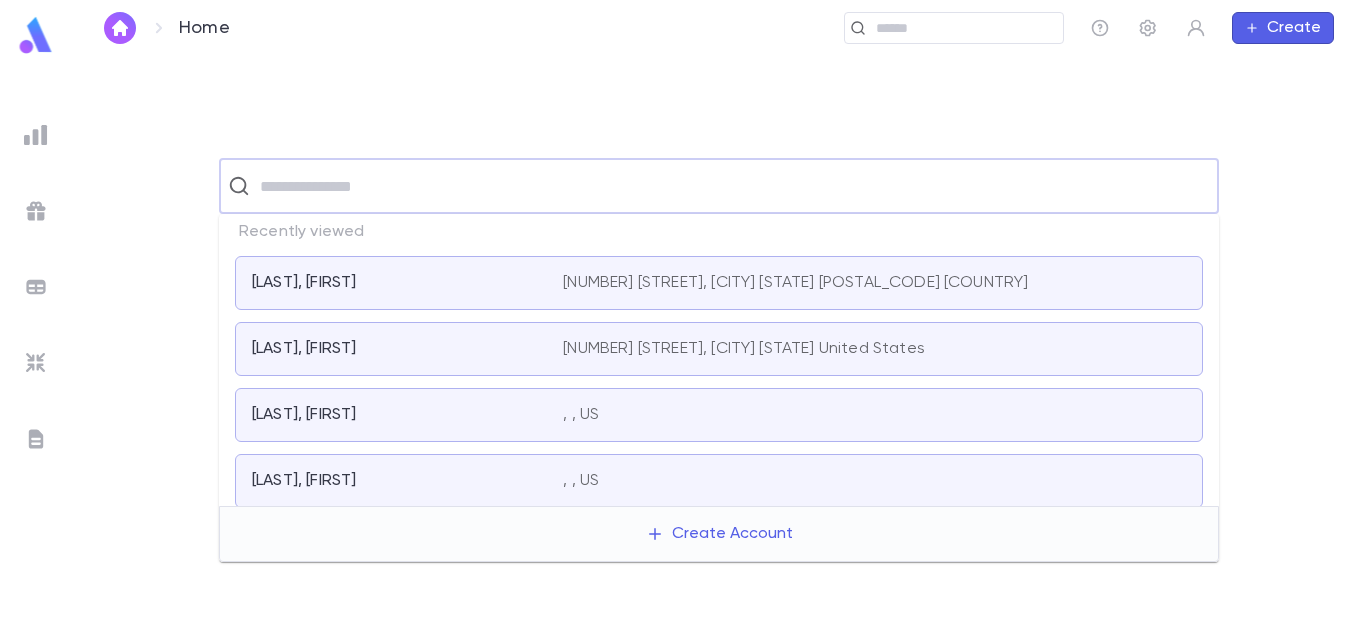 paste on "**********" 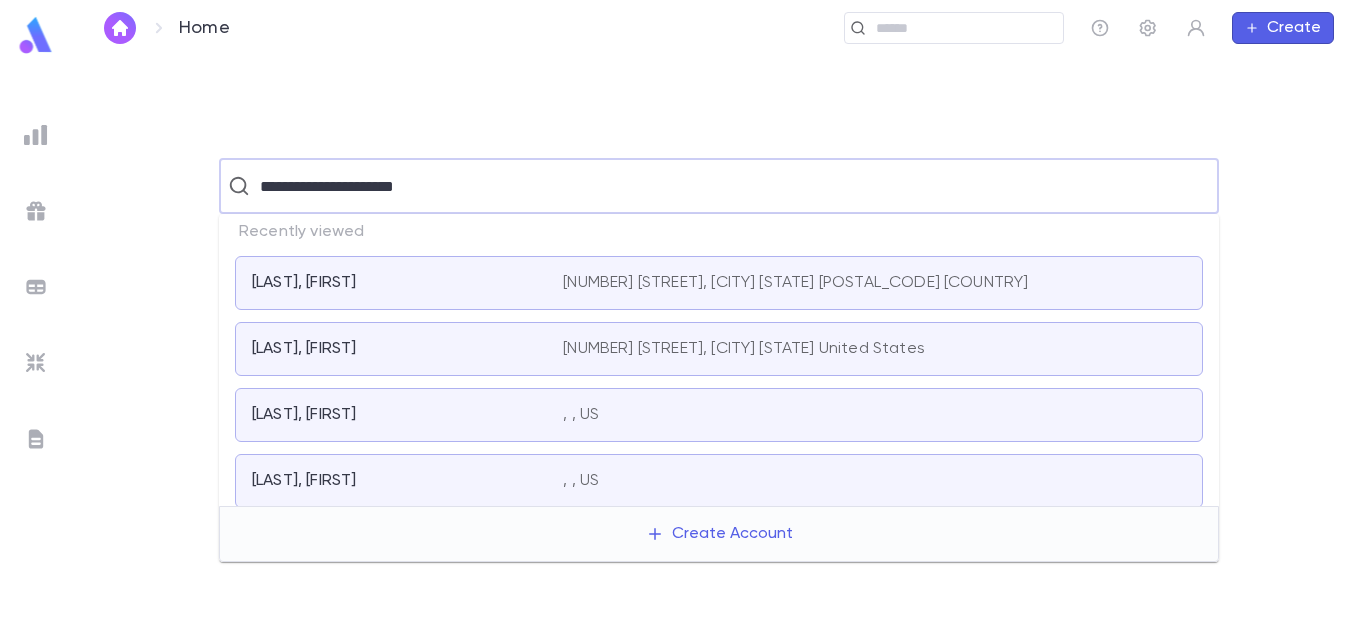 drag, startPoint x: 372, startPoint y: 192, endPoint x: 0, endPoint y: 297, distance: 386.5346 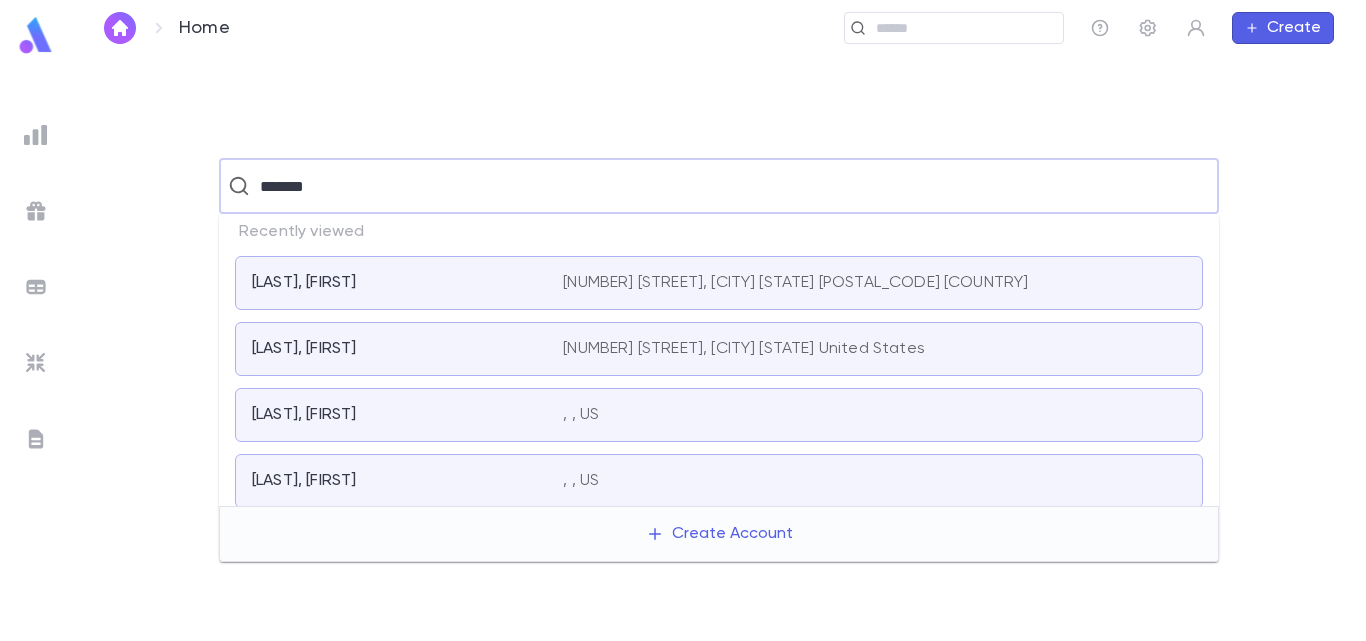 type on "*******" 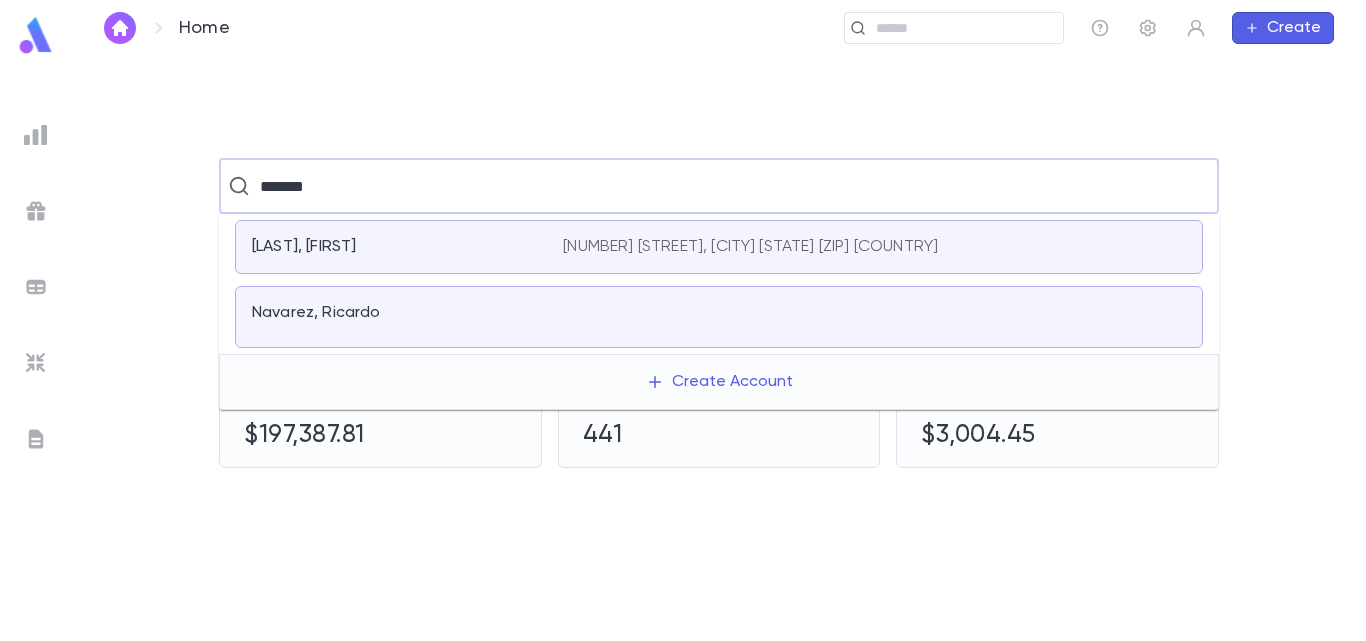 click on "[LAST], [FIRST] [NUMBER] [STREET], [CITY] [STATE] [ZIP] [COUNTRY]" at bounding box center (719, 247) 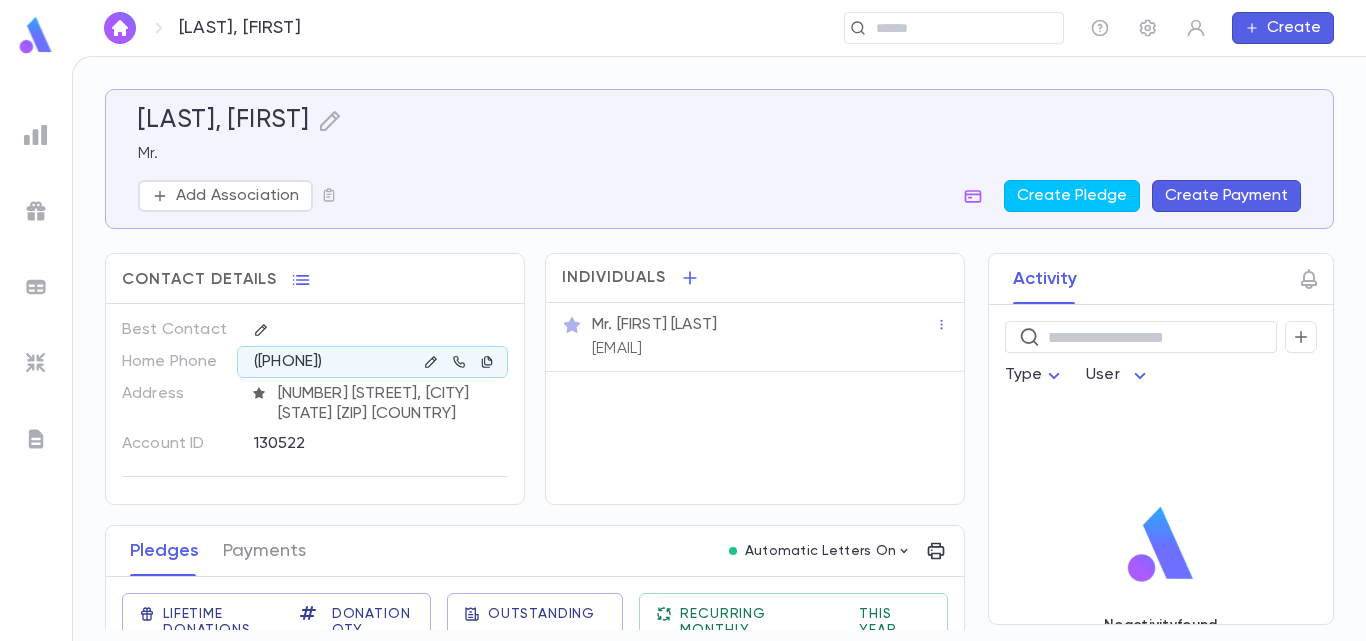 click on "Pledges Payments  Automatic Letters On" at bounding box center (535, 551) 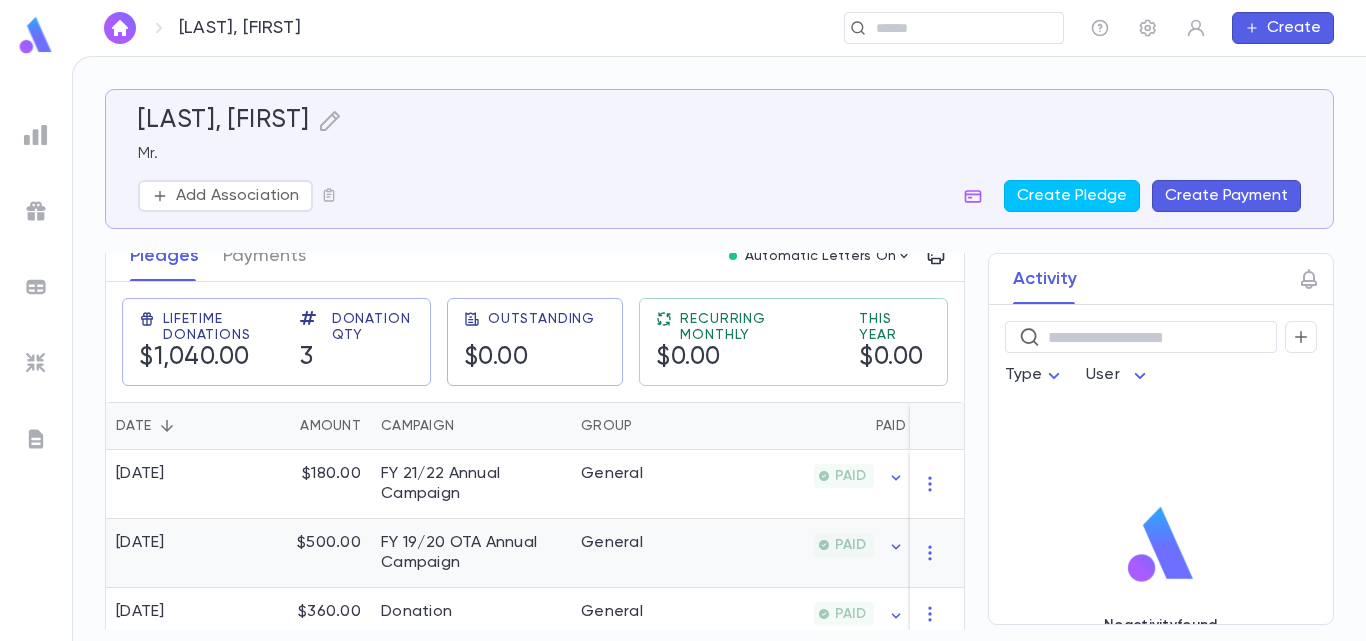 scroll, scrollTop: 315, scrollLeft: 0, axis: vertical 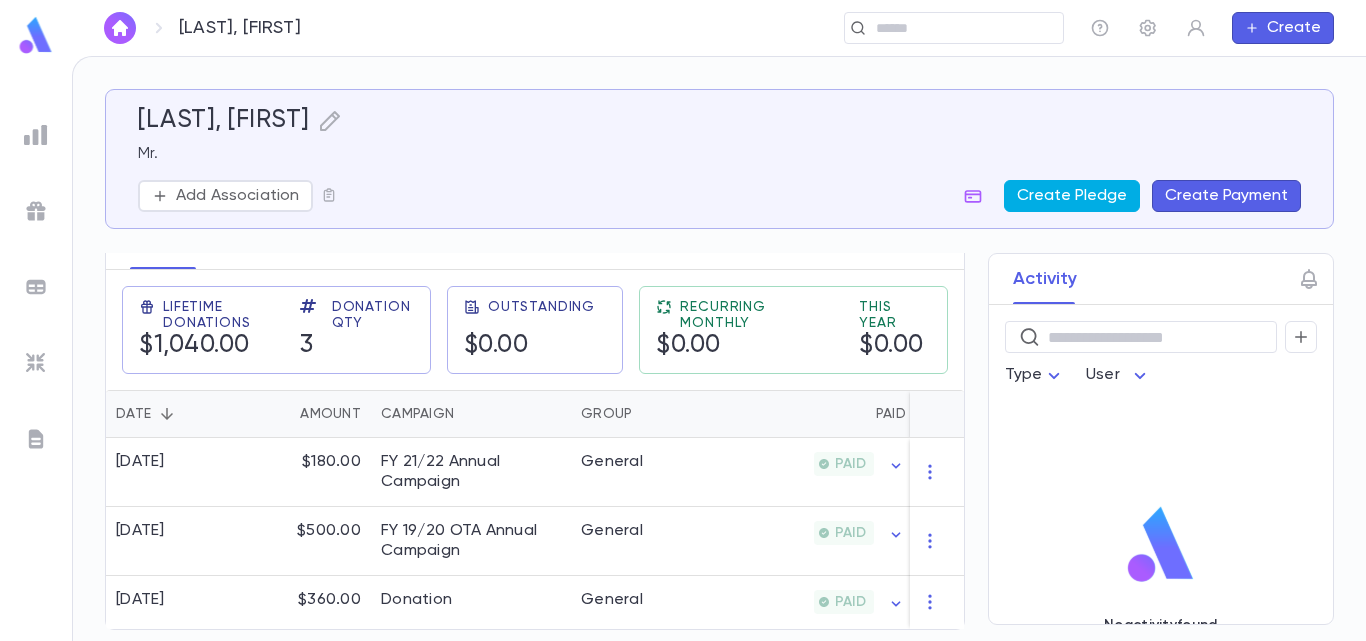 click on "Create Pledge" at bounding box center [1072, 196] 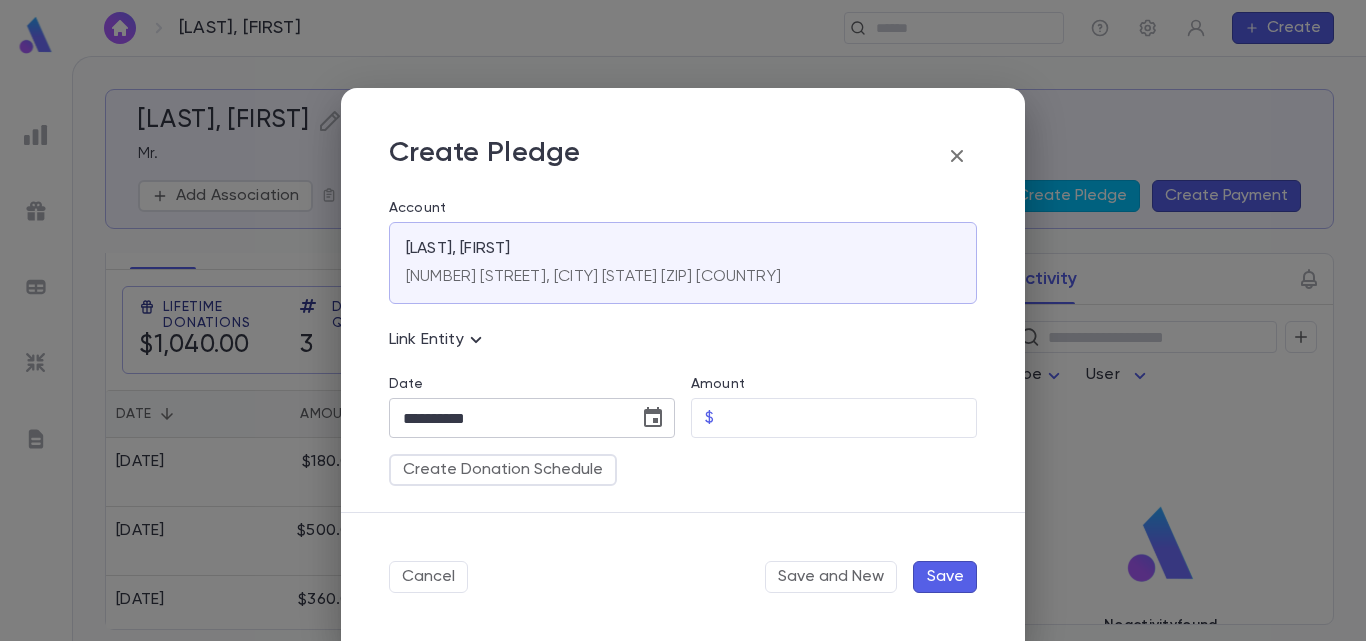 click at bounding box center [653, 418] 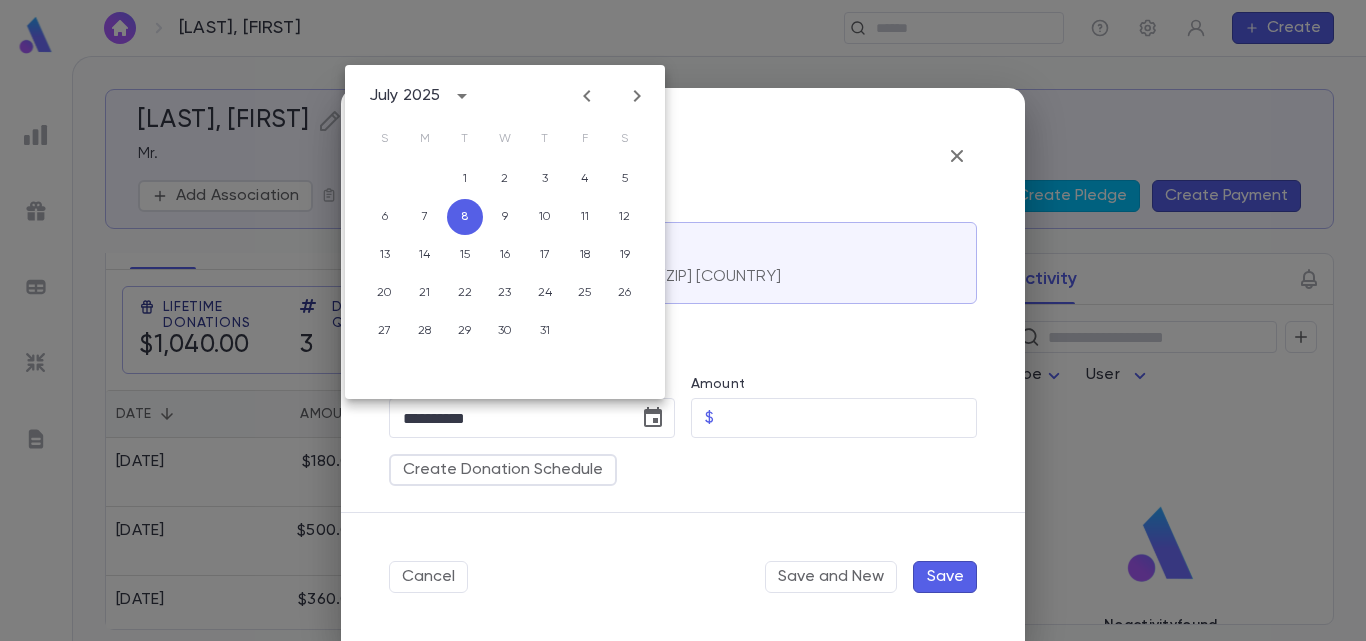click at bounding box center (587, 96) 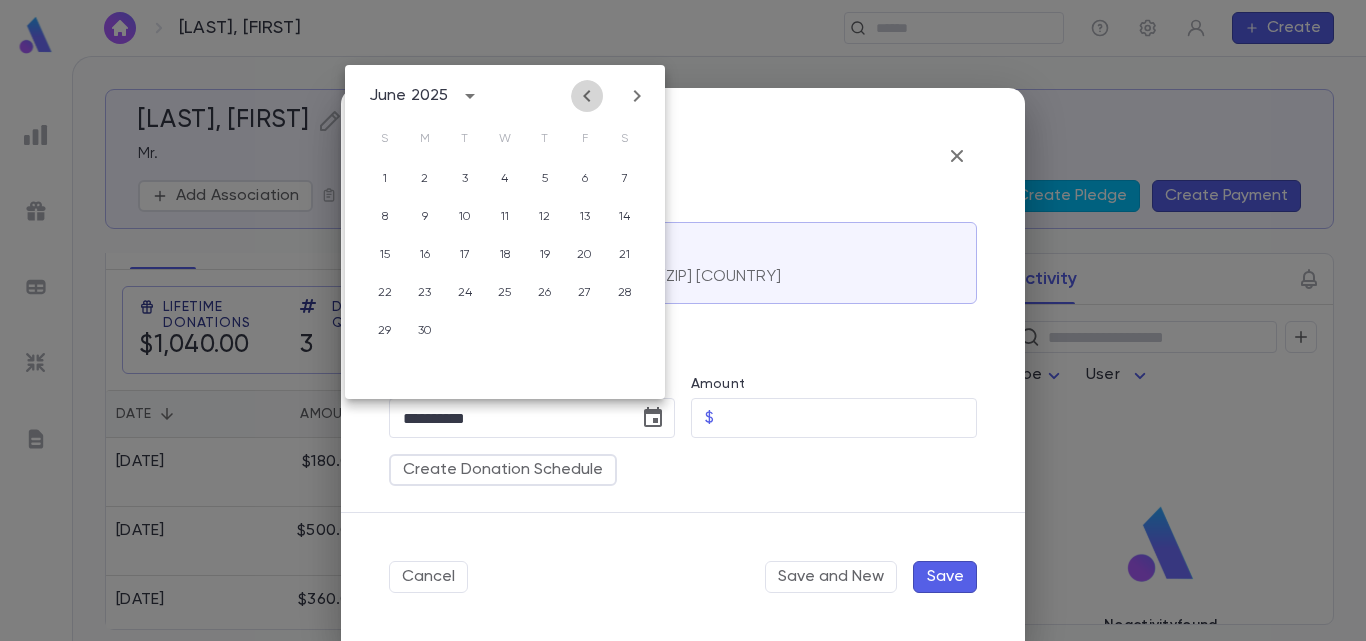 click at bounding box center (587, 96) 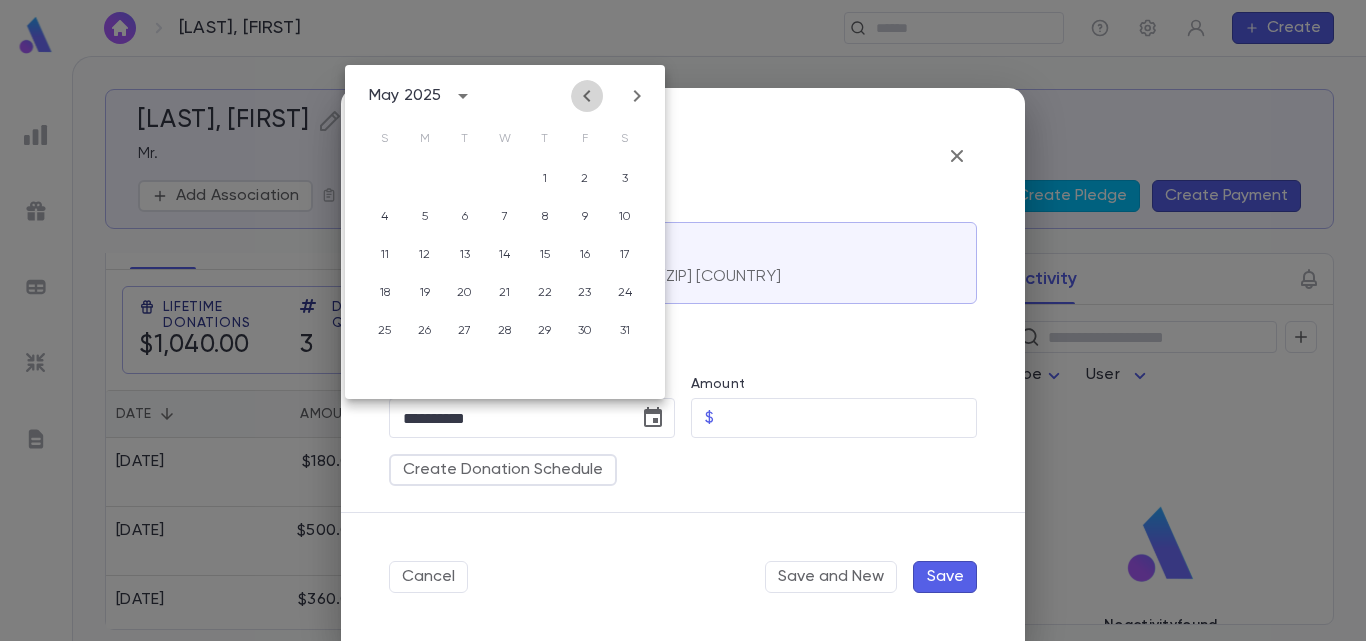click at bounding box center (587, 96) 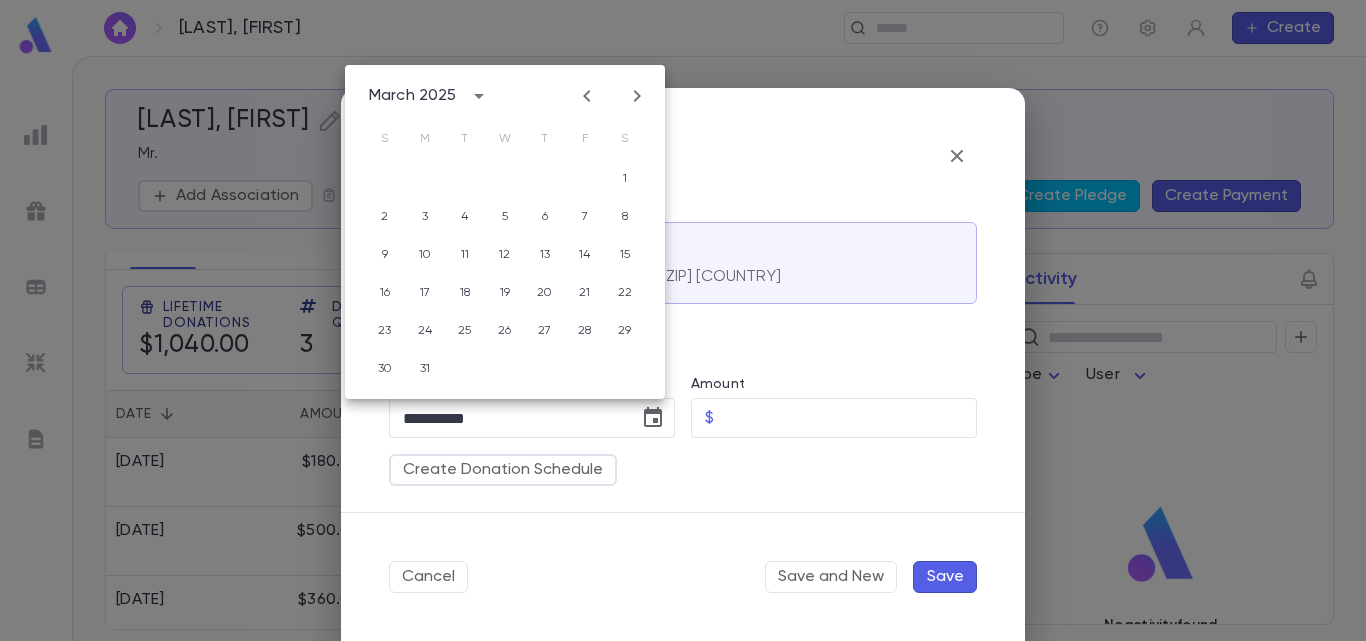 click at bounding box center (587, 96) 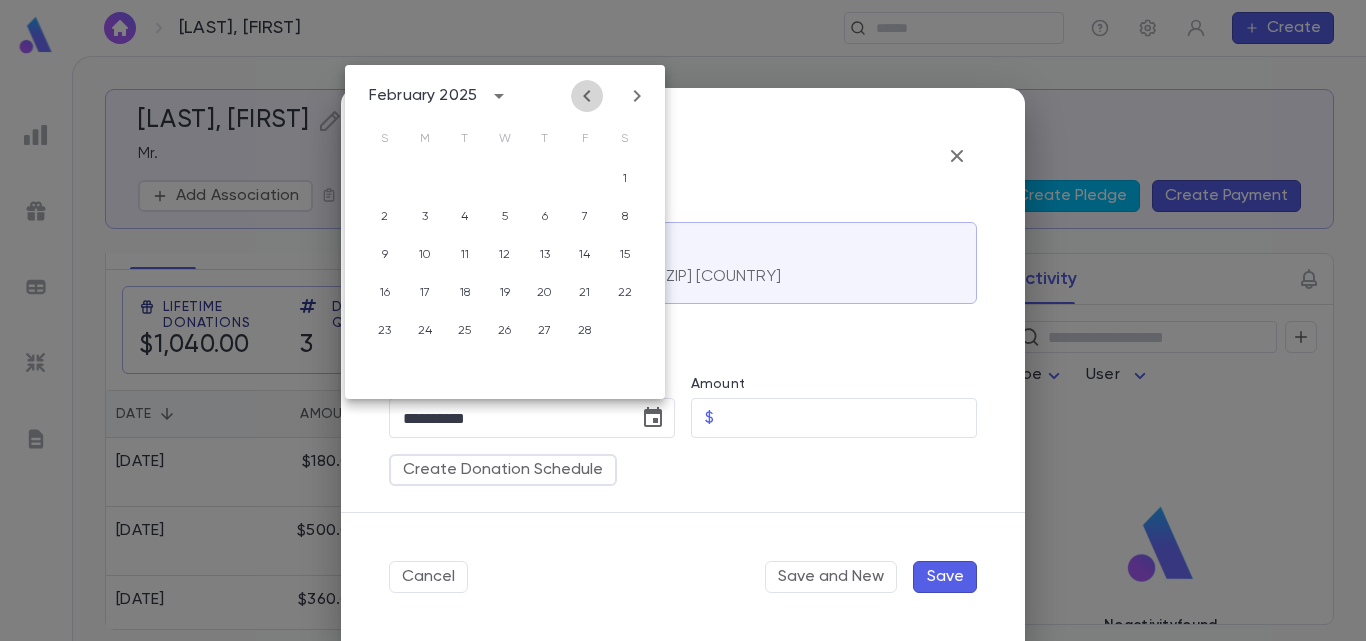 click at bounding box center [587, 96] 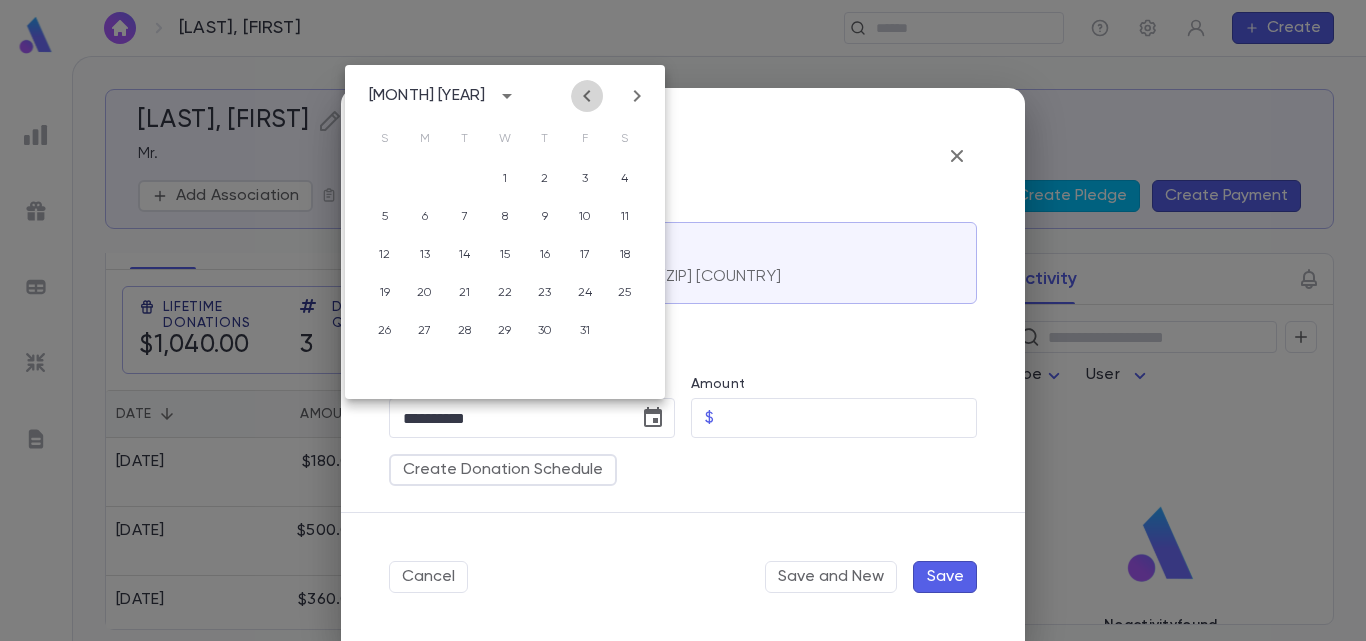 click at bounding box center (587, 96) 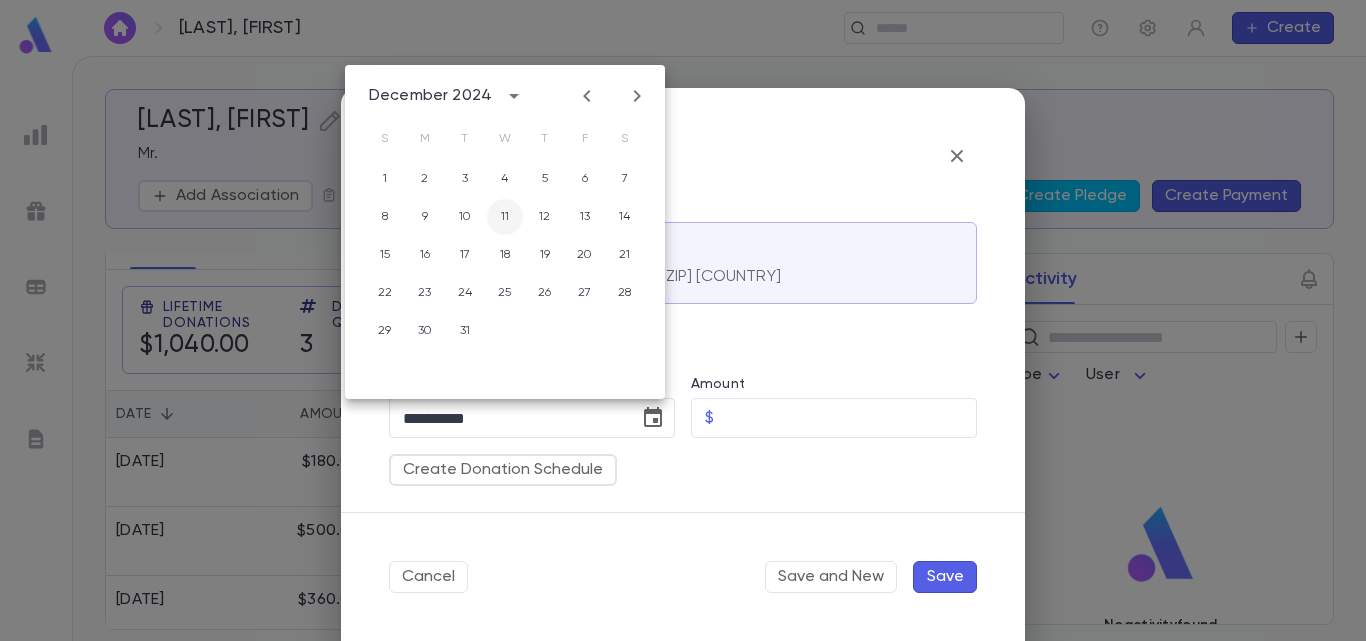 click on "11" at bounding box center (505, 179) 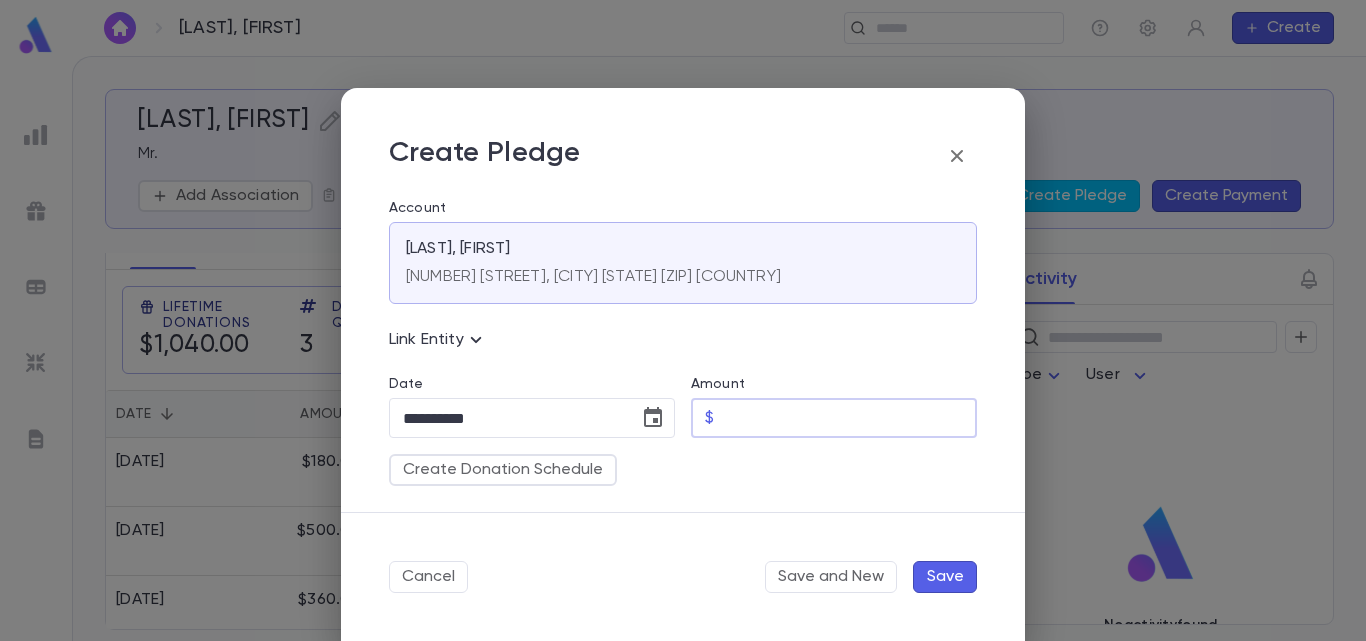 click on "Amount" at bounding box center [849, 418] 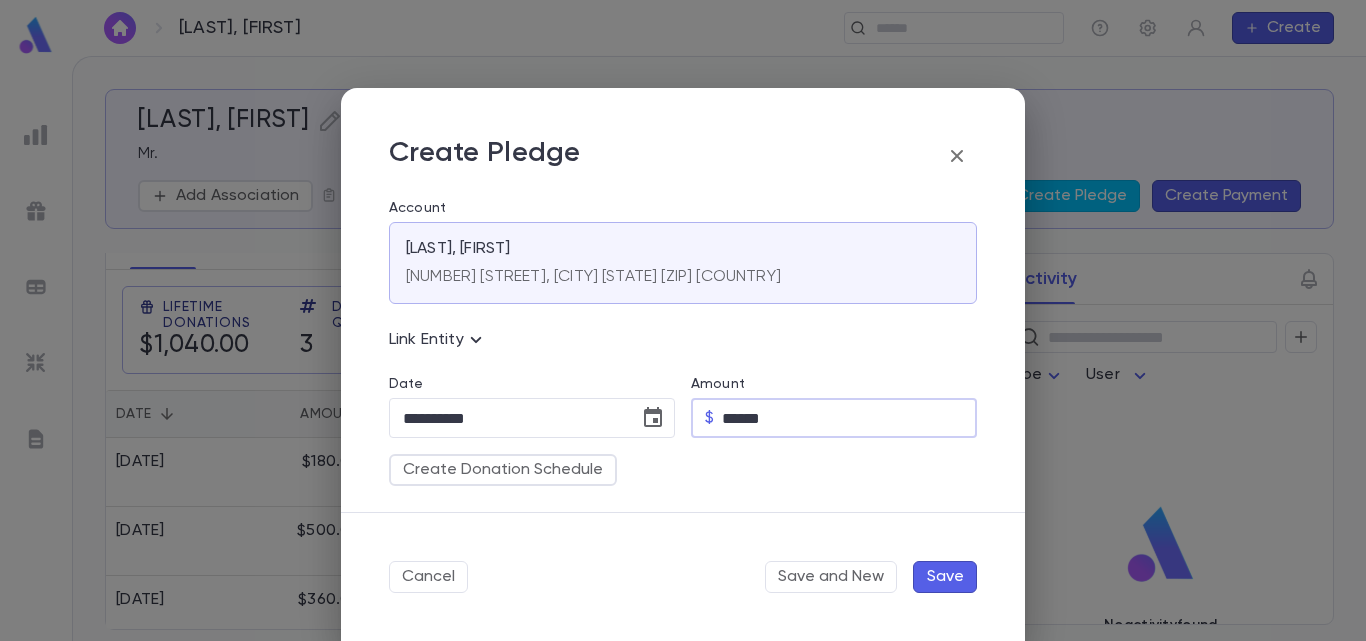type on "******" 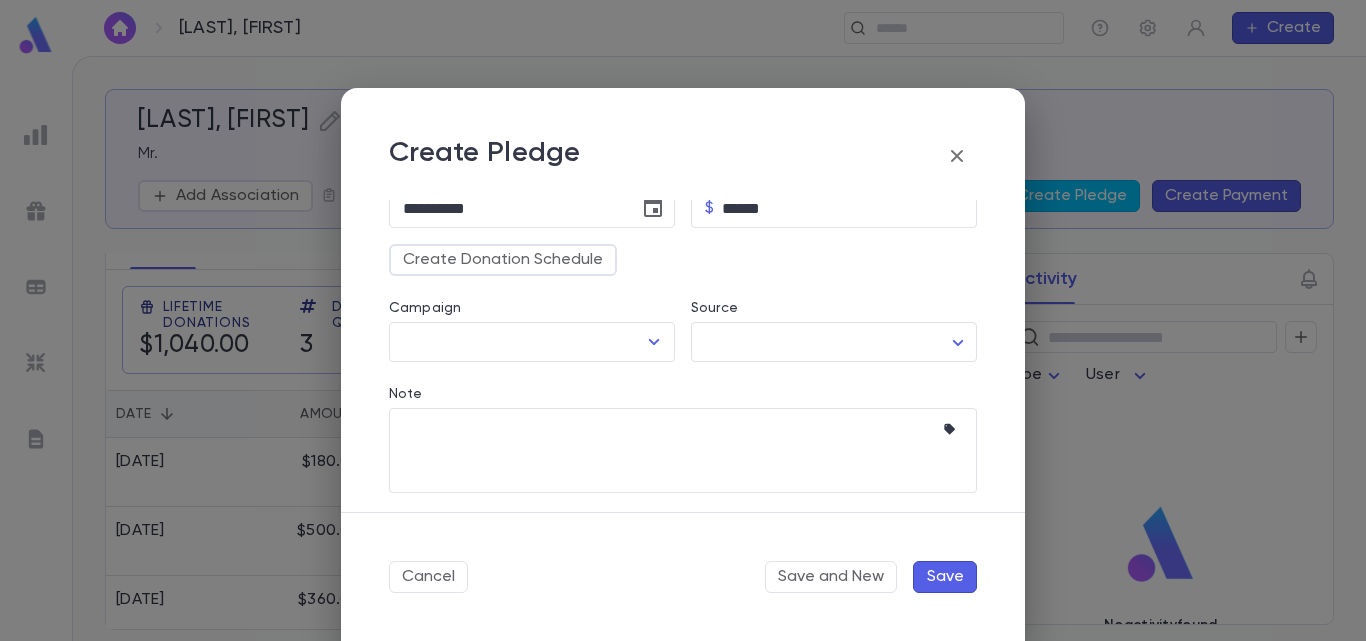 scroll, scrollTop: 234, scrollLeft: 0, axis: vertical 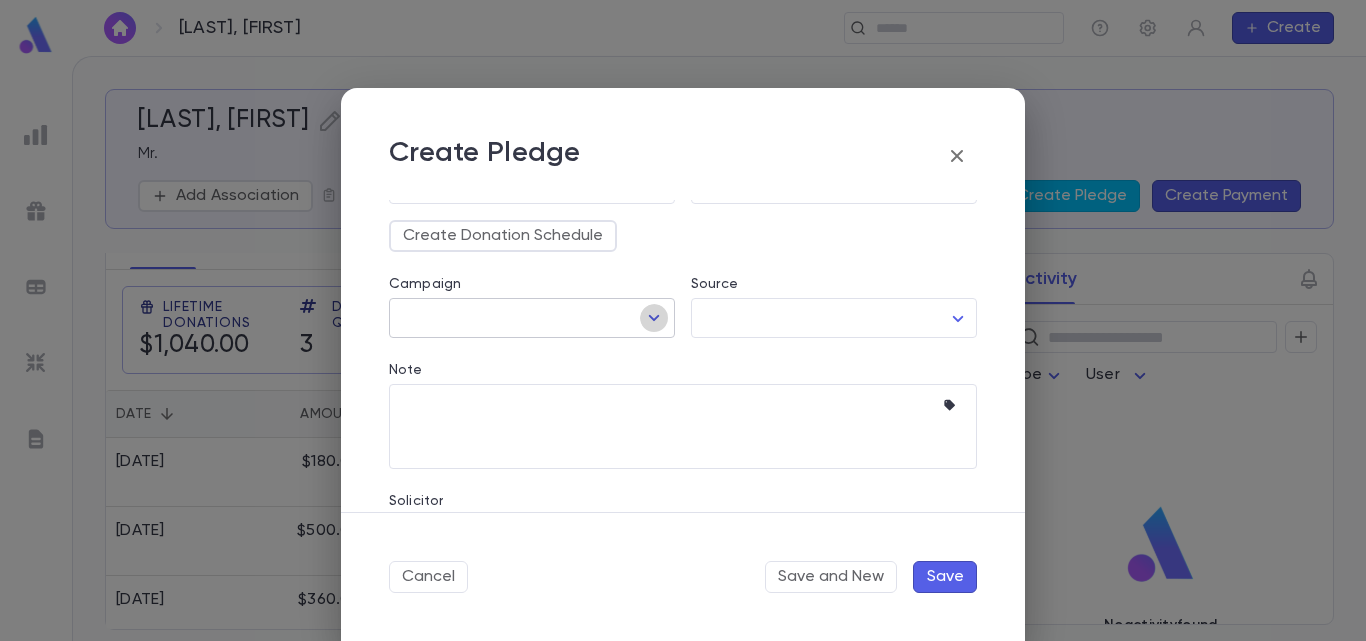 click at bounding box center [654, 318] 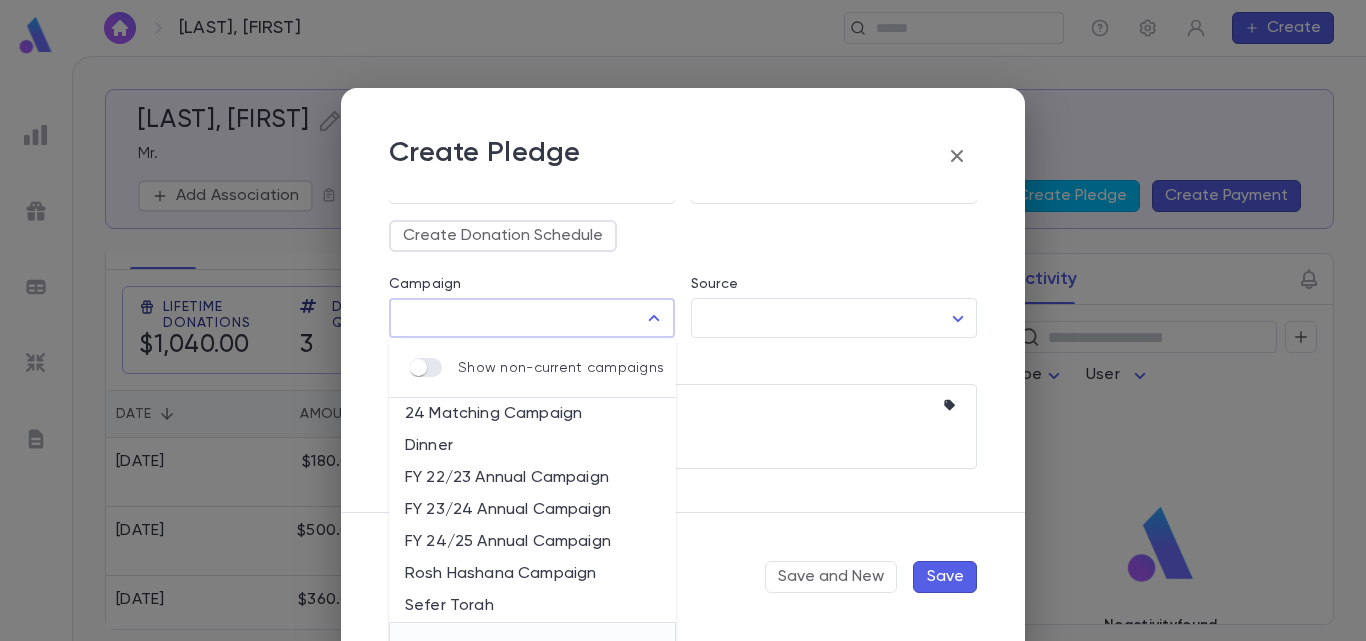 click on "FY 24/25 Annual Campaign" at bounding box center (532, 542) 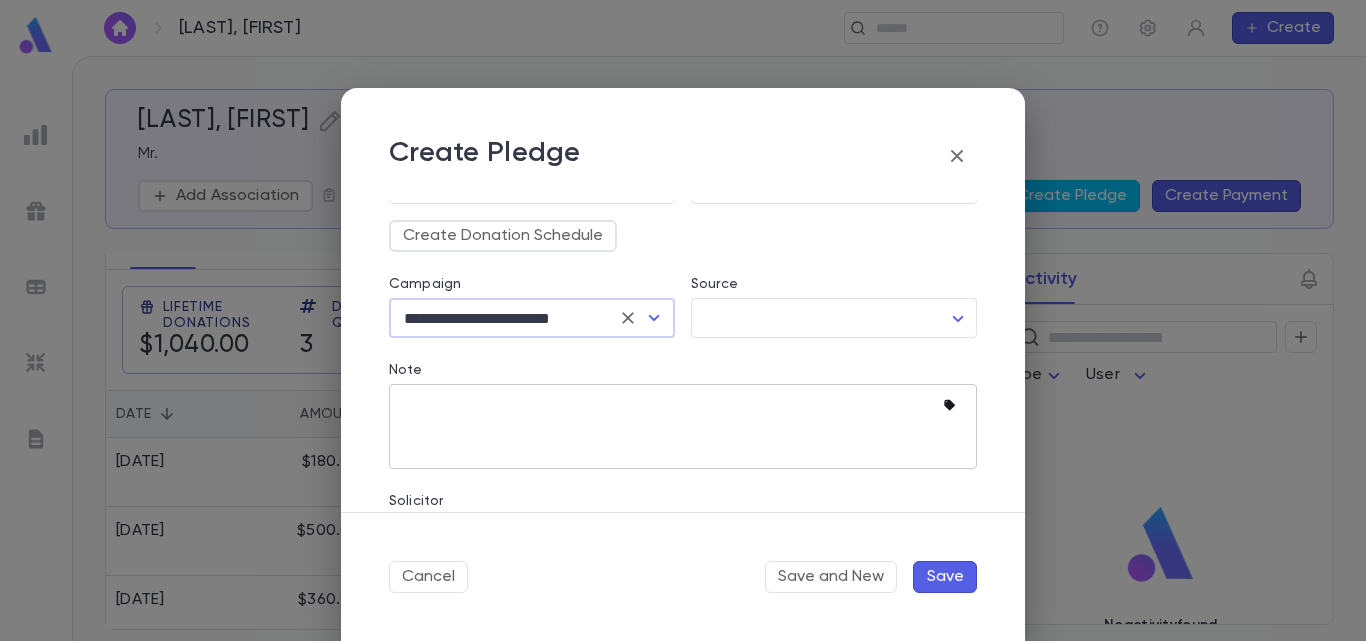 click at bounding box center (949, 405) 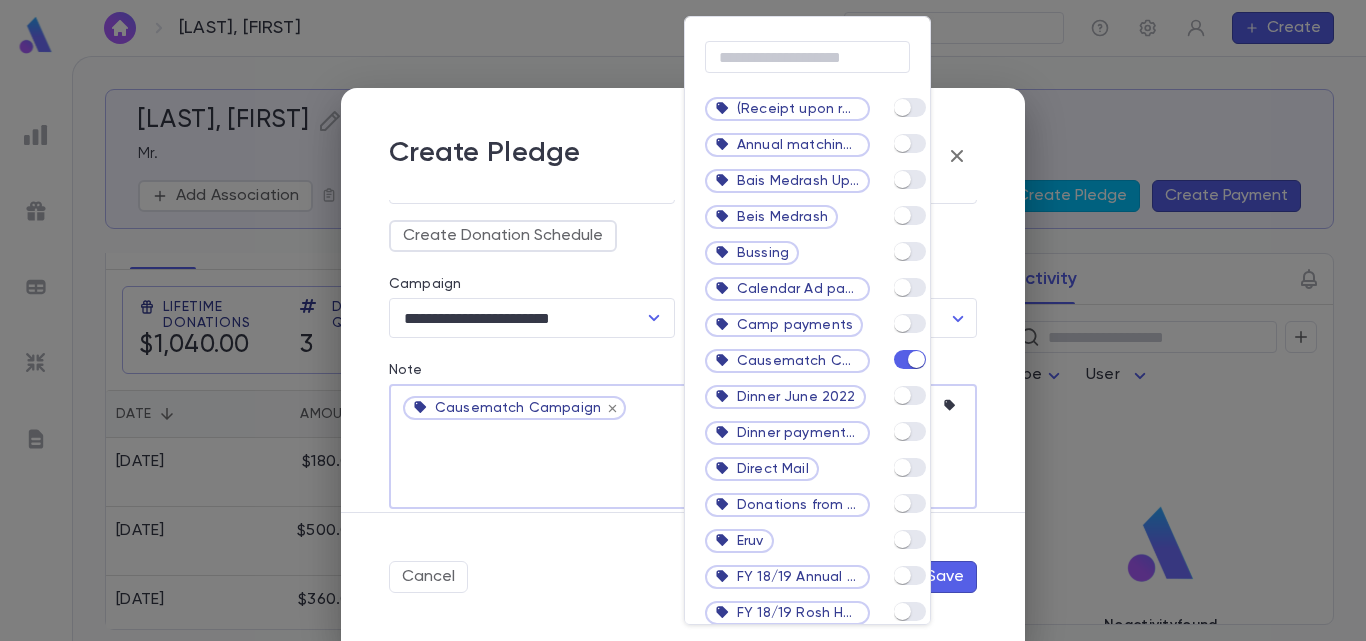 click at bounding box center (683, 320) 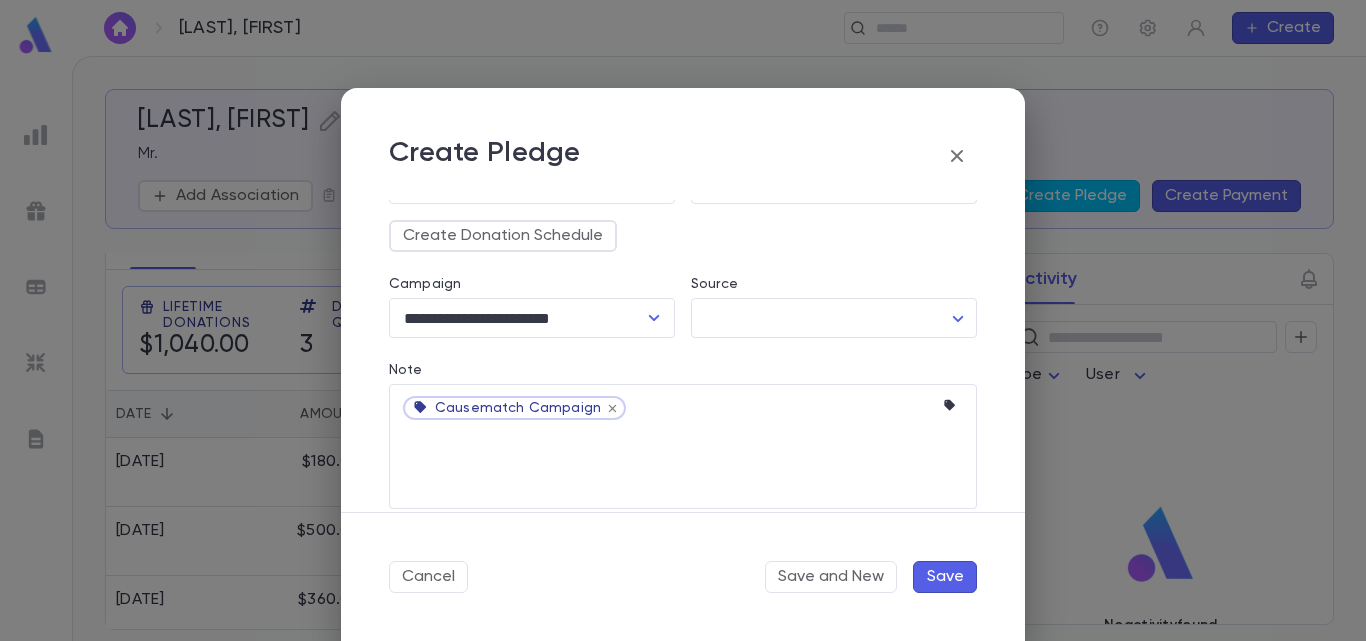 click on "Save" at bounding box center [945, 577] 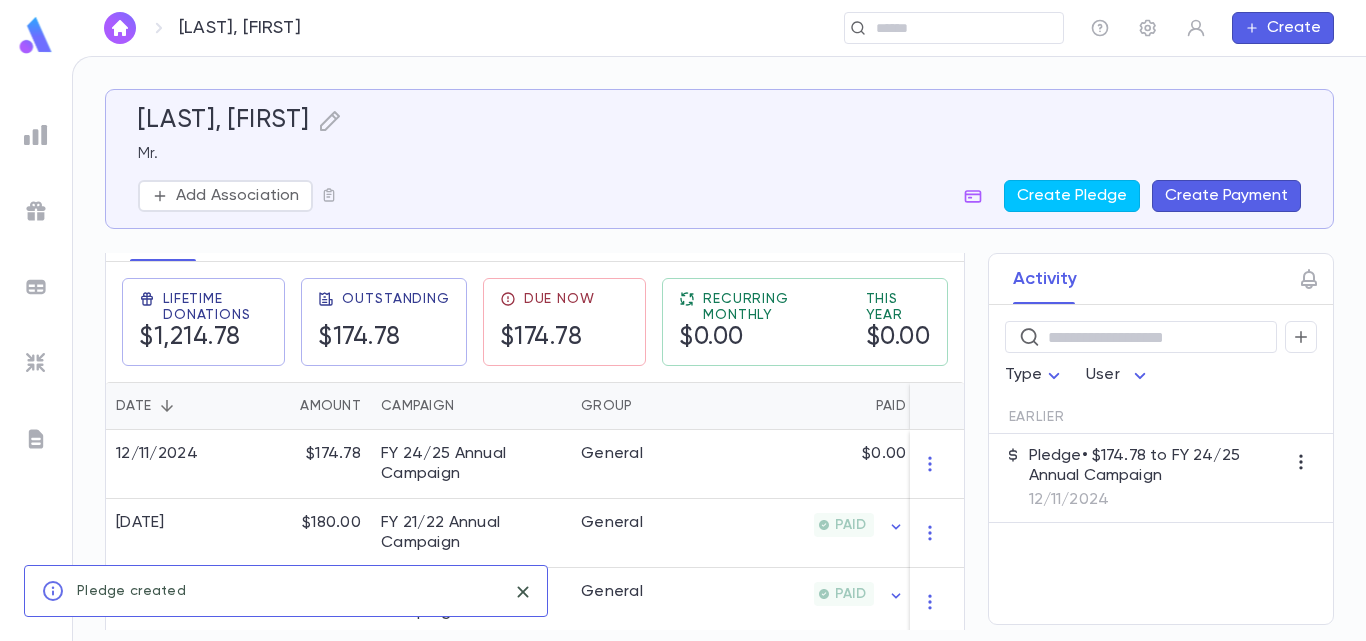 click on "12/11/2024" at bounding box center [1157, 500] 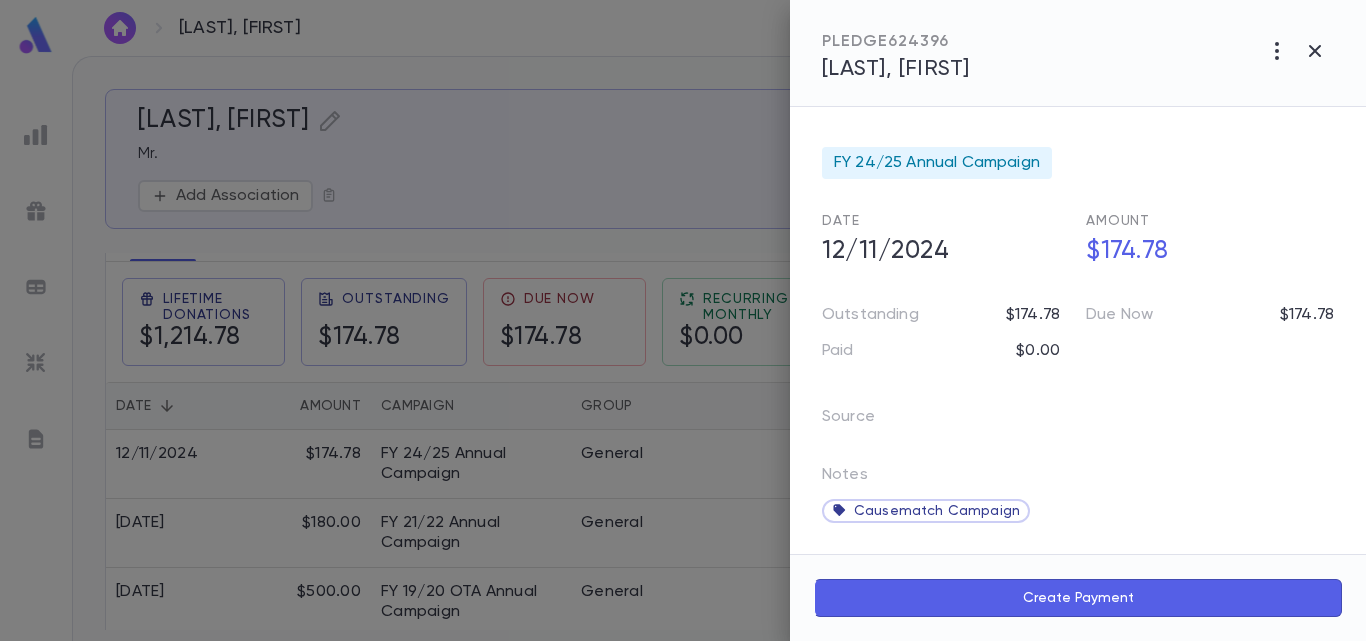 click on "Create Payment" at bounding box center (1078, 598) 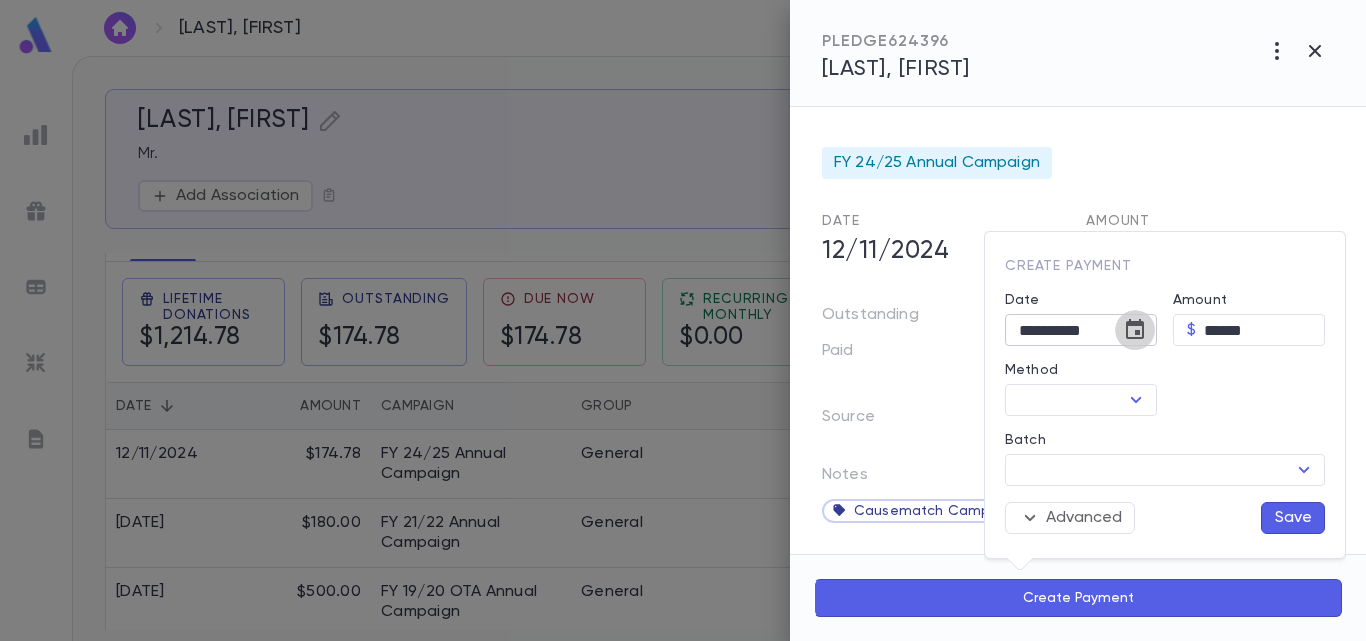 click at bounding box center [1135, 330] 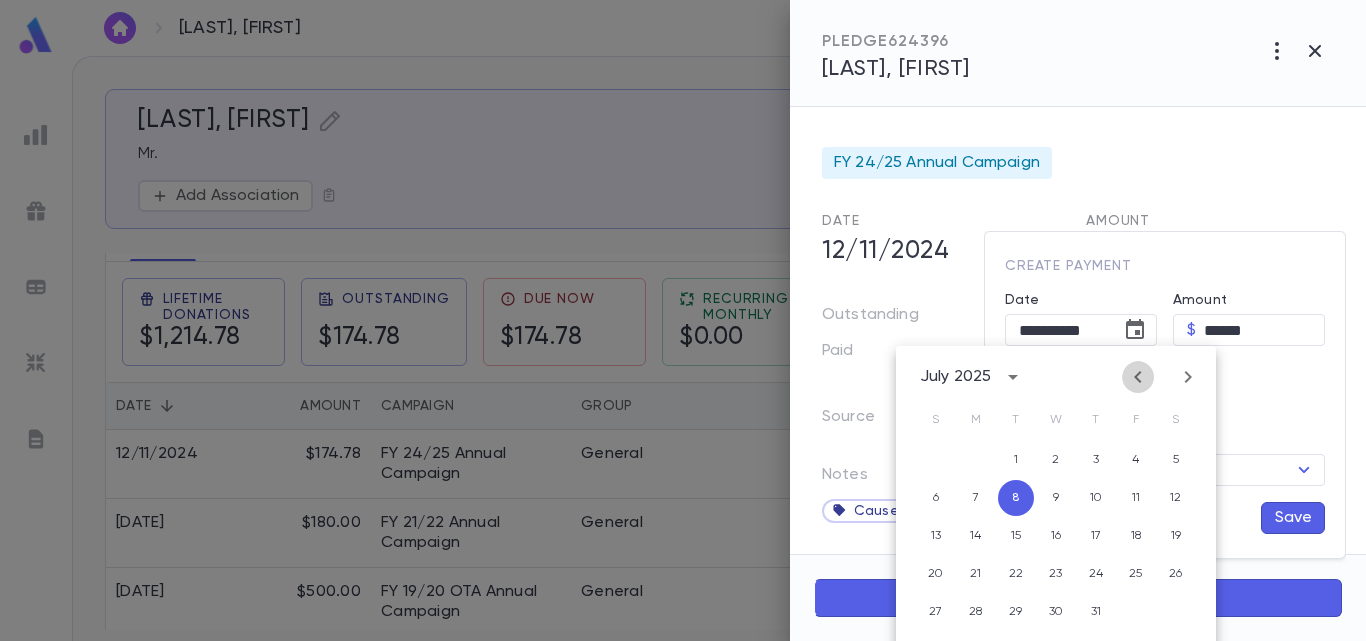 click at bounding box center (1138, 377) 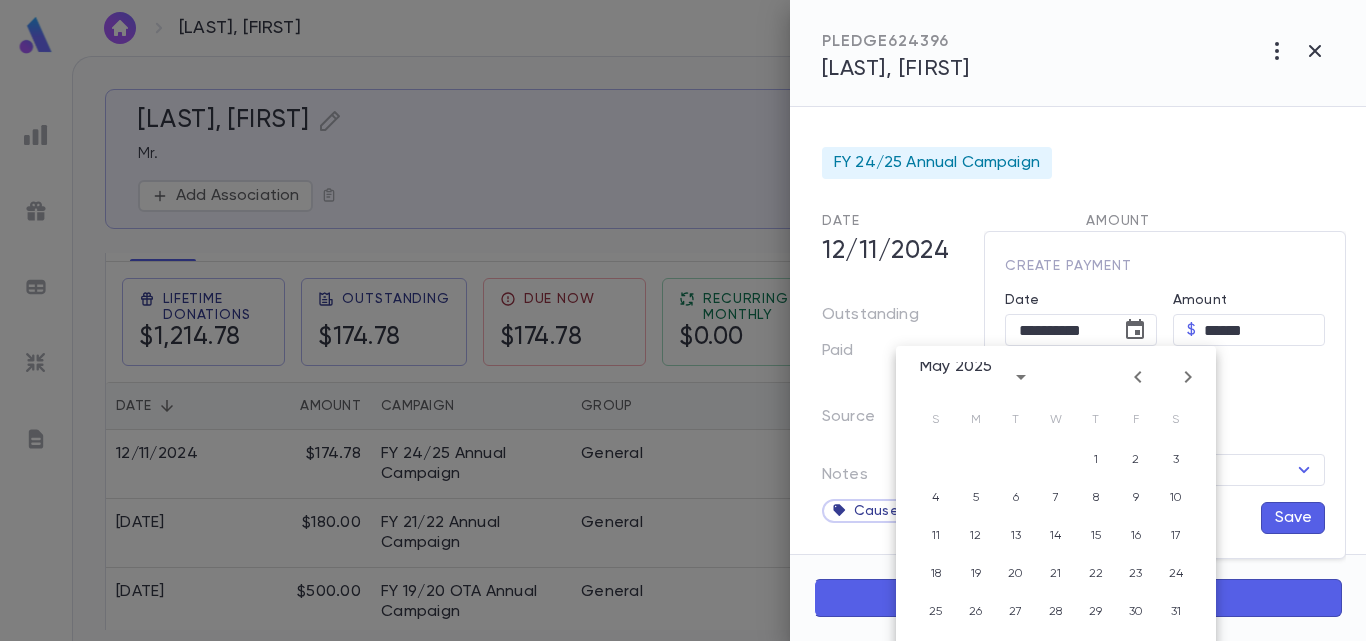 click at bounding box center [1138, 377] 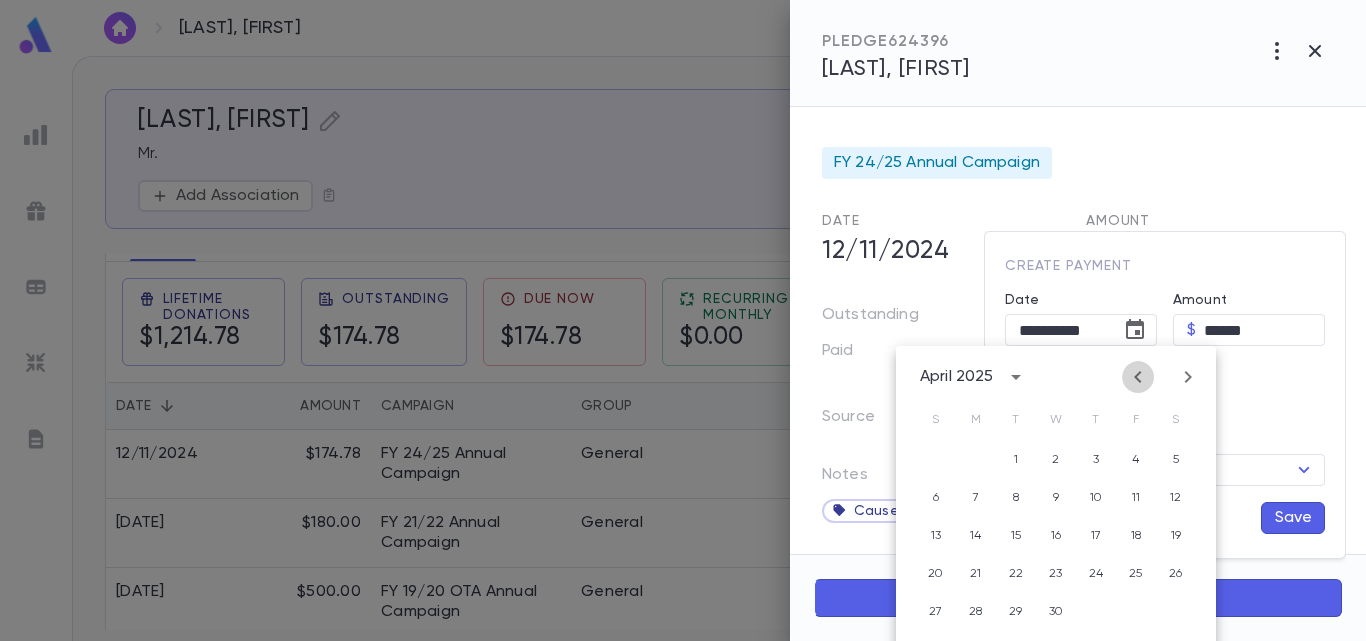 click at bounding box center (1138, 377) 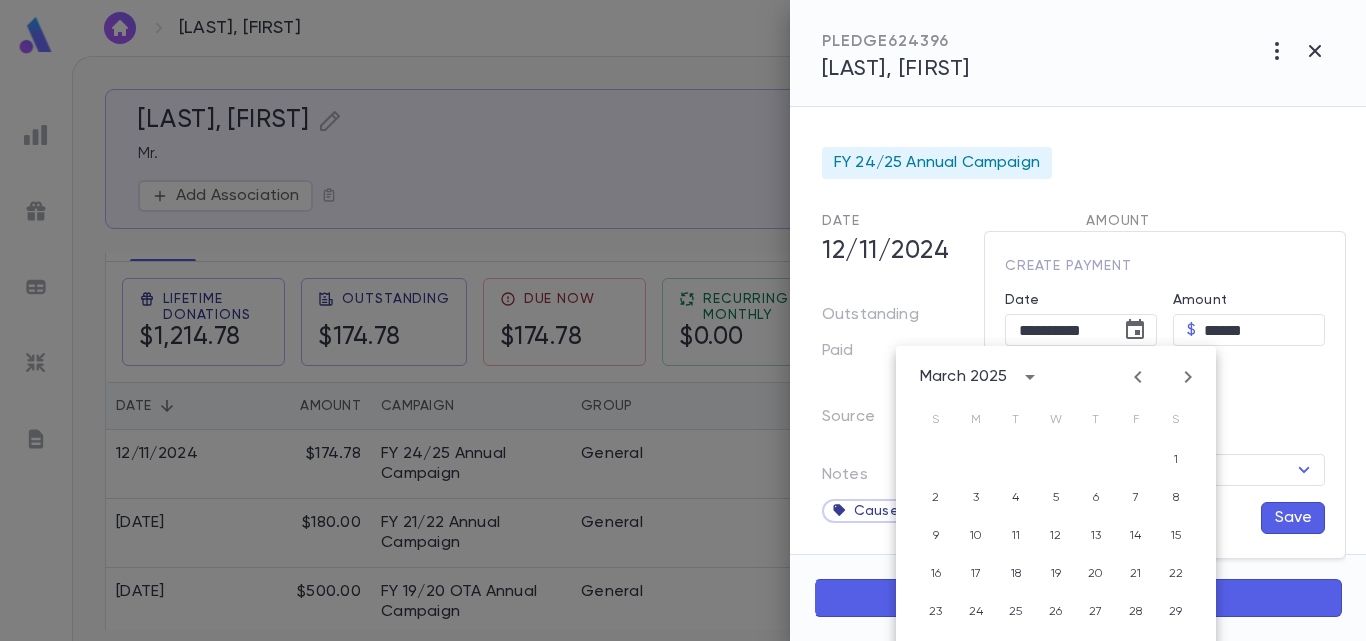 click at bounding box center (1138, 377) 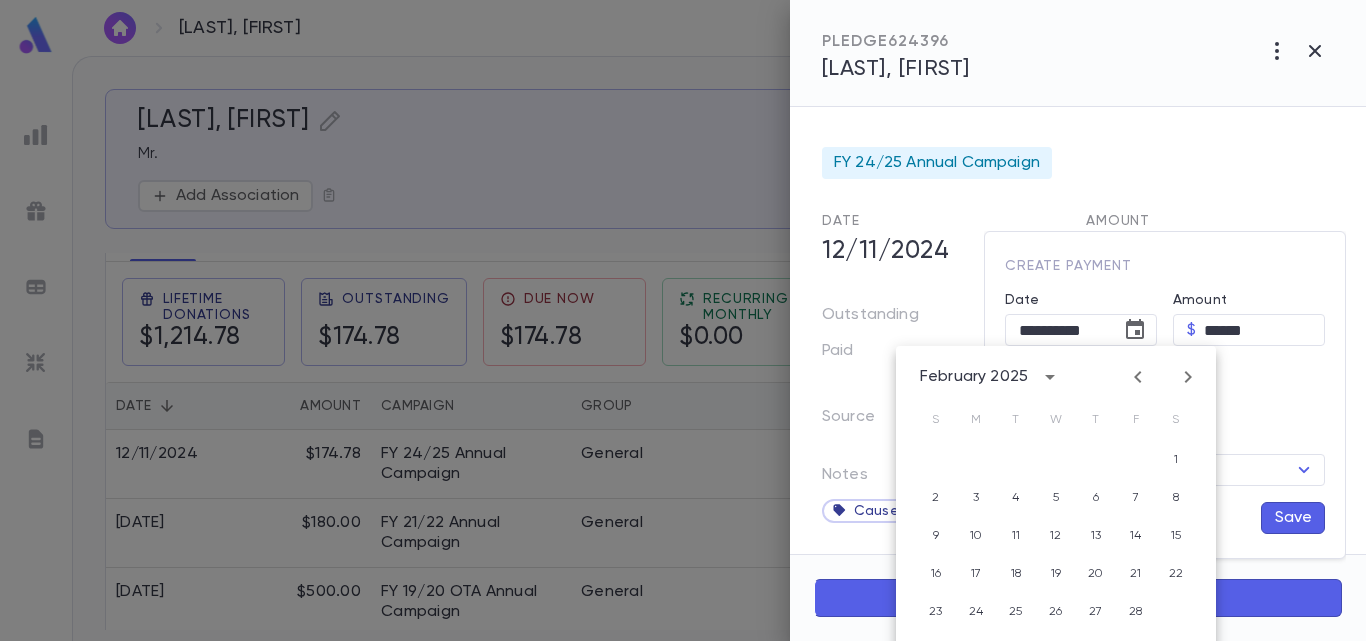click at bounding box center [1138, 377] 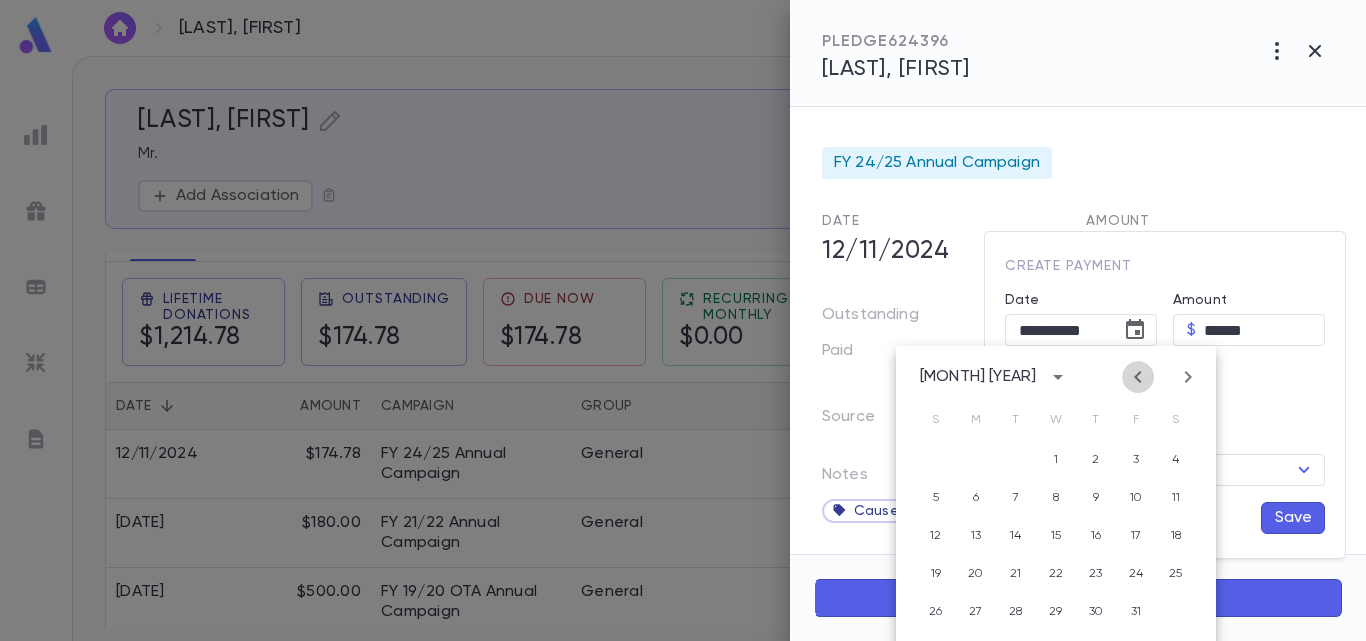 click at bounding box center (1138, 377) 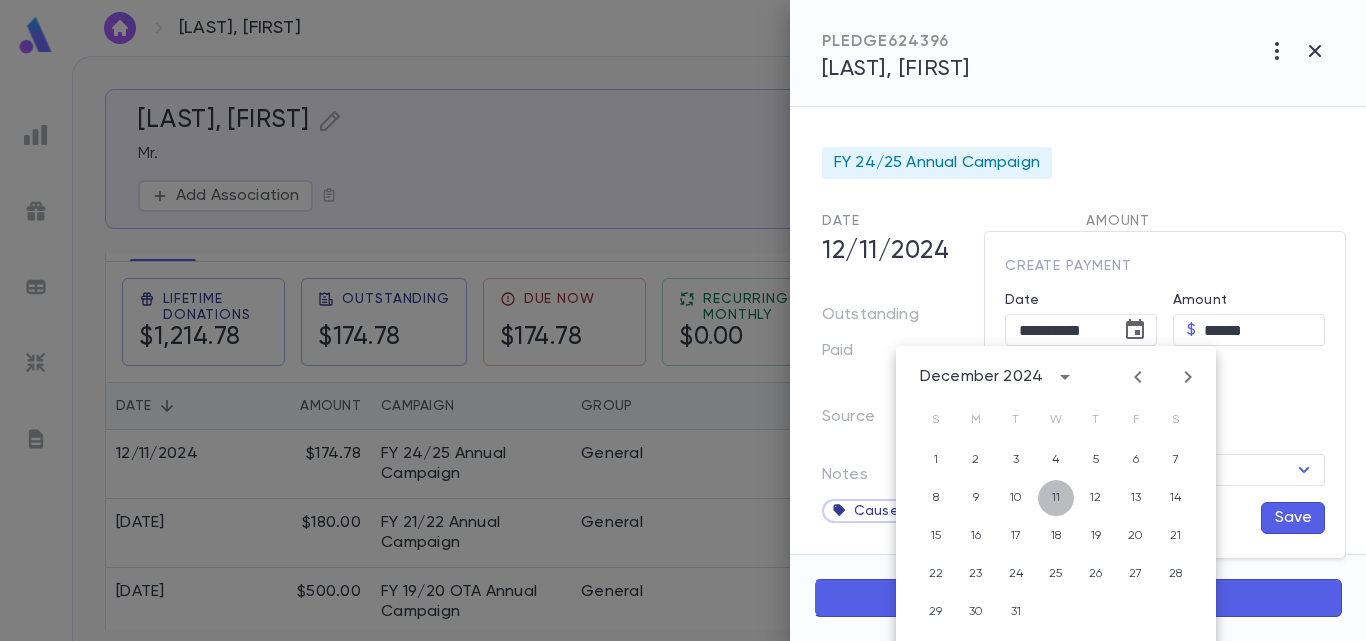 click on "11" at bounding box center [1056, 460] 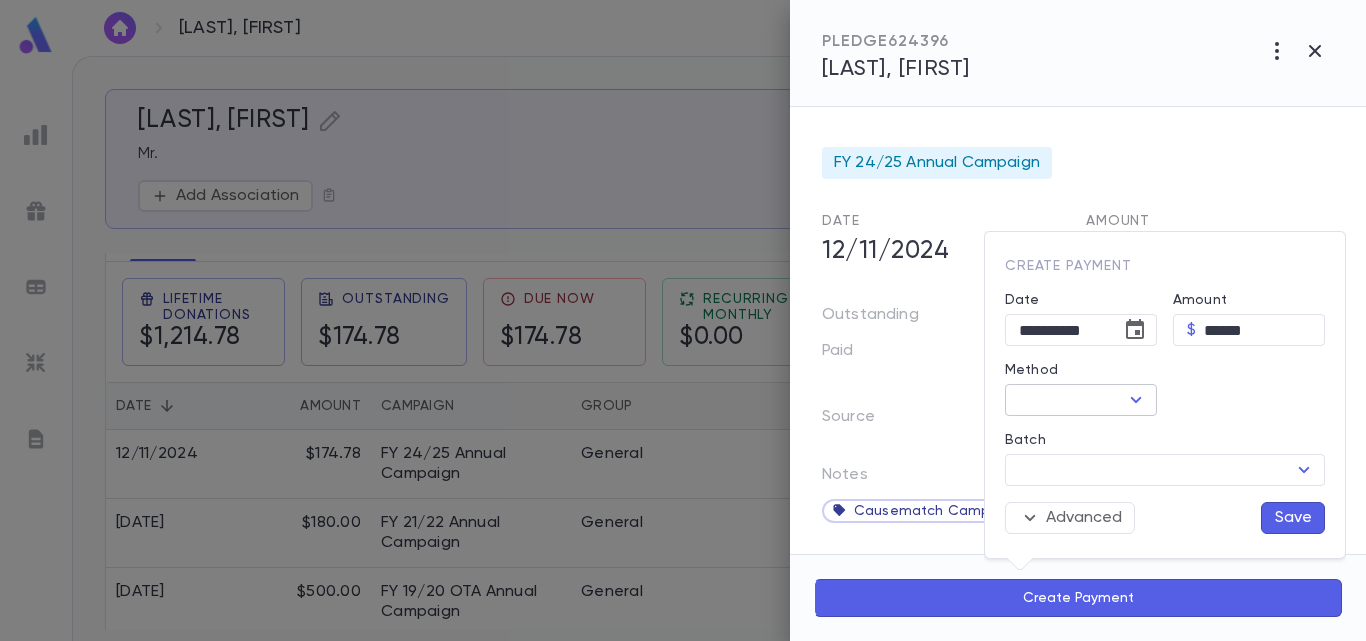 click at bounding box center (1136, 400) 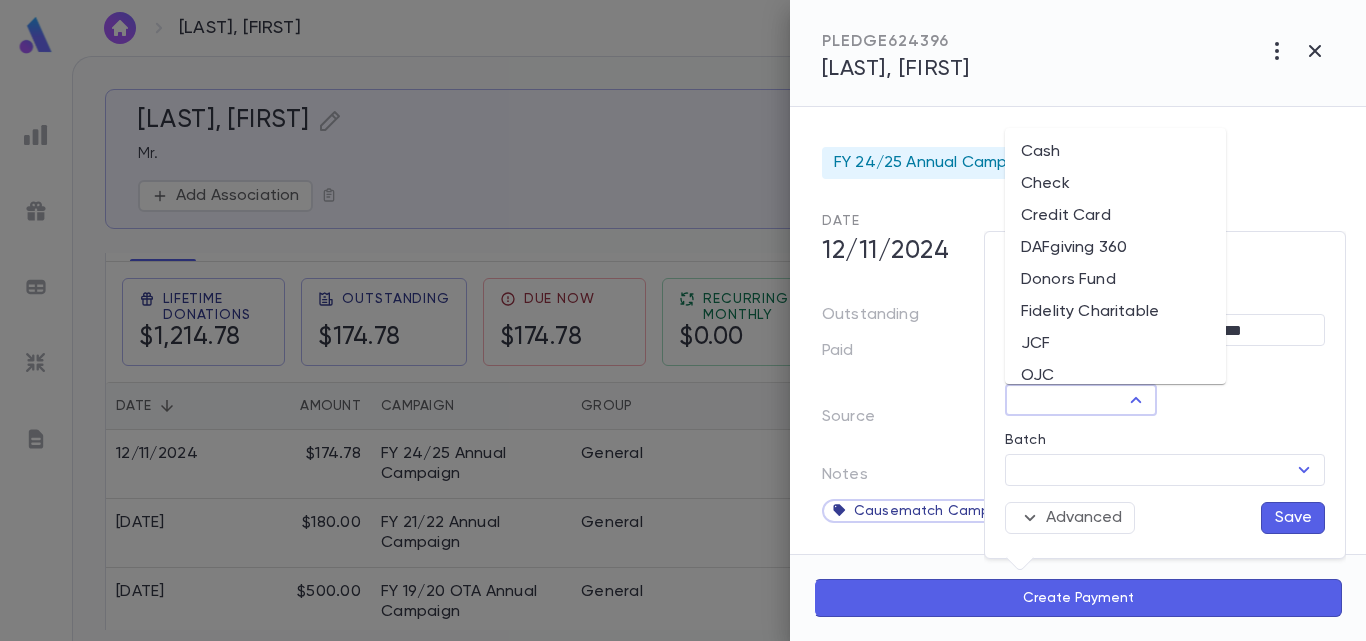 click on "Donors Fund" at bounding box center [1115, 280] 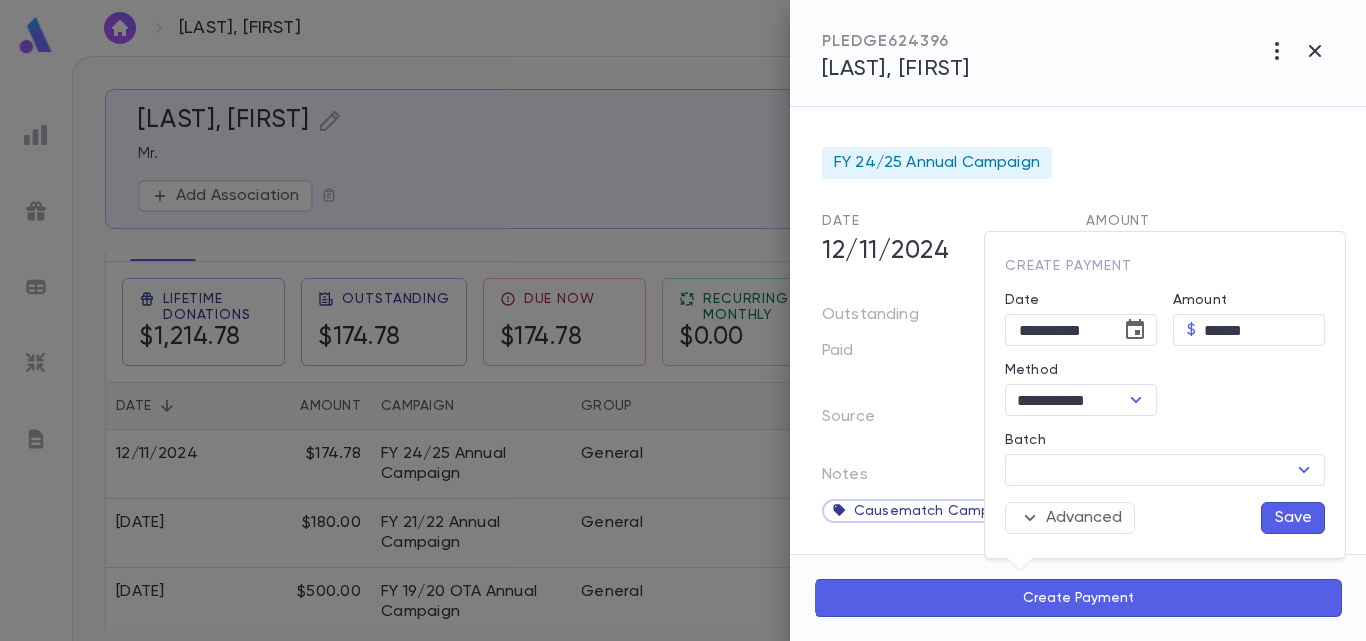 click on "Save" at bounding box center [1293, 518] 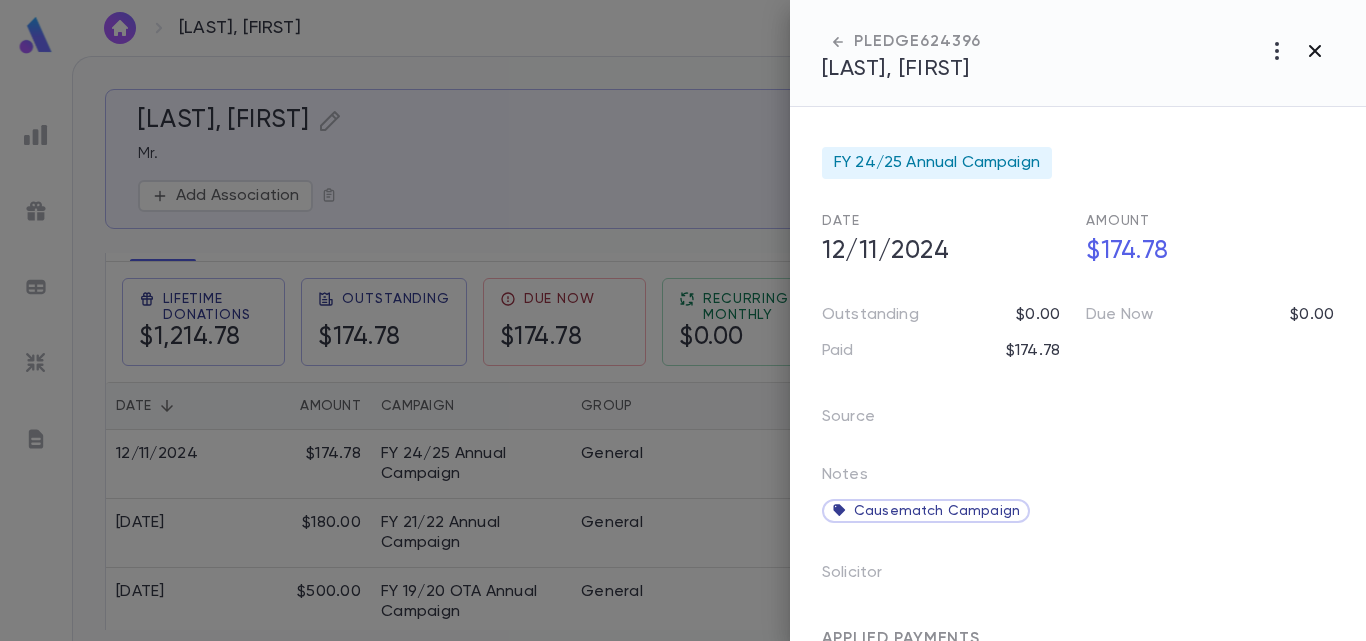 click at bounding box center [1315, 51] 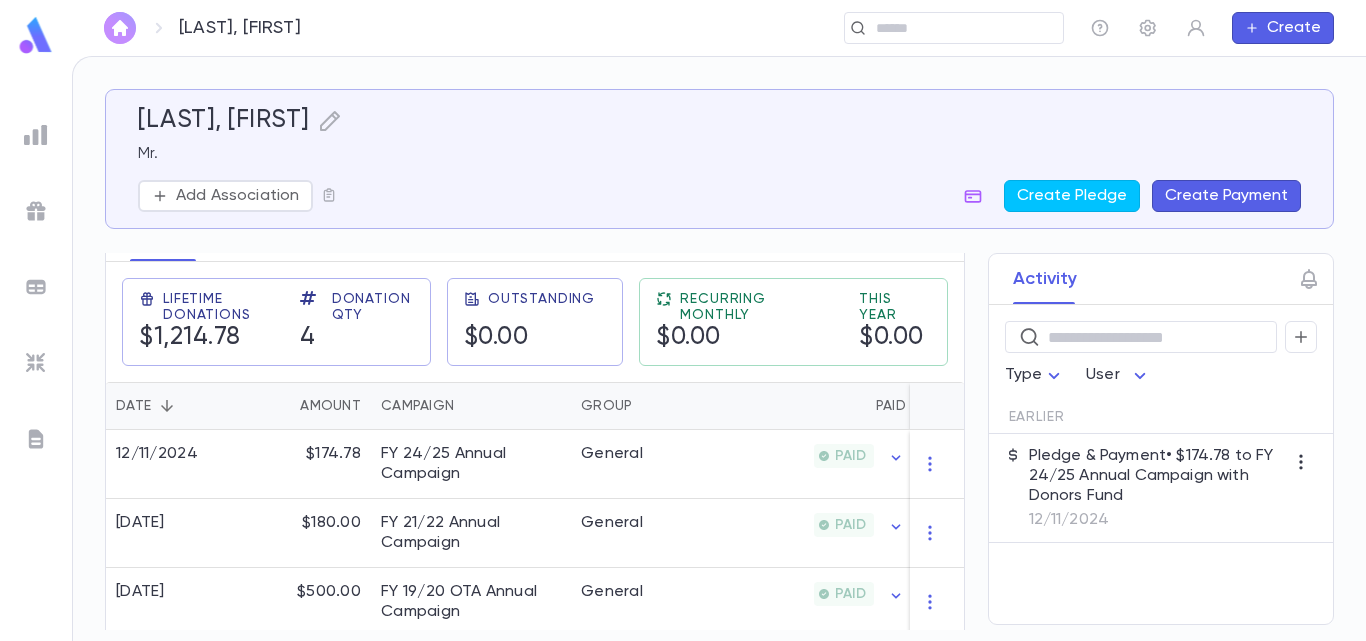 click at bounding box center (120, 28) 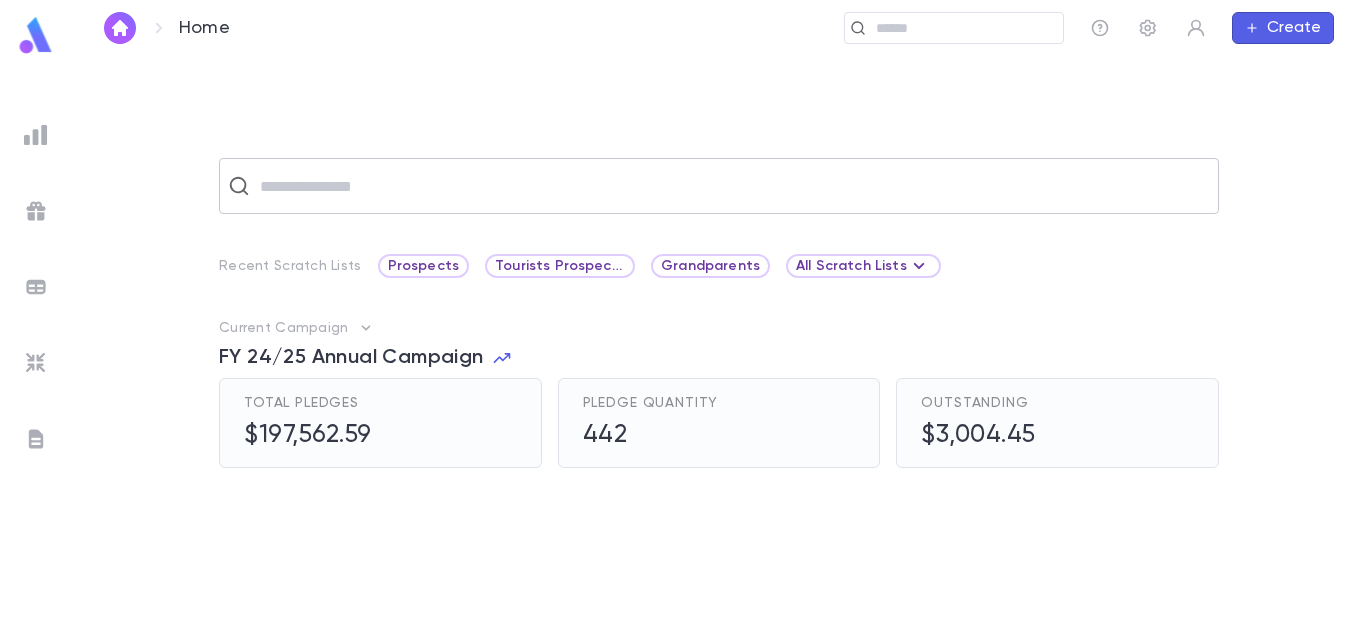 click at bounding box center [732, 186] 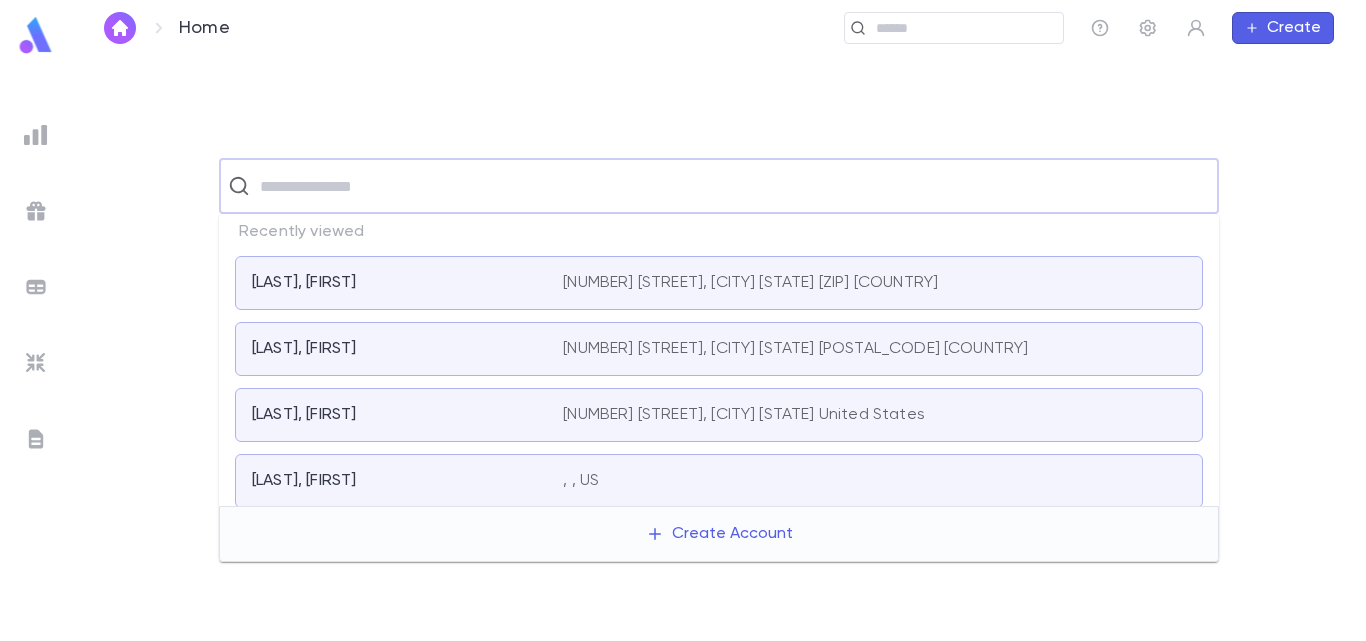 paste on "**********" 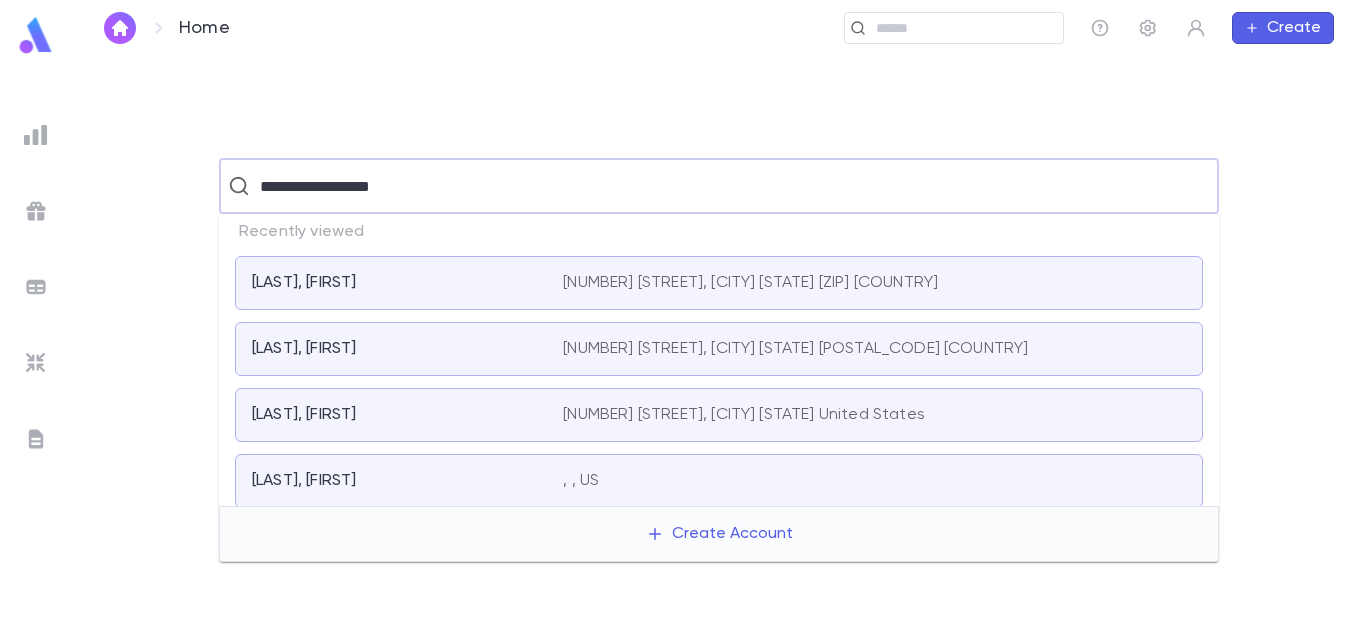type on "**********" 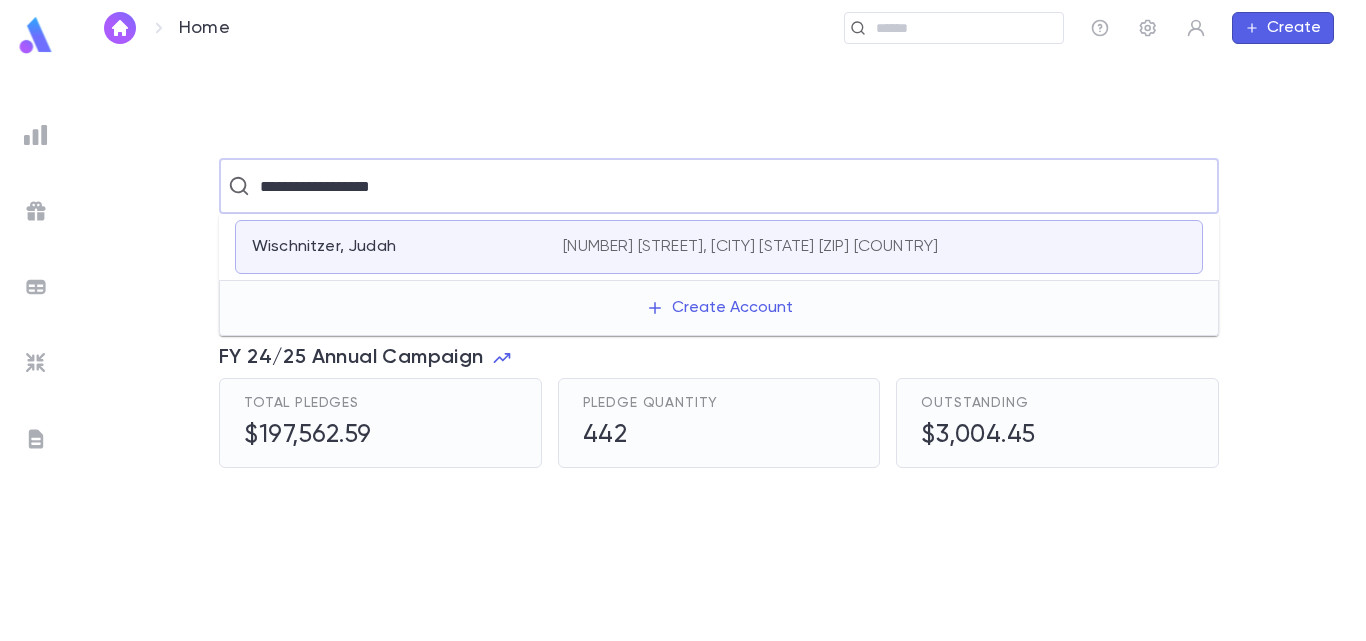 click on "Wischnitzer, Judah" at bounding box center (324, 247) 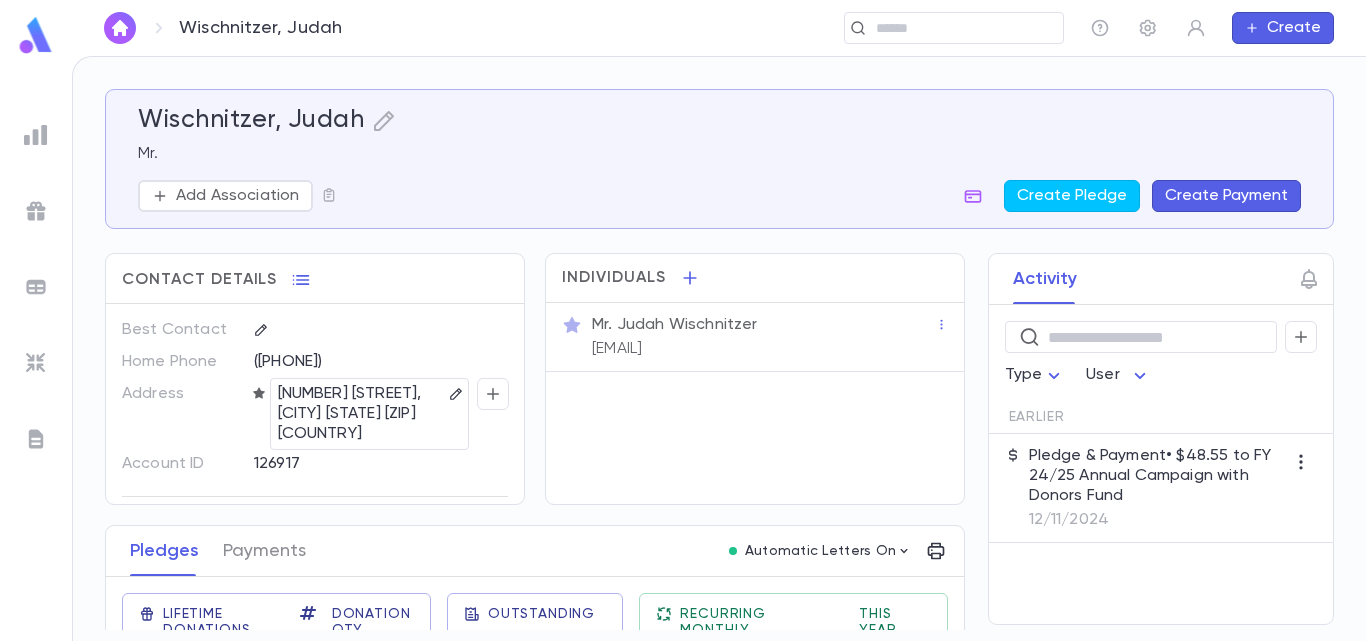 click on "Activity ​ Type User Earlier Pledge & Payment  • $48.55 to FY 24/25 Annual Campaign with Donors Fund 12/11/2024" at bounding box center (1143, 439) 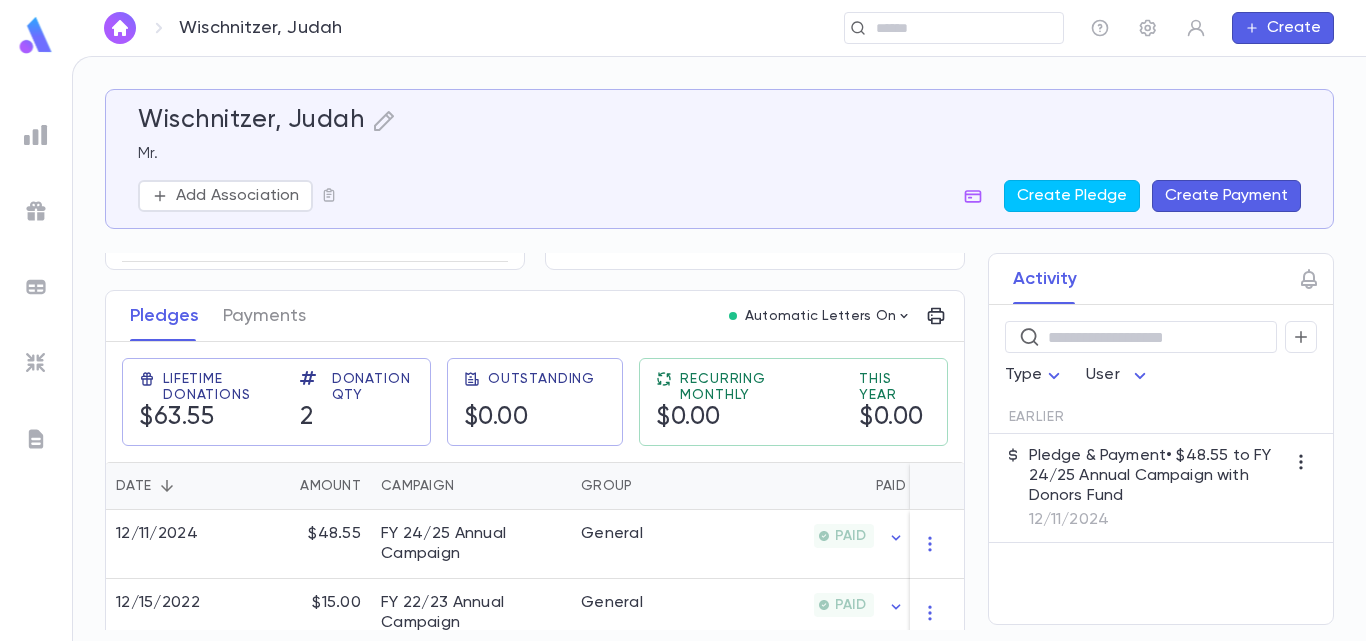 scroll, scrollTop: 262, scrollLeft: 0, axis: vertical 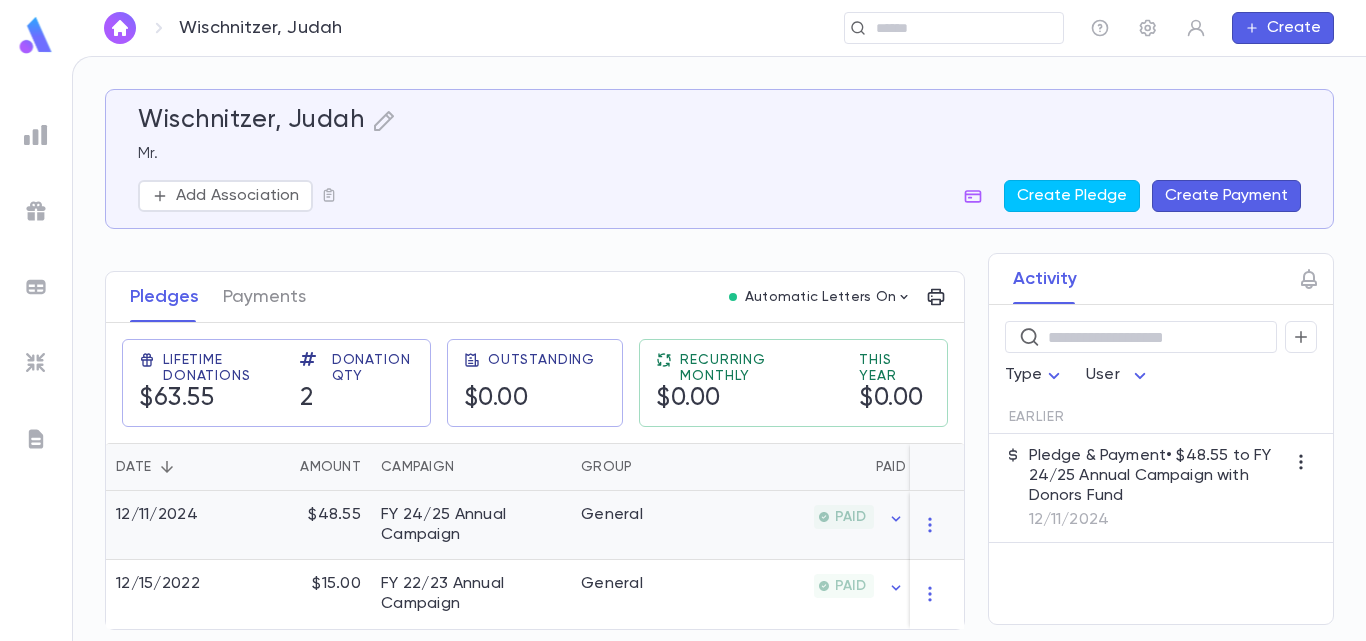click on "General" at bounding box center (646, 525) 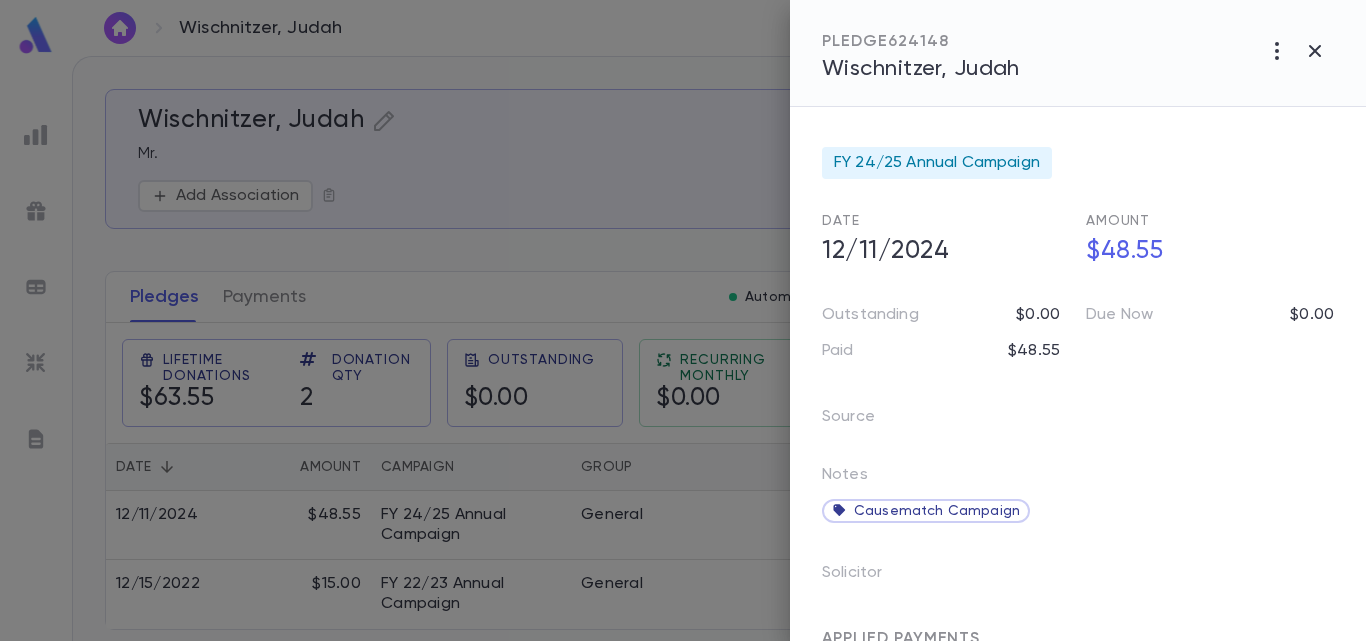 click at bounding box center (683, 320) 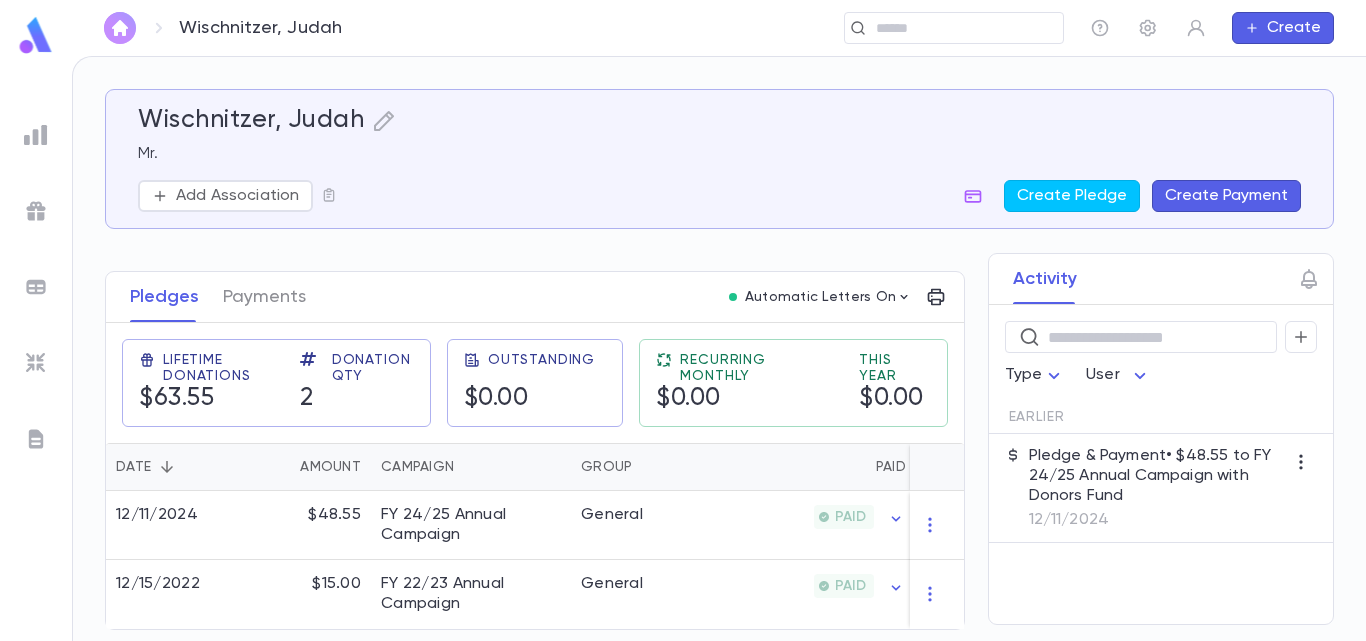 click at bounding box center [120, 28] 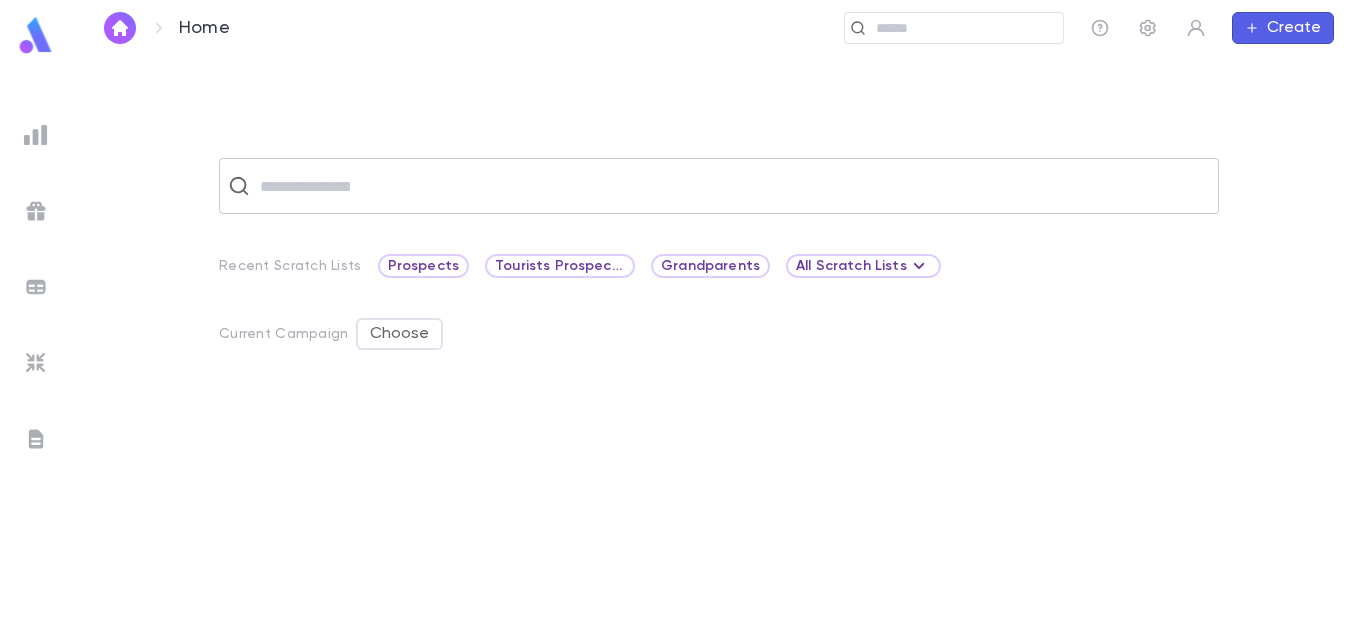 click at bounding box center (732, 186) 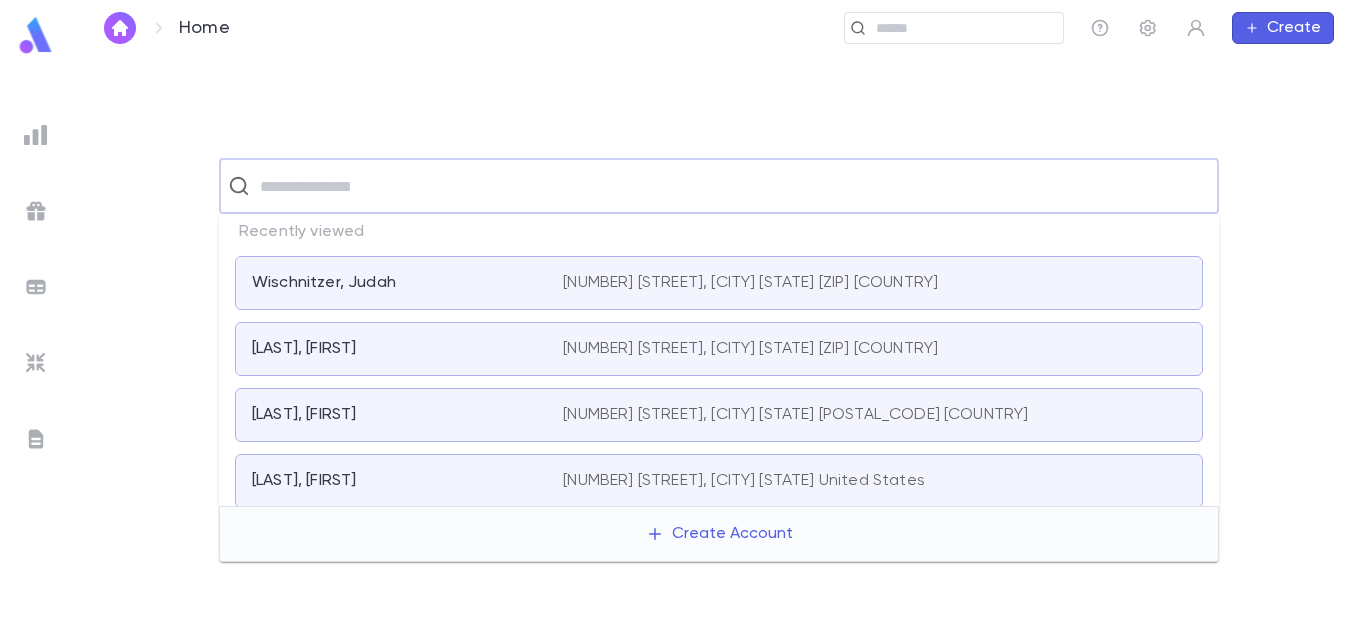 paste on "*********" 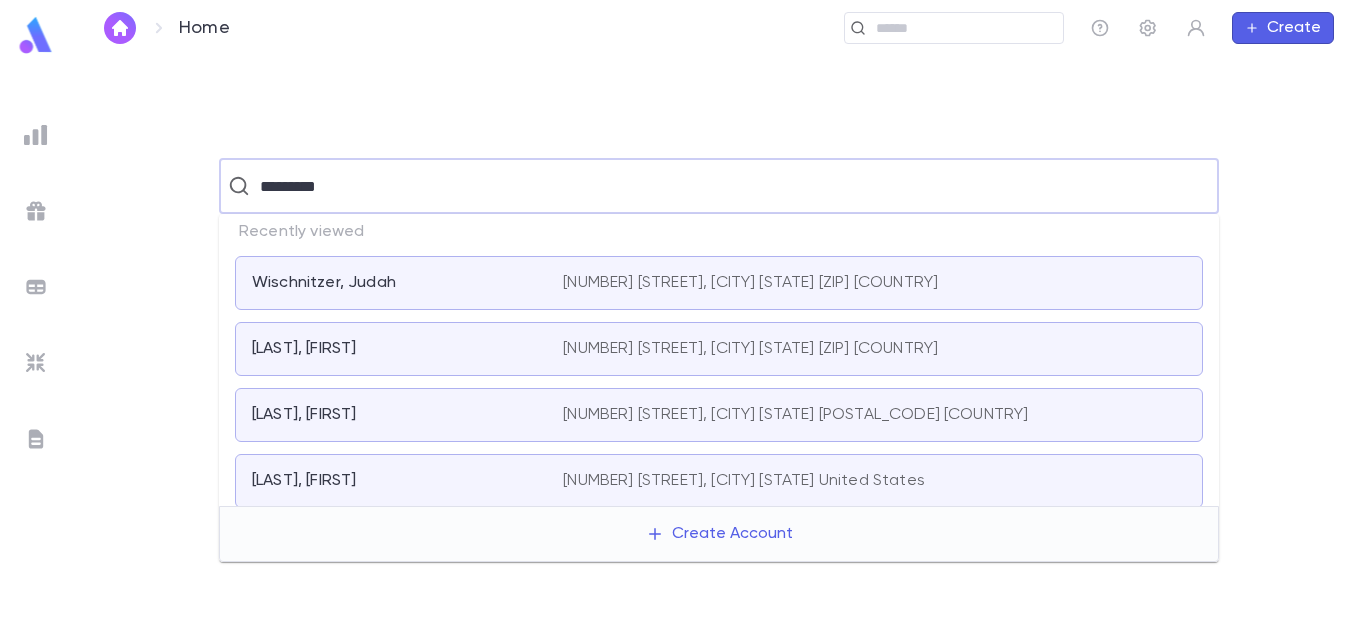 type on "*********" 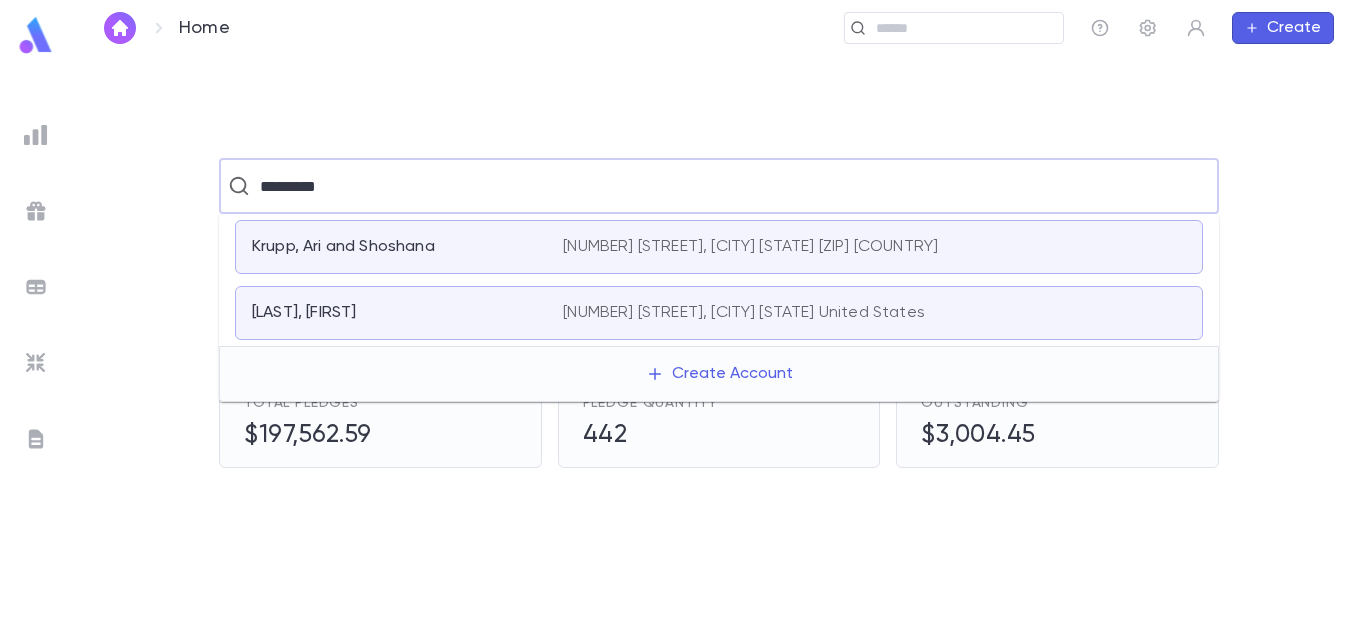 drag, startPoint x: 450, startPoint y: 226, endPoint x: 453, endPoint y: 276, distance: 50.08992 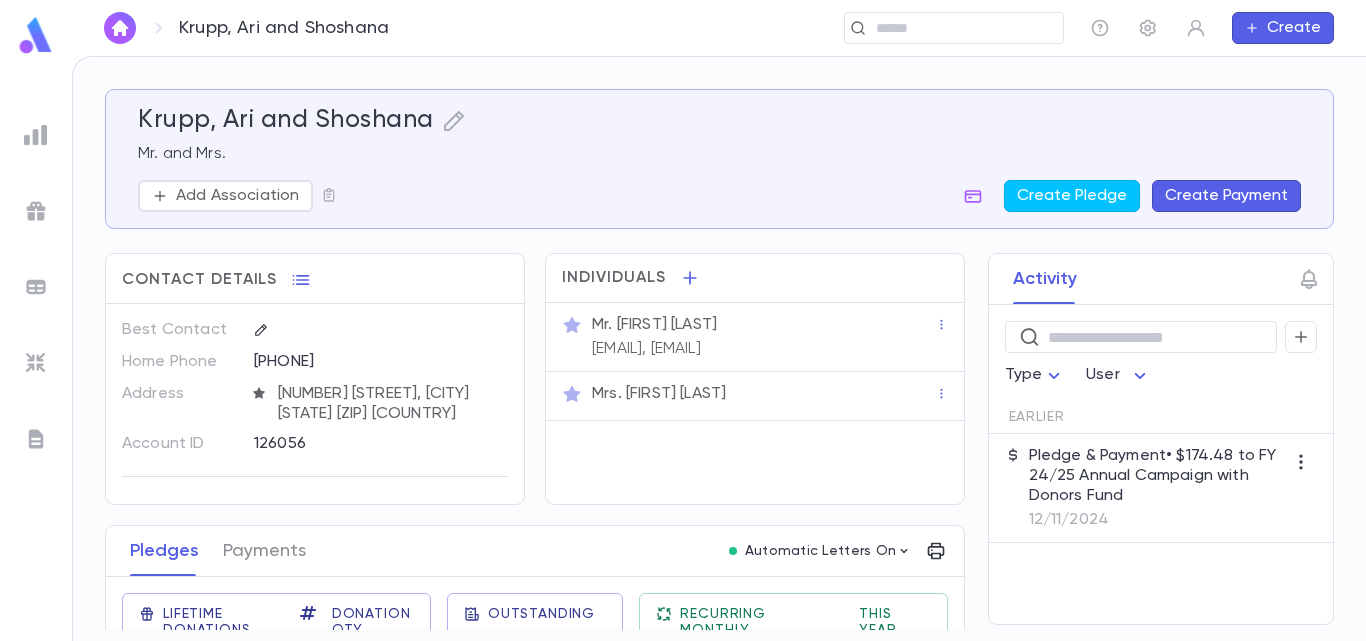 click on "[LAST], [FIRST] [TITLE] and [TITLE] Add Association Create Pledge Create Payment" at bounding box center (727, 147) 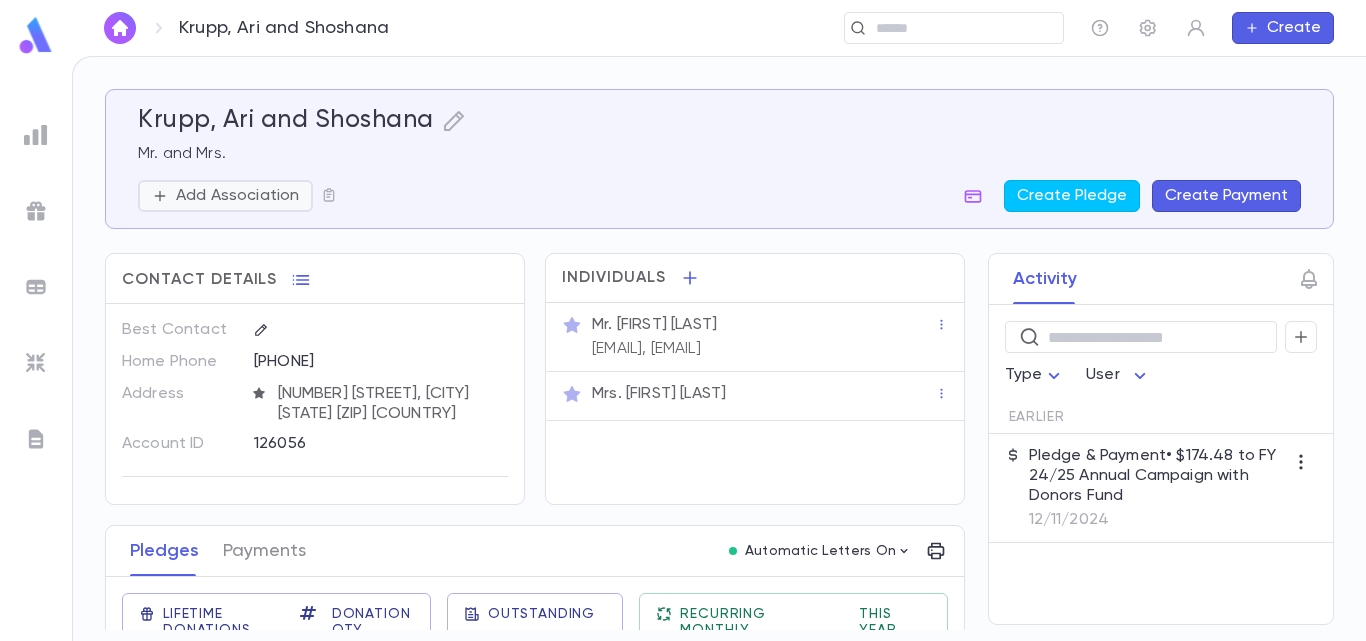 click on "Add Association" at bounding box center [237, 196] 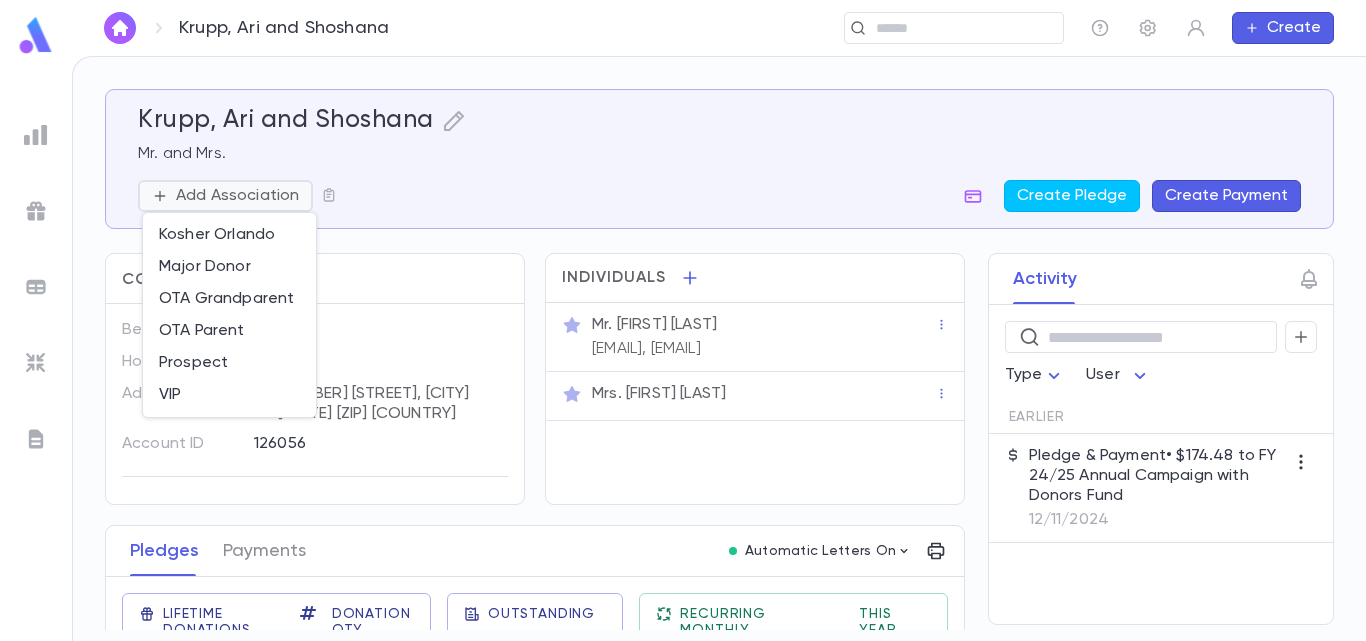 click at bounding box center (683, 320) 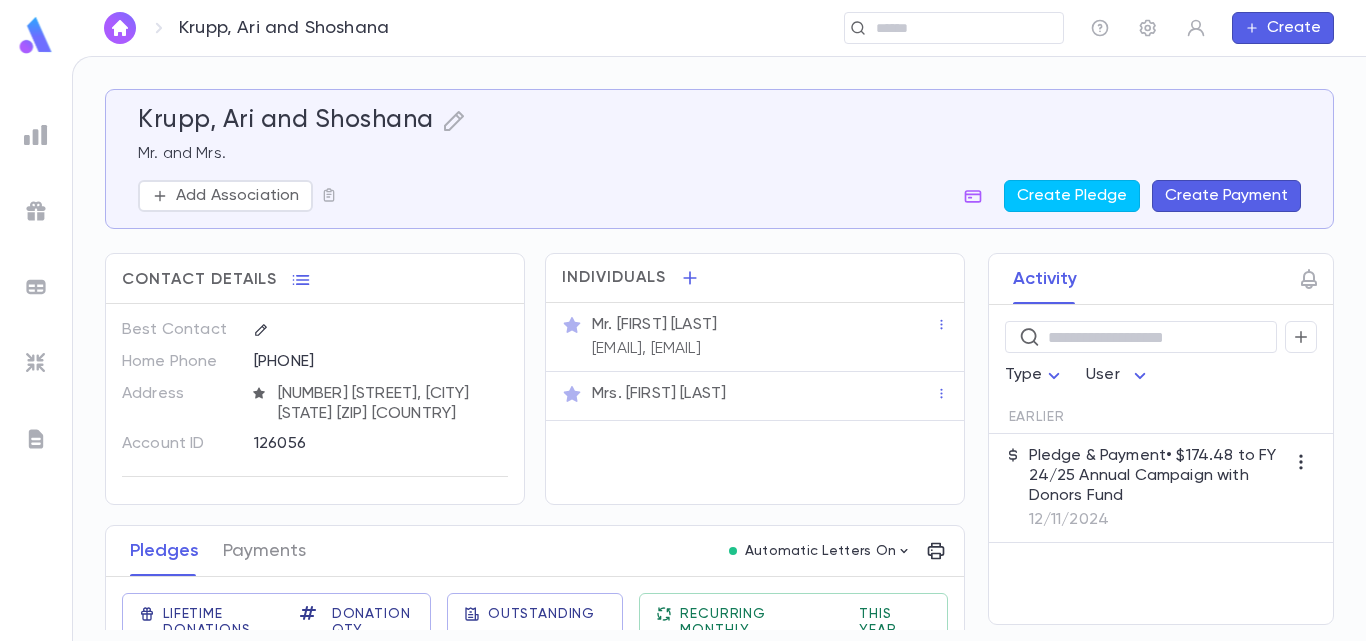 click on "[LAST], [FIRST] [TITLE] and [TITLE] Add Association Create Pledge Create Payment" at bounding box center (719, 159) 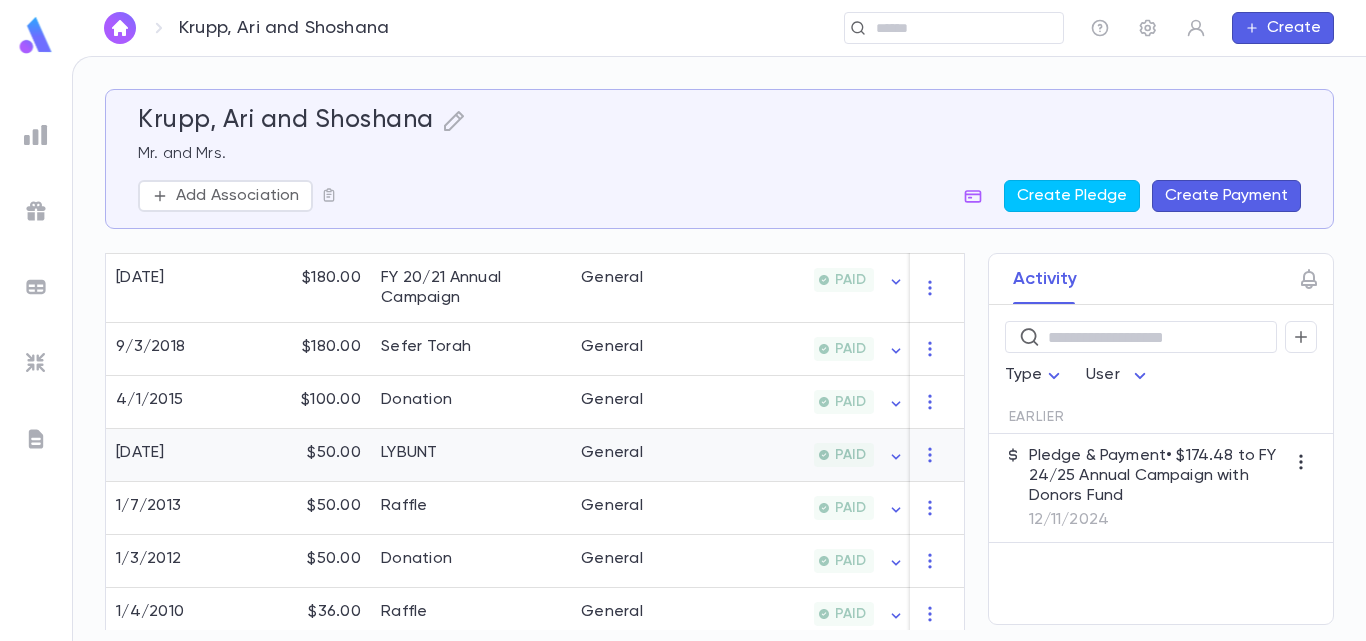 scroll, scrollTop: 771, scrollLeft: 0, axis: vertical 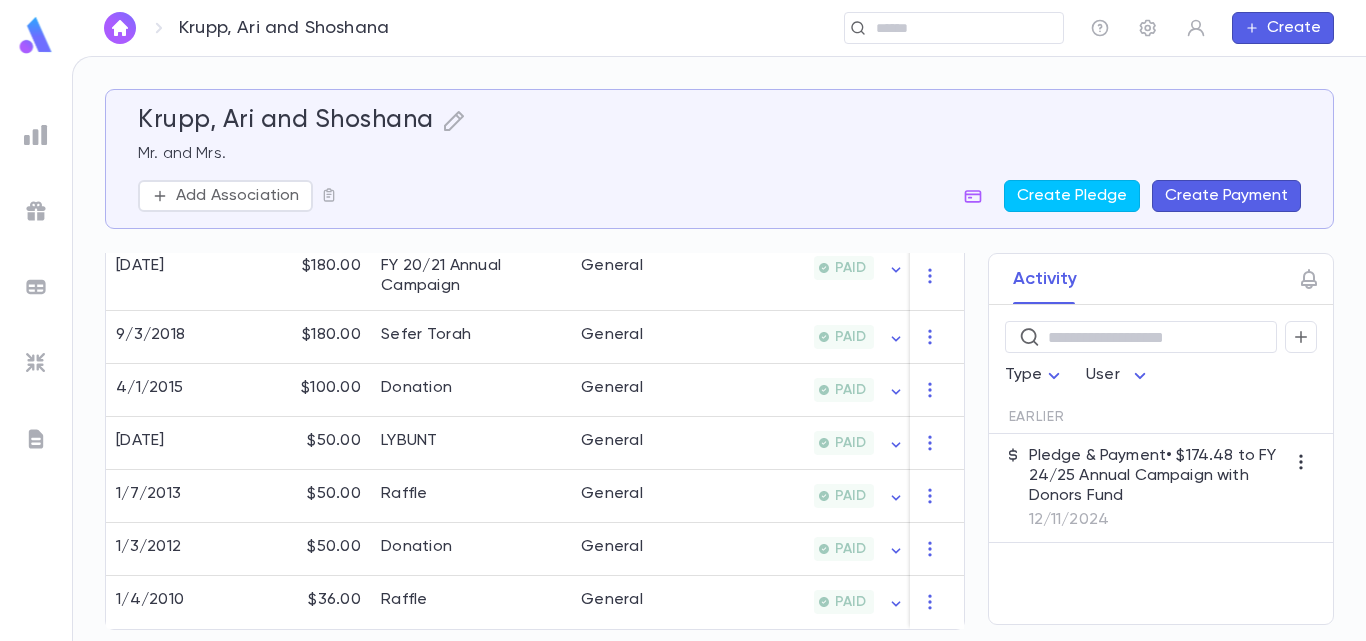 click on "Activity" at bounding box center [1161, 279] 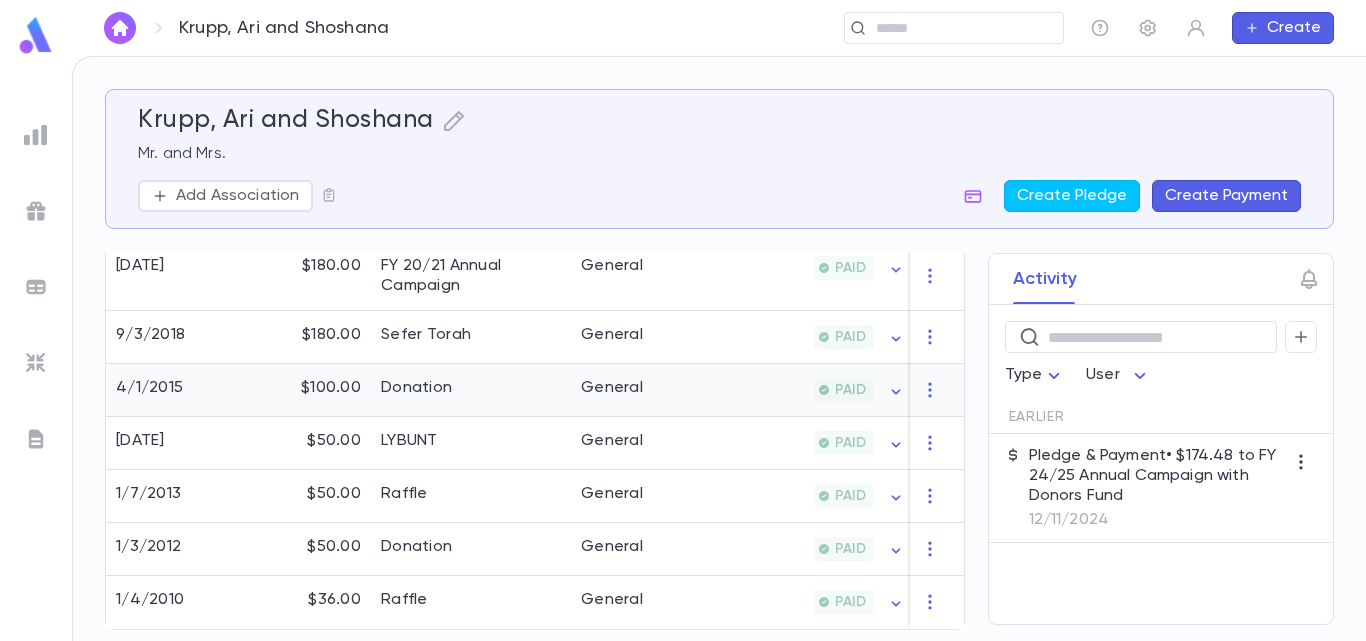 click on "General" at bounding box center (646, 390) 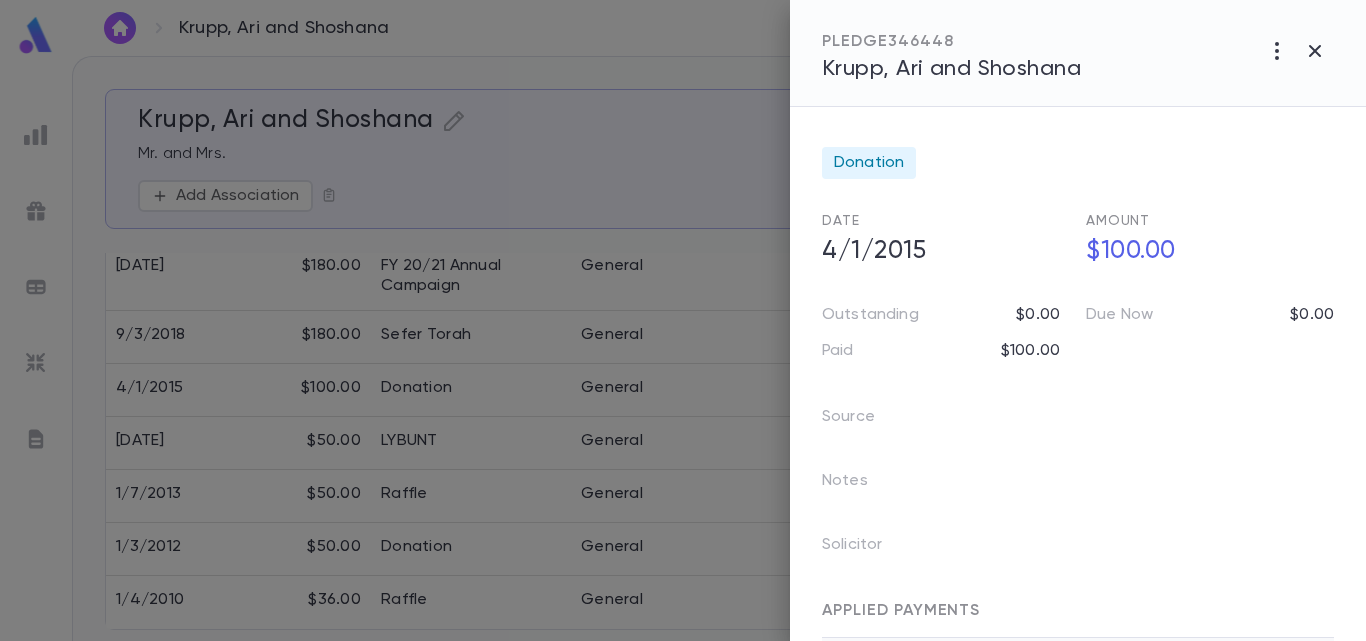 click at bounding box center [719, 320] 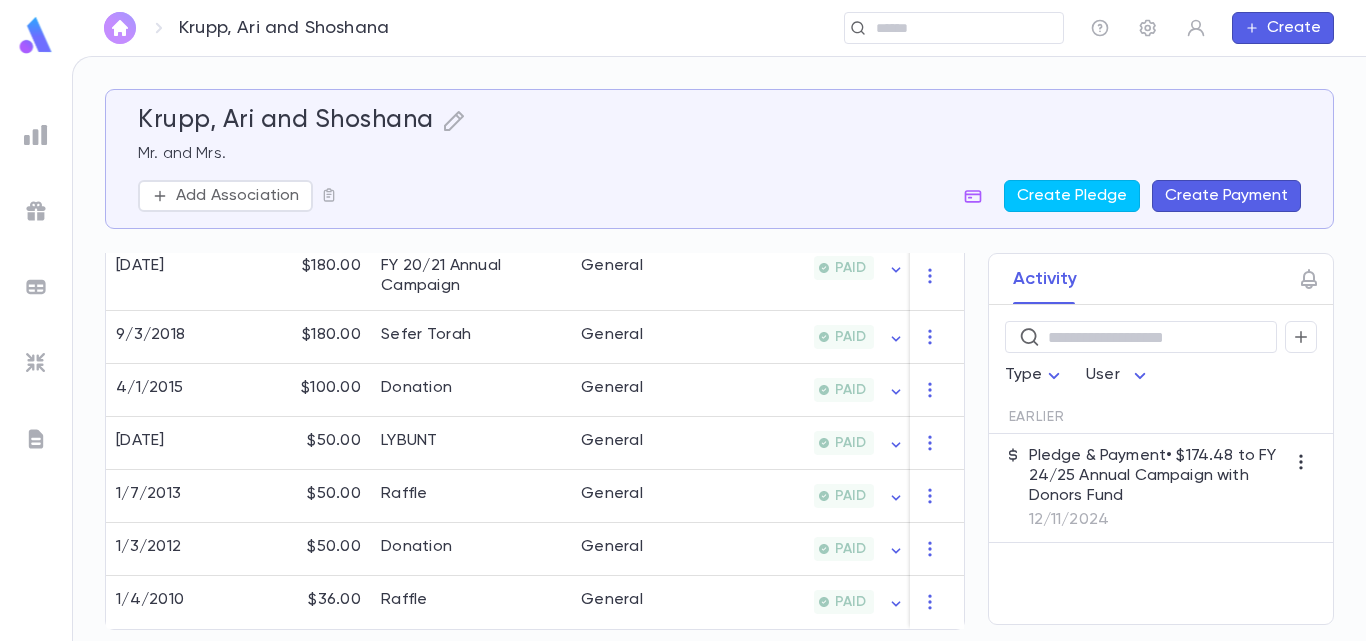 click at bounding box center (120, 28) 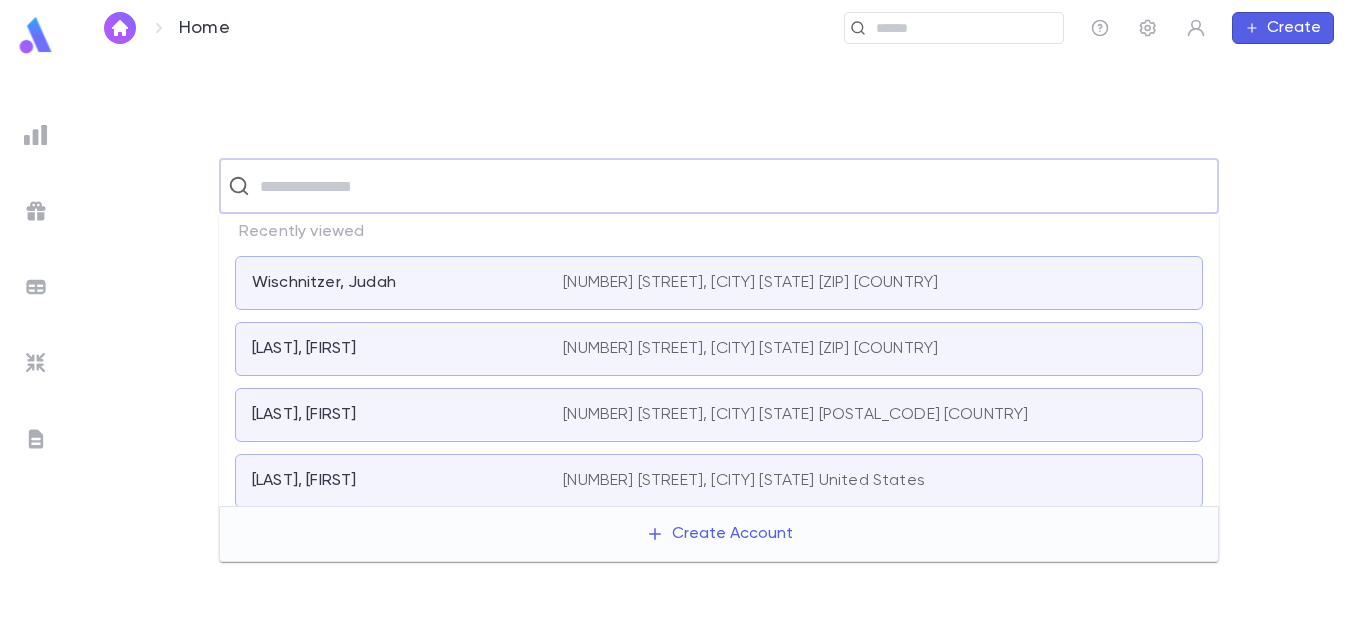 click at bounding box center [732, 186] 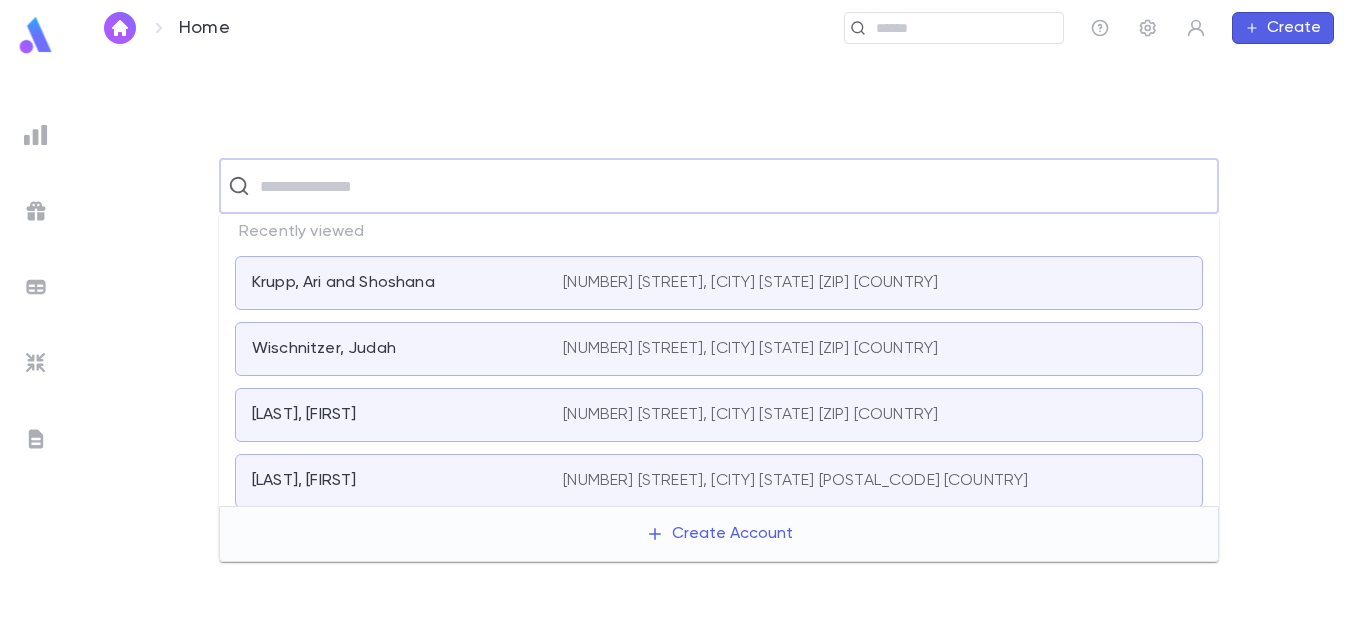 paste on "**********" 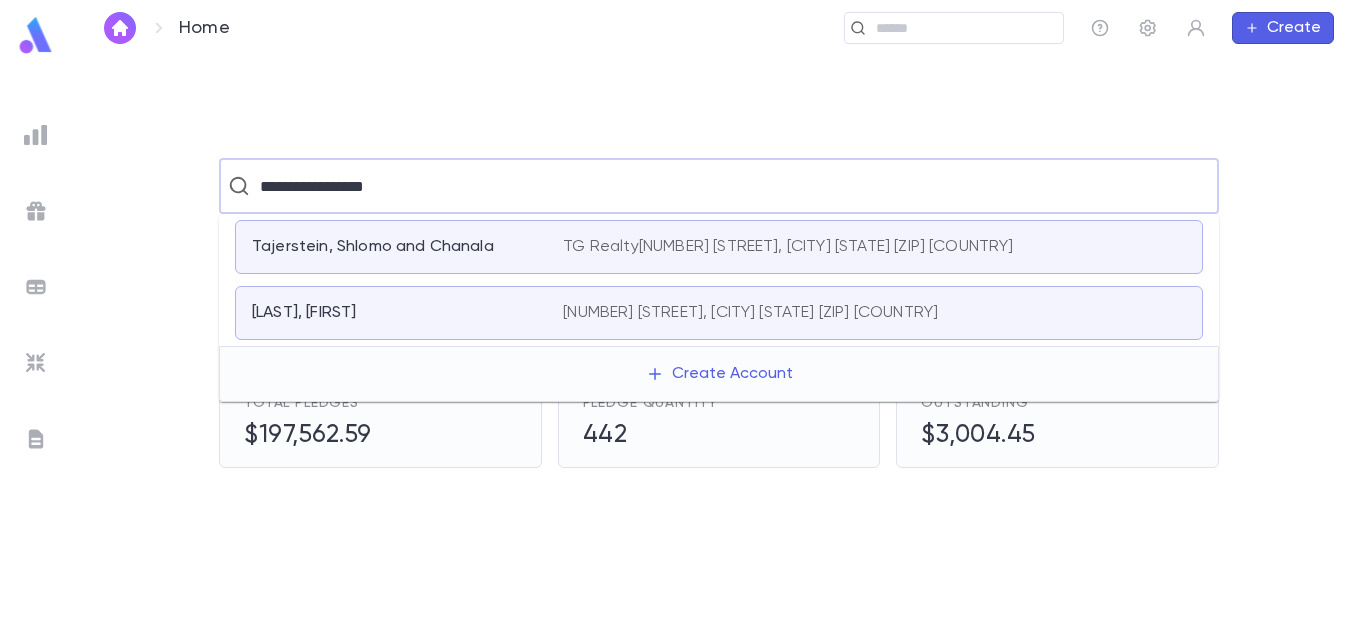 drag, startPoint x: 542, startPoint y: 318, endPoint x: 537, endPoint y: 251, distance: 67.18631 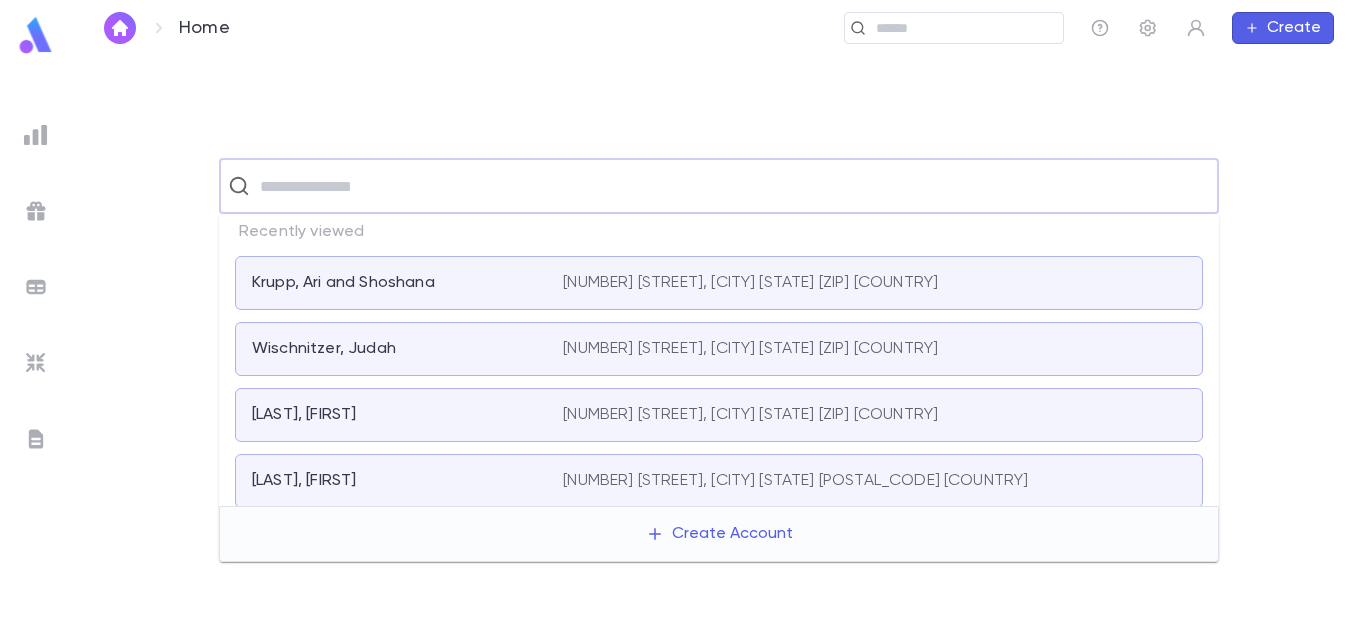 click at bounding box center [732, 186] 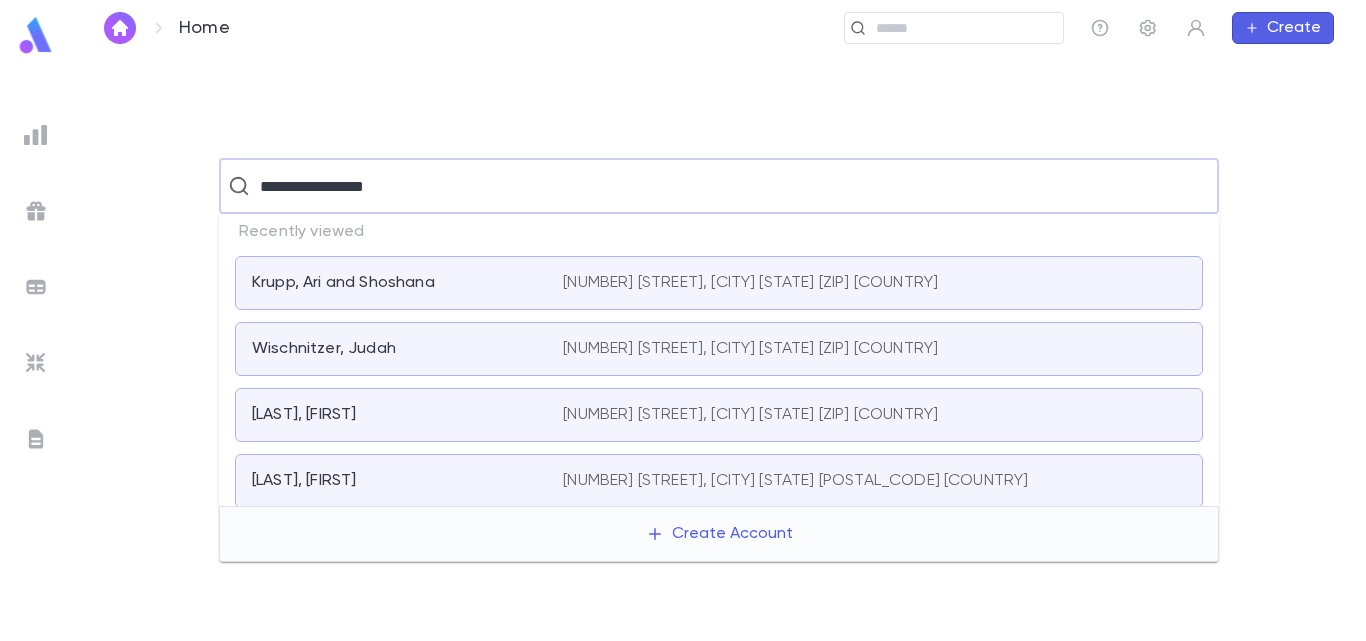 type on "**********" 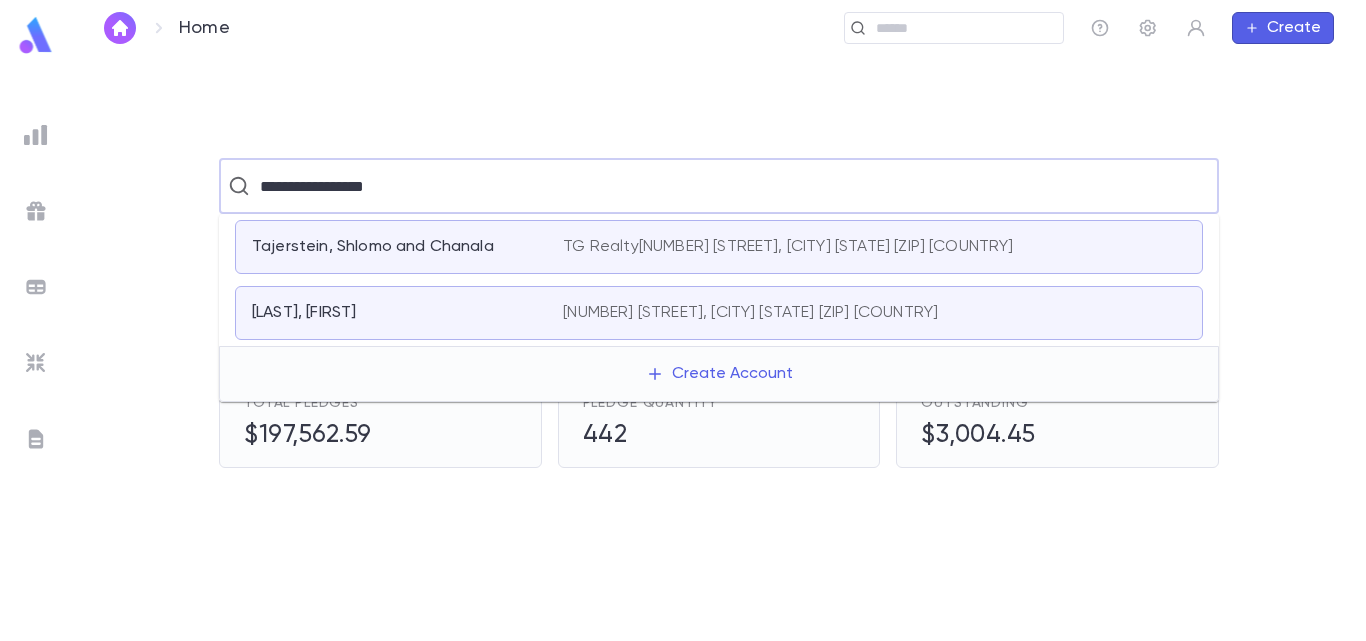 click on "[NUMBER] [STREET], [CITY] [STATE] [ZIP] [COUNTRY]" at bounding box center [750, 313] 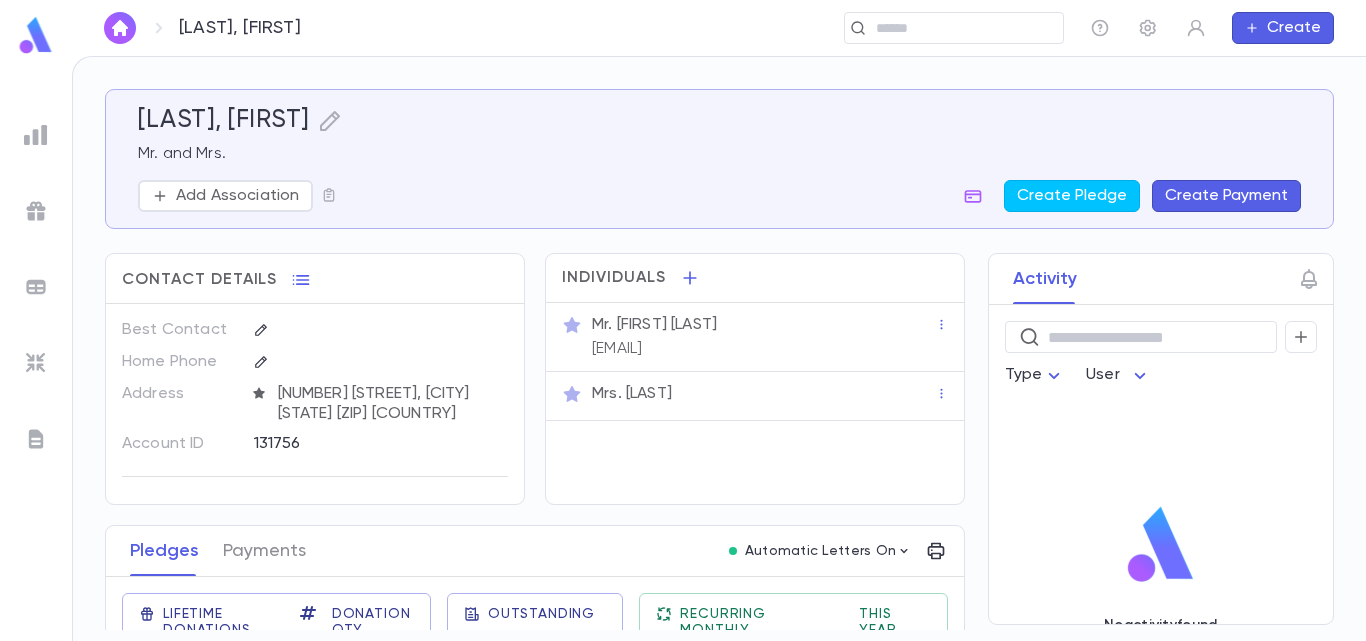 click on "Create Pledge Create Payment" at bounding box center (1129, 196) 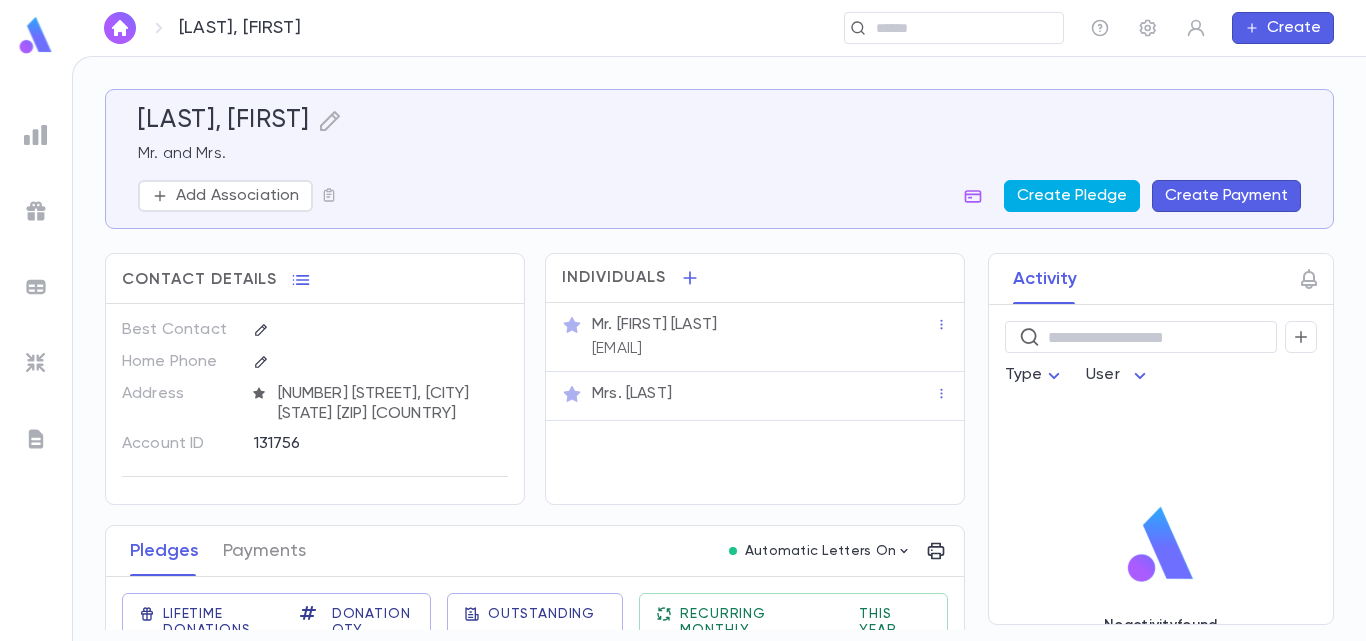click on "Create Pledge" at bounding box center [1072, 196] 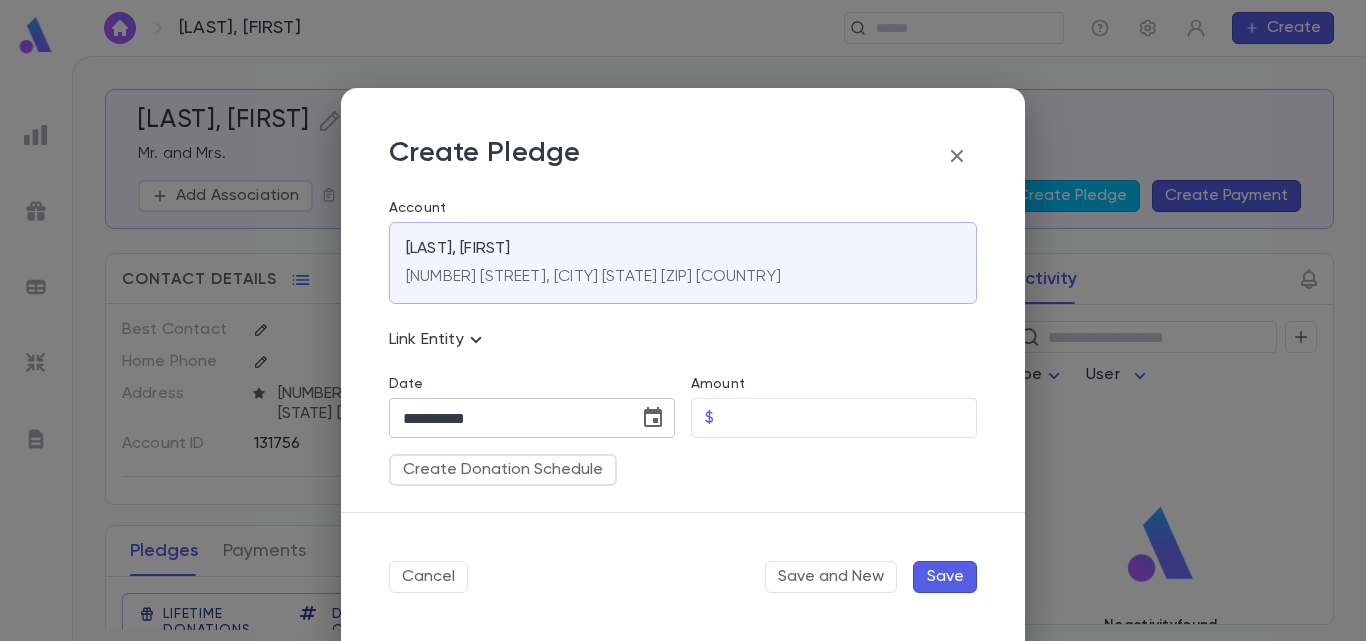 click at bounding box center [653, 417] 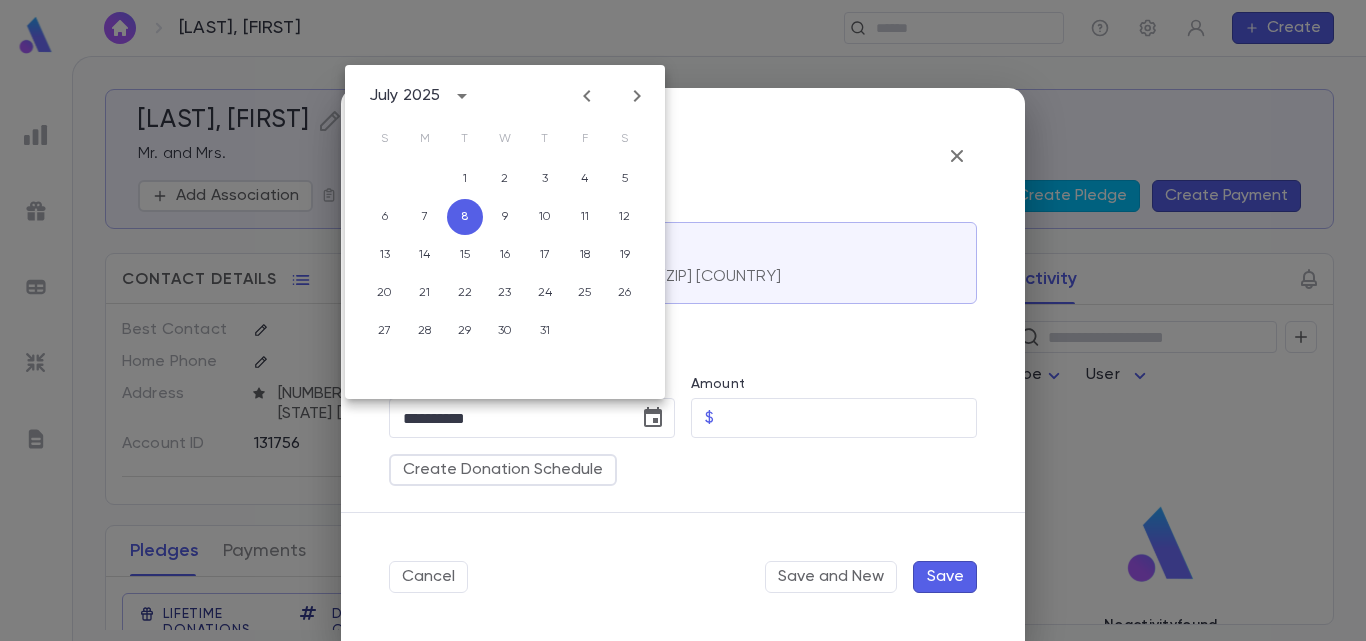 click at bounding box center [587, 96] 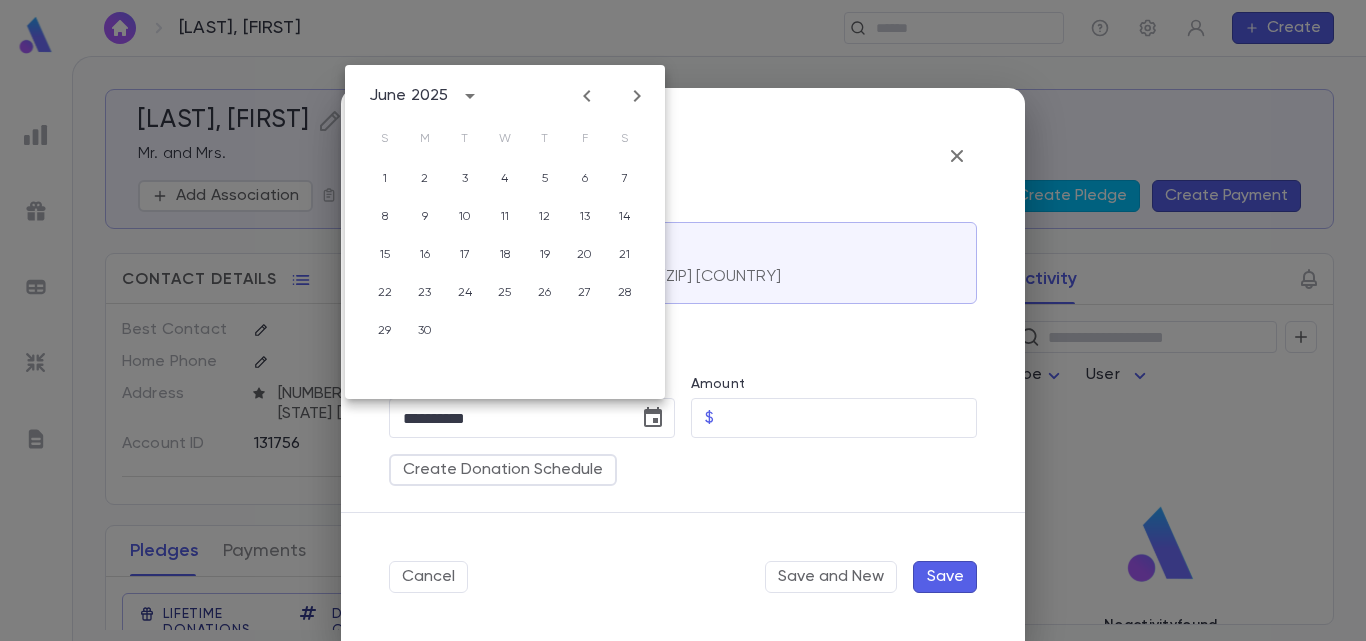 click at bounding box center [587, 96] 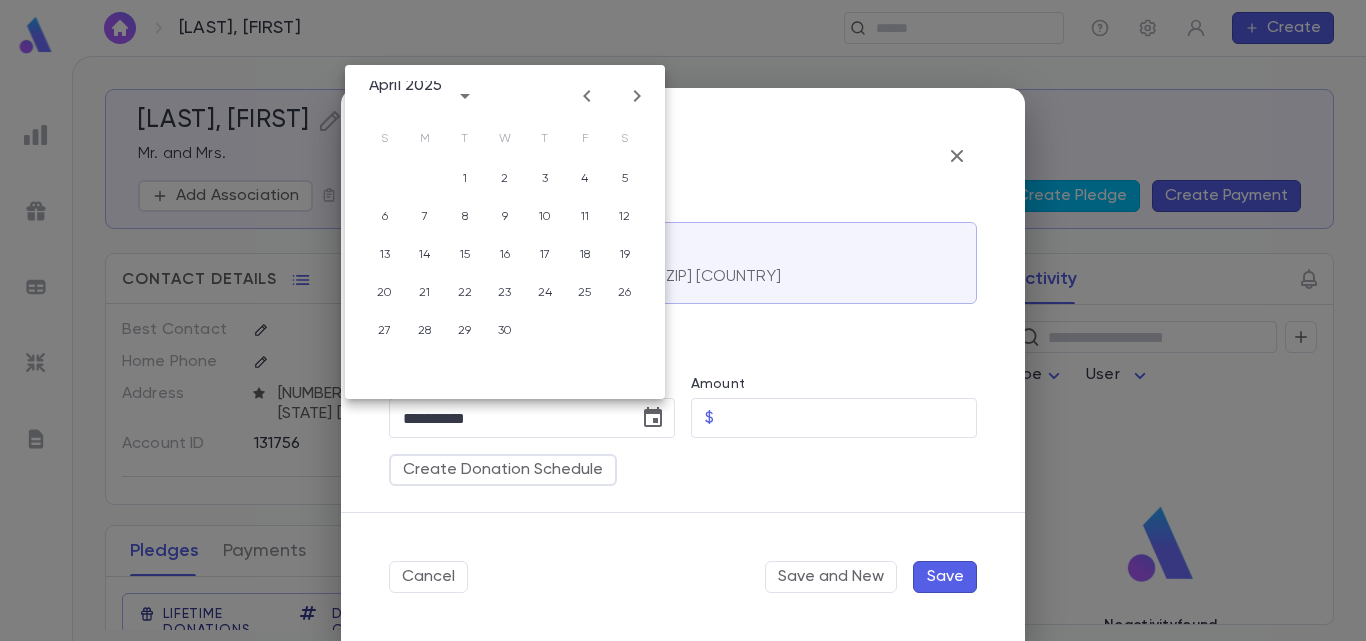 click at bounding box center (587, 96) 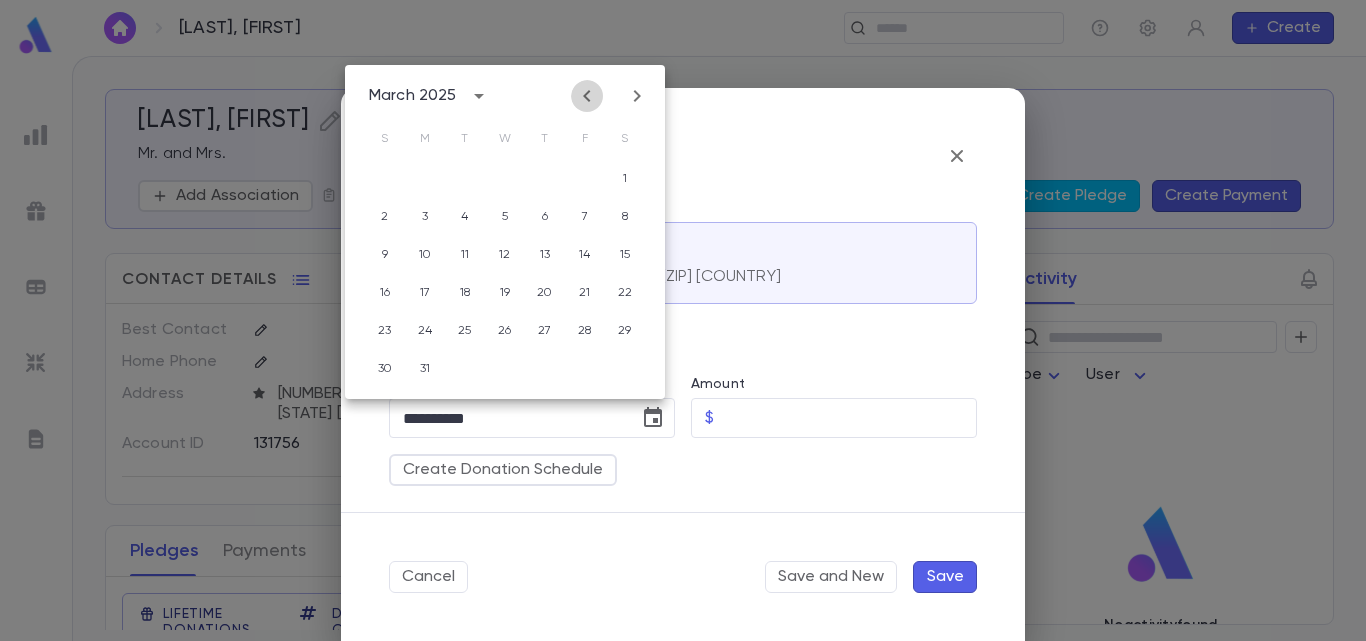 click at bounding box center (587, 96) 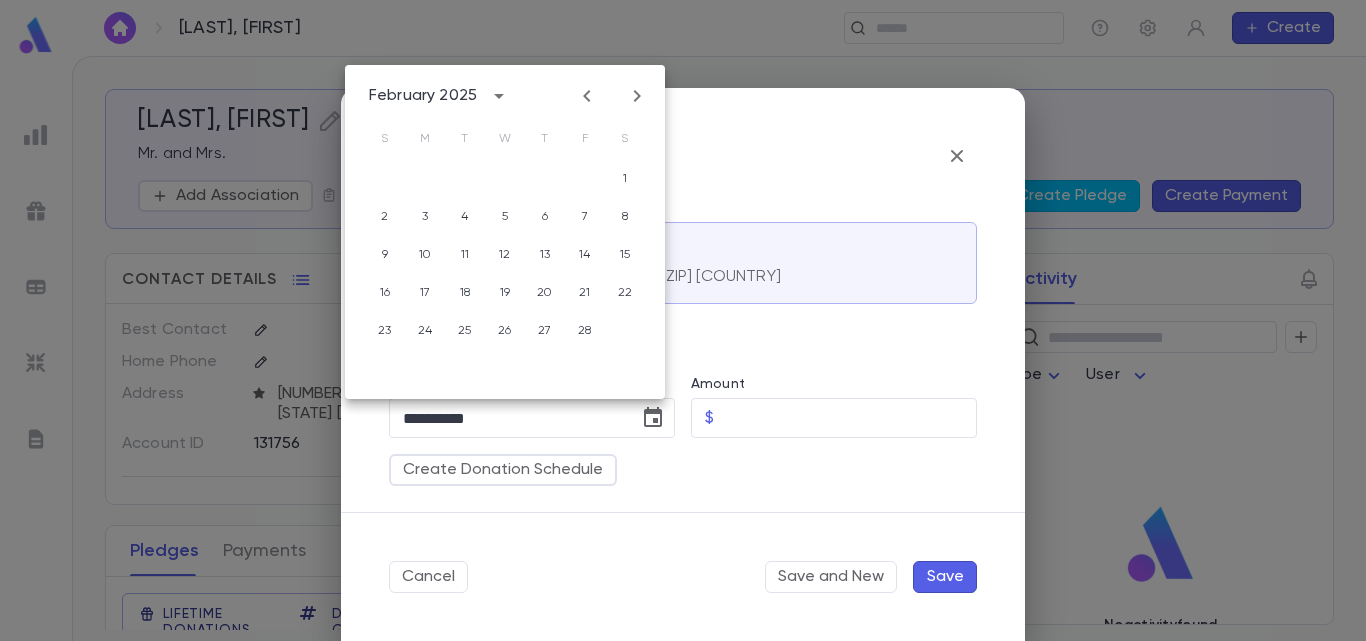 click at bounding box center [587, 96] 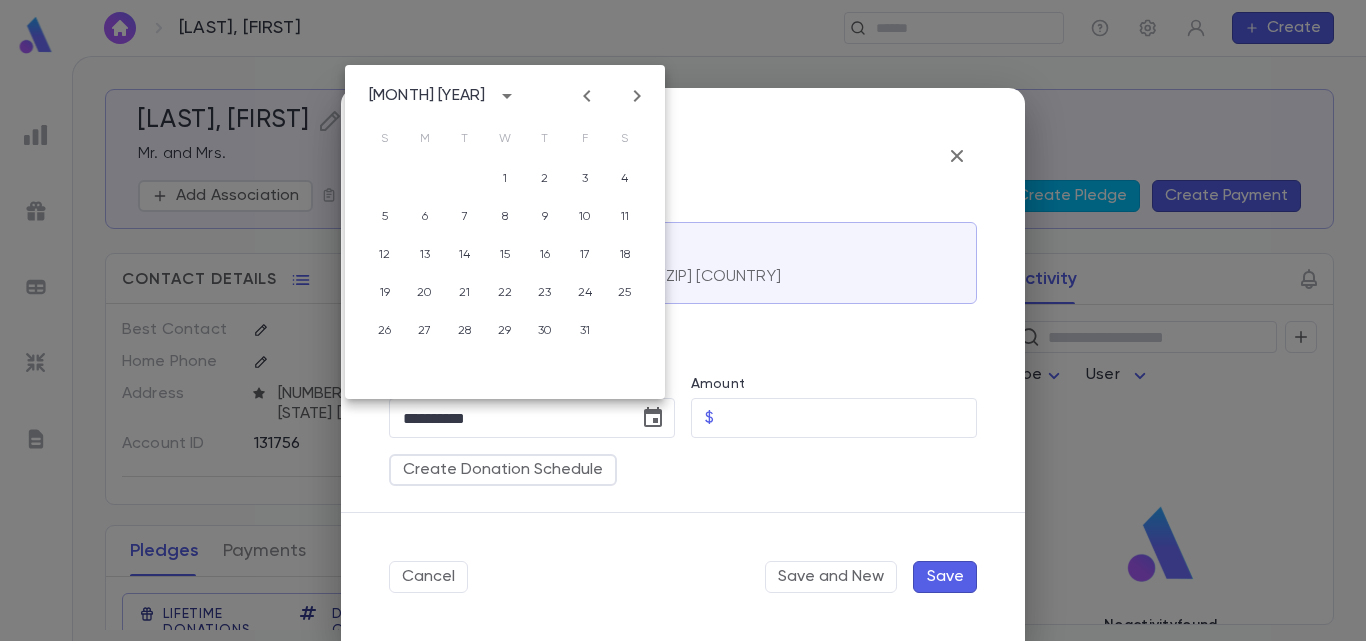 click at bounding box center (587, 96) 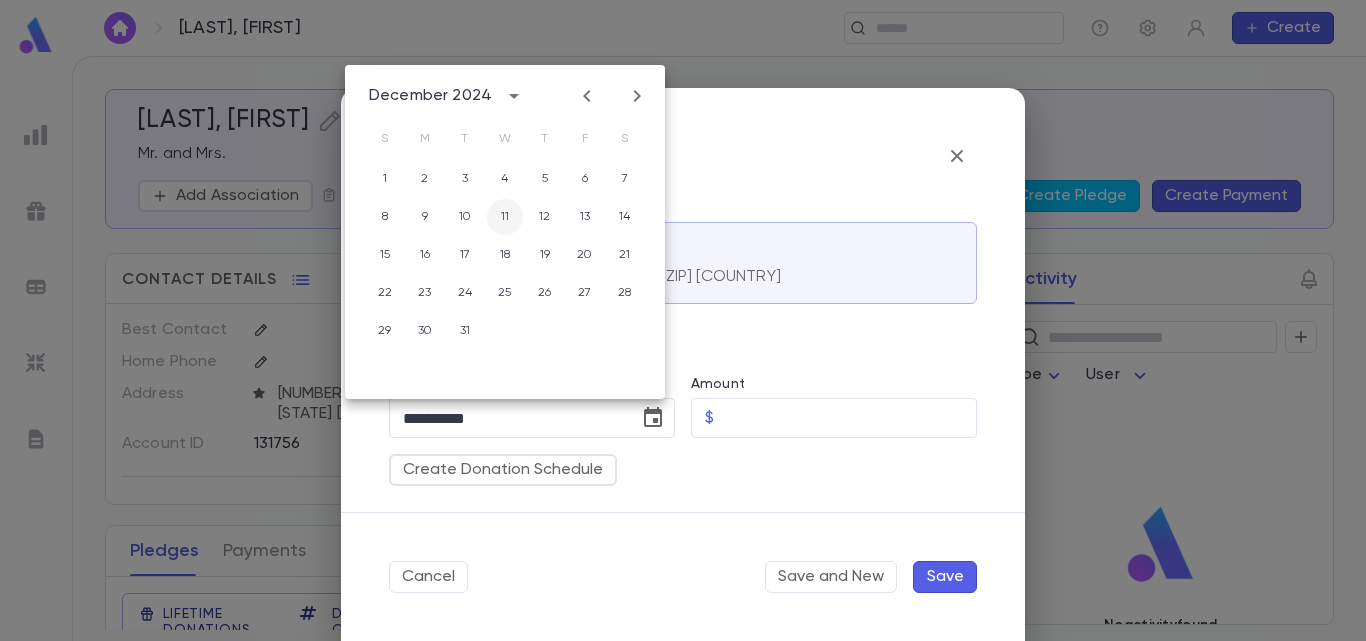 click on "11" at bounding box center [505, 179] 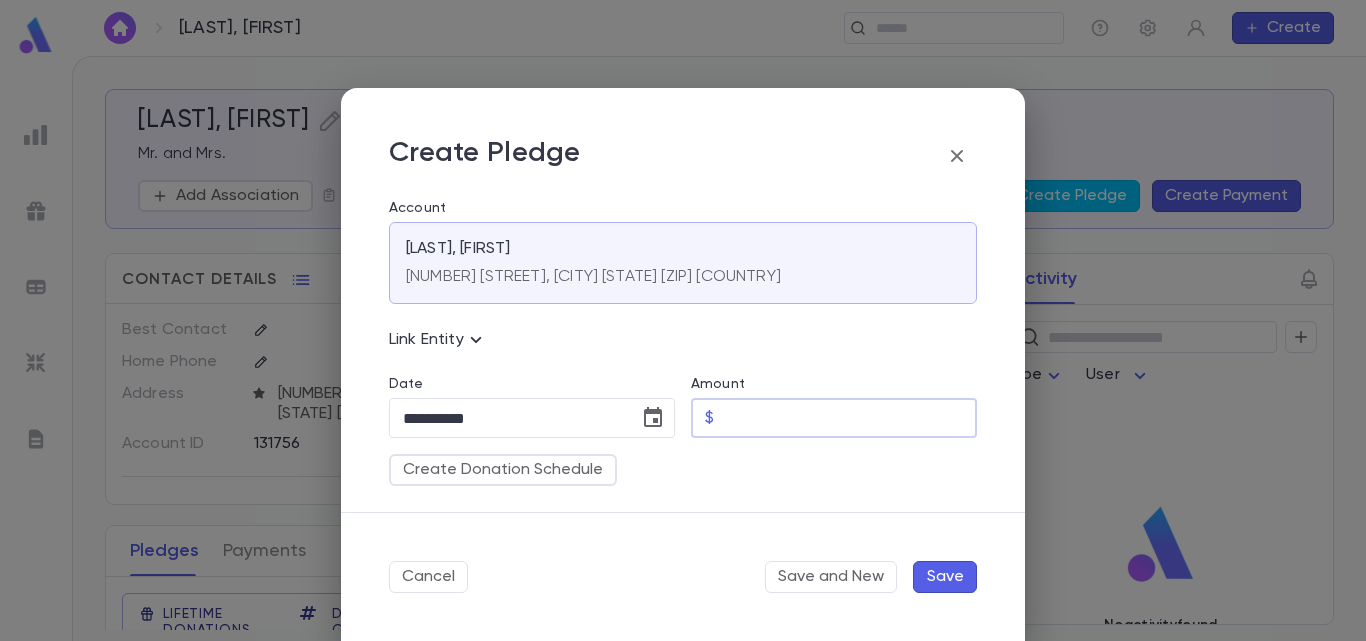 click on "Amount" at bounding box center (849, 418) 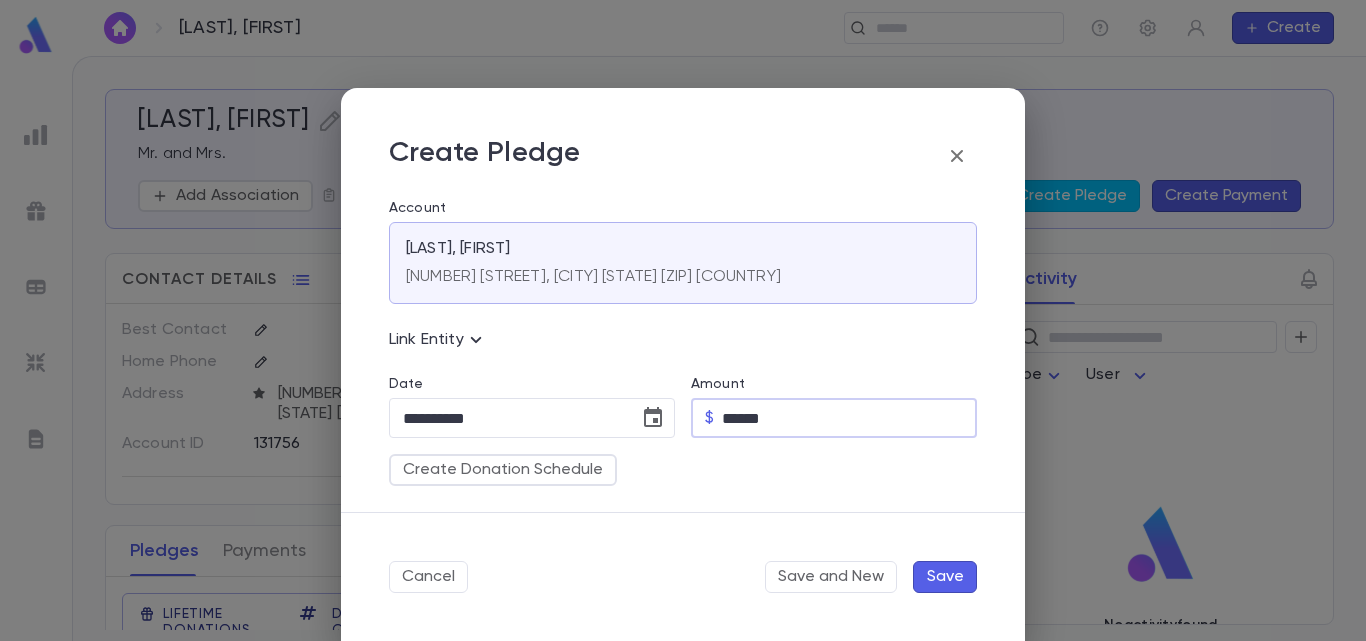 type on "******" 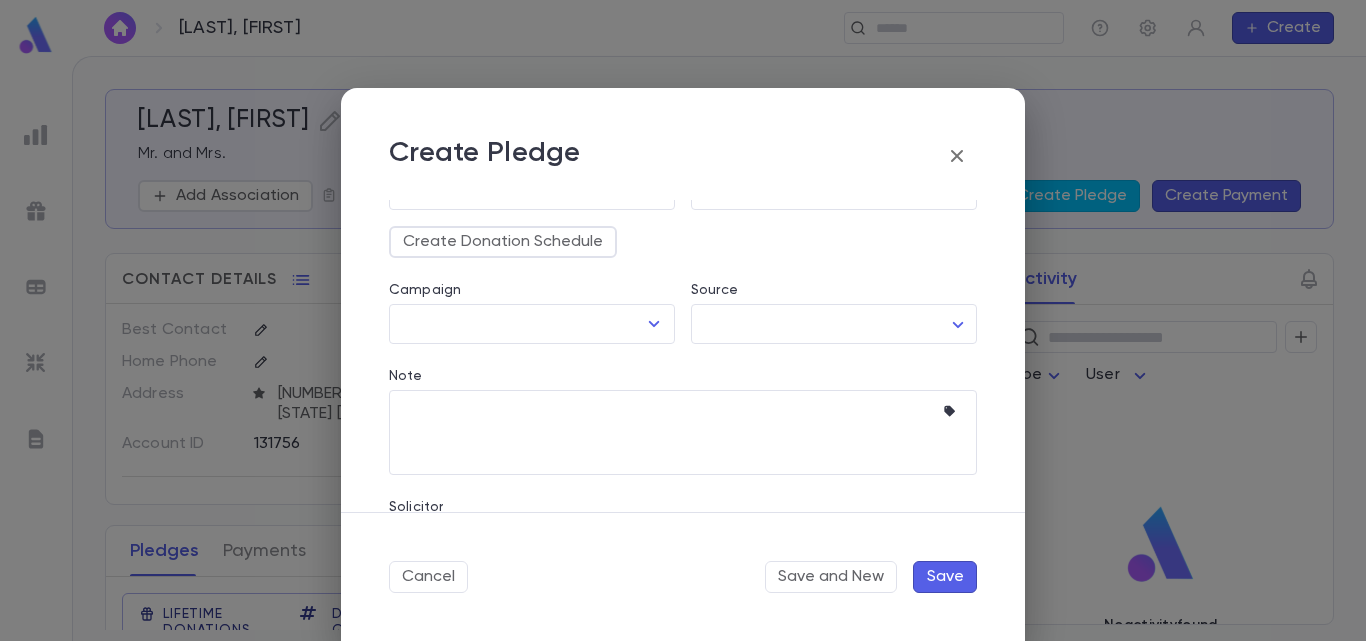 scroll, scrollTop: 242, scrollLeft: 0, axis: vertical 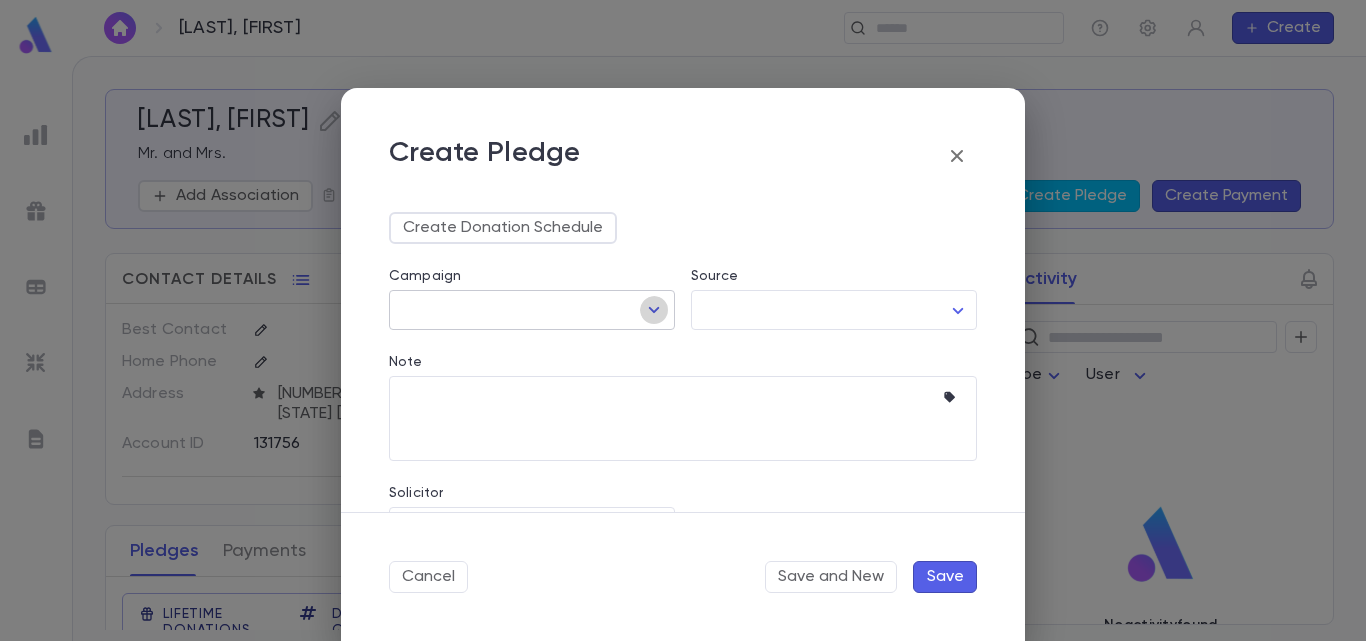 click at bounding box center (654, 310) 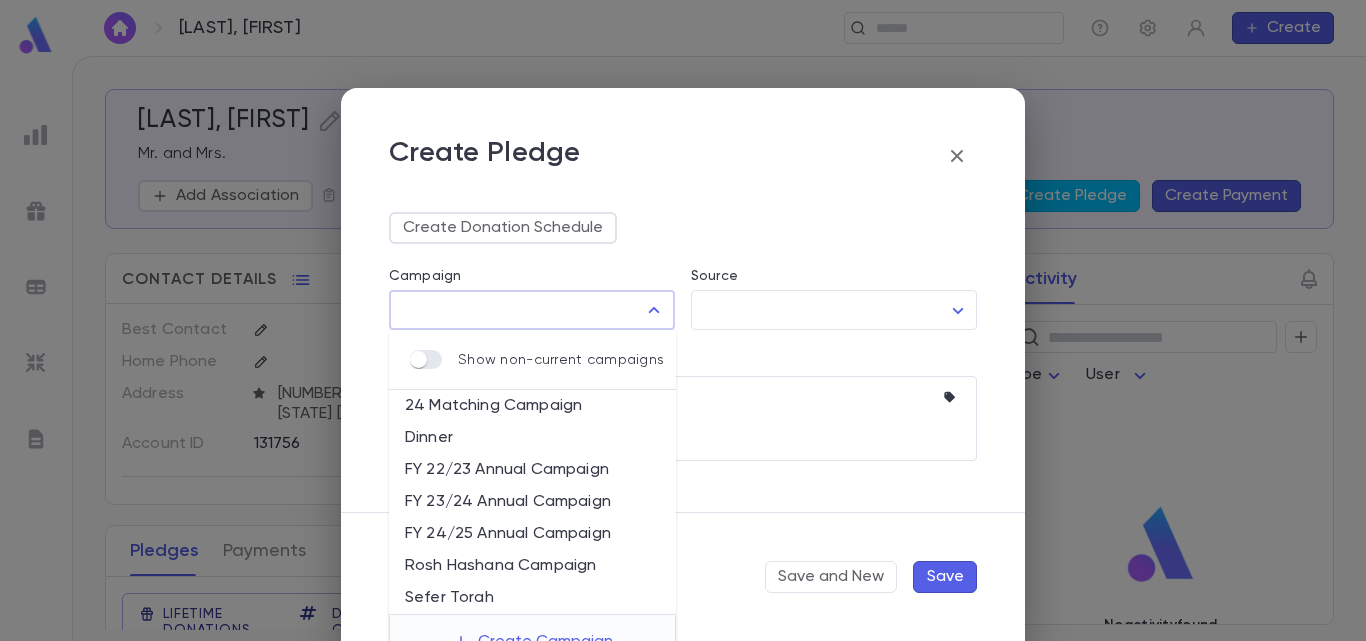 click on "FY 24/25 Annual Campaign" at bounding box center [532, 534] 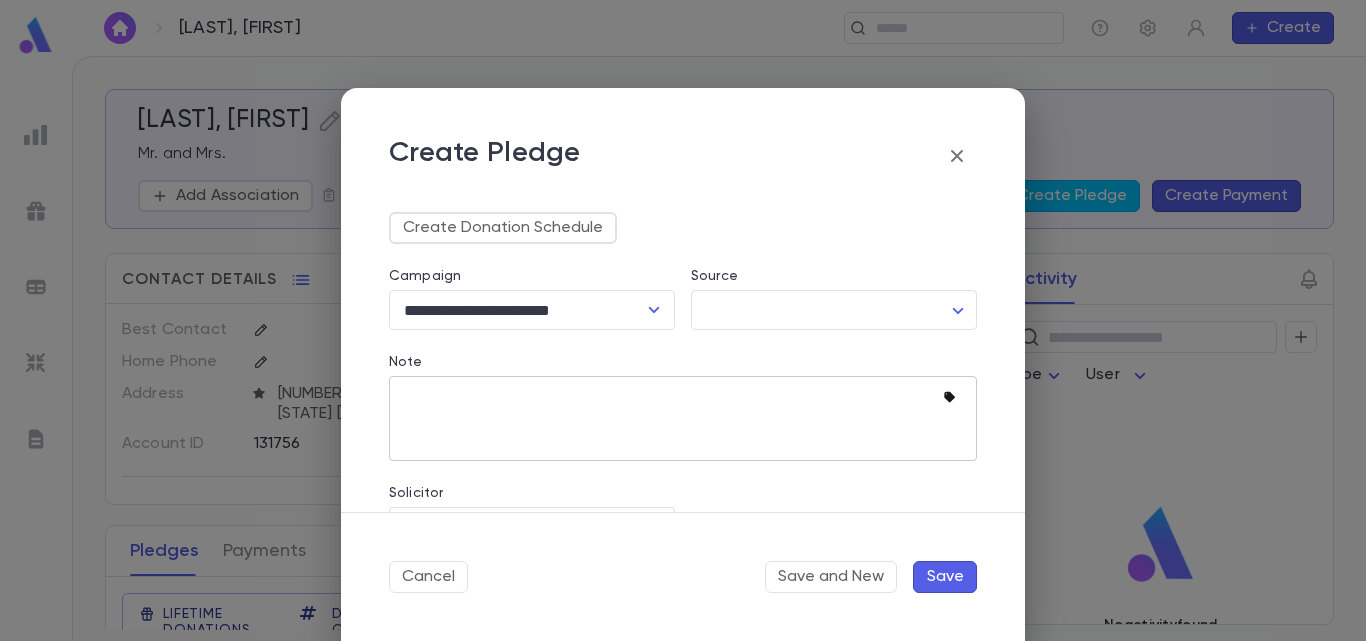 click at bounding box center (949, 397) 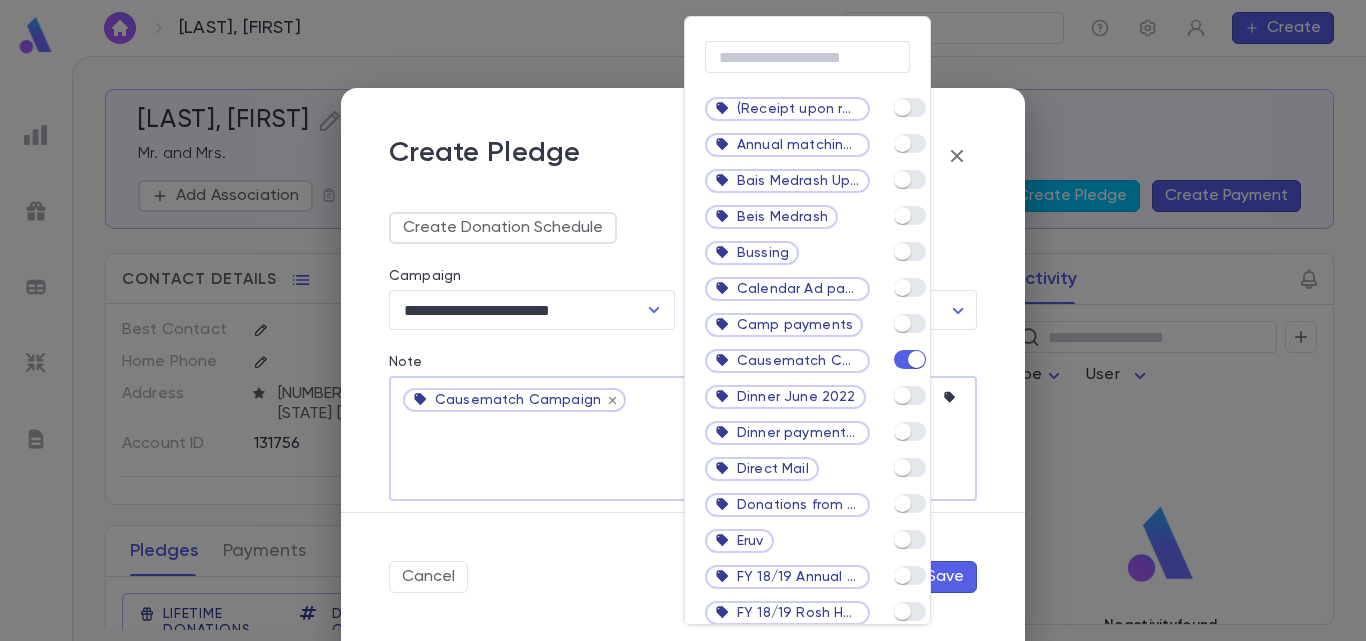 click at bounding box center [683, 320] 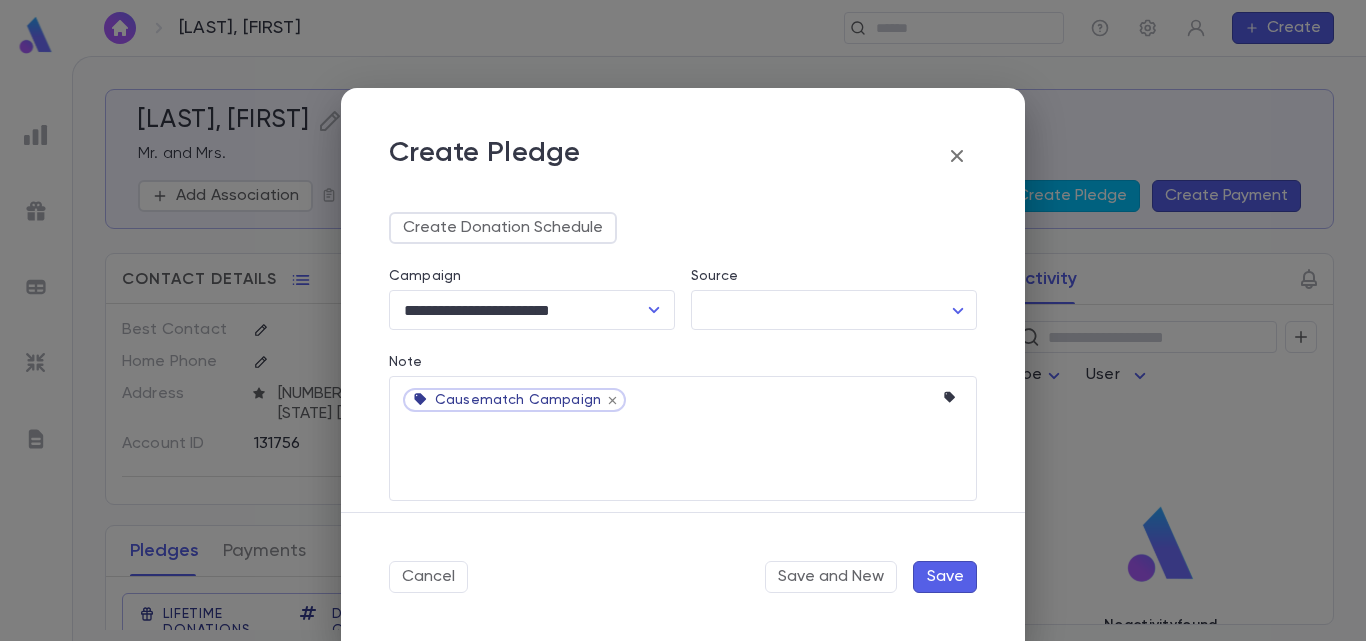 scroll, scrollTop: 341, scrollLeft: 0, axis: vertical 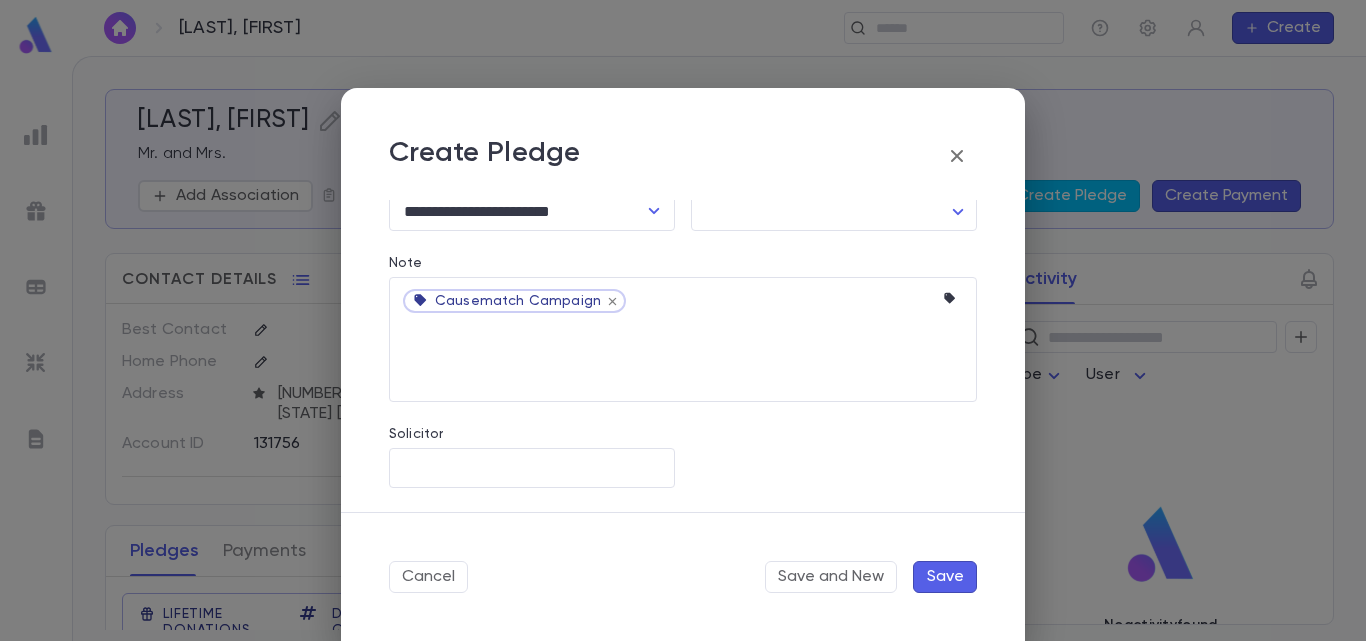 click on "Save" at bounding box center [945, 577] 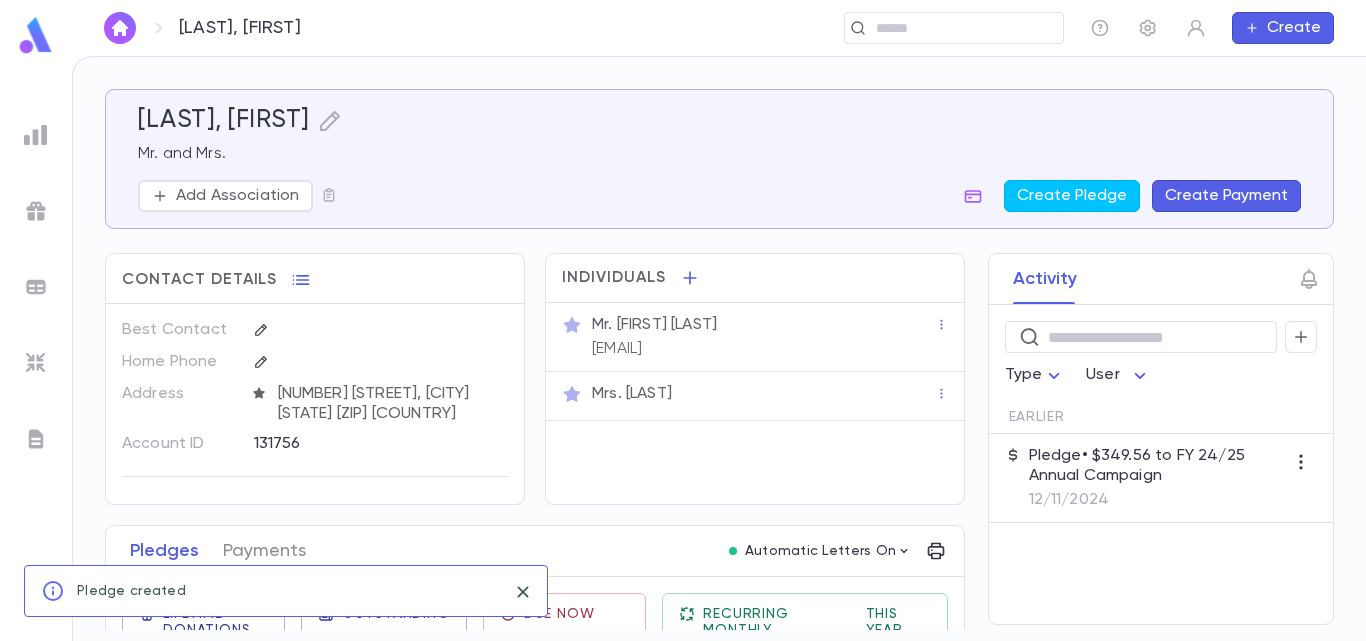 click on "12/11/2024" at bounding box center (1157, 500) 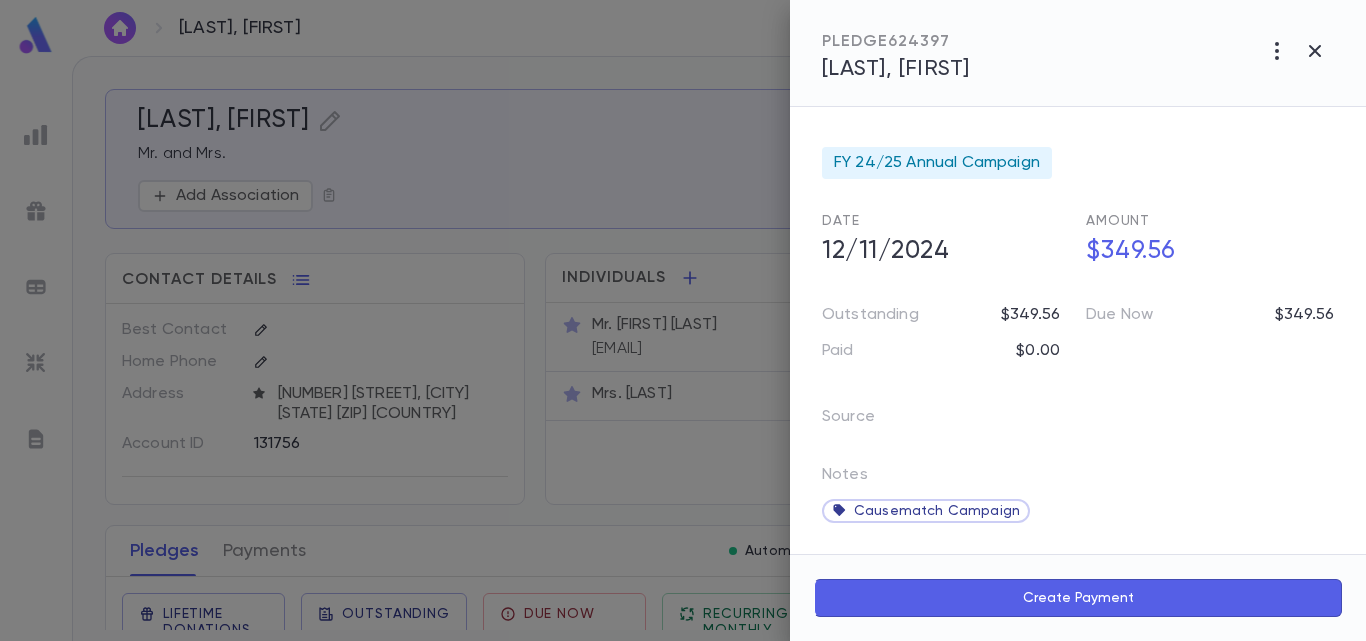 click on "Create Payment" at bounding box center [1078, 598] 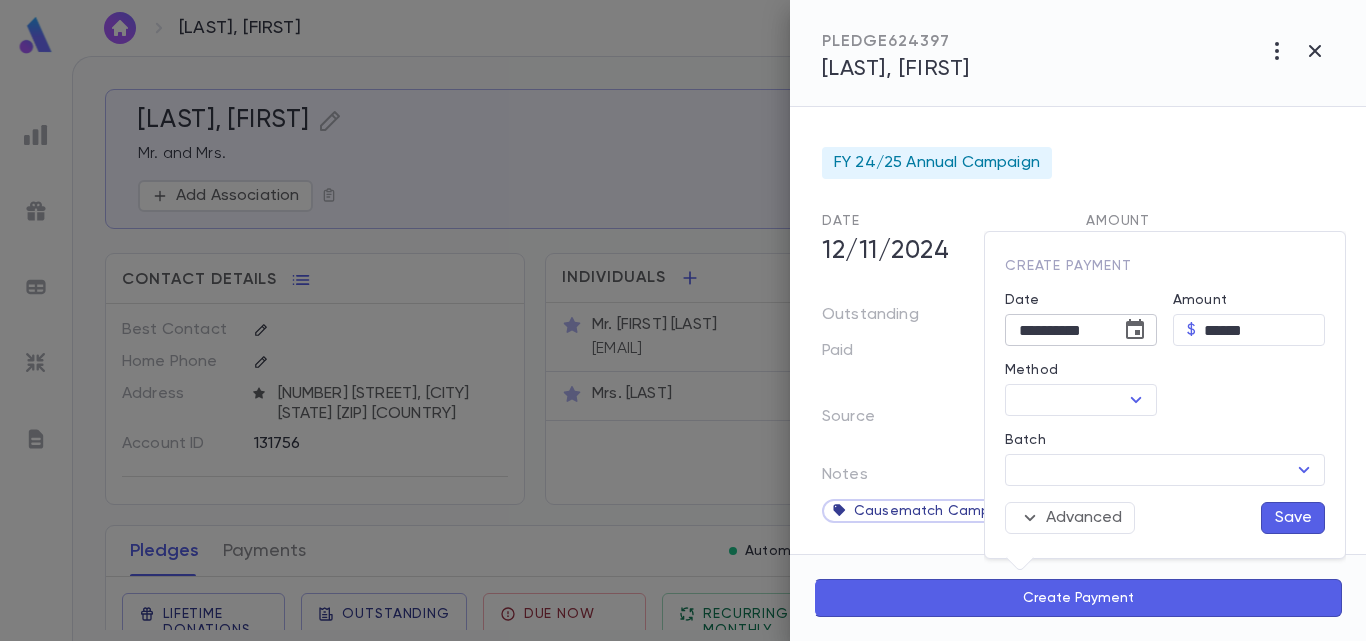 click at bounding box center [1135, 330] 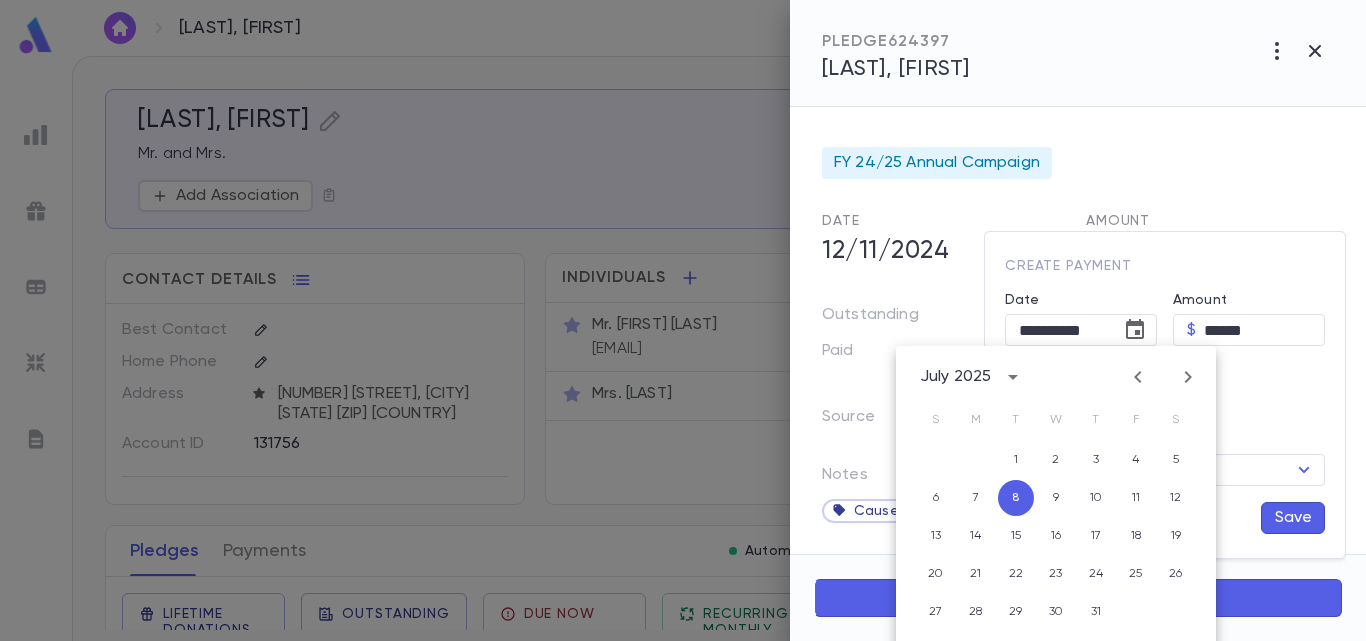 click at bounding box center (1138, 377) 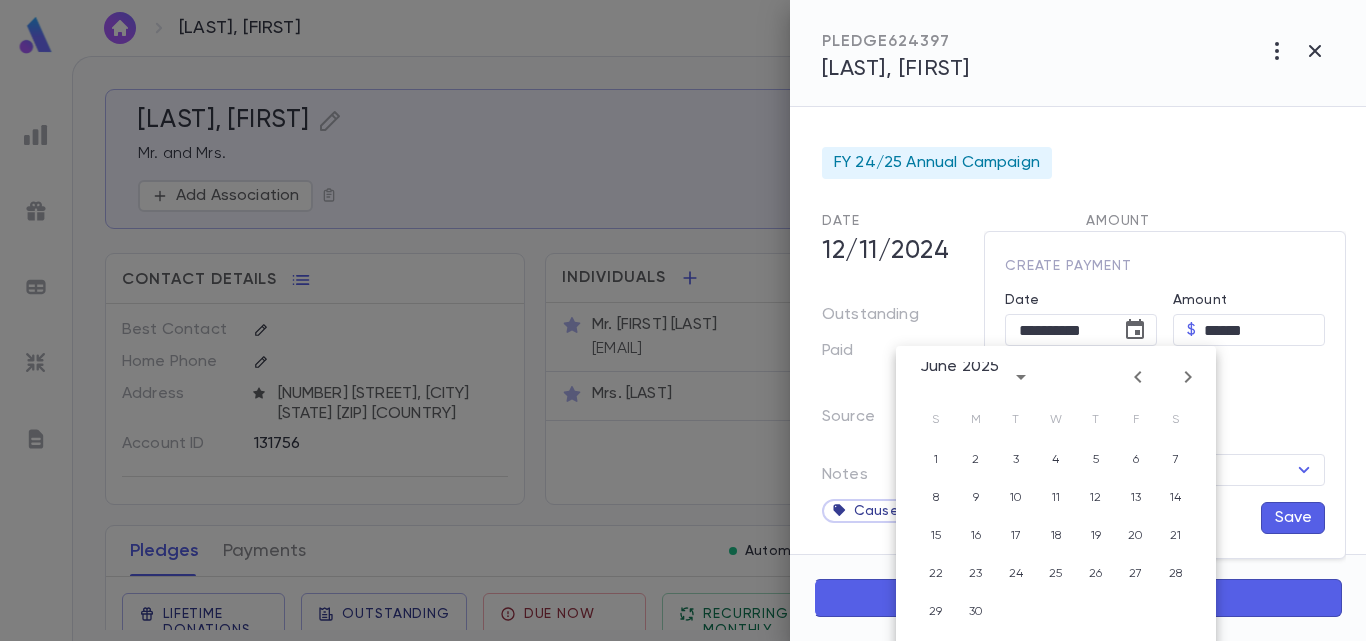 click at bounding box center (1138, 377) 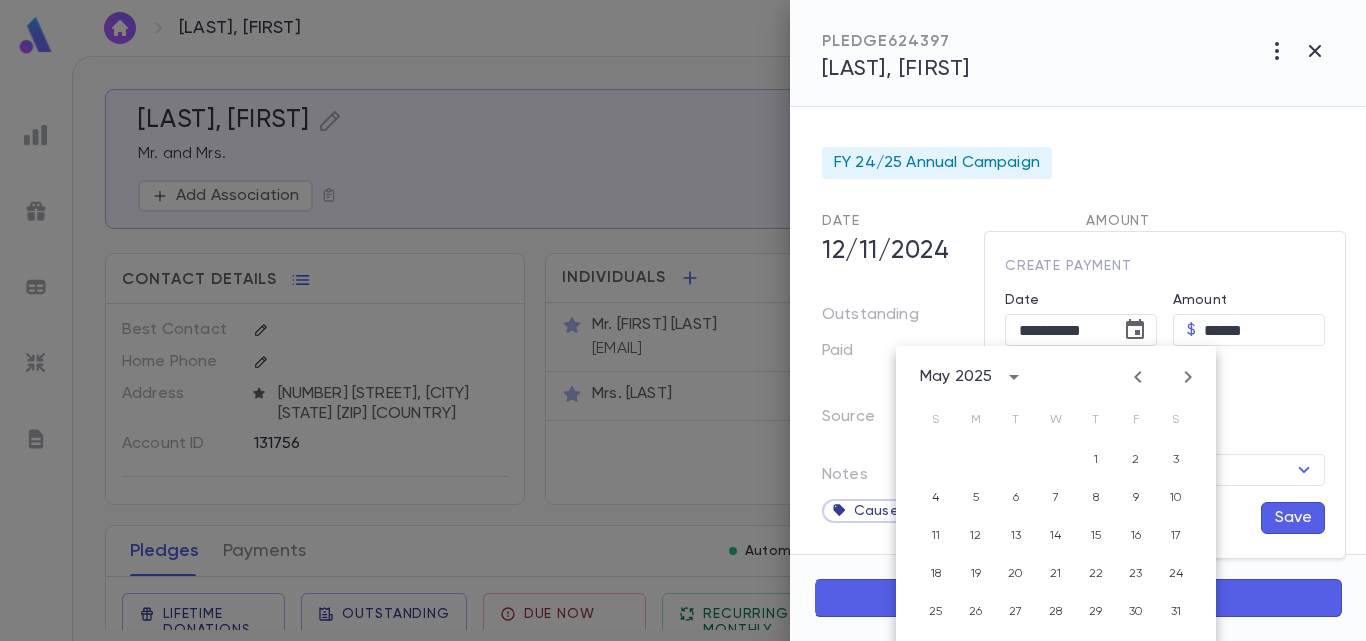 click at bounding box center (1138, 377) 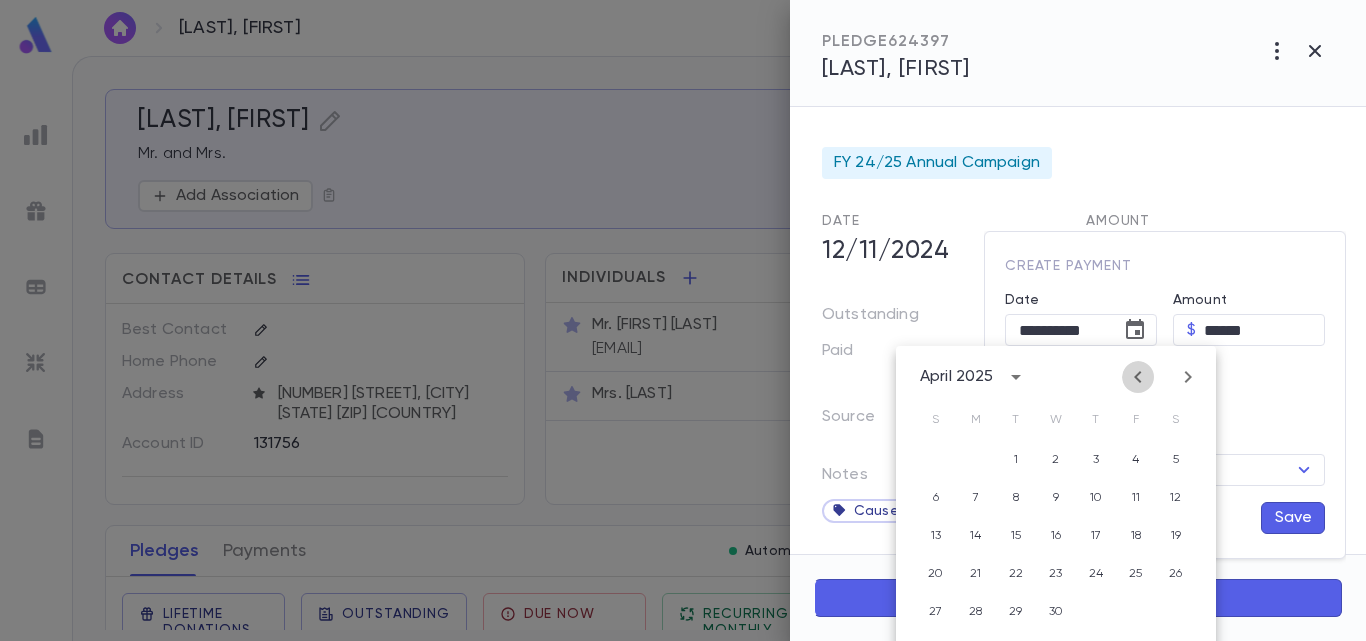 click at bounding box center [1138, 377] 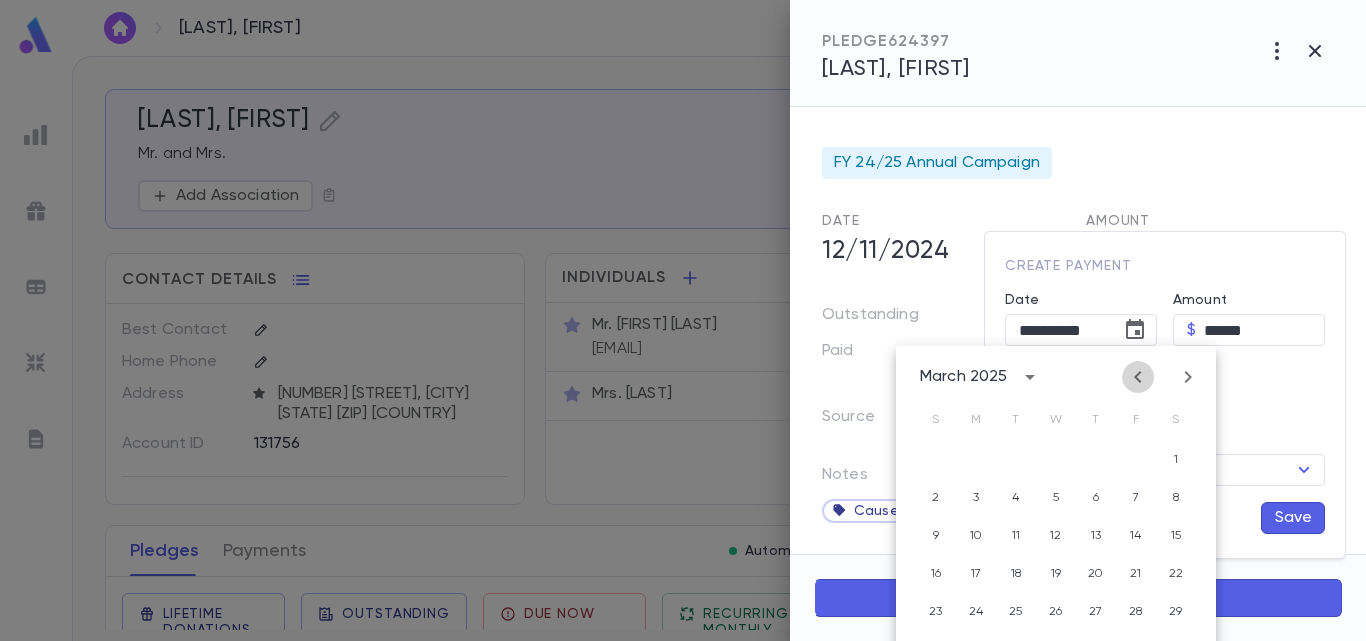 click at bounding box center (1138, 377) 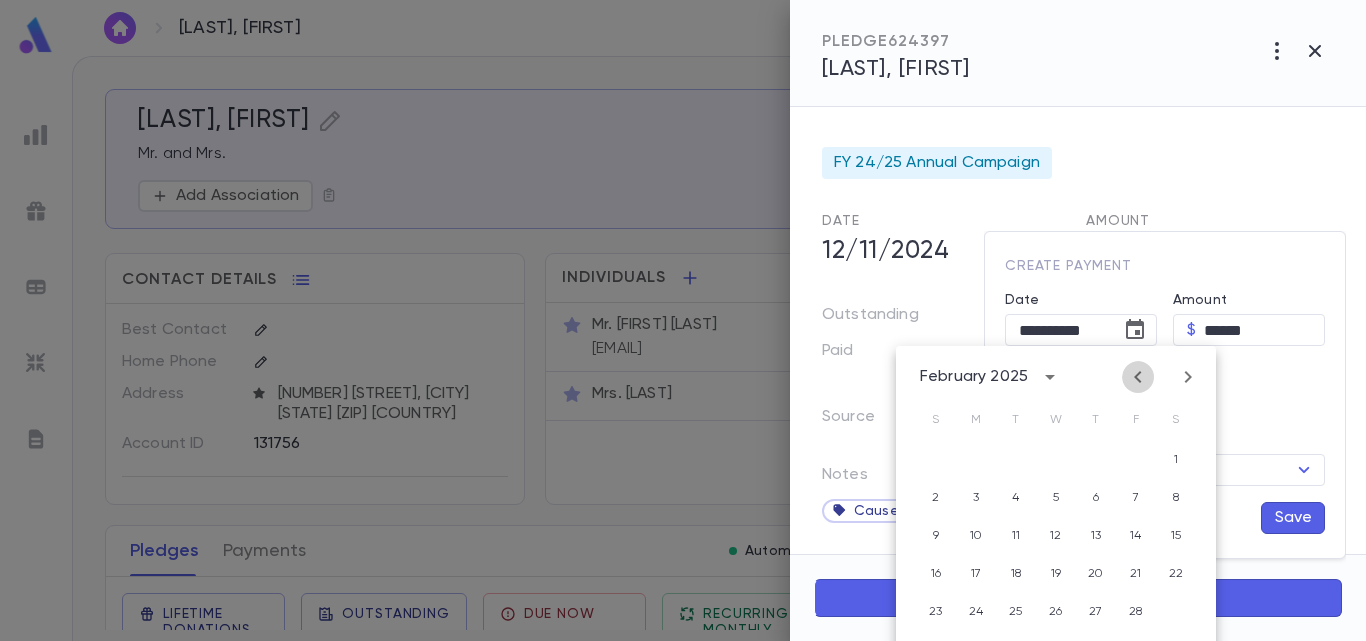 click at bounding box center [1138, 377] 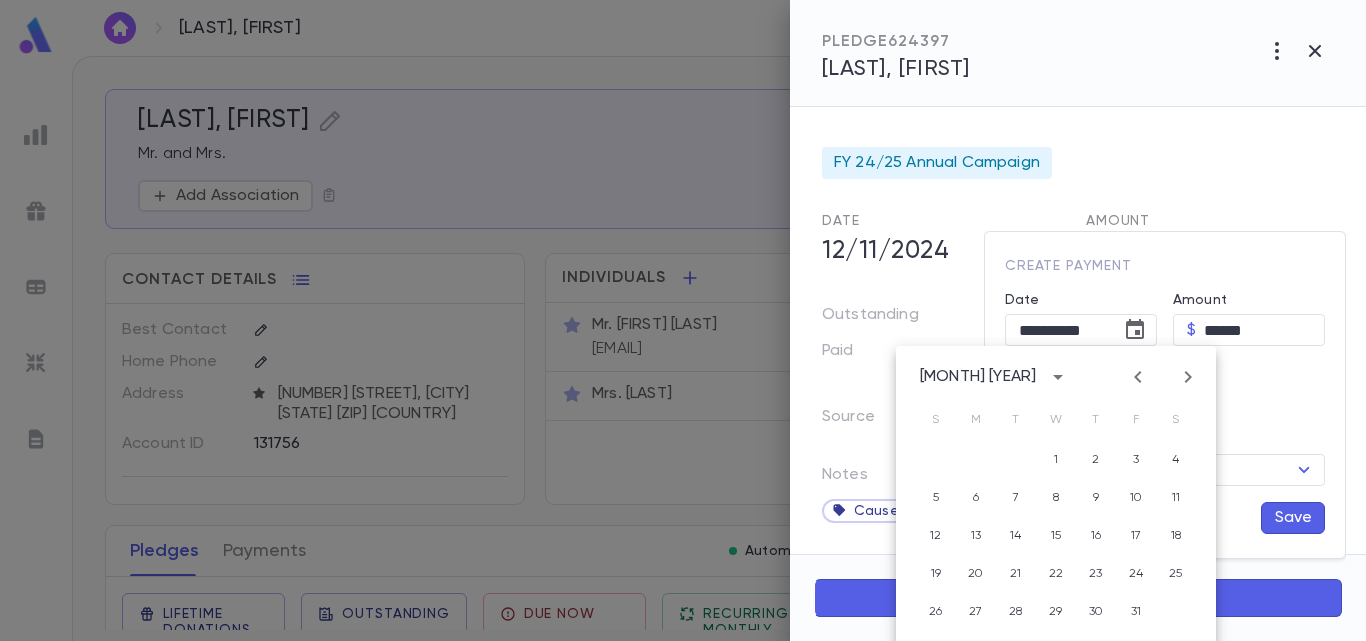 click at bounding box center [1138, 377] 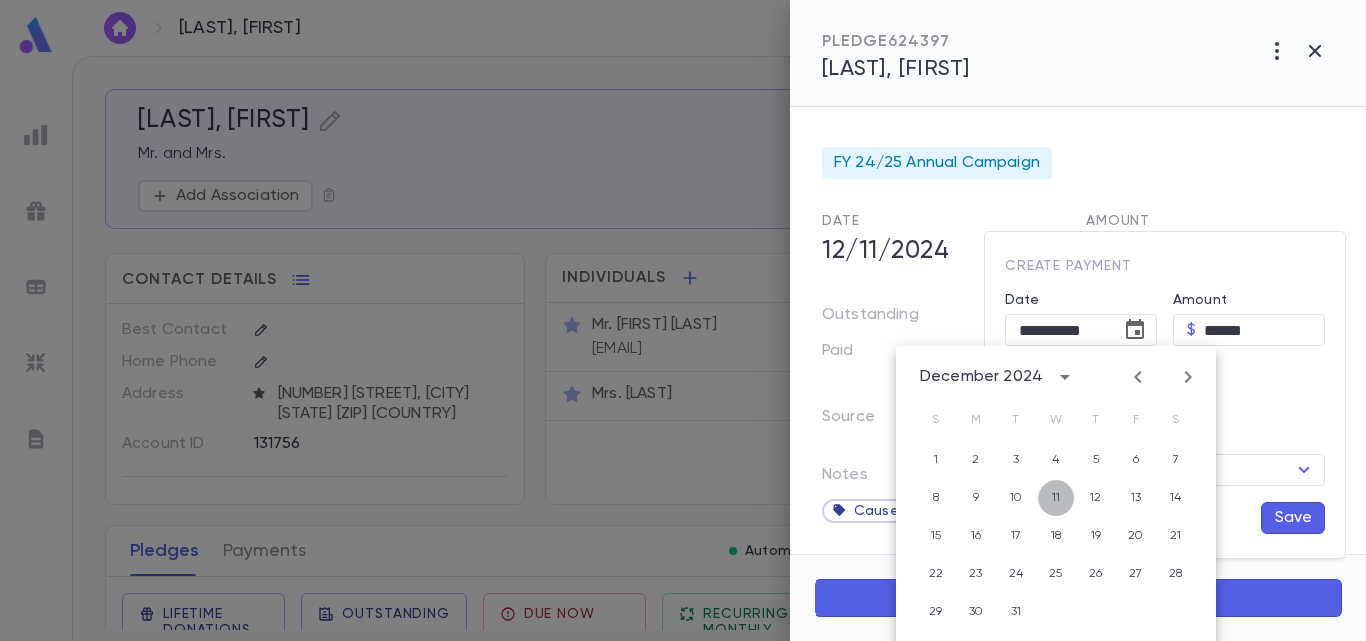 click on "11" at bounding box center (1056, 460) 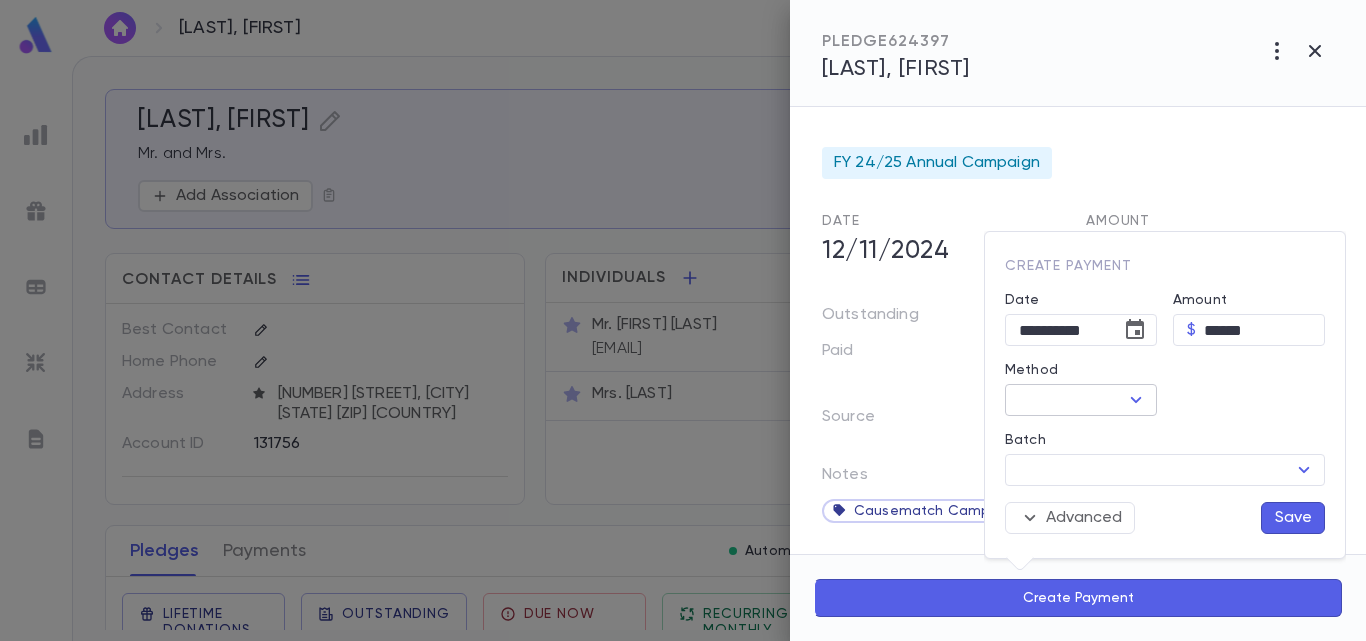 click on "​" at bounding box center [1081, 400] 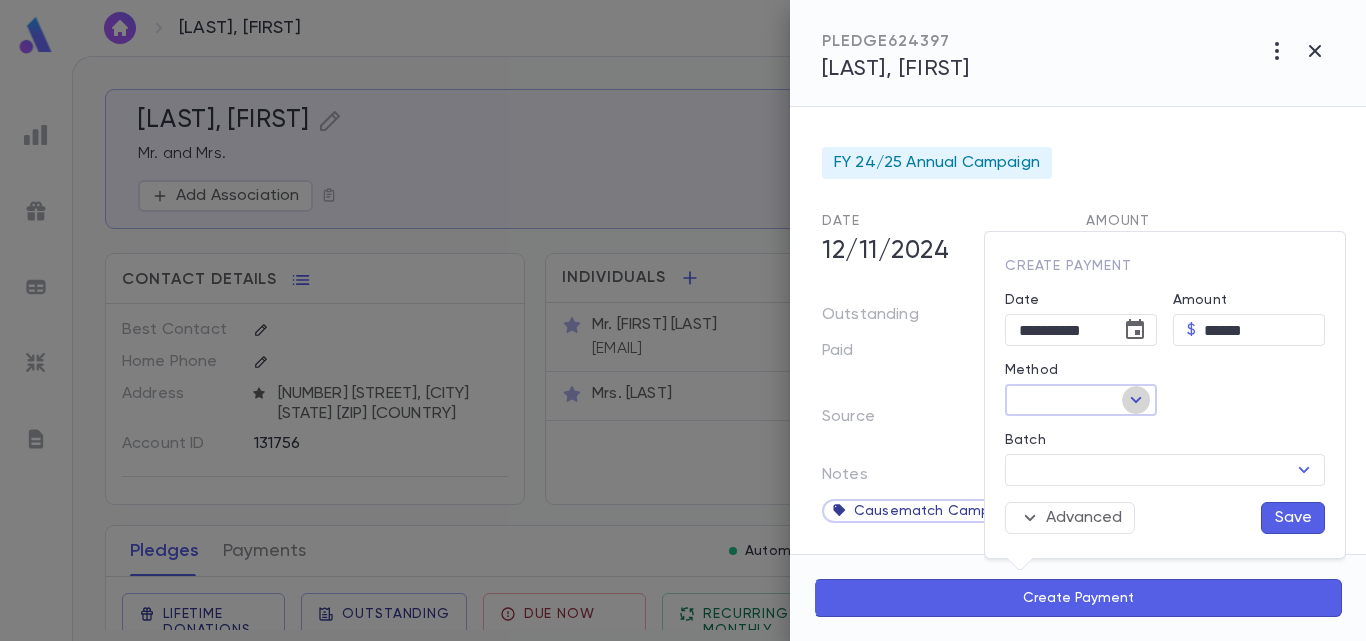 click at bounding box center [1136, 400] 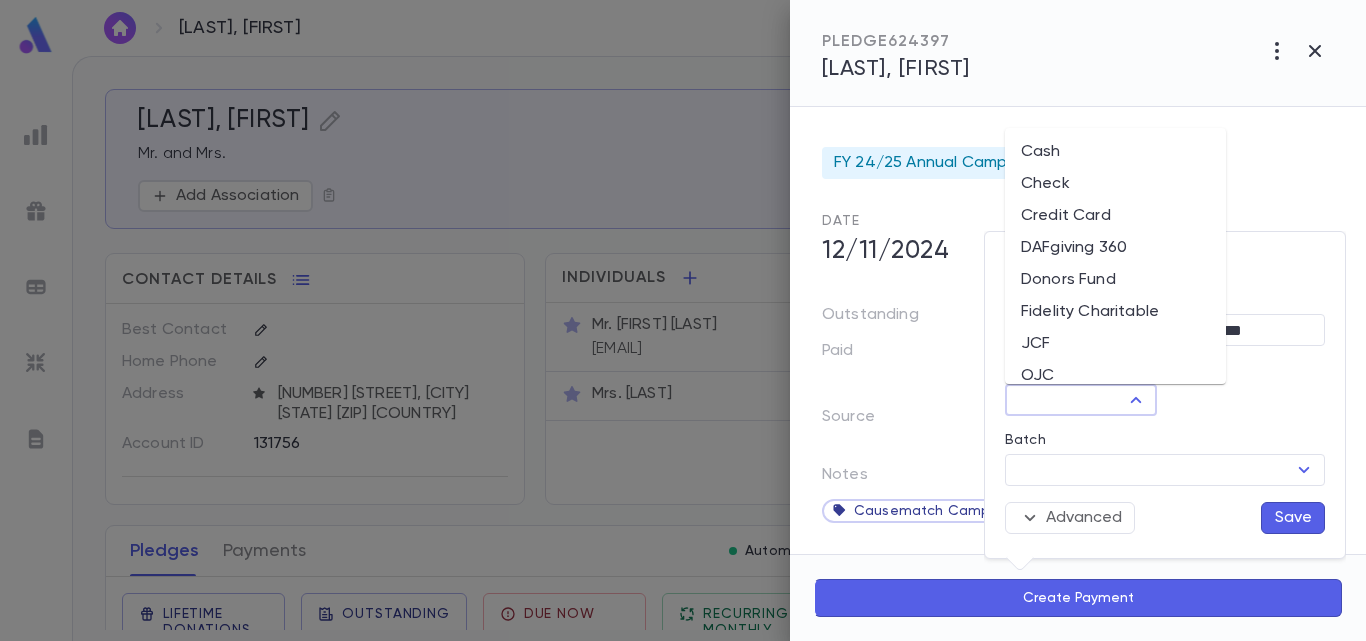 click on "Donors Fund" at bounding box center (1115, 280) 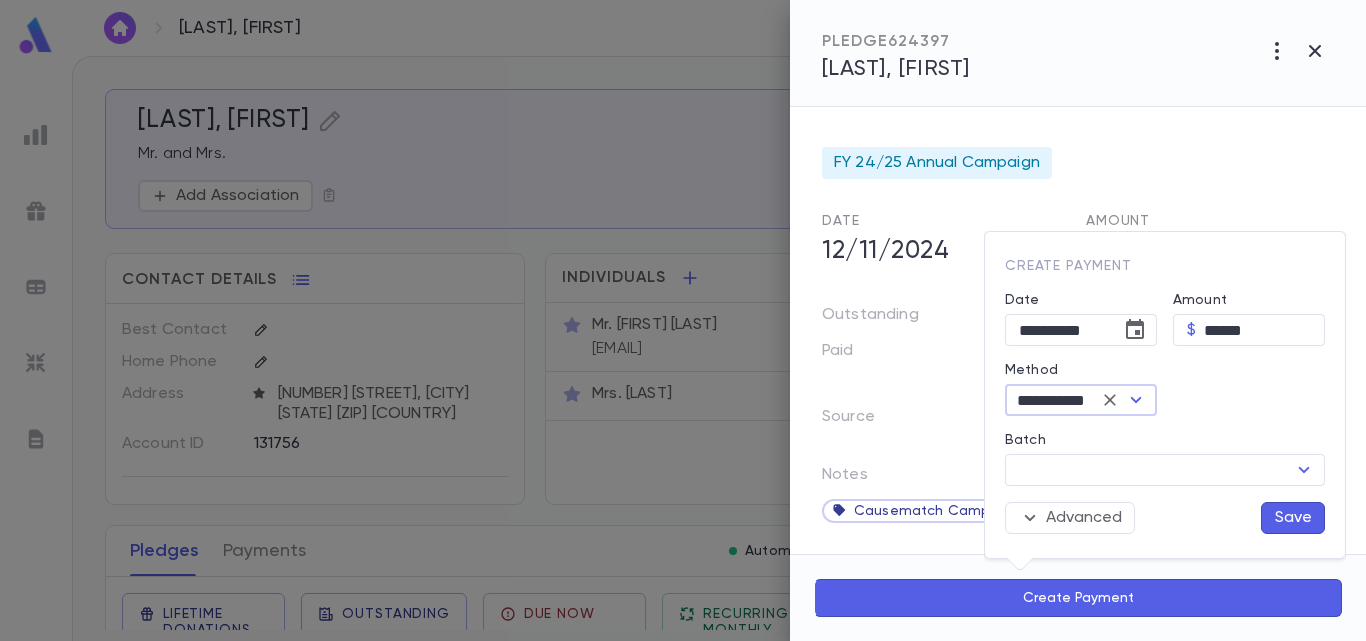 click on "Save" at bounding box center (1293, 518) 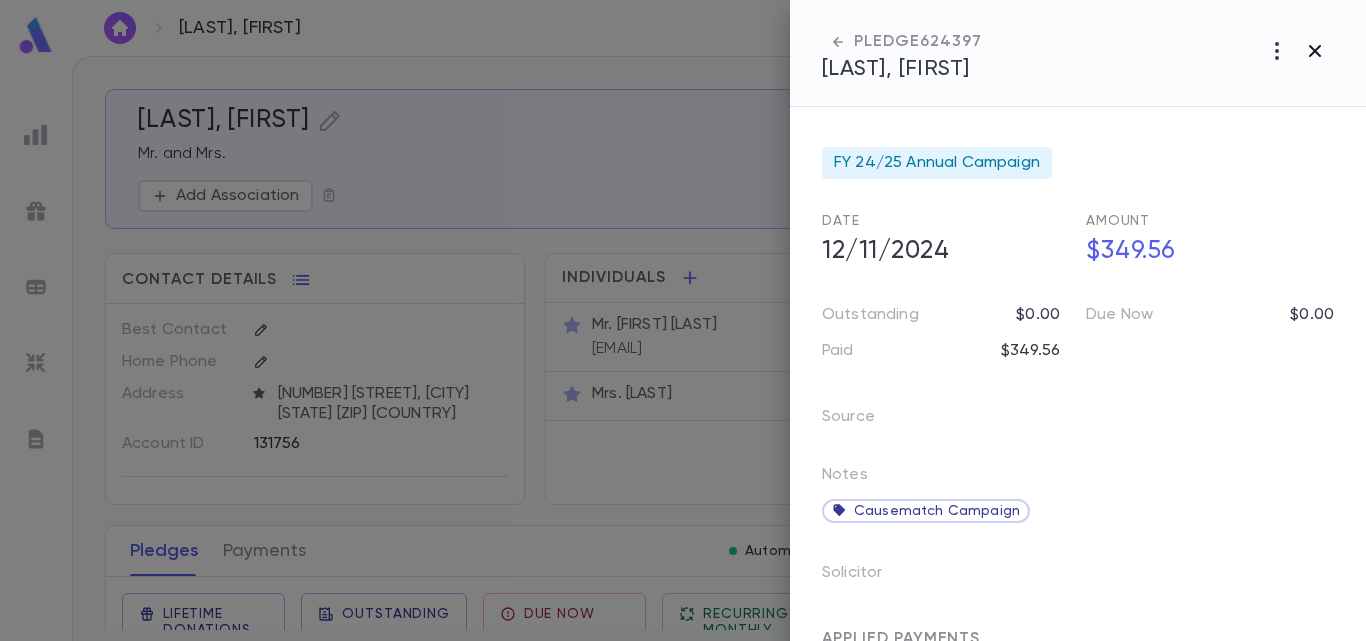 click at bounding box center (1277, 51) 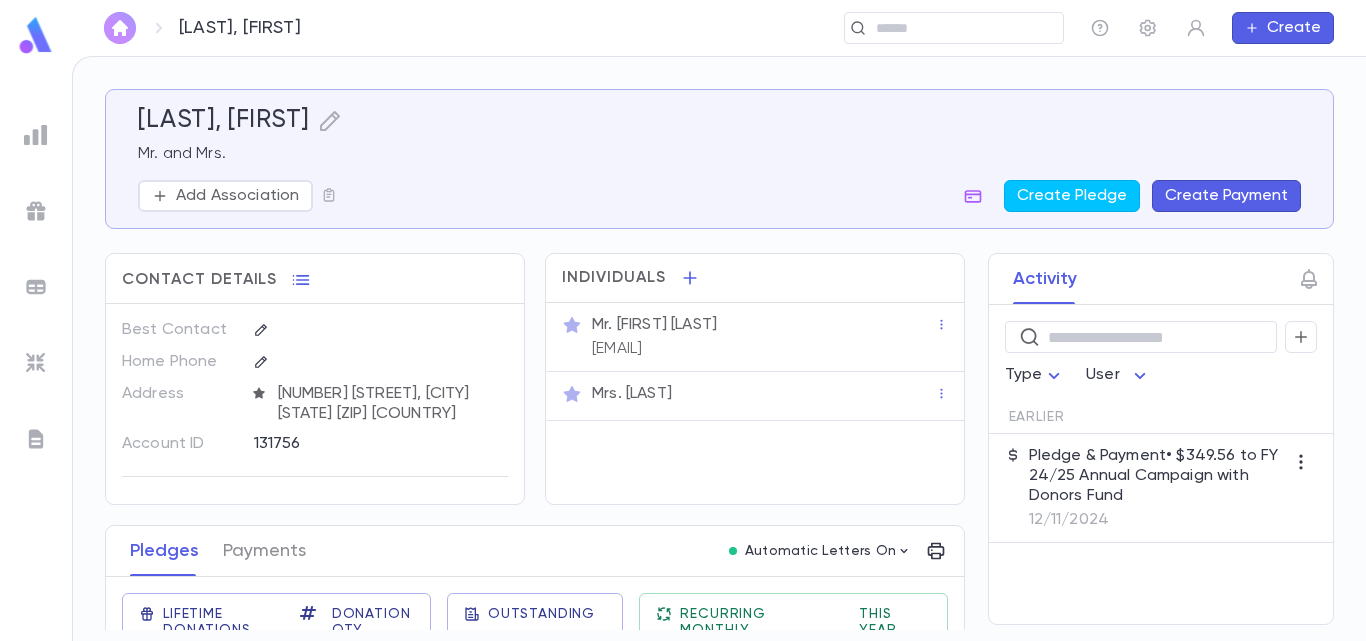 click at bounding box center [120, 28] 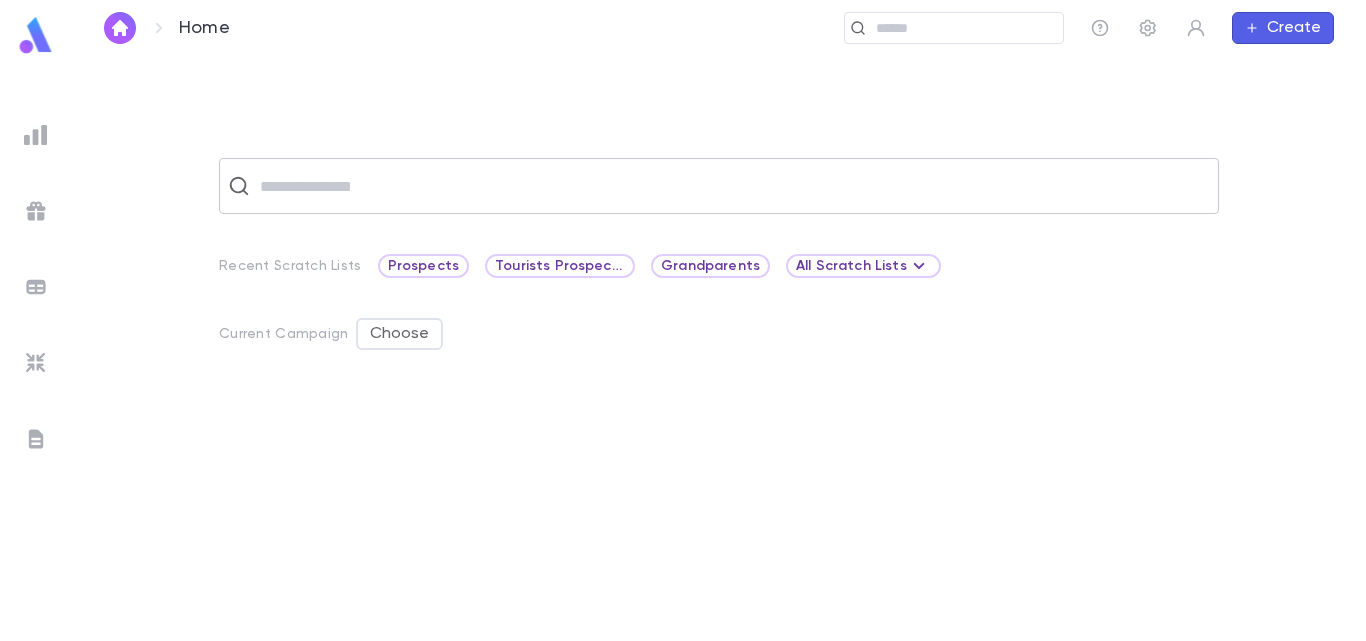 click at bounding box center [732, 186] 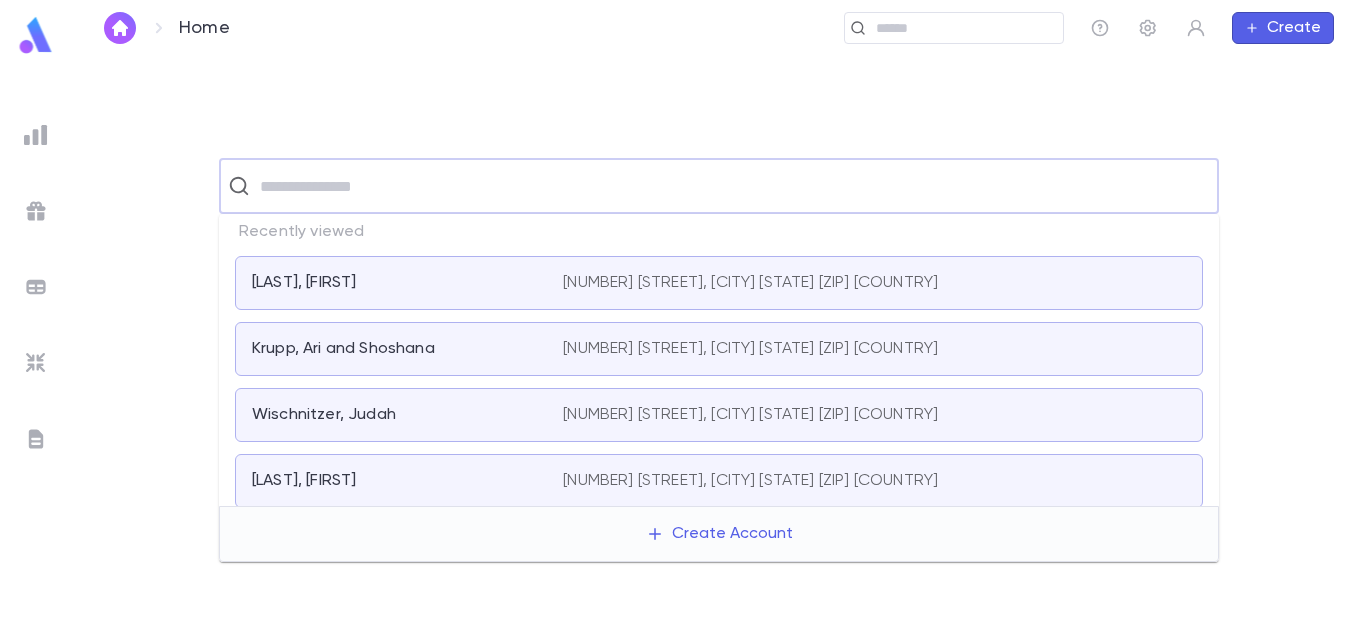 paste on "**********" 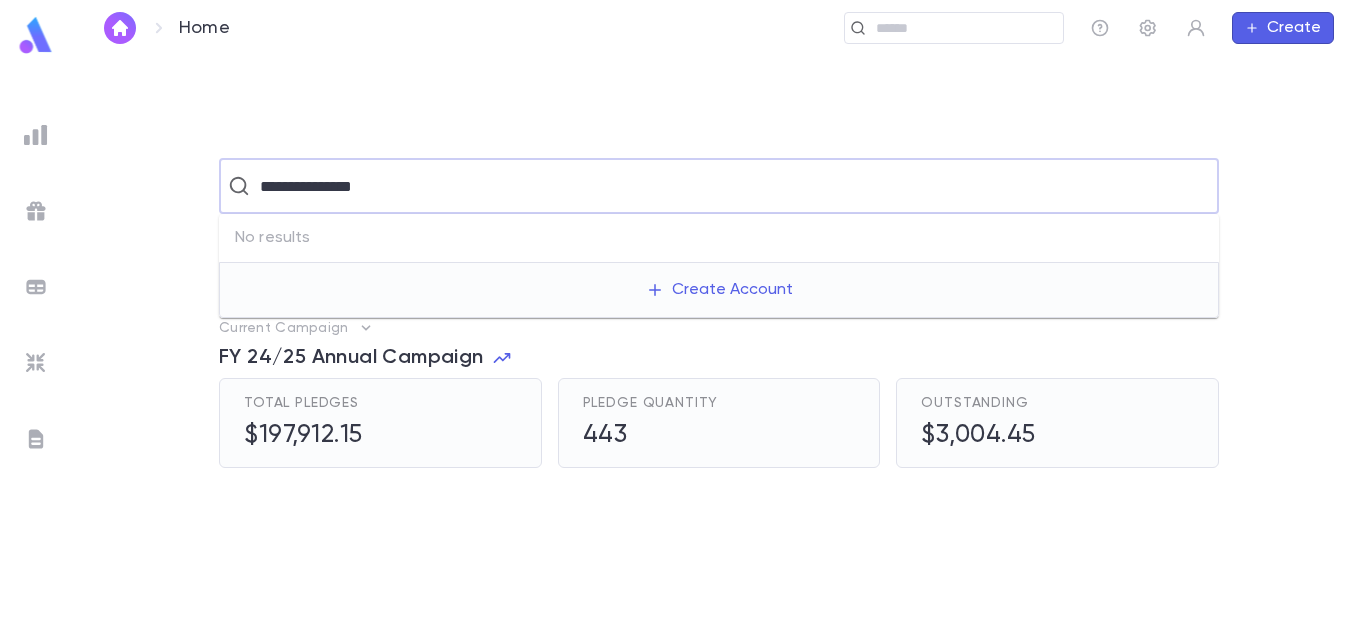 drag, startPoint x: 304, startPoint y: 183, endPoint x: 191, endPoint y: 210, distance: 116.18089 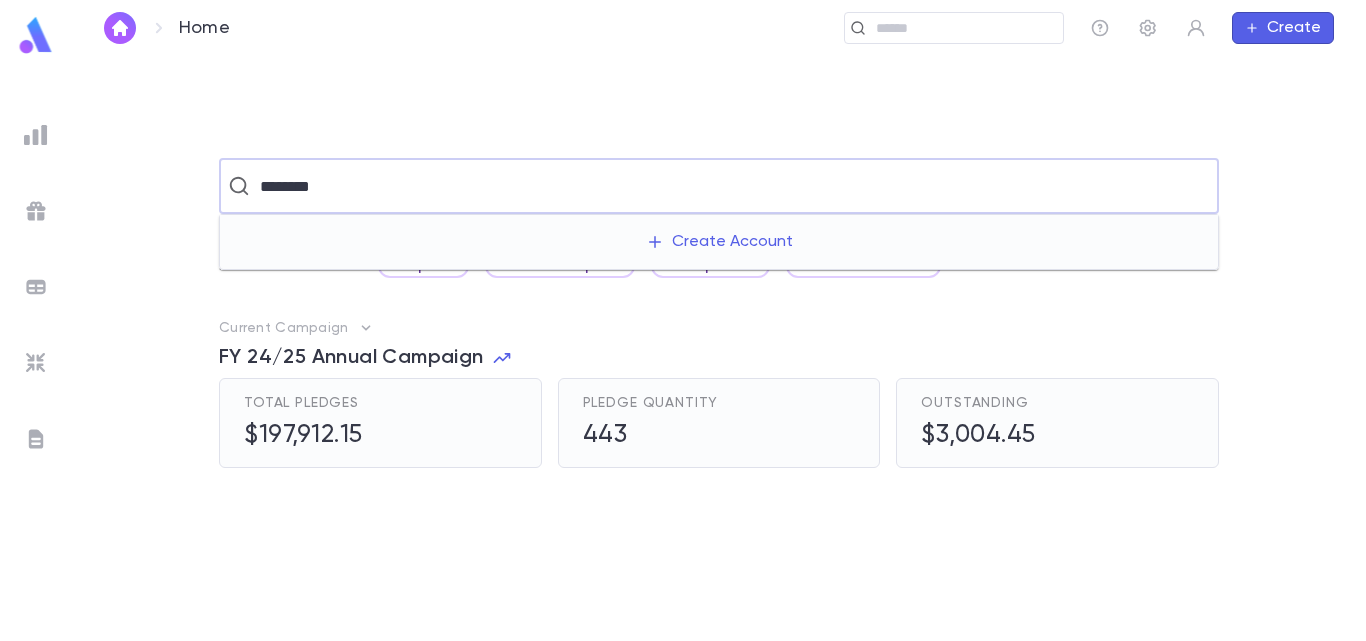 type on "********" 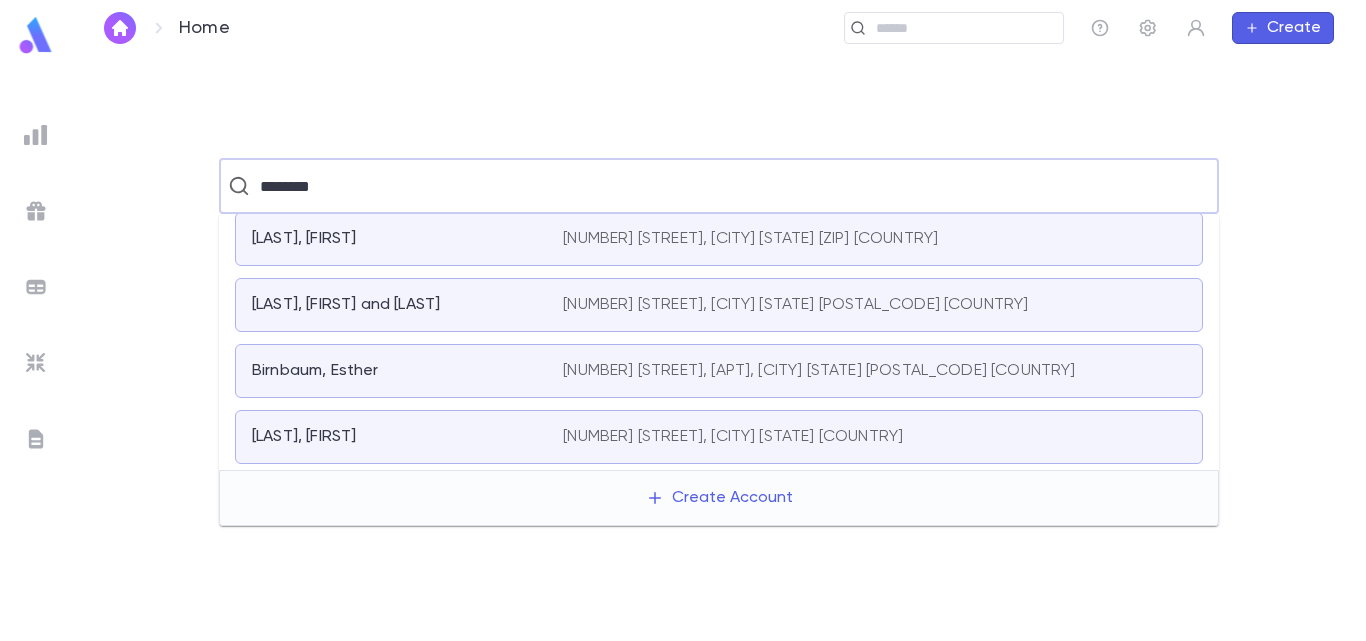 scroll, scrollTop: 0, scrollLeft: 0, axis: both 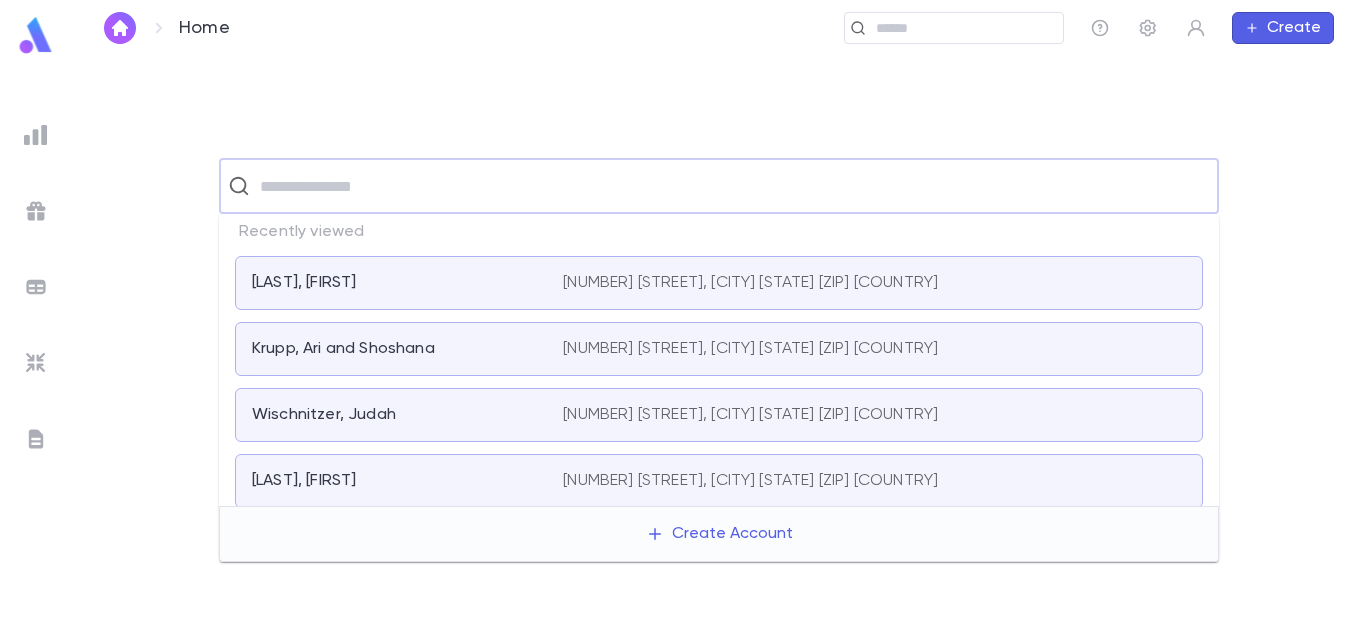 click at bounding box center [732, 186] 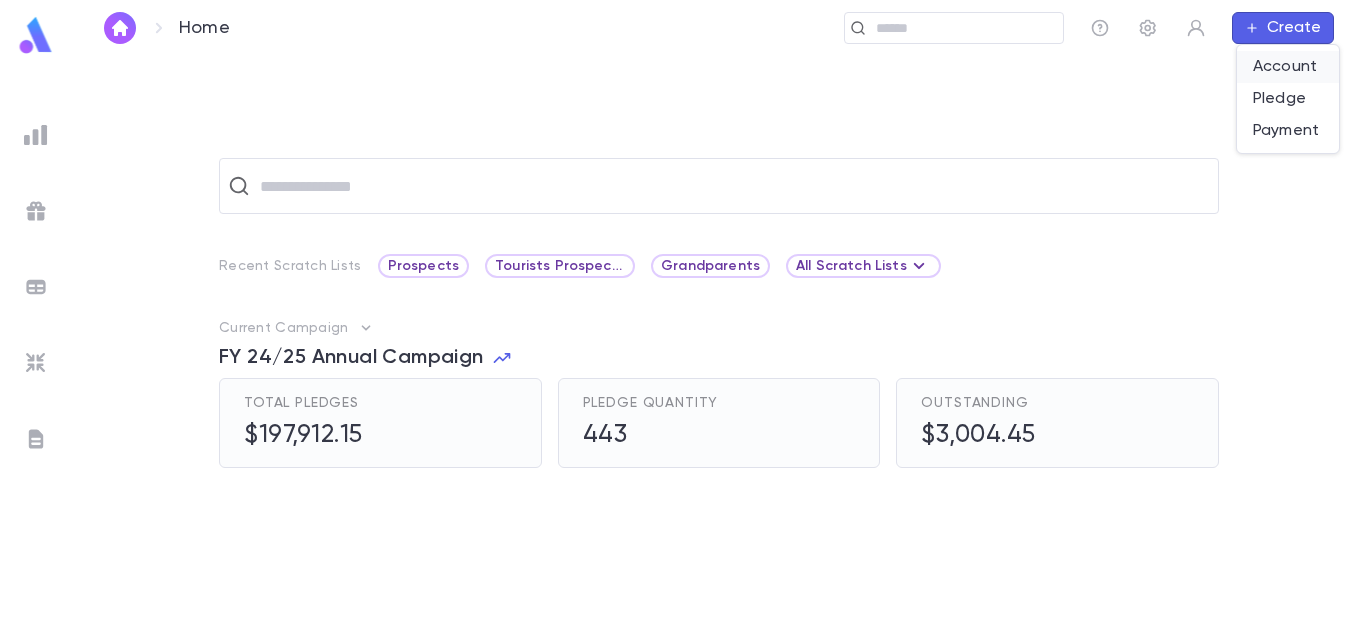 click on "Account" at bounding box center [1288, 67] 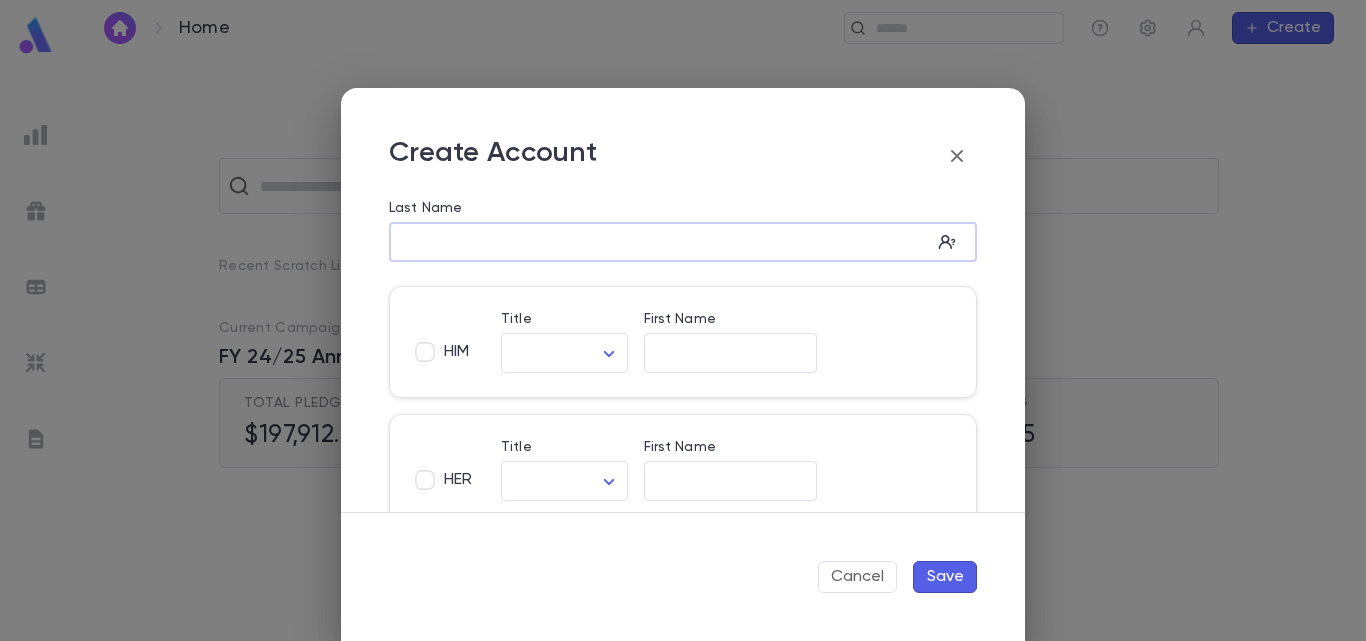 click on "Last Name" at bounding box center [660, 242] 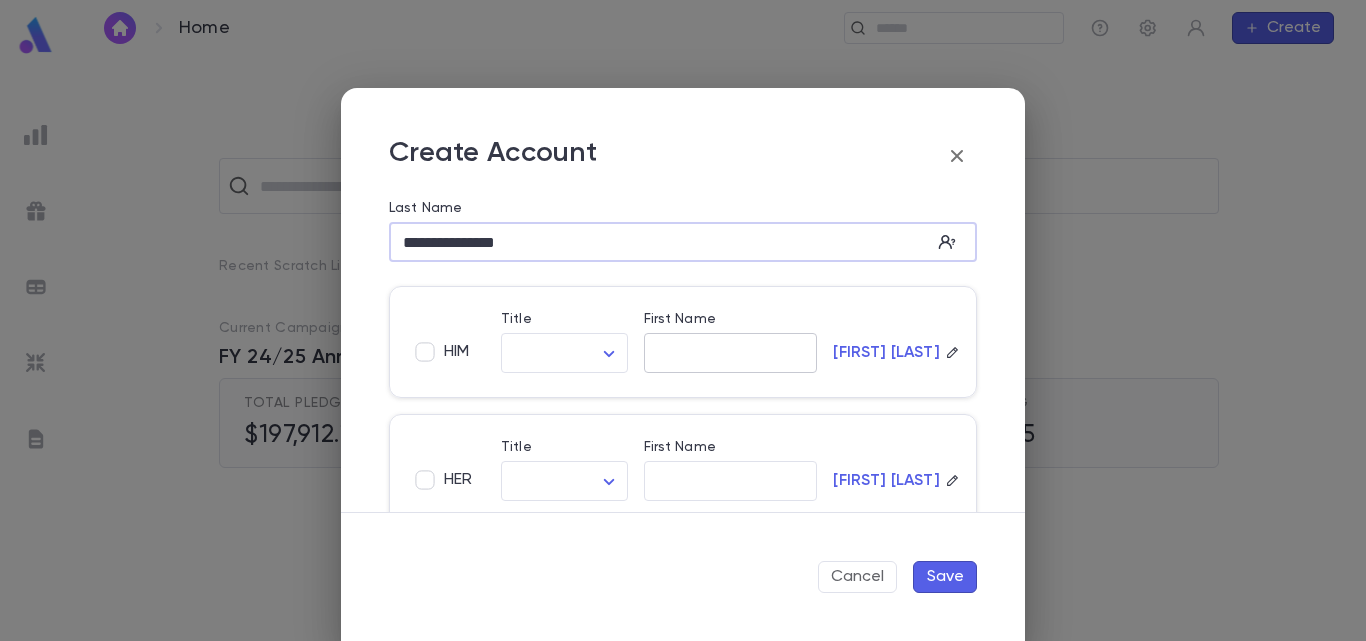 type on "**********" 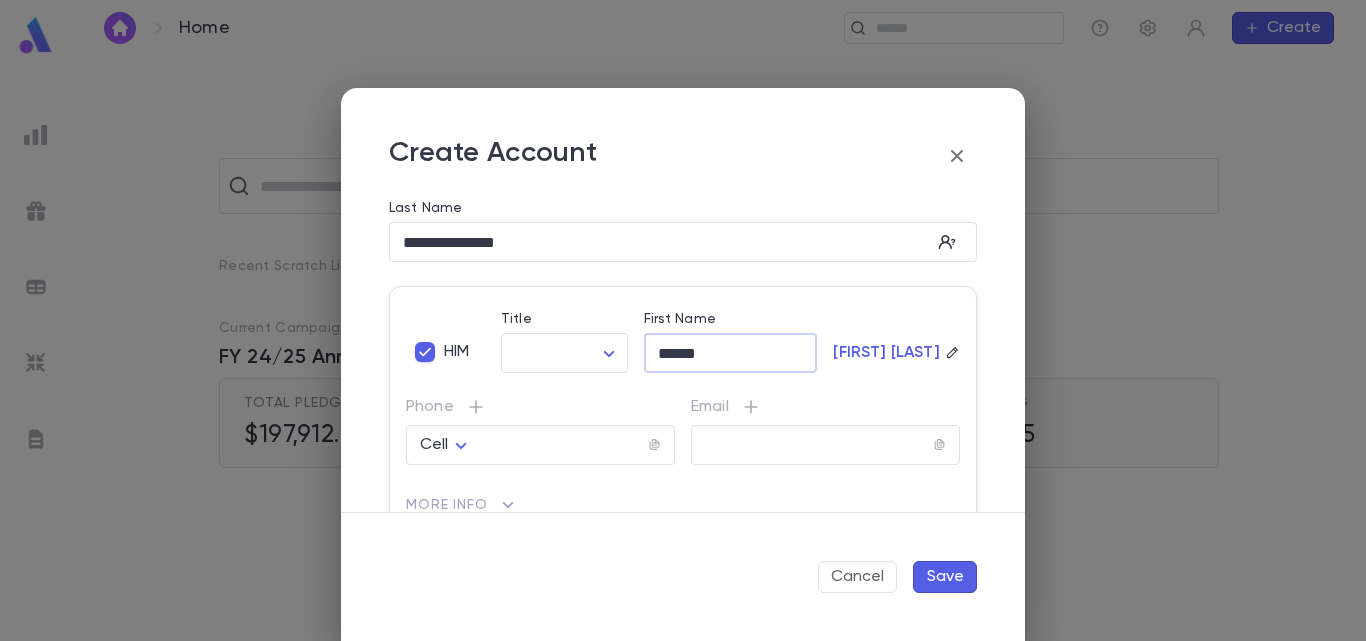 type on "******" 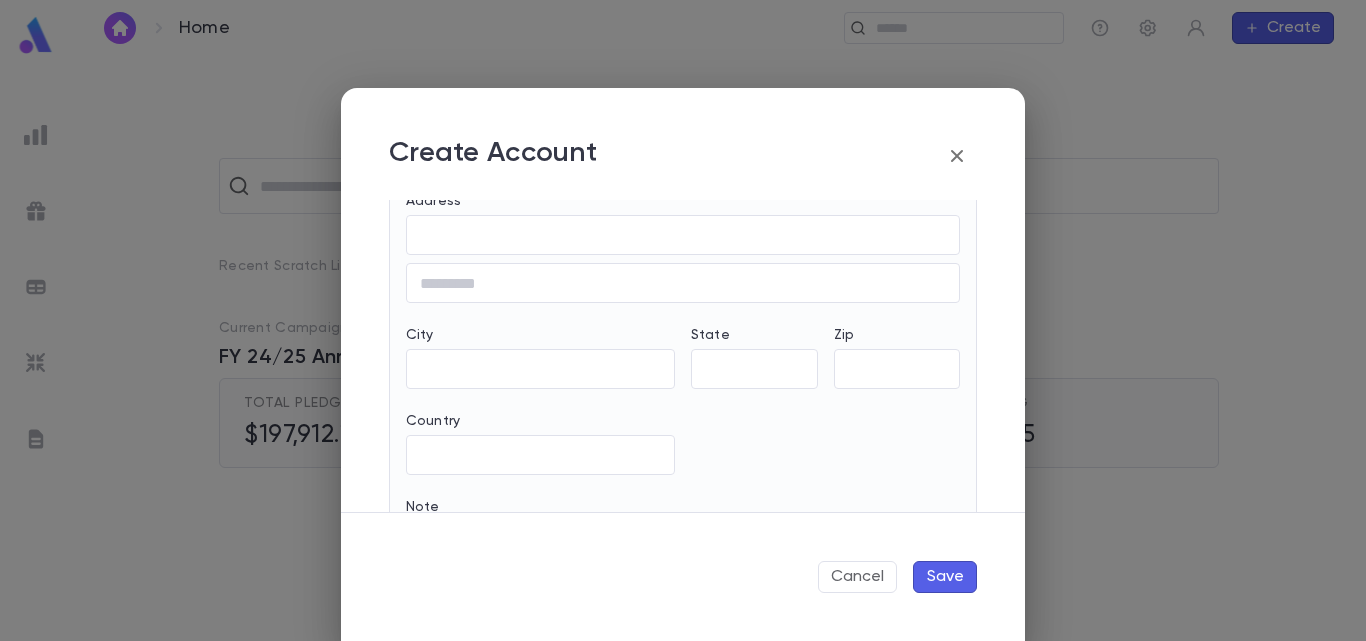 scroll, scrollTop: 791, scrollLeft: 0, axis: vertical 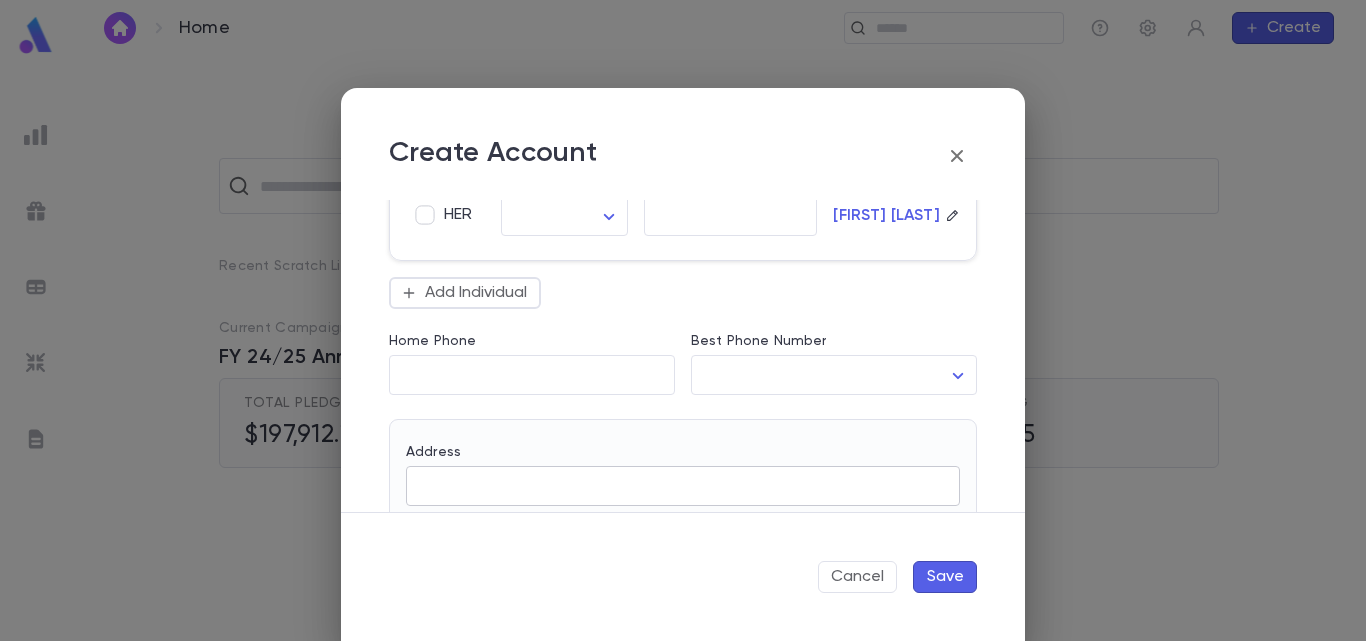 click on "Address" at bounding box center [683, 486] 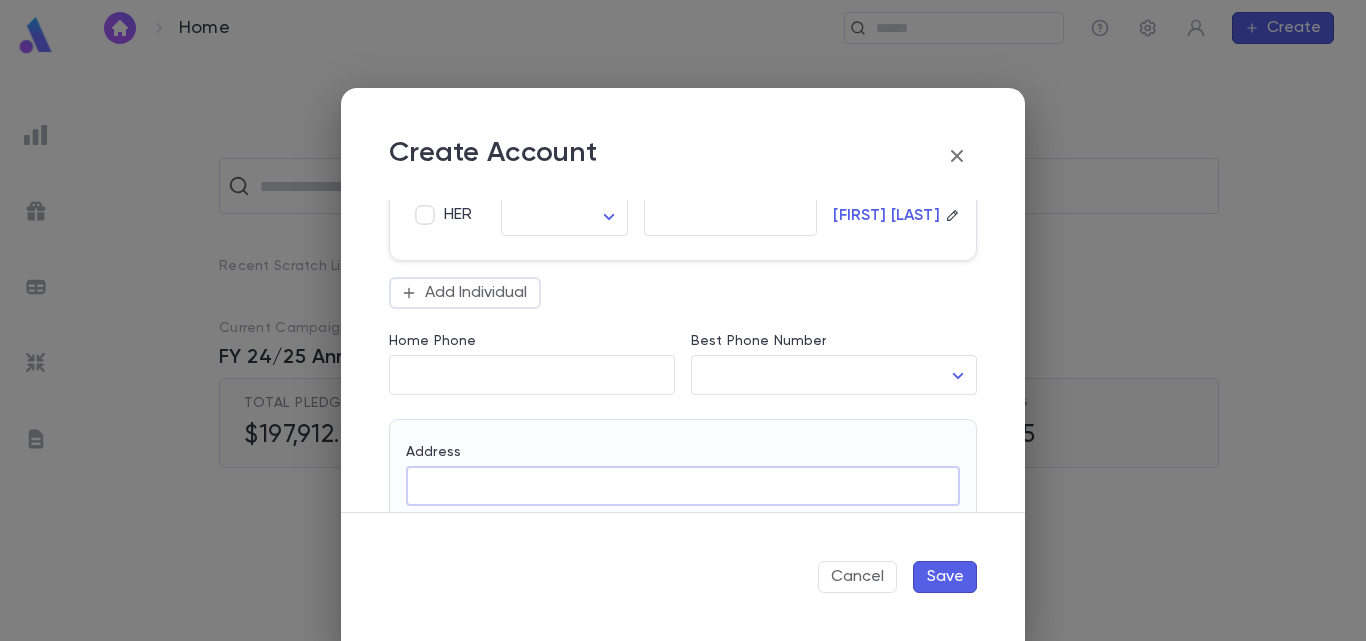 click on "Address" at bounding box center [683, 486] 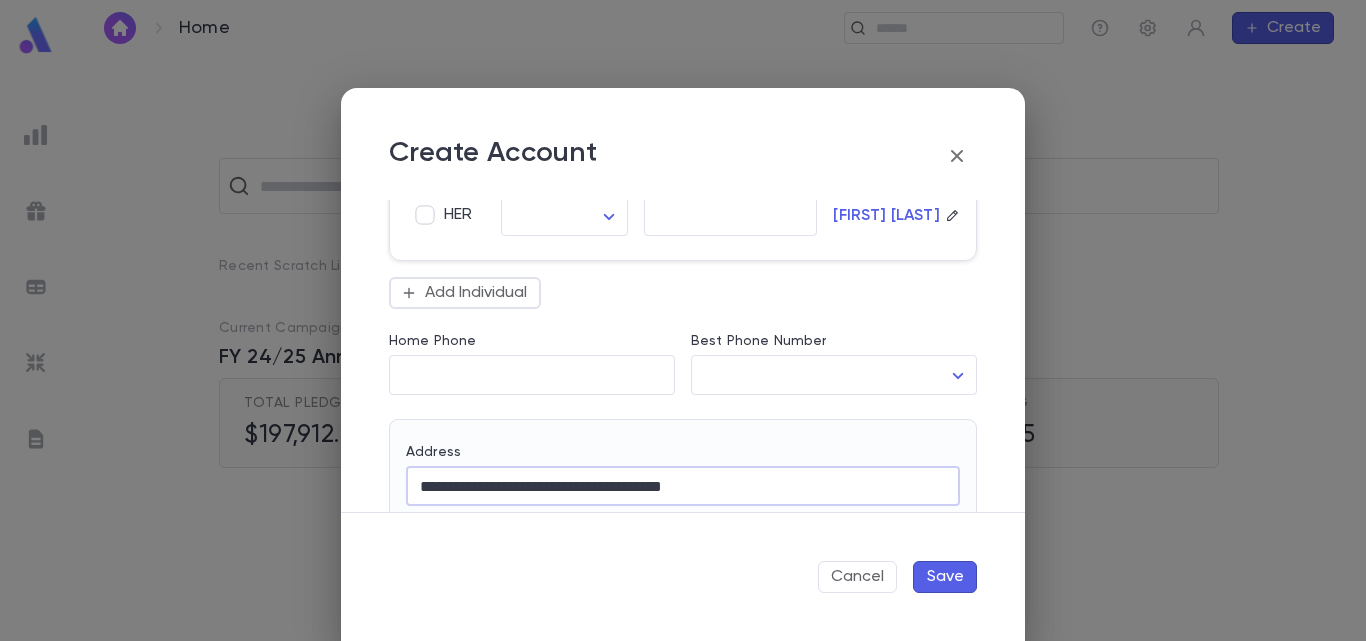 scroll, scrollTop: 418, scrollLeft: 0, axis: vertical 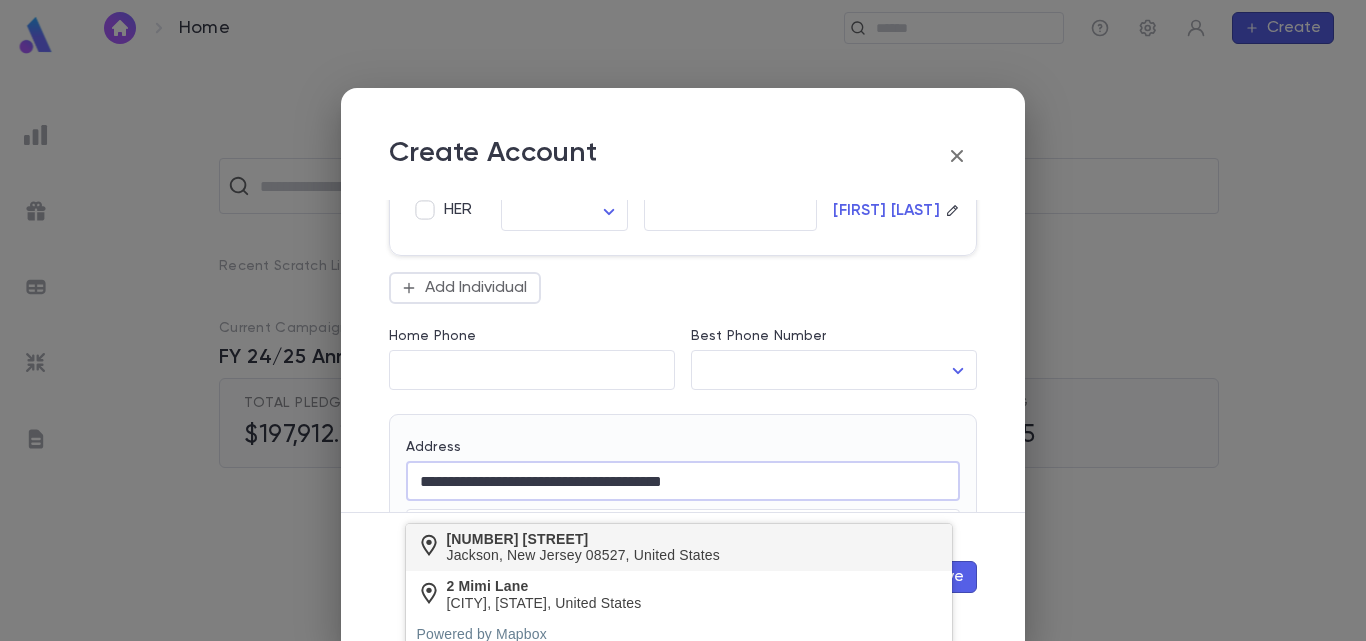type on "**********" 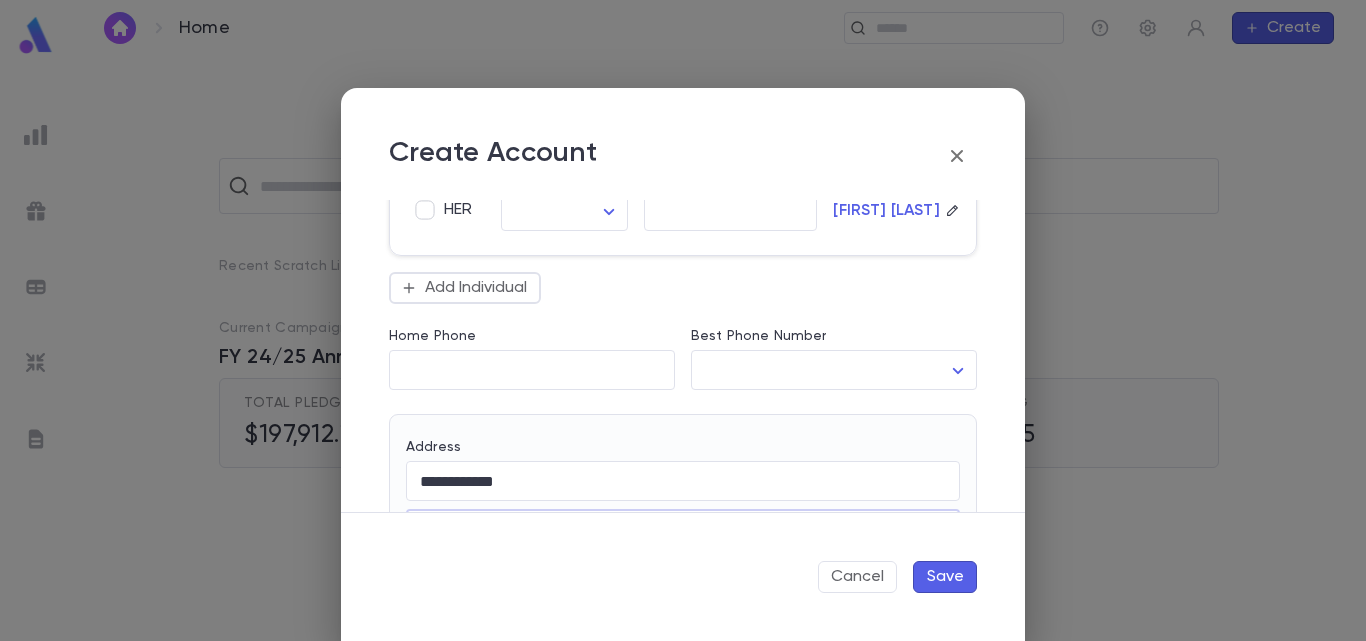 scroll, scrollTop: 612, scrollLeft: 0, axis: vertical 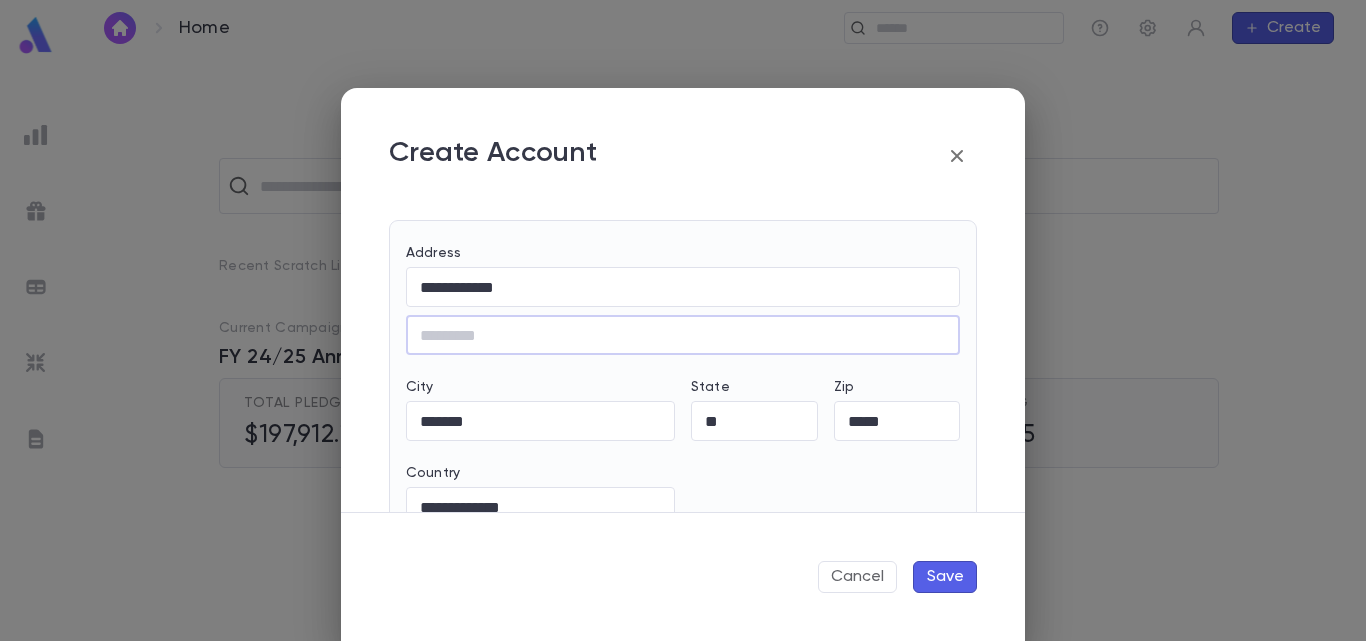 click on "Save" at bounding box center [945, 577] 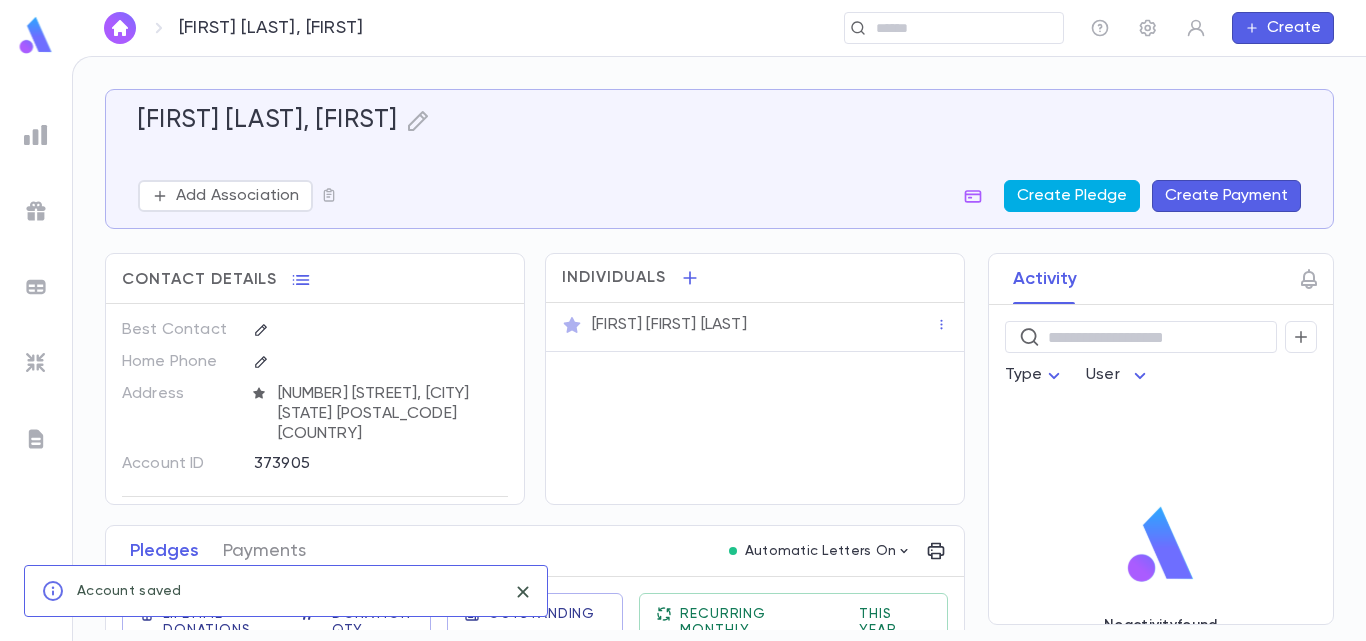 click on "Create Pledge" at bounding box center [1072, 196] 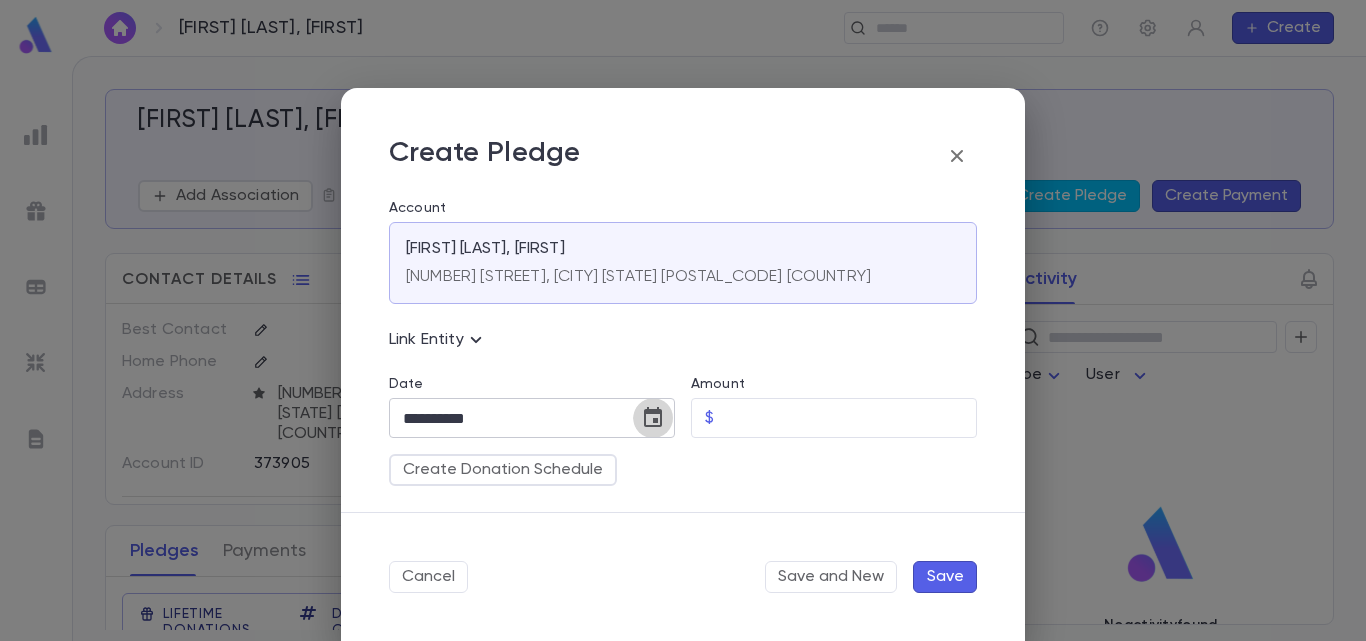 click at bounding box center [653, 417] 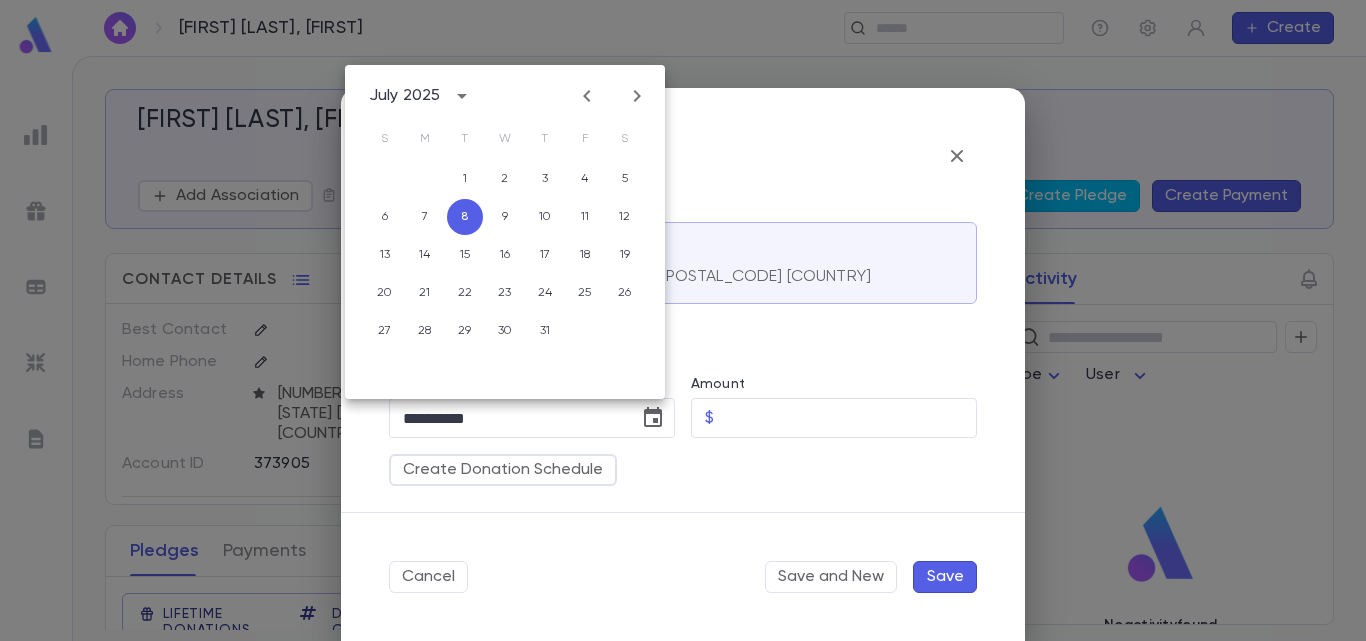 click at bounding box center (586, 96) 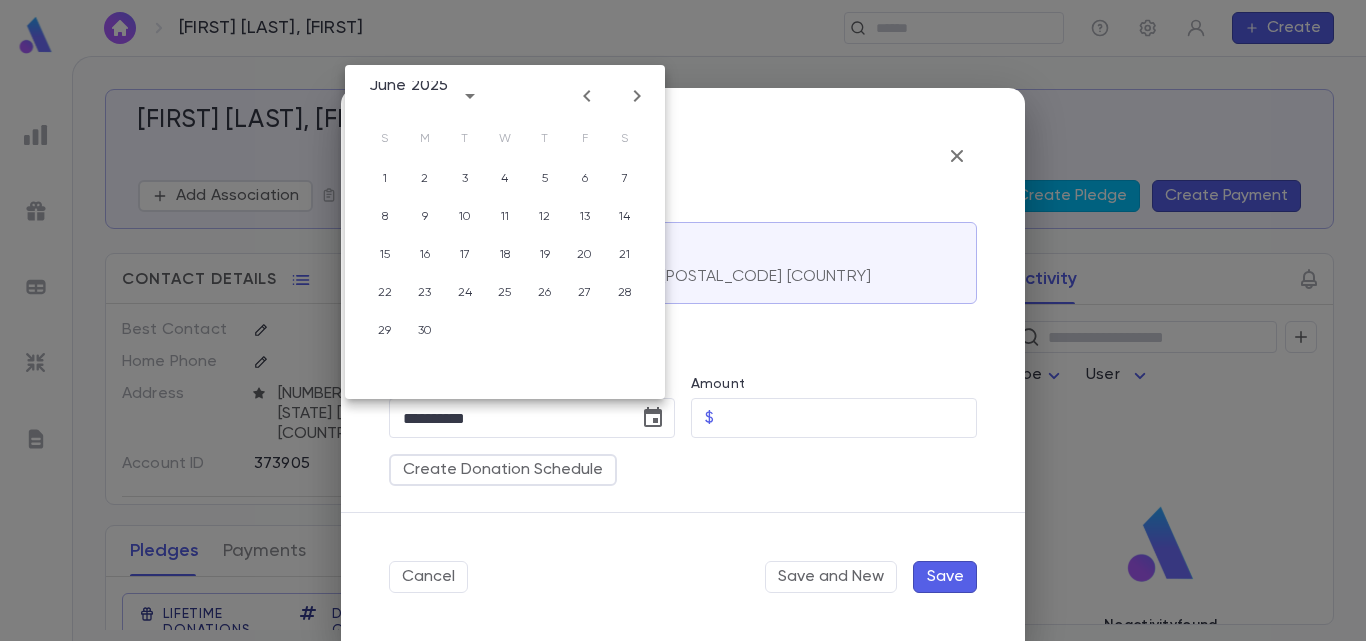 click at bounding box center [586, 96] 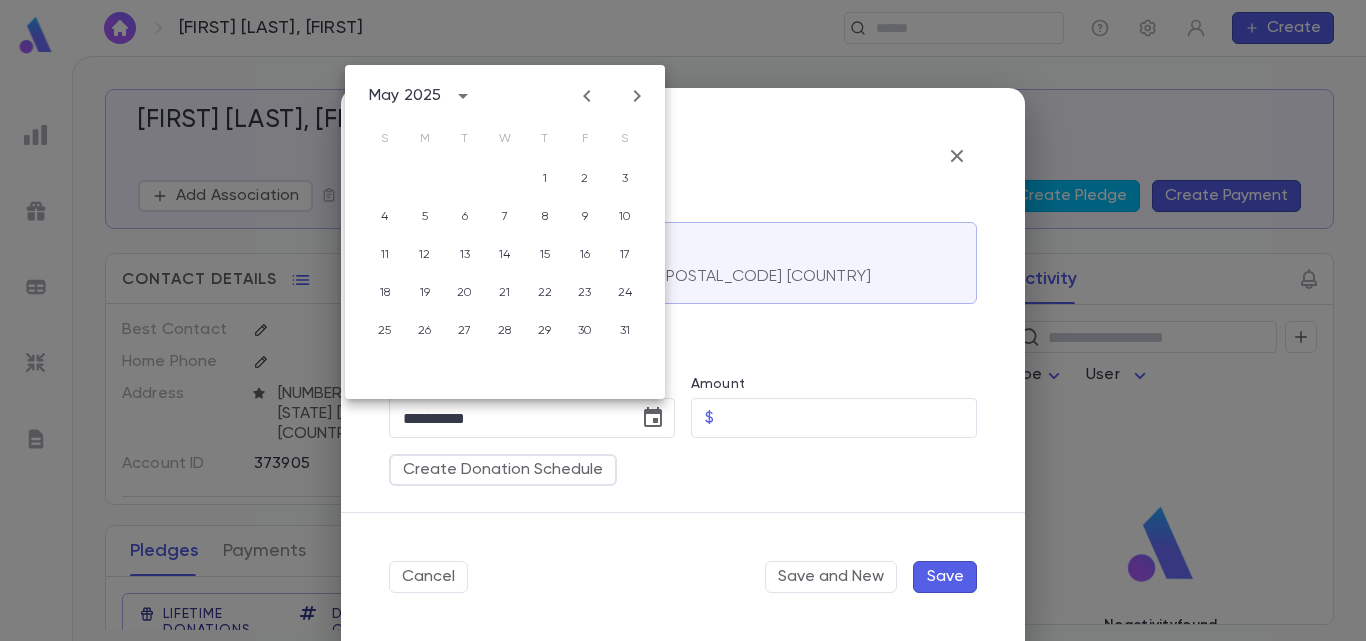 click at bounding box center [586, 96] 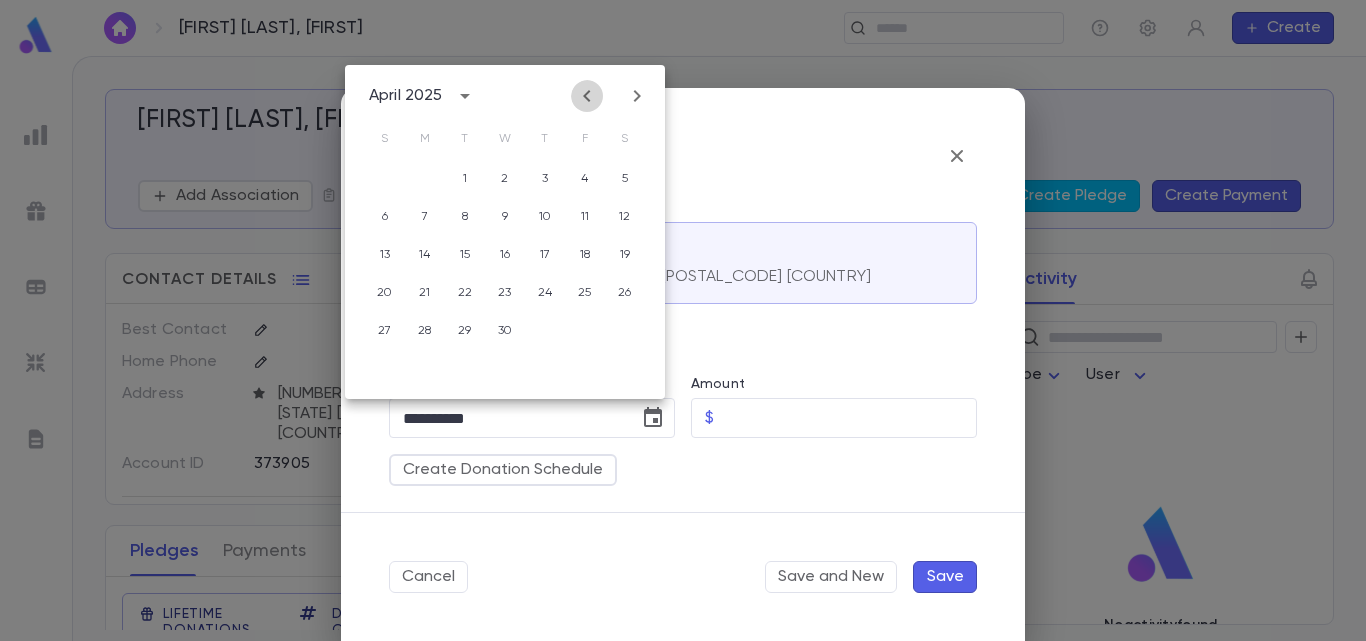 click at bounding box center (586, 96) 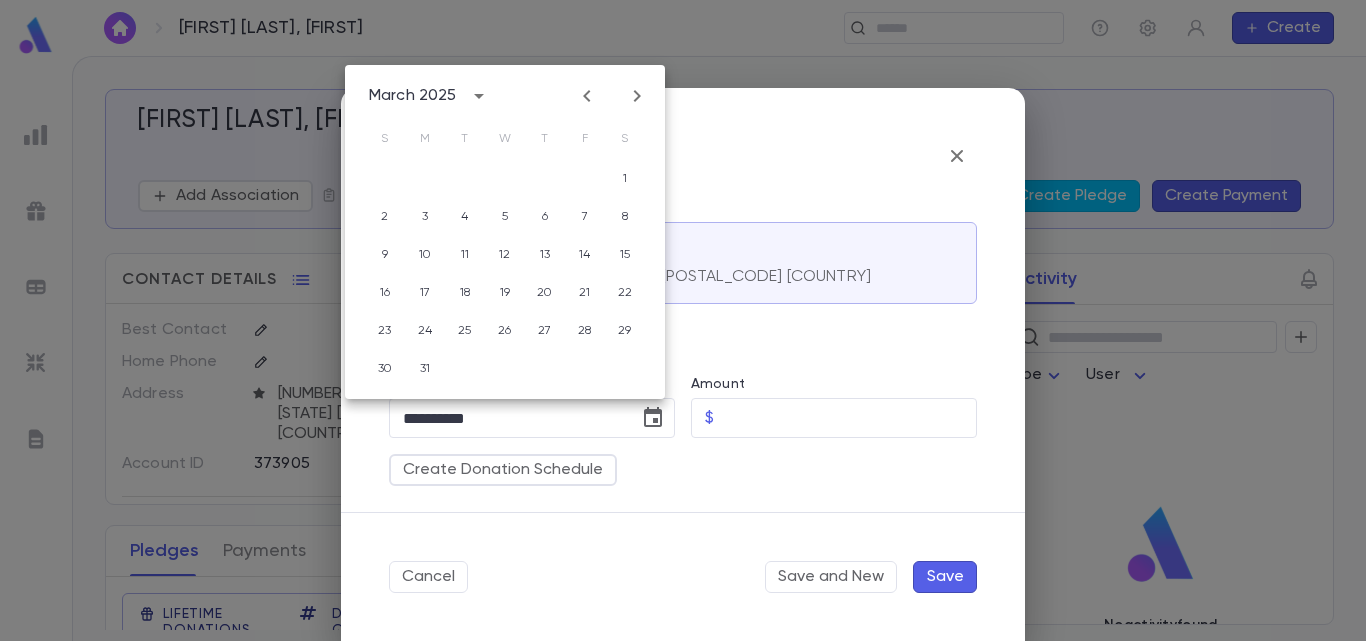 click at bounding box center [586, 96] 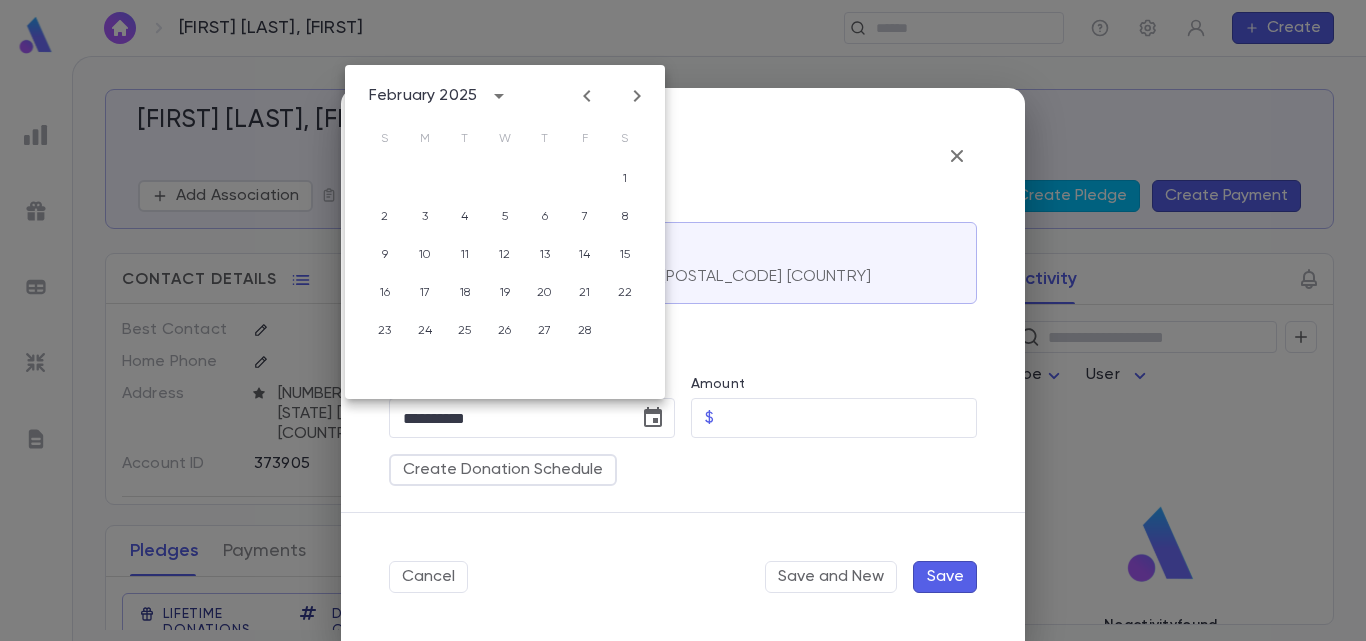 click at bounding box center (586, 96) 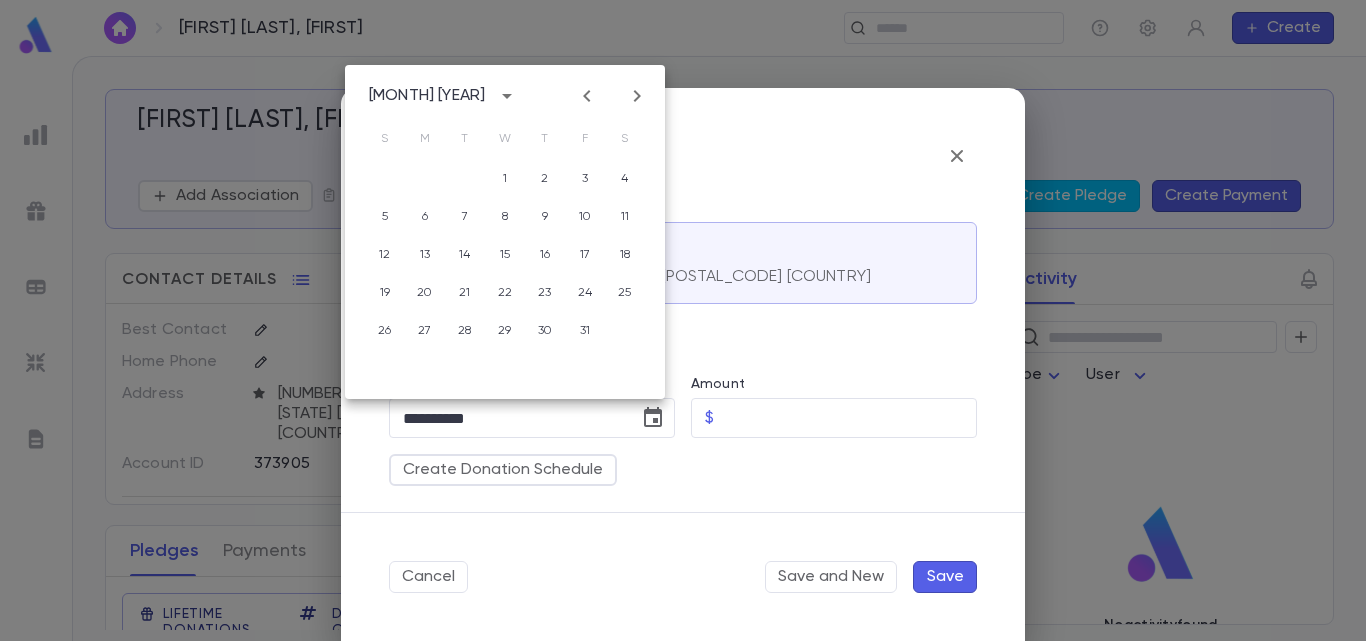 click at bounding box center (586, 96) 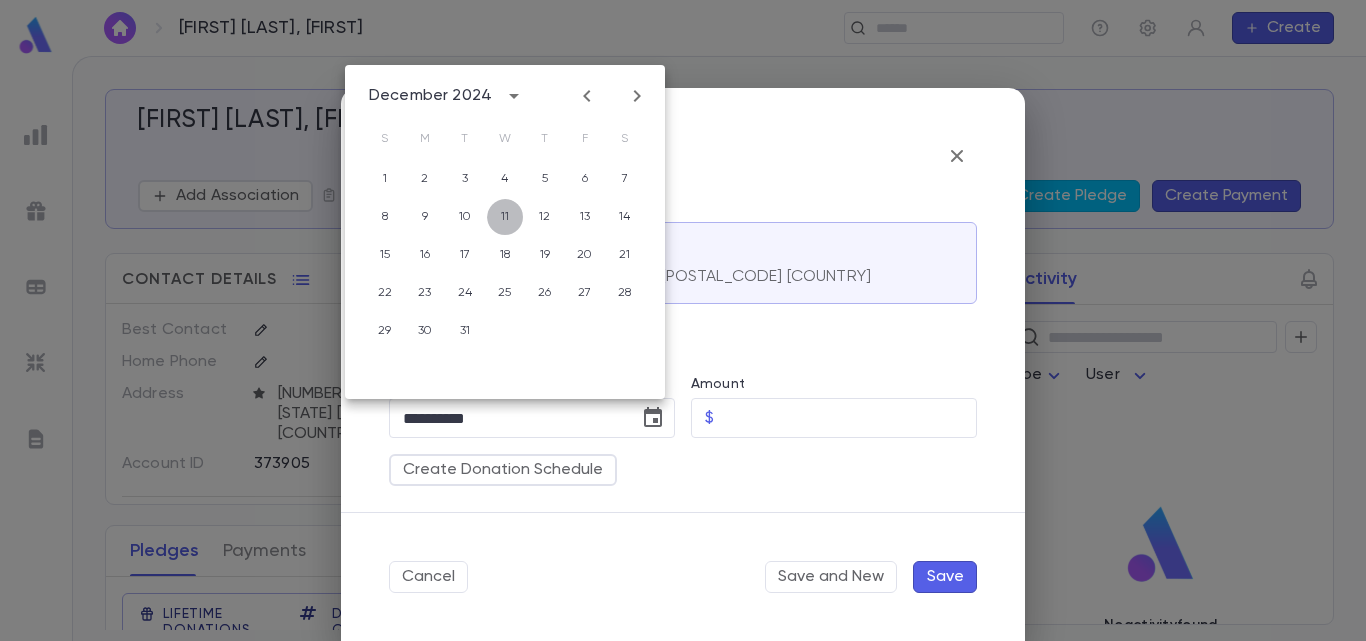 click on "11" at bounding box center (505, 179) 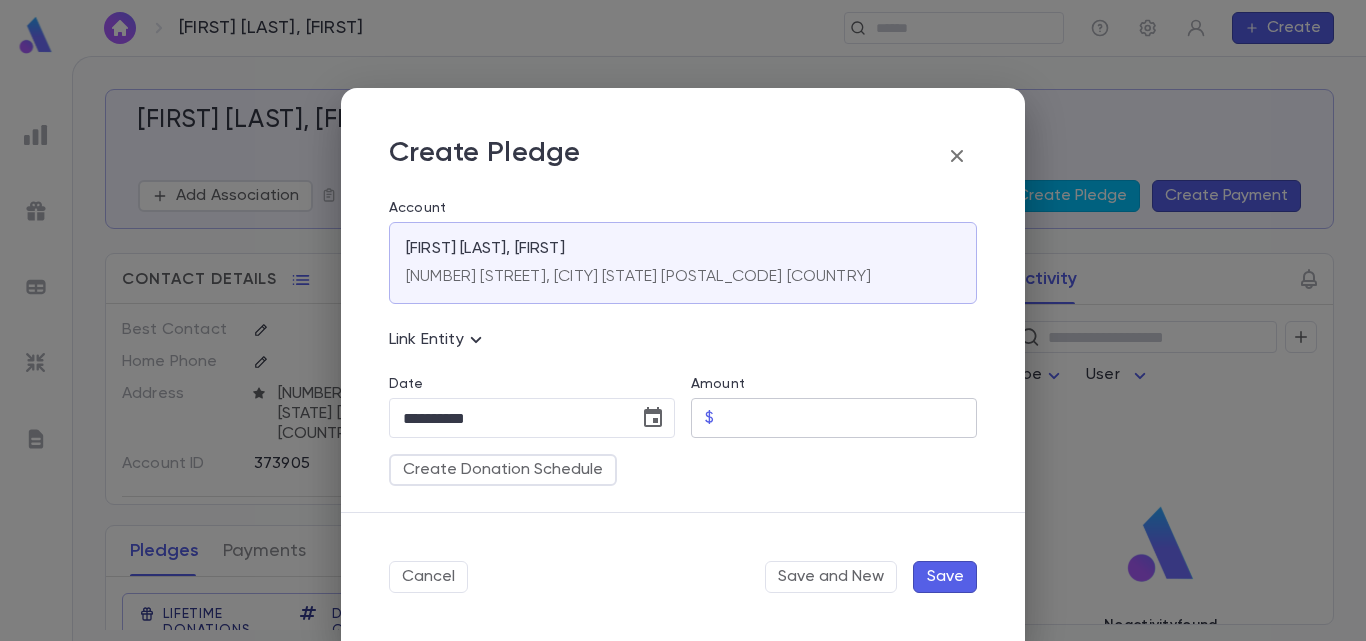 click on "Amount" at bounding box center (849, 418) 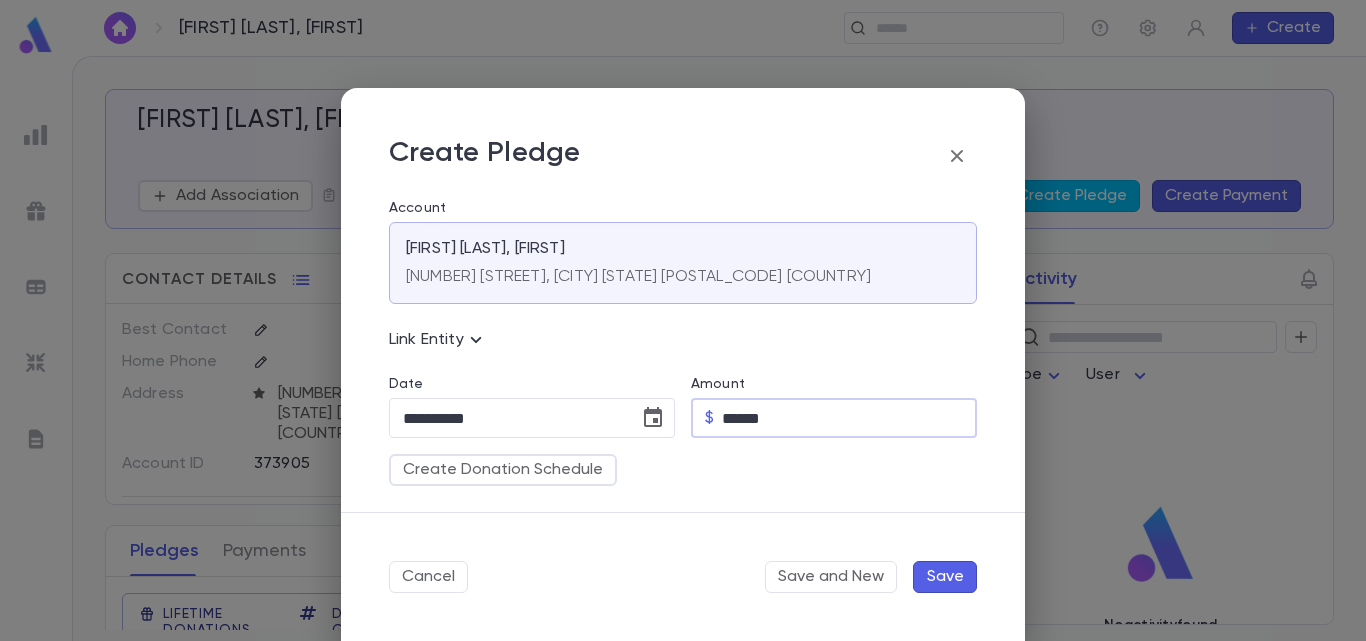 type on "******" 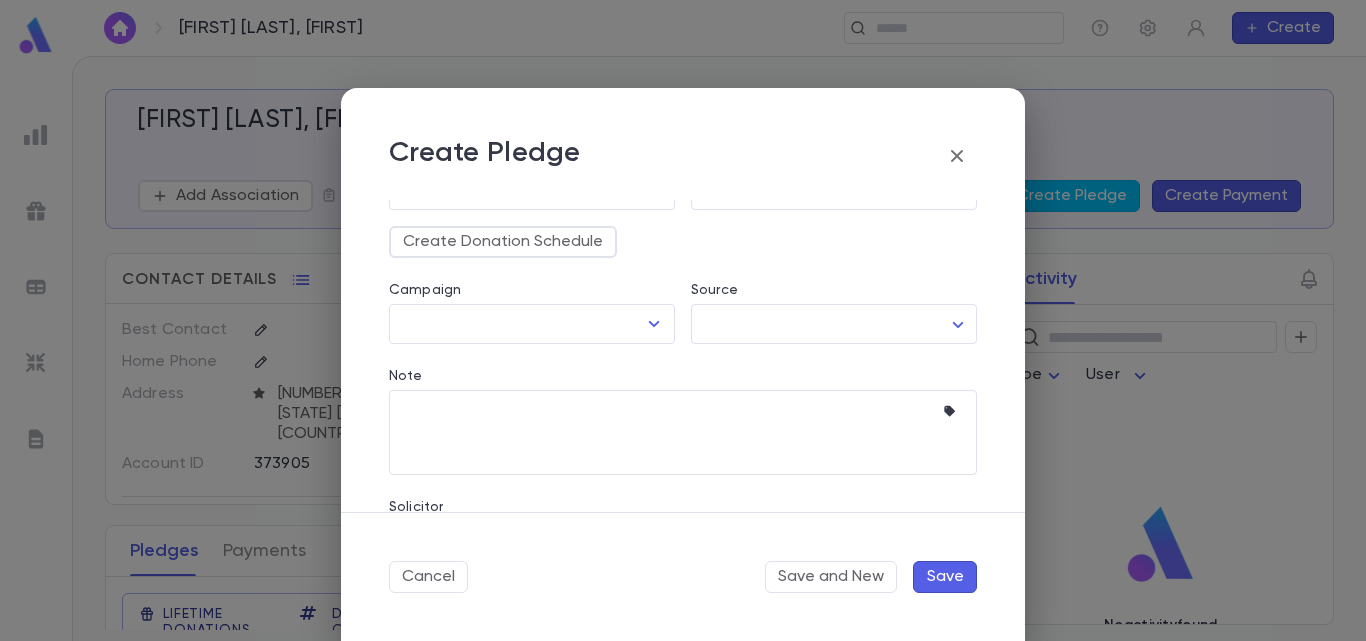 scroll, scrollTop: 273, scrollLeft: 0, axis: vertical 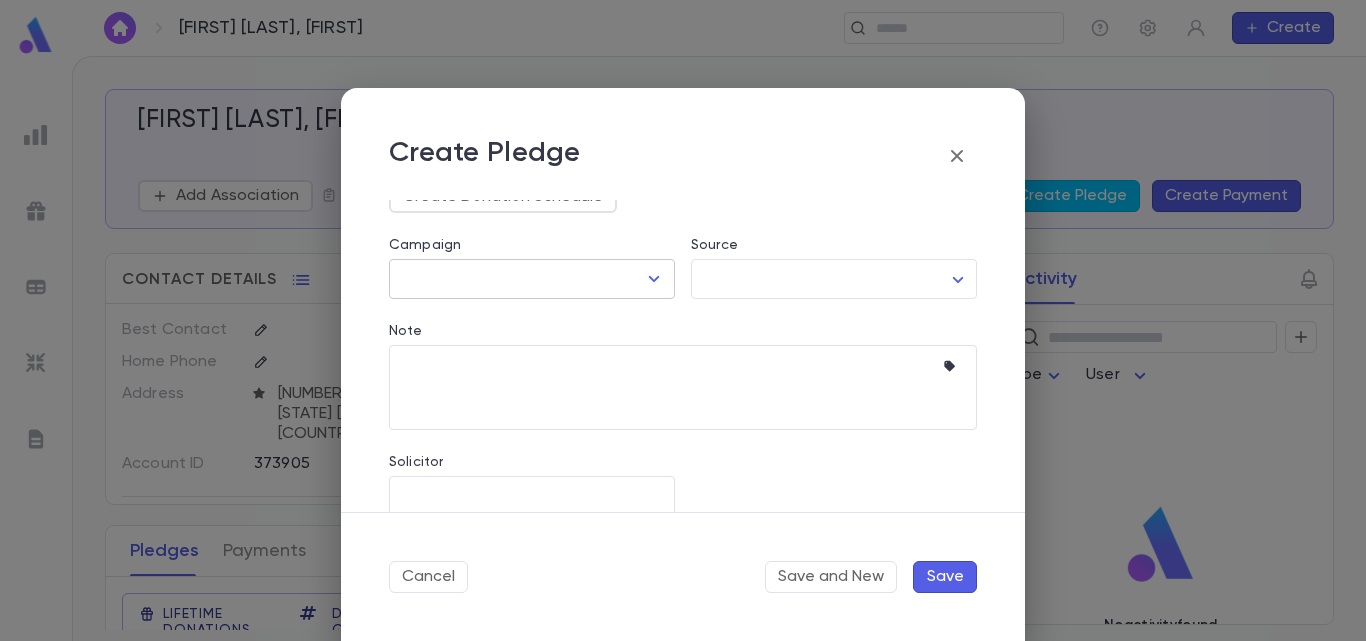 click at bounding box center (654, 279) 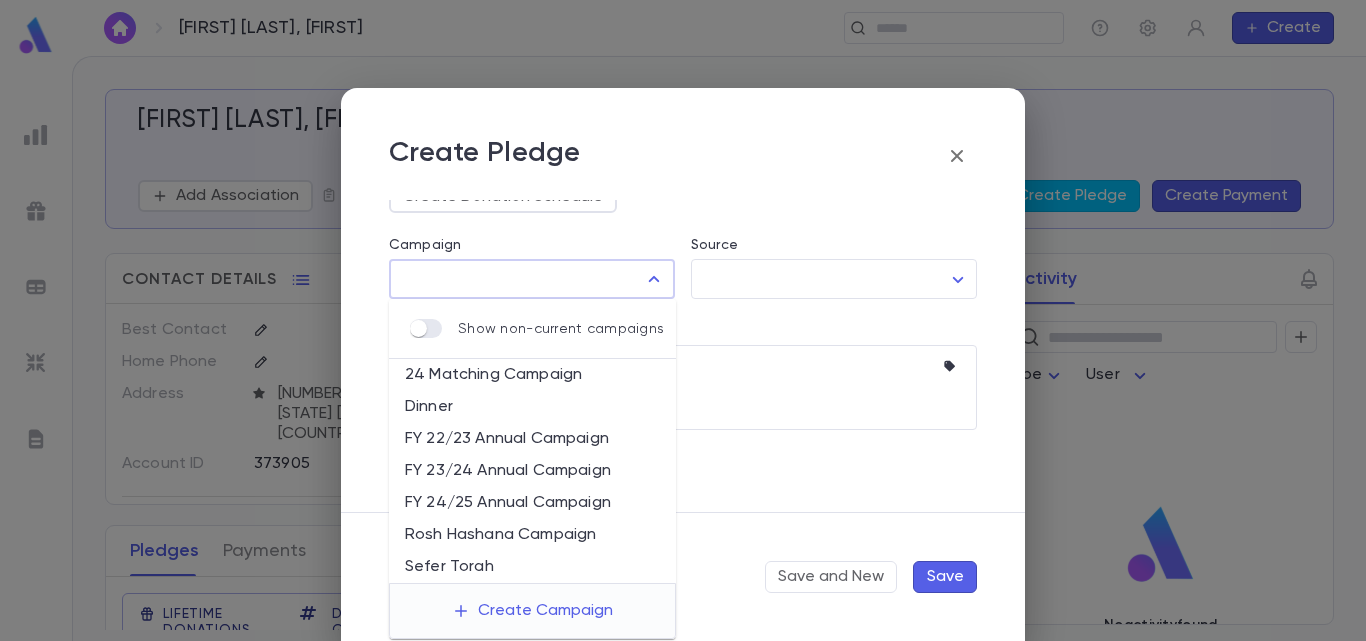 click on "FY 24/25 Annual Campaign" at bounding box center [532, 503] 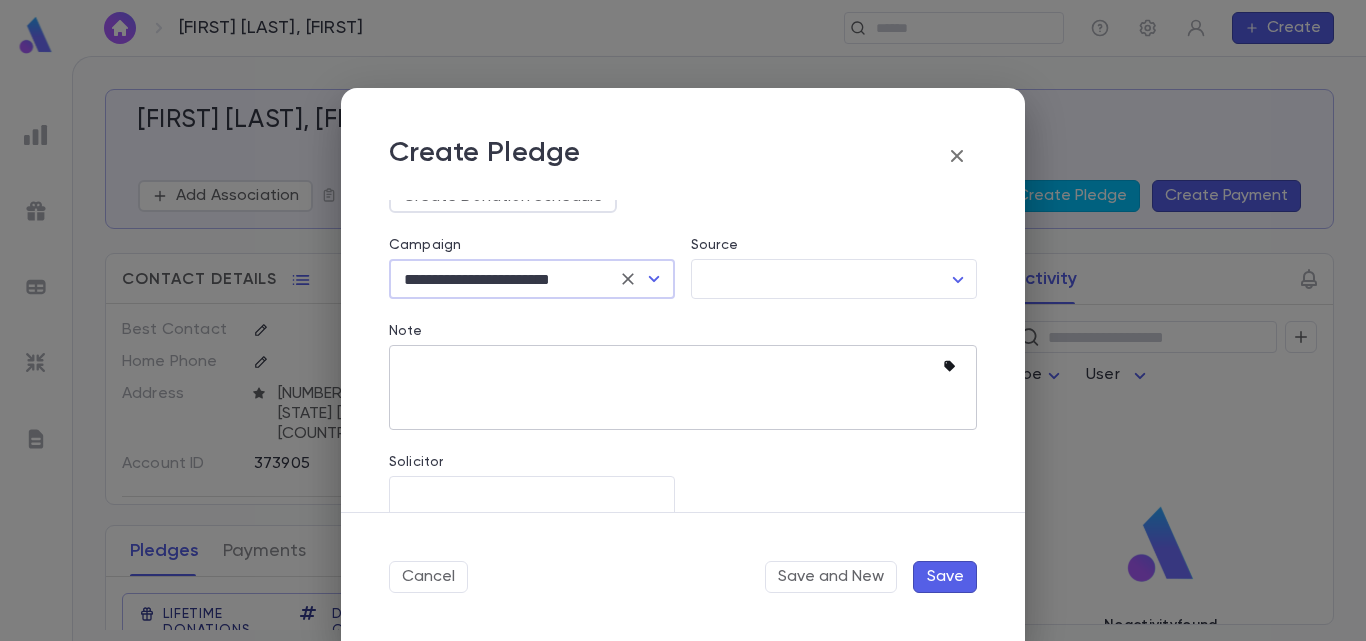 click at bounding box center [949, 366] 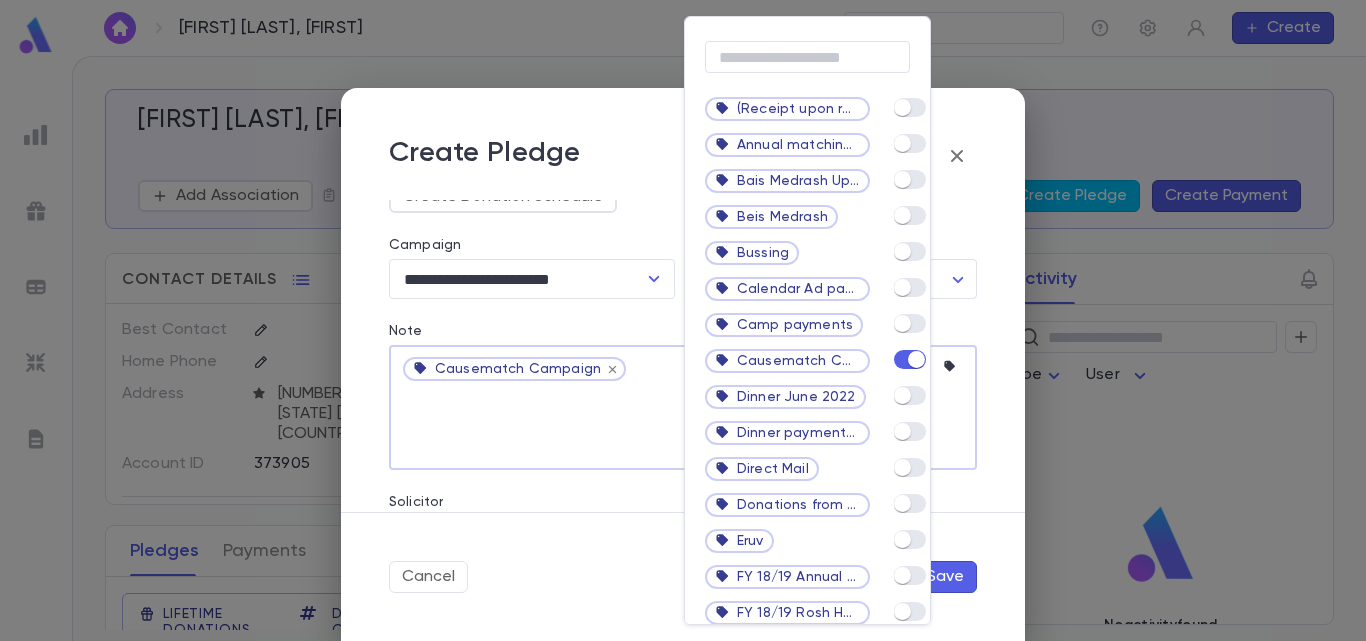 click at bounding box center [683, 320] 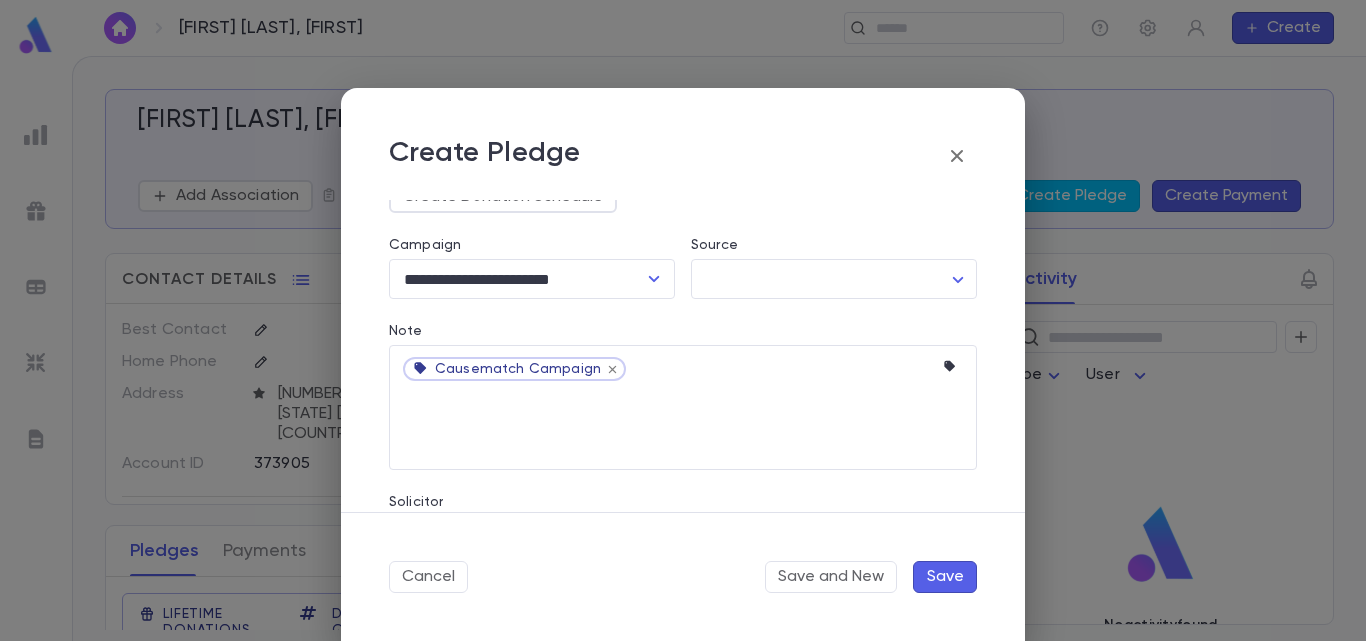 scroll, scrollTop: 341, scrollLeft: 0, axis: vertical 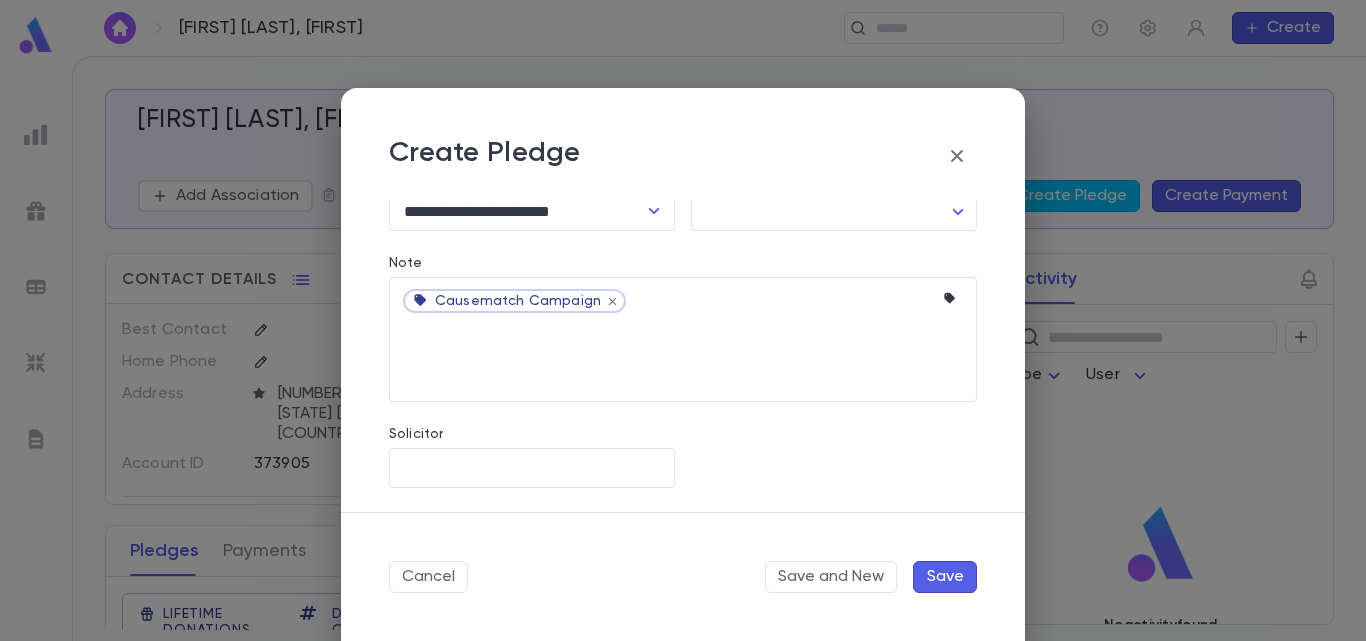 click on "Save" at bounding box center [945, 577] 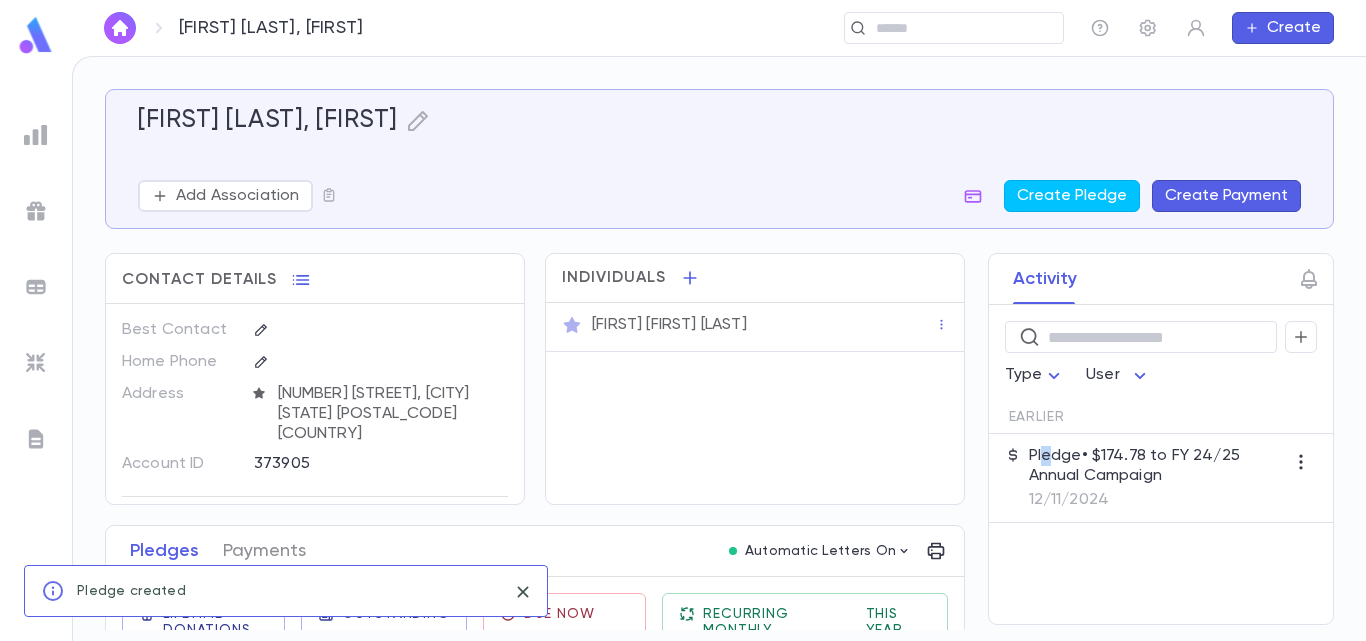 click on "Pledge  • $174.78 to FY 24/25 Annual Campaign" at bounding box center [1157, 466] 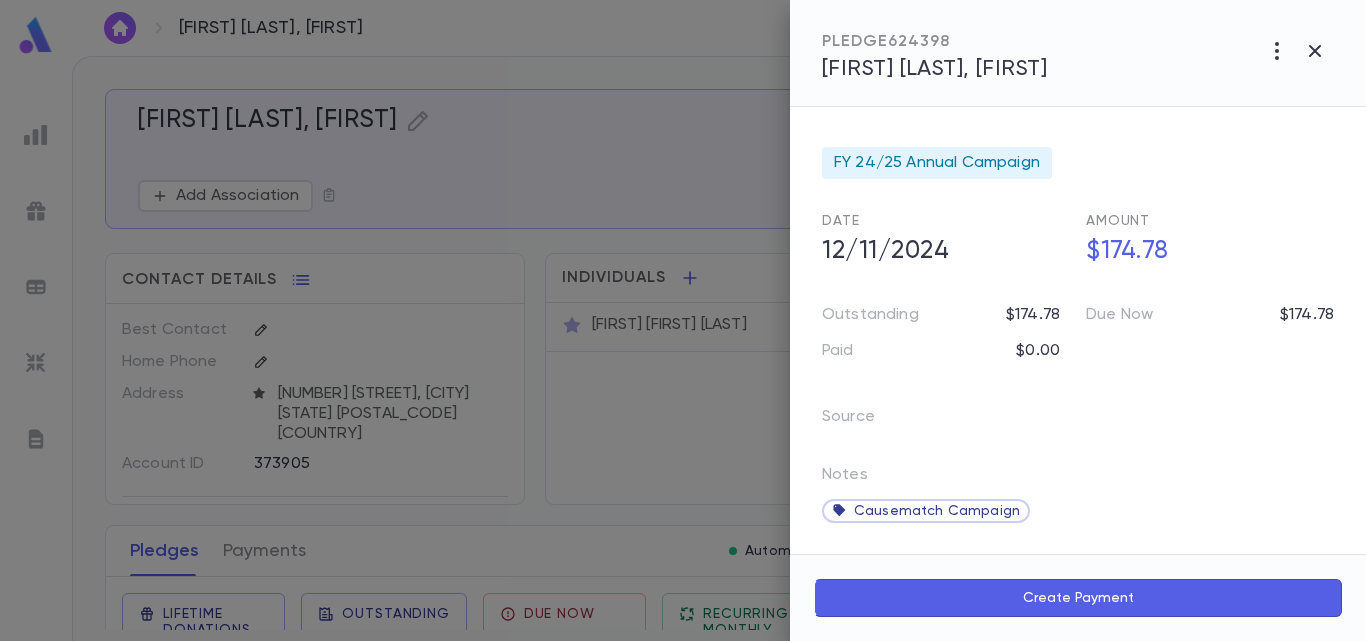 click on "Create Payment" at bounding box center (1078, 598) 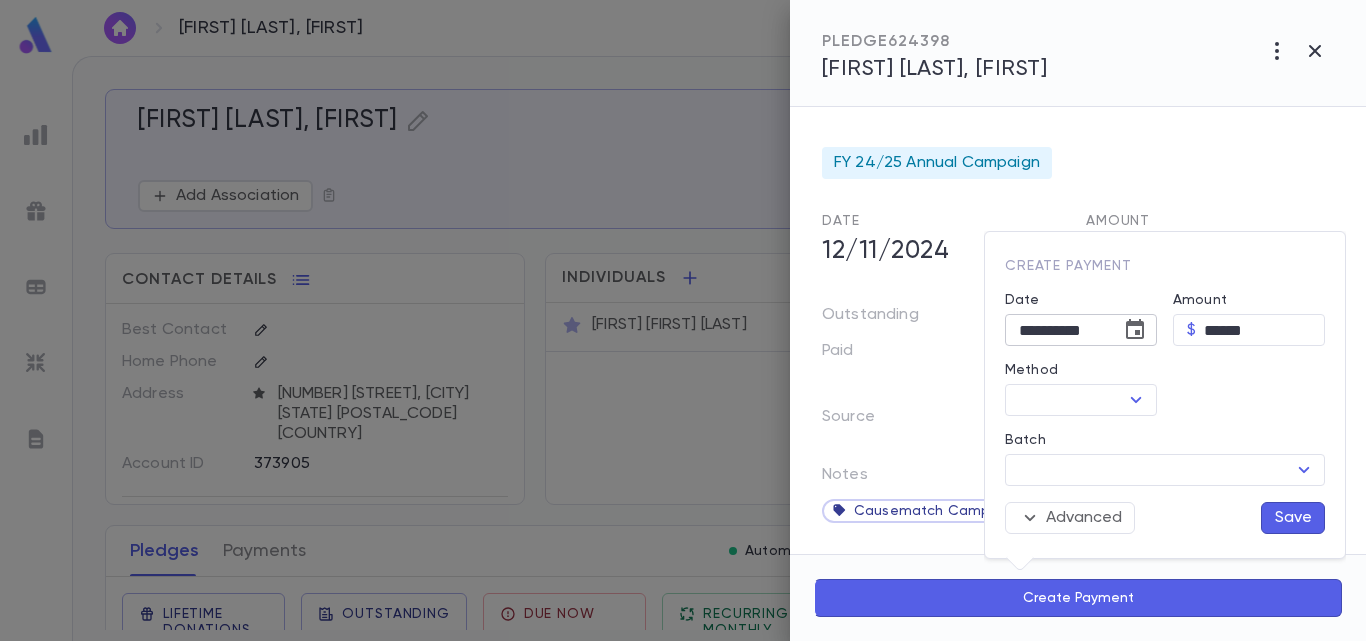 click at bounding box center (1135, 329) 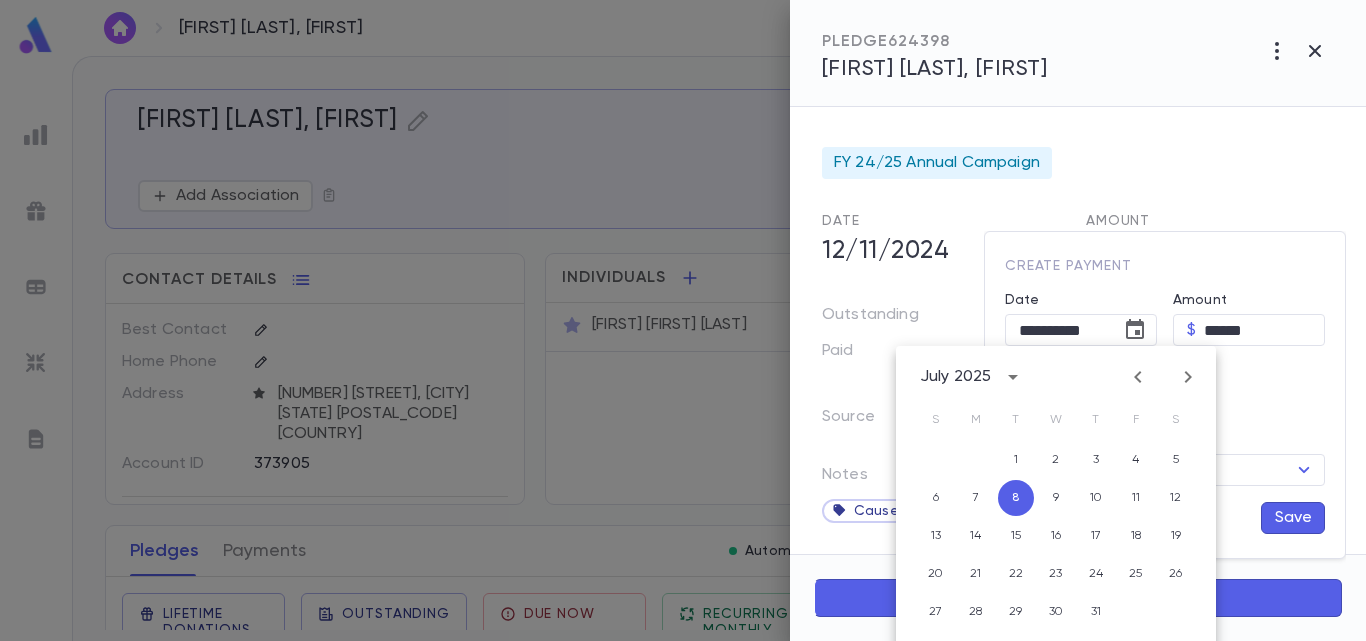 click at bounding box center (1138, 377) 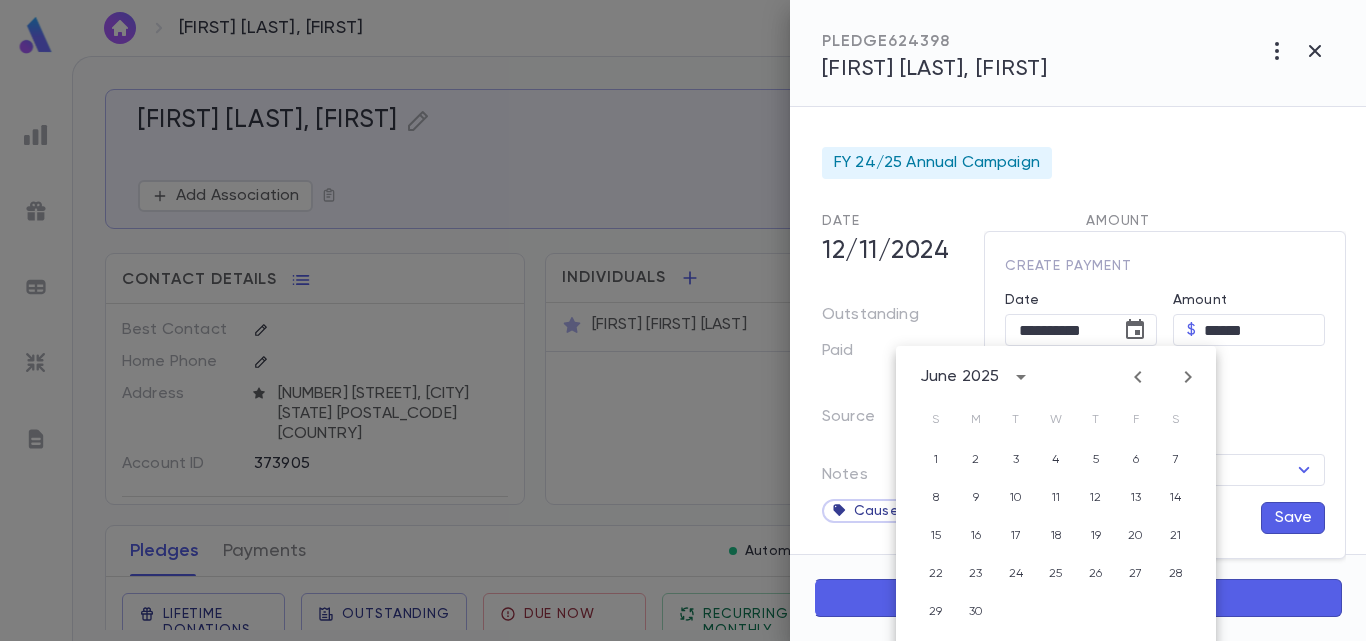 click at bounding box center (1138, 377) 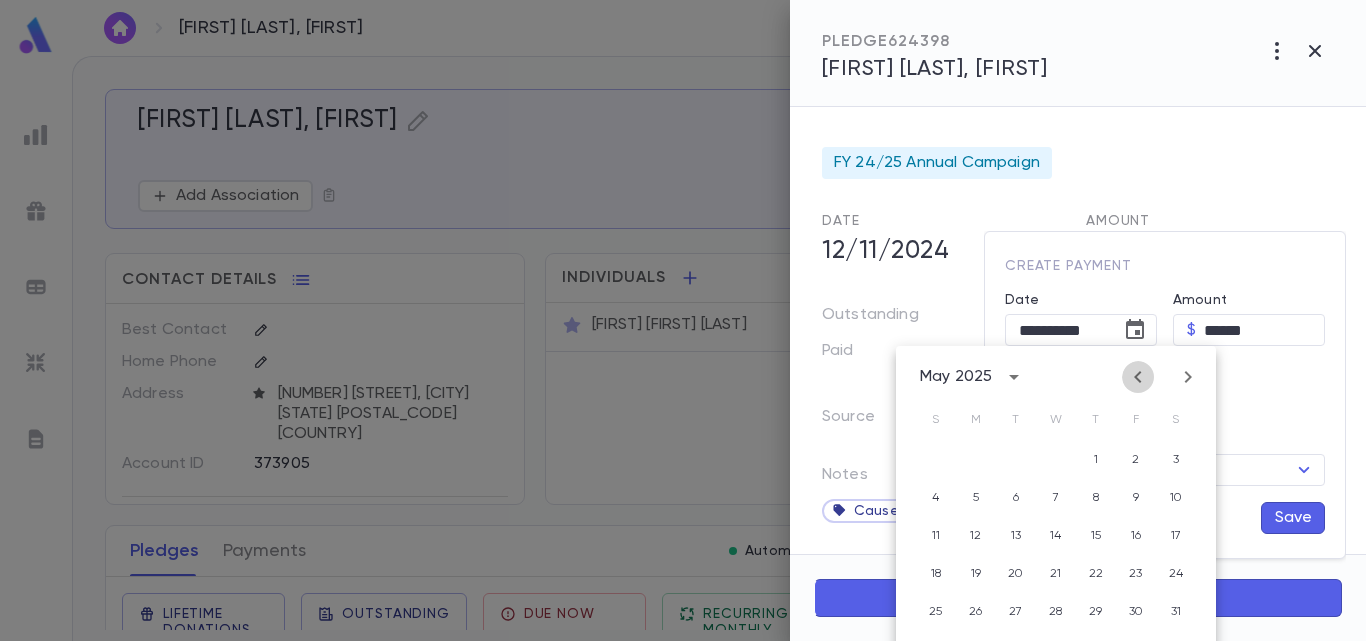 click at bounding box center [1138, 377] 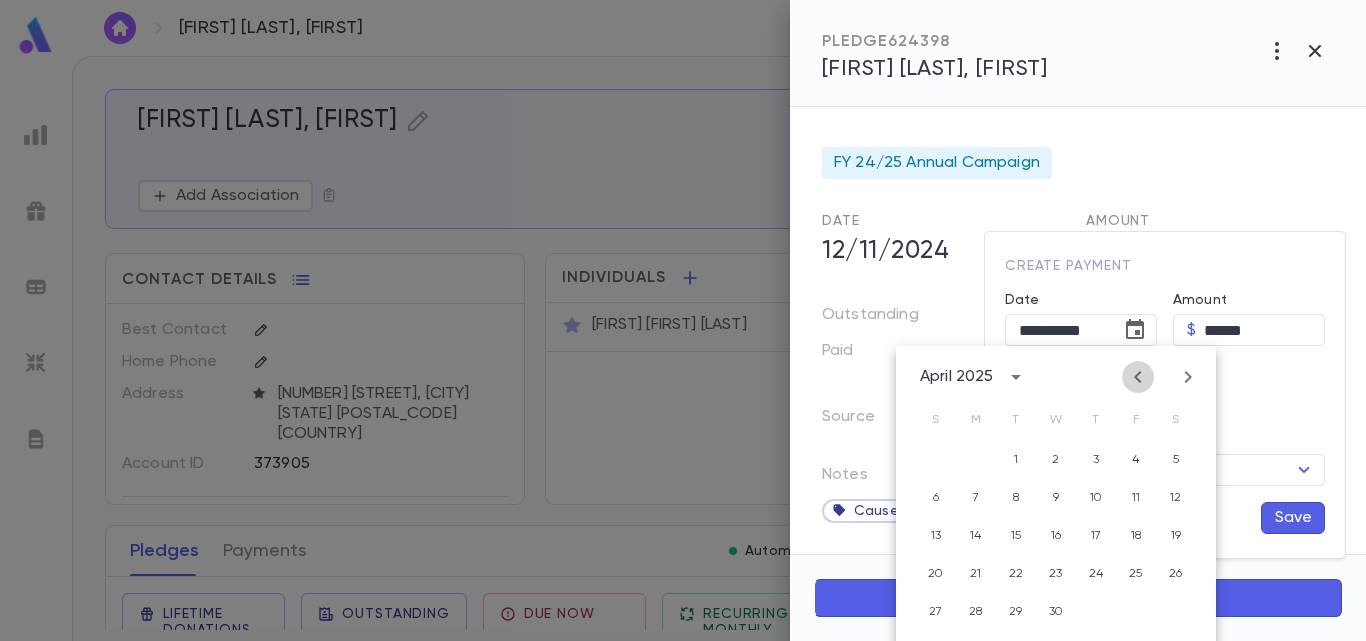 click at bounding box center [1138, 377] 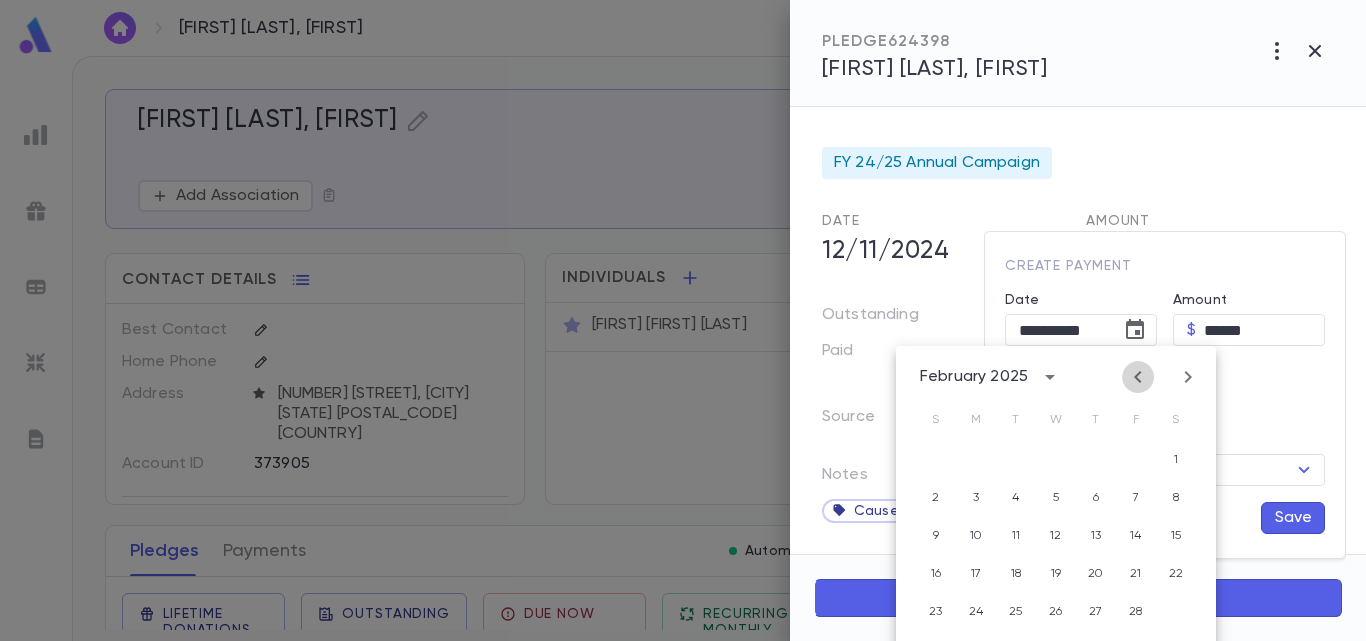 click at bounding box center (1138, 377) 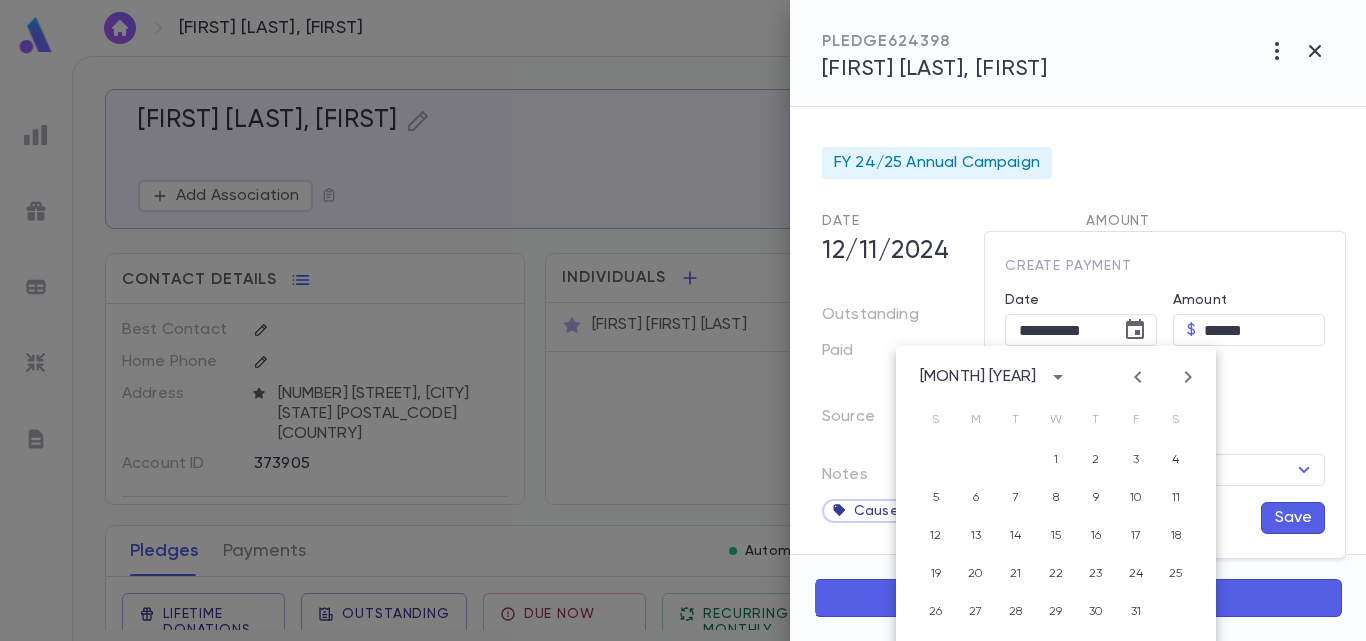 click at bounding box center [1138, 377] 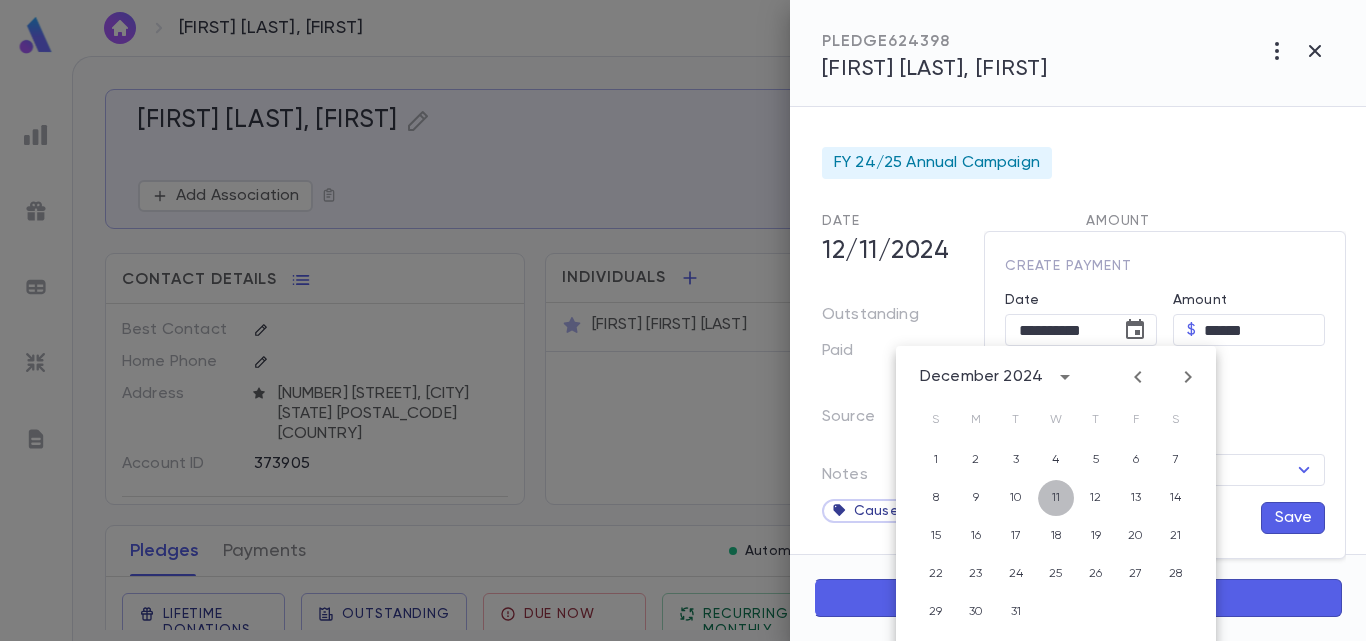 click on "11" at bounding box center [1056, 460] 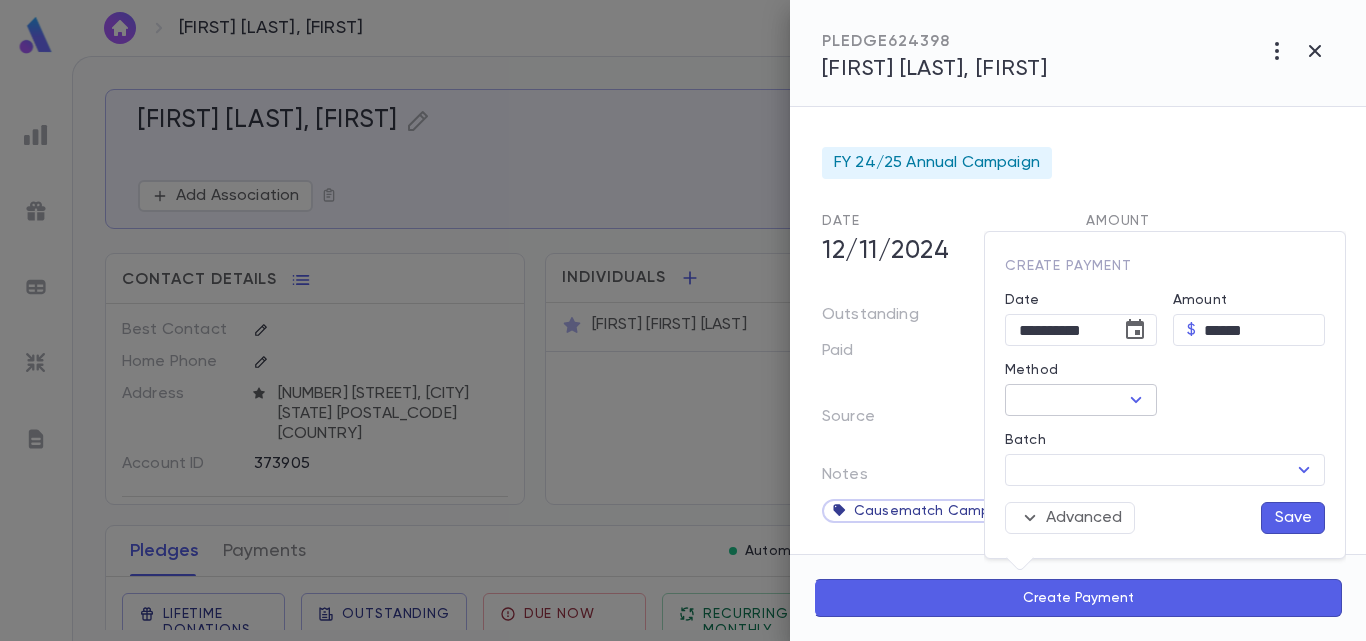 click at bounding box center (1136, 400) 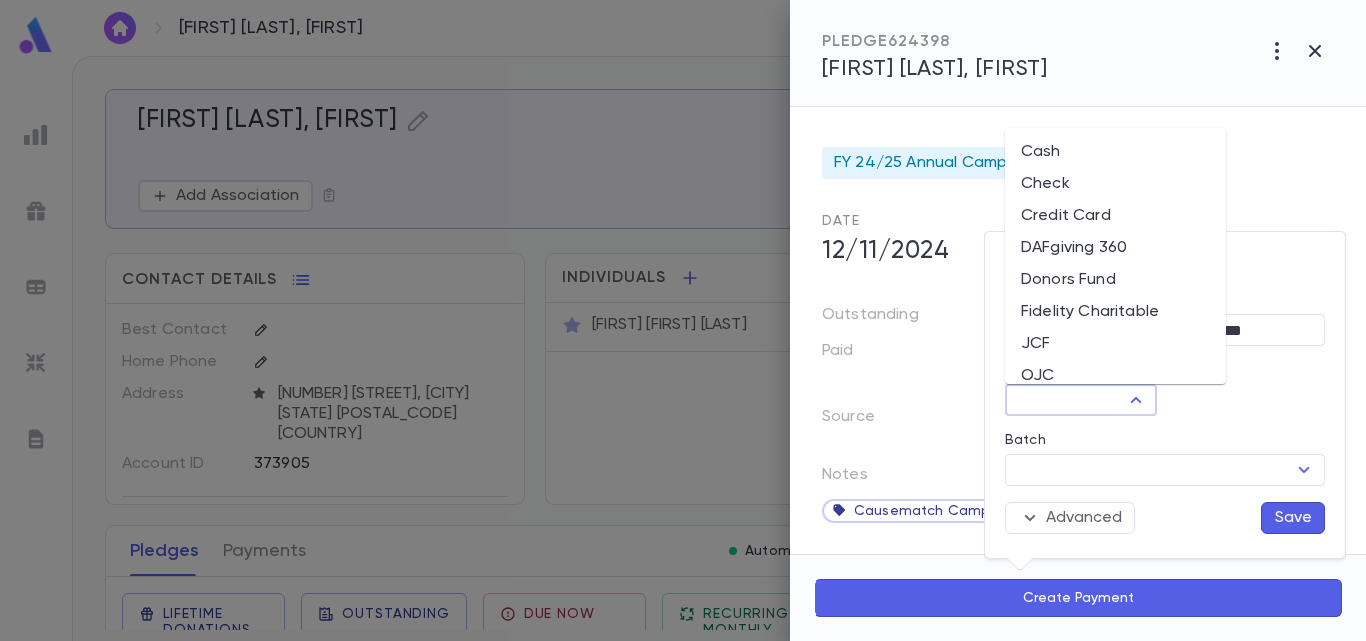 click on "Donors Fund" at bounding box center (1115, 280) 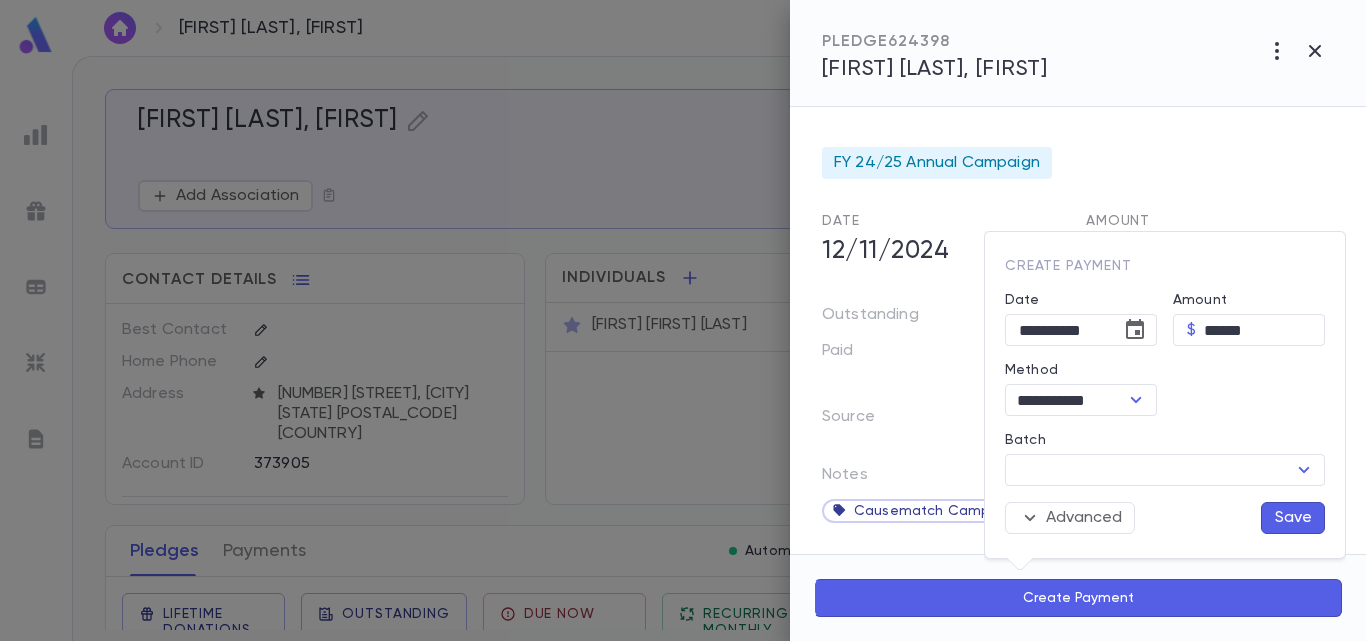 click on "Save" at bounding box center (1293, 518) 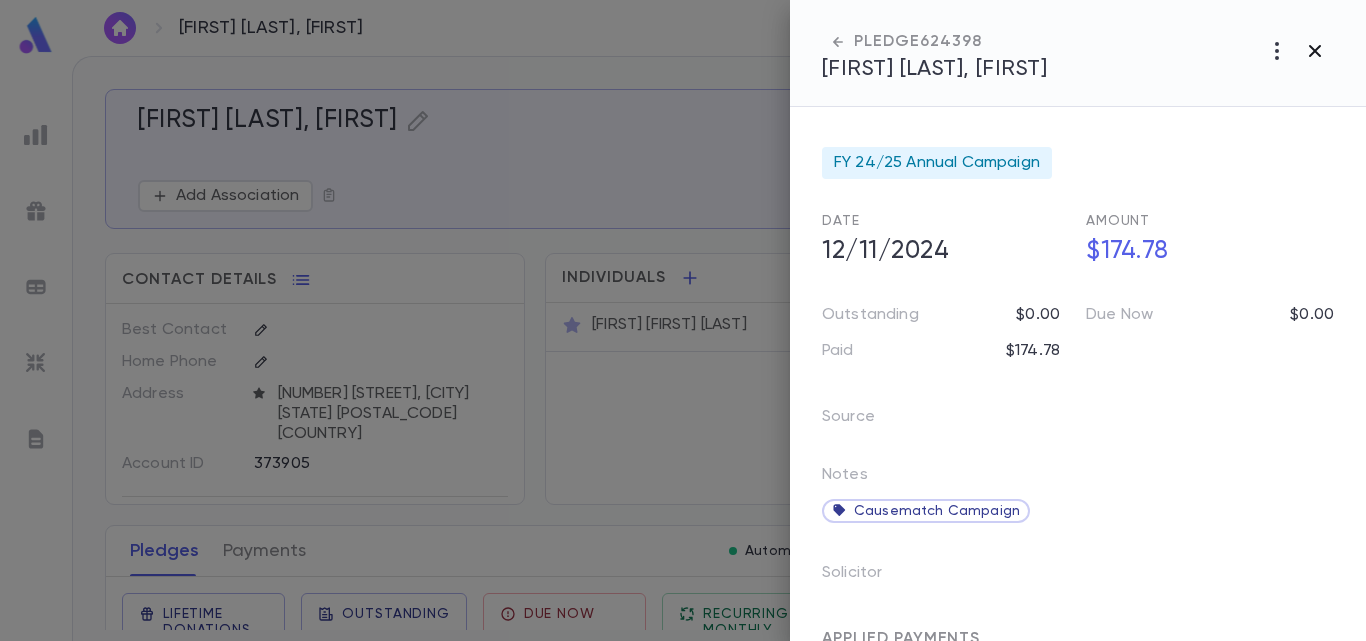 click at bounding box center (1277, 51) 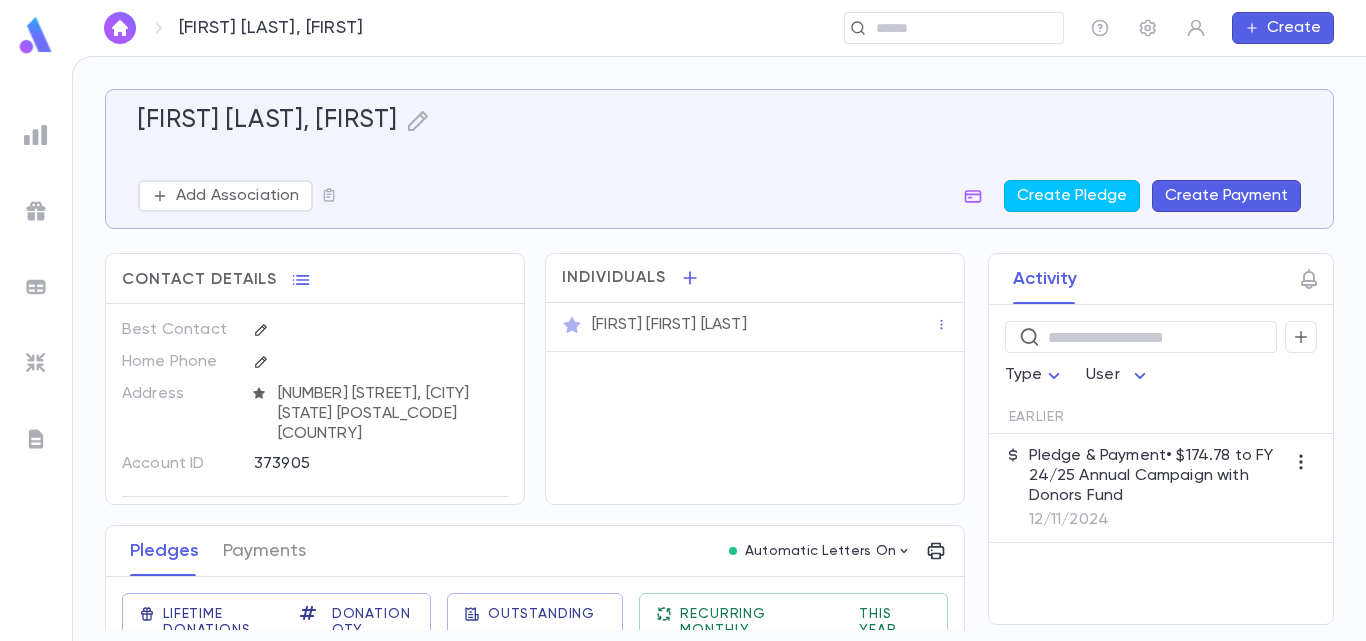 click on "[FIRST] [LAST], [FIRST]" at bounding box center [239, 28] 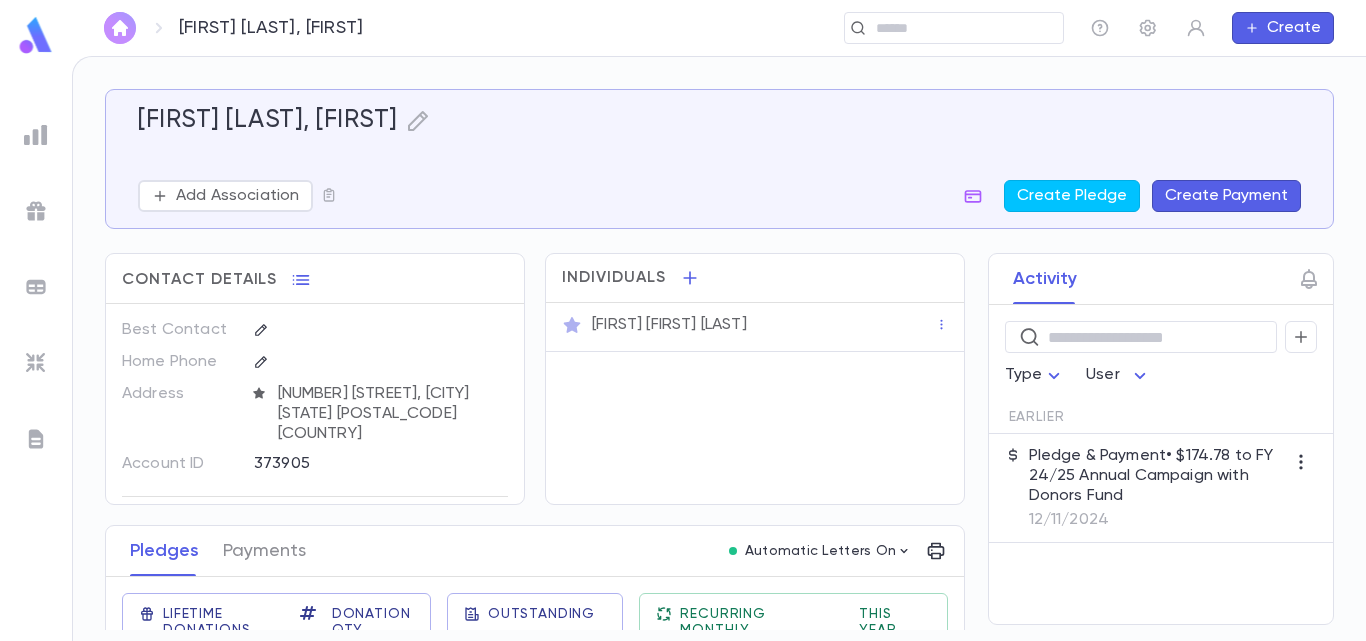 click at bounding box center [120, 28] 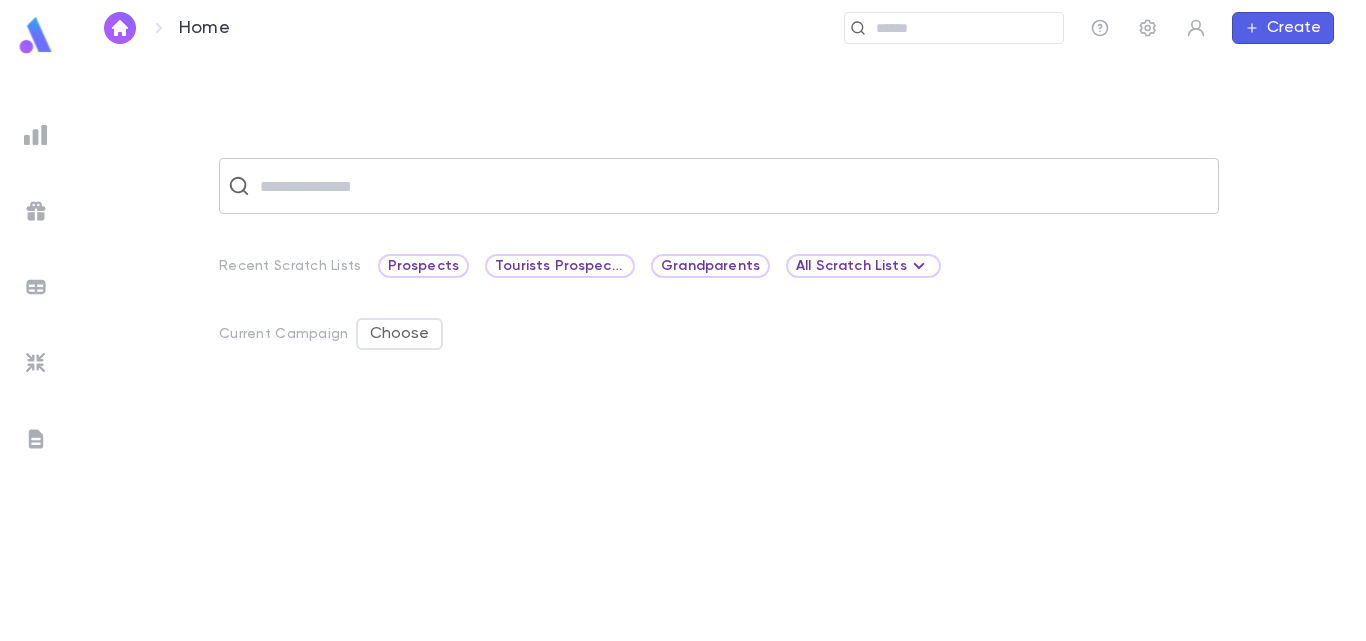 click at bounding box center [732, 186] 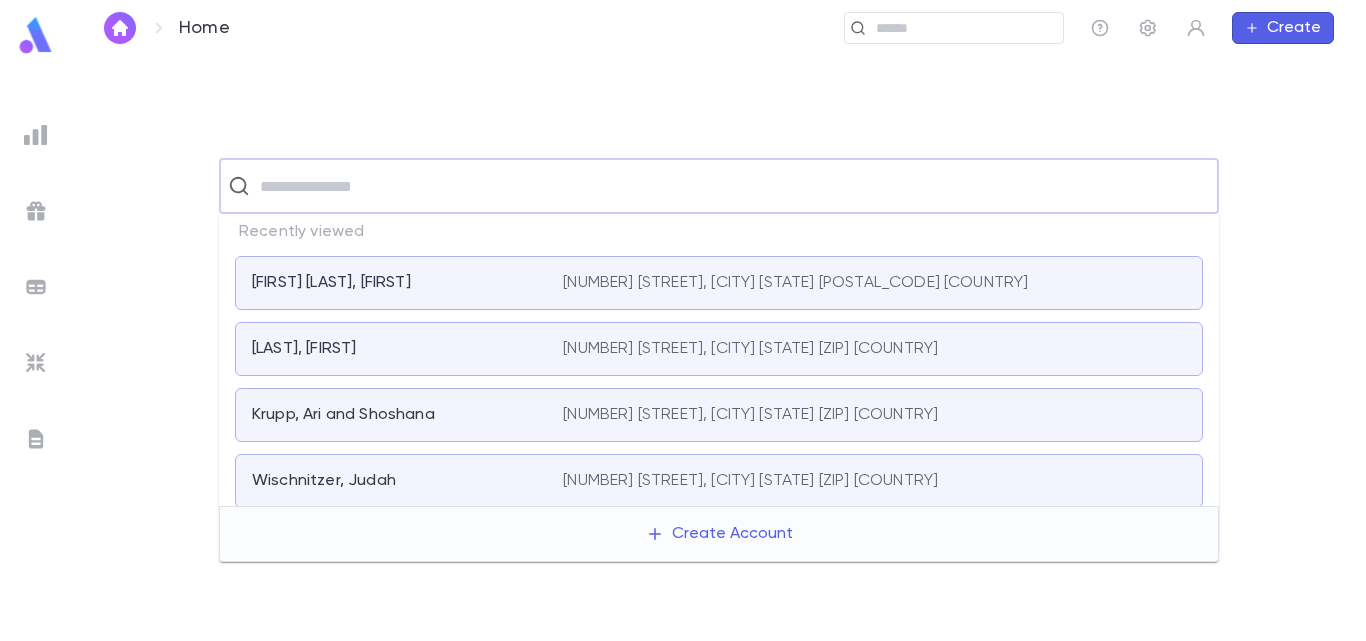 paste on "**********" 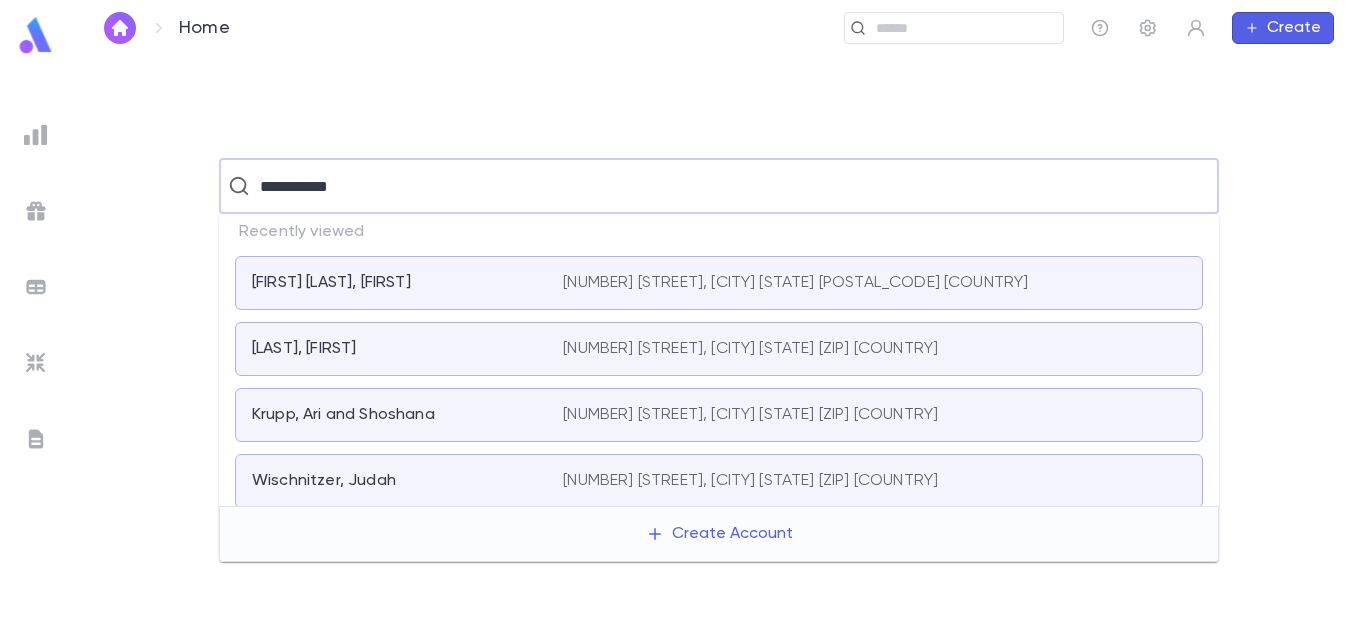 type on "**********" 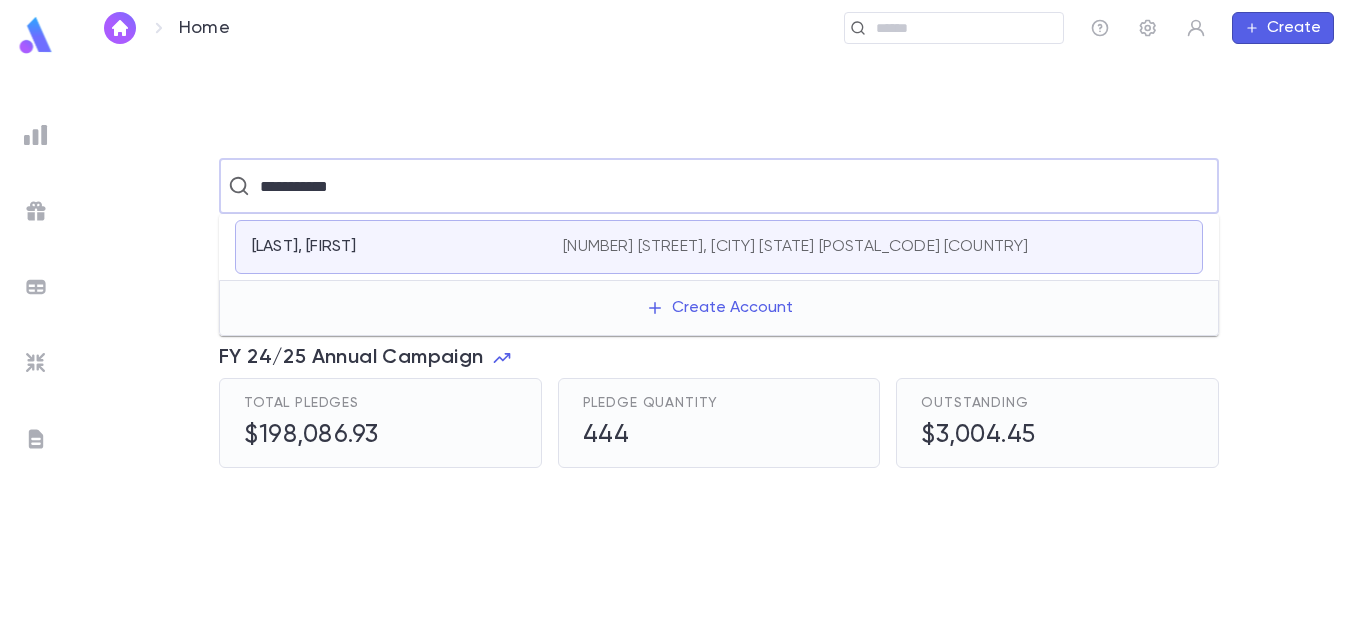 click on "[NUMBER] [STREET], [CITY] [STATE] [POSTAL_CODE] [COUNTRY]" at bounding box center [795, 247] 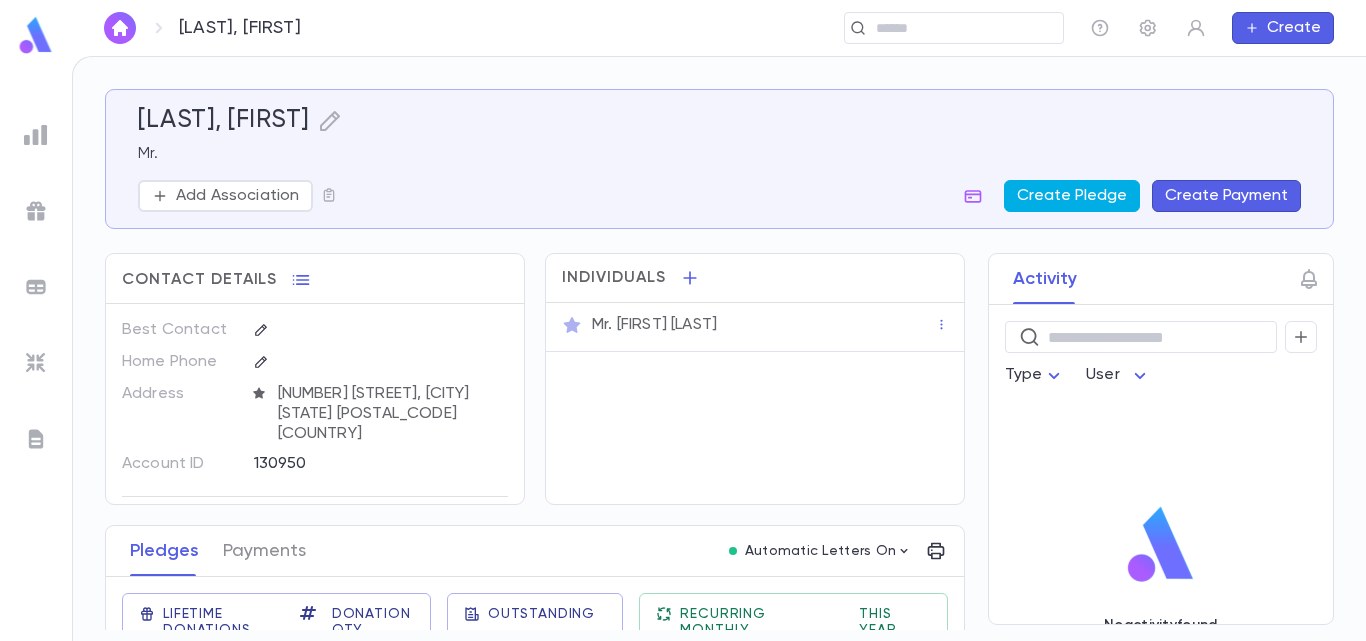click on "Create Pledge" at bounding box center (1072, 196) 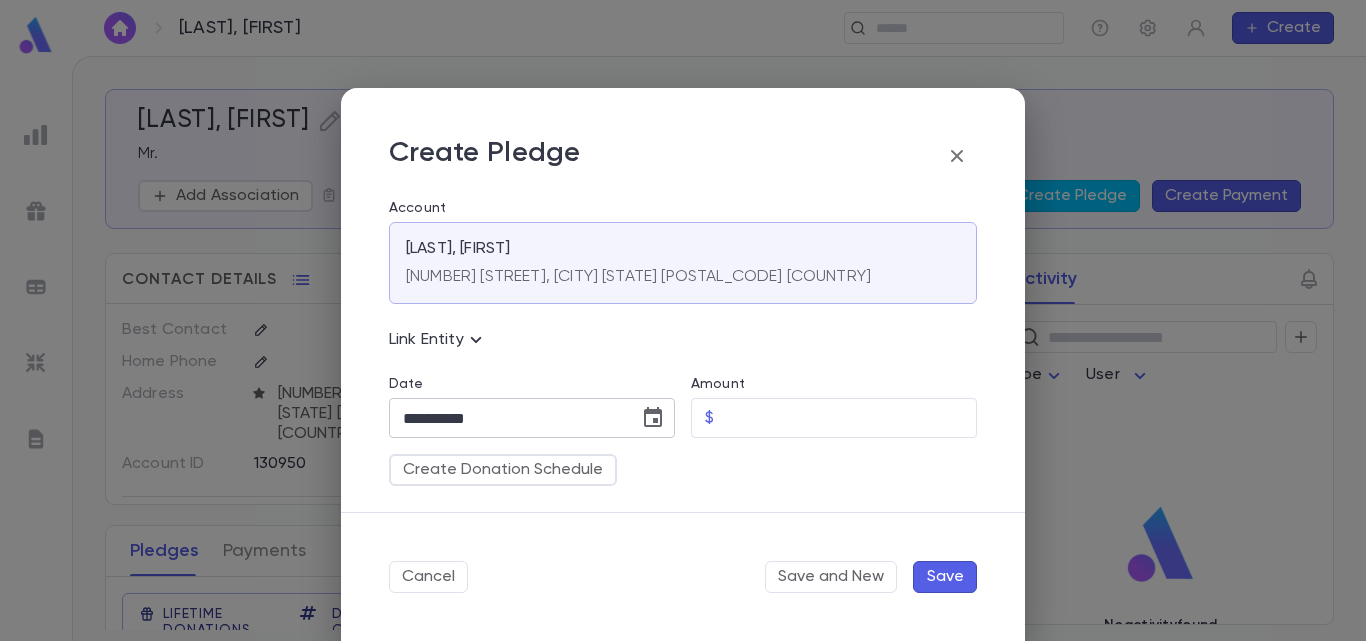 click at bounding box center [653, 418] 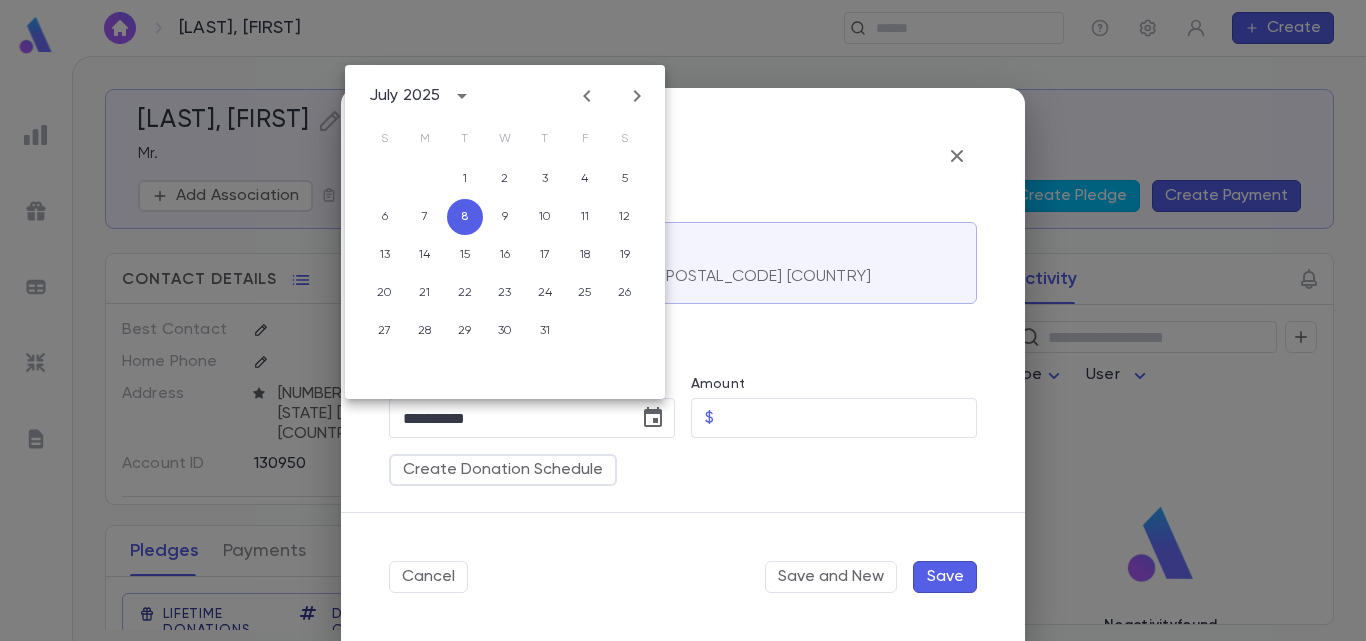 click at bounding box center [587, 96] 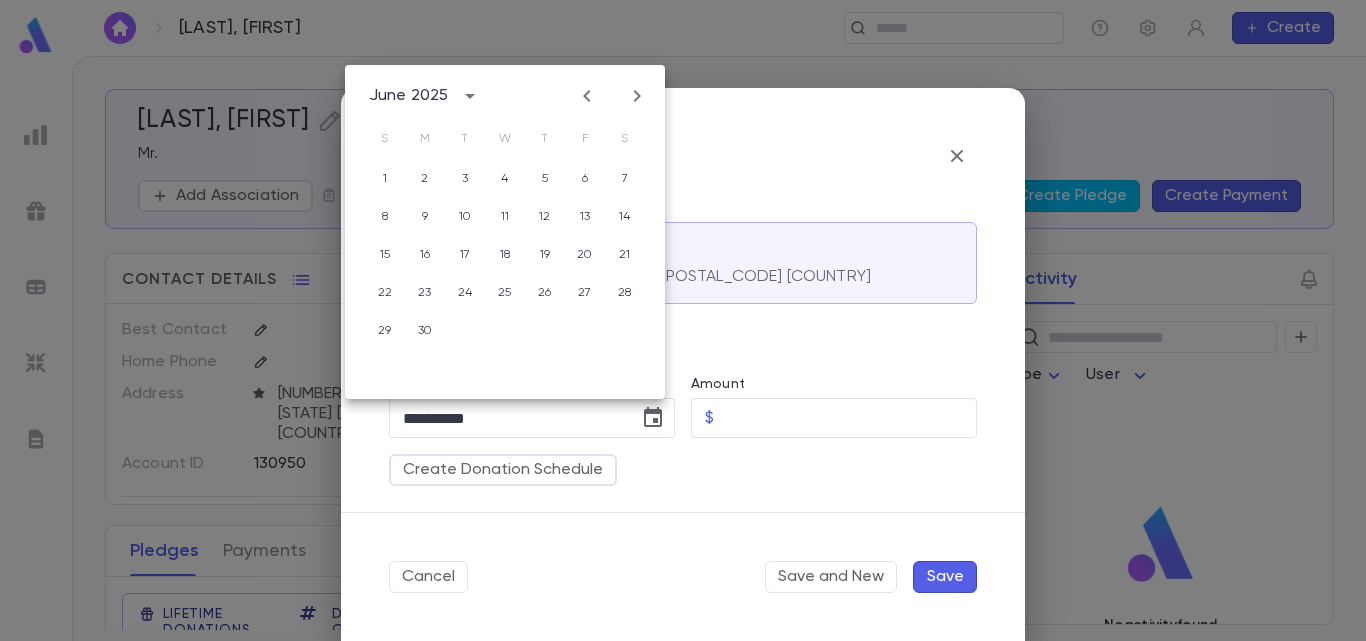 click at bounding box center (587, 96) 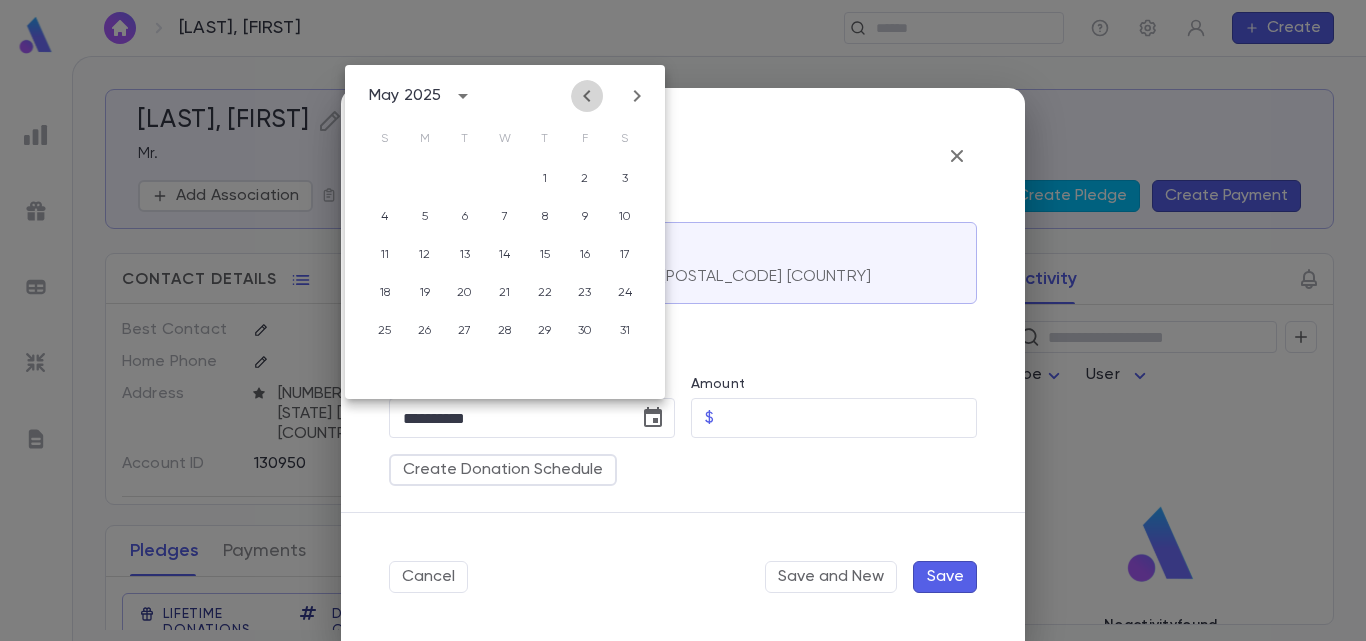 click at bounding box center [587, 96] 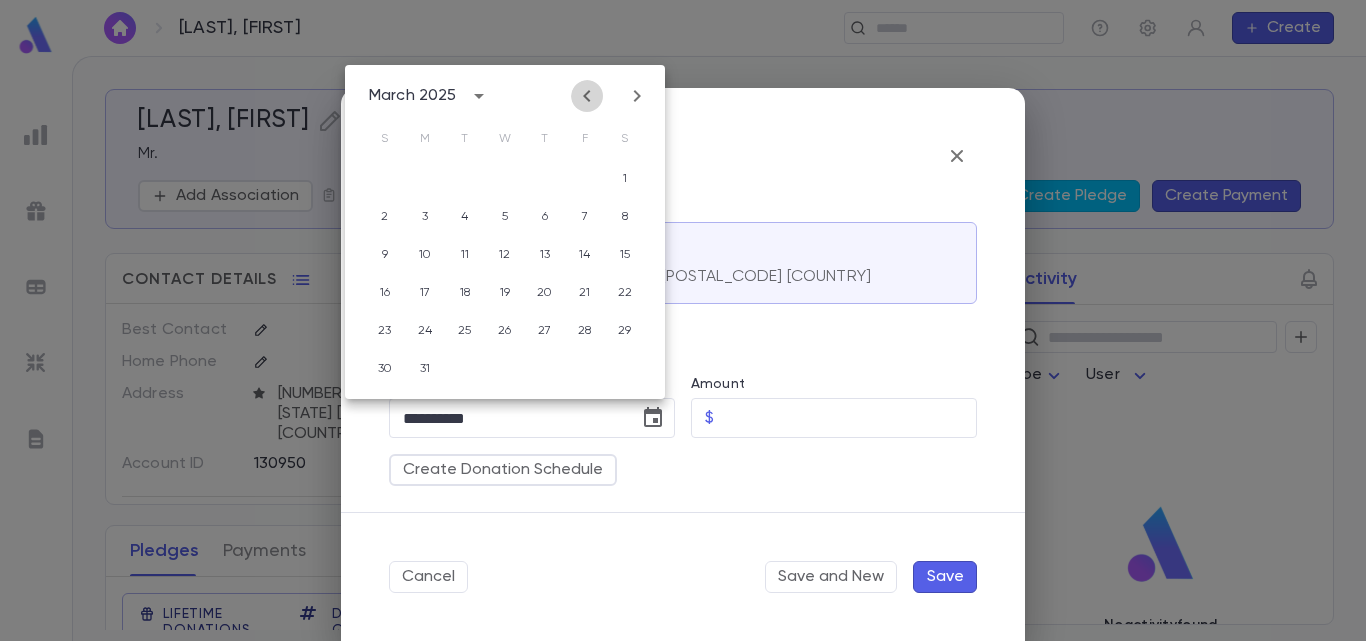 click at bounding box center [587, 96] 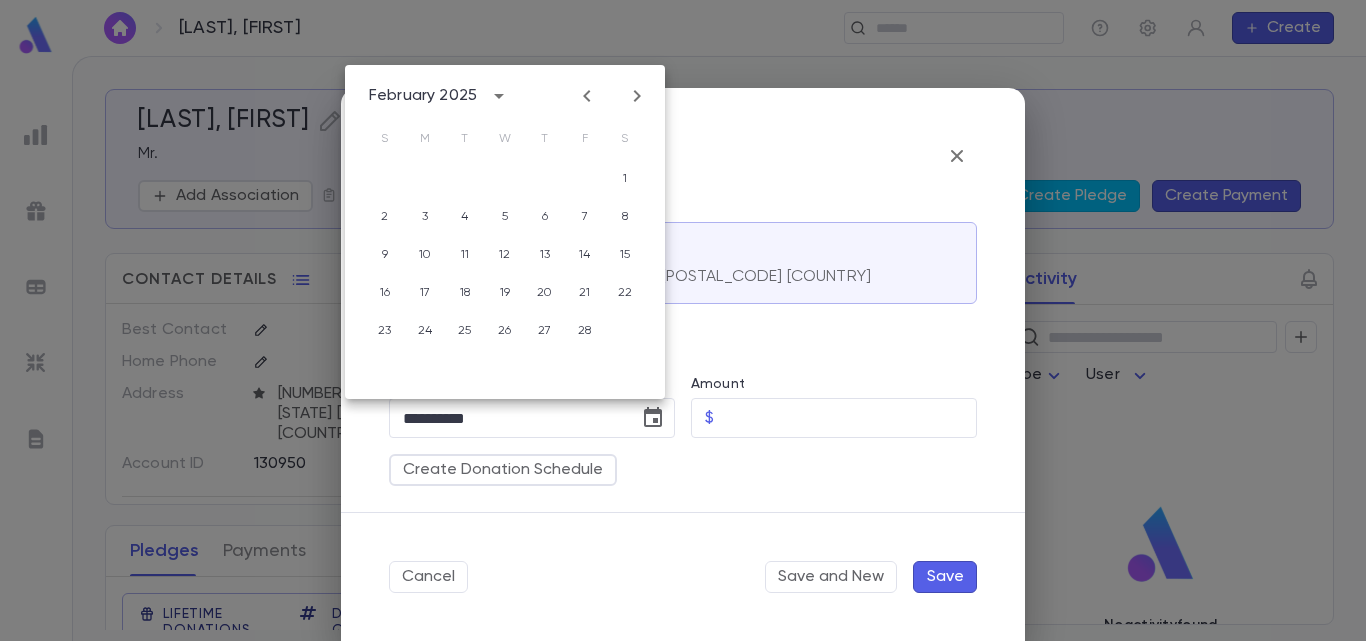 click at bounding box center (587, 96) 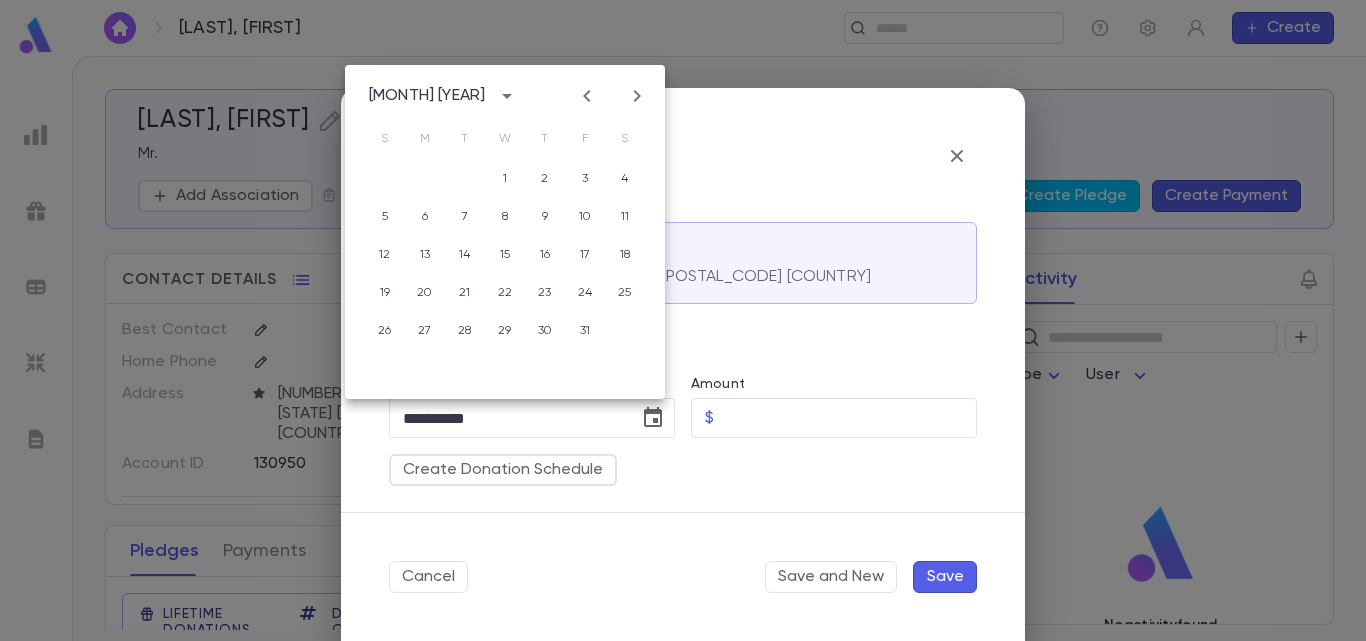 click at bounding box center [587, 96] 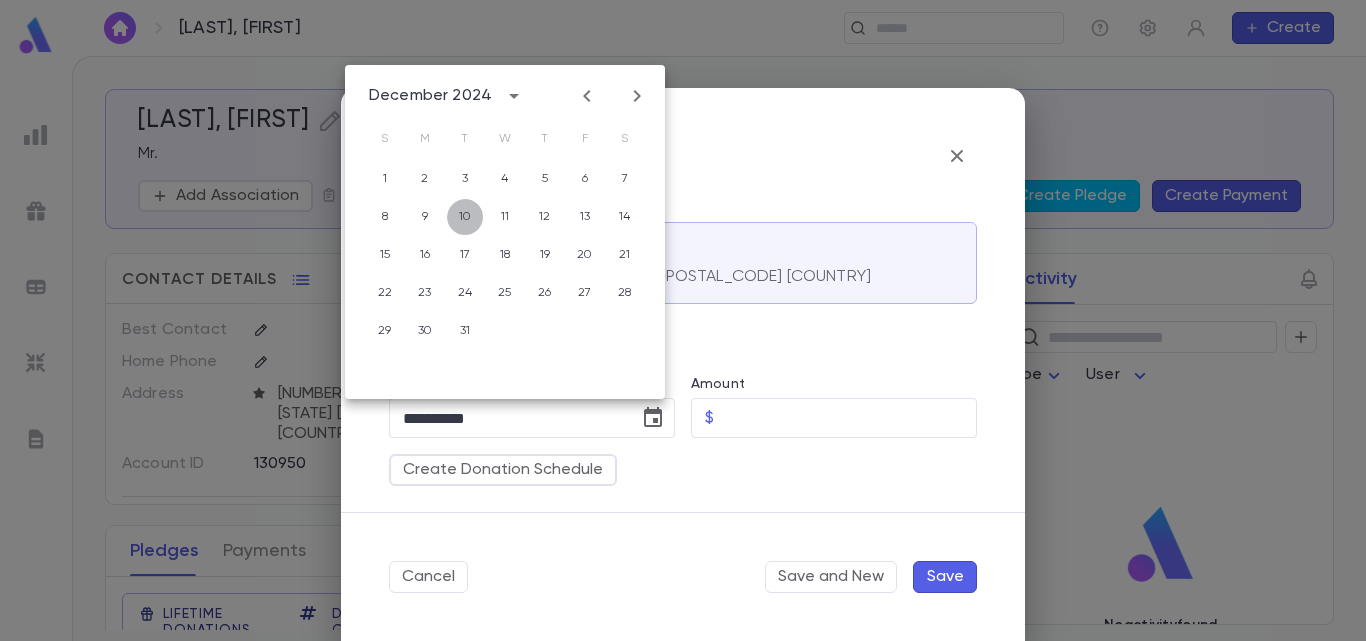 click on "10" at bounding box center (465, 179) 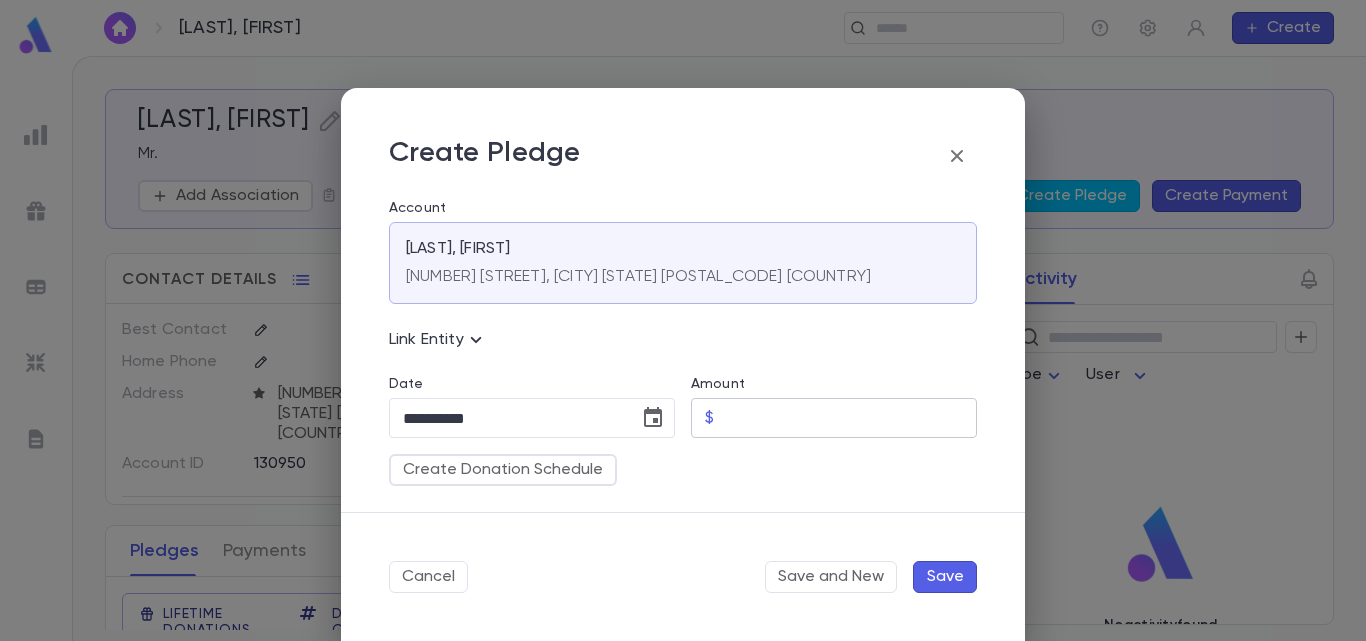 click on "Amount" at bounding box center [849, 418] 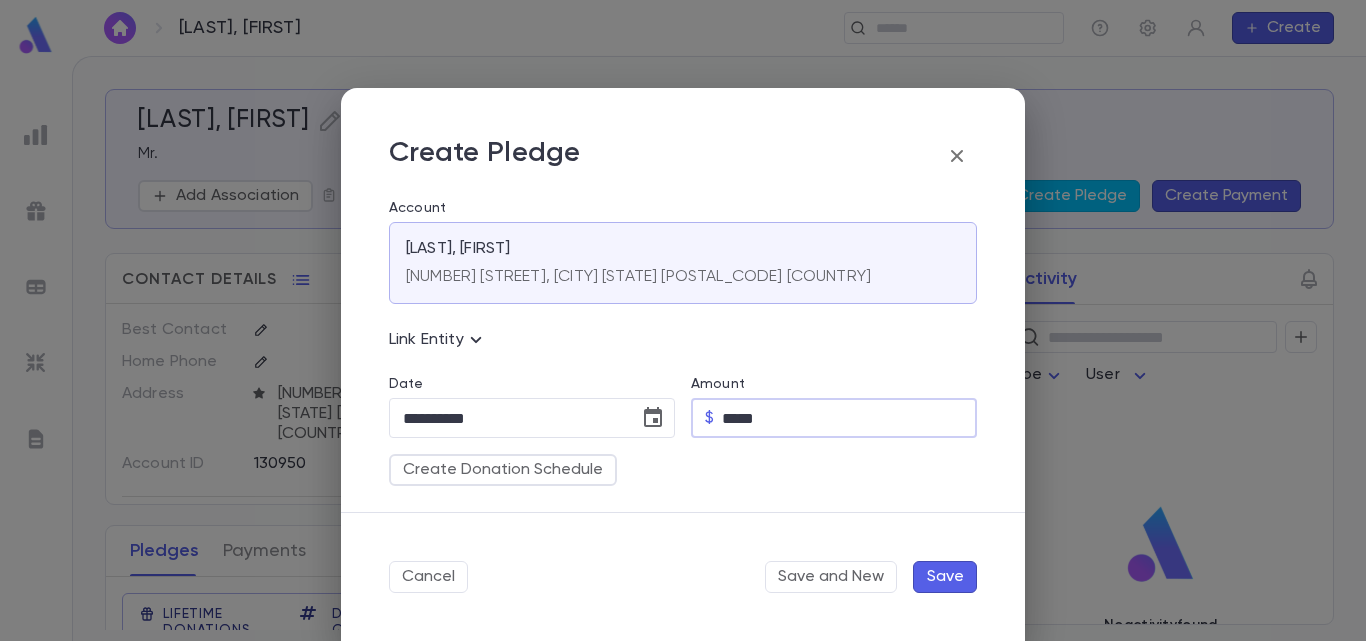 type on "*****" 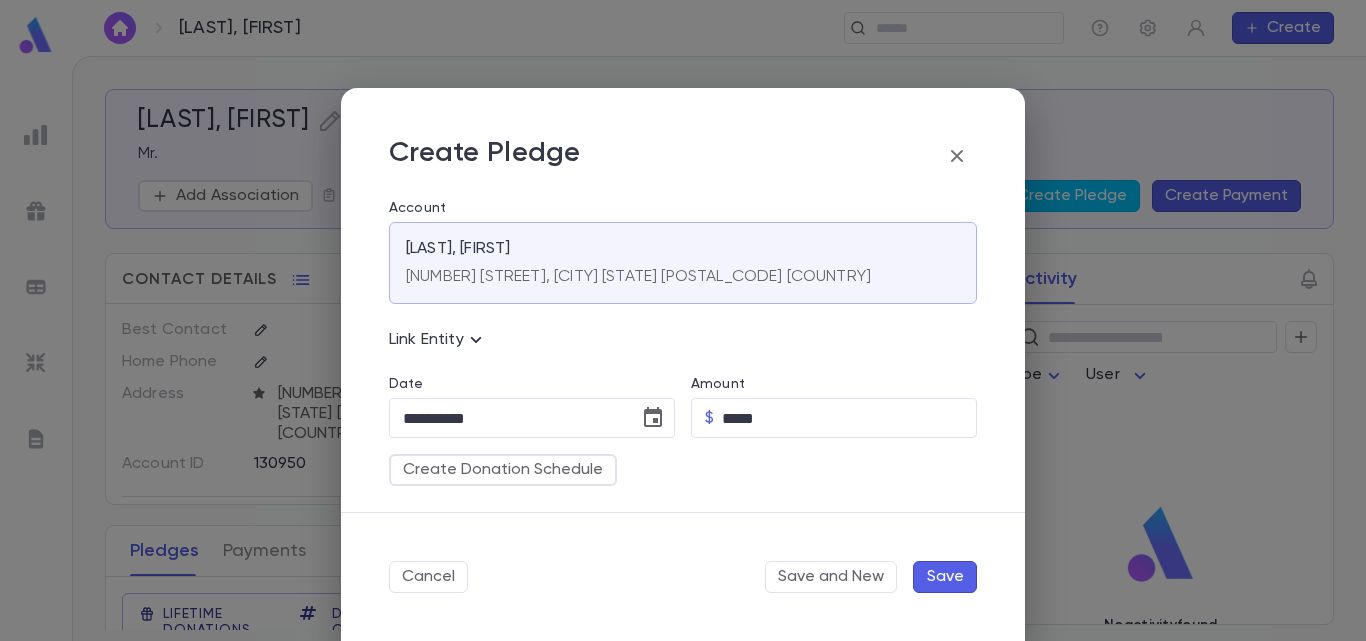 scroll, scrollTop: 248, scrollLeft: 0, axis: vertical 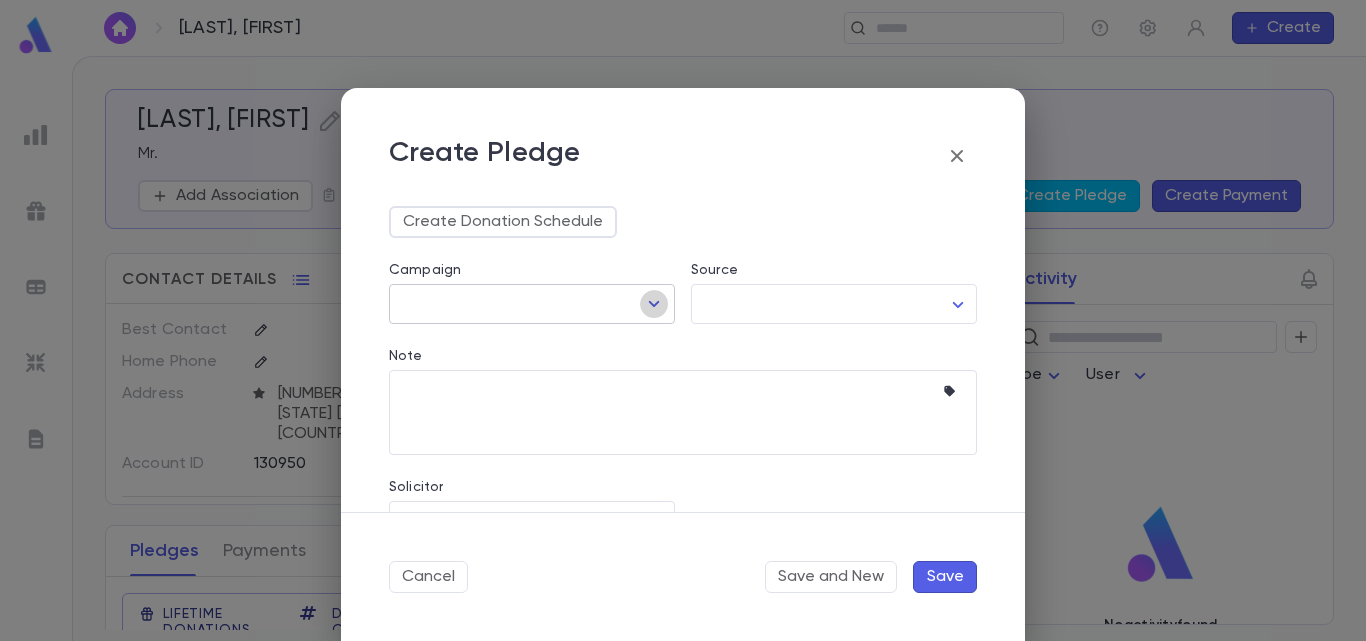 click at bounding box center (654, 304) 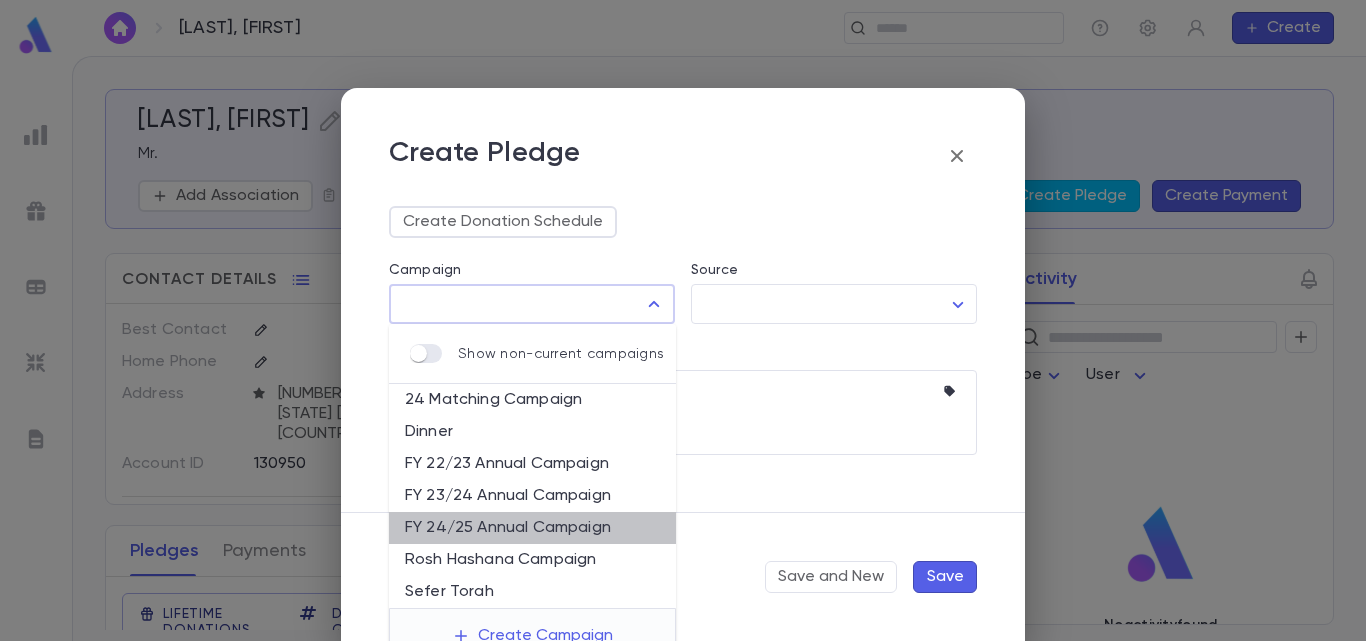 click on "FY 24/25 Annual Campaign" at bounding box center [532, 528] 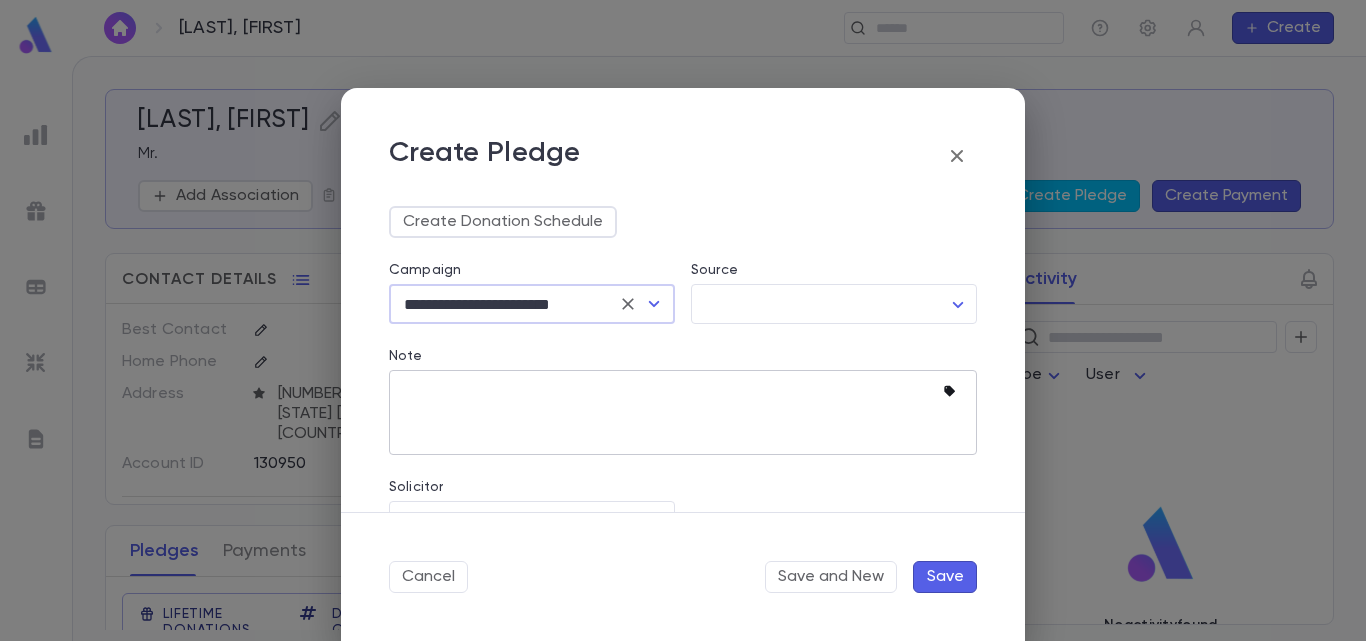 click at bounding box center (949, 391) 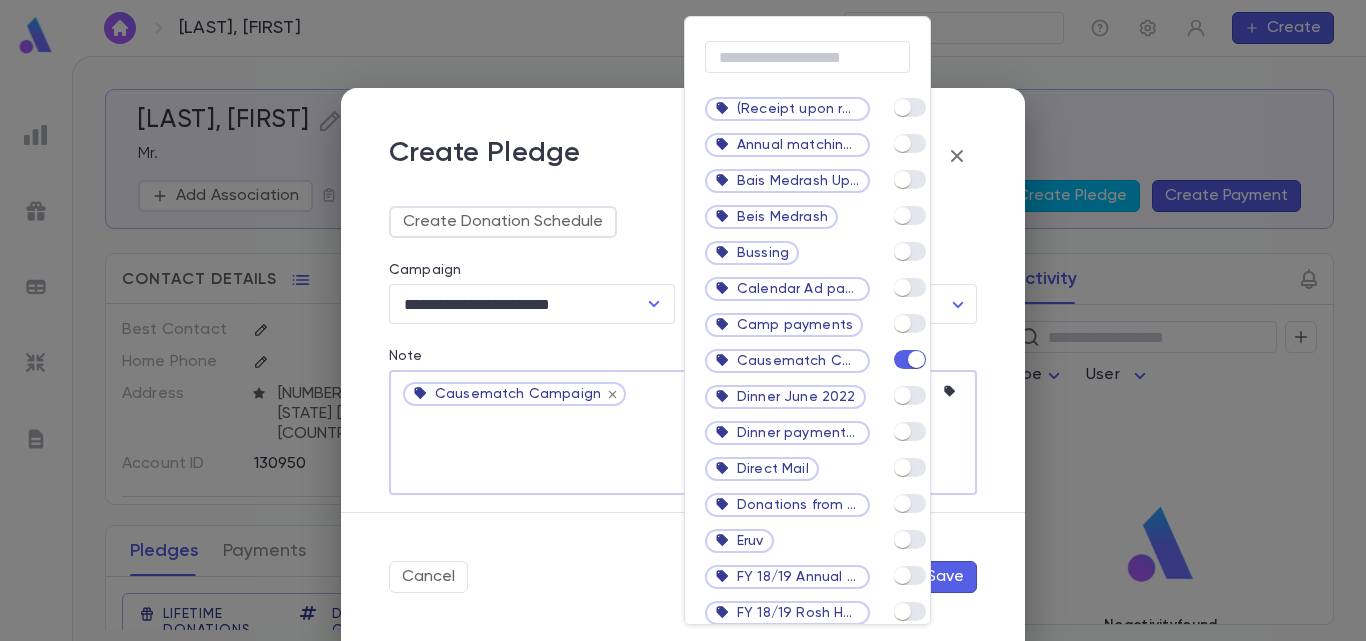 click at bounding box center [683, 320] 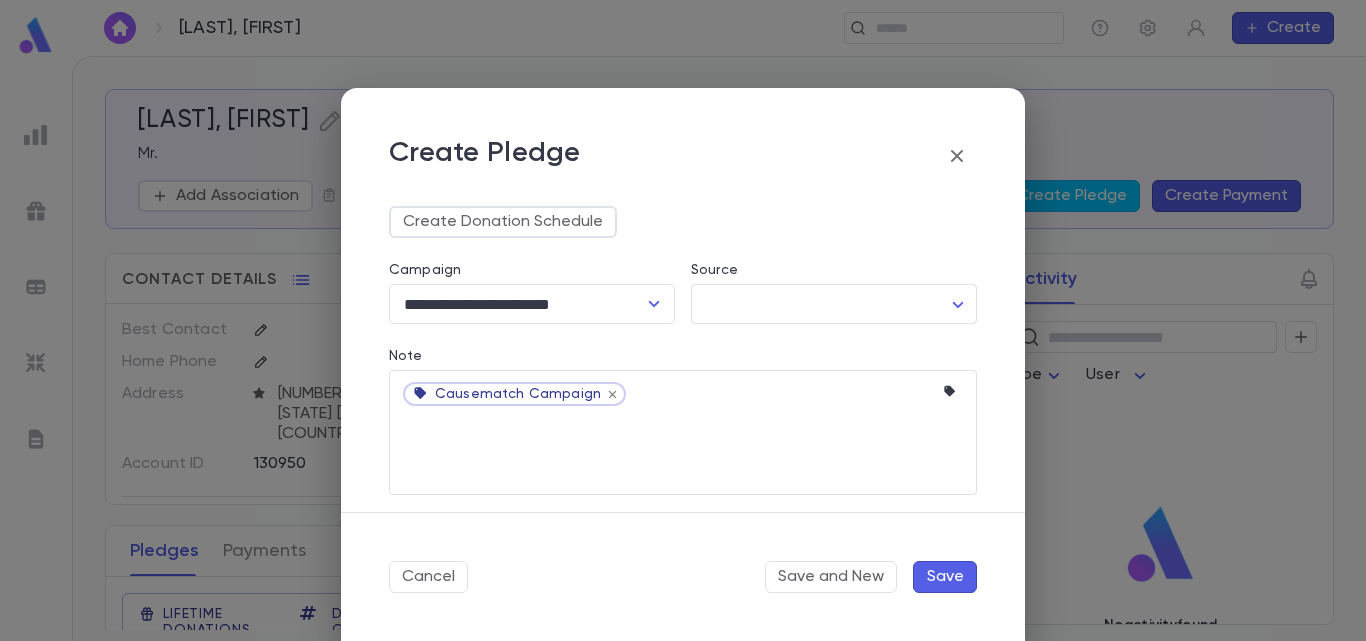 scroll, scrollTop: 341, scrollLeft: 0, axis: vertical 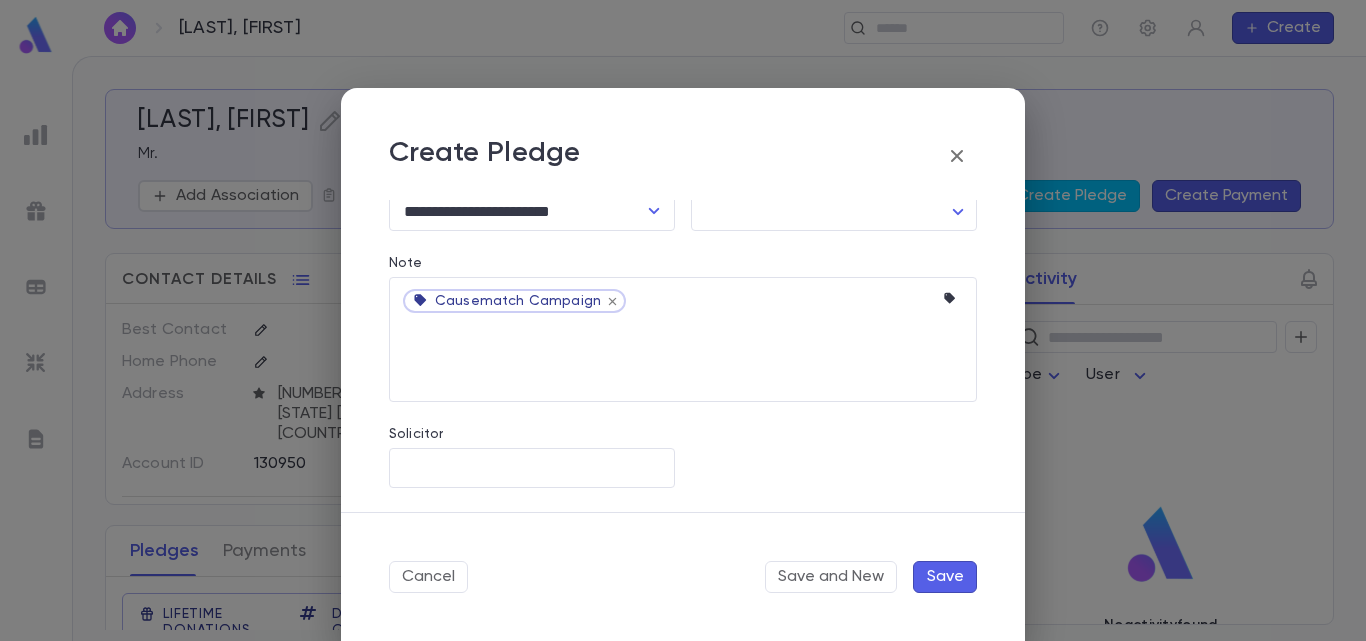 click on "Cancel Save and New Save" at bounding box center [683, 576] 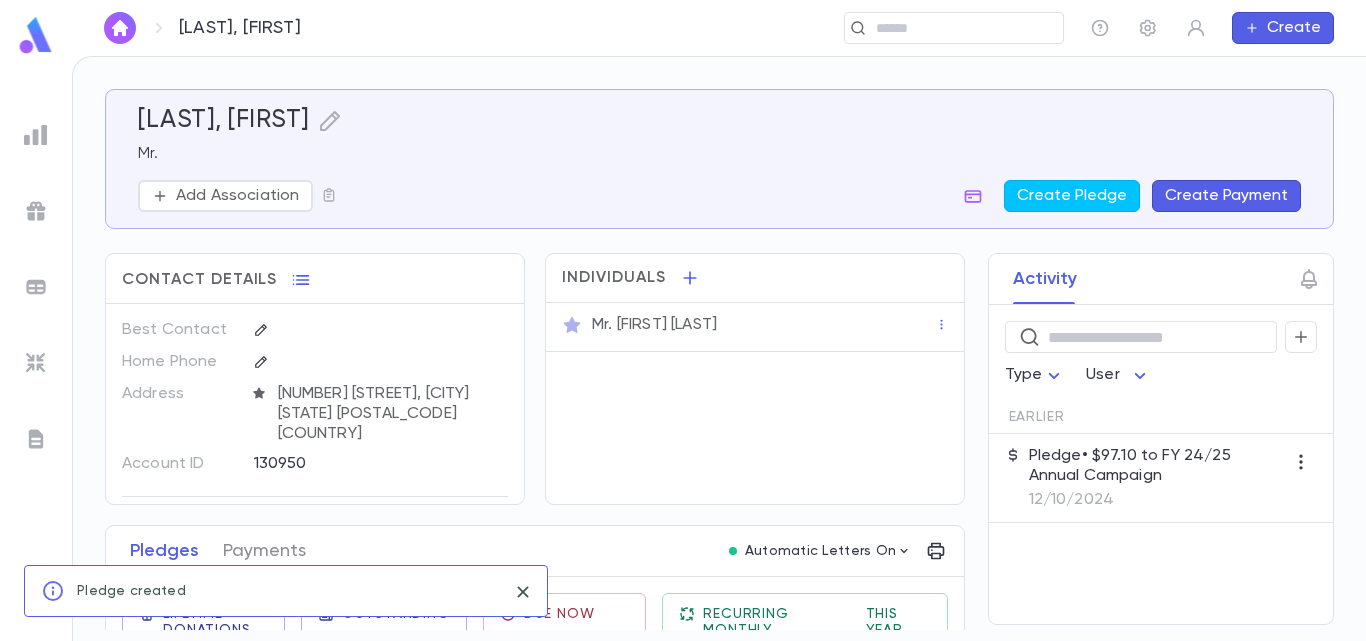 click on "12/10/2024" at bounding box center (1157, 500) 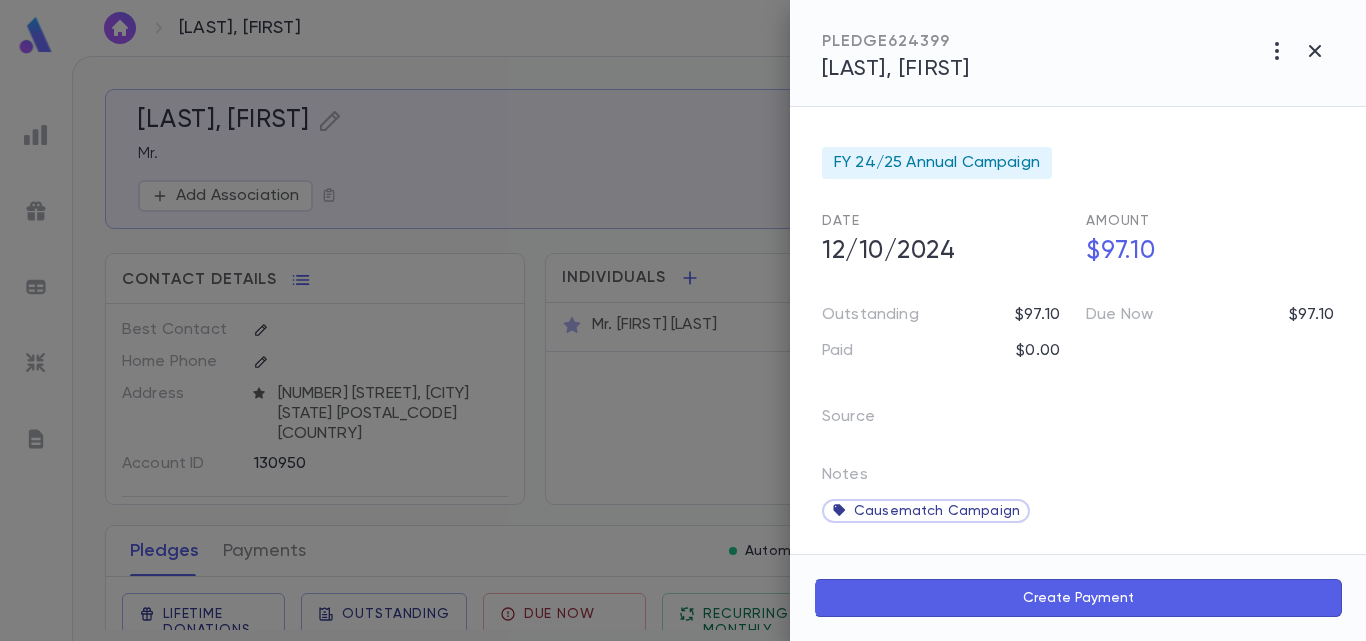 click on "Create Payment" at bounding box center (1078, 598) 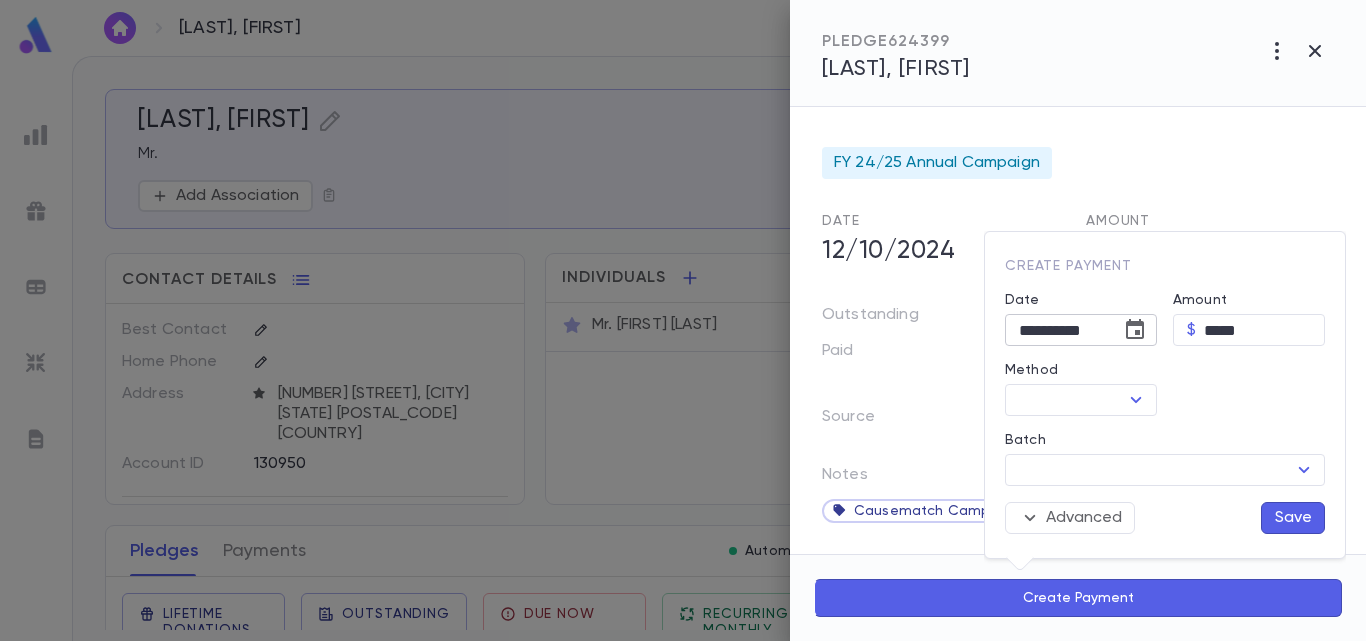 click at bounding box center (1135, 329) 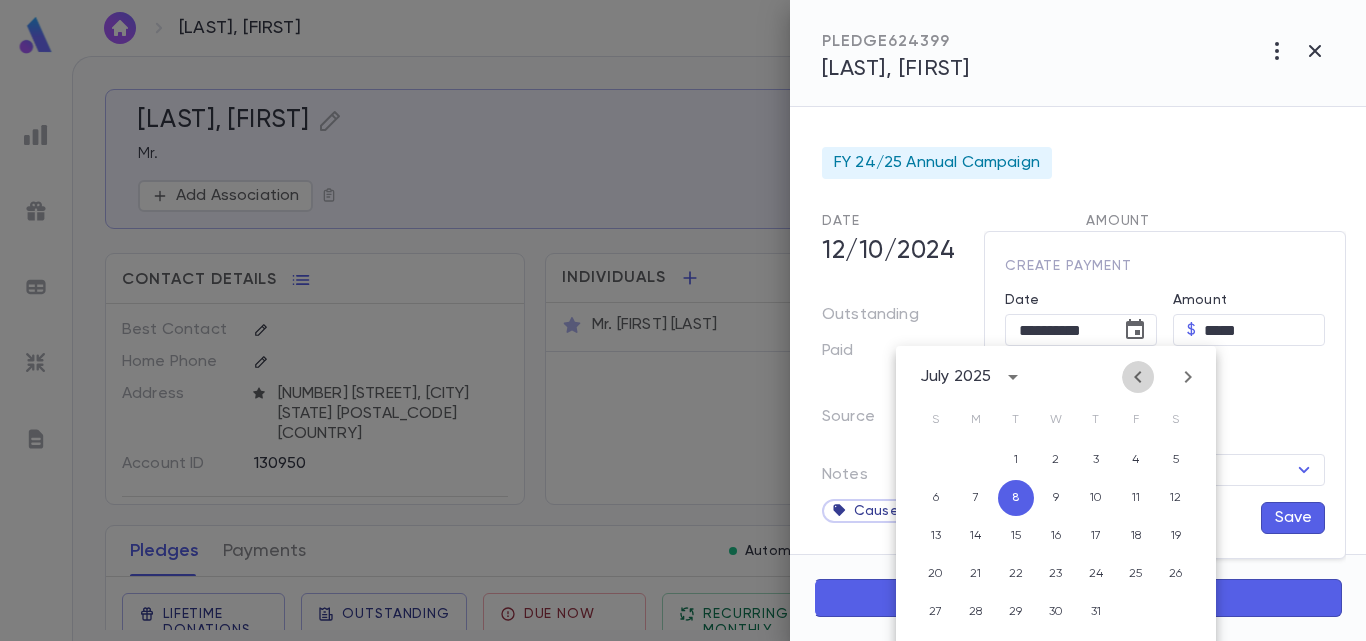 click at bounding box center [1138, 377] 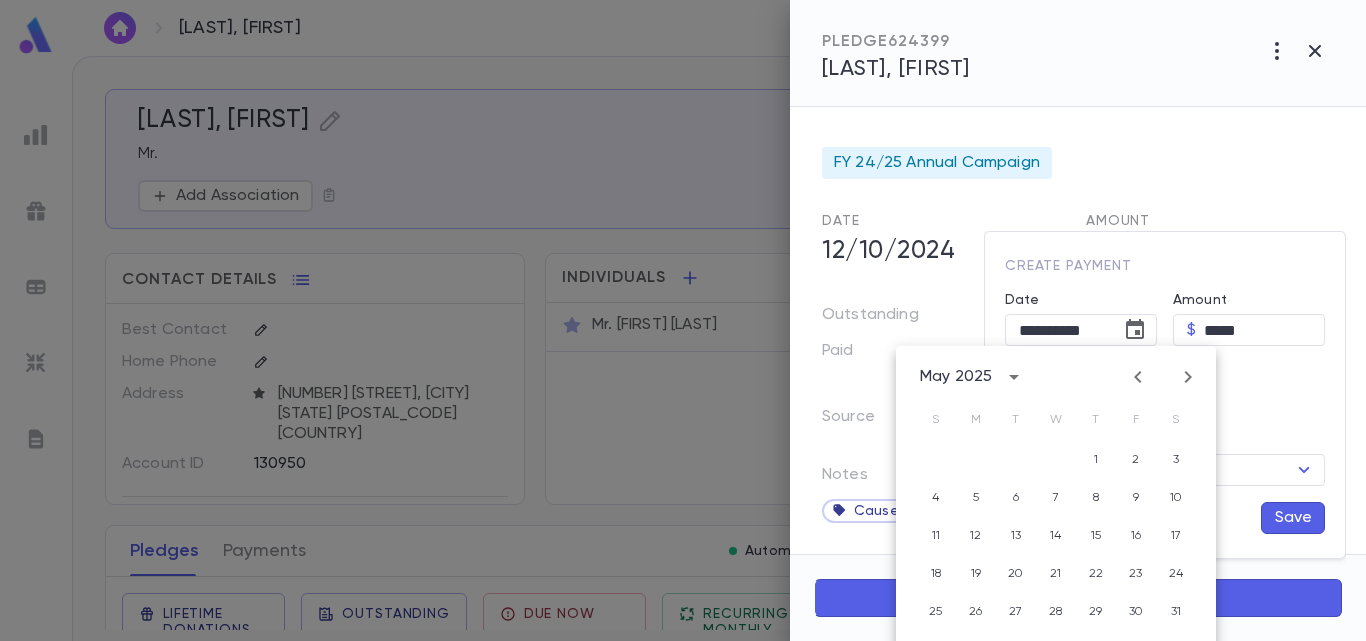 click at bounding box center (1138, 377) 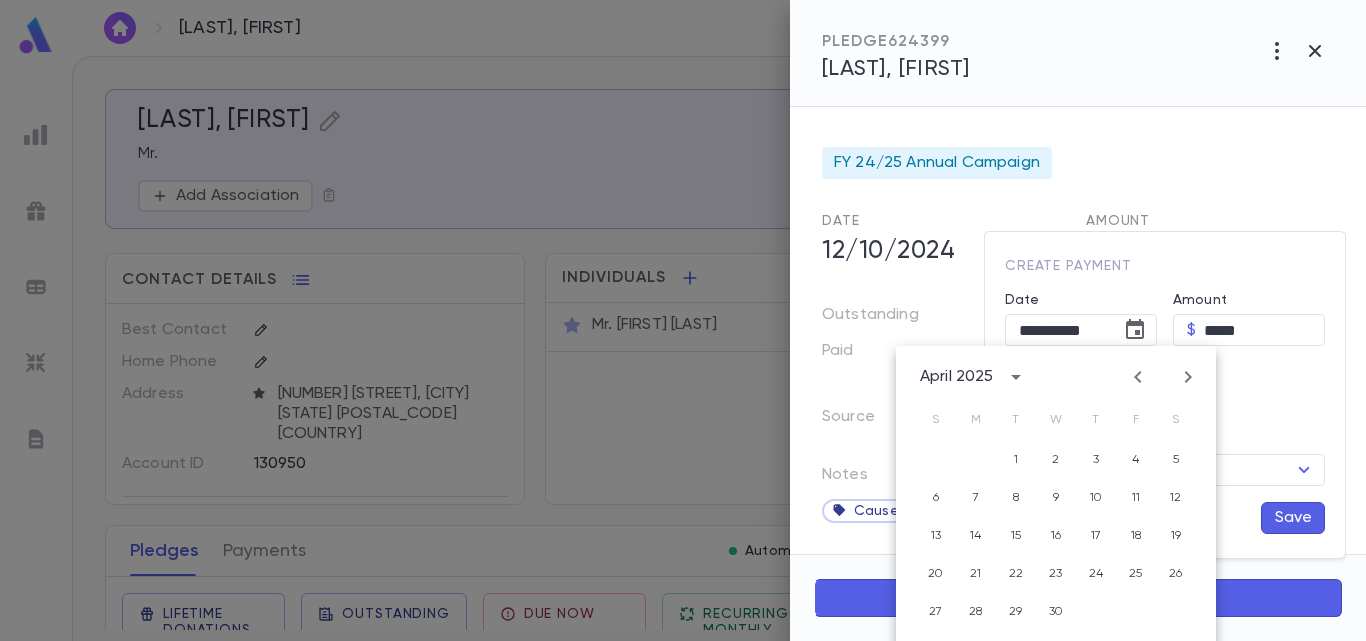 click at bounding box center (1138, 377) 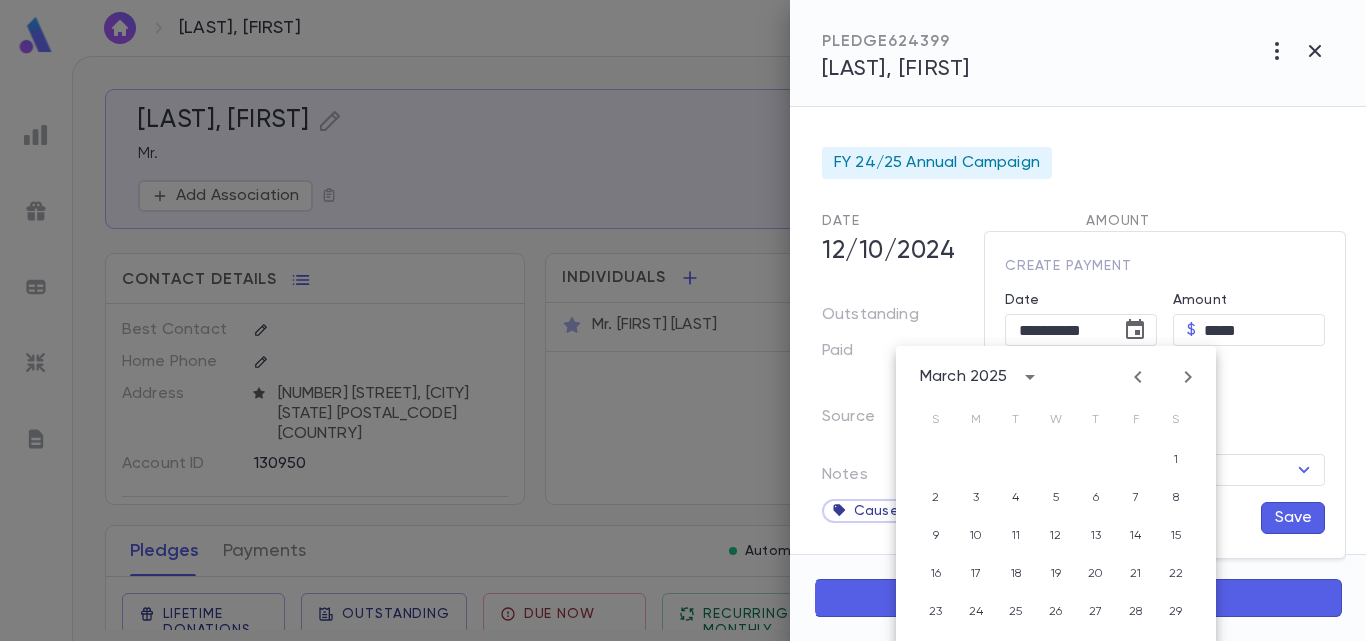 click at bounding box center (1138, 377) 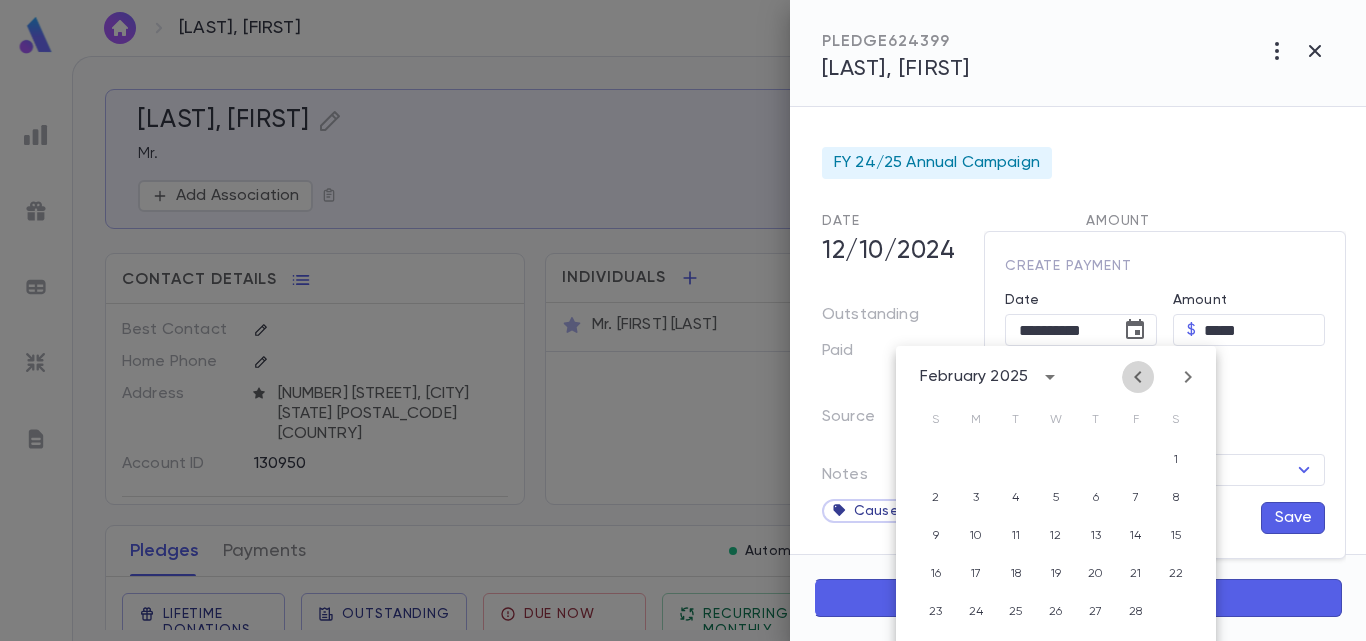 click at bounding box center [1138, 377] 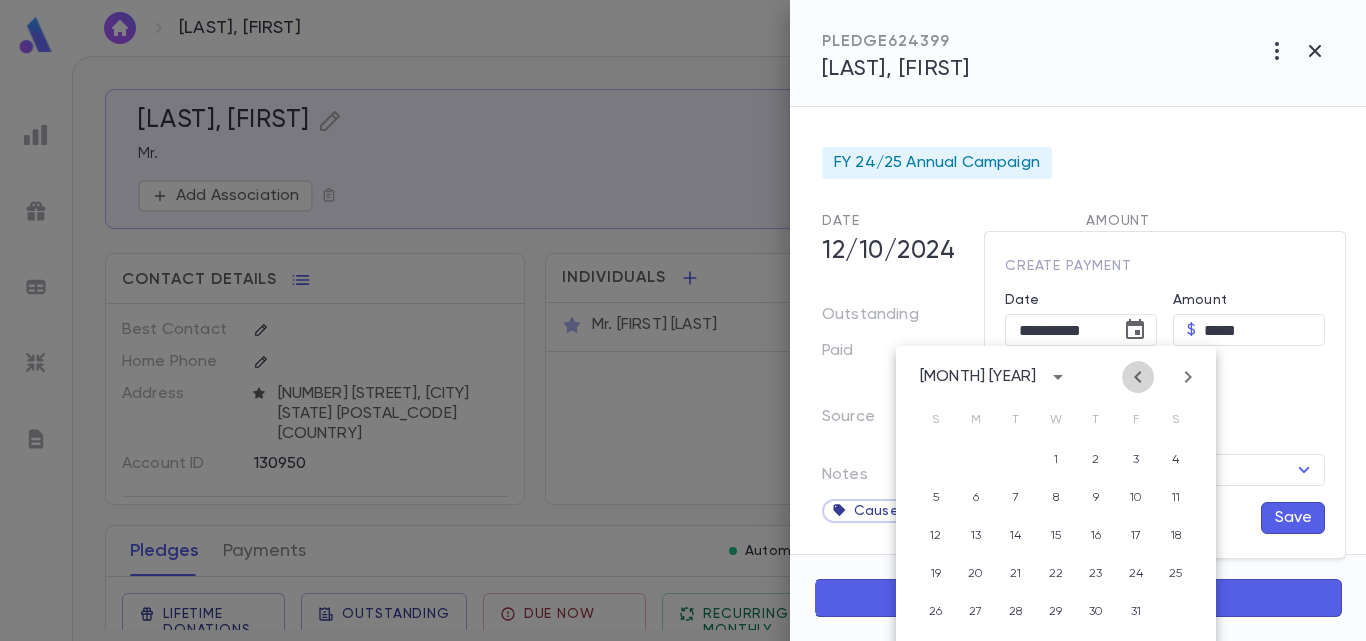 click at bounding box center [1138, 377] 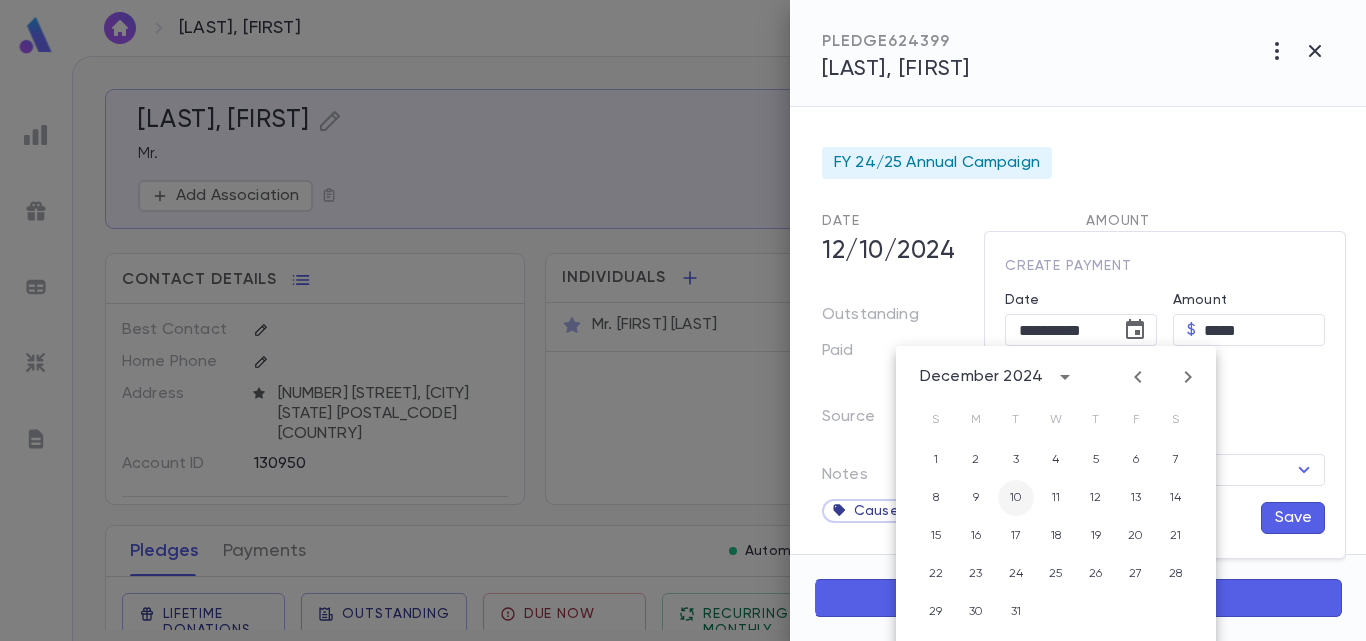 click on "10" at bounding box center (1016, 460) 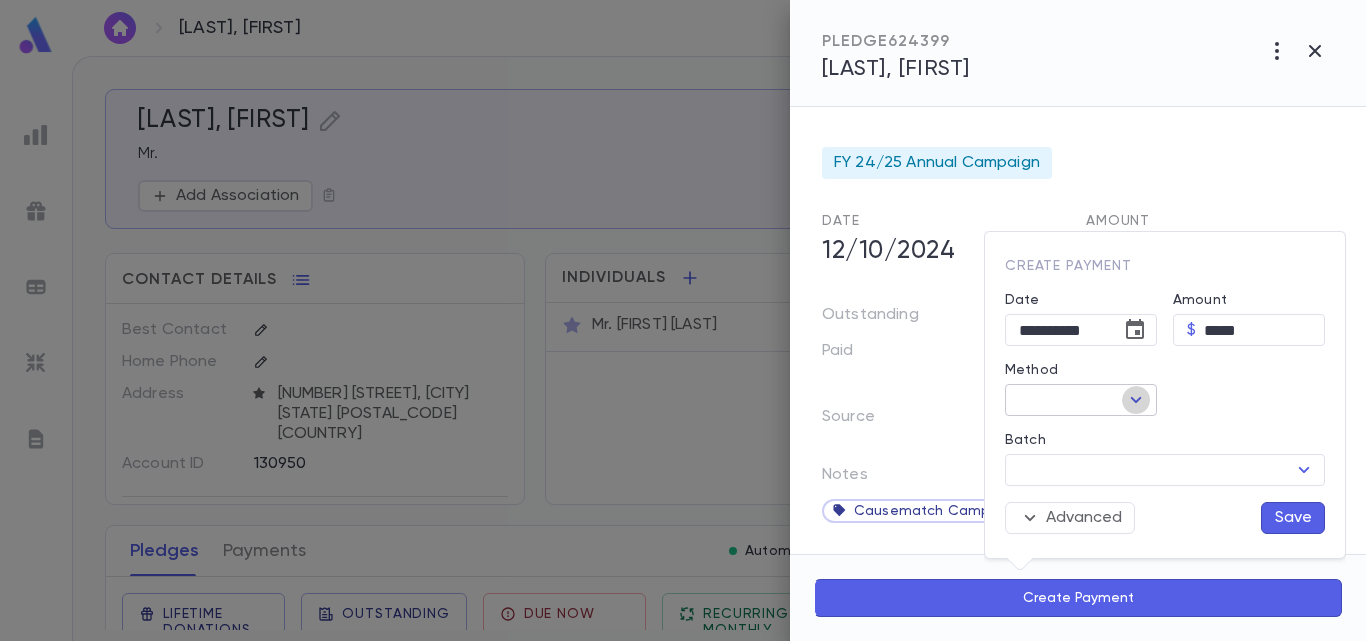 click at bounding box center (1136, 400) 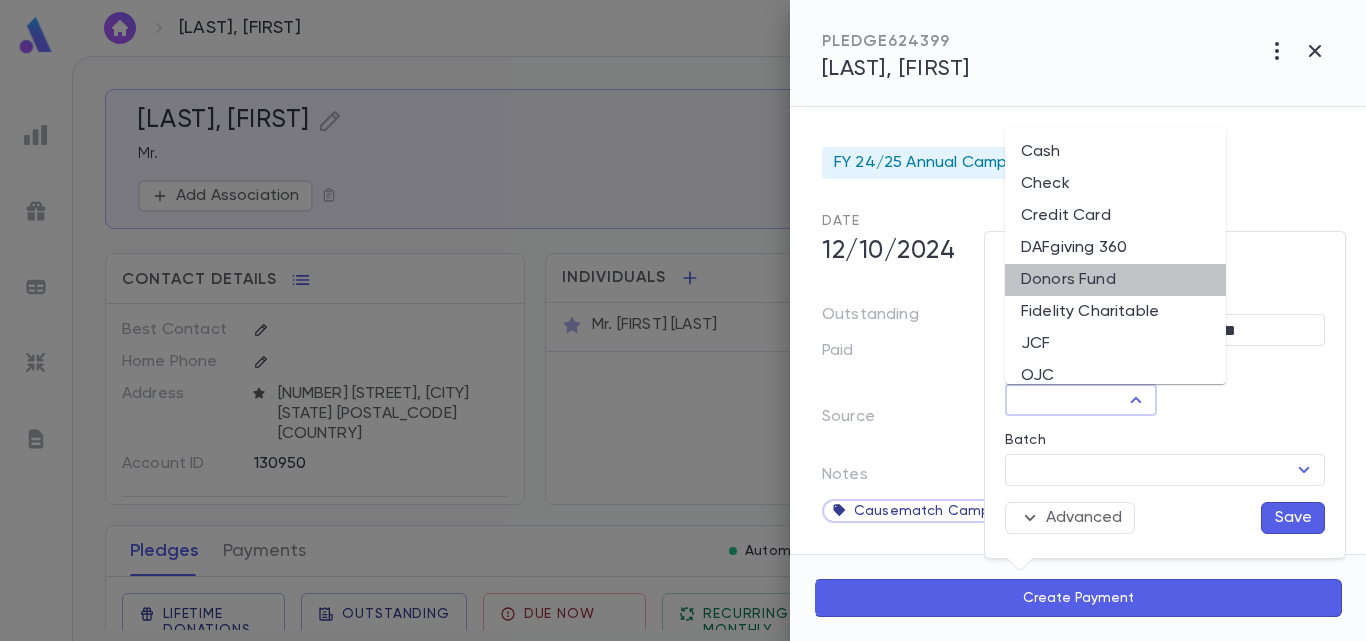 click on "Donors Fund" at bounding box center [1115, 280] 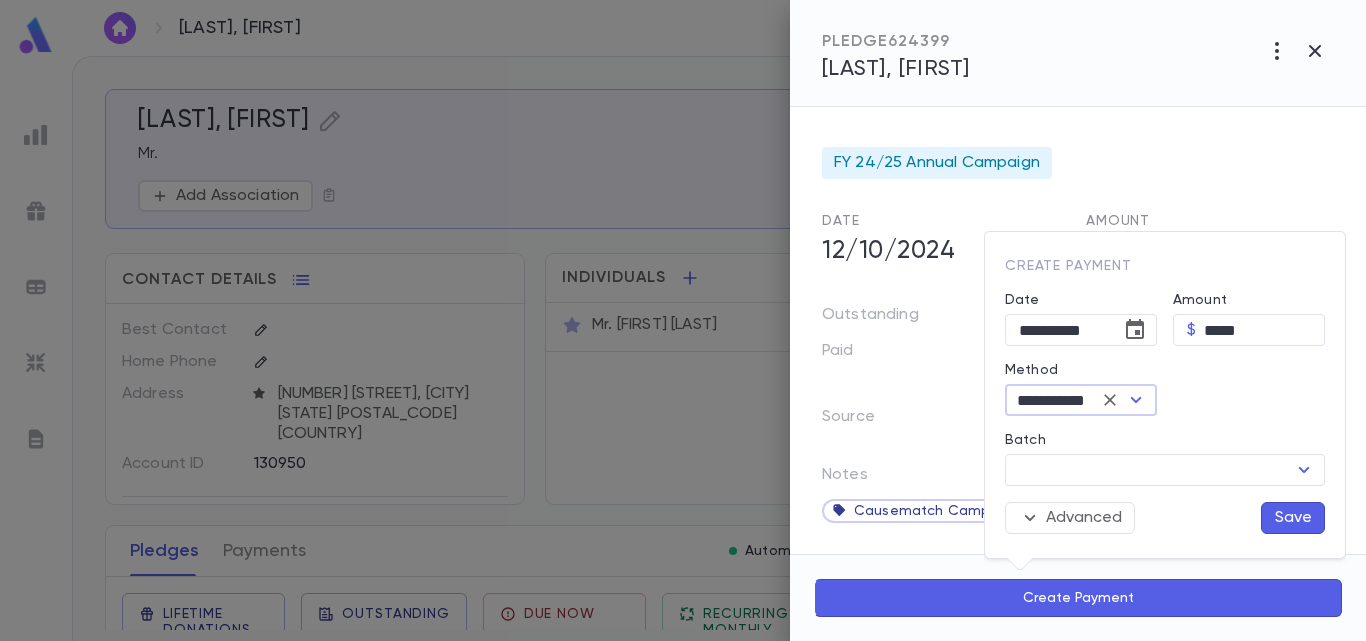 click on "Save" at bounding box center [1293, 518] 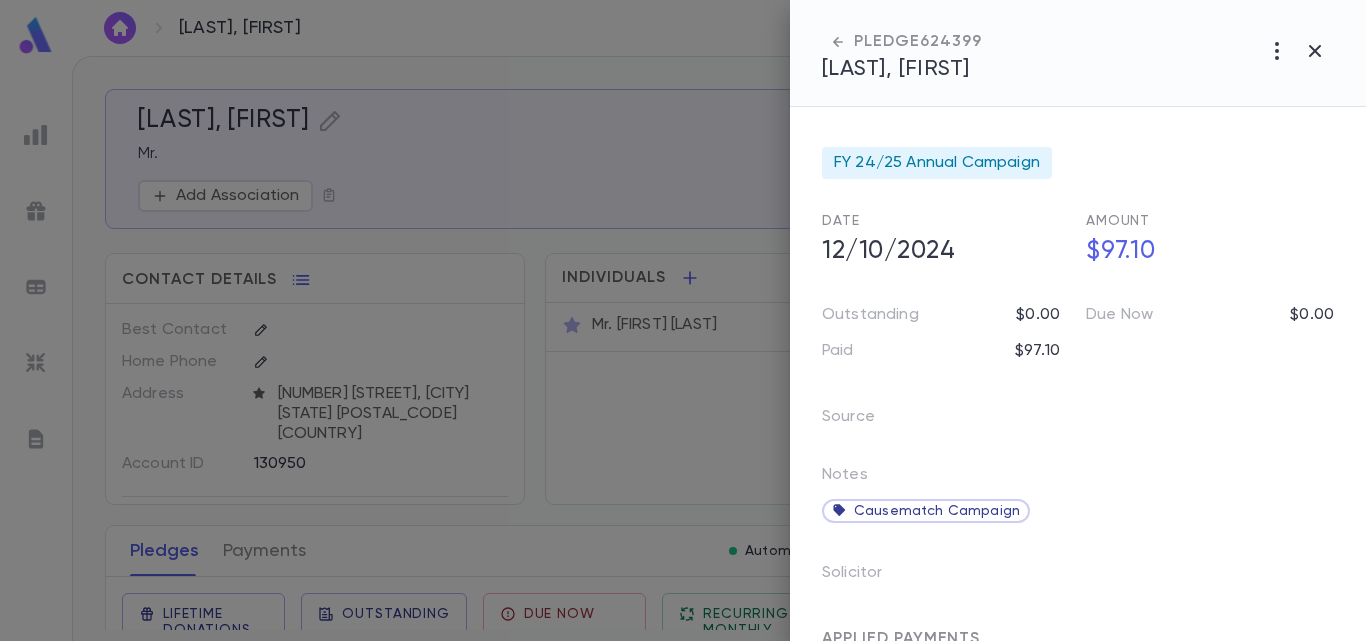 click at bounding box center (683, 320) 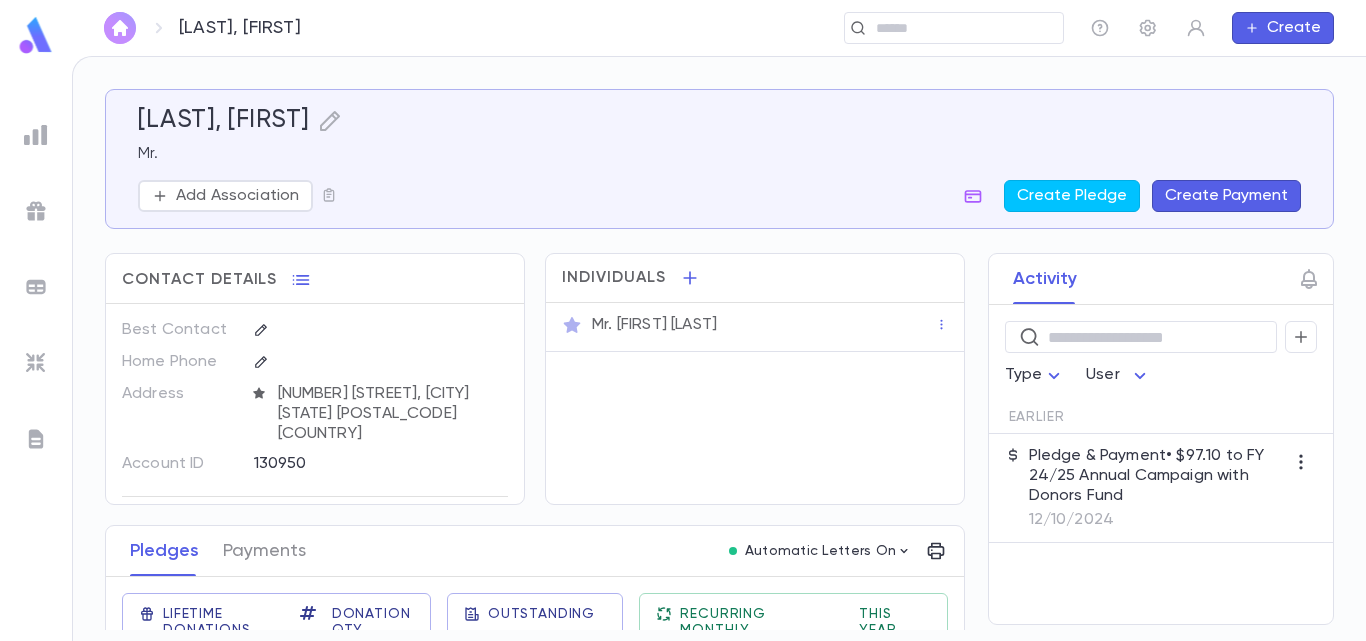 click at bounding box center [120, 28] 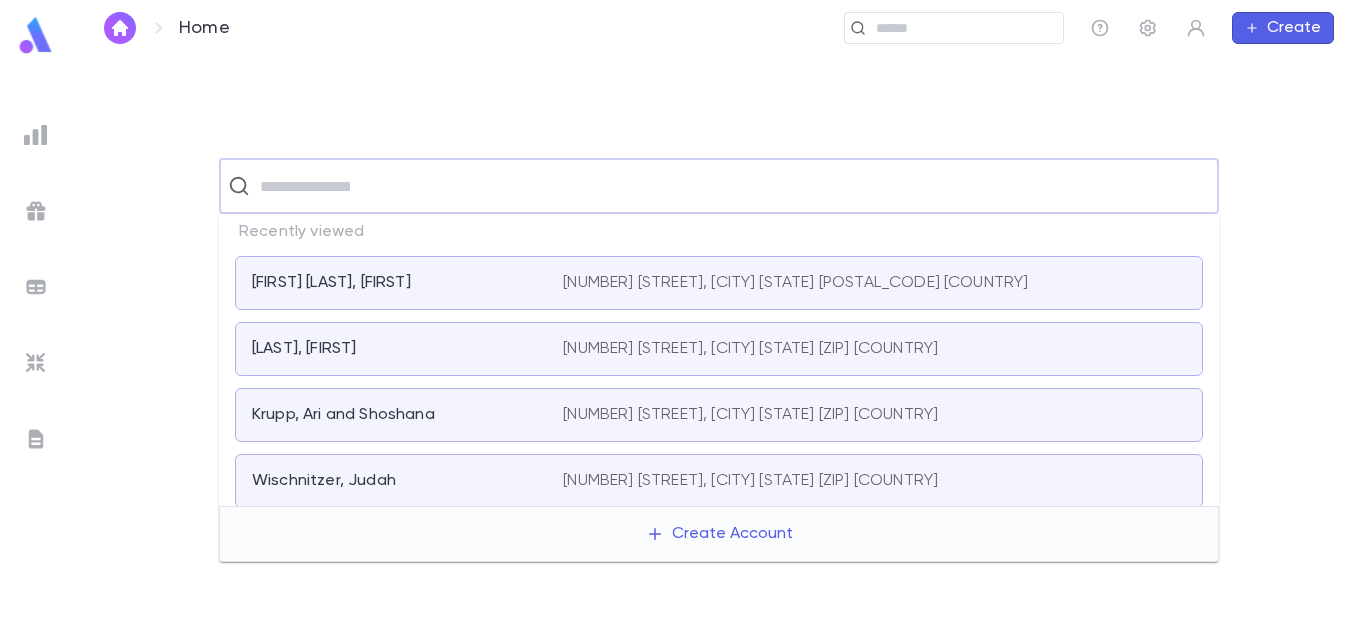 click at bounding box center [732, 186] 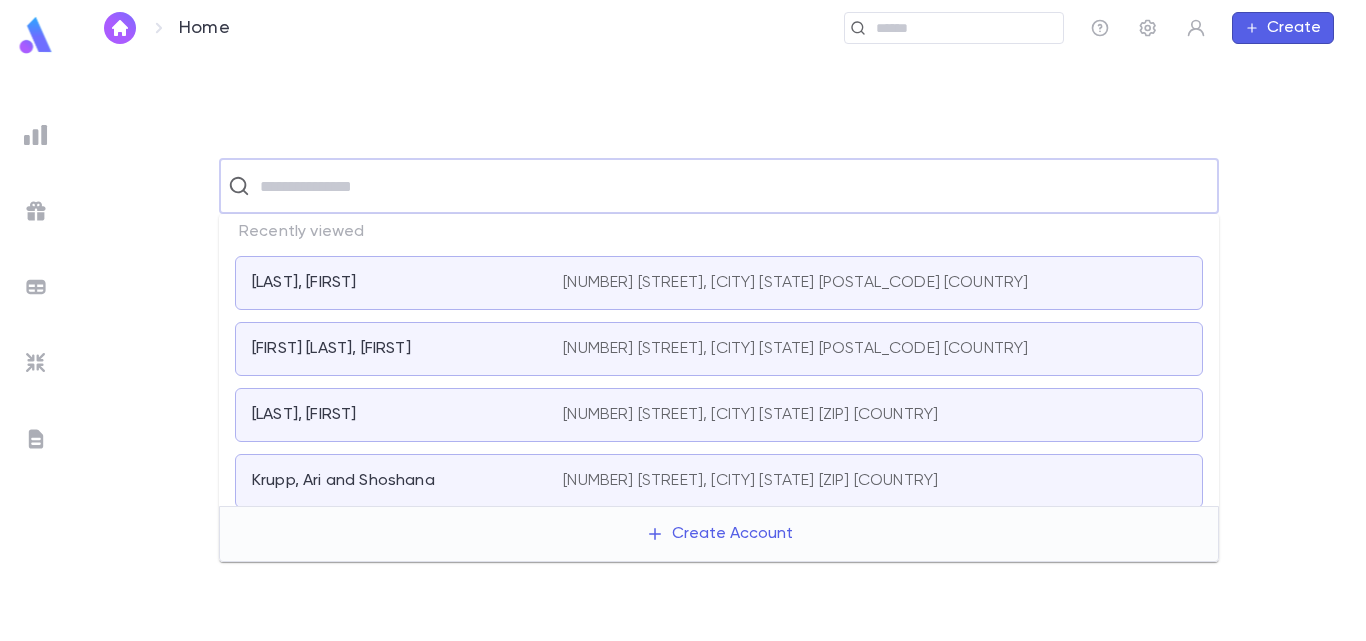 paste on "**********" 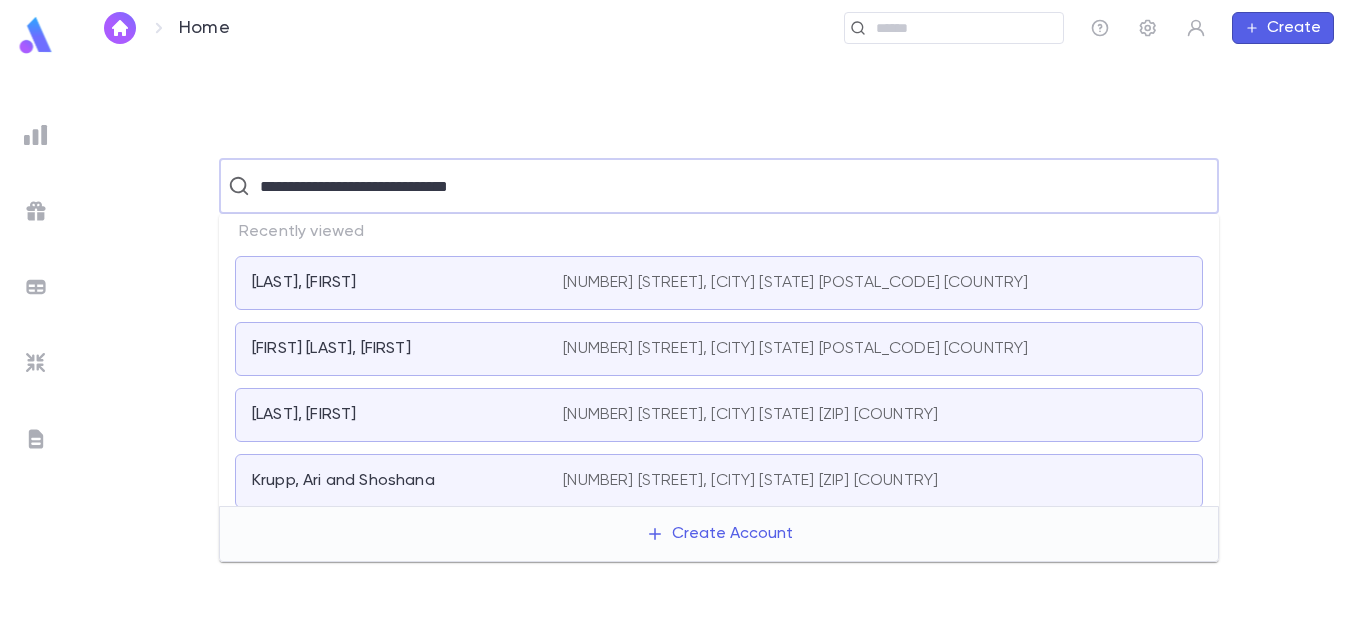 type on "**********" 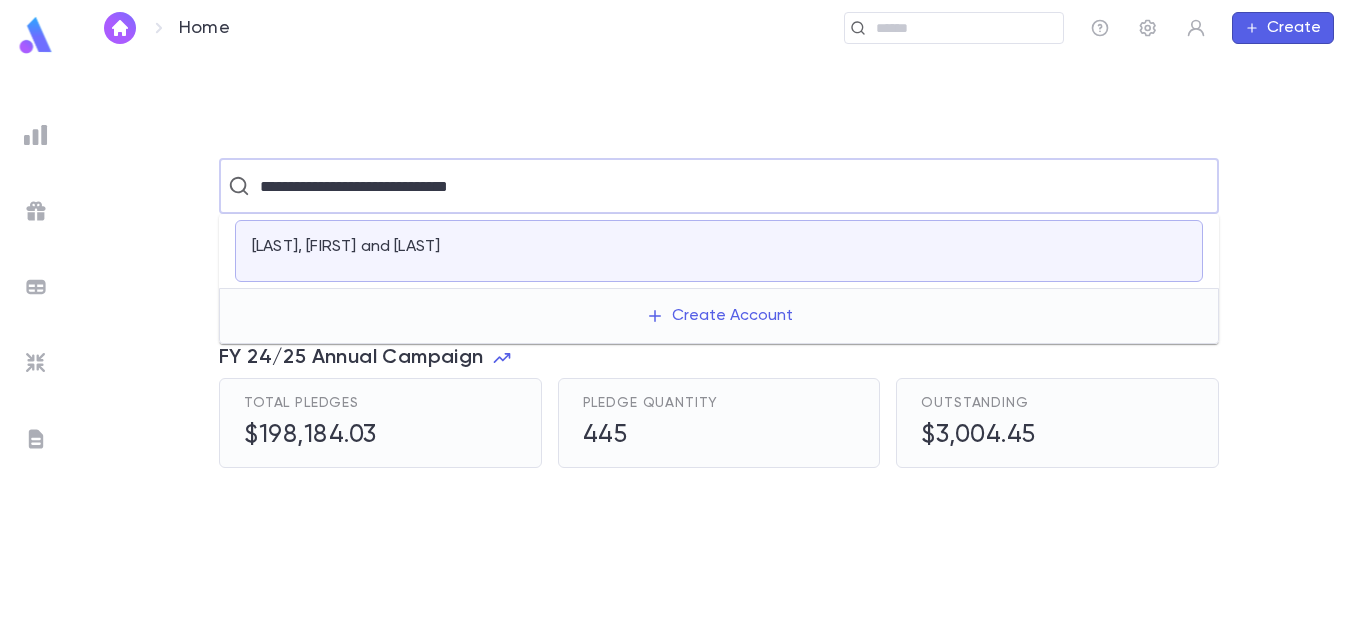 click on "[LAST], [FIRST] and [LAST]" at bounding box center [719, 251] 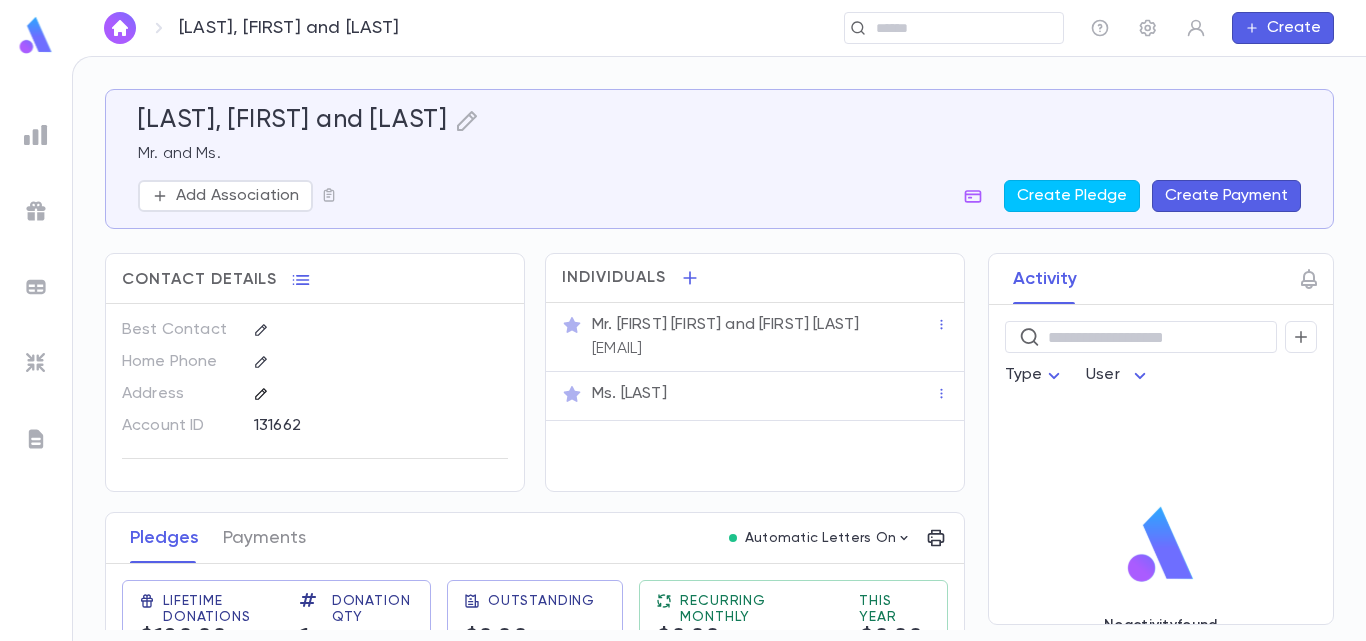 click at bounding box center [261, 394] 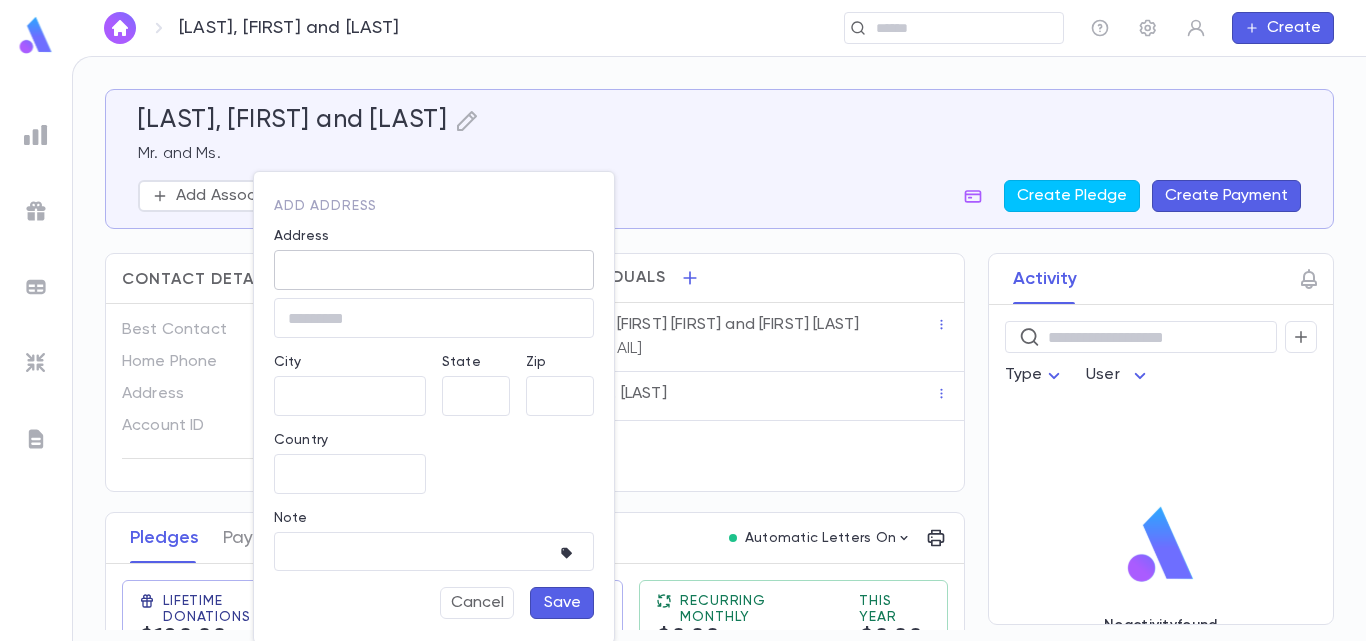 click on "Address" at bounding box center [434, 270] 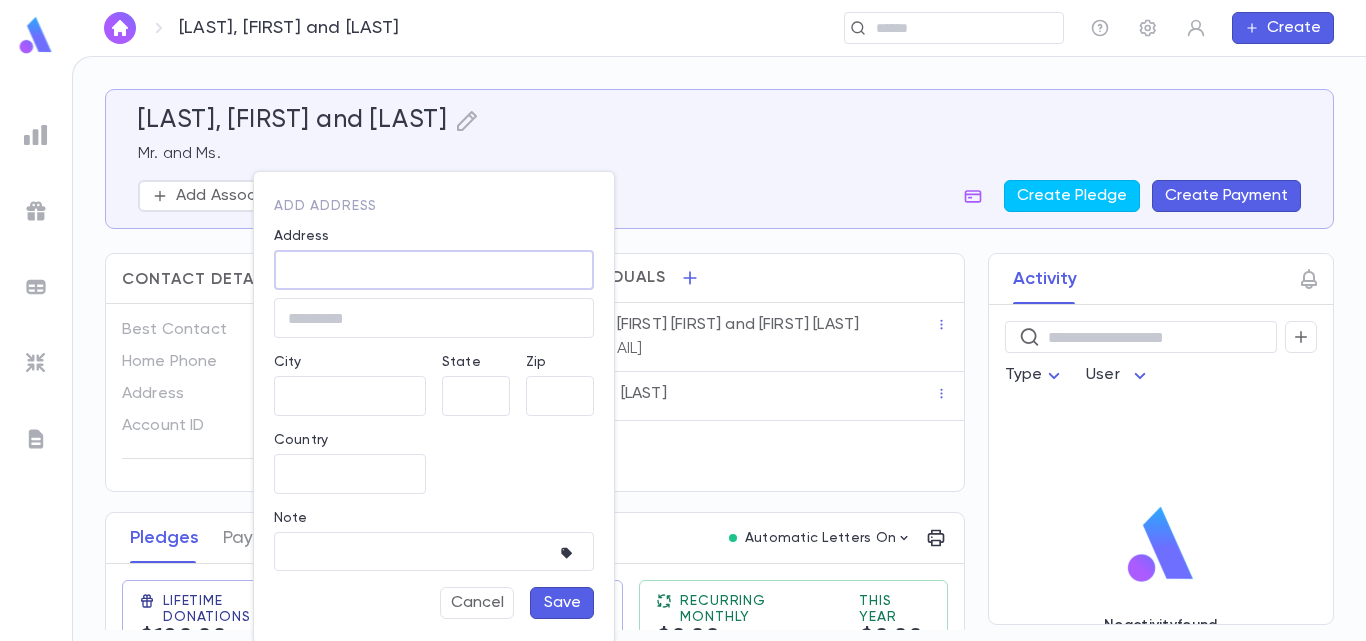 paste on "**********" 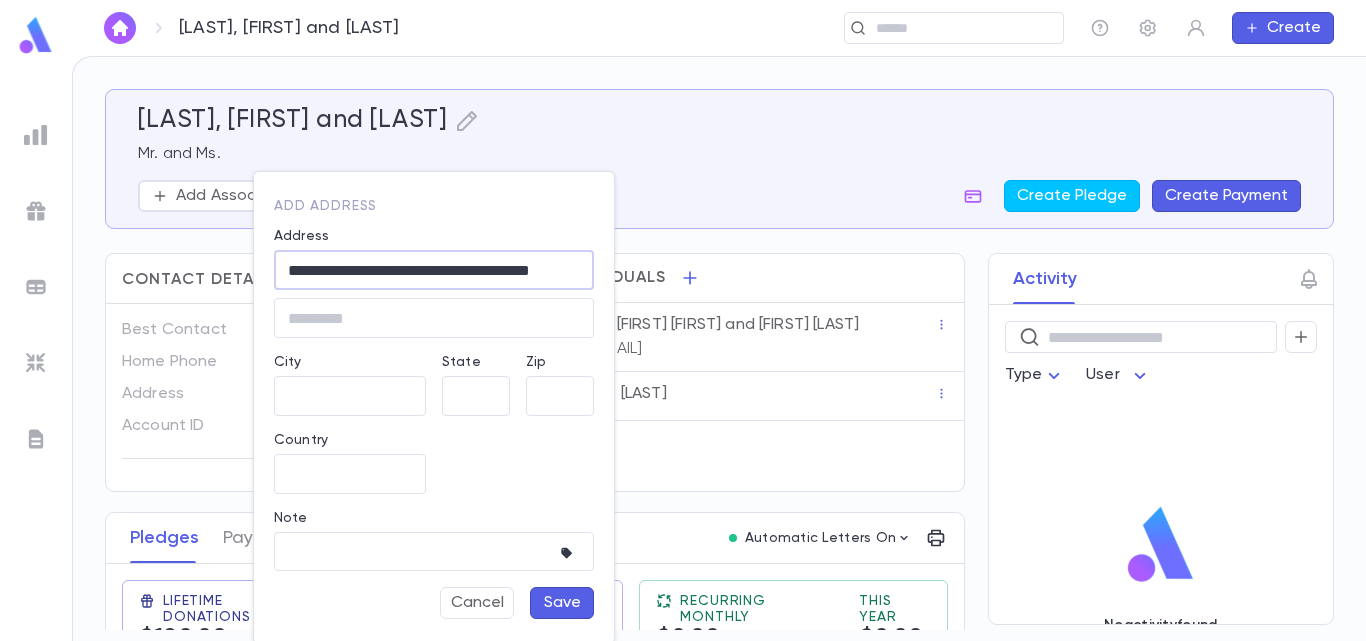 scroll, scrollTop: 0, scrollLeft: 14, axis: horizontal 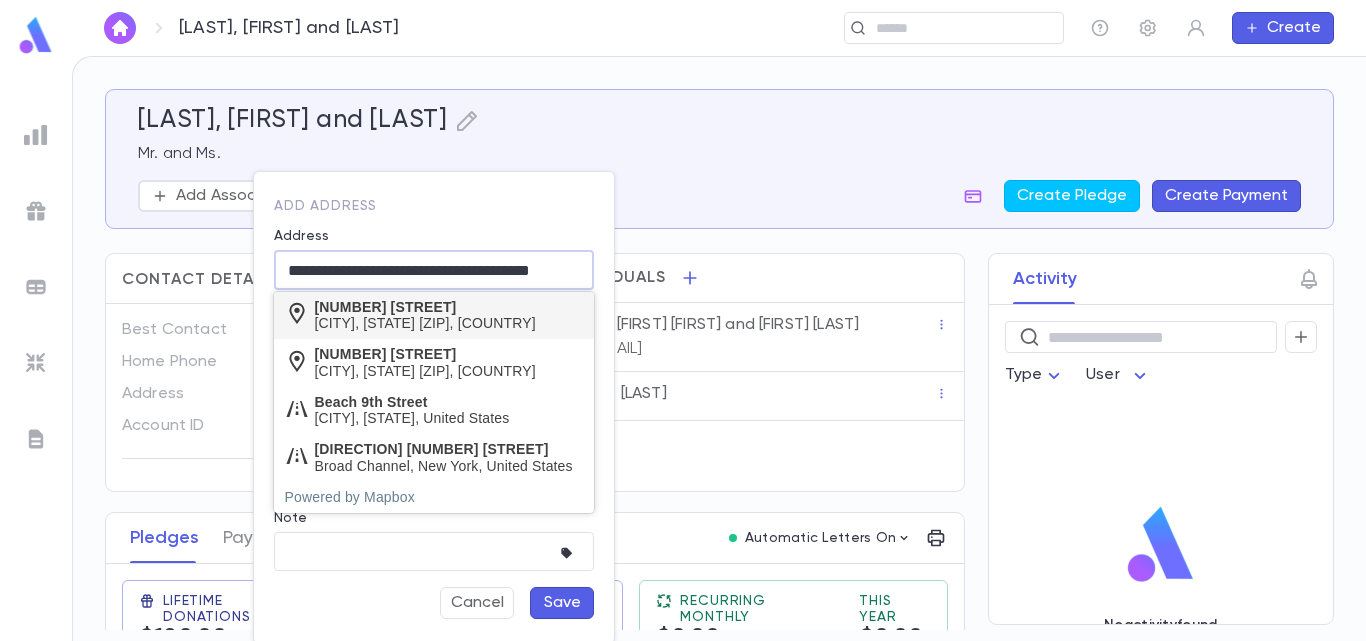 type on "**********" 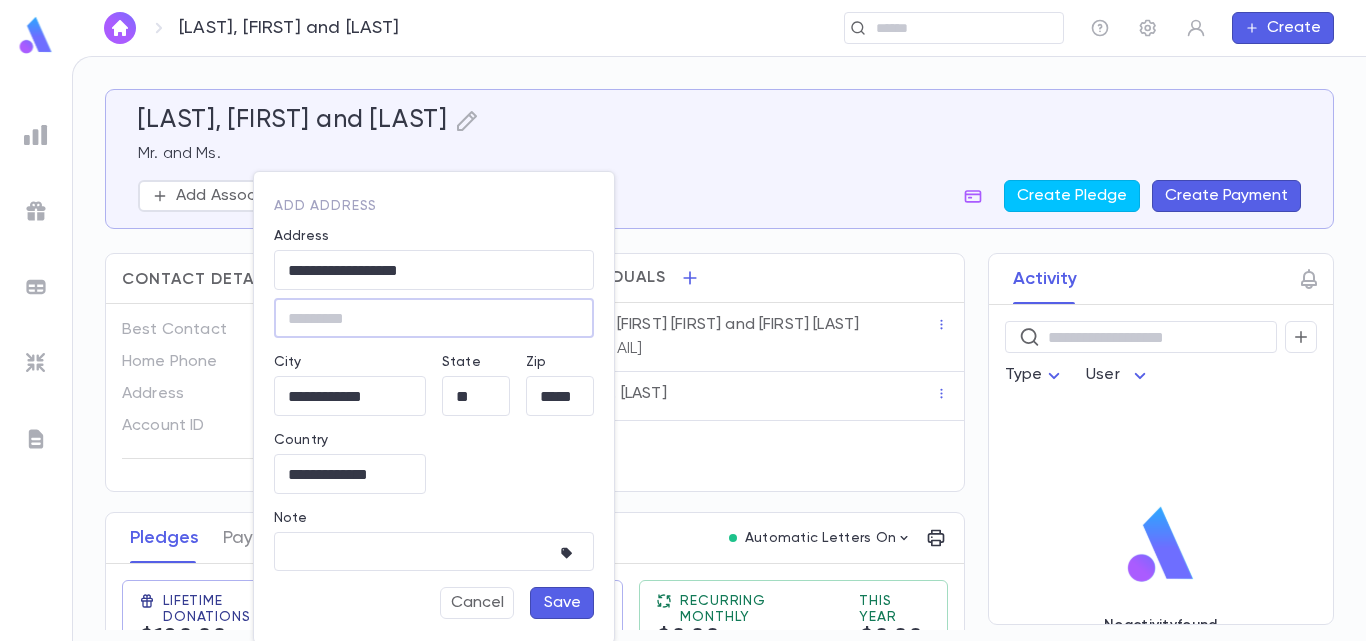 click on "Save" at bounding box center (562, 603) 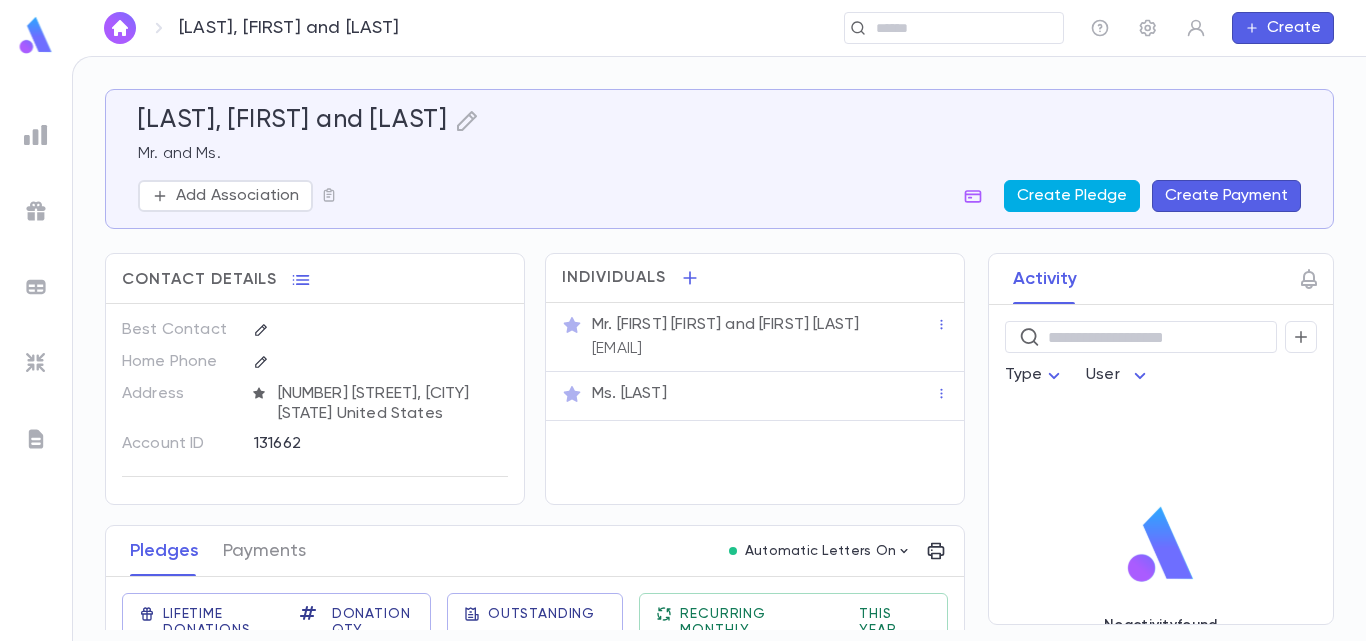 click on "Create Pledge" at bounding box center (1072, 196) 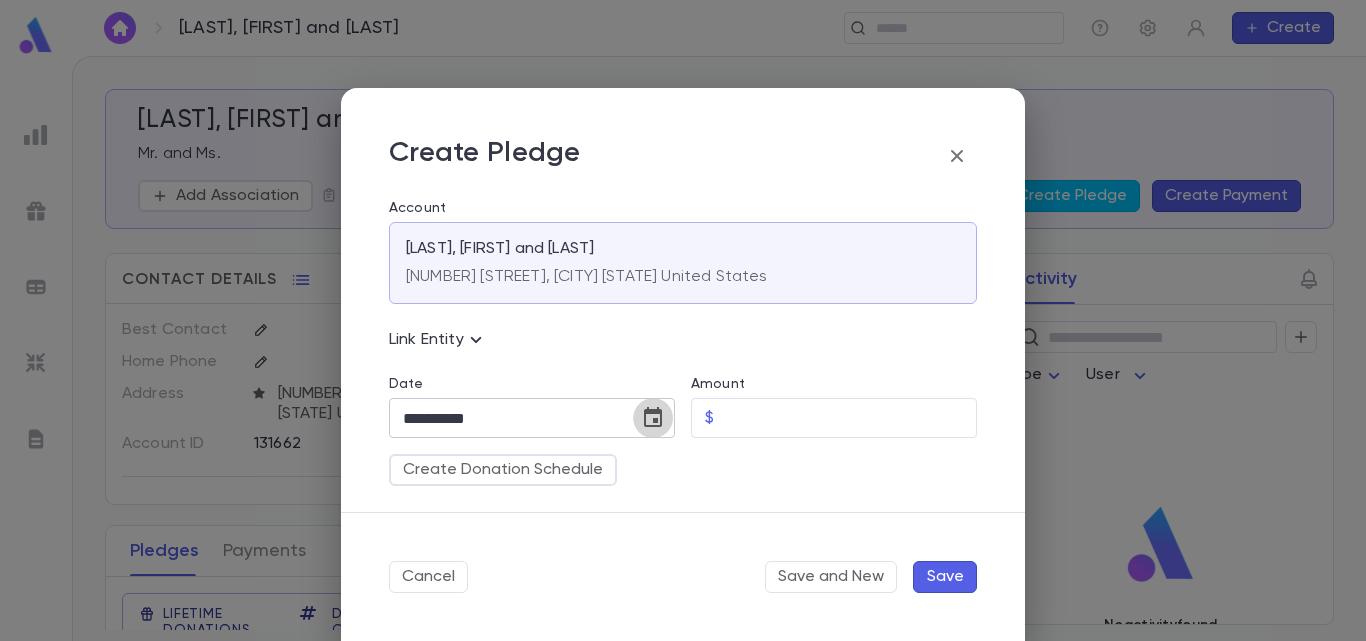 click at bounding box center (653, 417) 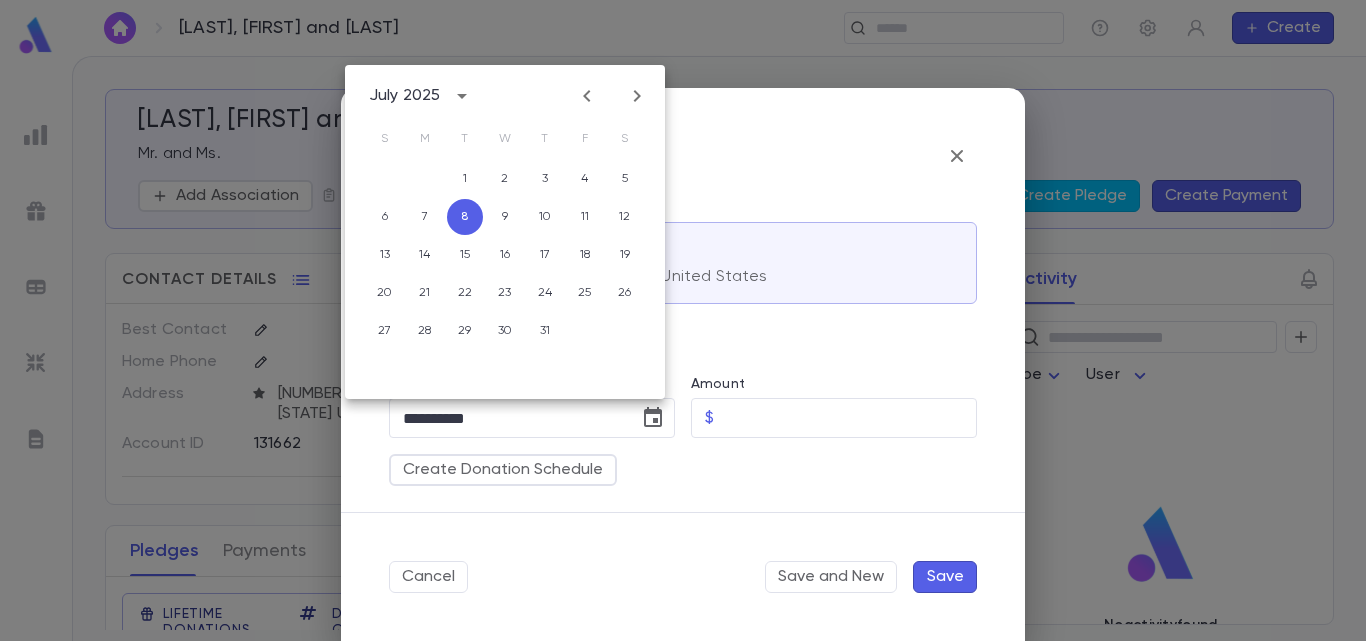 click at bounding box center (587, 96) 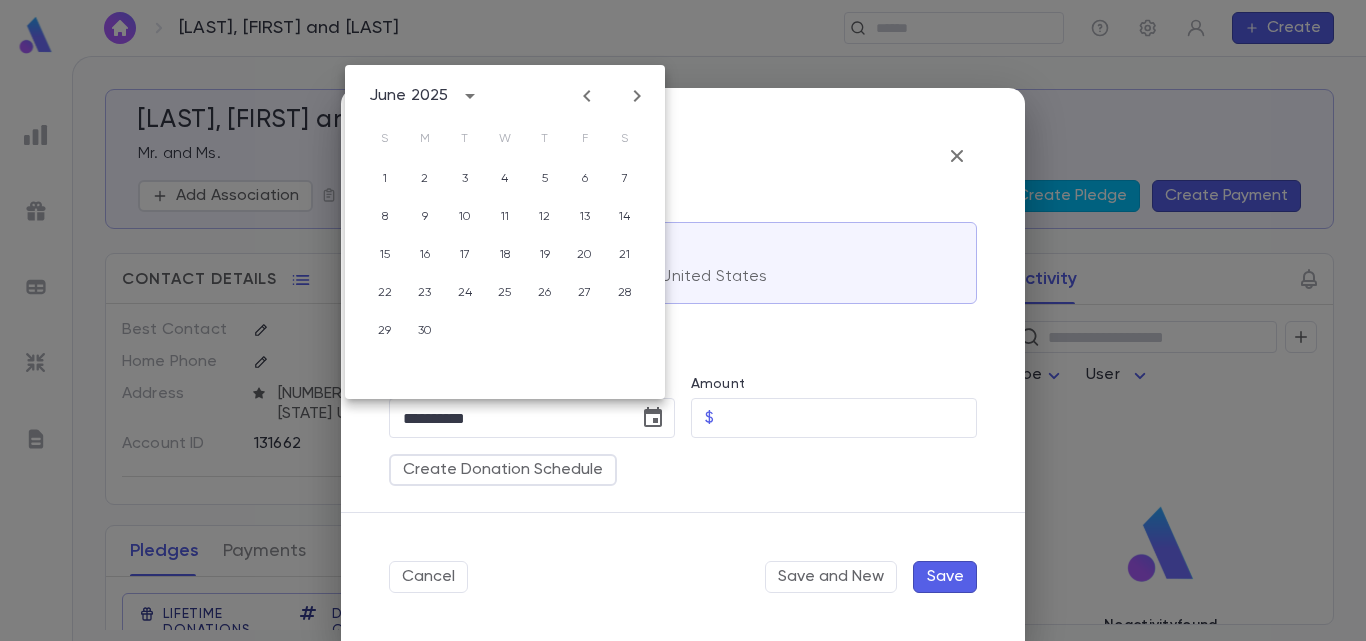 click at bounding box center (587, 96) 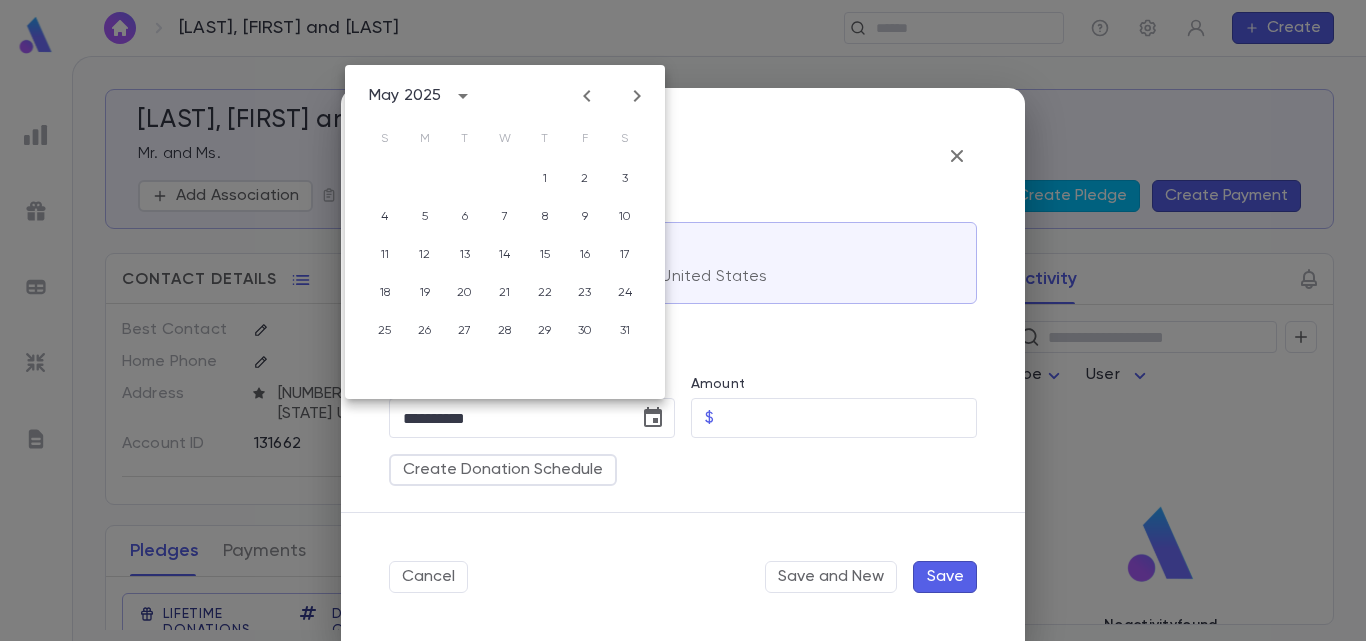 click at bounding box center (587, 96) 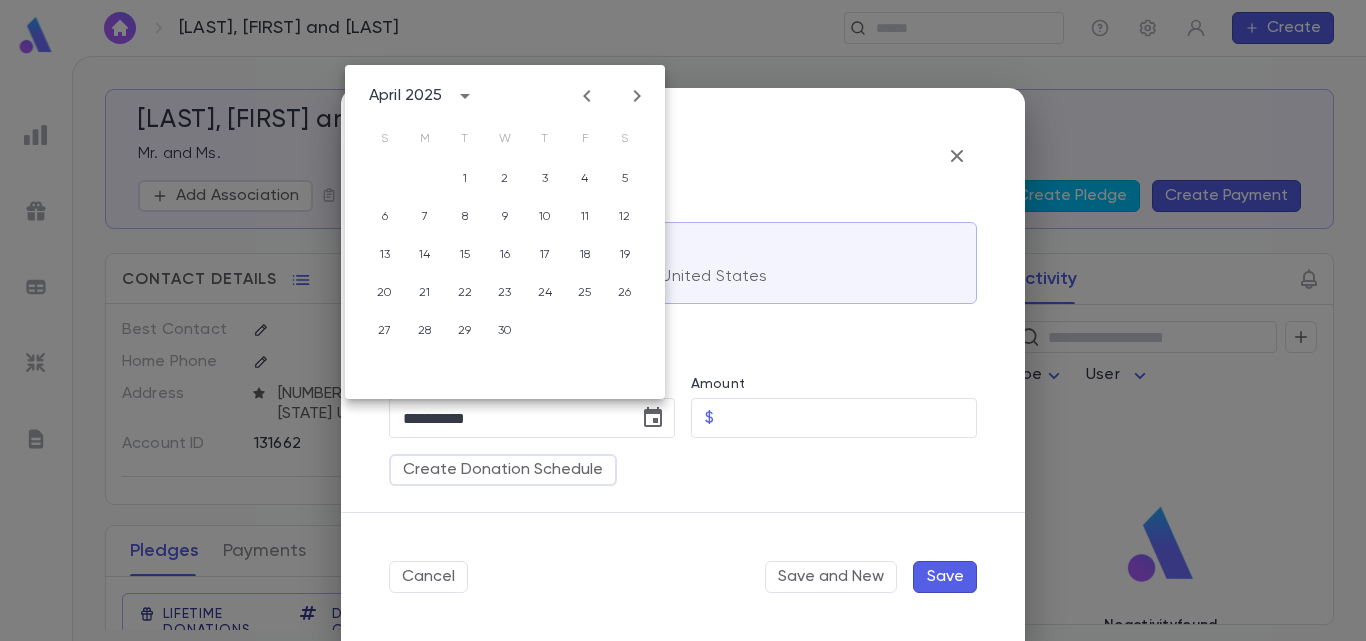 click at bounding box center (587, 96) 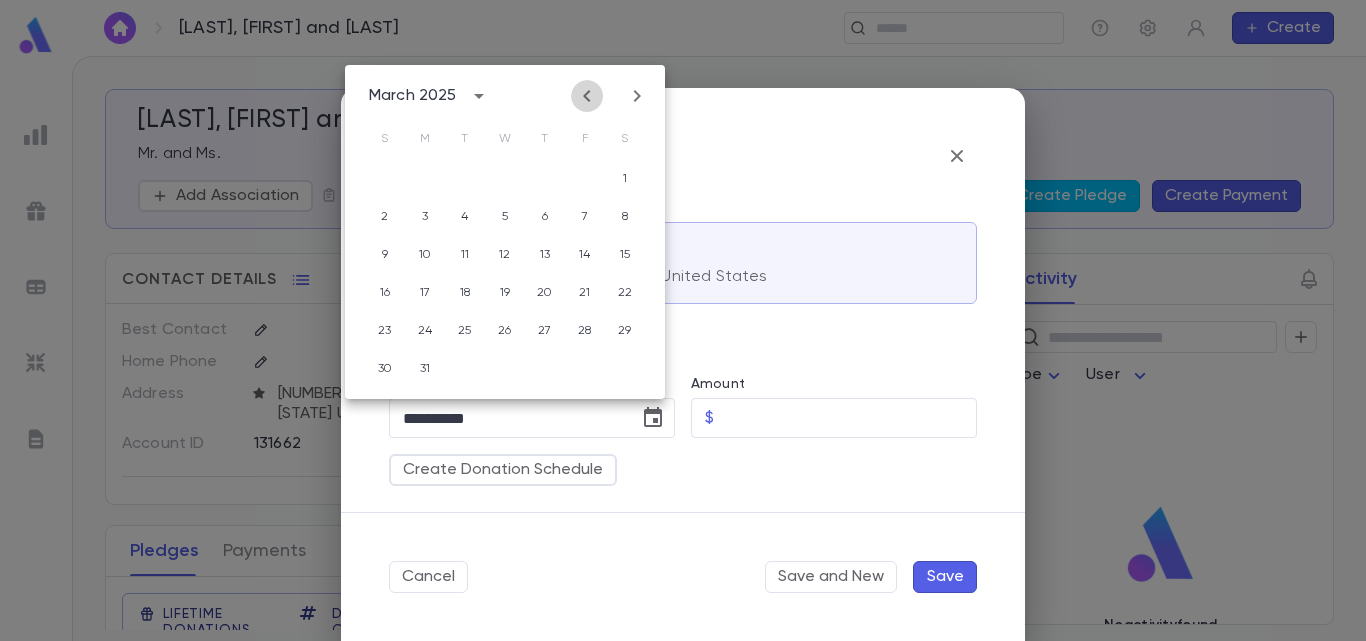 click at bounding box center [587, 96] 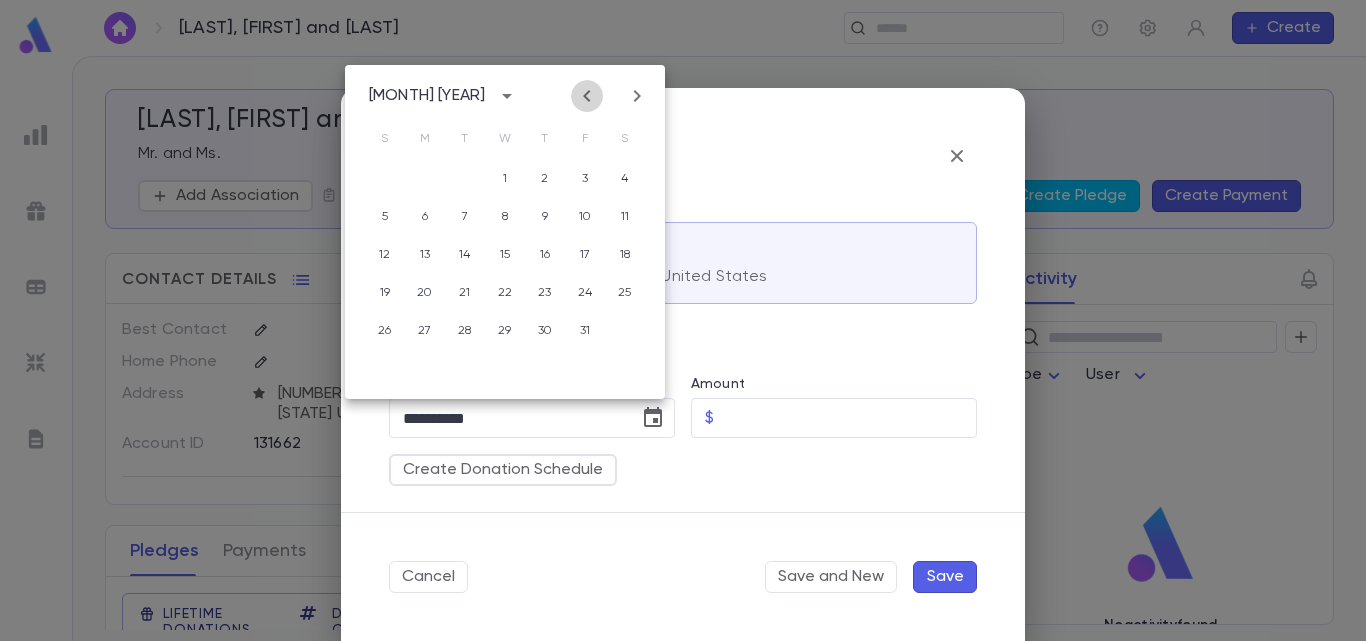 click at bounding box center [587, 96] 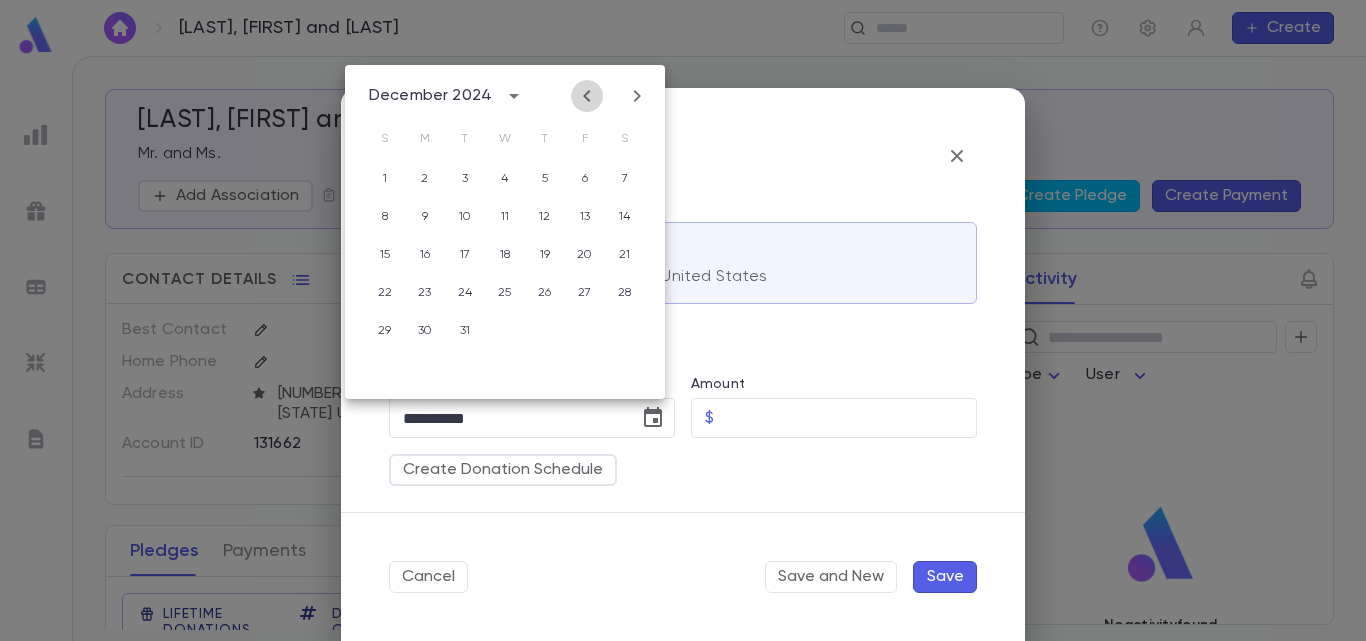 click at bounding box center [587, 96] 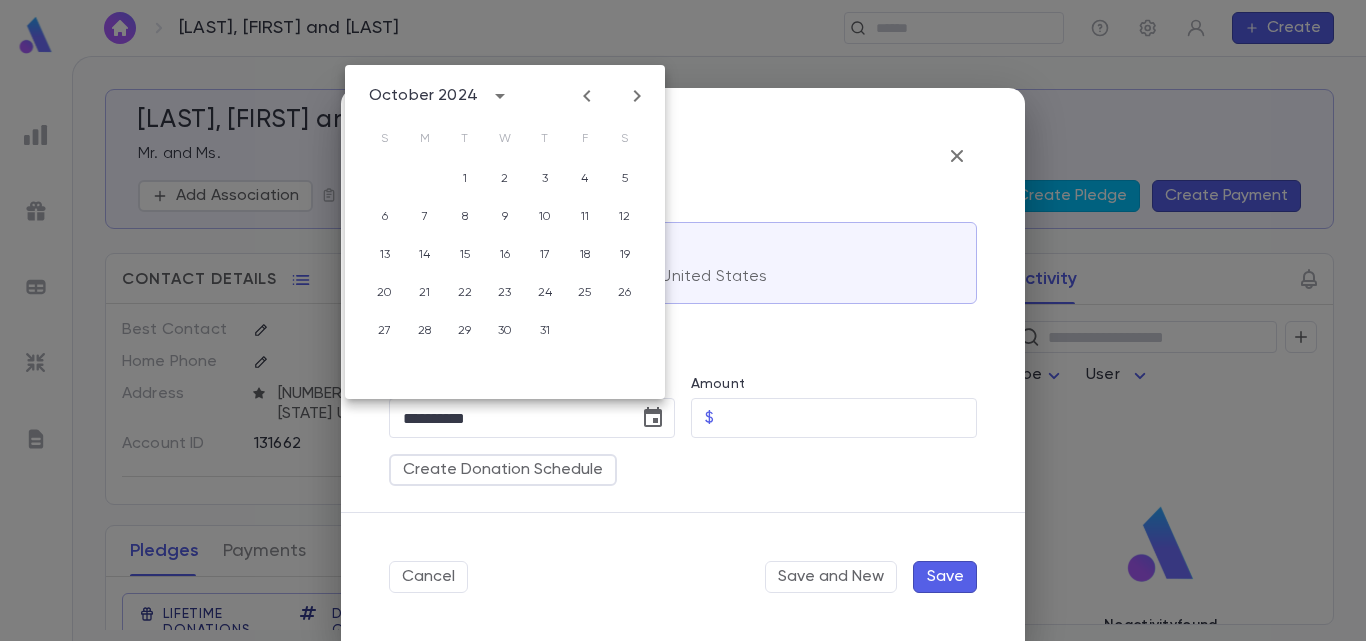 click at bounding box center (637, 96) 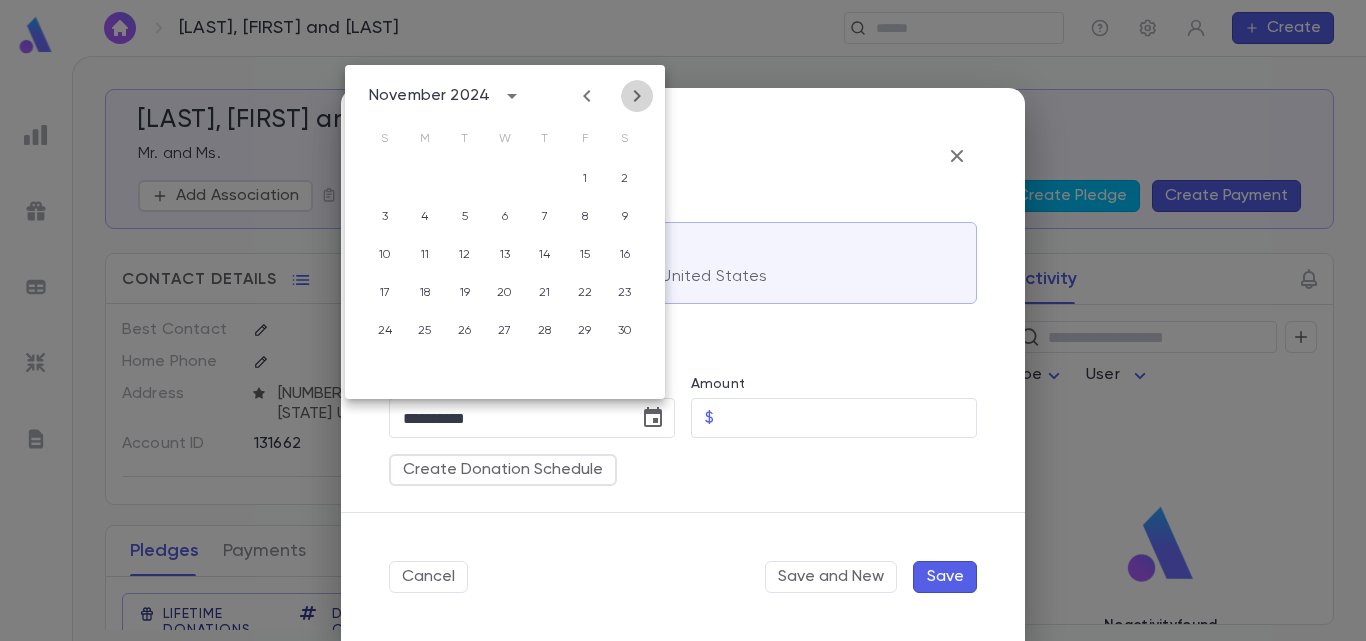 click at bounding box center [637, 96] 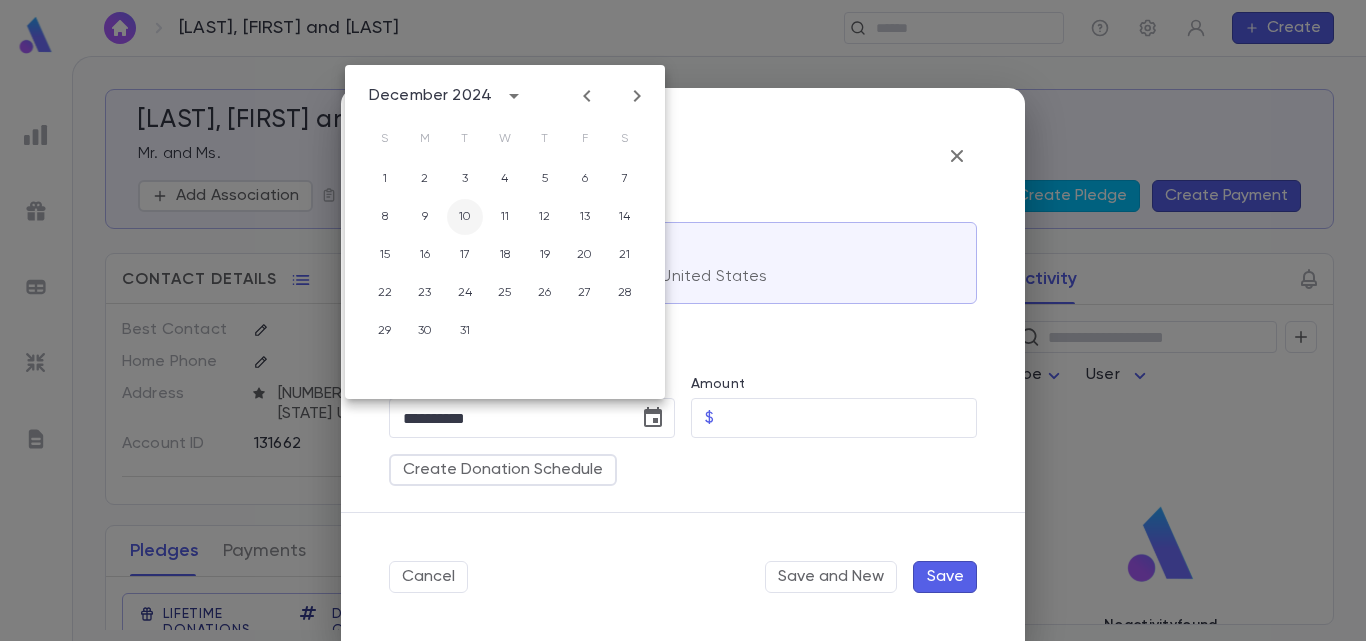 click on "10" at bounding box center [465, 179] 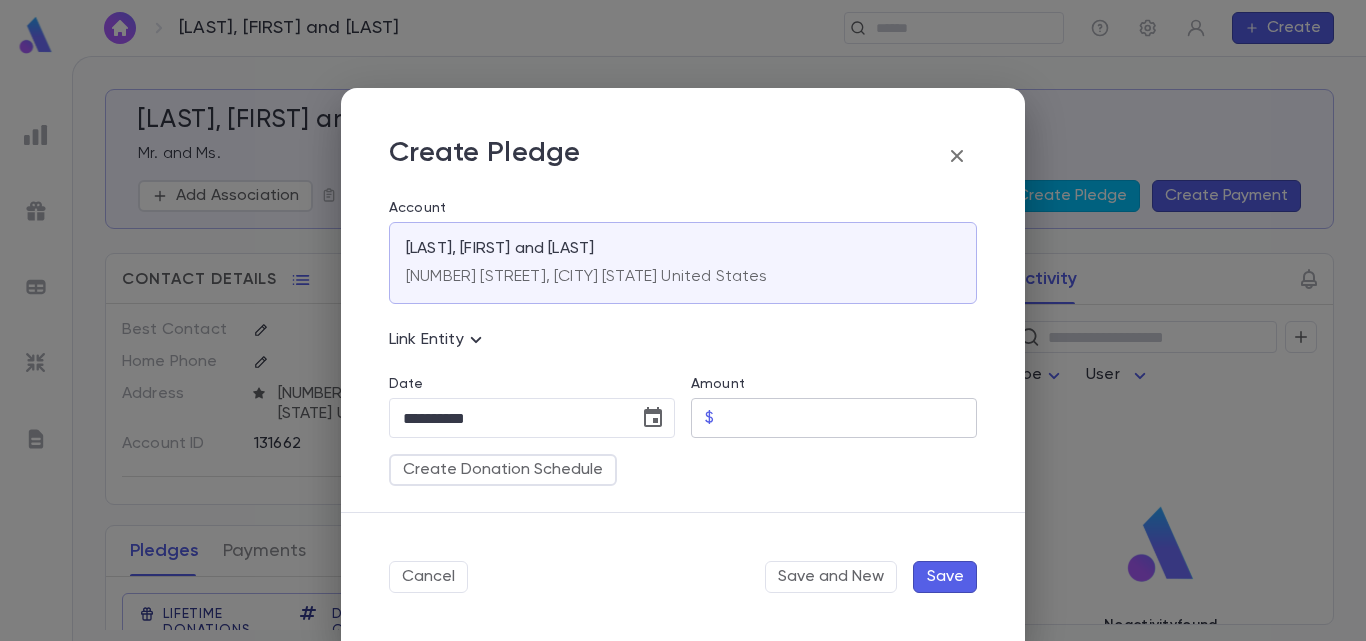 click on "Amount" at bounding box center (849, 418) 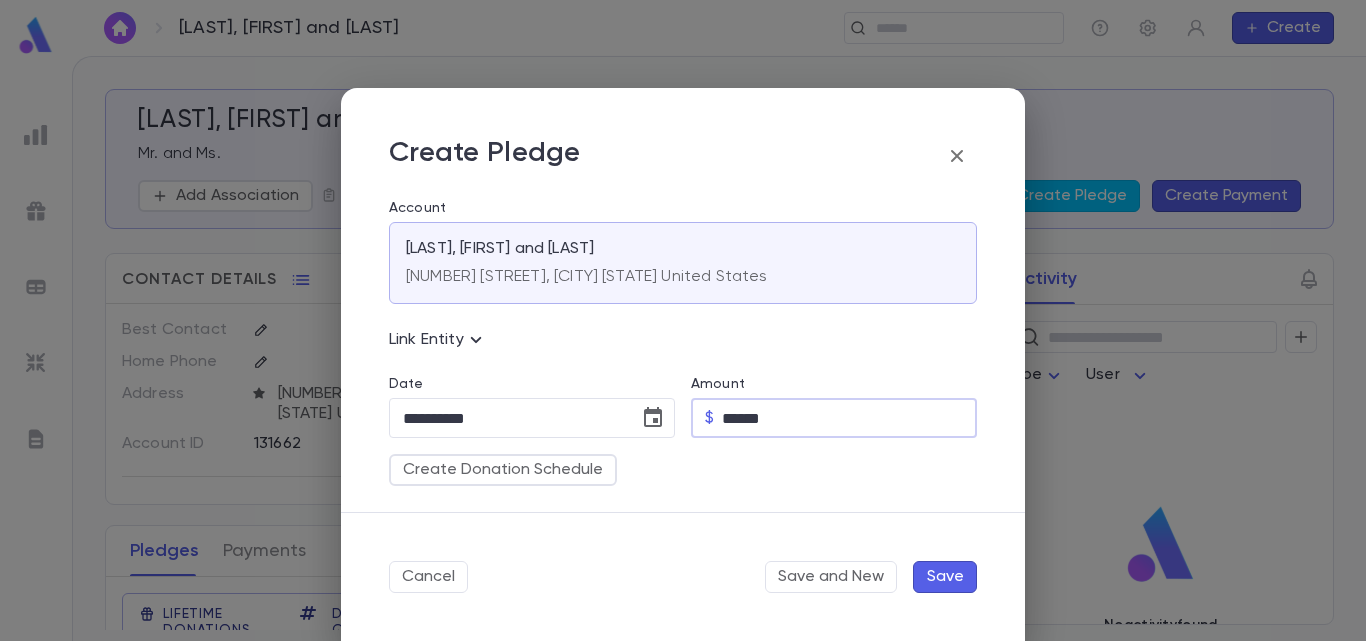 type on "******" 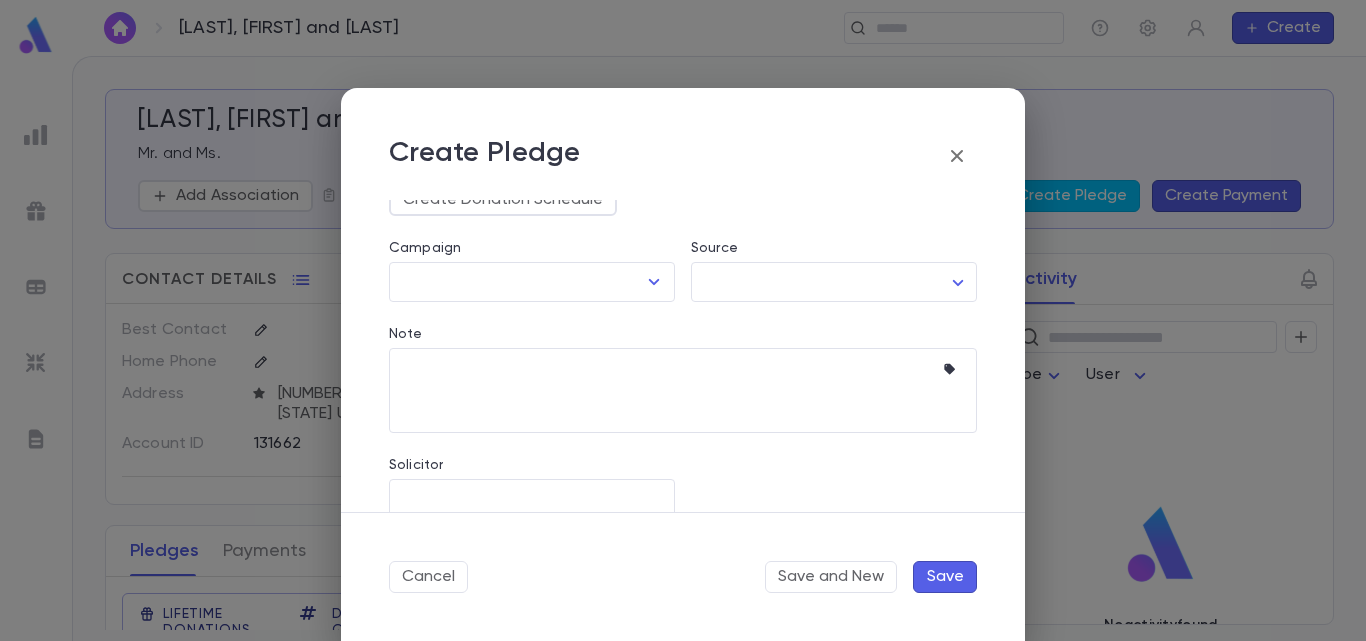 scroll, scrollTop: 272, scrollLeft: 0, axis: vertical 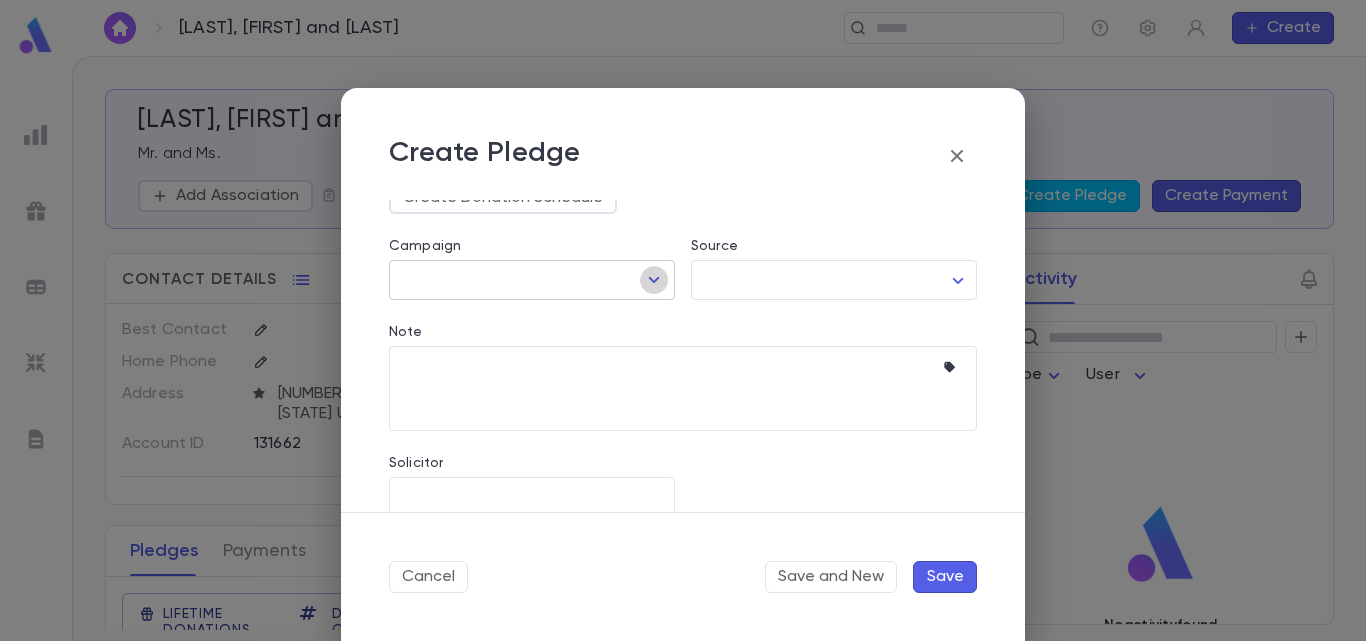click at bounding box center [654, 280] 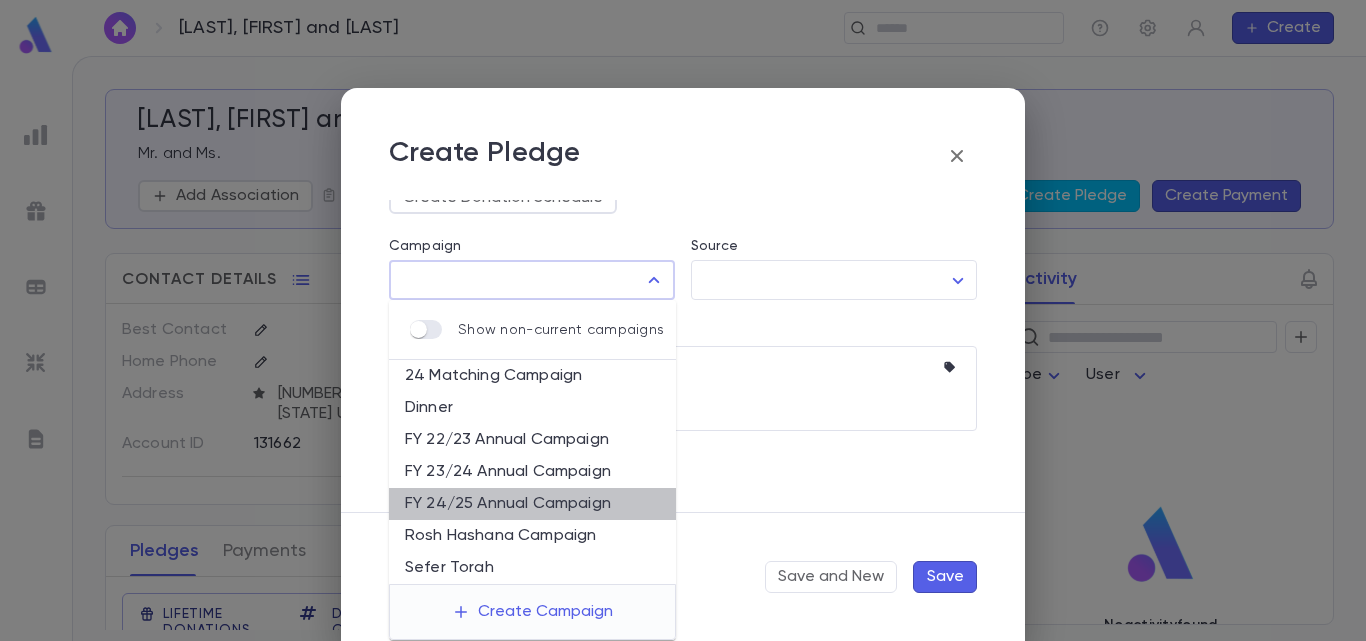 click on "FY 24/25 Annual Campaign" at bounding box center (532, 504) 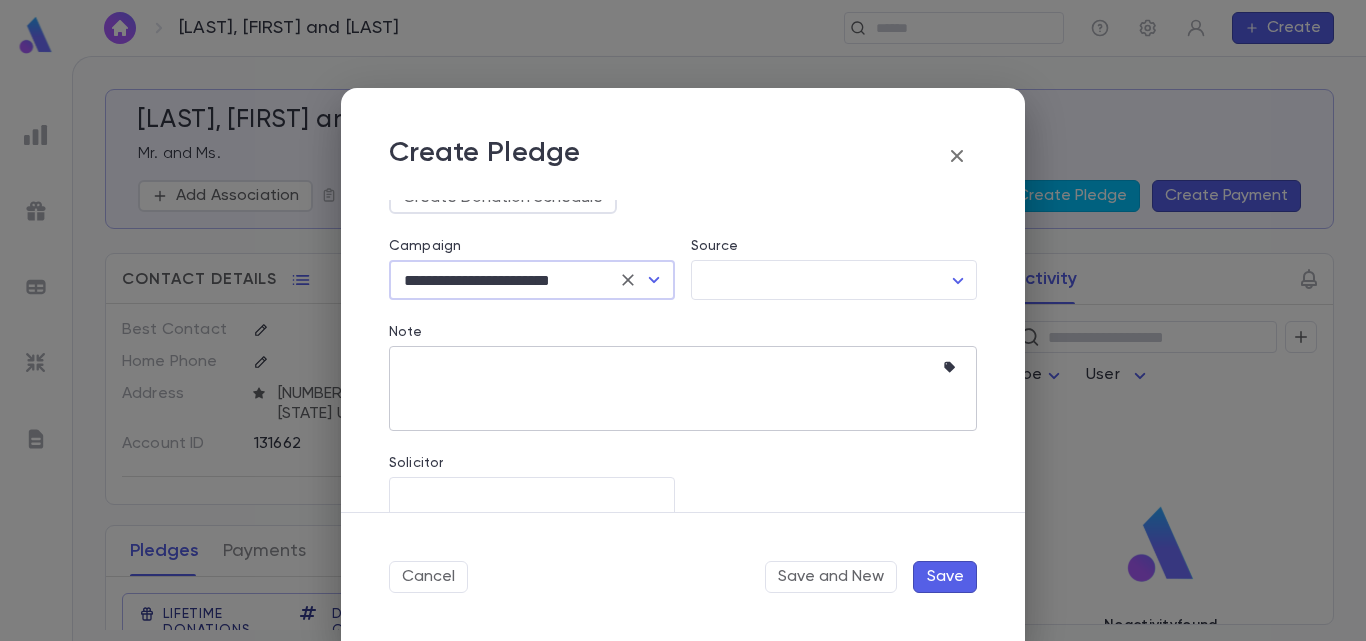 click at bounding box center (683, 368) 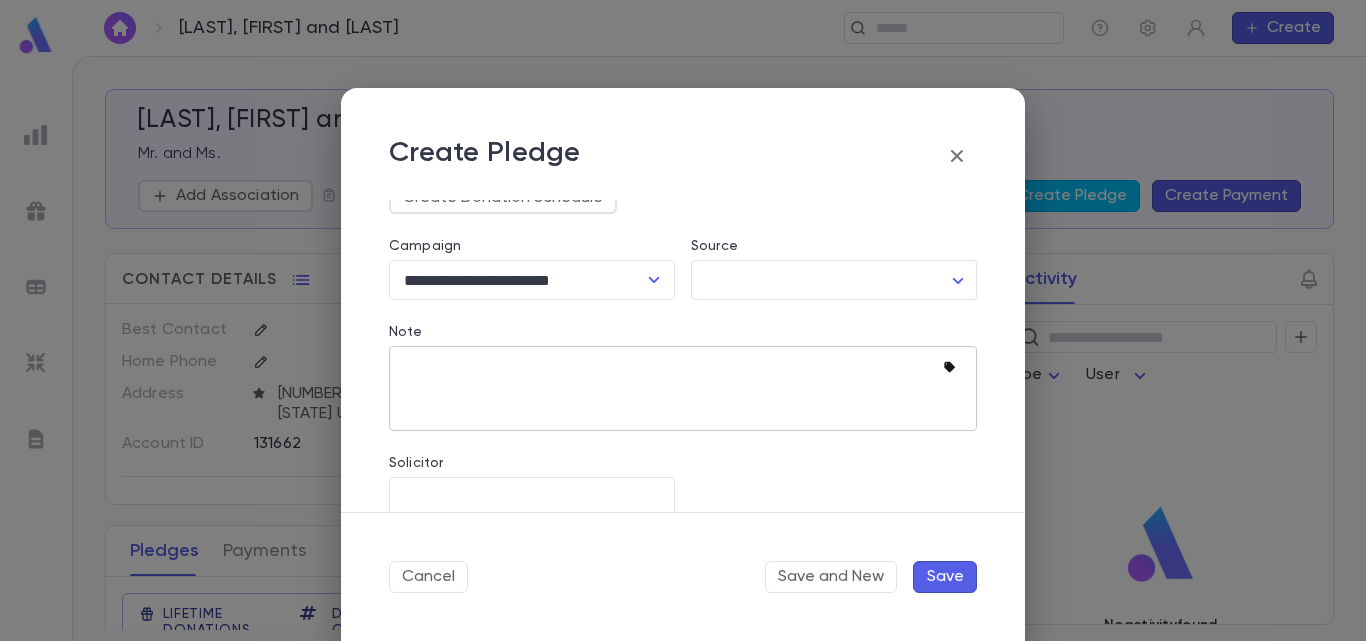 click at bounding box center (949, 367) 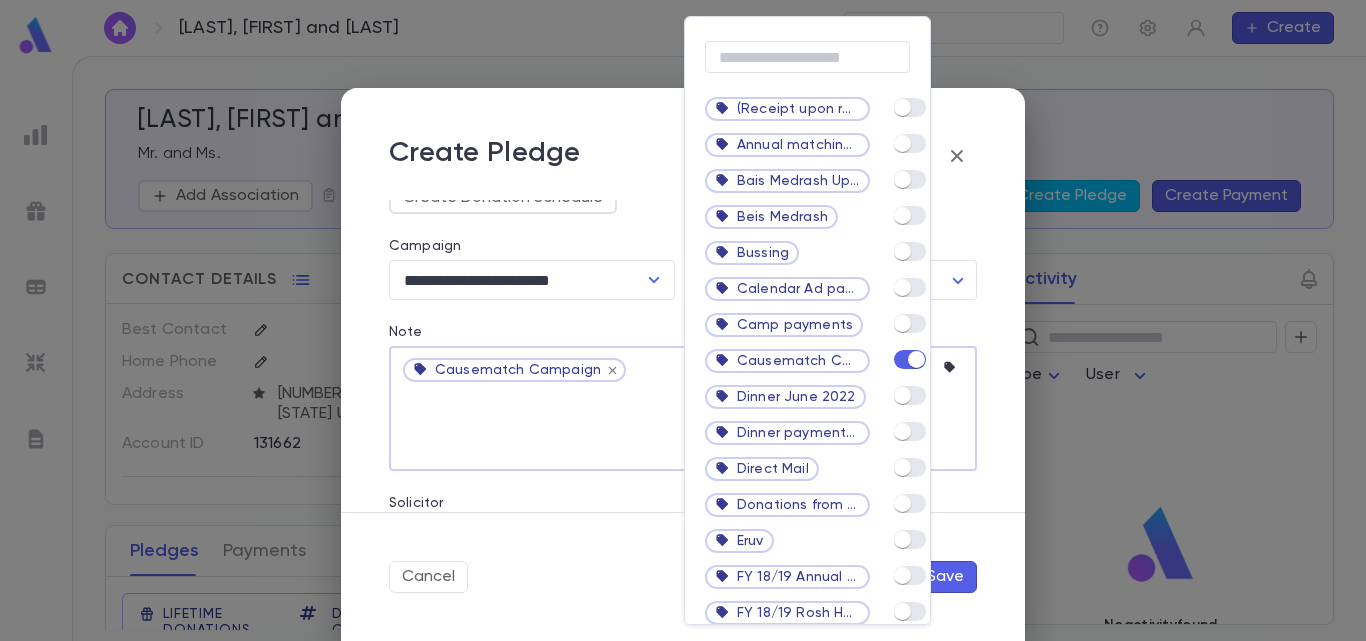 click at bounding box center [683, 320] 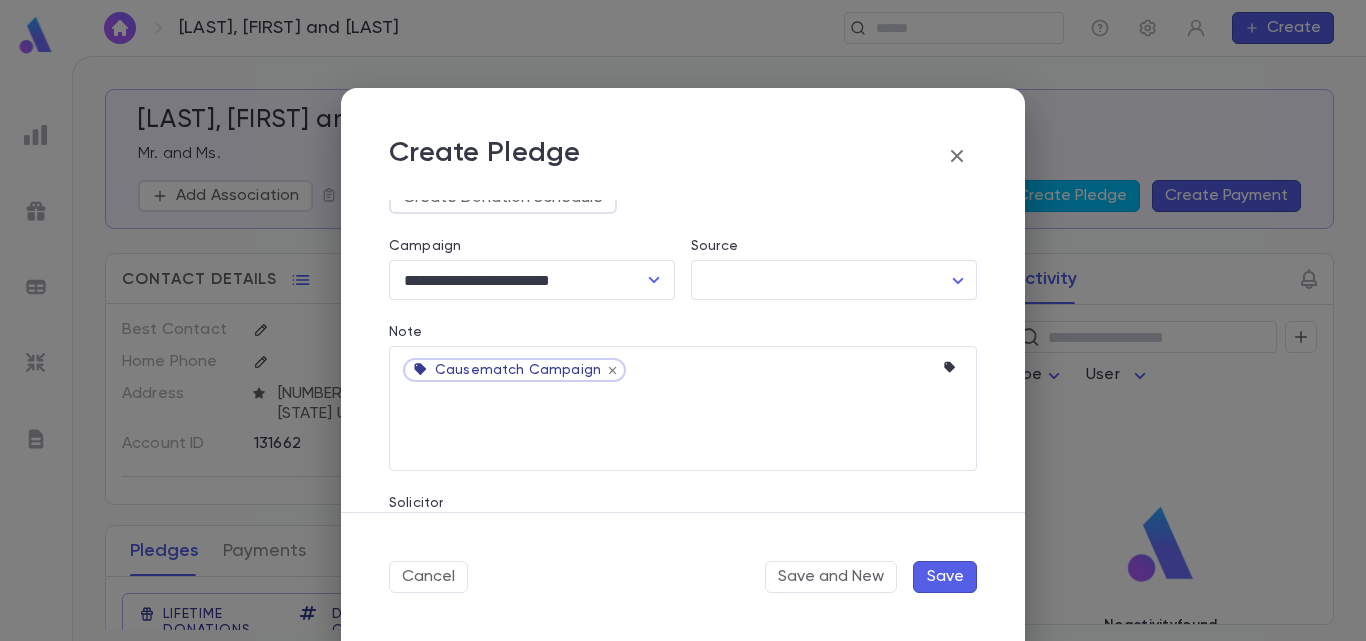 click on "Save" at bounding box center [945, 577] 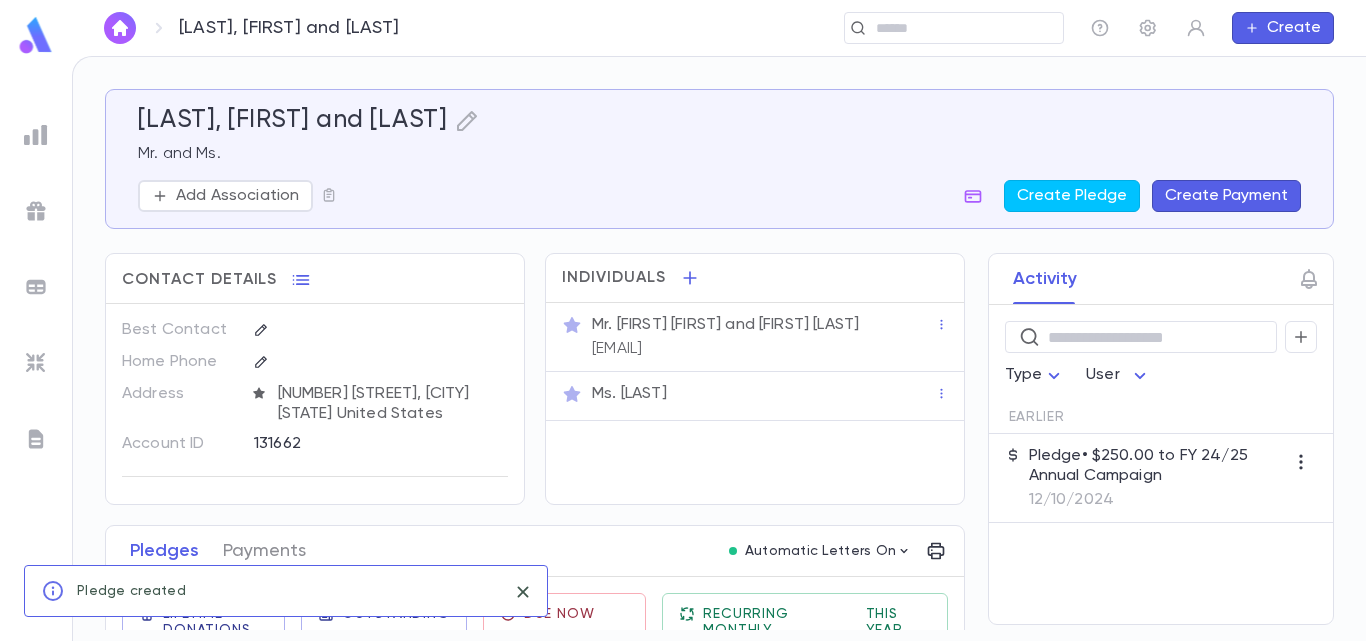 click at bounding box center [120, 28] 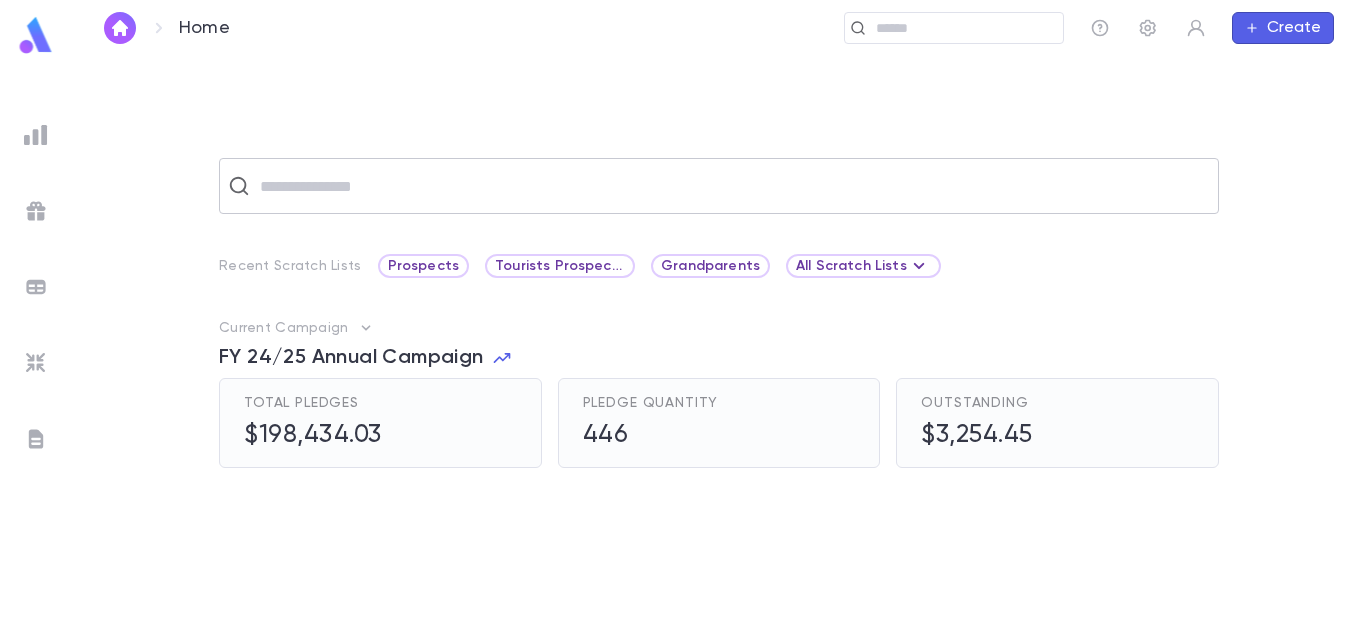 click at bounding box center [732, 186] 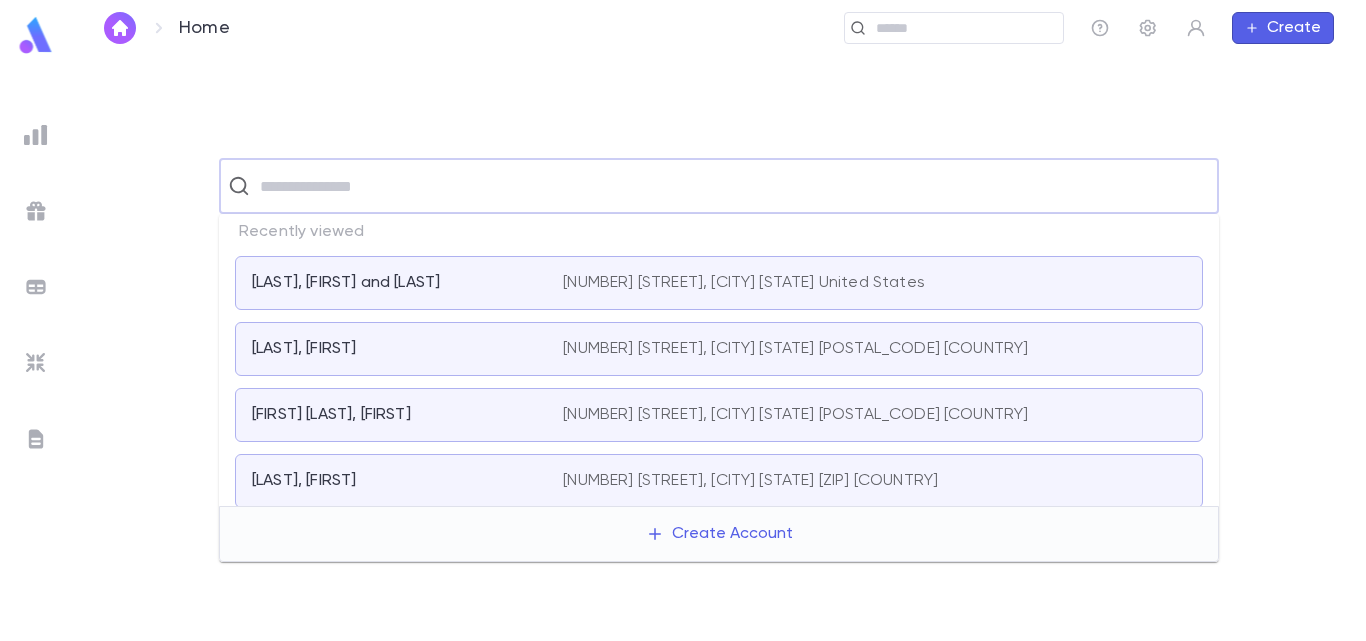 paste on "**********" 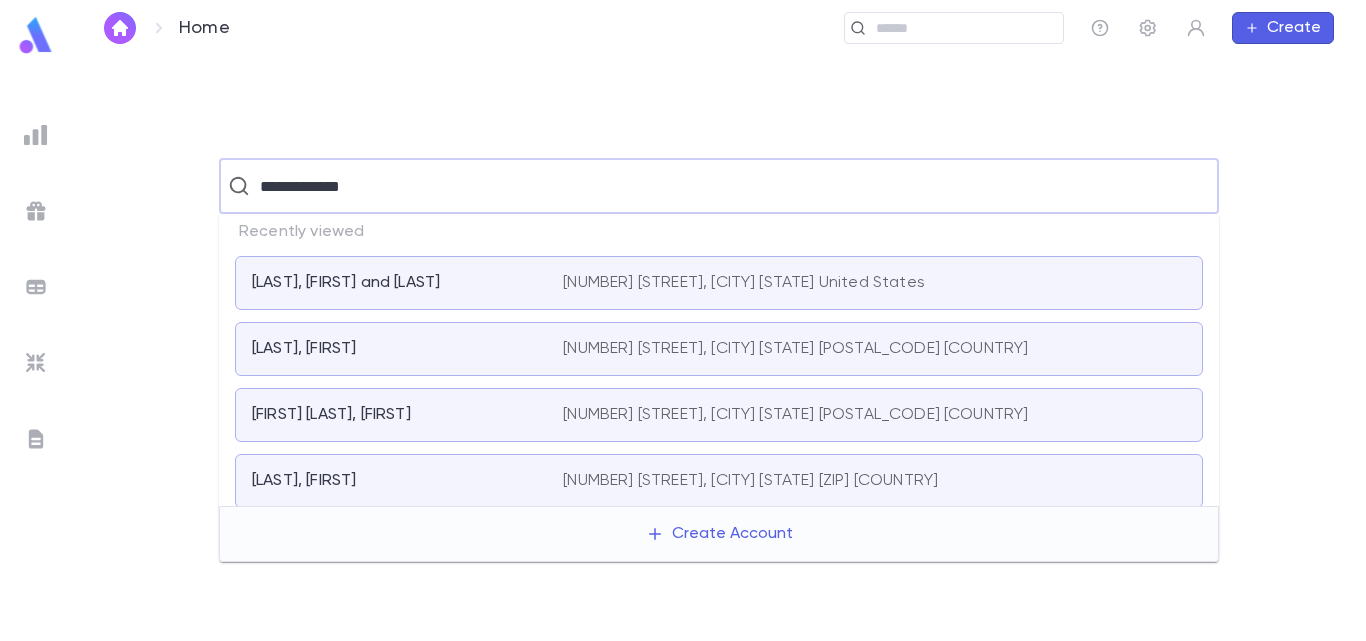 type on "**********" 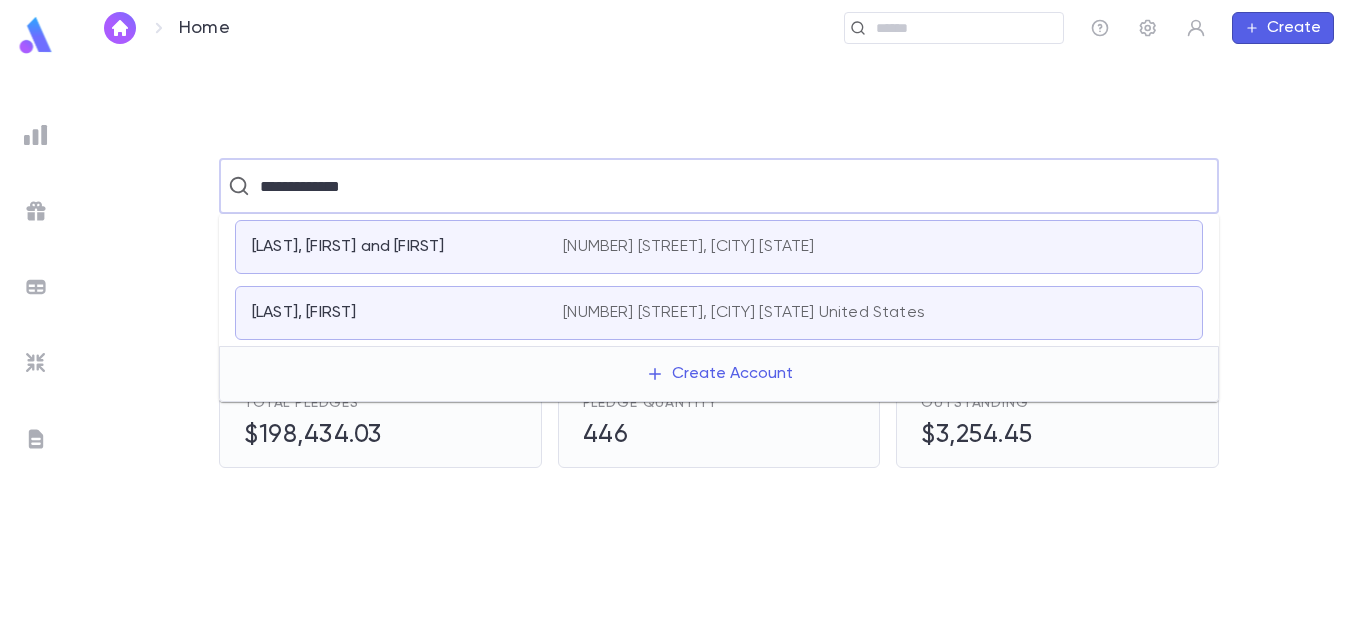 drag, startPoint x: 493, startPoint y: 251, endPoint x: 487, endPoint y: 309, distance: 58.30952 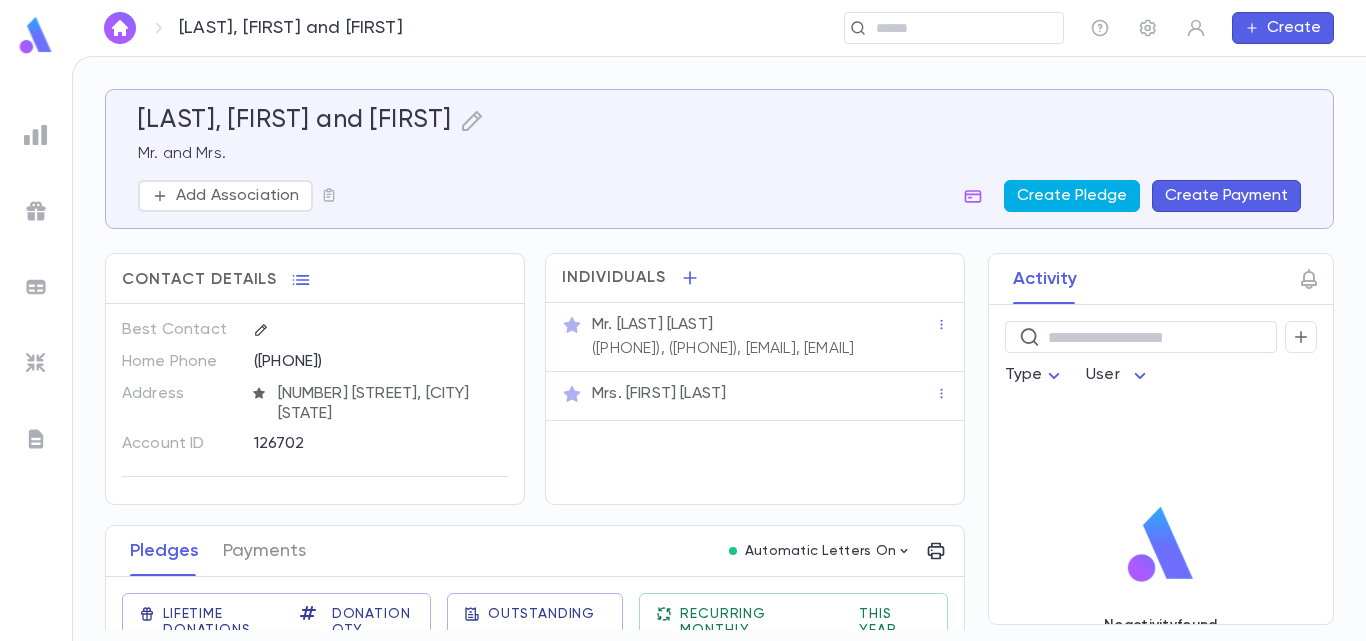 click on "Create Pledge" at bounding box center (1072, 196) 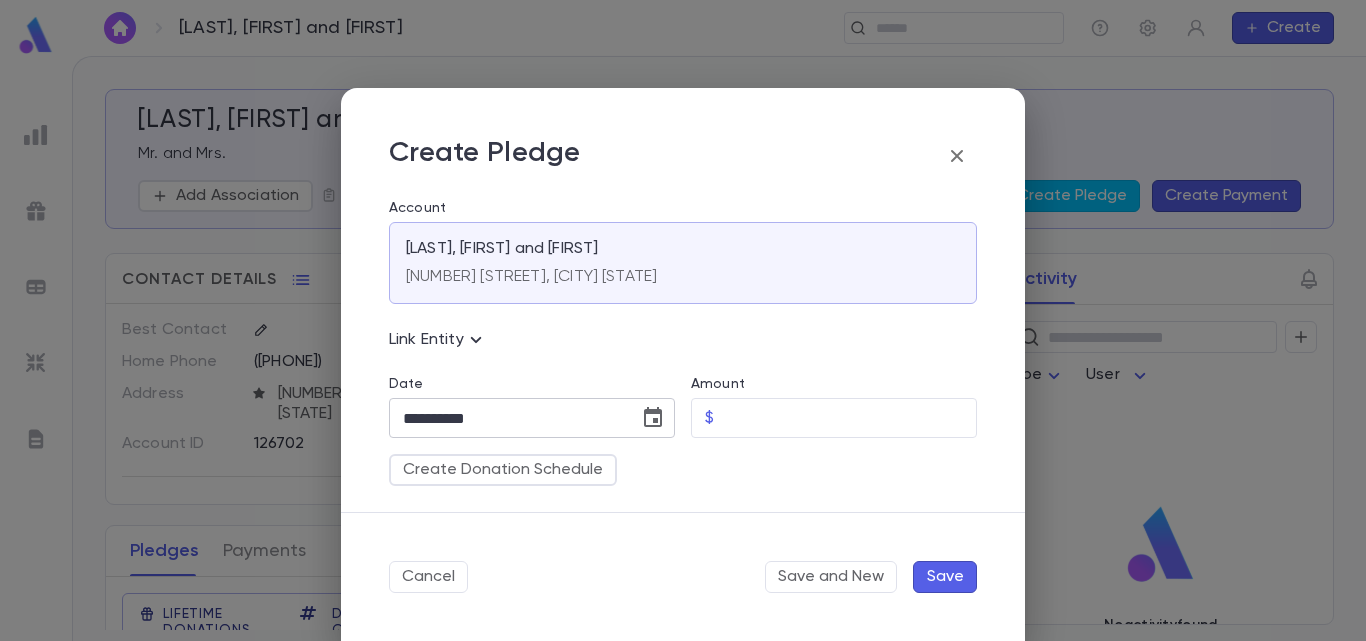 click at bounding box center (653, 417) 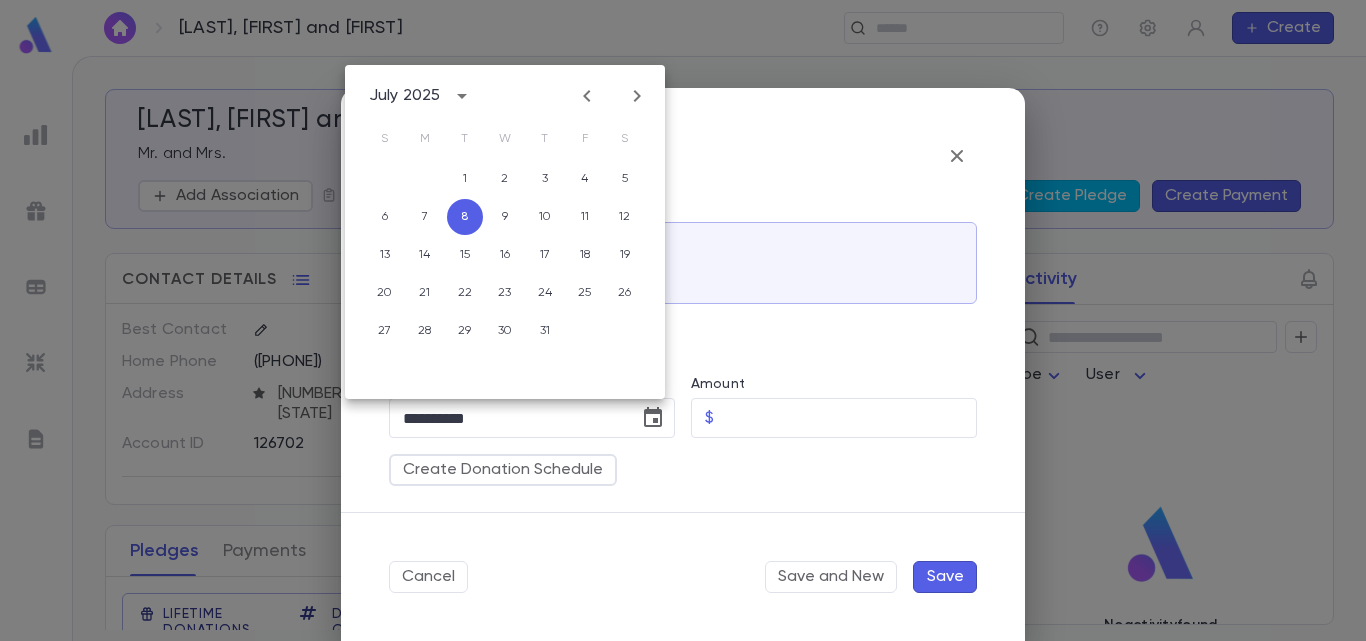 click at bounding box center (587, 96) 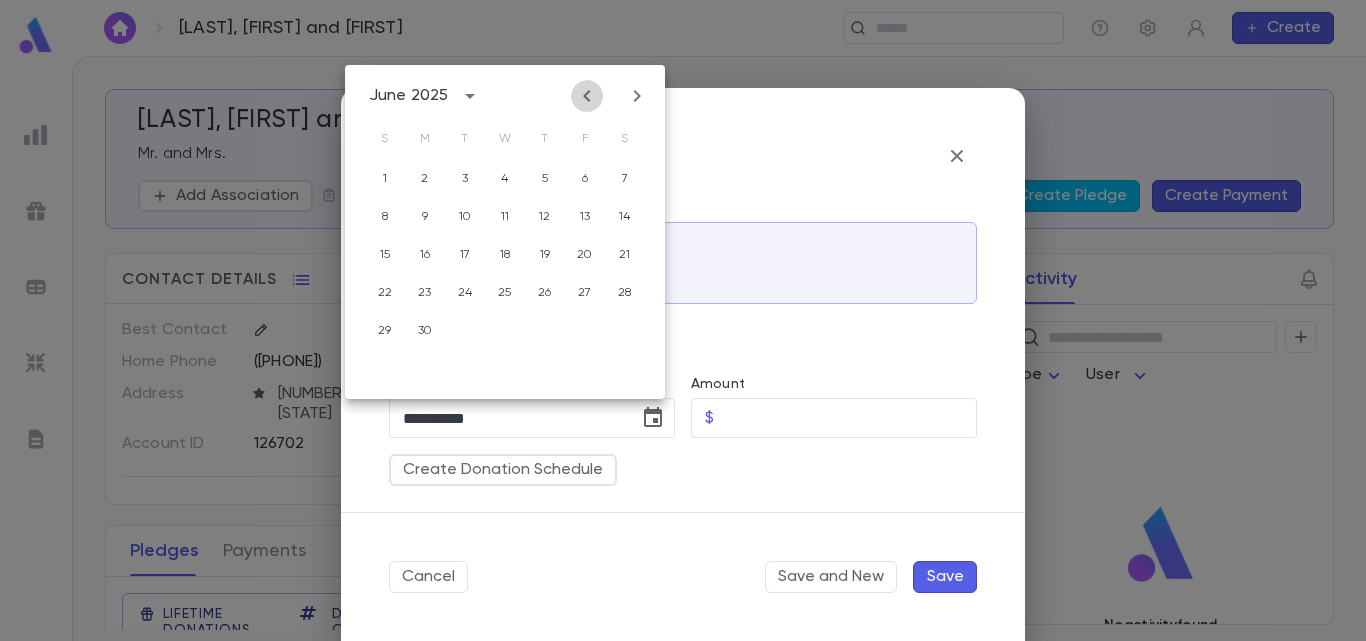 click at bounding box center [587, 96] 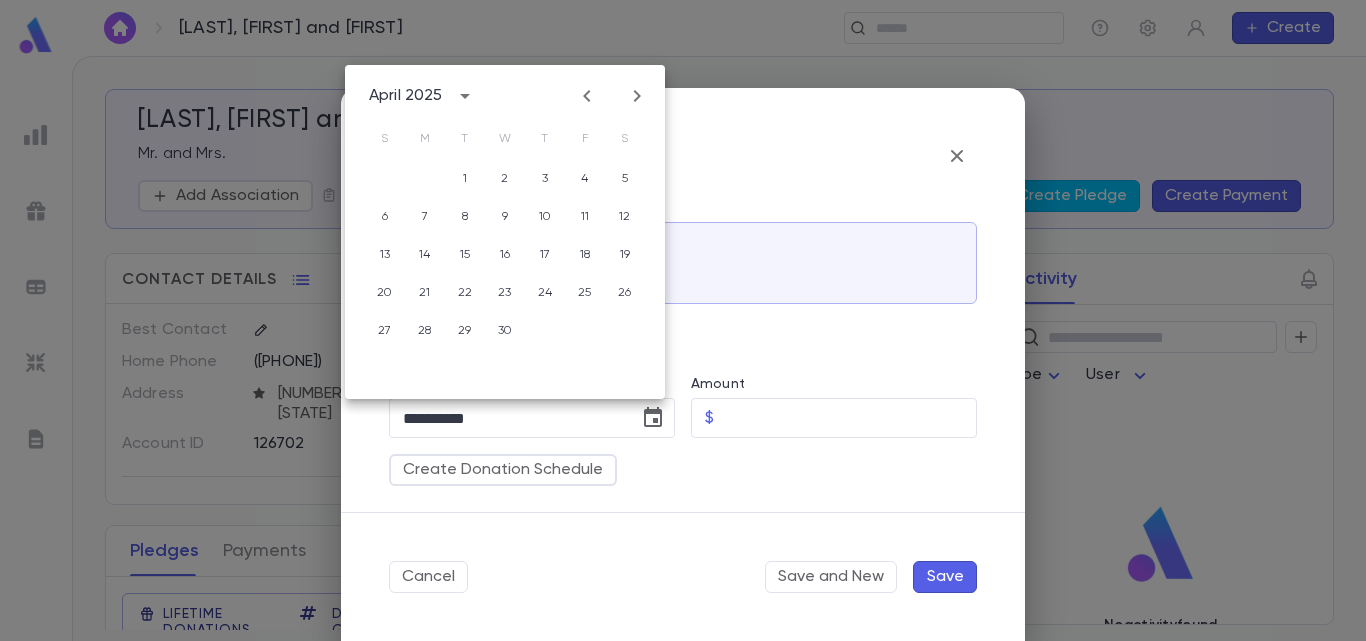 click at bounding box center [587, 96] 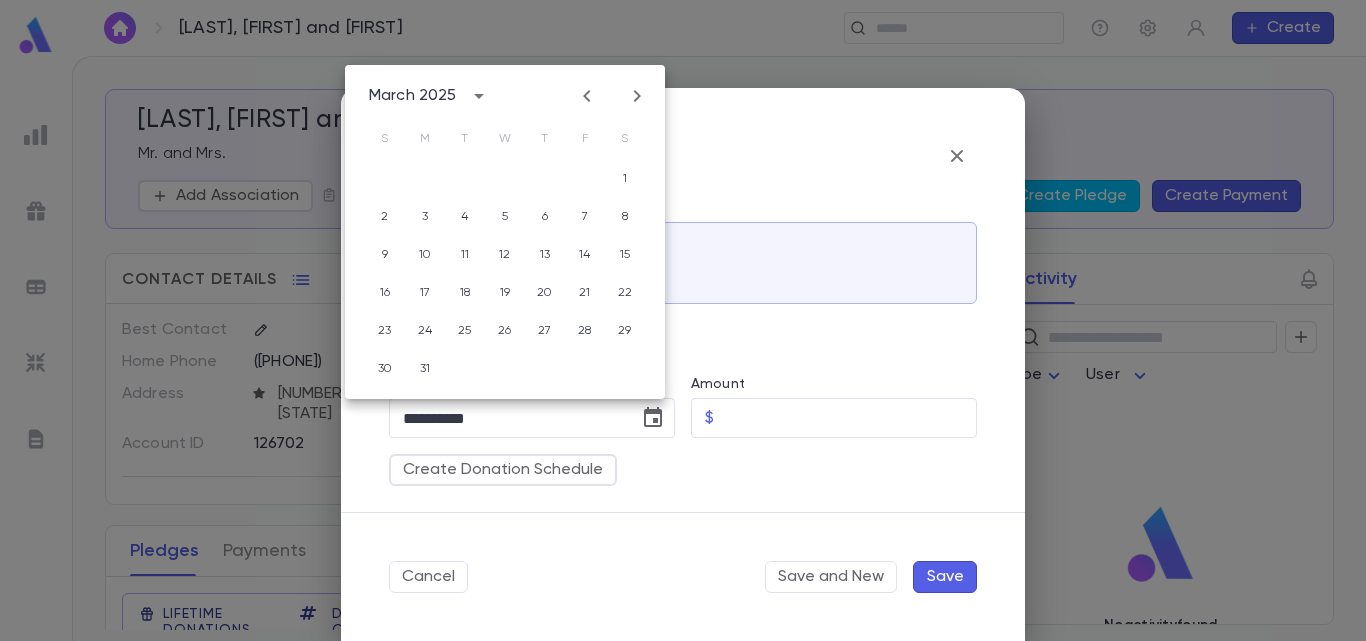 click at bounding box center (587, 96) 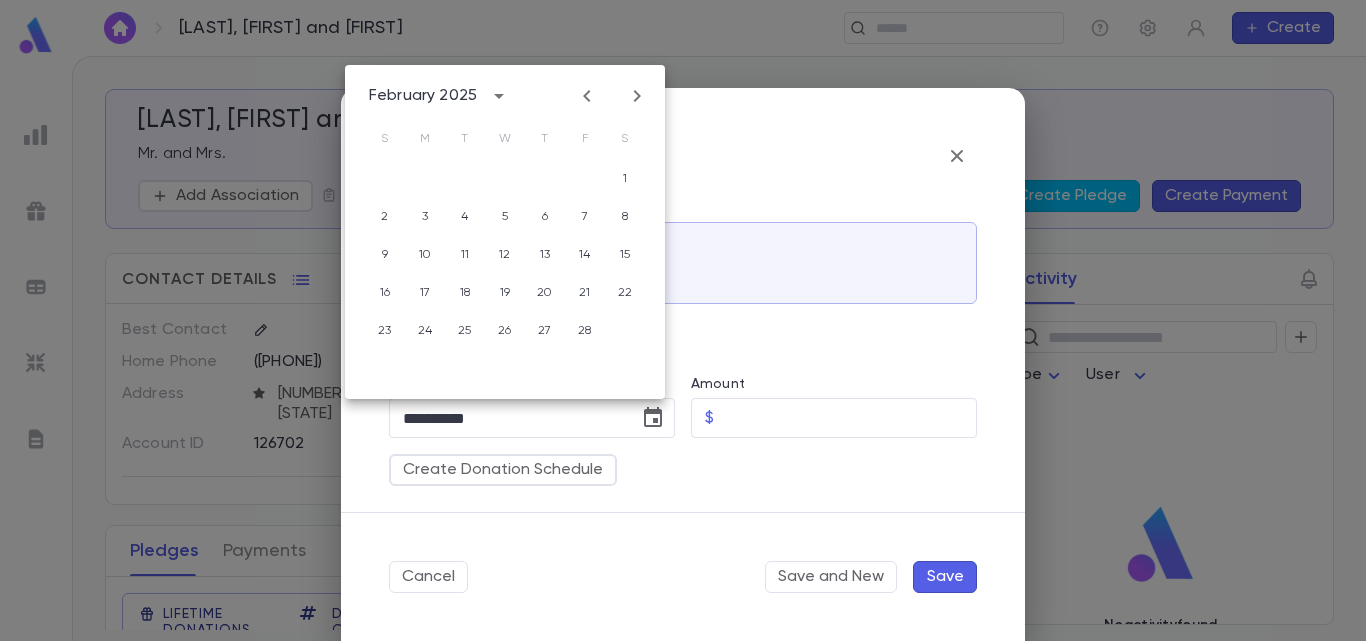 click at bounding box center (587, 96) 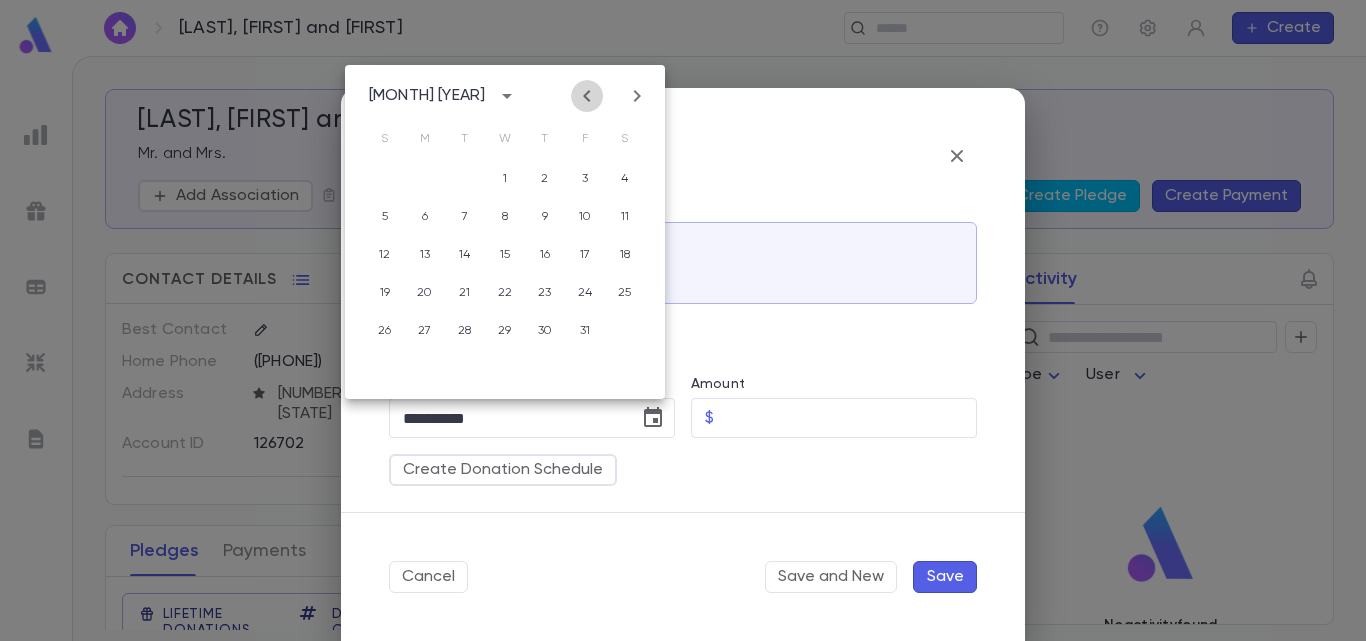 click at bounding box center (587, 96) 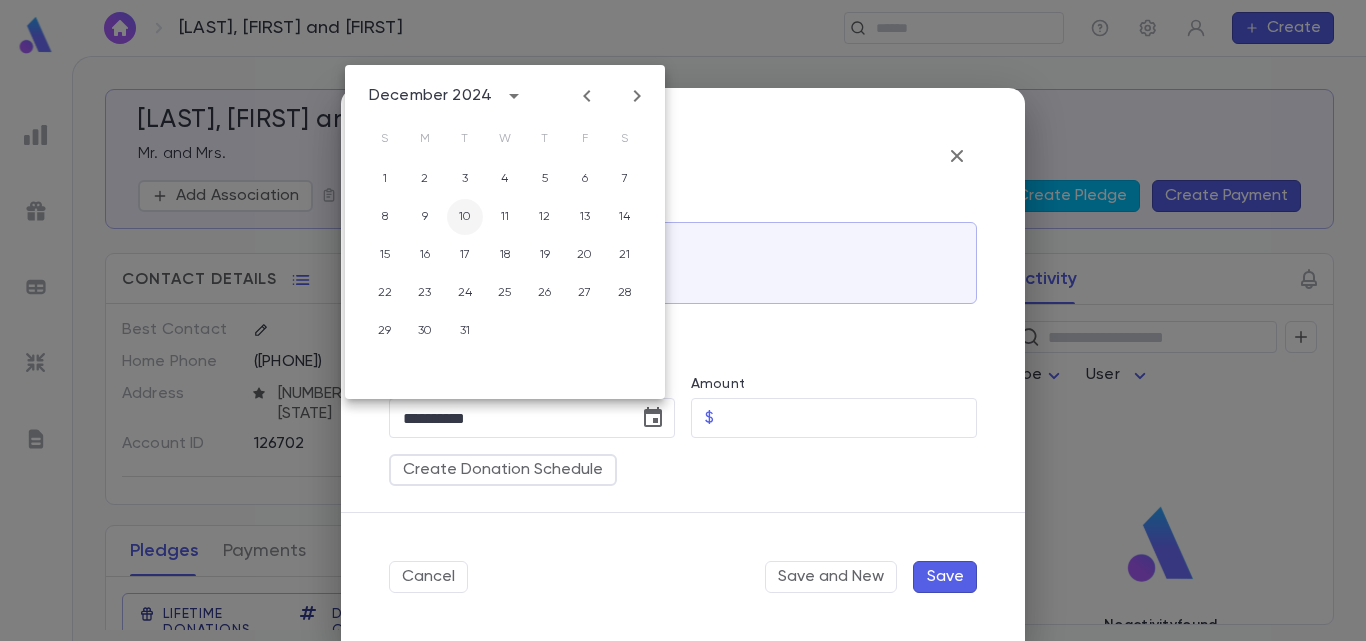 click on "10" at bounding box center [465, 179] 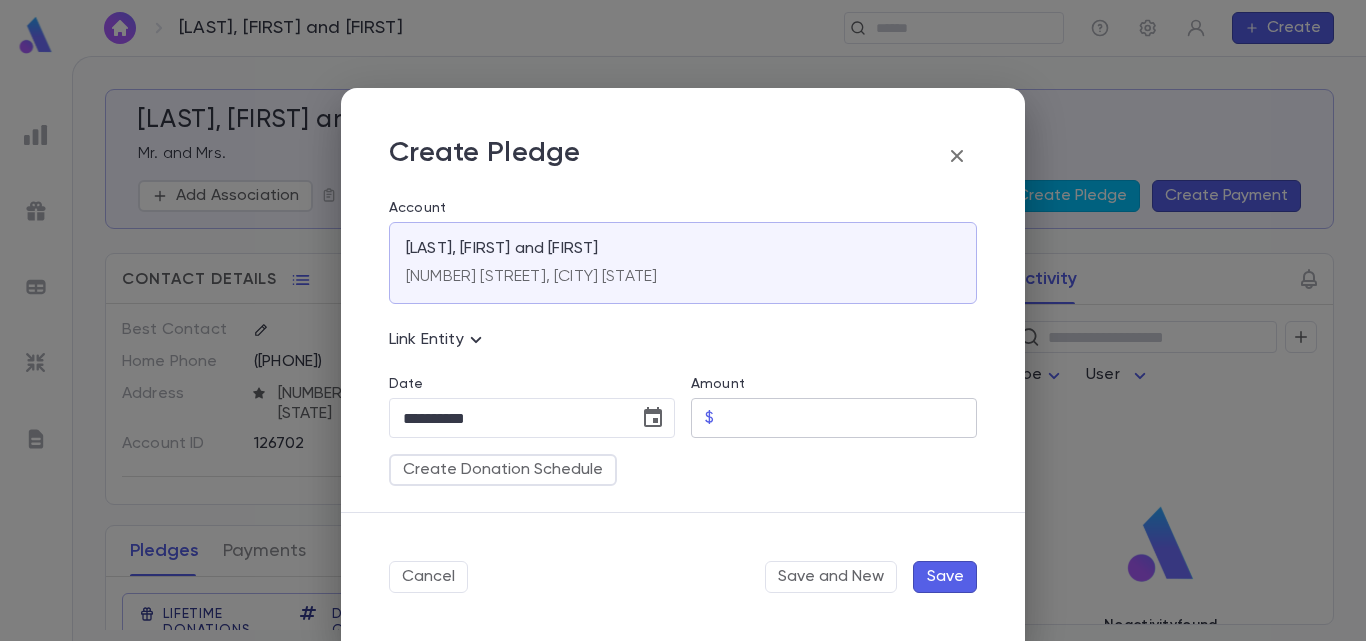 click on "Amount" at bounding box center (849, 418) 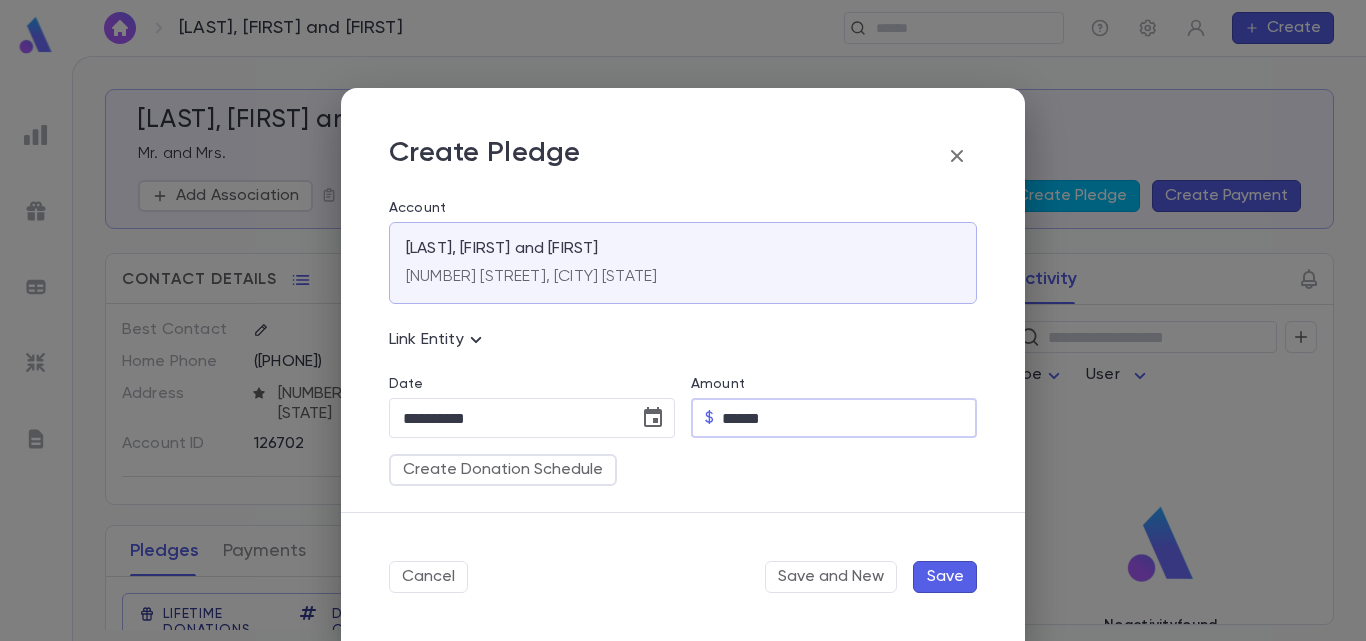 type on "******" 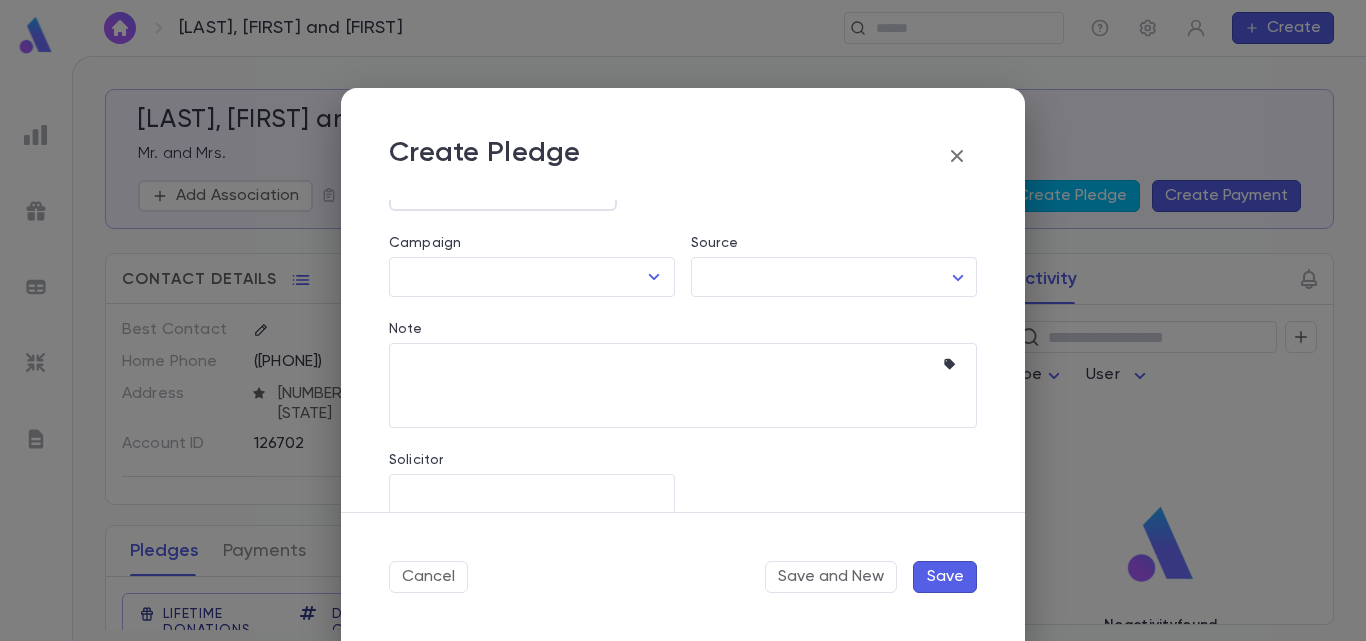 scroll, scrollTop: 280, scrollLeft: 0, axis: vertical 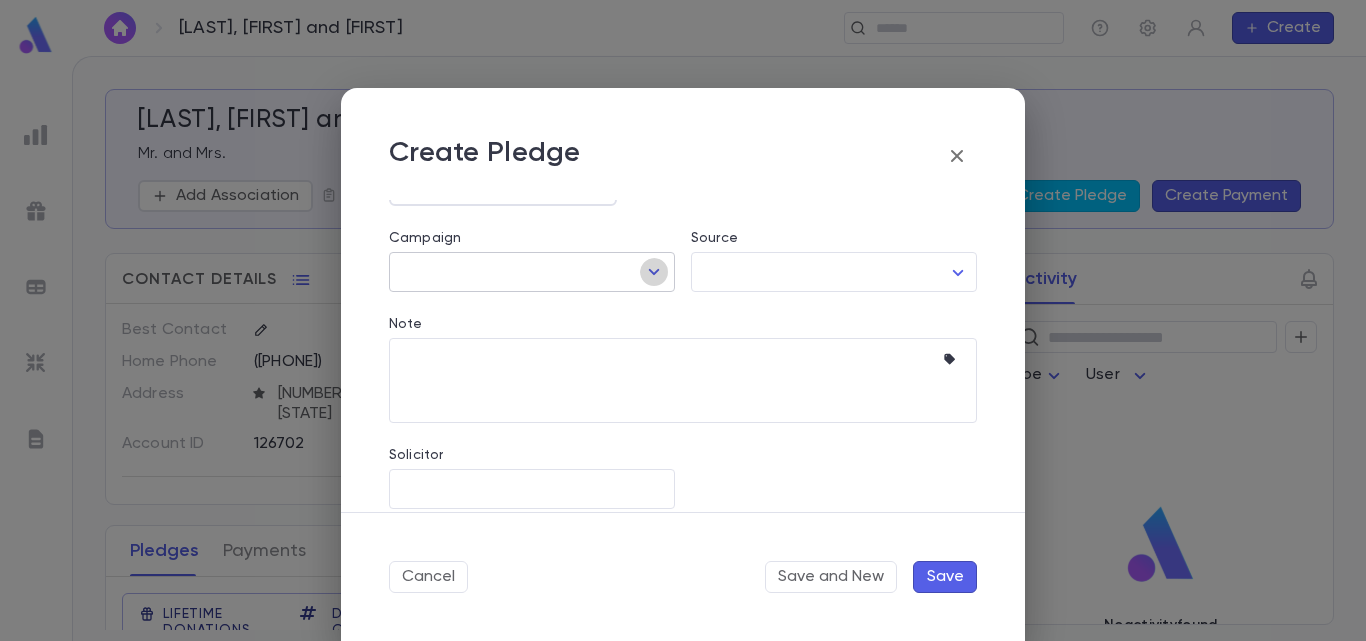 click at bounding box center (654, 272) 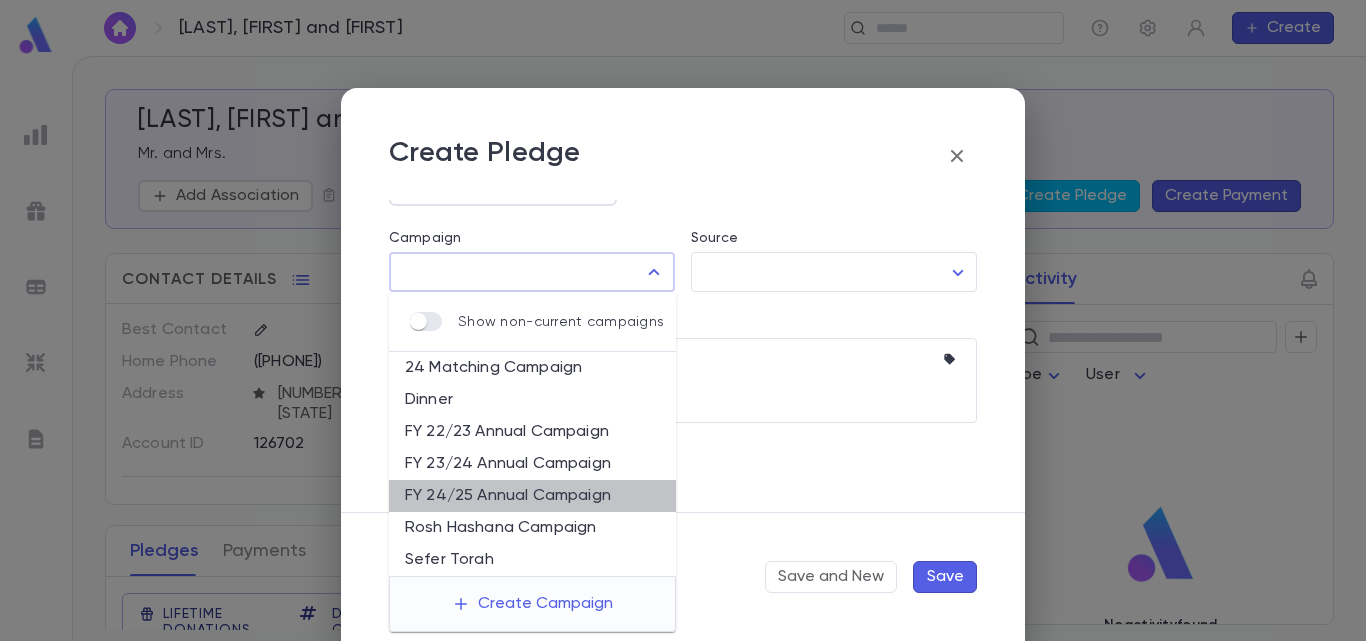 click on "FY 24/25 Annual Campaign" at bounding box center (532, 496) 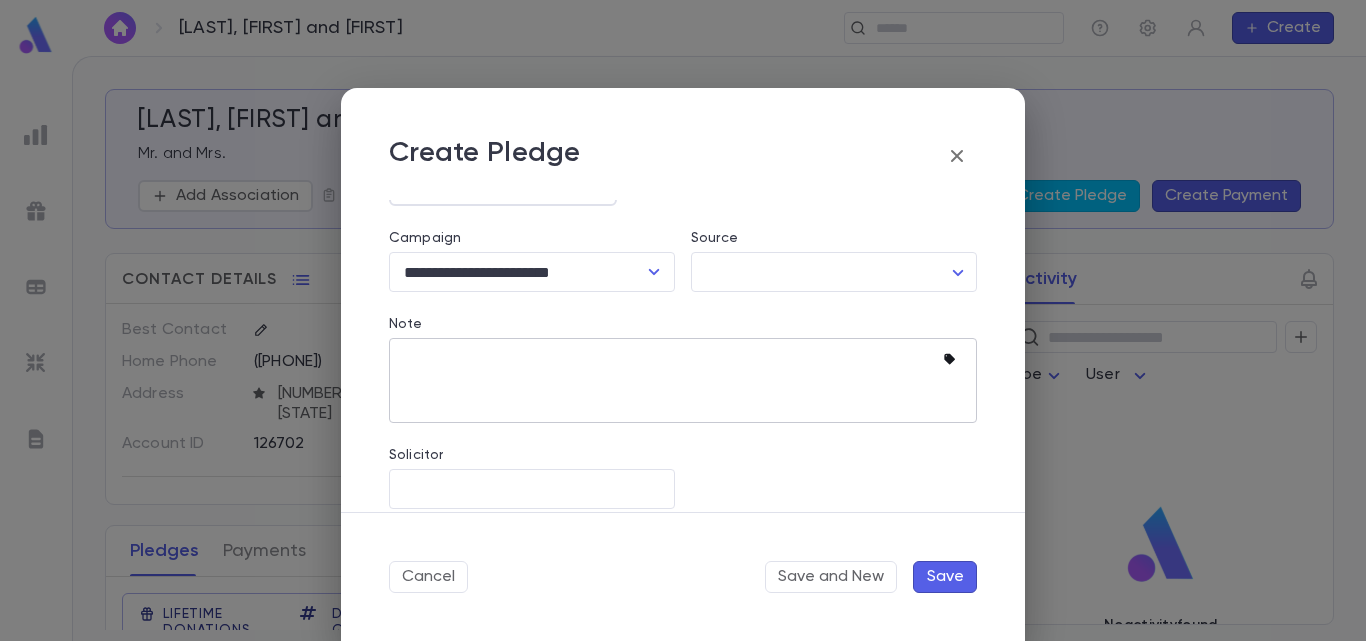 click at bounding box center [953, 360] 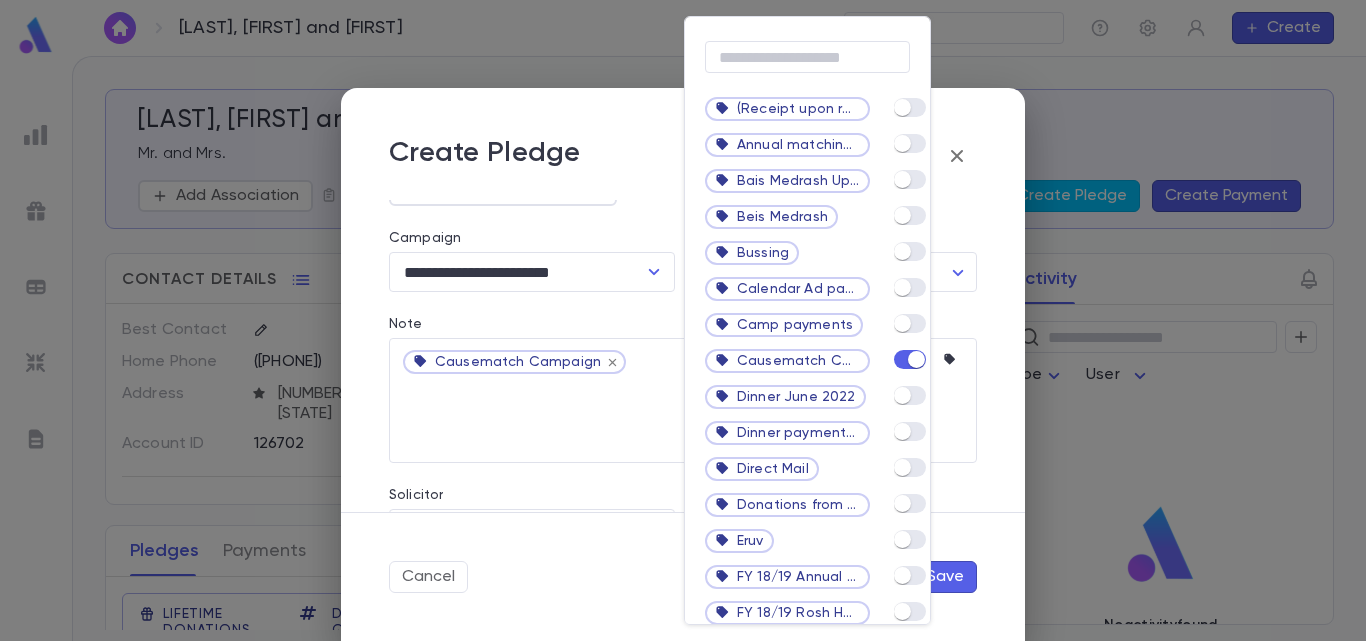 click at bounding box center (683, 320) 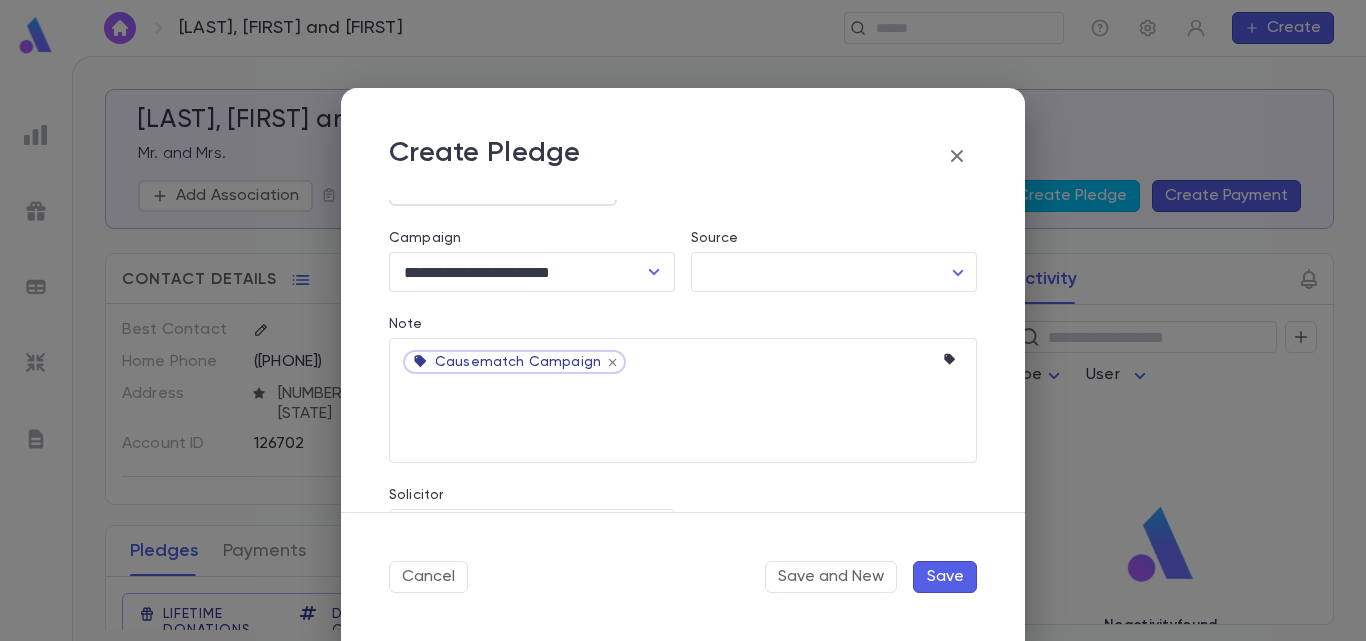 scroll, scrollTop: 341, scrollLeft: 0, axis: vertical 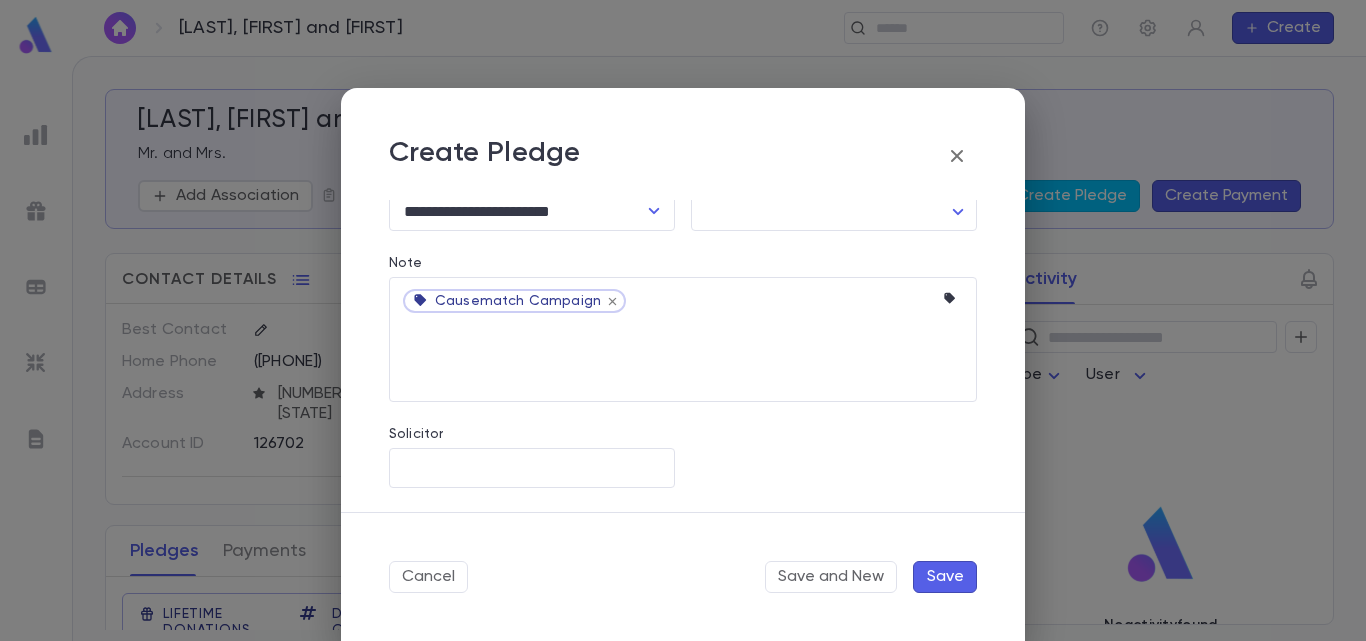click on "Save" at bounding box center (945, 577) 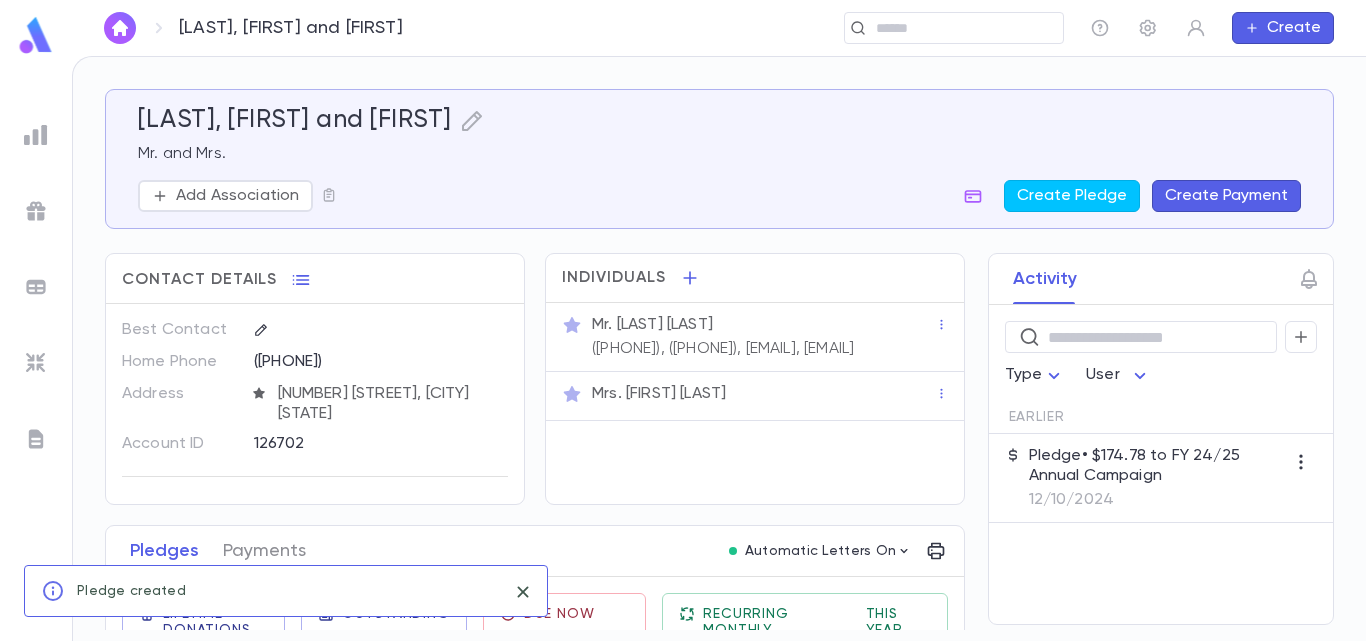 click on "Pledge  • $174.78 to FY 24/25 Annual Campaign 12/10/2024" at bounding box center (1157, 478) 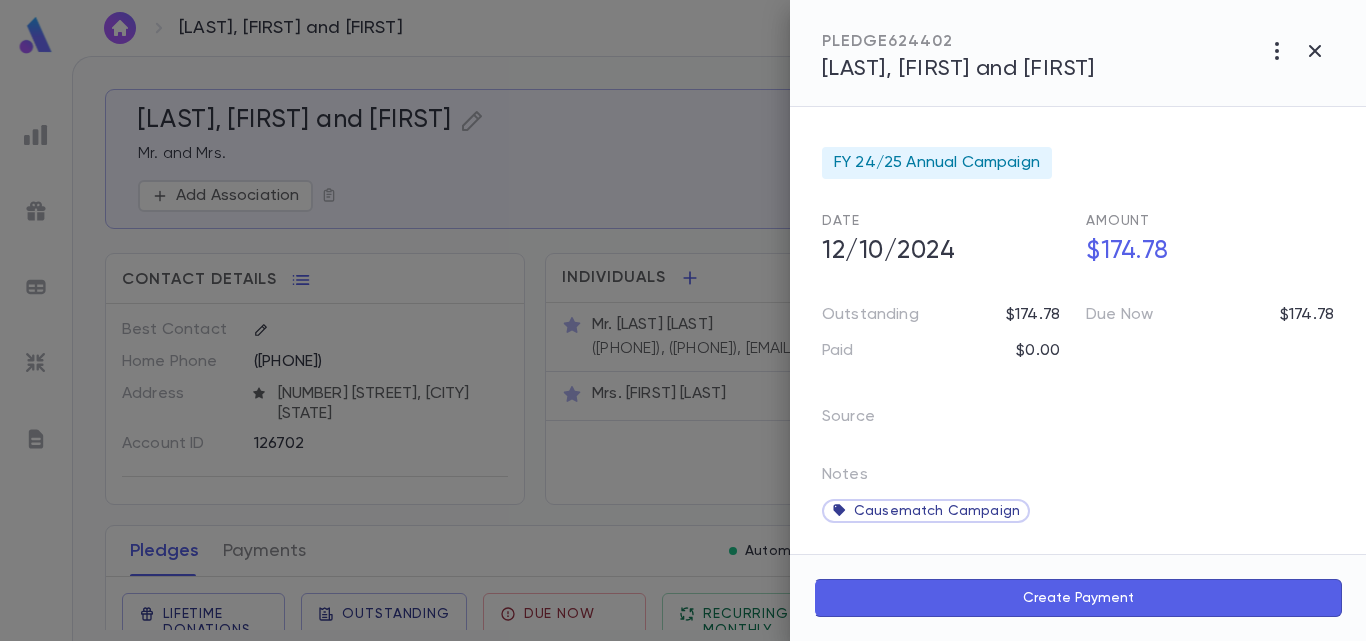 click on "Create Payment" at bounding box center [1078, 598] 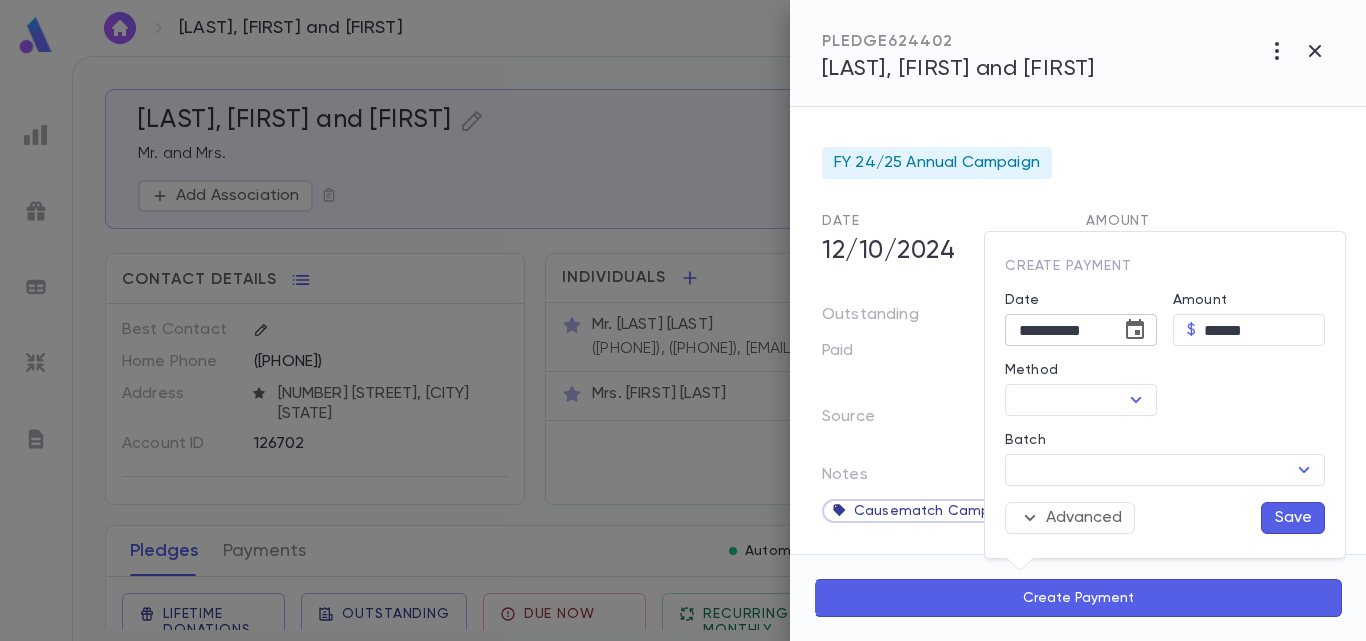 click at bounding box center (1135, 329) 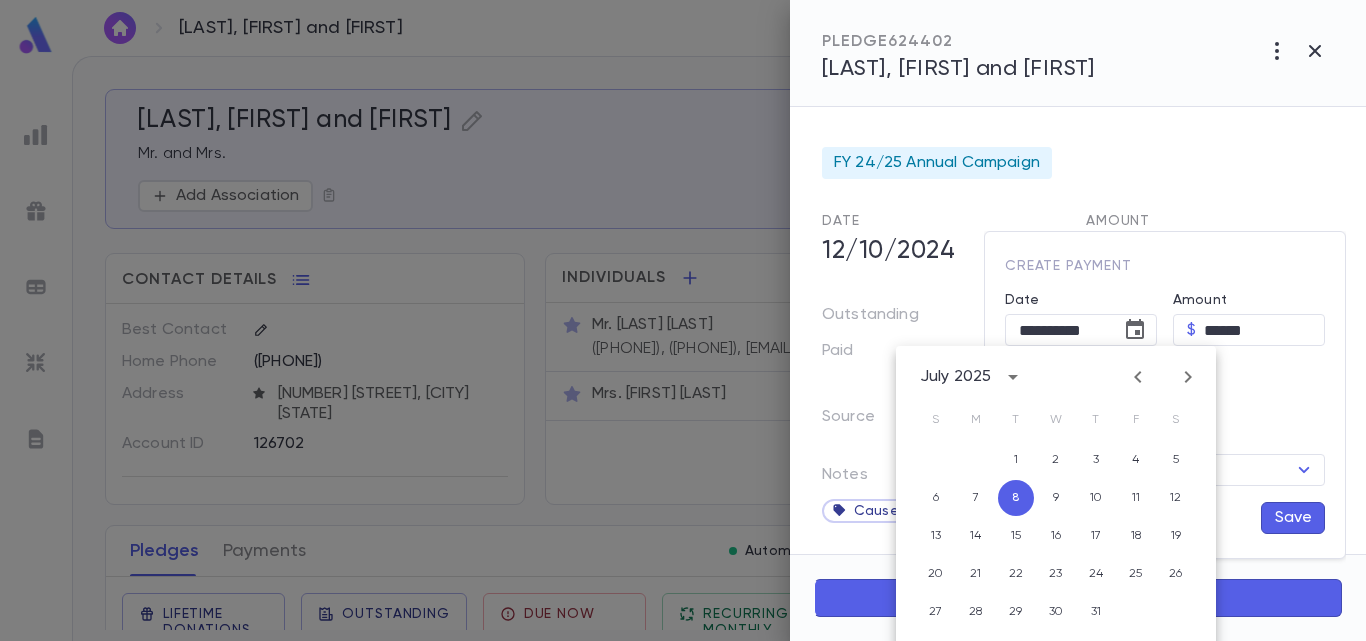 click at bounding box center (1138, 377) 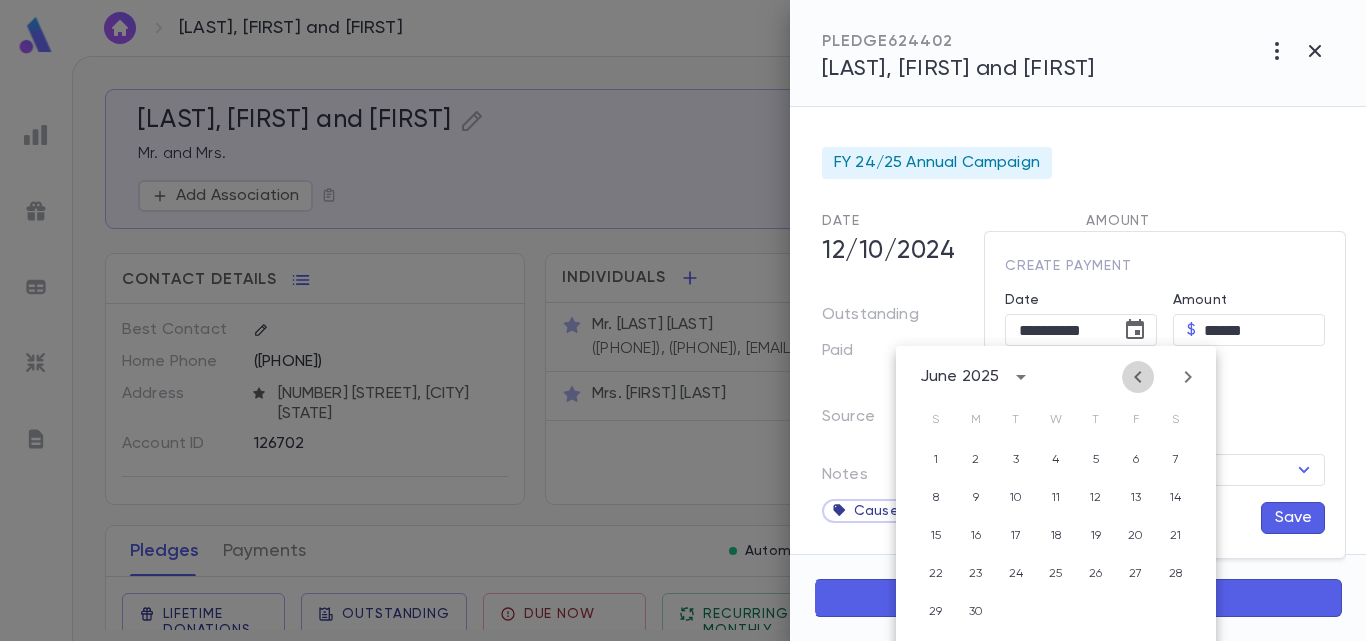 click at bounding box center [1138, 377] 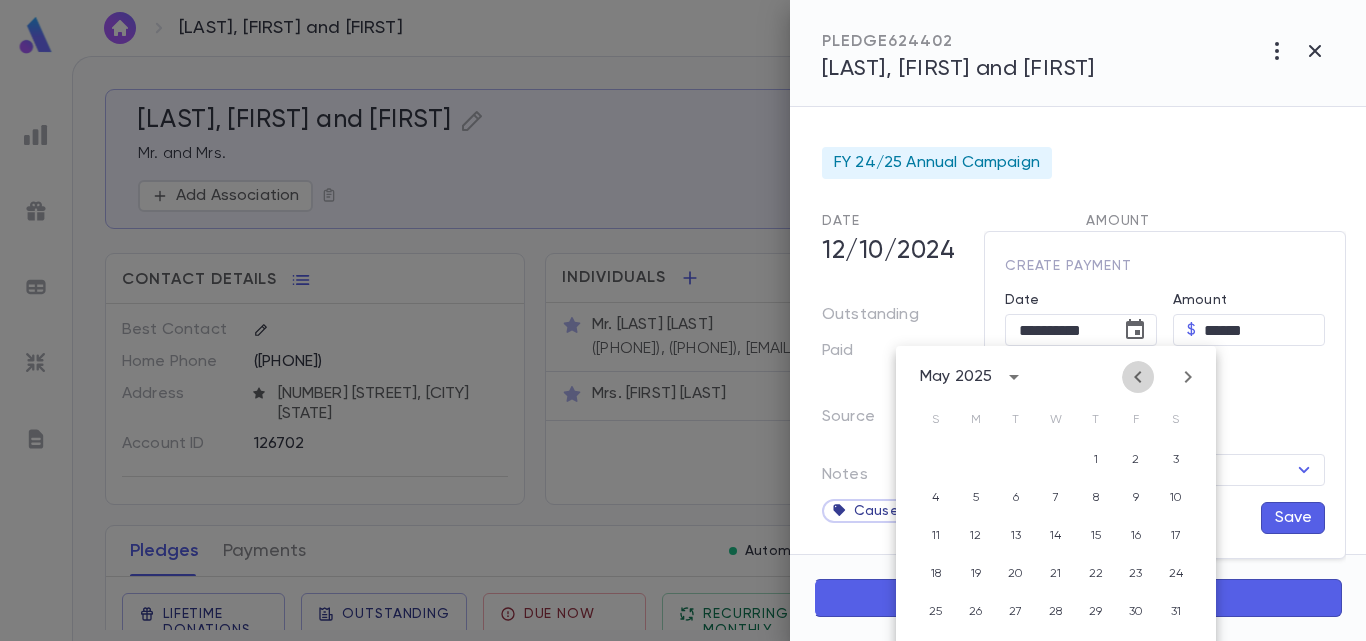 click at bounding box center [1138, 377] 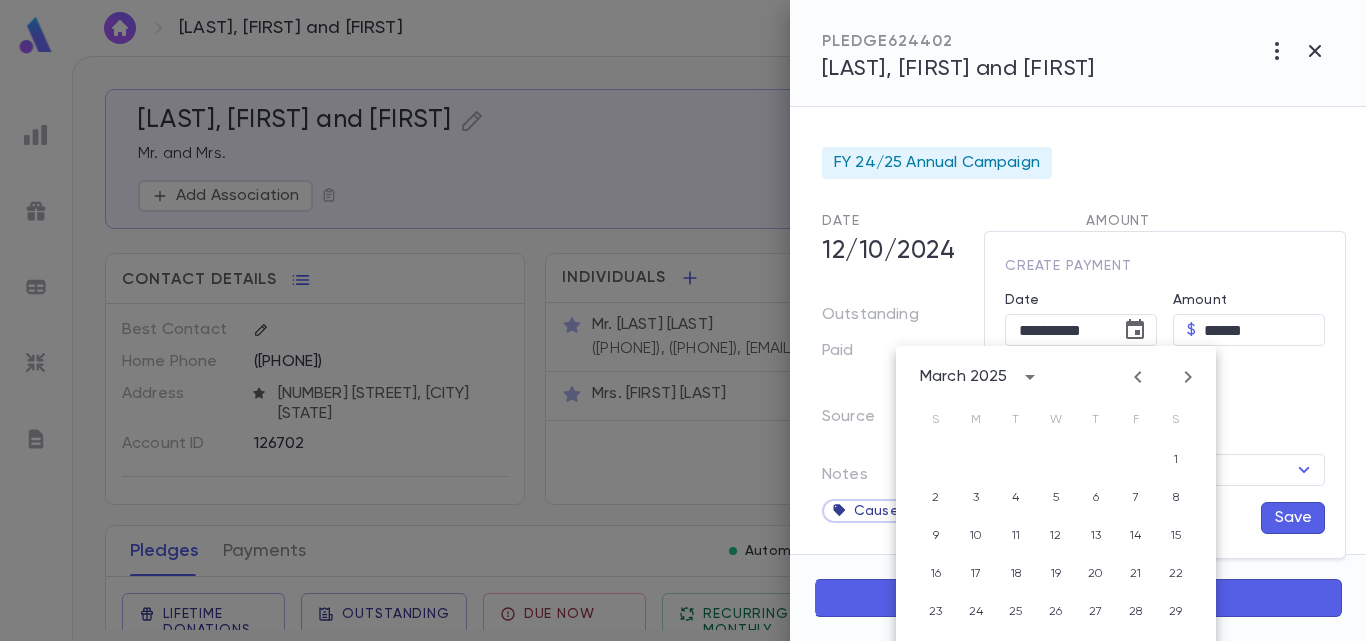 click at bounding box center [1138, 377] 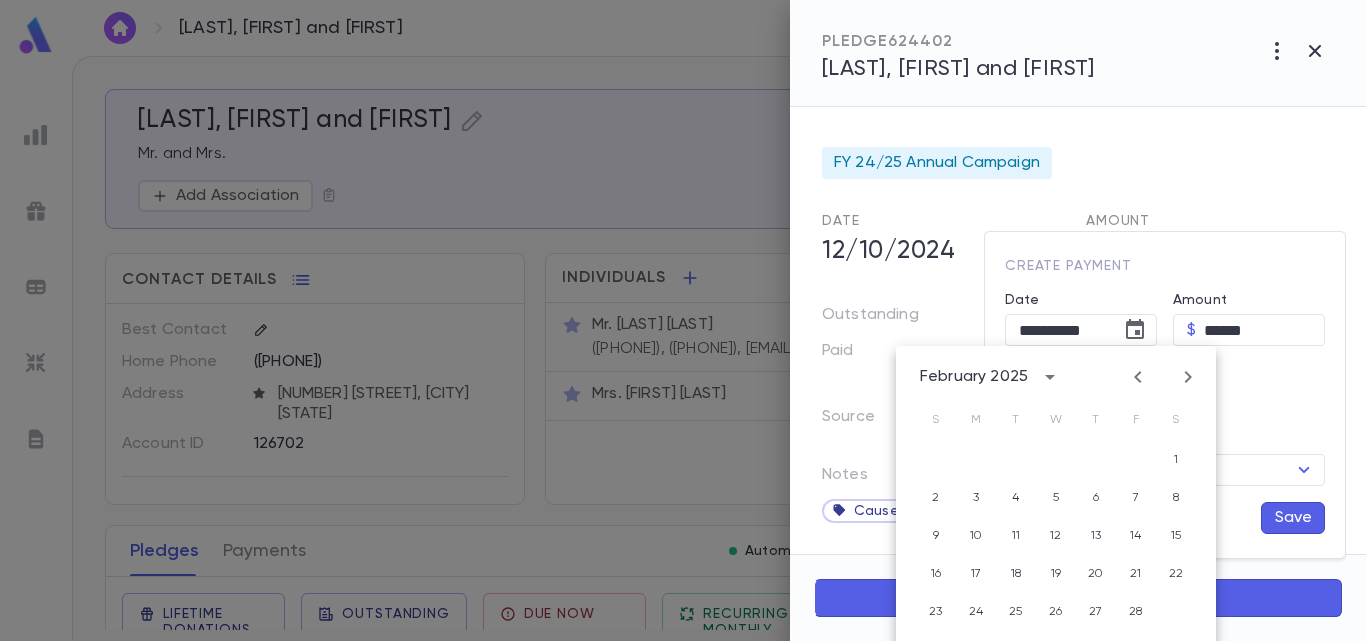 click at bounding box center (1138, 377) 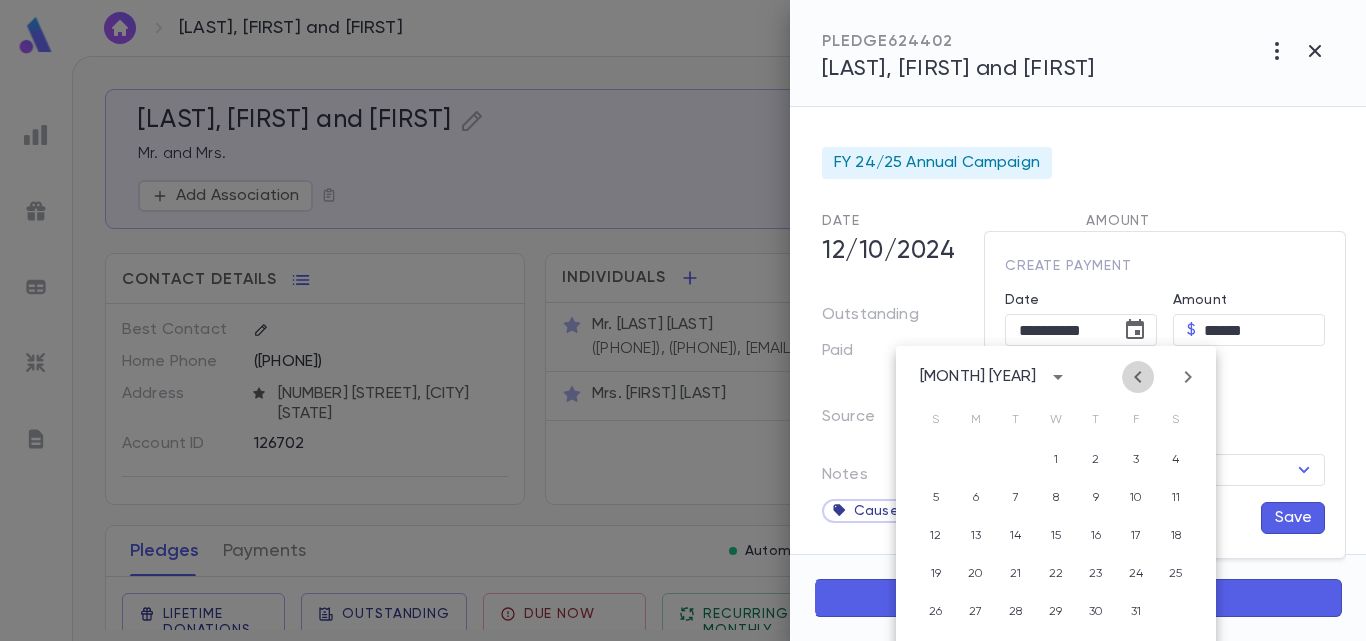 click at bounding box center (1138, 377) 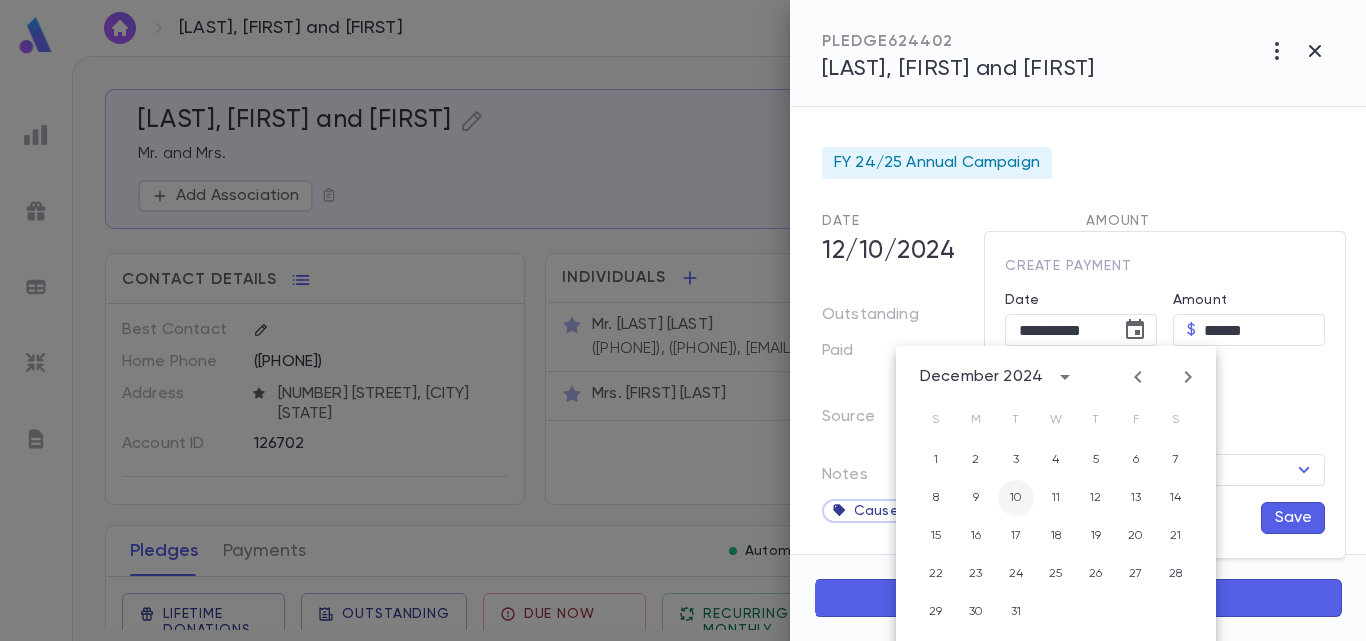 click on "10" at bounding box center [1016, 460] 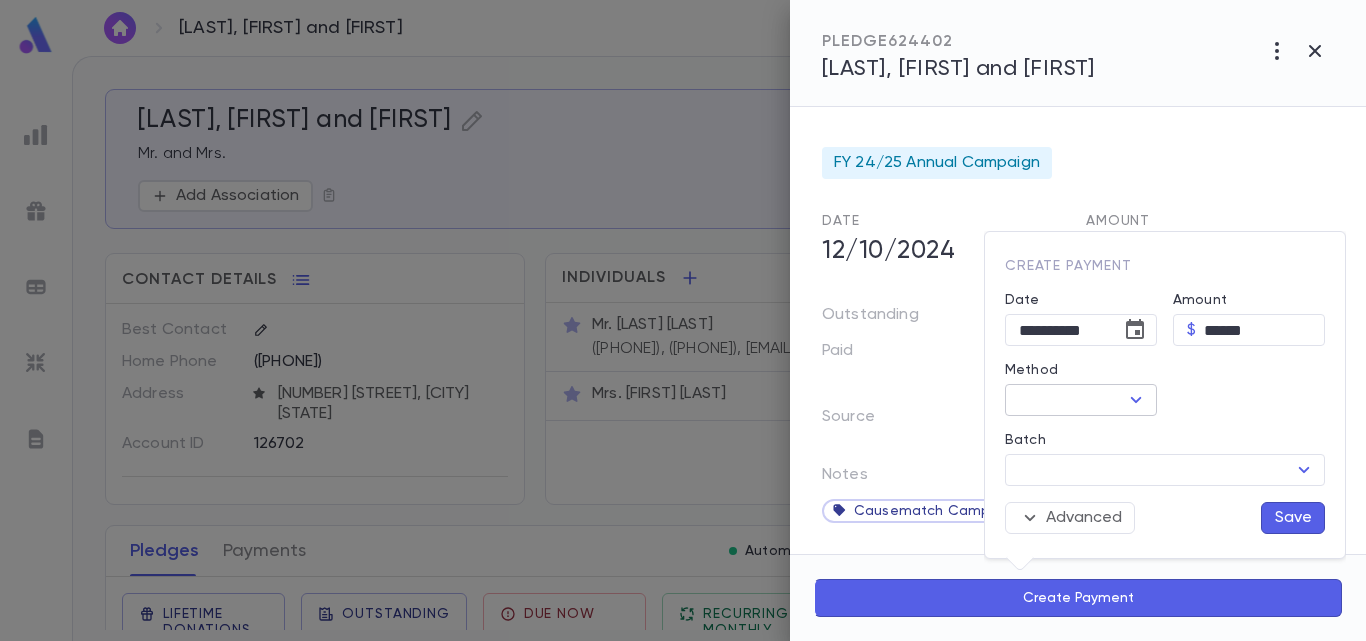 click at bounding box center [1136, 400] 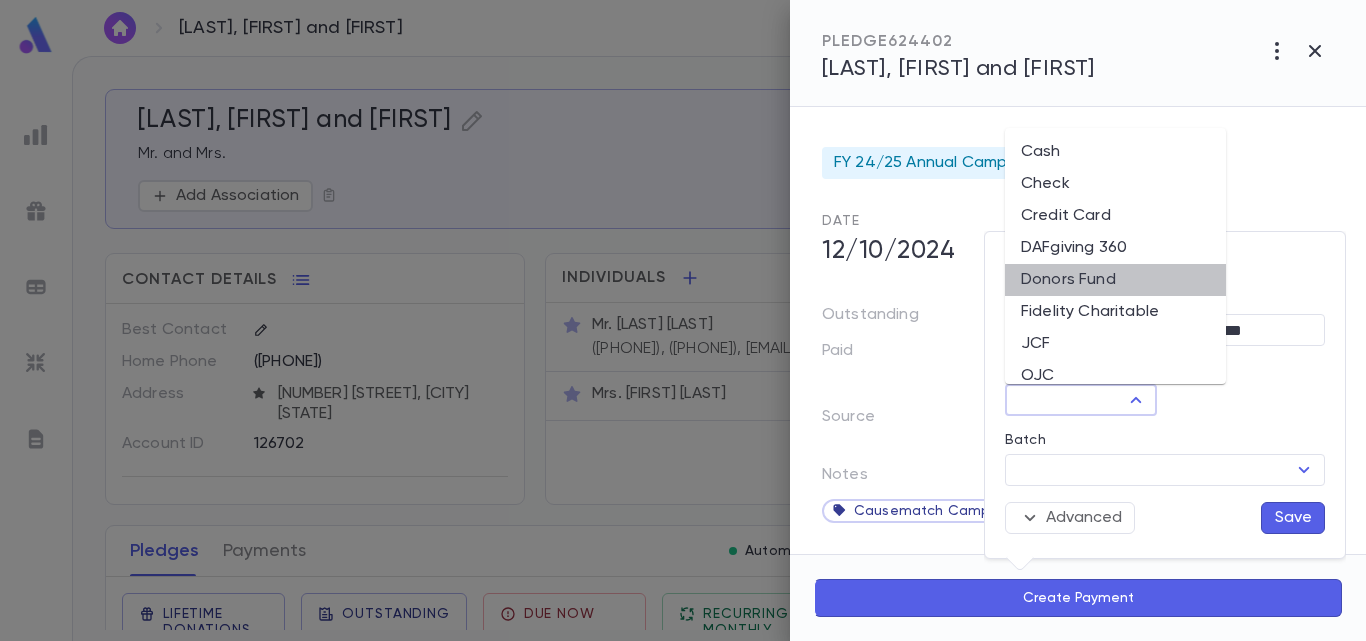 click on "Donors Fund" at bounding box center (1115, 280) 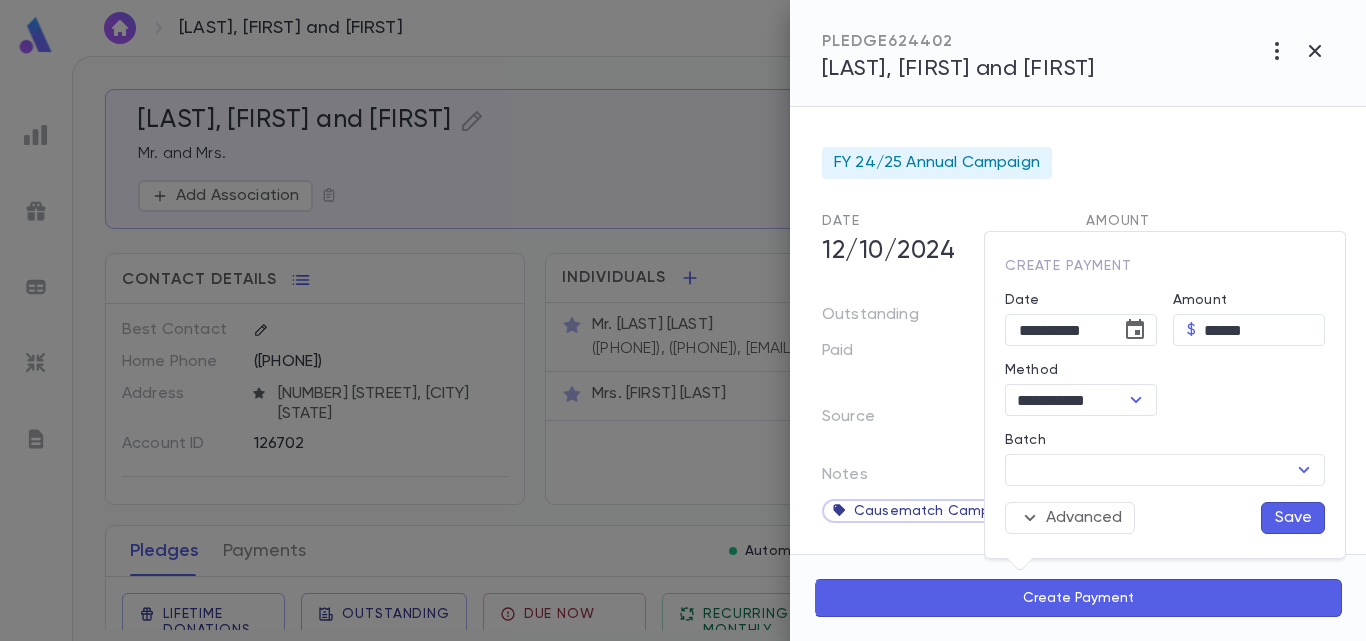 click on "Save" at bounding box center (1293, 518) 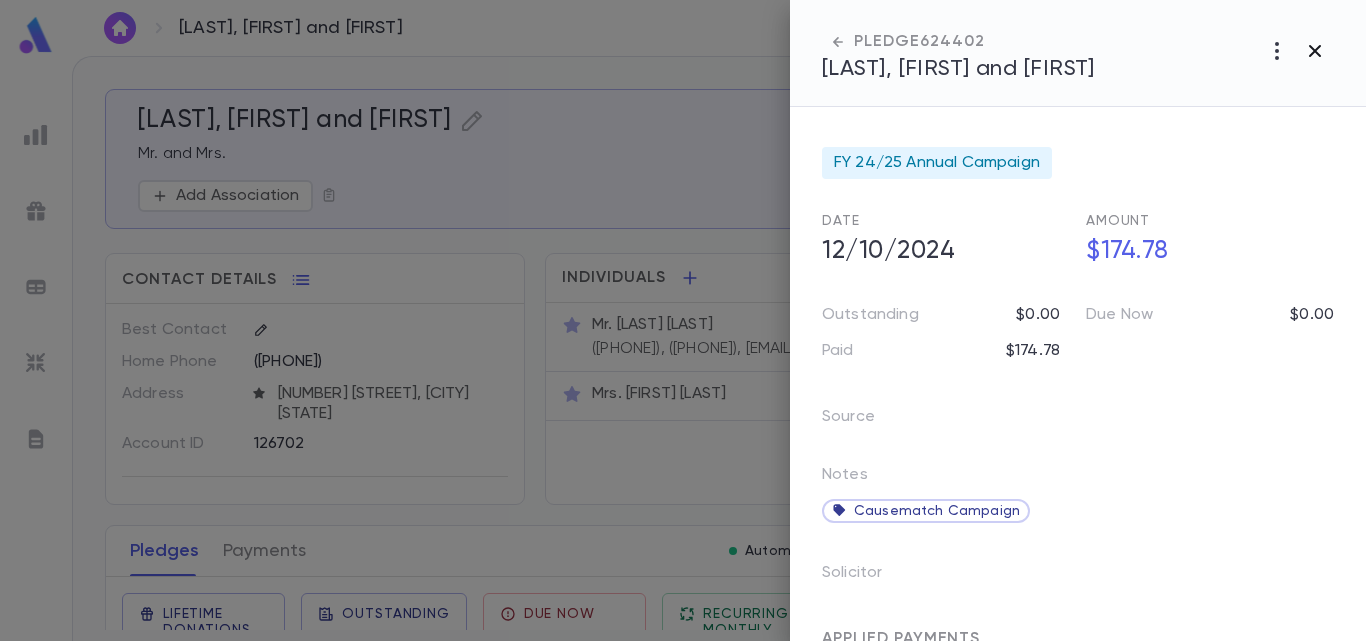 click at bounding box center [1277, 51] 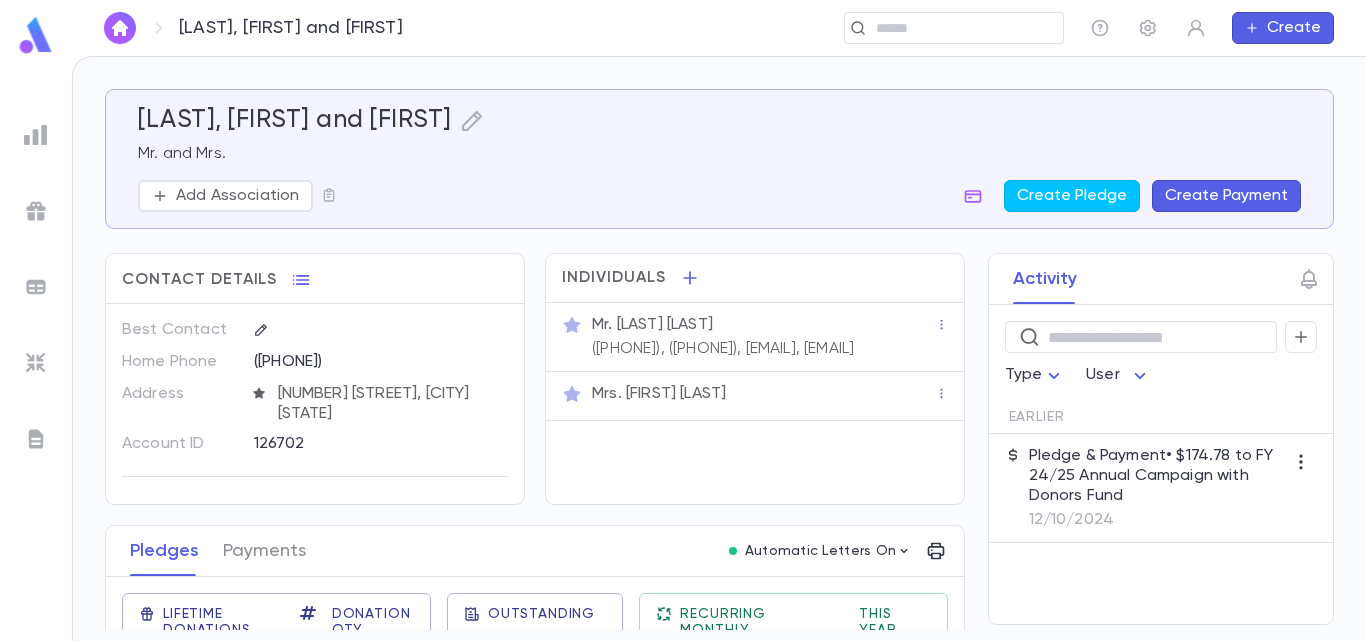 click at bounding box center [120, 28] 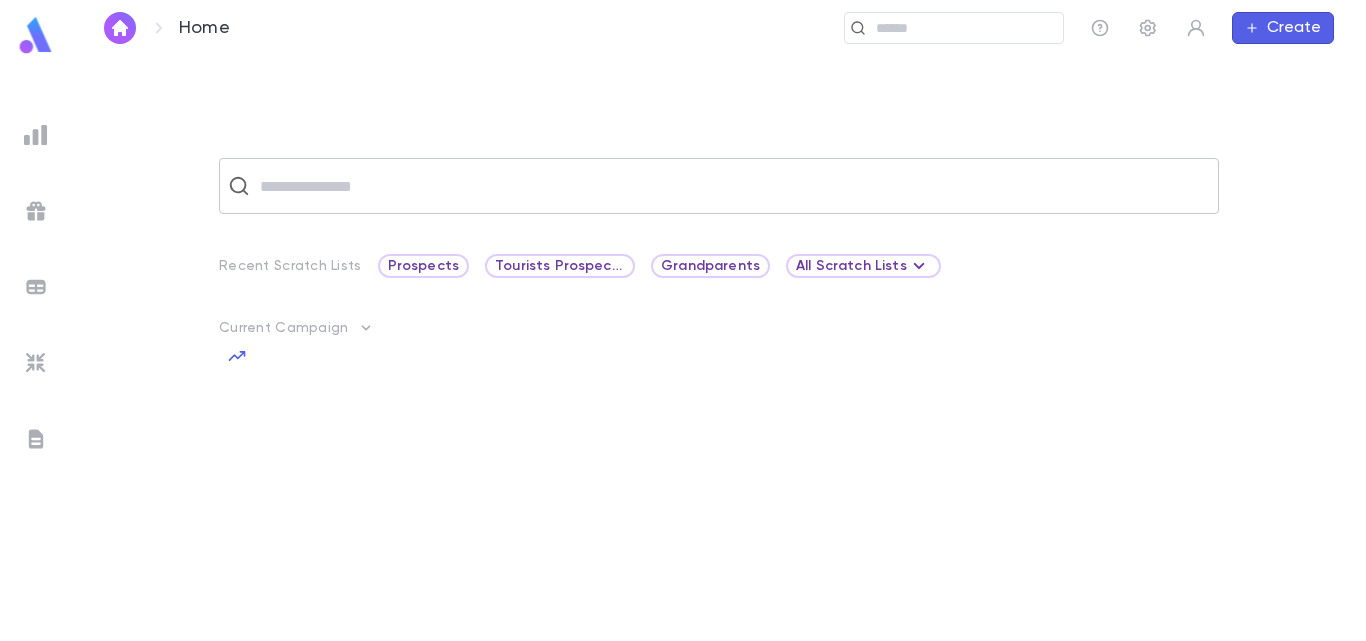 click at bounding box center (732, 186) 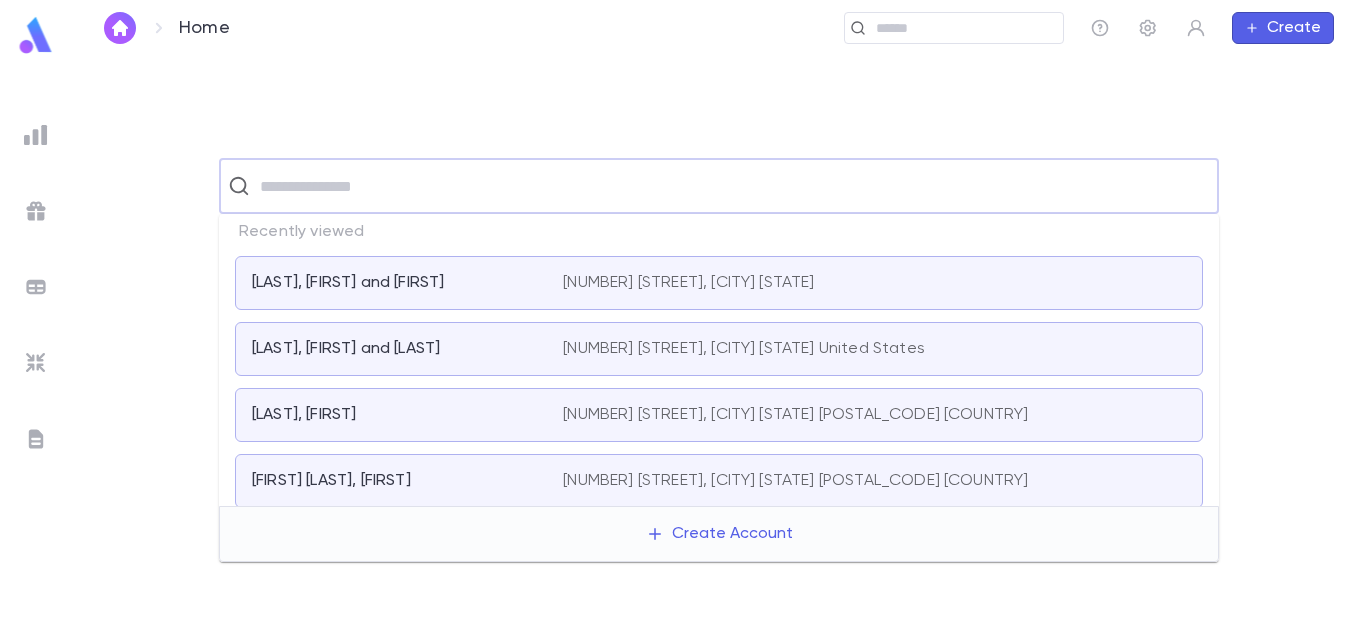 paste on "**********" 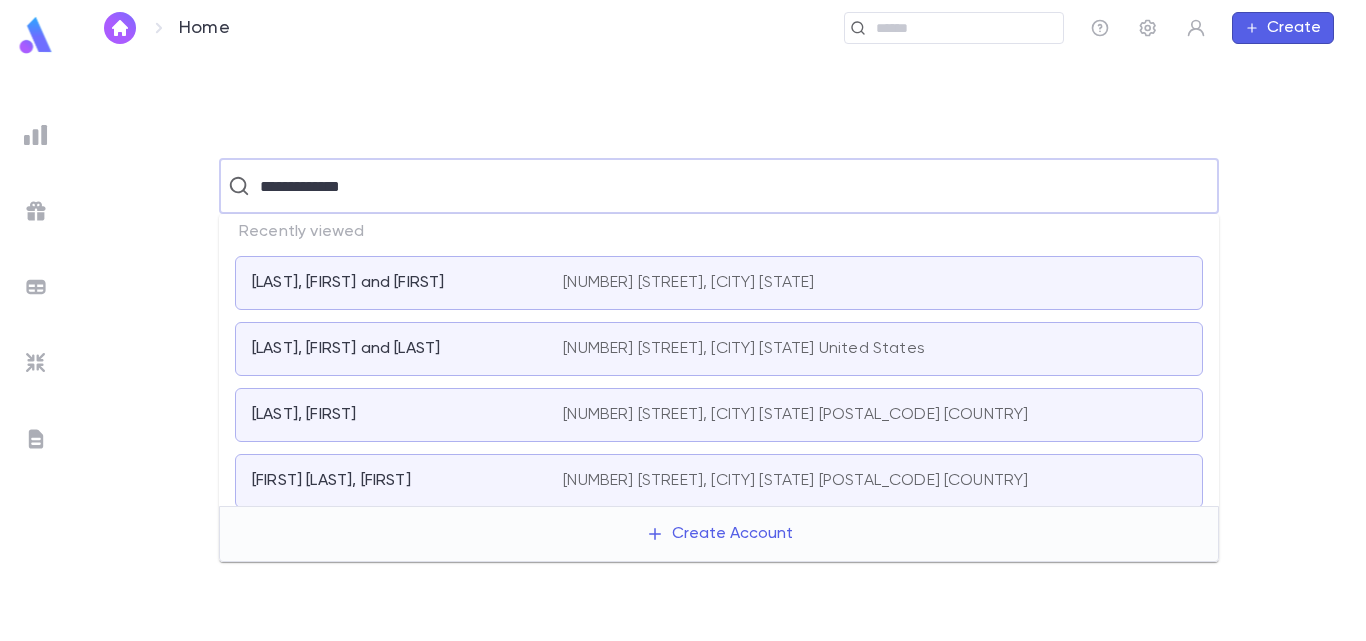 type on "**********" 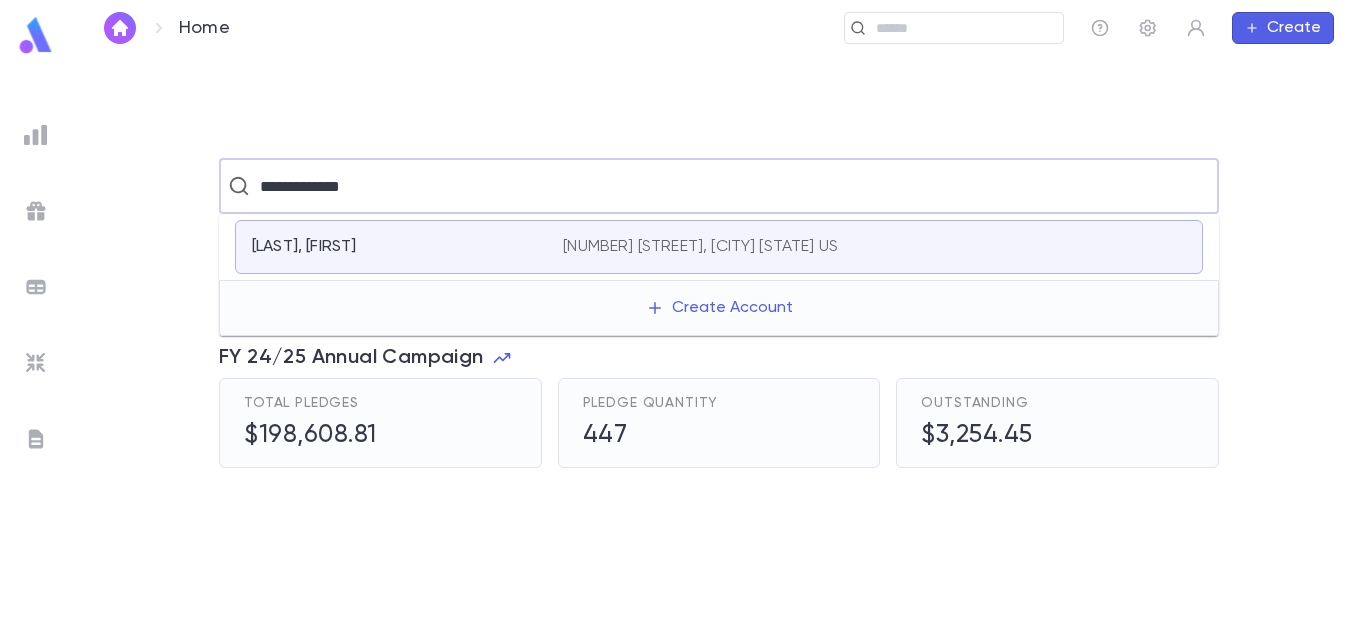 click on "[LAST], [FIRST] [NUMBER] [STREET], [CITY] [STATE] US" at bounding box center [719, 247] 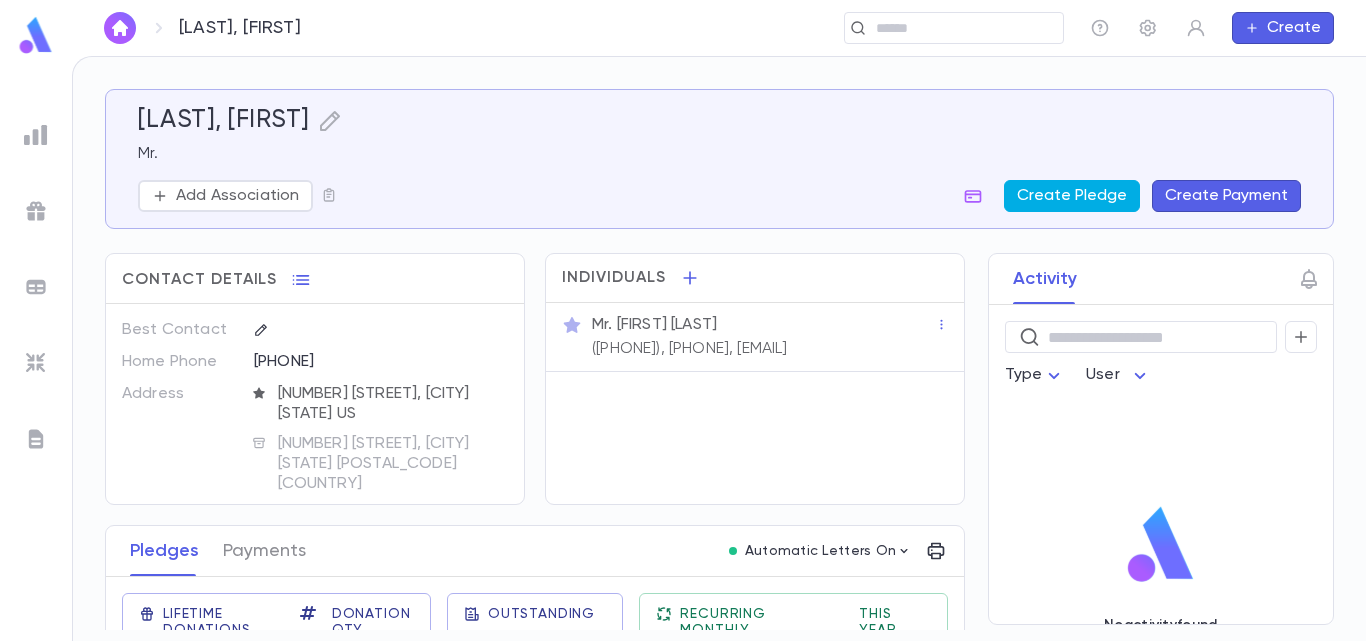 click on "Create Pledge" at bounding box center (1072, 196) 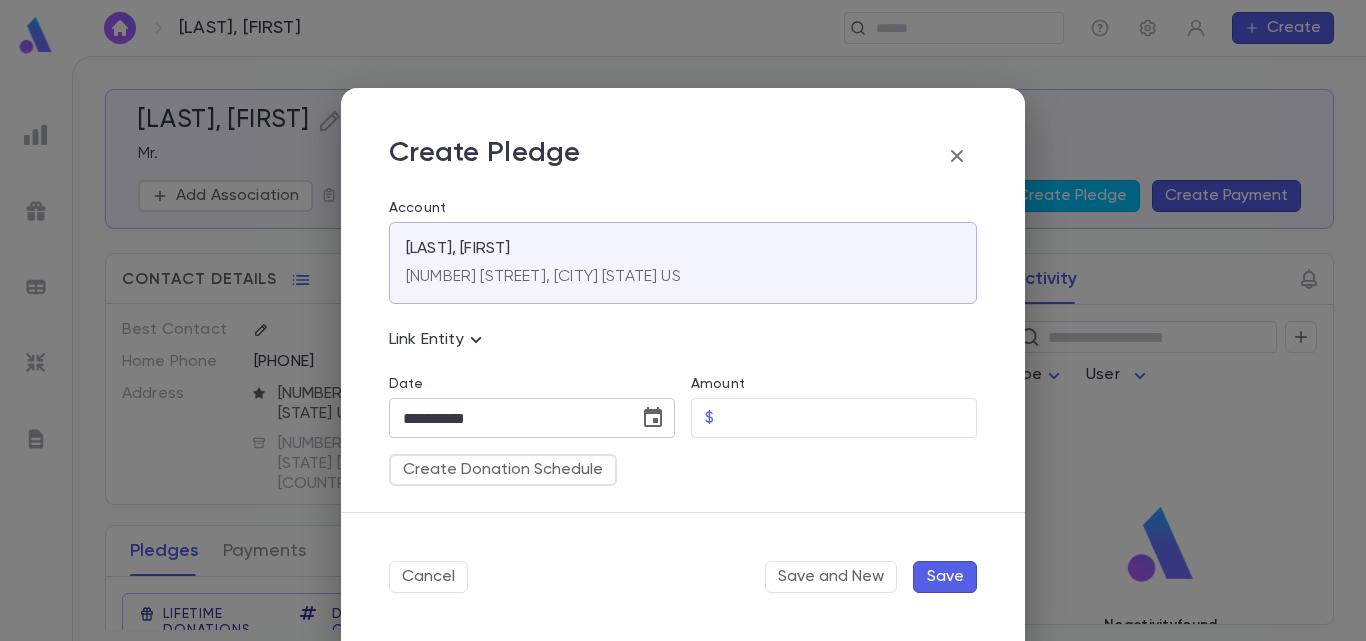 click at bounding box center (653, 418) 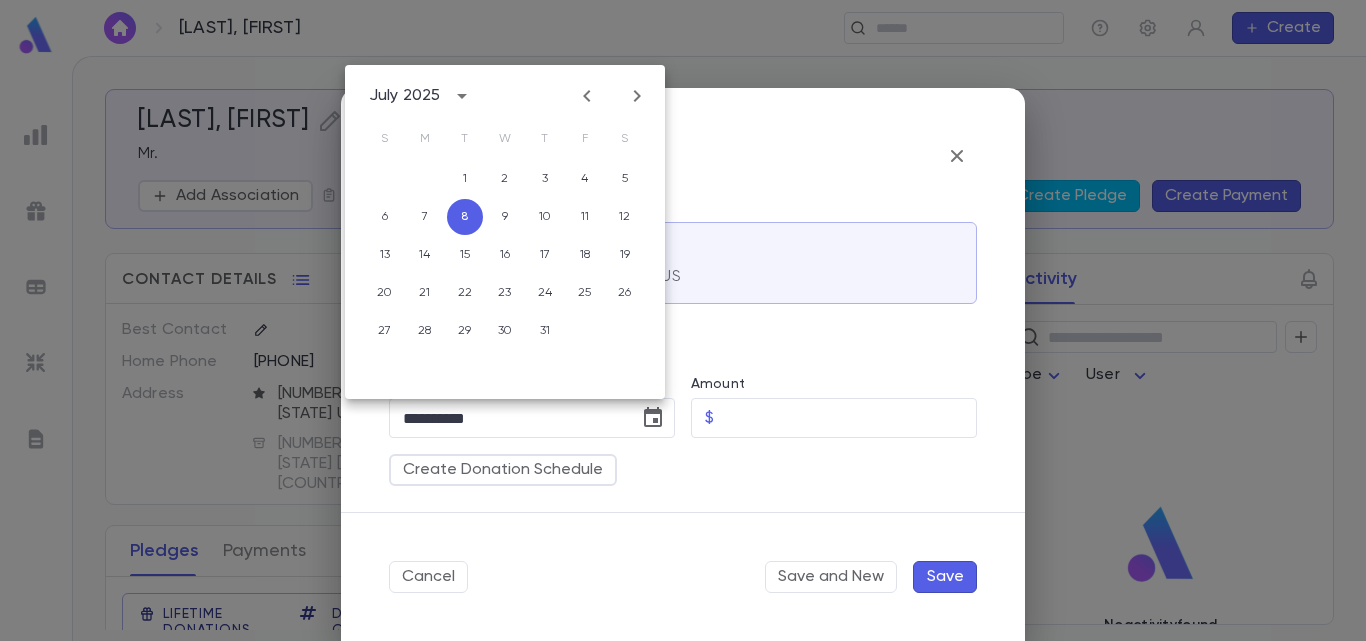 click at bounding box center [586, 96] 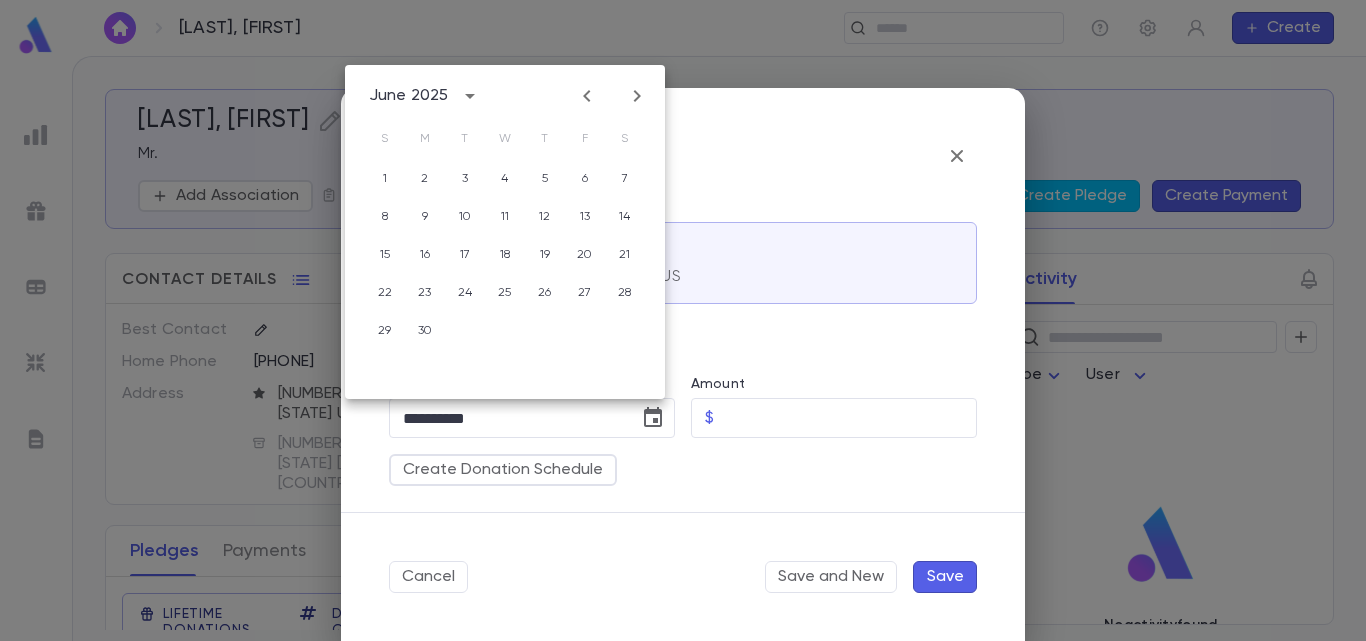 click at bounding box center [586, 96] 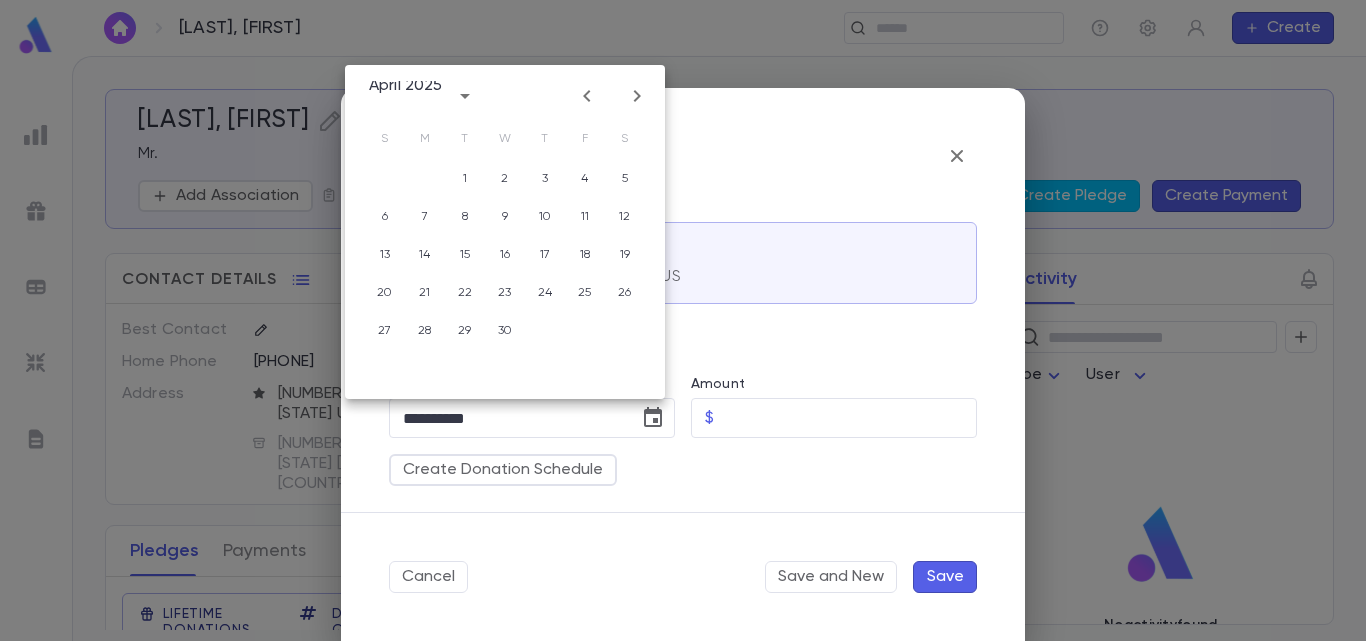 click at bounding box center (586, 96) 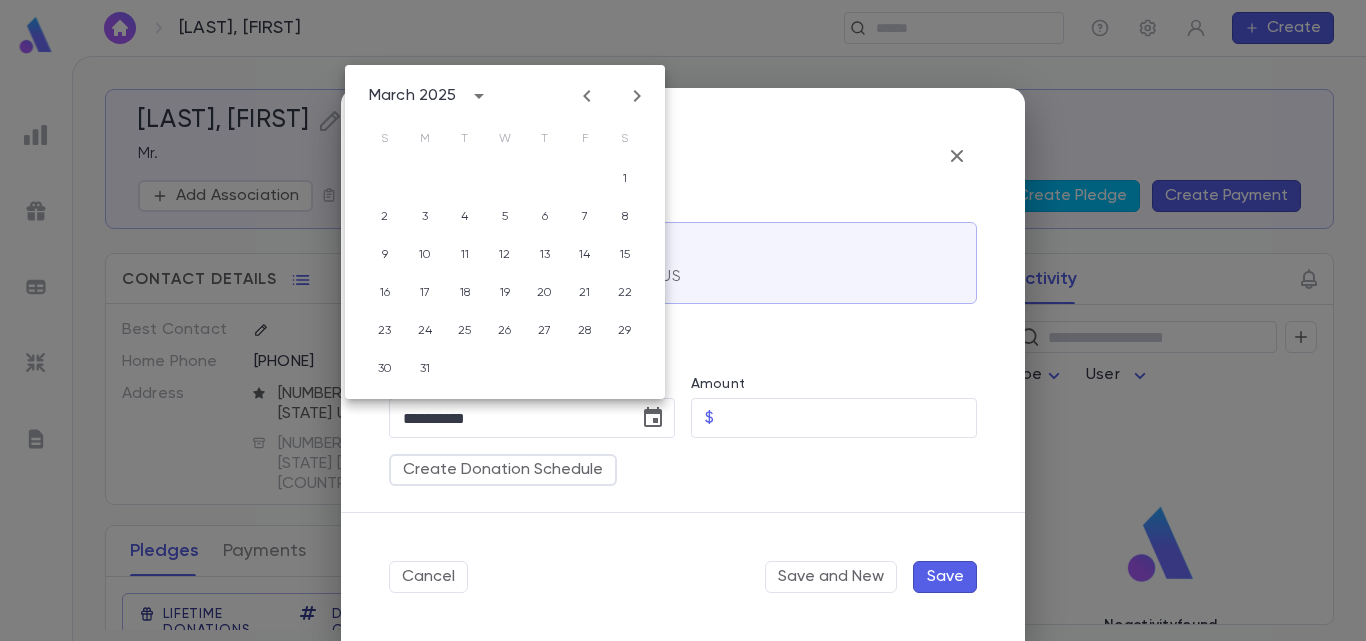 click at bounding box center [586, 96] 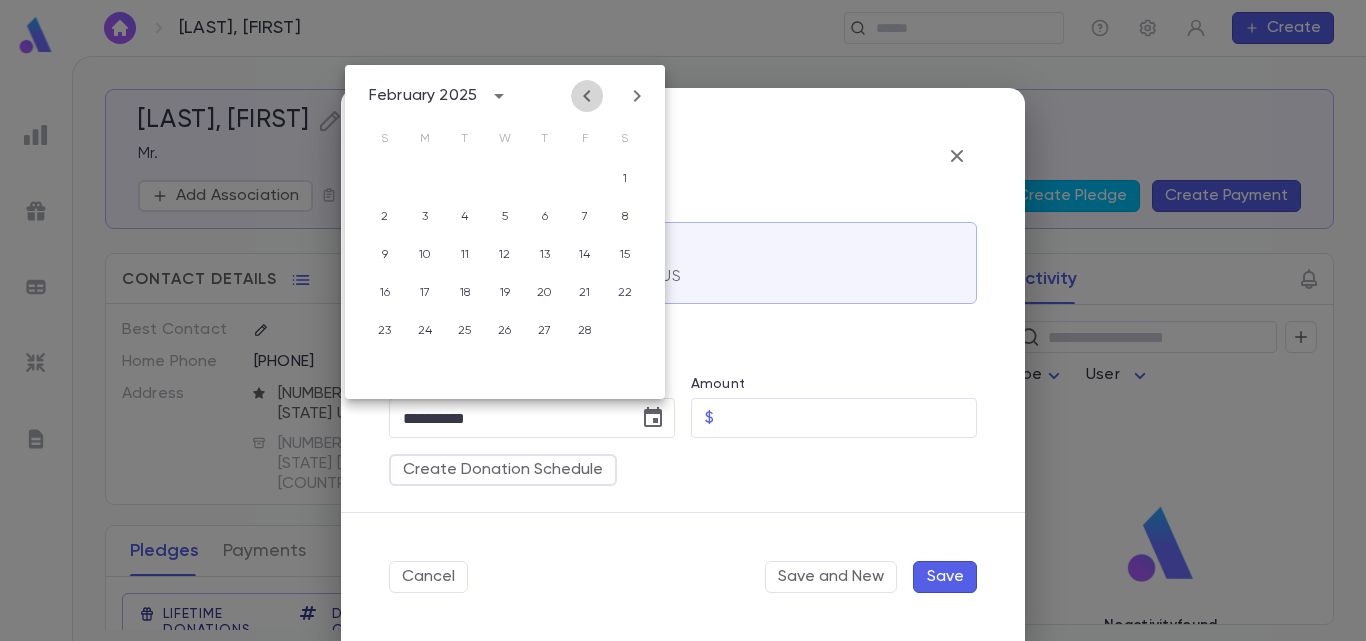 click at bounding box center (586, 96) 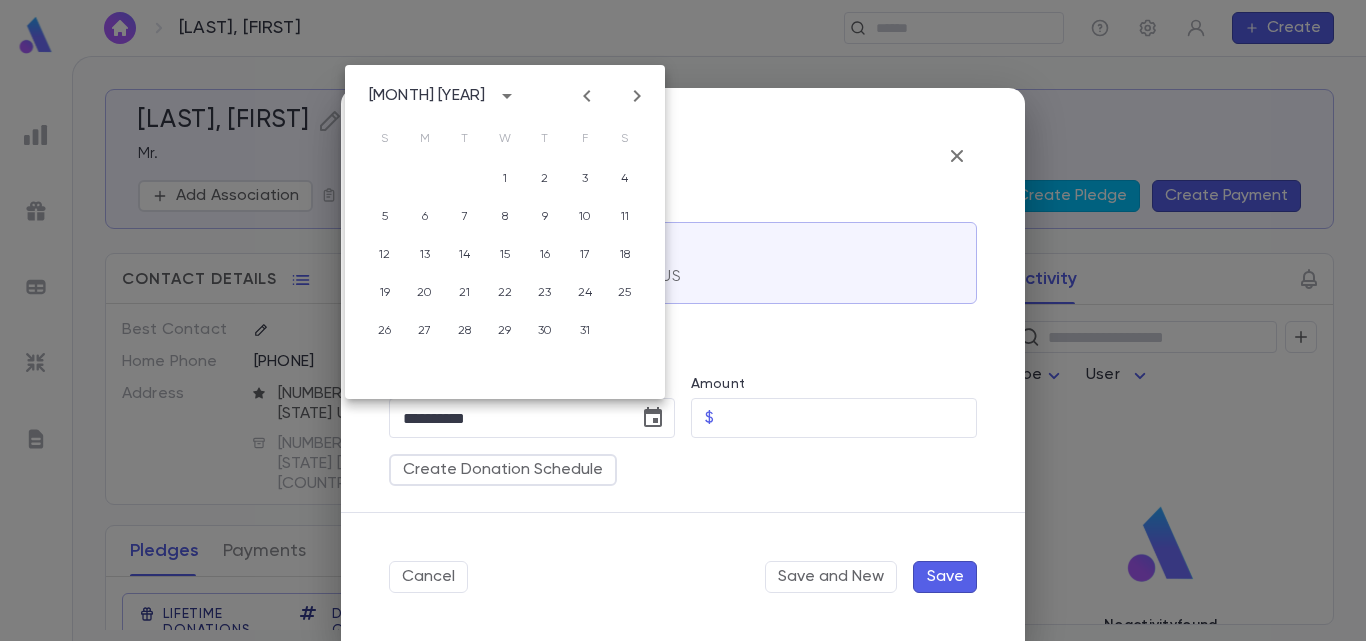 click at bounding box center [586, 96] 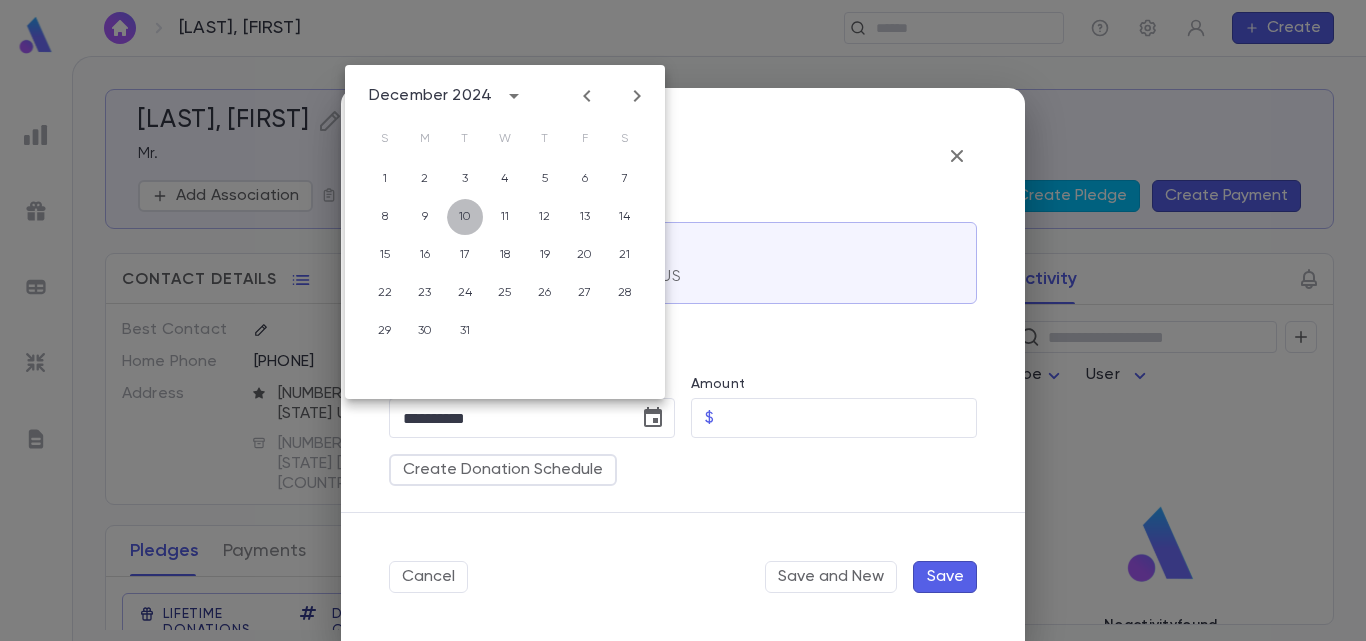 click on "10" at bounding box center (465, 179) 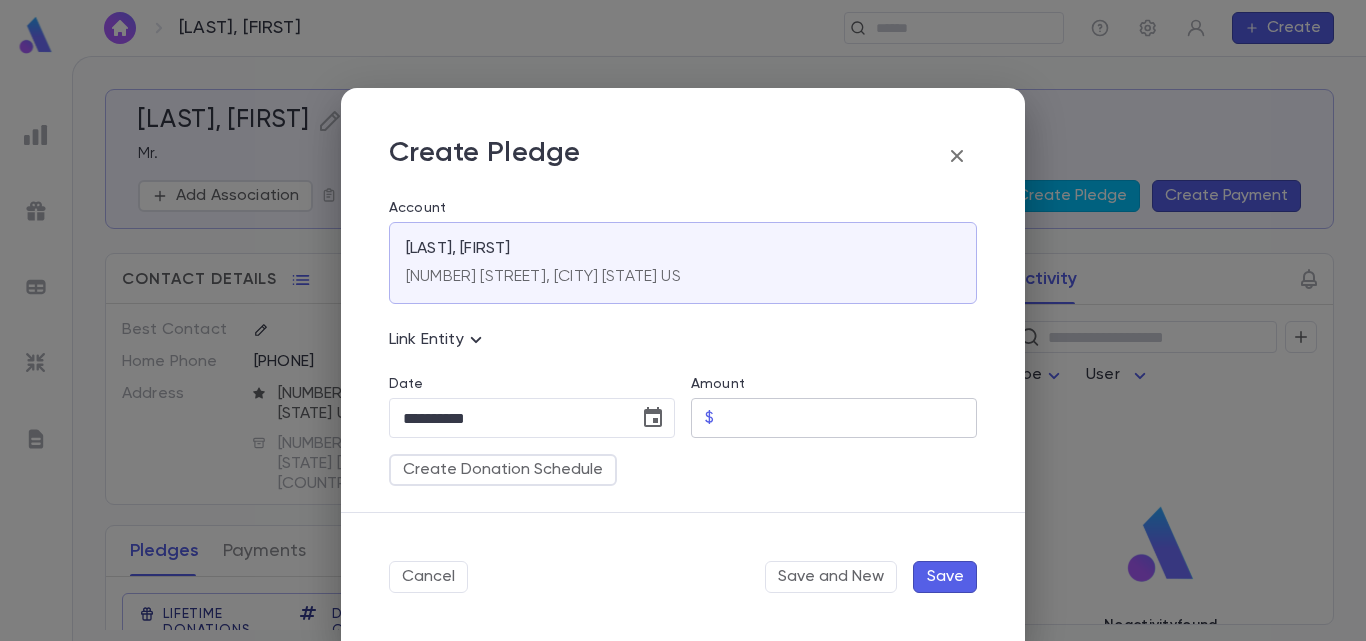 click on "Amount" at bounding box center [849, 418] 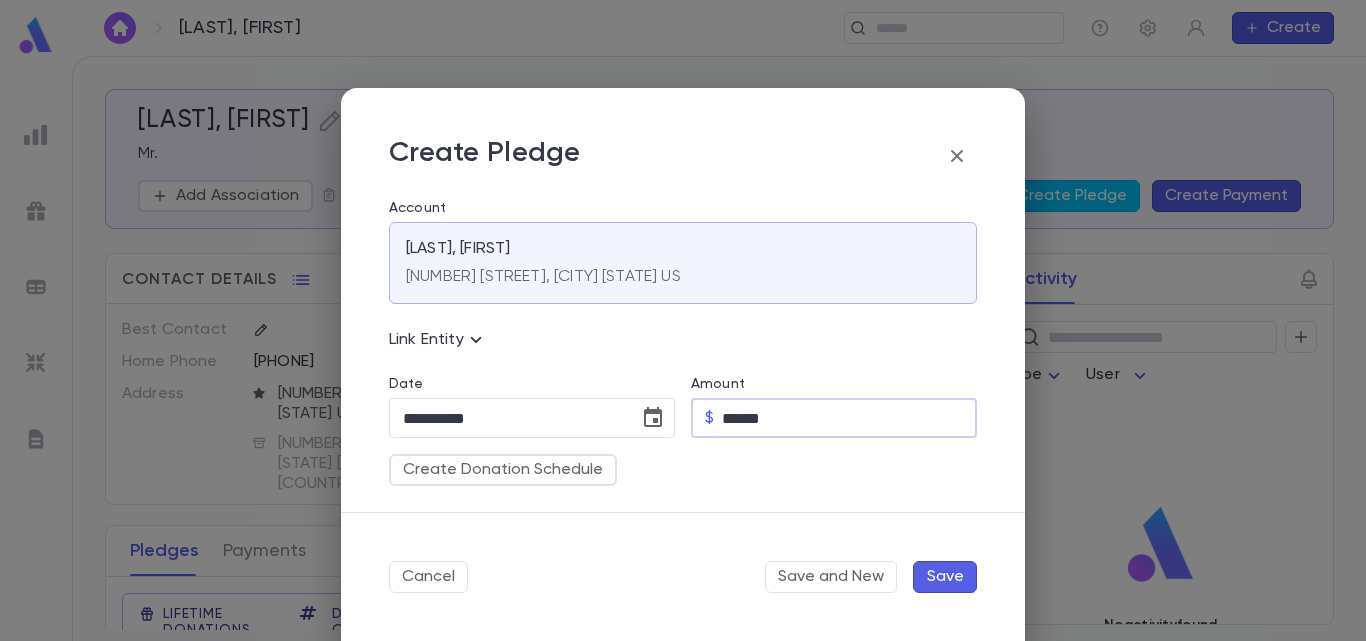 type on "******" 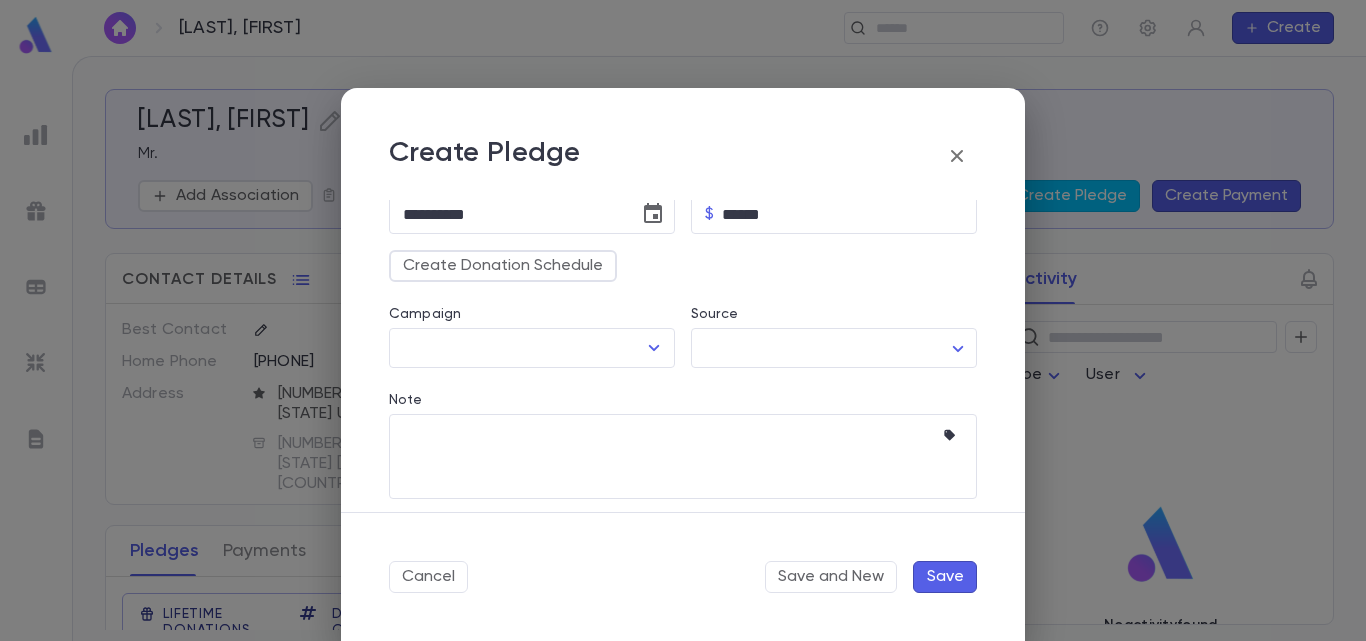 scroll, scrollTop: 207, scrollLeft: 0, axis: vertical 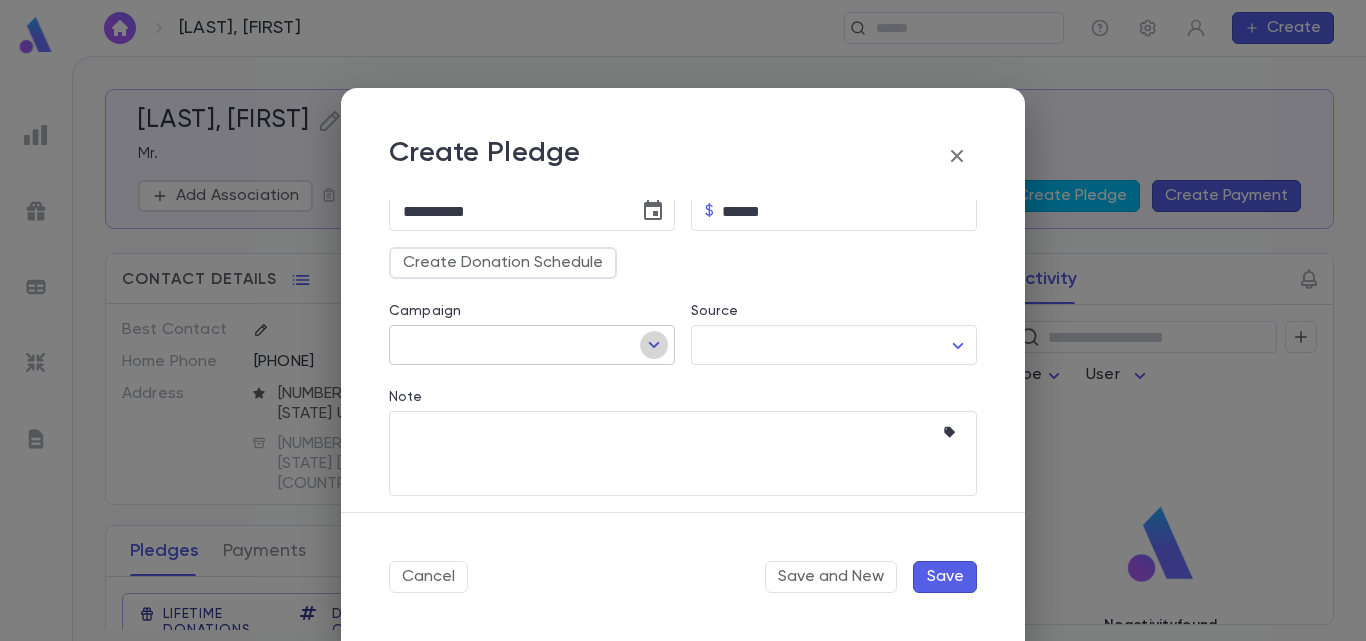 click at bounding box center [654, 345] 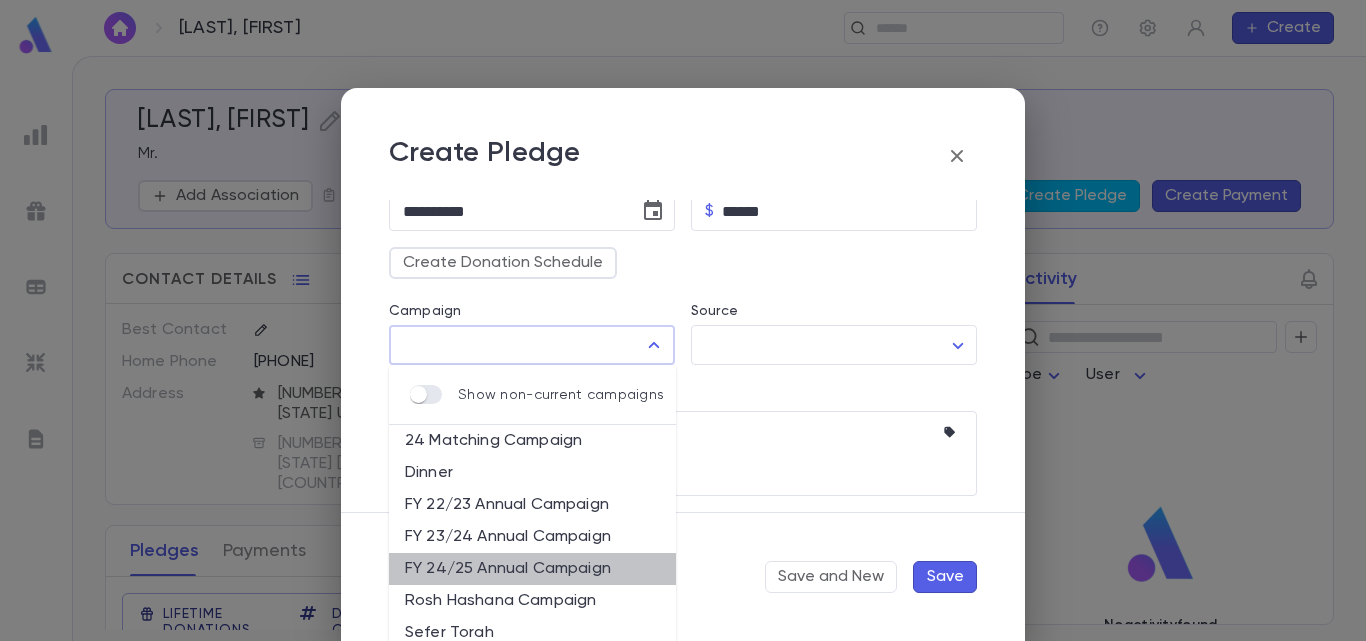 click on "FY 24/25 Annual Campaign" at bounding box center [532, 569] 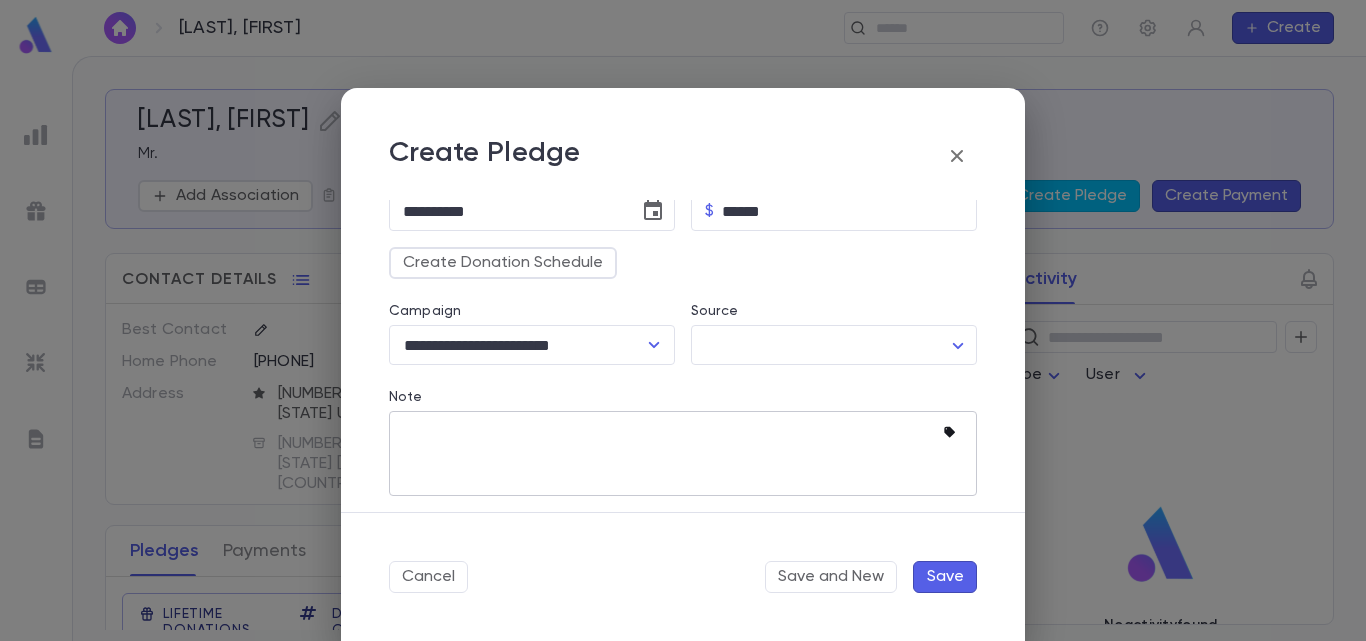 click at bounding box center (949, 432) 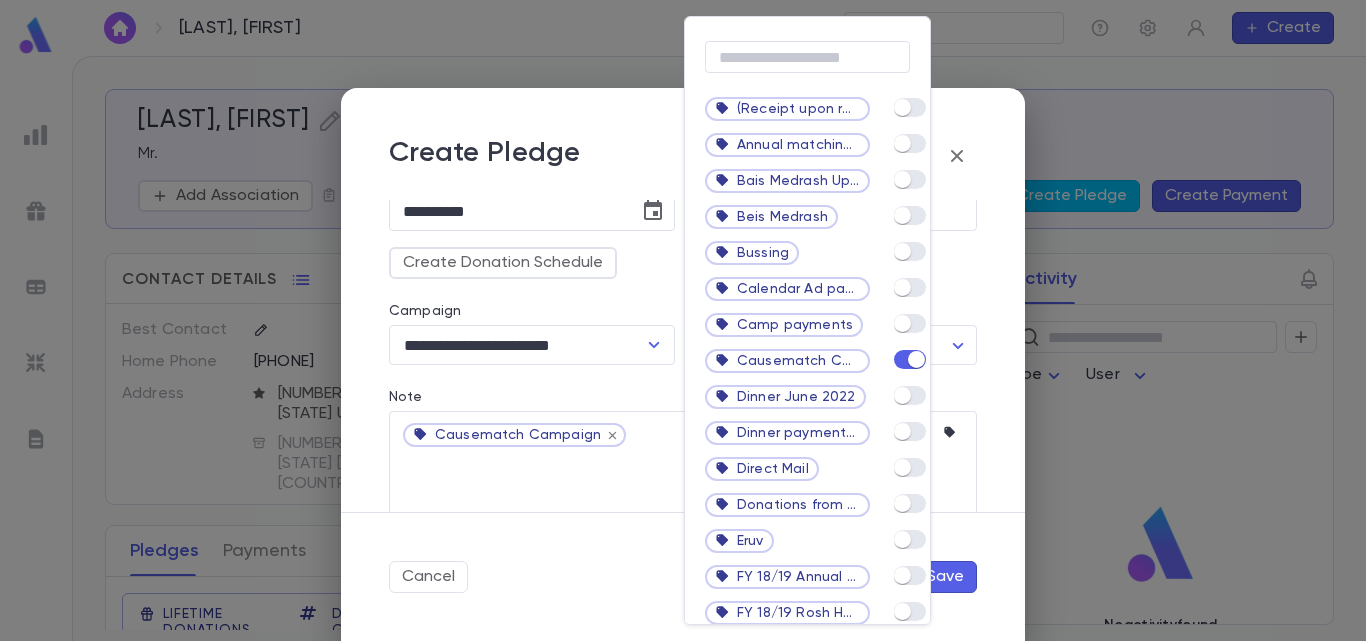 click at bounding box center [683, 320] 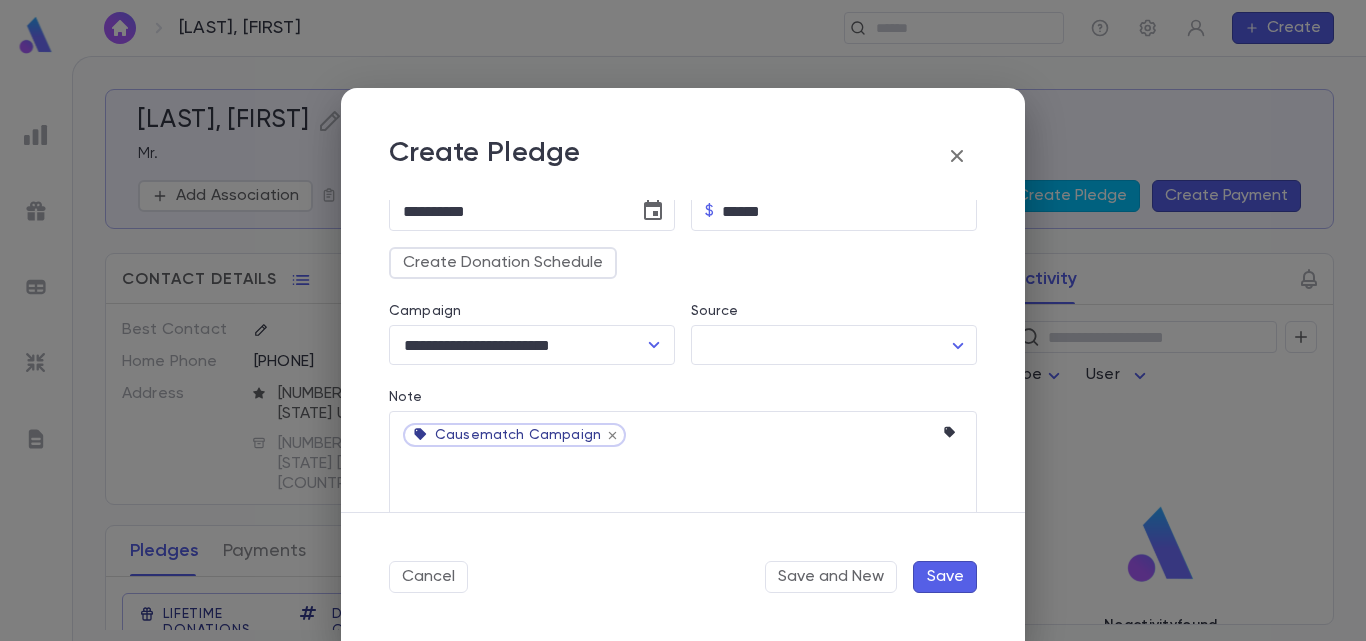 scroll, scrollTop: 341, scrollLeft: 0, axis: vertical 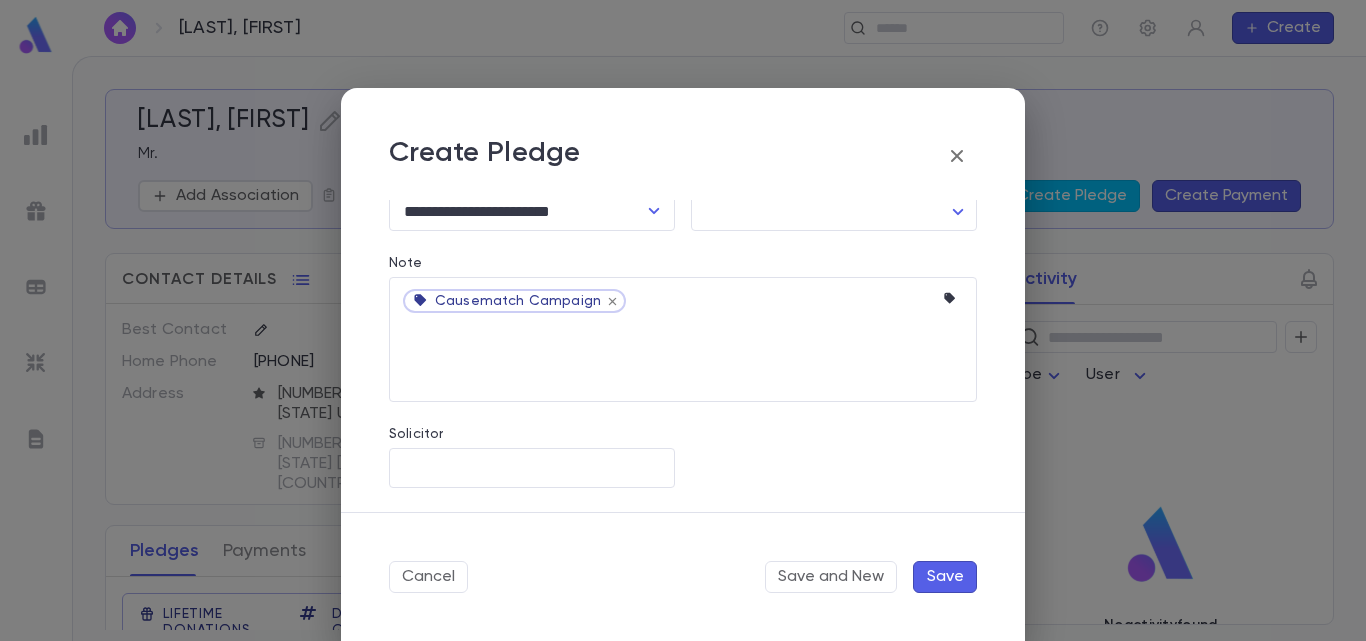 click on "Cancel Save and New Save" at bounding box center [683, 576] 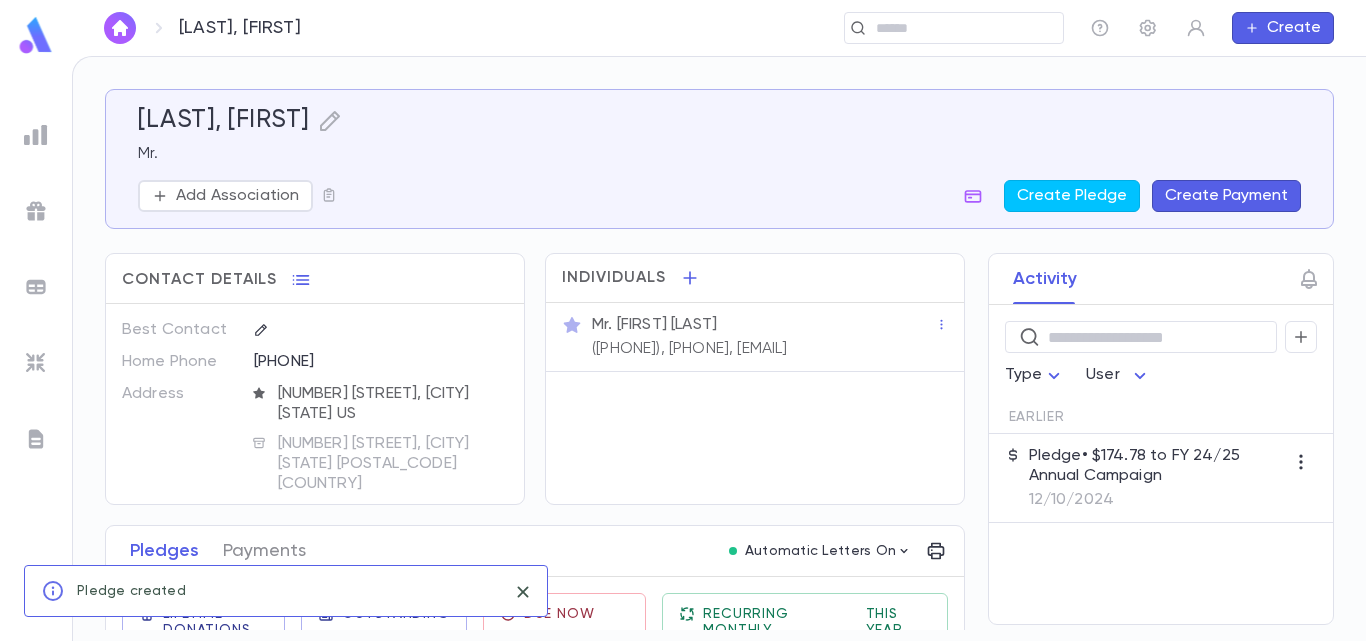 click on "Pledge  • $174.78 to FY 24/25 Annual Campaign" at bounding box center (1157, 466) 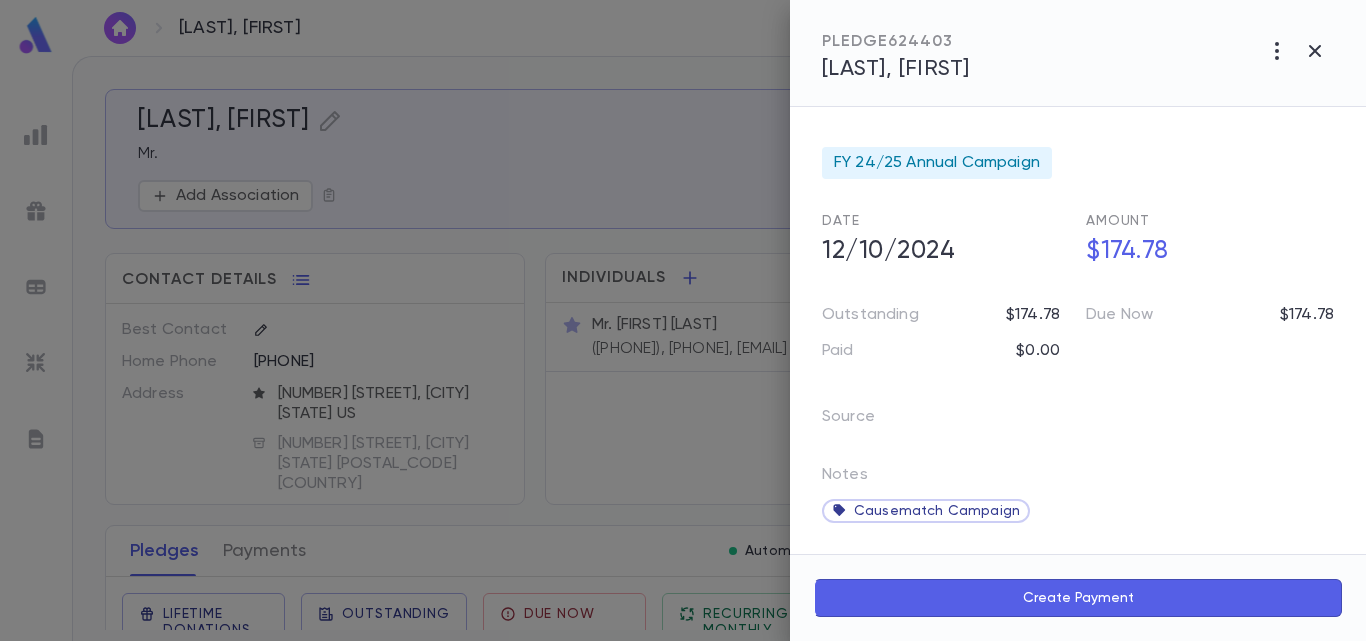 click on "Create Payment" at bounding box center (1078, 598) 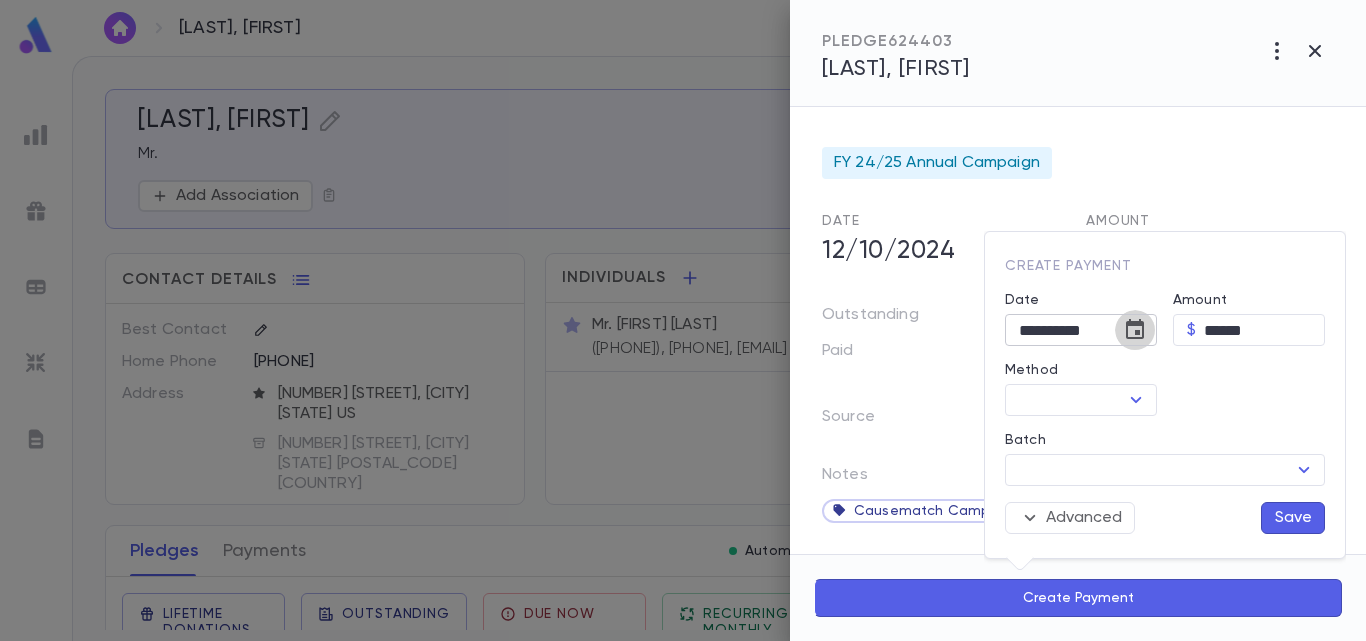 click at bounding box center [1135, 329] 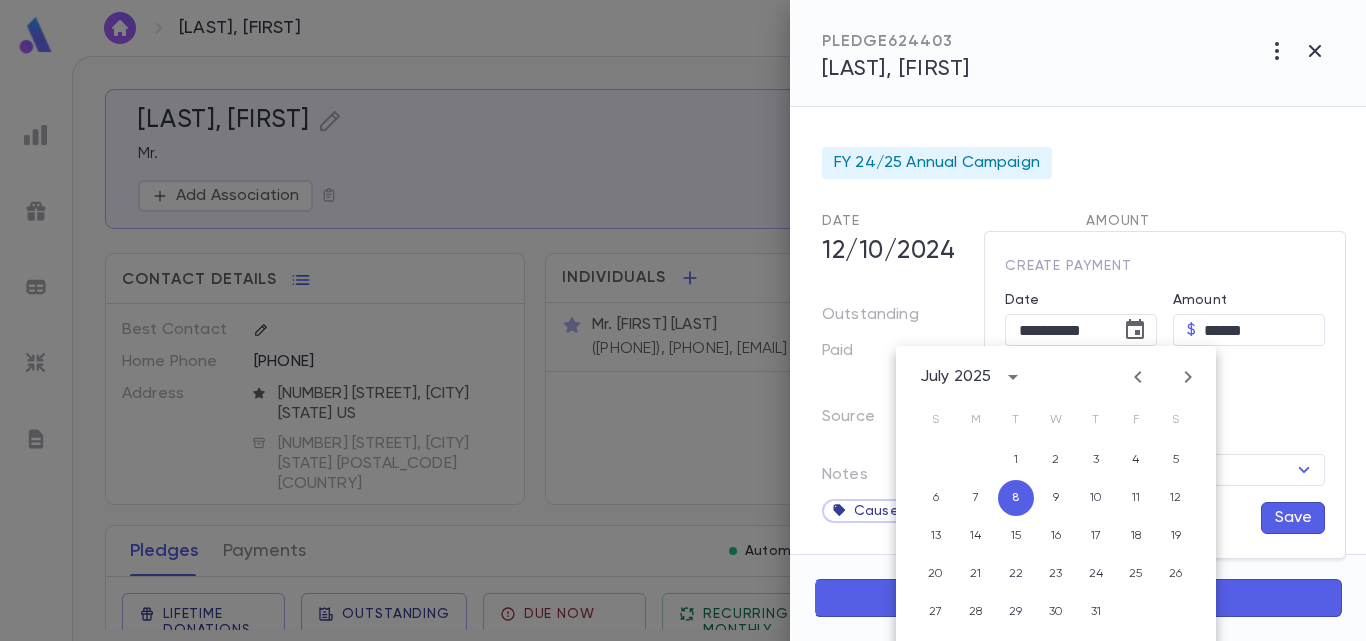 click at bounding box center [1138, 377] 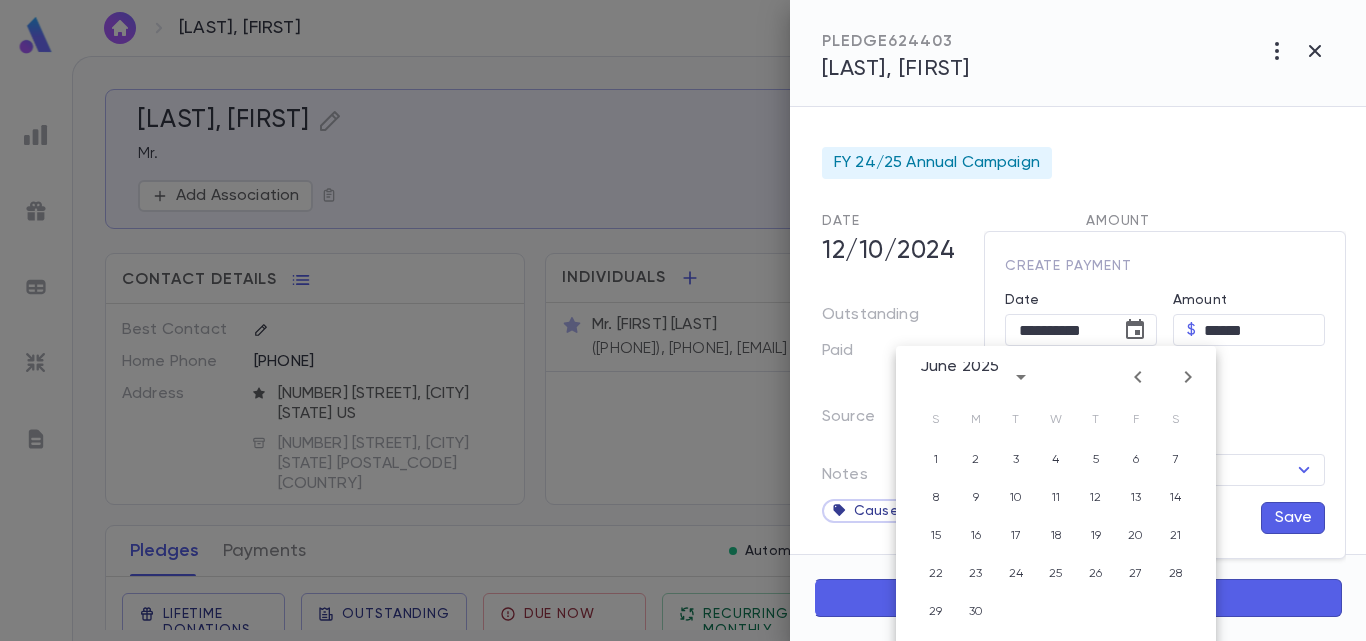 click at bounding box center (1138, 377) 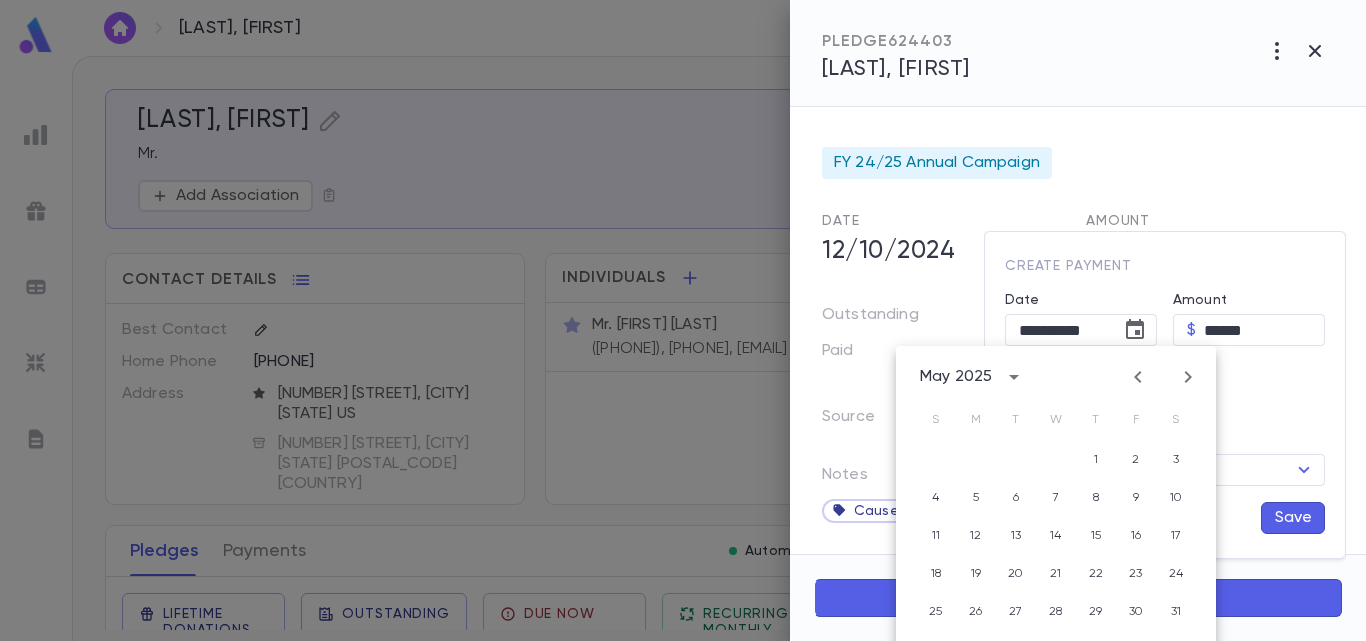 click at bounding box center (1138, 377) 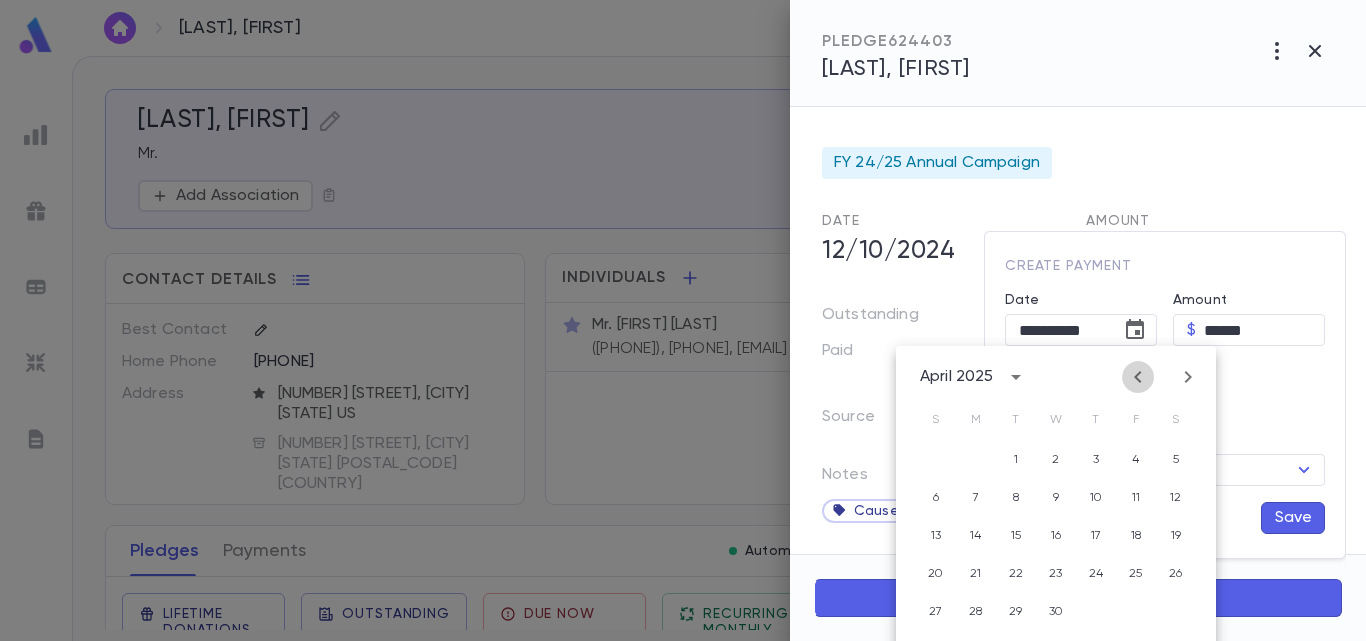 click at bounding box center (1138, 377) 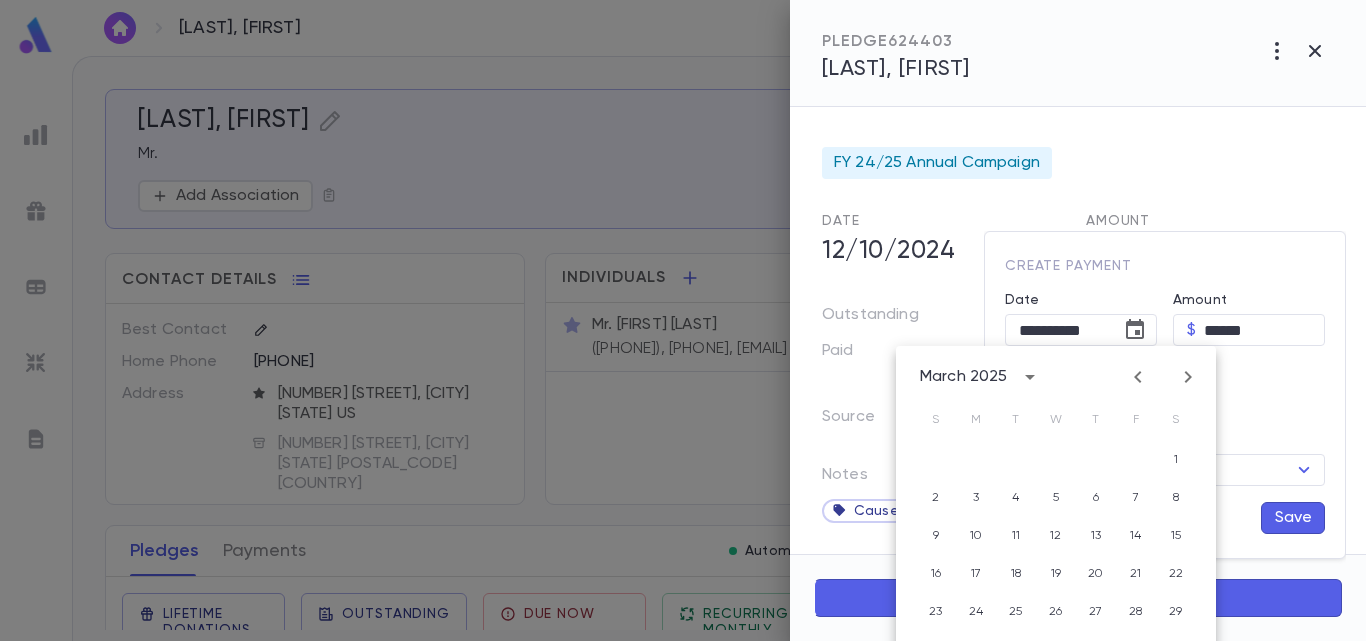 click at bounding box center (1138, 377) 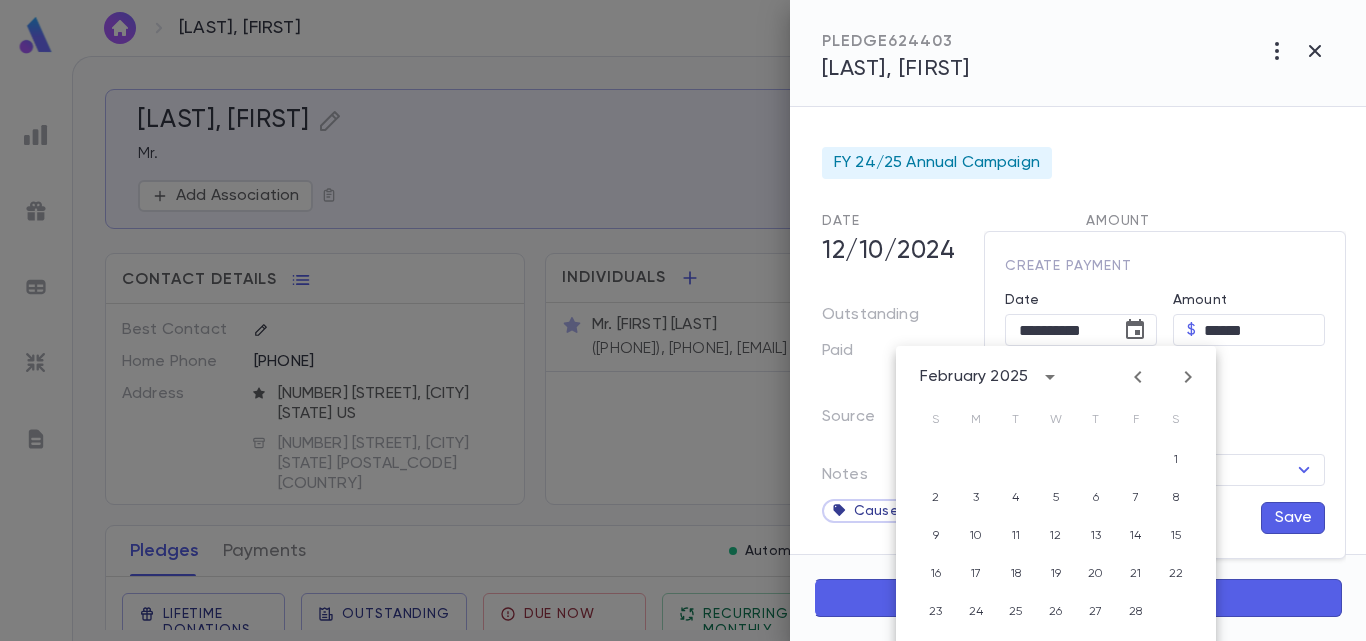 click at bounding box center (1138, 377) 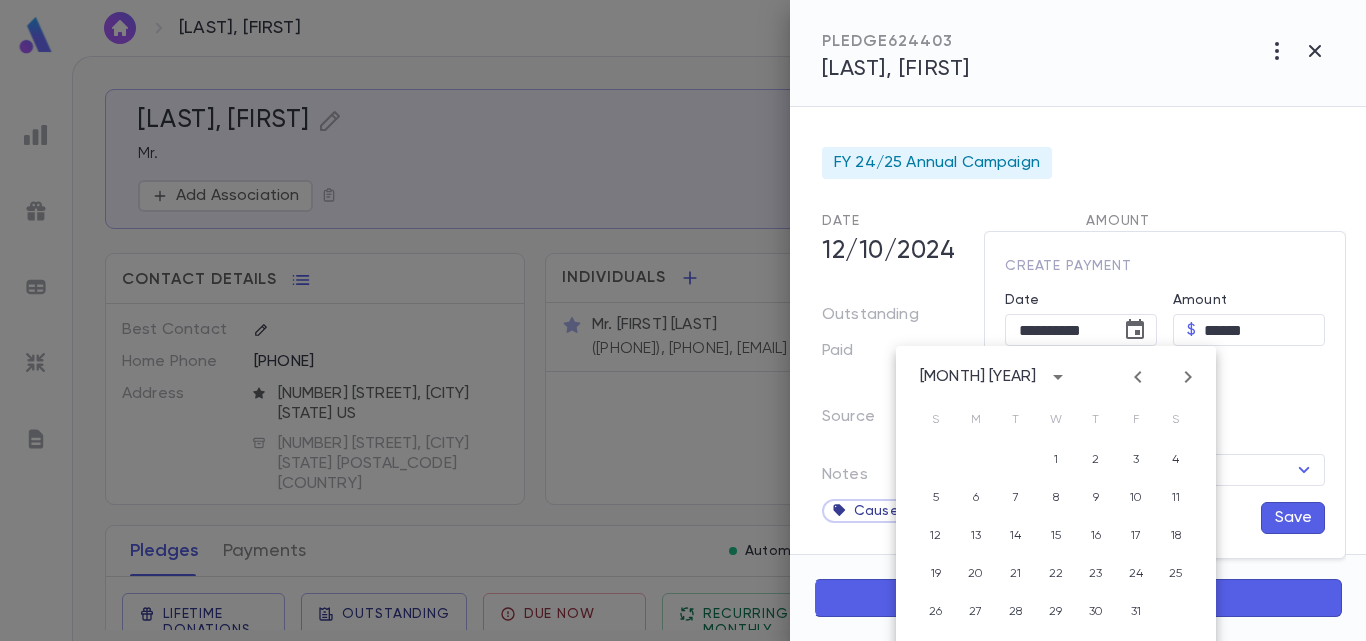click at bounding box center (1138, 377) 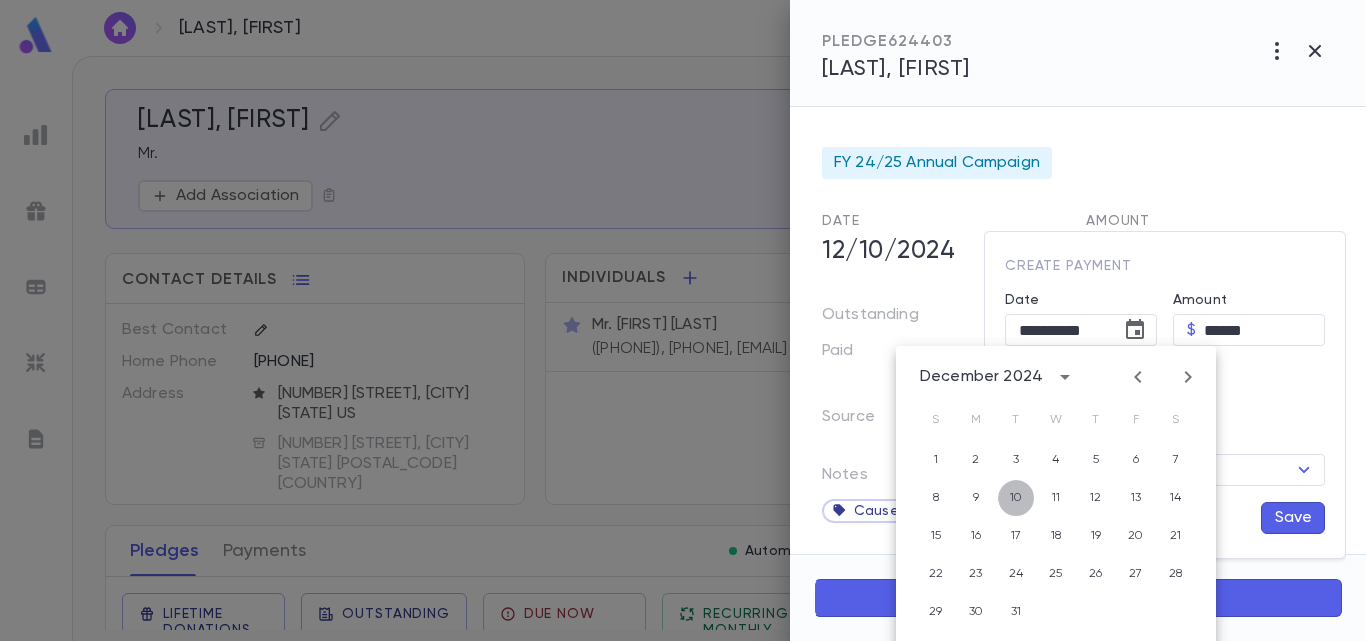 click on "10" at bounding box center (1016, 460) 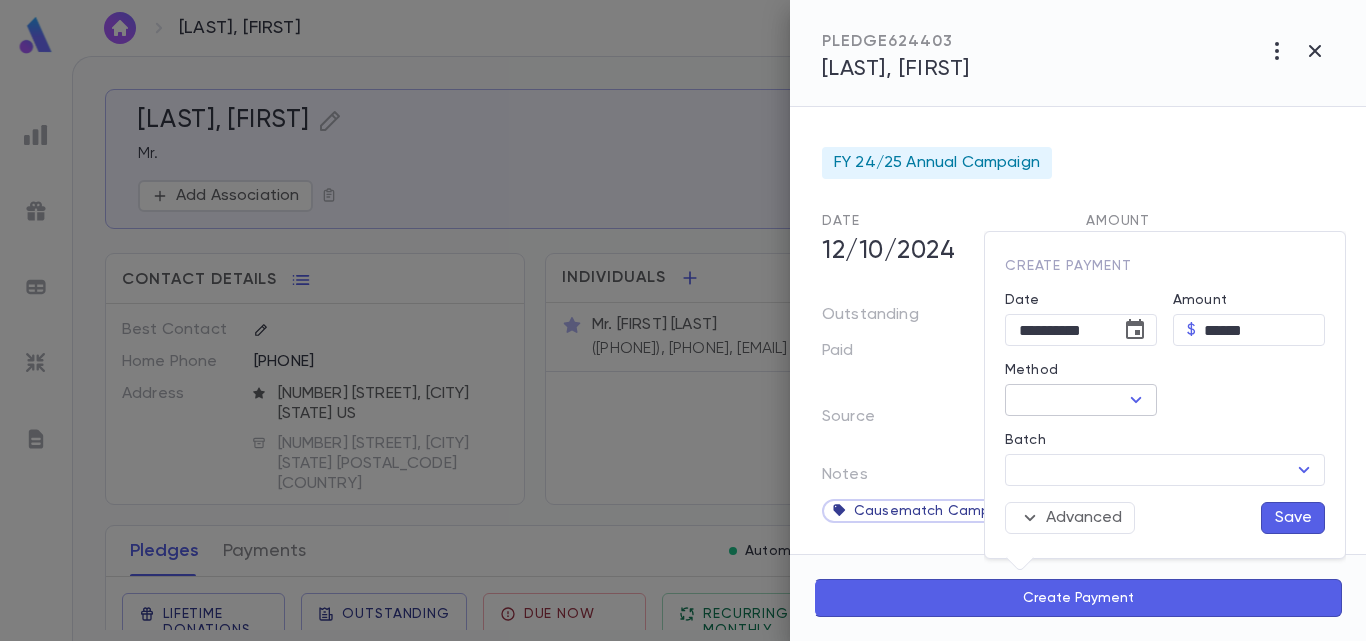 click at bounding box center (1136, 400) 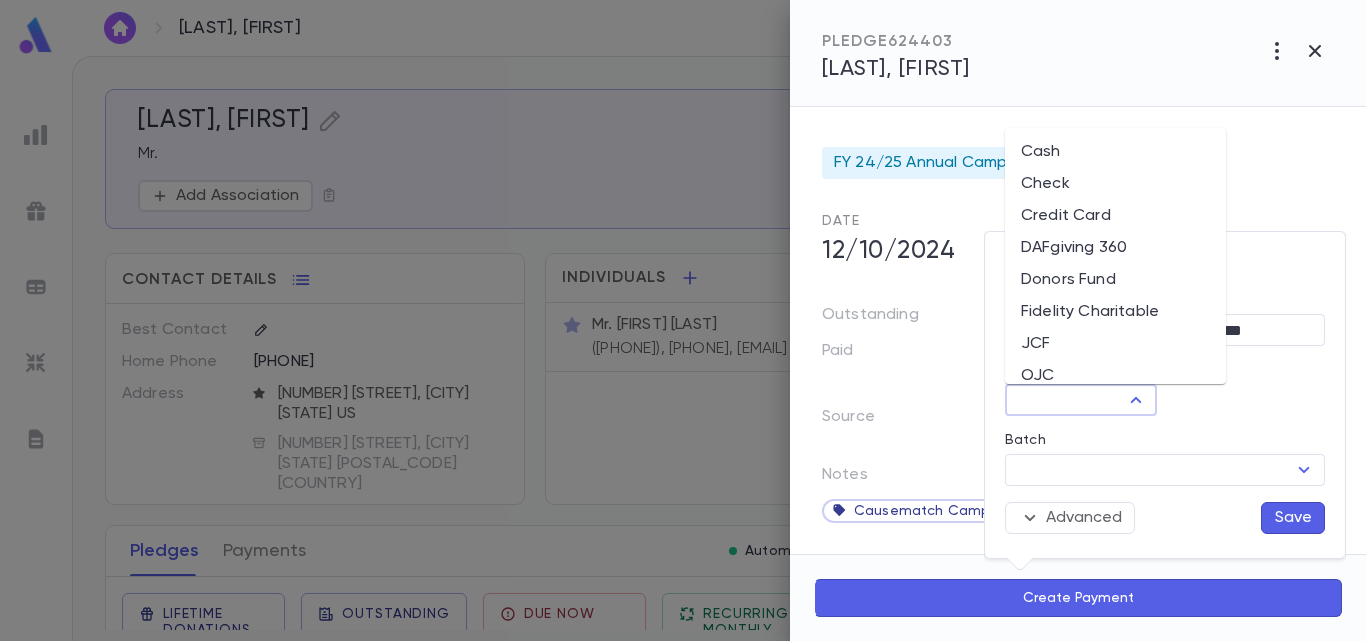 click on "Donors Fund" at bounding box center [1115, 280] 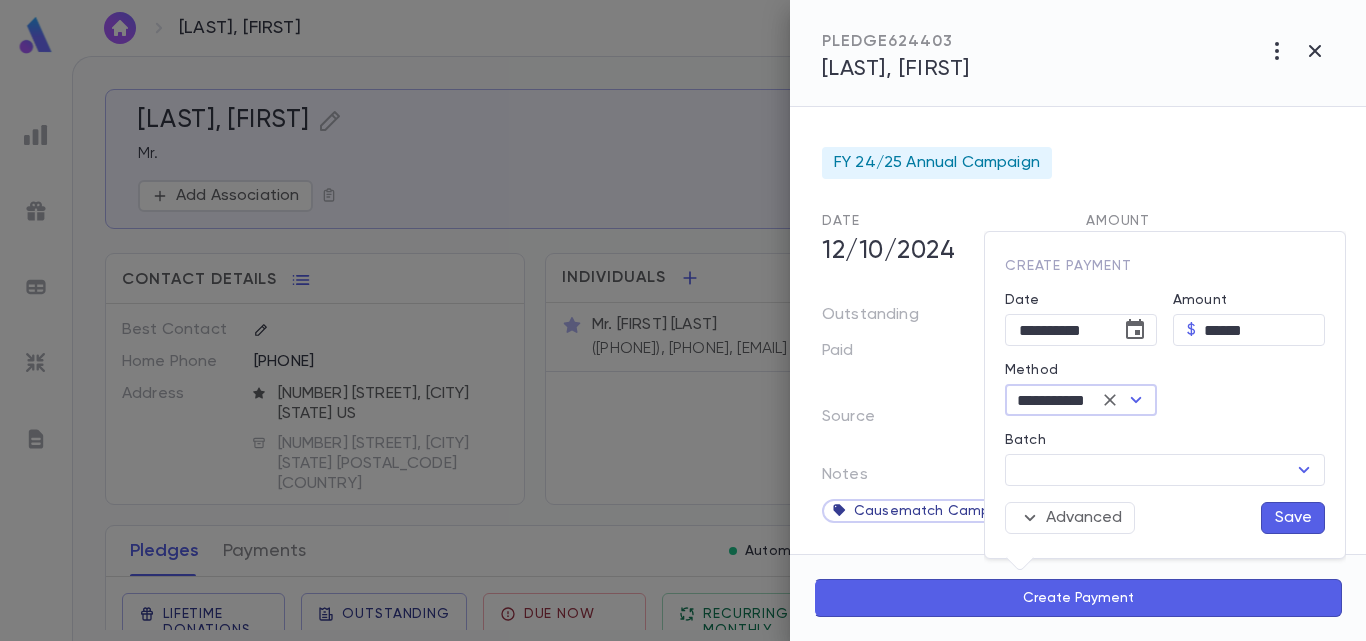 click on "Save" at bounding box center (1293, 518) 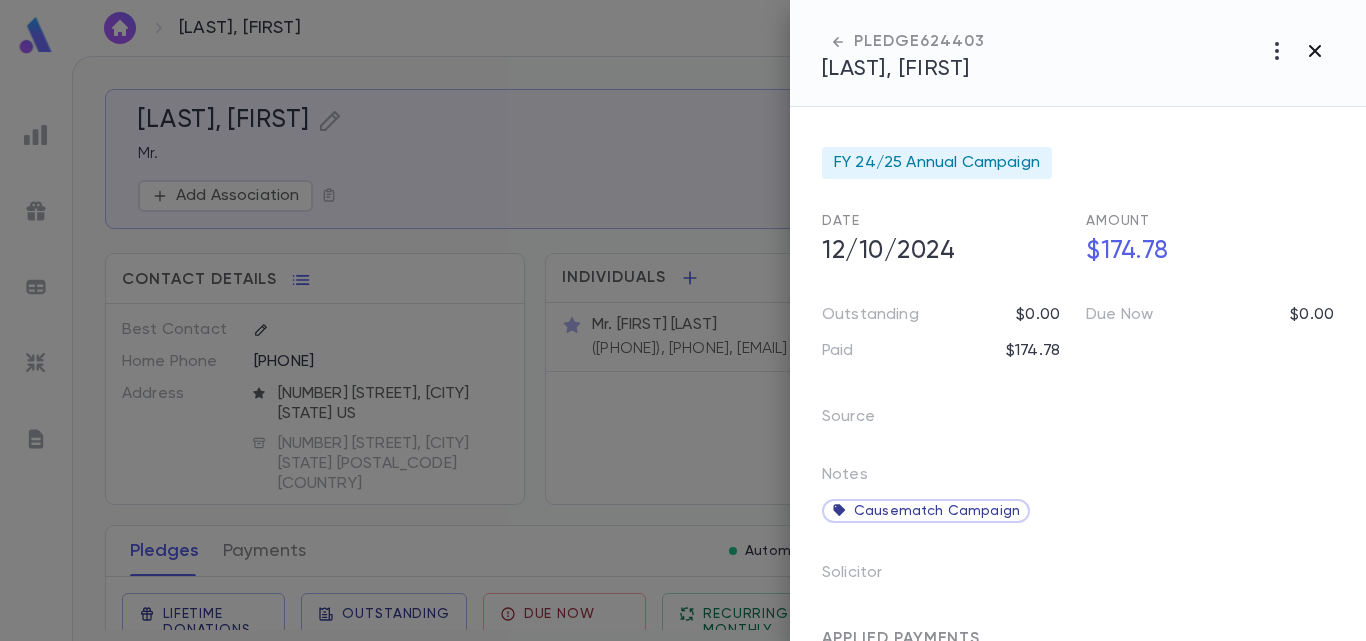 click at bounding box center (1277, 51) 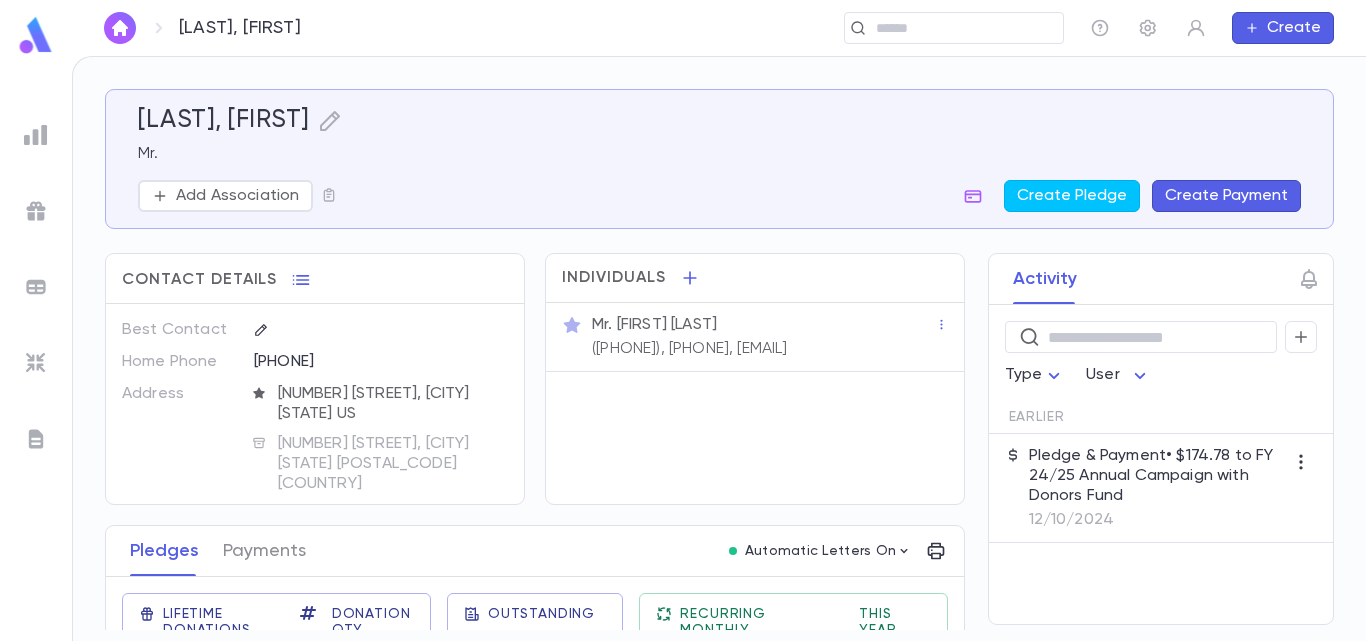 click at bounding box center (120, 28) 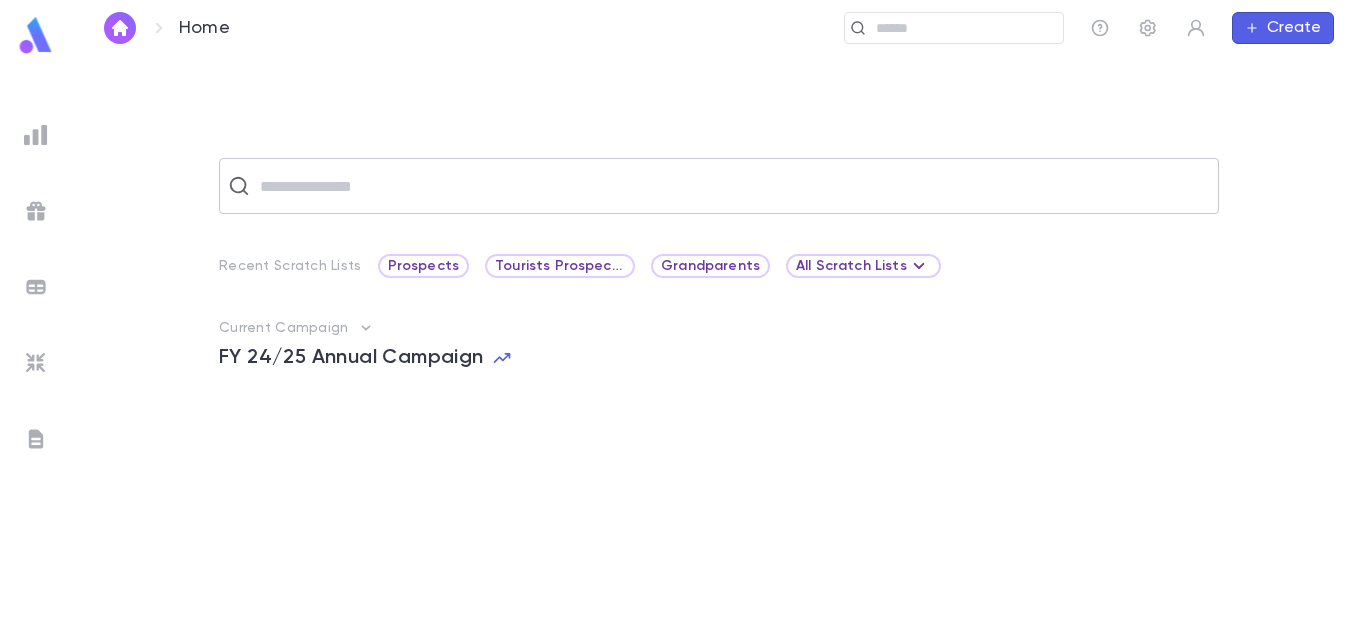 click on "​" at bounding box center [719, 186] 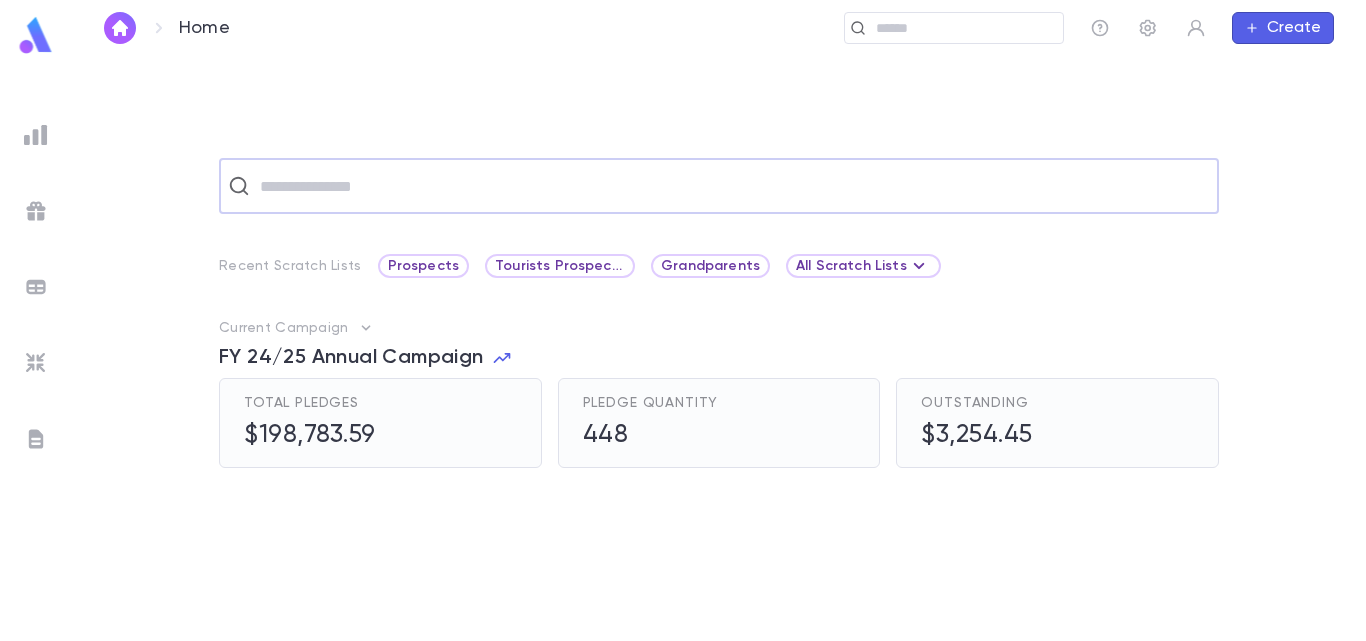 paste on "**********" 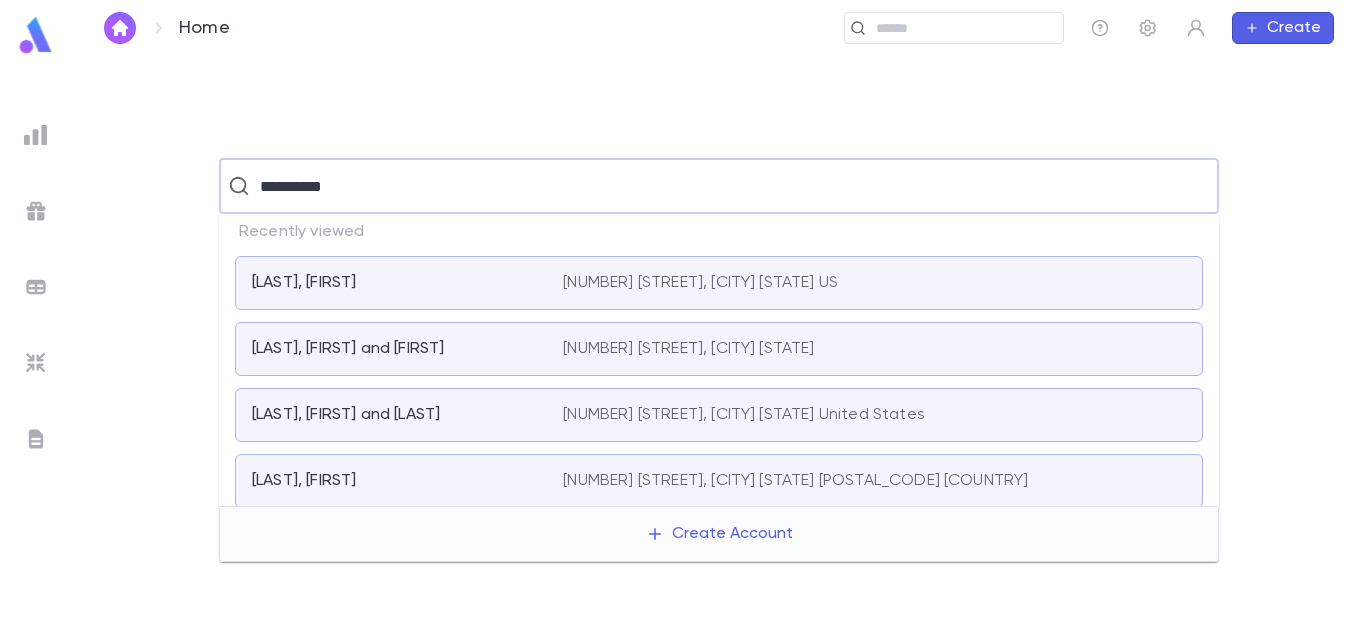 type on "**********" 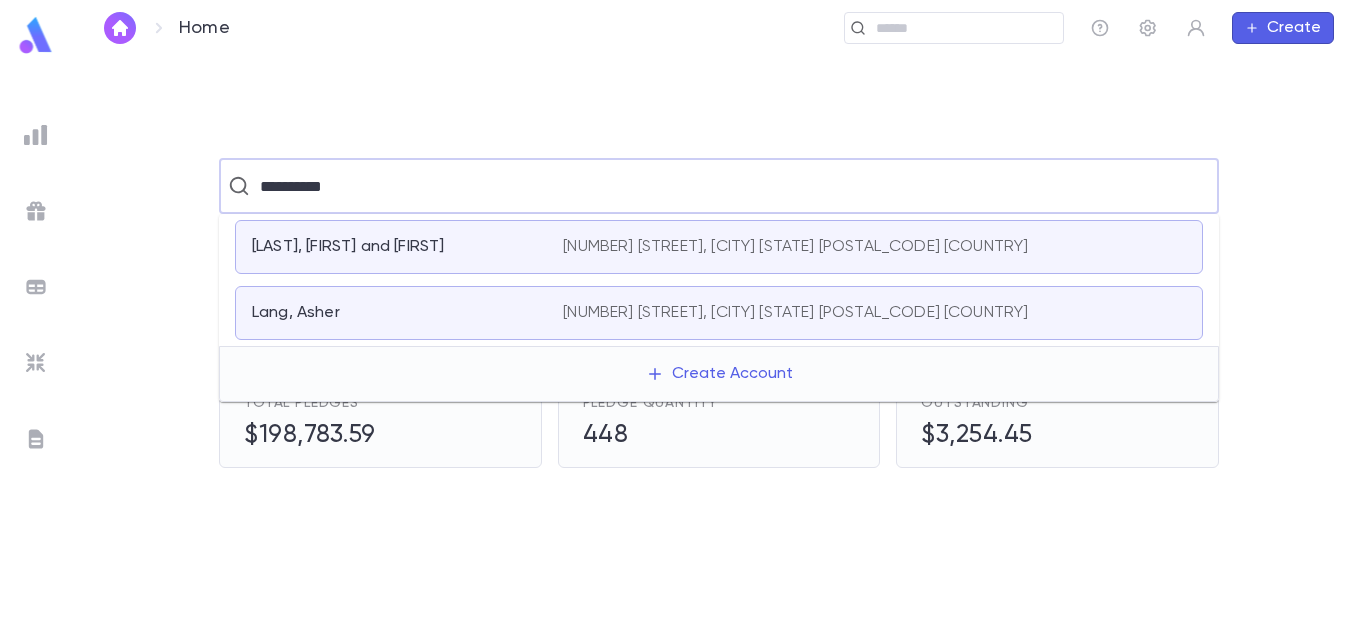 click on "[LAST], [FIRST] and [FIRST]" at bounding box center (348, 247) 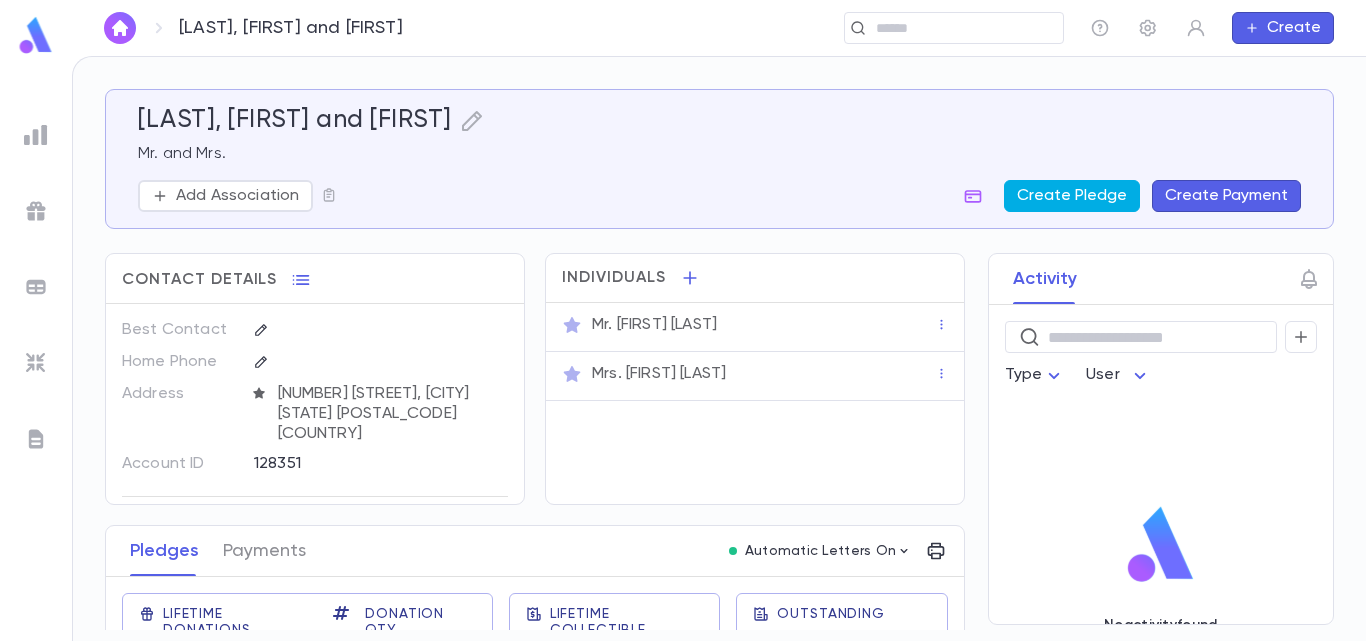 click on "Create Pledge" at bounding box center (1072, 196) 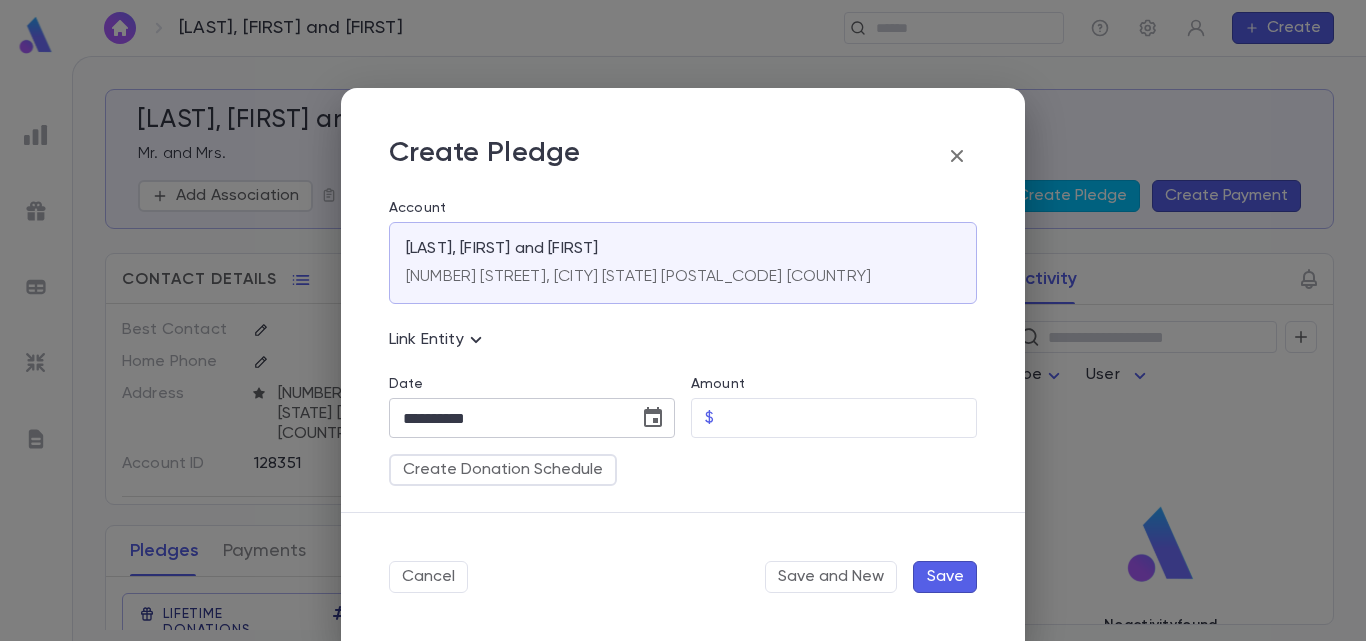 click at bounding box center [653, 418] 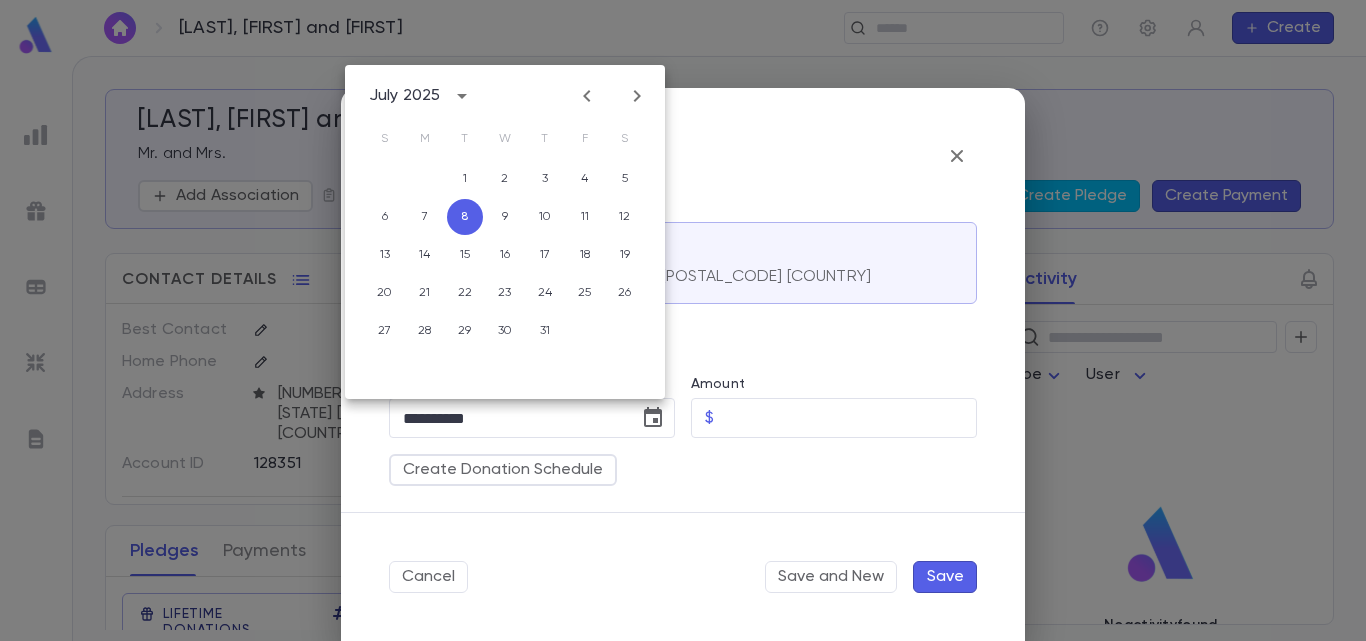 click at bounding box center [587, 96] 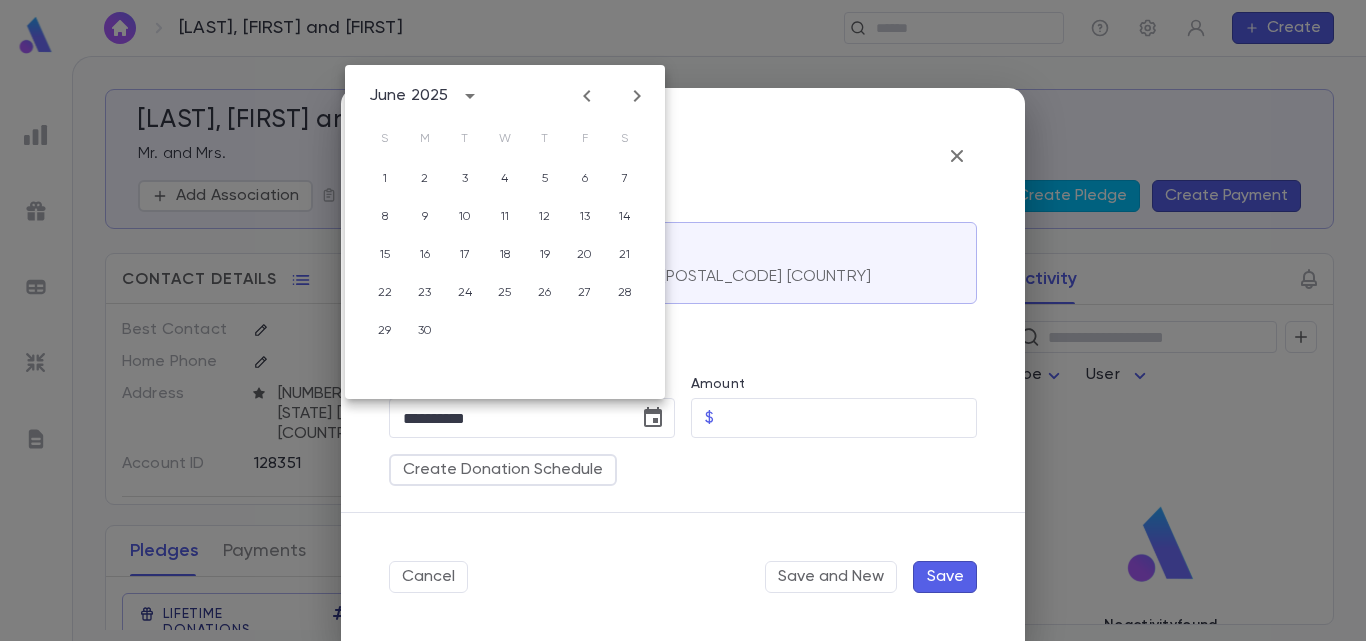 click at bounding box center [587, 96] 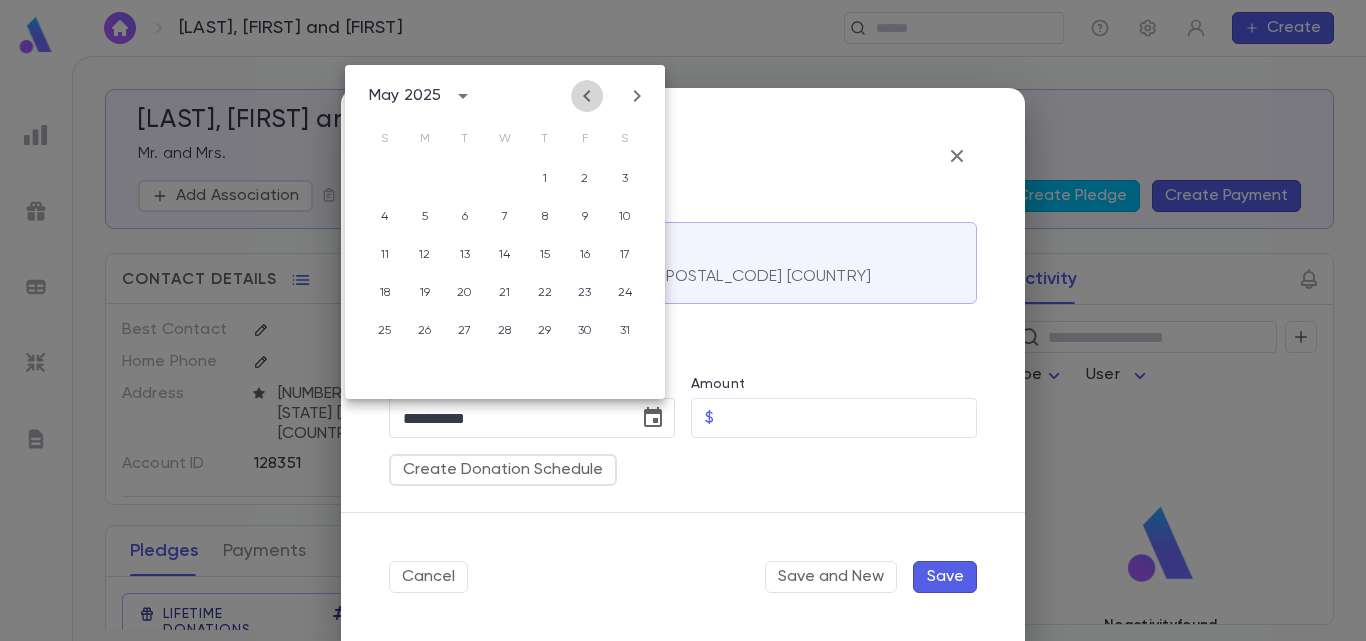 click at bounding box center (587, 96) 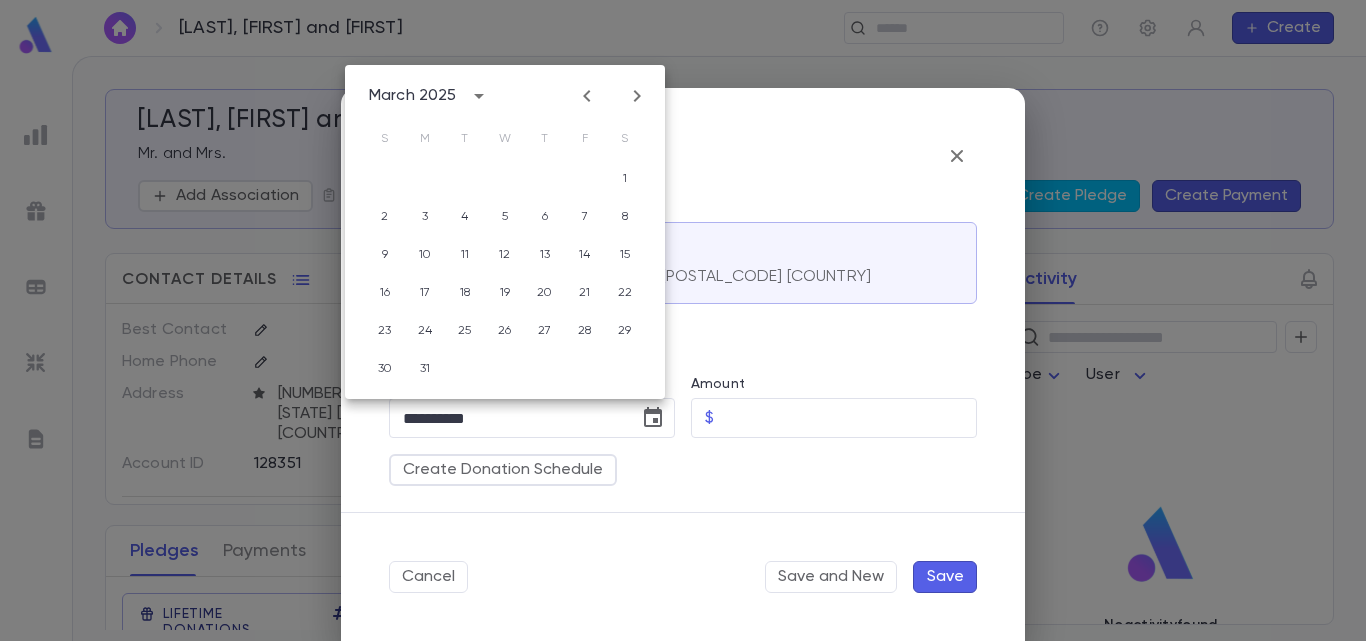 click at bounding box center [587, 96] 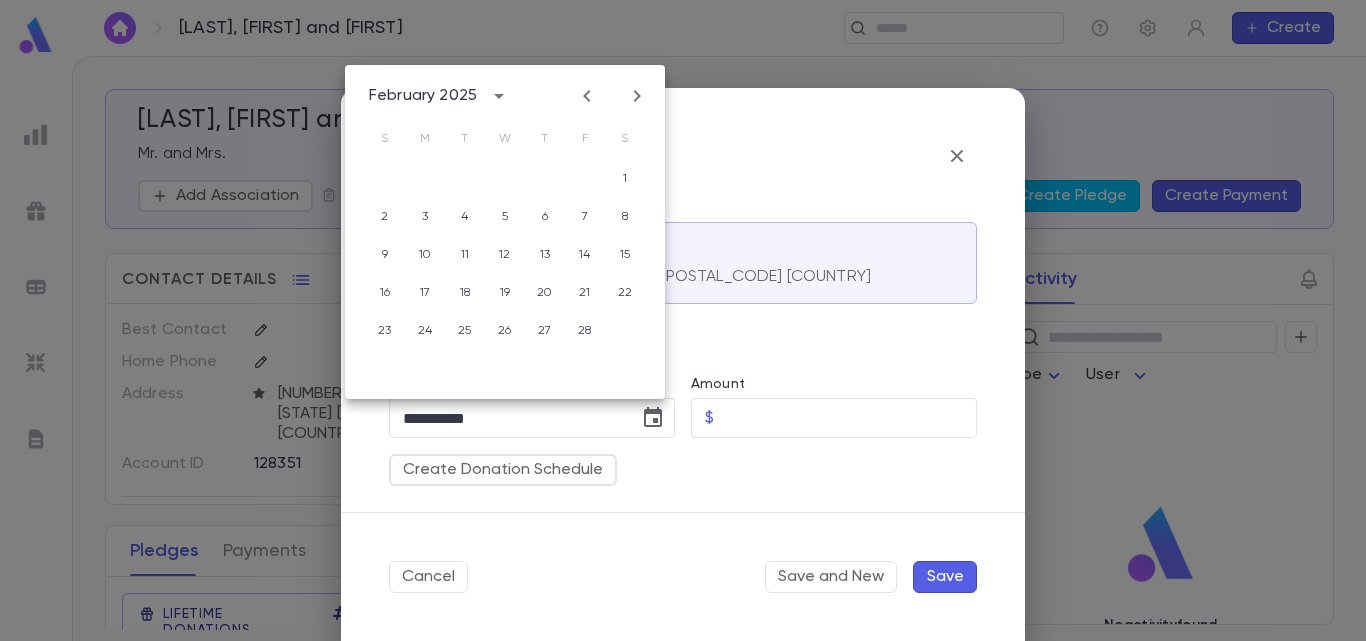 click at bounding box center (587, 96) 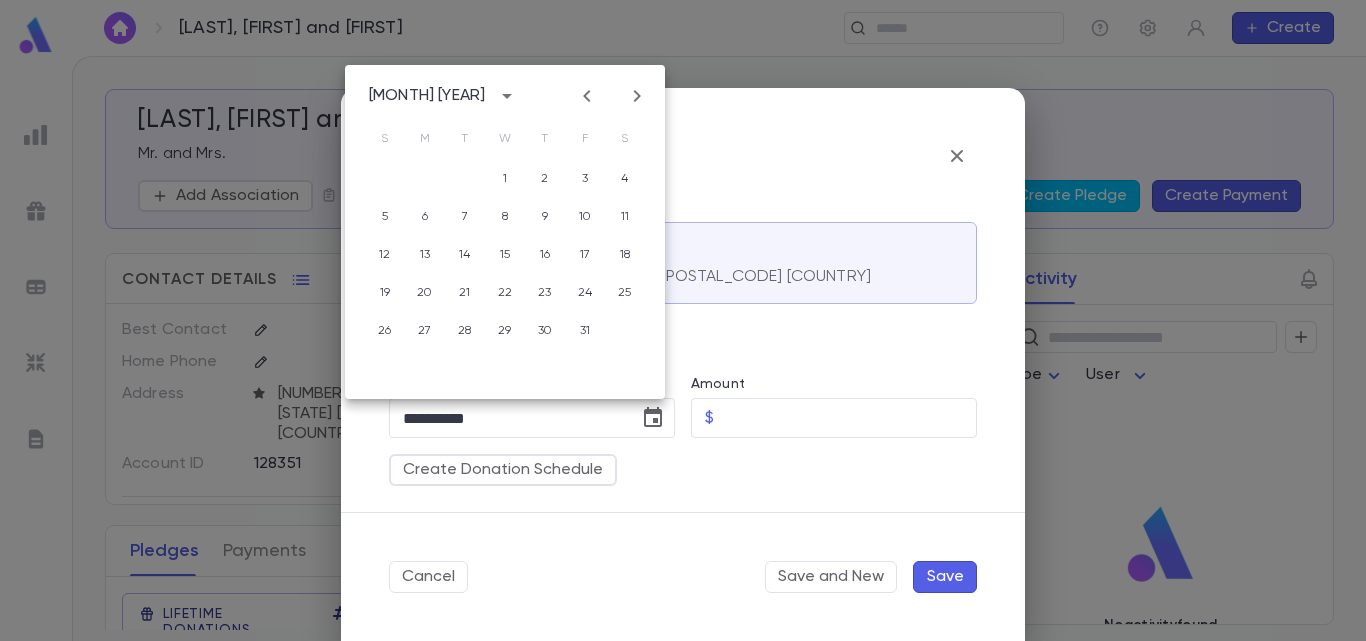 click at bounding box center (587, 96) 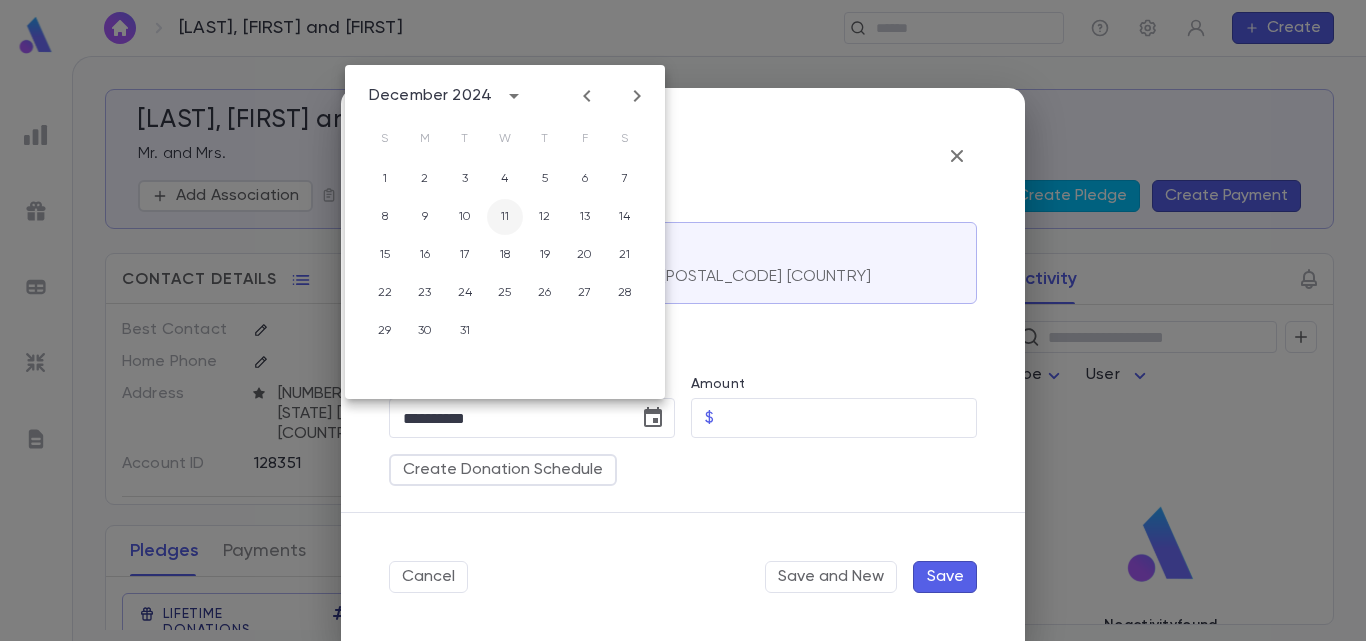 click on "11" at bounding box center [505, 179] 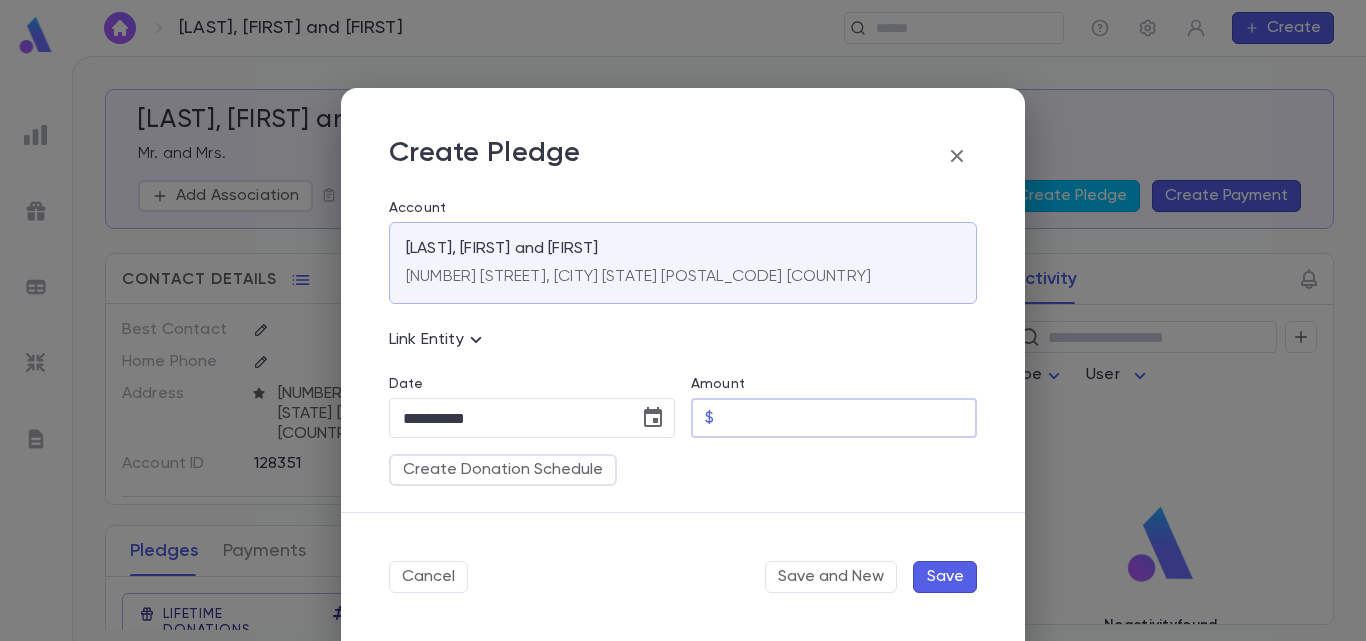 click on "Amount" at bounding box center (849, 418) 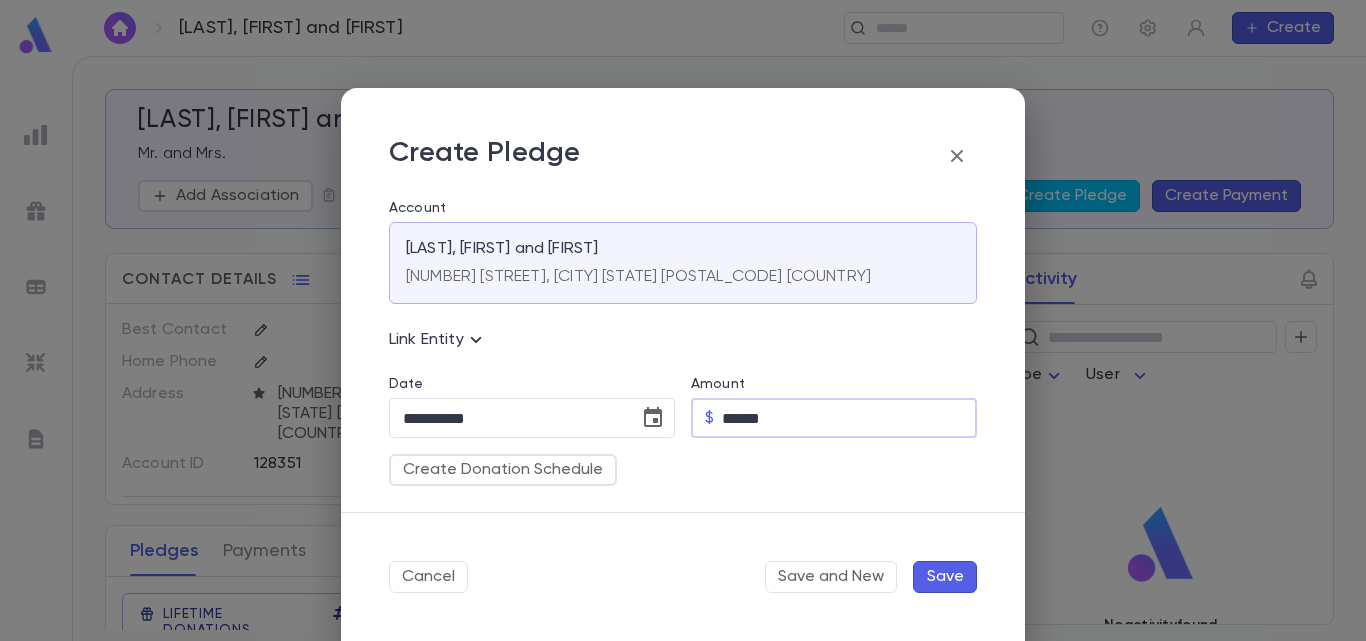 type on "******" 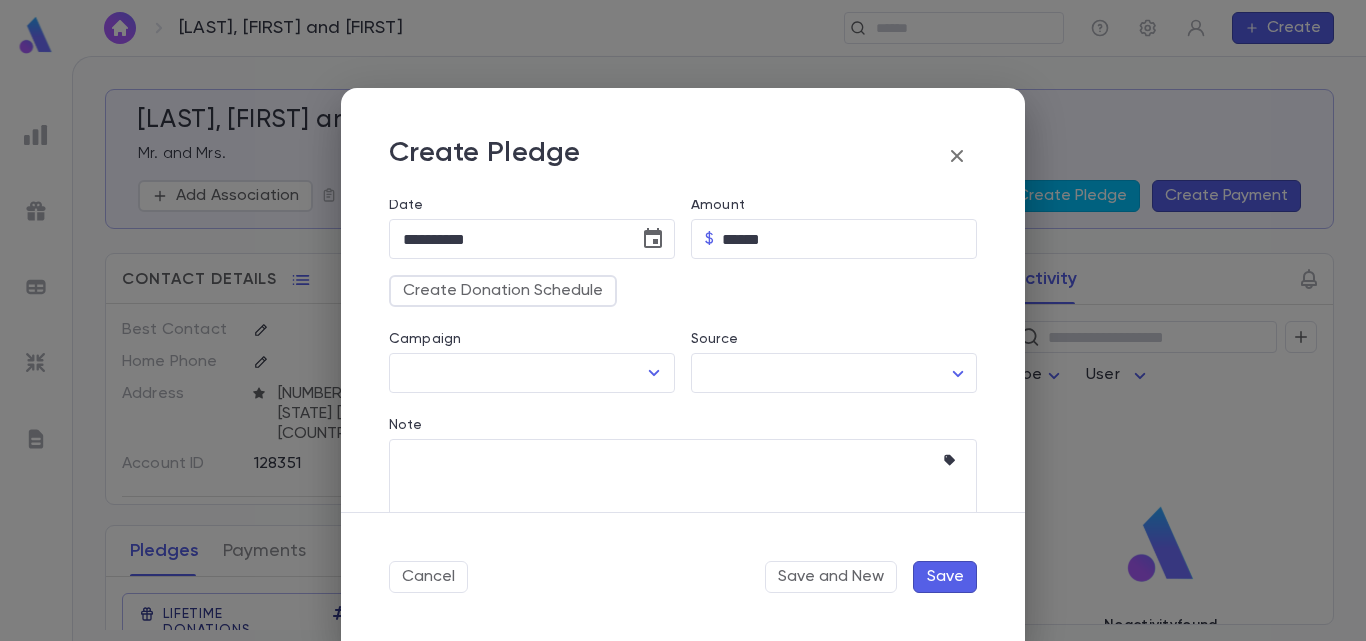 scroll, scrollTop: 254, scrollLeft: 0, axis: vertical 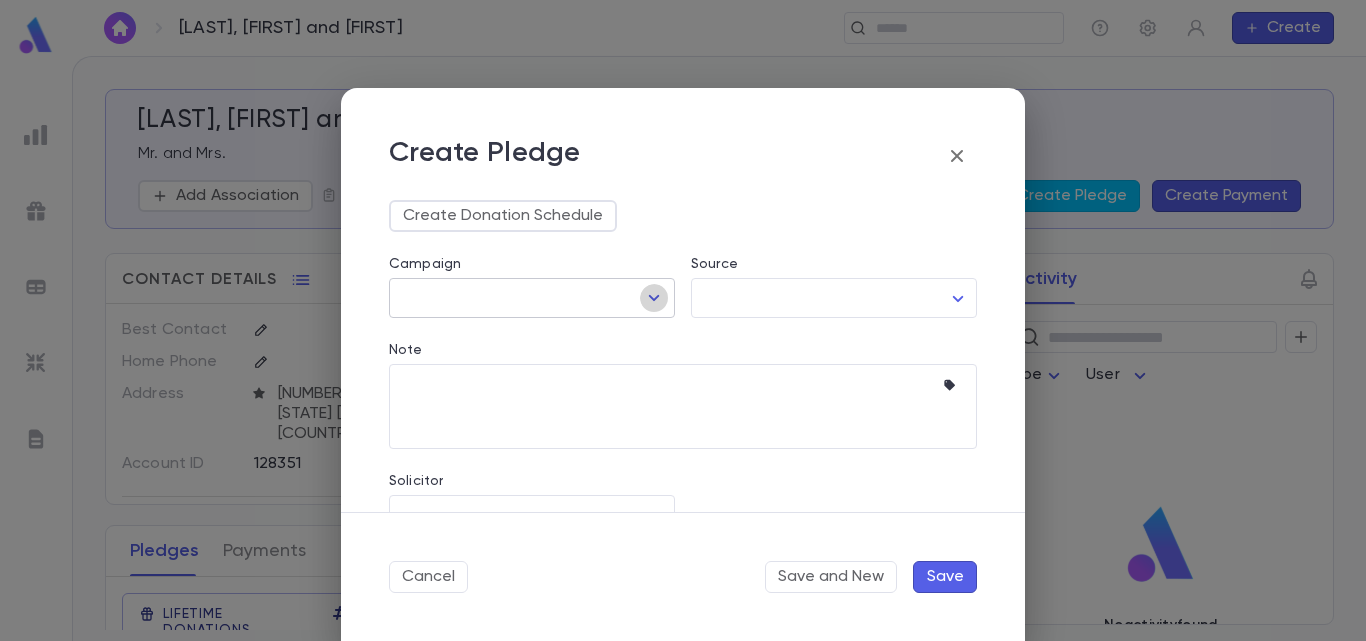 click at bounding box center [654, 298] 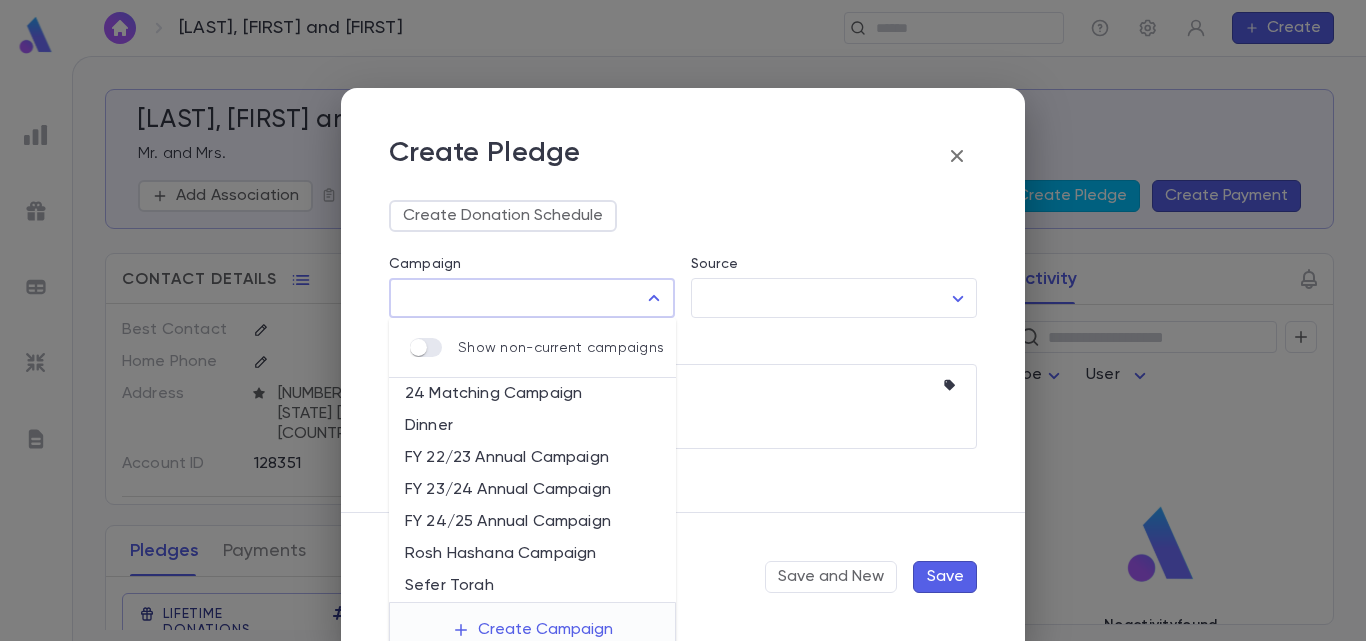 click on "FY 24/25 Annual Campaign" at bounding box center (532, 522) 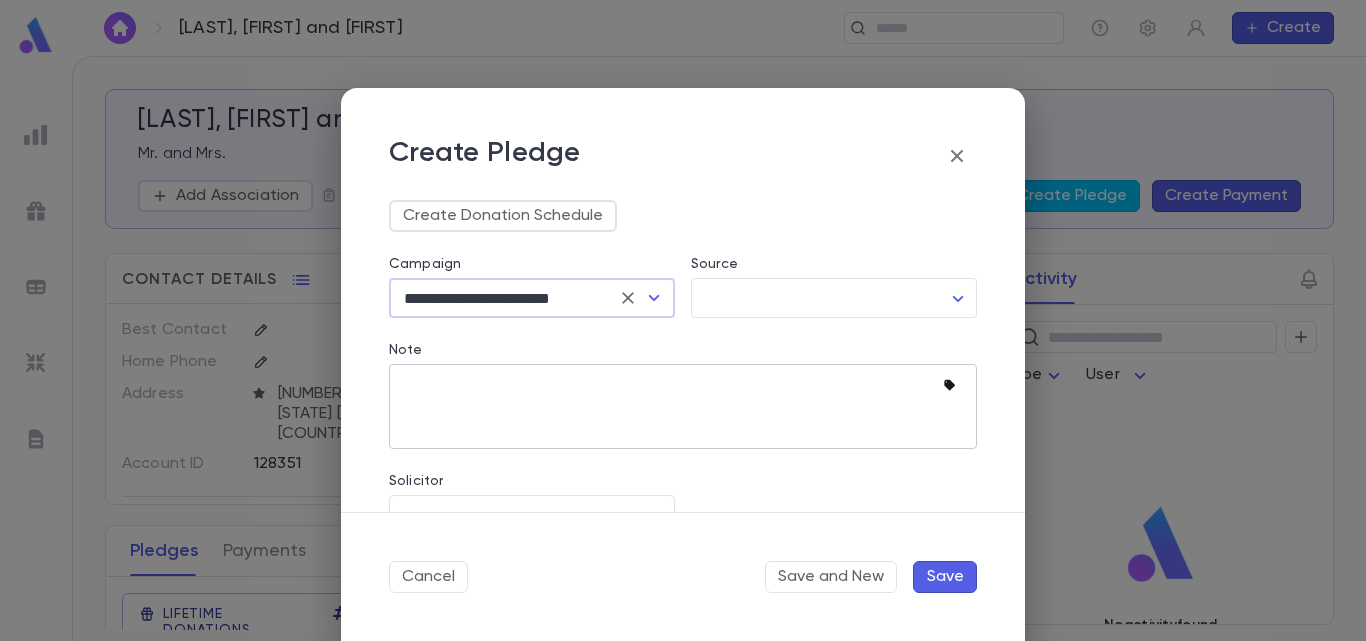 click at bounding box center [953, 386] 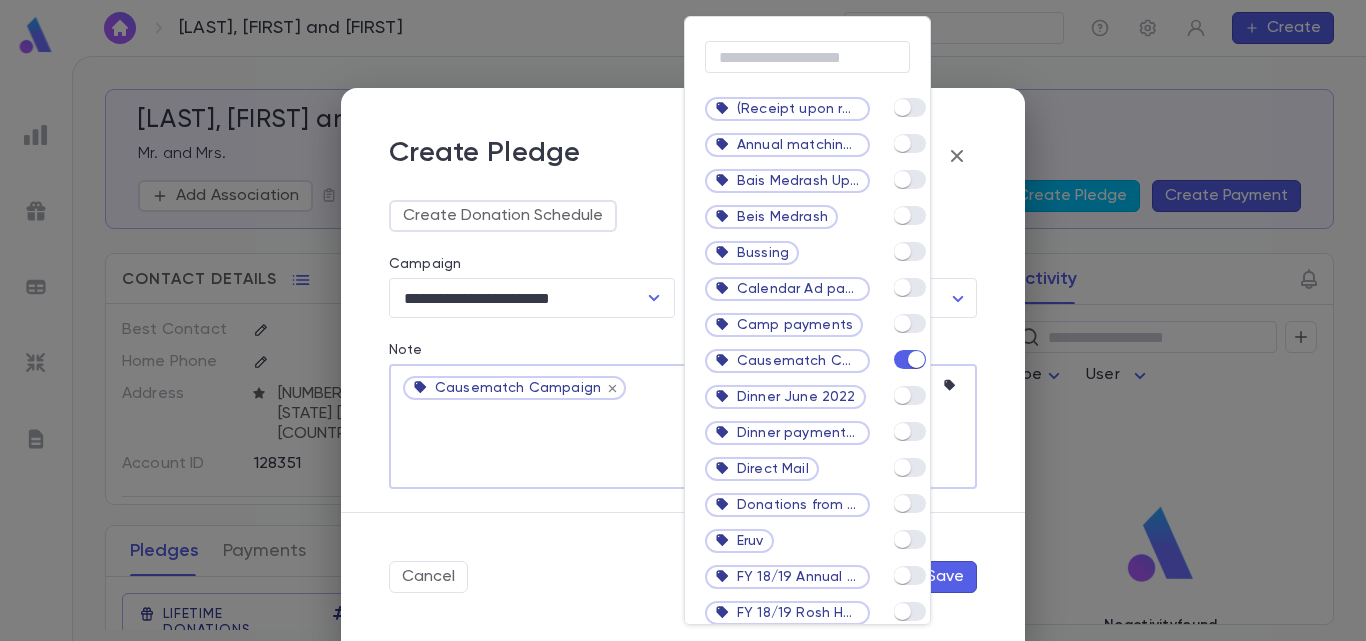 click at bounding box center [683, 320] 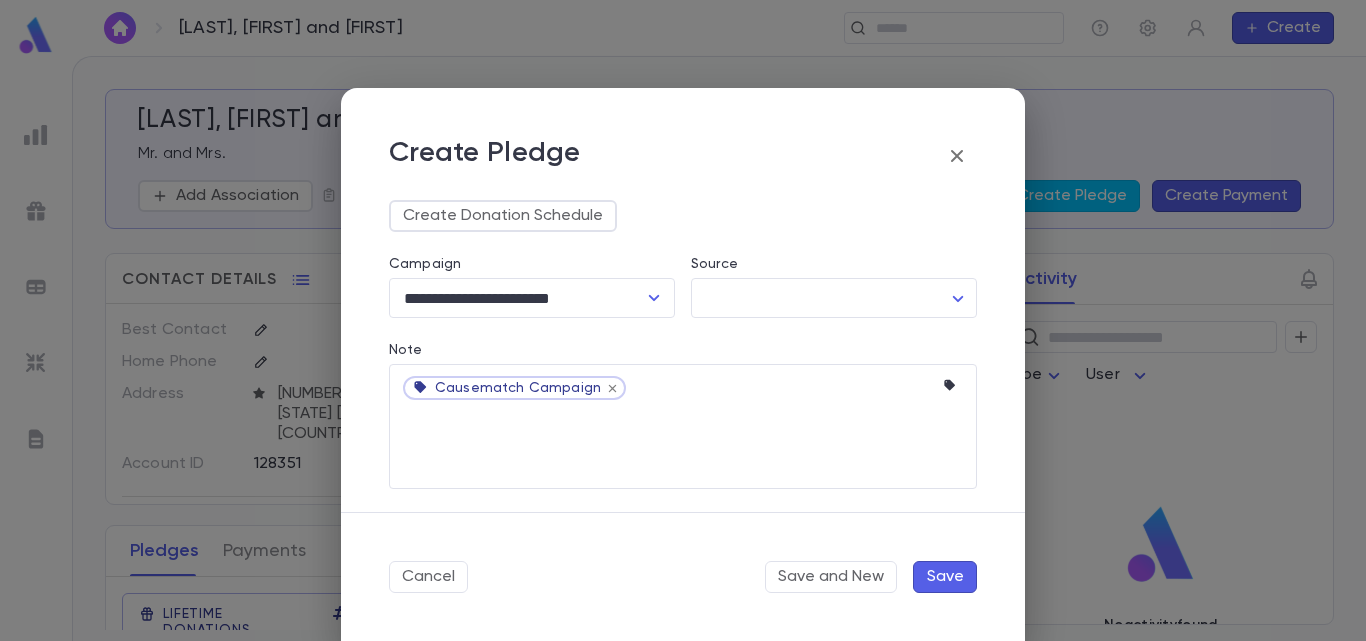 click on "Save" at bounding box center (945, 577) 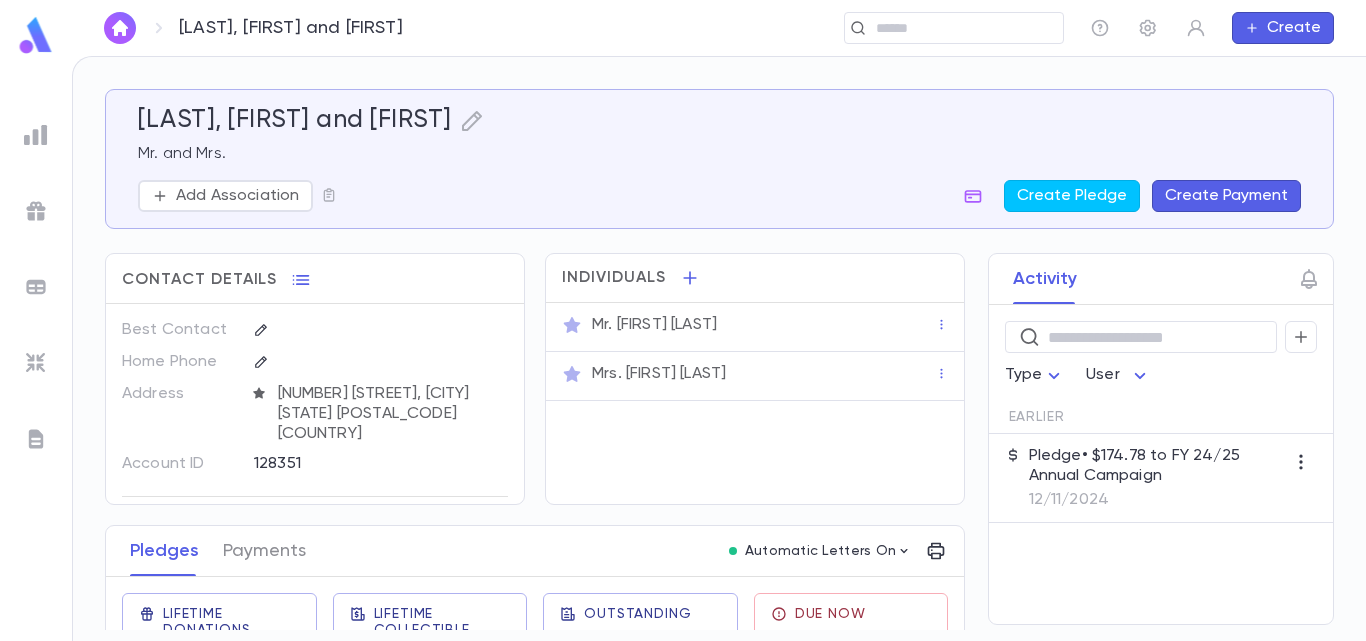 click on "12/11/2024" at bounding box center [1157, 500] 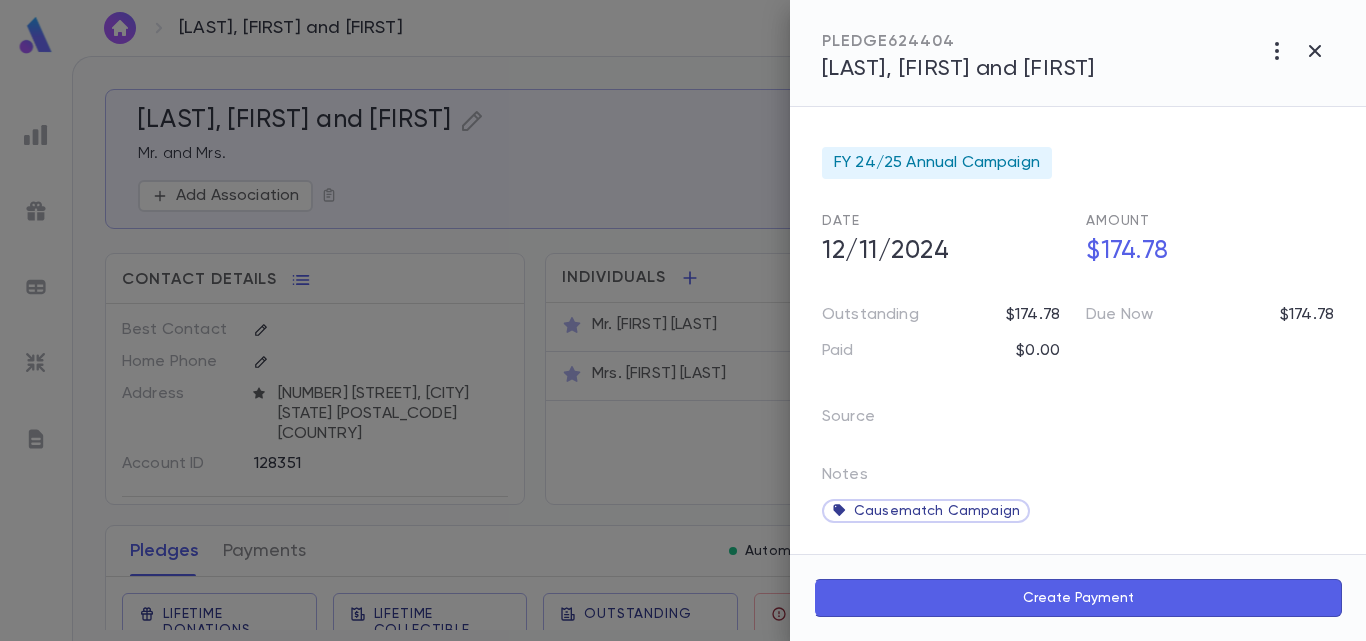 click on "Create Payment" at bounding box center [1078, 598] 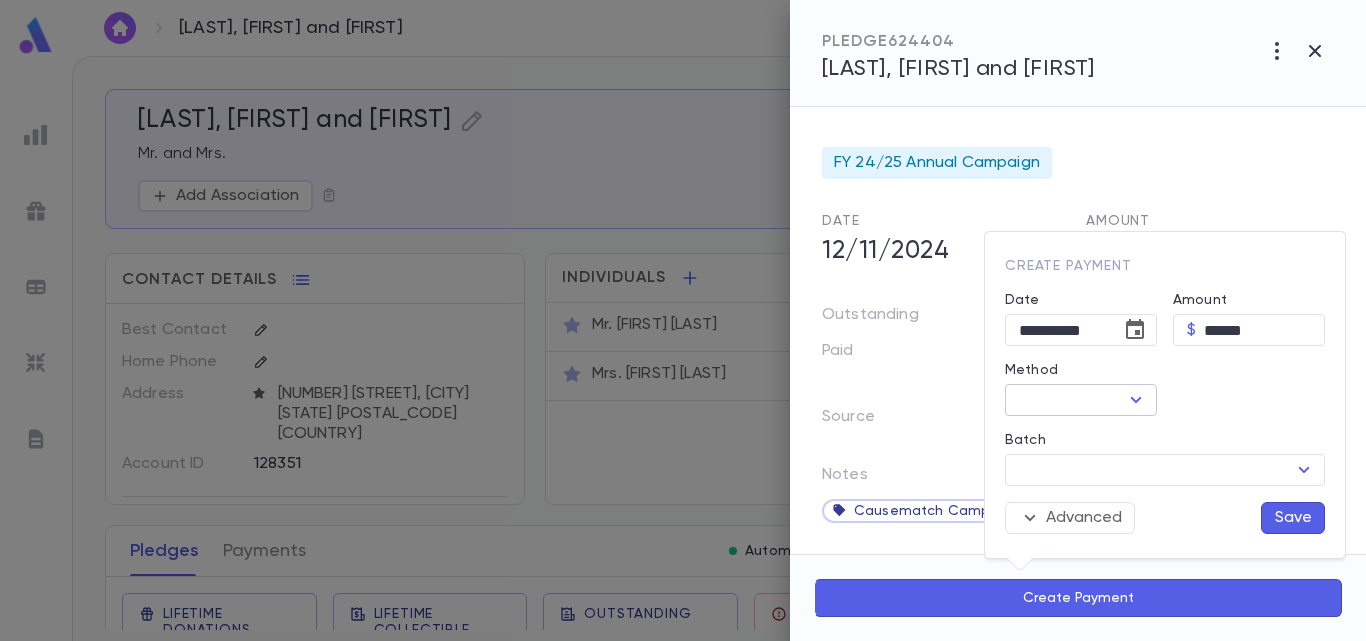 click at bounding box center (1136, 400) 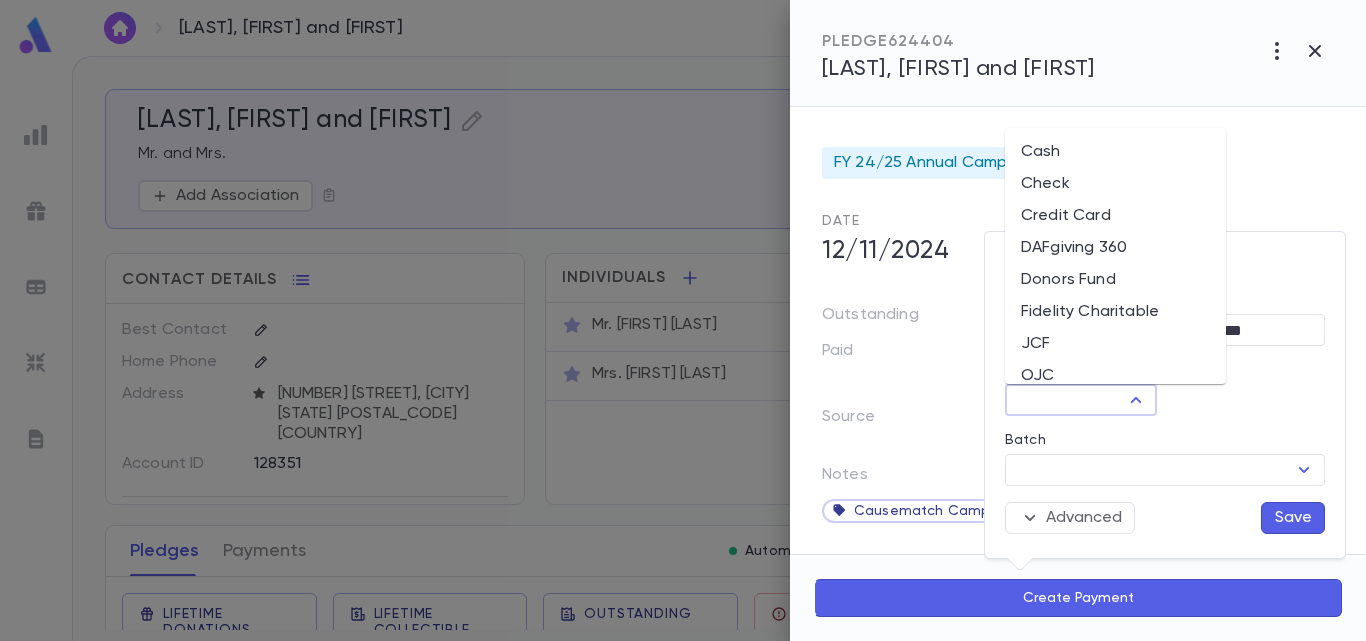 click on "Donors Fund" at bounding box center (1115, 280) 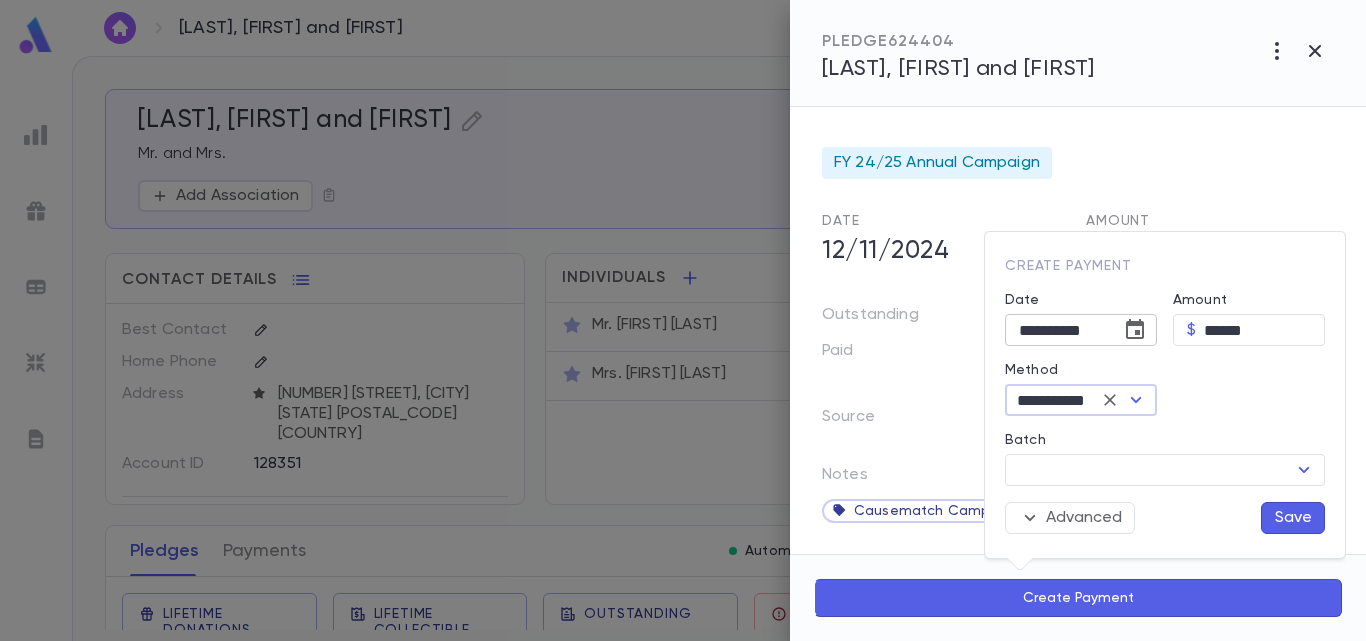 click at bounding box center (1135, 330) 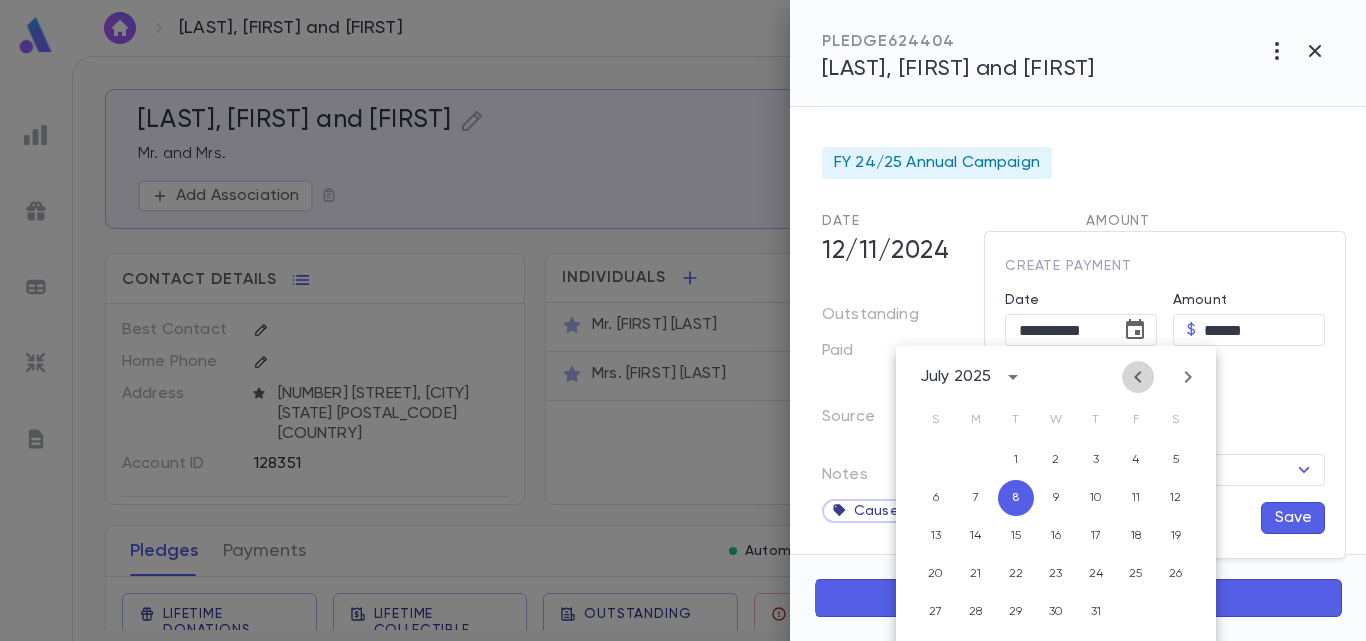 click at bounding box center (1138, 377) 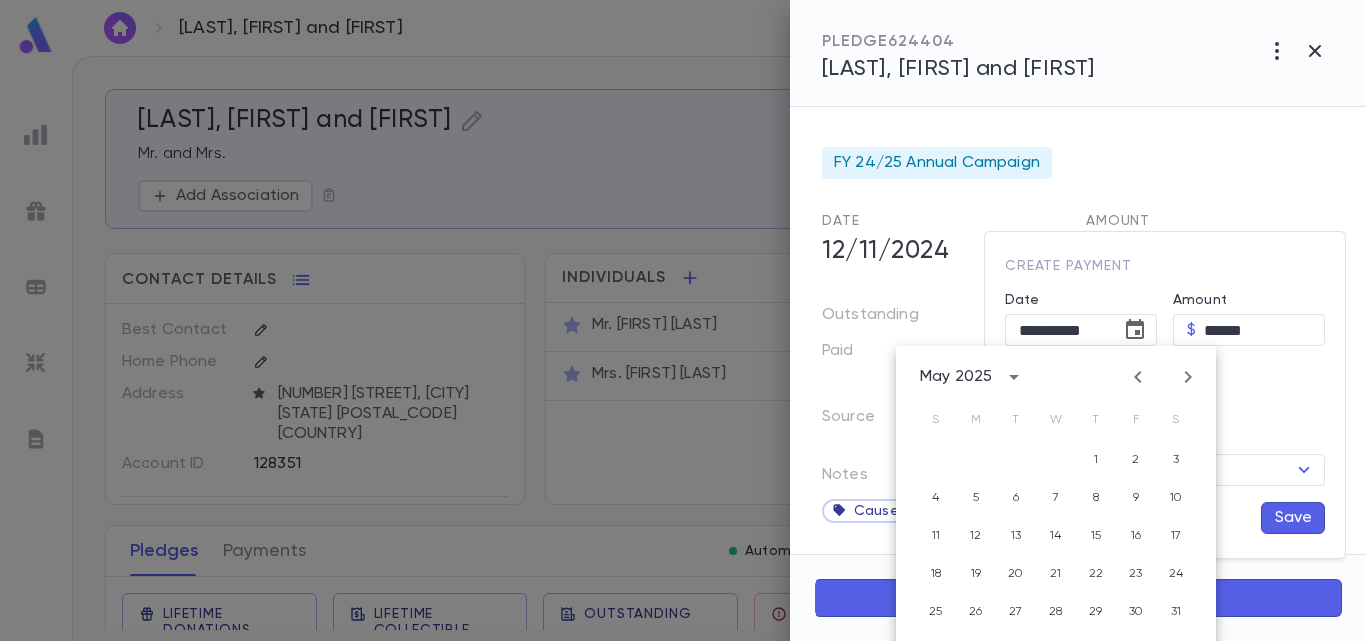 click at bounding box center (1138, 377) 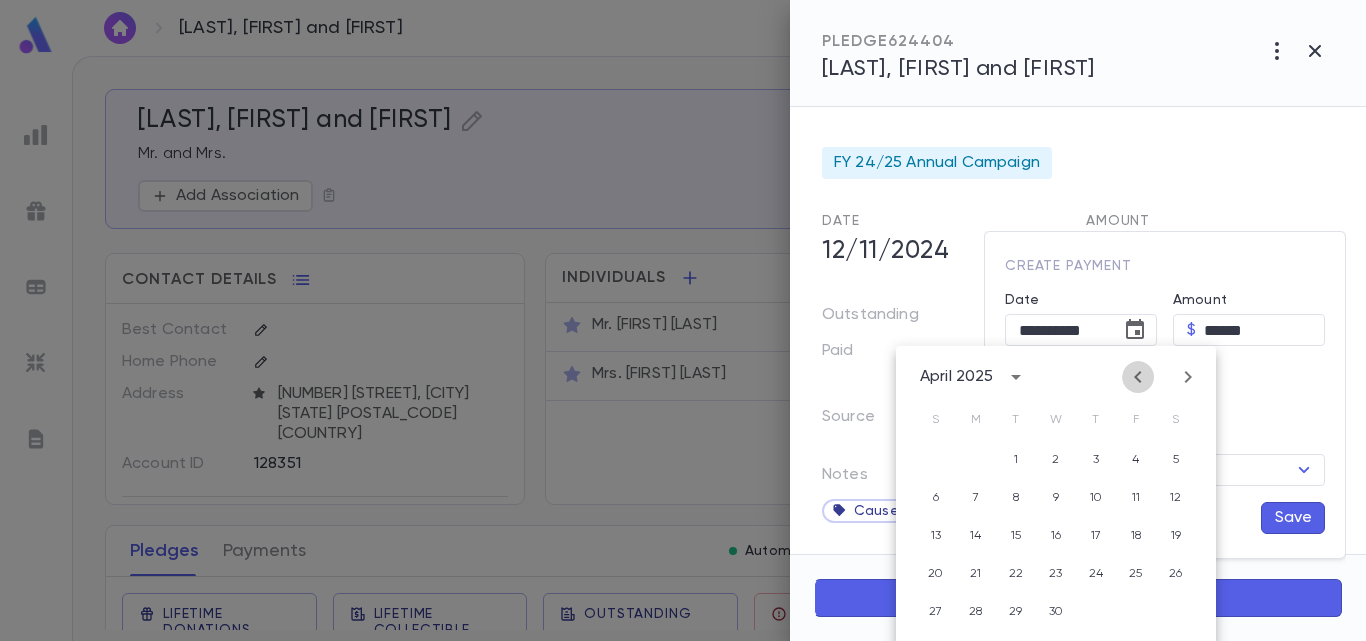 click at bounding box center [1138, 377] 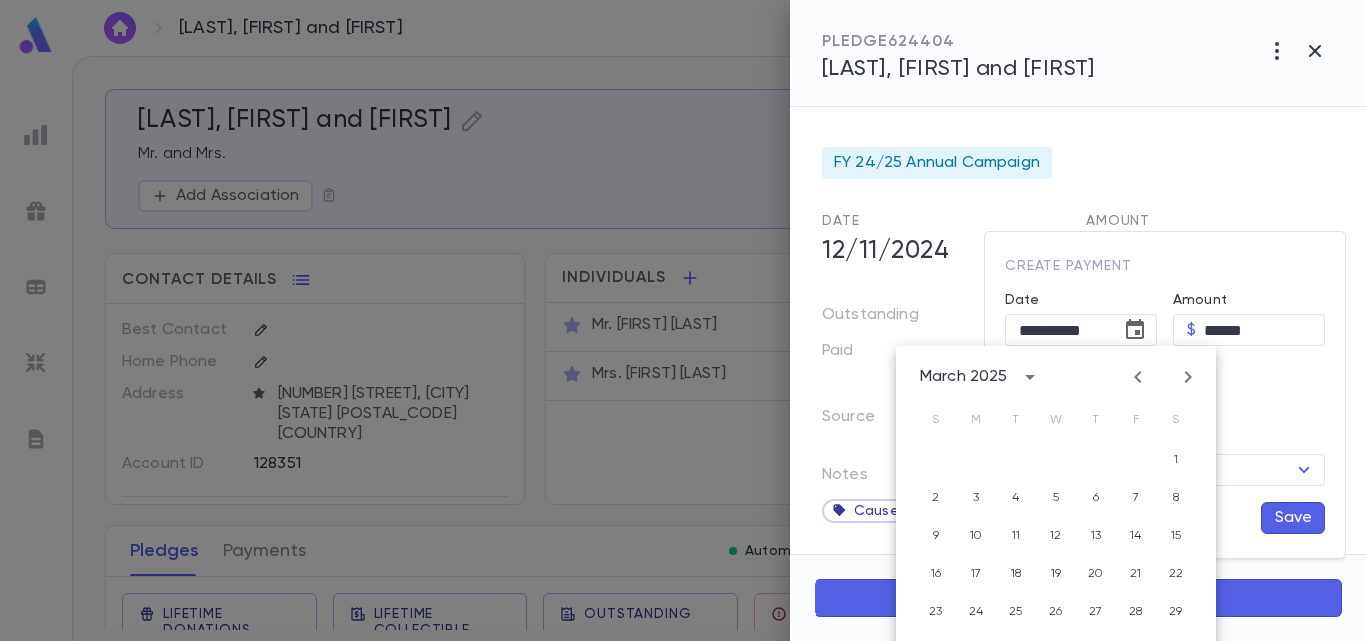 click at bounding box center [1138, 377] 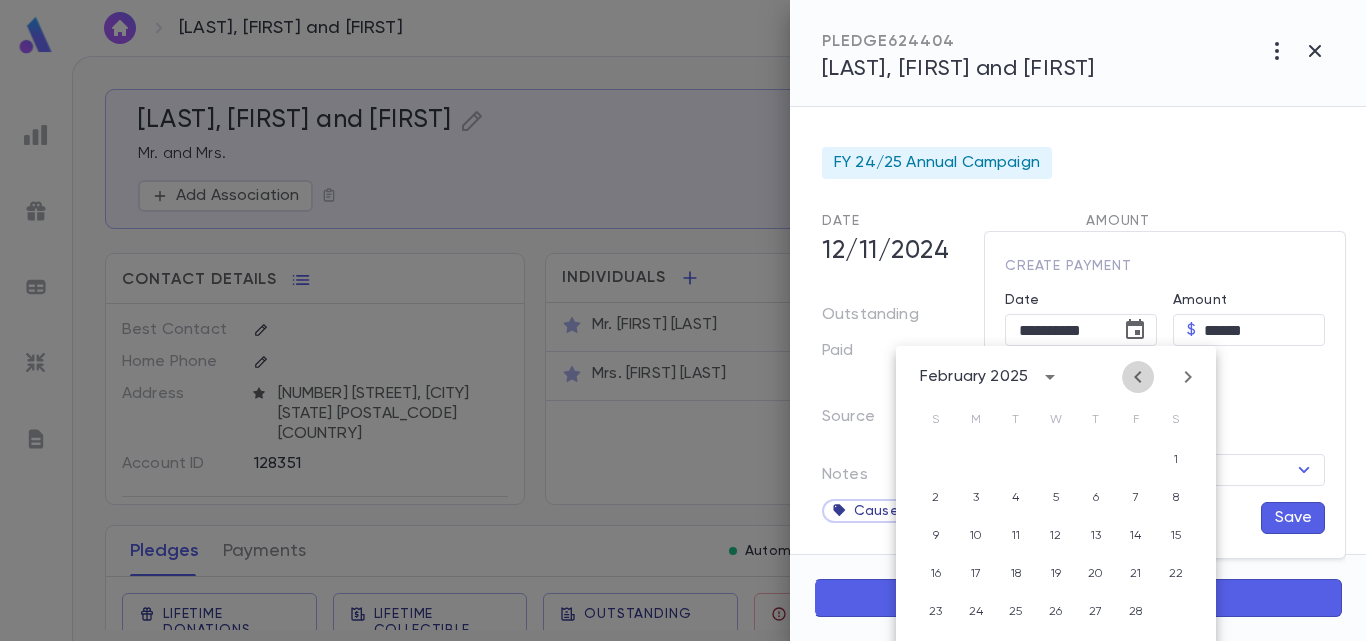 click at bounding box center [1138, 377] 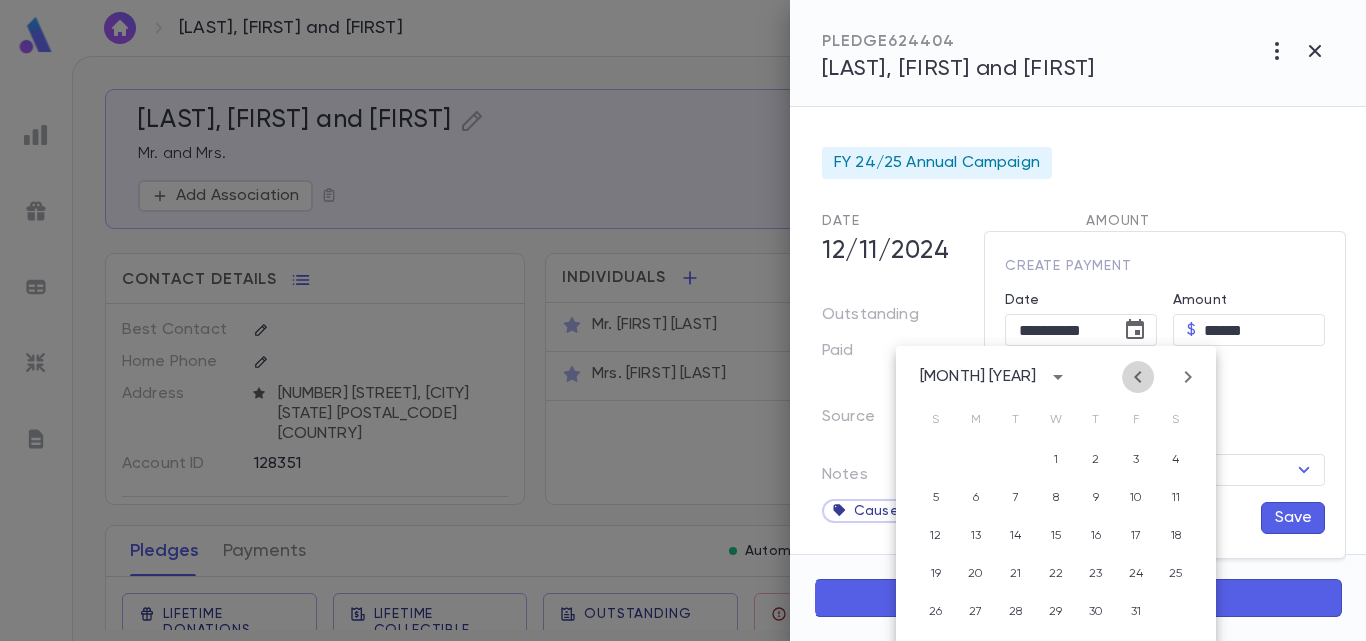 click at bounding box center [1138, 377] 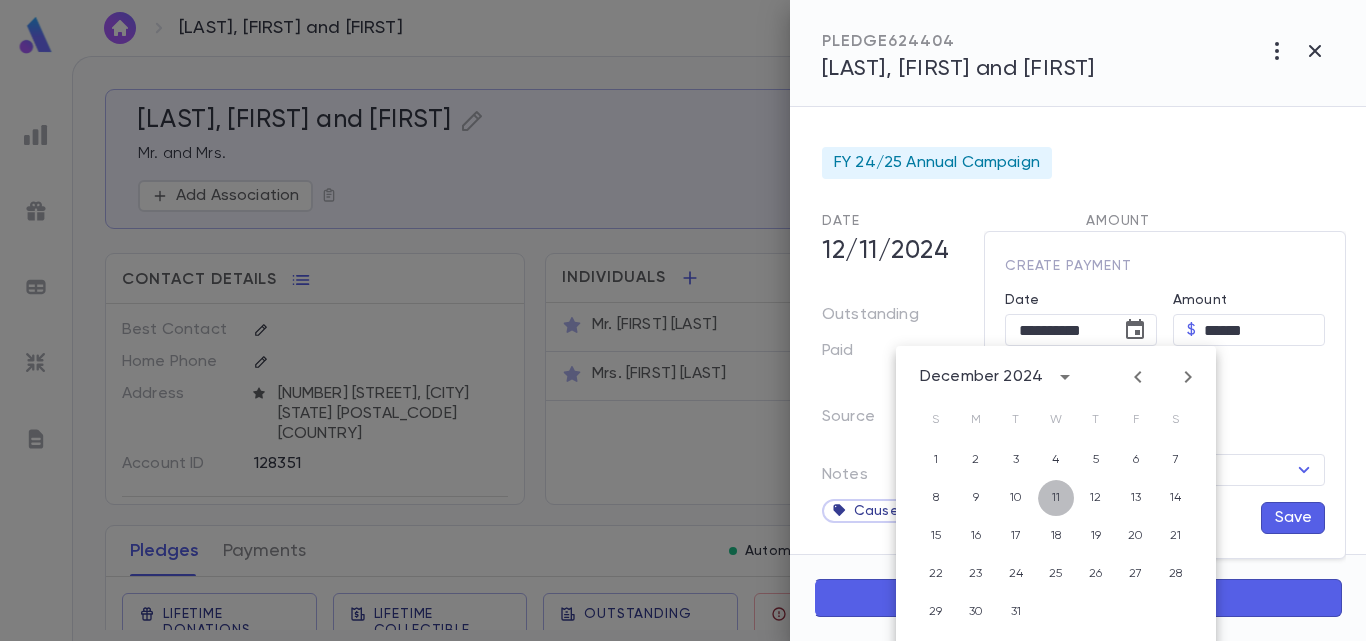 click on "11" at bounding box center [1056, 460] 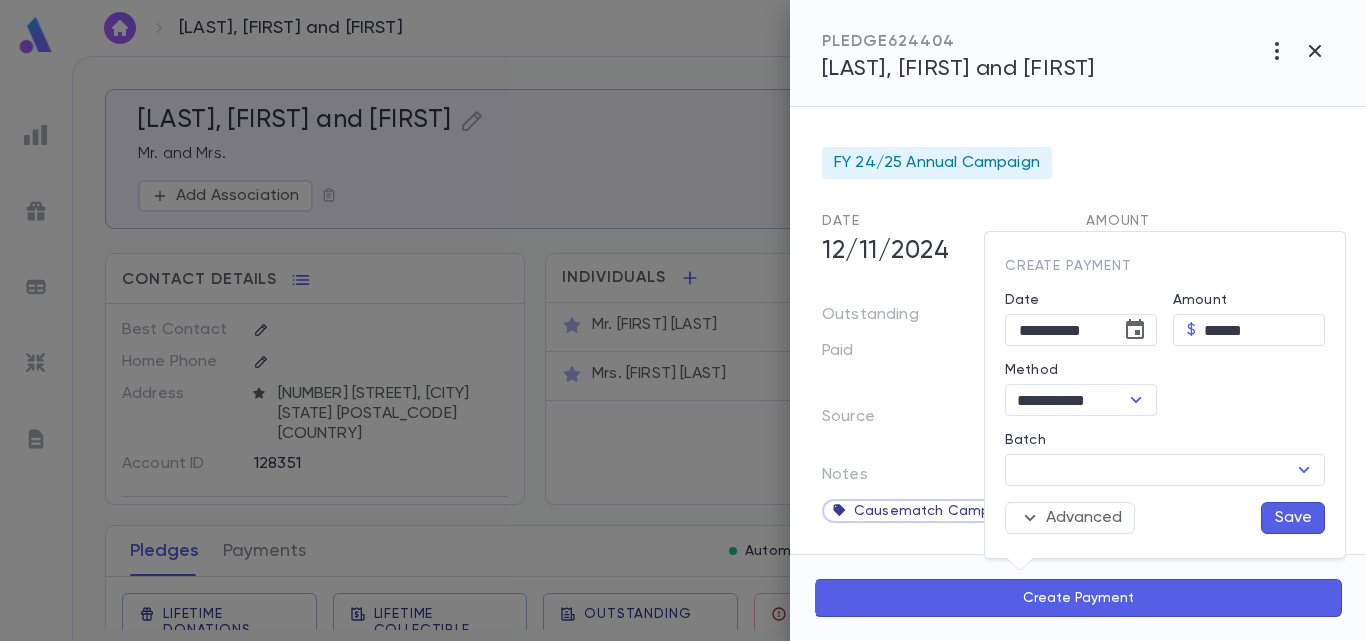 click on "Save" at bounding box center (1293, 518) 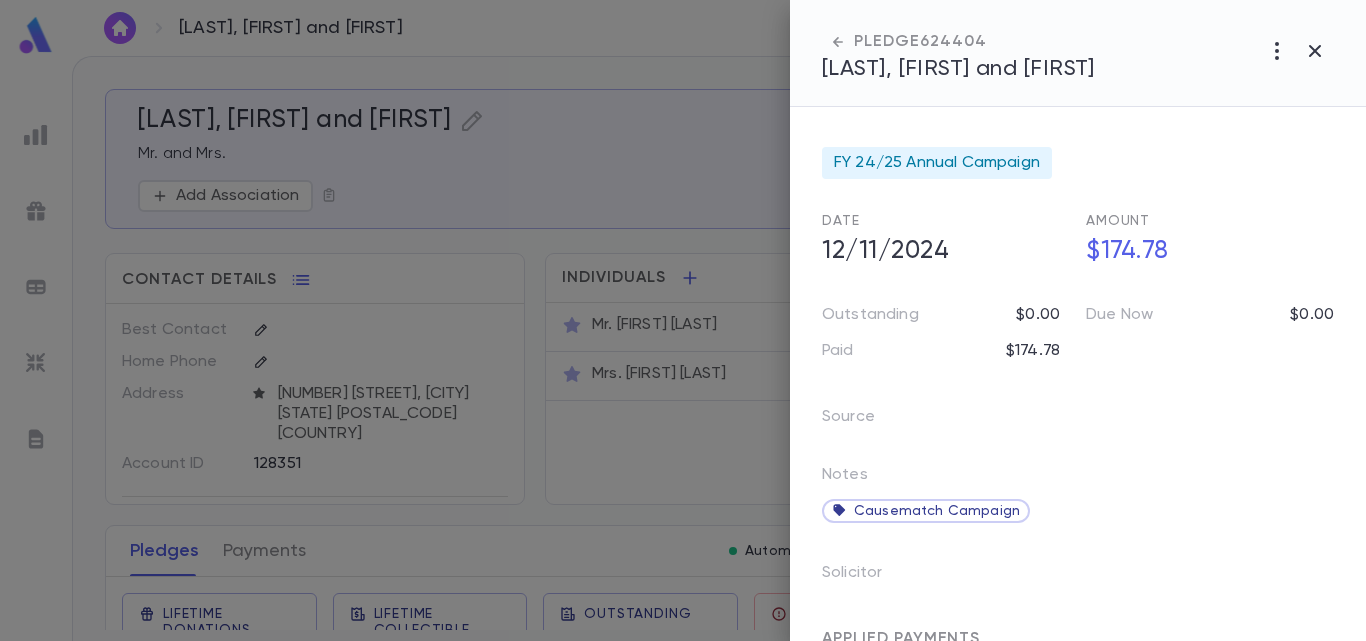 click at bounding box center (683, 320) 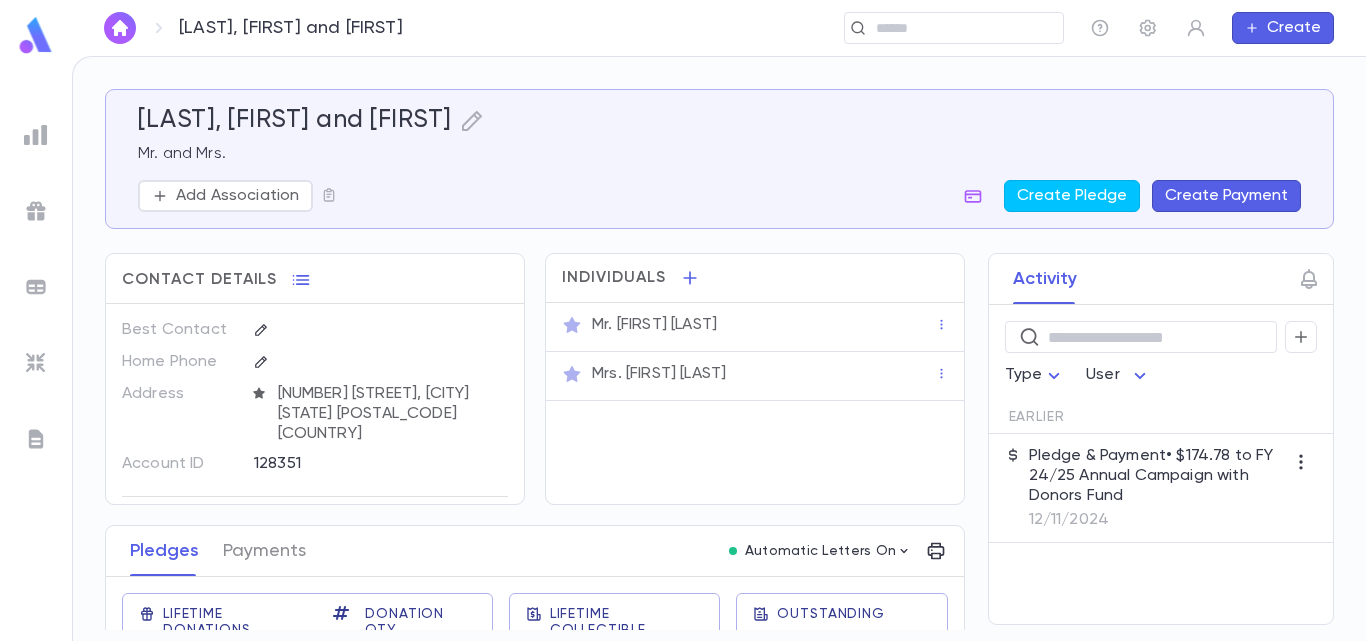 click at bounding box center (120, 28) 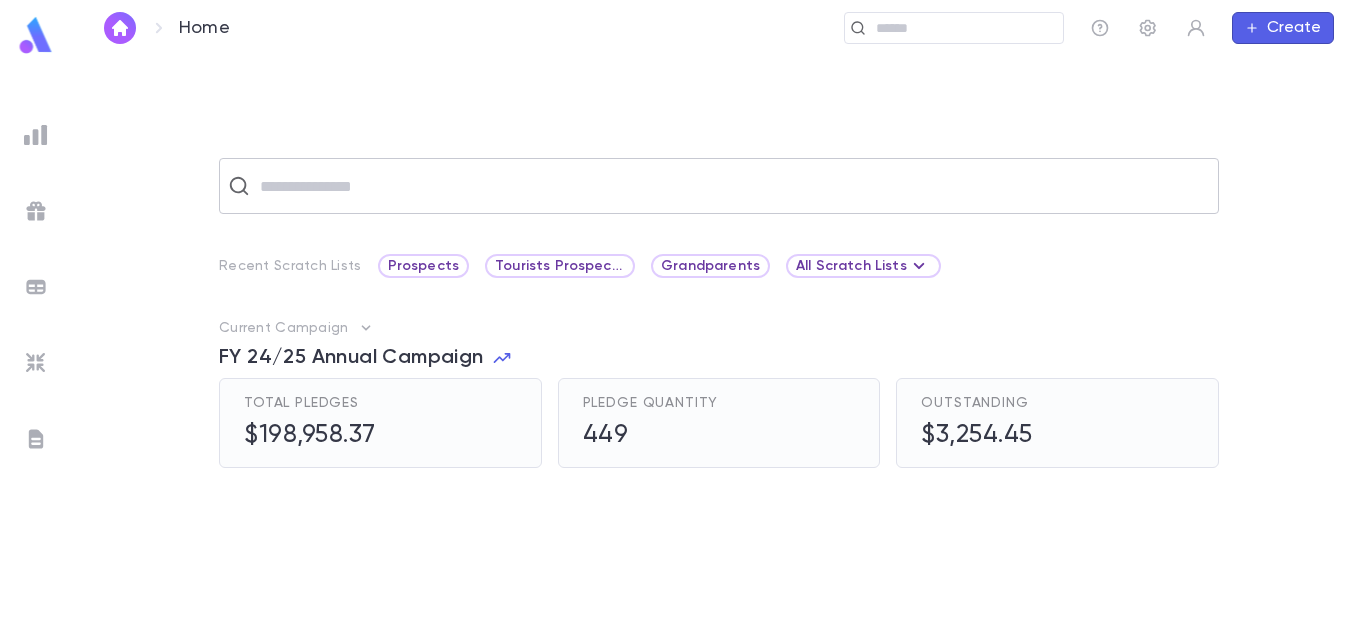 click at bounding box center (732, 186) 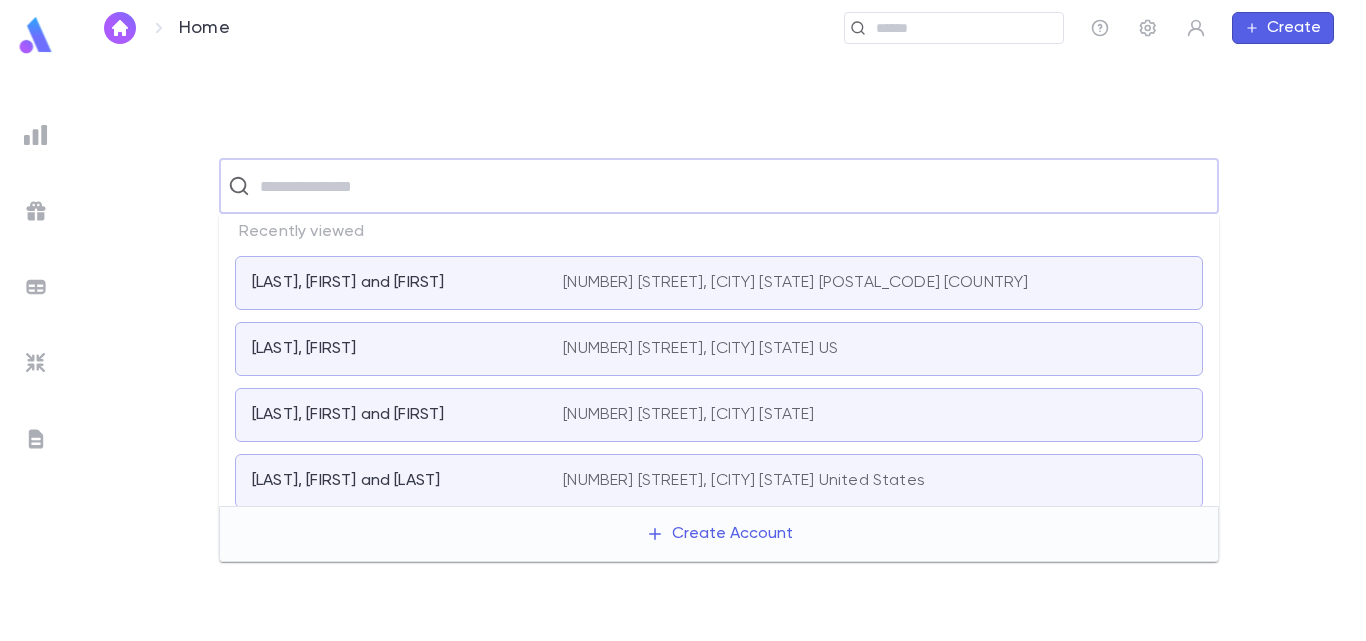 paste on "*********" 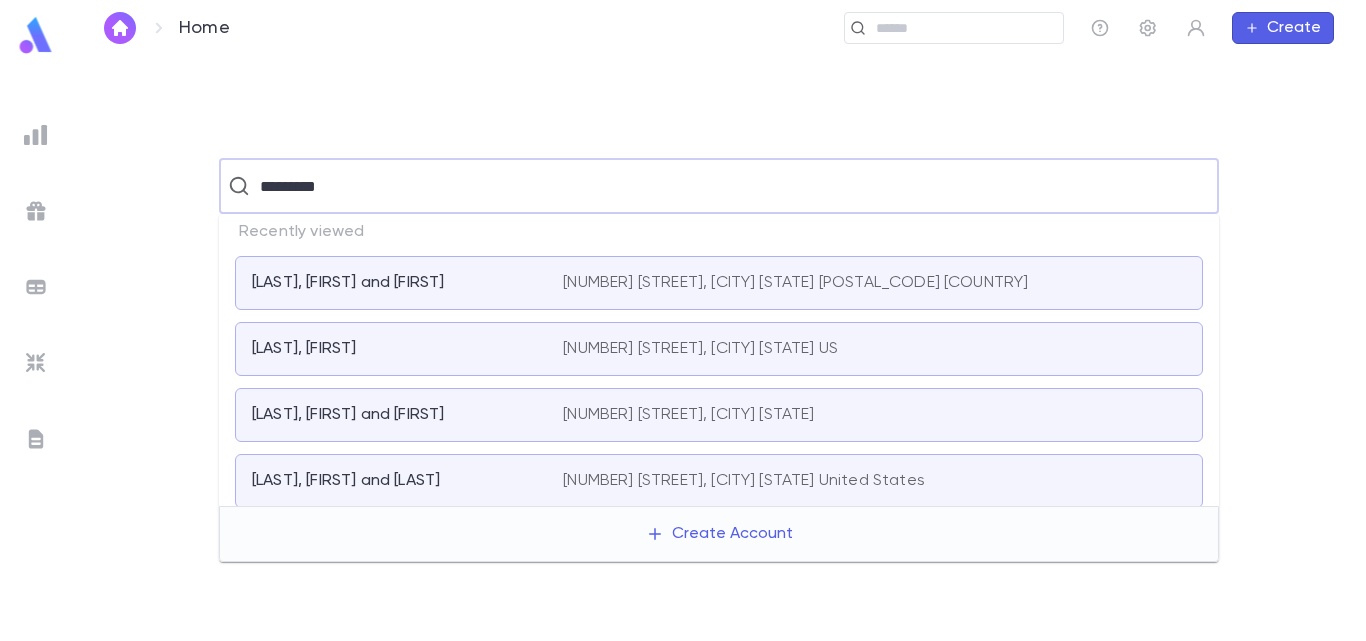 type on "*********" 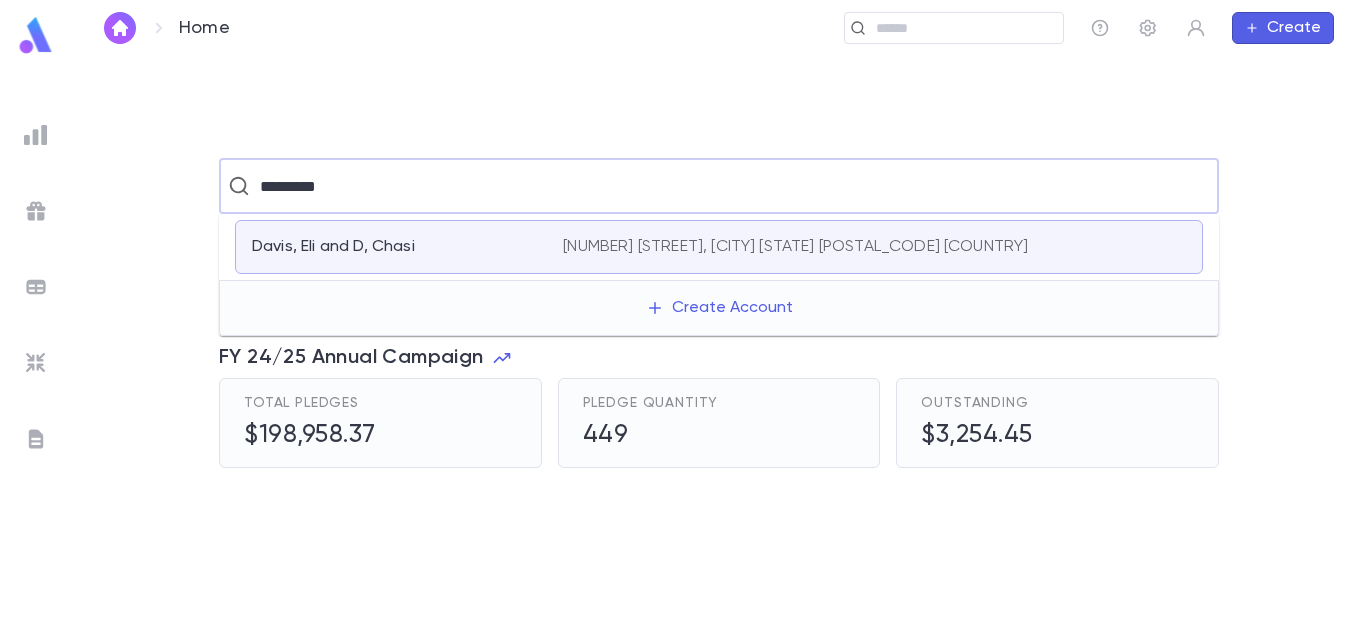 click on "Davis, Eli and D, Chasi" at bounding box center [333, 247] 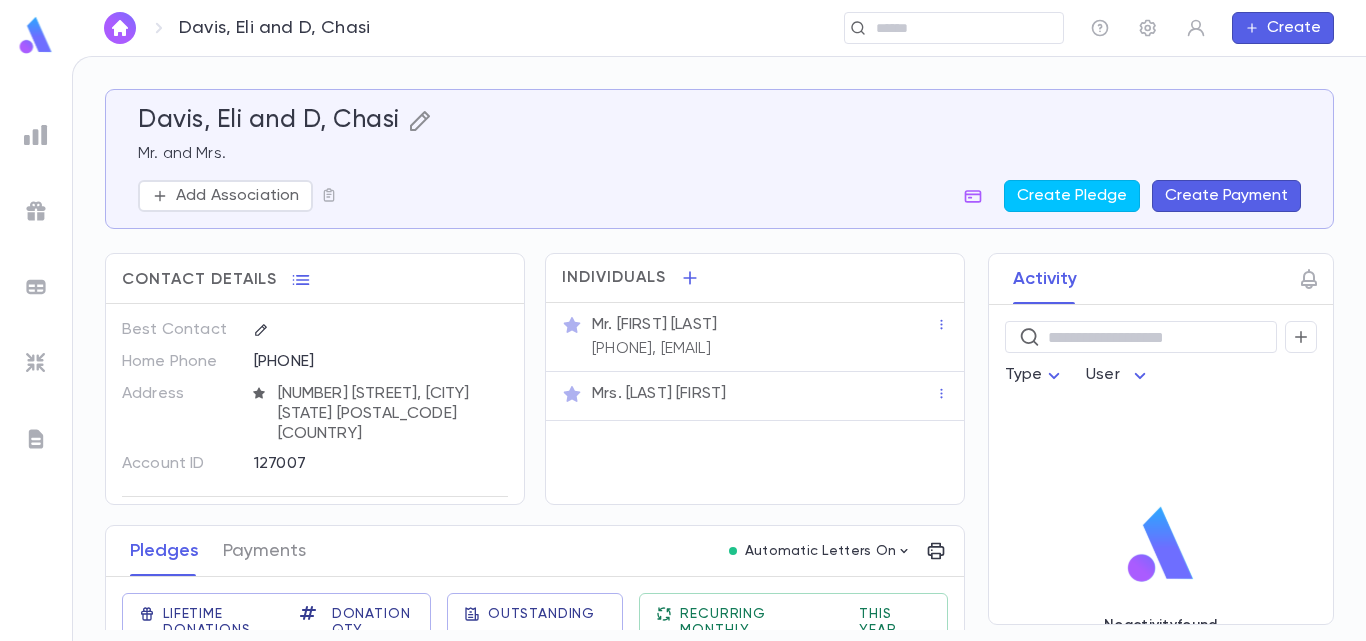click at bounding box center [419, 121] 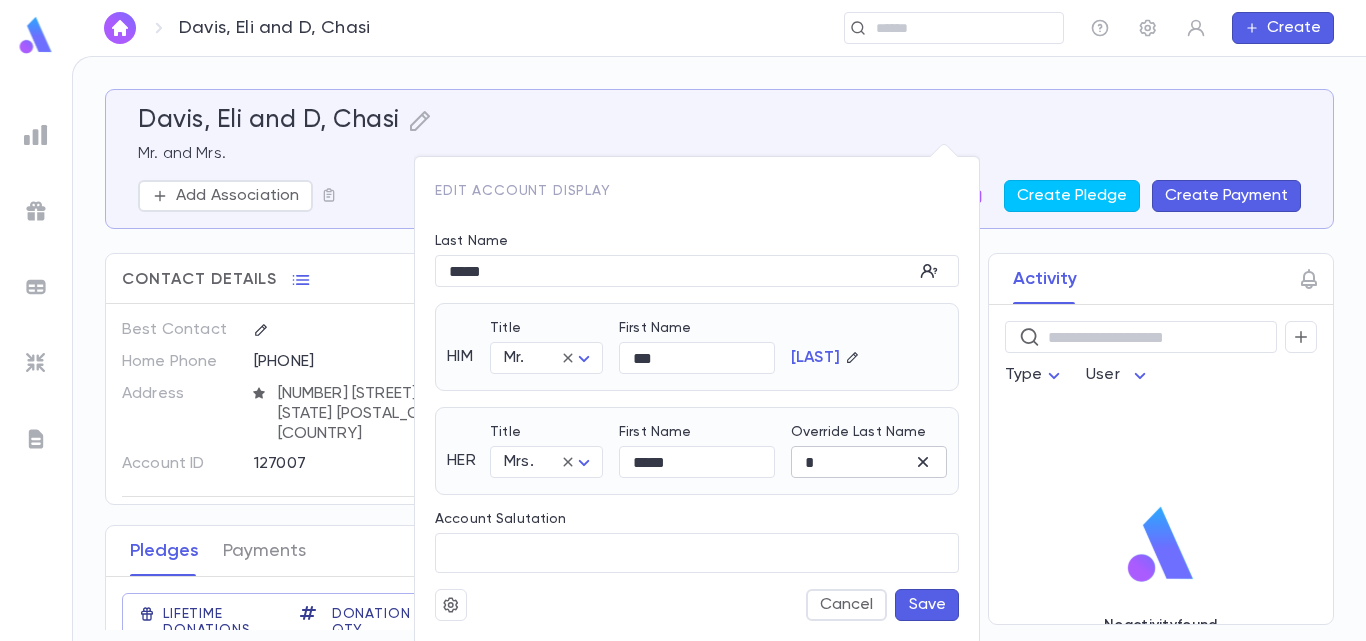 click on "*" at bounding box center [852, 462] 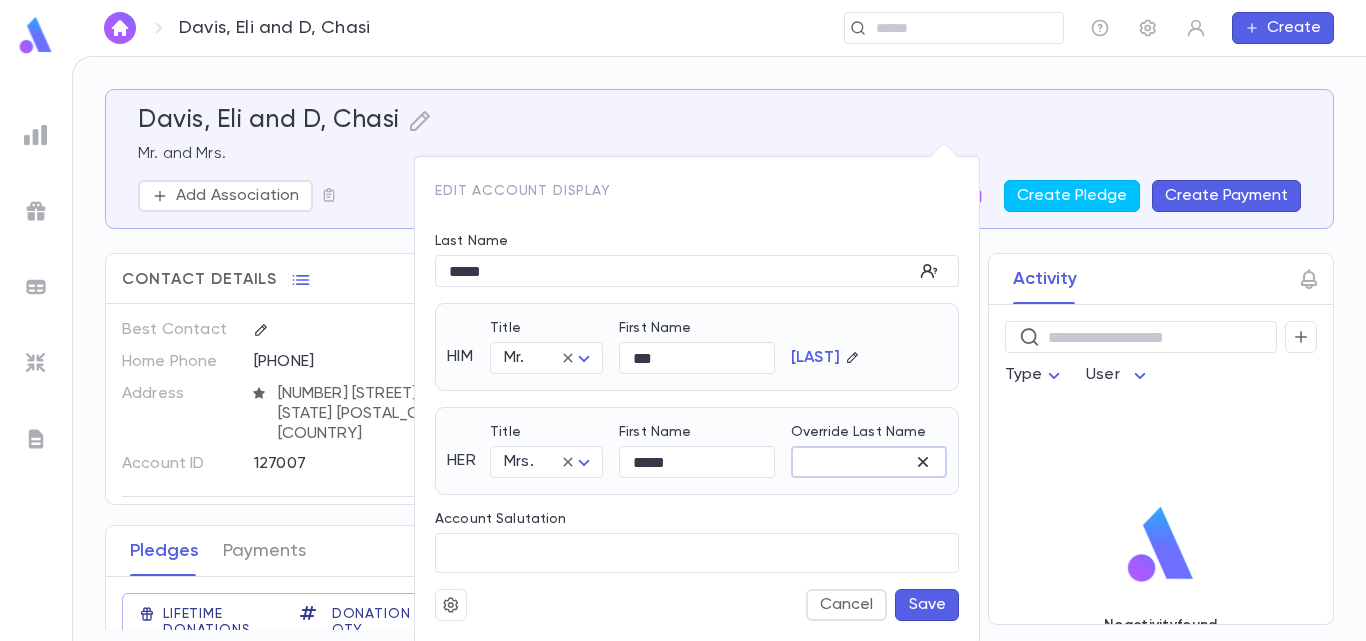 type 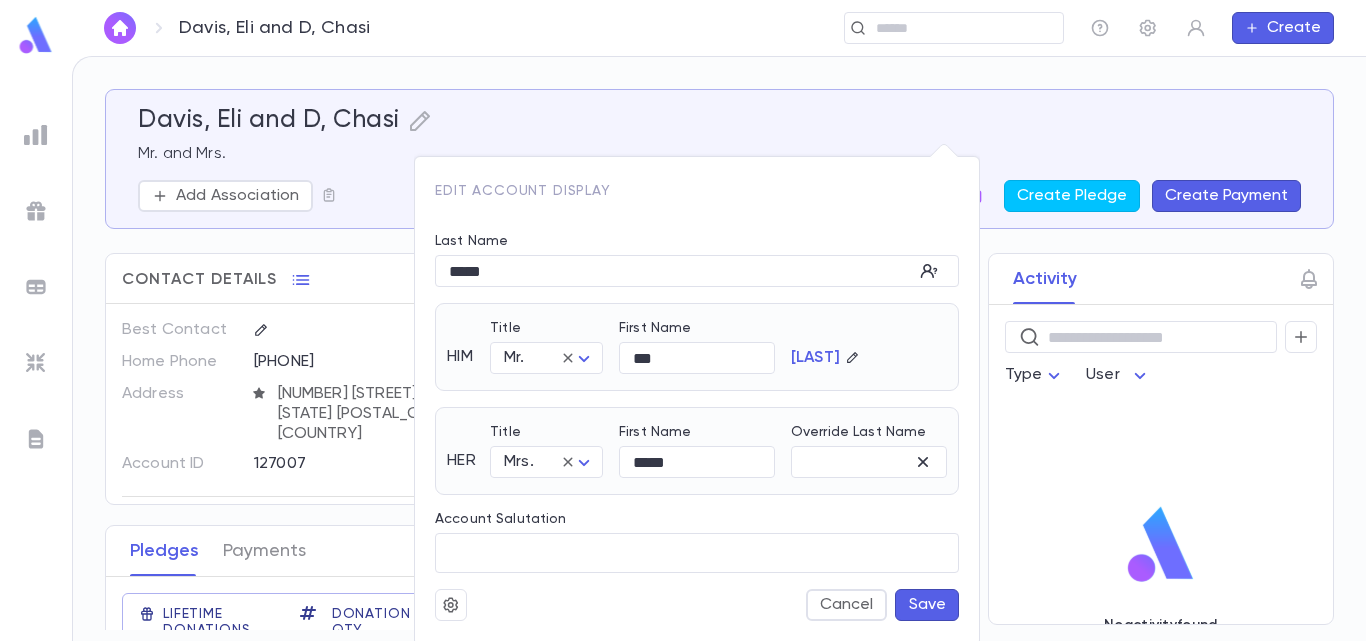 click on "Save" at bounding box center [927, 605] 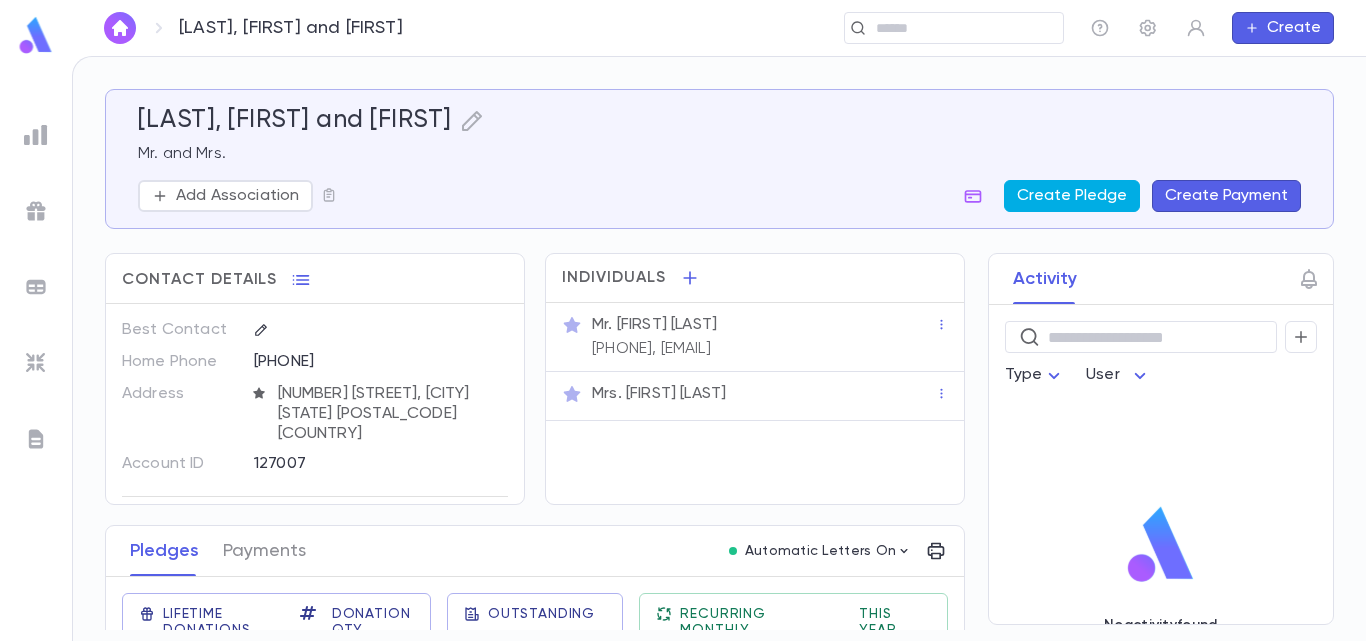 click on "Create Pledge" at bounding box center [1072, 196] 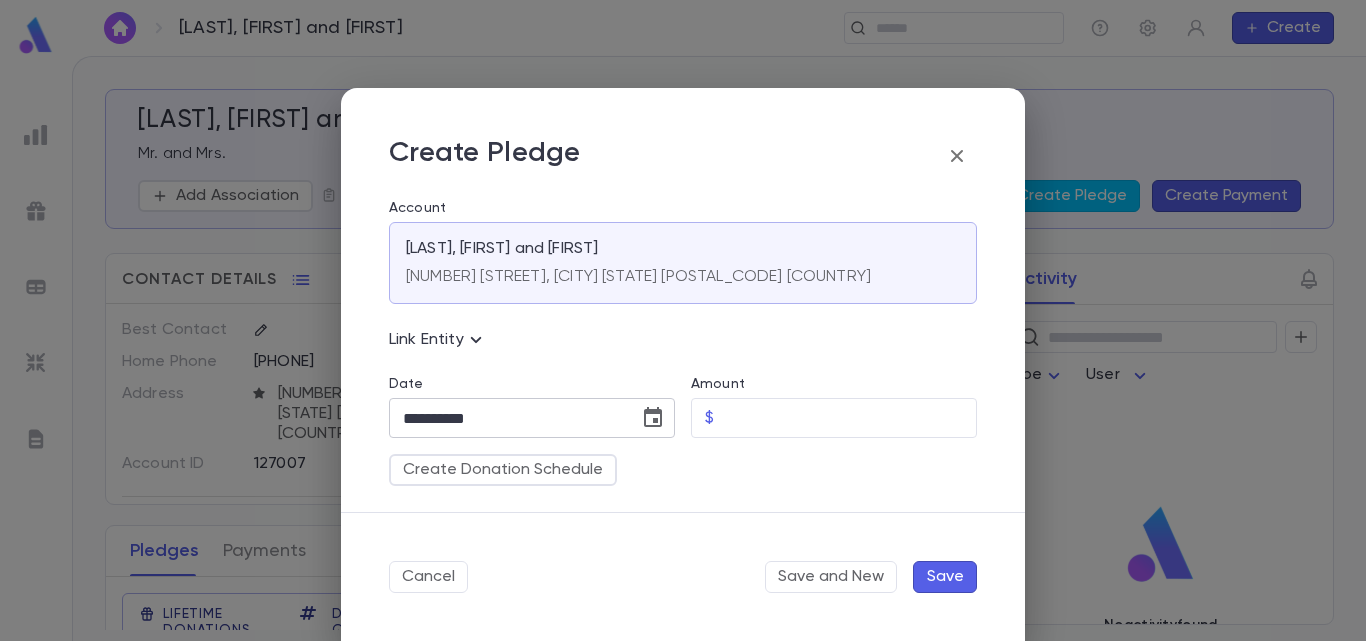 click at bounding box center (653, 418) 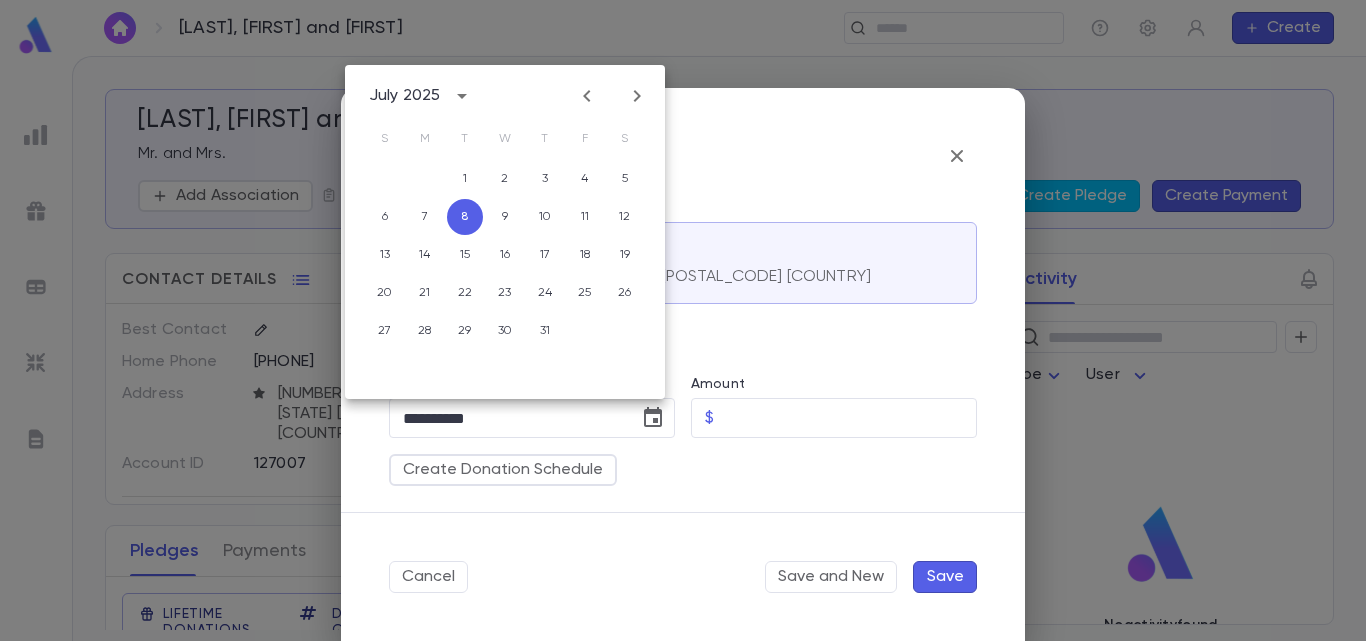 click at bounding box center (587, 96) 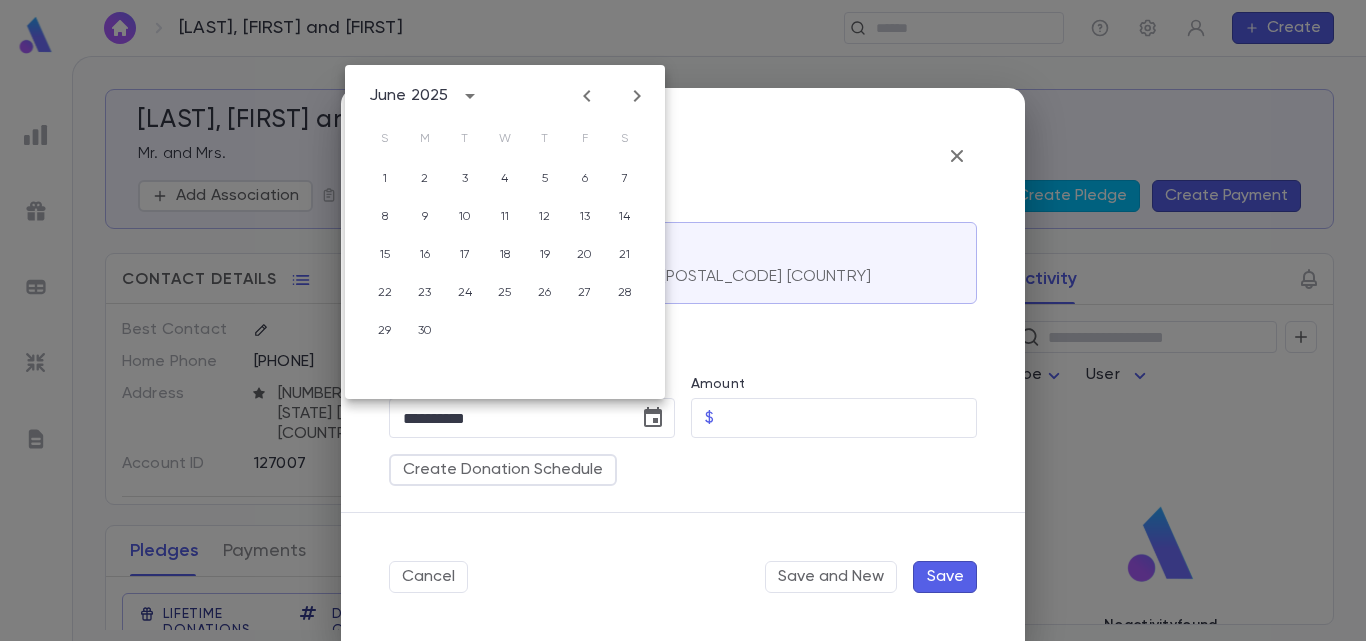 click at bounding box center [587, 96] 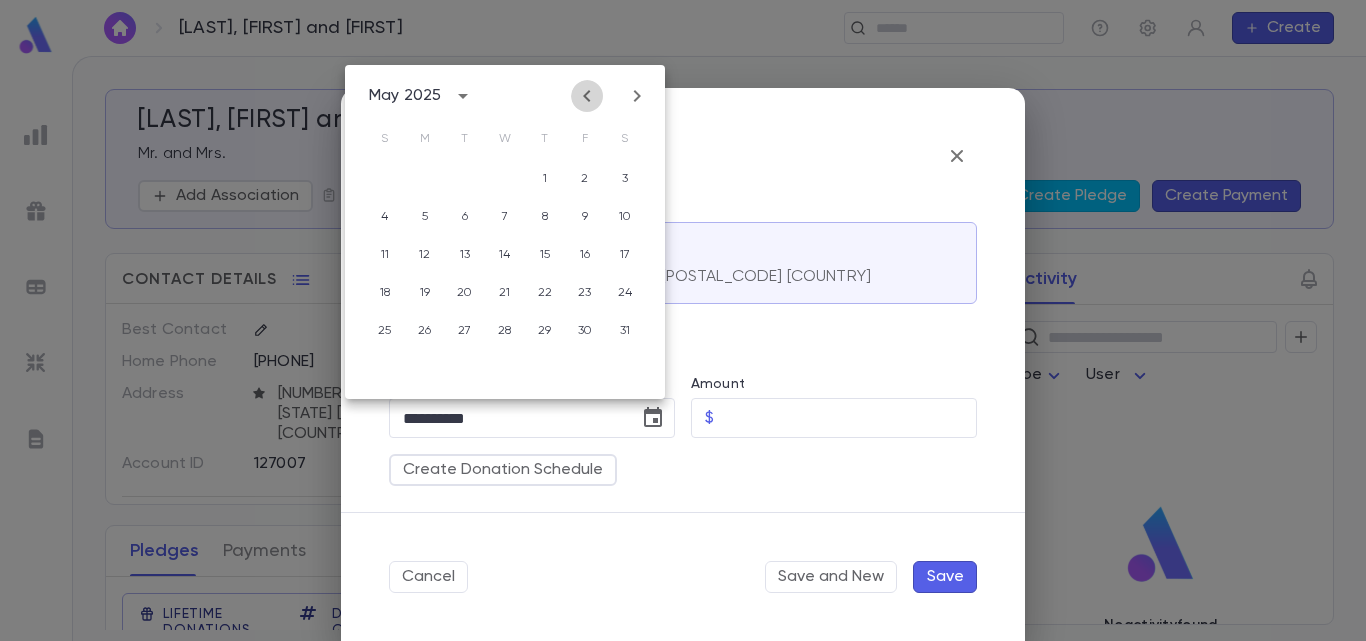 click at bounding box center [587, 96] 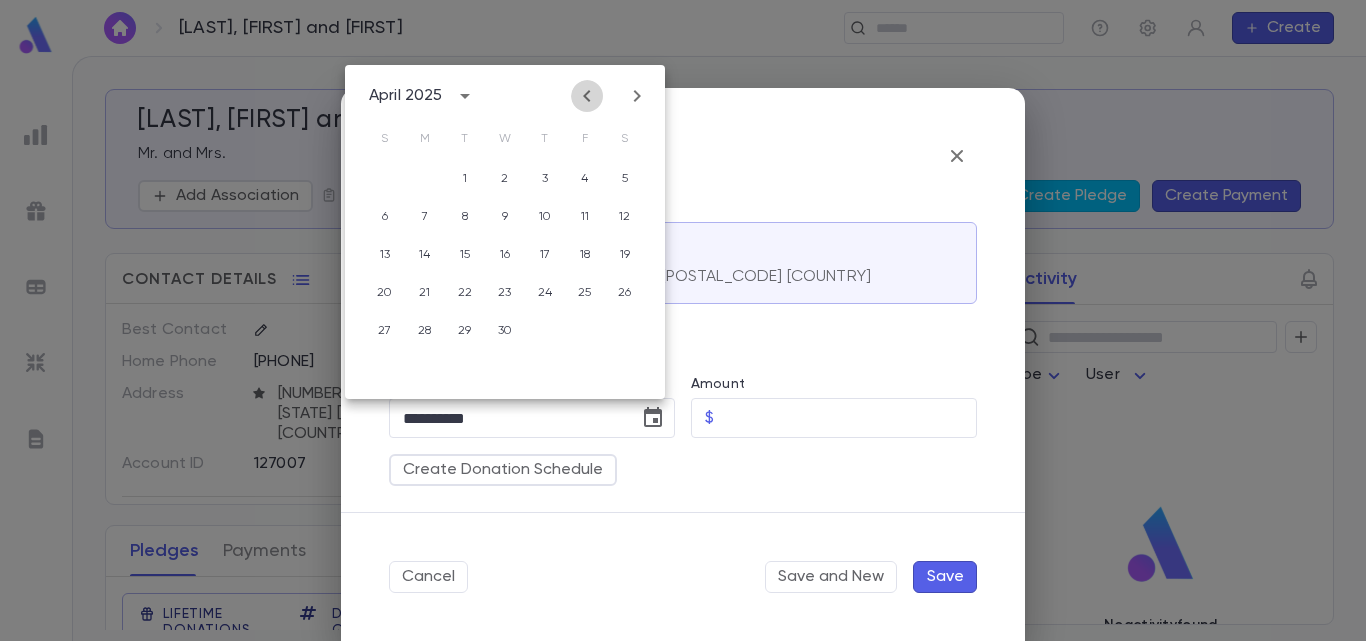 click at bounding box center (587, 96) 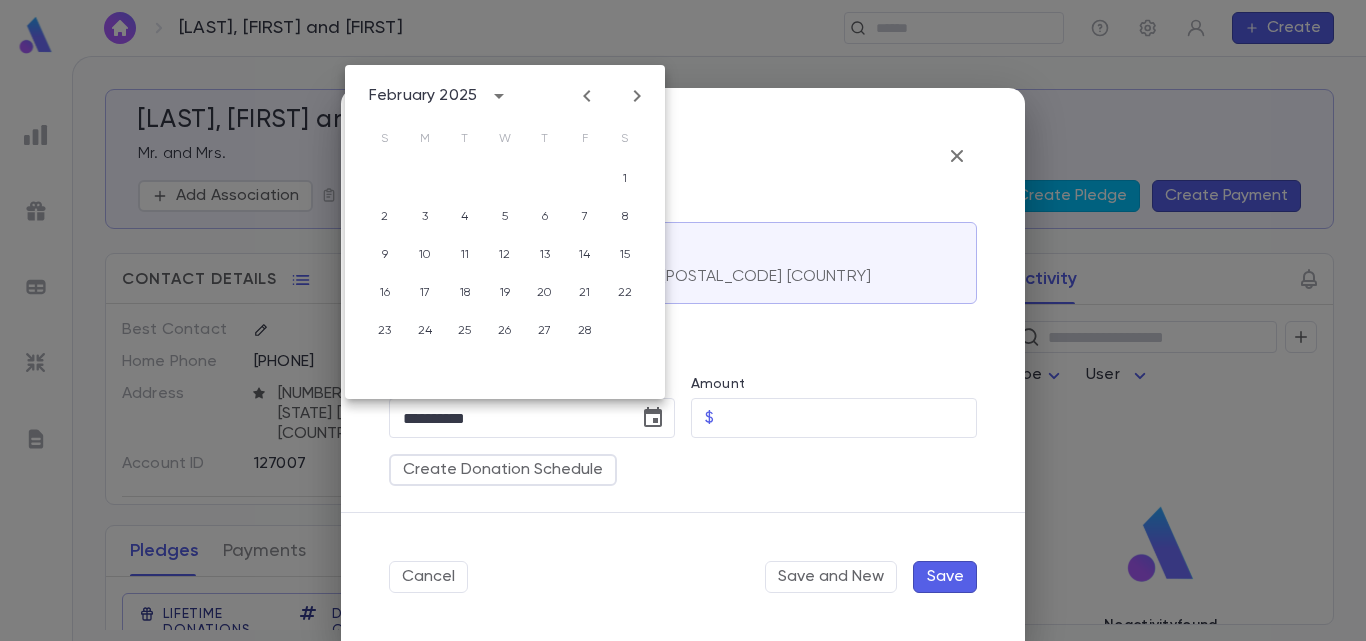 click at bounding box center (587, 96) 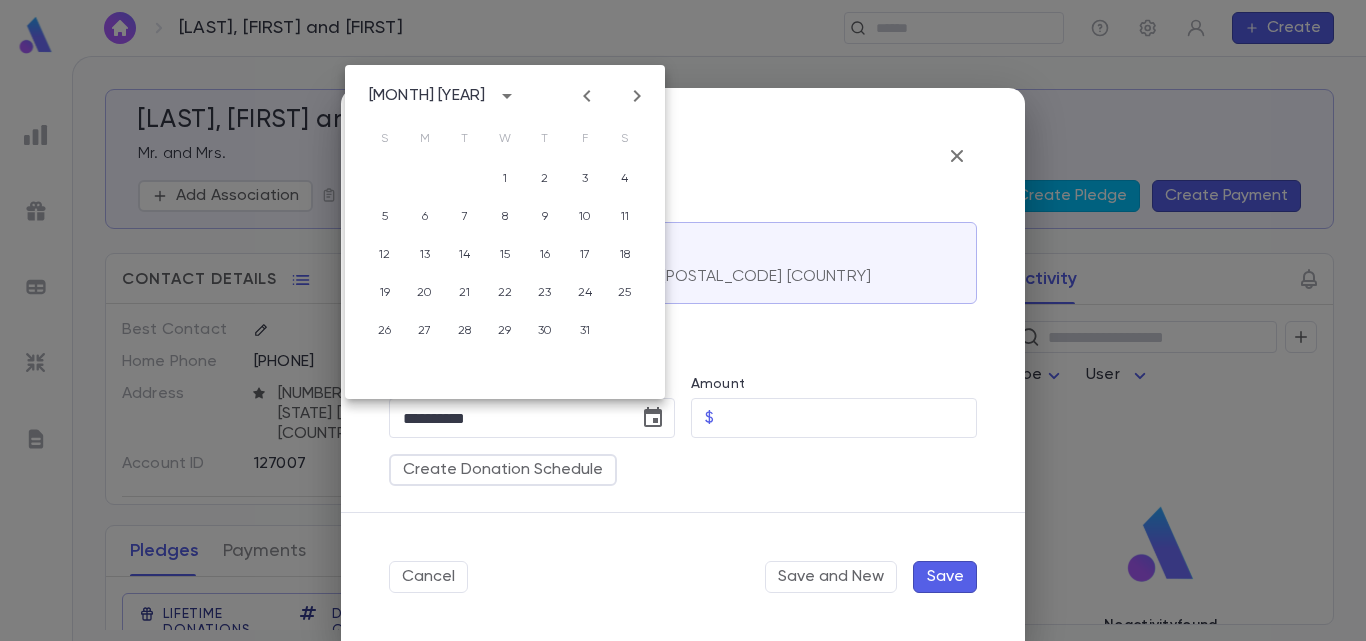 click at bounding box center [587, 96] 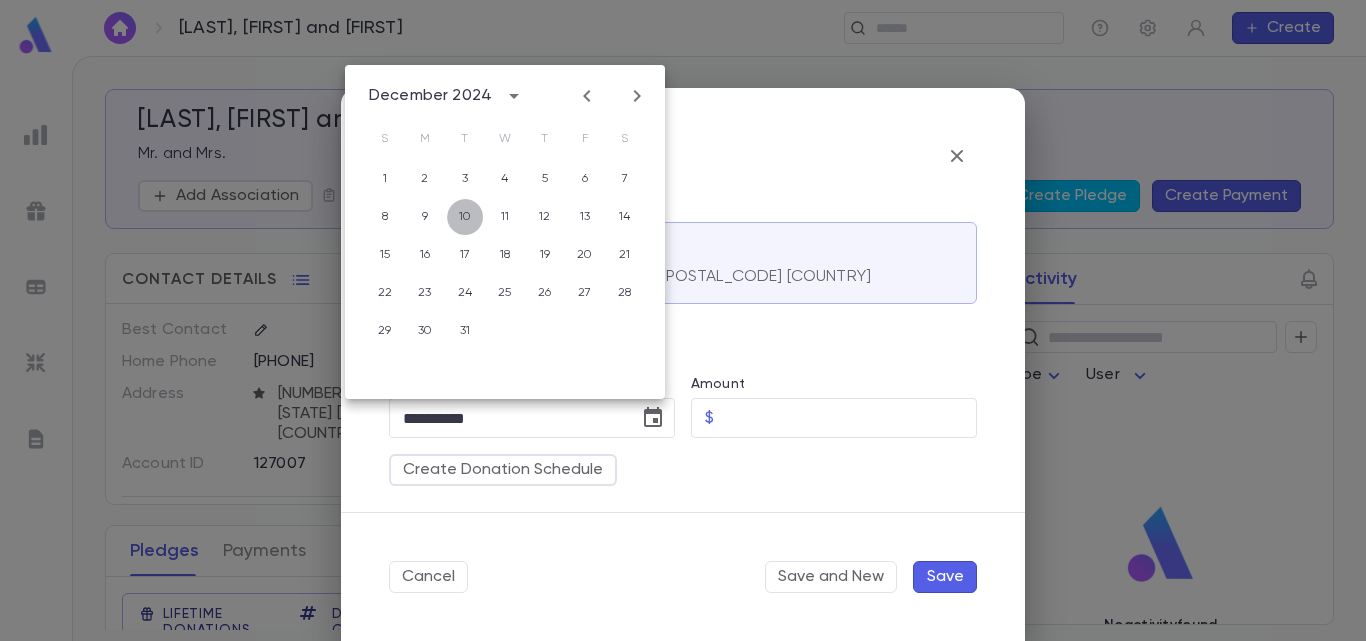 click on "10" at bounding box center (465, 179) 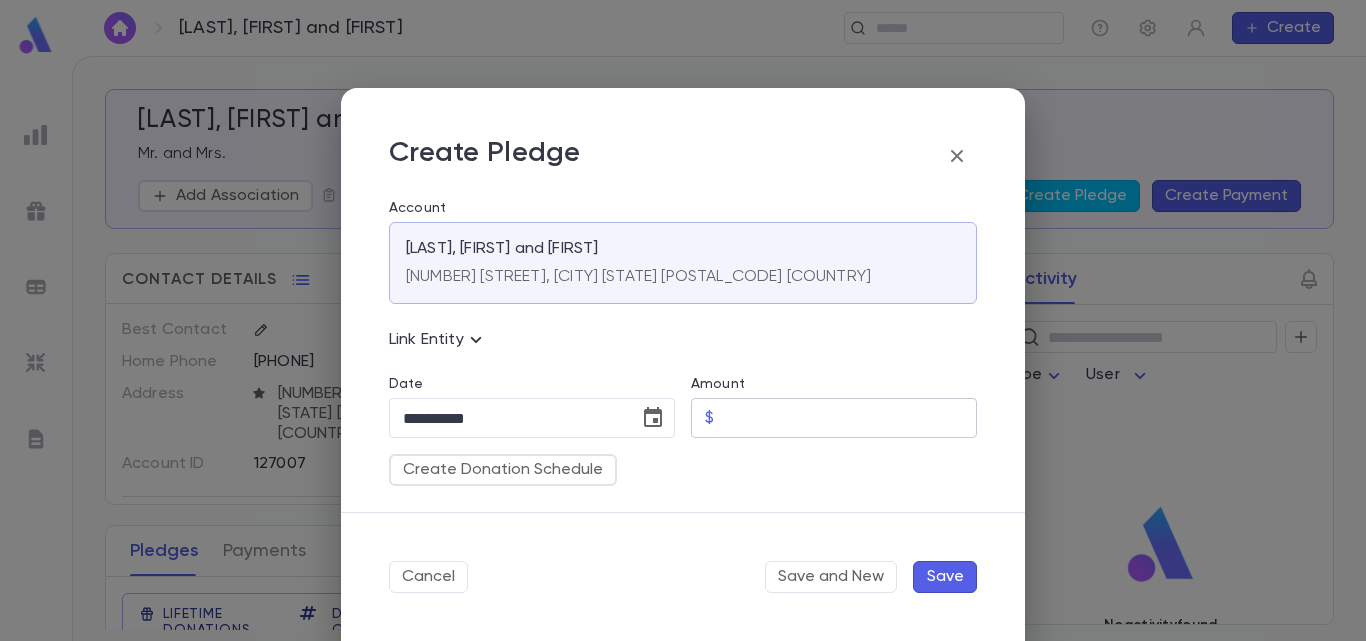 click on "Amount" at bounding box center (849, 418) 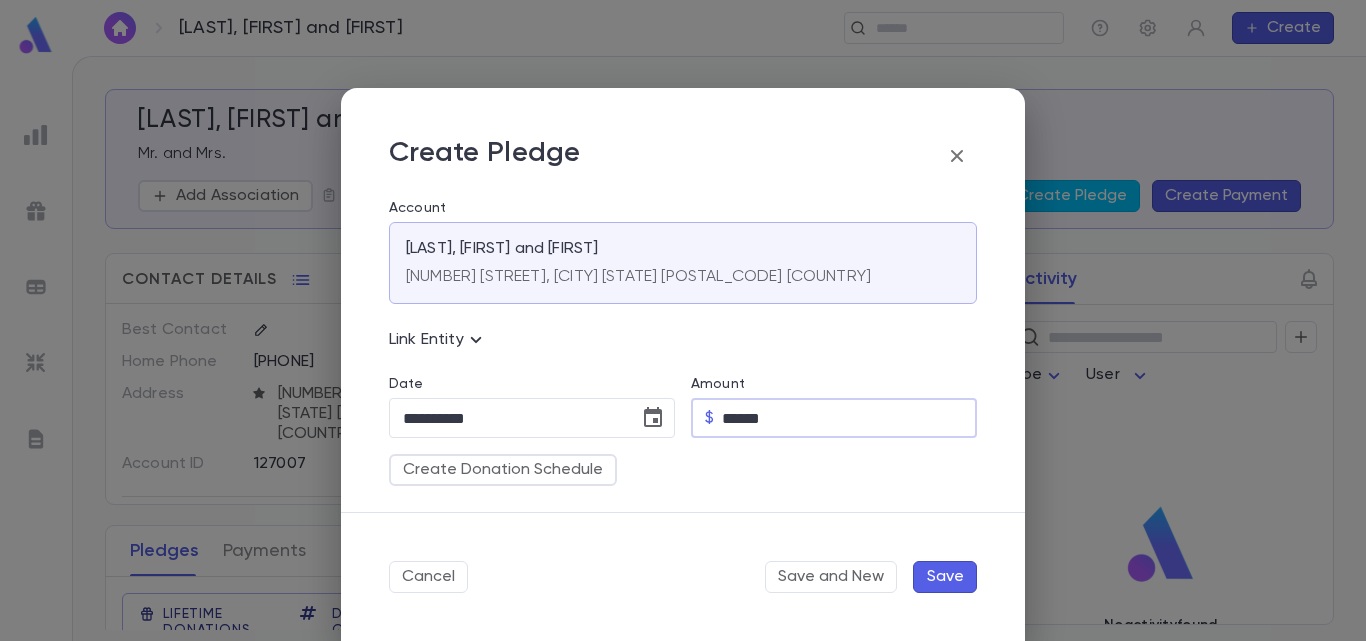 type on "******" 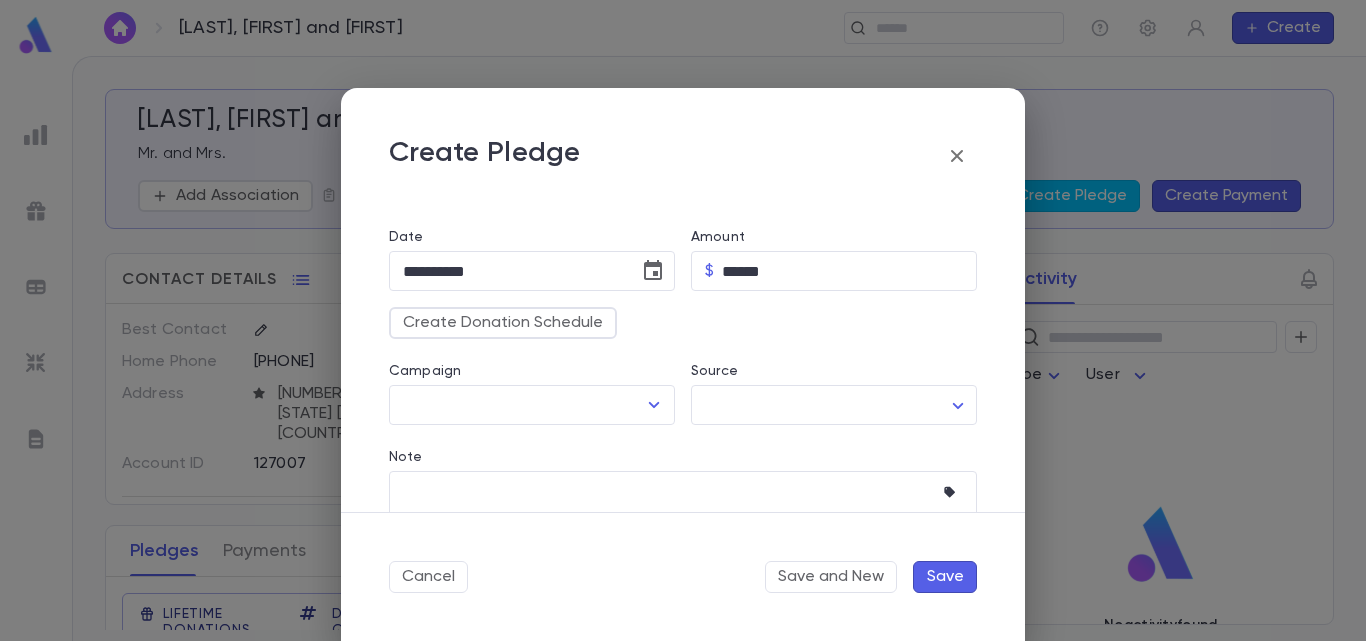 scroll, scrollTop: 199, scrollLeft: 0, axis: vertical 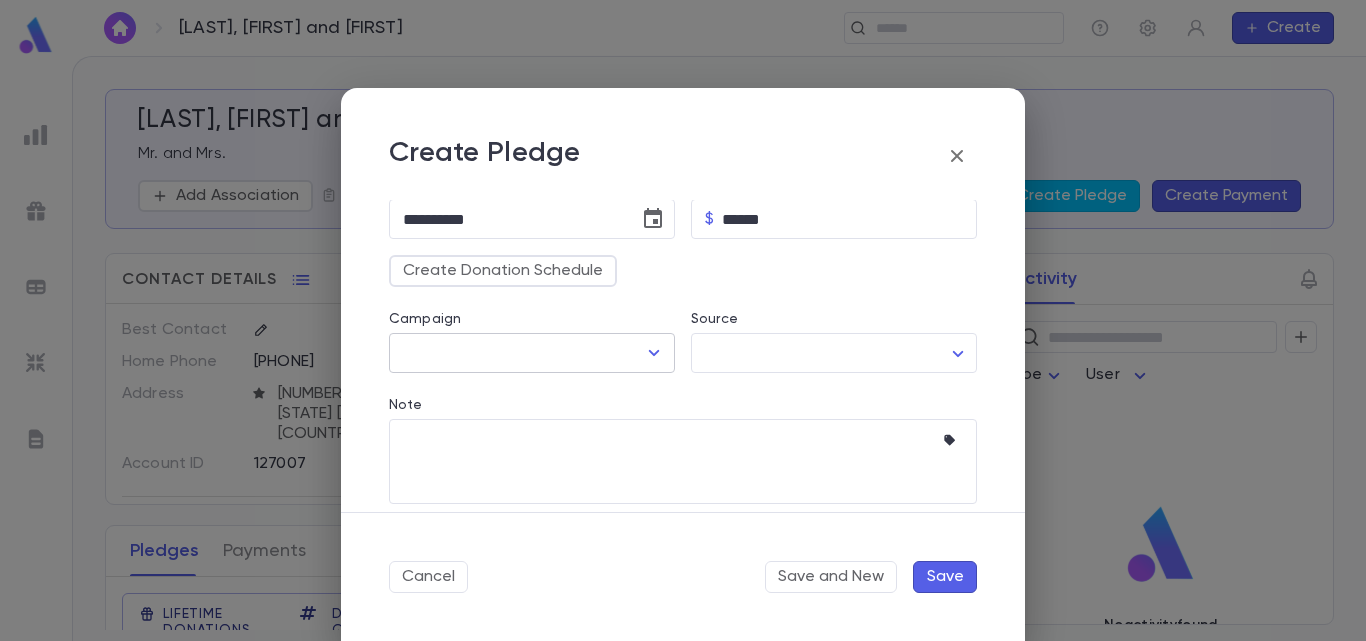 click on "​" at bounding box center [532, 353] 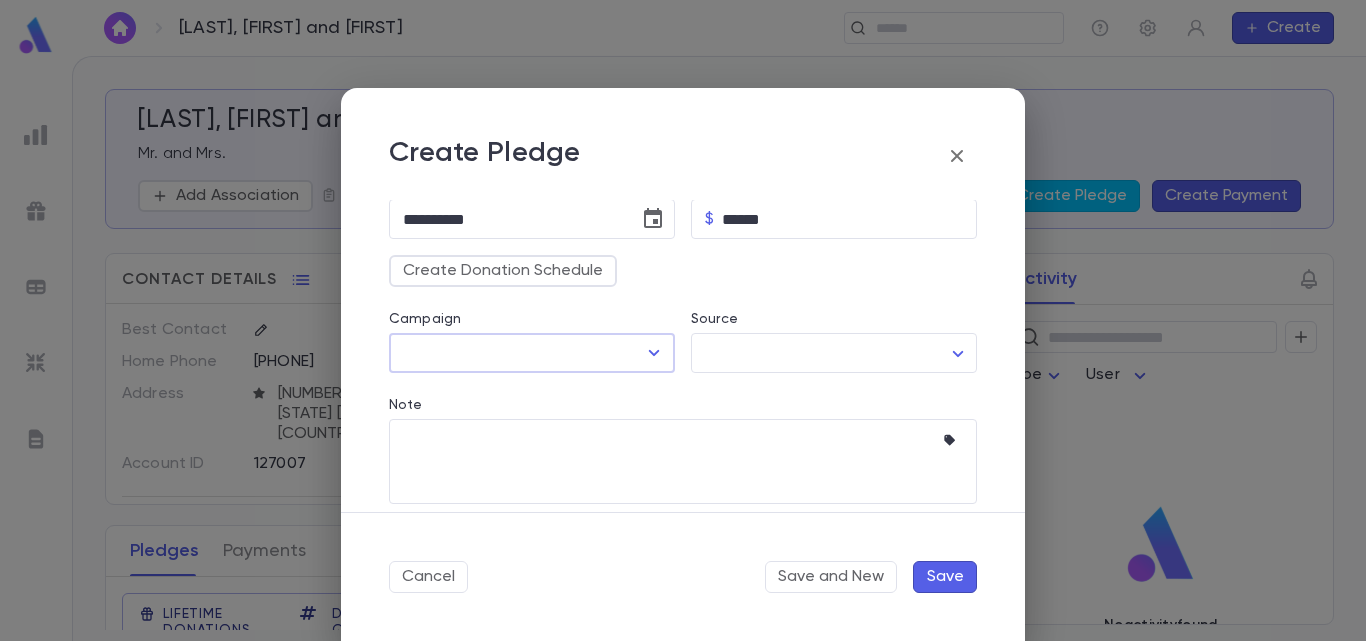 click at bounding box center (654, 353) 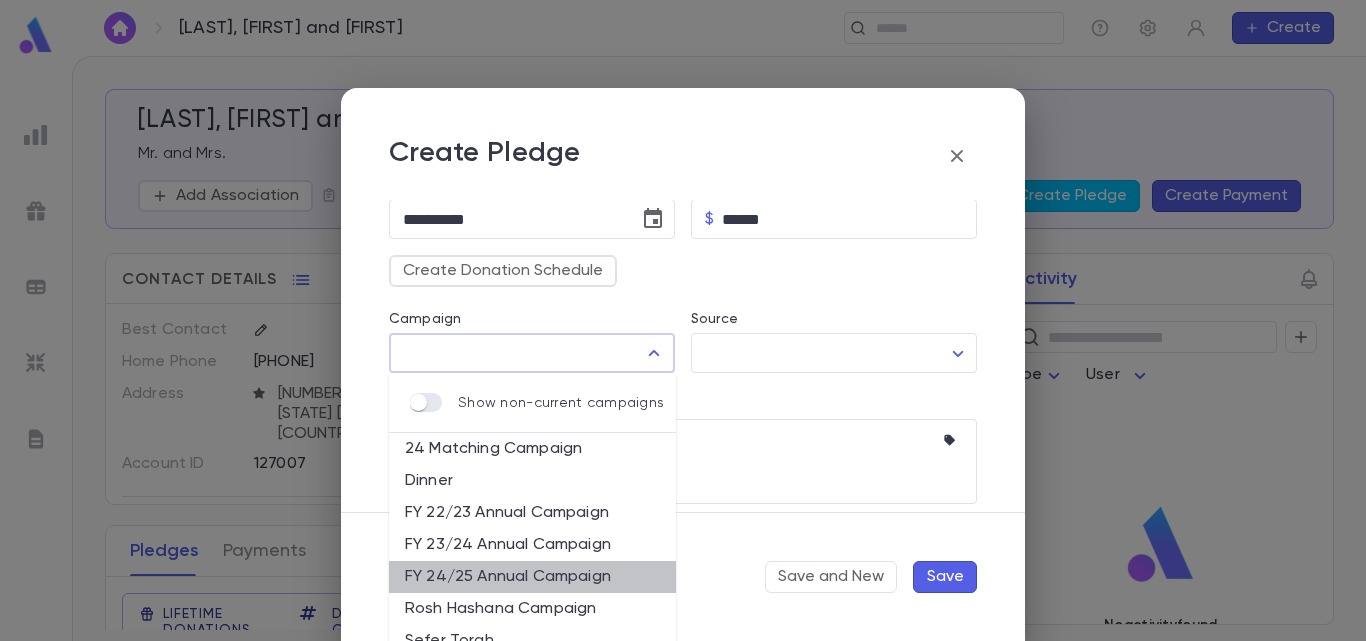 click on "FY 24/25 Annual Campaign" at bounding box center (532, 577) 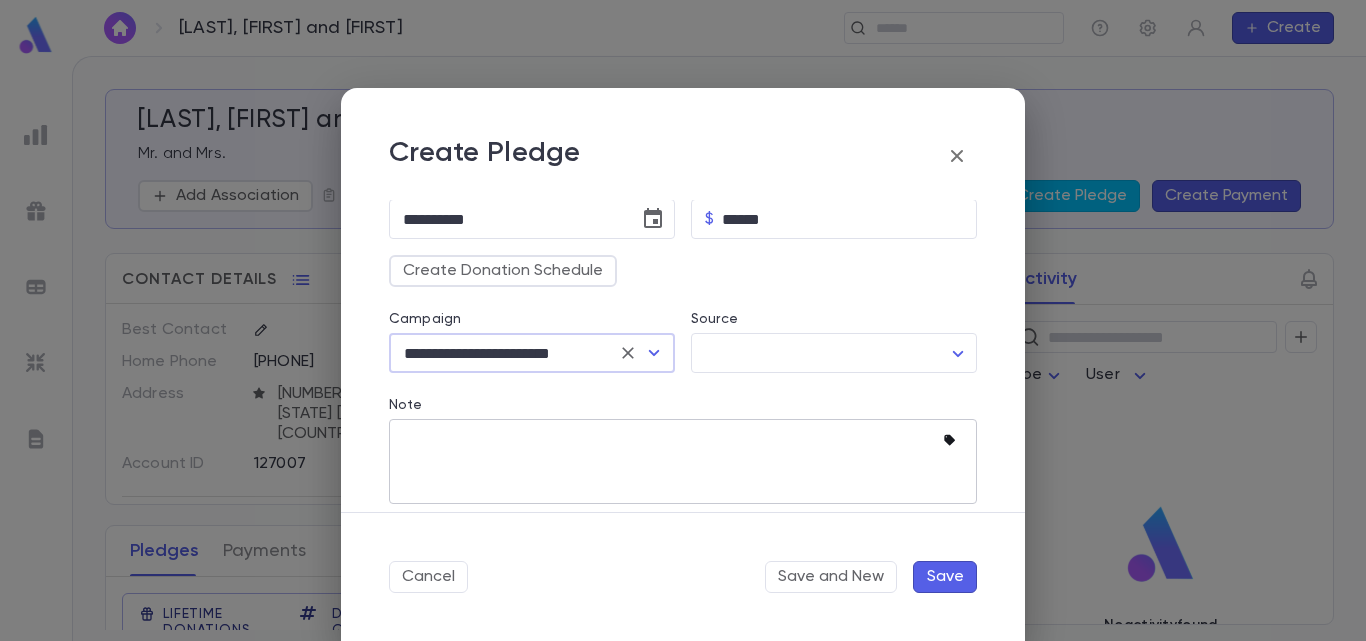 click at bounding box center [949, 440] 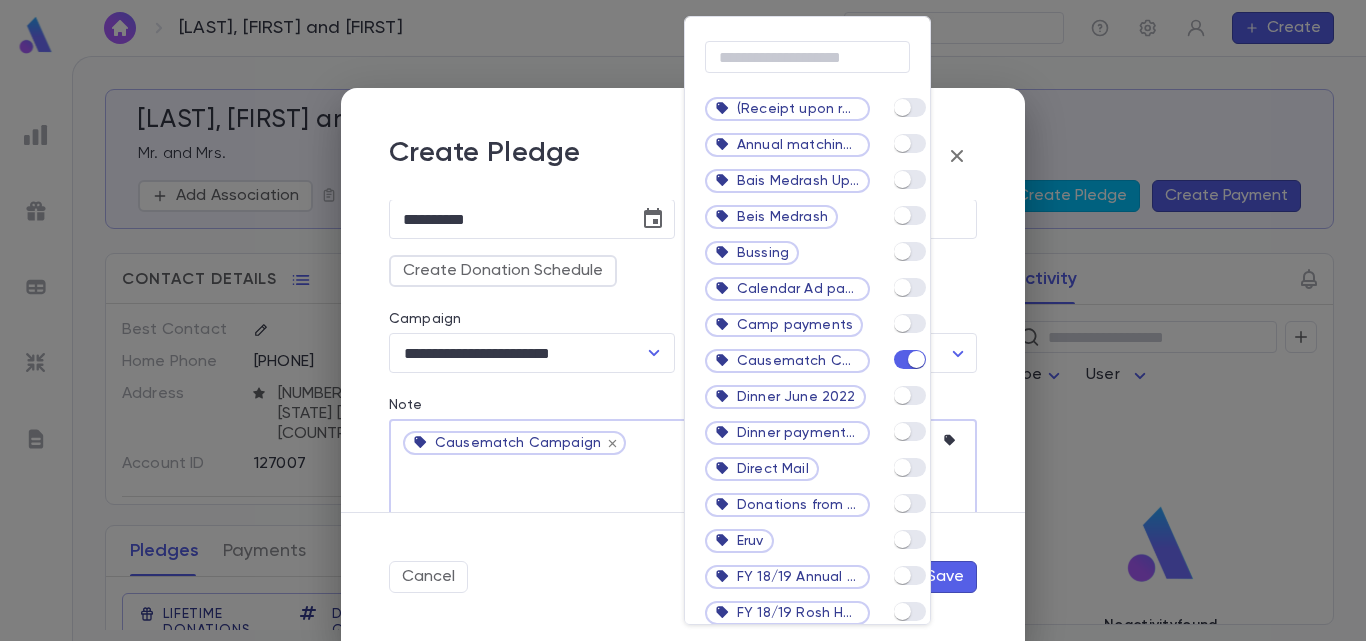 click at bounding box center [683, 320] 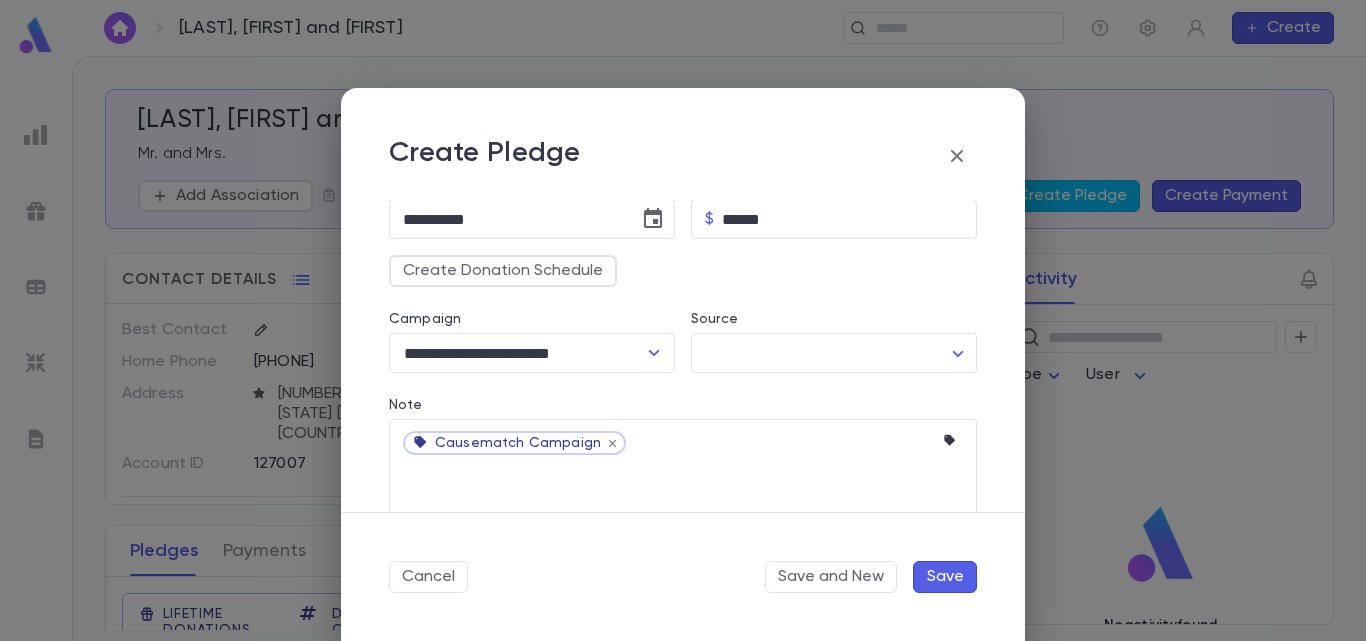 click on "Save" at bounding box center (945, 577) 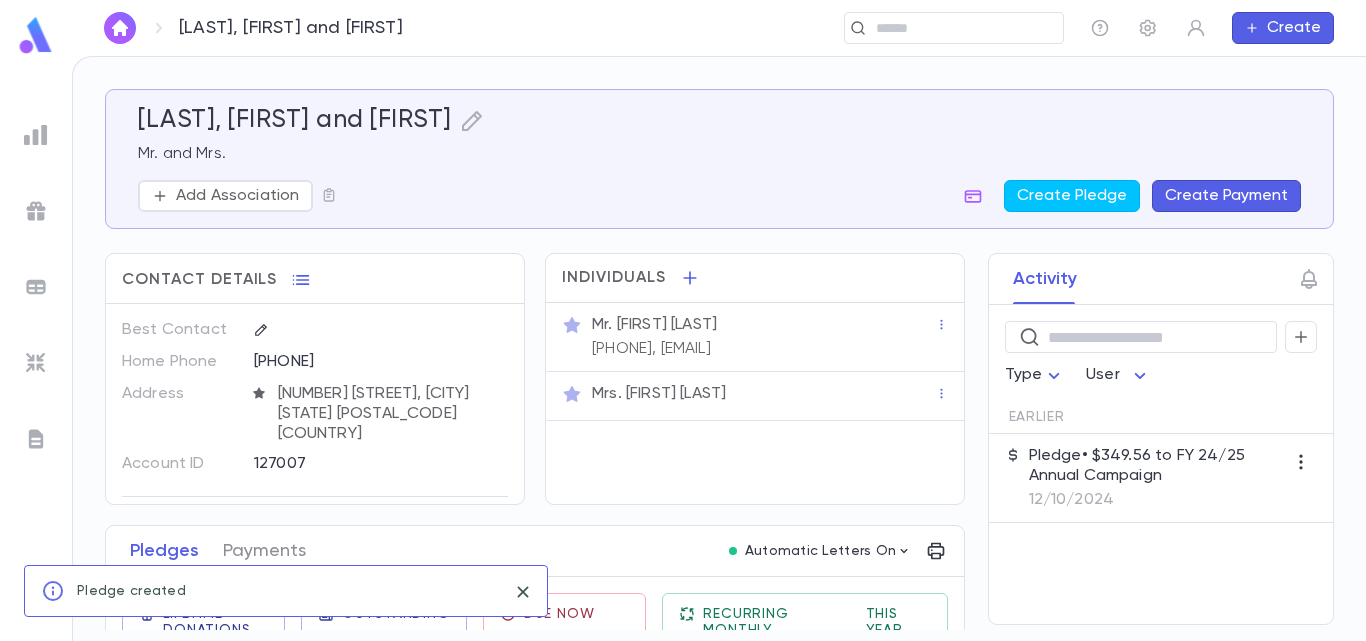 click on "Pledge  • $349.56 to FY 24/25 Annual Campaign" at bounding box center (1157, 466) 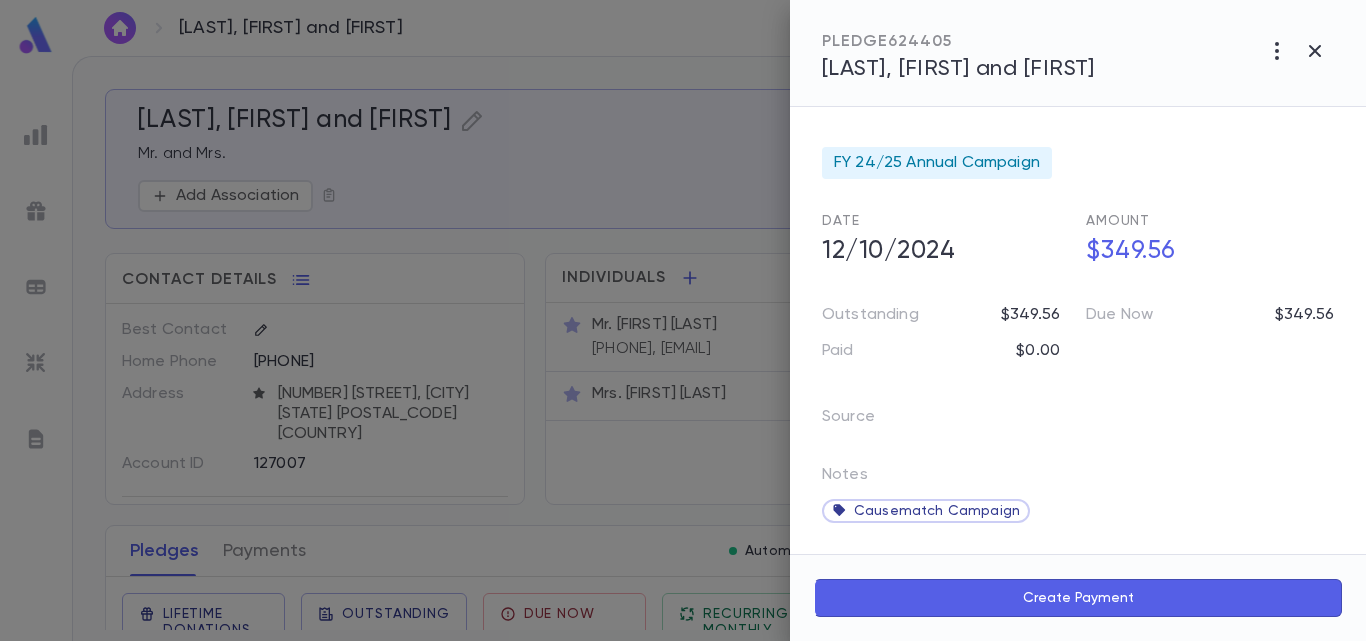 click on "Create Payment" at bounding box center [1078, 598] 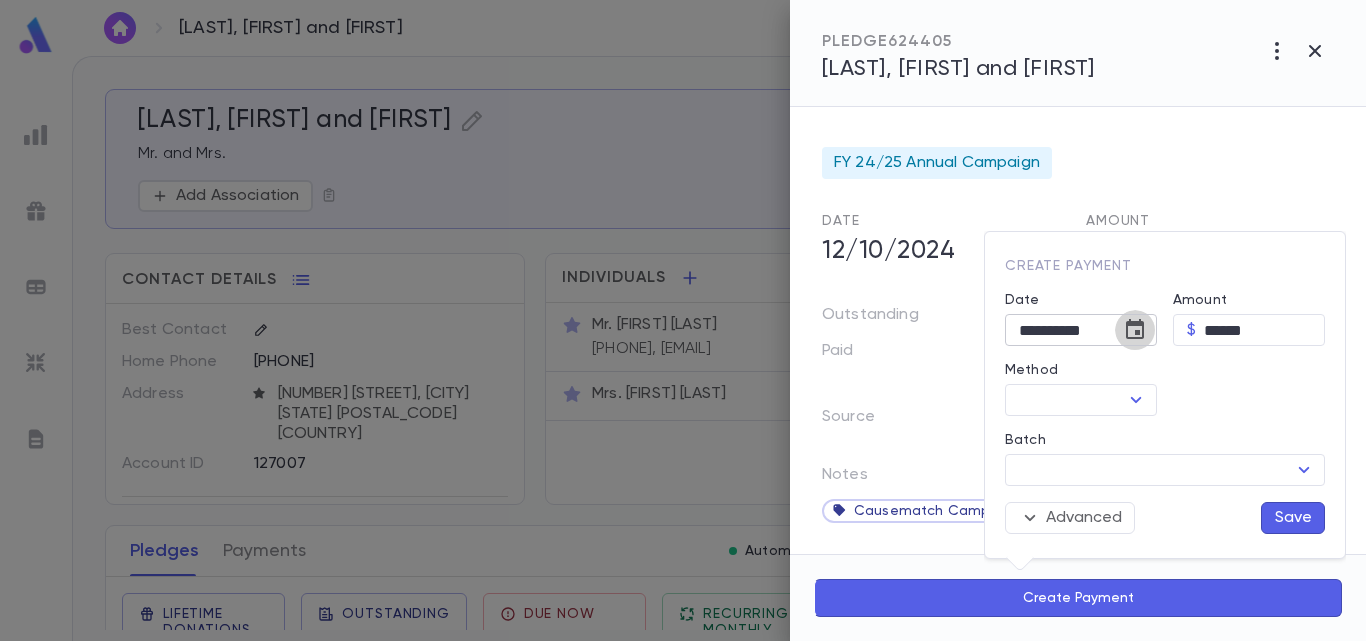 click at bounding box center (1135, 329) 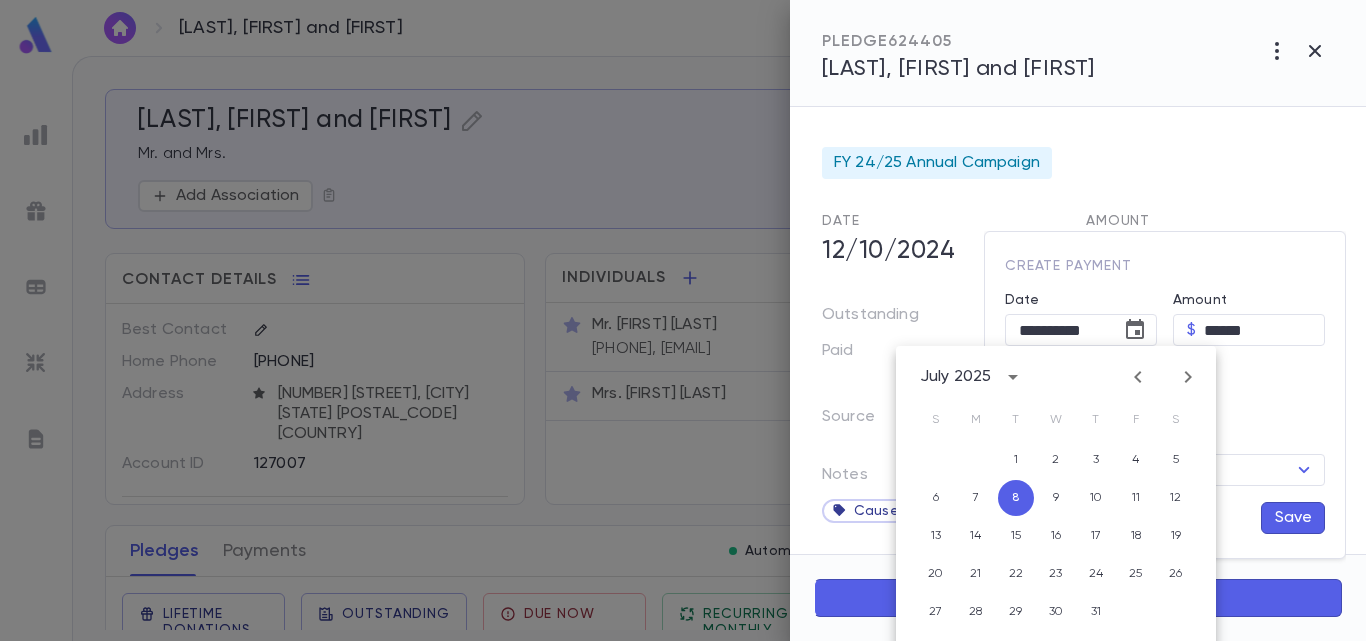 click at bounding box center (1138, 377) 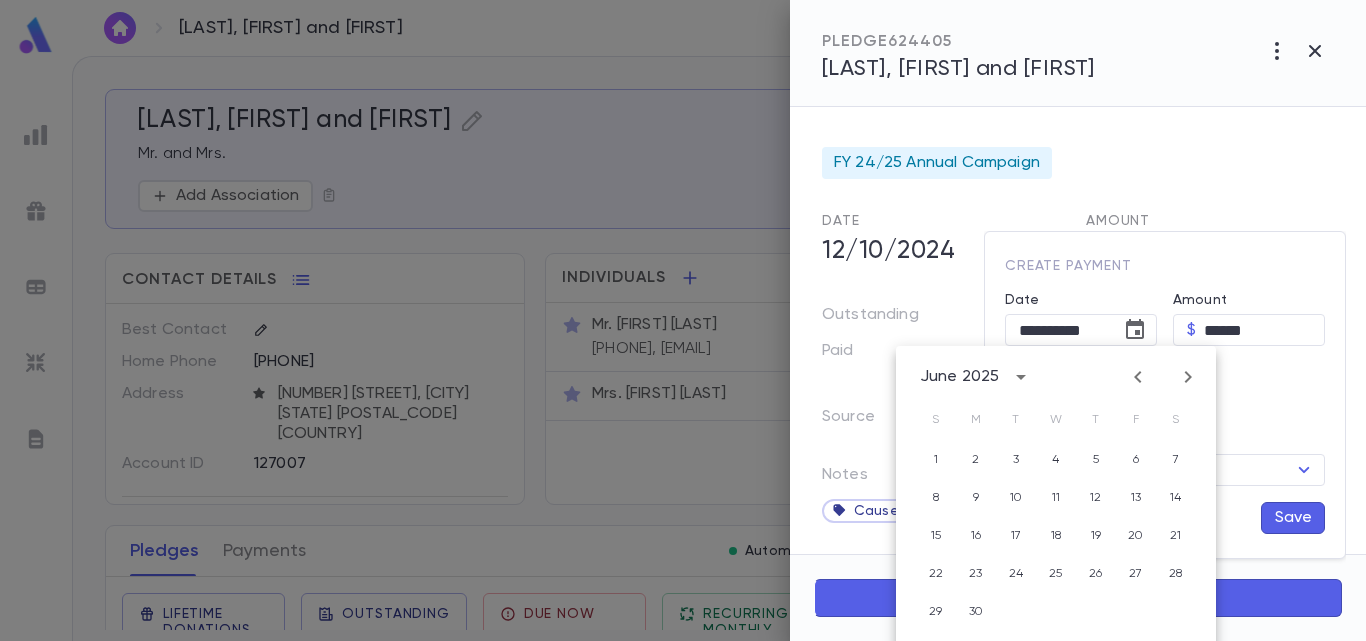 click at bounding box center (1138, 377) 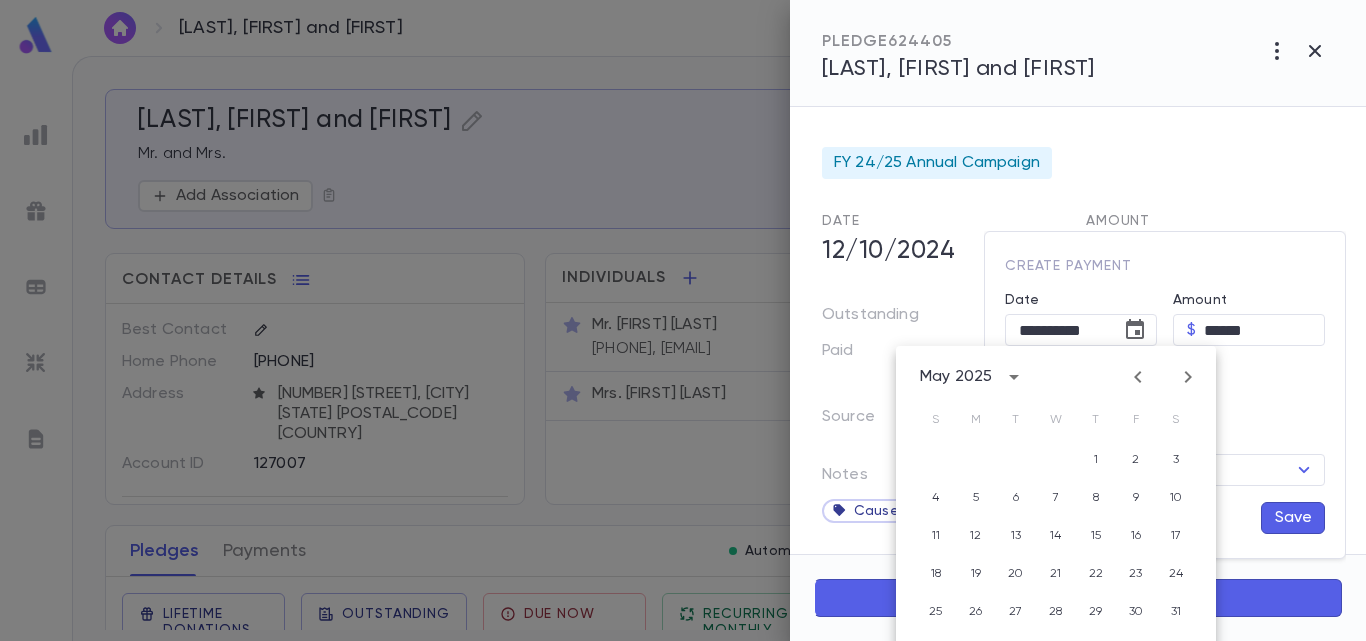 click at bounding box center [1138, 377] 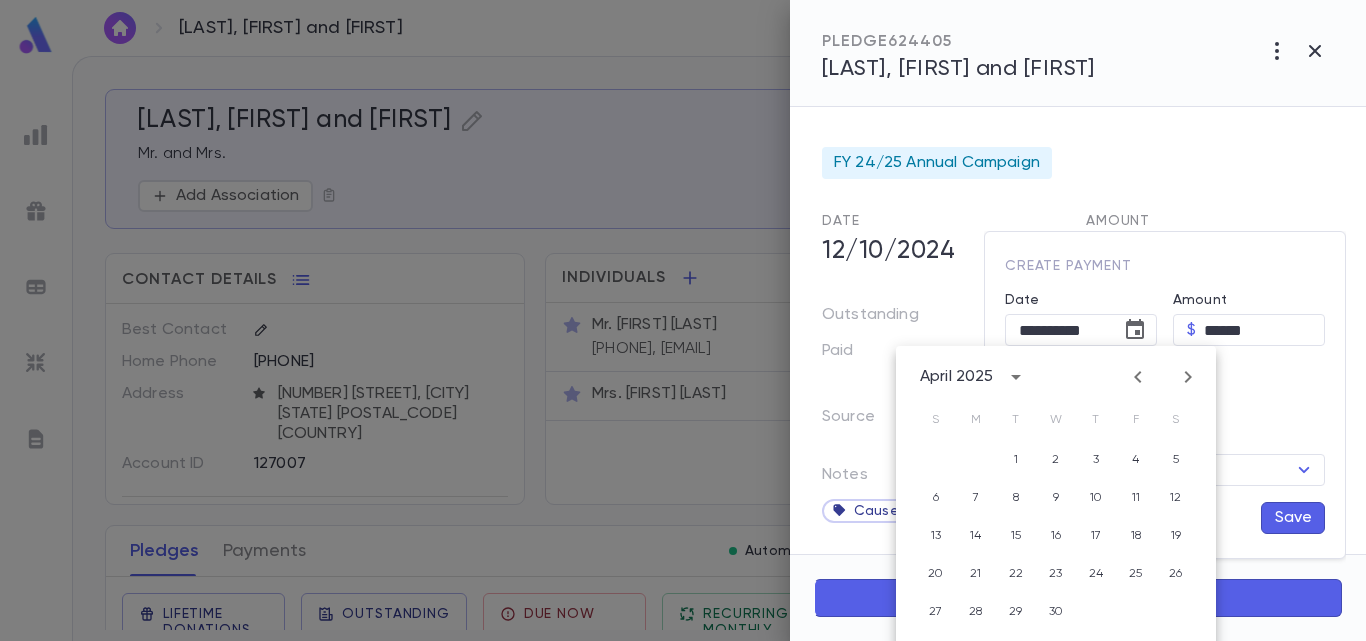 click at bounding box center (1138, 377) 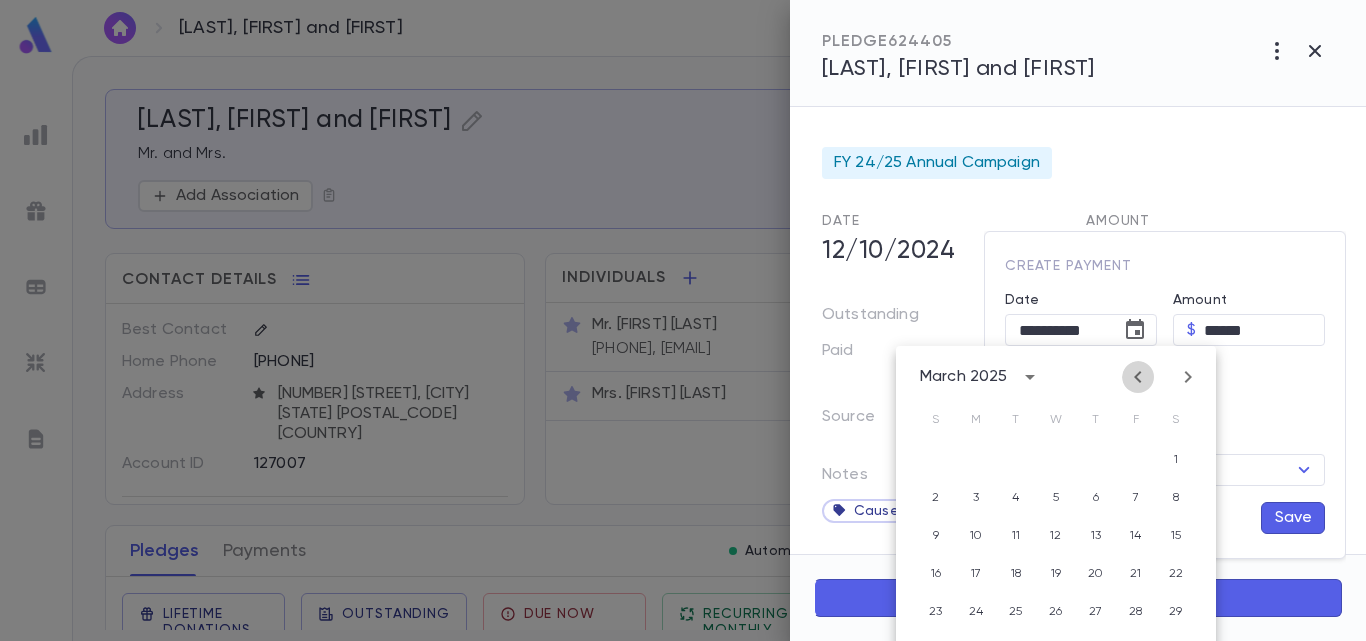 click at bounding box center [1138, 377] 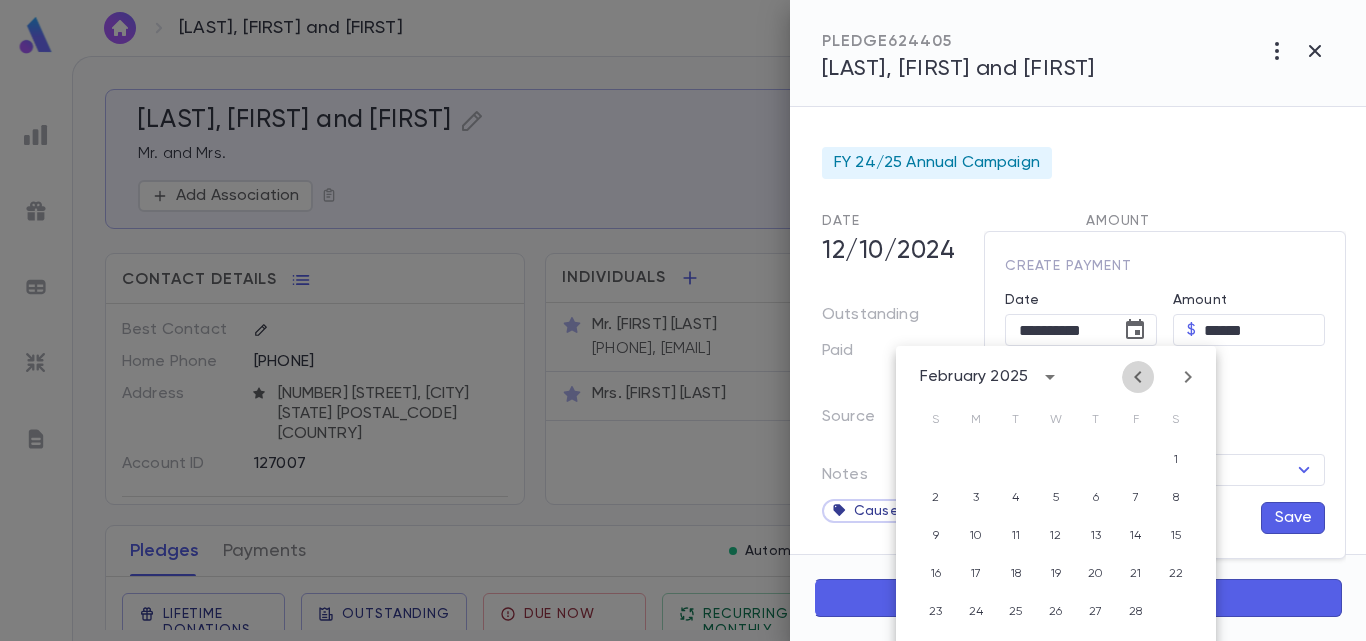 click at bounding box center (1138, 377) 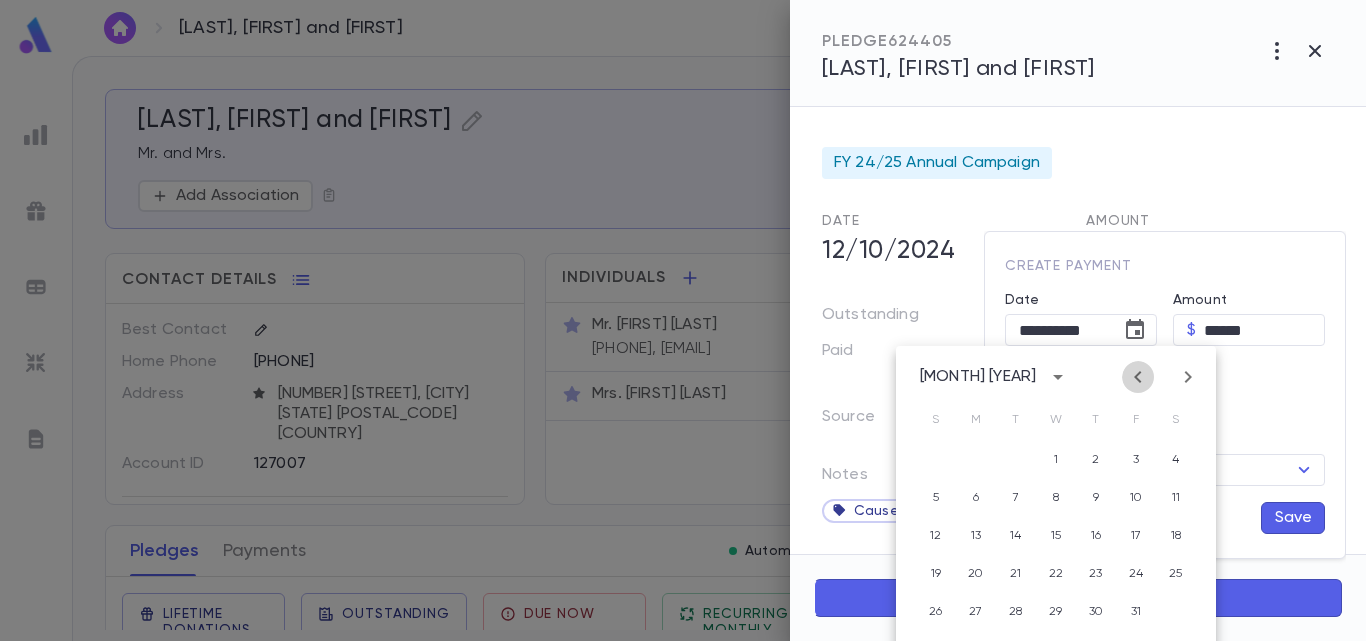 click at bounding box center (1138, 377) 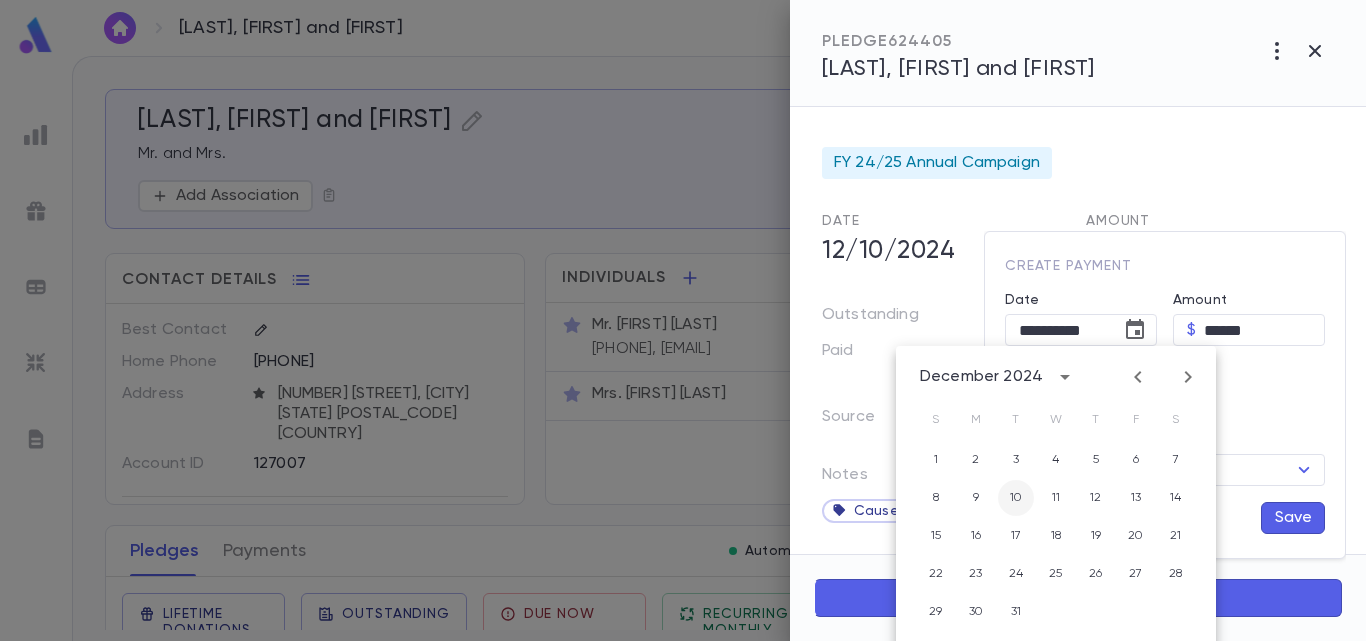 click on "10" at bounding box center (1016, 460) 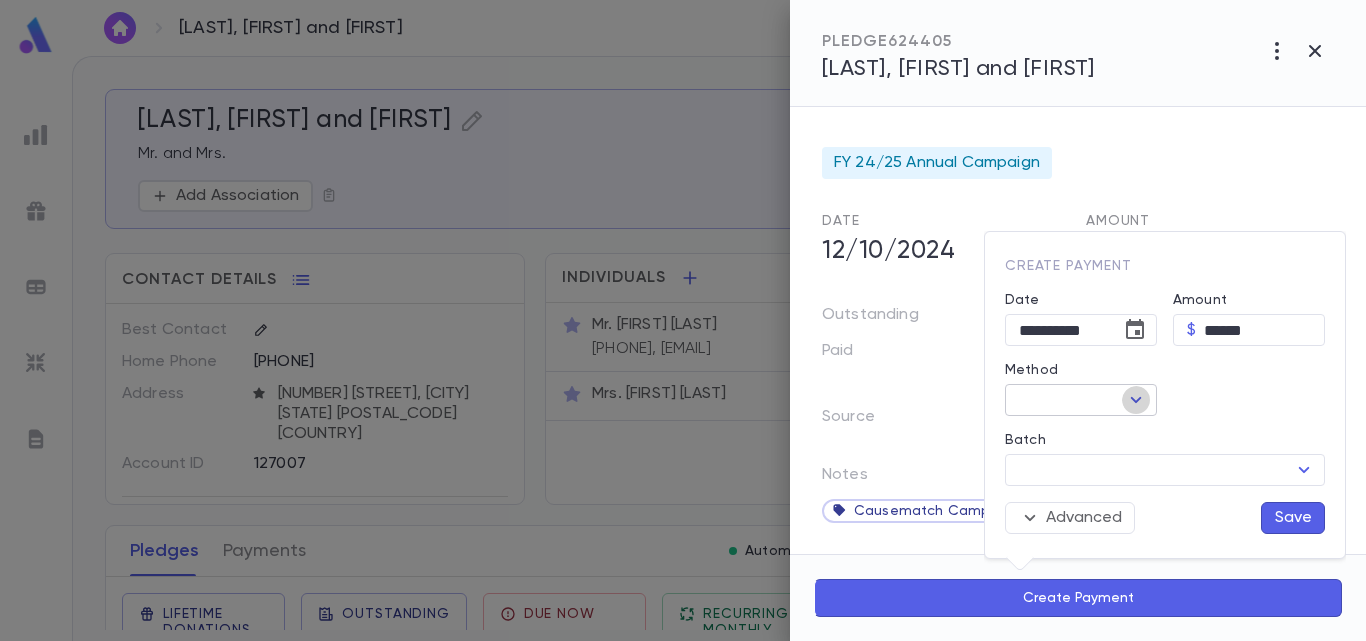 click at bounding box center [1136, 400] 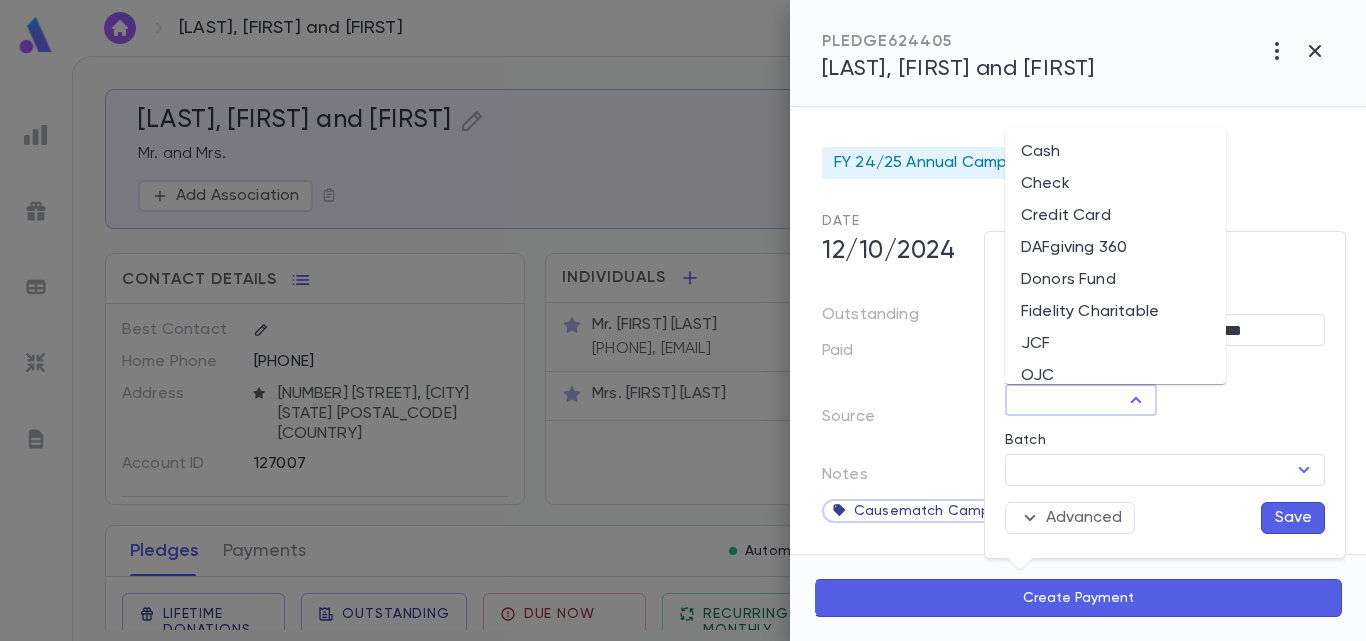 click on "Donors Fund" at bounding box center [1115, 280] 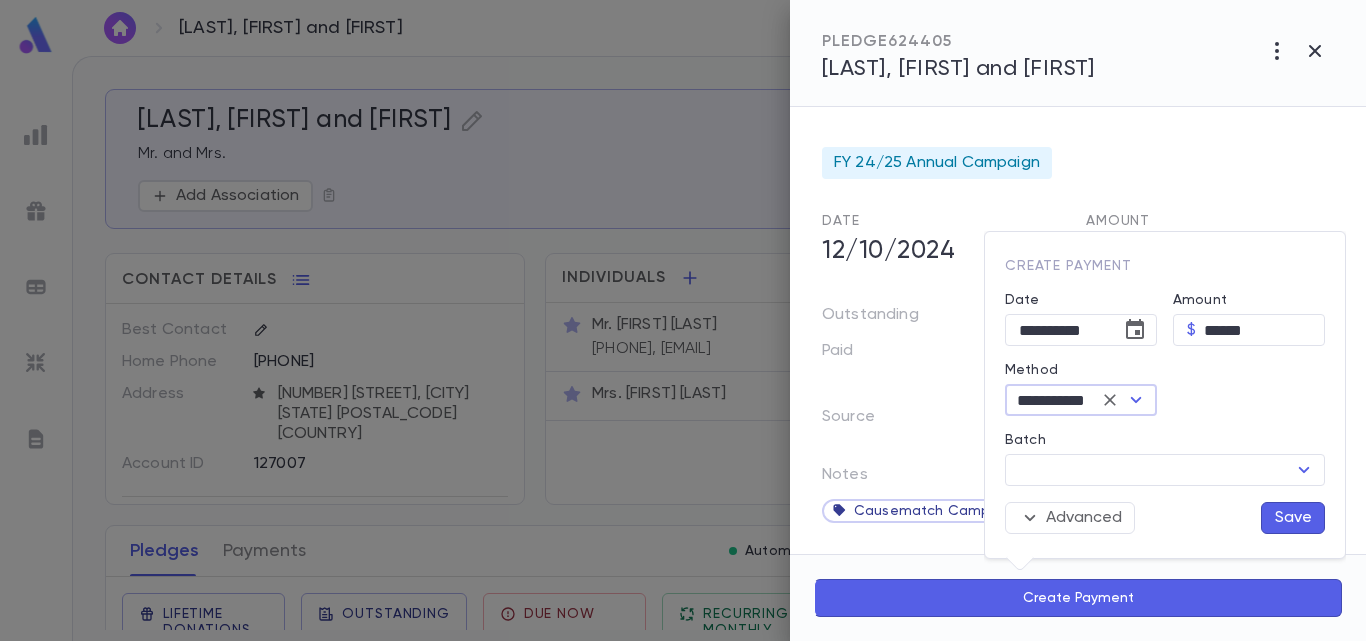 click on "Save" at bounding box center (1293, 518) 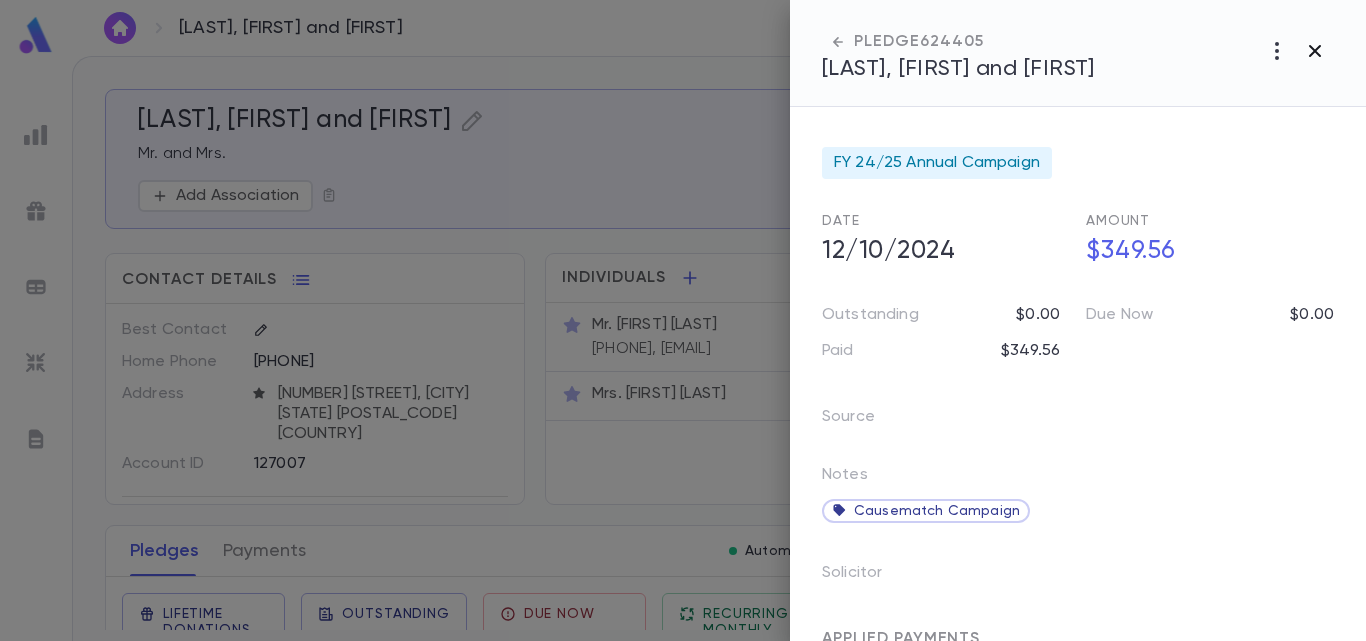 click at bounding box center (1277, 51) 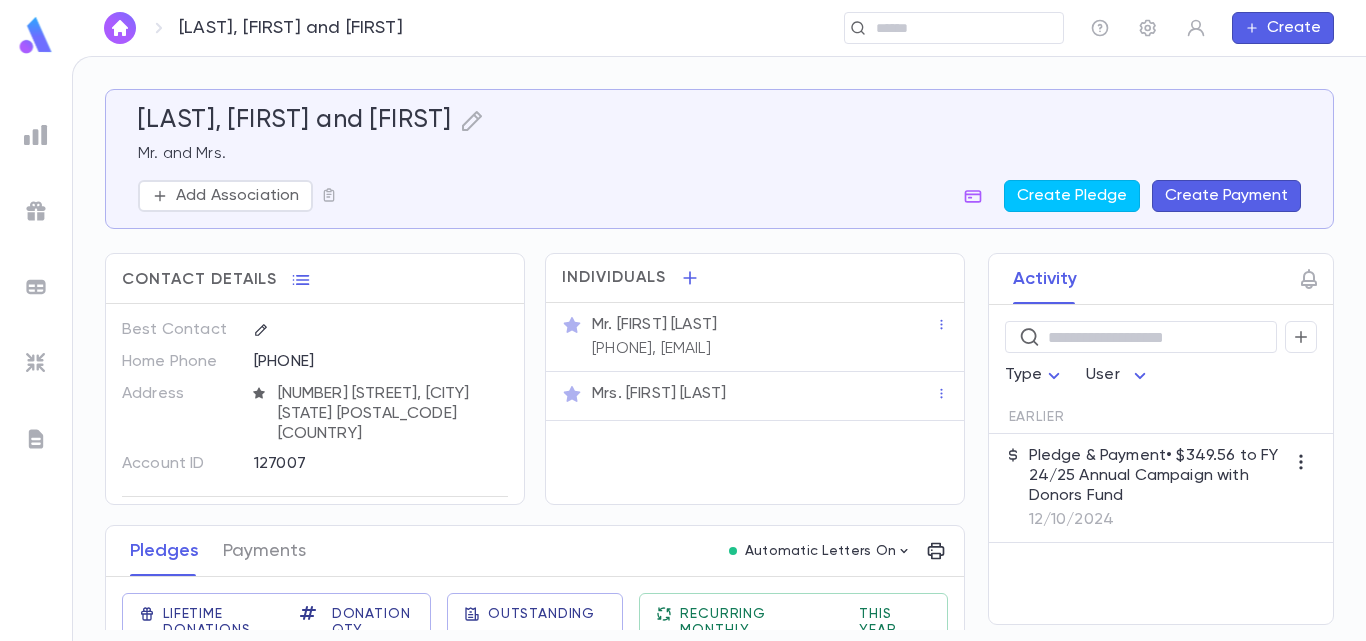 click on "Pledge & Payment  • $349.56 to FY 24/25 Annual Campaign with Donors Fund" at bounding box center (1157, 476) 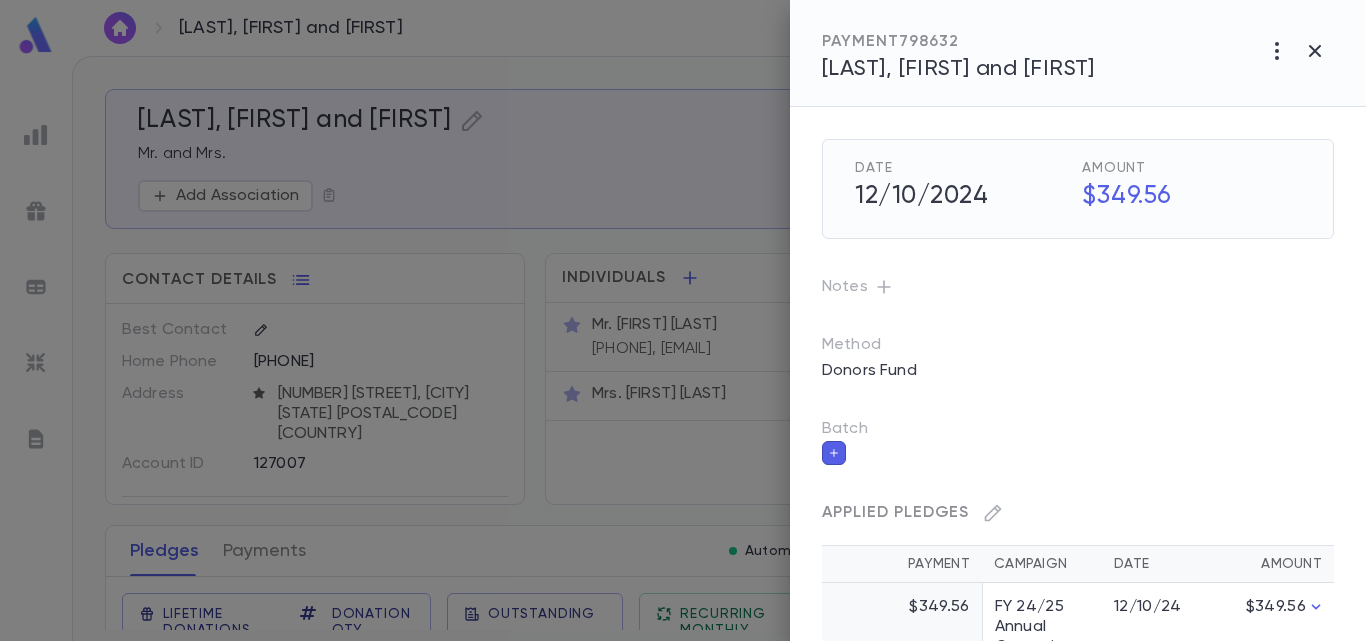 click at bounding box center (1277, 51) 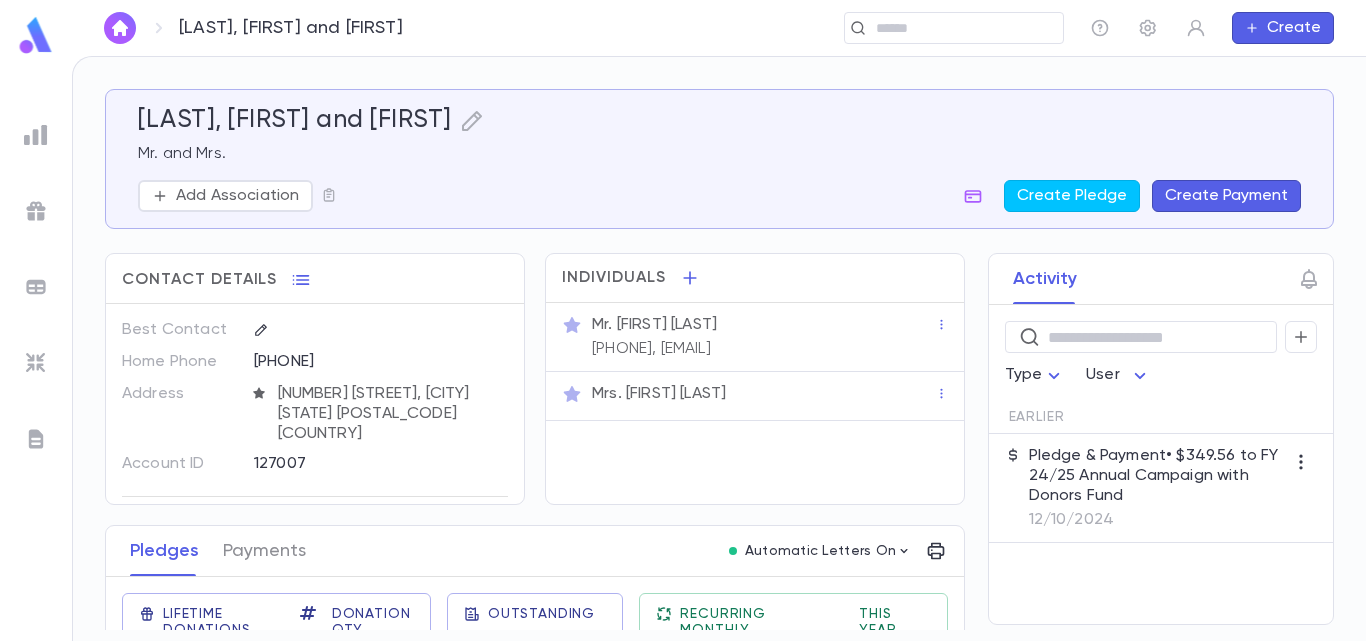 click at bounding box center (36, 35) 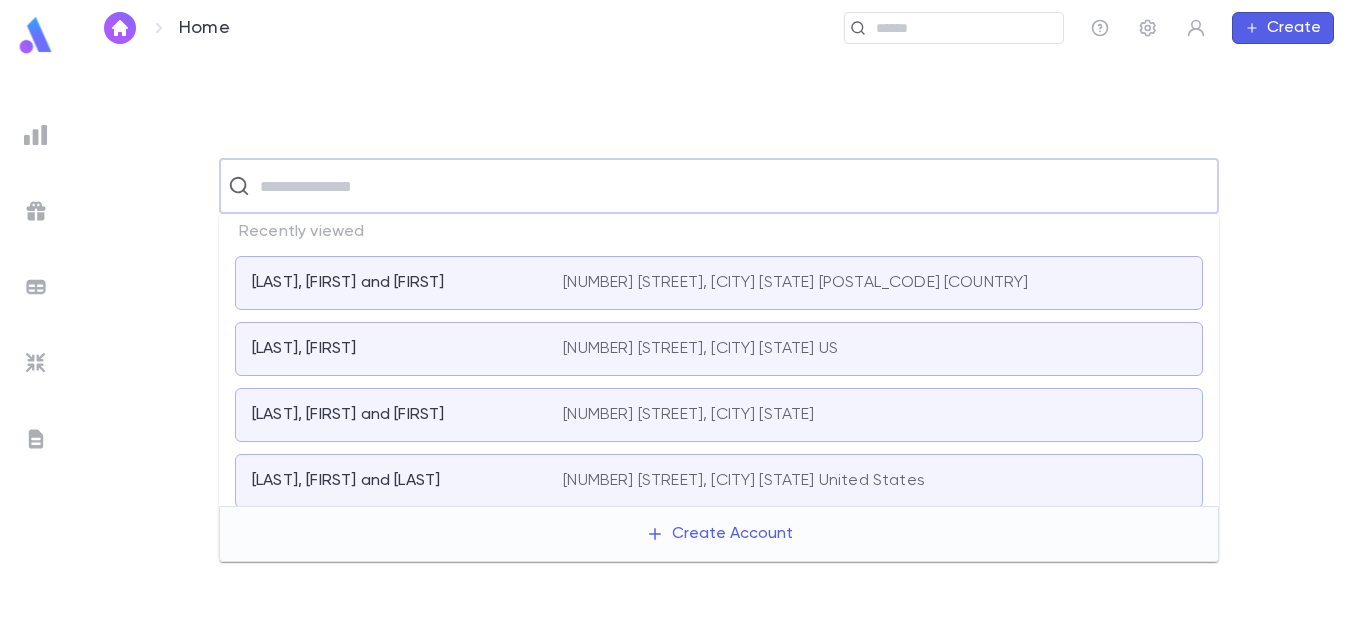 click at bounding box center (732, 186) 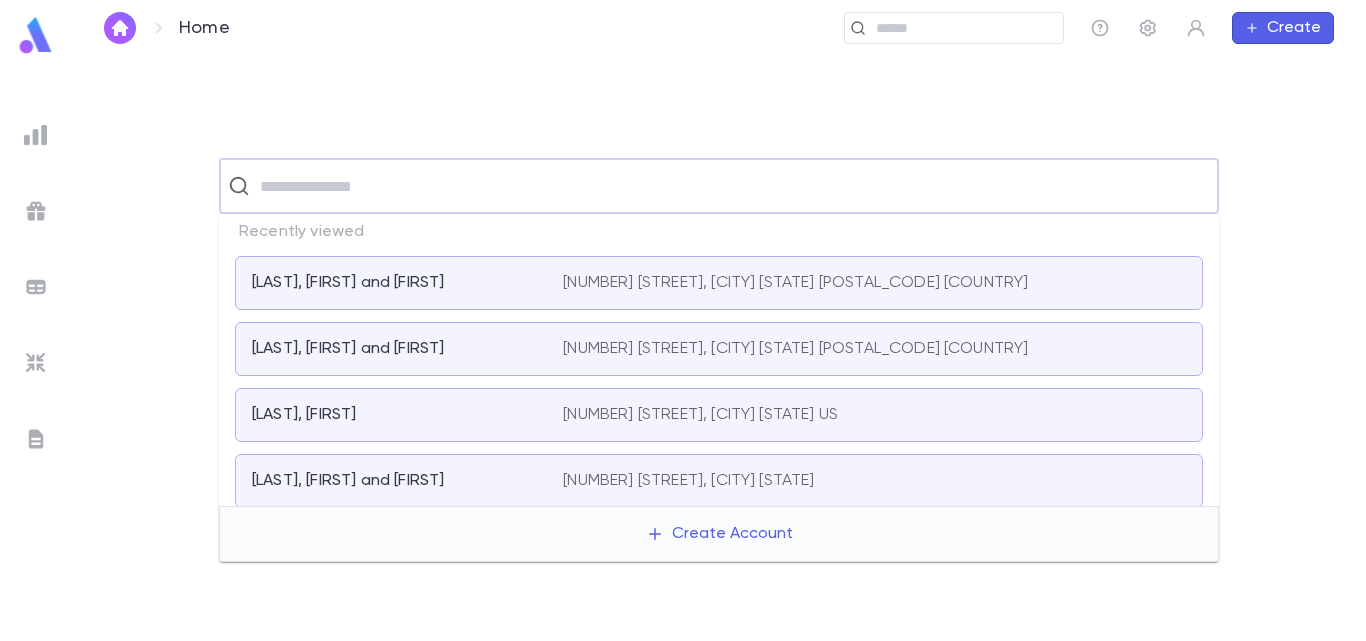 paste on "**********" 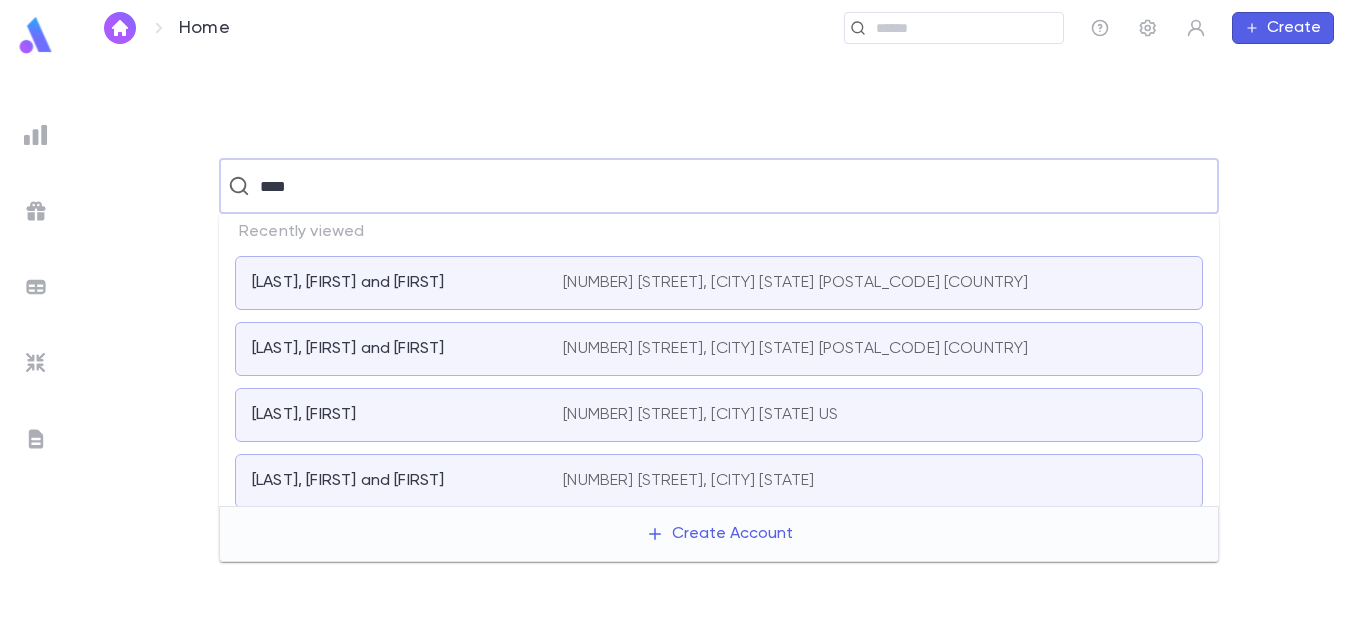 type on "****" 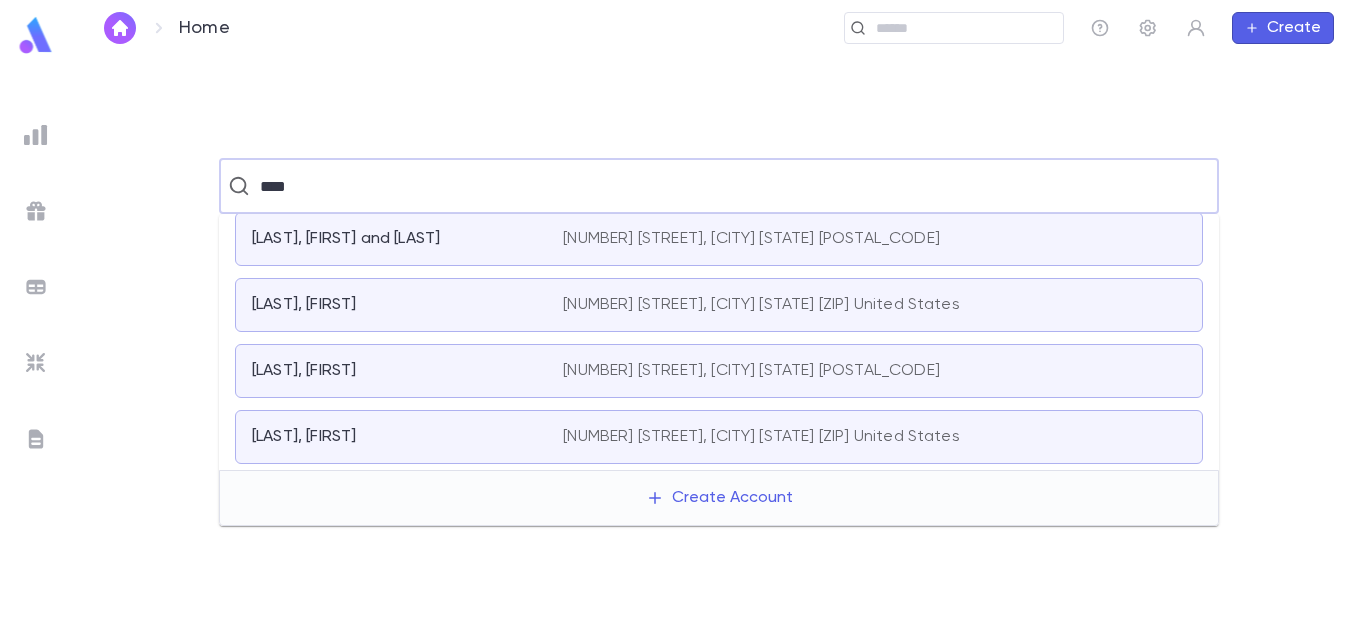 scroll, scrollTop: 209, scrollLeft: 0, axis: vertical 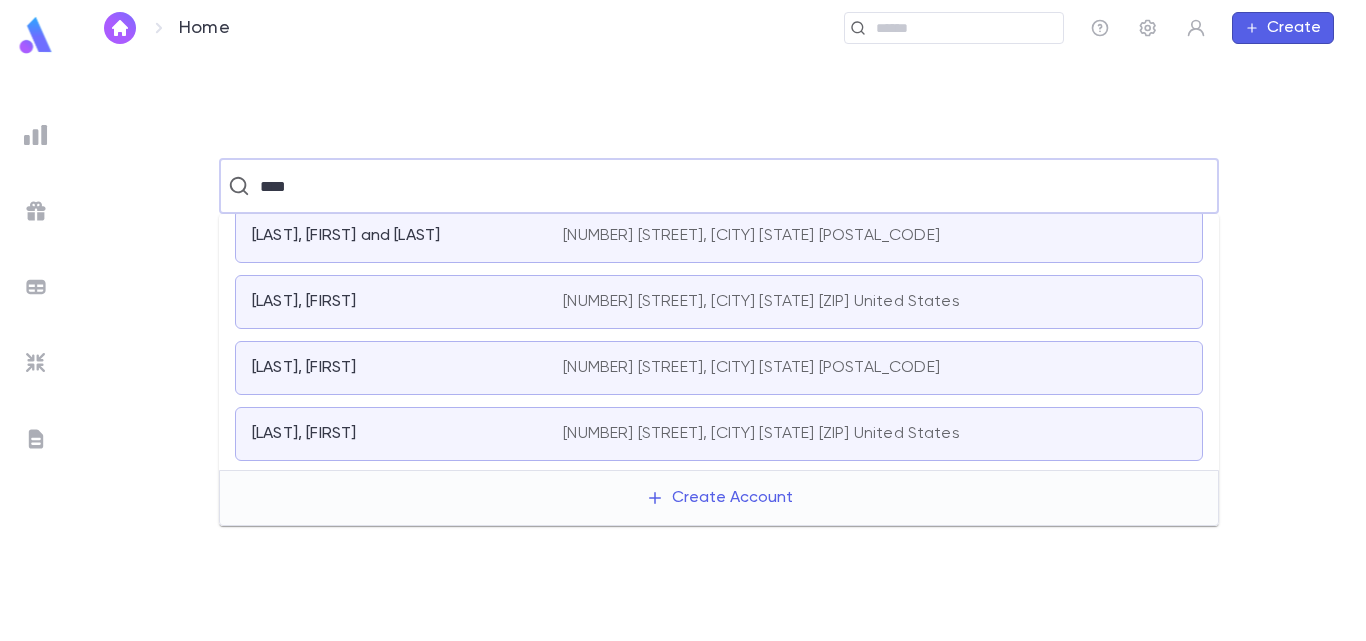 click on "[LAST], [FIRST] [NUMBER] [STREET], [CITY] [STATE] [ZIP] [COUNTRY]" at bounding box center [719, 368] 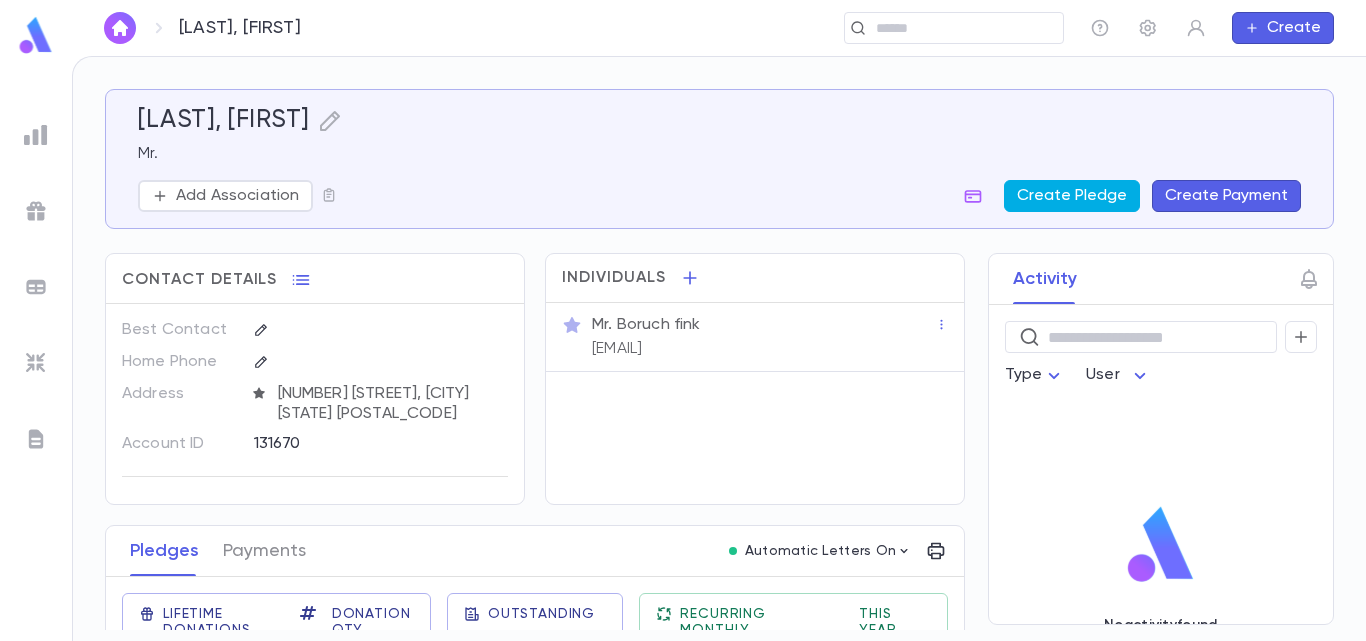 click on "Create Pledge" at bounding box center [1072, 196] 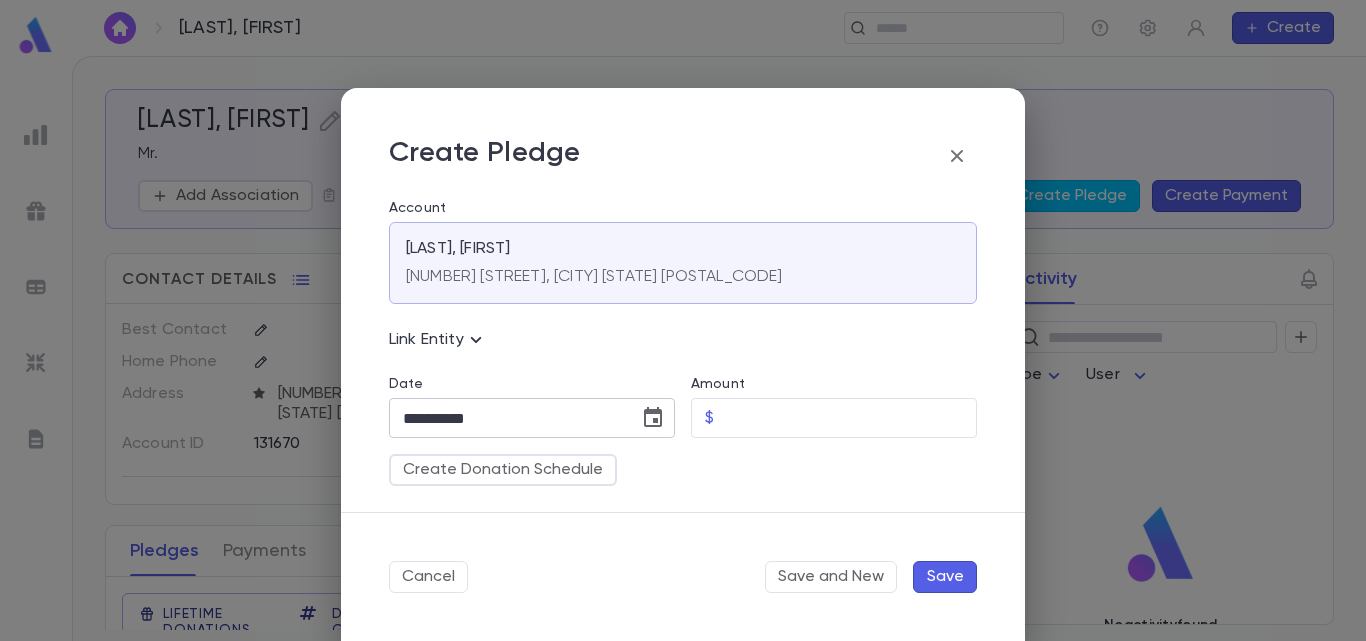 click at bounding box center (653, 417) 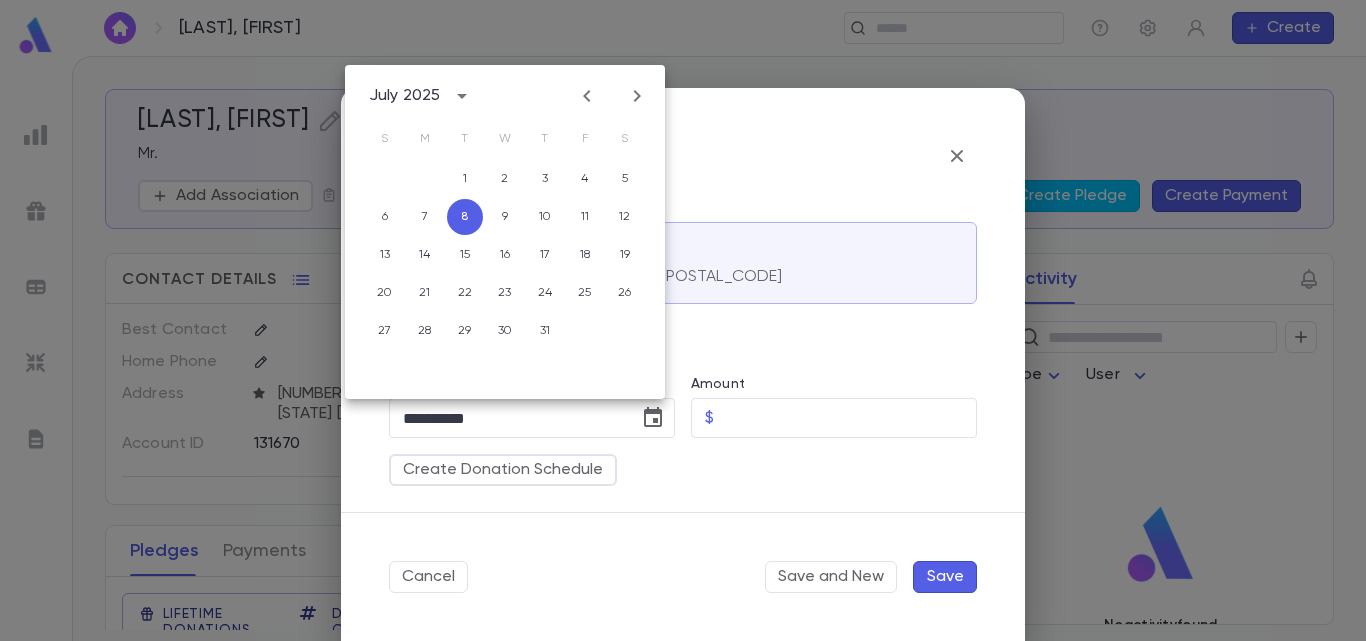 click at bounding box center (587, 96) 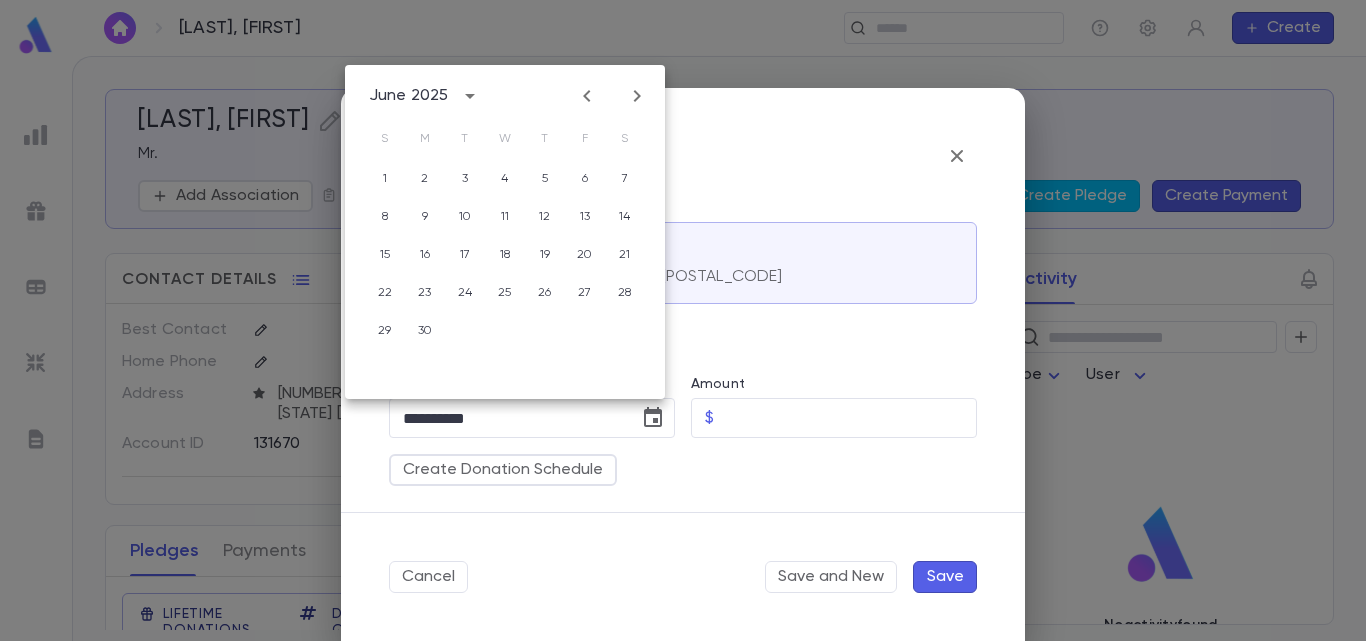 click at bounding box center (587, 96) 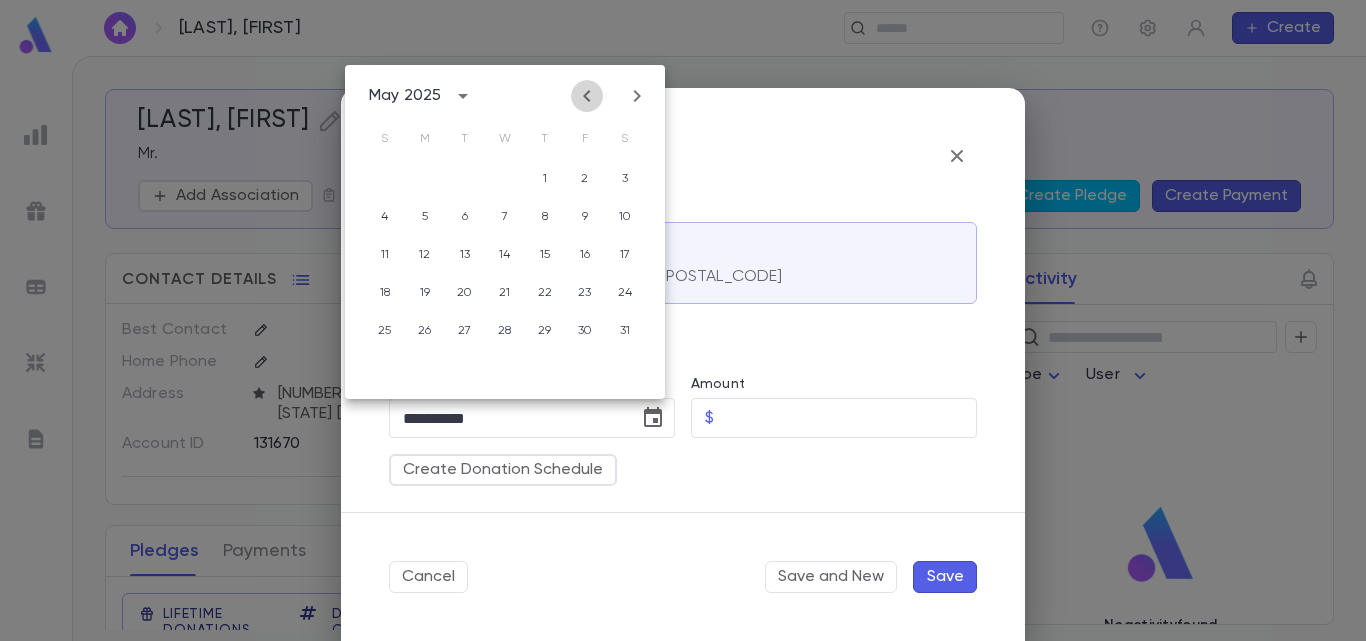 click at bounding box center [587, 96] 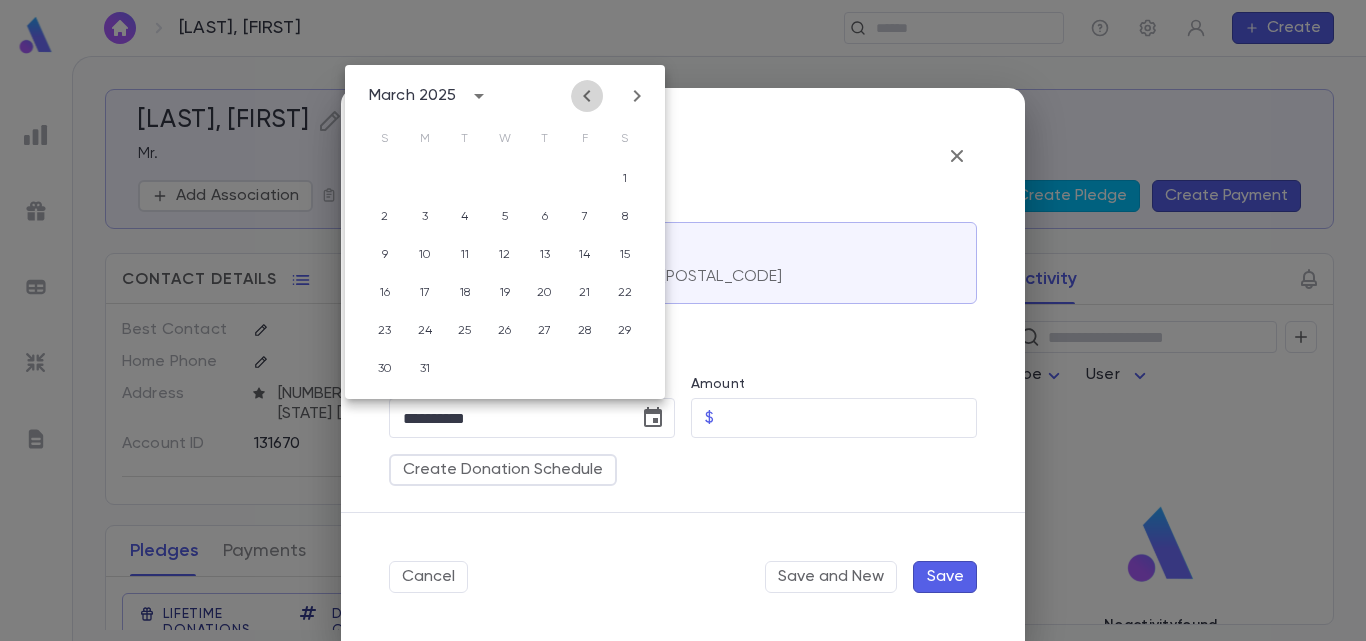 click at bounding box center [587, 96] 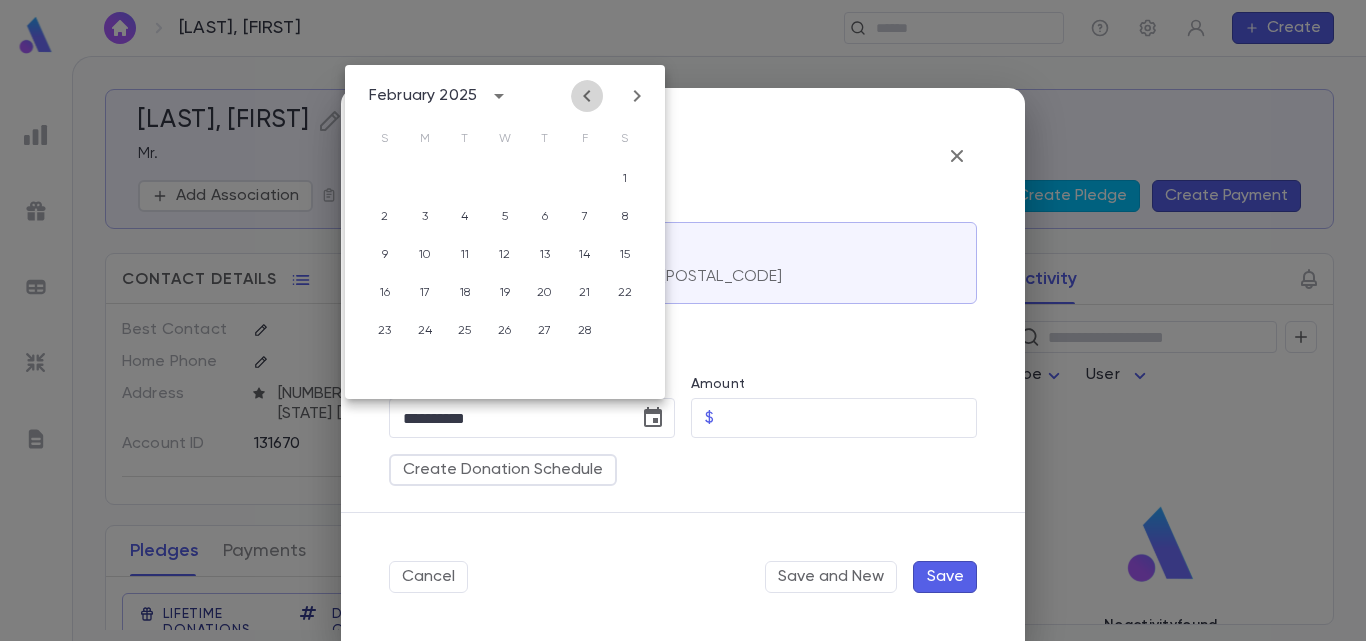 click at bounding box center (587, 96) 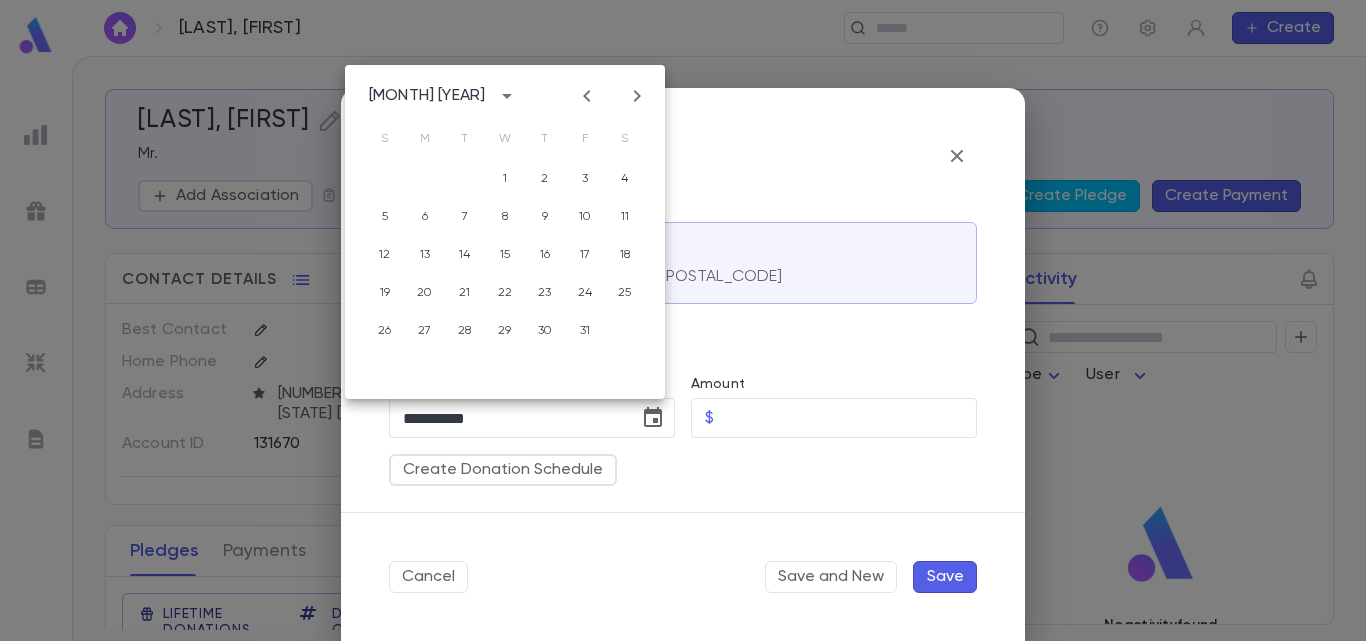 click at bounding box center [587, 96] 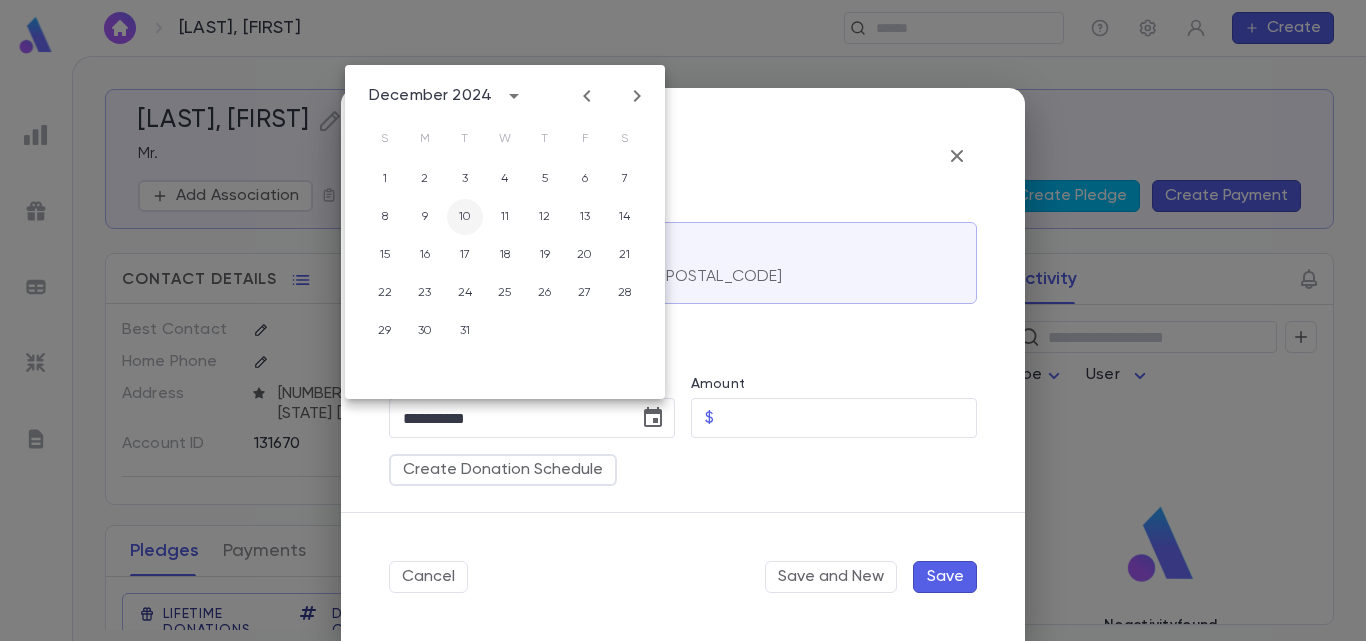 click on "10" at bounding box center [465, 179] 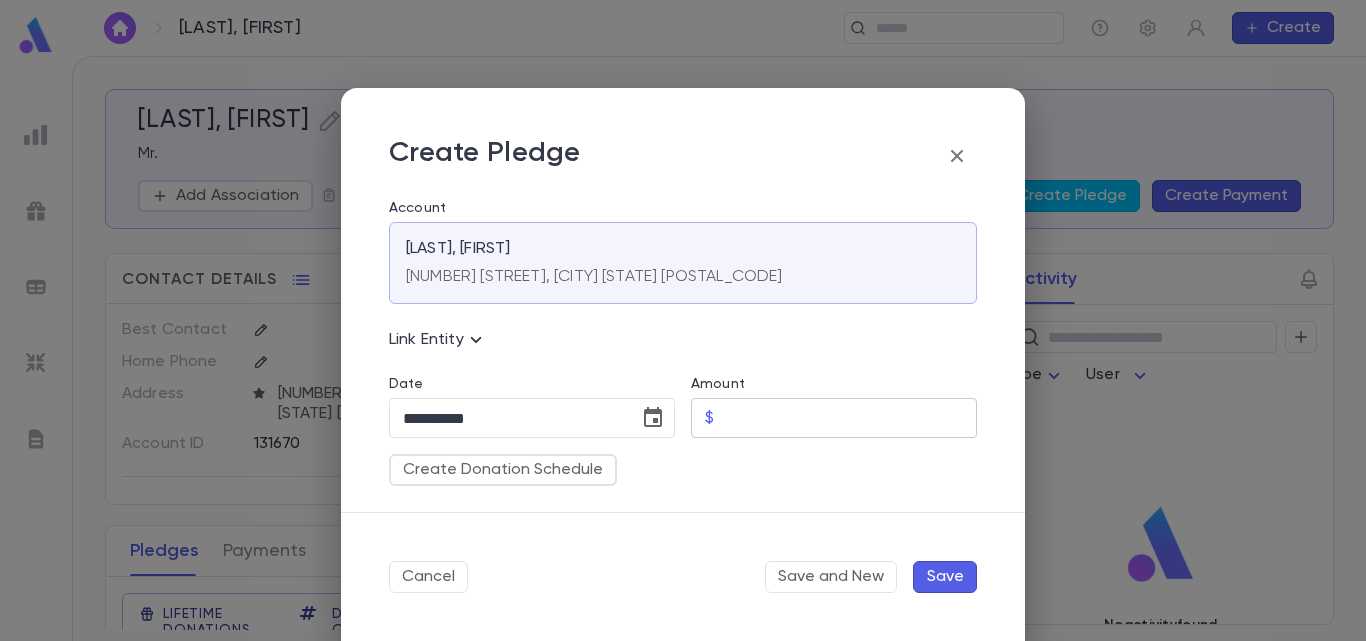 click on "Amount" at bounding box center [849, 418] 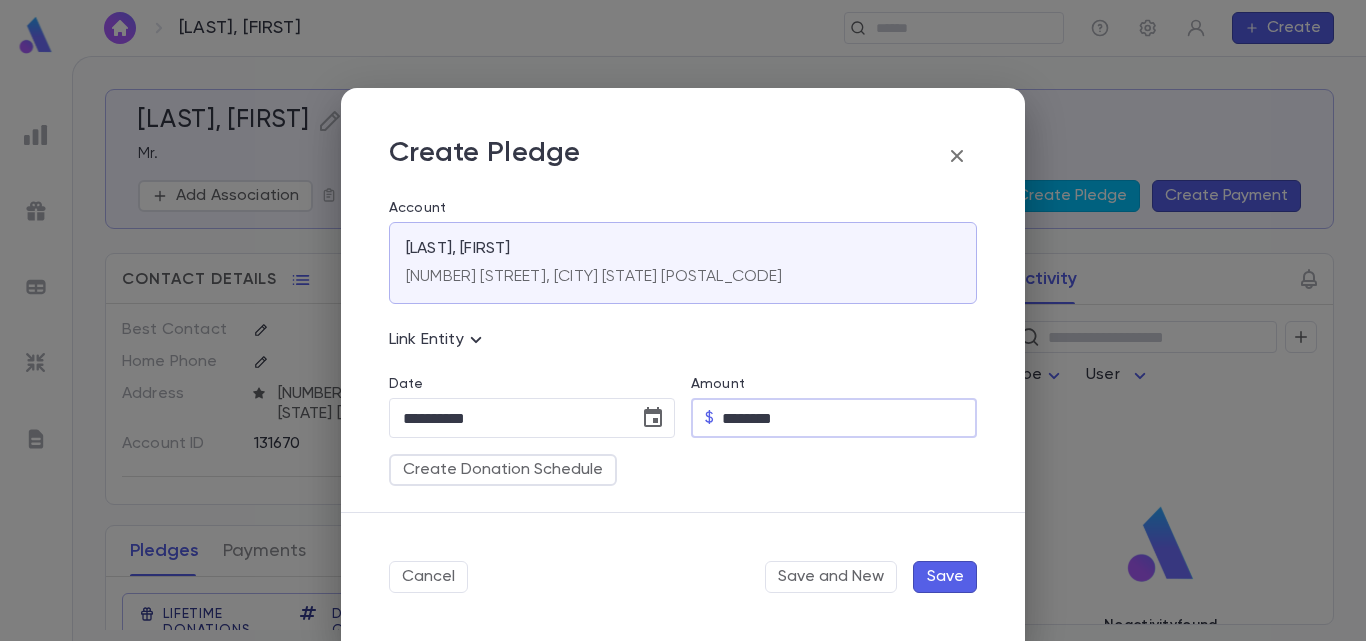type on "********" 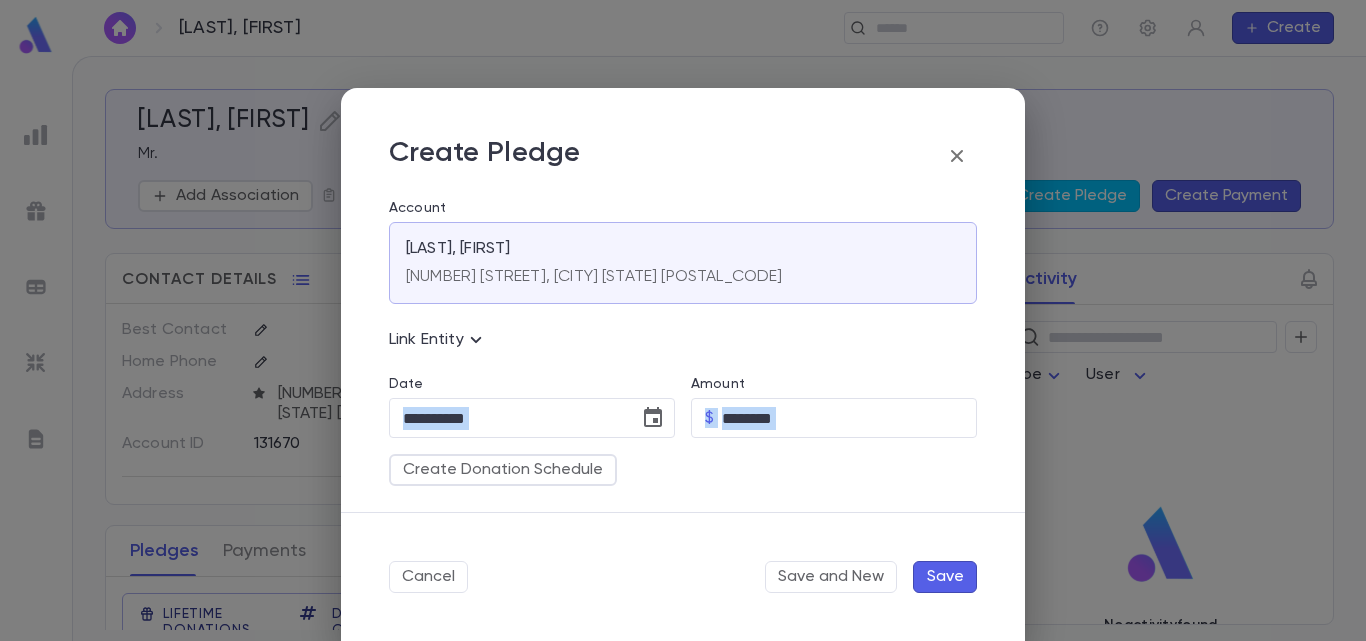 drag, startPoint x: 1015, startPoint y: 336, endPoint x: 1007, endPoint y: 465, distance: 129.24782 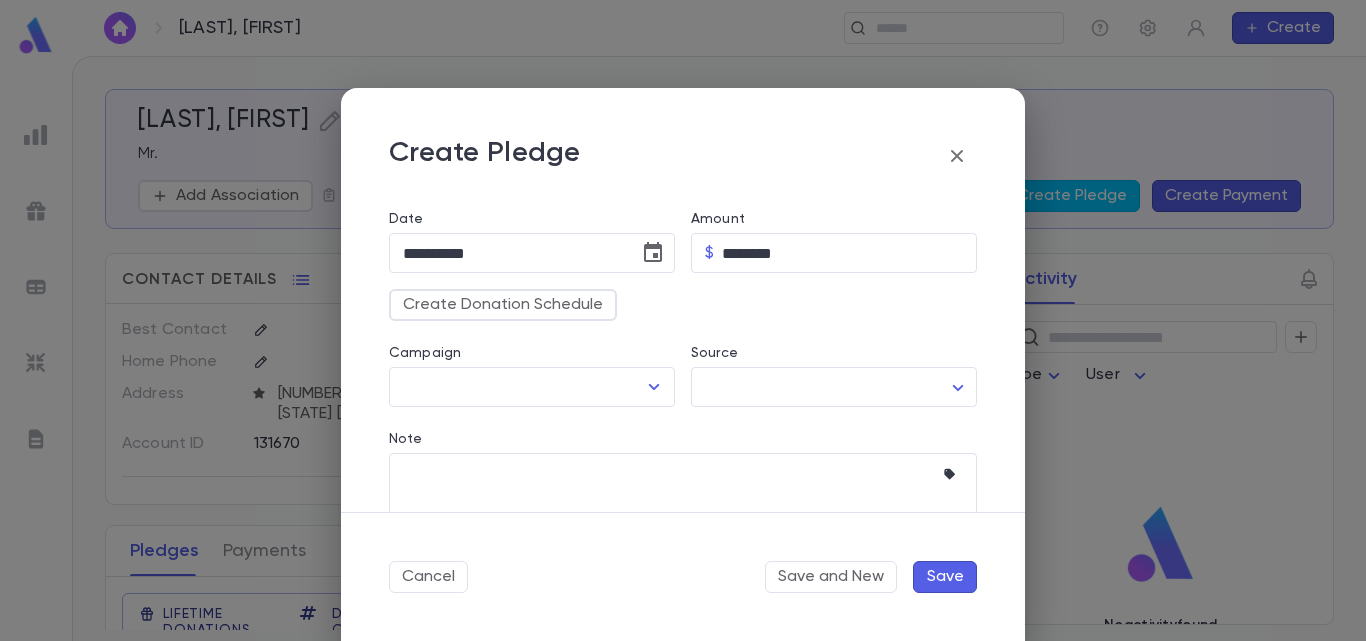scroll, scrollTop: 180, scrollLeft: 0, axis: vertical 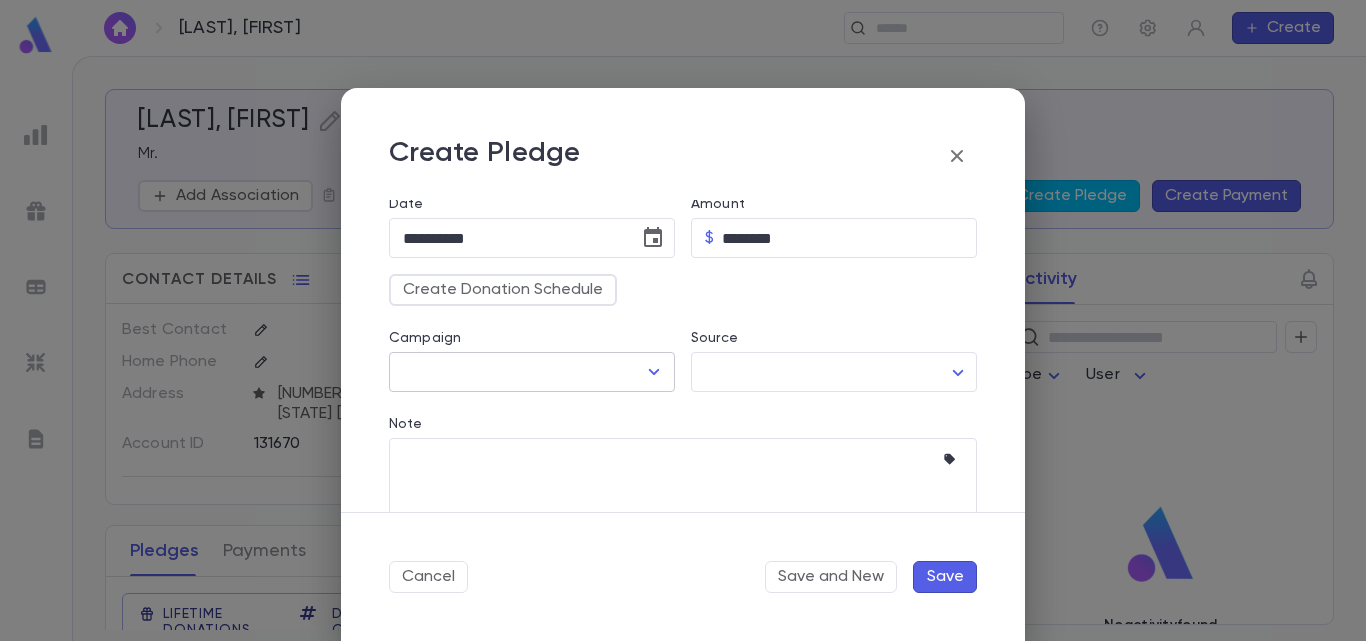 click at bounding box center (654, 372) 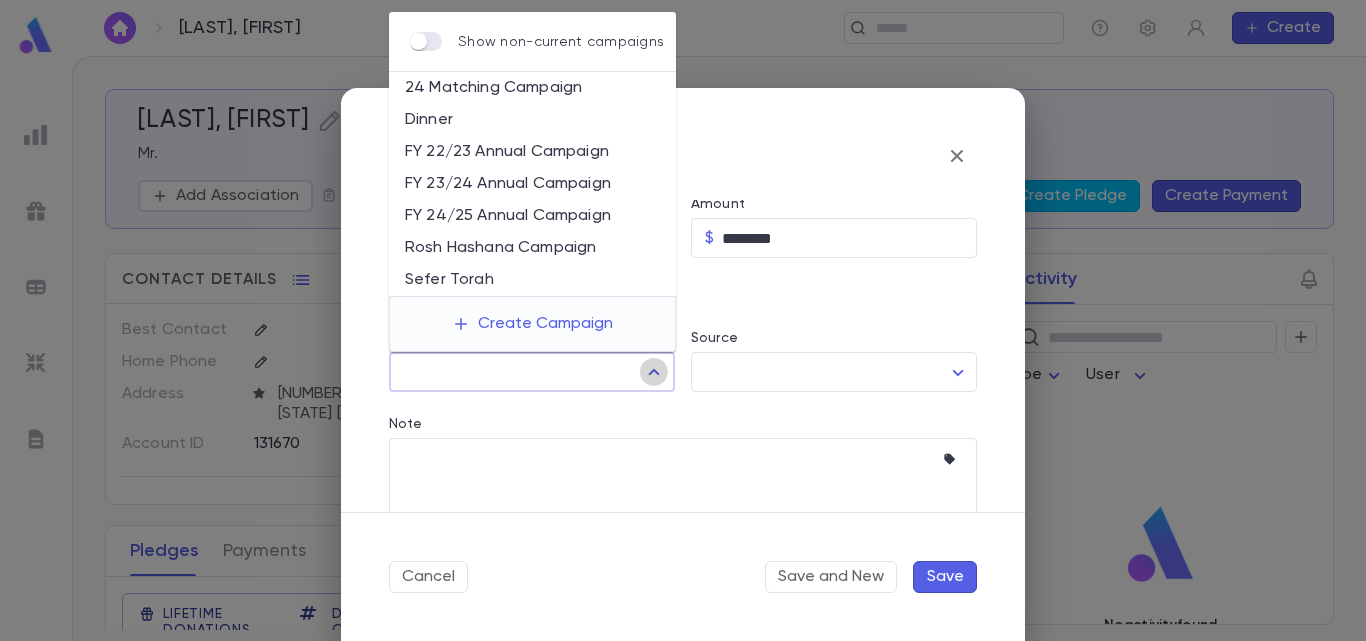 click at bounding box center [654, 372] 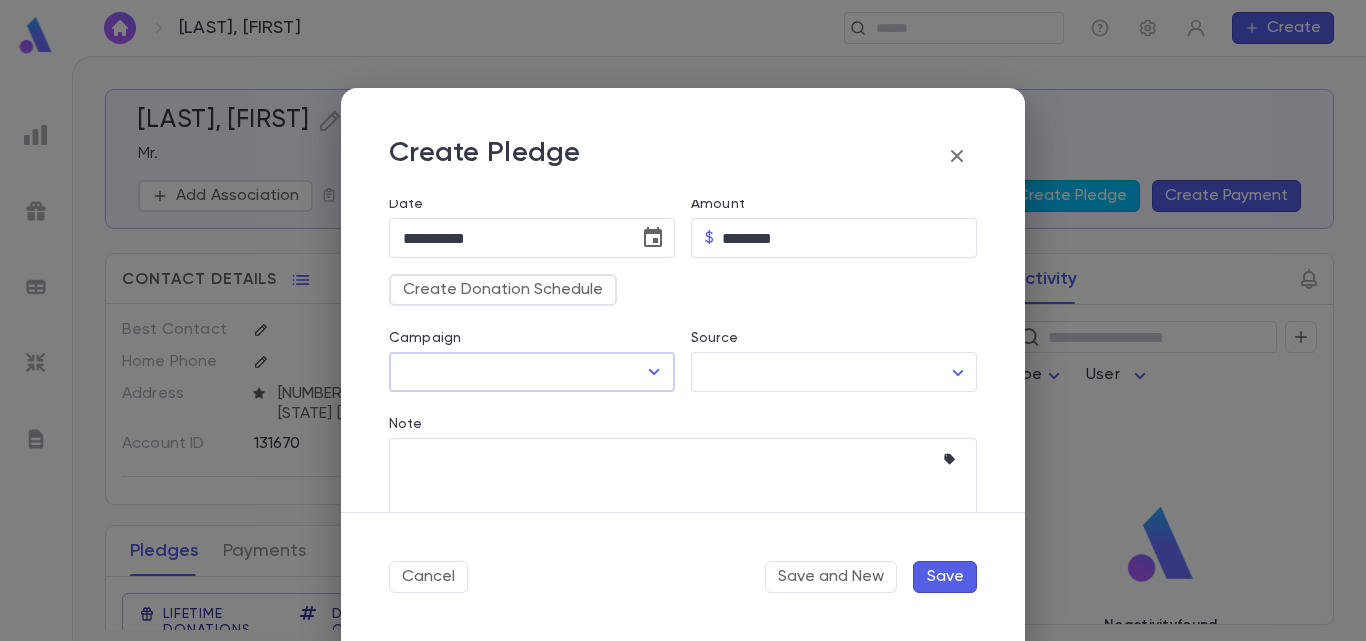 click at bounding box center [654, 372] 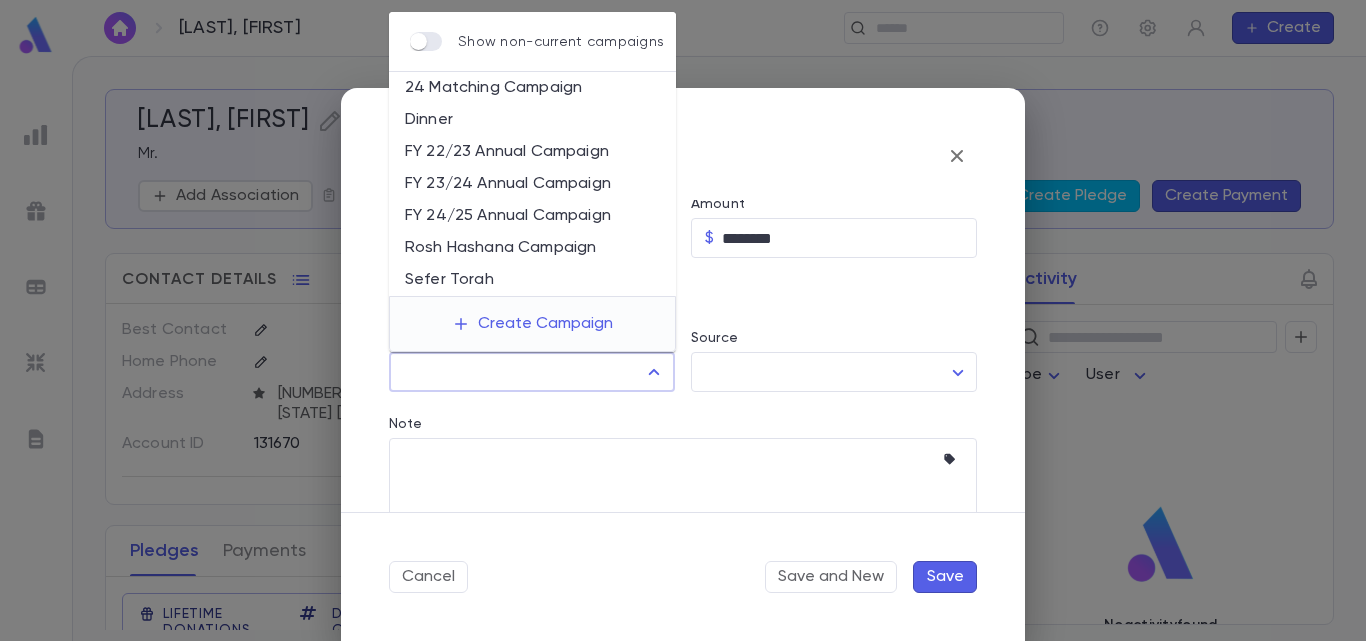 click on "FY 24/25 Annual Campaign" at bounding box center (532, 216) 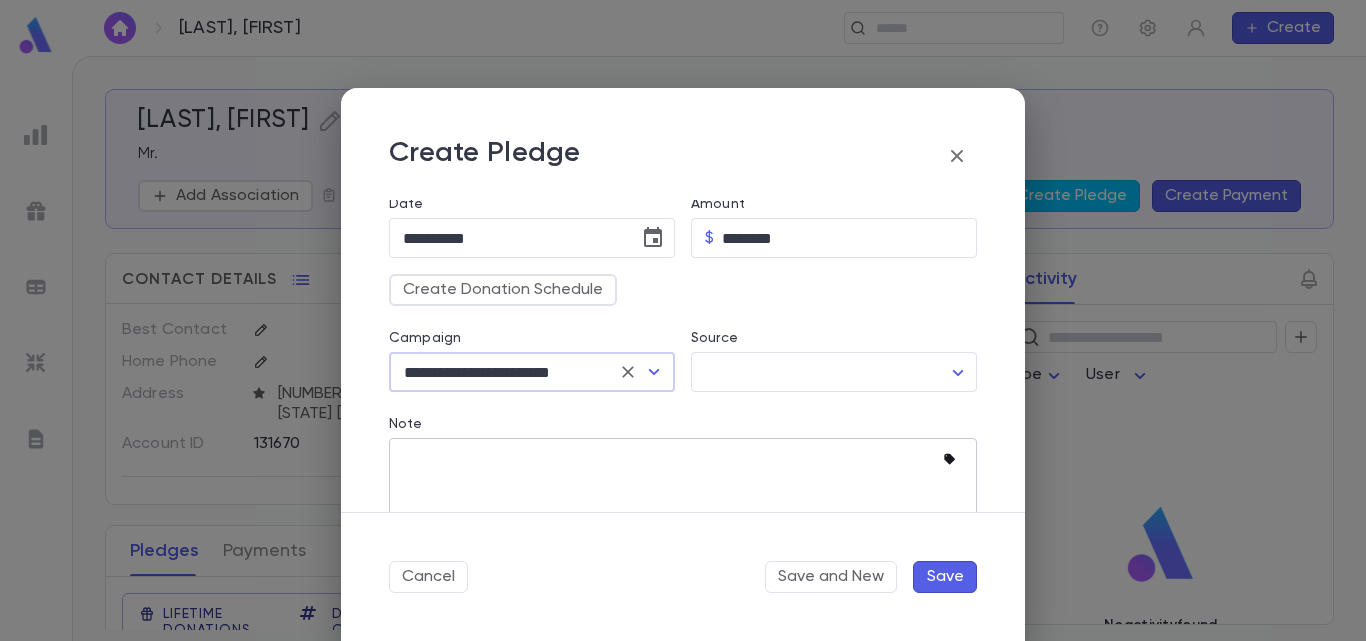 click at bounding box center [949, 459] 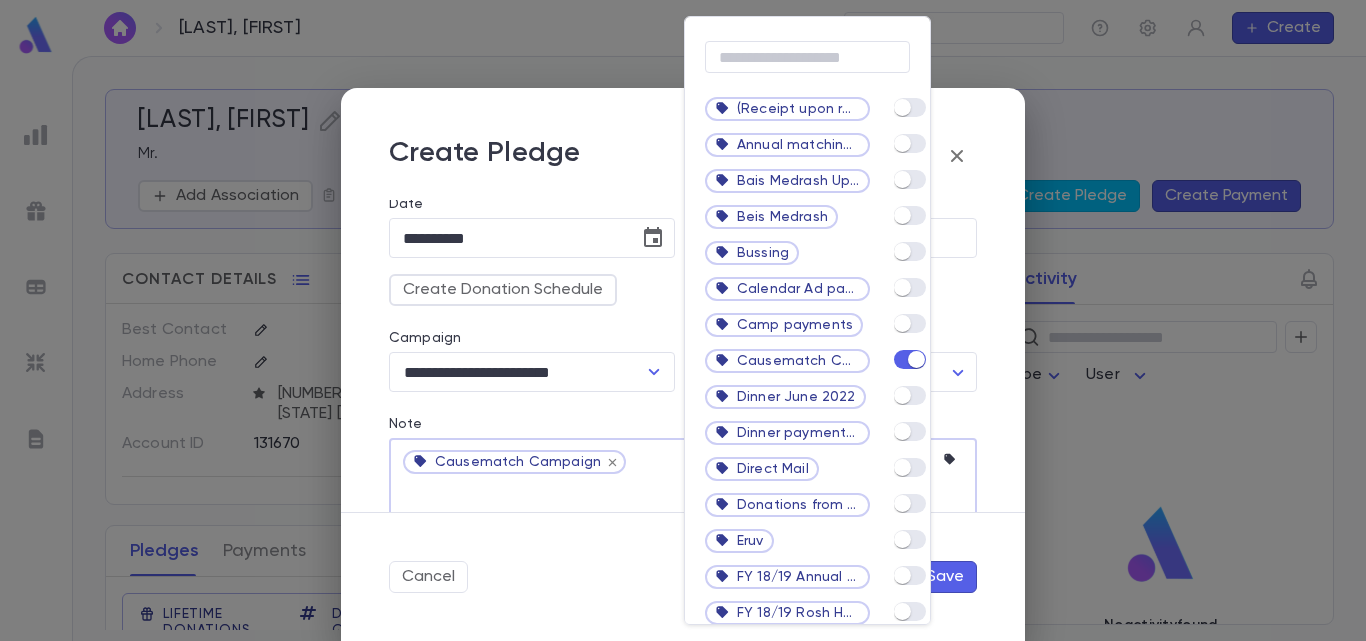 click at bounding box center (683, 320) 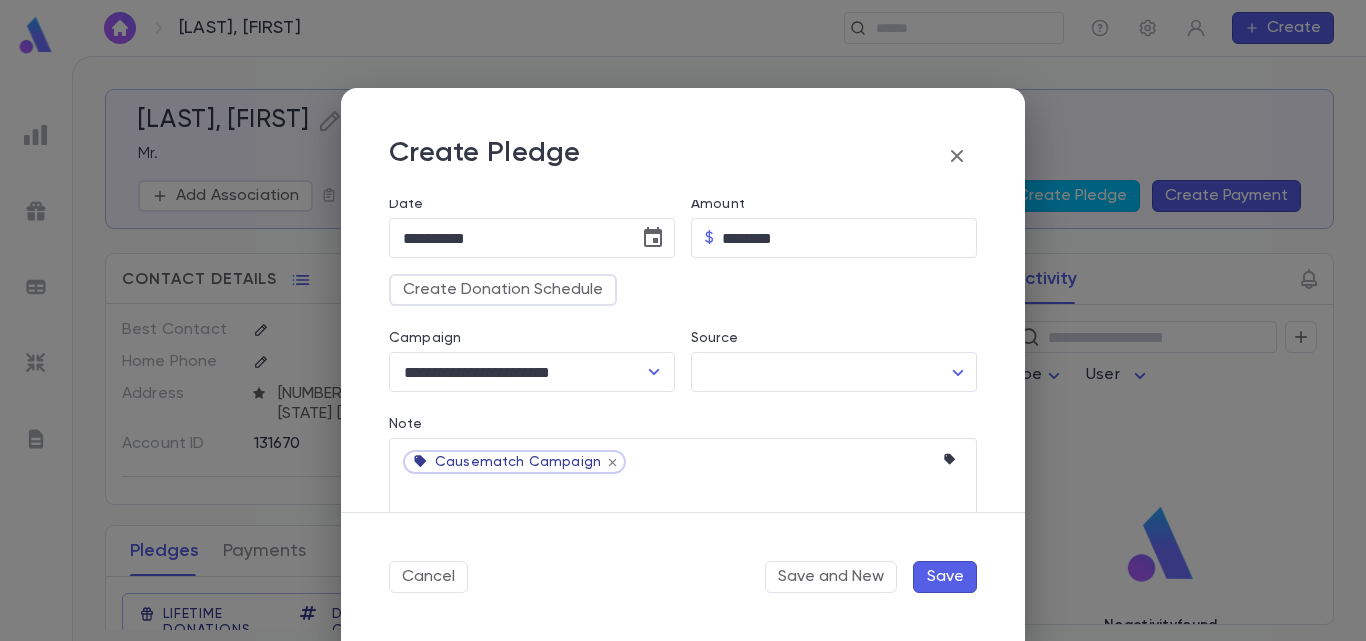 scroll, scrollTop: 341, scrollLeft: 0, axis: vertical 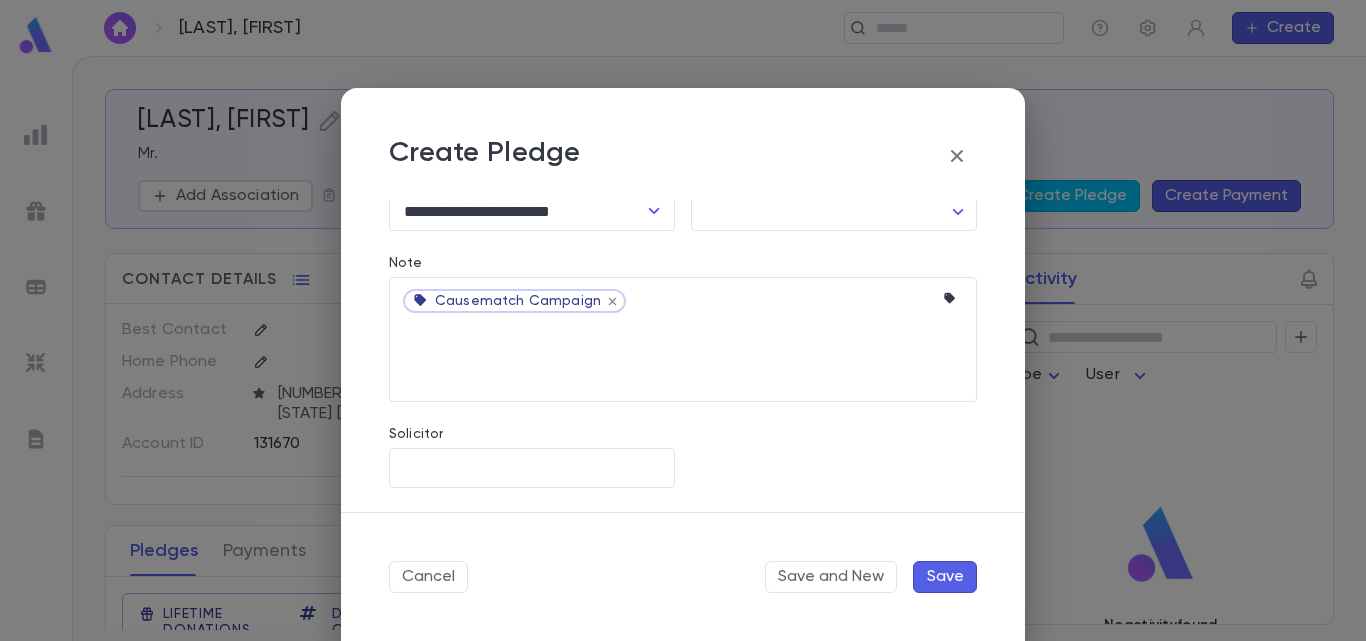 click on "Save" at bounding box center [945, 577] 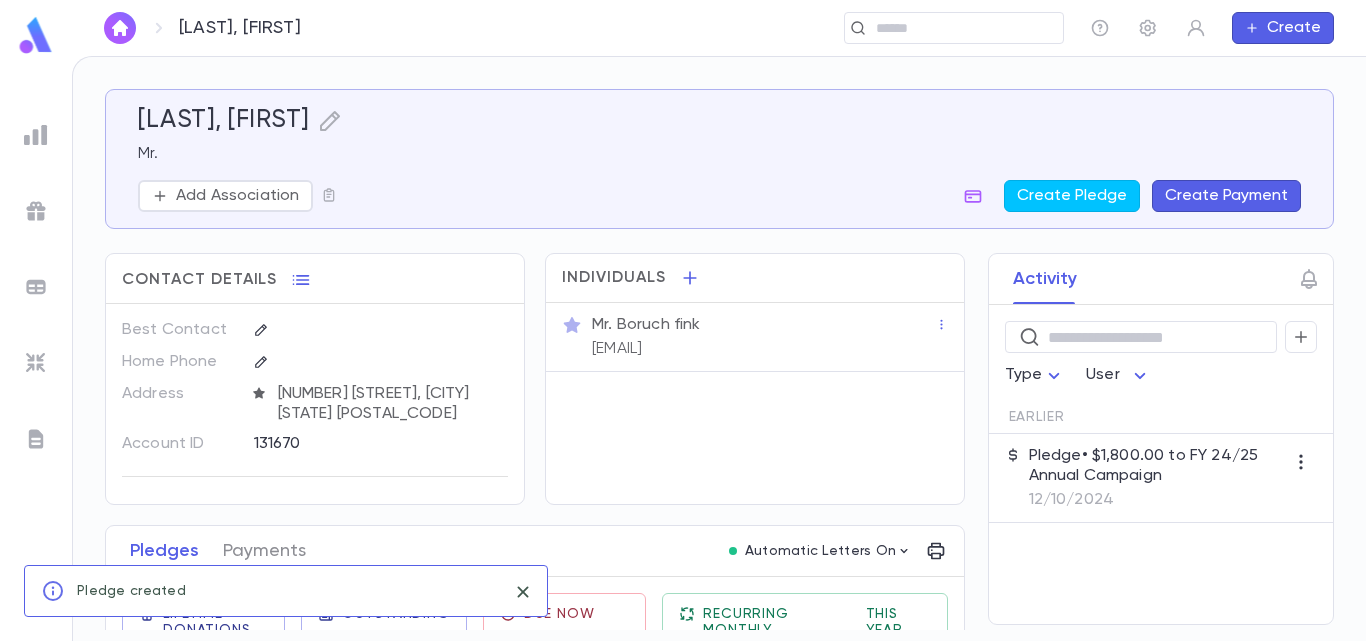 click on "Pledge  • $1,800.00 to FY 24/25 Annual Campaign" at bounding box center [1157, 466] 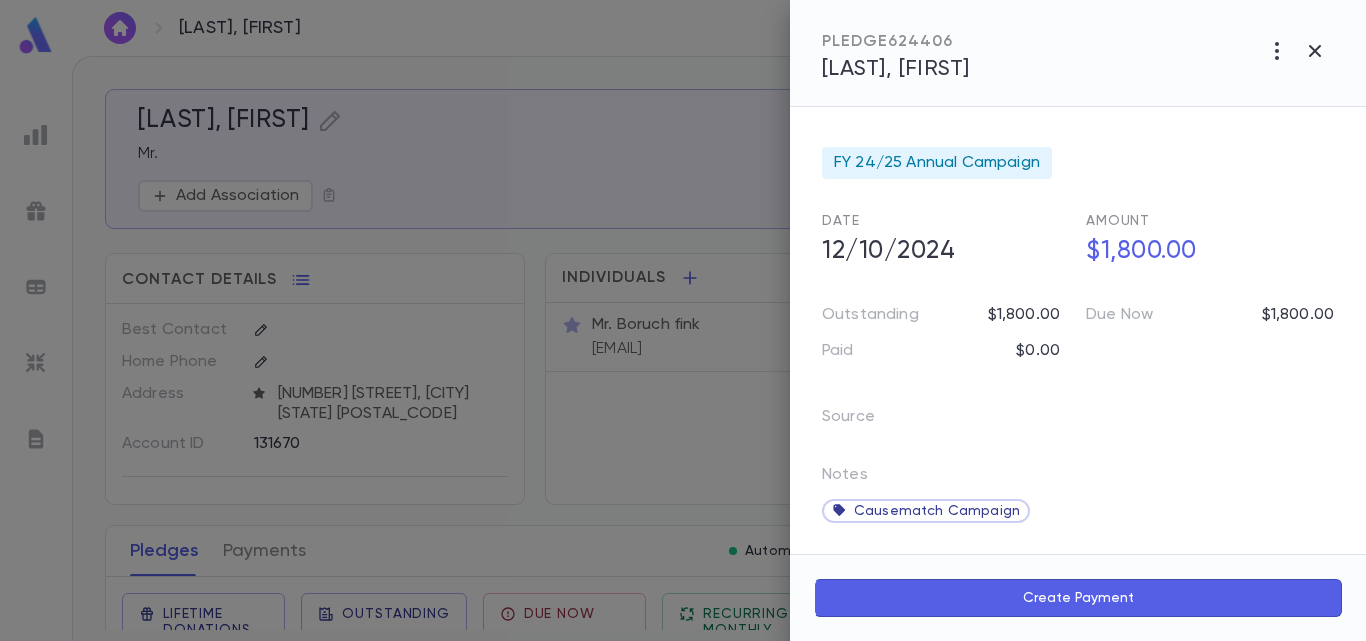 click on "Create Payment" at bounding box center (1078, 598) 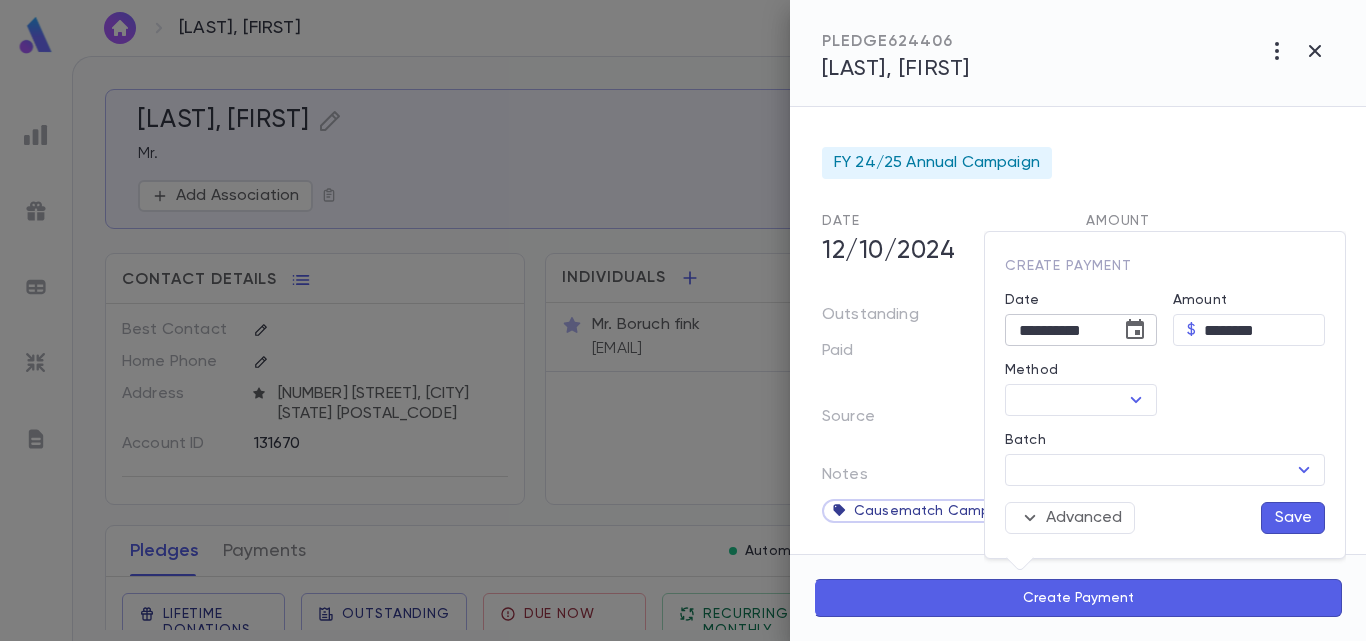 click at bounding box center [1135, 329] 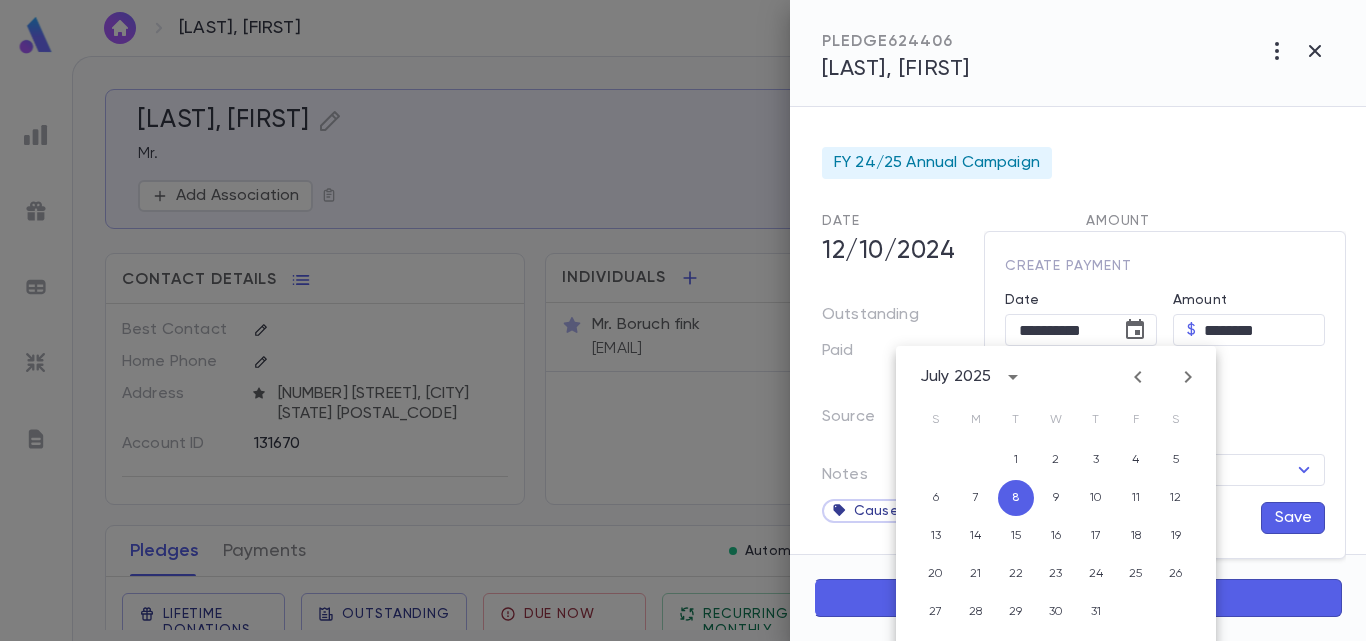 click at bounding box center [1138, 377] 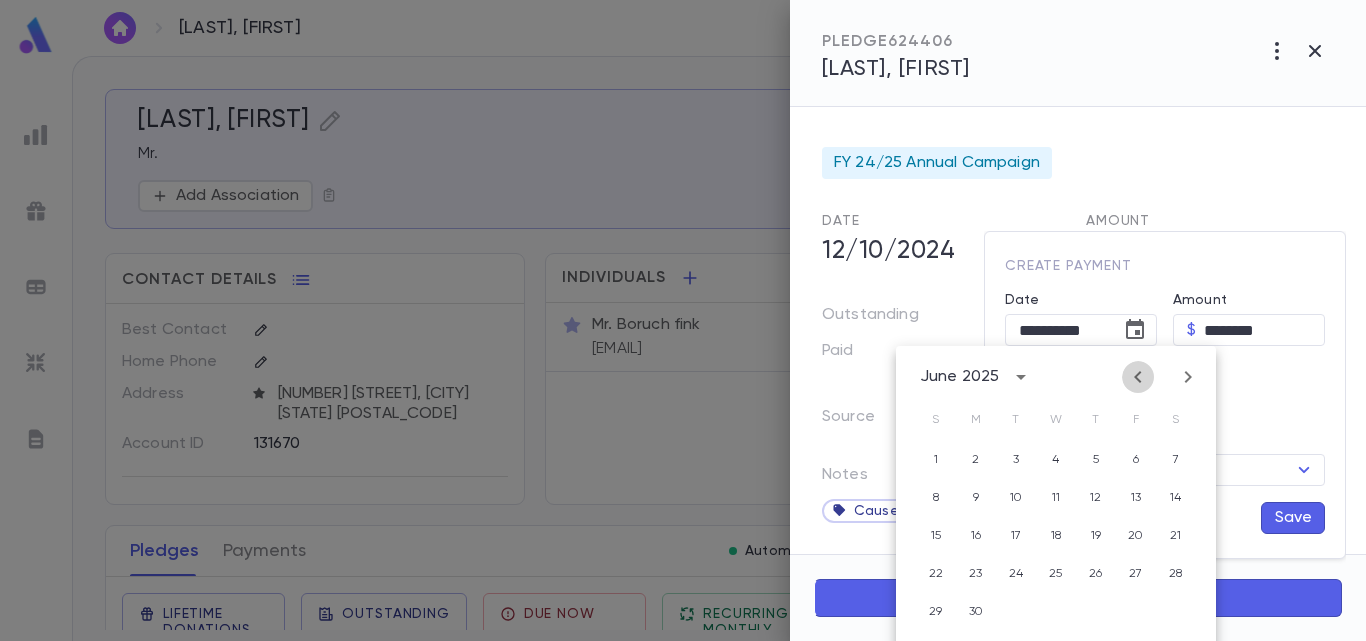 click at bounding box center (1138, 377) 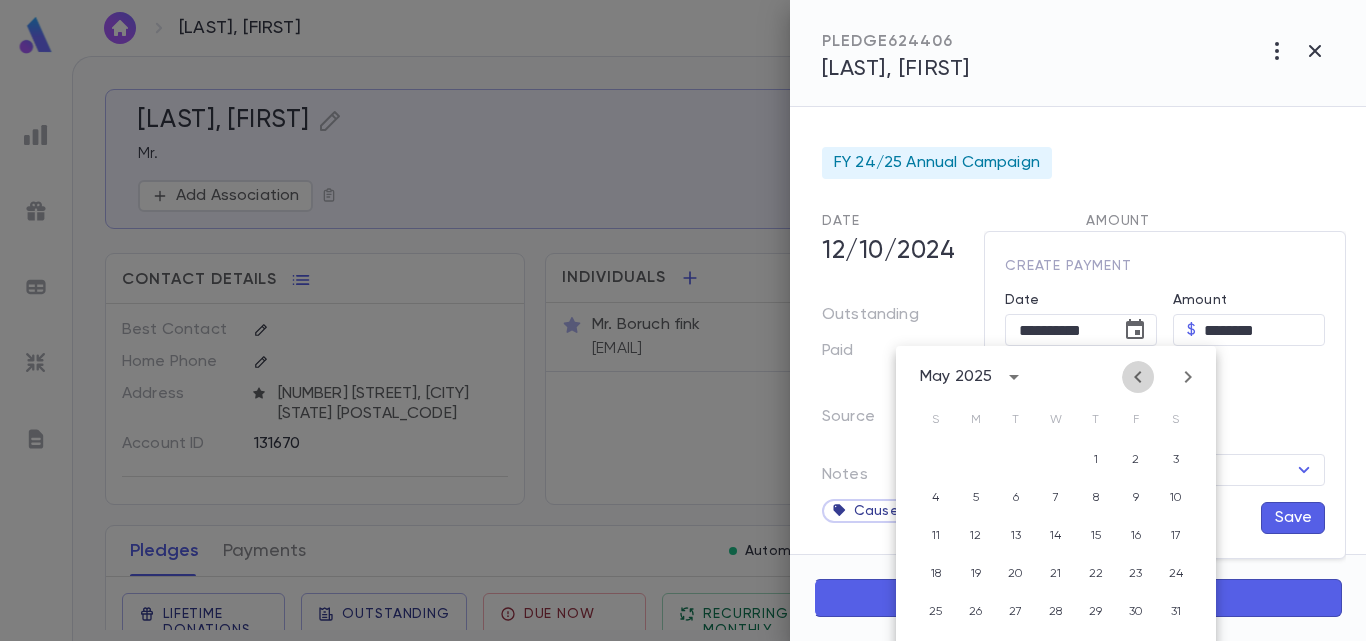 click at bounding box center (1138, 377) 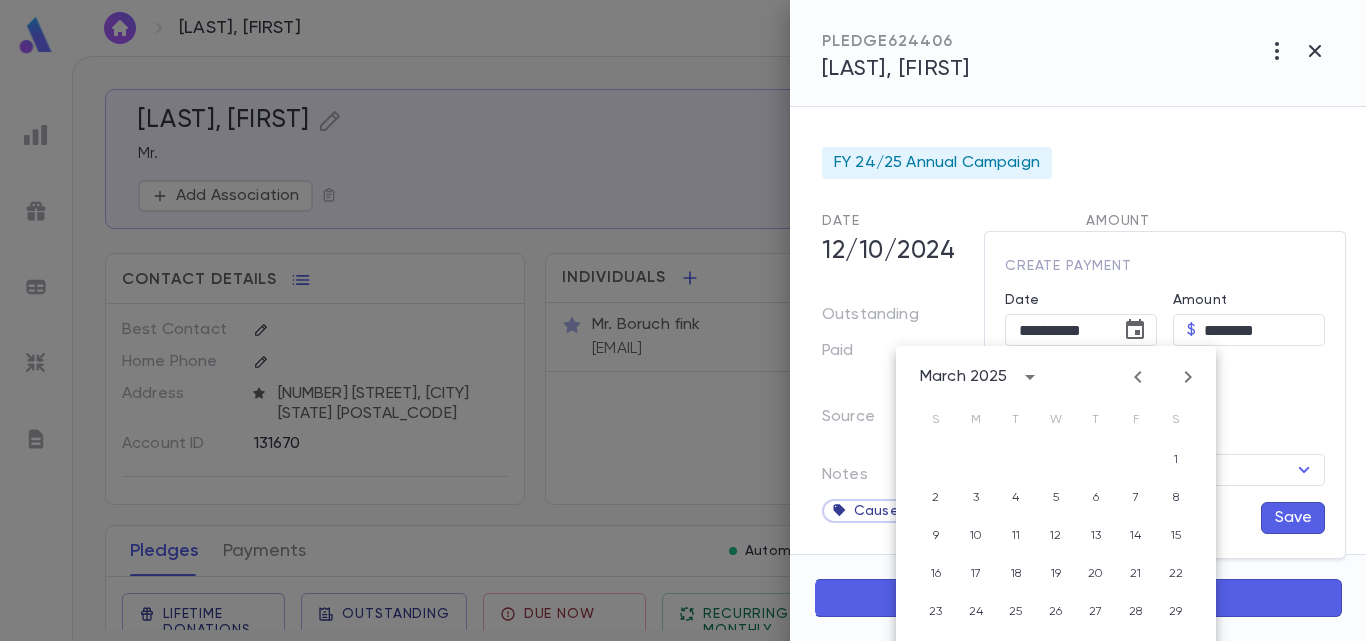 click at bounding box center [1138, 377] 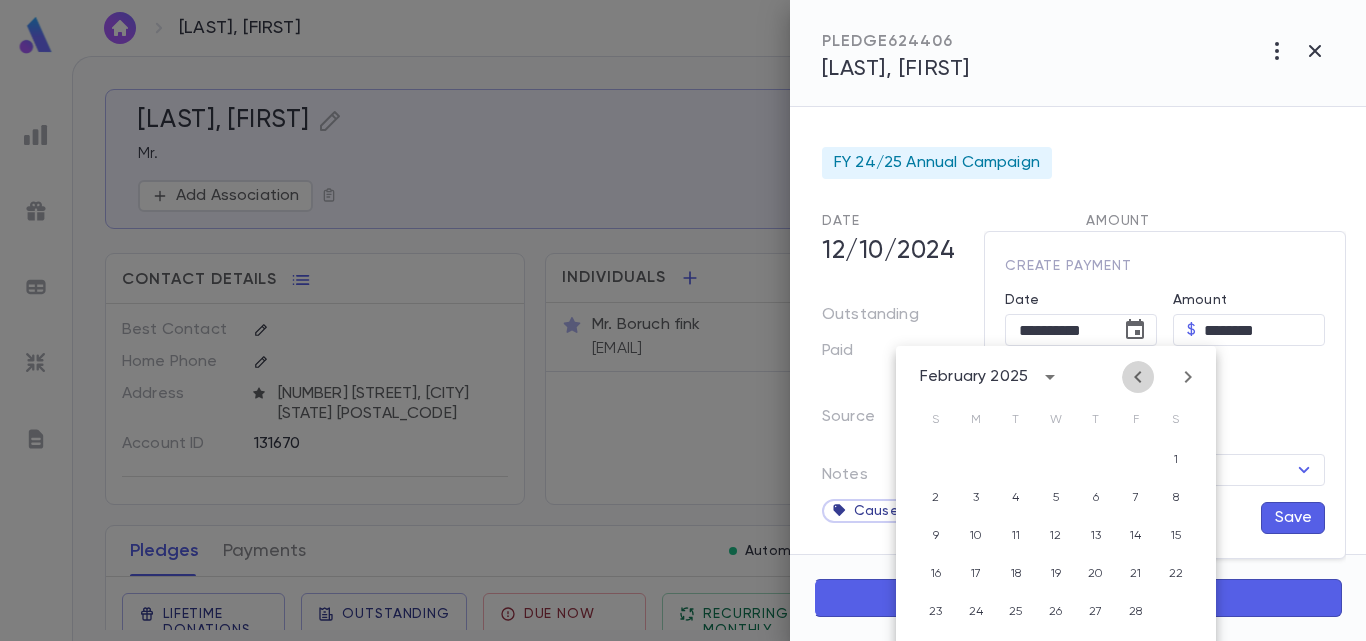 click at bounding box center [1138, 377] 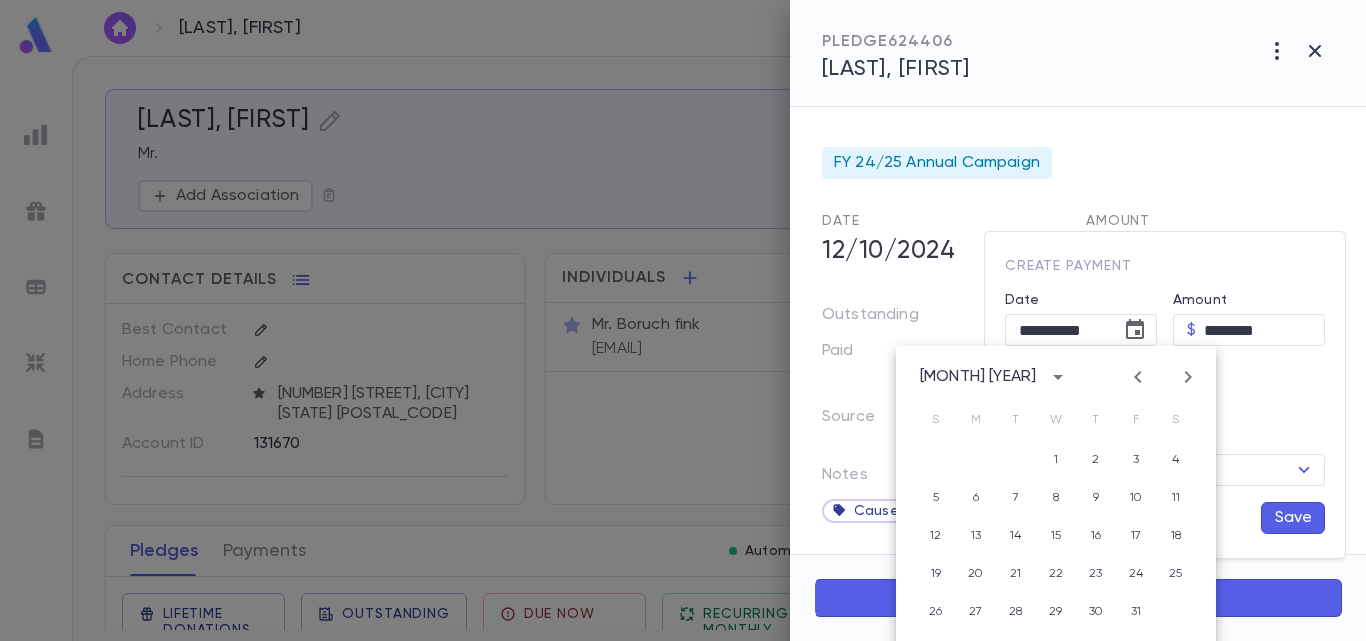 click at bounding box center [1138, 377] 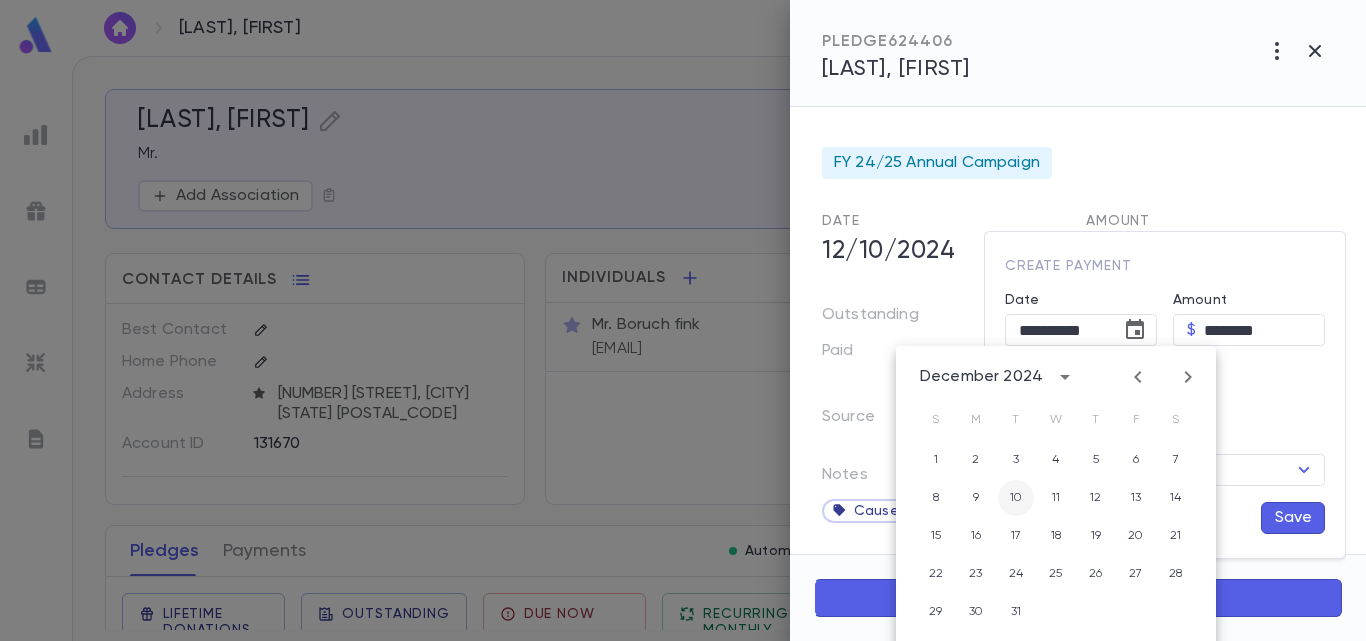 click on "10" at bounding box center [1016, 460] 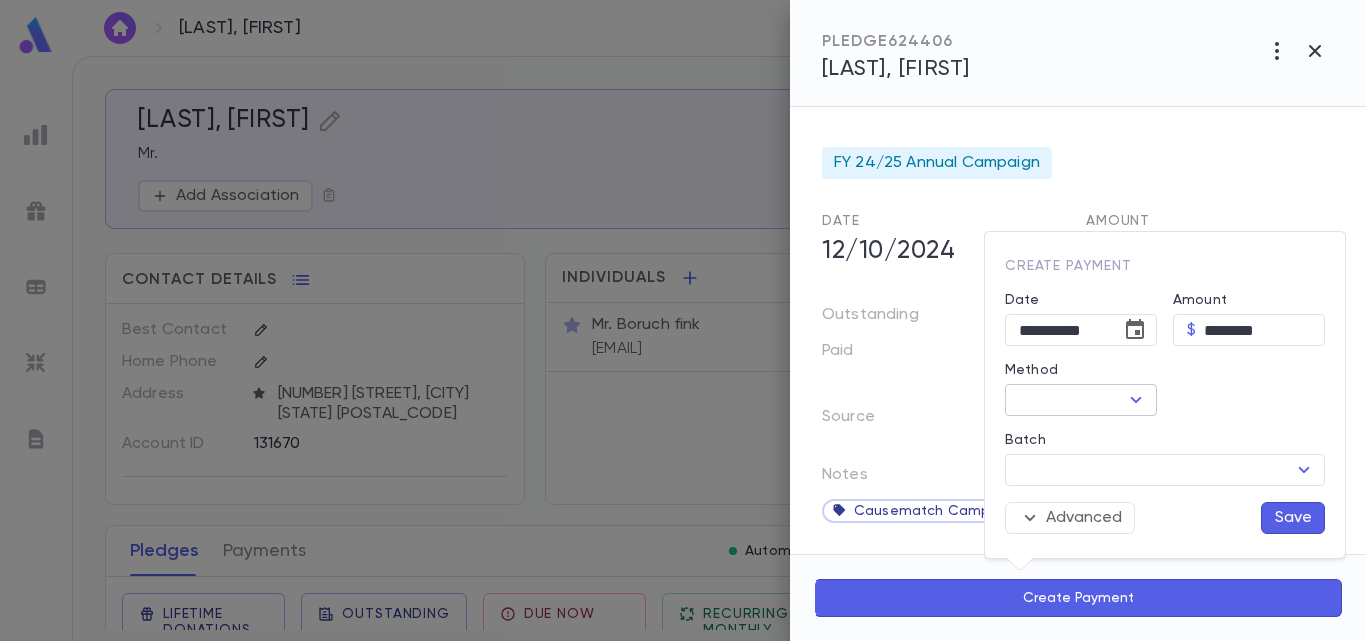 click at bounding box center [1136, 400] 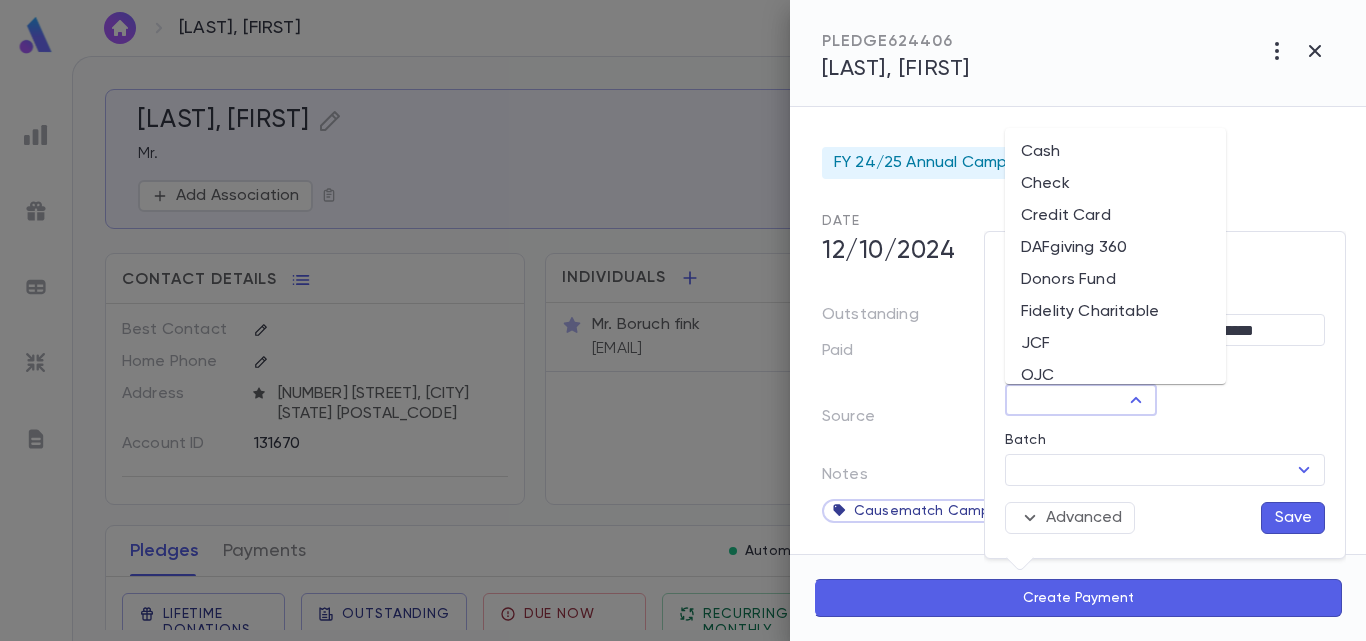 click on "Donors Fund" at bounding box center [1115, 280] 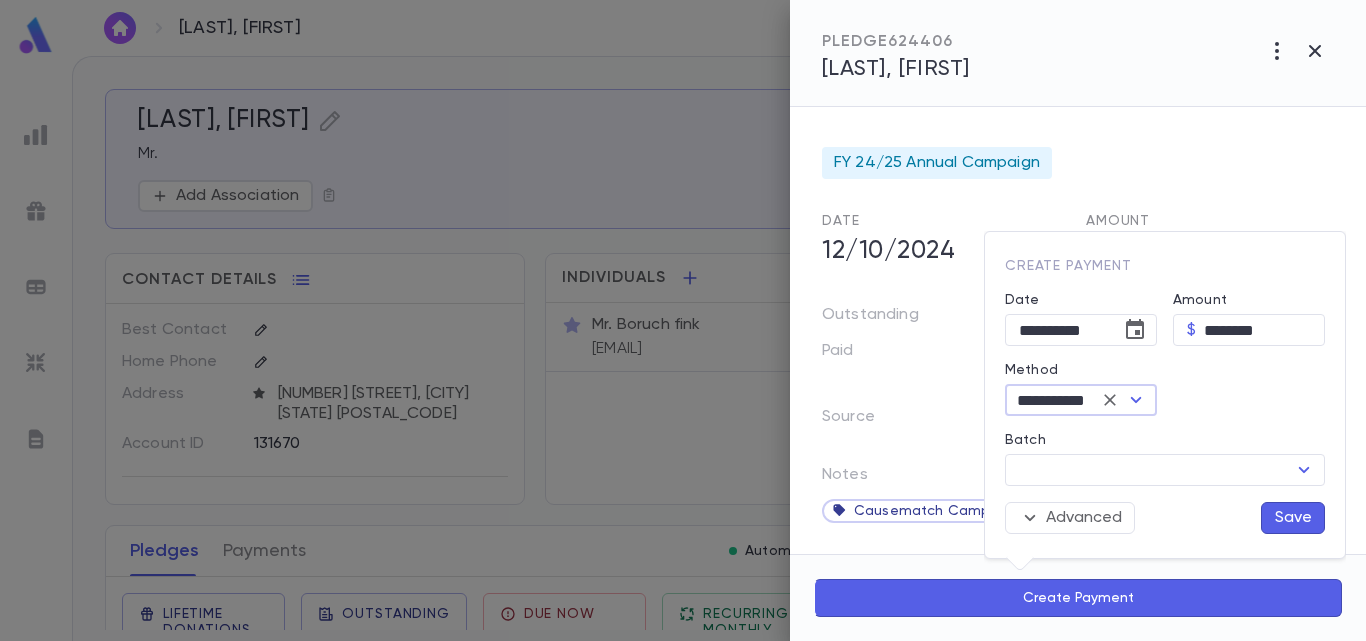 click on "Save" at bounding box center (1293, 518) 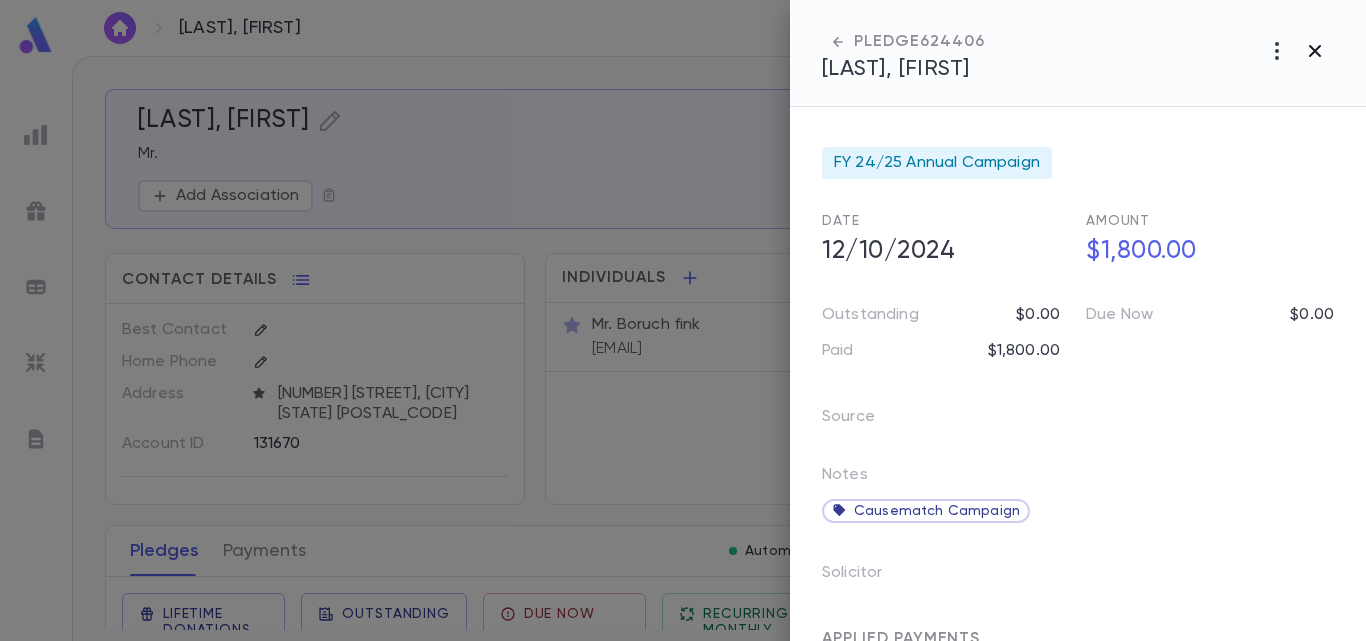 click at bounding box center [1315, 51] 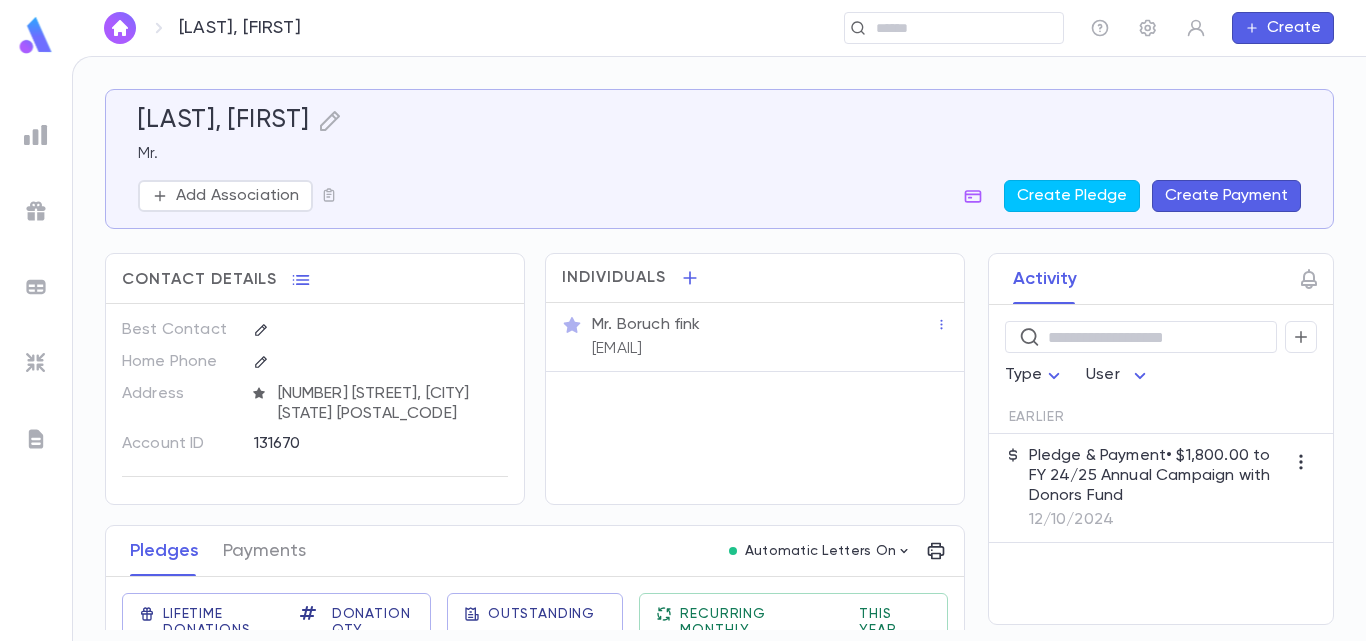 click at bounding box center (36, 35) 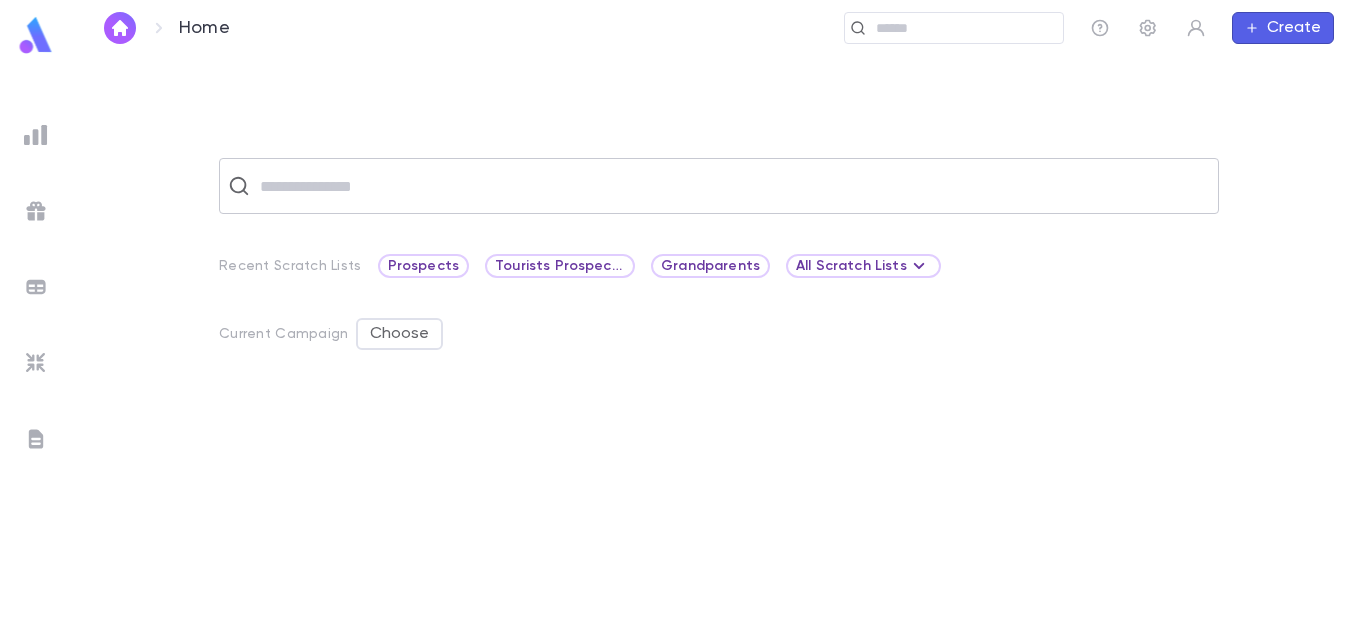 click at bounding box center (732, 186) 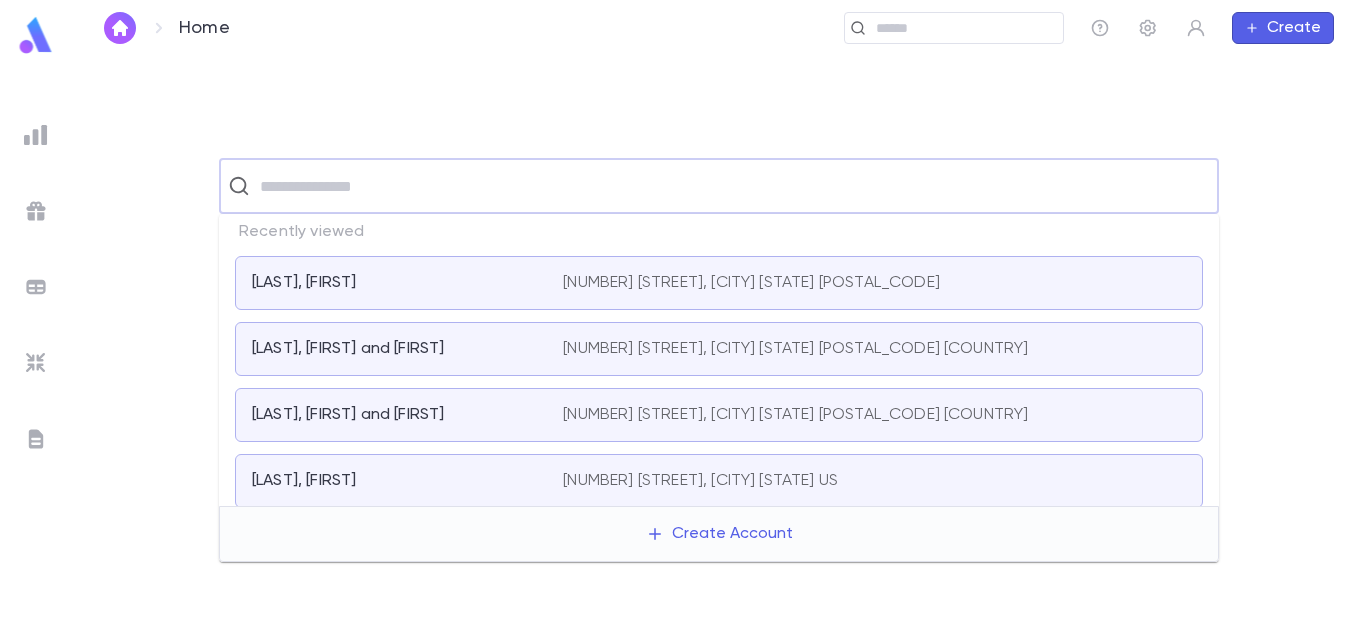 paste on "**********" 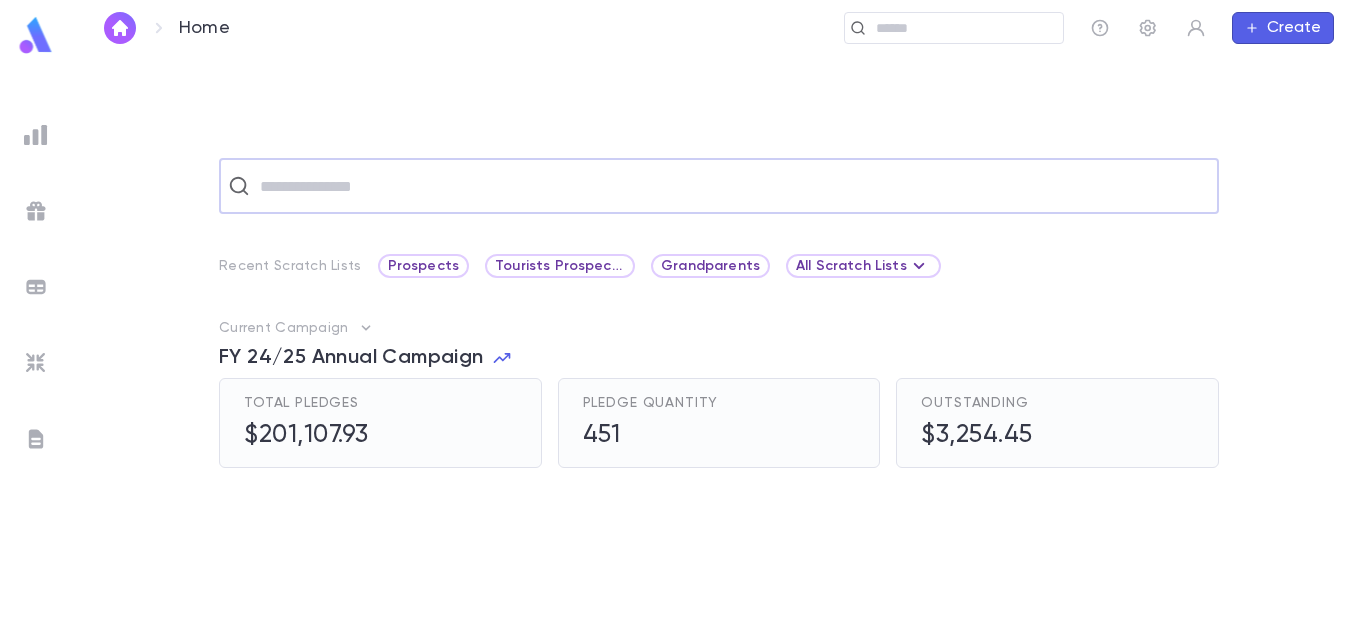 paste on "**********" 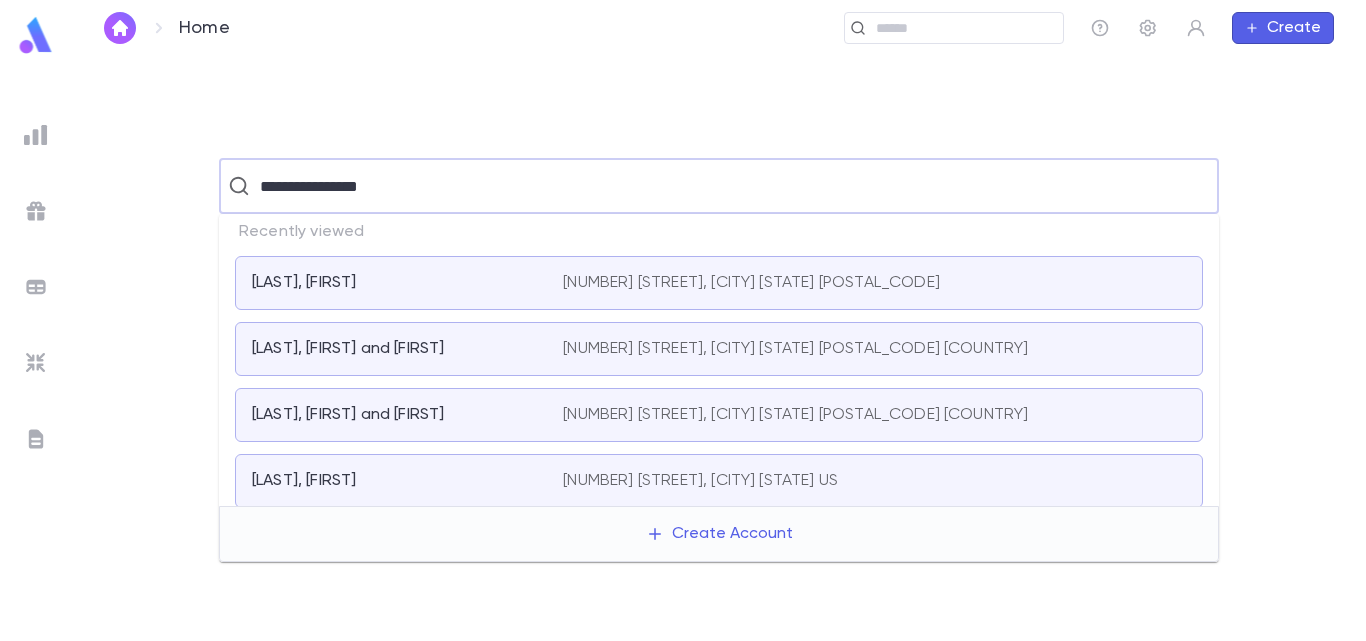 type on "**********" 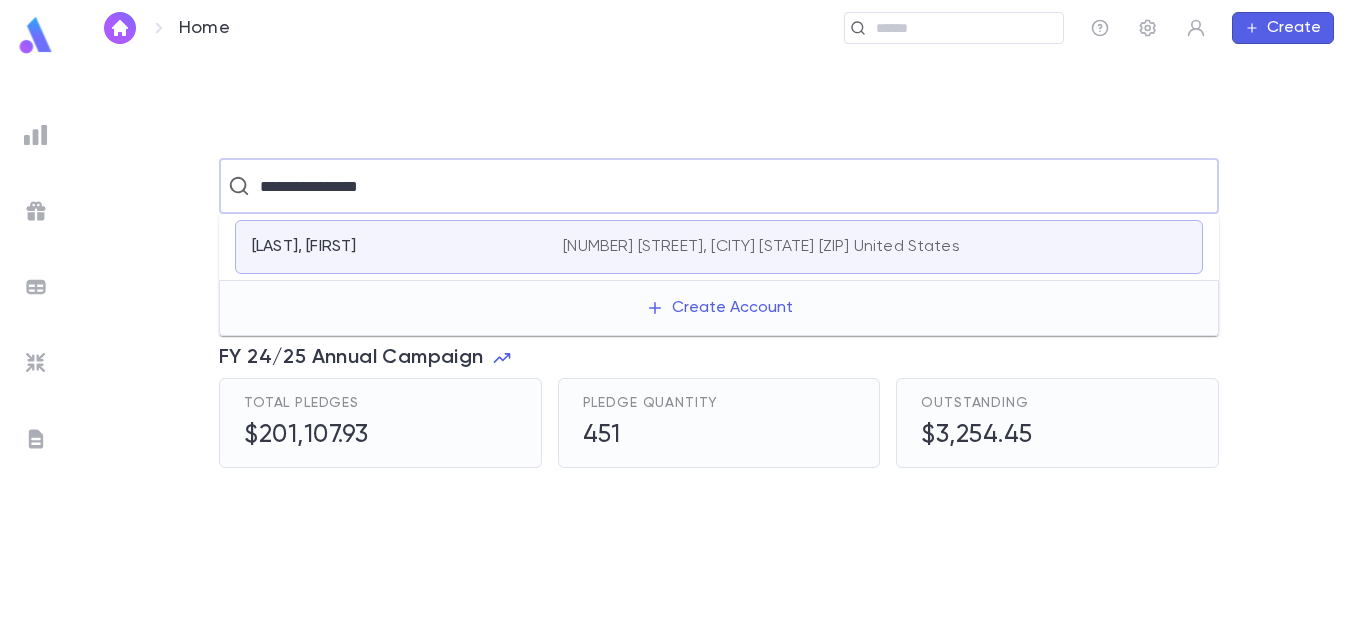 click on "[LAST], [FIRST]" at bounding box center (395, 247) 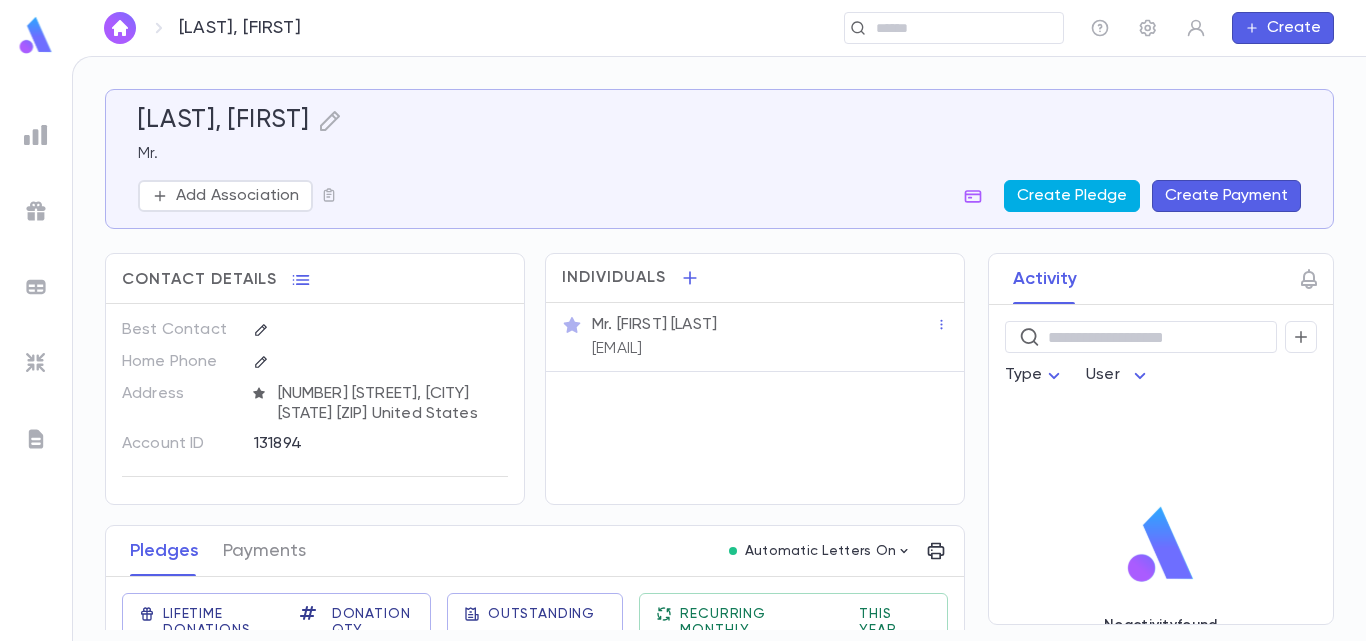 click on "Create Pledge" at bounding box center (1072, 196) 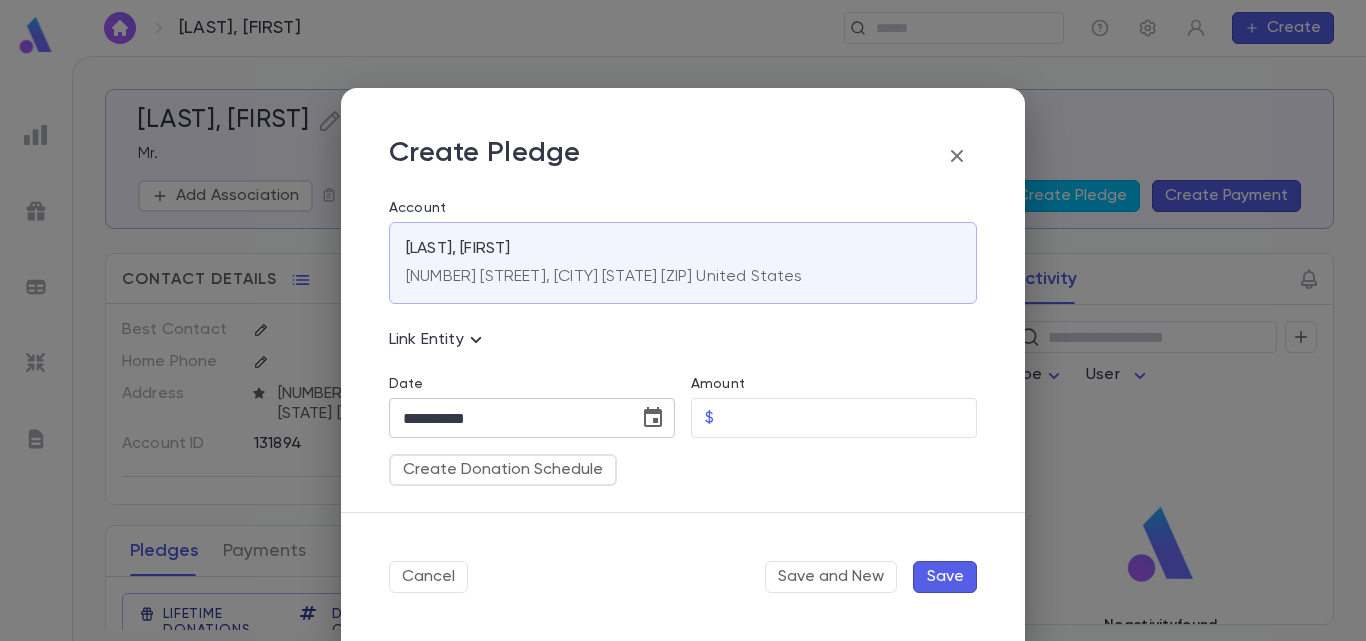 click at bounding box center (653, 418) 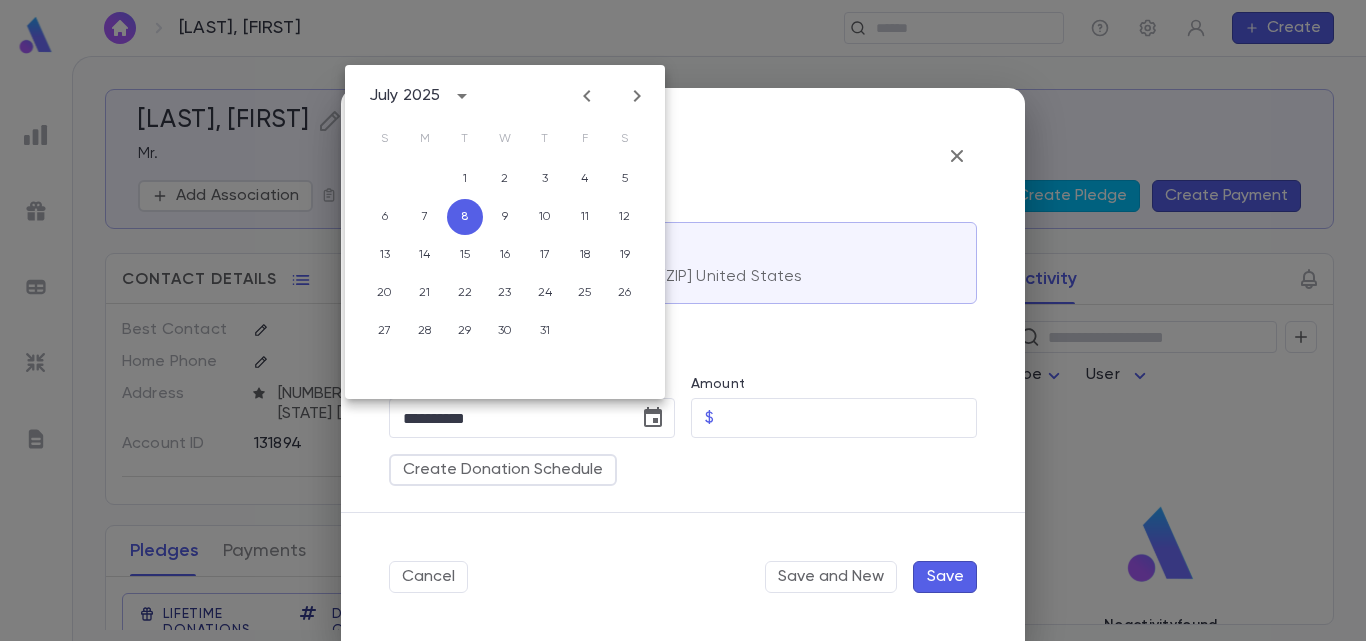 click at bounding box center [587, 96] 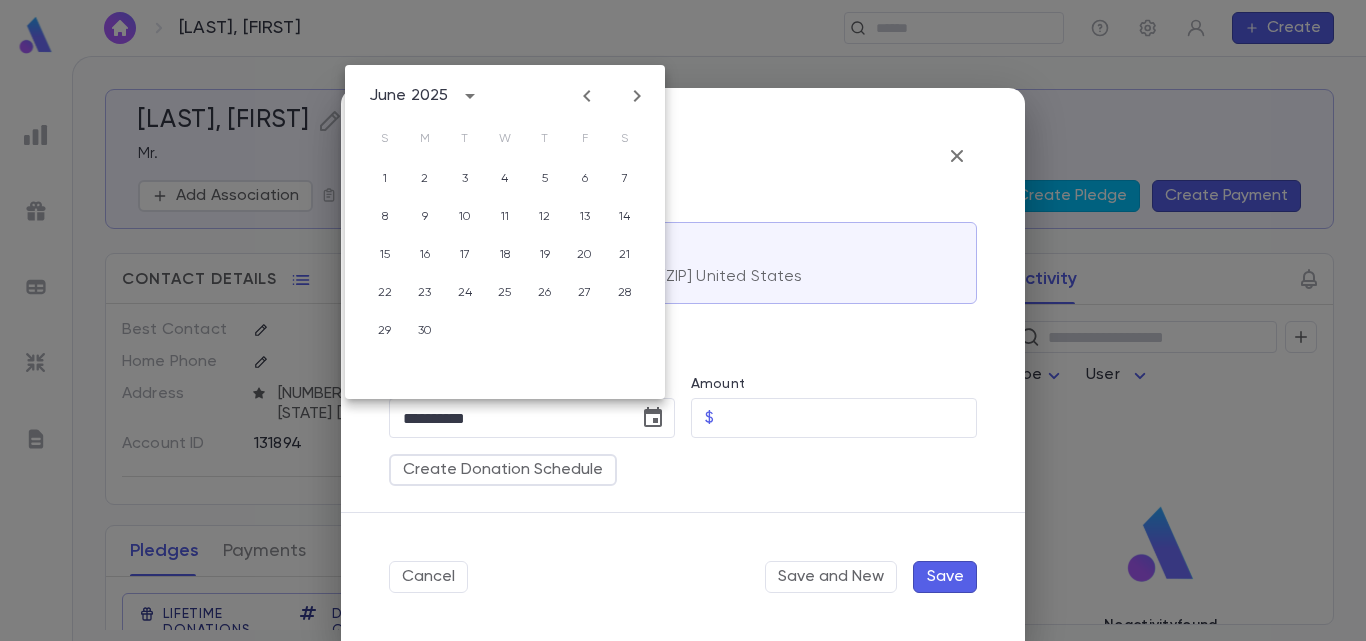 click at bounding box center (587, 96) 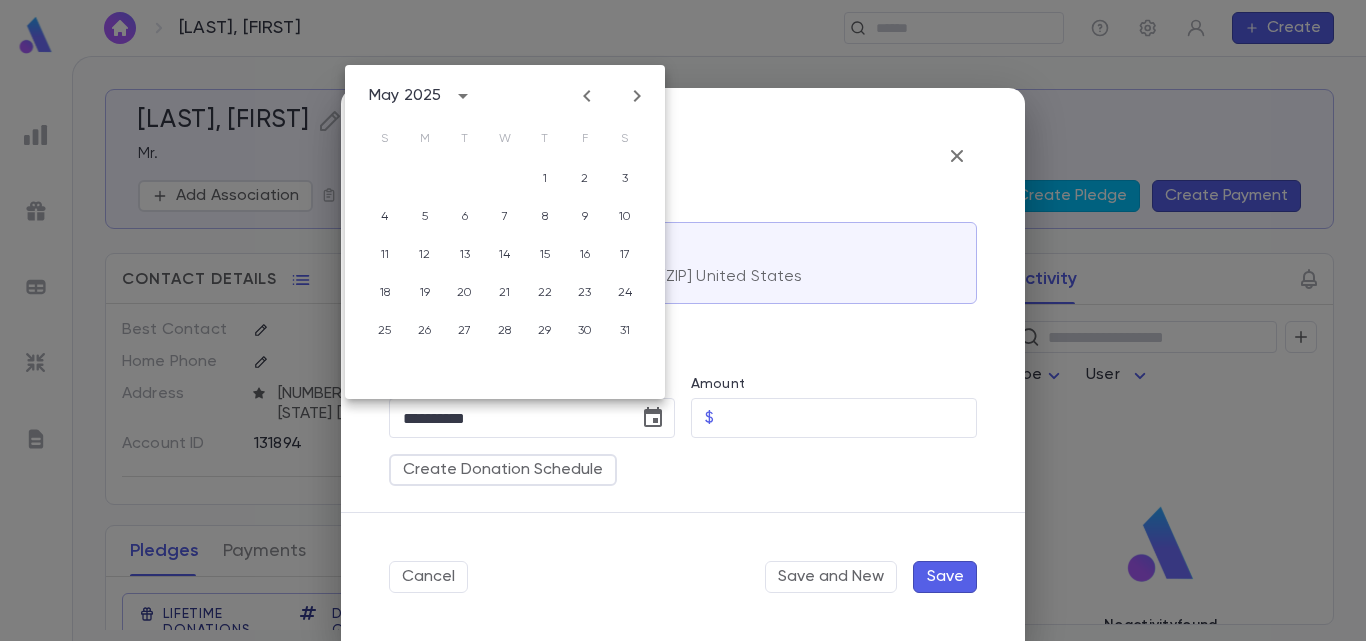 click at bounding box center [587, 96] 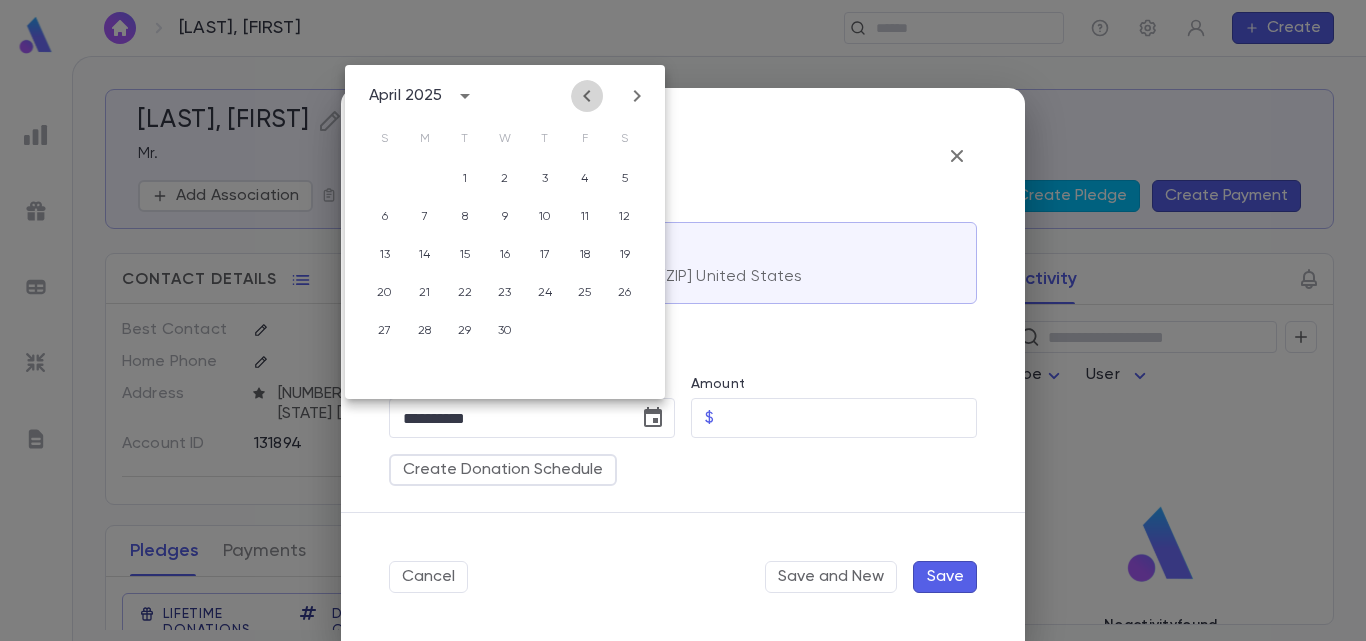 click at bounding box center [587, 96] 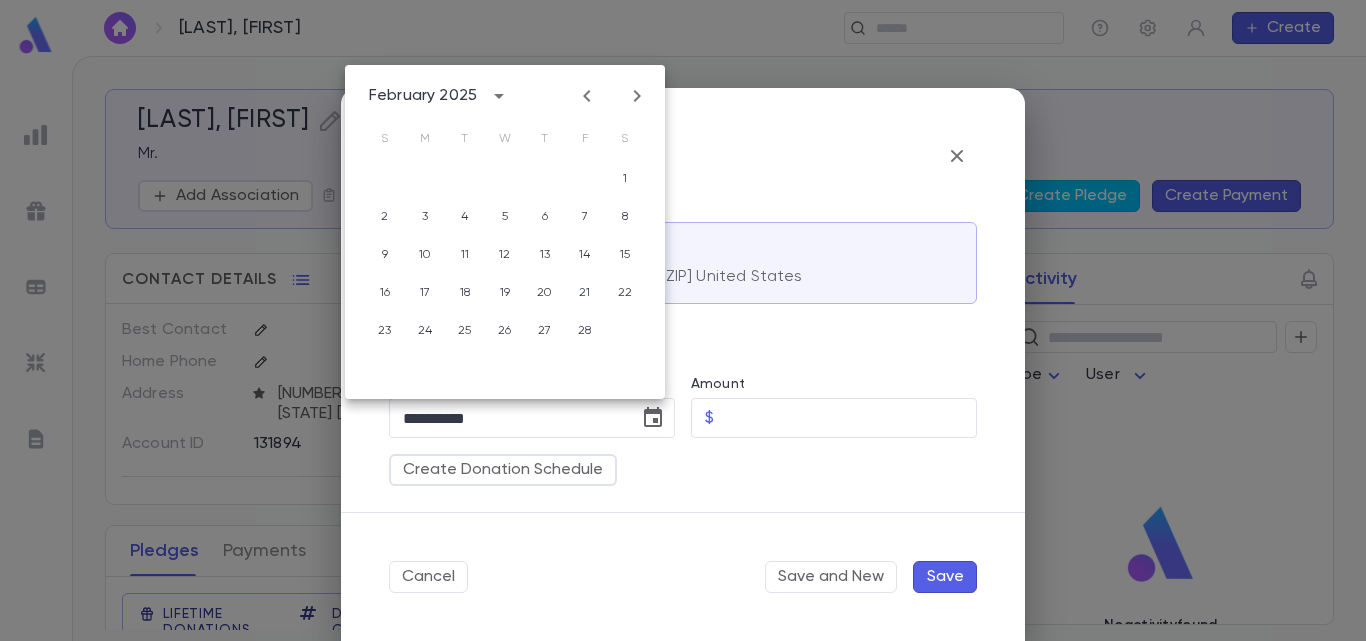 click at bounding box center [587, 96] 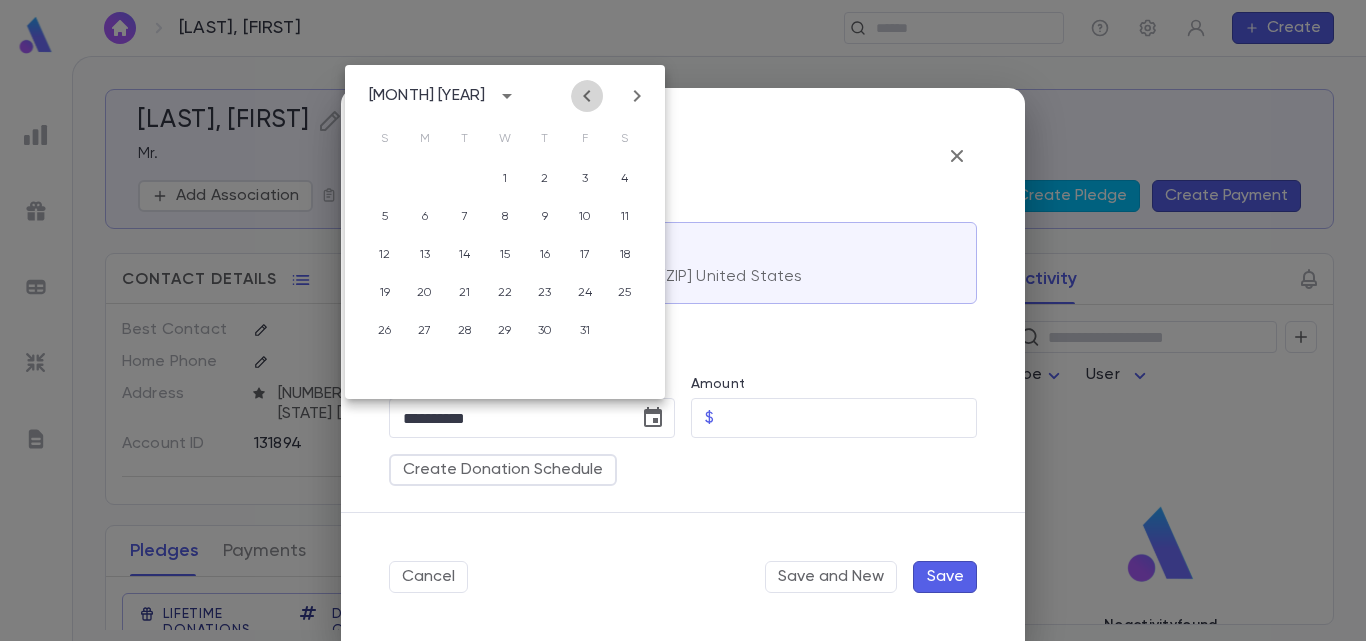 click at bounding box center (587, 96) 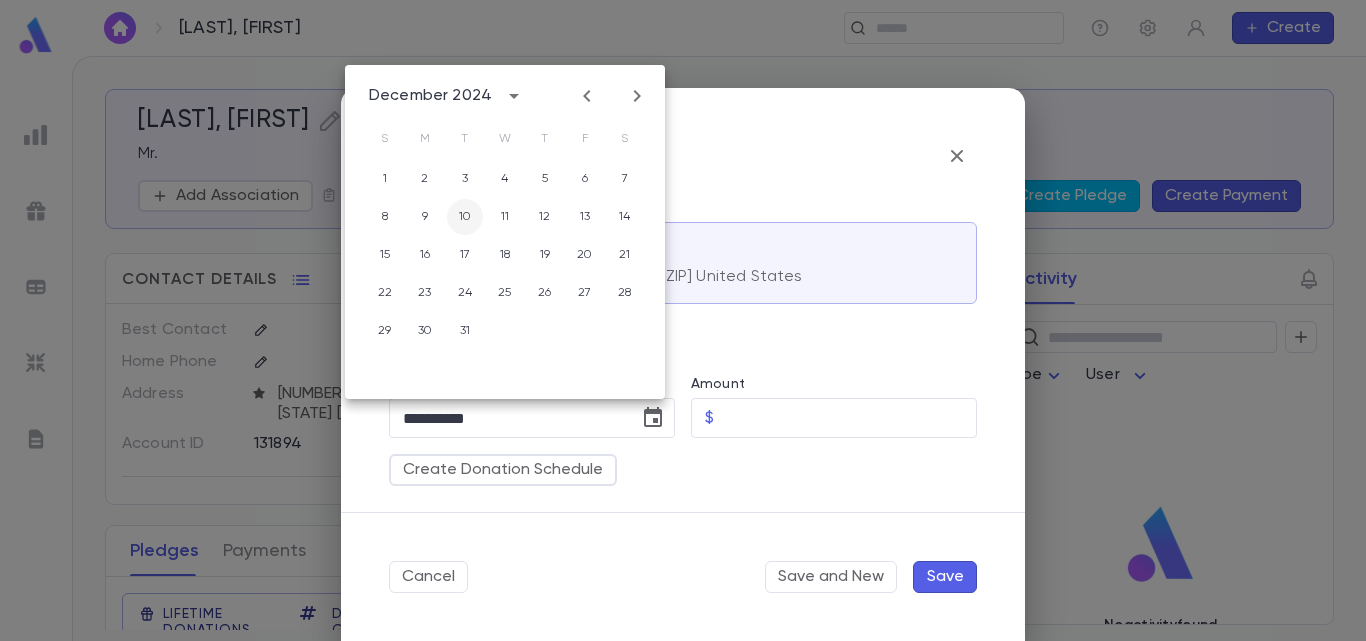 click on "10" at bounding box center (465, 179) 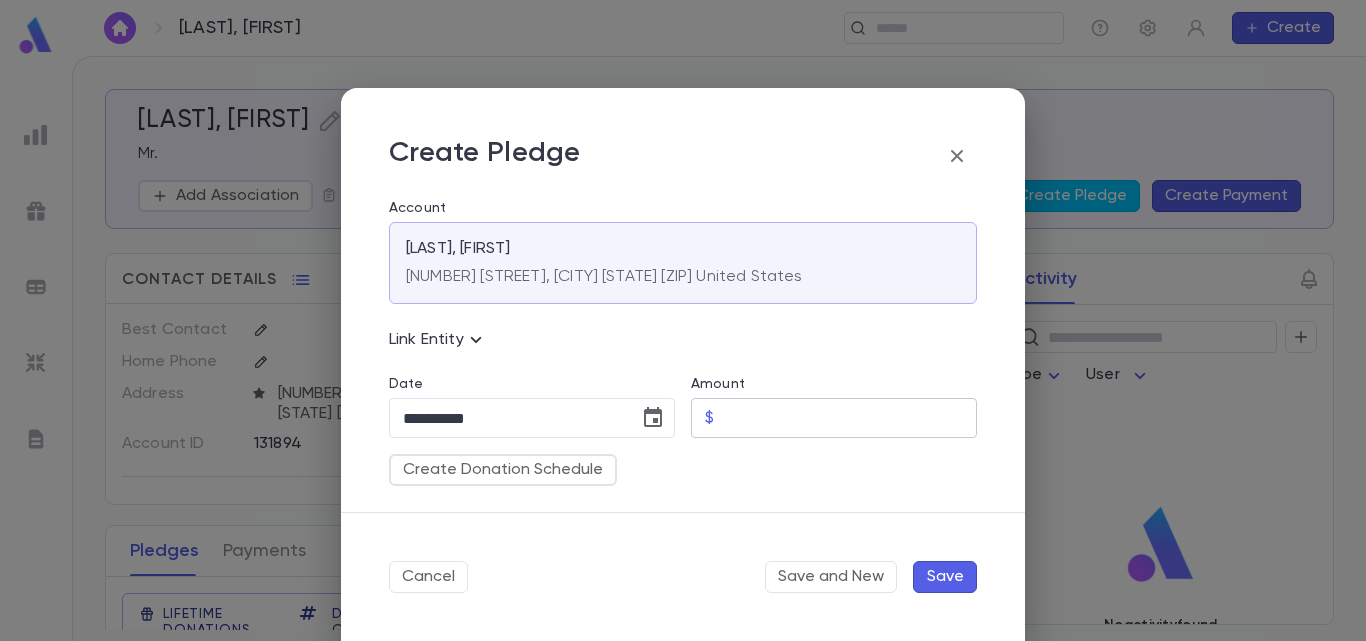 click on "Amount" at bounding box center (849, 418) 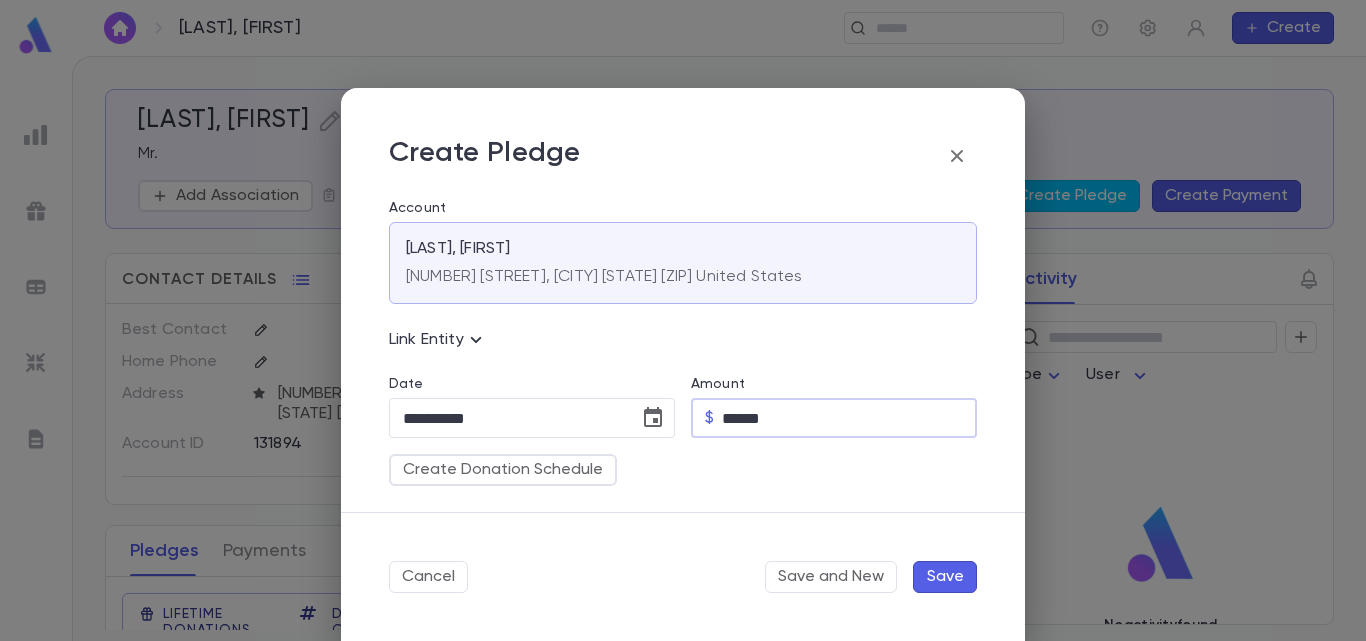 type on "******" 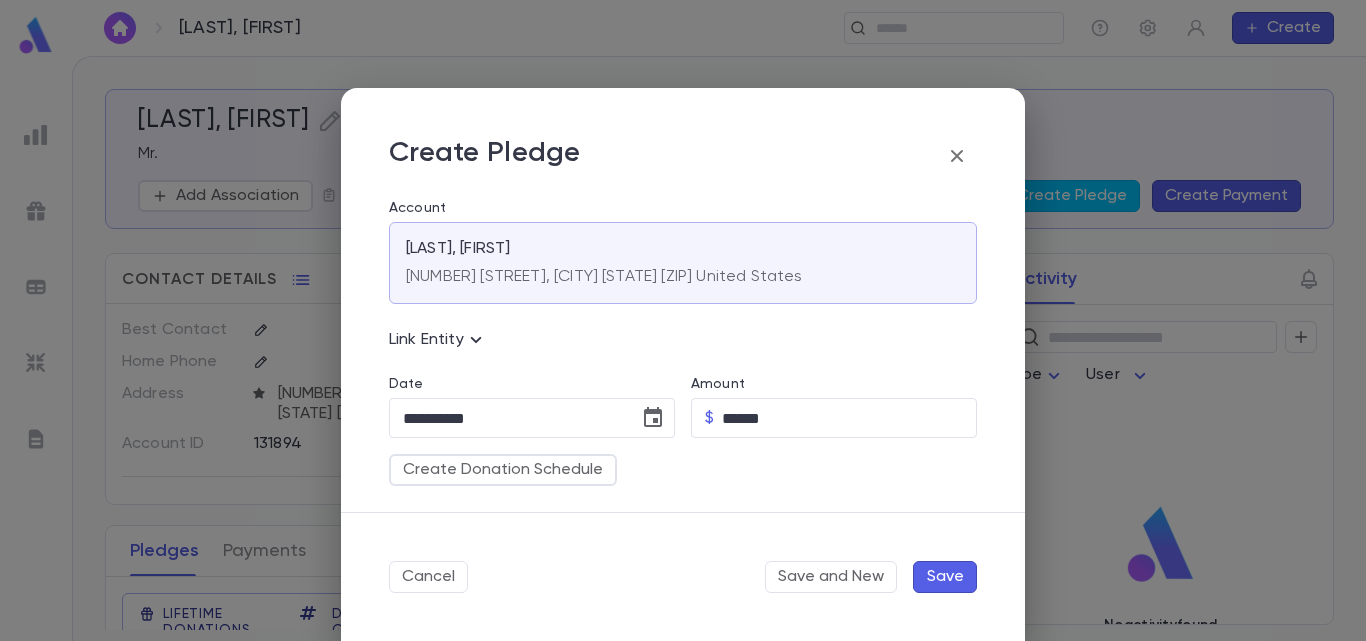 drag, startPoint x: 1016, startPoint y: 296, endPoint x: 1026, endPoint y: 406, distance: 110.45361 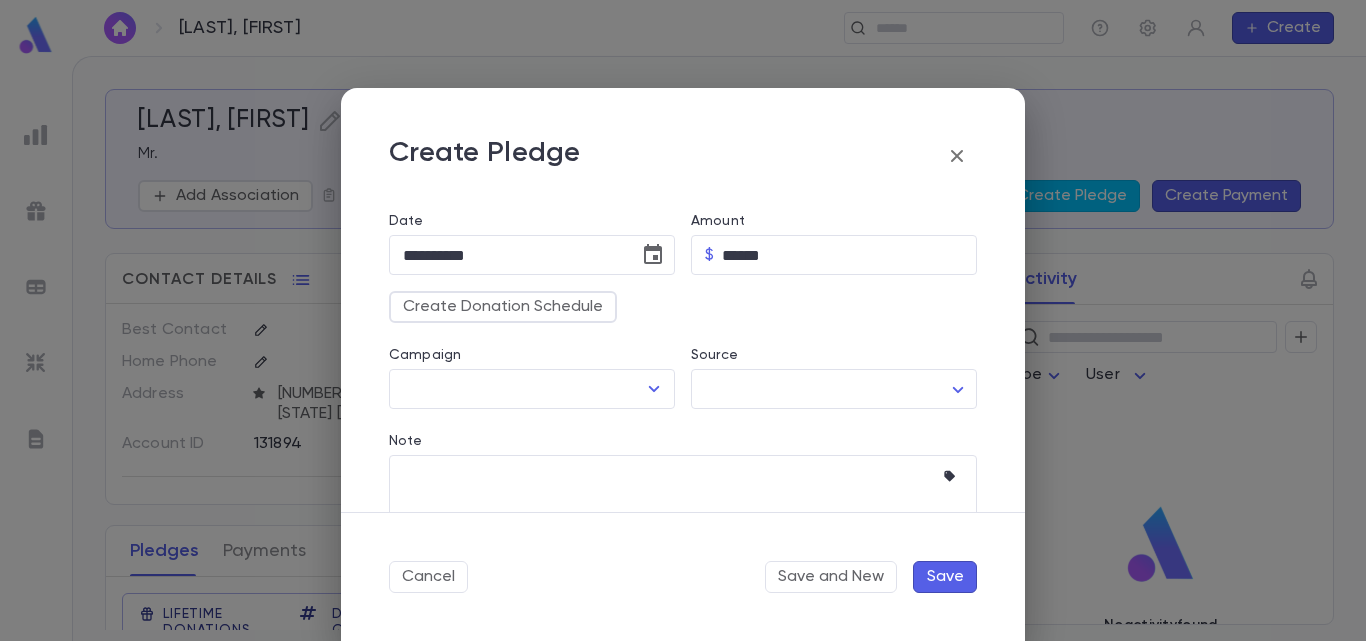 scroll, scrollTop: 168, scrollLeft: 0, axis: vertical 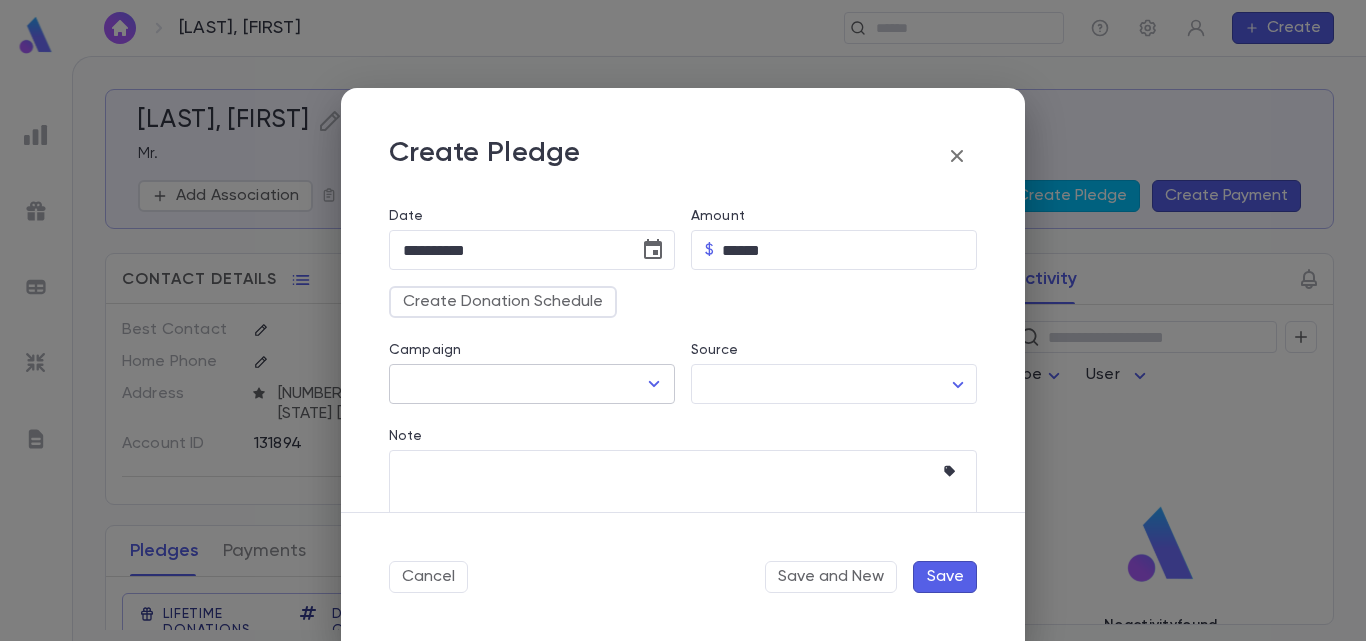 click at bounding box center [654, 384] 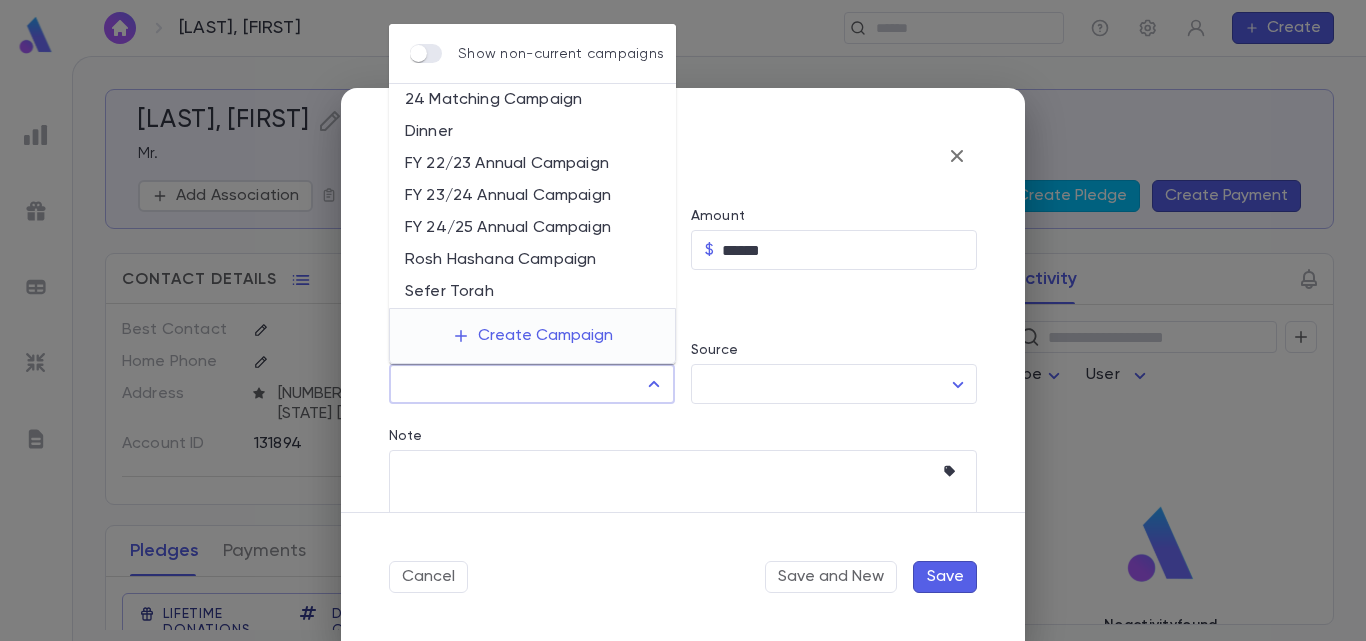 click on "FY 24/25 Annual Campaign" at bounding box center (532, 228) 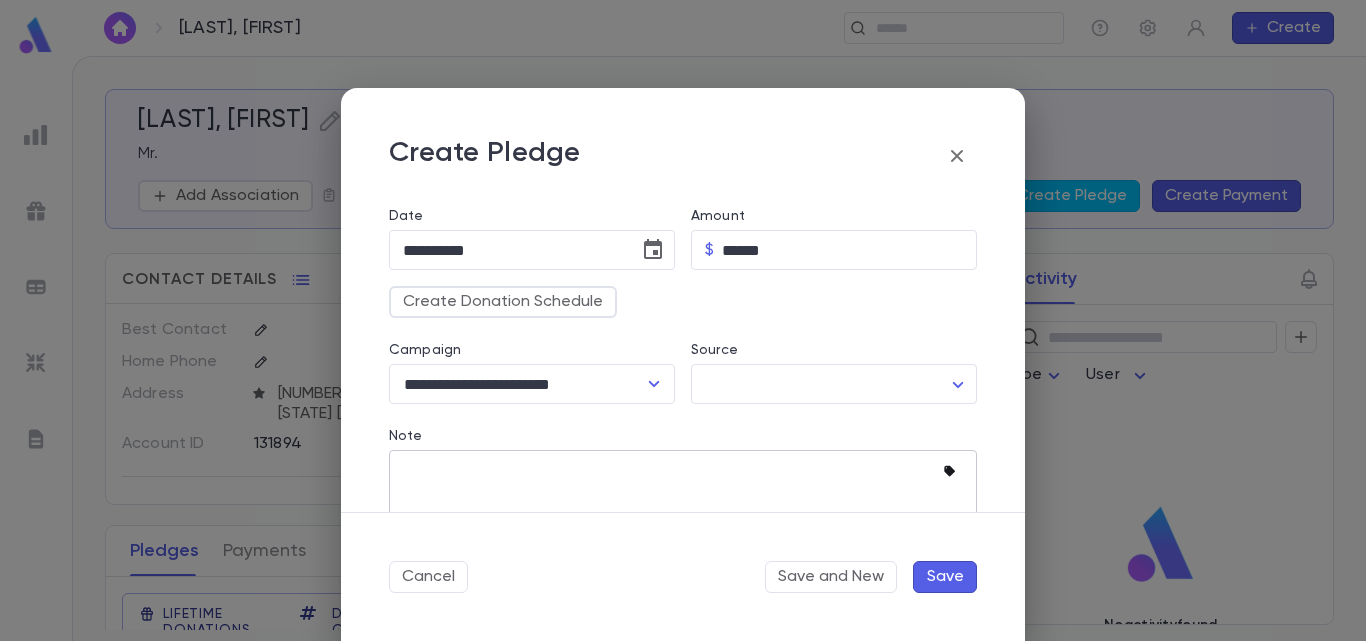 click at bounding box center (953, 472) 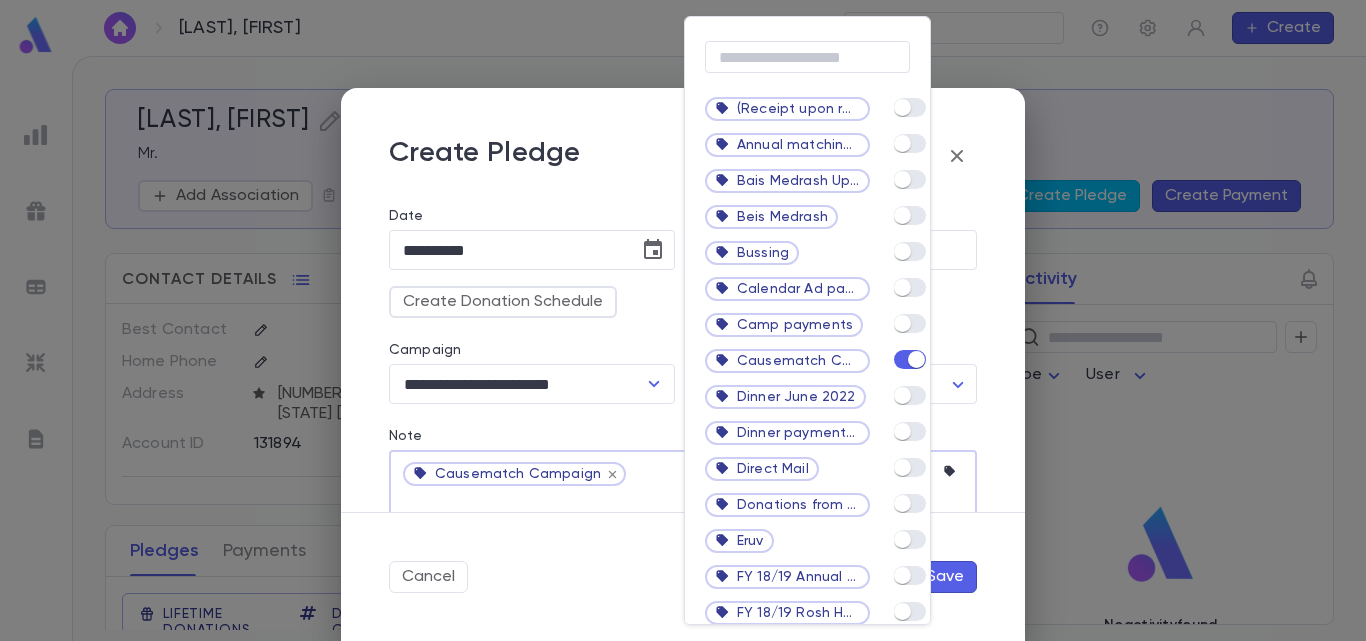 click at bounding box center (683, 320) 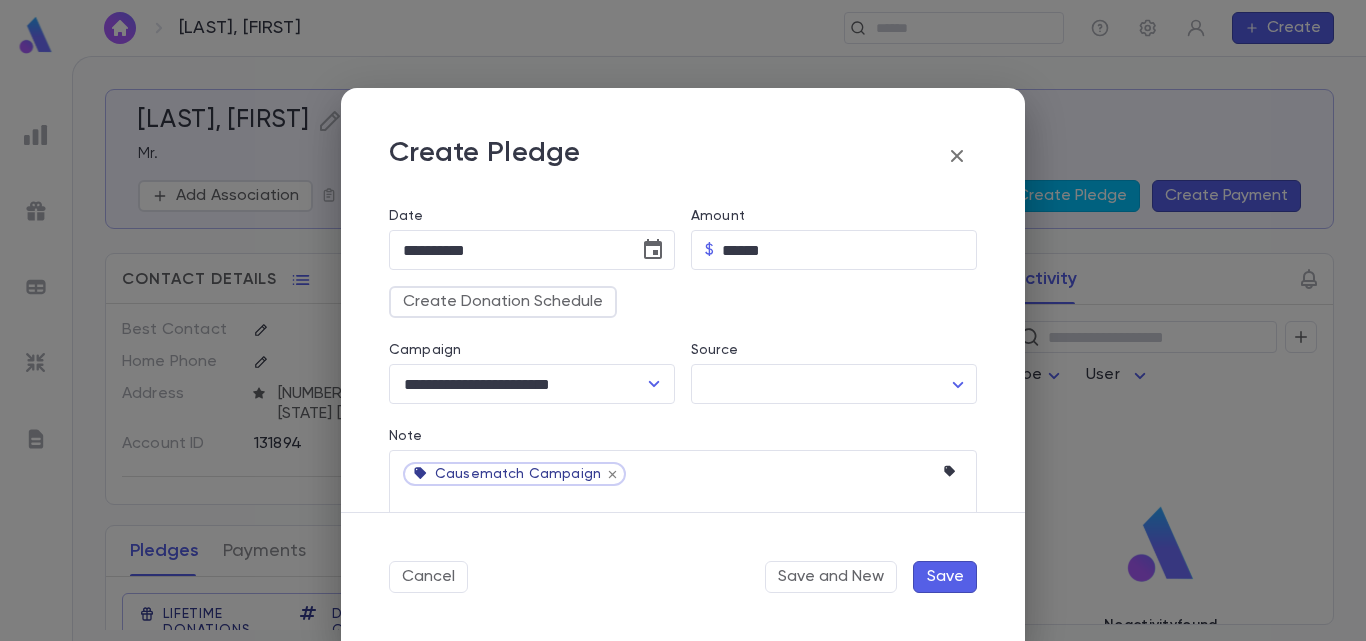 scroll, scrollTop: 341, scrollLeft: 0, axis: vertical 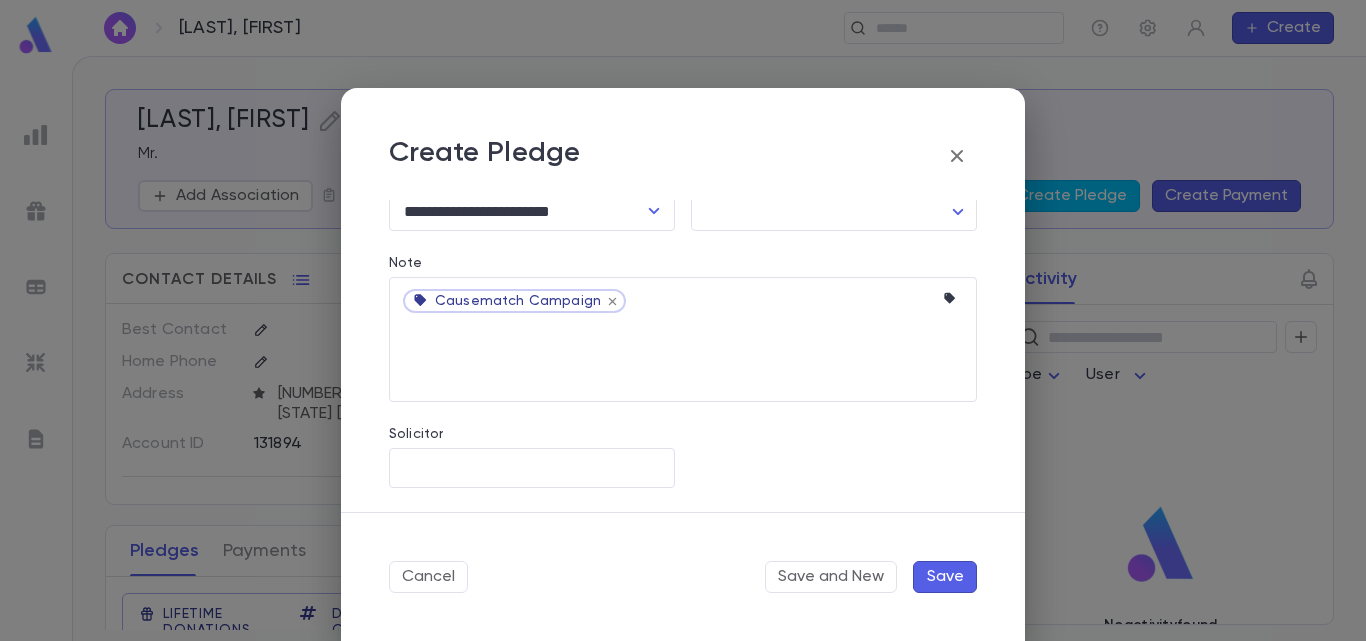 click on "Save" at bounding box center [945, 577] 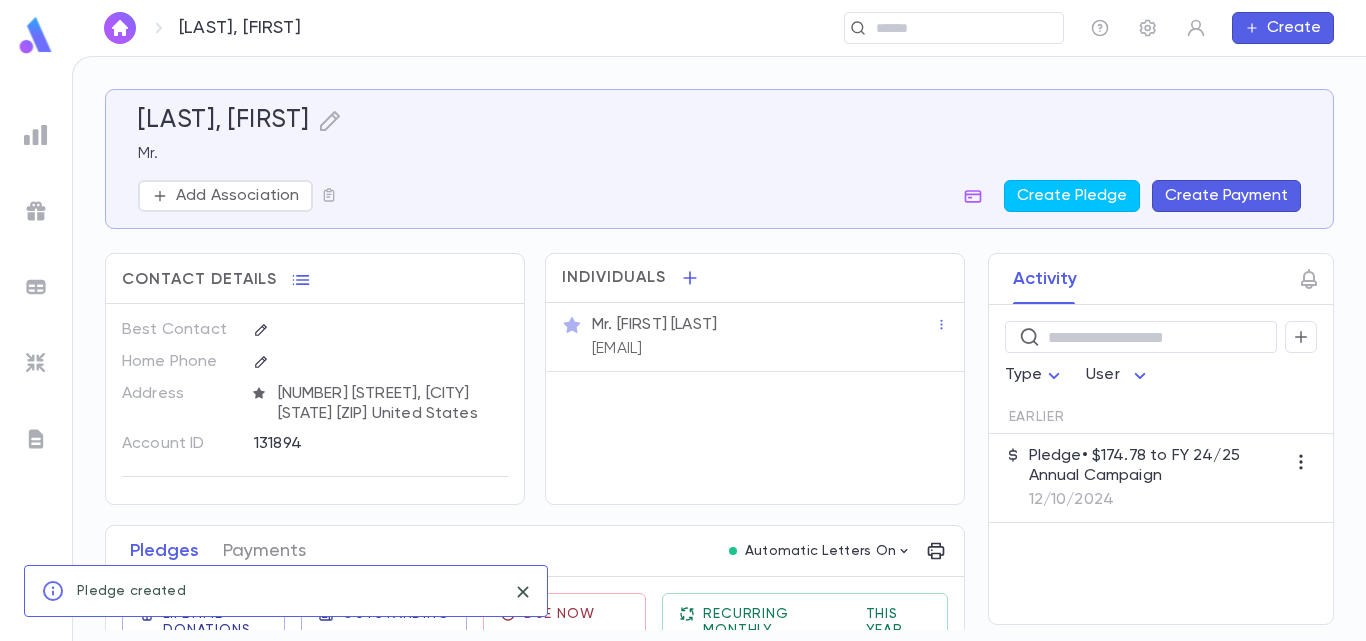 click on "Pledge  • $174.78 to FY 24/25 Annual Campaign" at bounding box center [1157, 466] 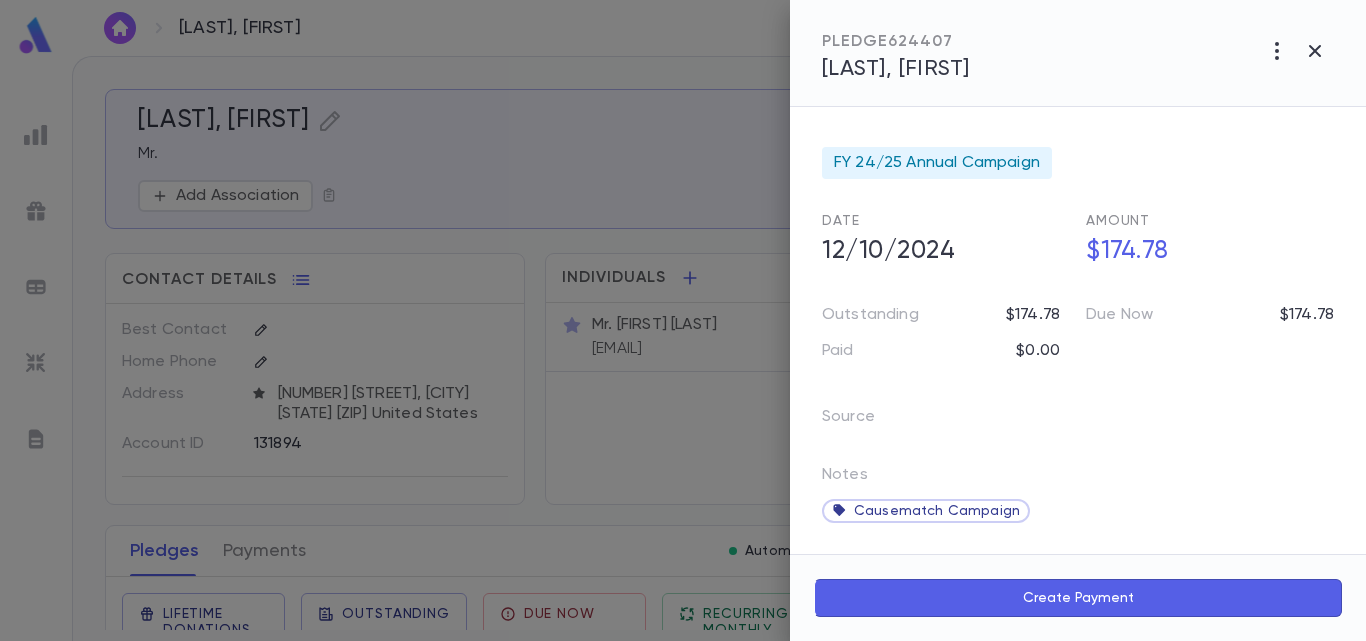 click on "Create Payment" at bounding box center (1078, 598) 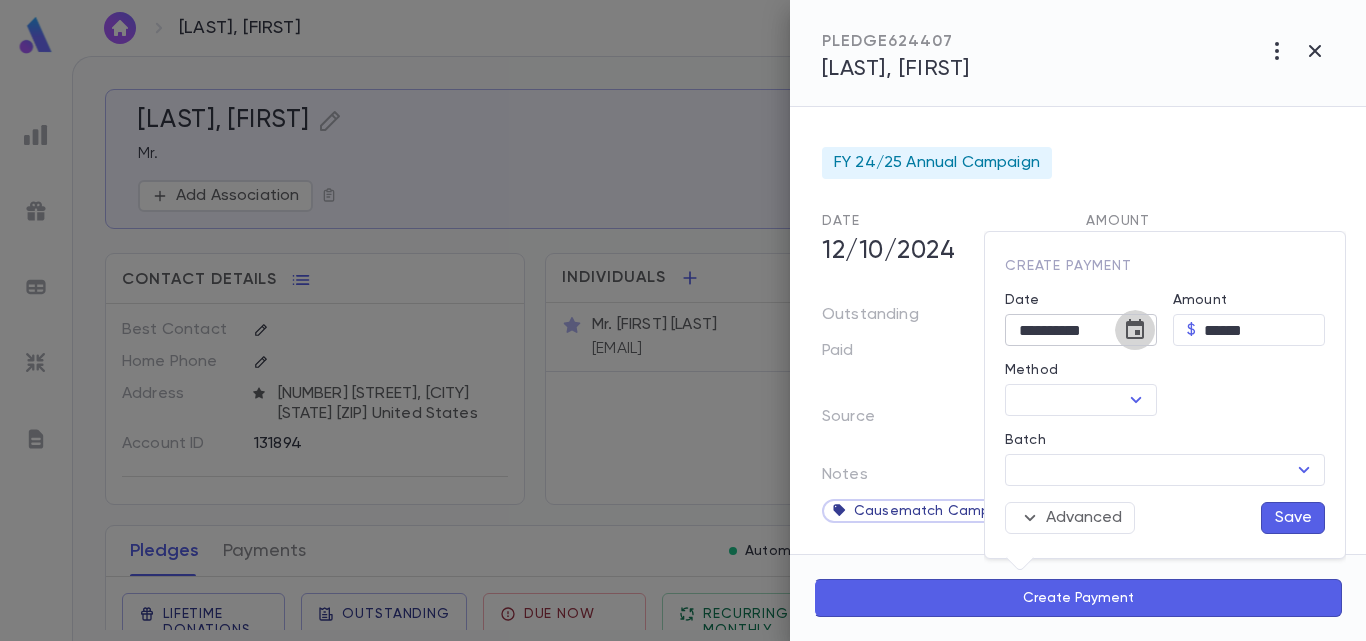 click at bounding box center [1135, 330] 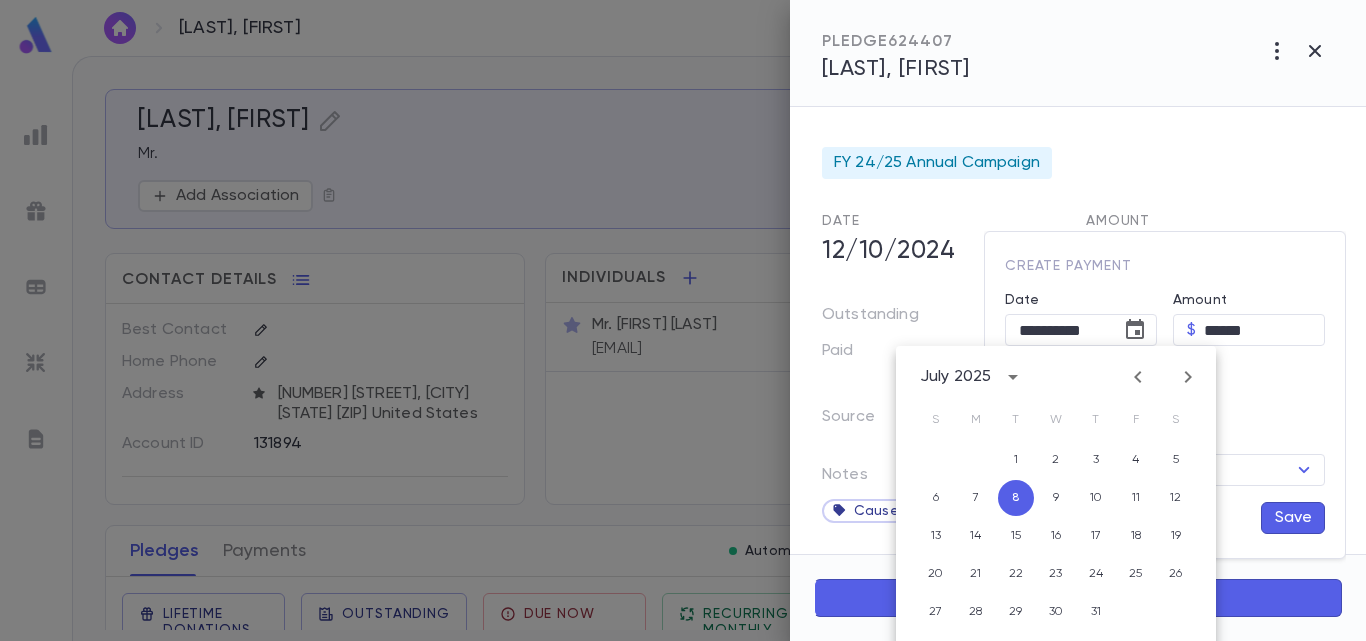 click at bounding box center (1138, 377) 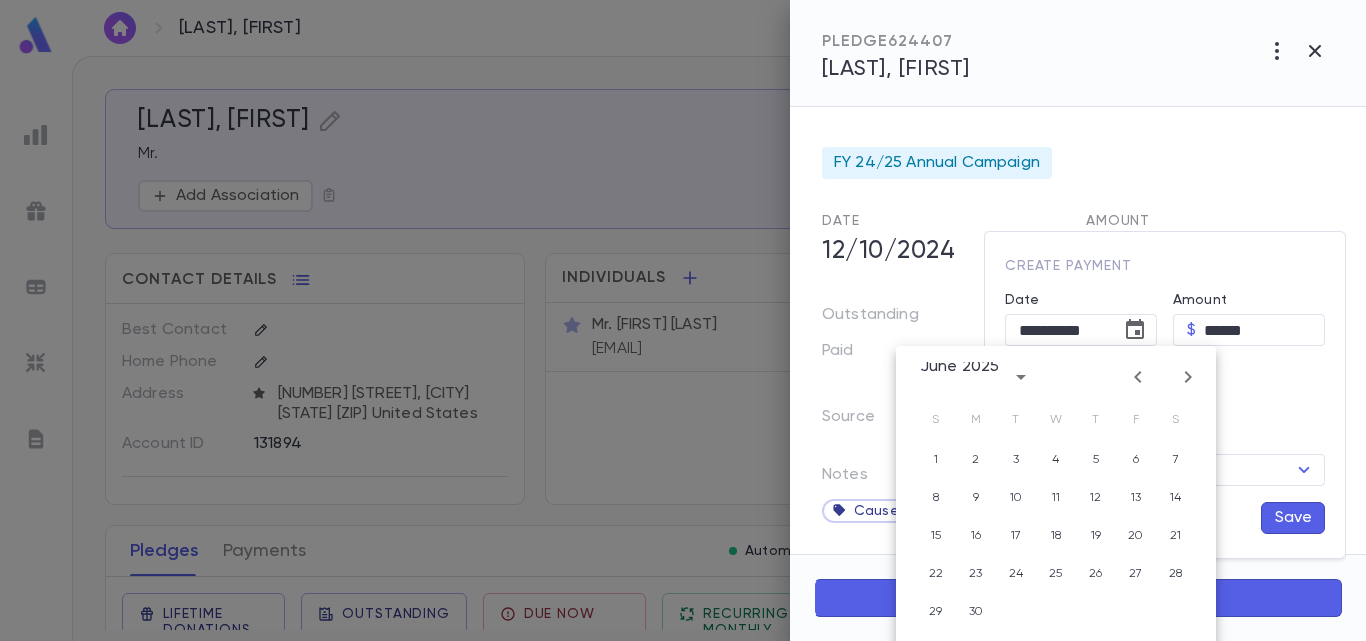 click at bounding box center (1138, 377) 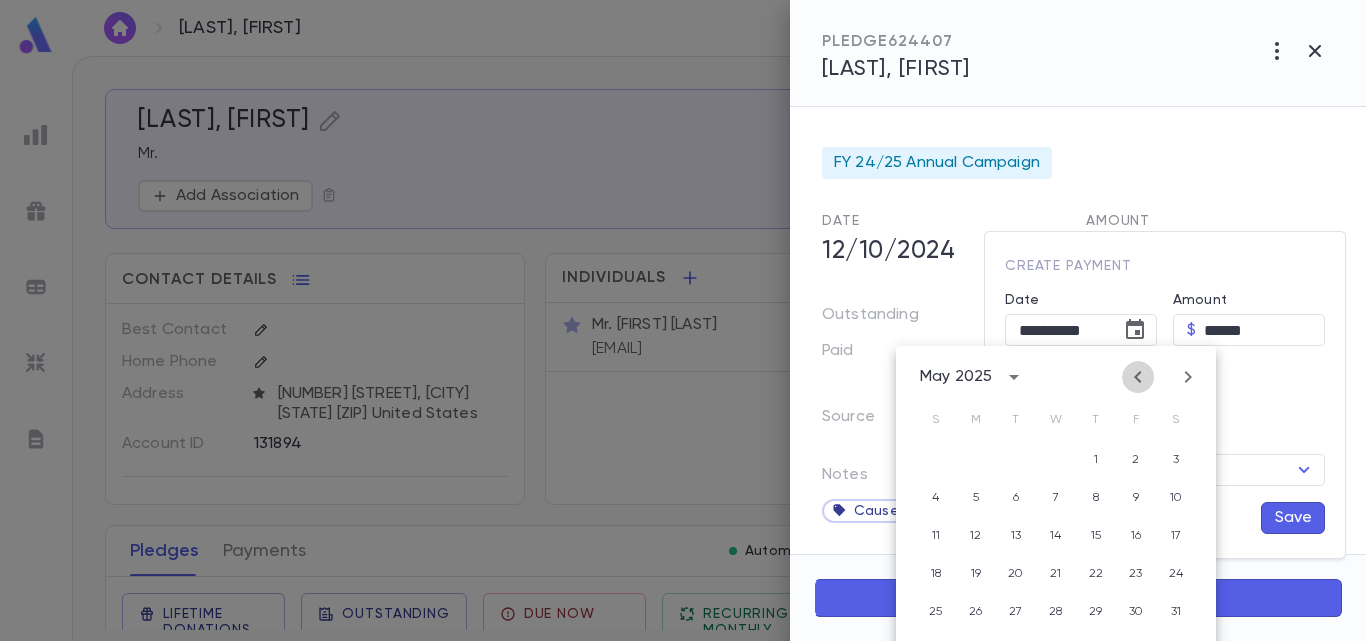click at bounding box center [1138, 377] 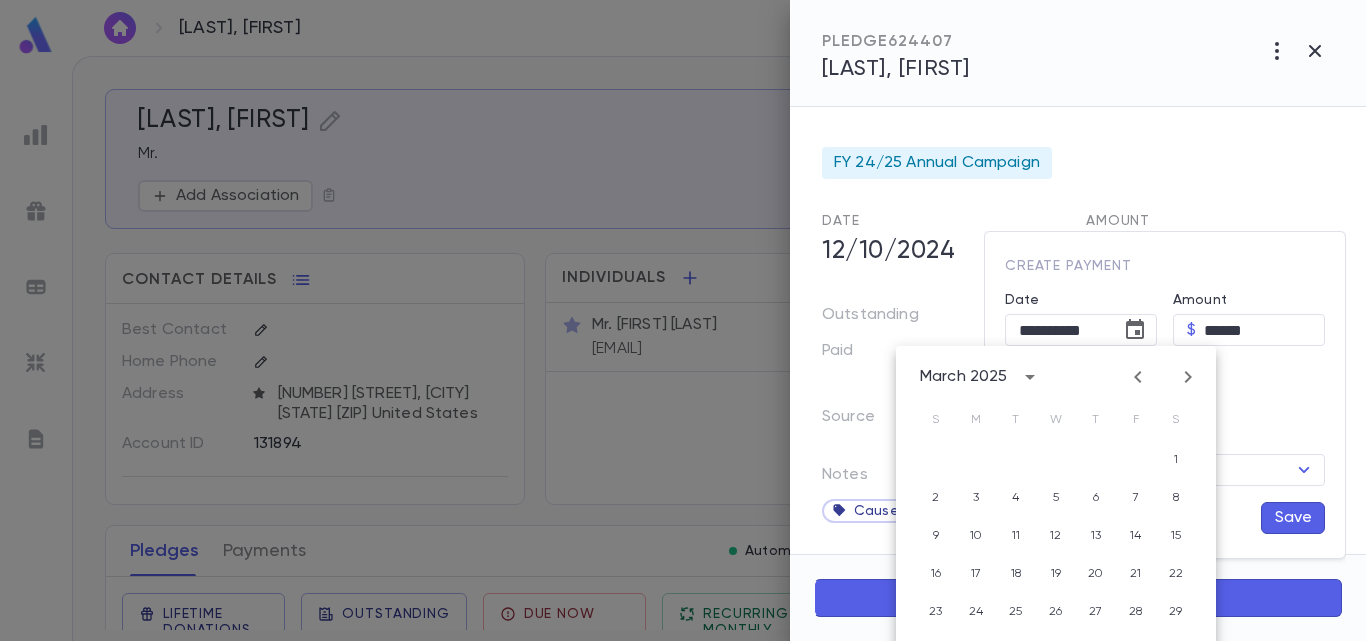 click at bounding box center [1138, 377] 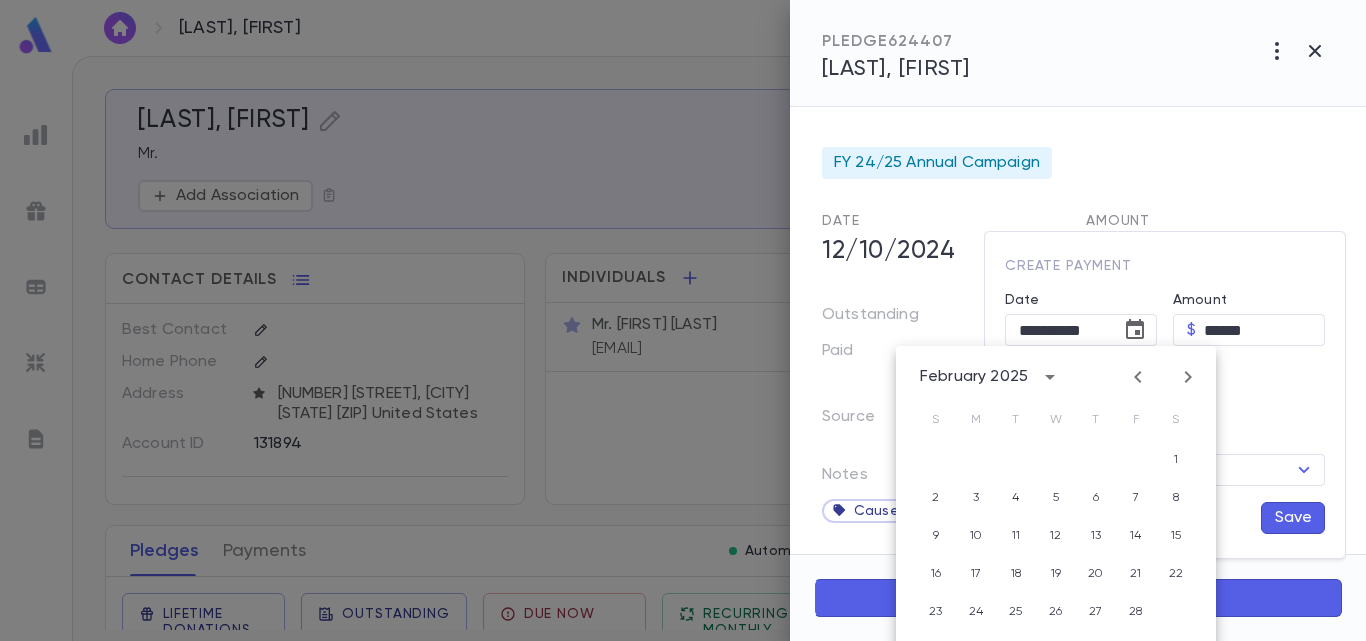 click at bounding box center (1138, 377) 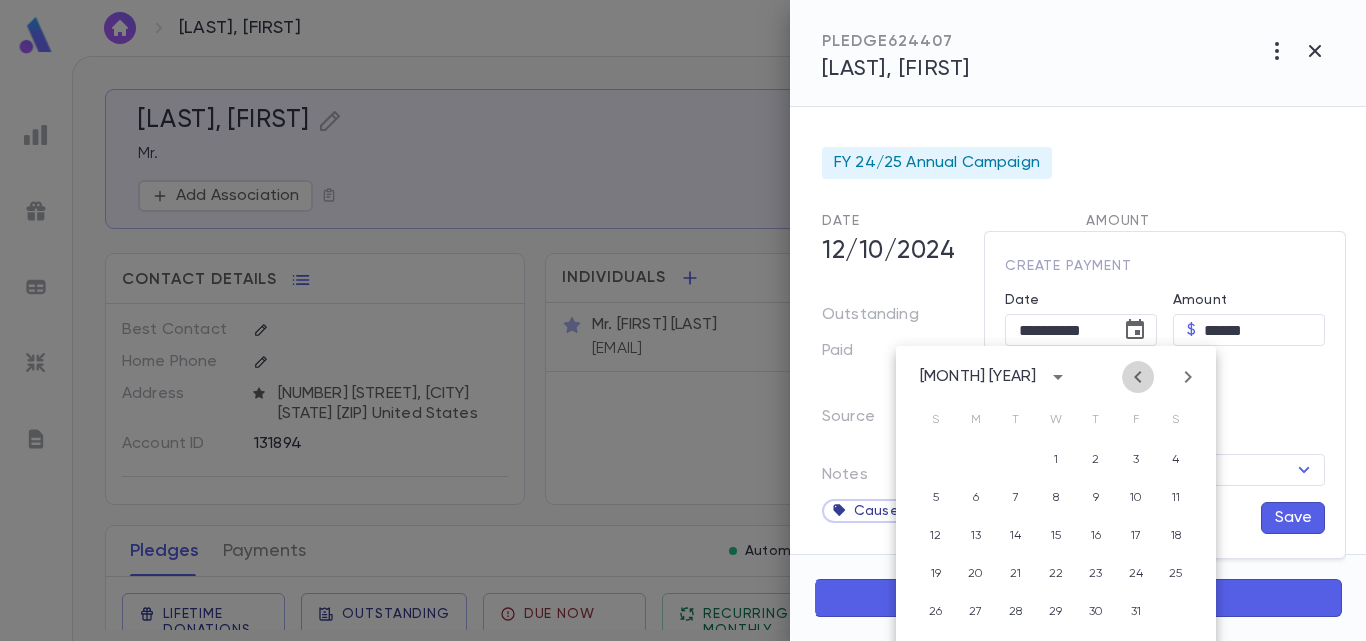 click at bounding box center [1138, 377] 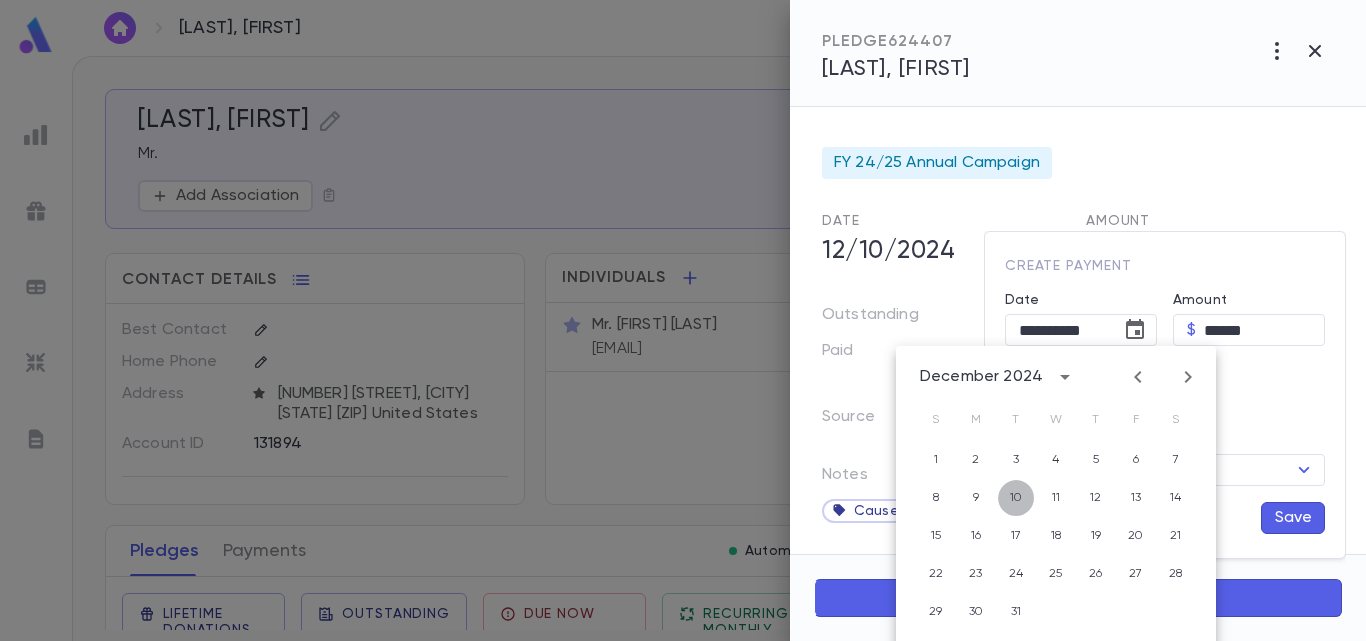 click on "10" at bounding box center [1016, 460] 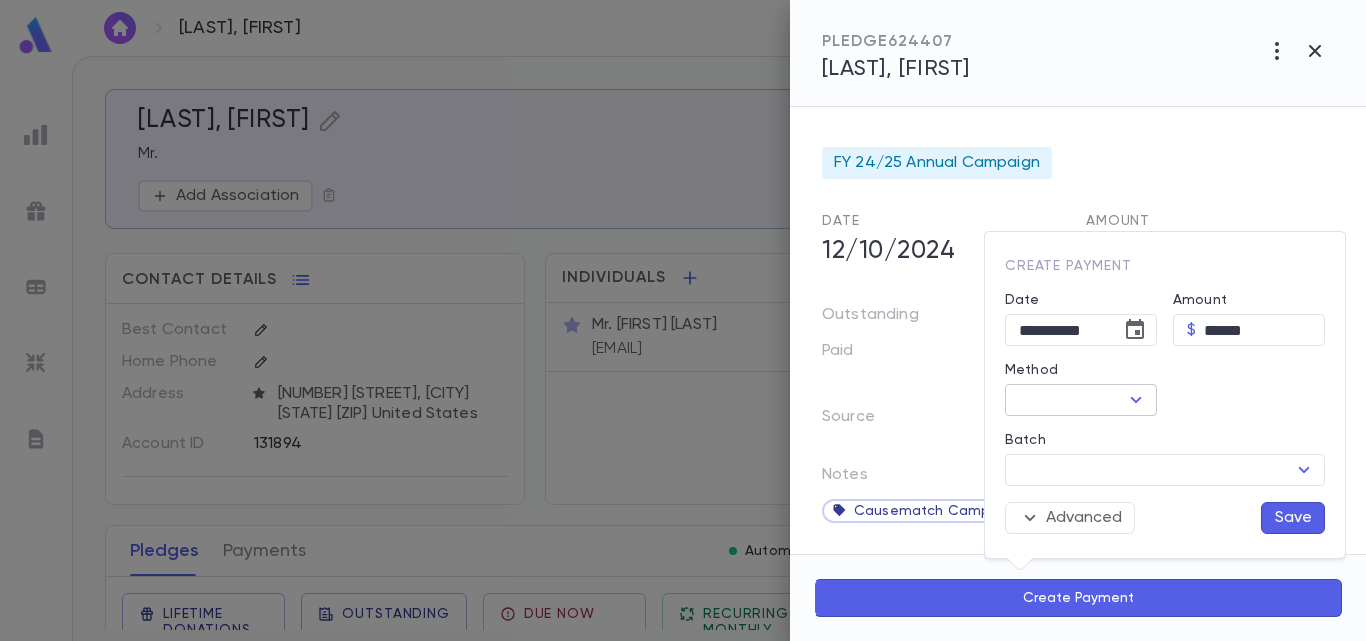 click at bounding box center [1136, 400] 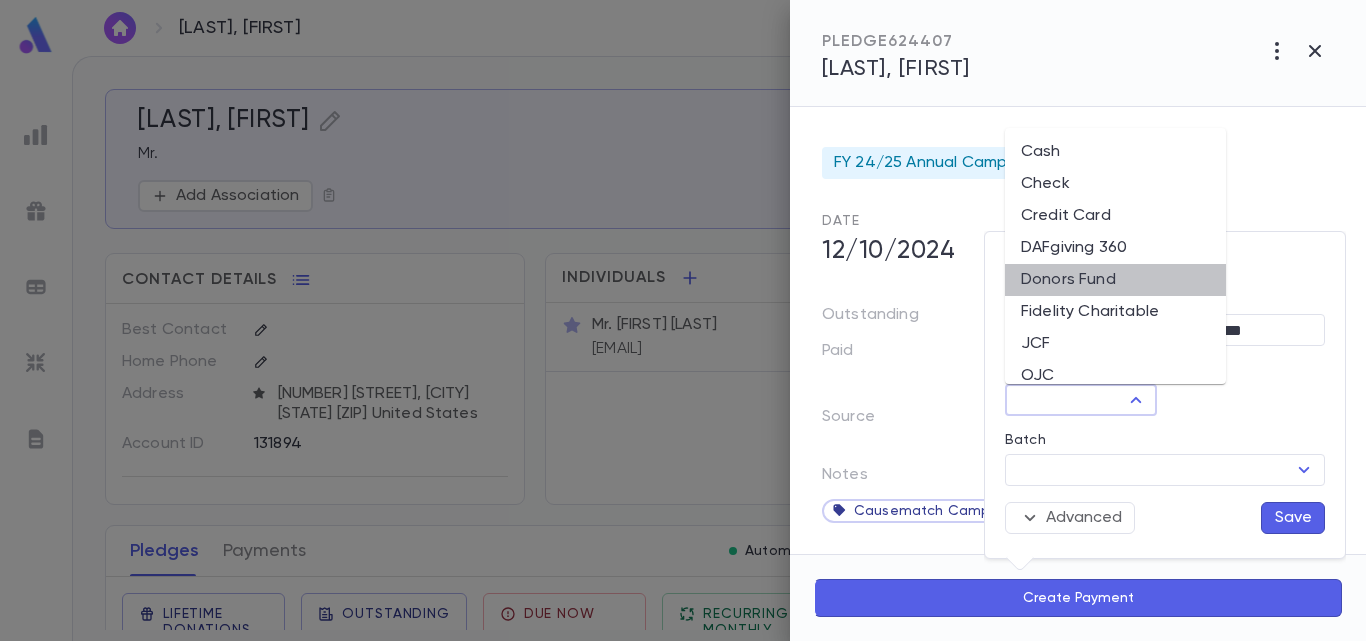 click on "Donors Fund" at bounding box center (1115, 280) 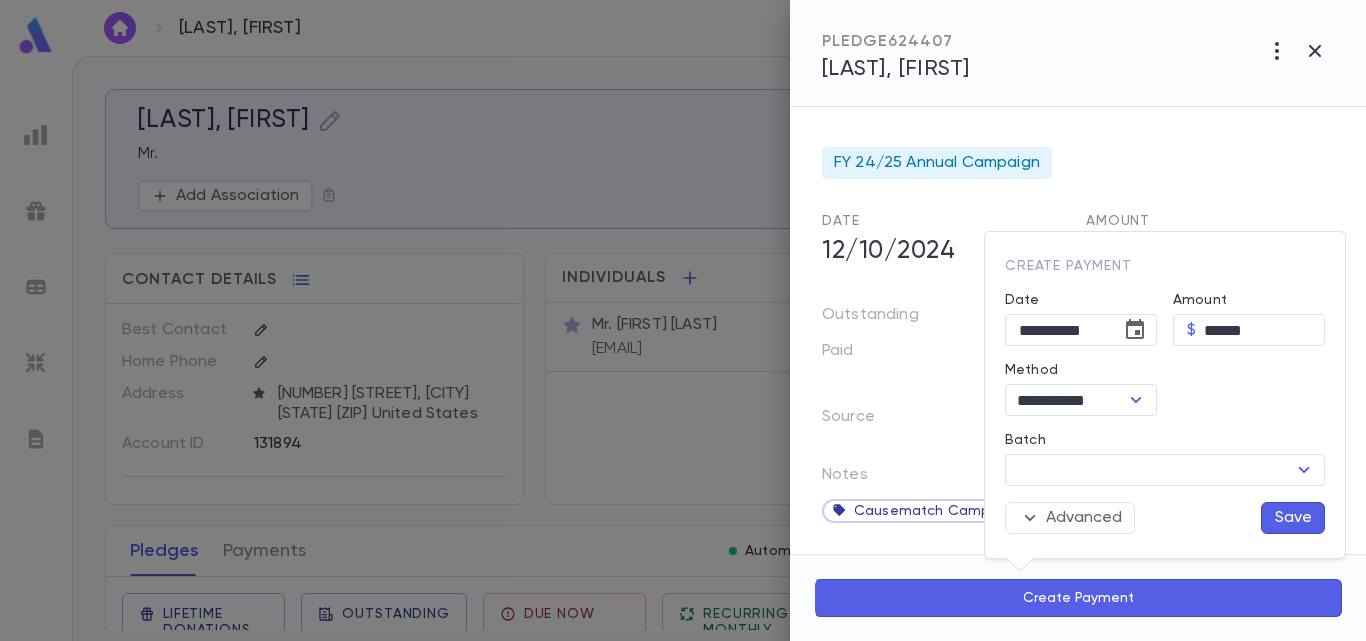 click on "Save" at bounding box center [1293, 518] 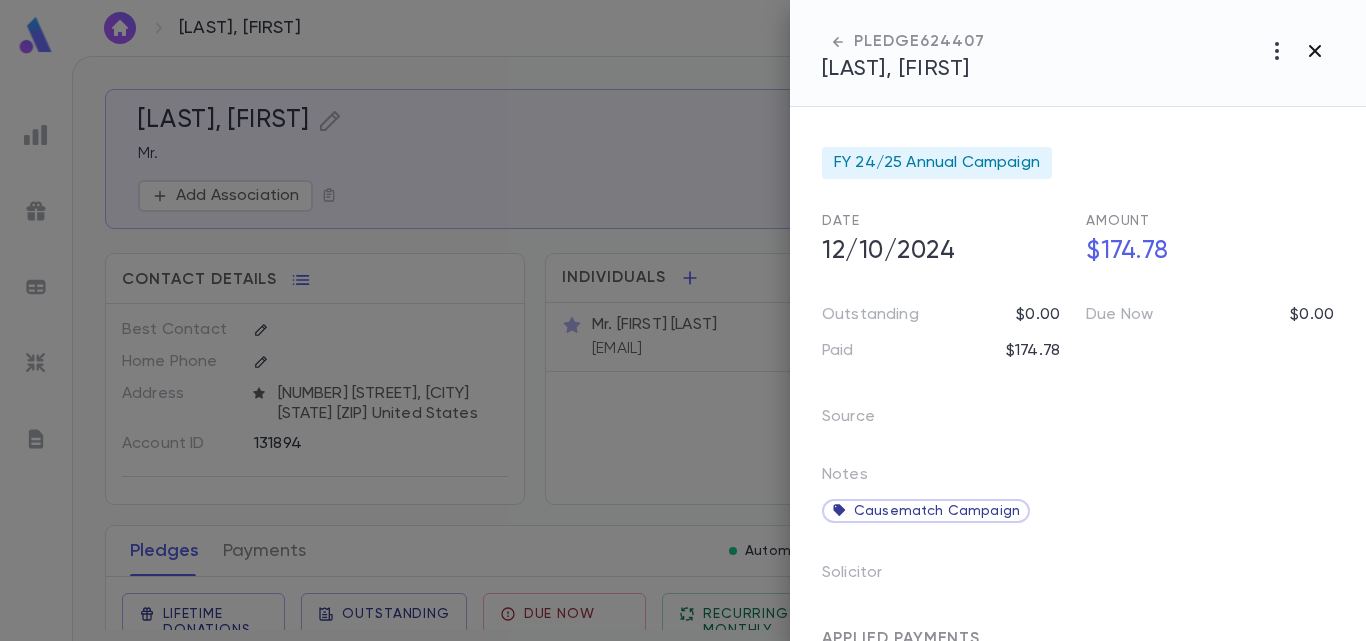 click at bounding box center (1277, 51) 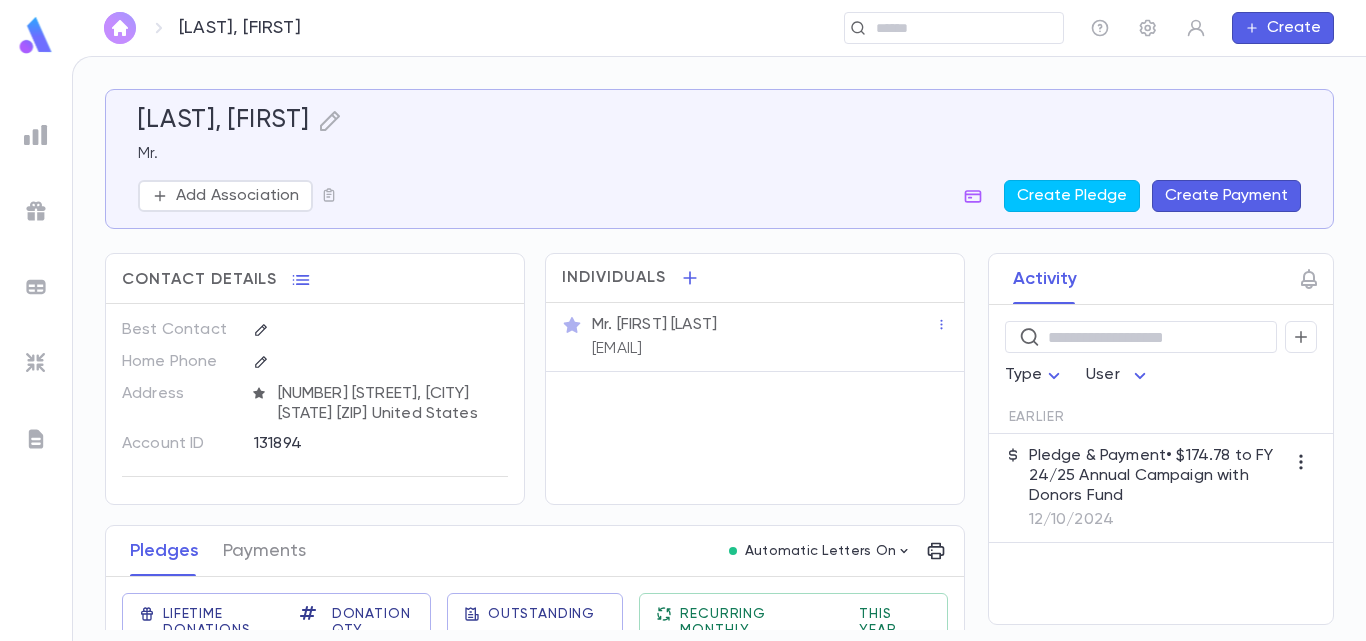 click at bounding box center (120, 28) 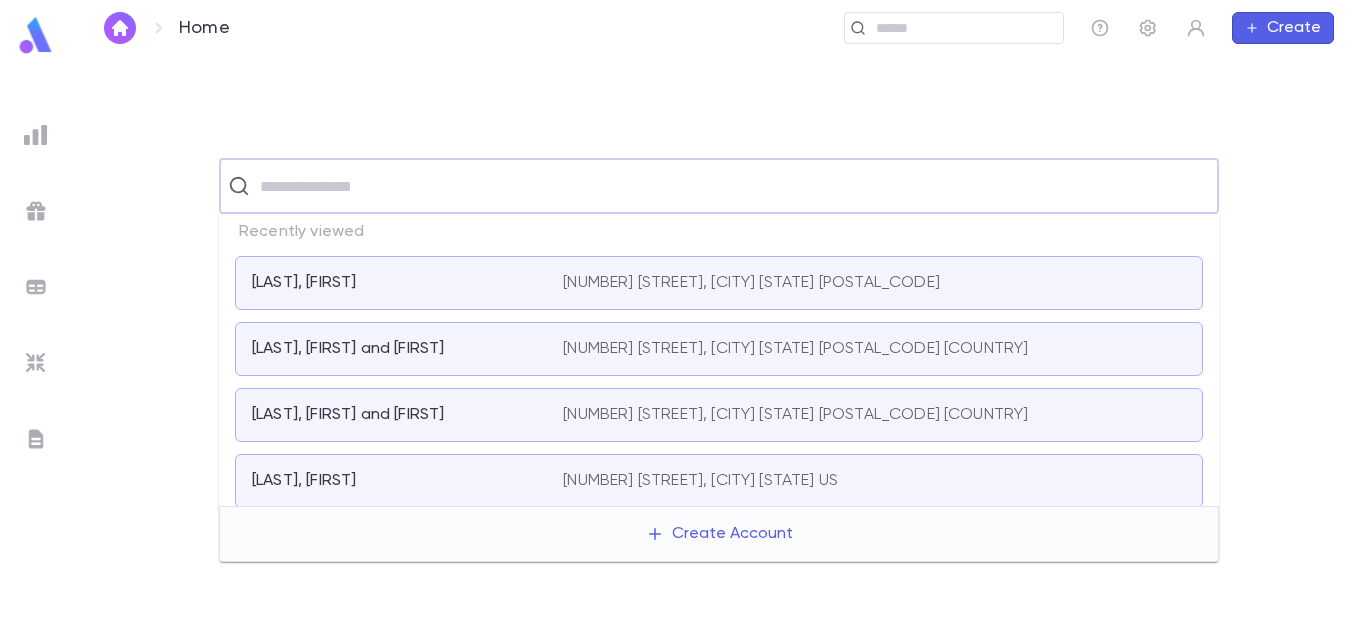 click at bounding box center [732, 186] 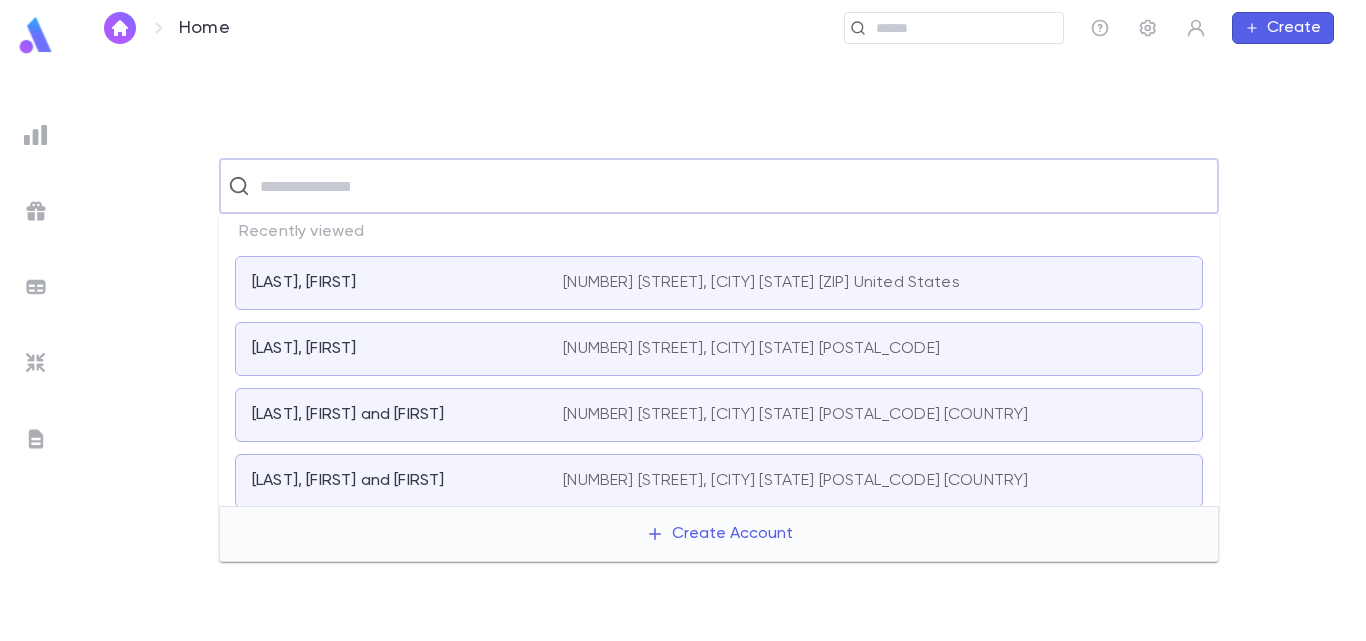 paste on "**********" 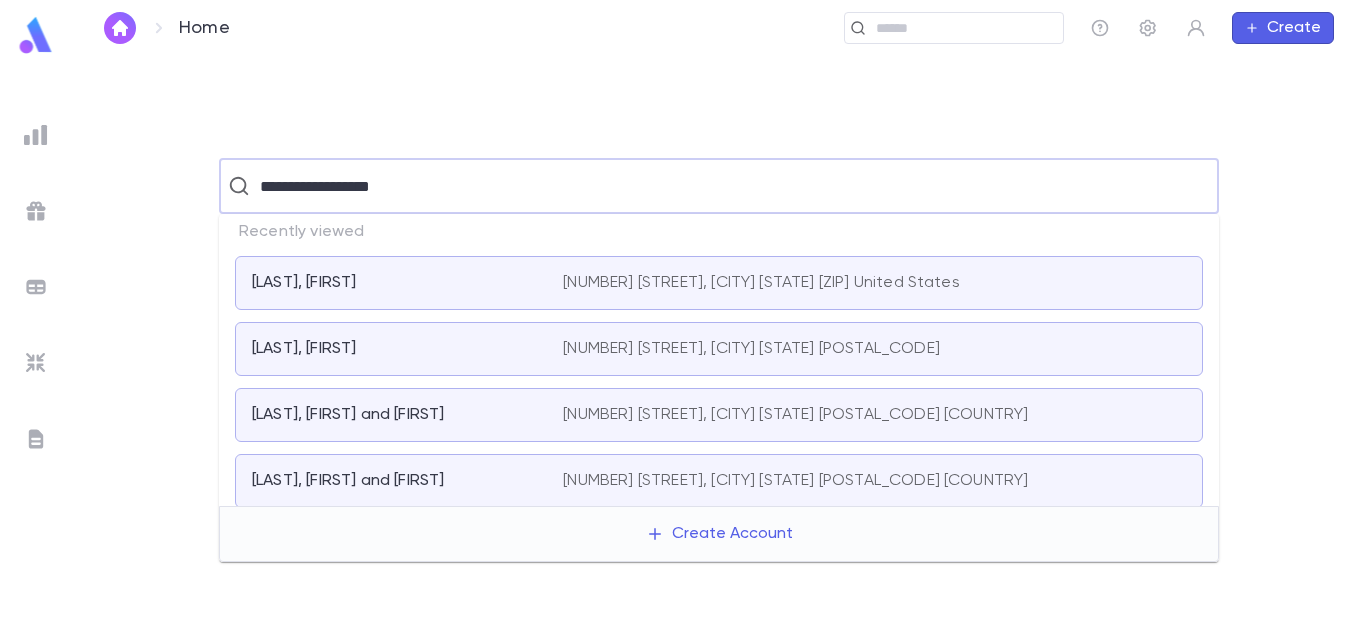 type on "**********" 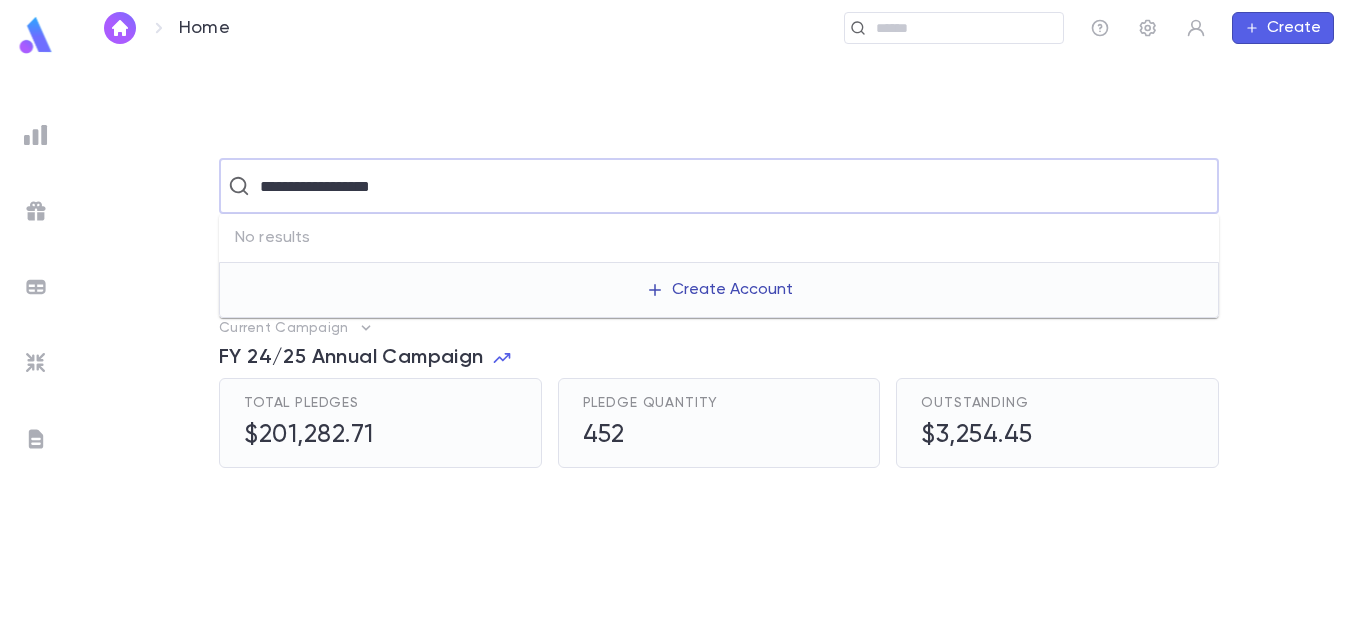 click on "Create Account" at bounding box center (719, 290) 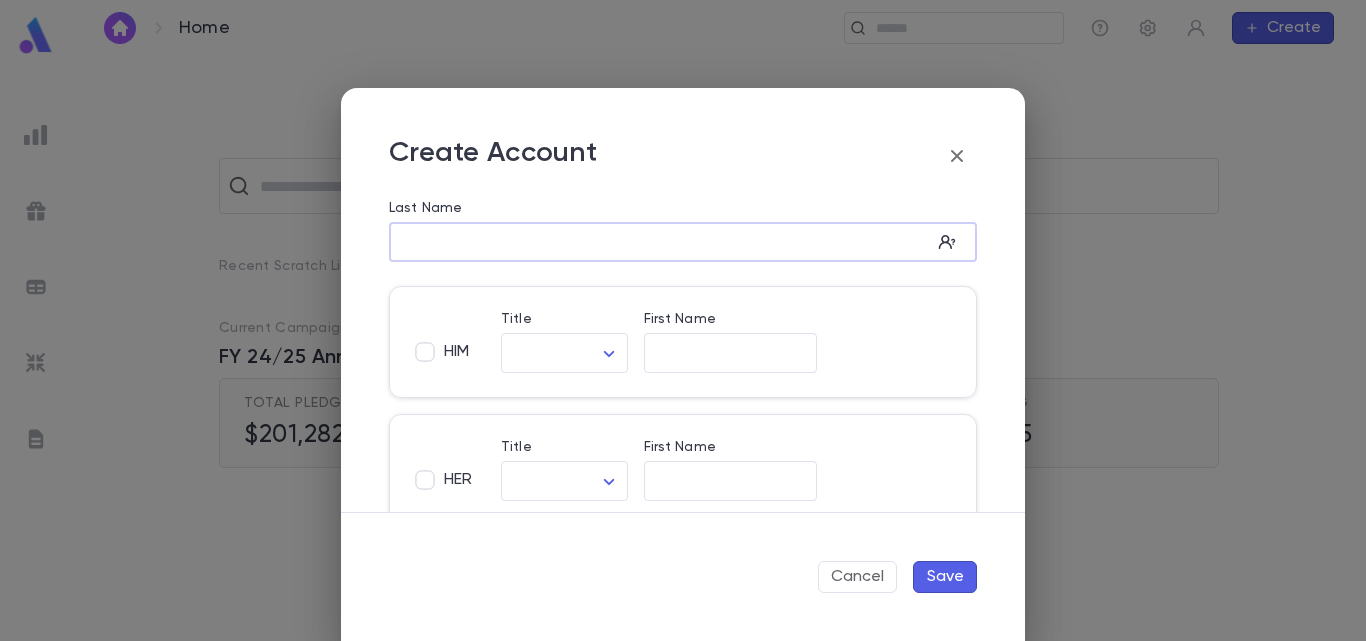 click on "Last Name" at bounding box center [660, 242] 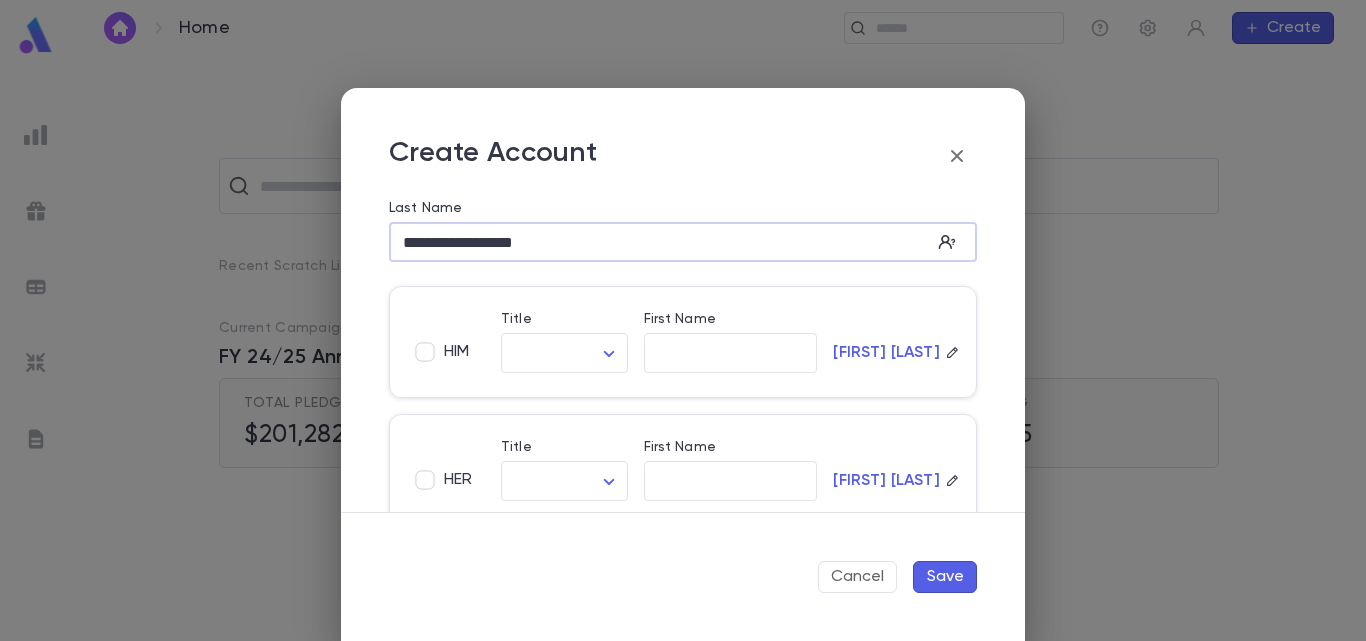 drag, startPoint x: 457, startPoint y: 247, endPoint x: 380, endPoint y: 244, distance: 77.05842 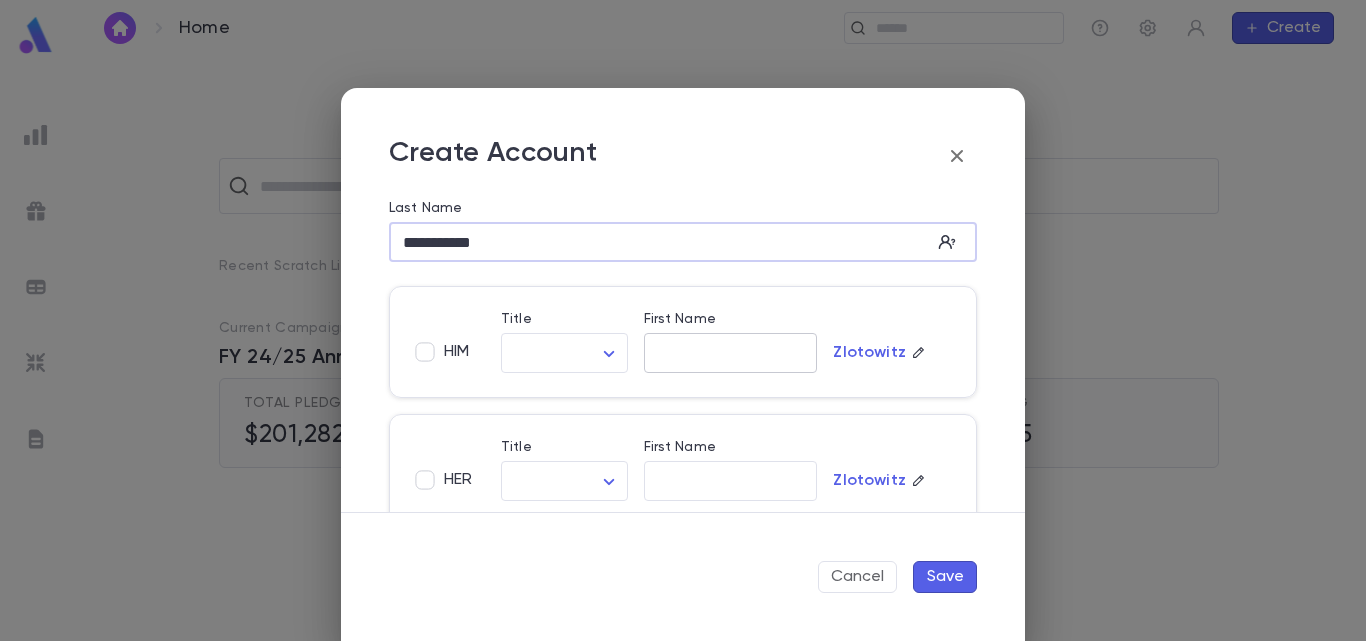 type on "*********" 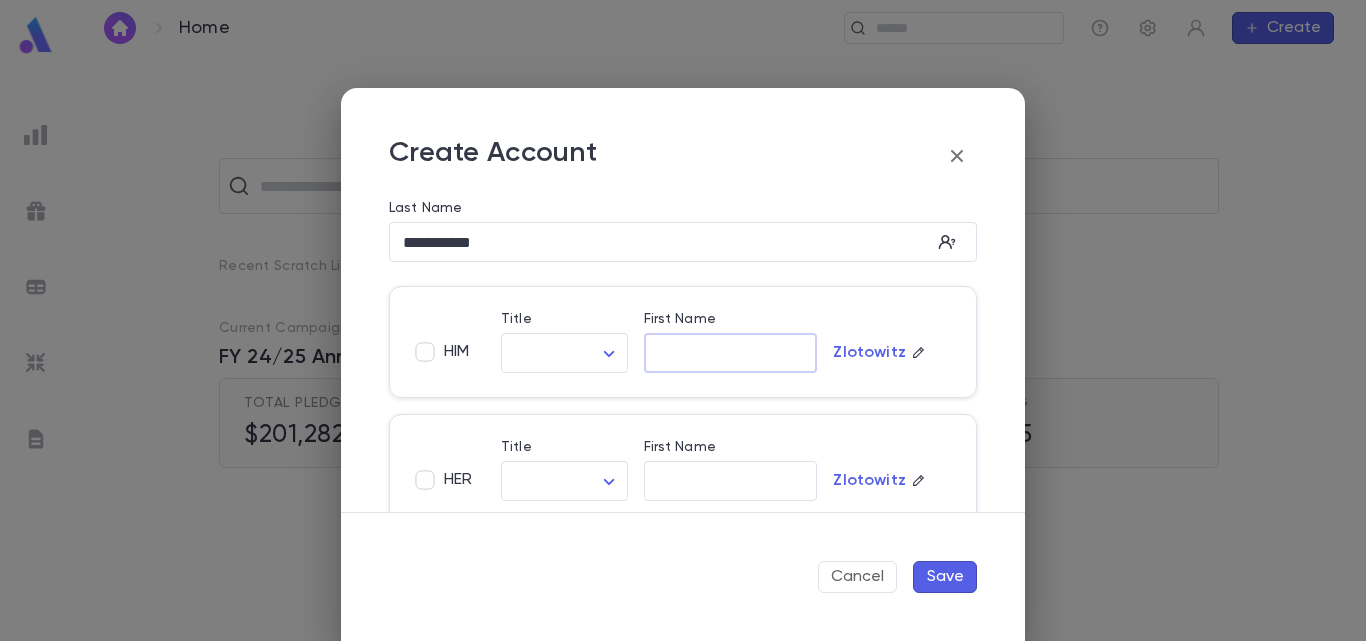 paste on "**********" 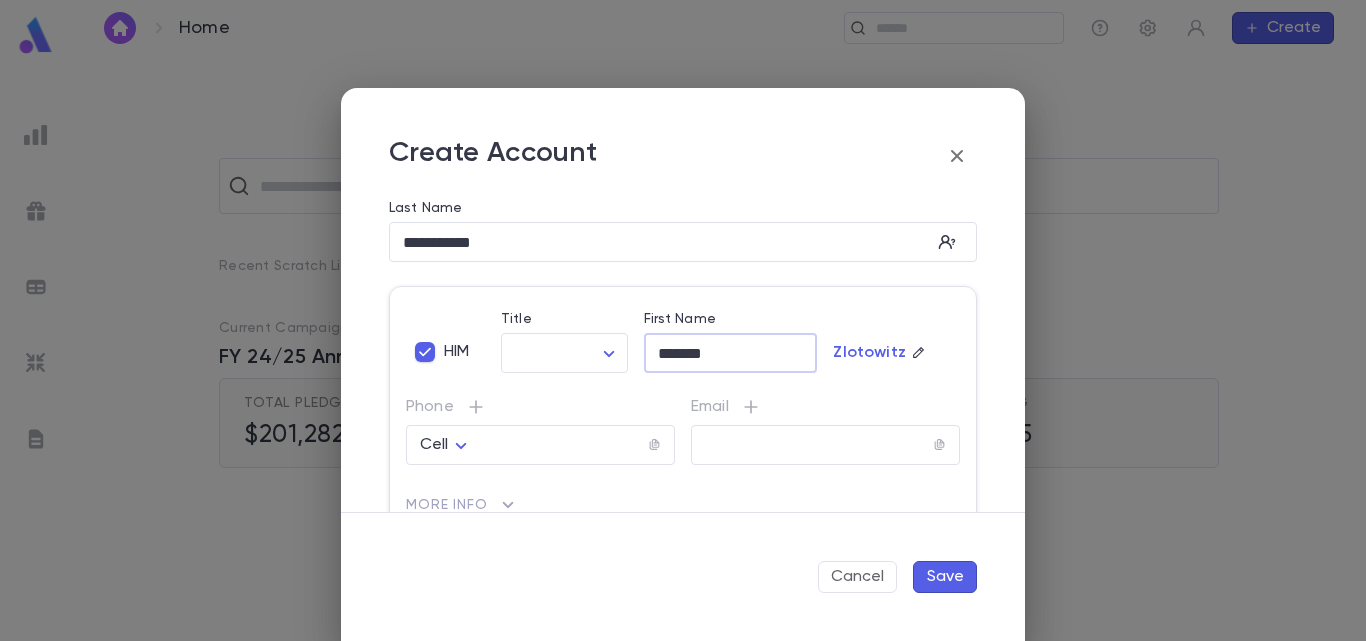 type on "*******" 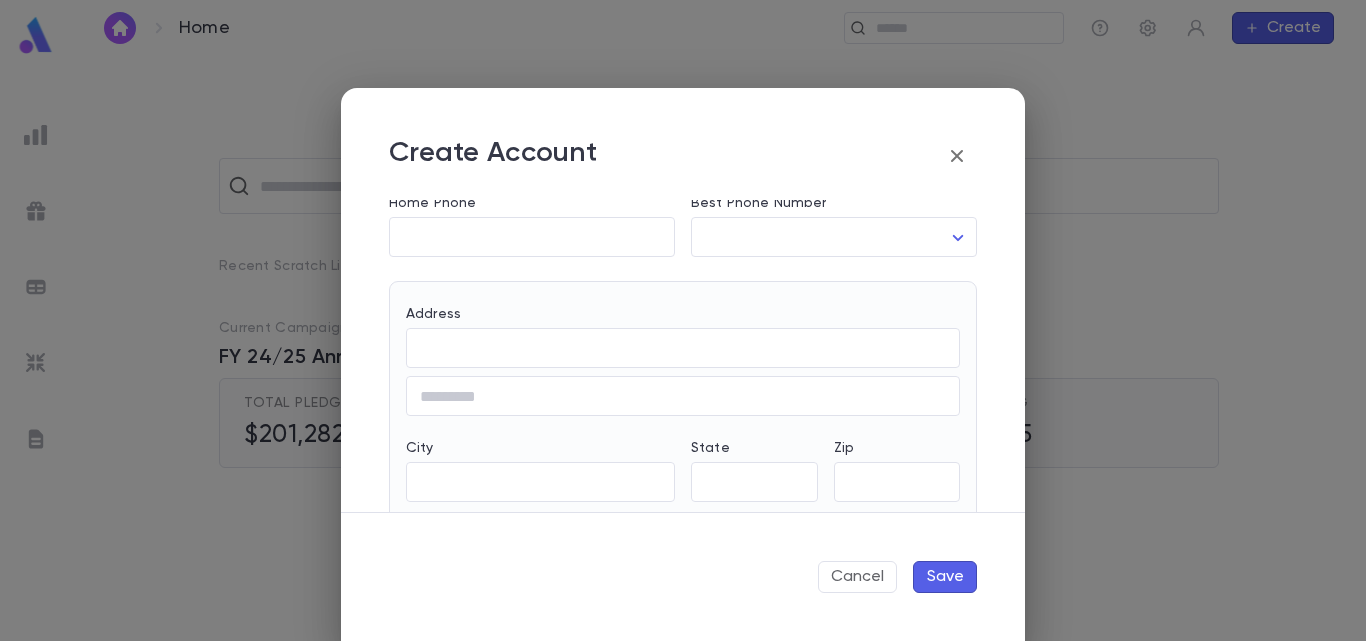 scroll, scrollTop: 558, scrollLeft: 0, axis: vertical 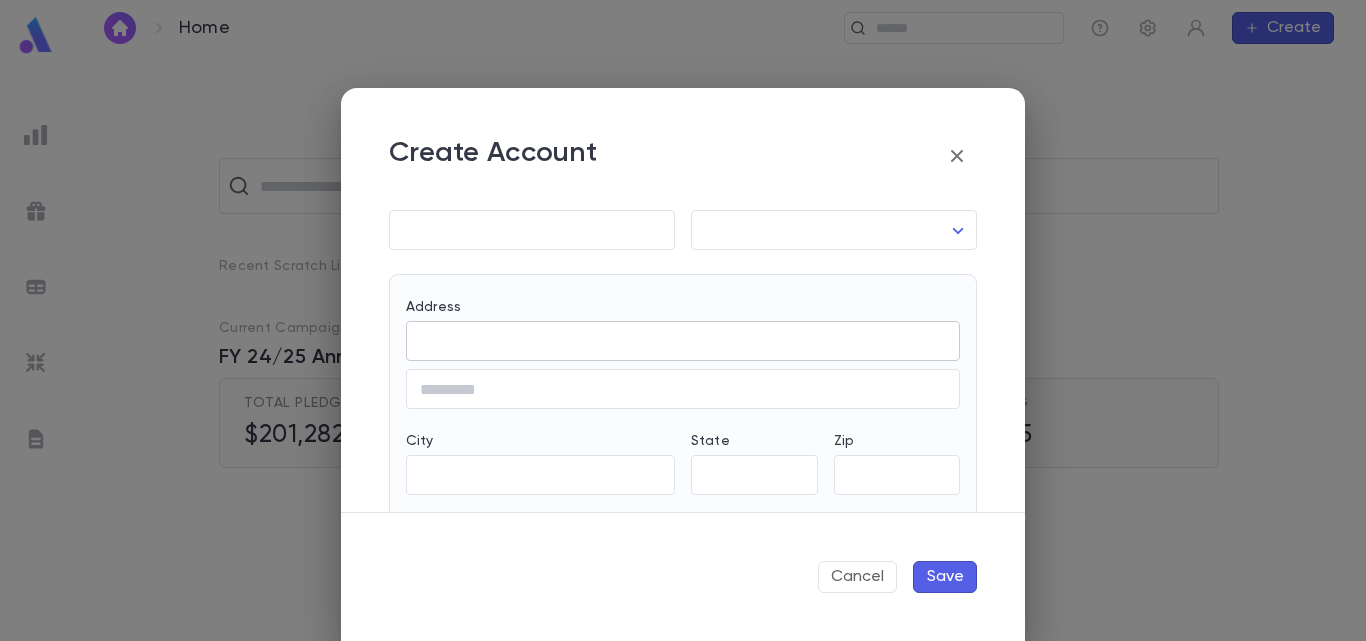 click on "​" at bounding box center (683, 341) 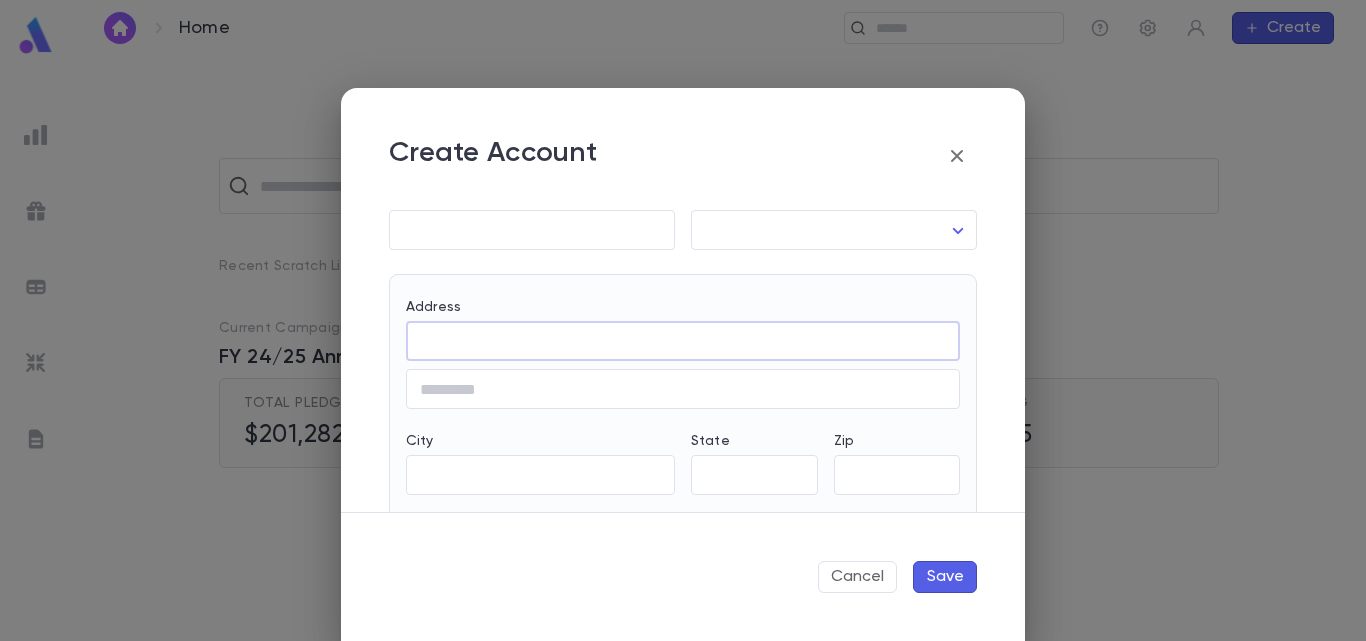 paste on "**********" 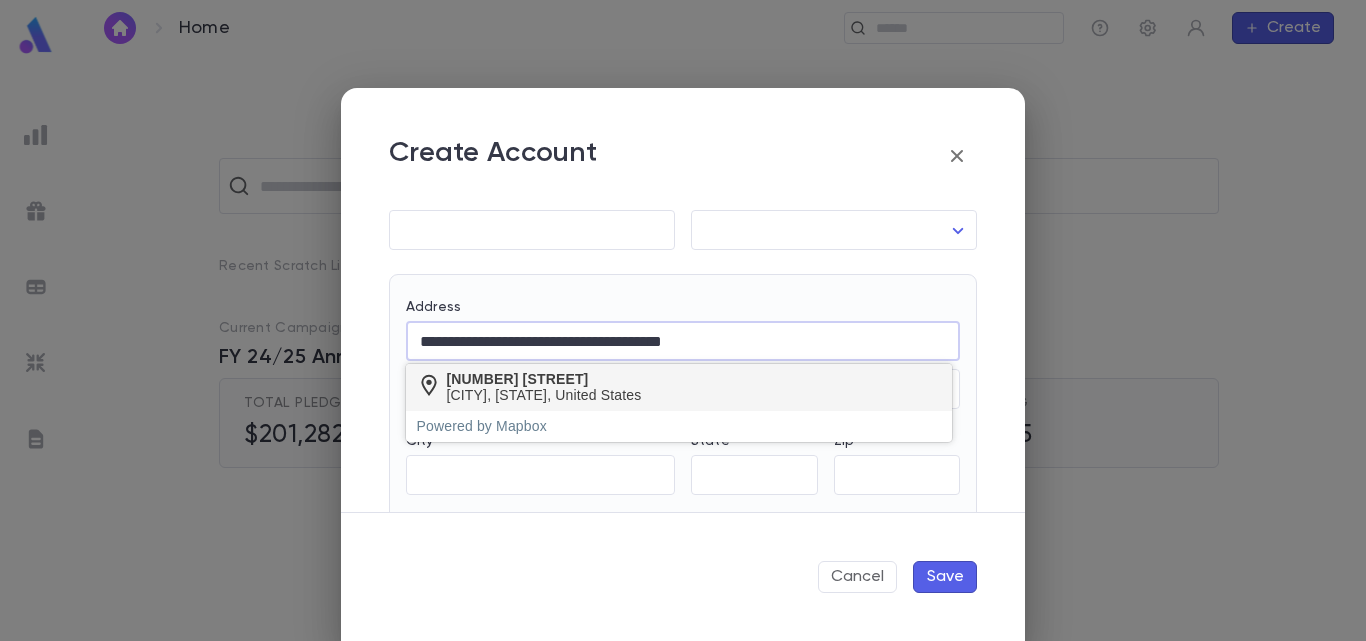 type on "**********" 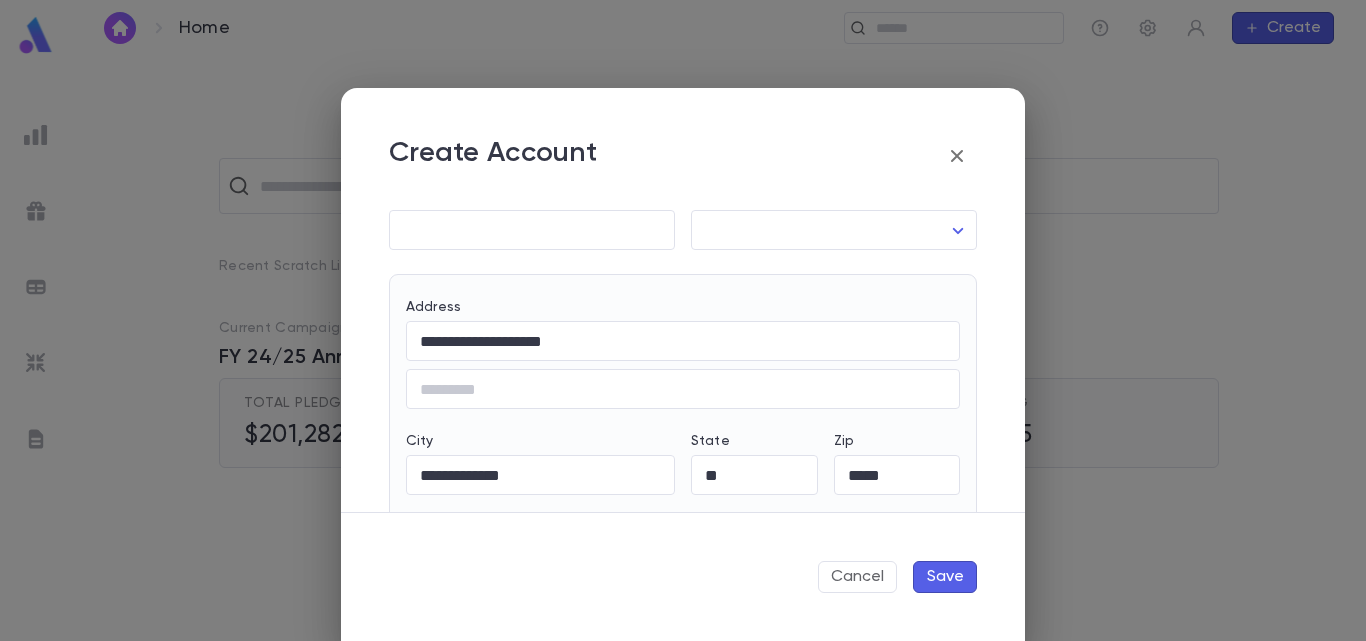 click on "Save" at bounding box center [945, 577] 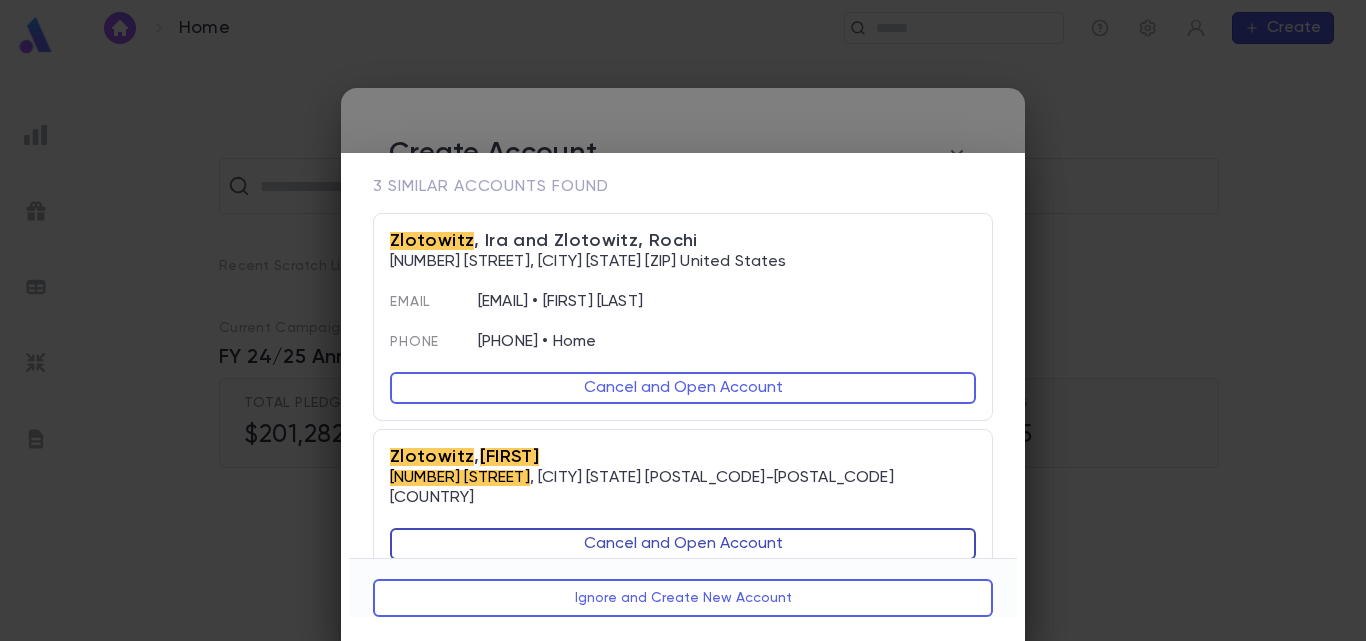 click on "Cancel and Open Account" at bounding box center (683, 388) 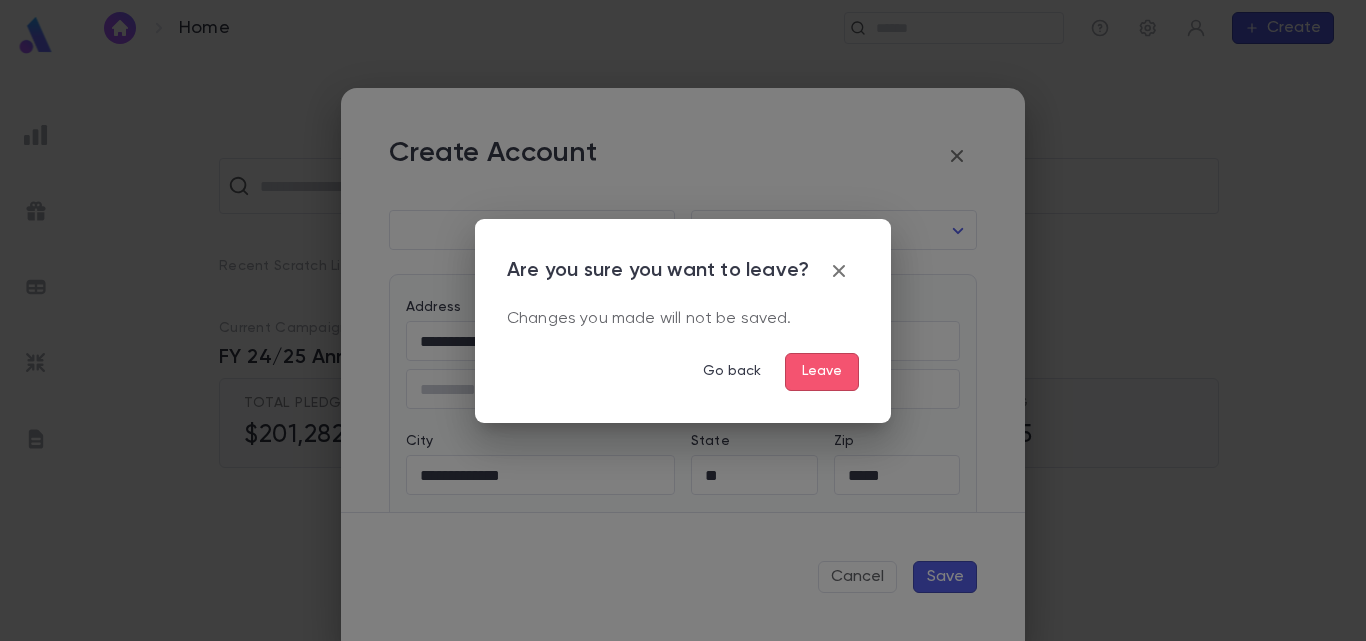 click on "Leave" at bounding box center (822, 372) 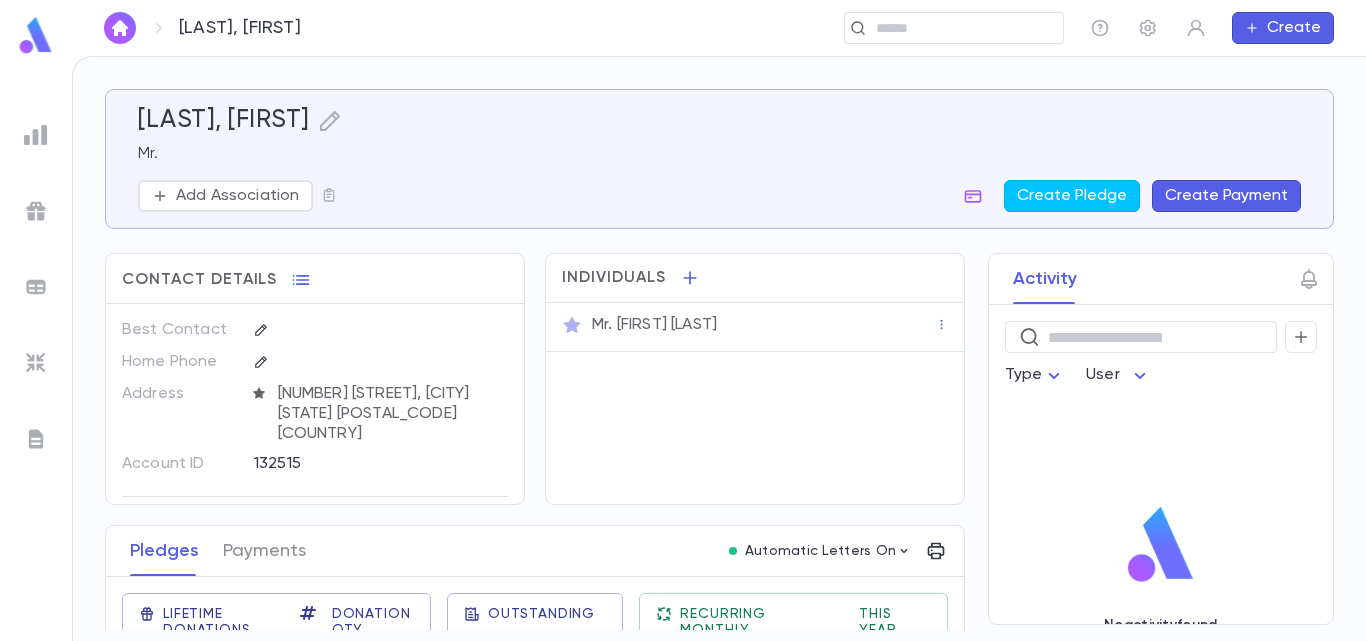 click on "Mr. [FIRST] [LAST]" at bounding box center [654, 325] 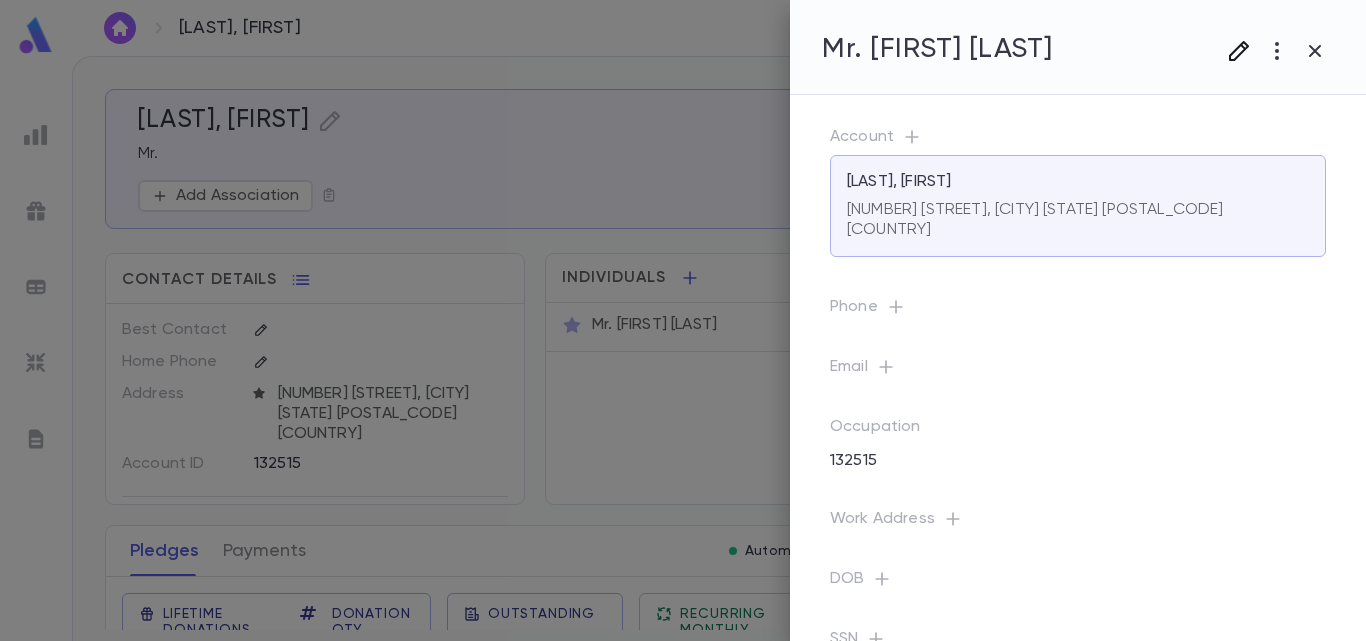 click at bounding box center (1239, 51) 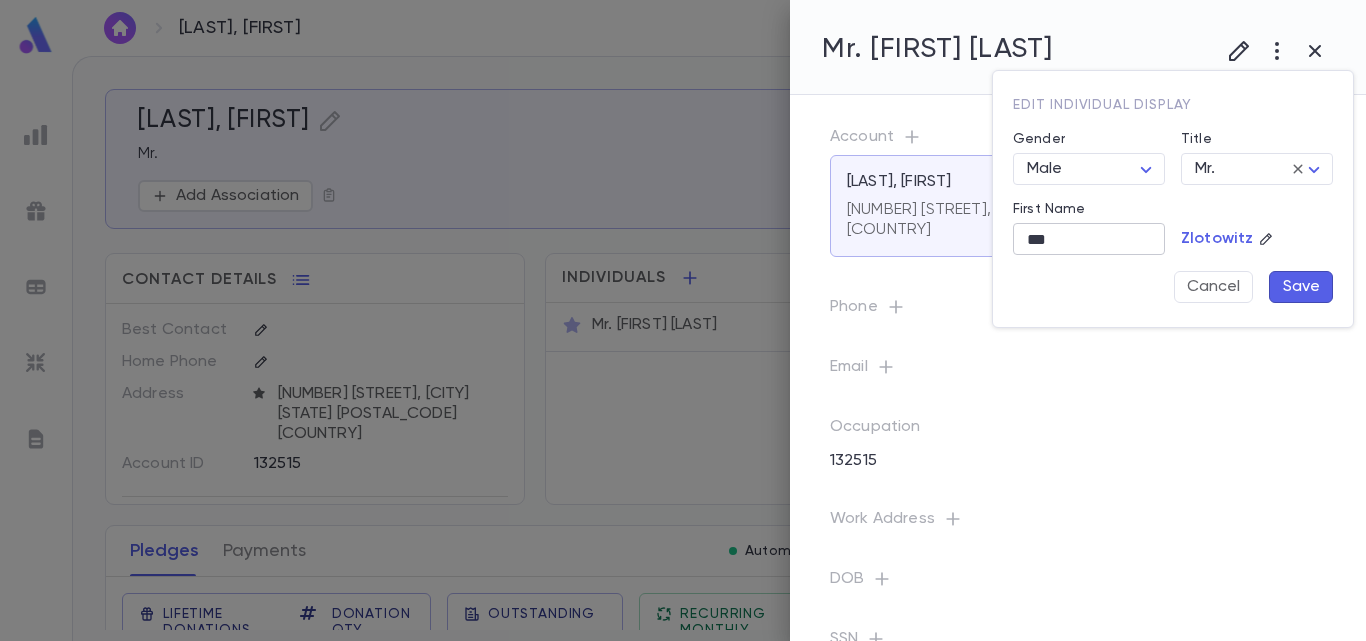 click on "***" at bounding box center (1089, 239) 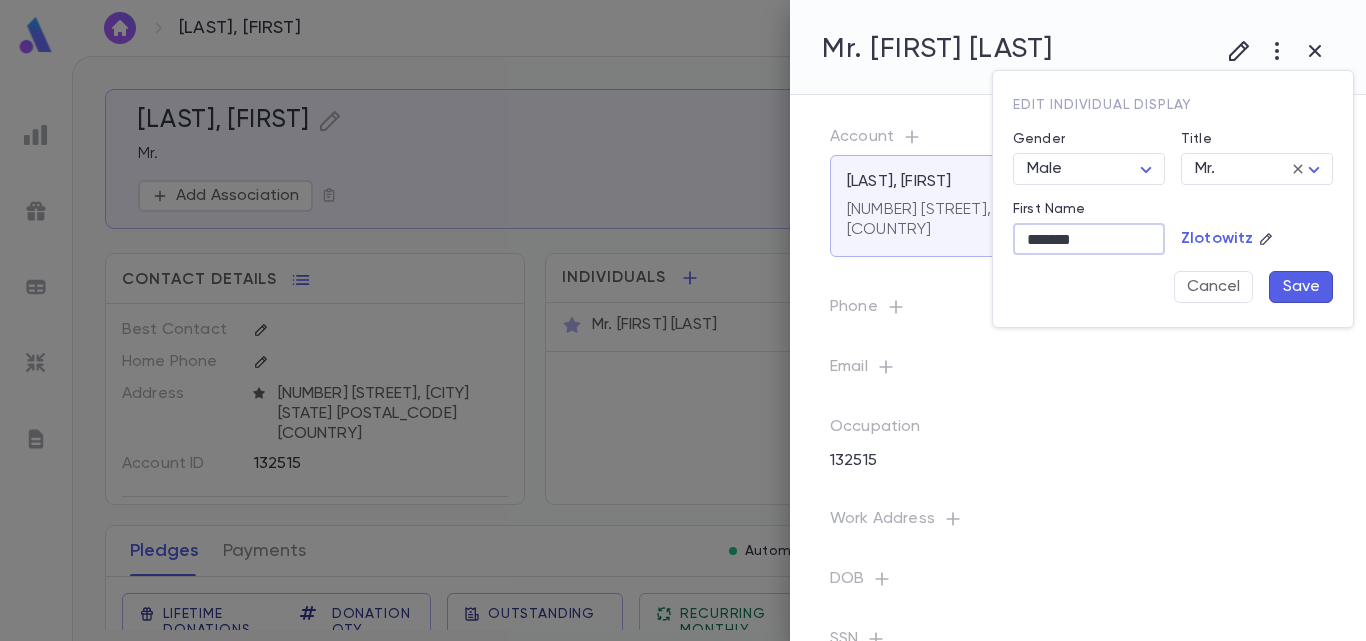 type on "*******" 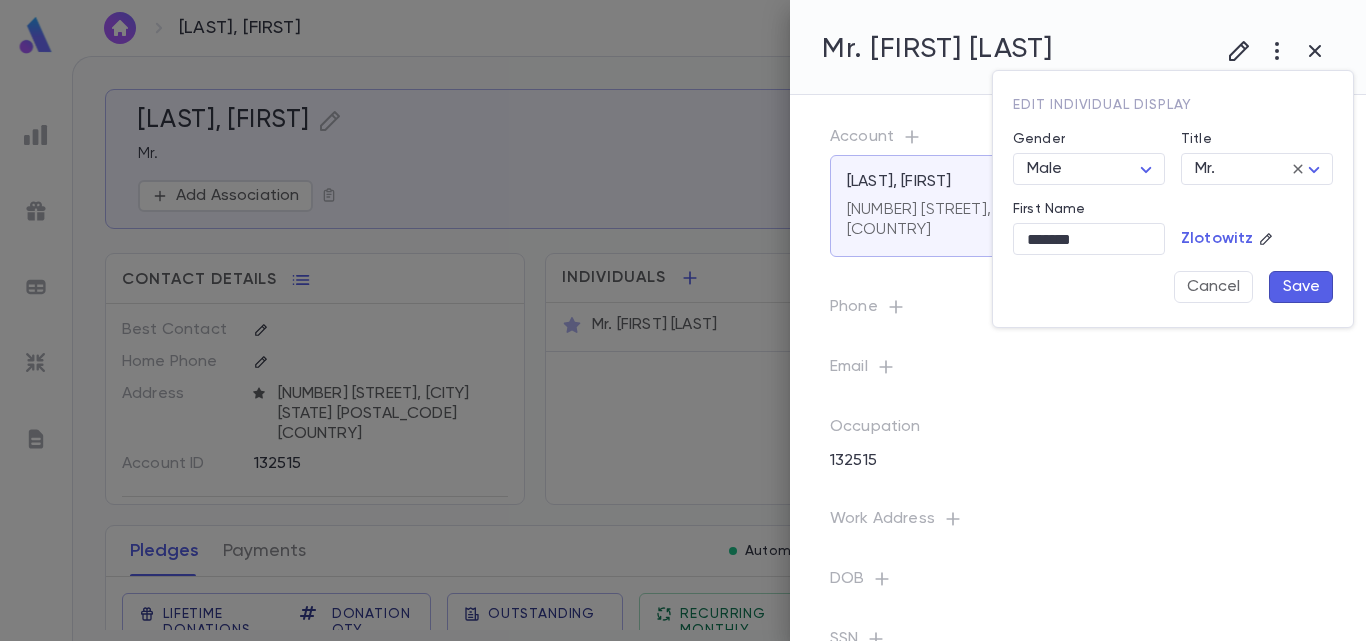 click on "Save" at bounding box center [1301, 287] 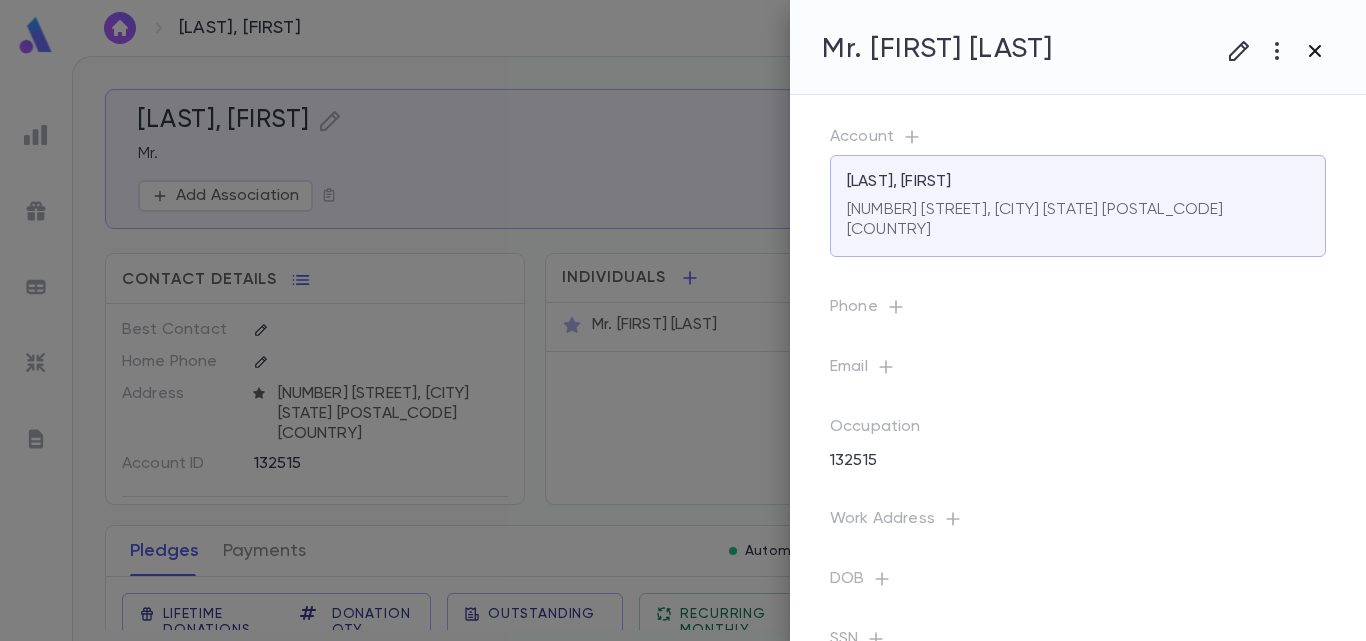 click at bounding box center (1239, 51) 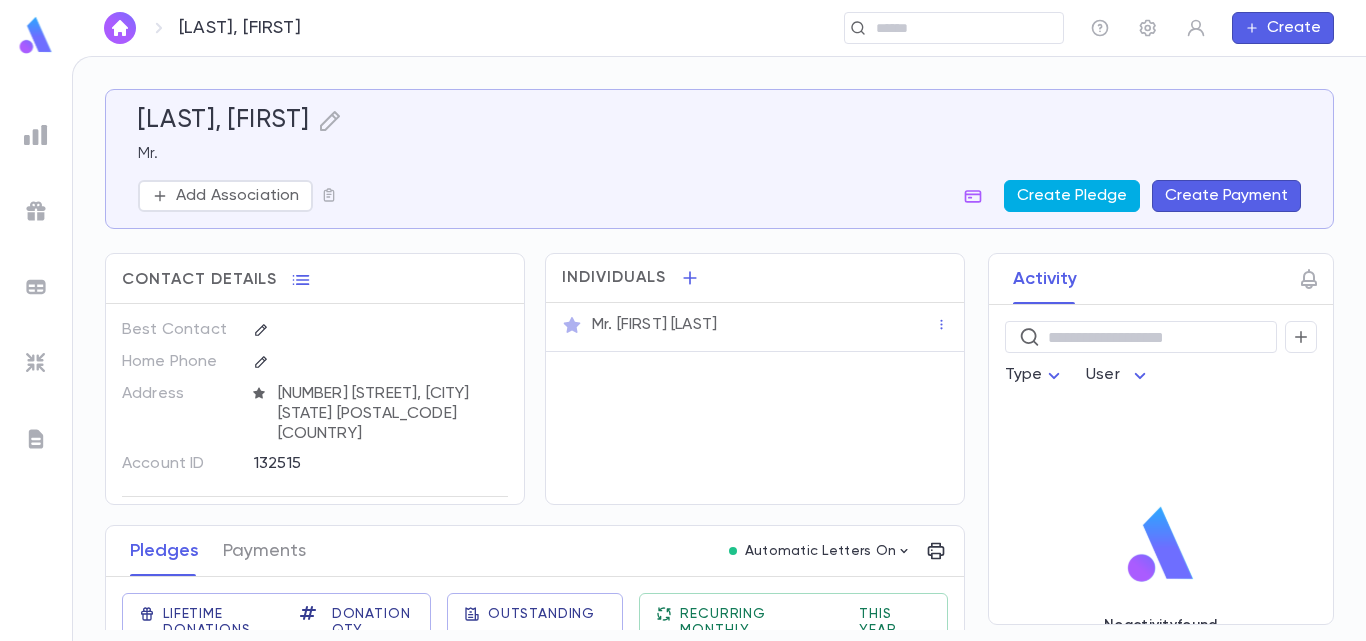 click on "Create Pledge" at bounding box center (1072, 196) 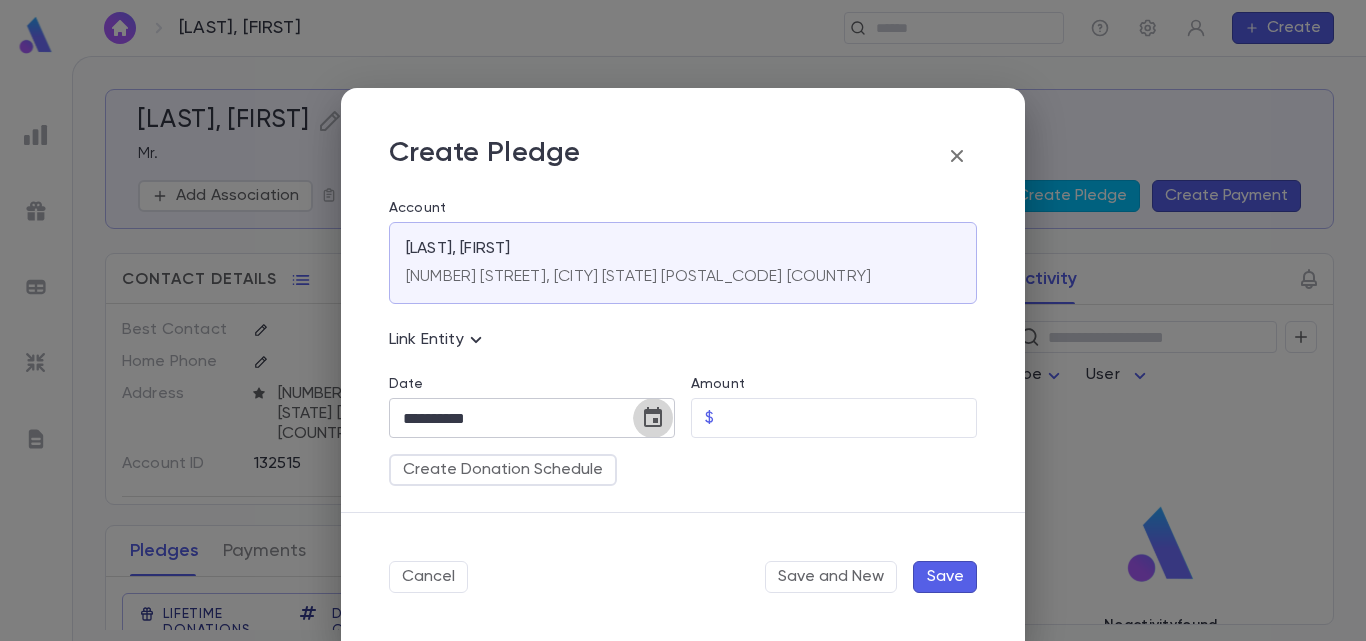 click at bounding box center [653, 417] 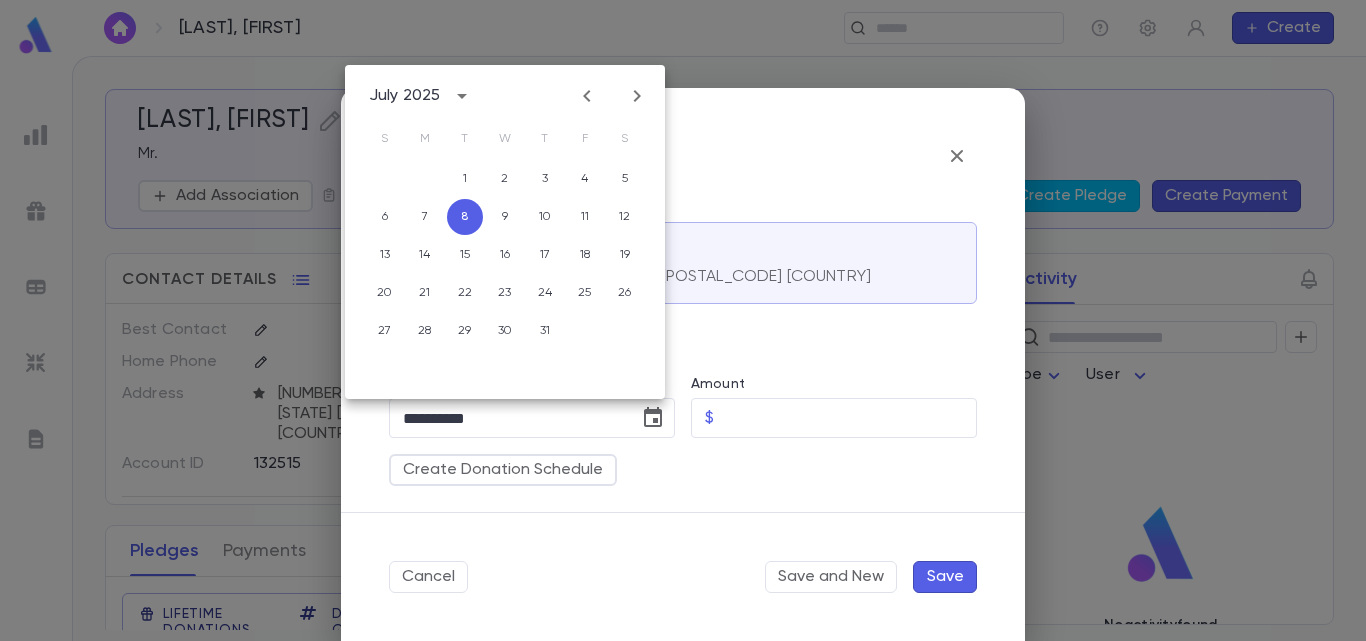 click at bounding box center [587, 96] 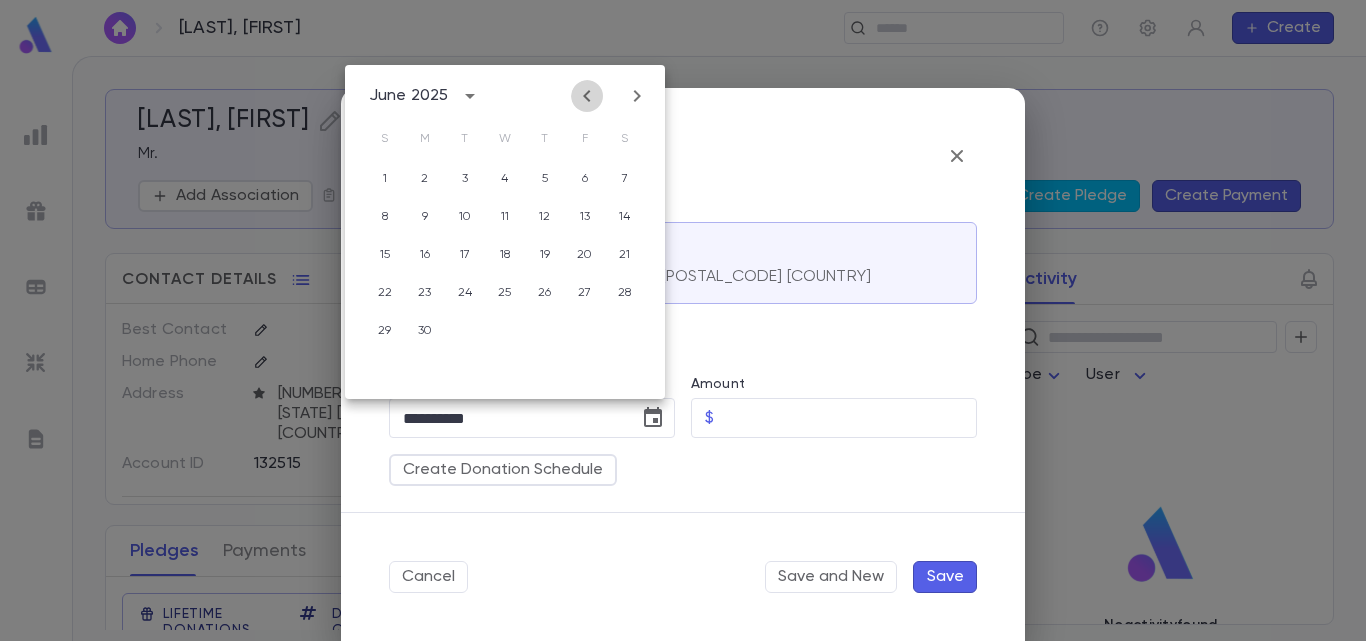 click at bounding box center (587, 96) 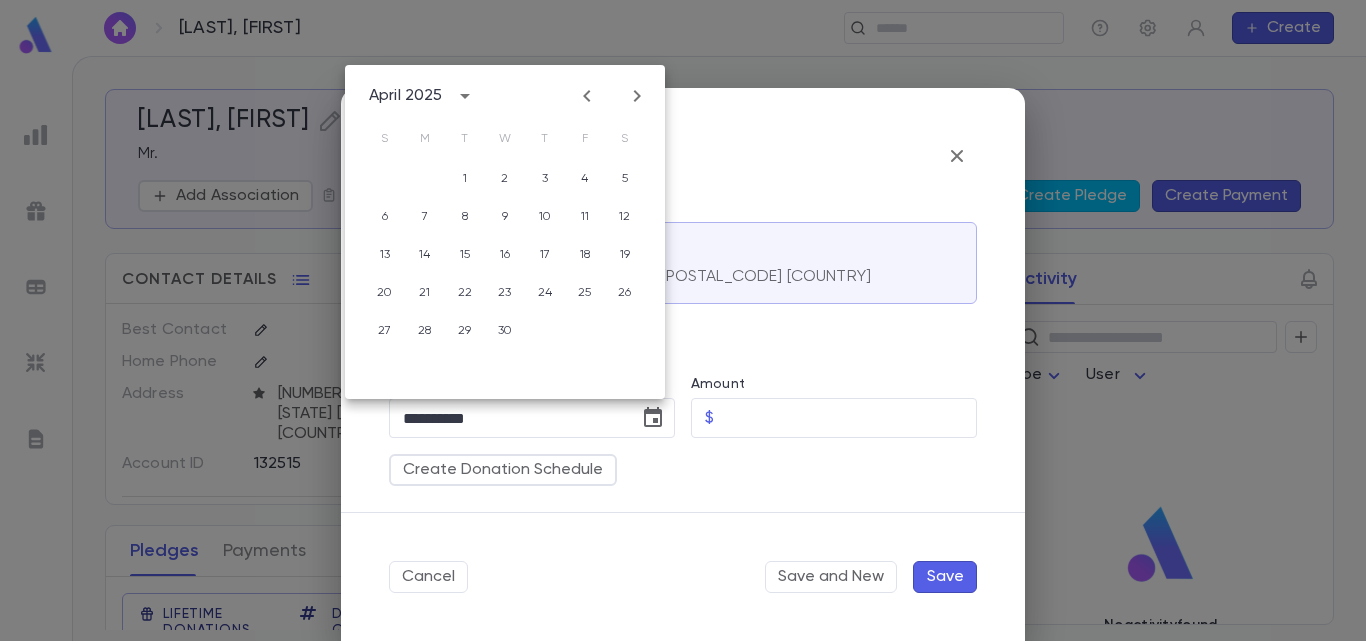 click at bounding box center [587, 96] 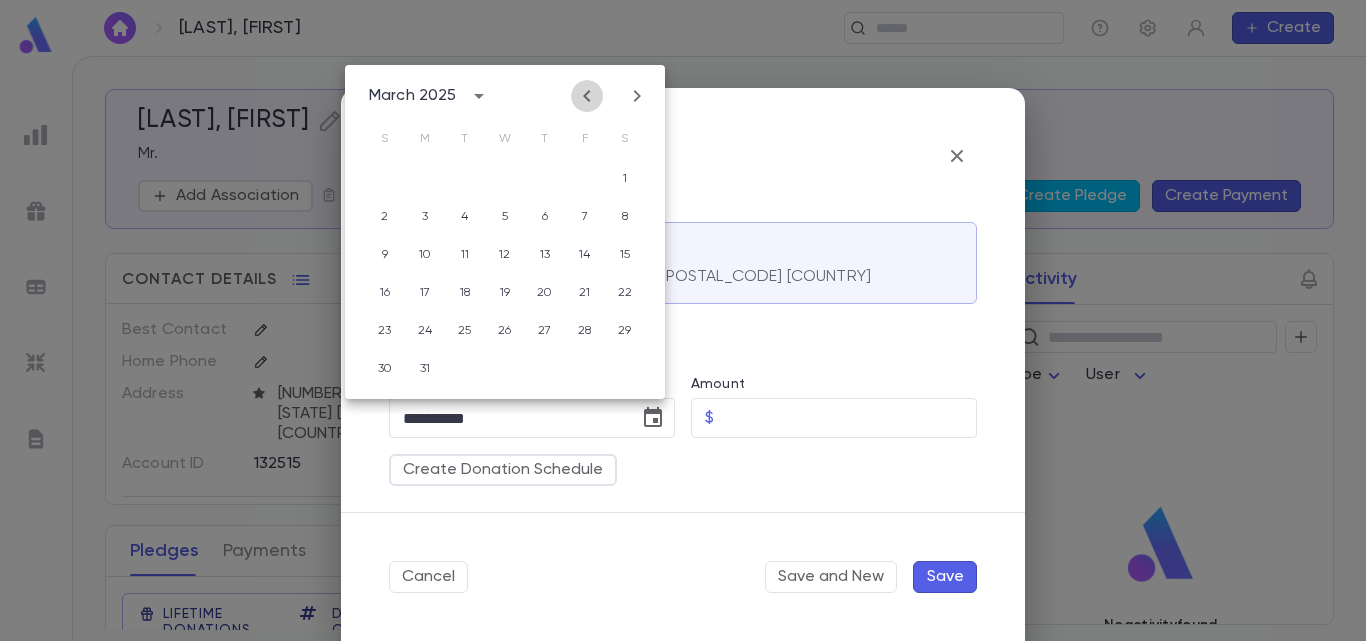 click at bounding box center (587, 96) 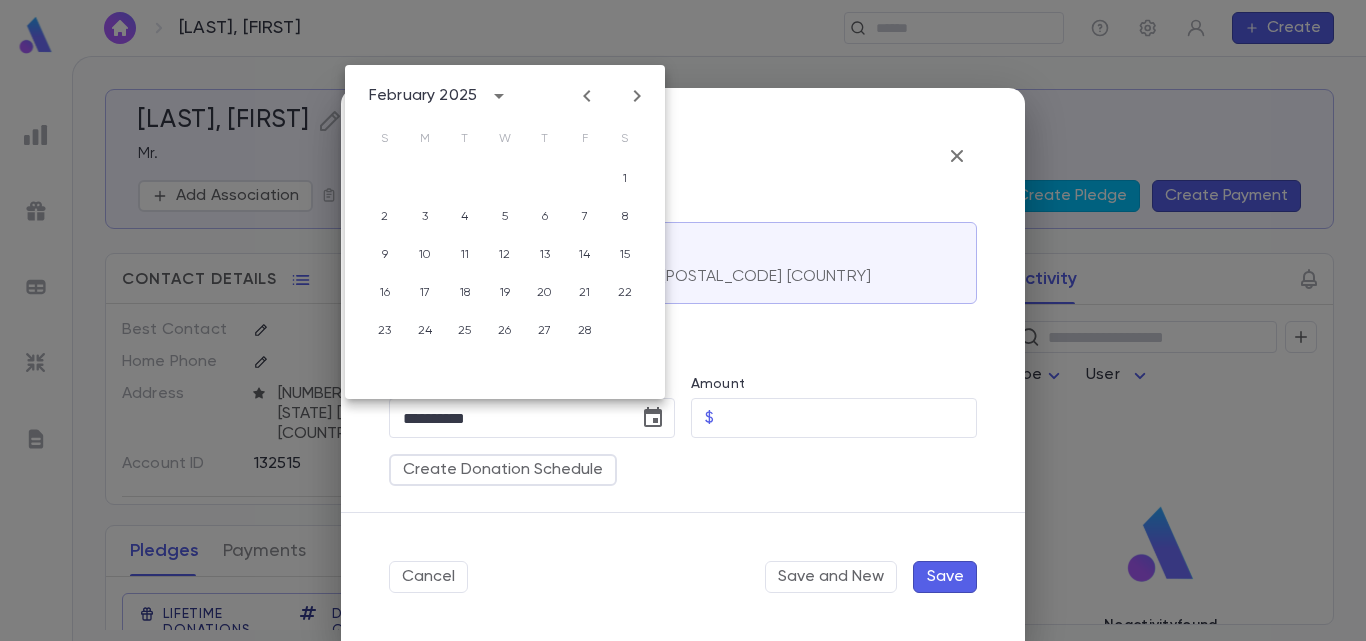 click at bounding box center [587, 96] 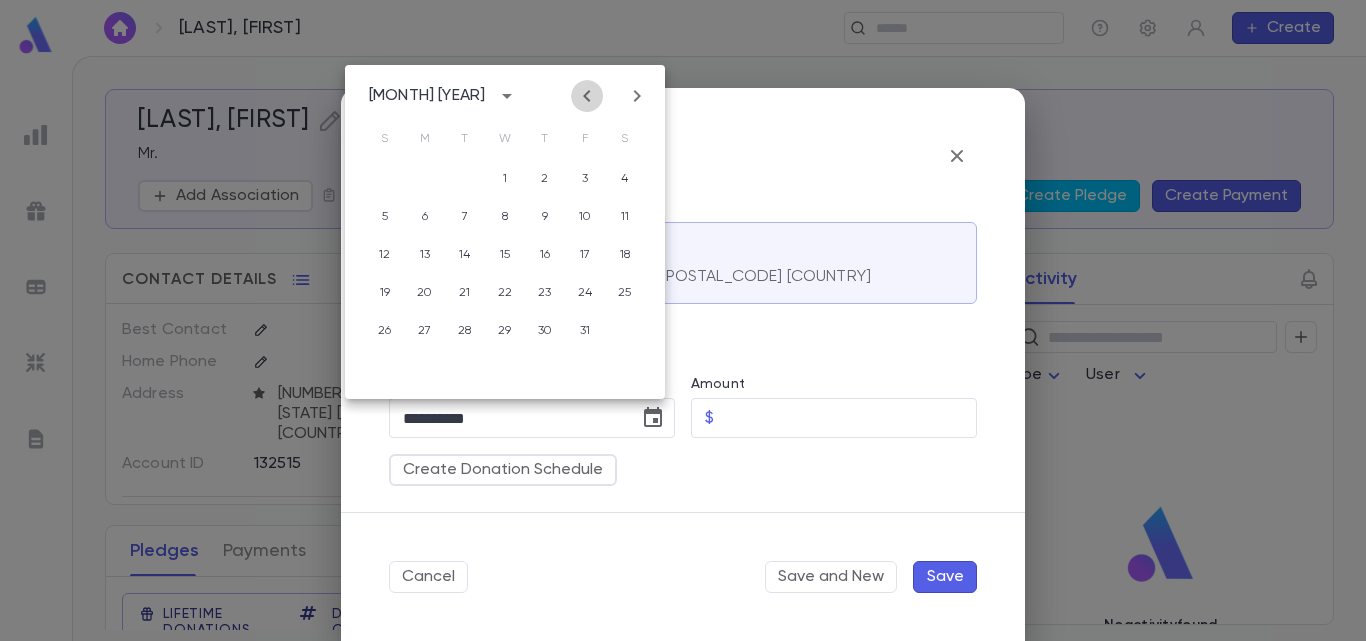 click at bounding box center (587, 96) 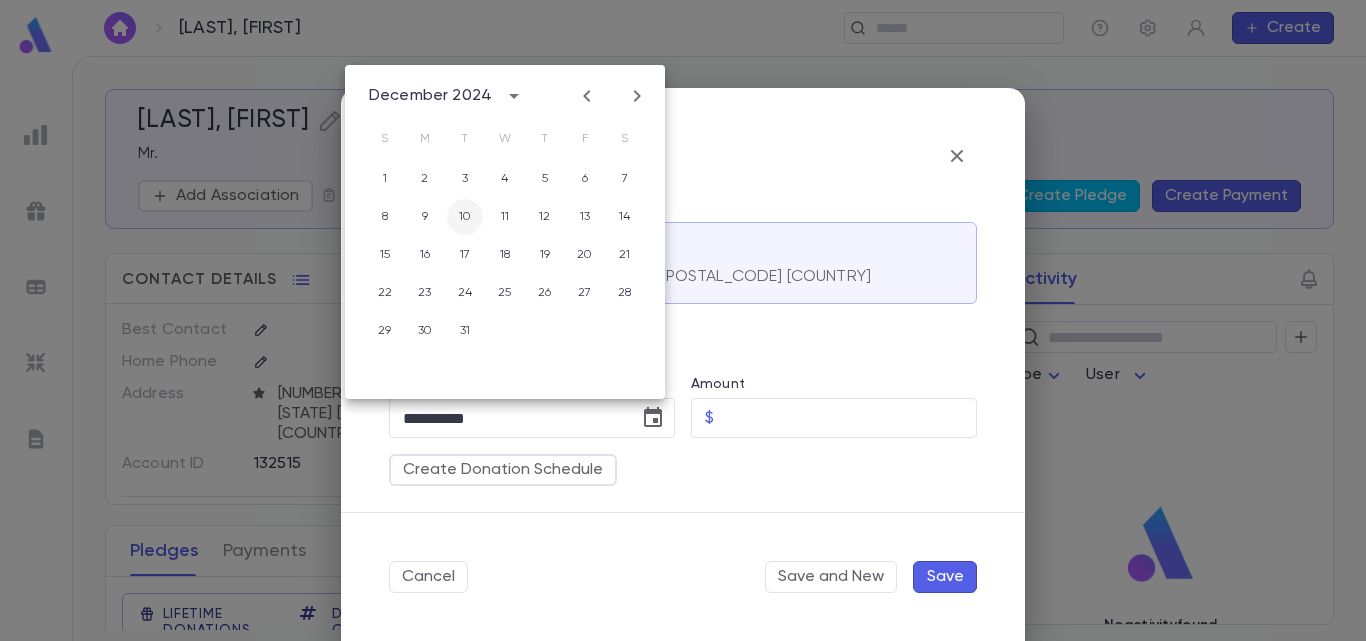 click on "10" at bounding box center (465, 179) 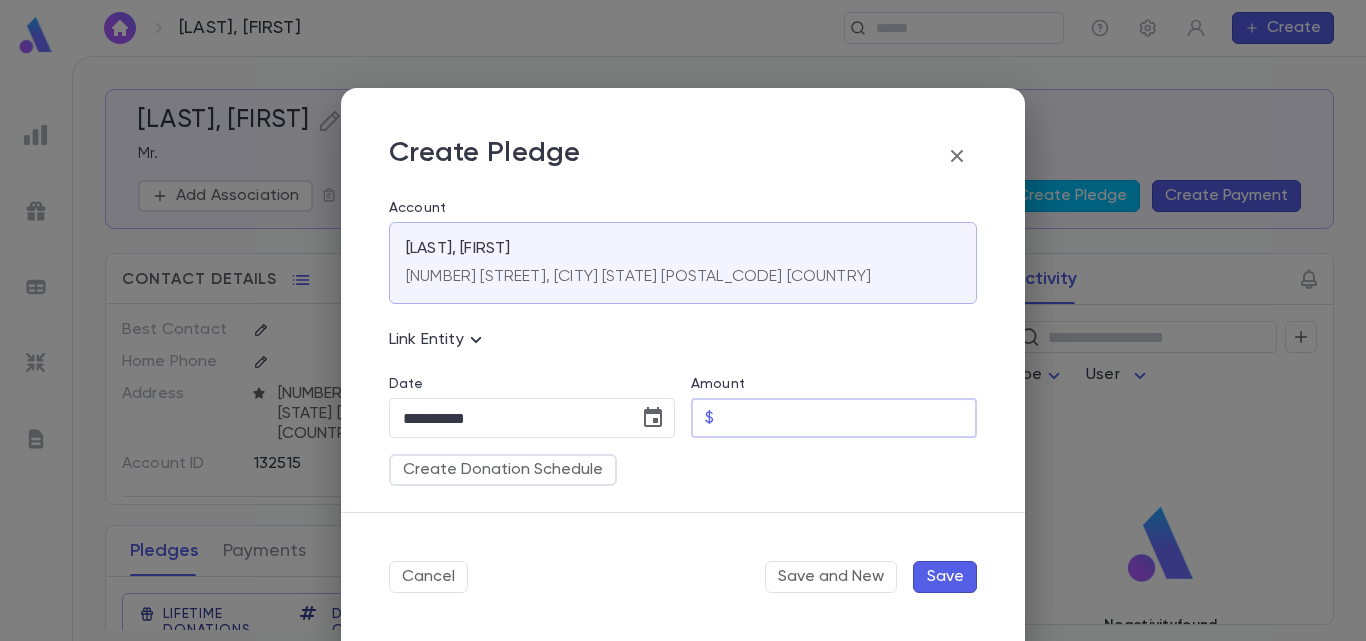 click on "Amount" at bounding box center (849, 418) 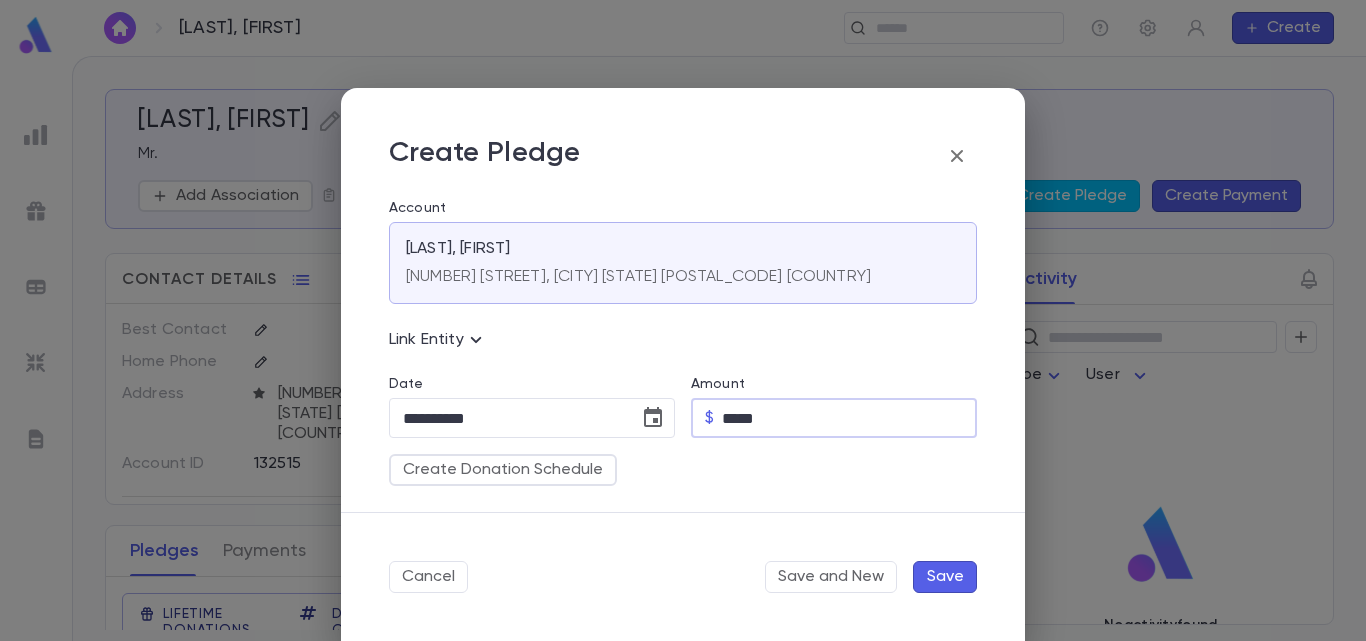 type on "*****" 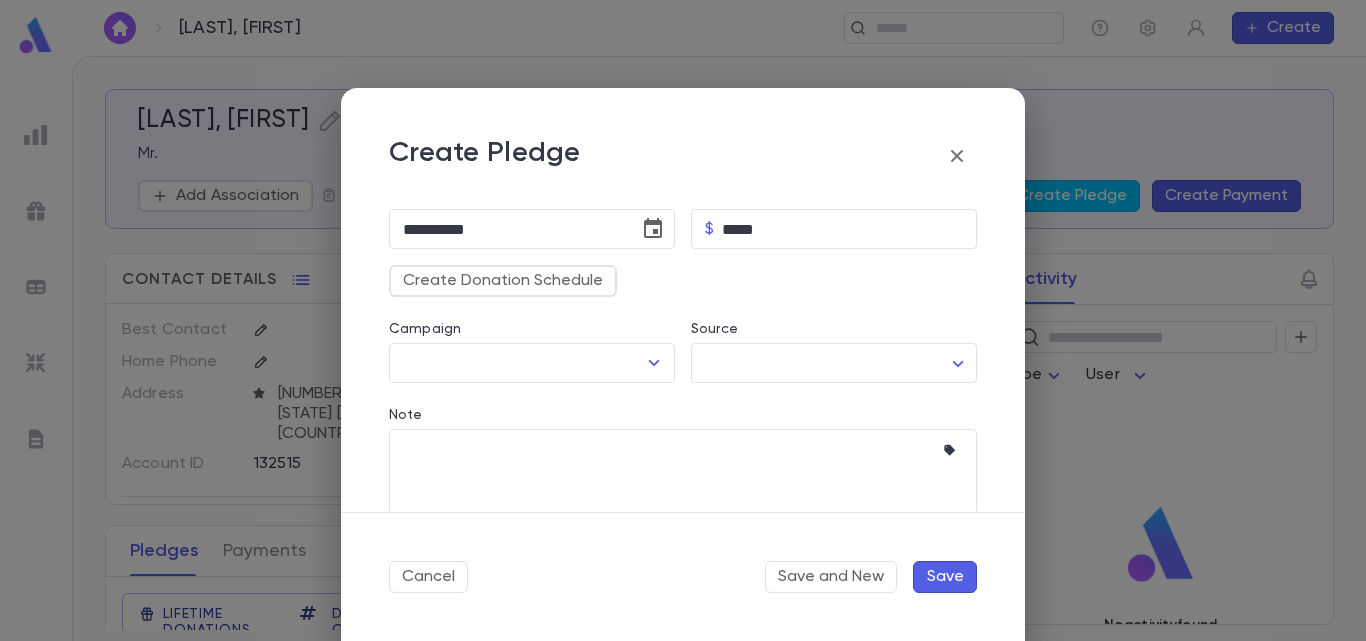 scroll, scrollTop: 228, scrollLeft: 0, axis: vertical 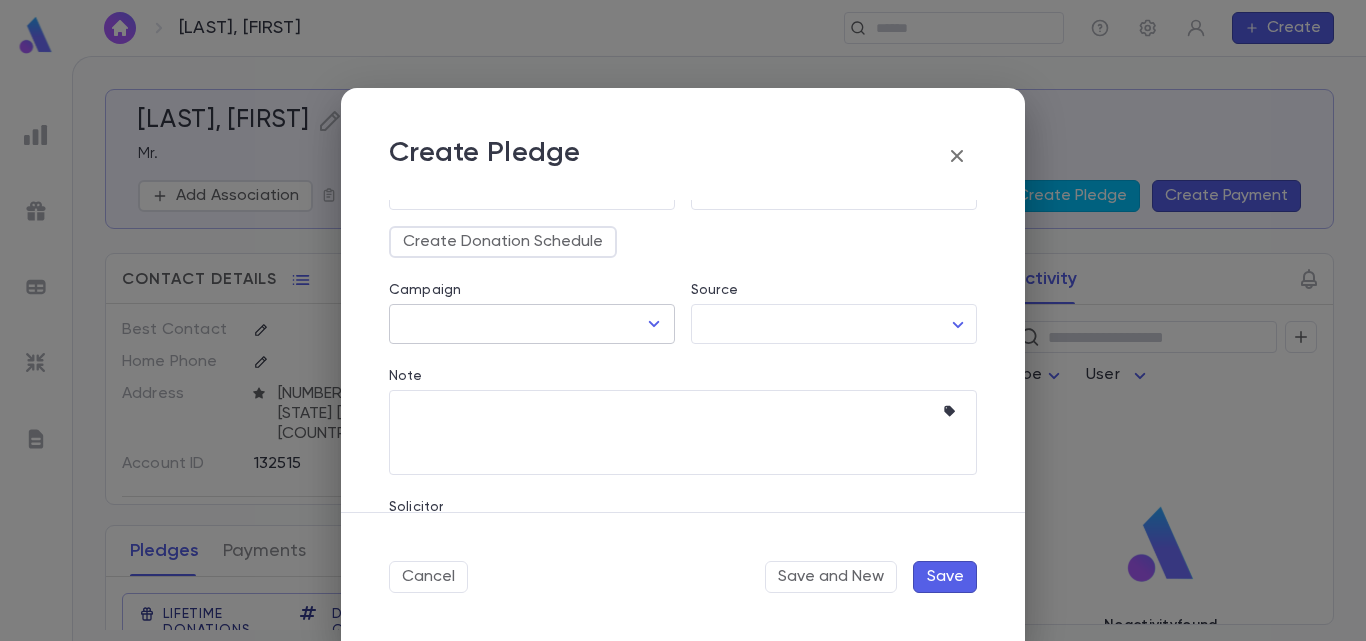 click at bounding box center [654, 324] 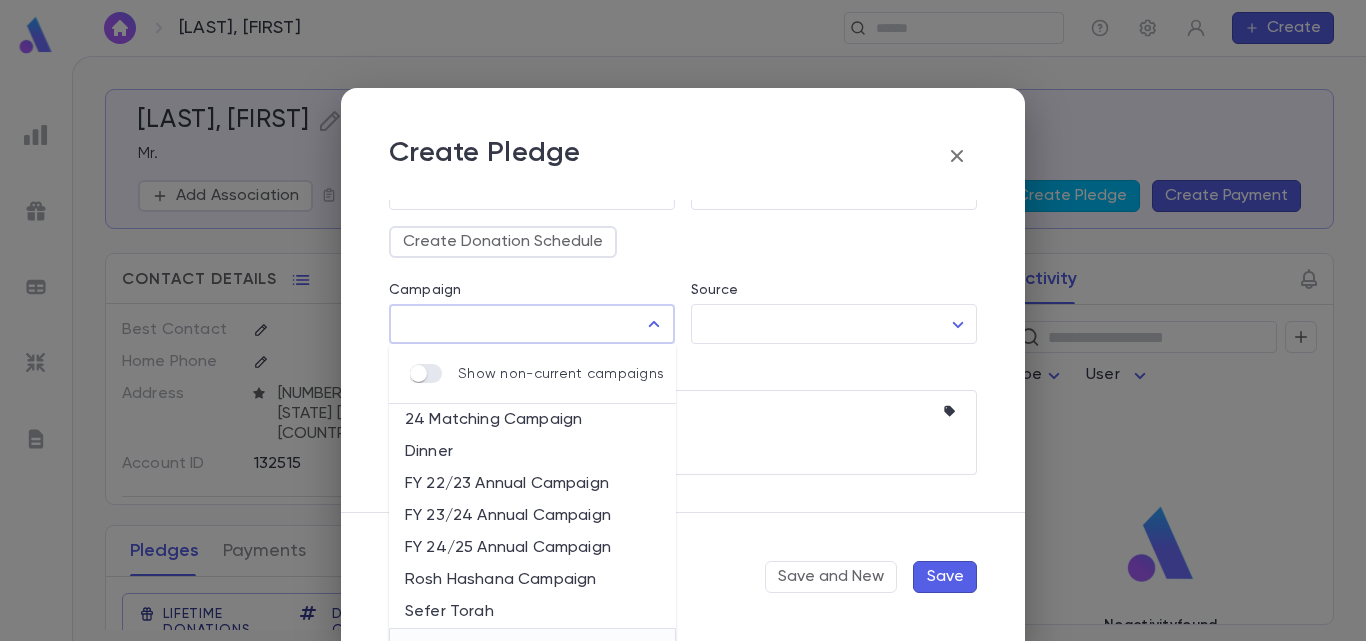 click on "FY 24/25 Annual Campaign" at bounding box center [532, 548] 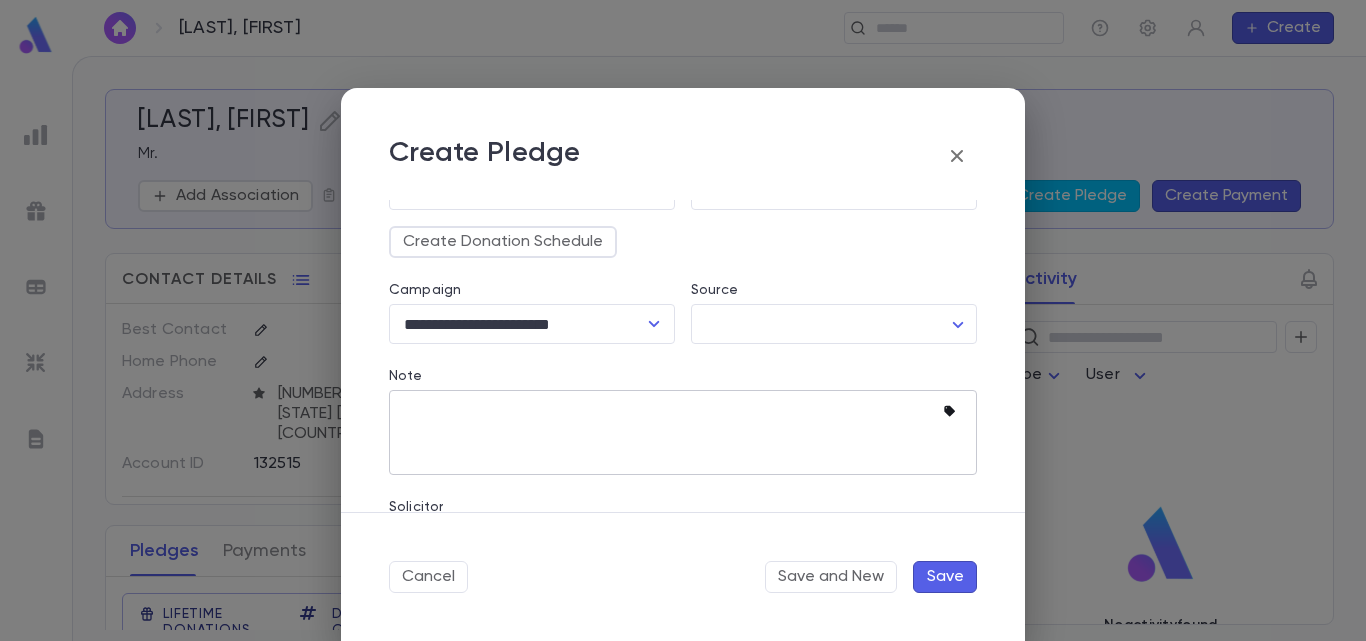 click at bounding box center (949, 411) 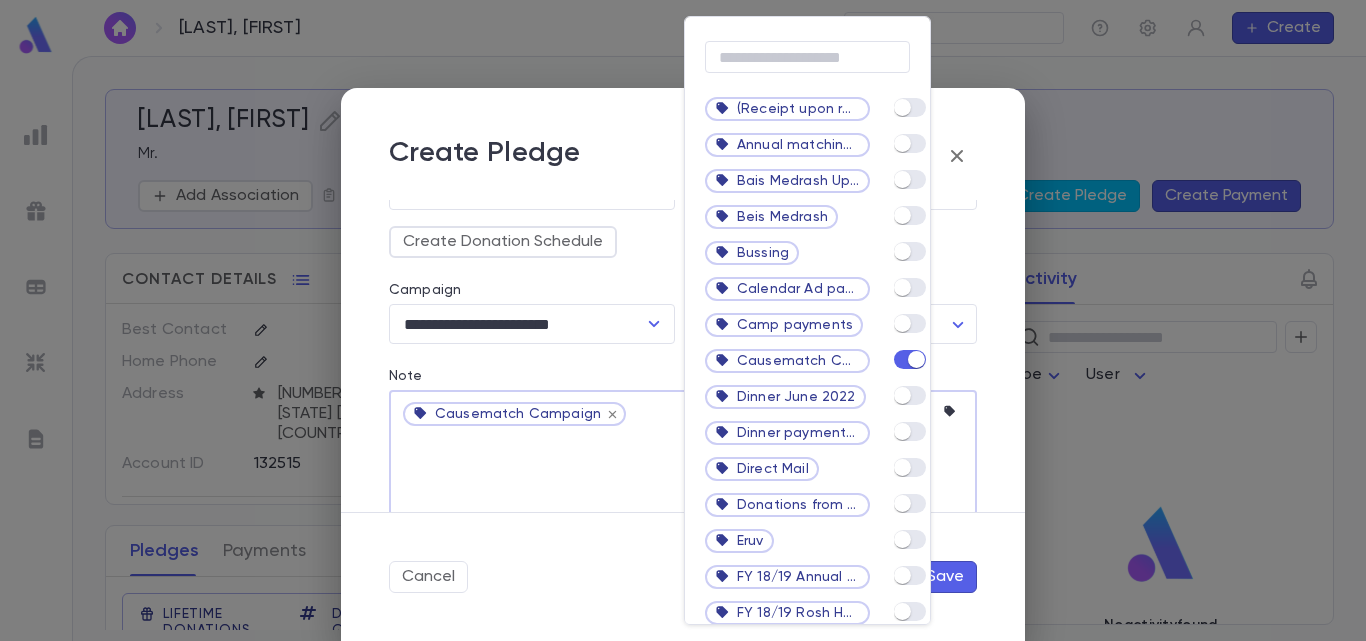 click at bounding box center (683, 320) 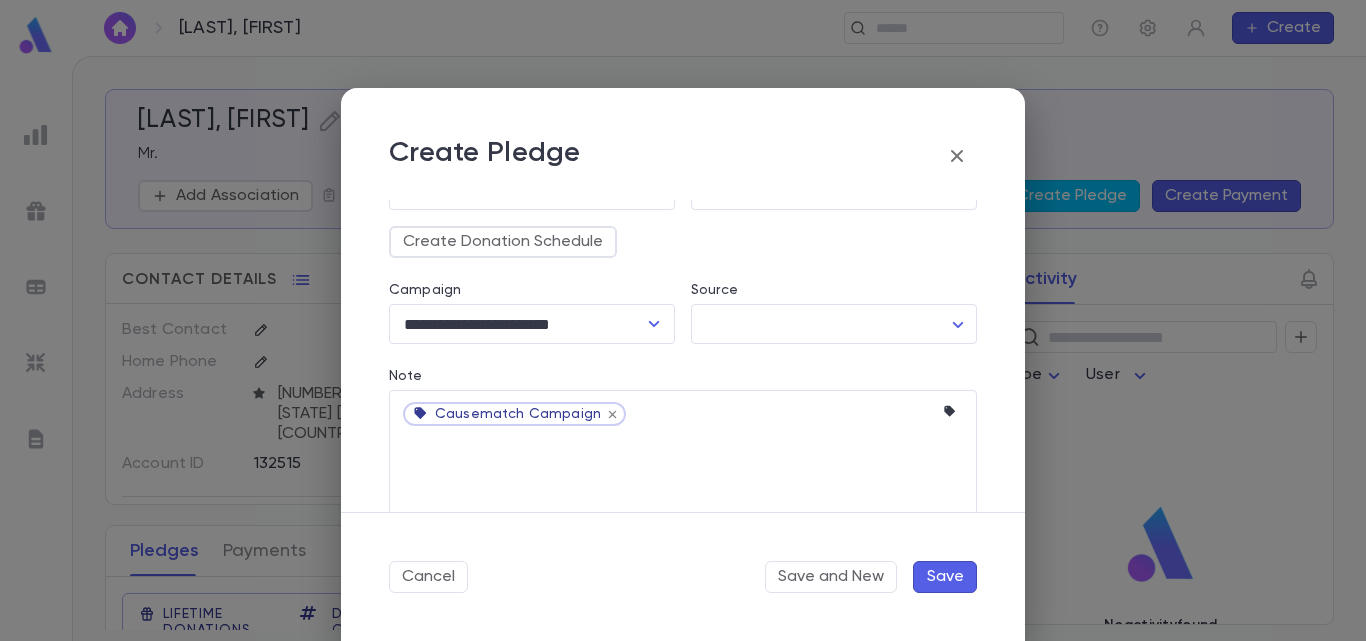 scroll, scrollTop: 341, scrollLeft: 0, axis: vertical 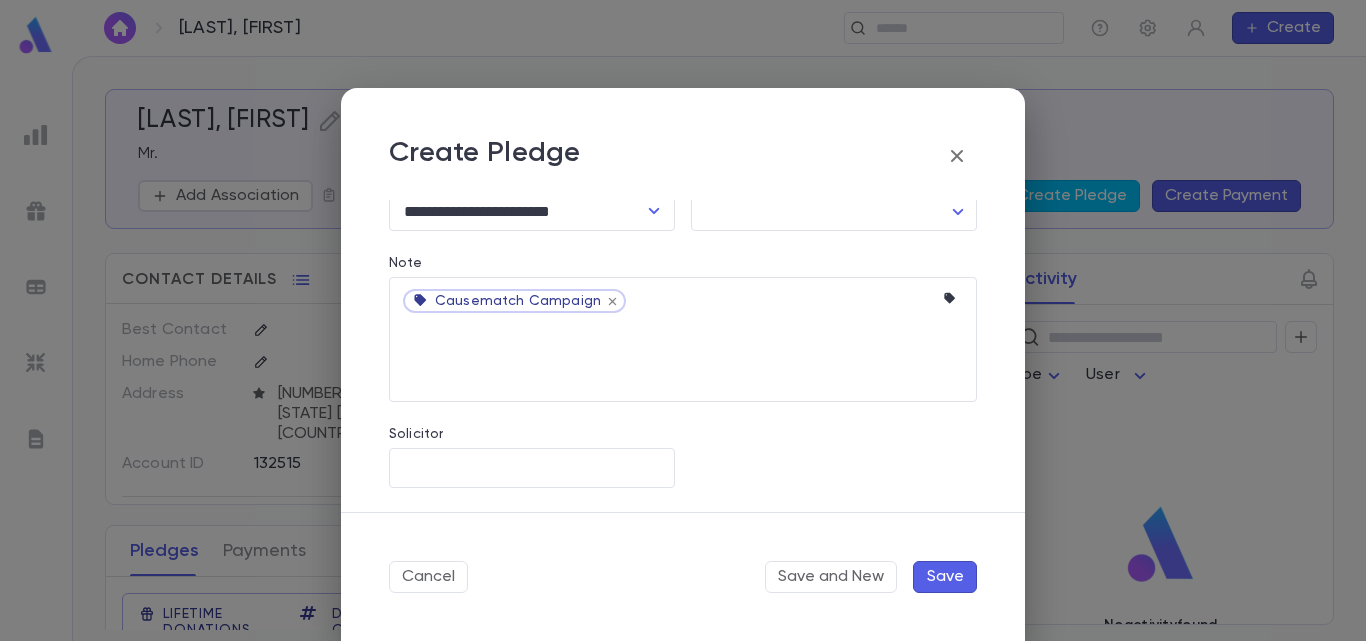 click on "Save" at bounding box center (945, 577) 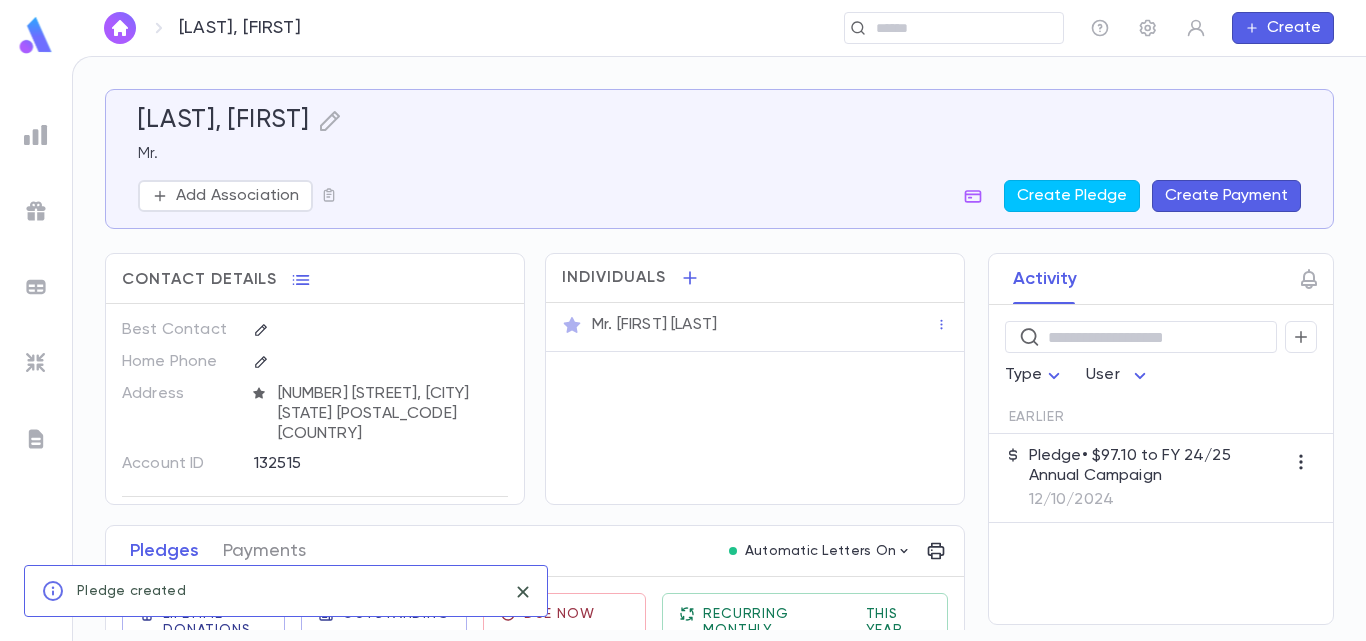 click on "Pledge  • $97.10 to FY 24/25 Annual Campaign" at bounding box center (1157, 466) 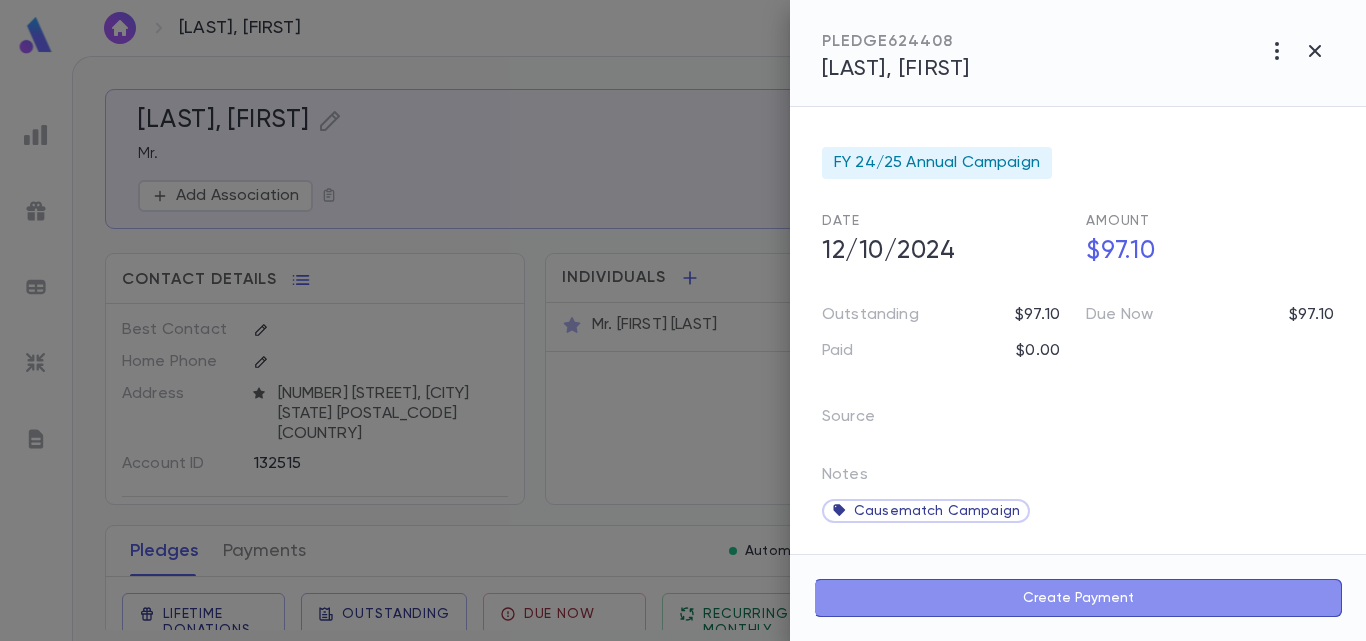 click on "Create Payment" at bounding box center [1078, 598] 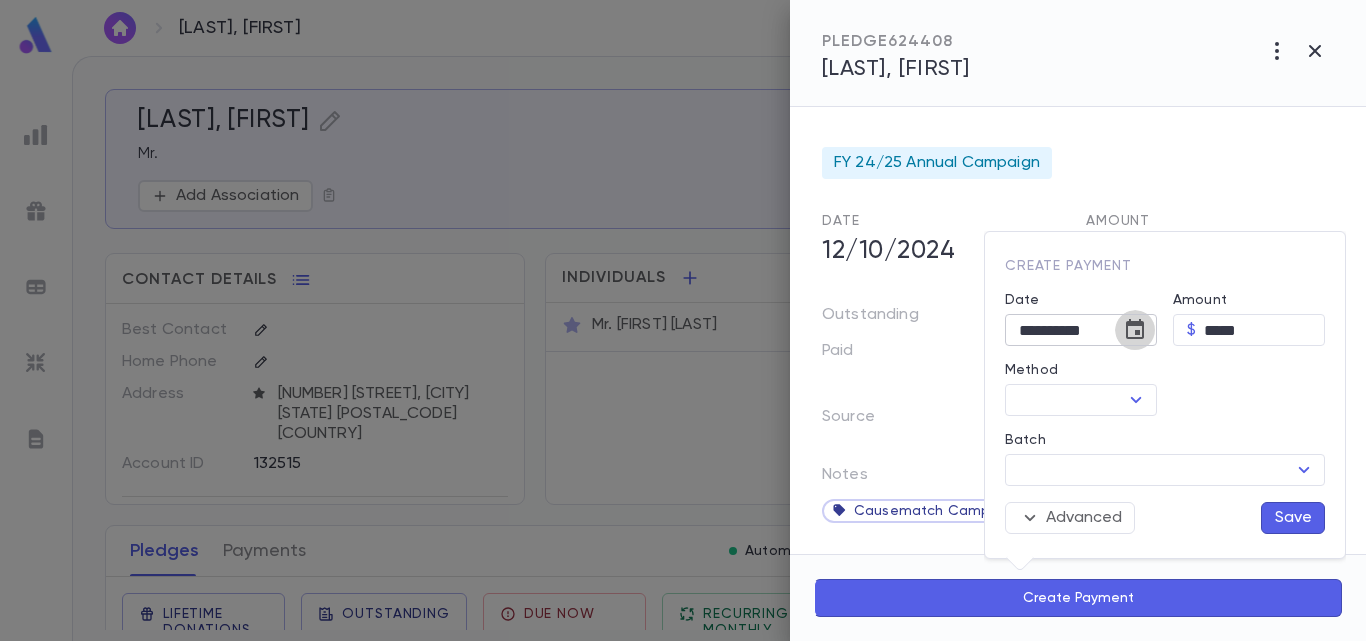 click at bounding box center (1135, 329) 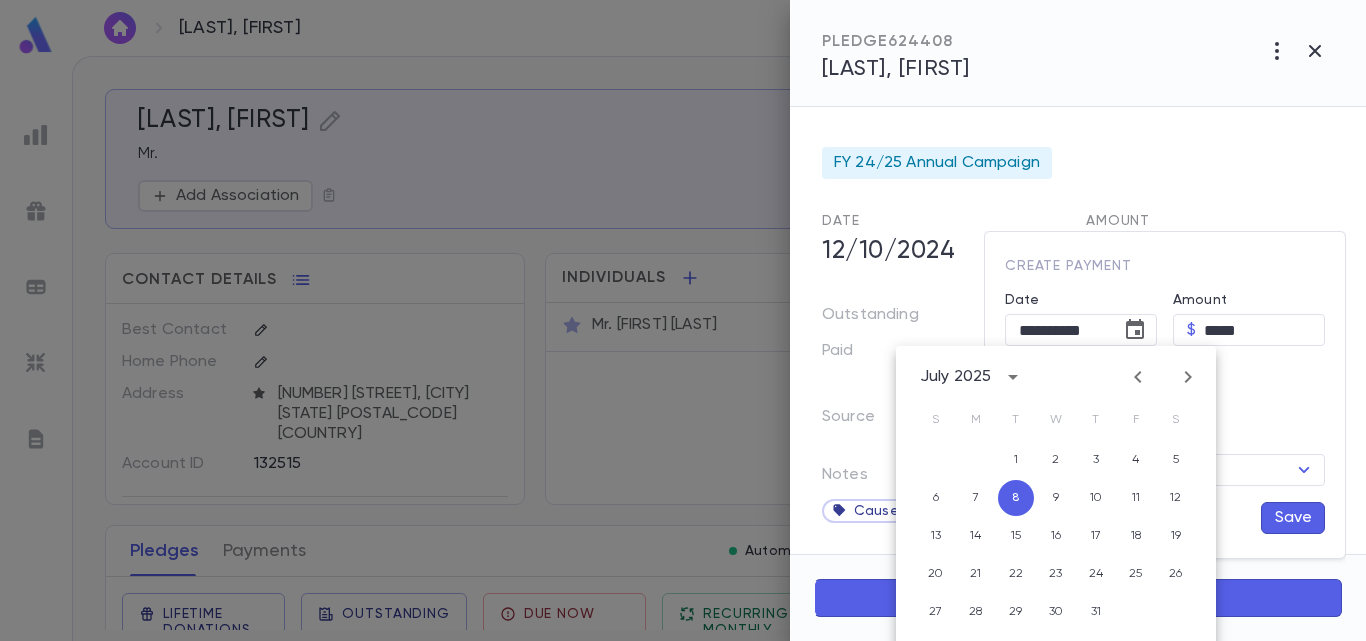 click at bounding box center [1138, 377] 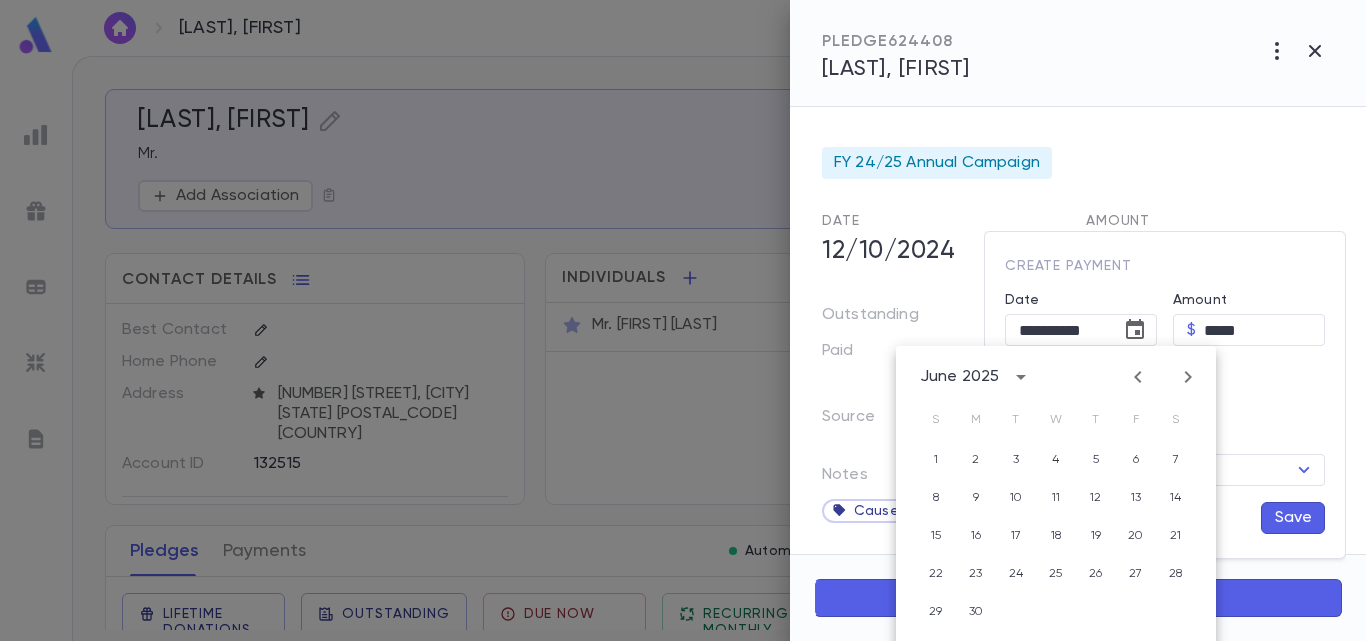 click at bounding box center (1138, 377) 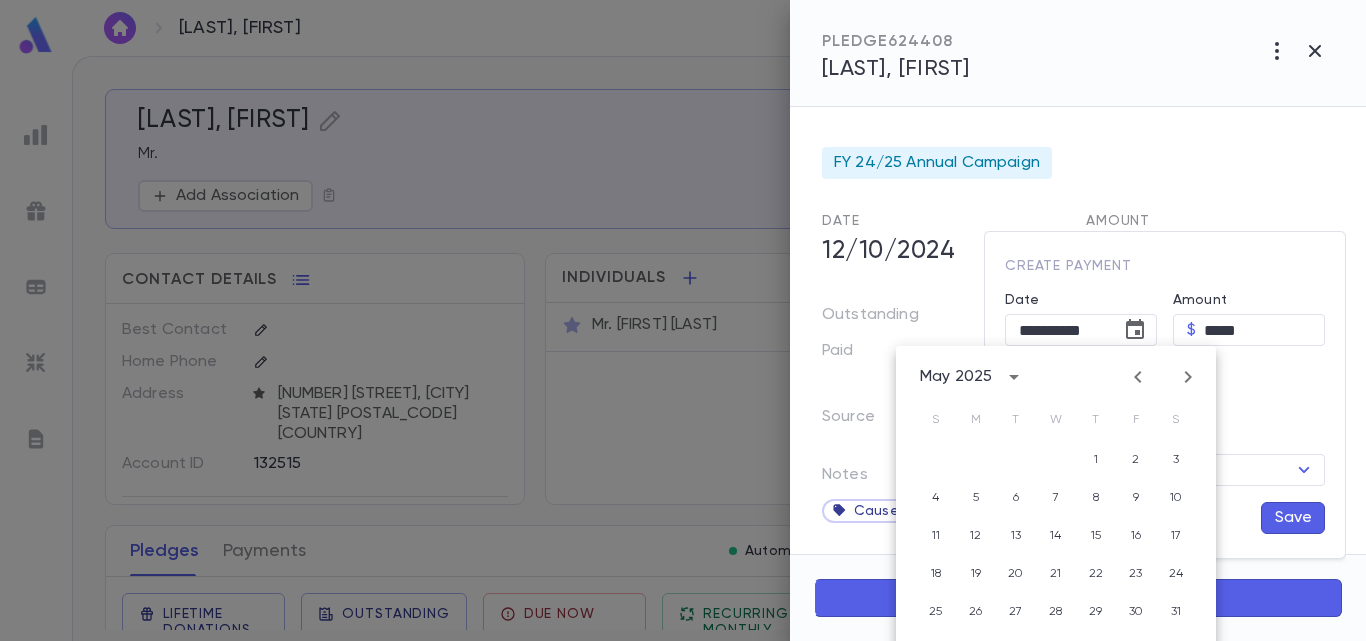 click at bounding box center (1138, 377) 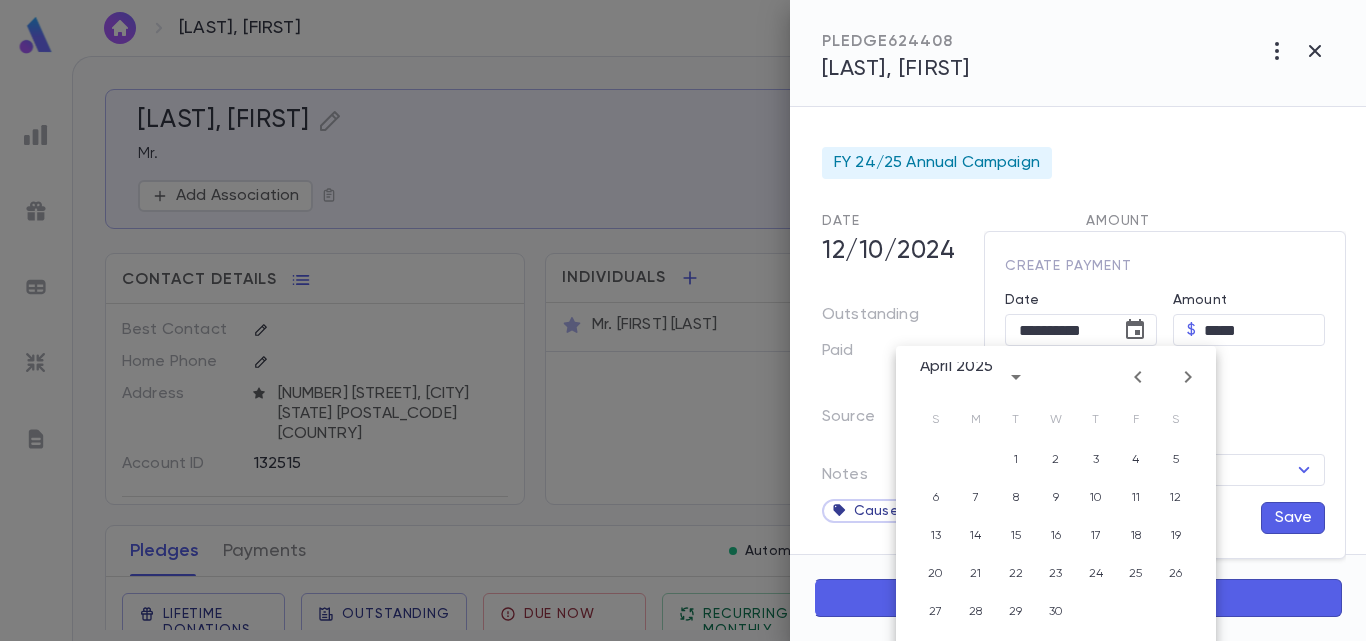 click at bounding box center [1138, 377] 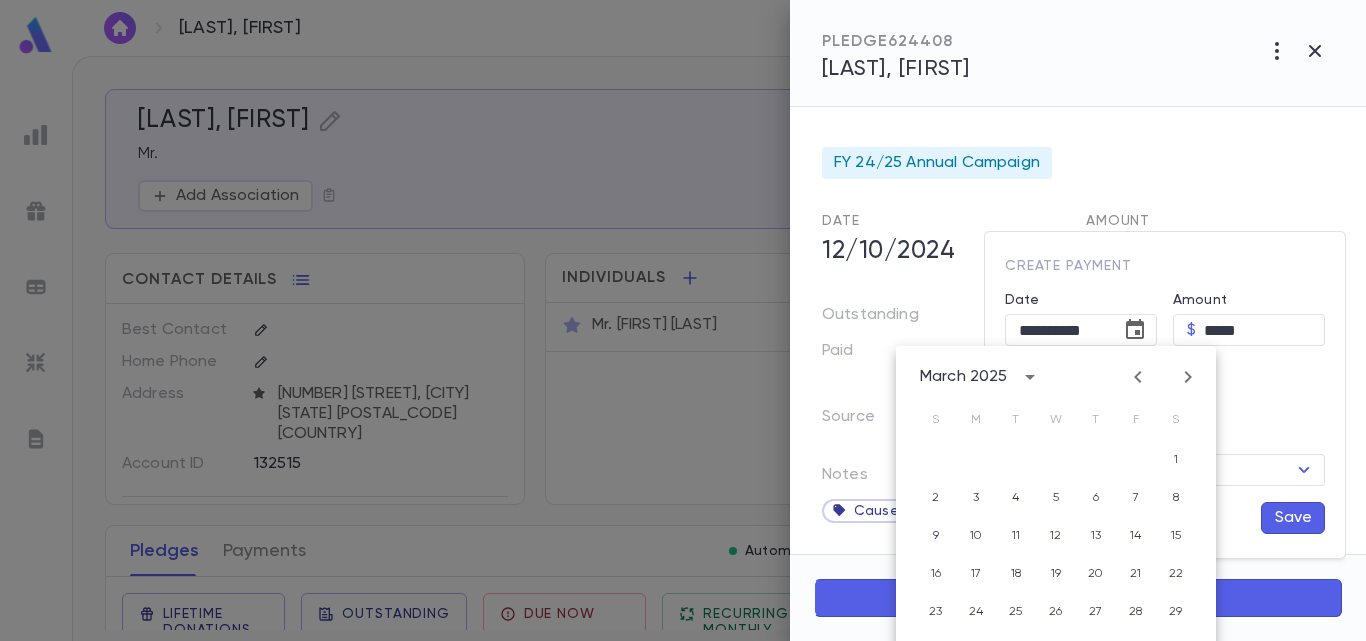 click at bounding box center (1138, 377) 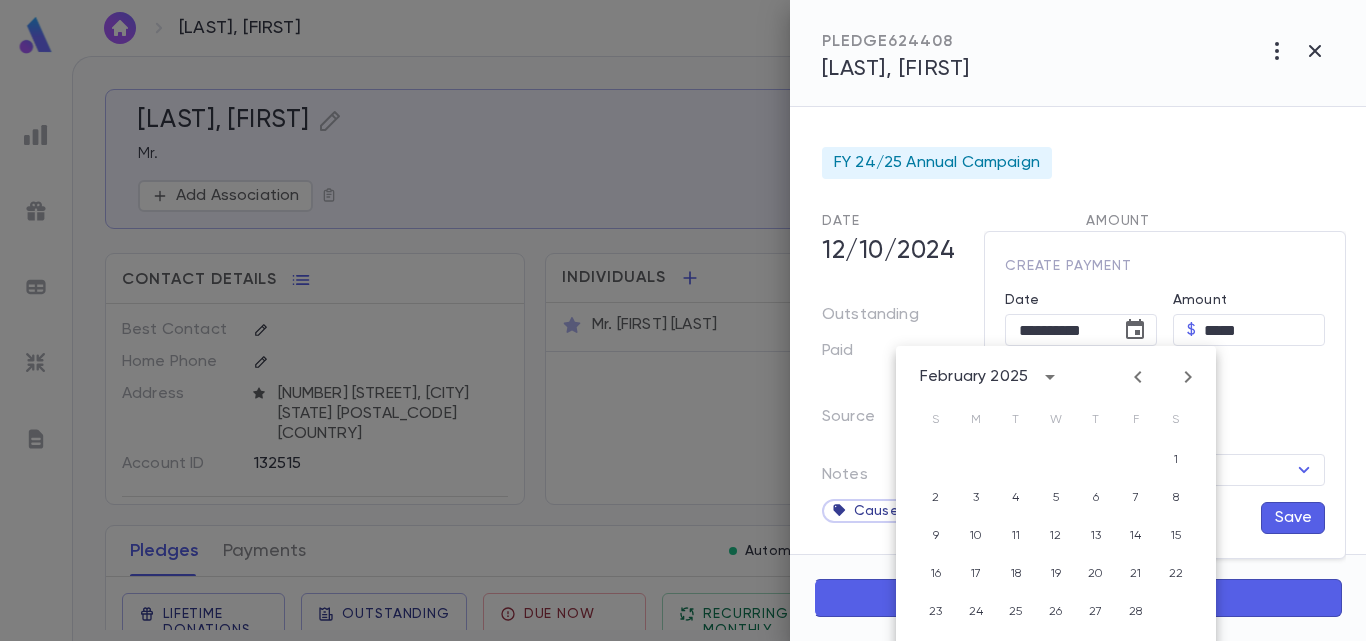 click at bounding box center (1138, 377) 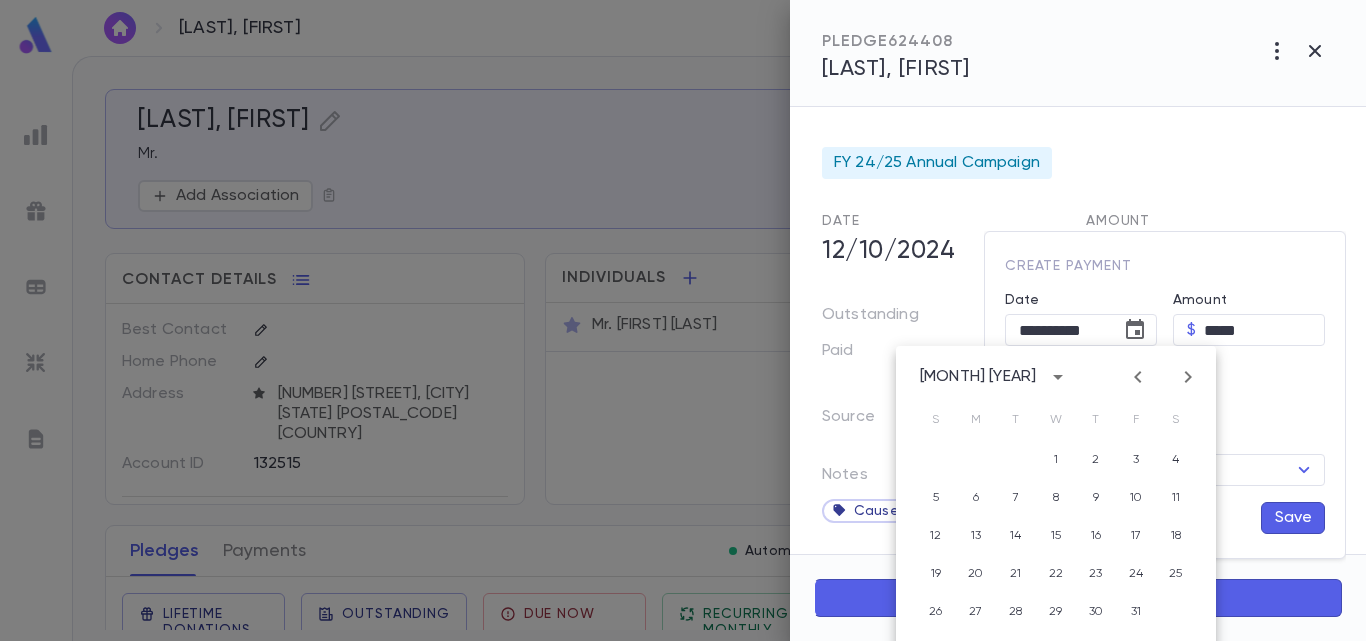 click at bounding box center (1138, 377) 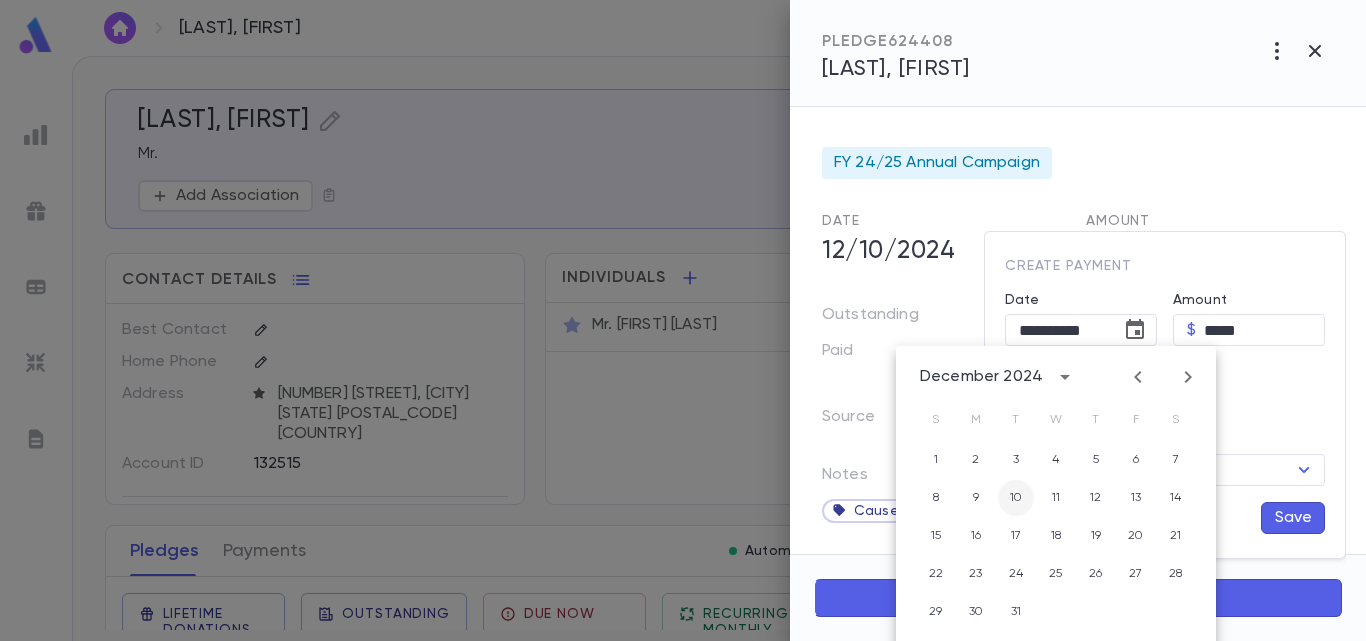 click on "10" at bounding box center (1016, 460) 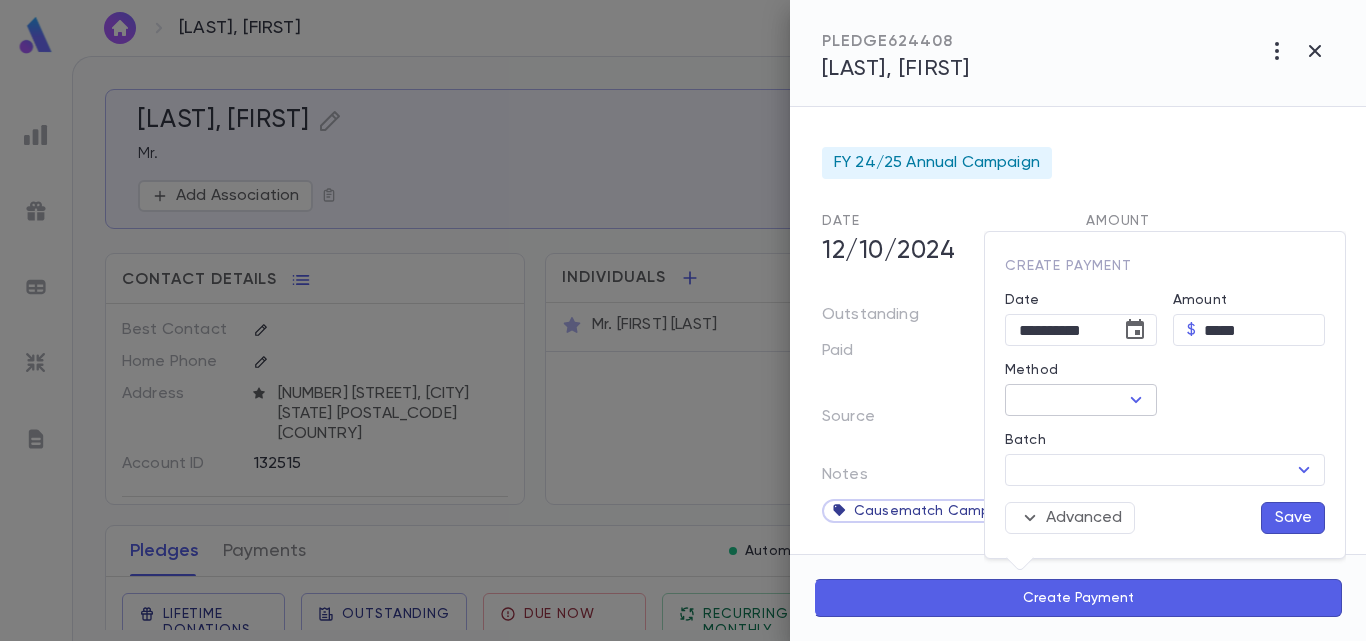 click at bounding box center (1136, 400) 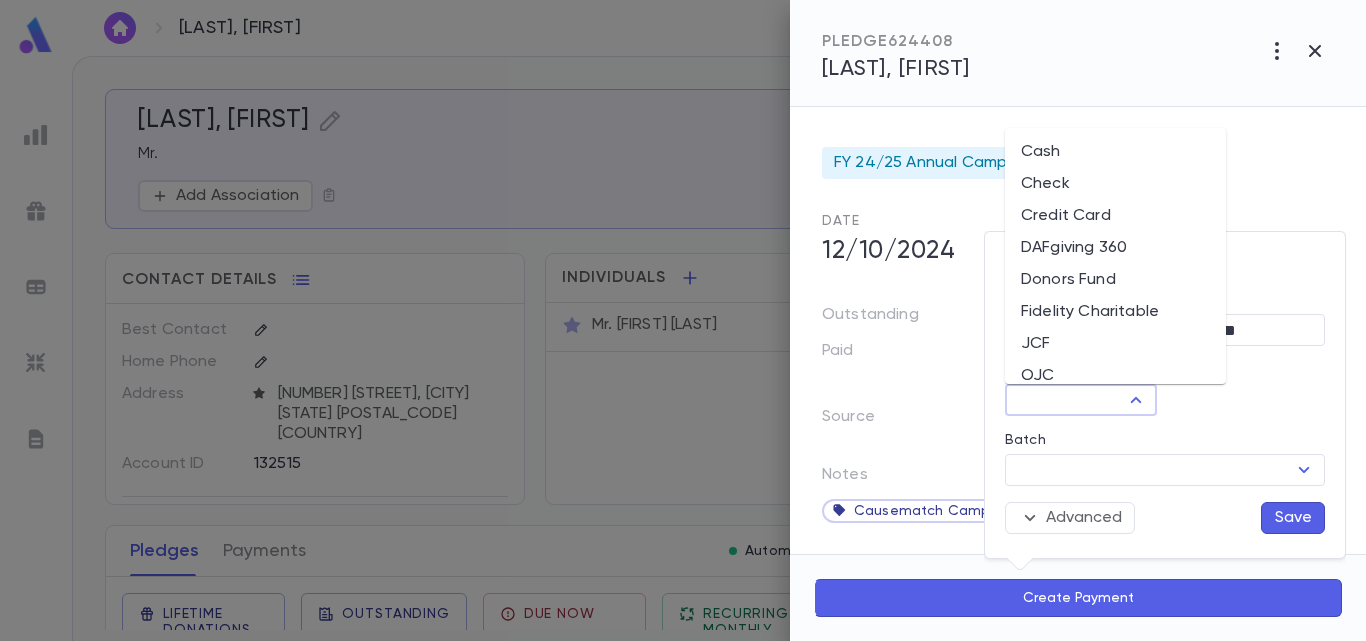 click on "Donors Fund" at bounding box center (1115, 280) 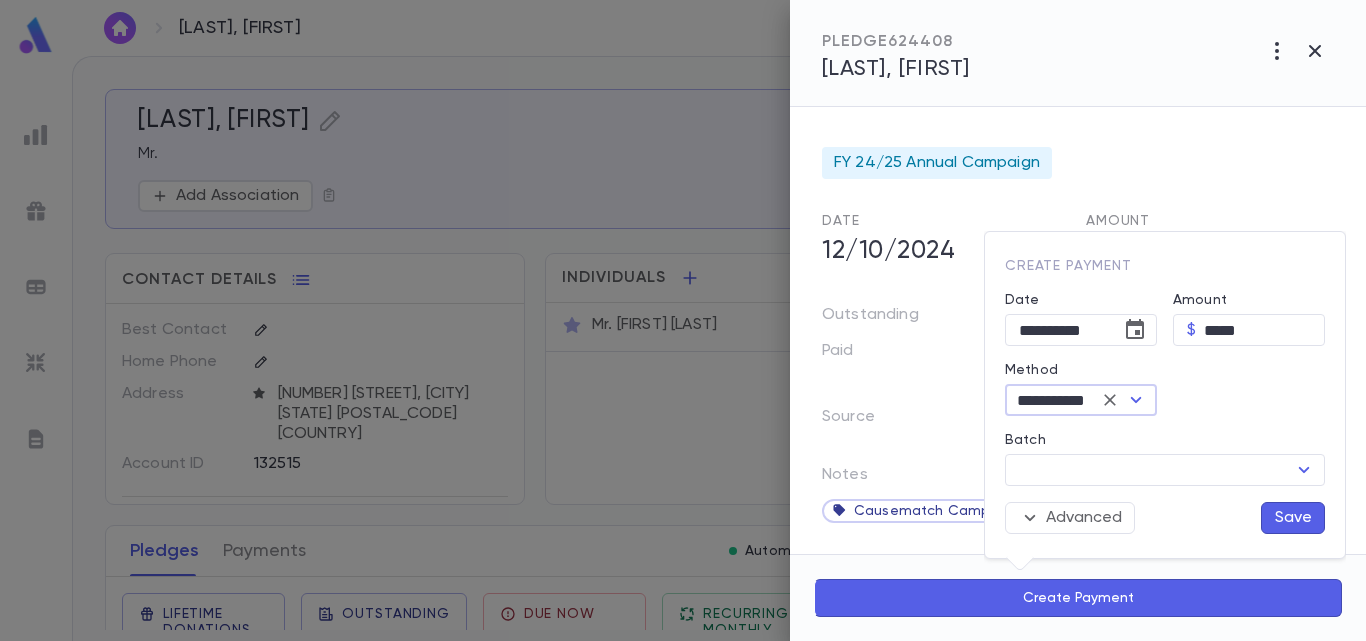click on "Save" at bounding box center (1293, 518) 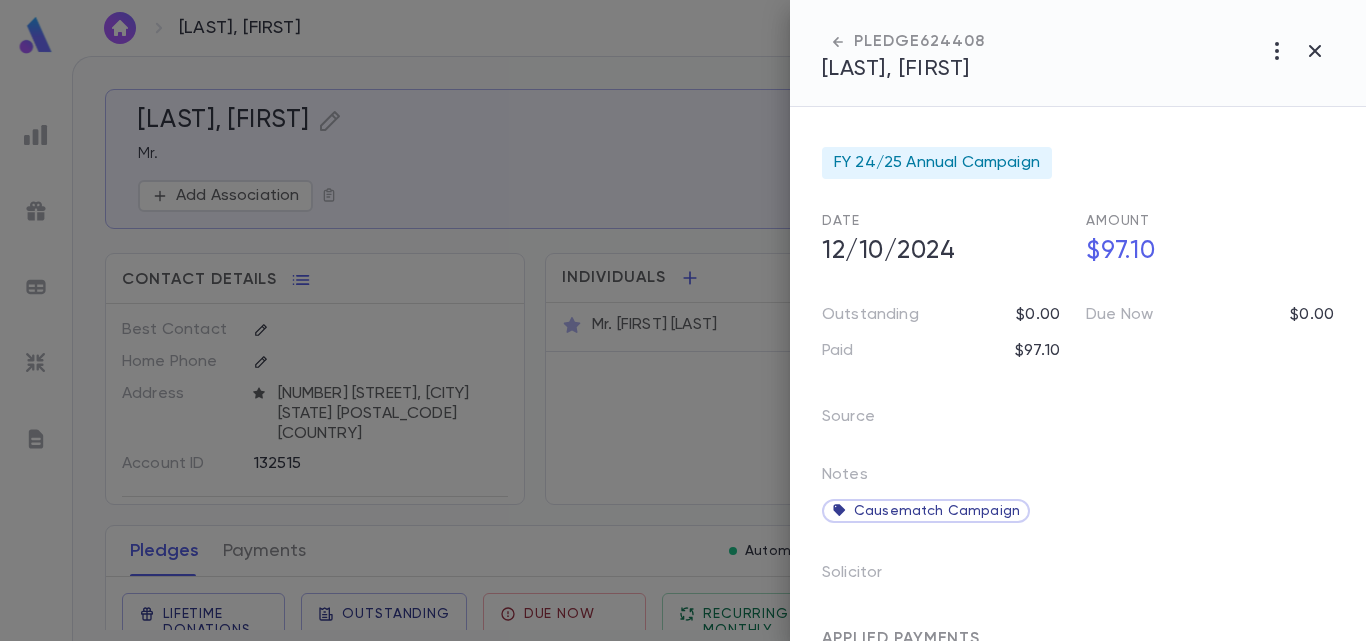 click at bounding box center (683, 320) 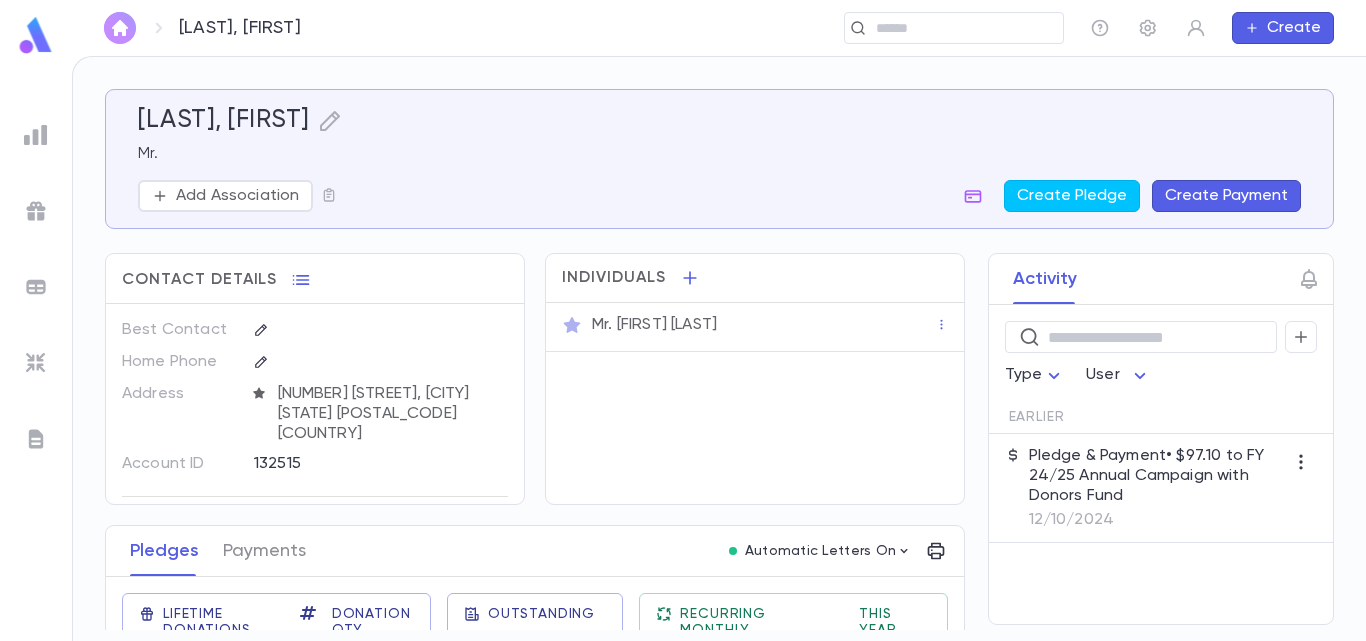 click at bounding box center [120, 28] 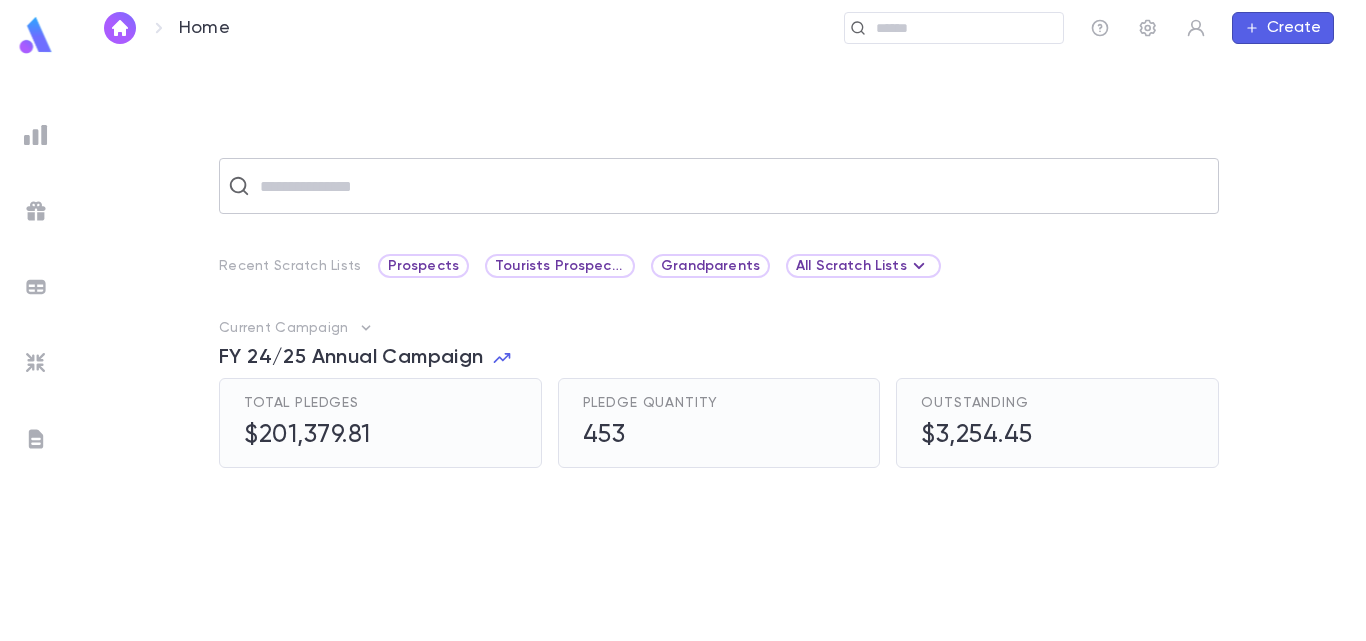 click at bounding box center (732, 186) 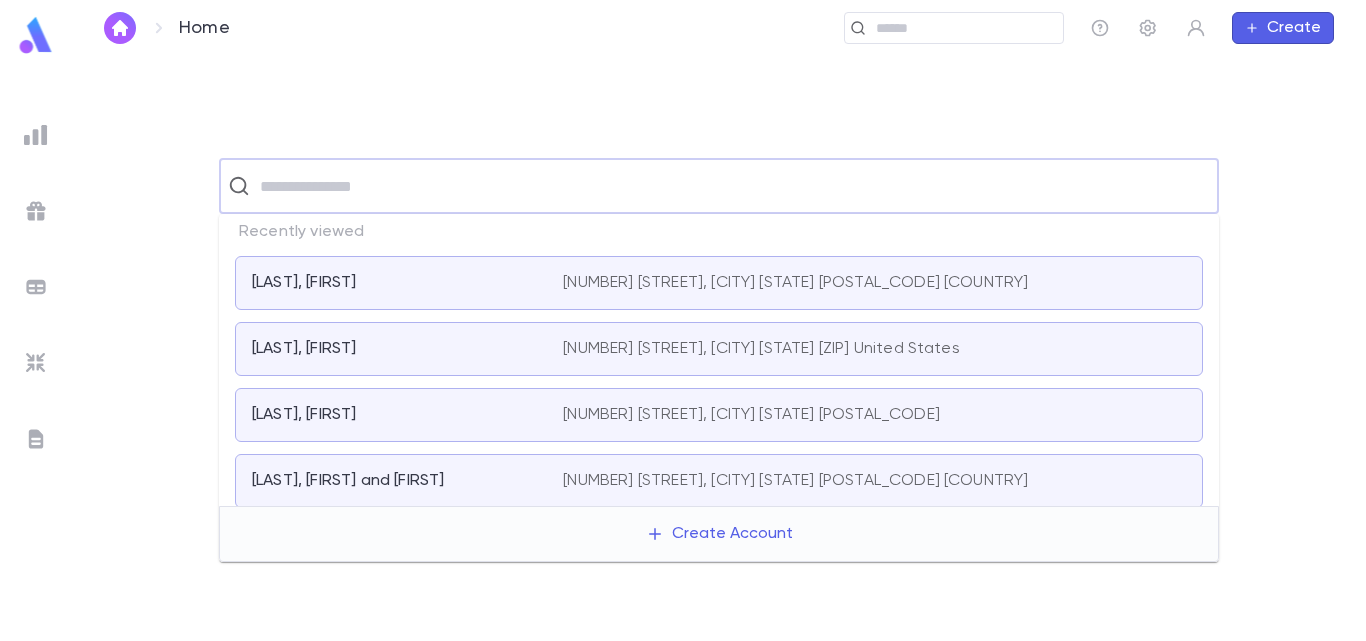 paste on "**********" 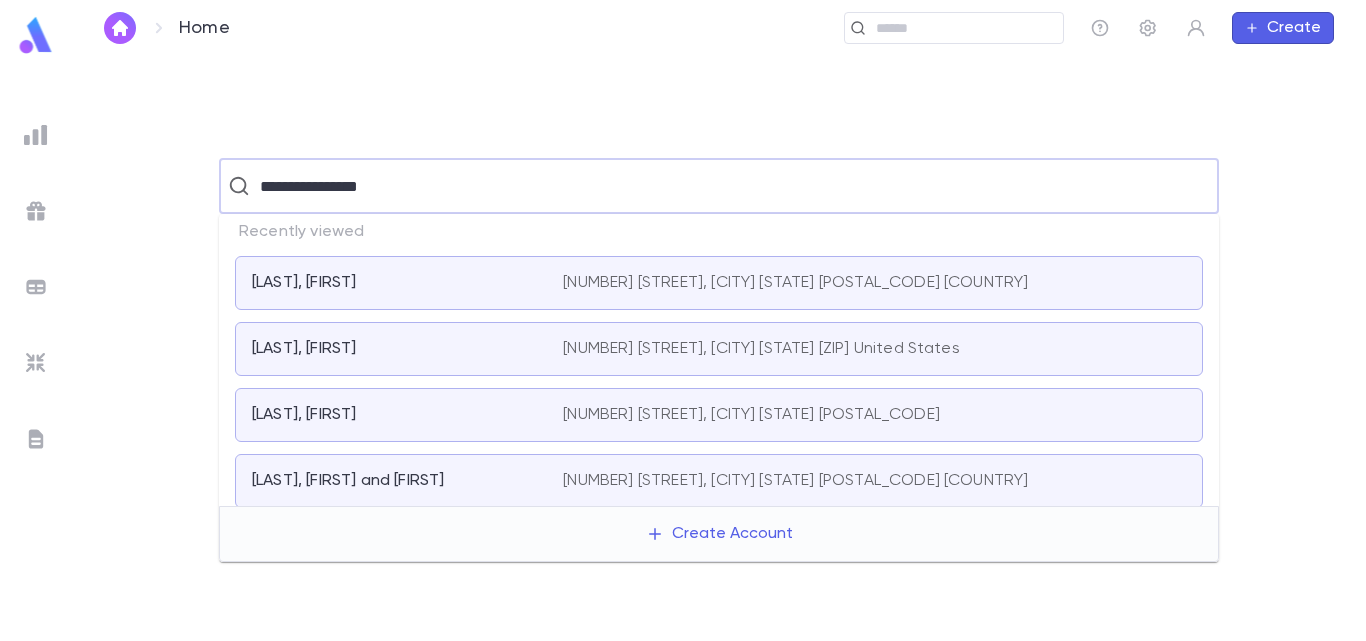 type on "**********" 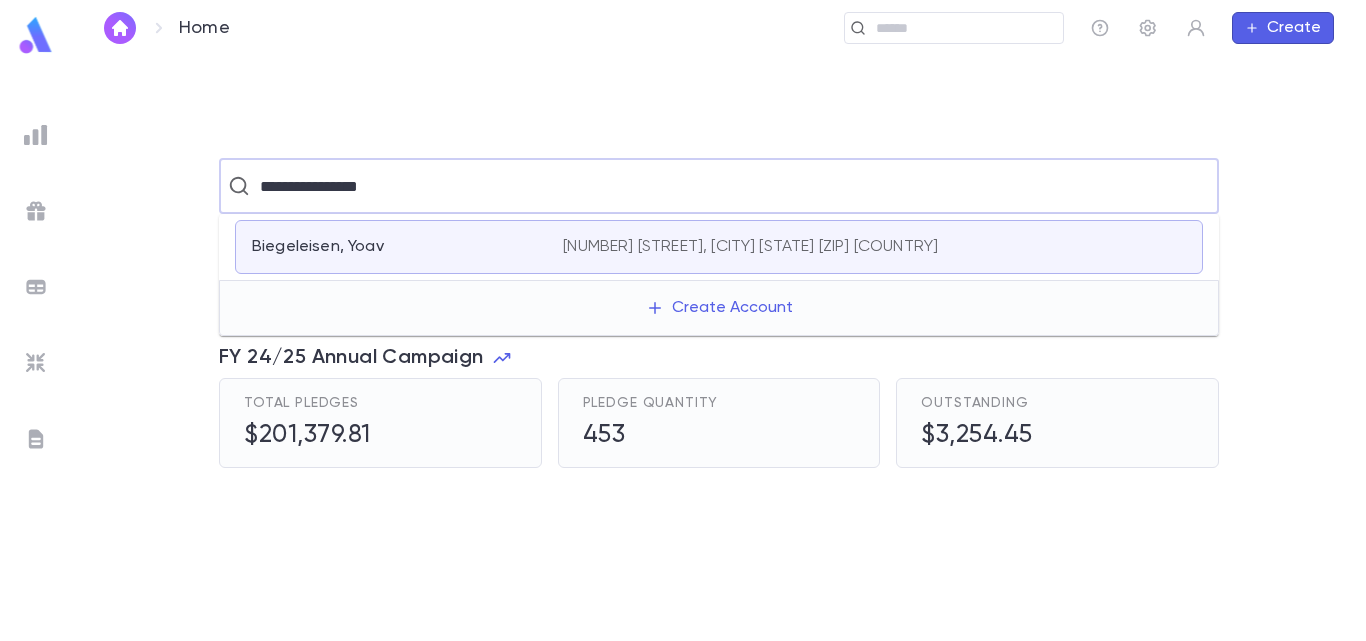 click on "[LAST], [FIRST] [NUMBER] [STREET], [CITY] [STATE] [ZIP] United States" at bounding box center [719, 247] 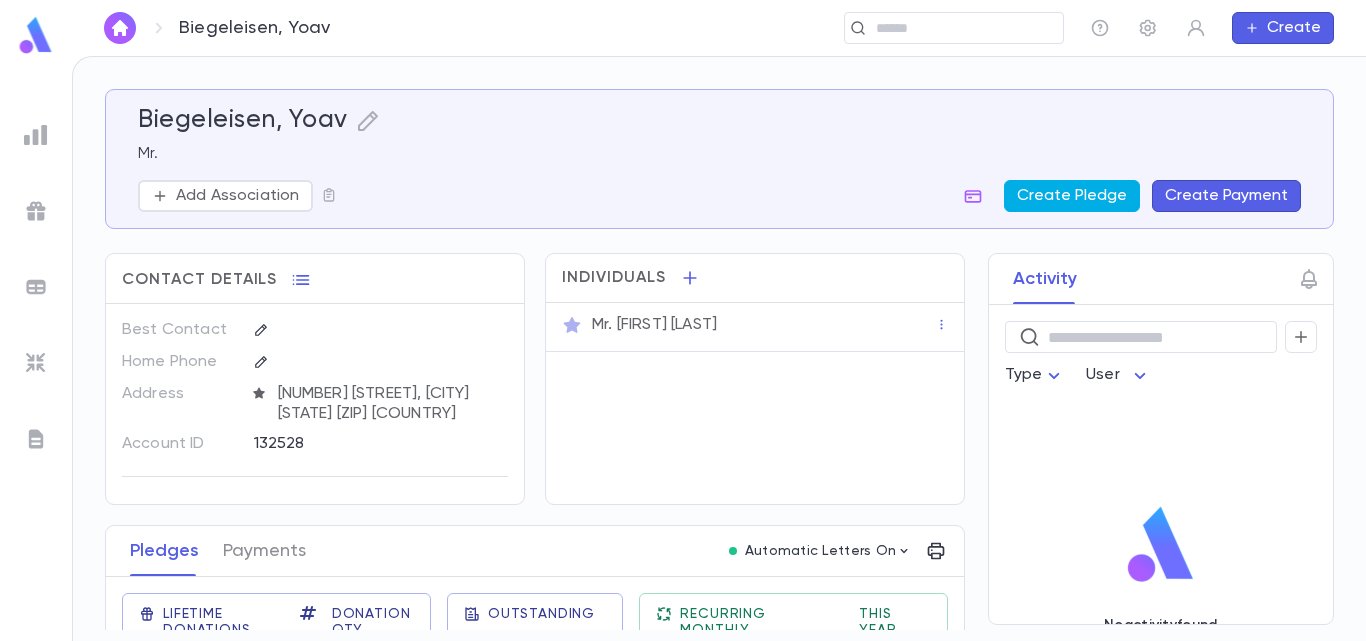 click on "Create Pledge" at bounding box center (1072, 196) 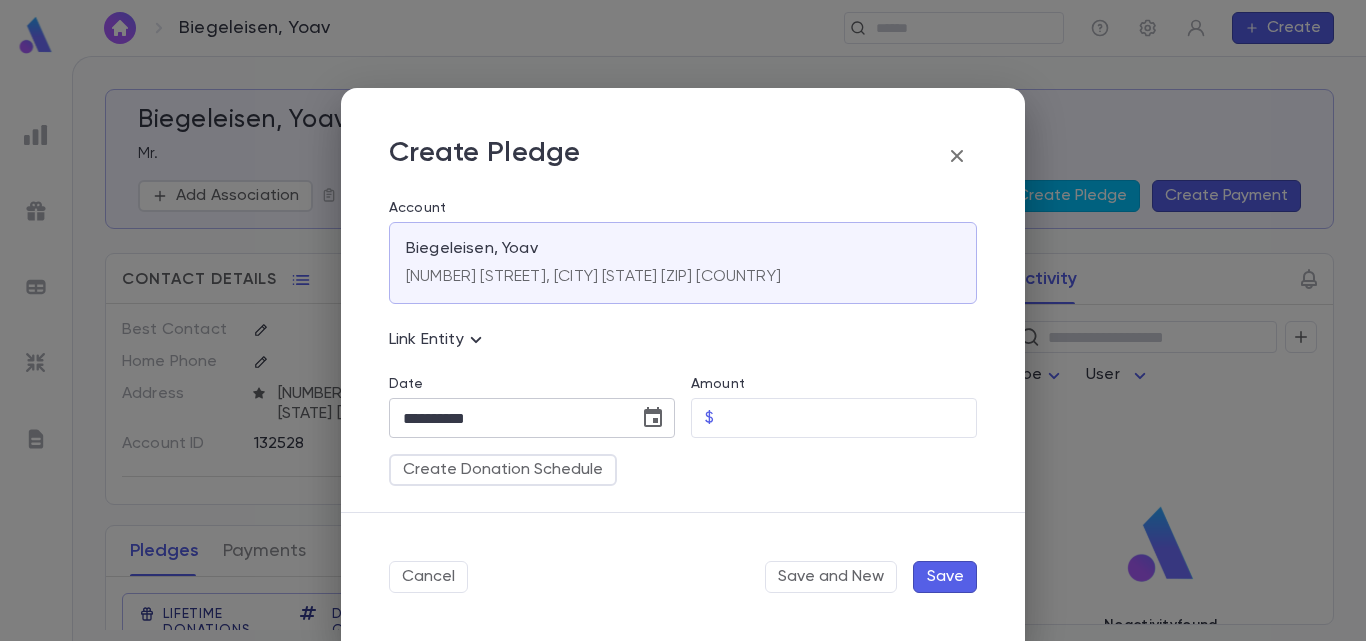 click at bounding box center (653, 417) 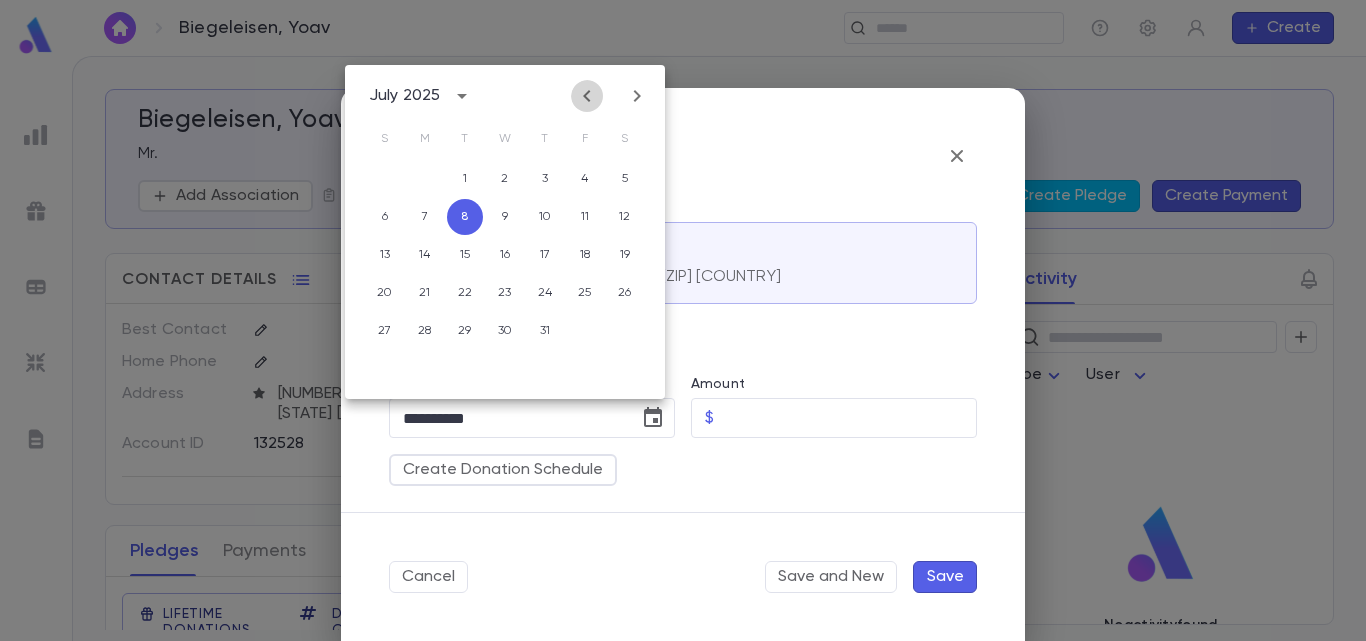 click at bounding box center [586, 96] 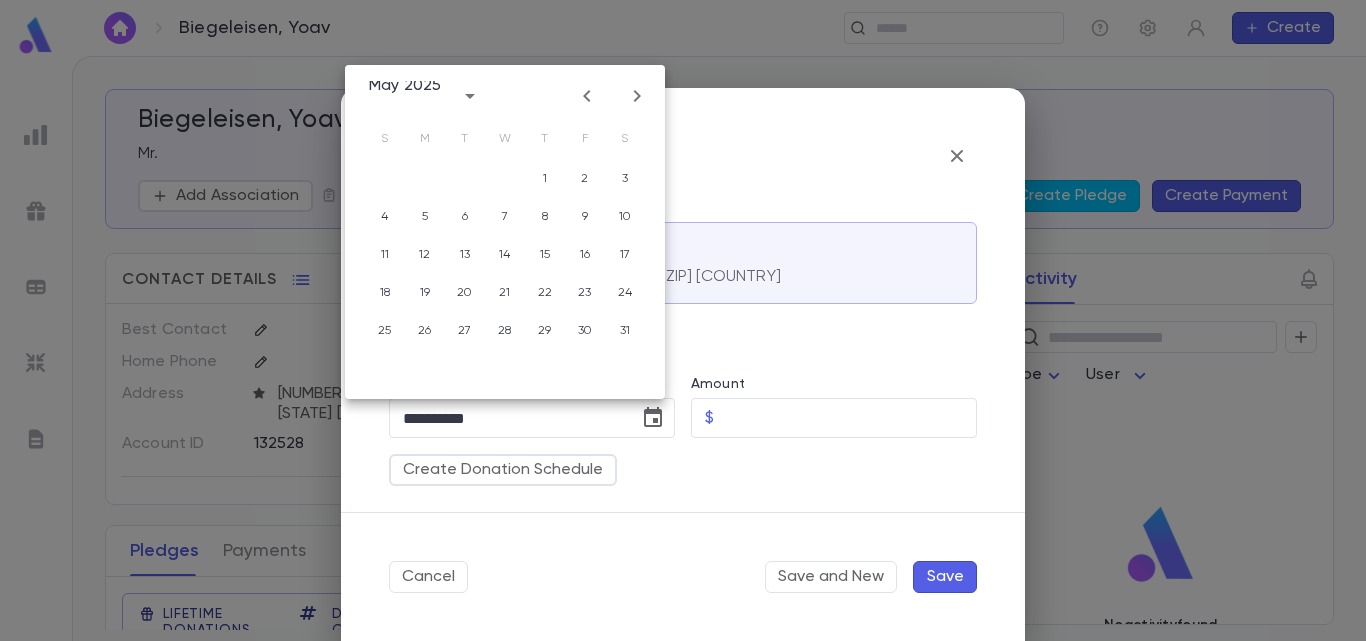 click at bounding box center (586, 96) 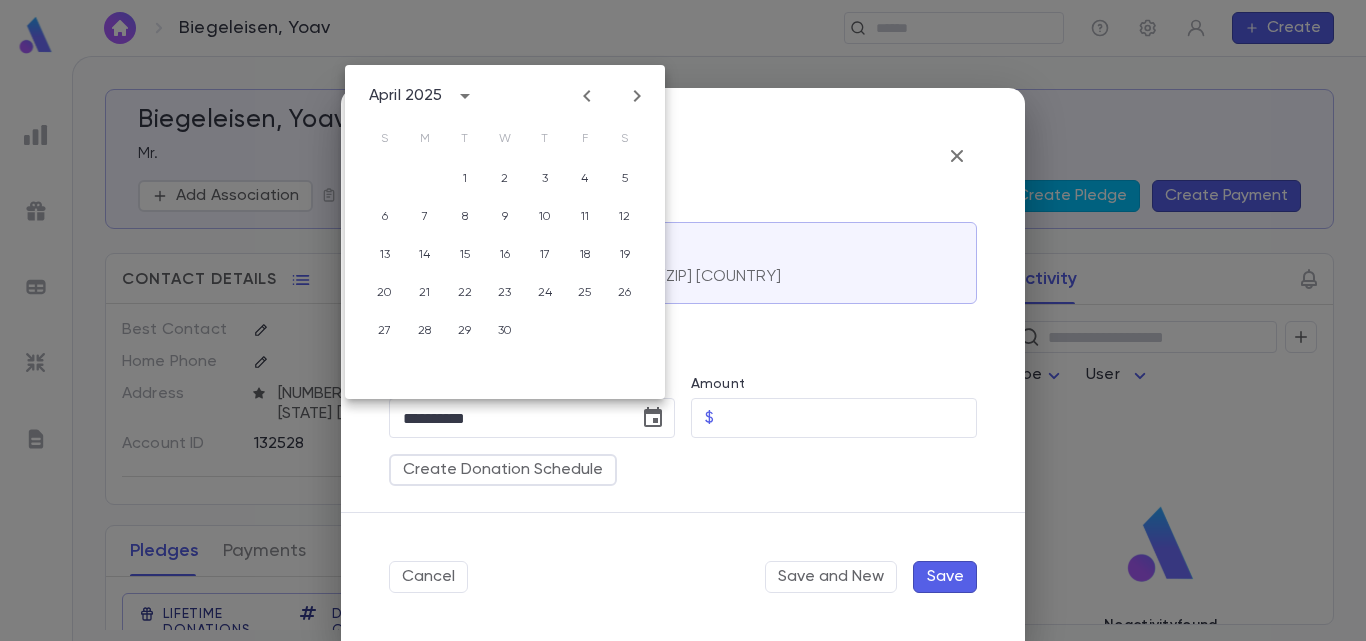 click at bounding box center (586, 96) 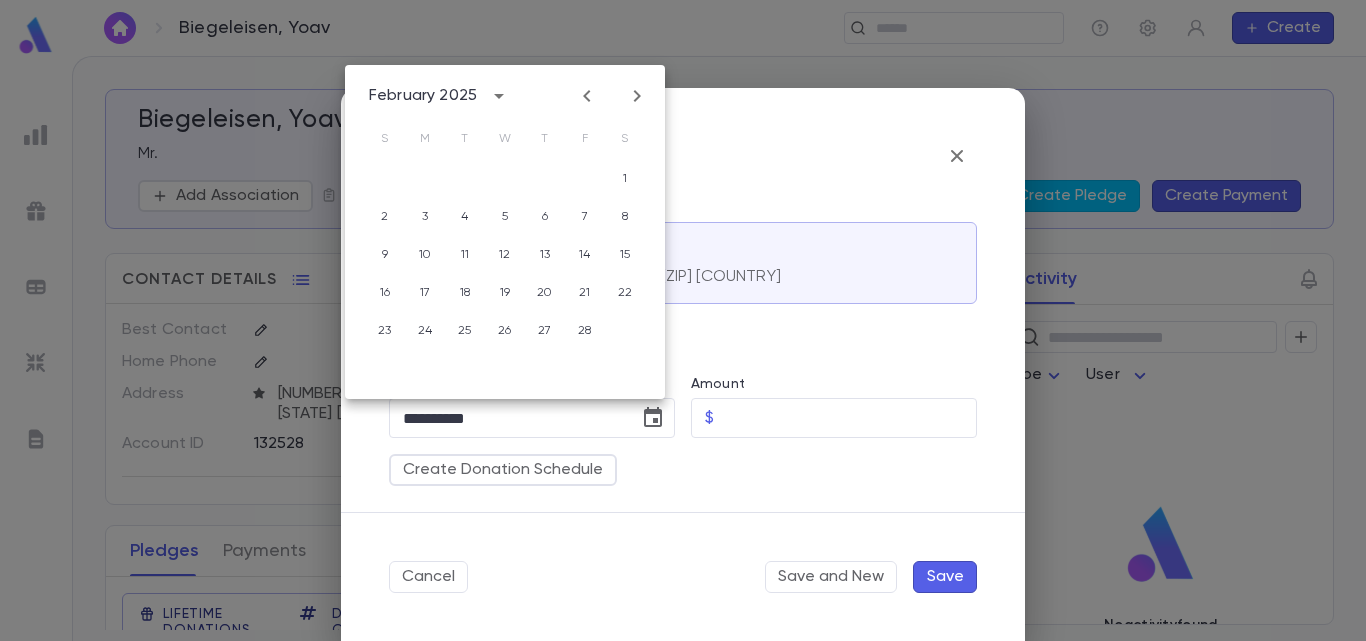 click at bounding box center [586, 96] 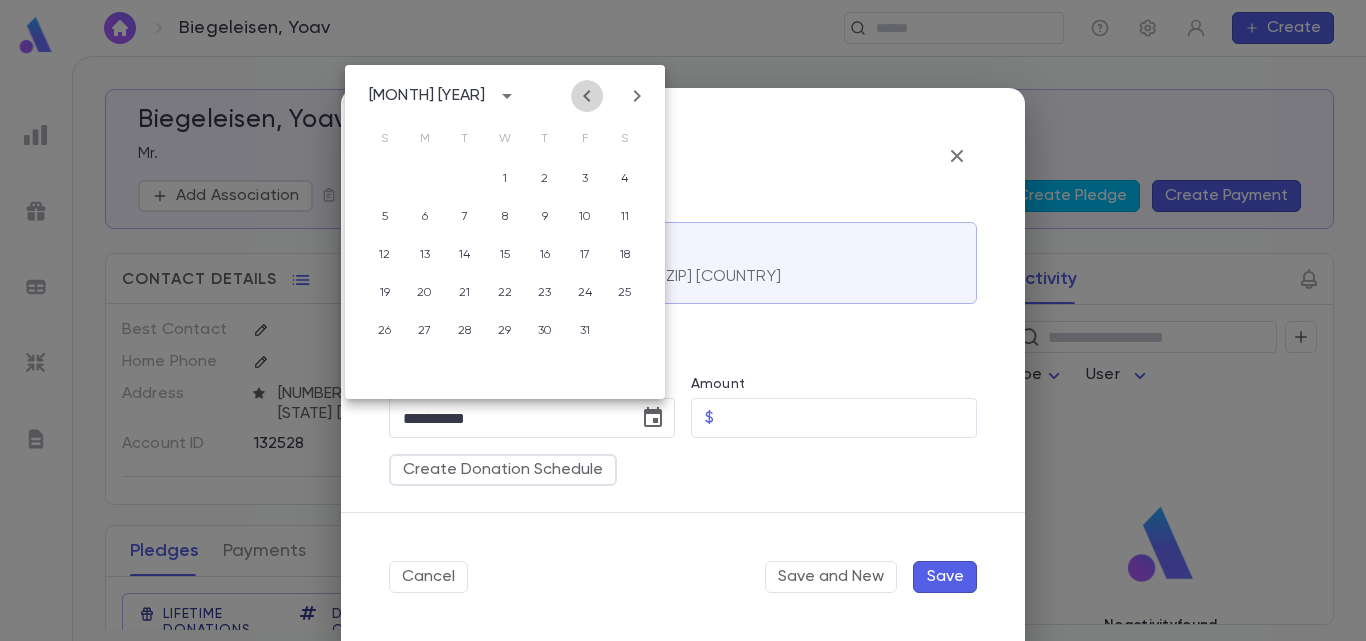 click at bounding box center (586, 96) 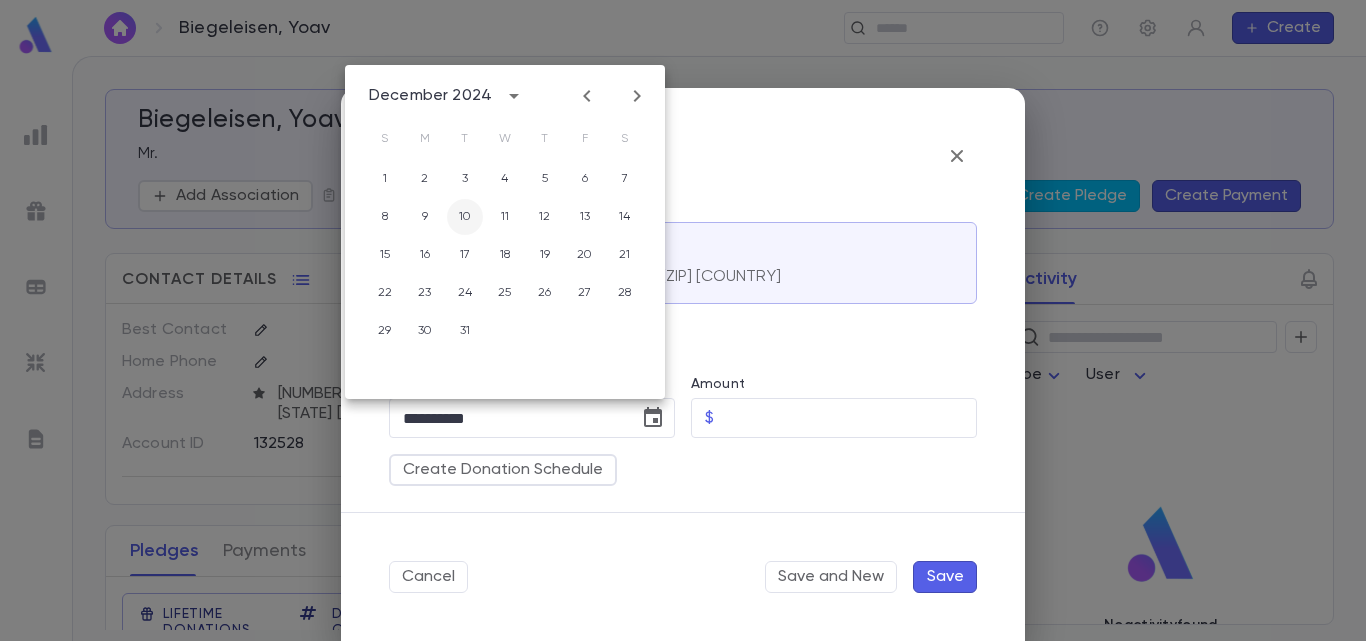 click on "10" at bounding box center (465, 179) 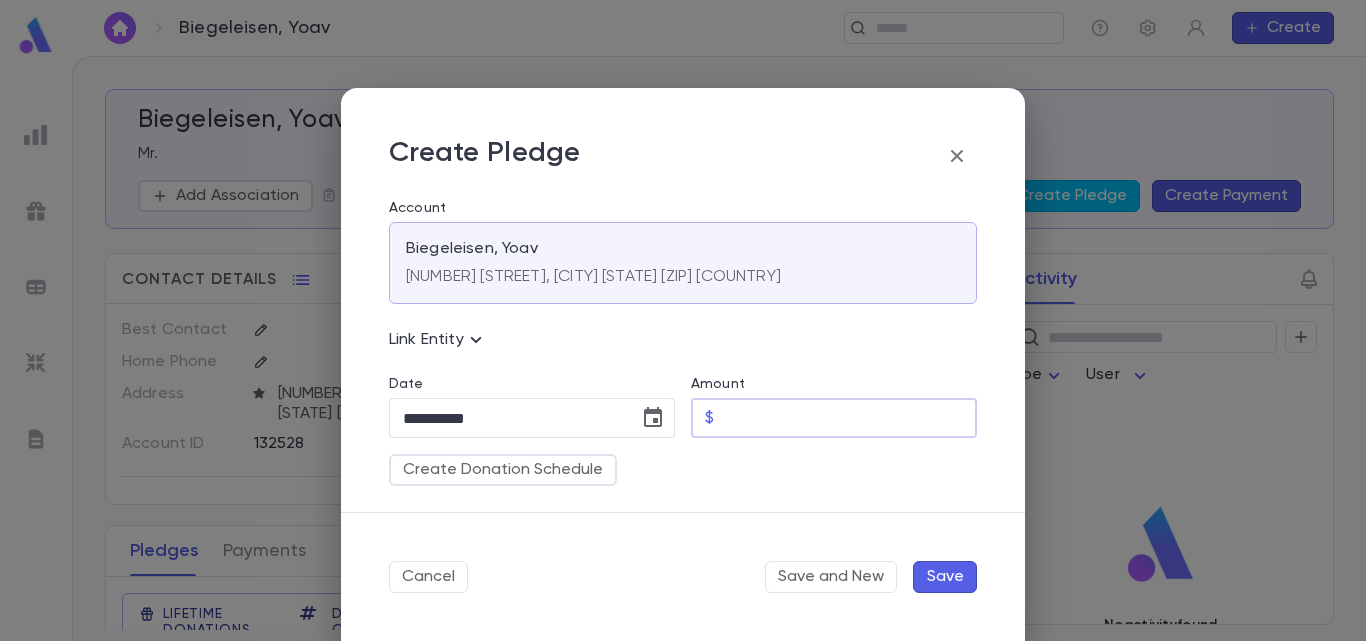 click on "Amount" at bounding box center [849, 418] 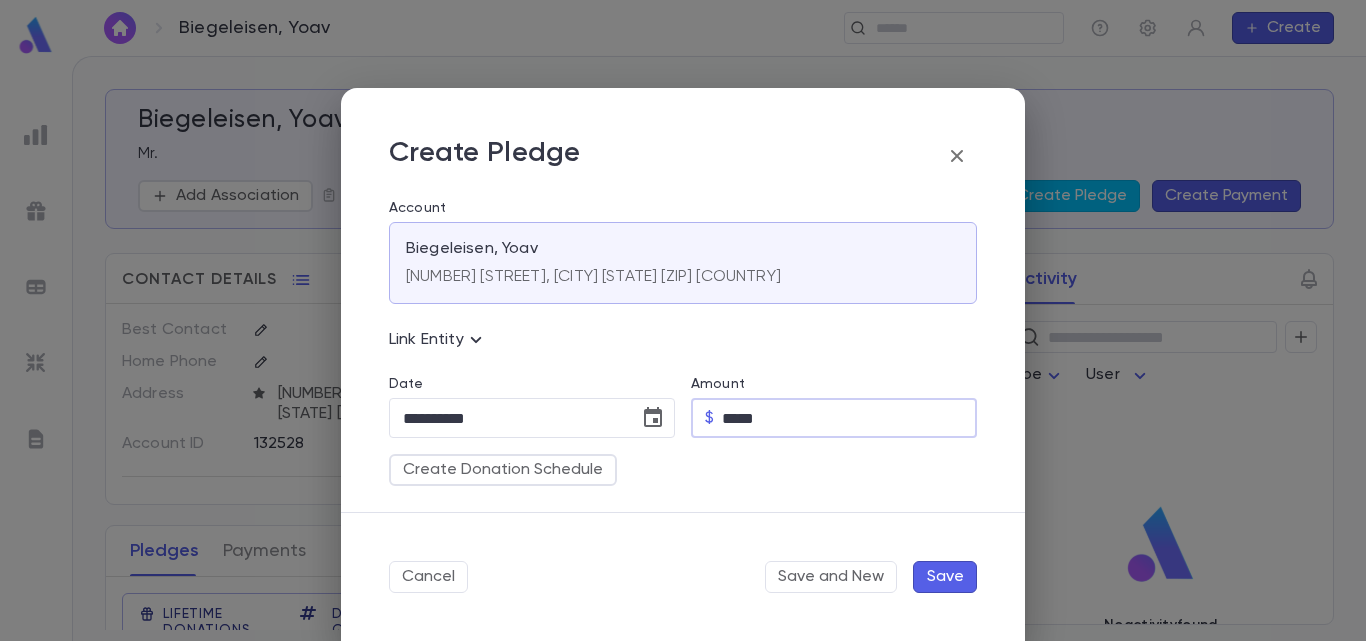 type on "*****" 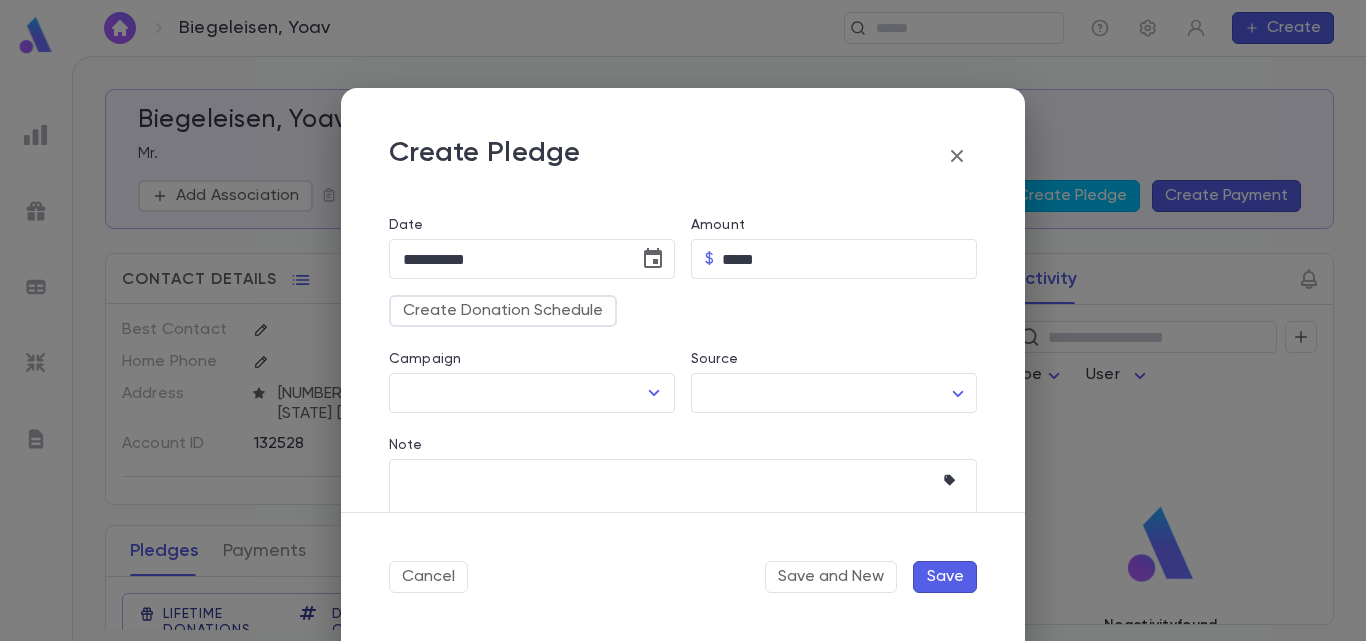 scroll, scrollTop: 193, scrollLeft: 0, axis: vertical 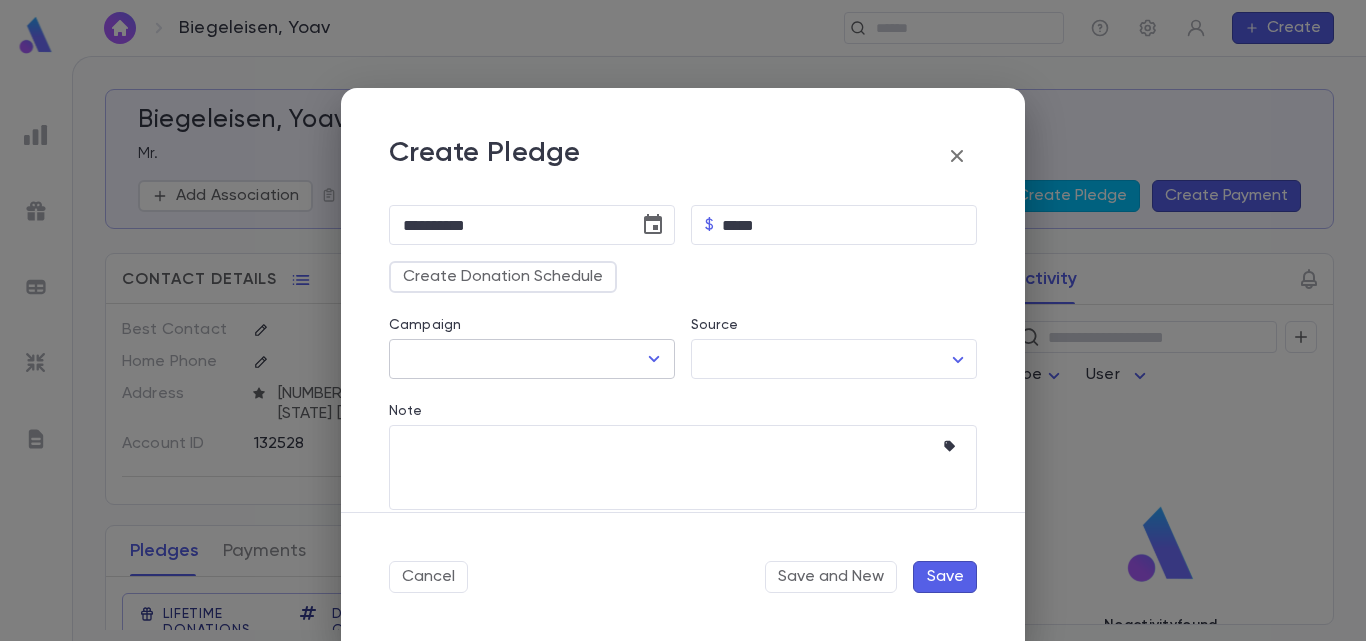 click at bounding box center [654, 359] 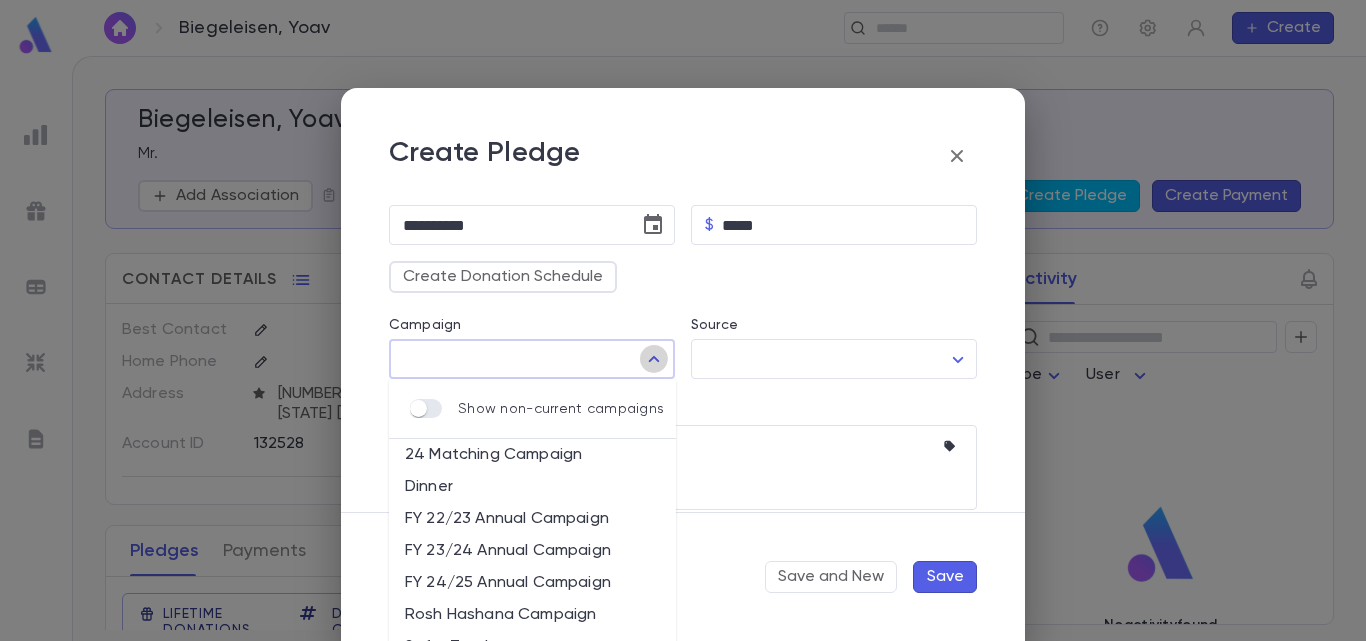 click at bounding box center (654, 359) 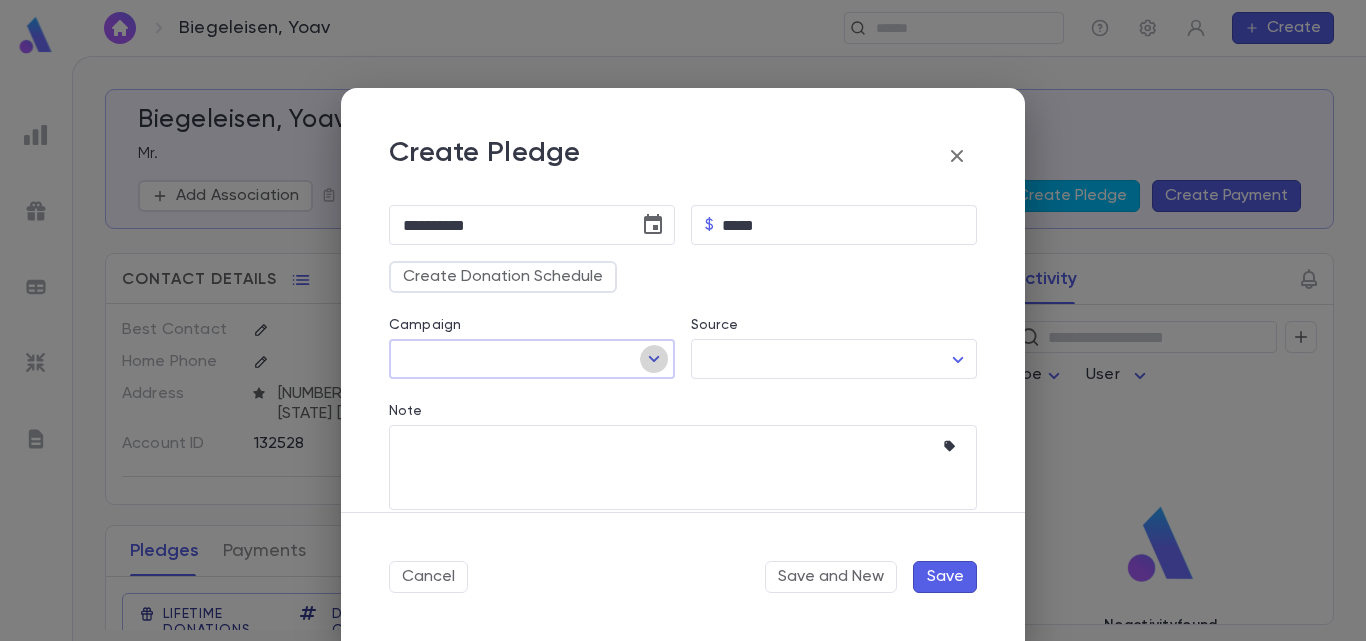 click at bounding box center [654, 359] 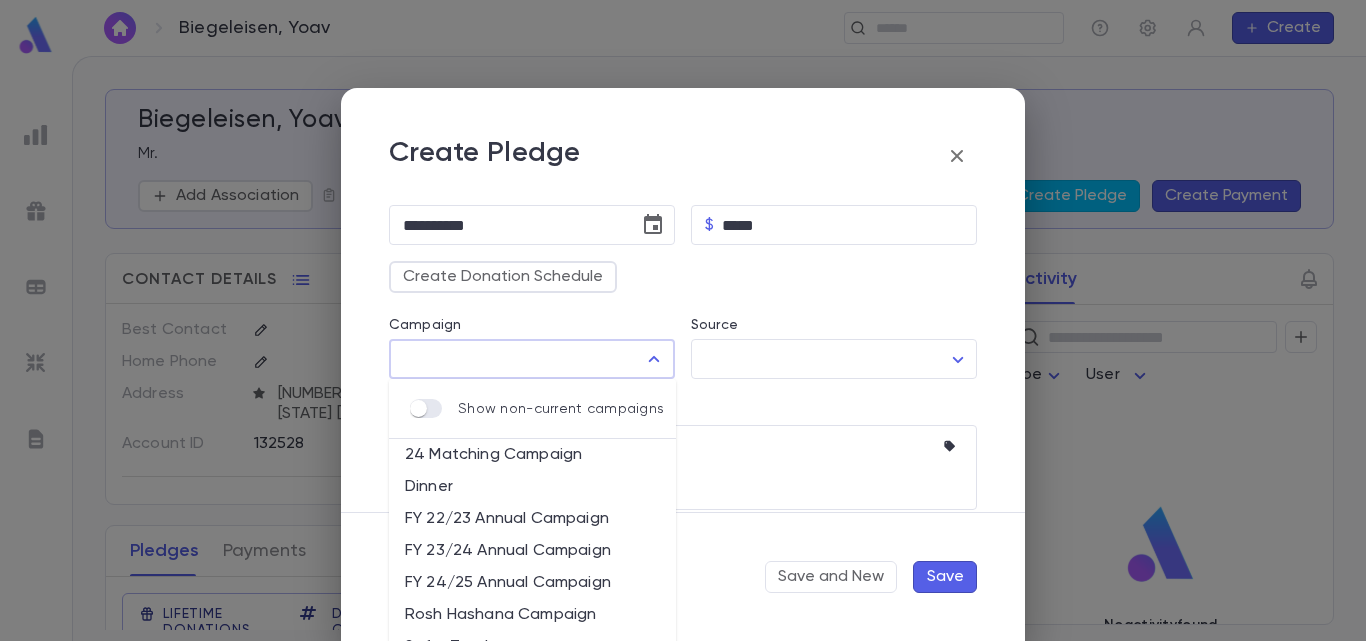 click on "FY 24/25 Annual Campaign" at bounding box center [532, 583] 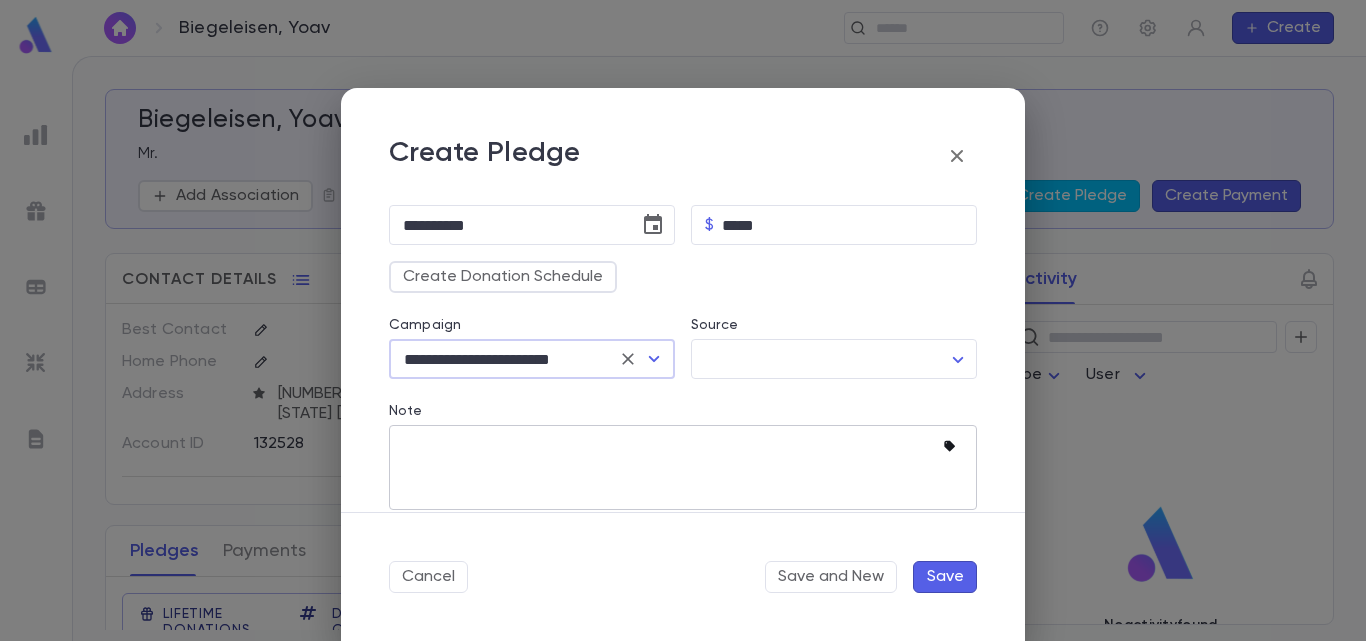 click at bounding box center (949, 446) 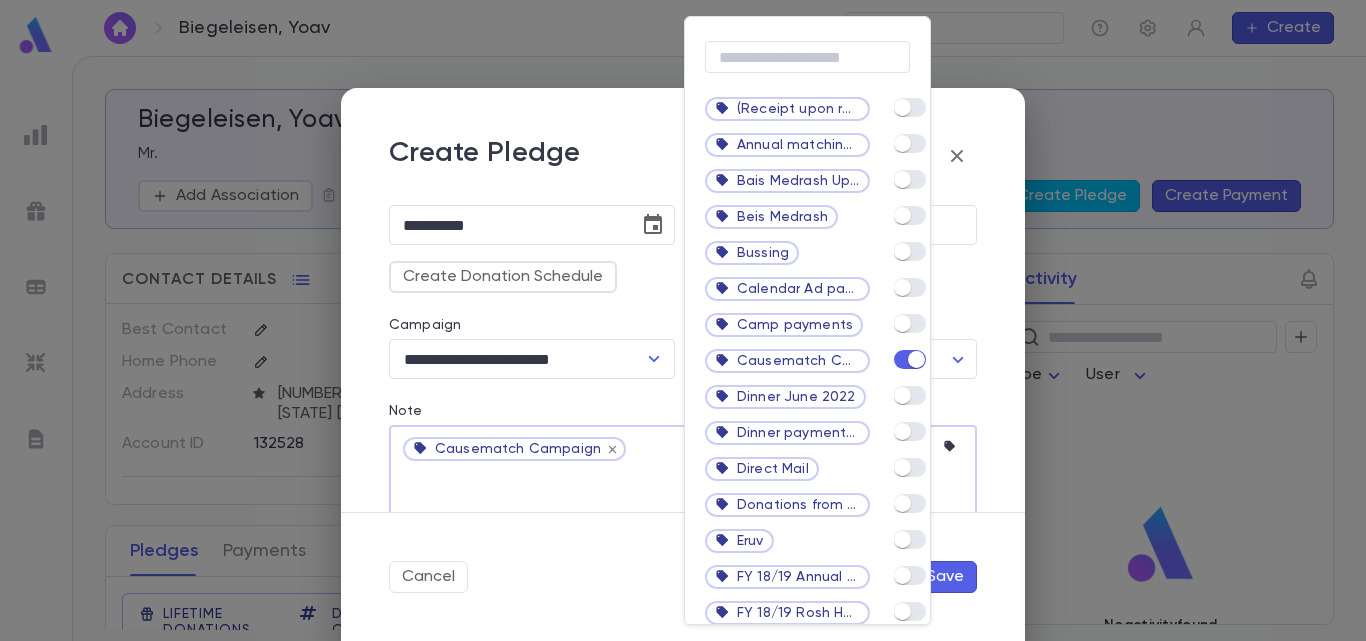 click at bounding box center [683, 320] 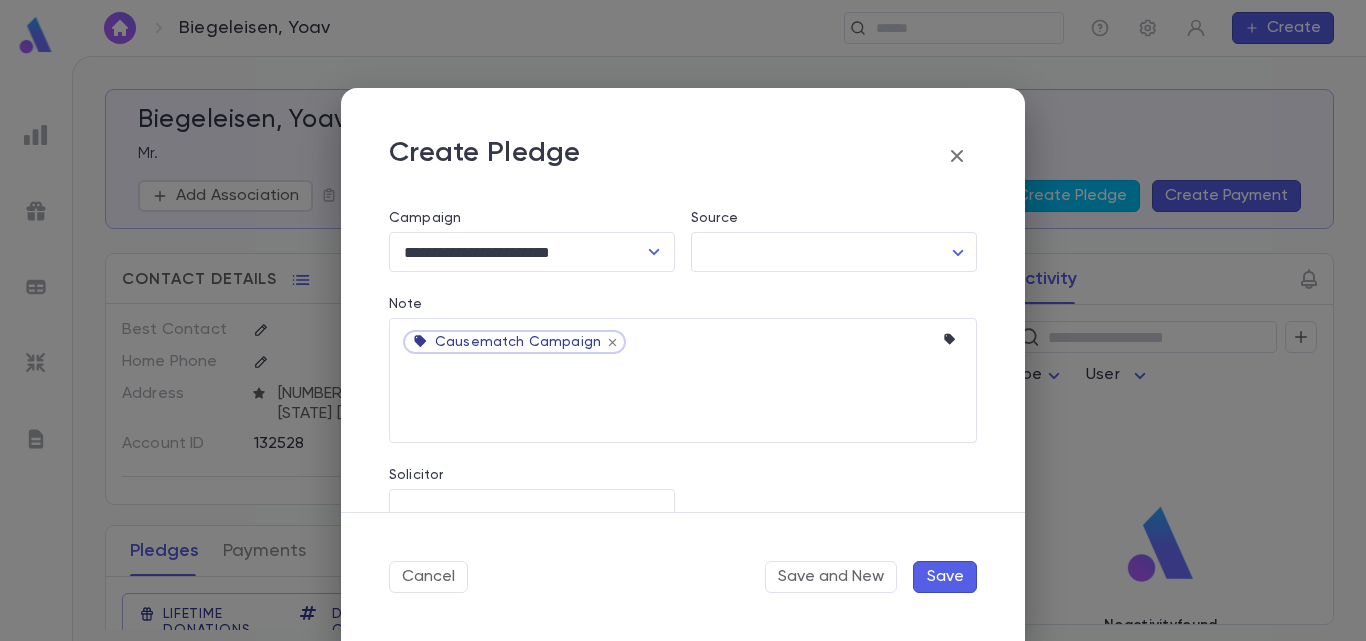 scroll, scrollTop: 341, scrollLeft: 0, axis: vertical 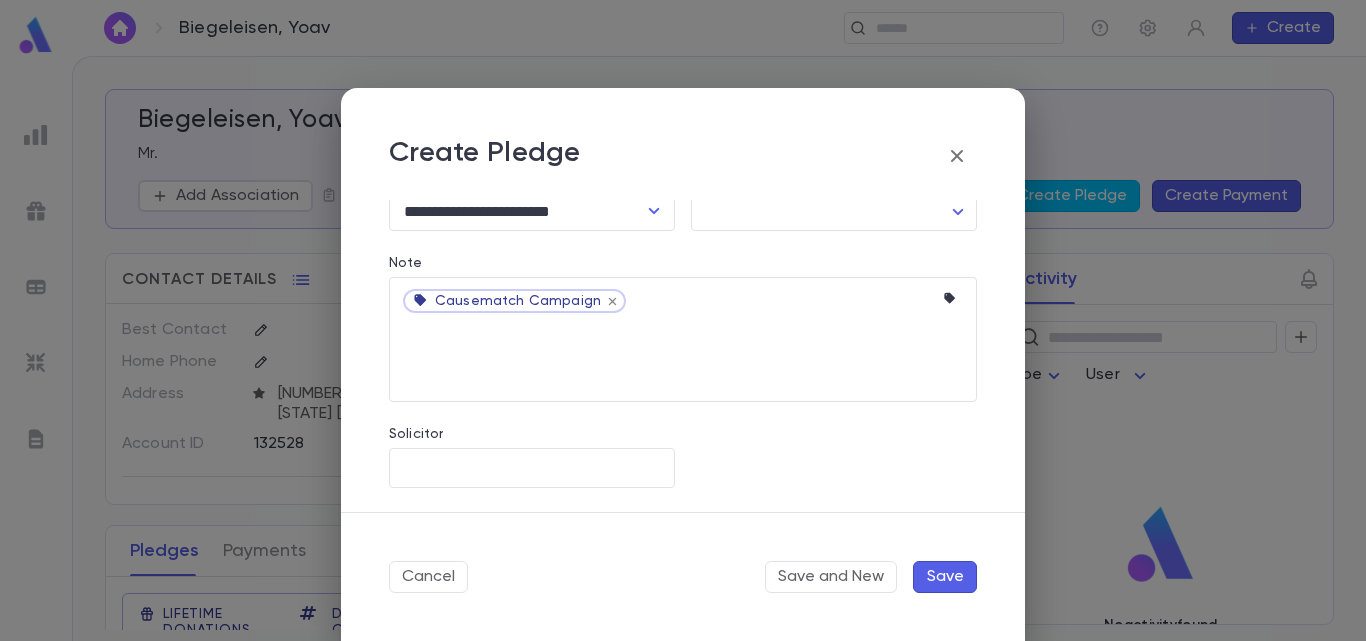 click on "Save" at bounding box center [945, 577] 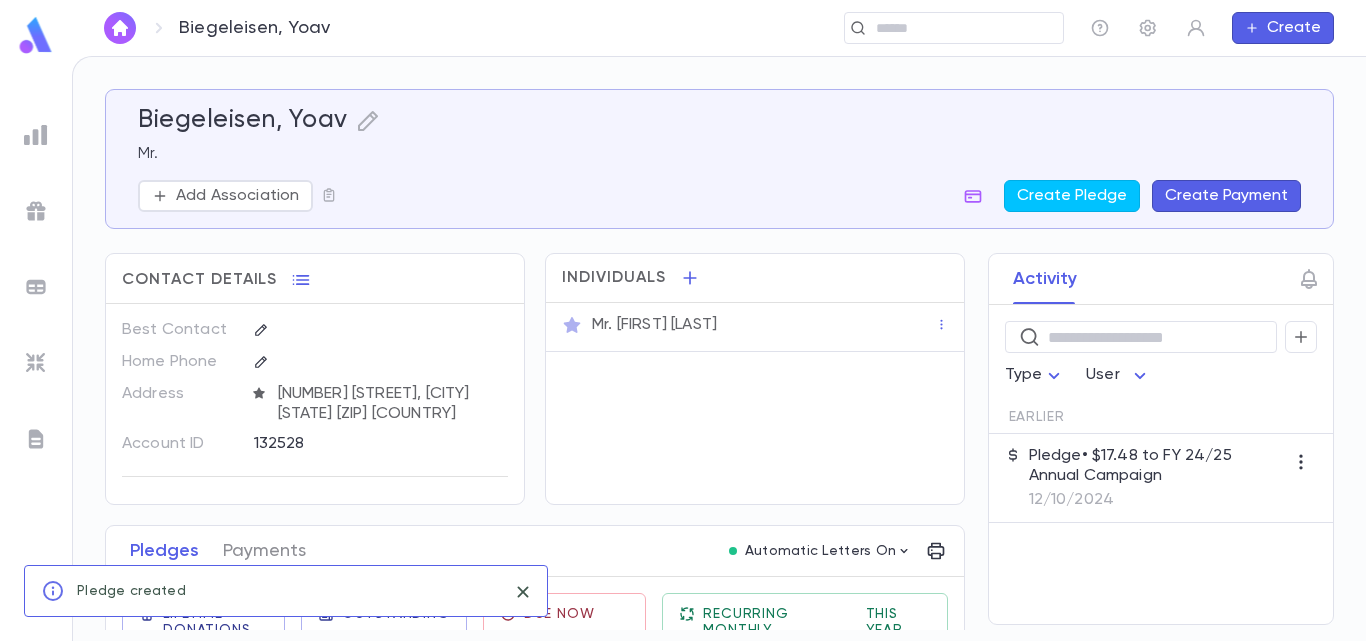 click on "Pledge  • $17.48 to FY 24/25 Annual Campaign" at bounding box center [1157, 466] 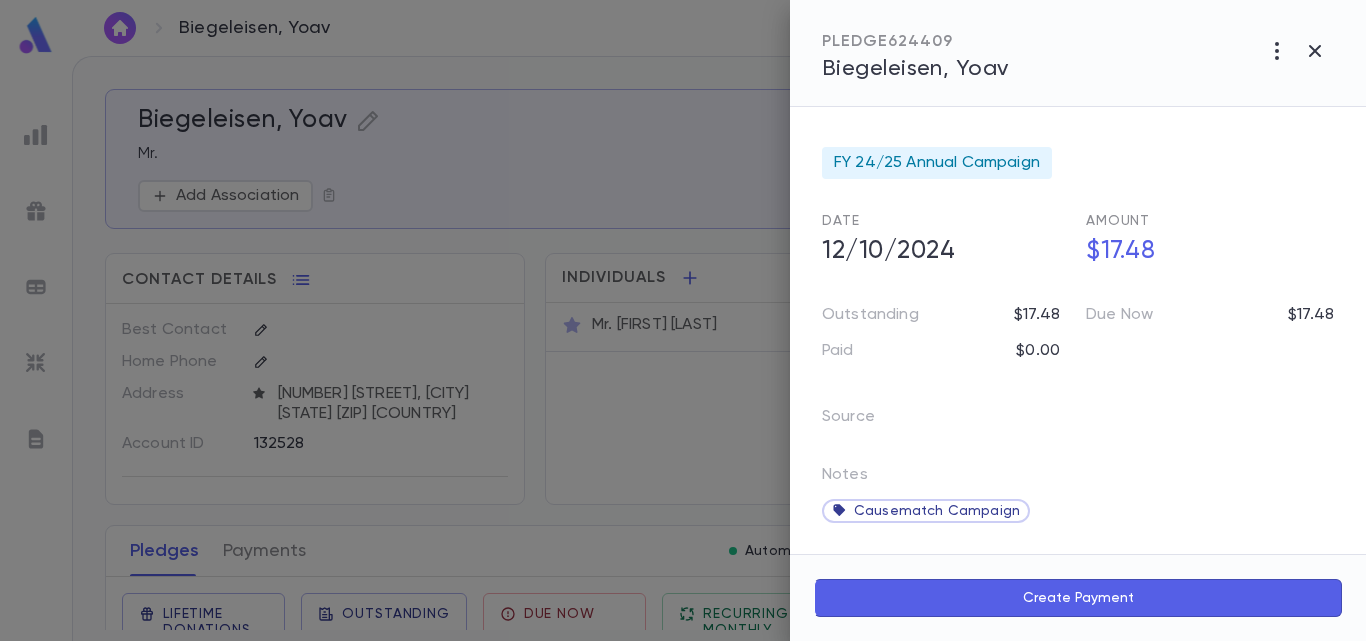 click on "Create Payment" at bounding box center (1078, 598) 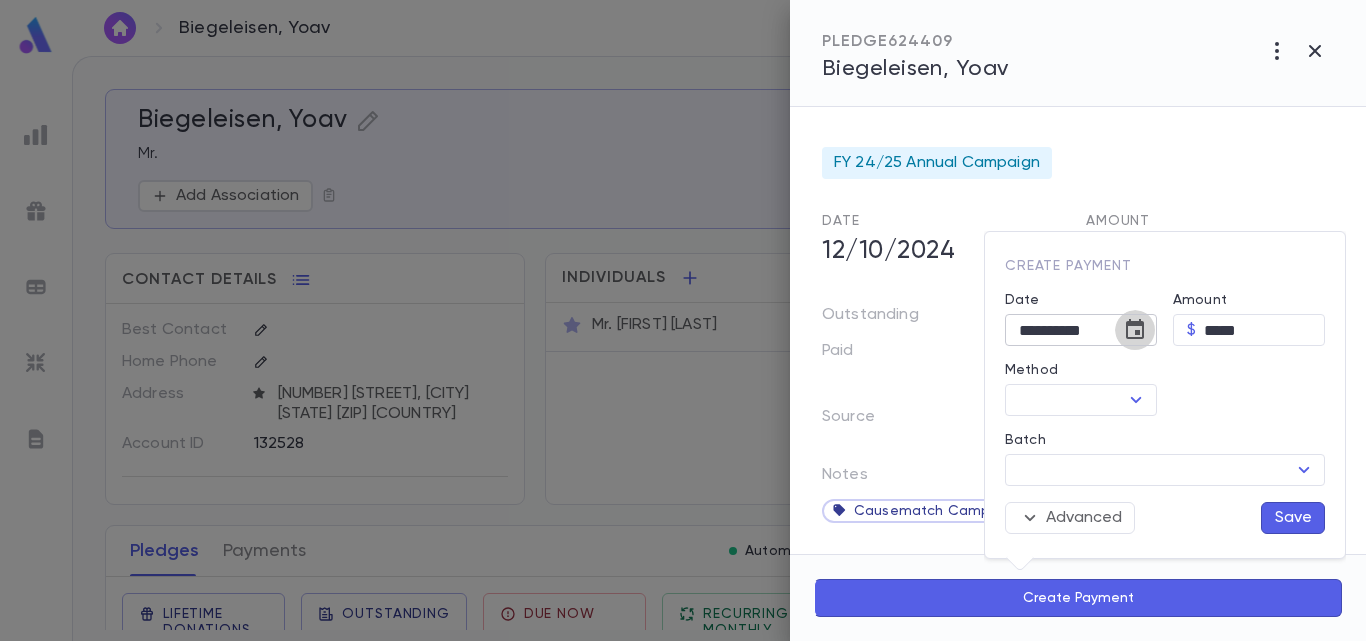 click at bounding box center [1135, 330] 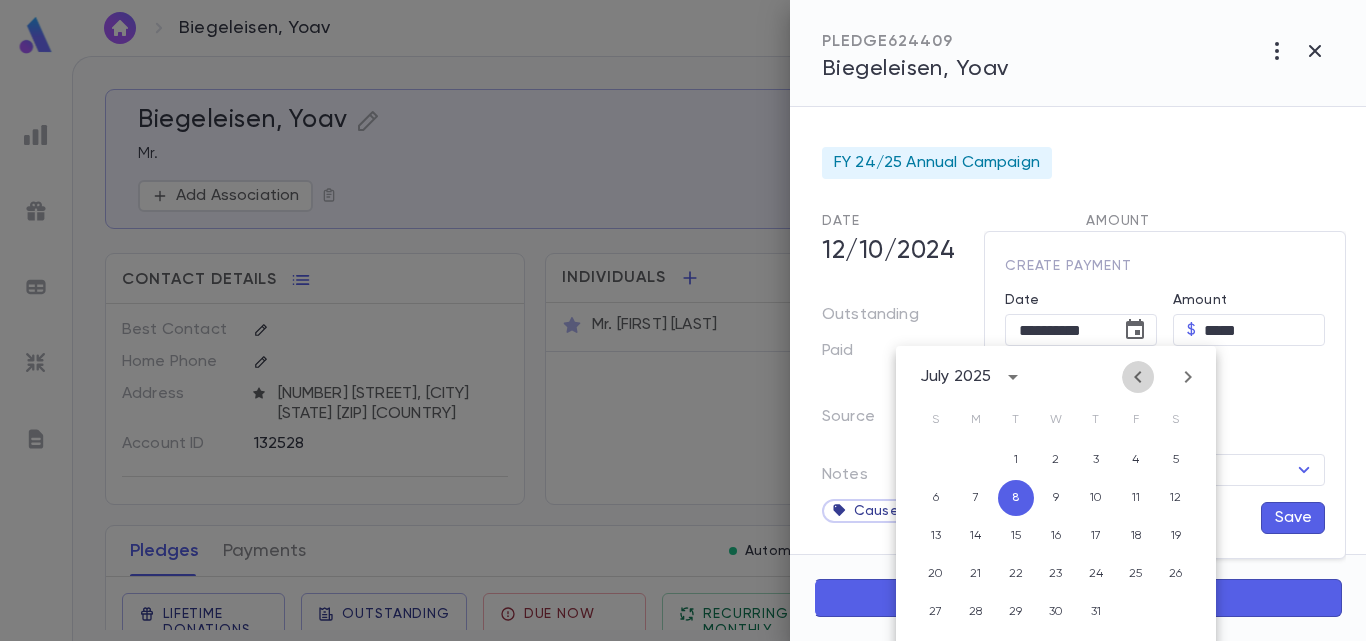 click at bounding box center (1138, 377) 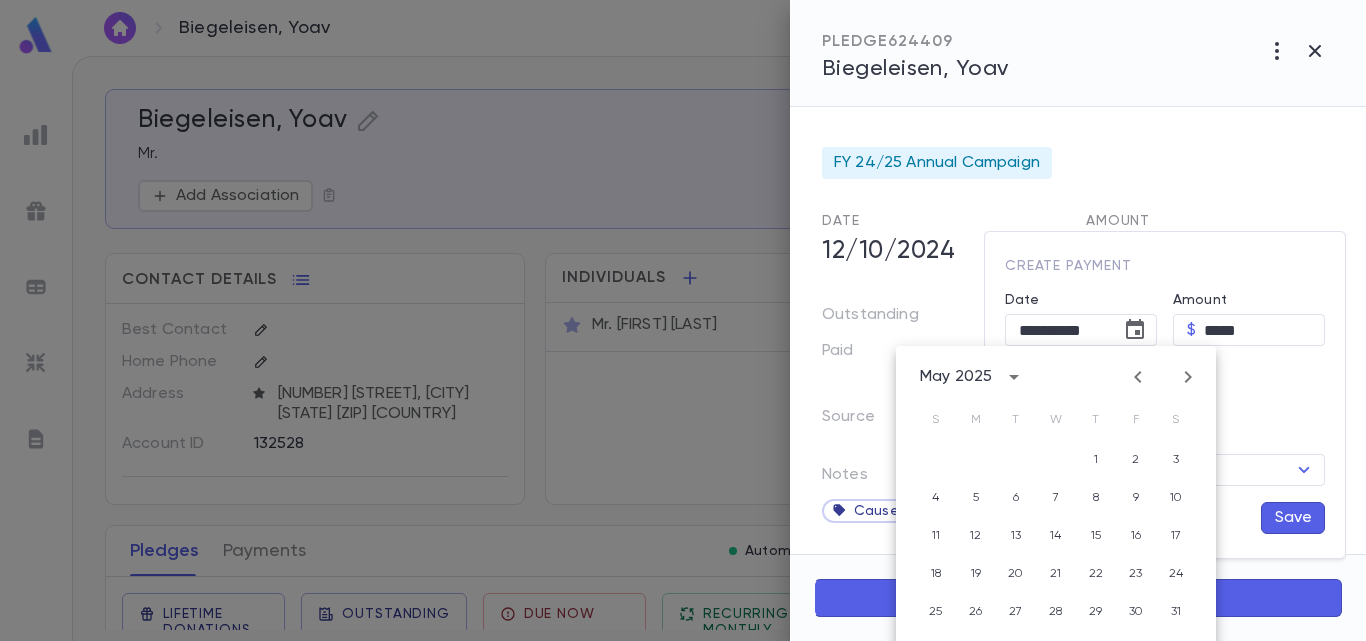 click at bounding box center [1138, 377] 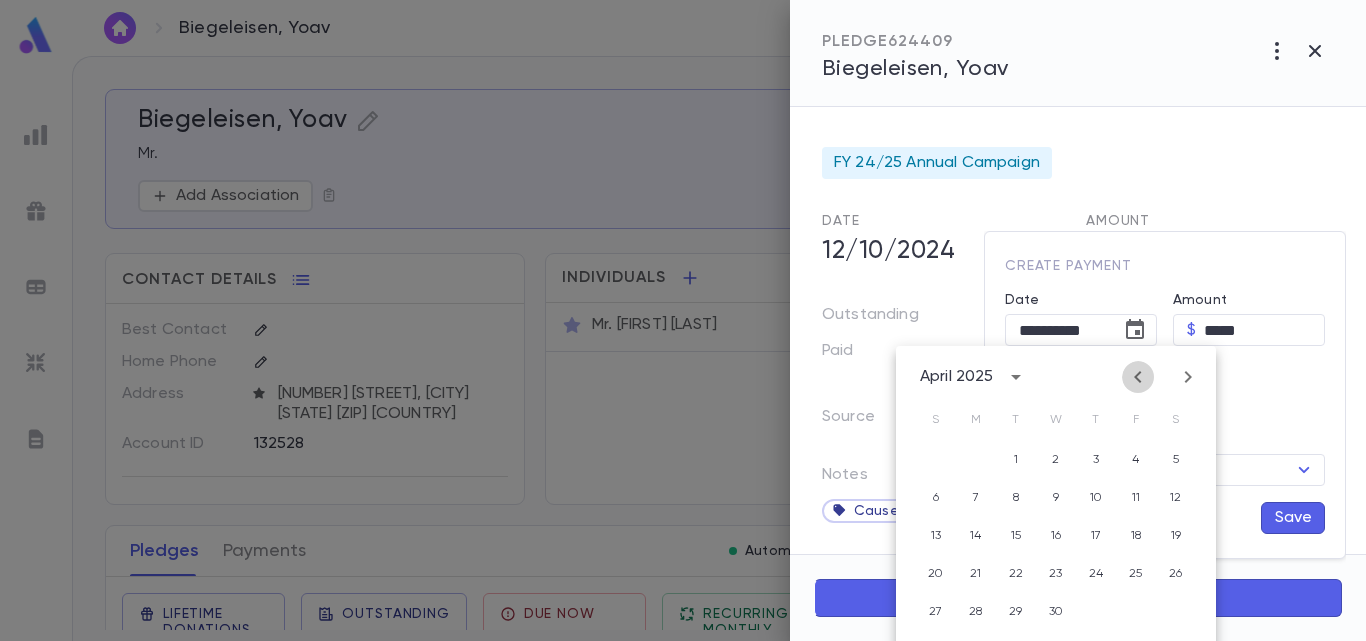 click at bounding box center (1138, 377) 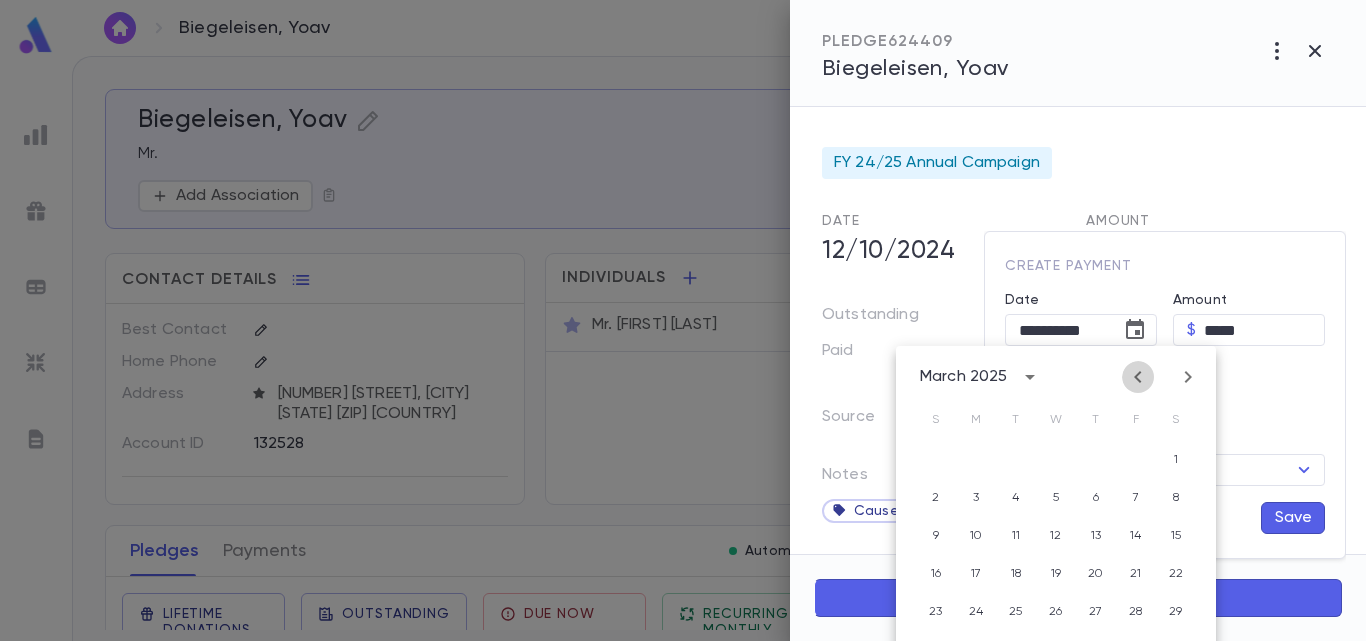 click at bounding box center [1138, 377] 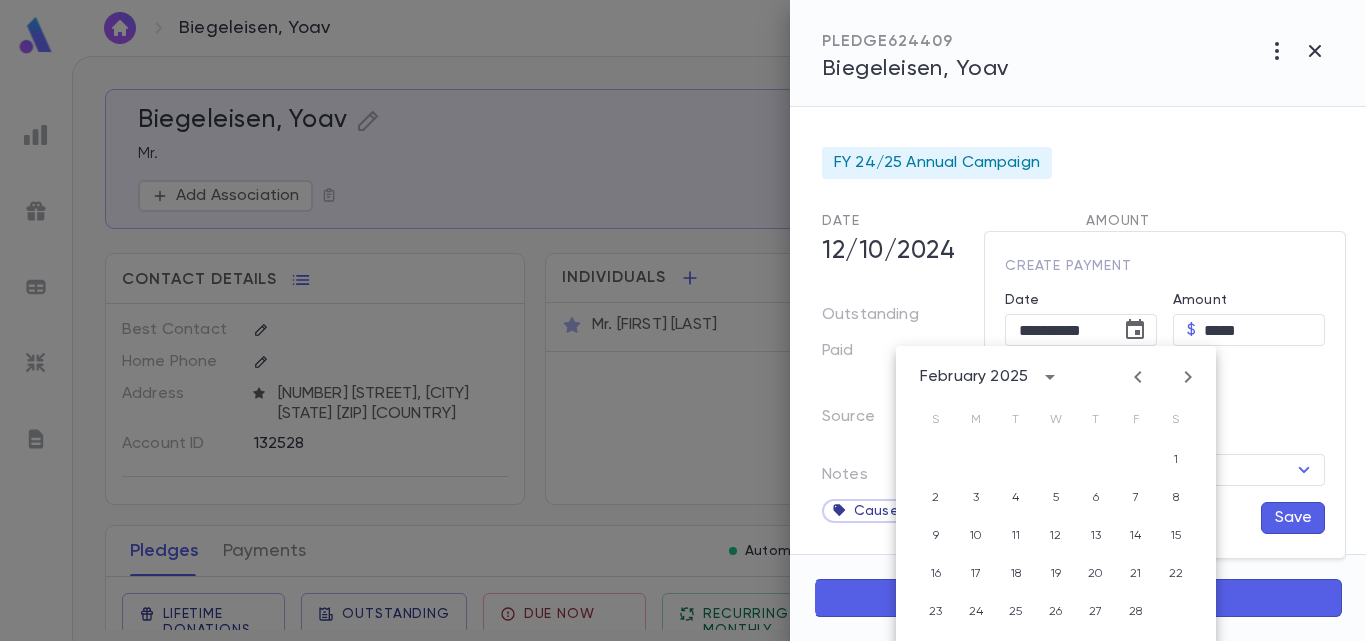 click at bounding box center (1138, 377) 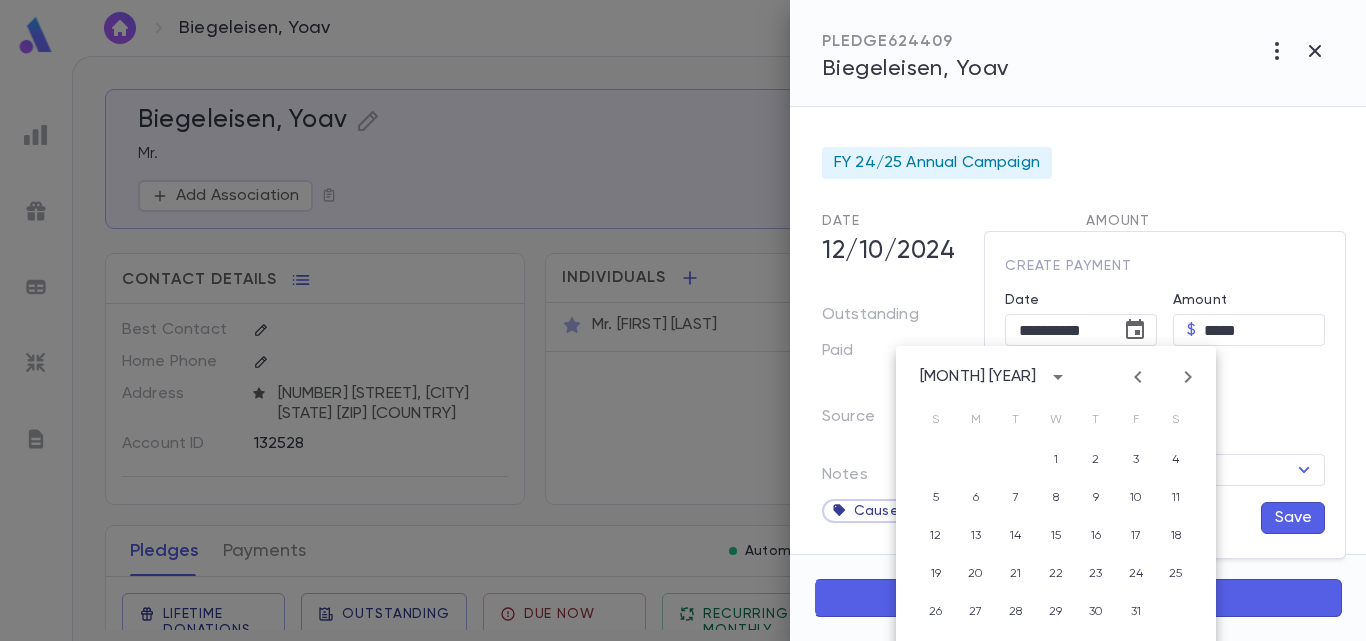 click at bounding box center [1138, 377] 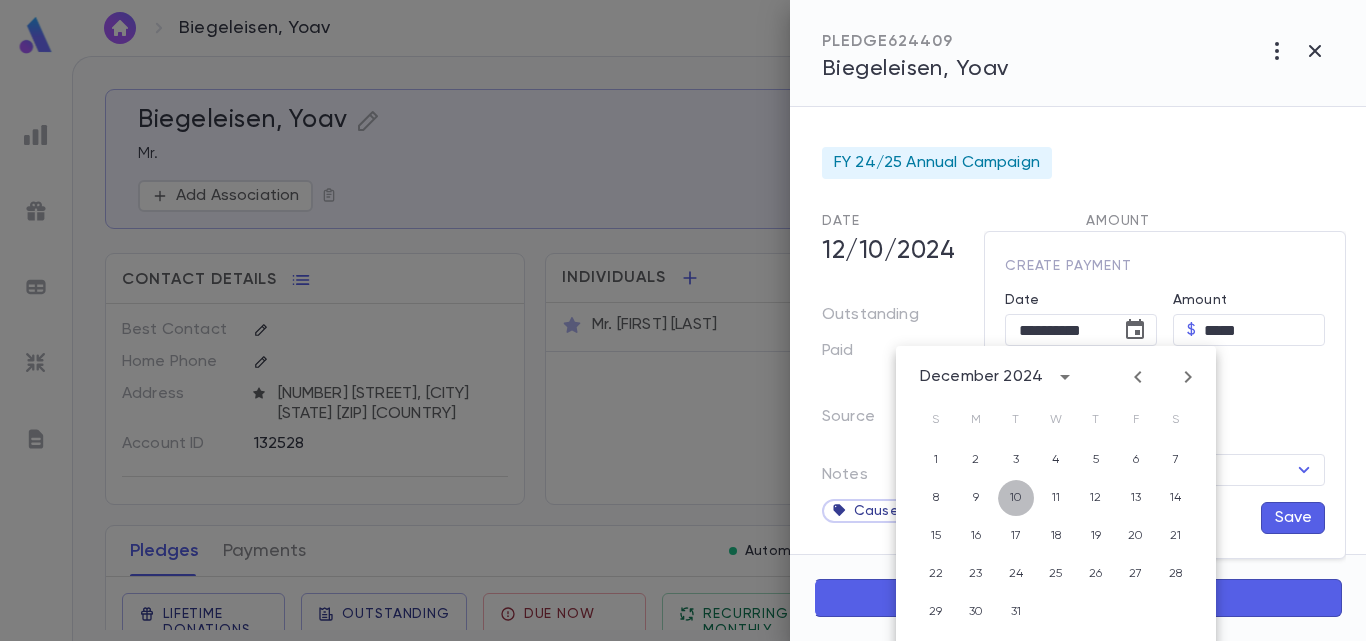 click on "10" at bounding box center [1016, 460] 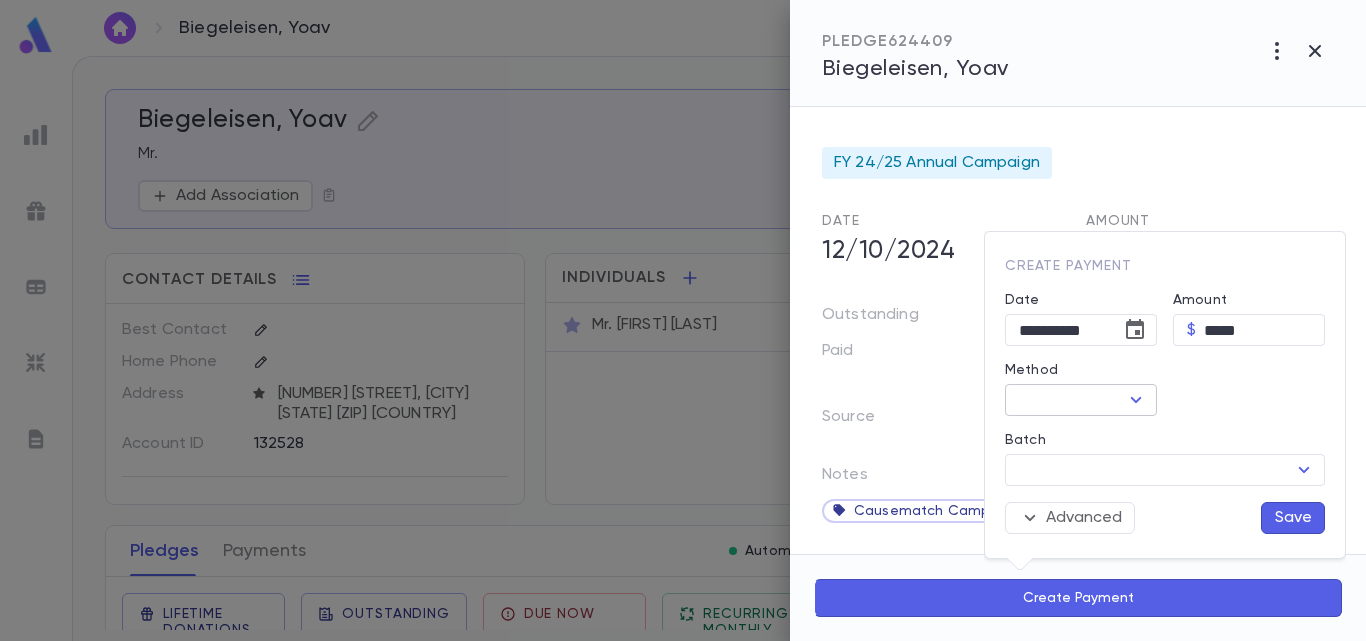click at bounding box center (1136, 400) 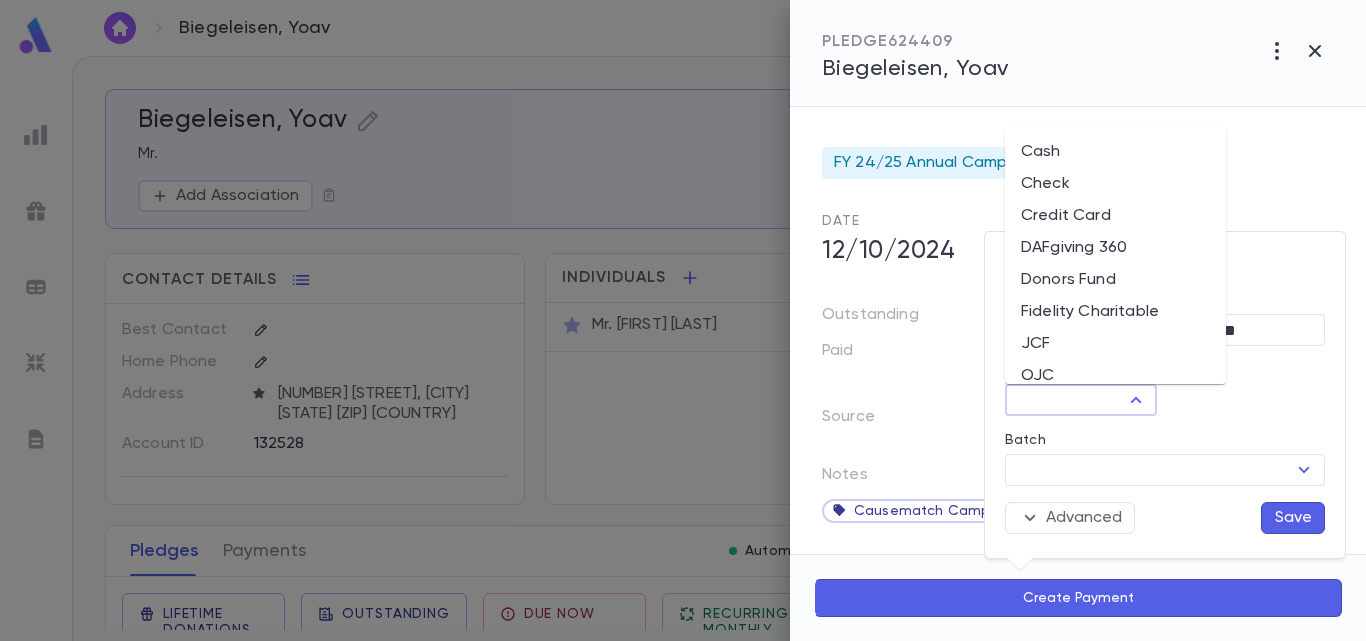 click on "Donors Fund" at bounding box center (1115, 280) 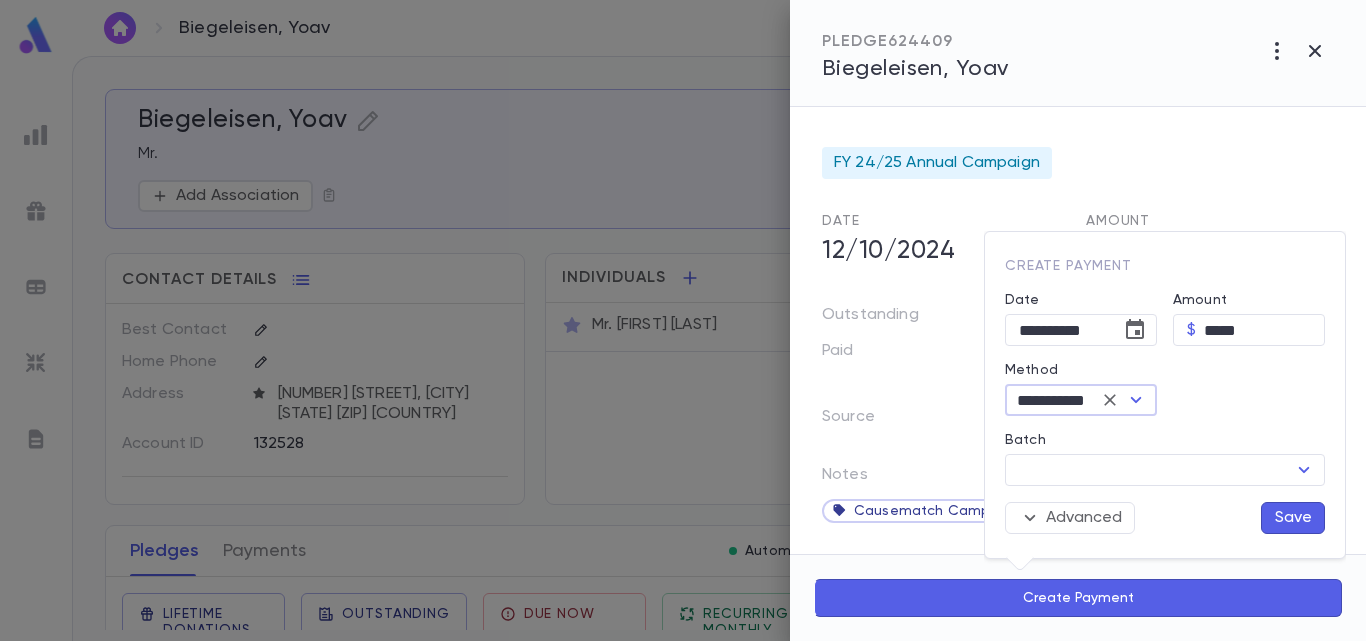 click on "Save" at bounding box center [1293, 518] 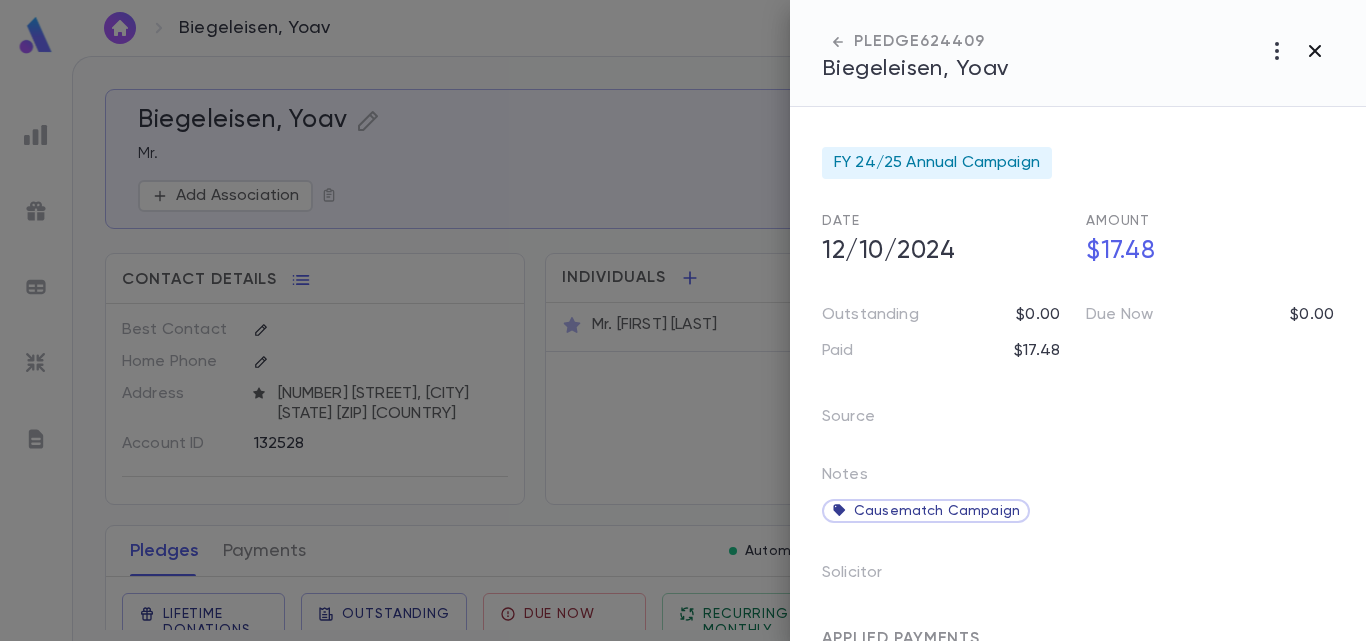 click at bounding box center [1277, 51] 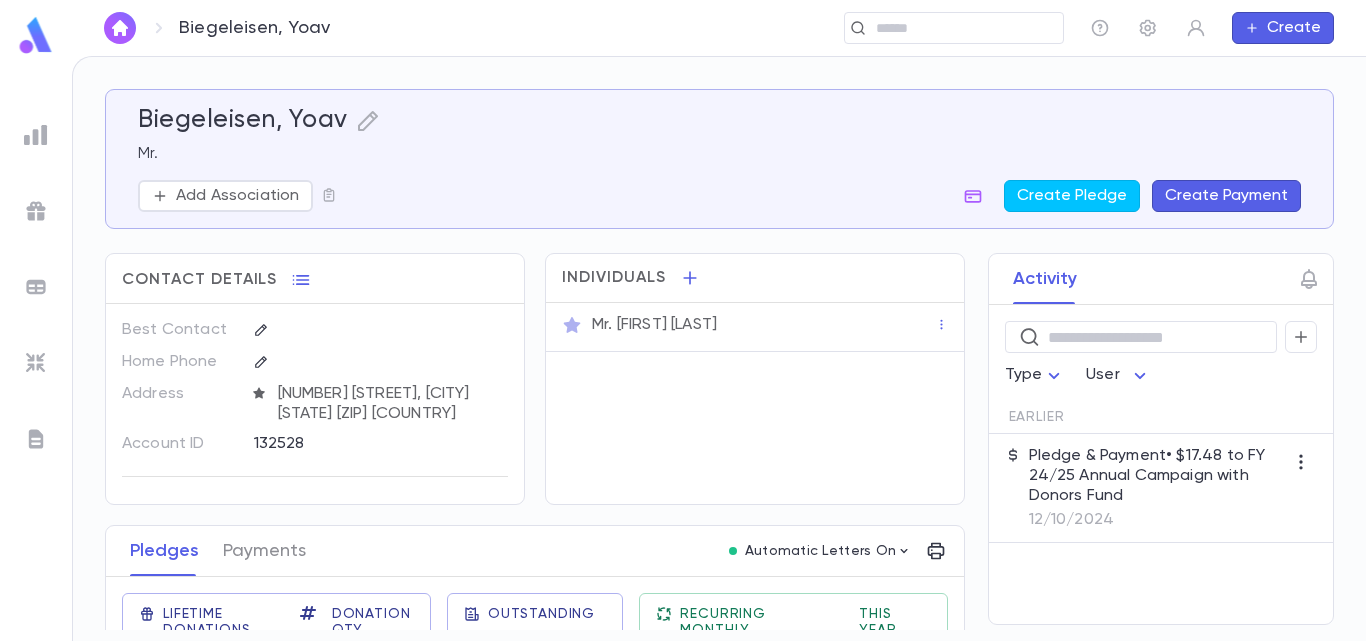 click at bounding box center (120, 28) 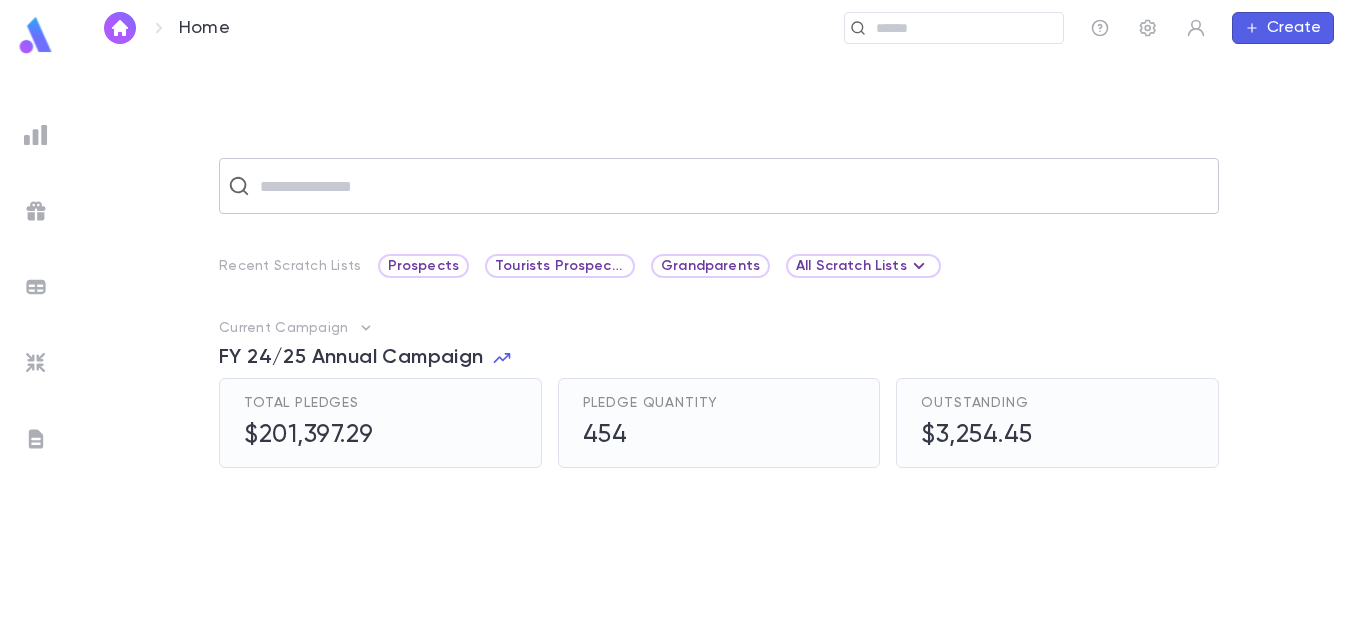 click at bounding box center [732, 186] 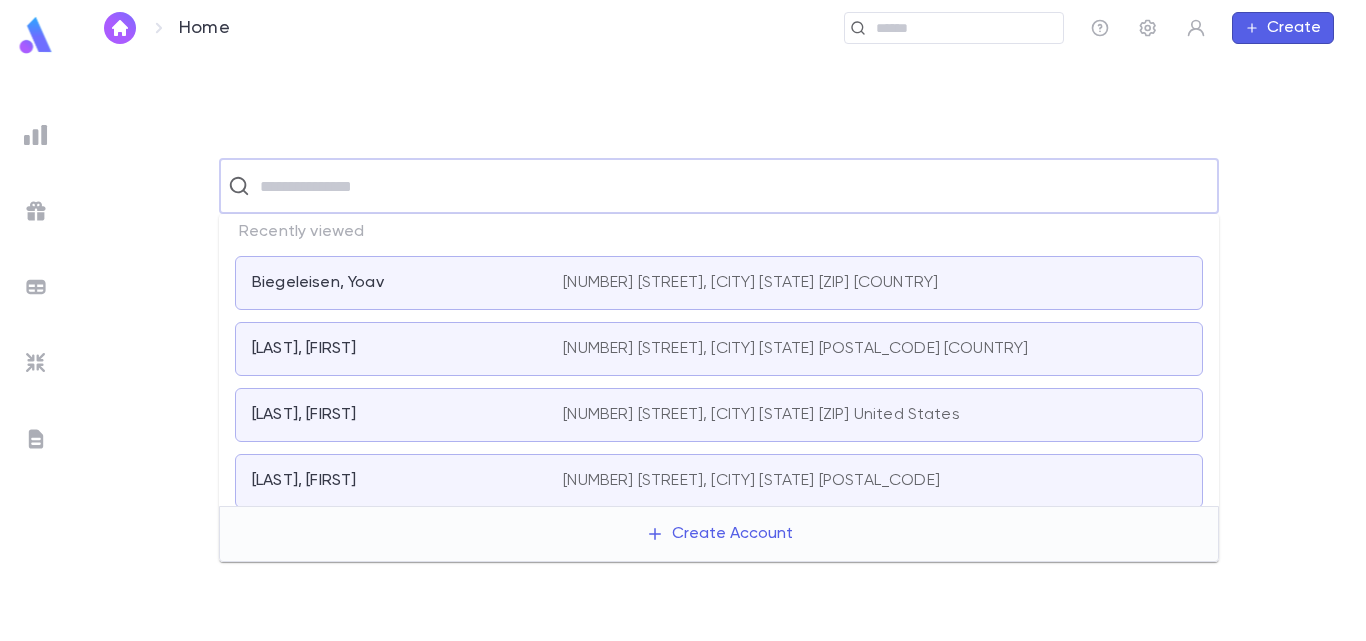 paste on "**********" 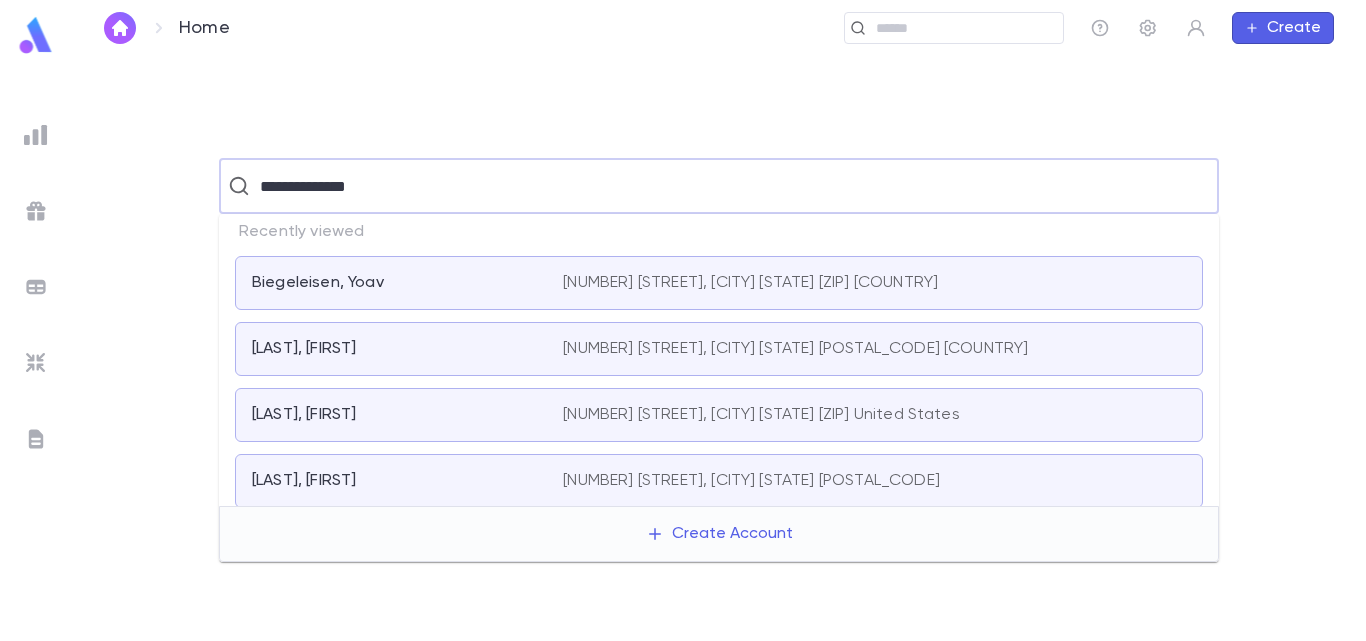 type on "**********" 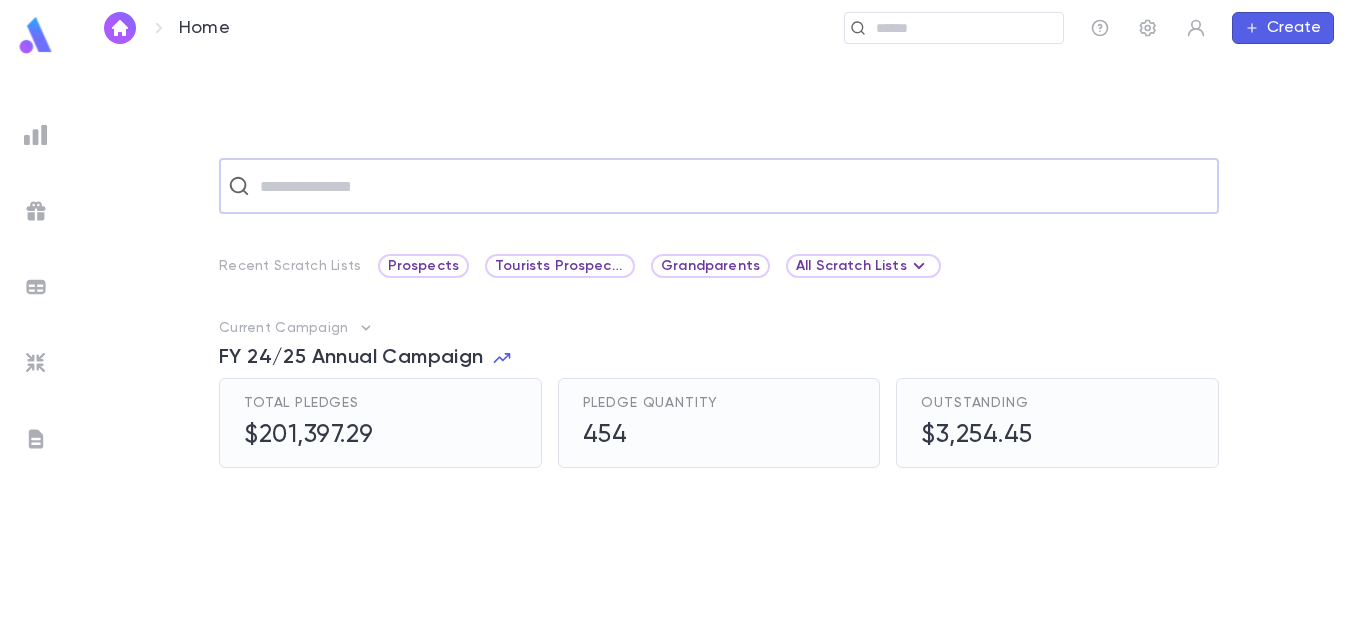 click on "Create" at bounding box center (1283, 28) 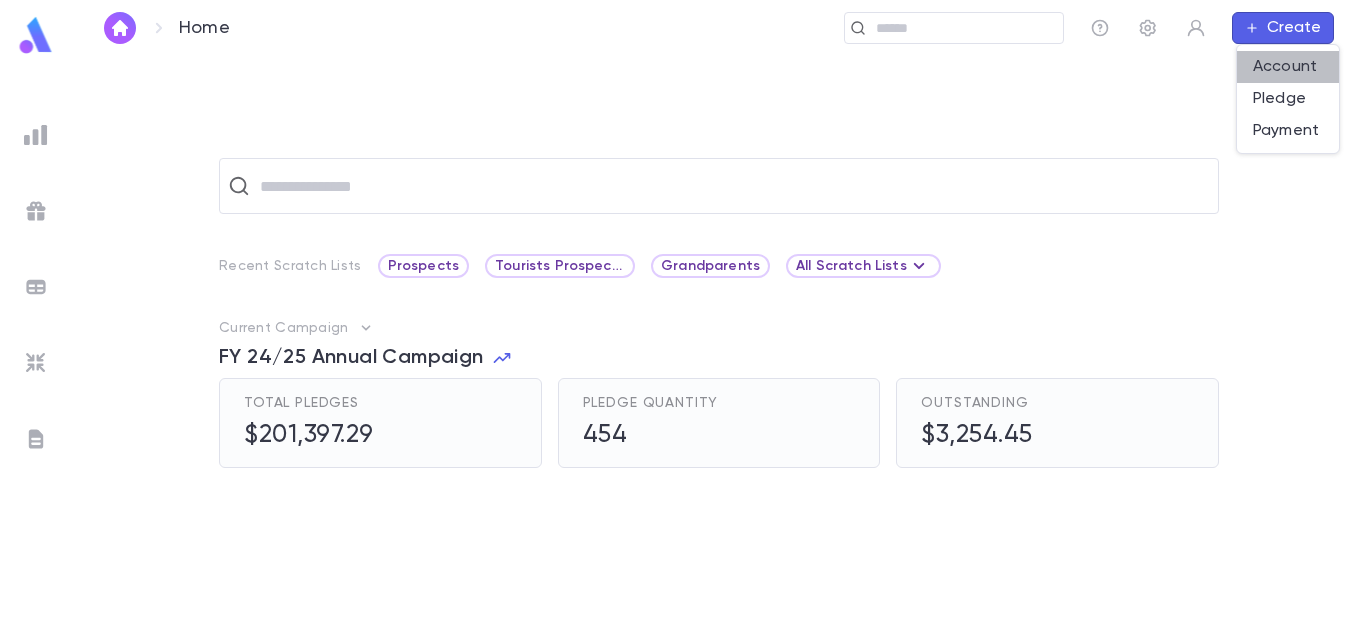 click on "Account" at bounding box center [1288, 67] 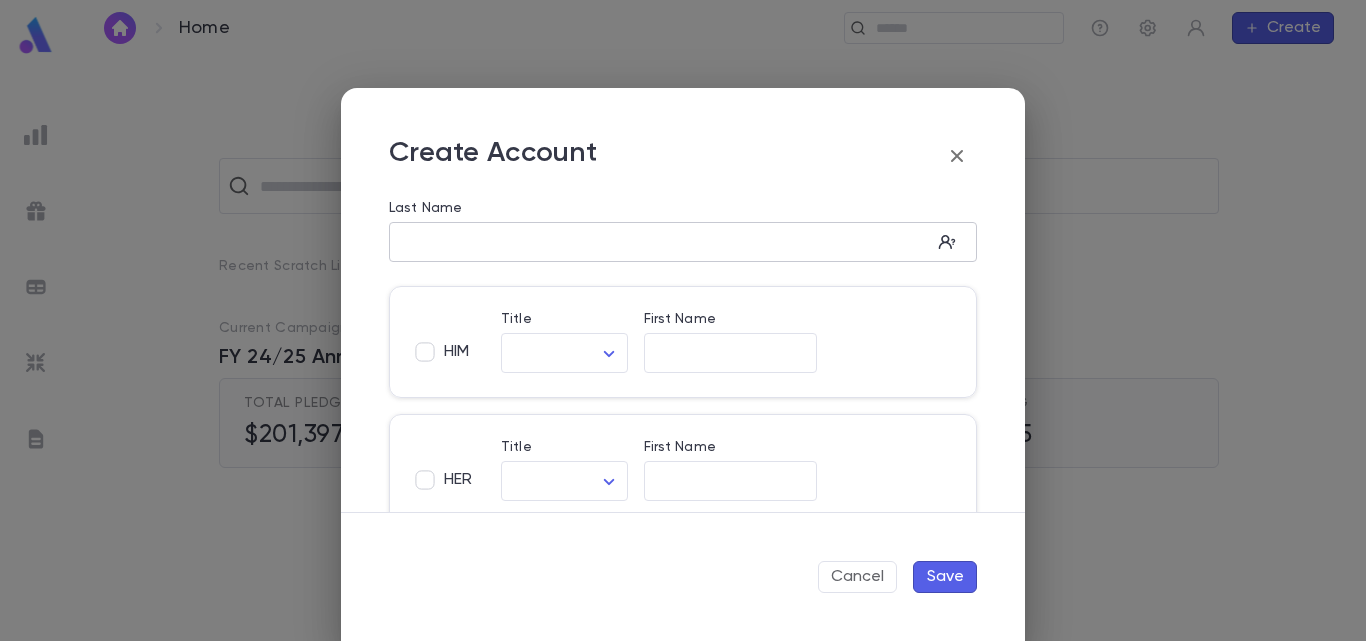 click on "Last Name" at bounding box center (660, 242) 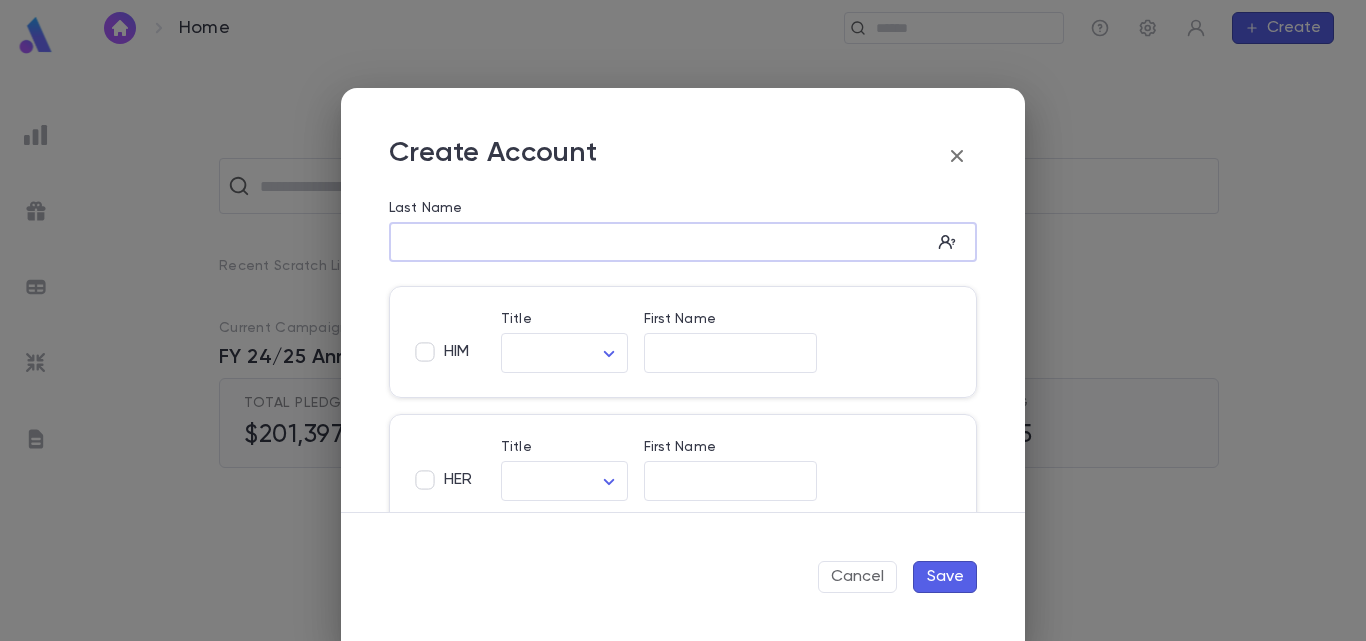 paste on "**********" 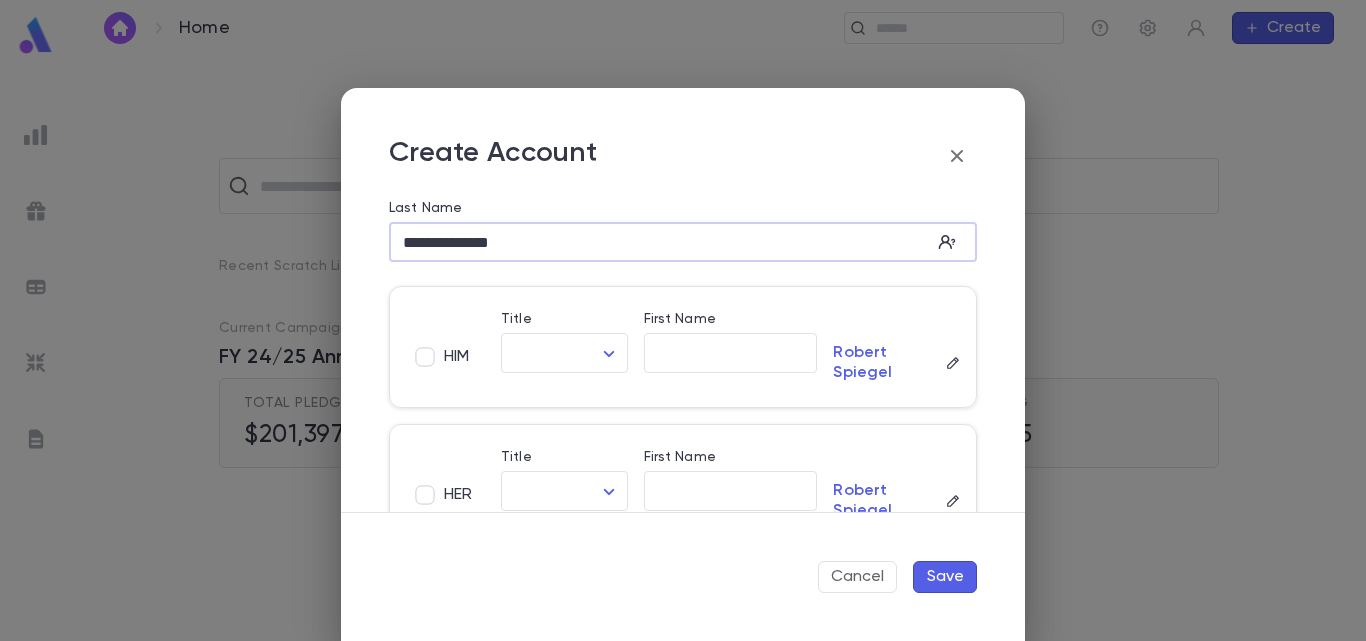 drag, startPoint x: 457, startPoint y: 248, endPoint x: 323, endPoint y: 280, distance: 137.76791 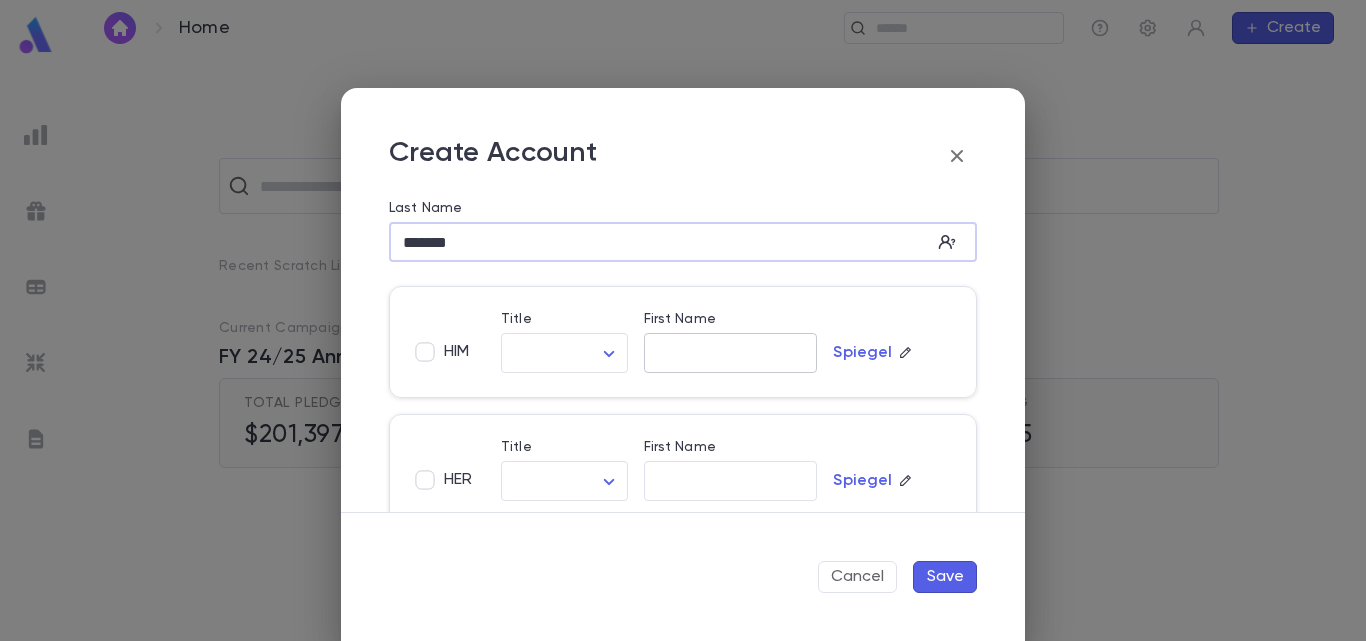 type on "*******" 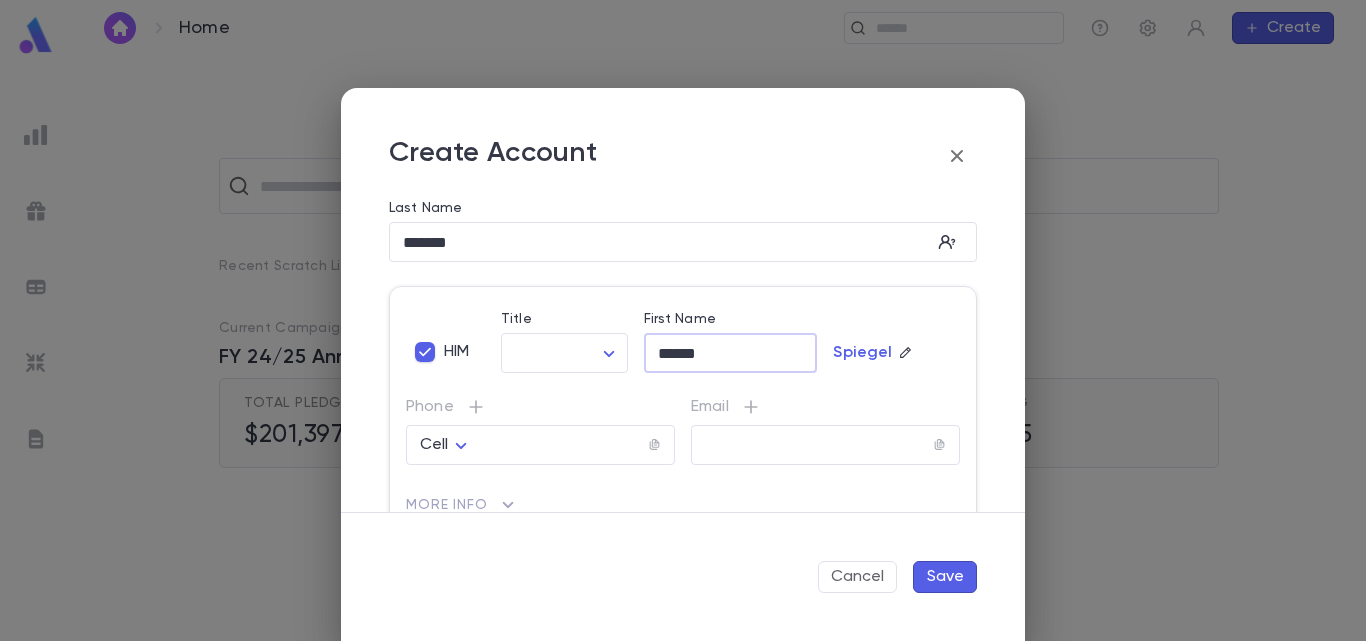 type on "******" 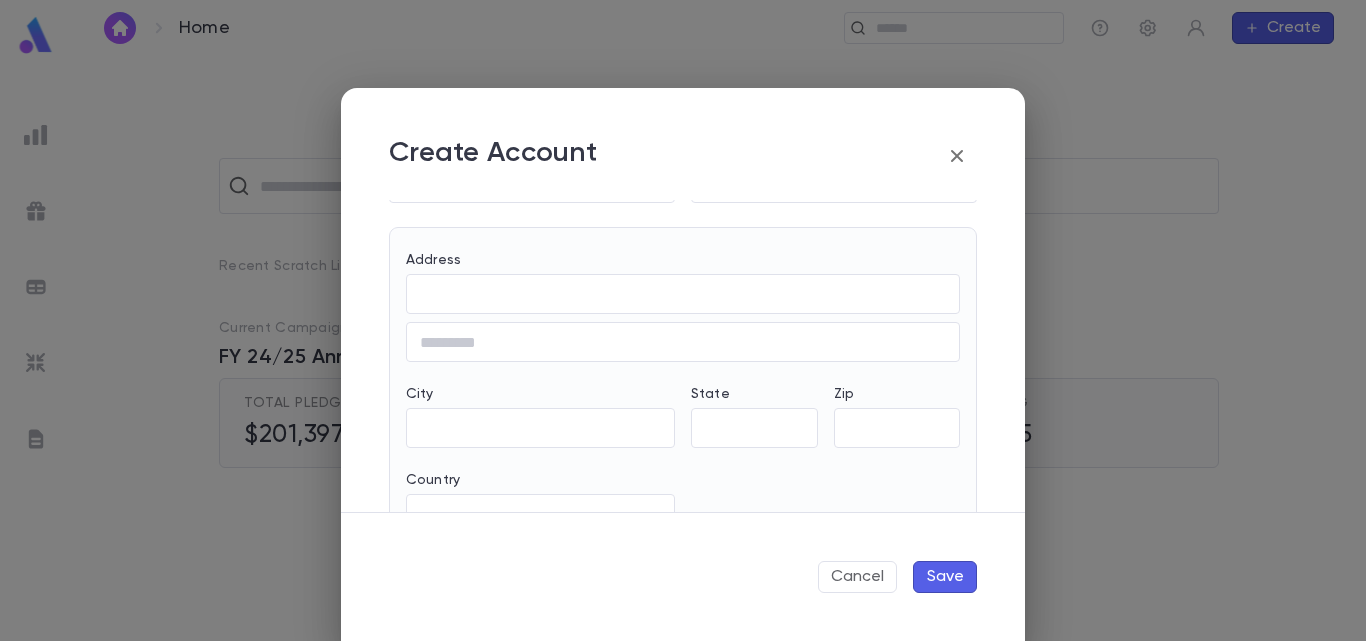 scroll, scrollTop: 613, scrollLeft: 0, axis: vertical 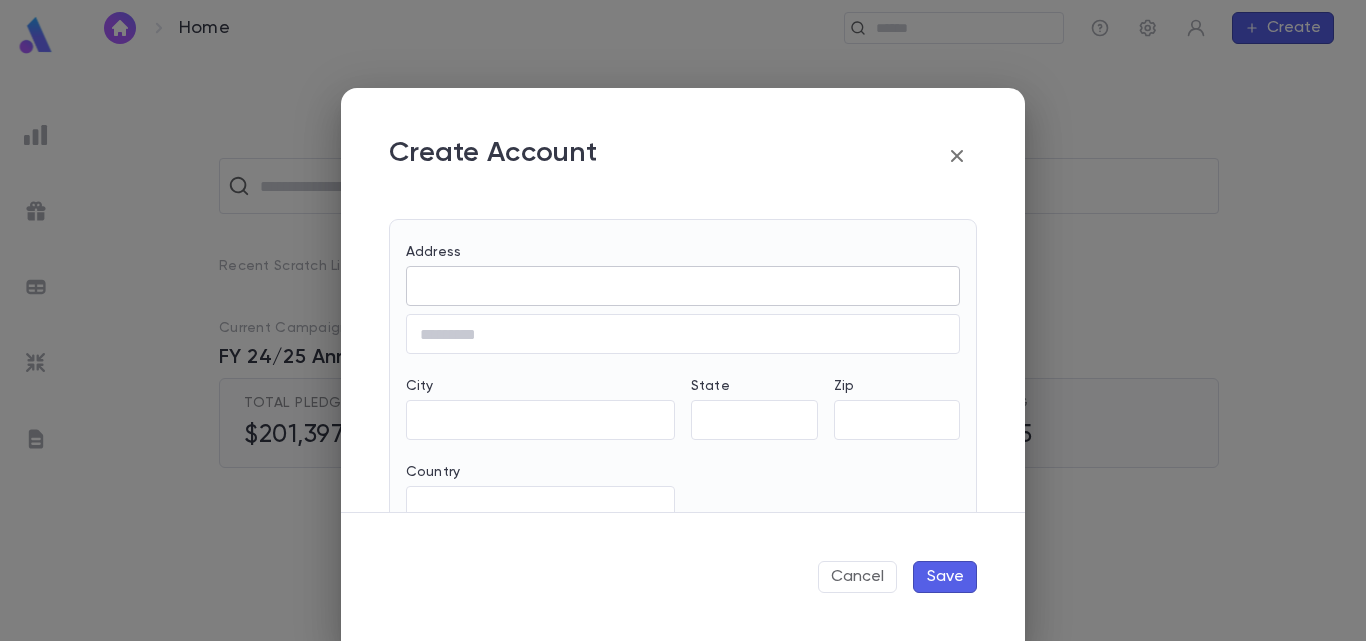 click on "​" at bounding box center [683, 286] 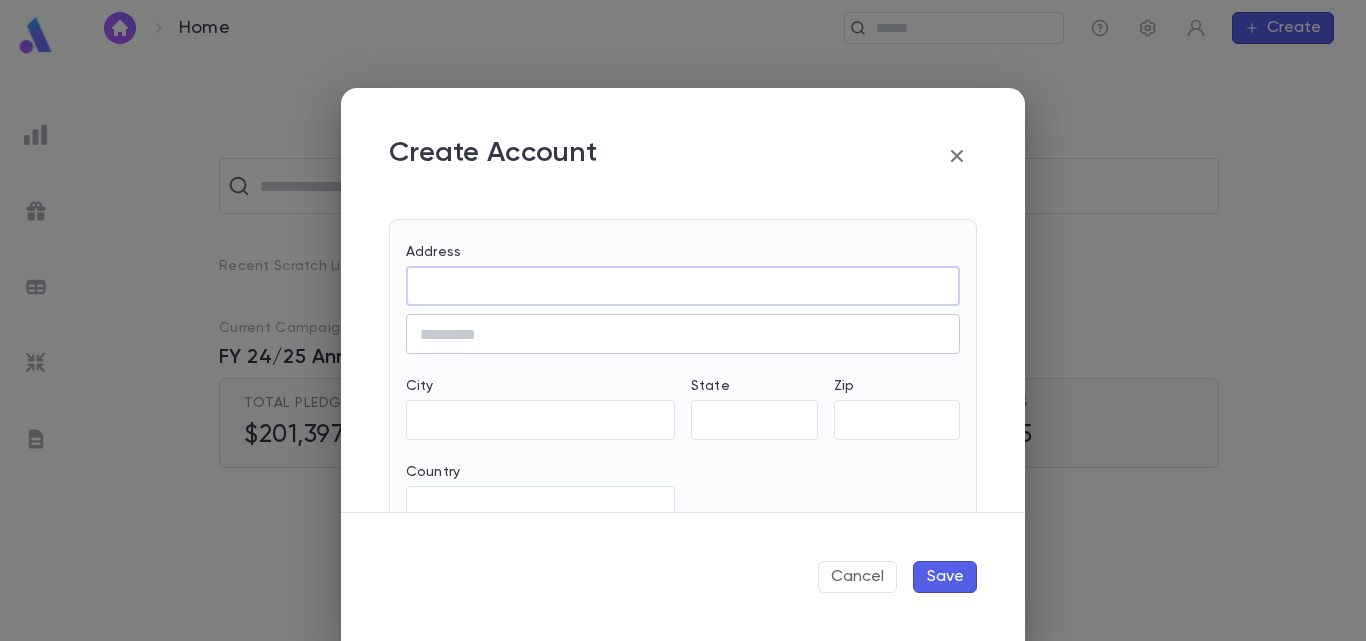 paste on "**********" 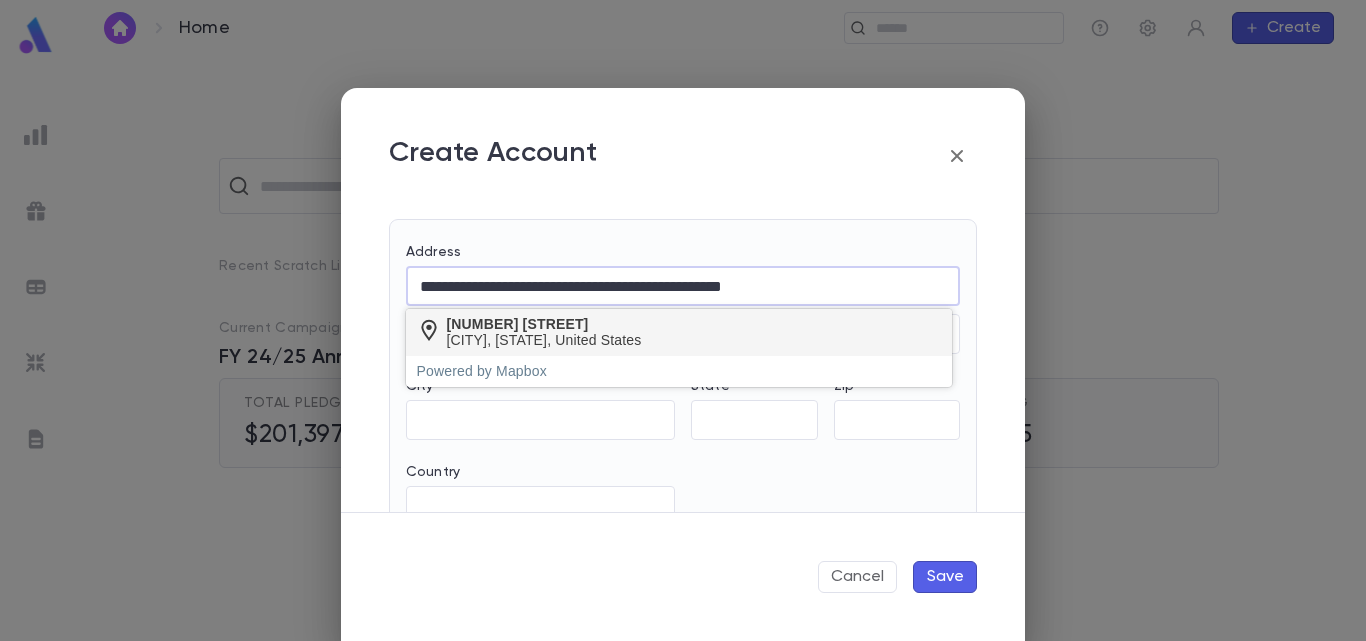 type on "**********" 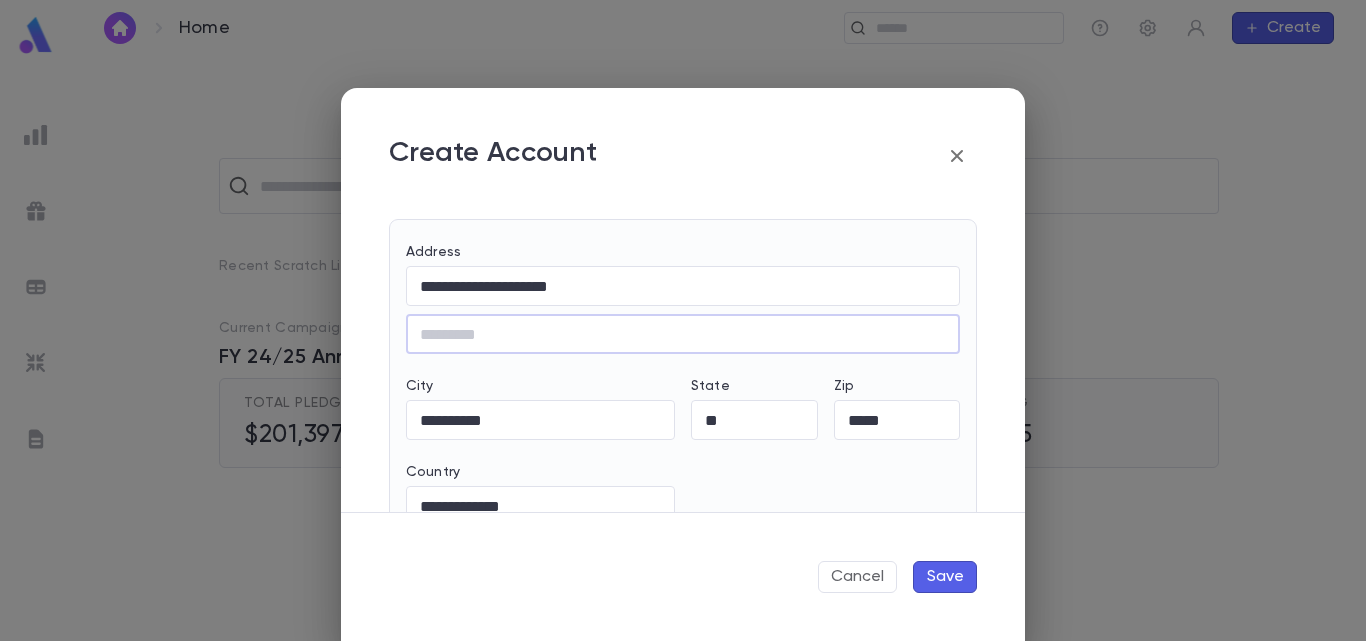 click on "Save" at bounding box center (945, 577) 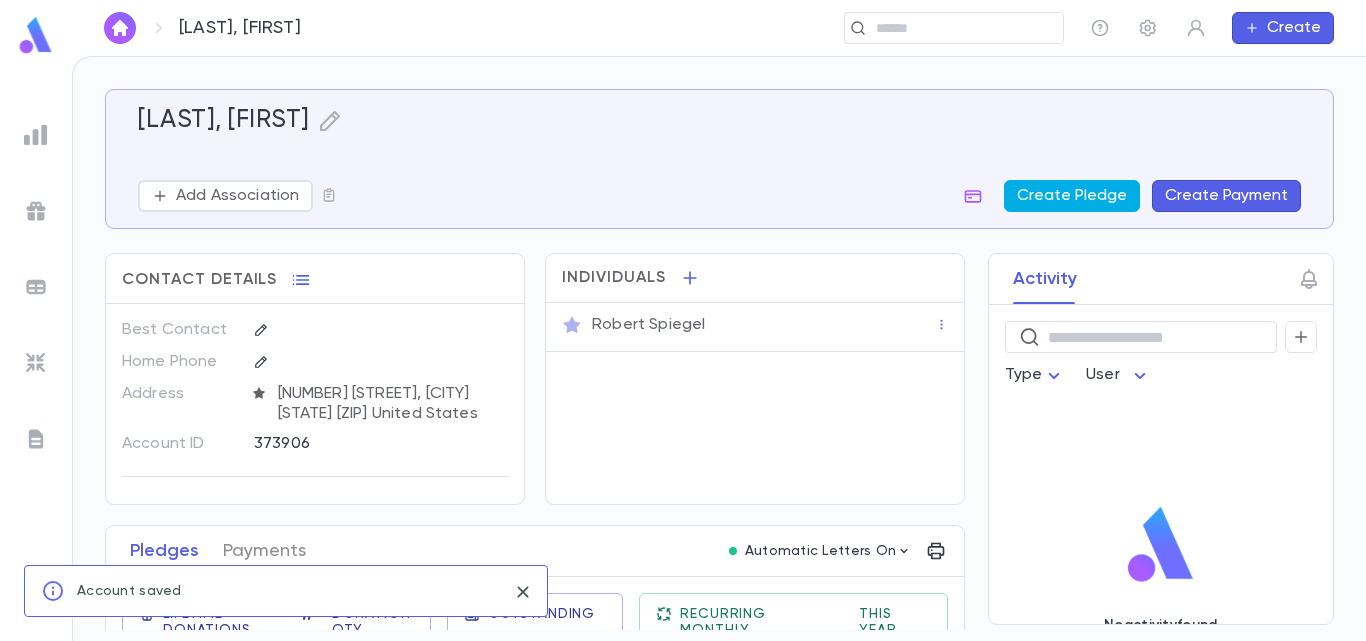 click on "Create Pledge" at bounding box center [1072, 196] 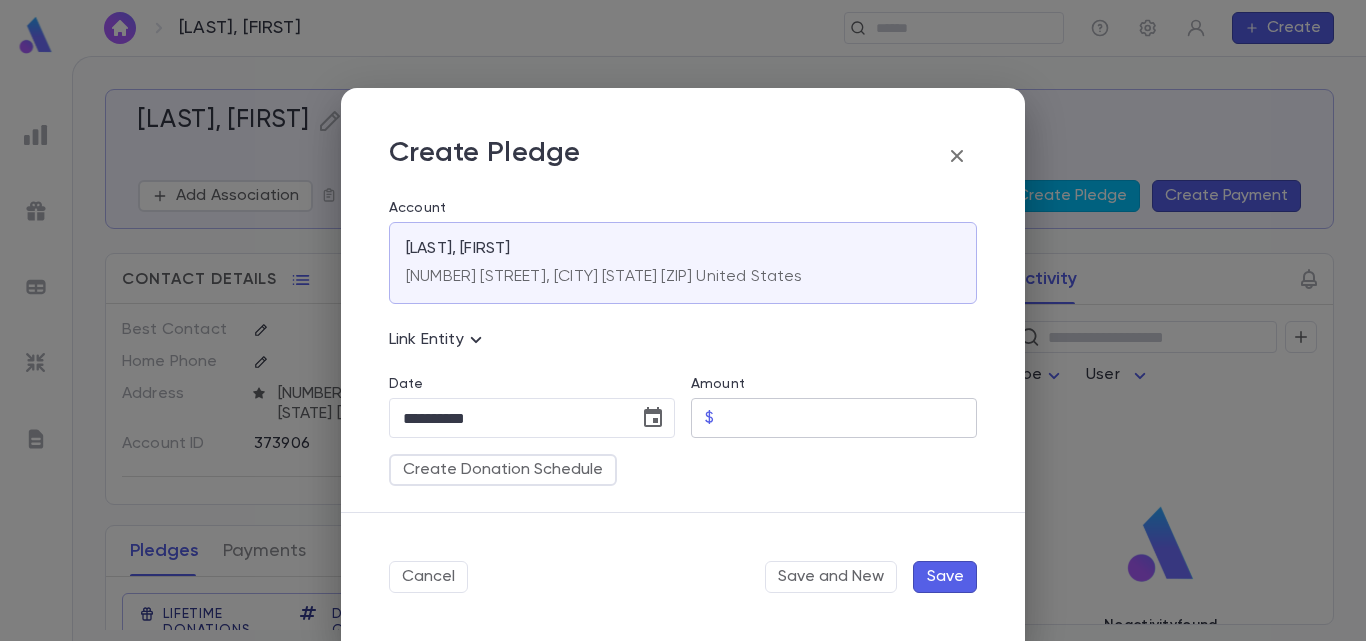 click on "Amount" at bounding box center (849, 418) 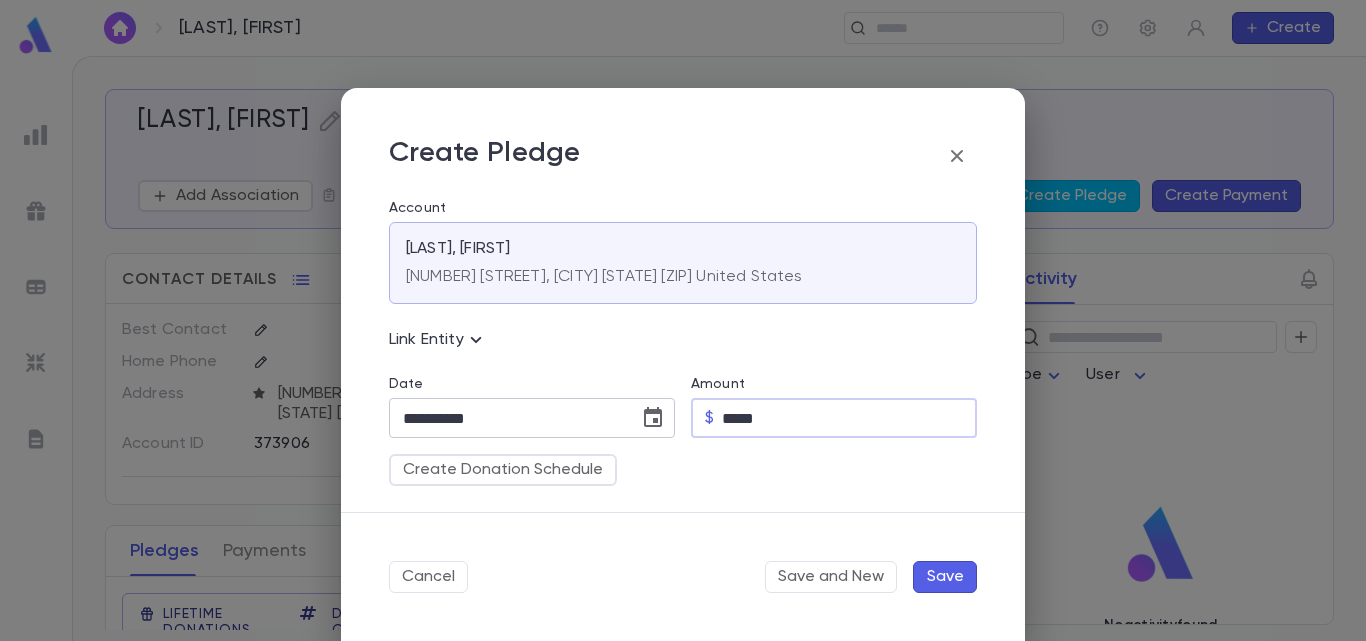 type on "*****" 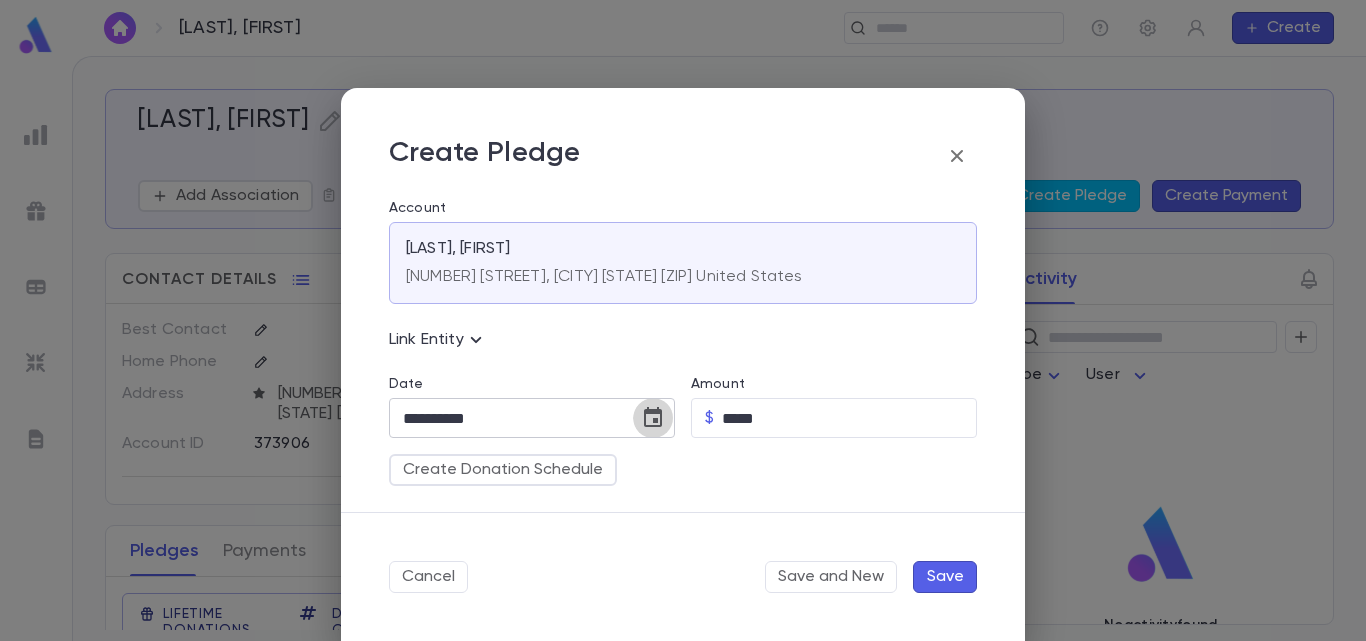 click at bounding box center [653, 418] 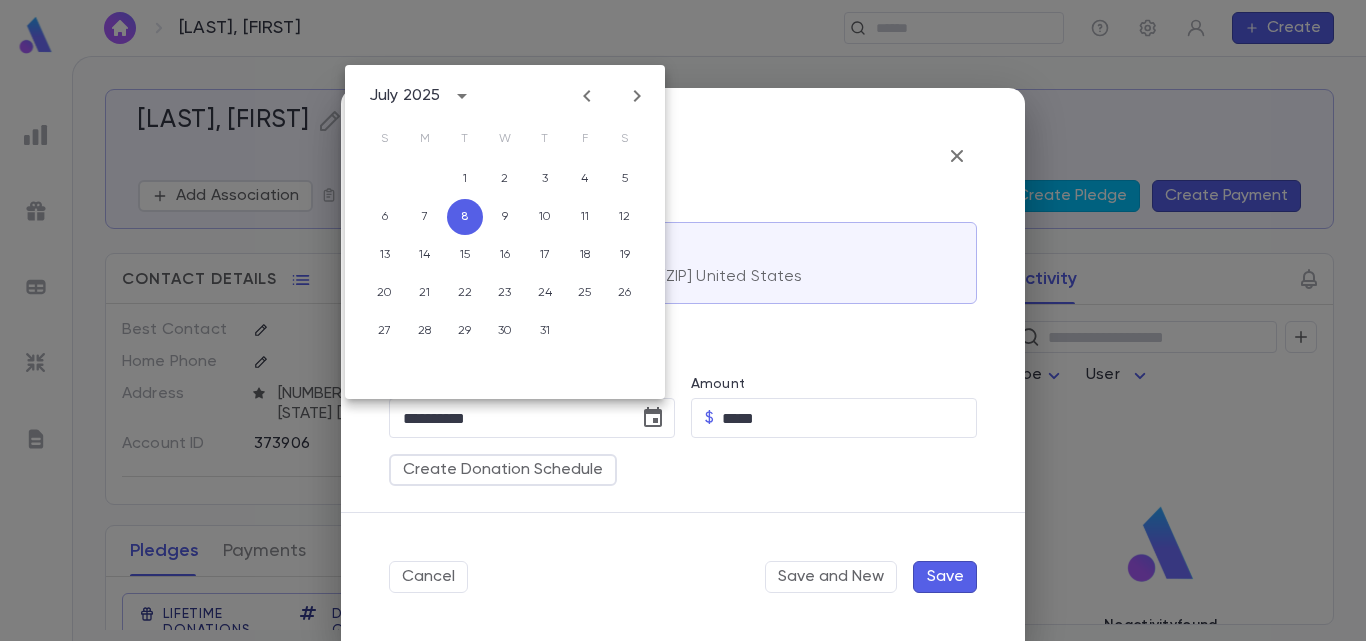 click at bounding box center [587, 96] 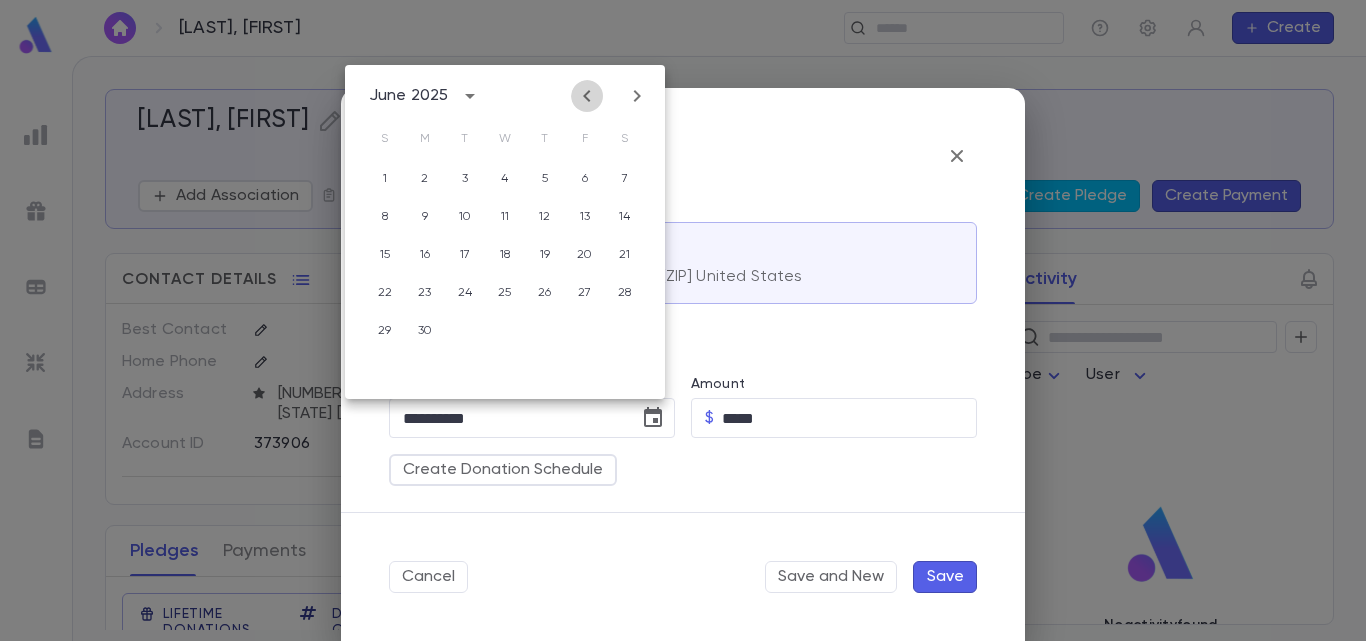click at bounding box center [587, 96] 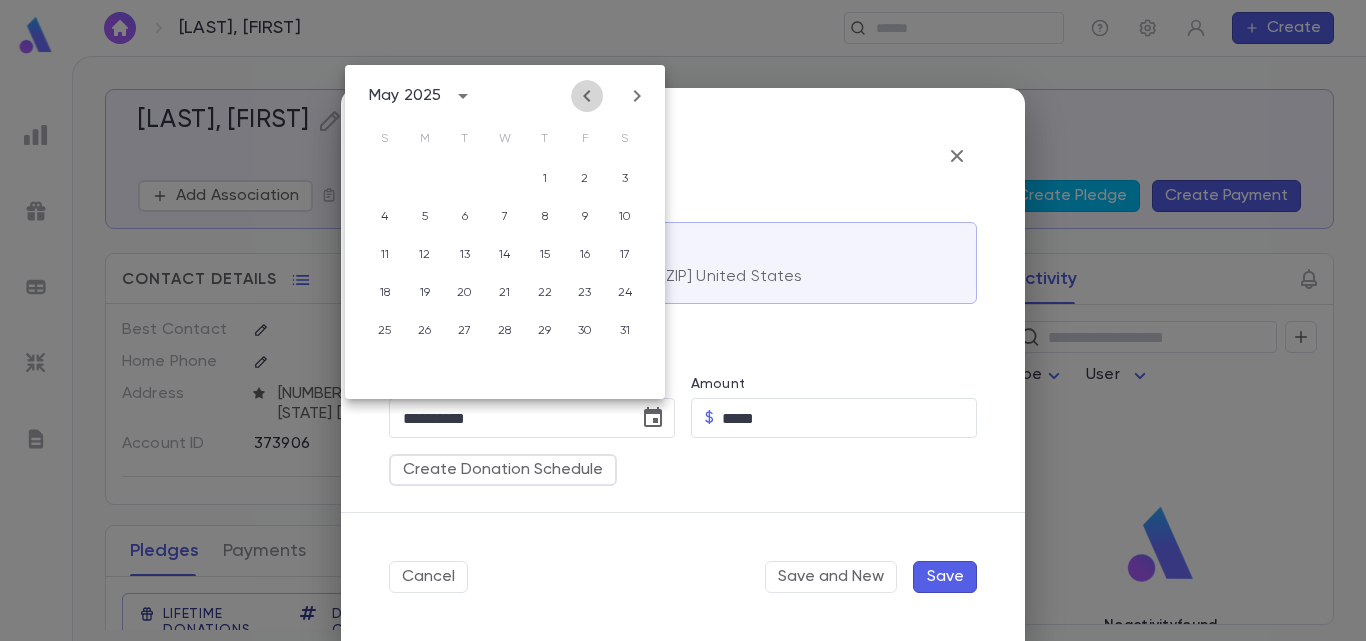 click at bounding box center [587, 96] 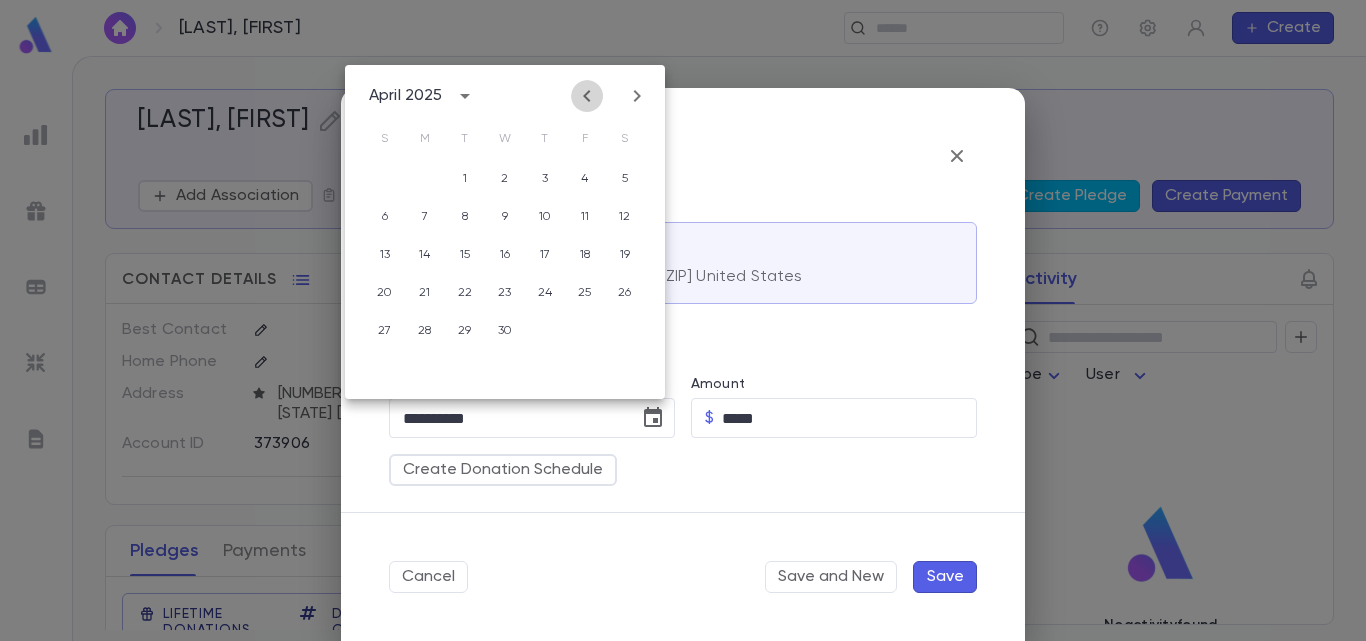 click at bounding box center [587, 96] 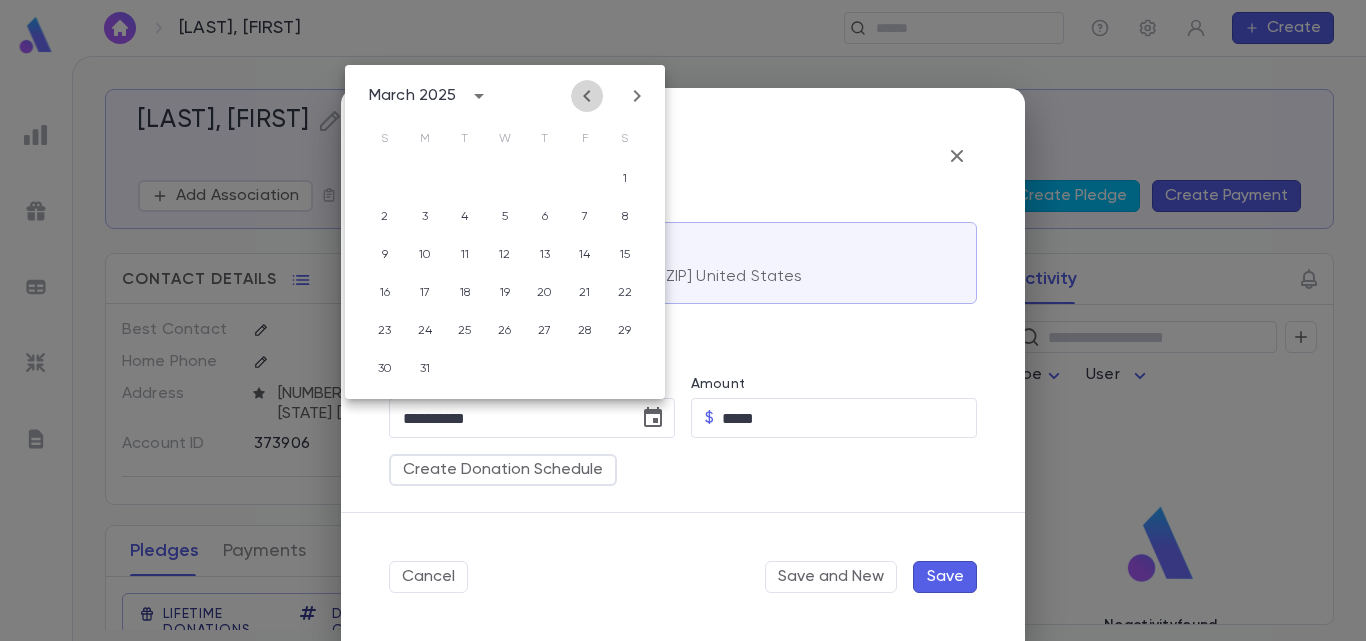 click at bounding box center (587, 96) 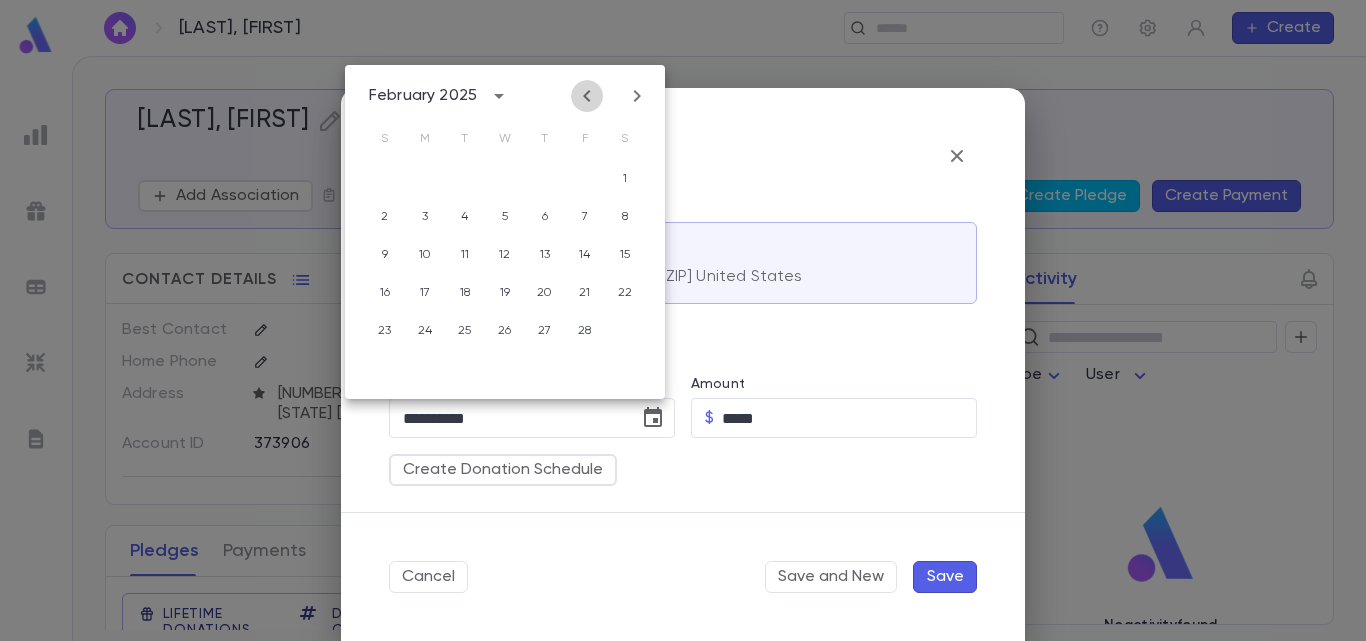 click at bounding box center [587, 96] 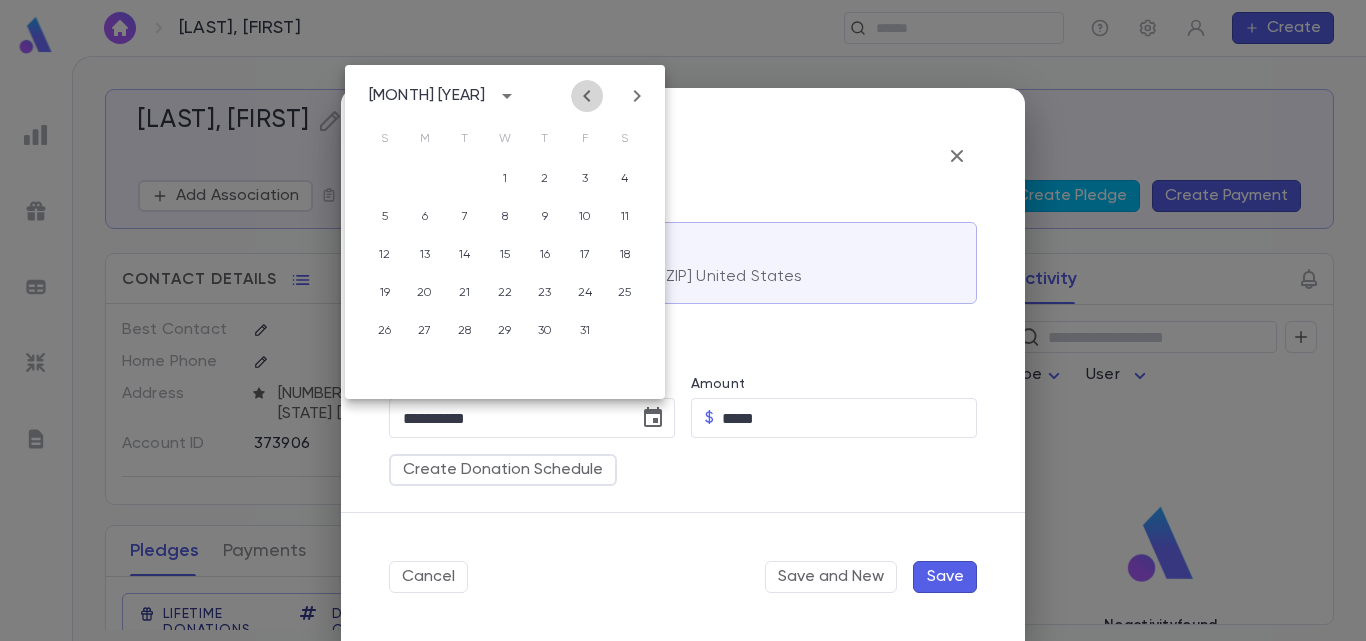click at bounding box center (587, 96) 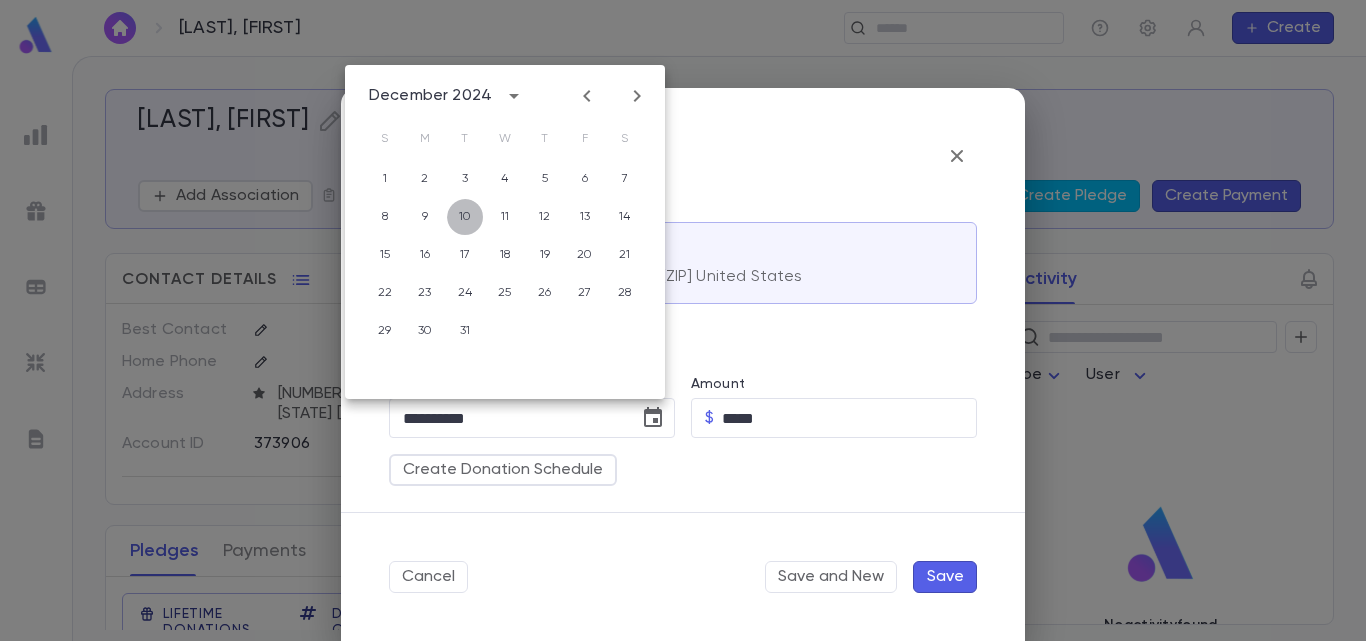 click on "10" at bounding box center [465, 179] 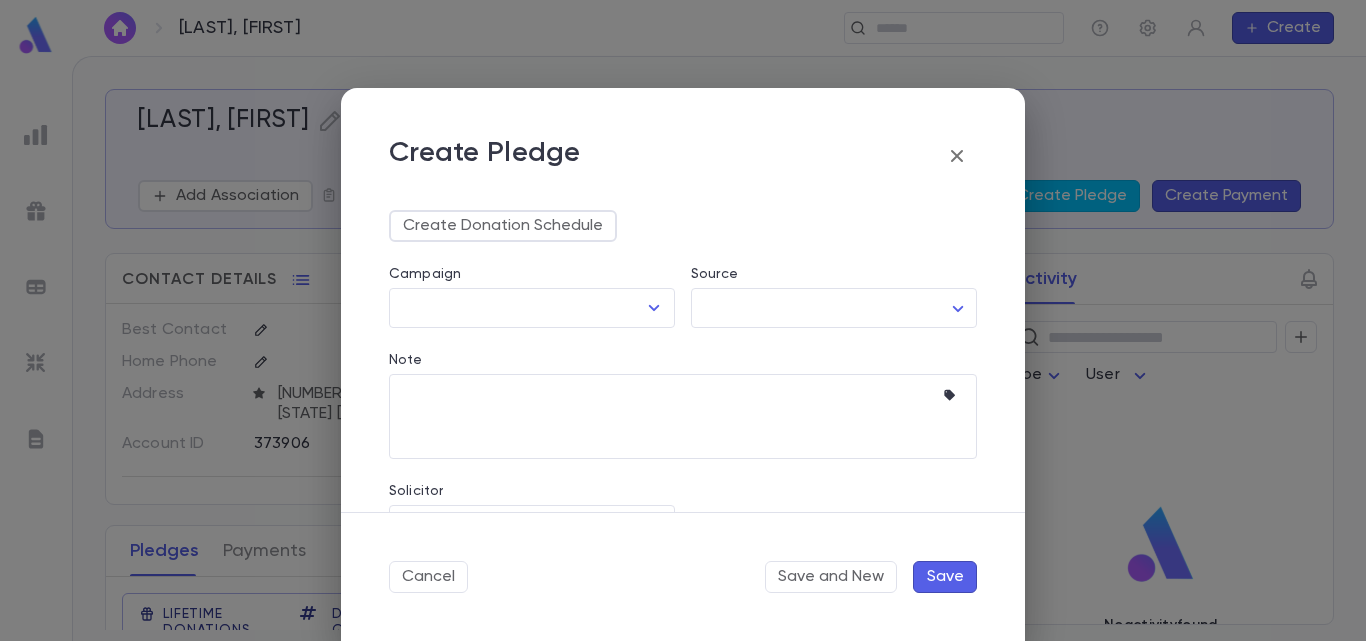 scroll, scrollTop: 254, scrollLeft: 0, axis: vertical 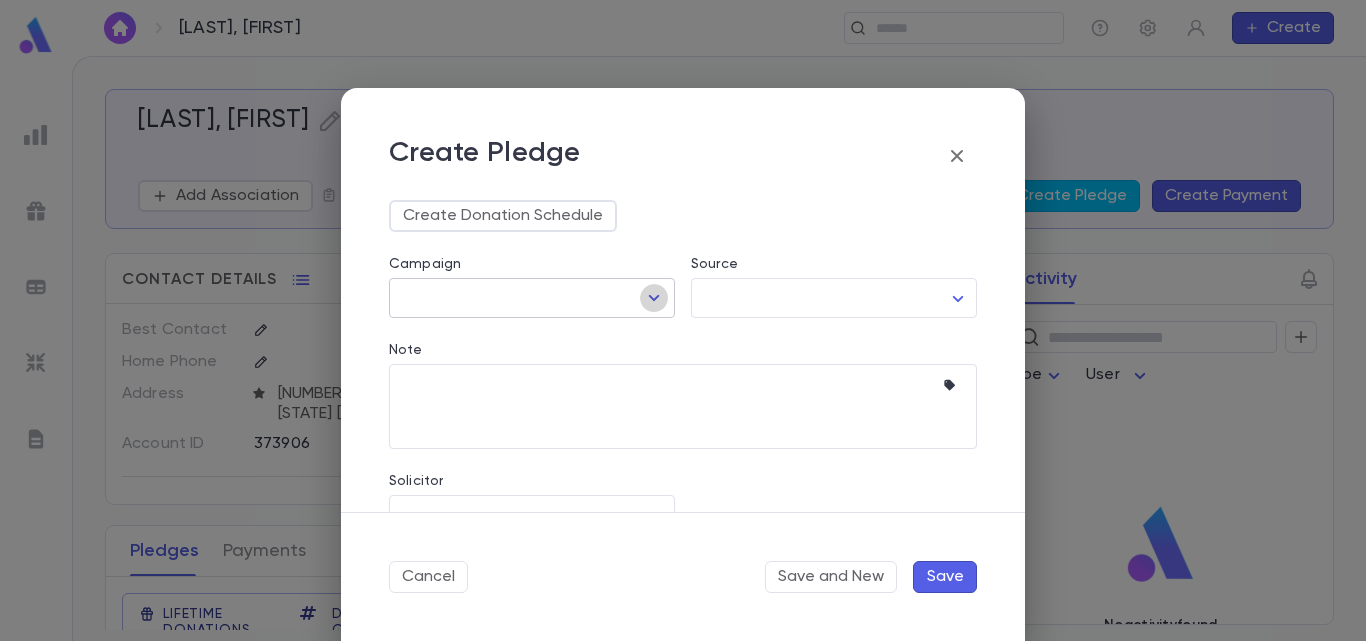 click at bounding box center (654, 298) 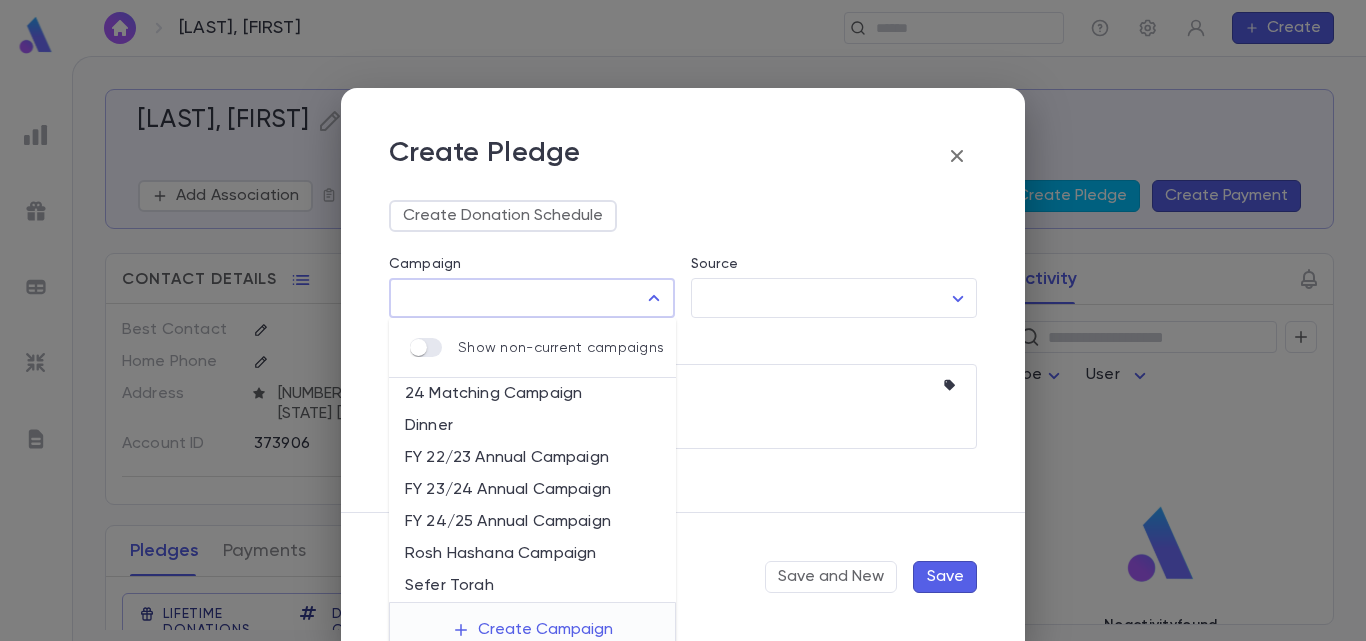 click on "FY 24/25 Annual Campaign" at bounding box center (532, 522) 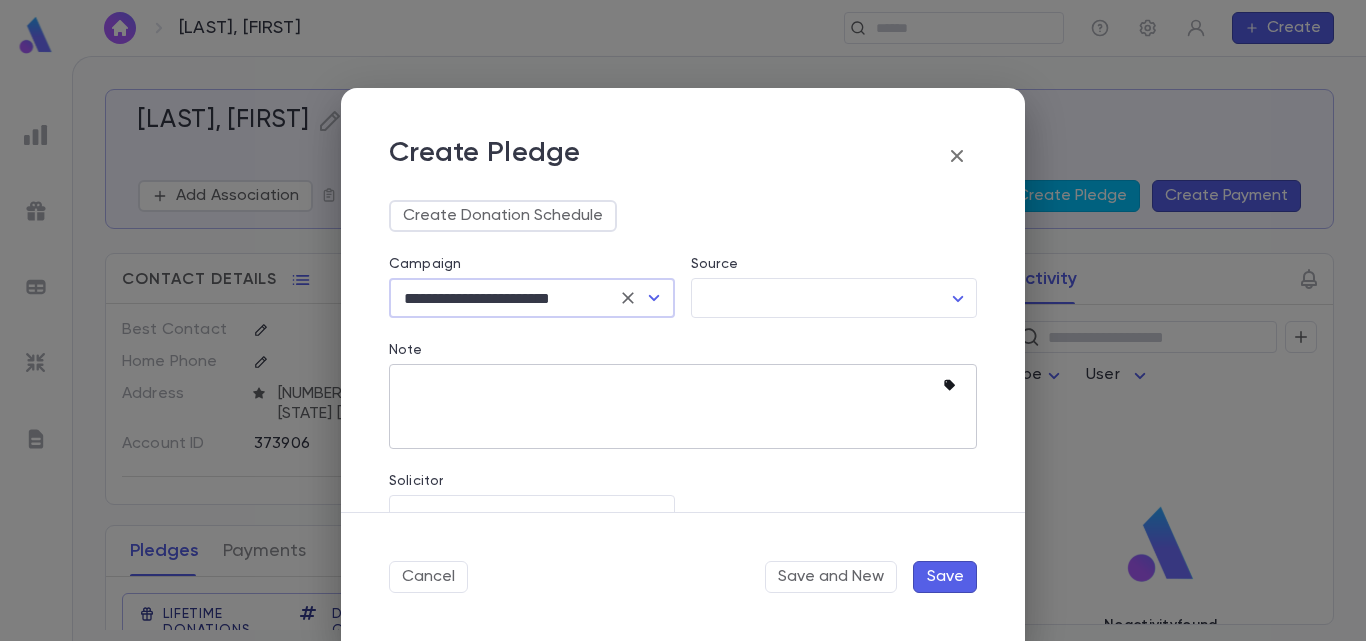 click at bounding box center (949, 385) 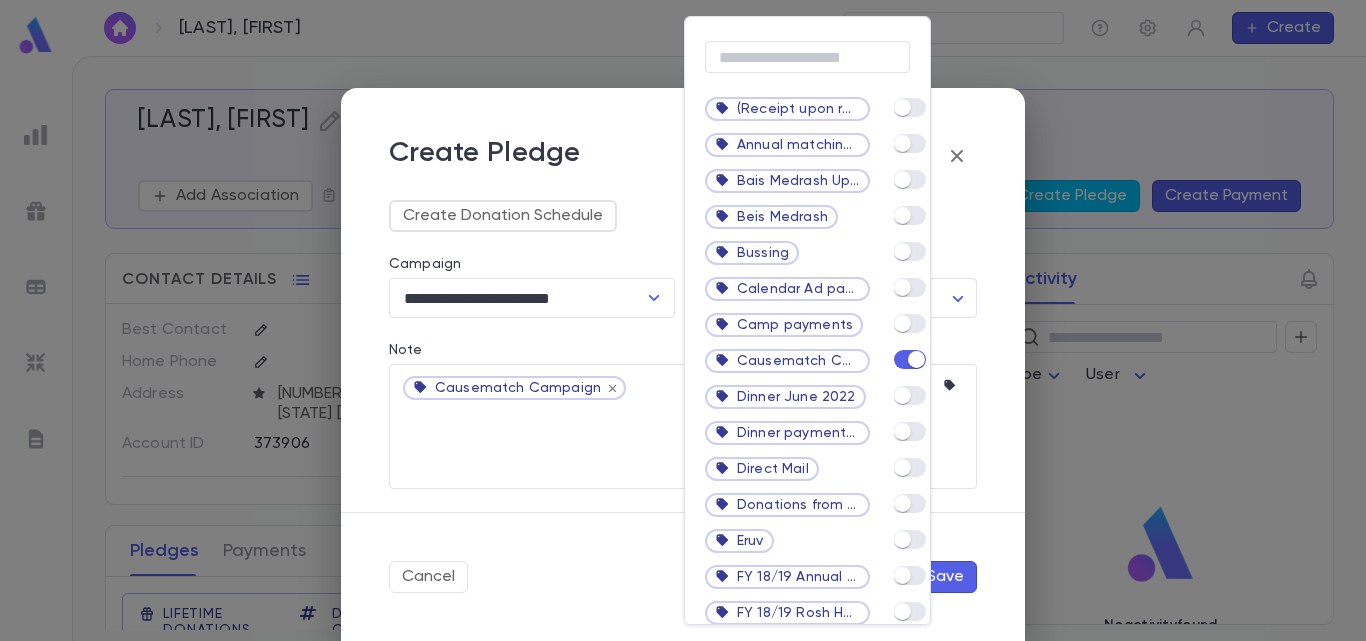 click at bounding box center [683, 320] 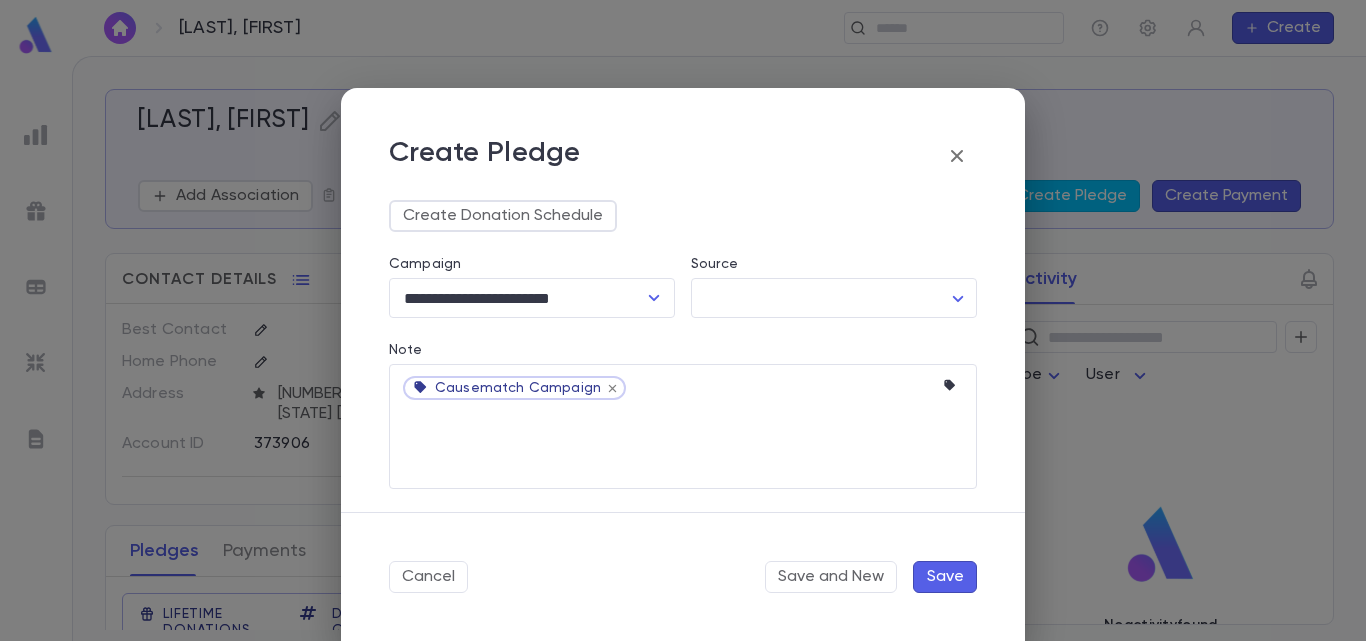 click on "Save" at bounding box center (945, 577) 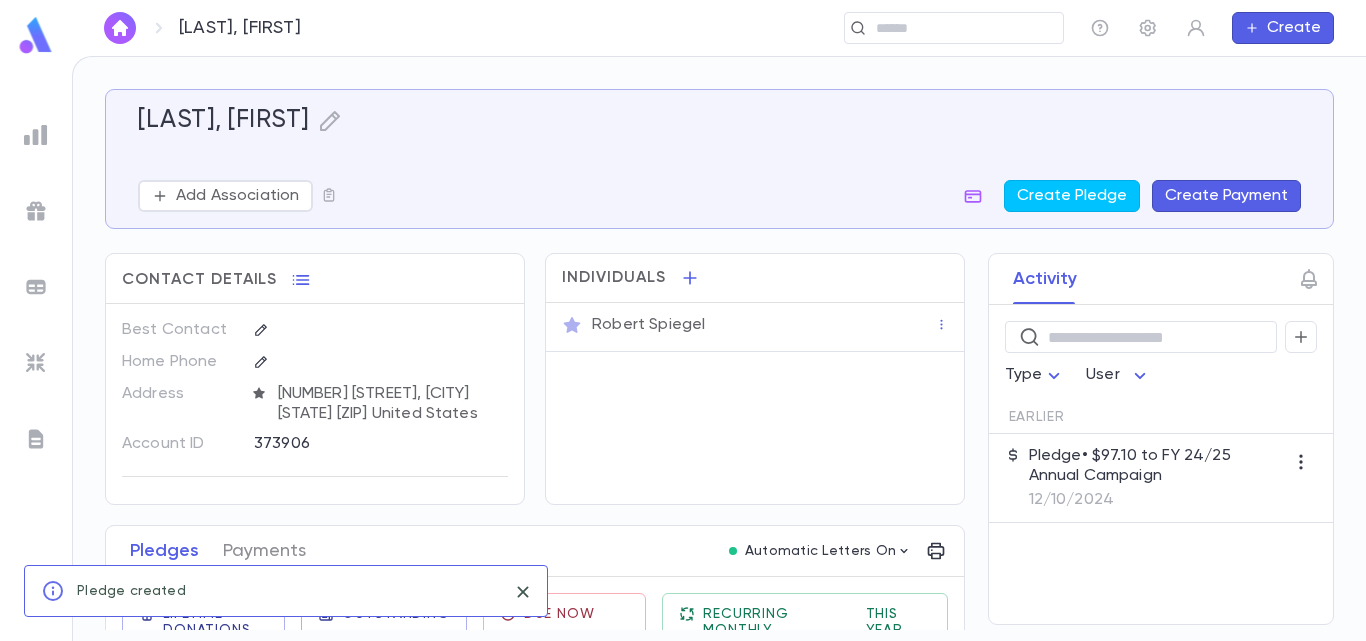 click at bounding box center [120, 28] 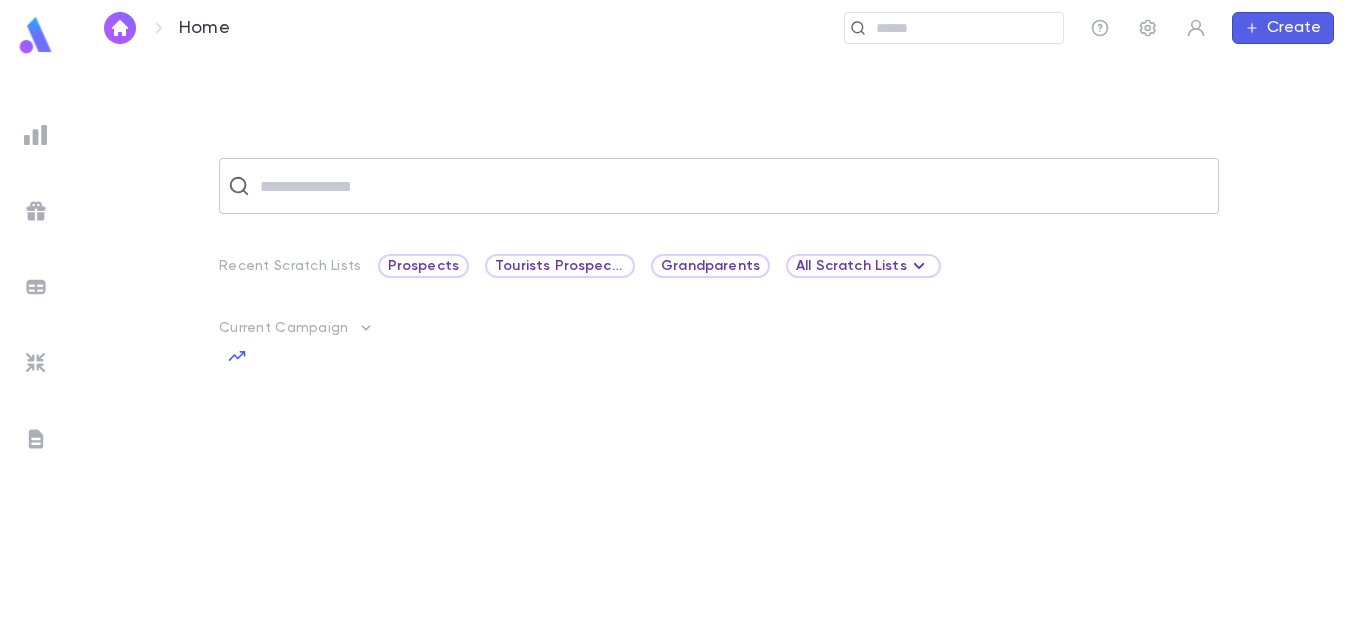 click at bounding box center (732, 186) 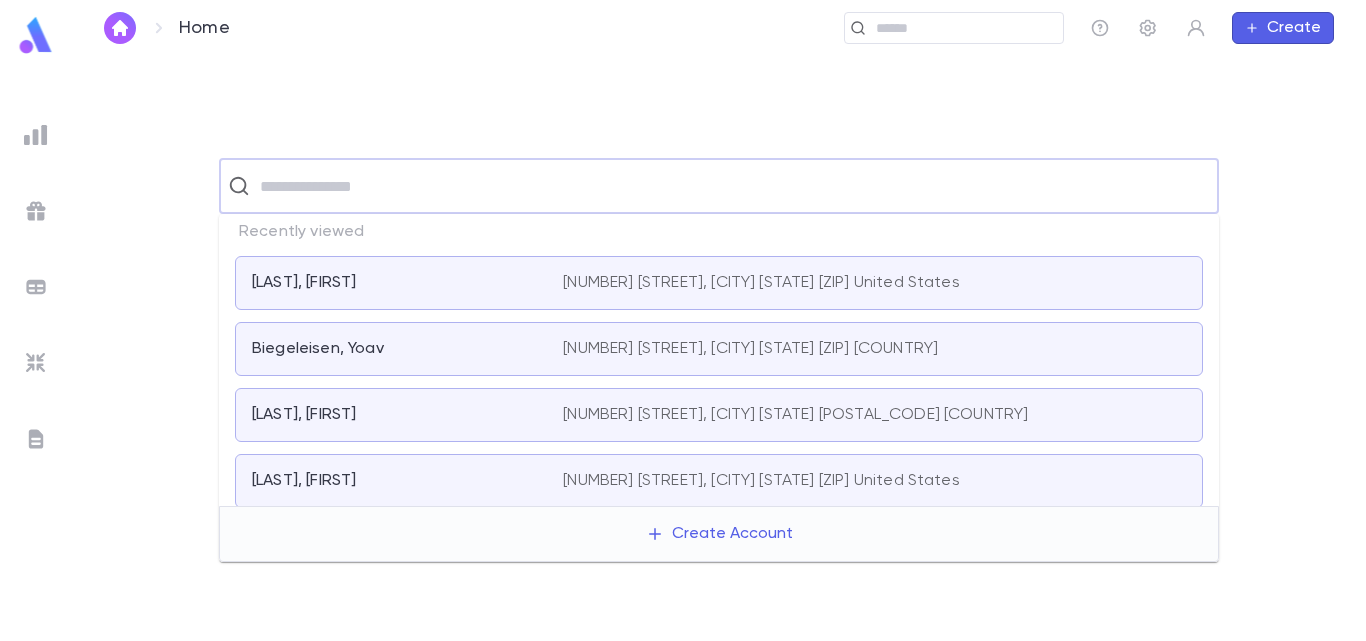 paste on "**********" 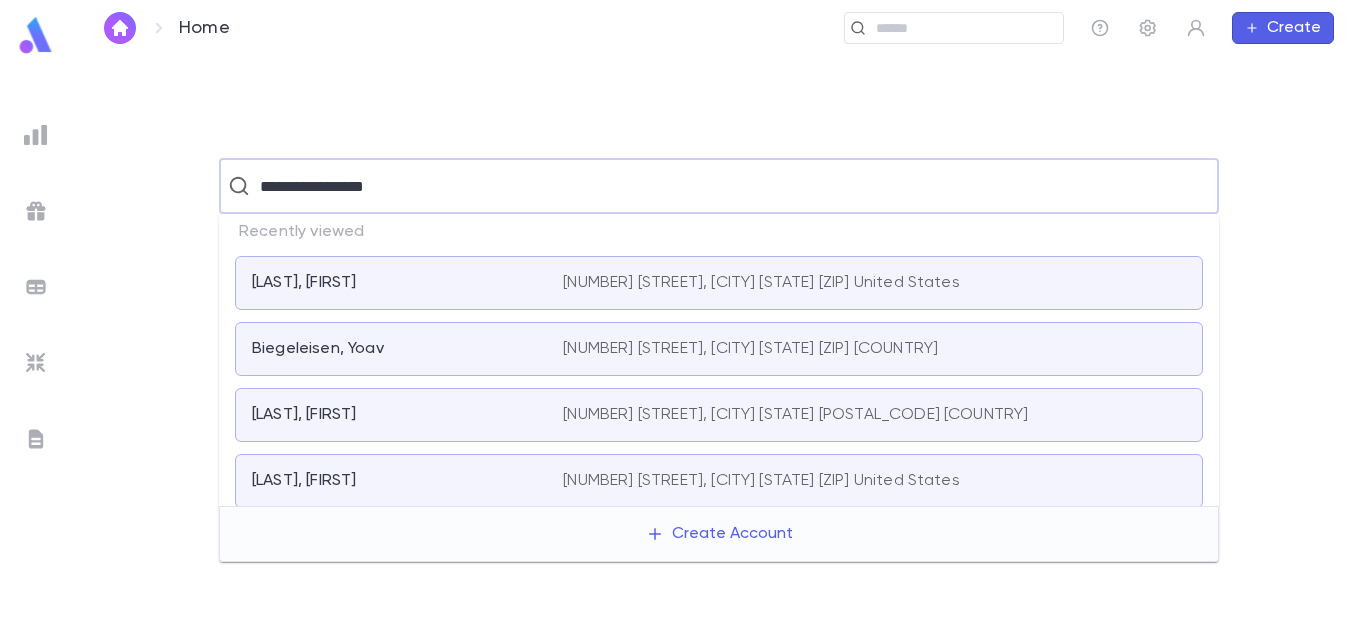 type on "**********" 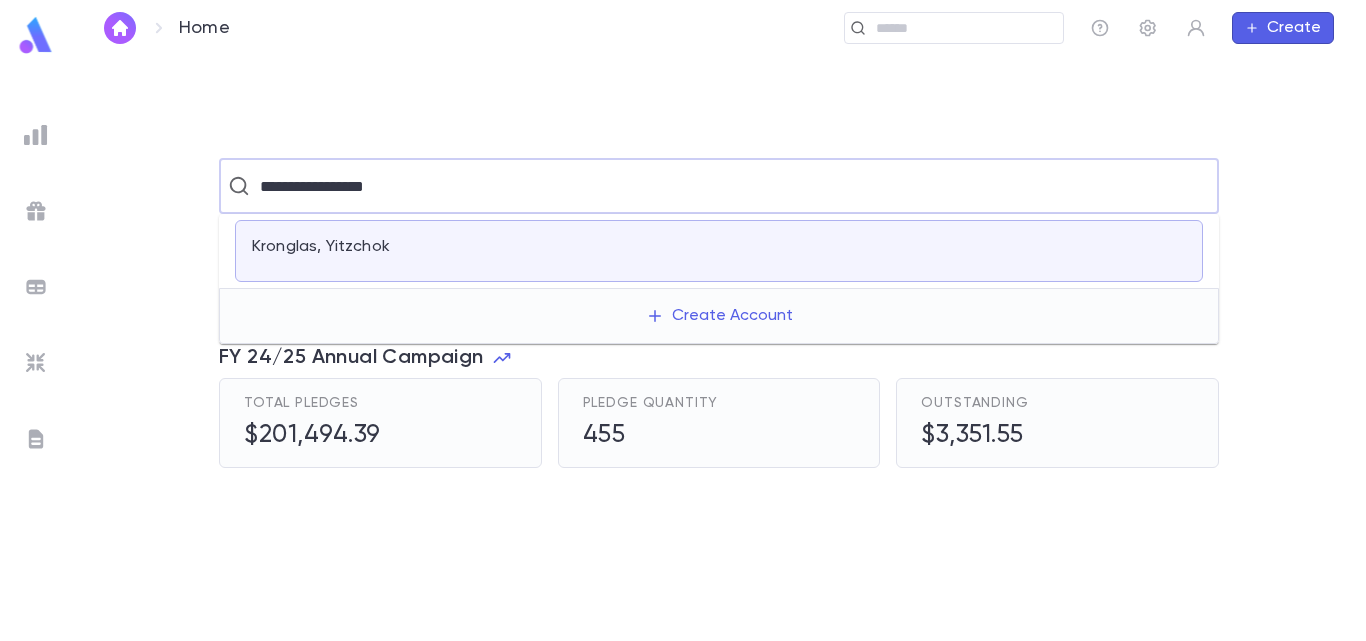 click on "Kronglas, Yitzchok" at bounding box center [395, 247] 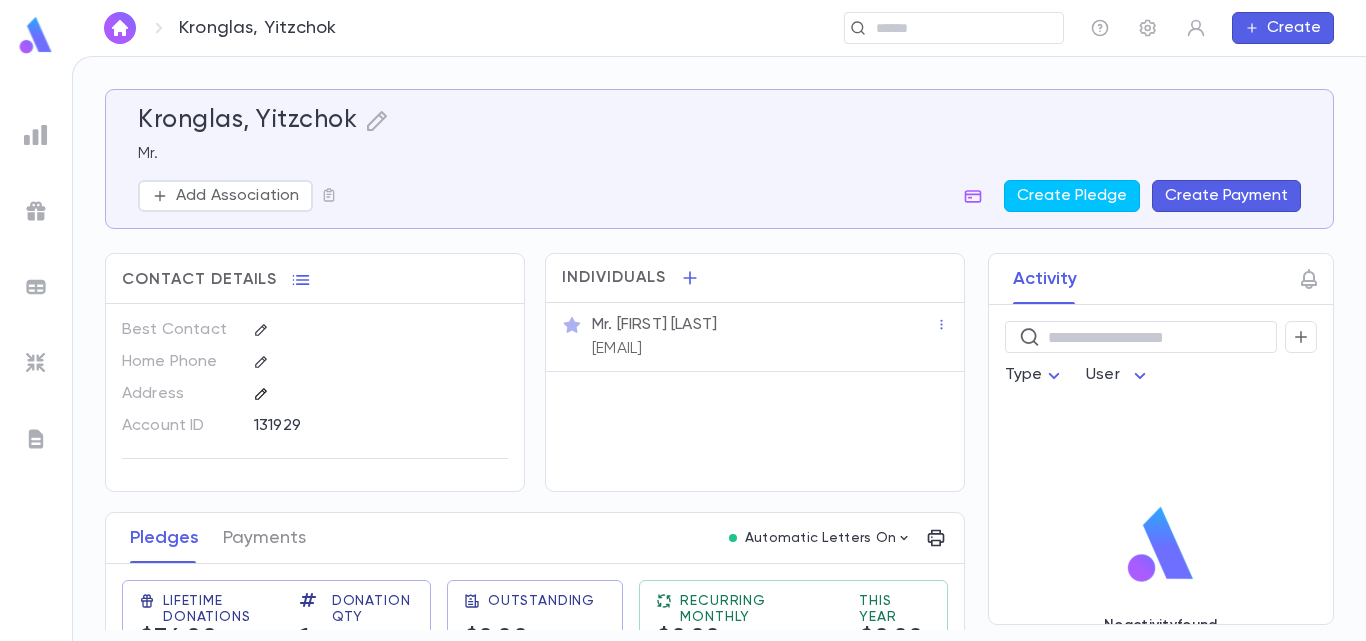 click at bounding box center [260, 393] 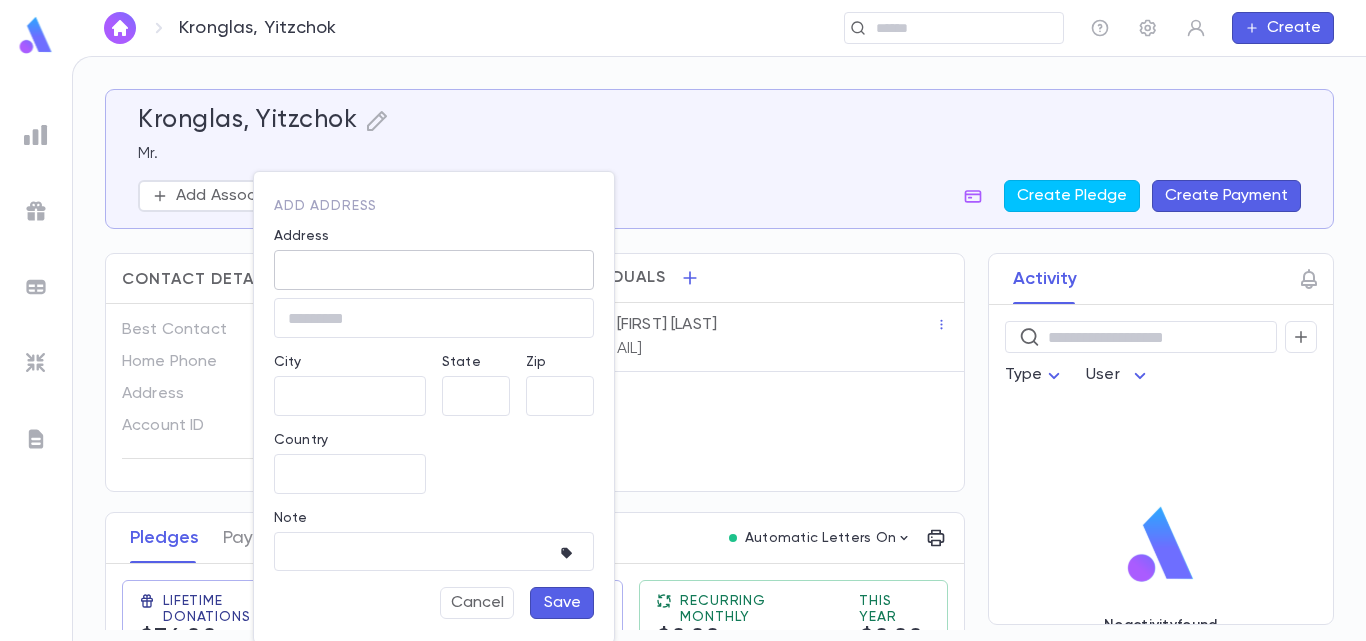 click on "​" at bounding box center [434, 270] 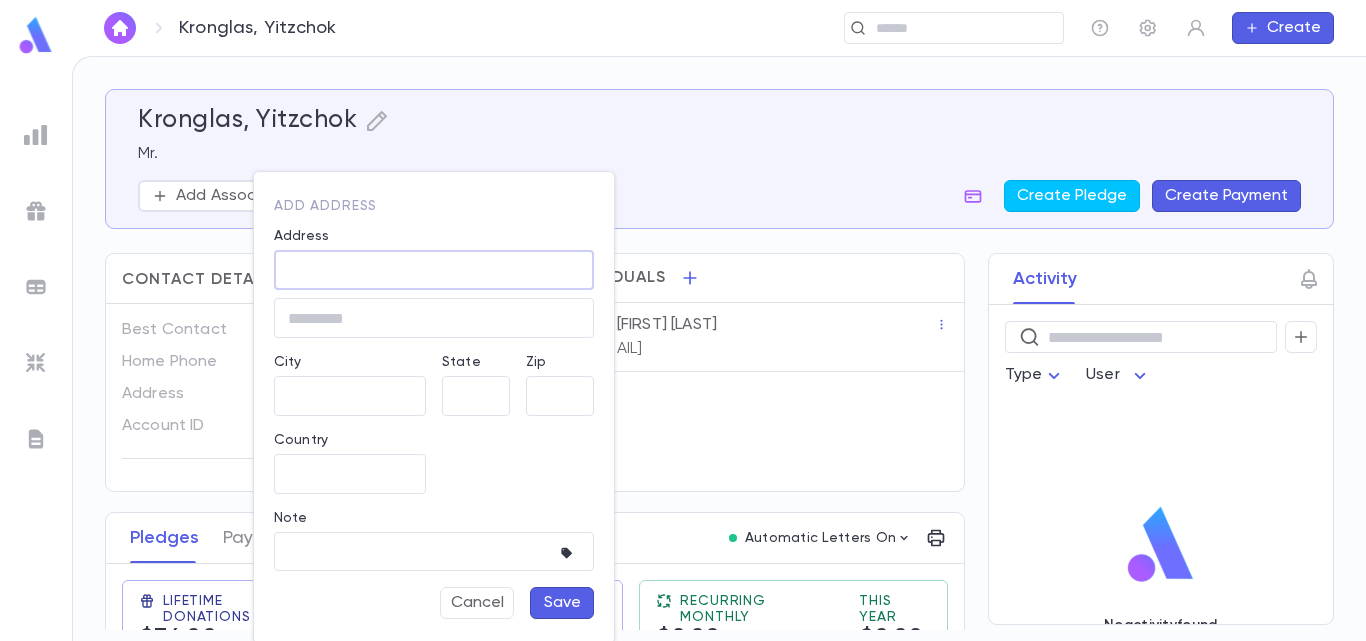 paste on "**********" 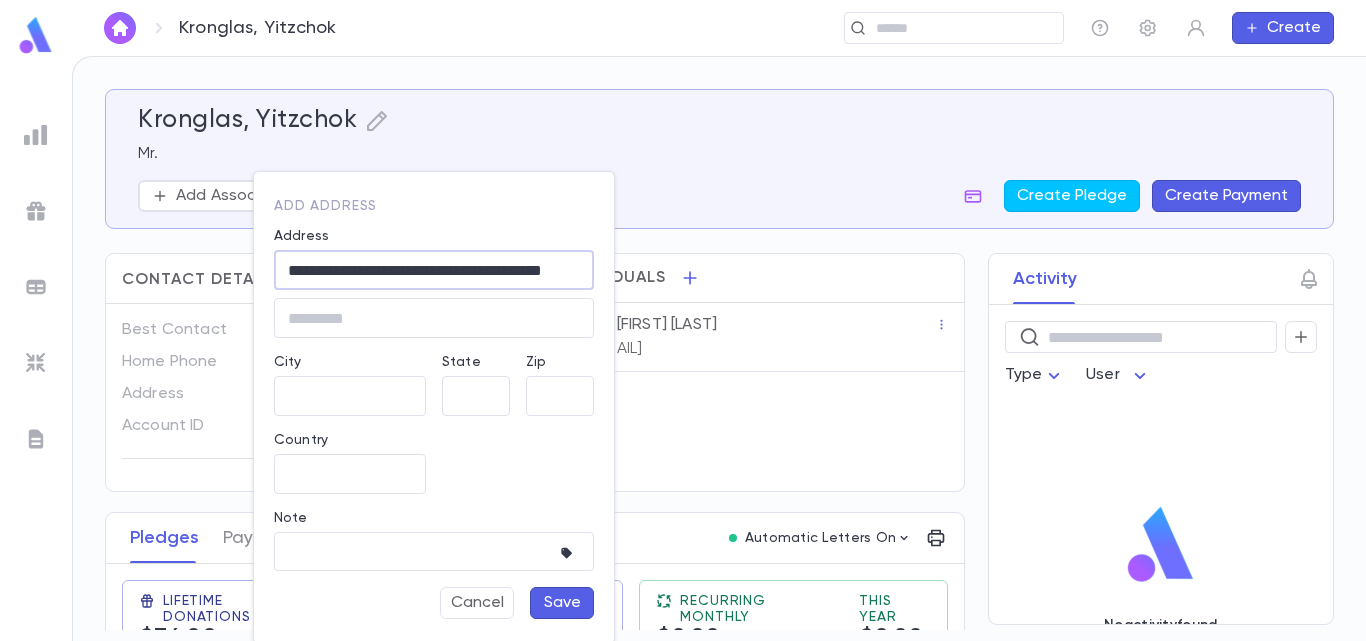 scroll, scrollTop: 0, scrollLeft: 38, axis: horizontal 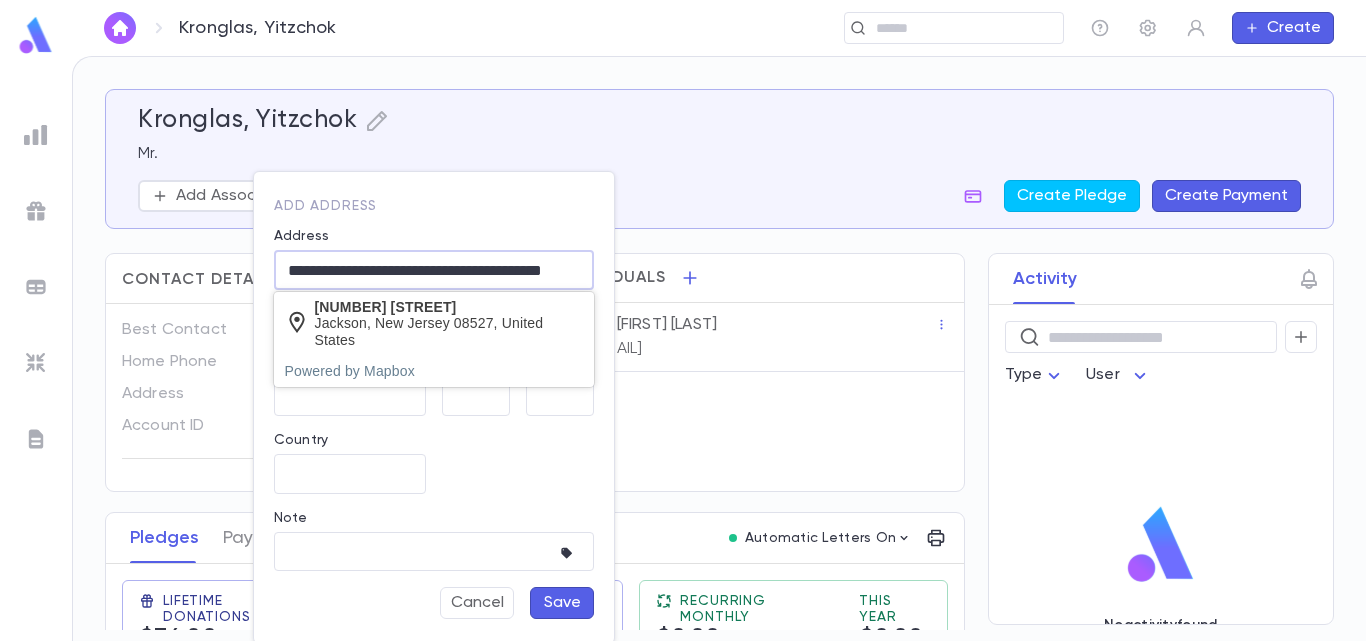 type on "**********" 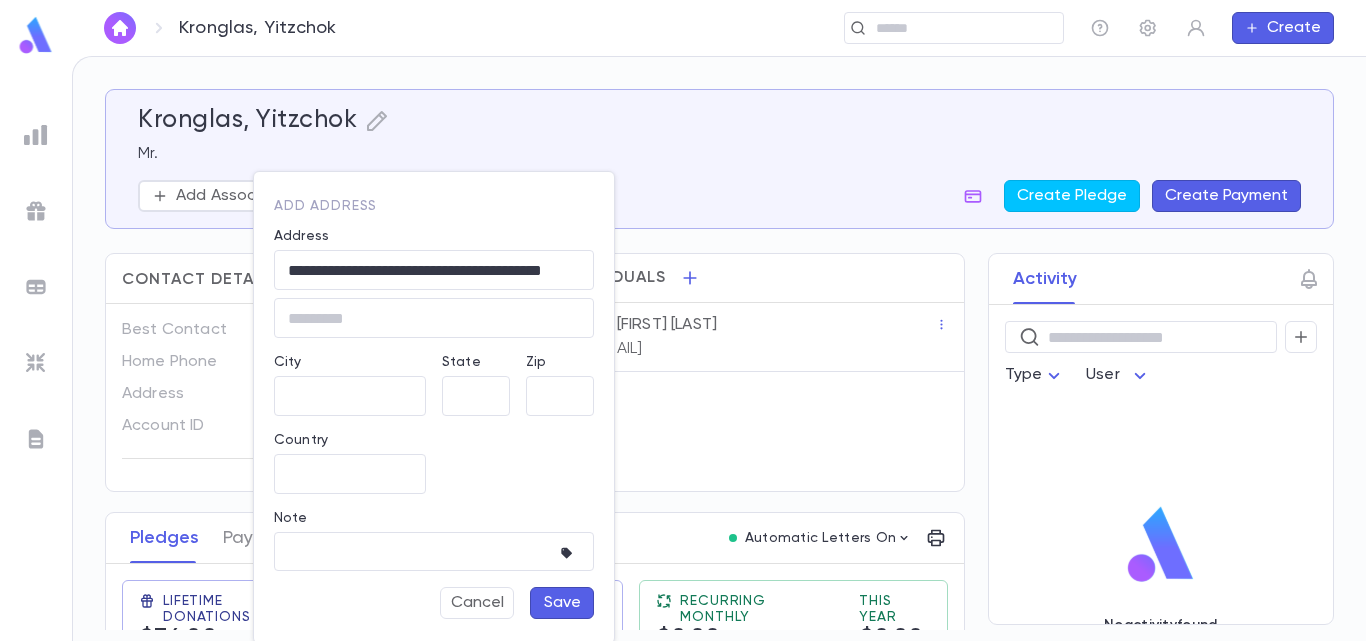 scroll, scrollTop: 0, scrollLeft: 0, axis: both 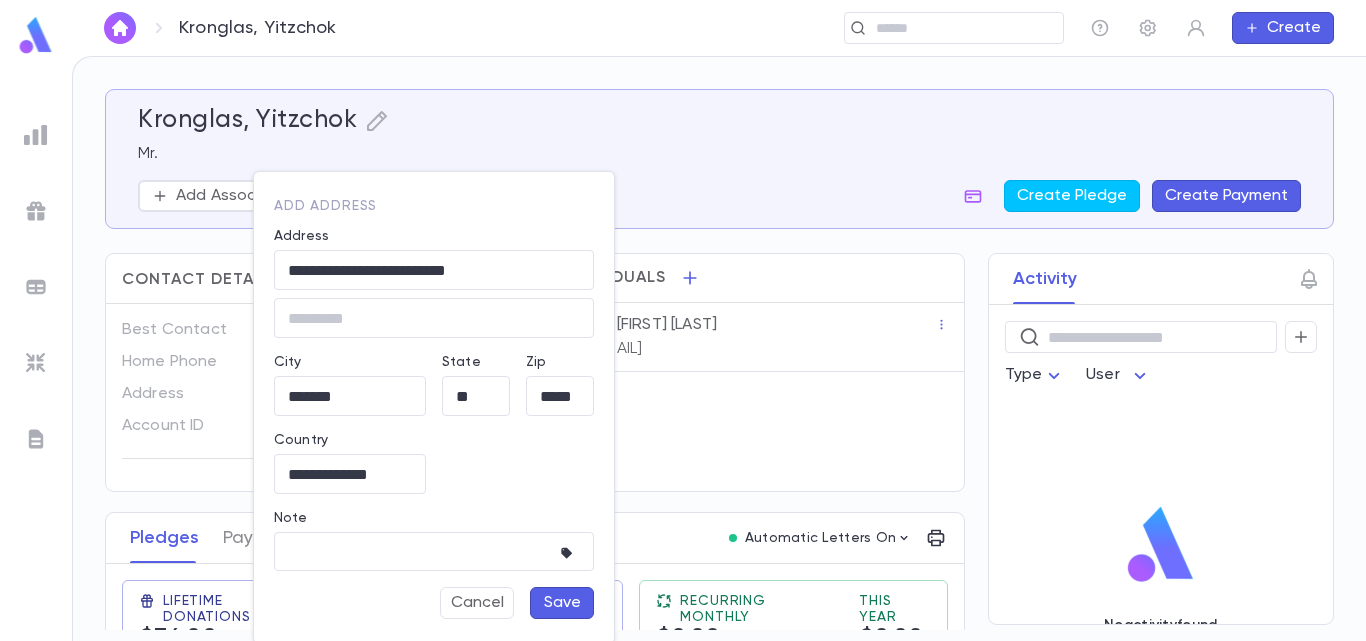 click on "Save" at bounding box center [562, 603] 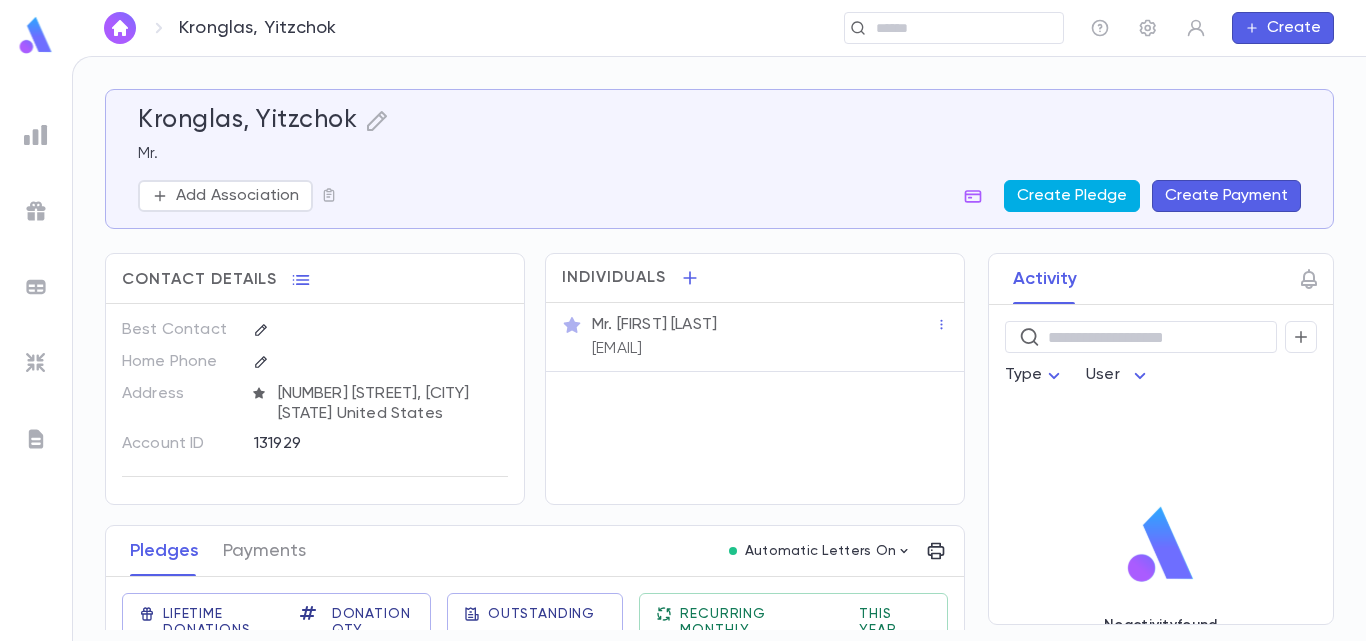 click on "Create Pledge" at bounding box center (1072, 196) 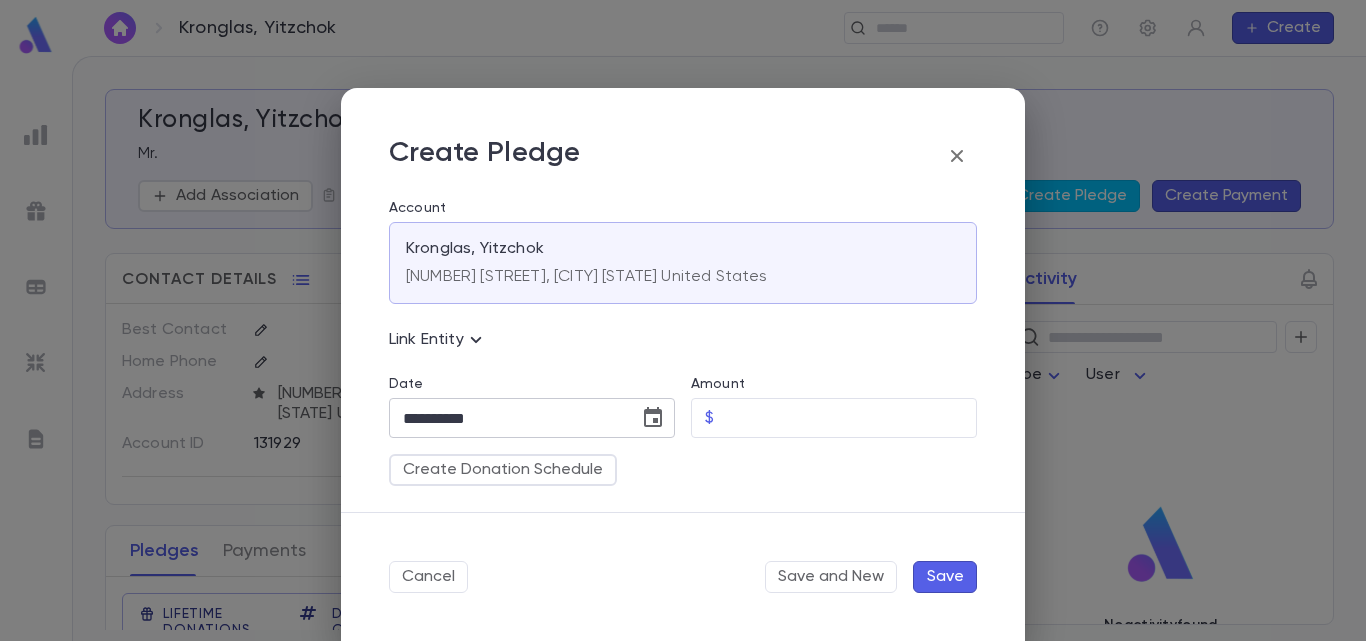 click at bounding box center (653, 417) 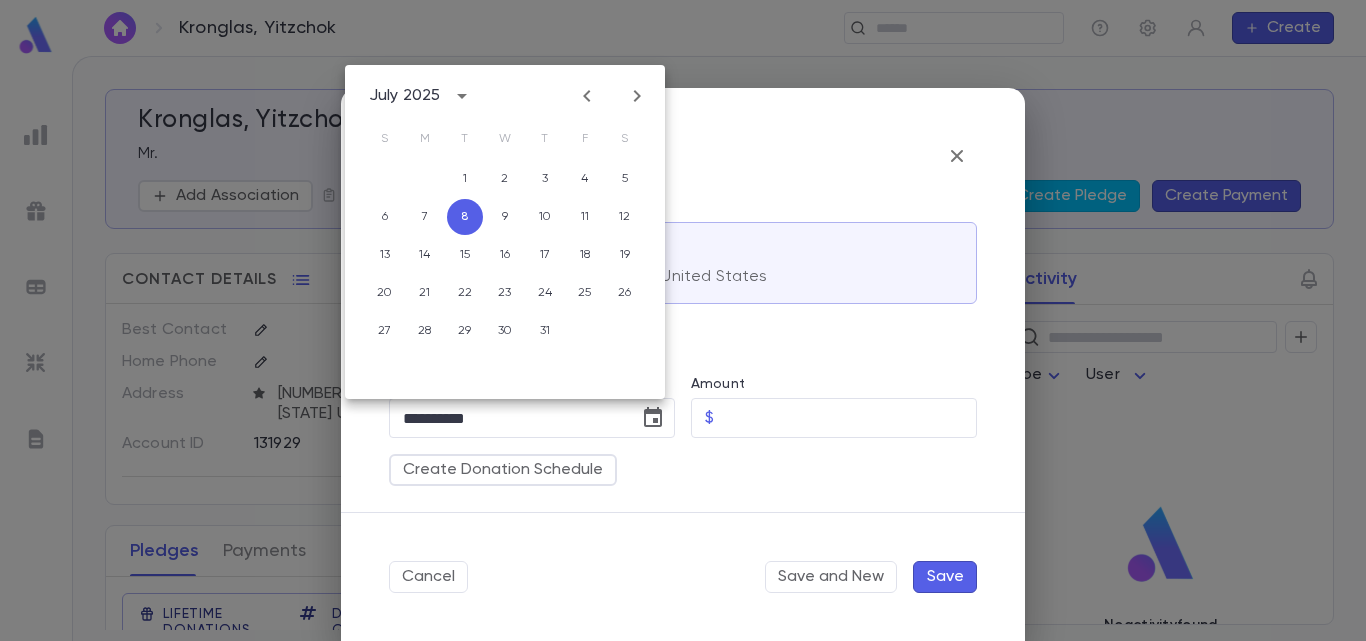 click at bounding box center (587, 96) 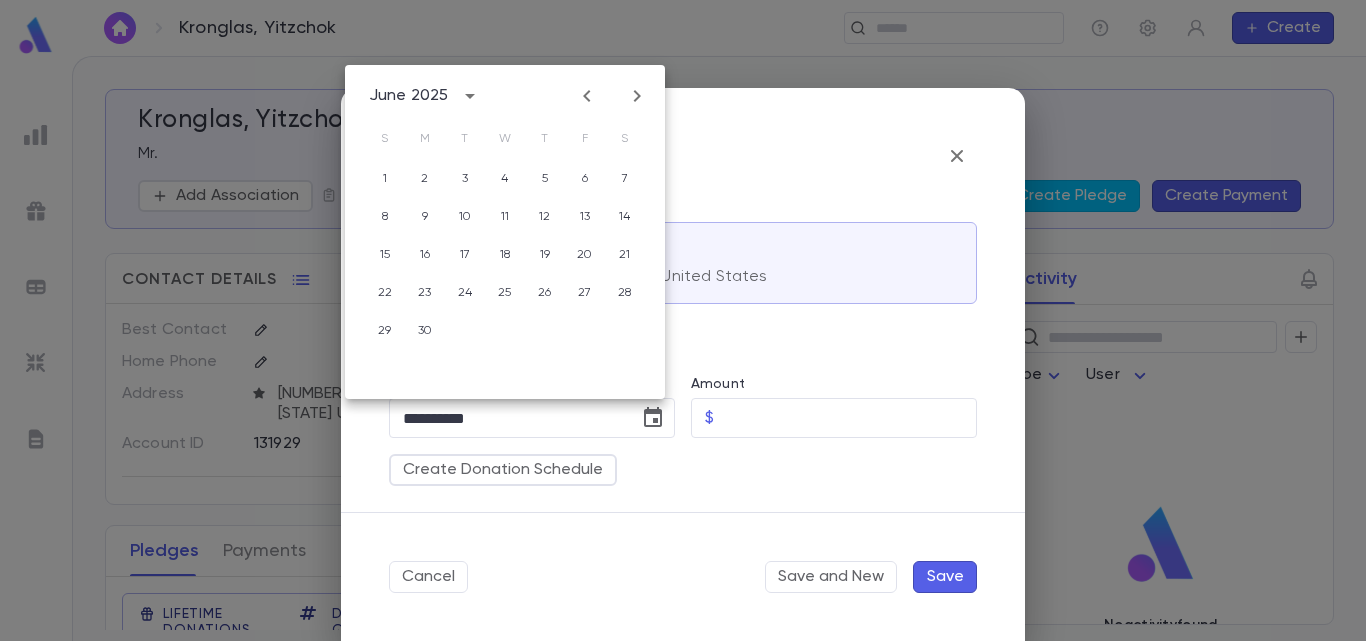 click at bounding box center [587, 96] 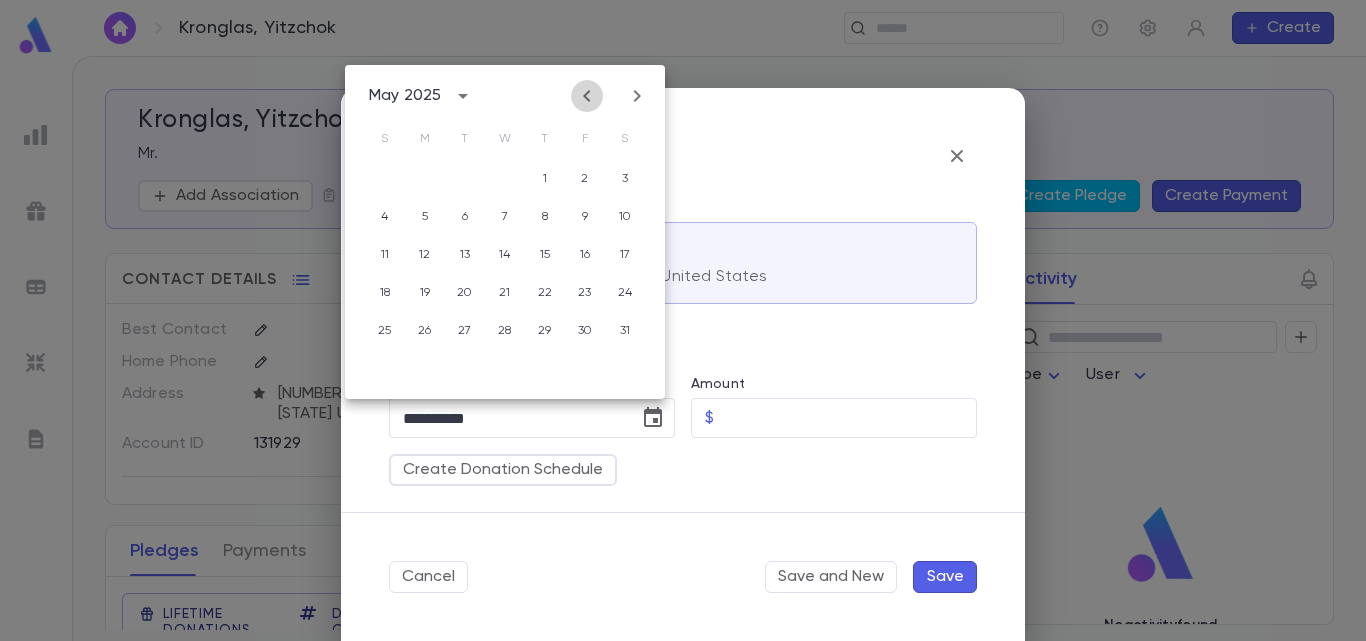 click at bounding box center [587, 96] 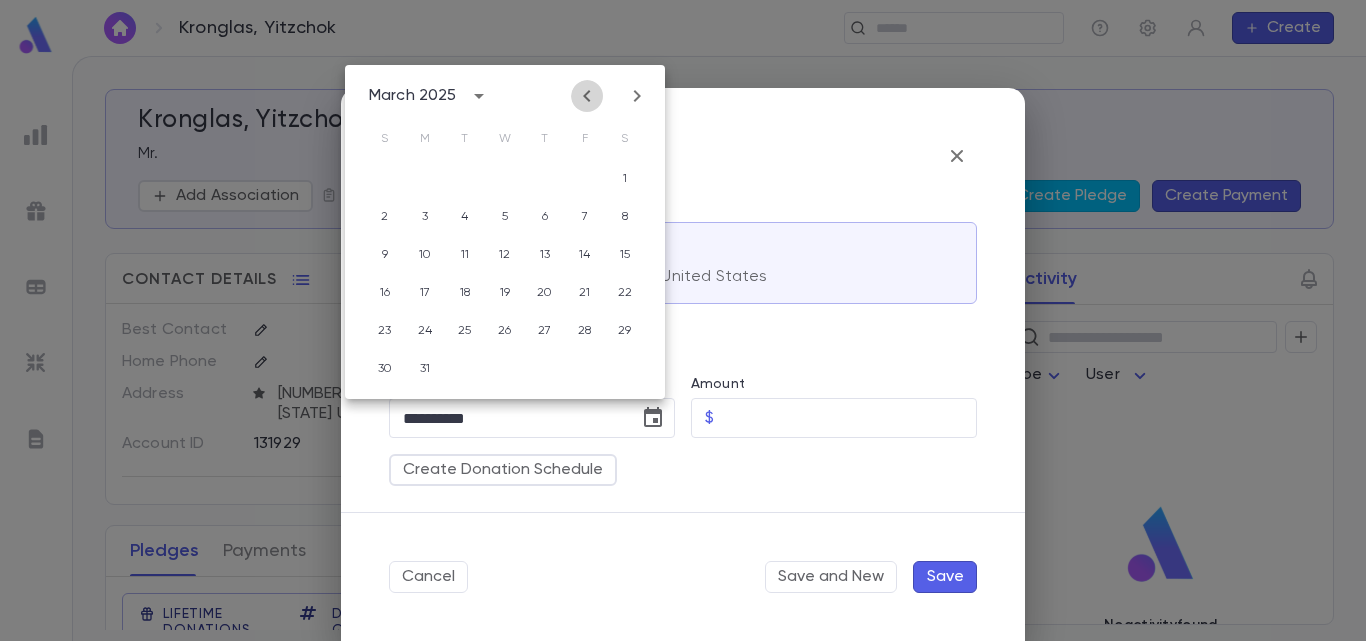 click at bounding box center (587, 96) 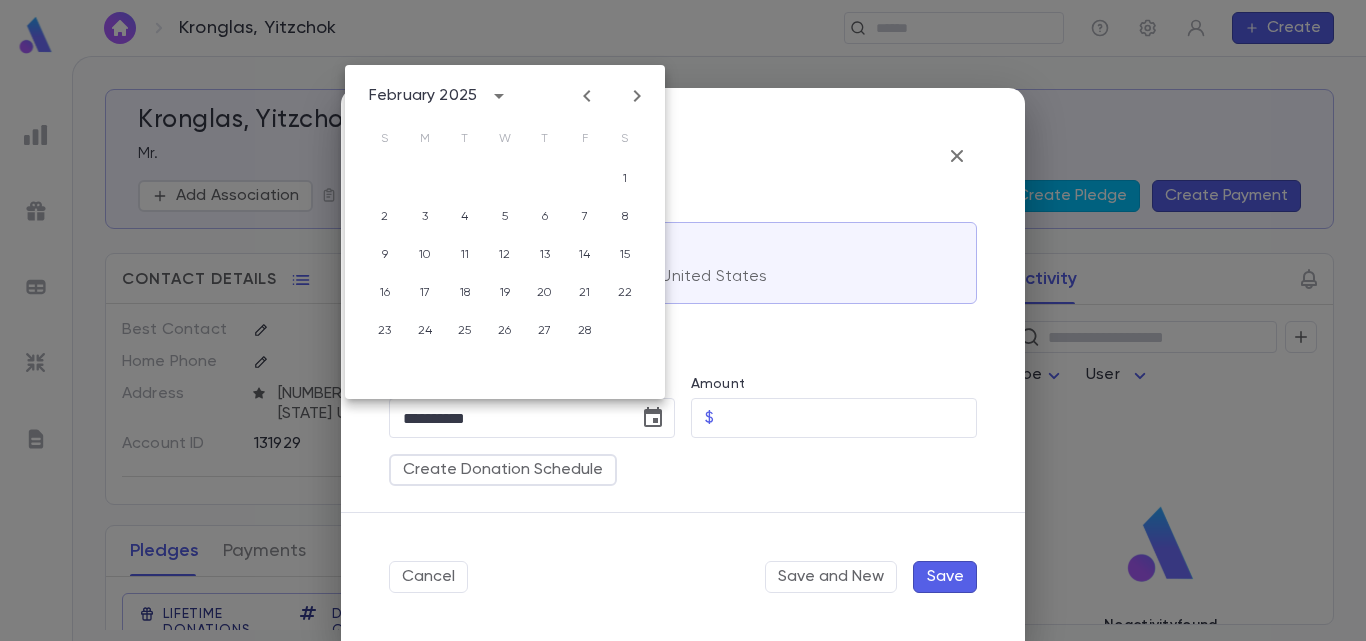 click at bounding box center [587, 96] 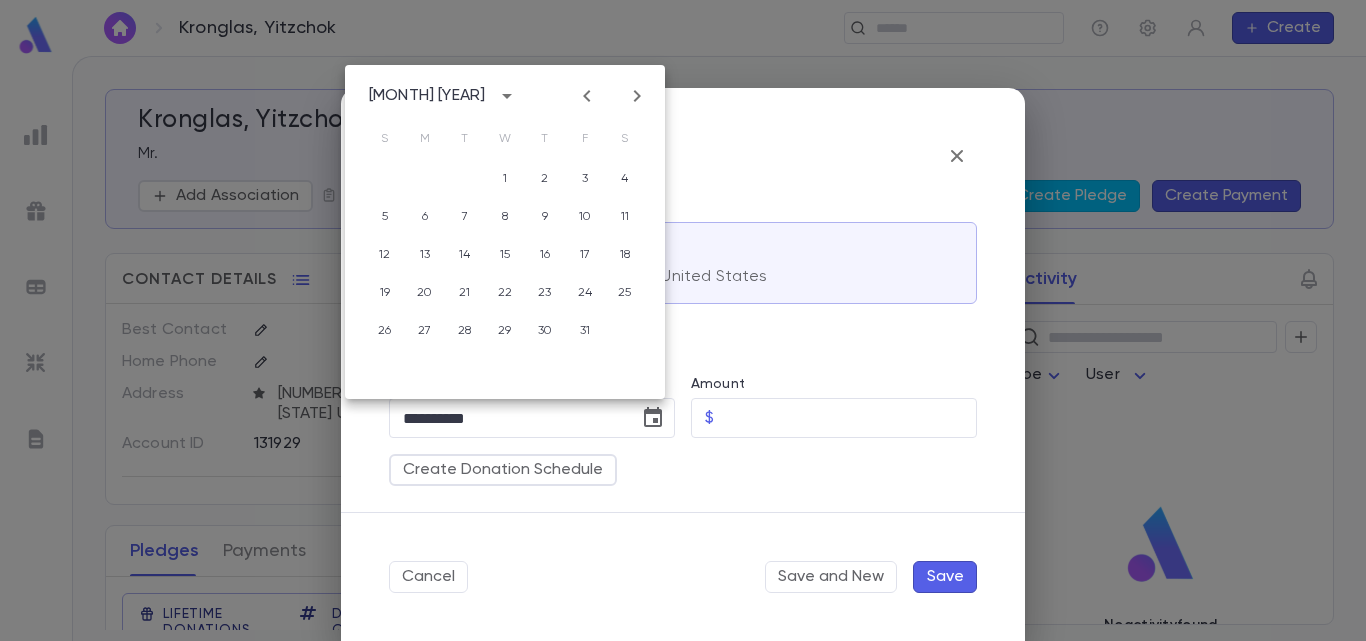 click at bounding box center [587, 96] 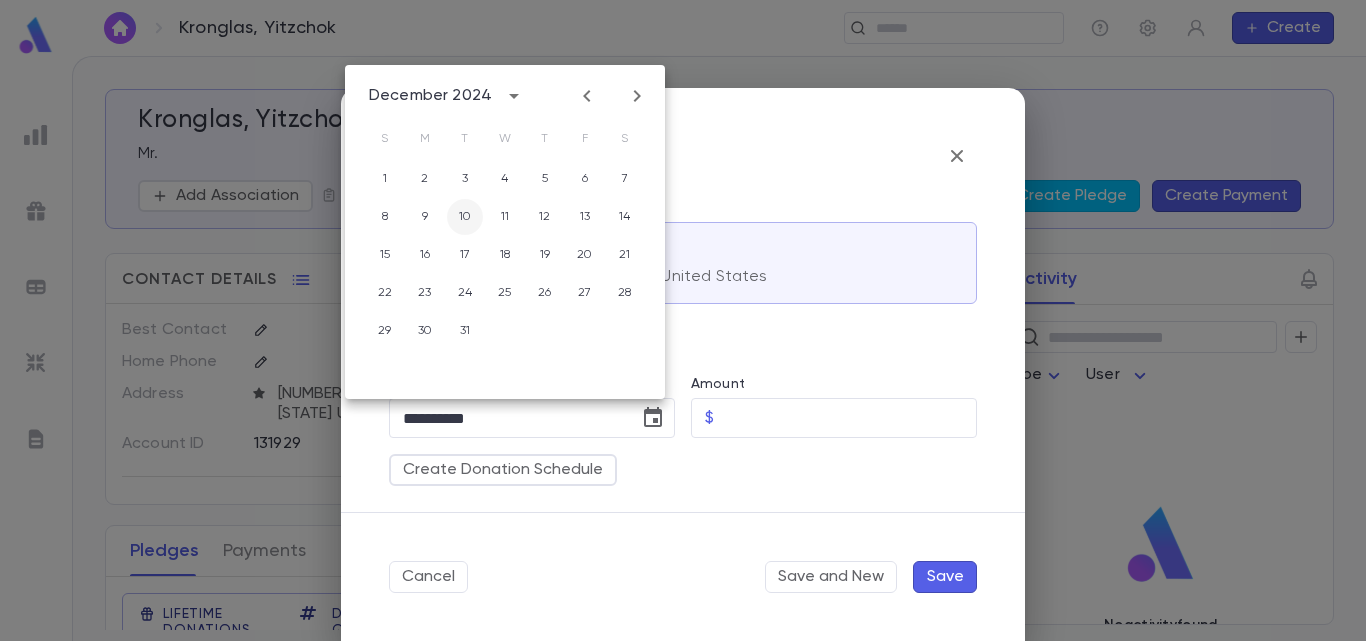 click on "10" at bounding box center [465, 179] 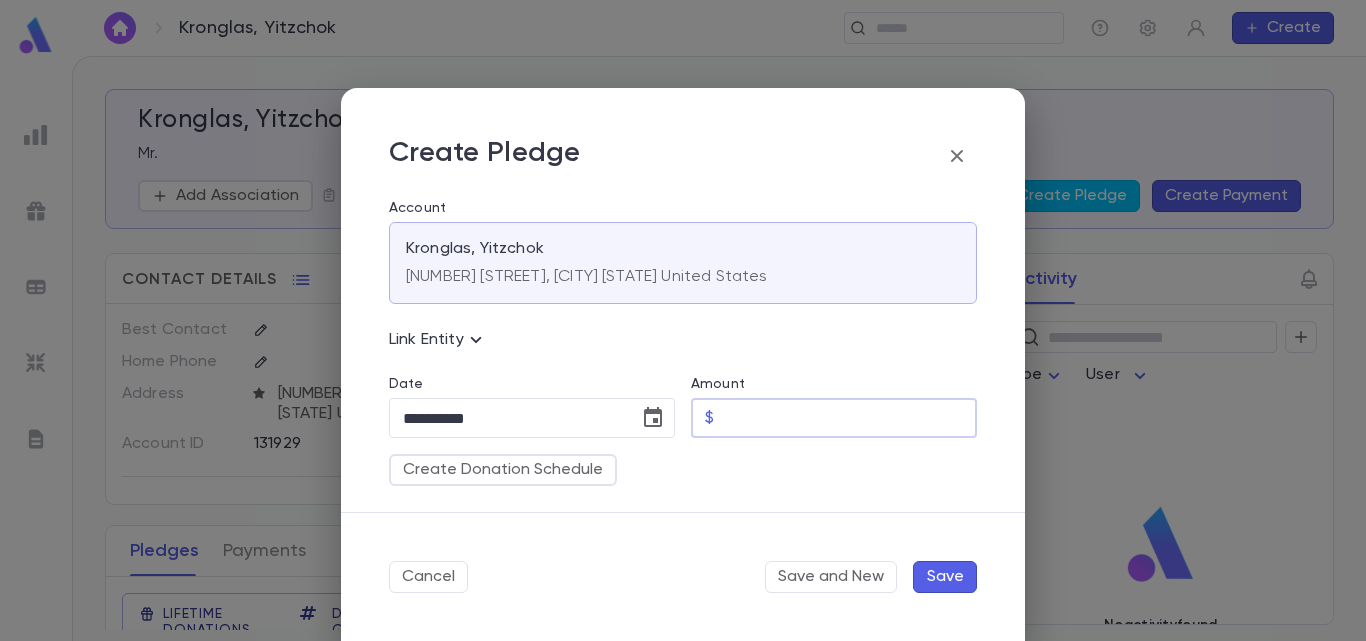 click on "Amount" at bounding box center [849, 418] 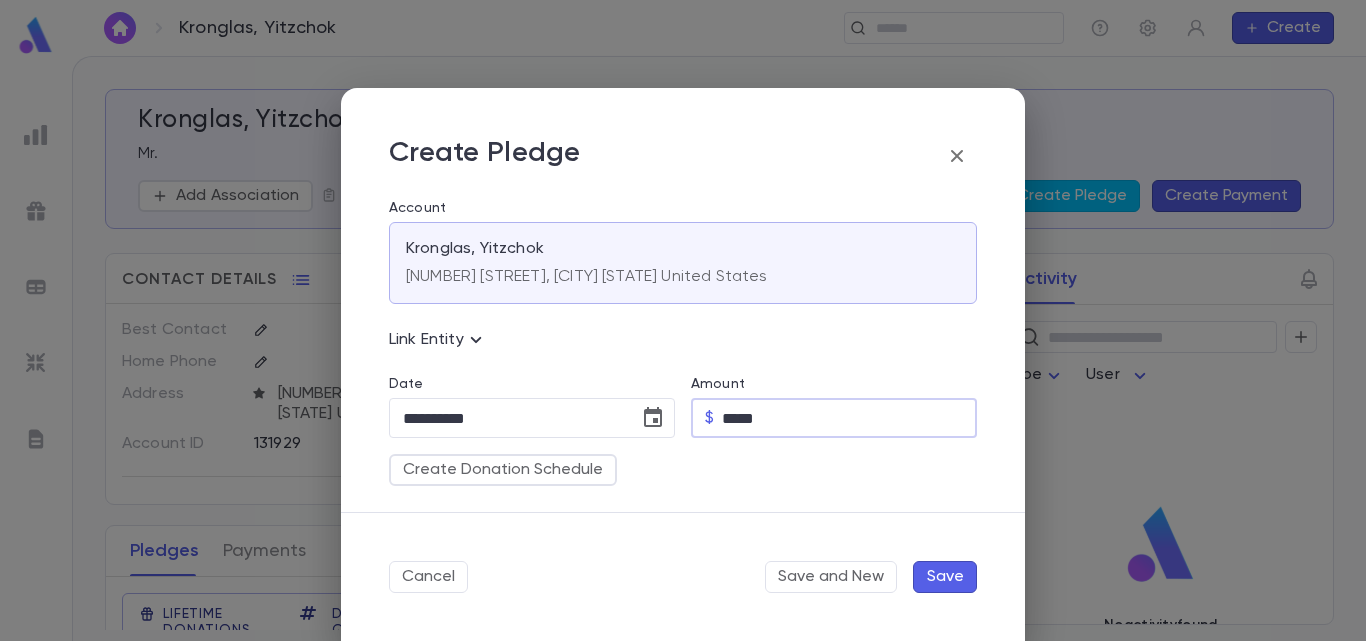 type on "*****" 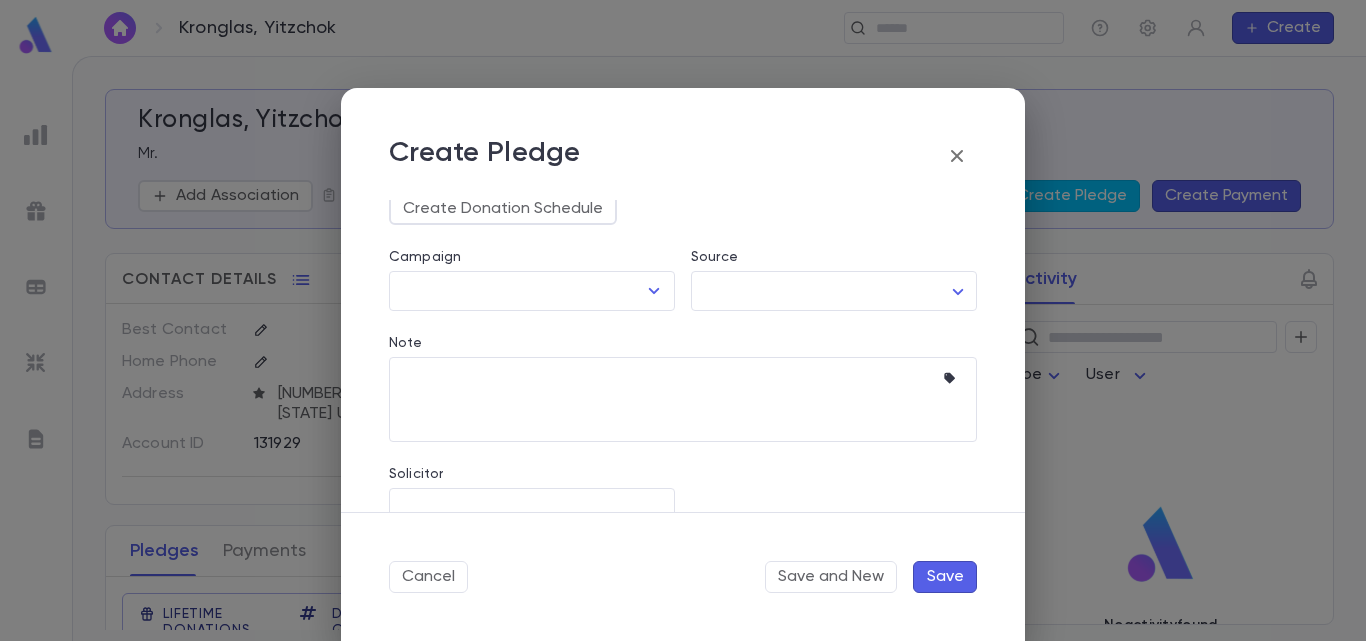 scroll, scrollTop: 266, scrollLeft: 0, axis: vertical 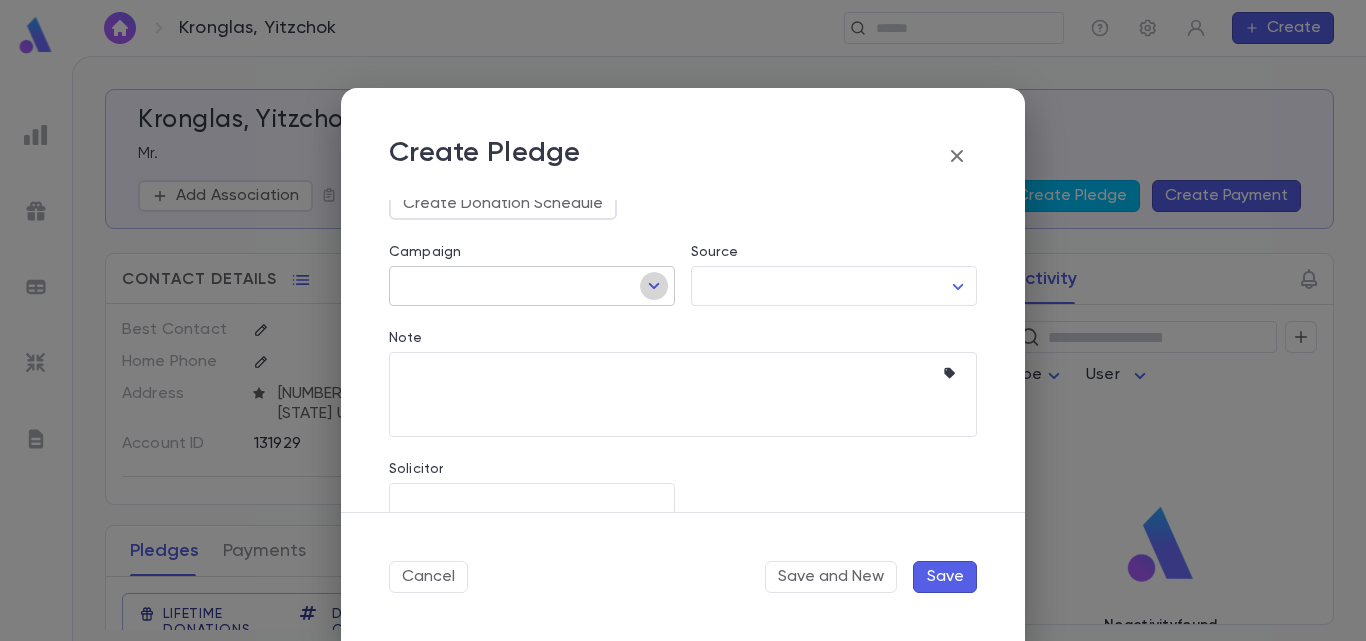 click at bounding box center [654, 286] 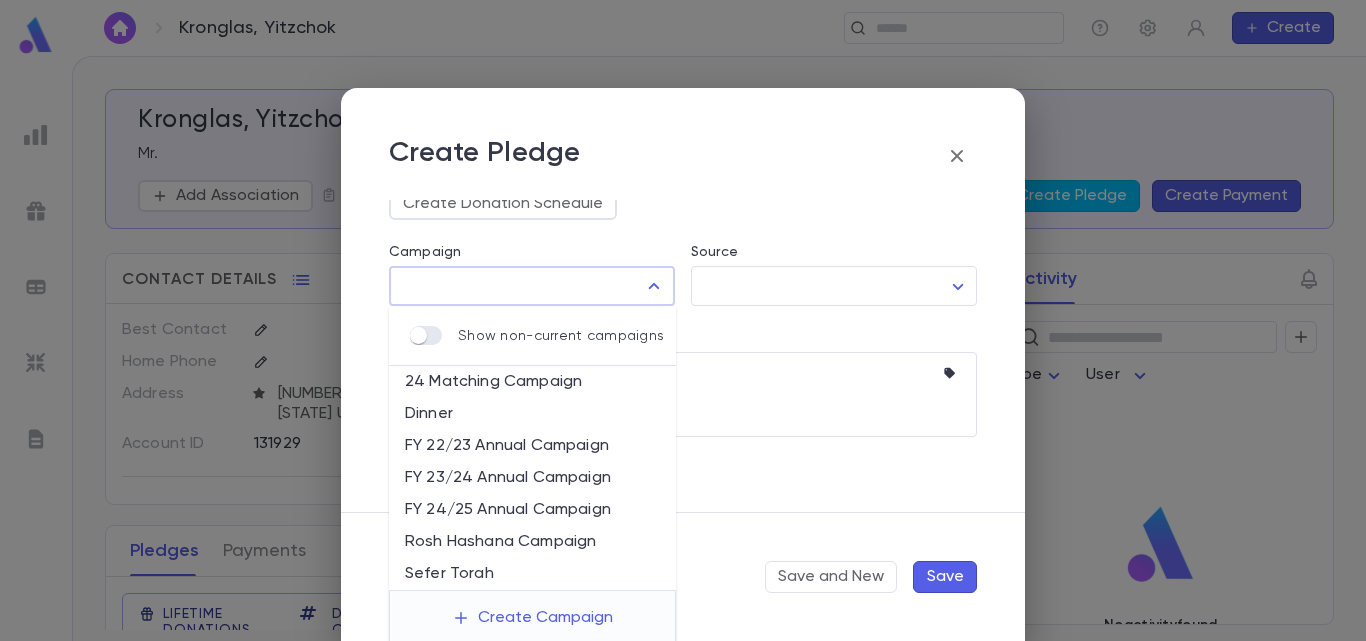 click on "FY 24/25 Annual Campaign" at bounding box center [532, 510] 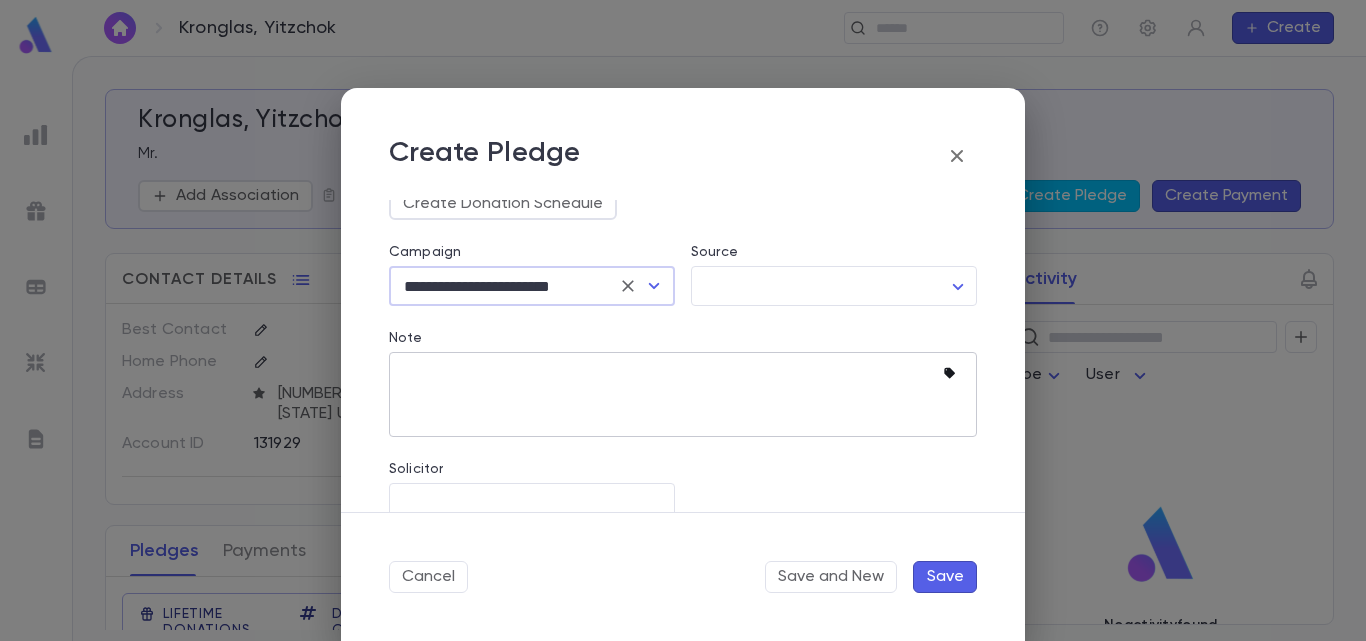 click at bounding box center (953, 374) 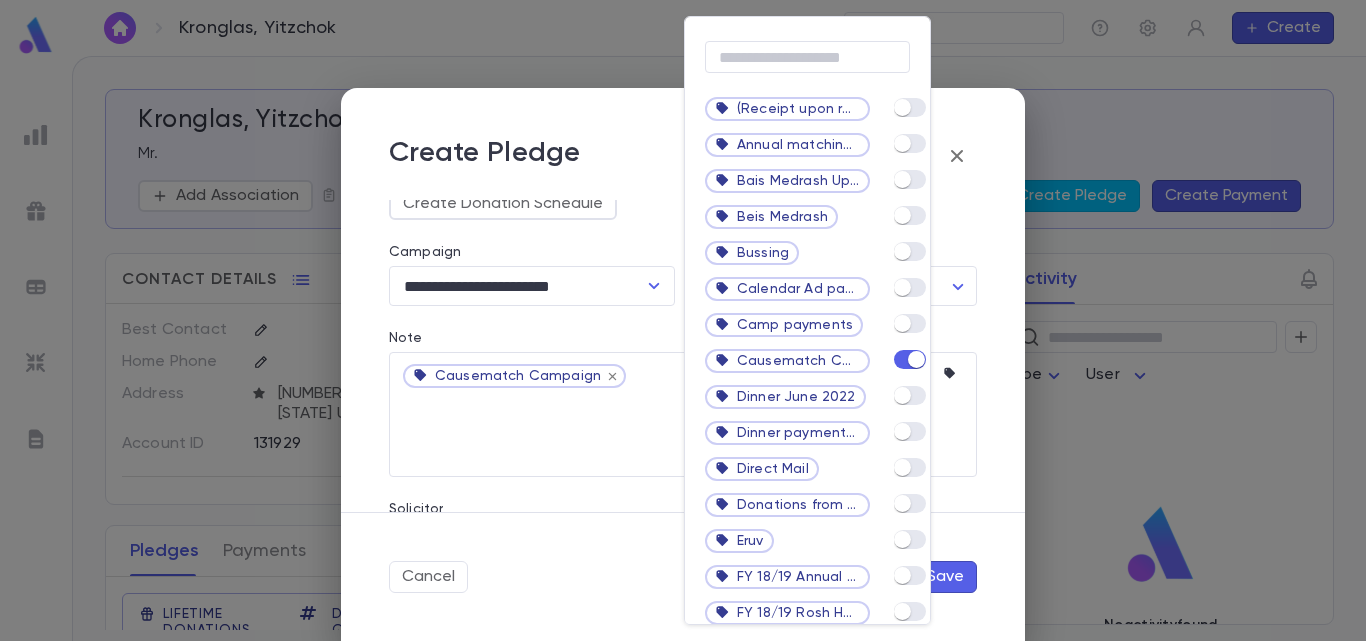 click at bounding box center [683, 320] 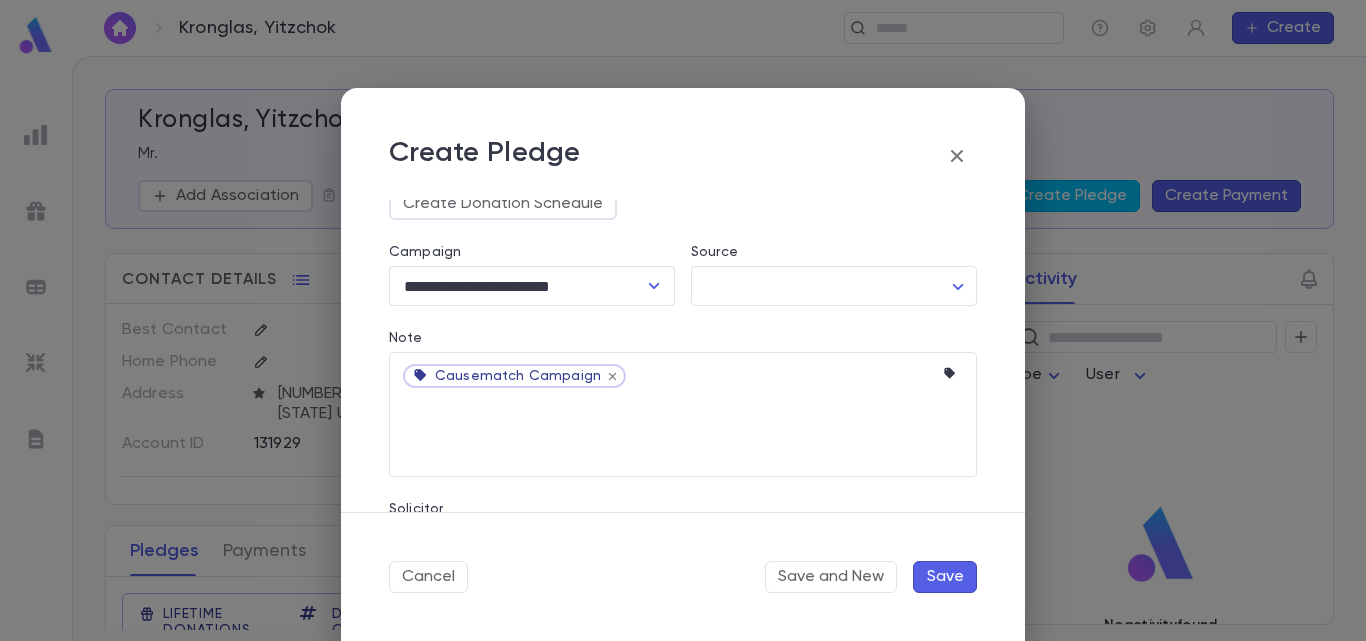 click on "Save" at bounding box center [945, 577] 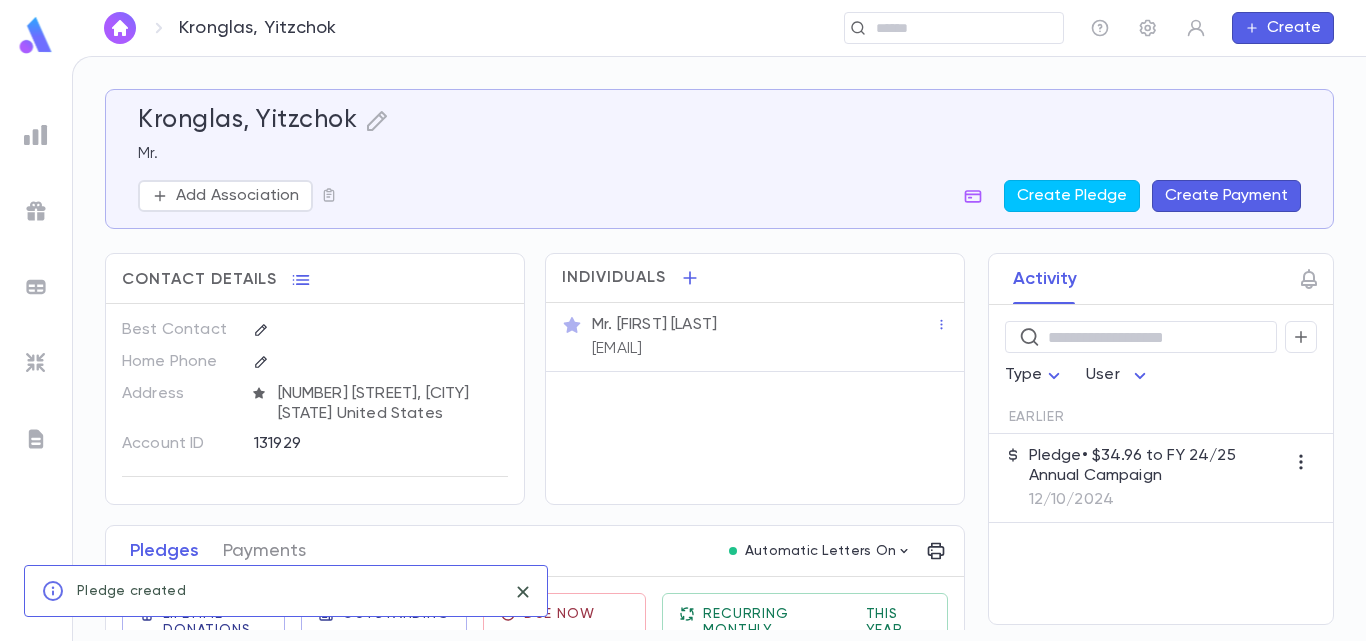click on "Pledge  • $34.96 to FY 24/25 Annual Campaign 12/10/2024" at bounding box center [1157, 478] 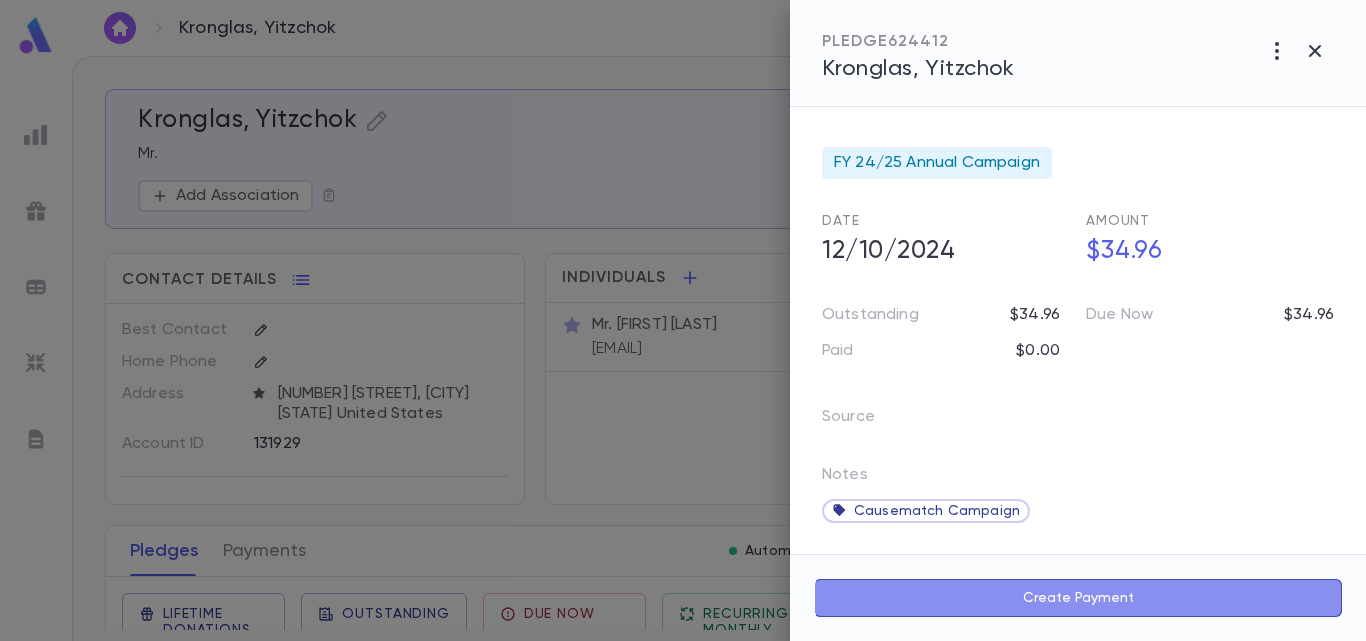 click on "Create Payment" at bounding box center (1078, 598) 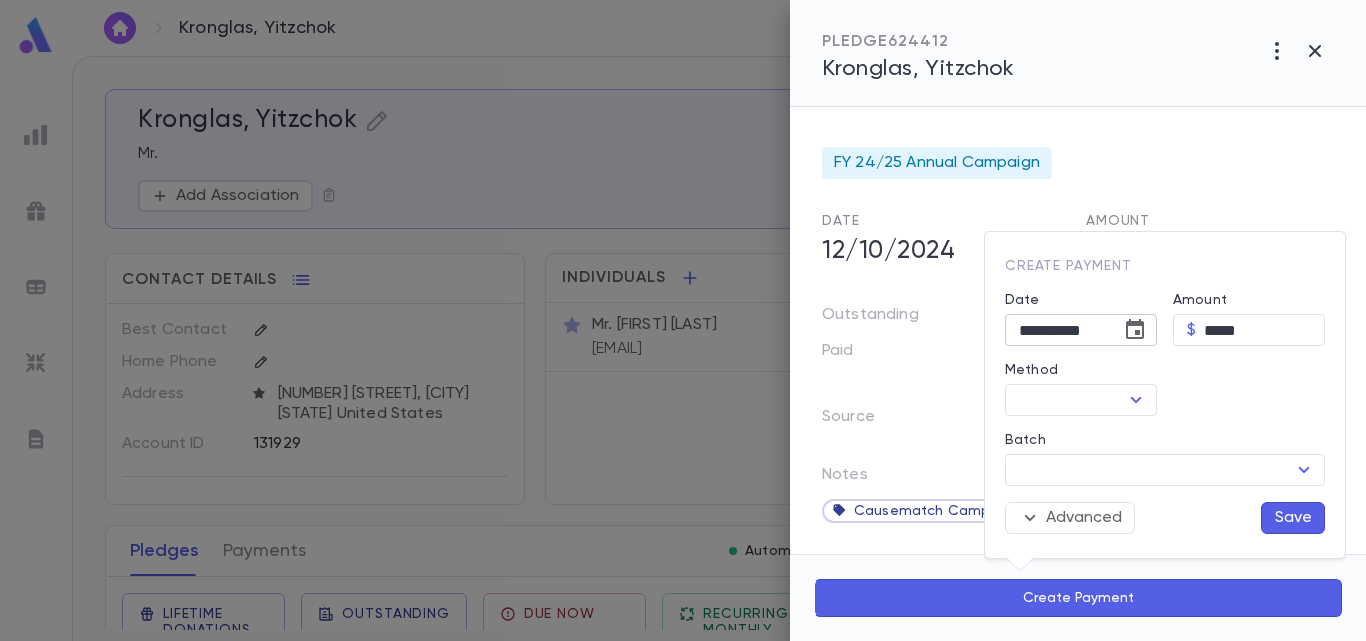 click at bounding box center (1135, 330) 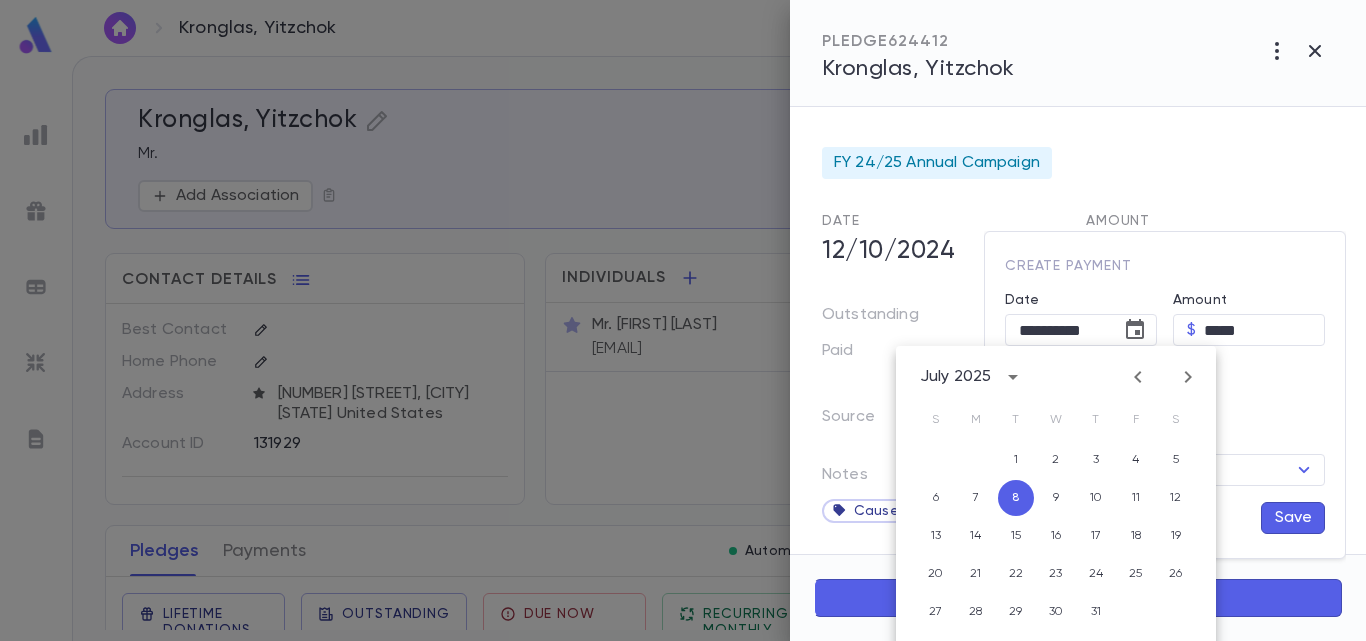 click at bounding box center (1138, 377) 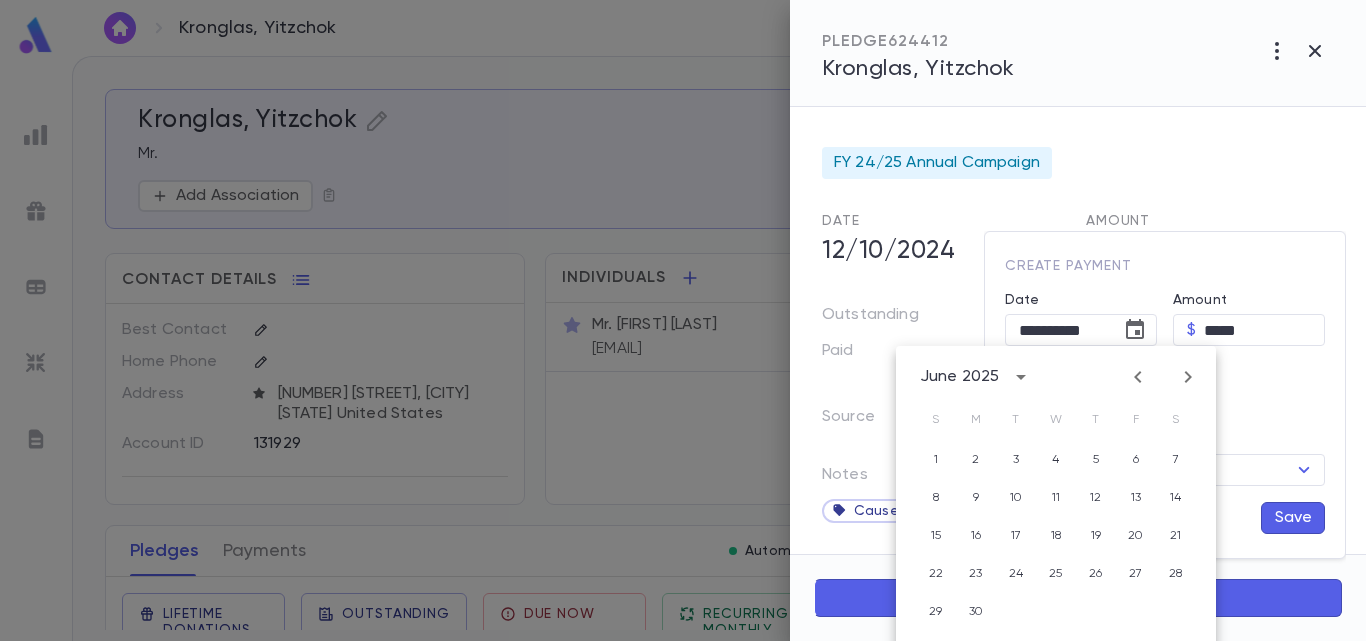 click at bounding box center [1138, 377] 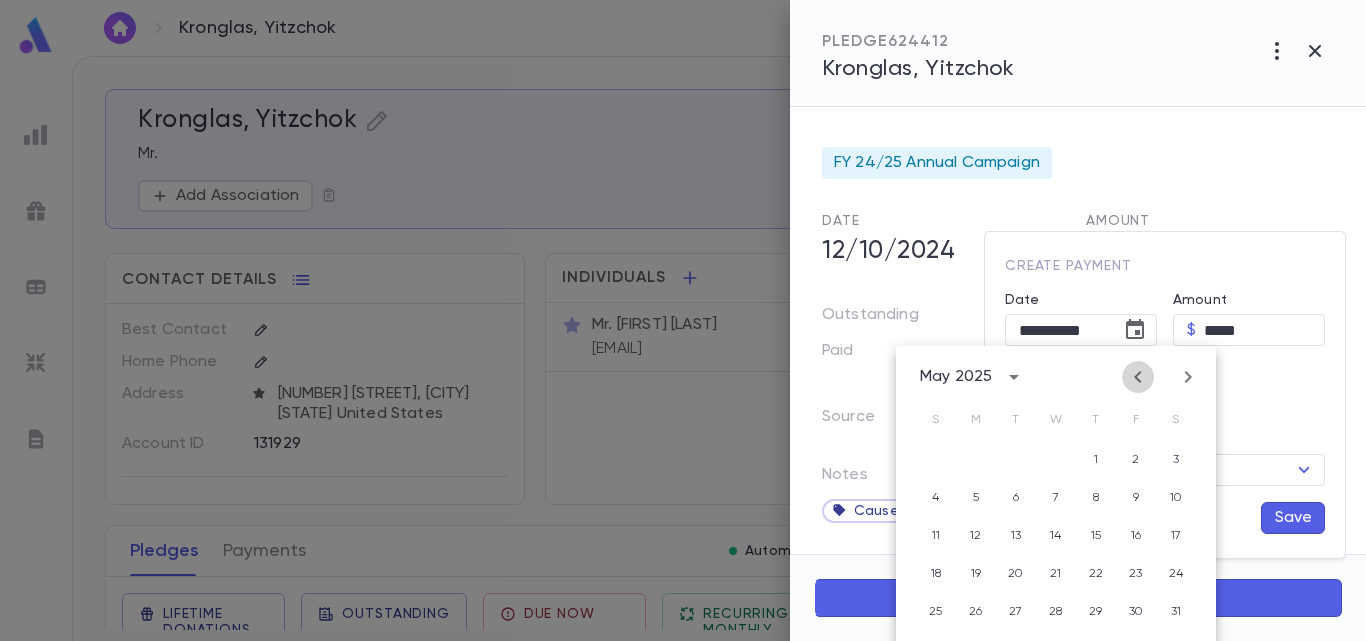 click at bounding box center (1138, 377) 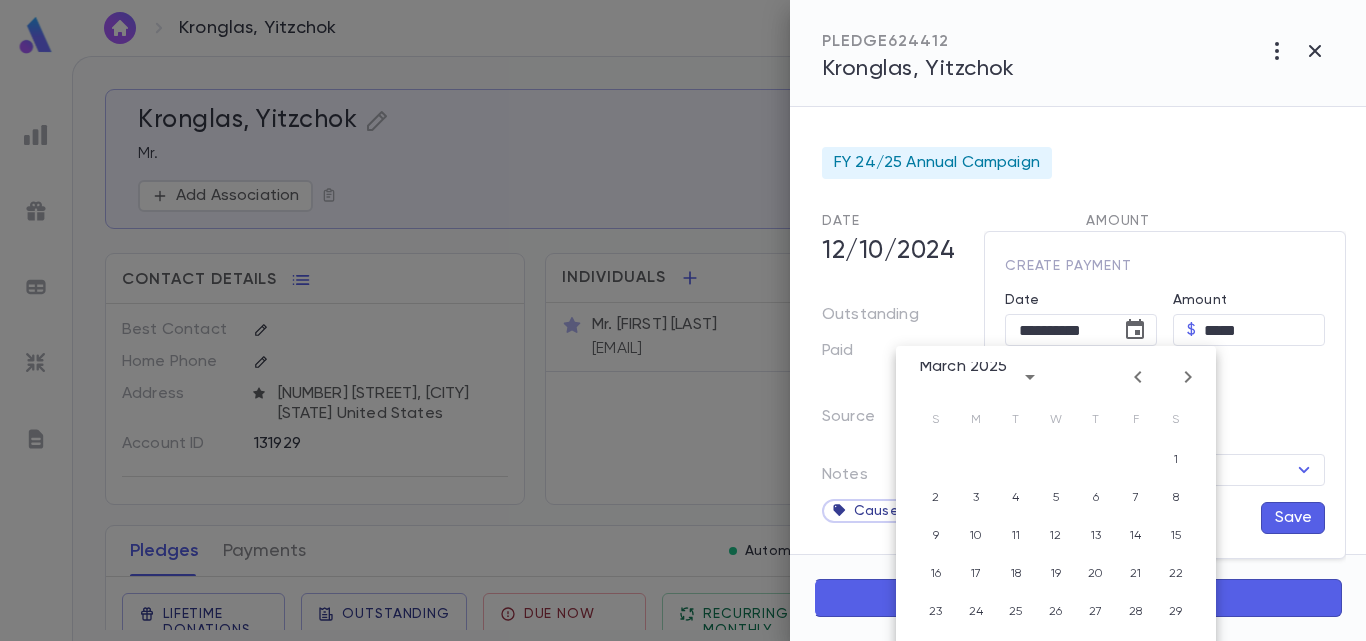 click at bounding box center (1138, 377) 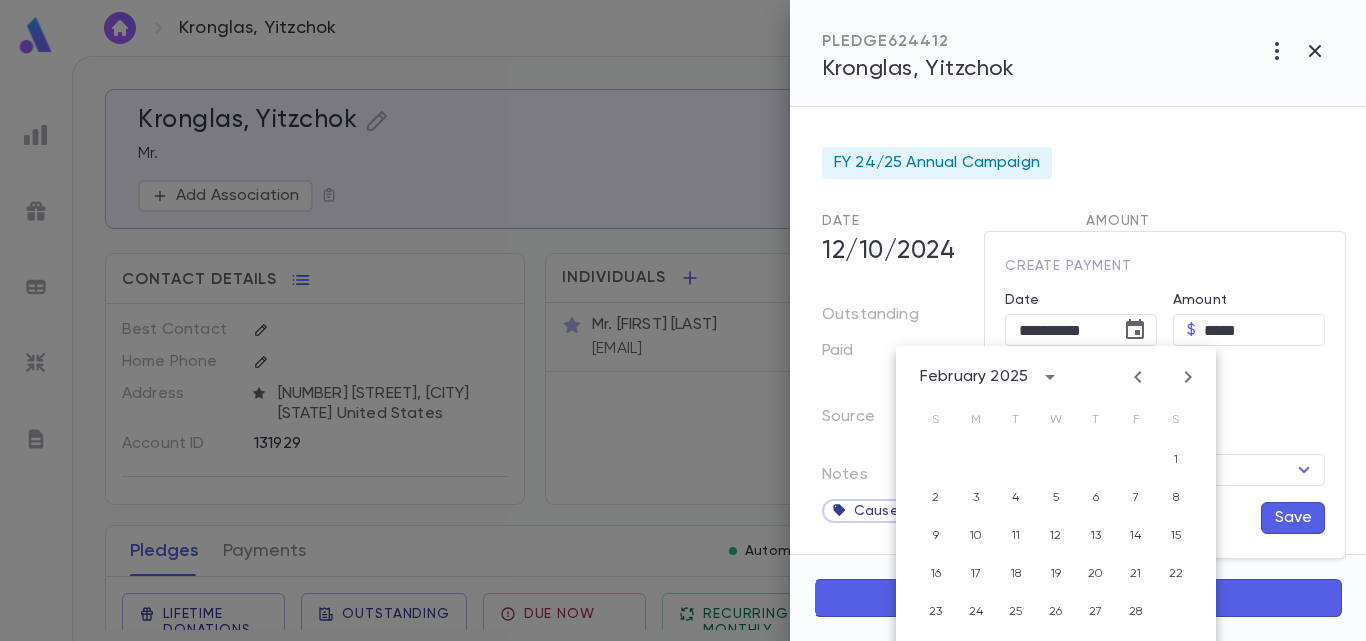 click at bounding box center [1138, 377] 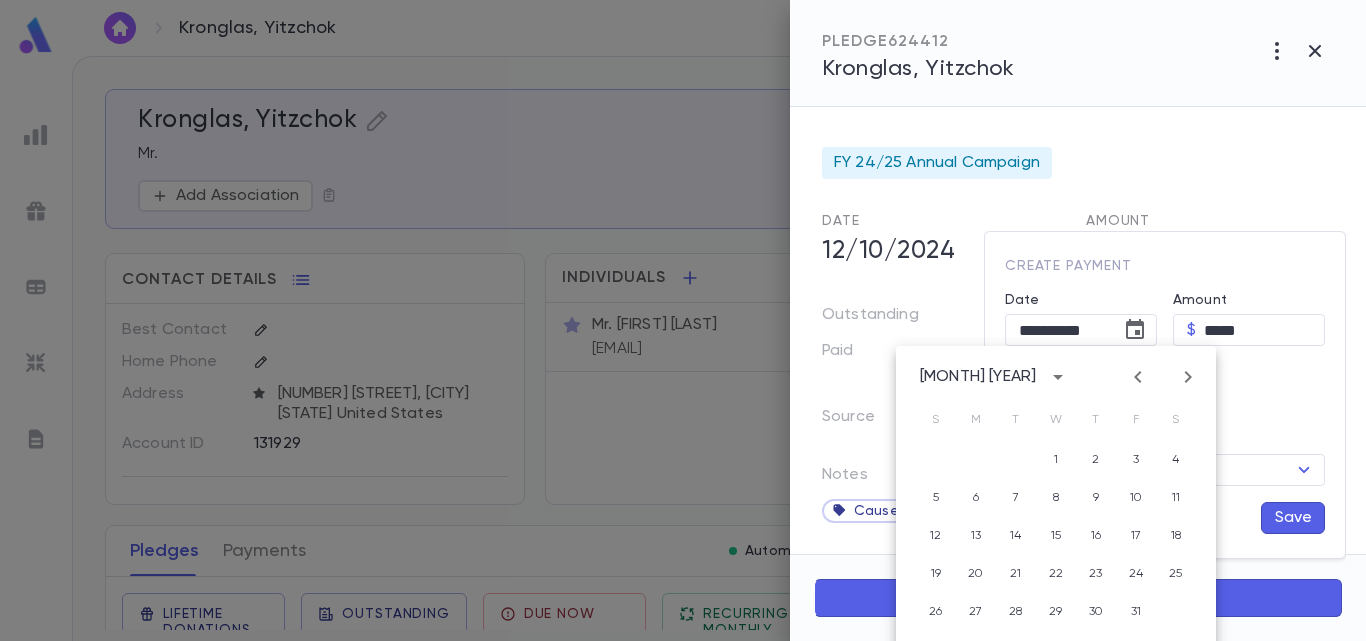 click at bounding box center [1138, 377] 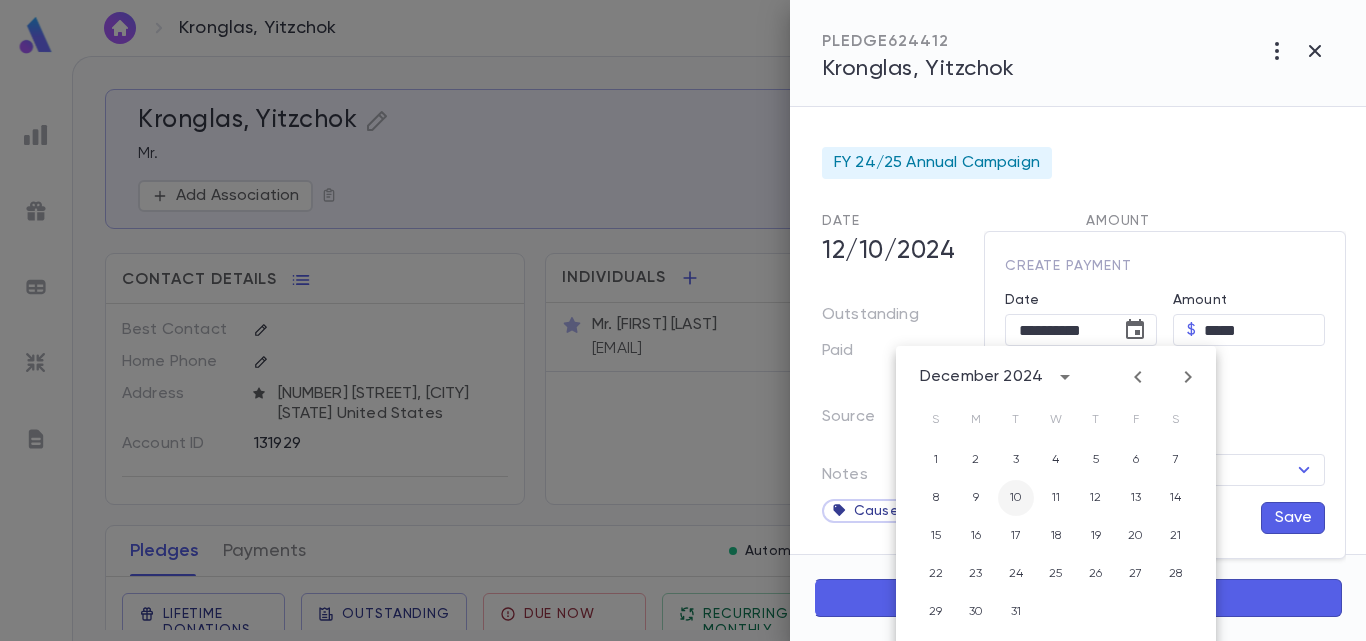 click on "10" at bounding box center (1016, 460) 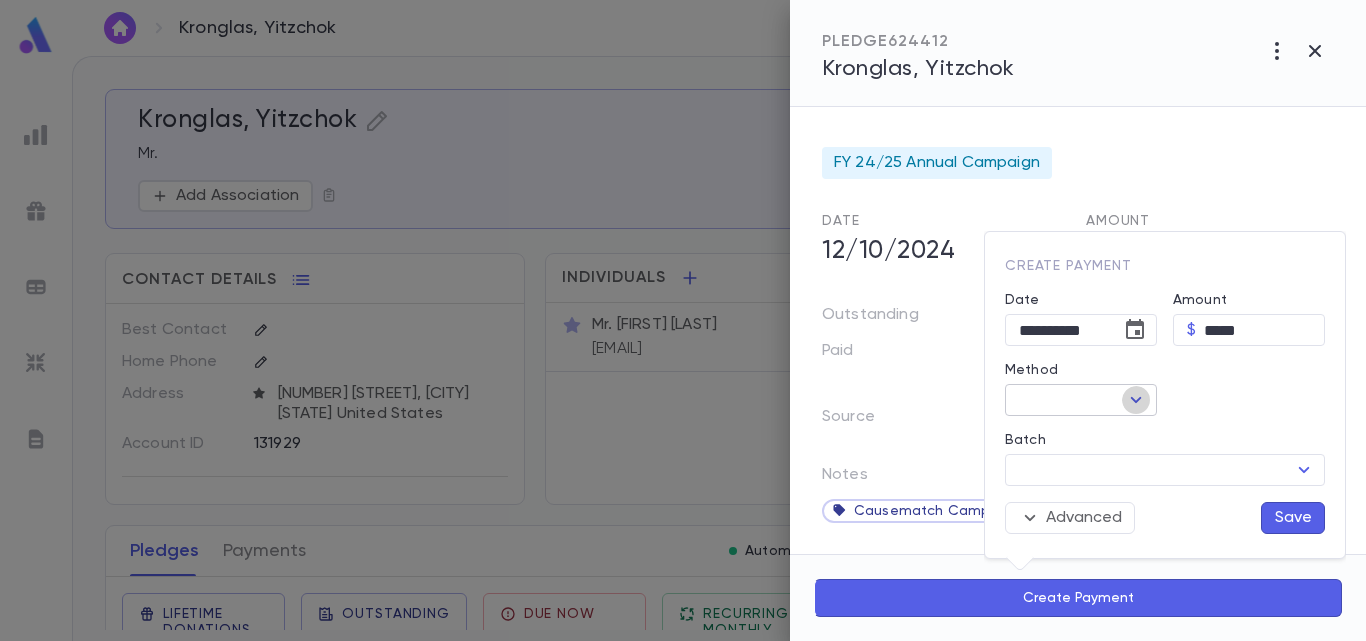 click at bounding box center [1136, 400] 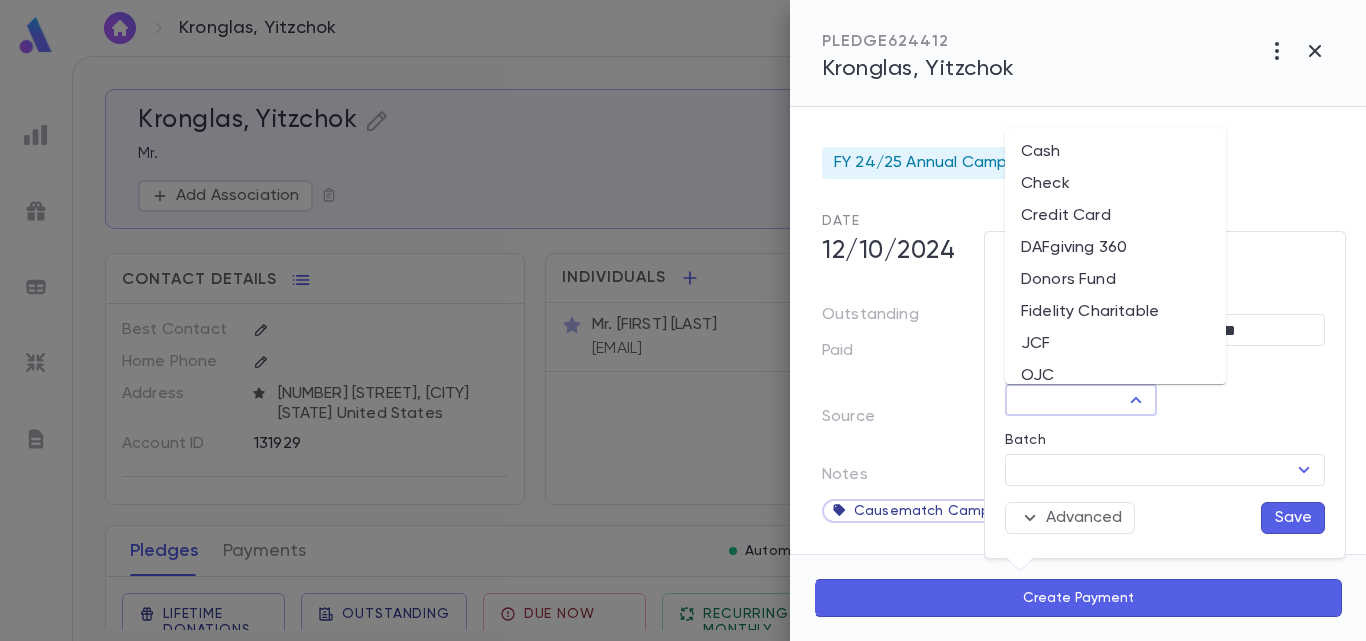 click on "Donors Fund" at bounding box center (1115, 280) 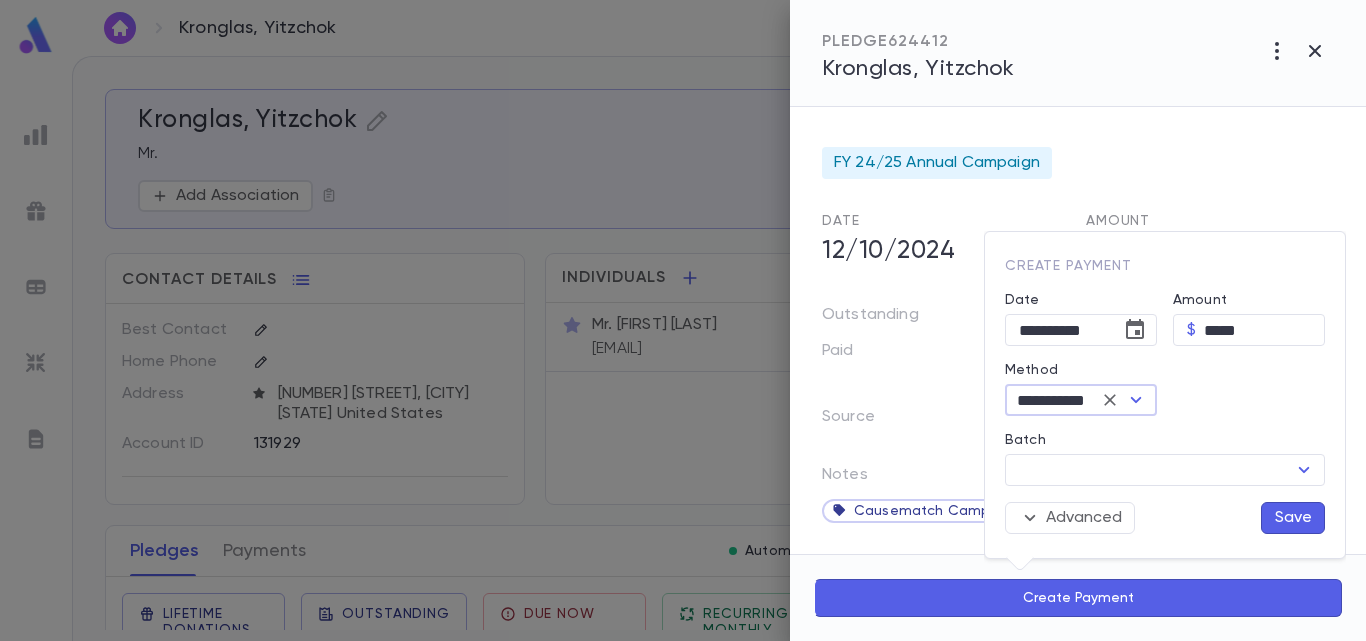 click on "Save" at bounding box center (1293, 518) 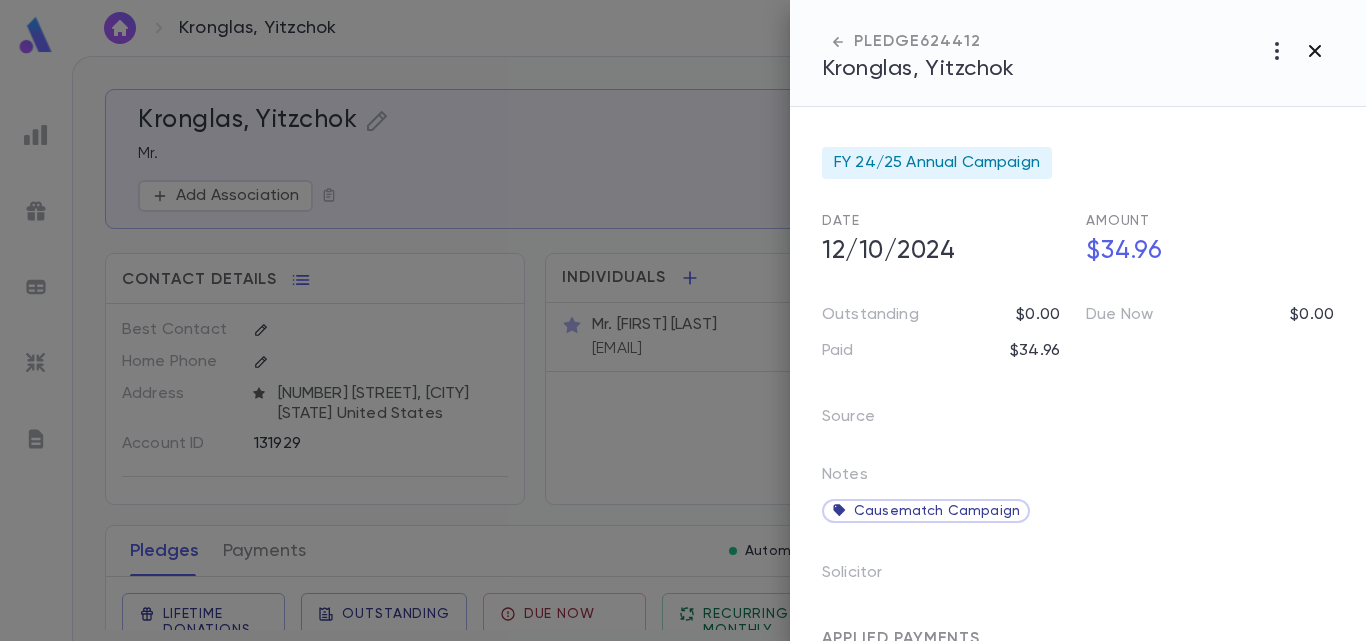 click at bounding box center (1315, 51) 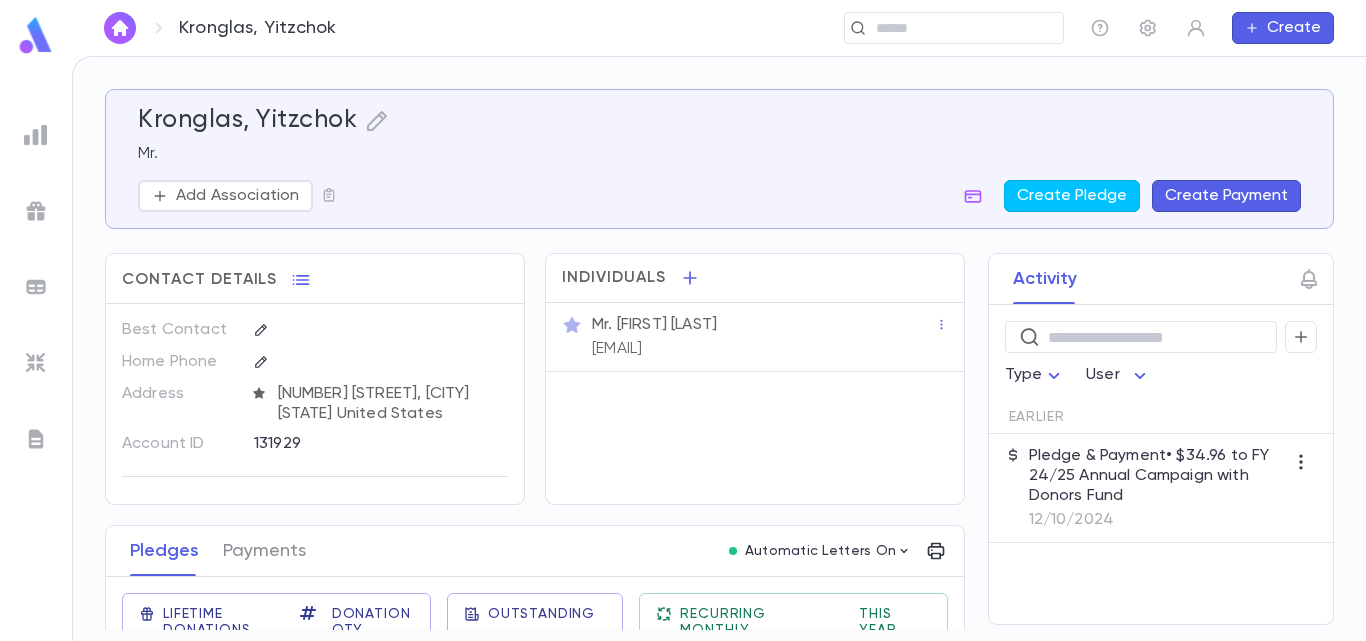 click on "Kronglas, Yitzchok" at bounding box center [225, 28] 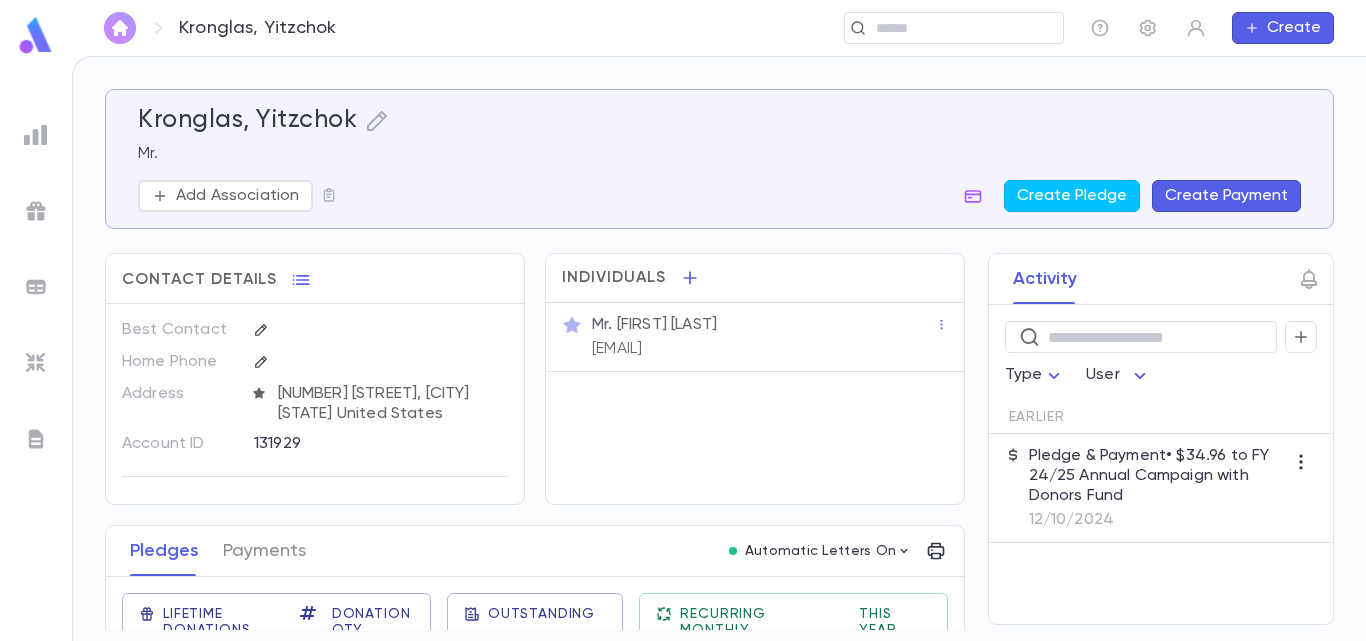 click at bounding box center [120, 28] 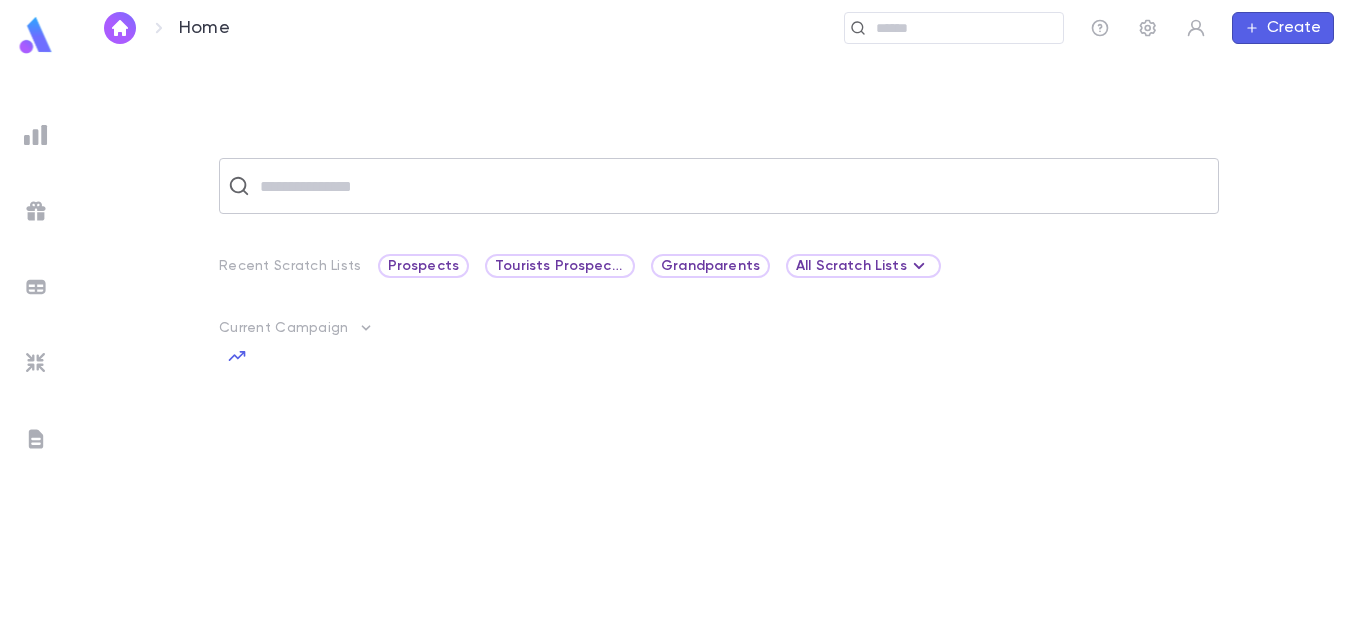 click at bounding box center [732, 186] 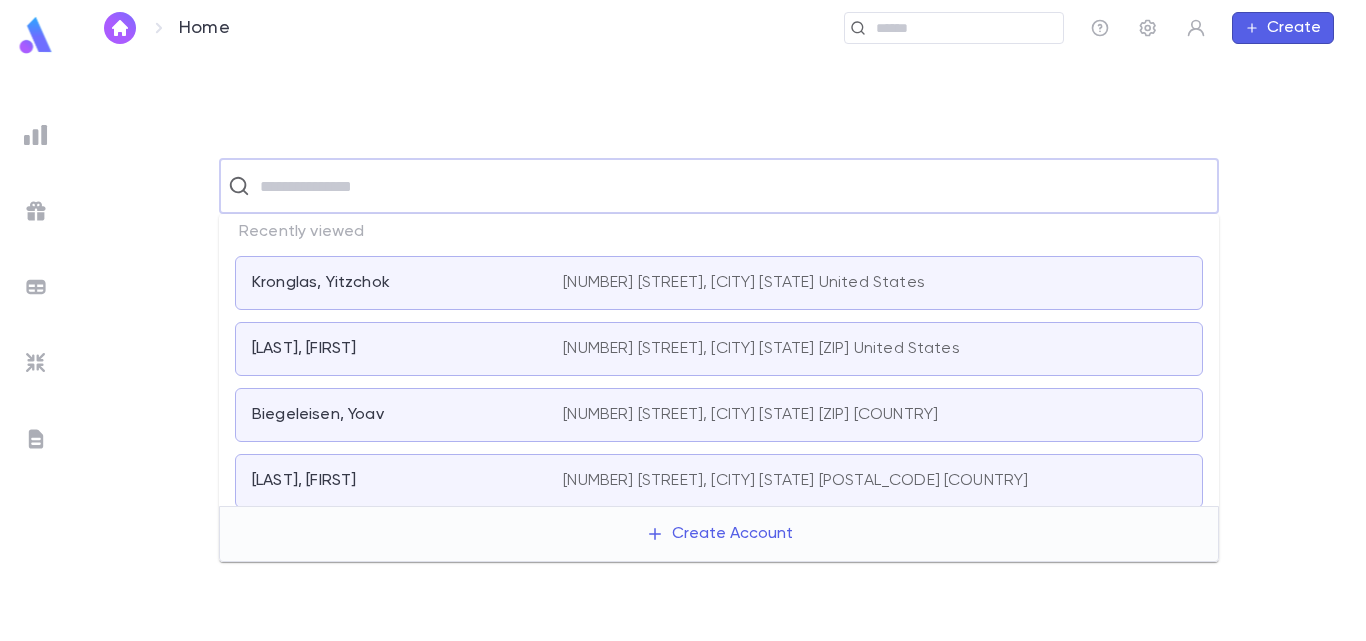 paste on "**********" 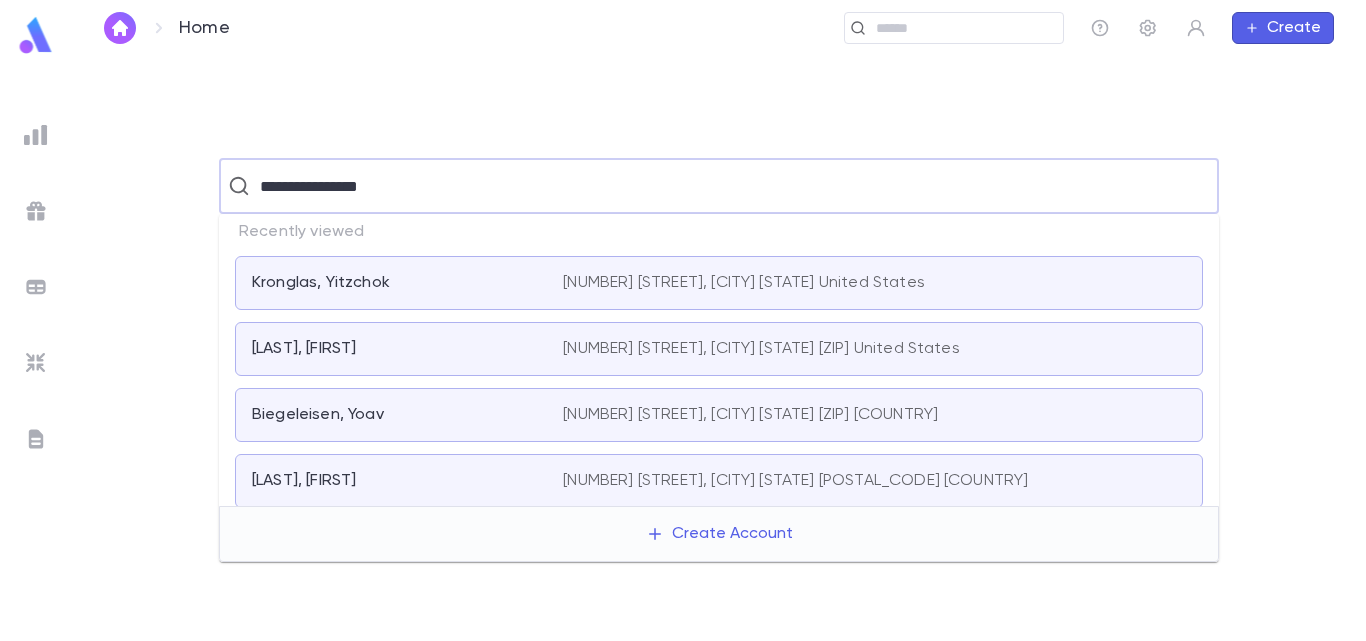 type on "**********" 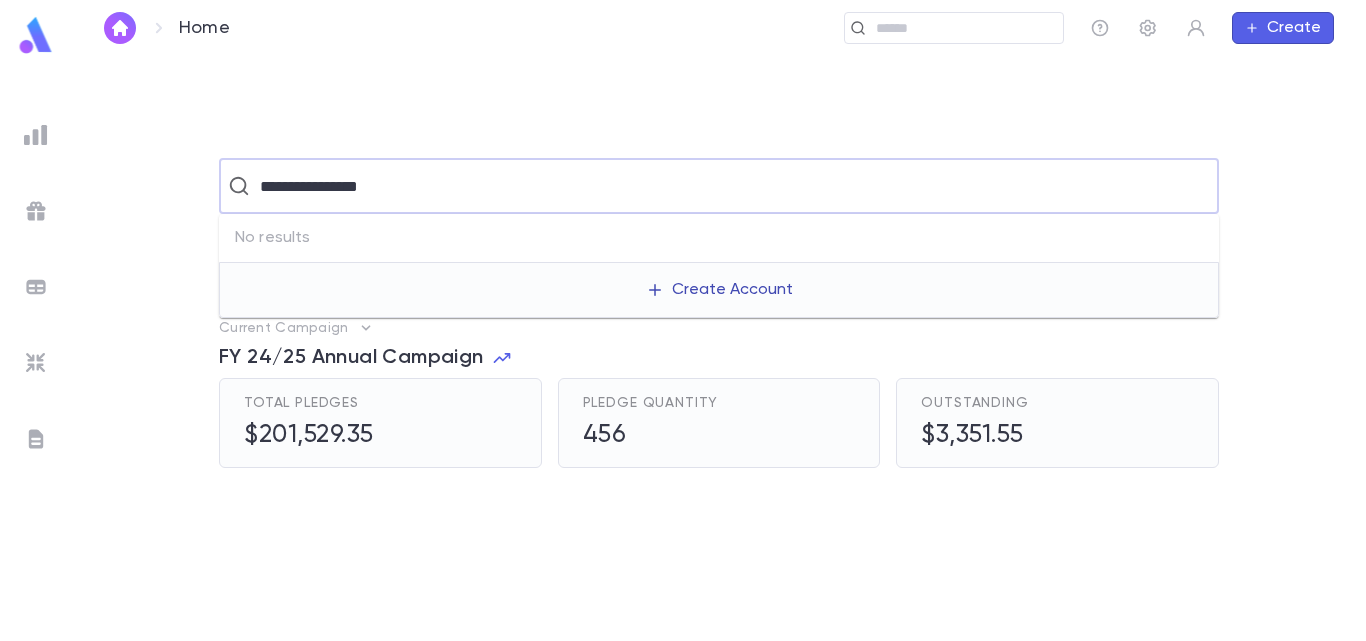 click on "Create Account" at bounding box center [719, 290] 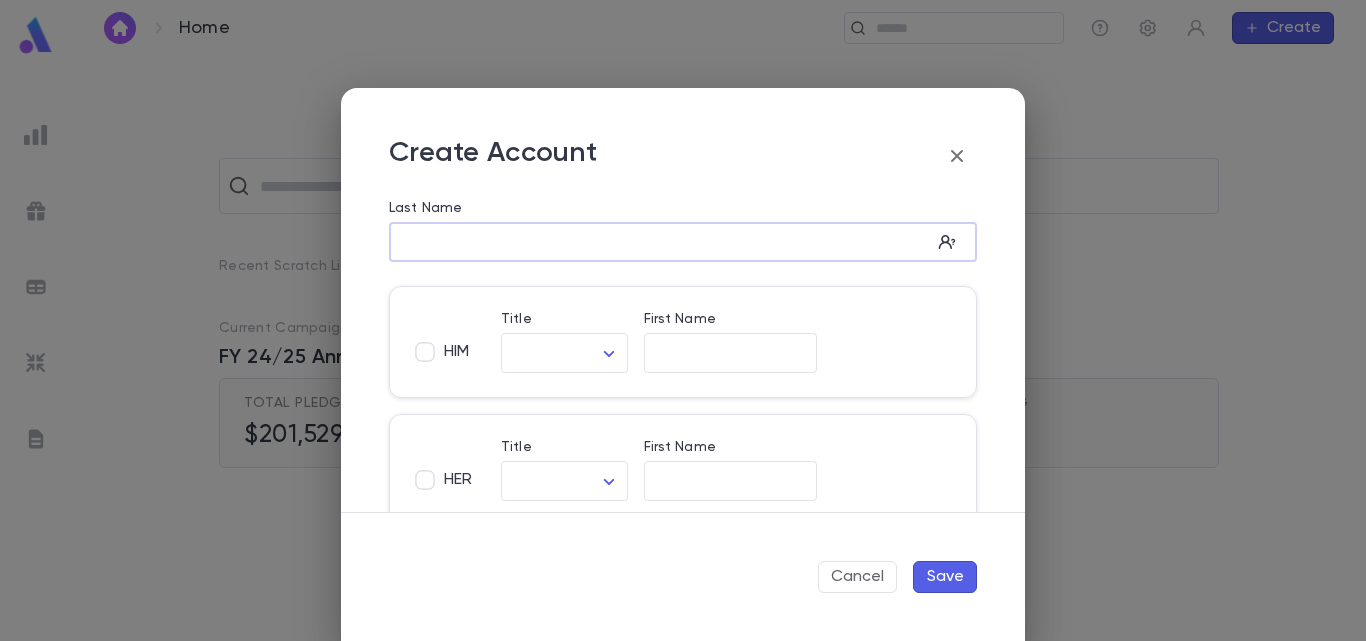 click on "Last Name" at bounding box center [660, 242] 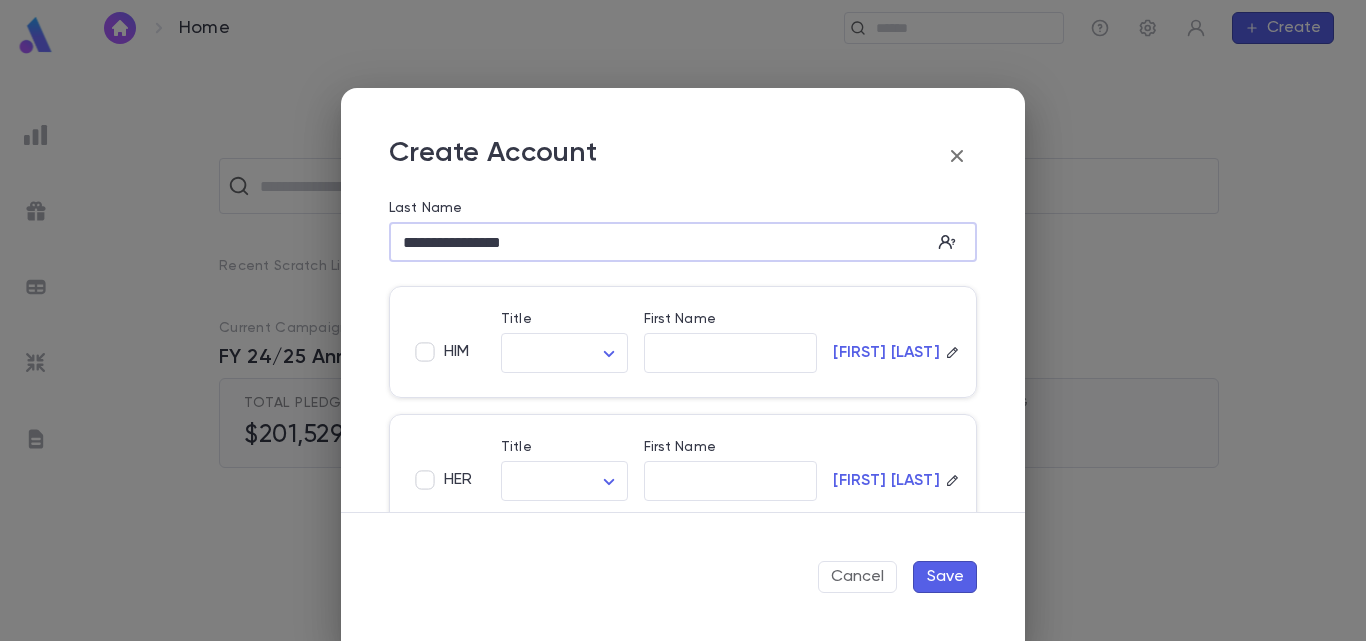 drag, startPoint x: 449, startPoint y: 237, endPoint x: 249, endPoint y: 324, distance: 218.10318 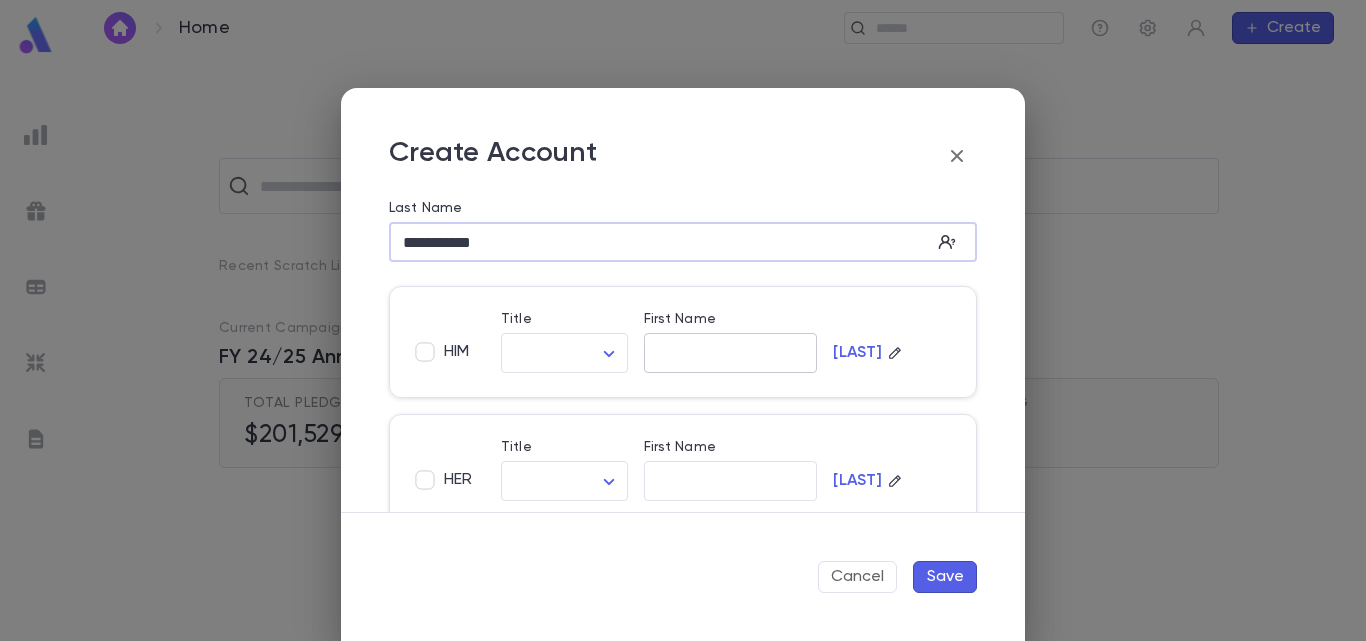 type on "**********" 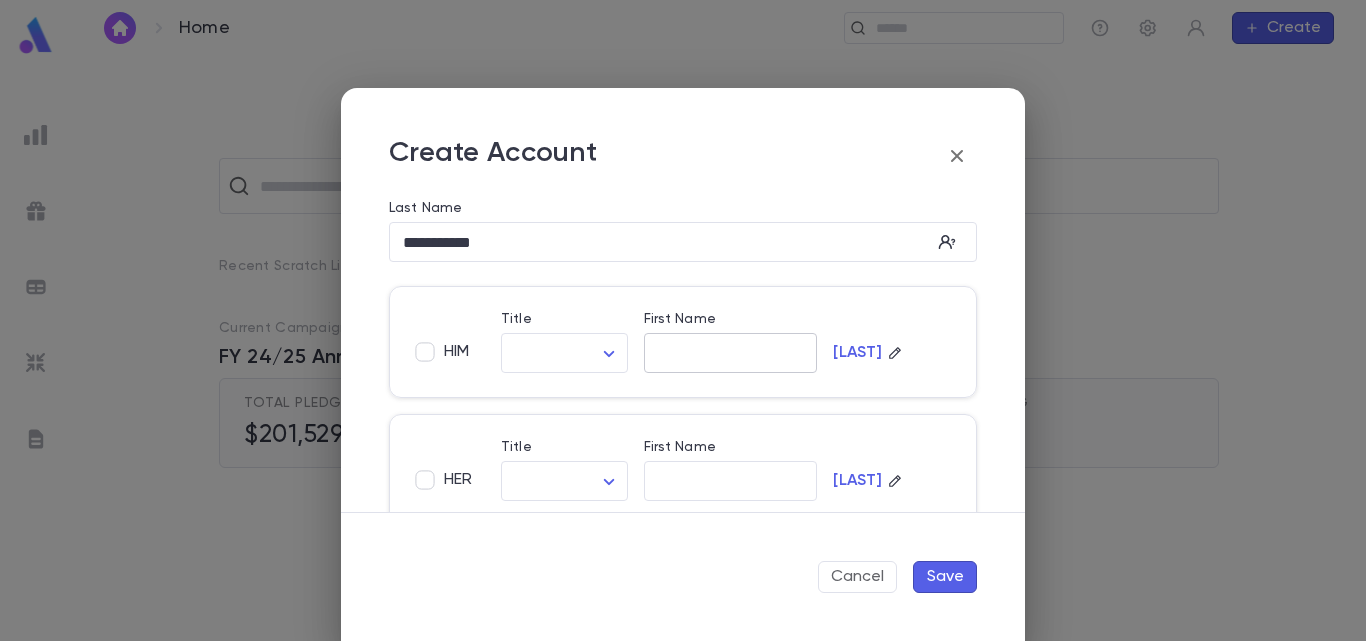 click on "​" at bounding box center [731, 353] 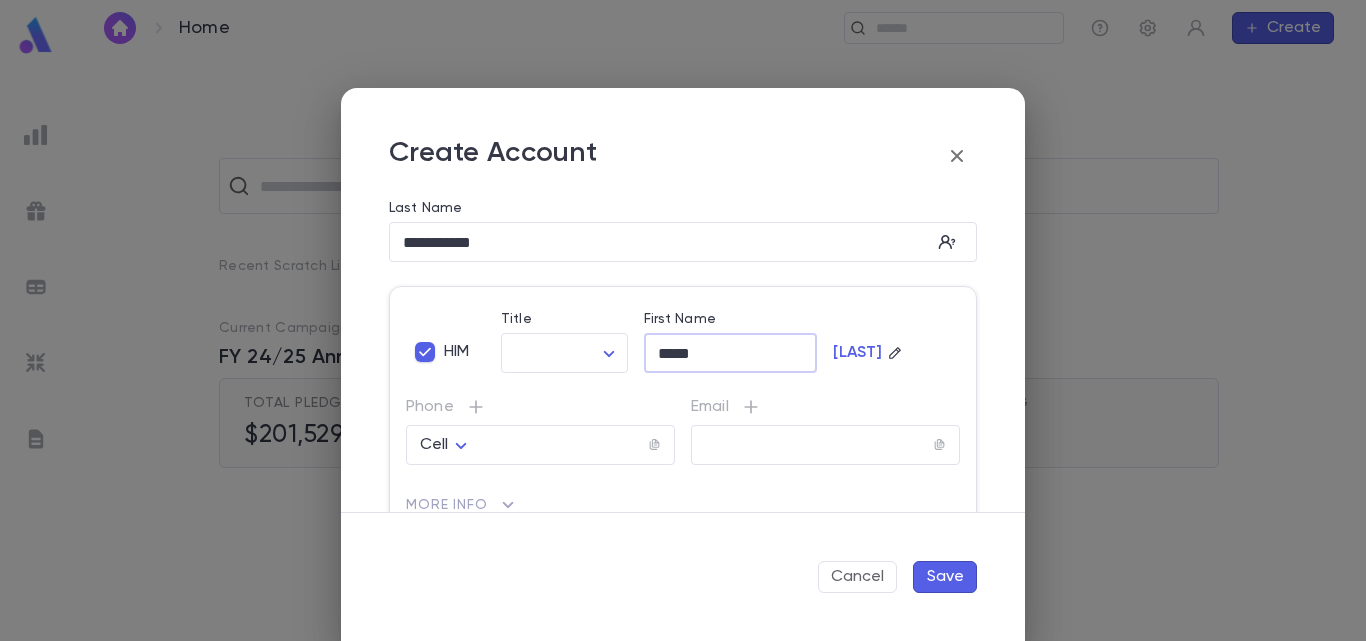 type on "*****" 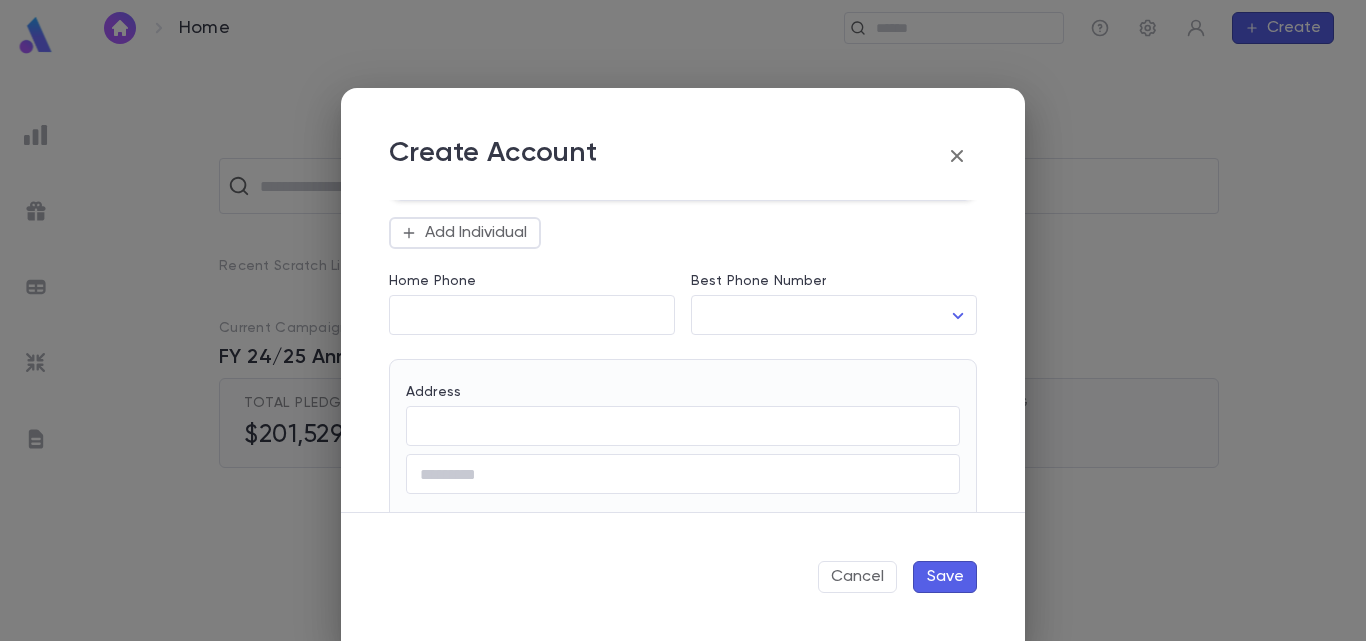 scroll, scrollTop: 477, scrollLeft: 0, axis: vertical 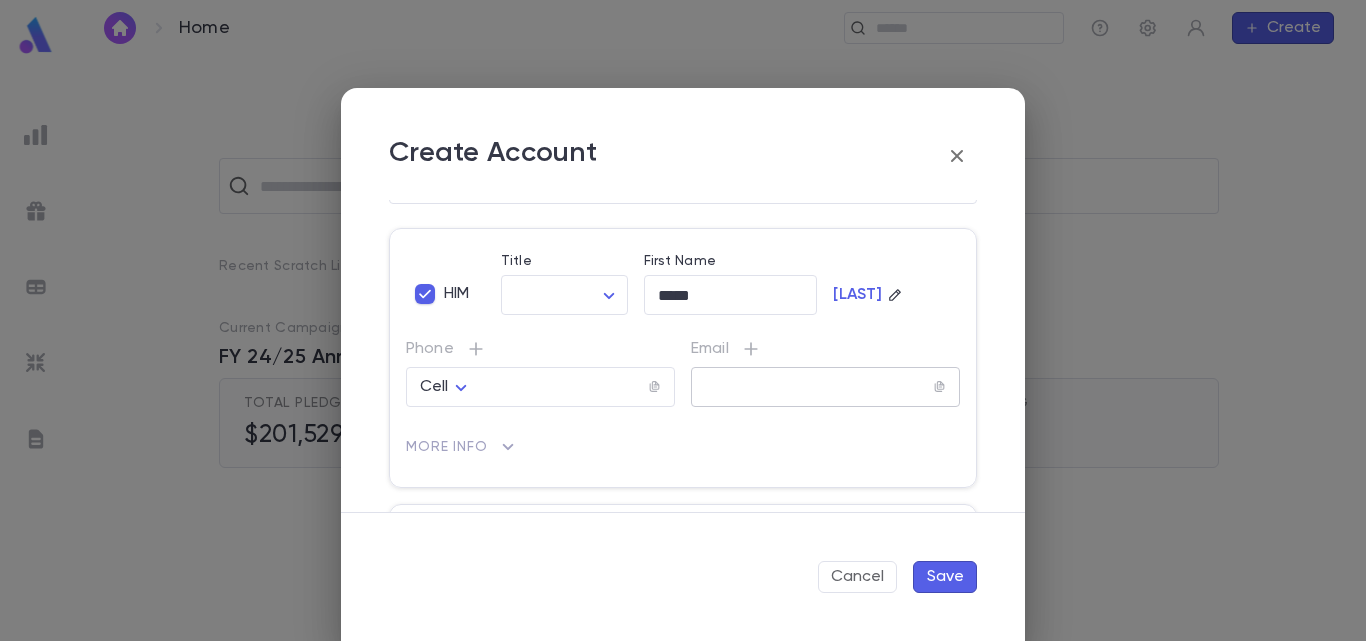 click on "​" at bounding box center [825, 387] 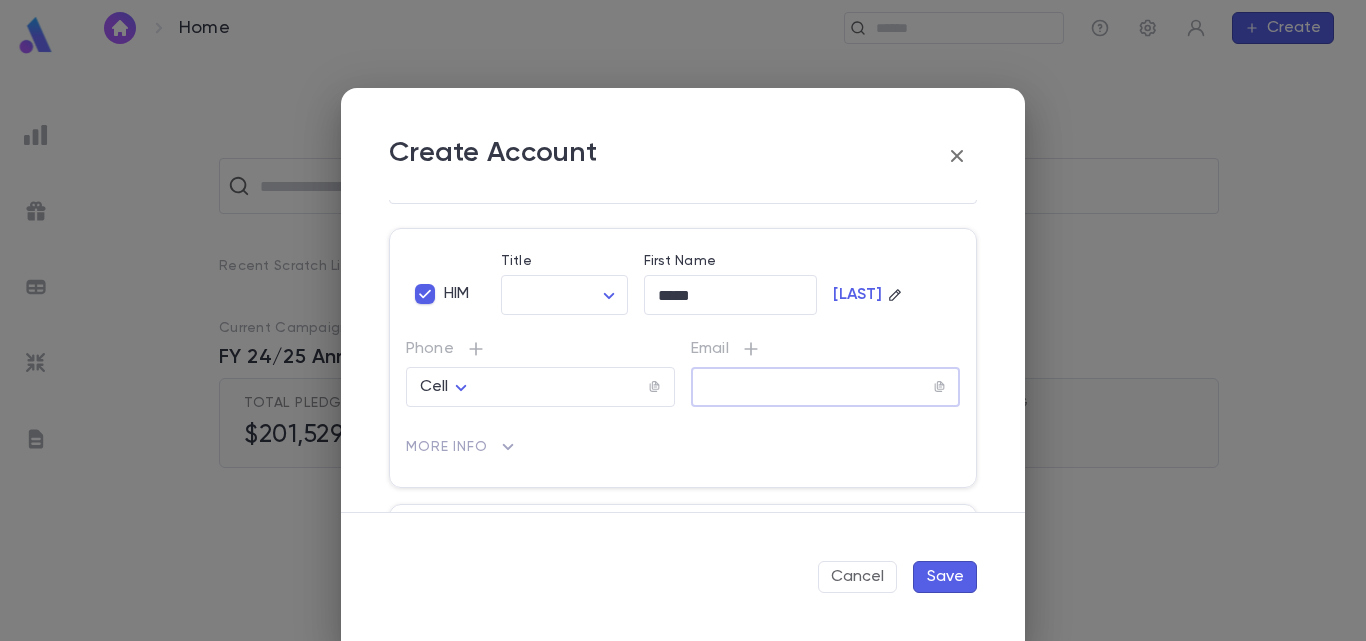 paste on "**********" 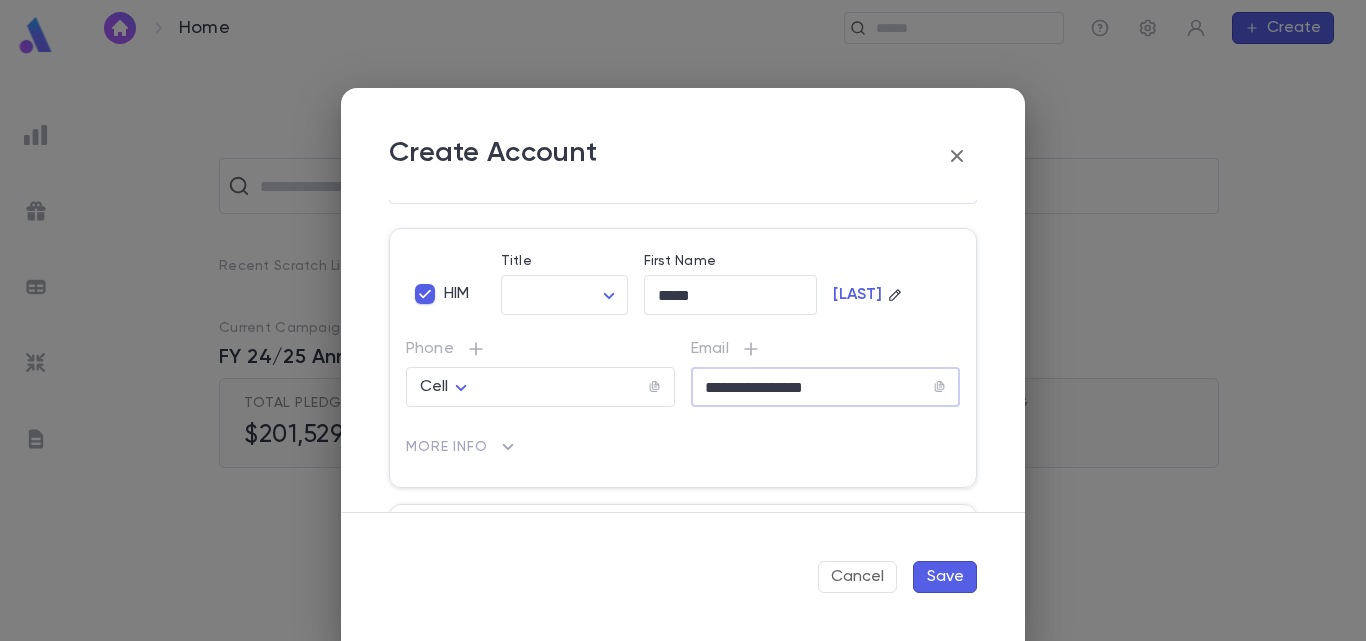 type on "**********" 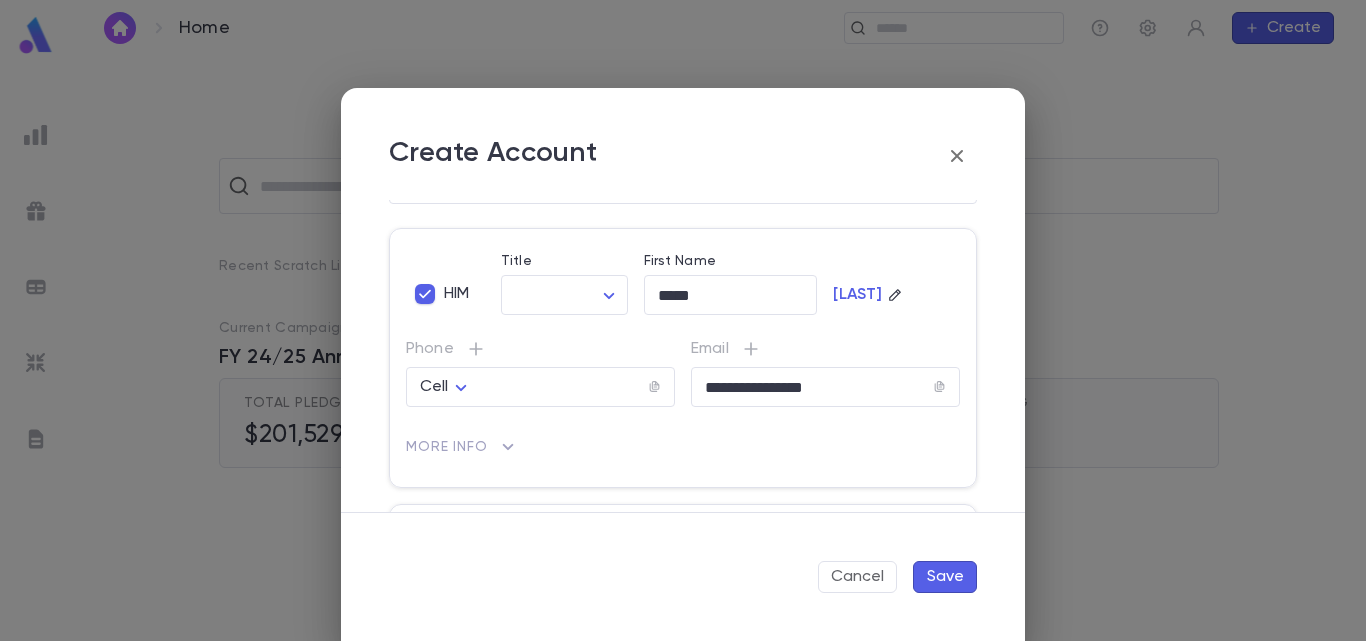 click on "Save" at bounding box center [945, 577] 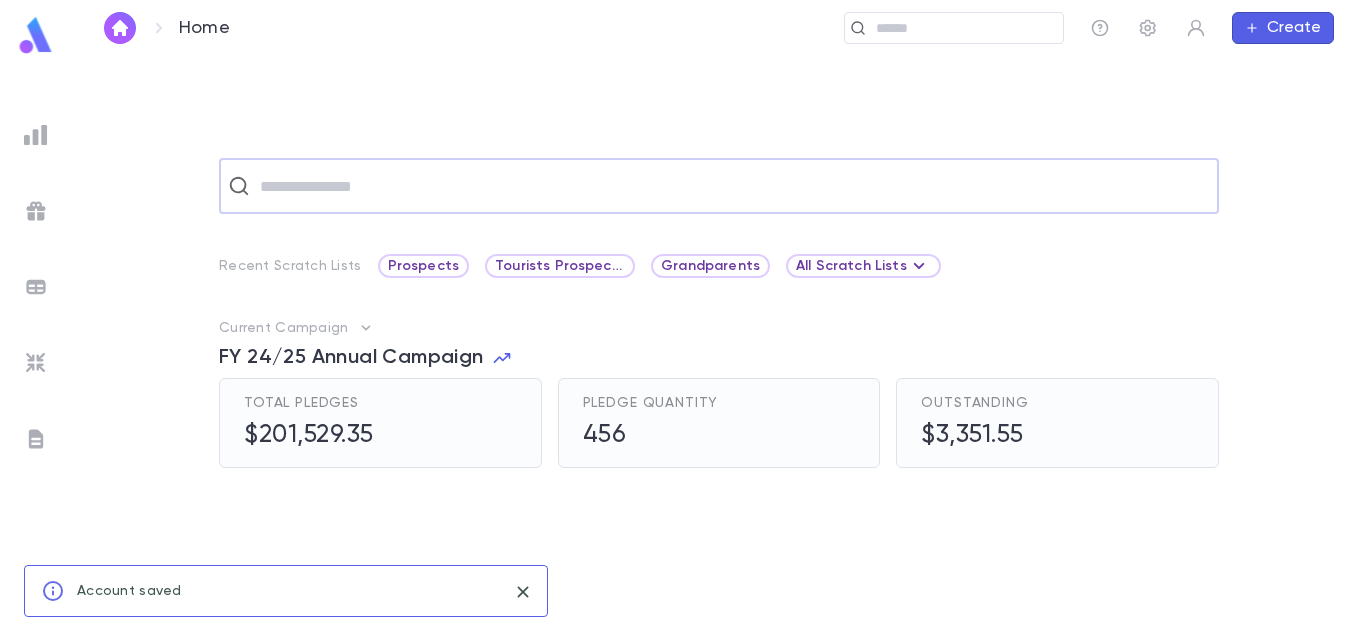 click at bounding box center [732, 186] 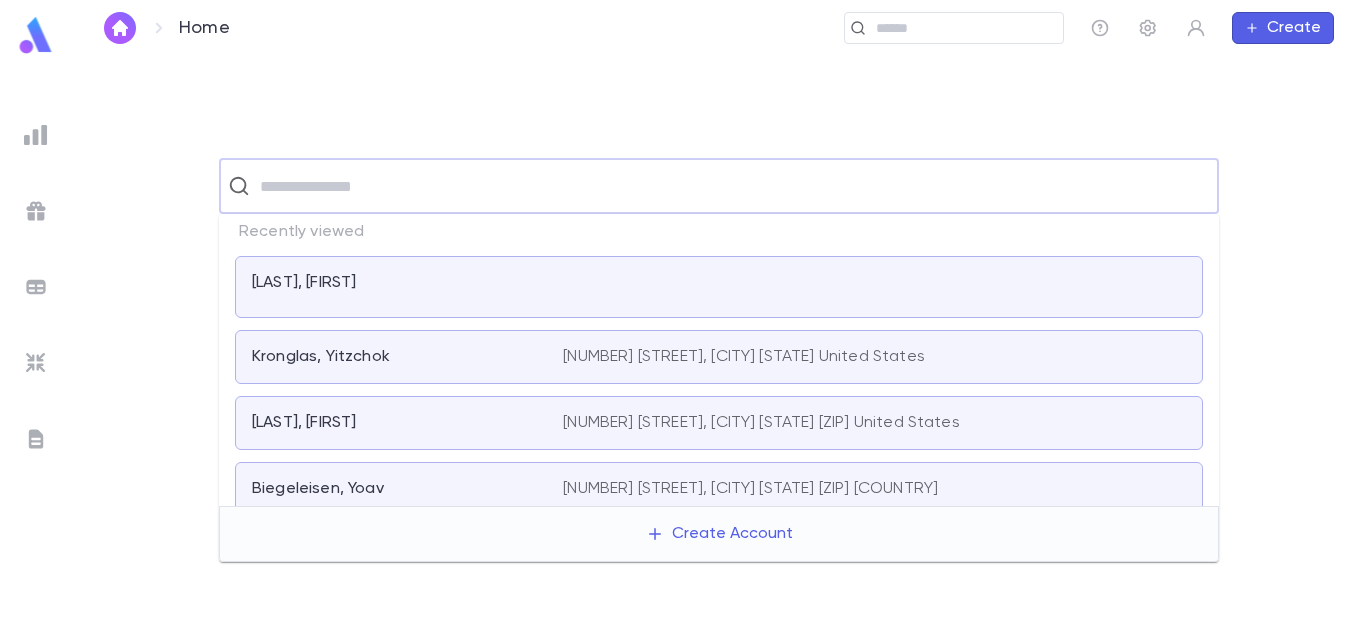 click on "[LAST], [FIRST]" at bounding box center [719, 287] 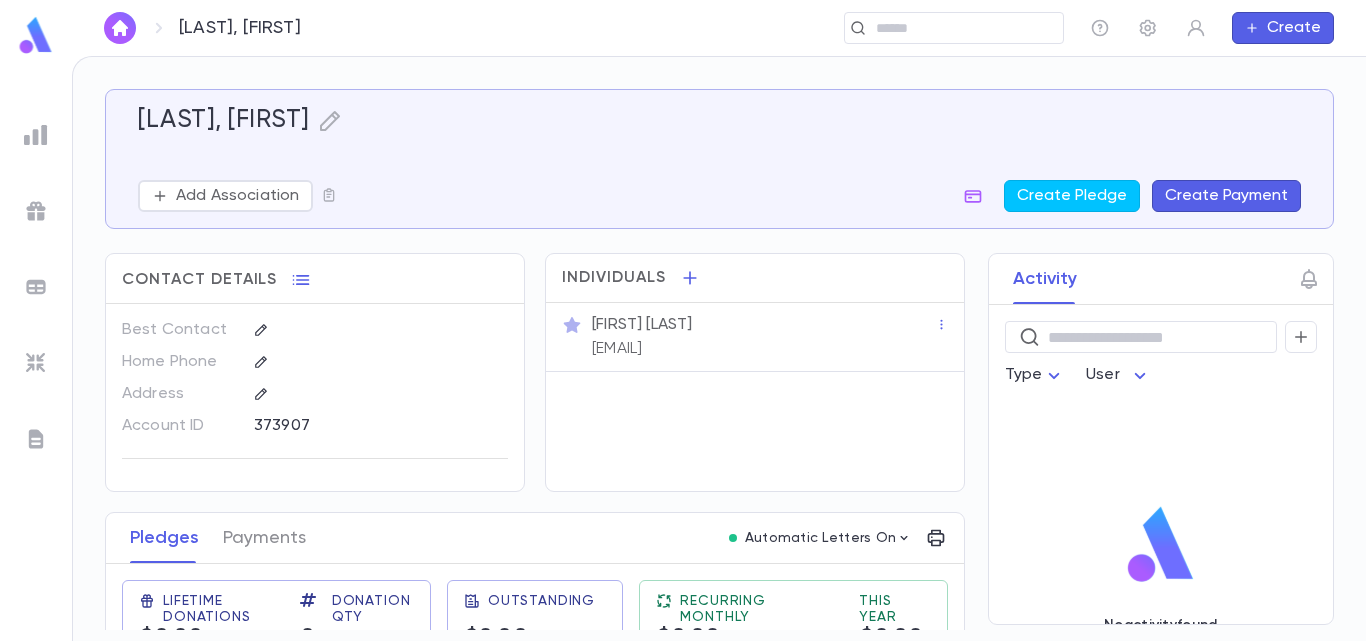 click on "[LAST], [FIRST] Add Association Create Pledge Create Payment" at bounding box center (719, 159) 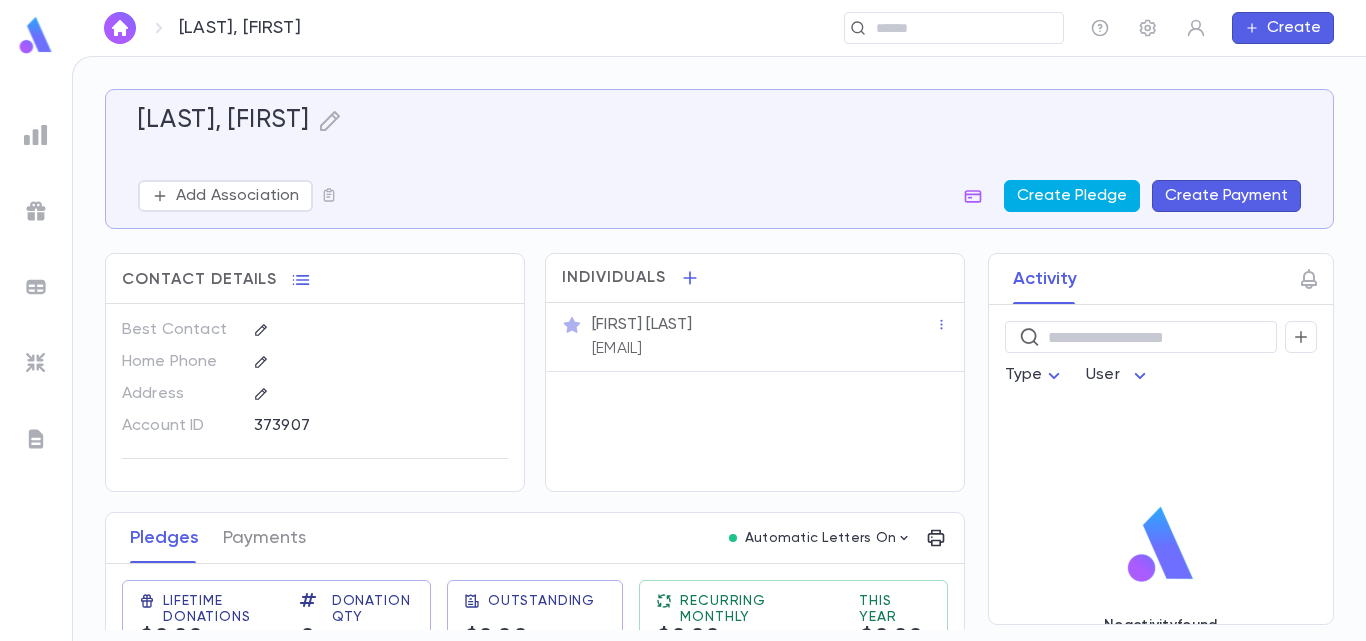 click on "Create Pledge" at bounding box center (1072, 196) 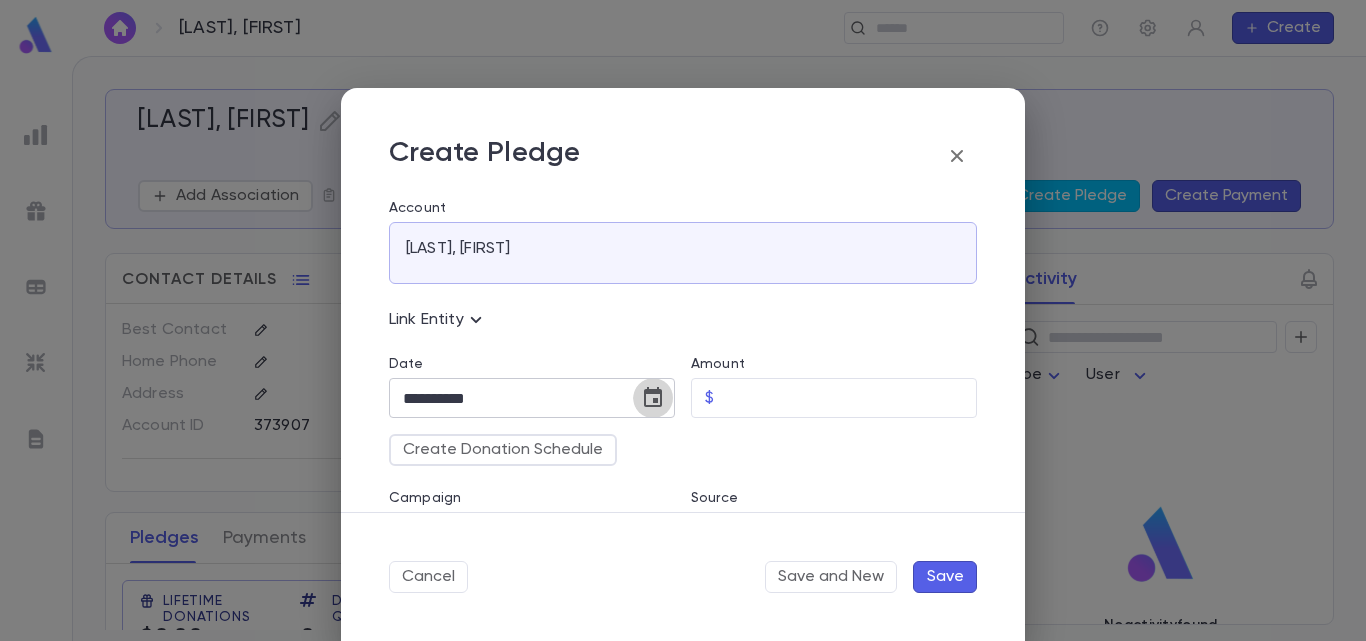 click at bounding box center (653, 397) 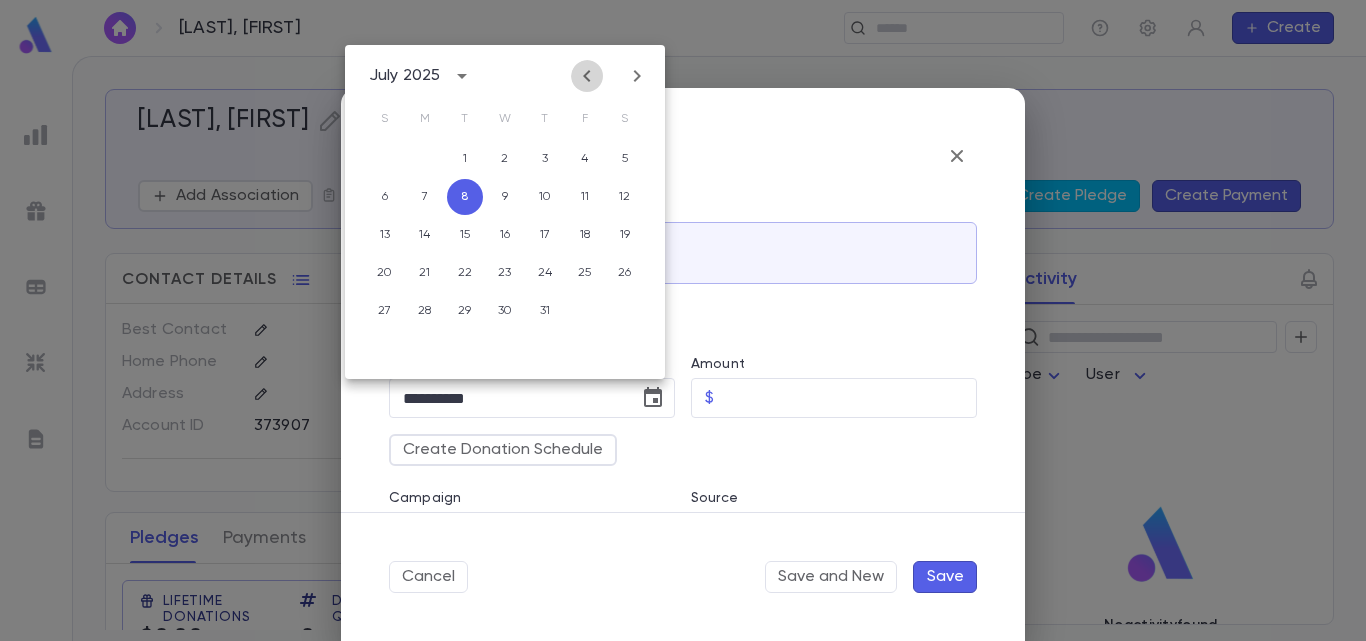 click at bounding box center [587, 76] 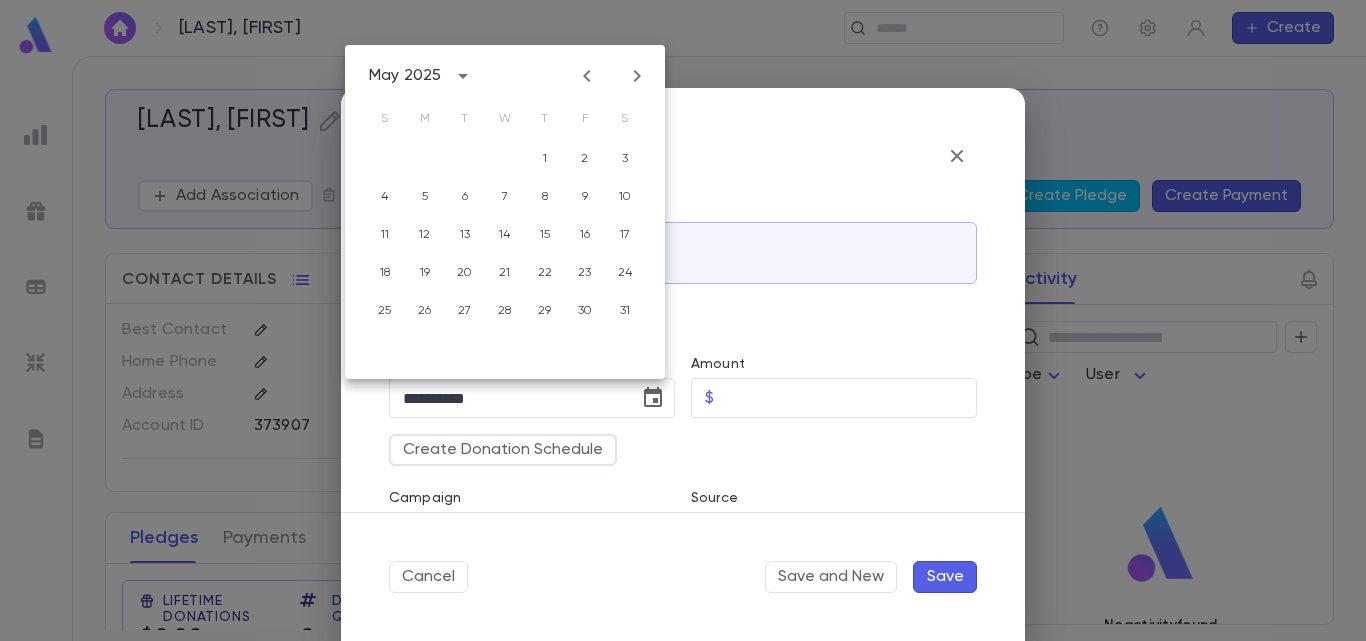 click at bounding box center [587, 76] 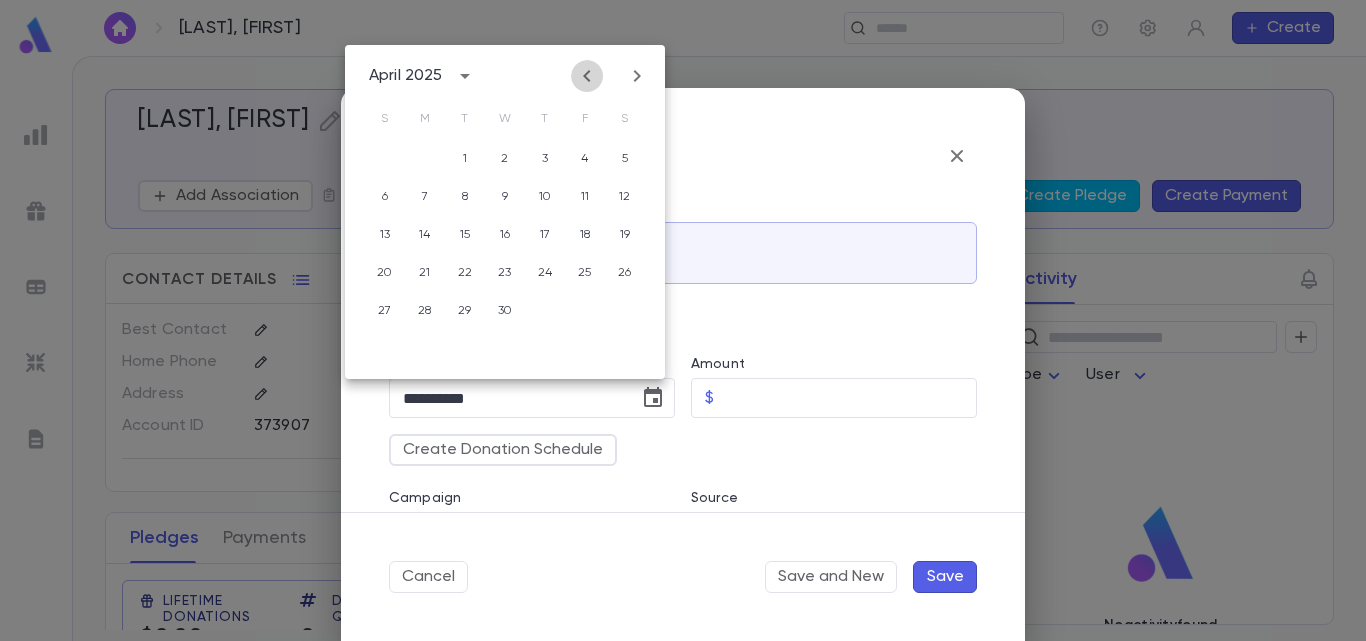 click at bounding box center (587, 76) 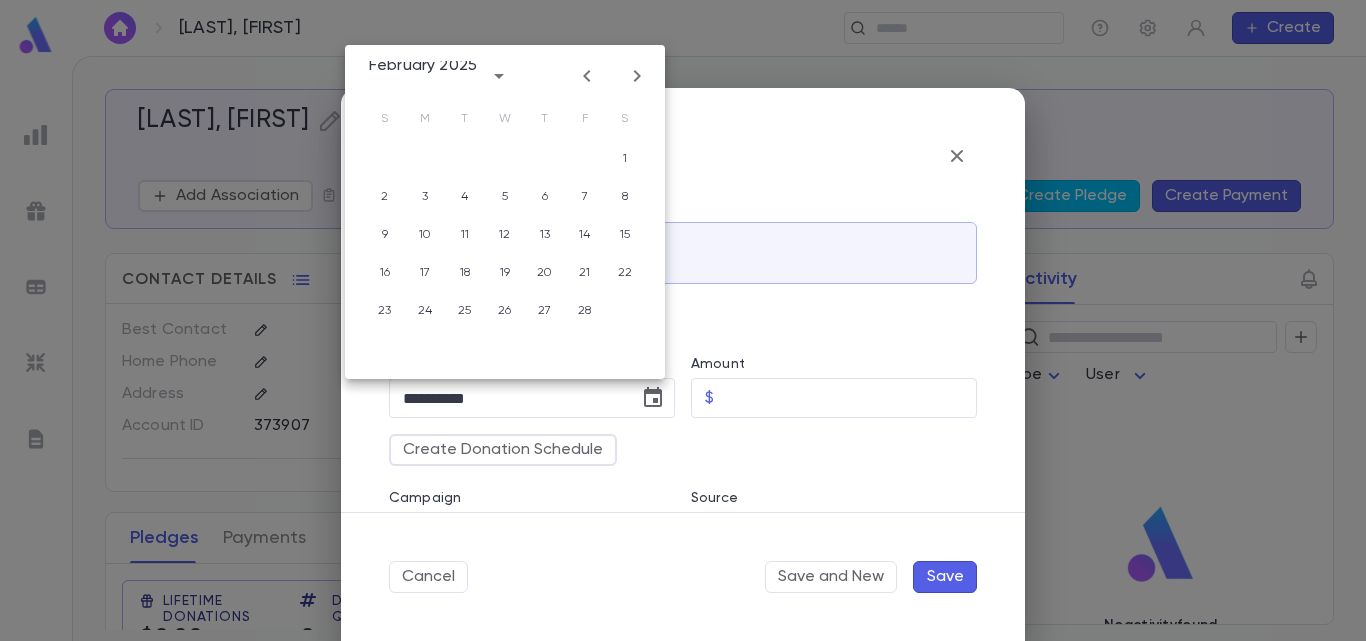 click at bounding box center (587, 76) 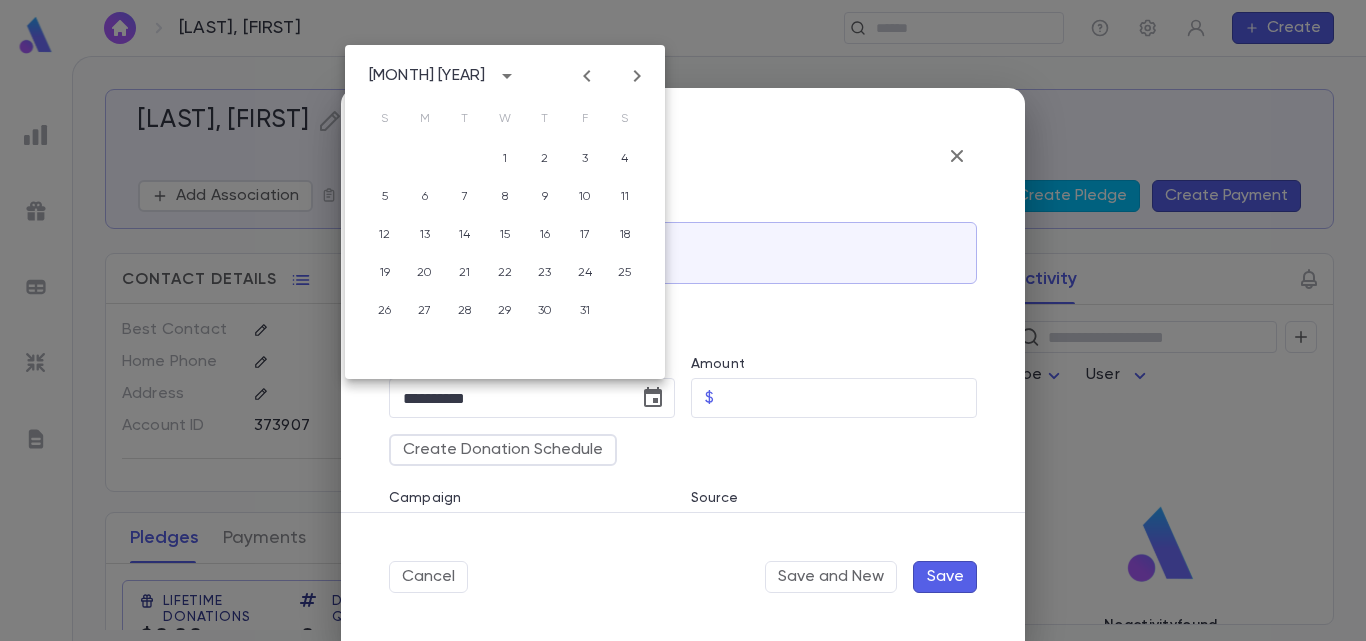 click at bounding box center (587, 76) 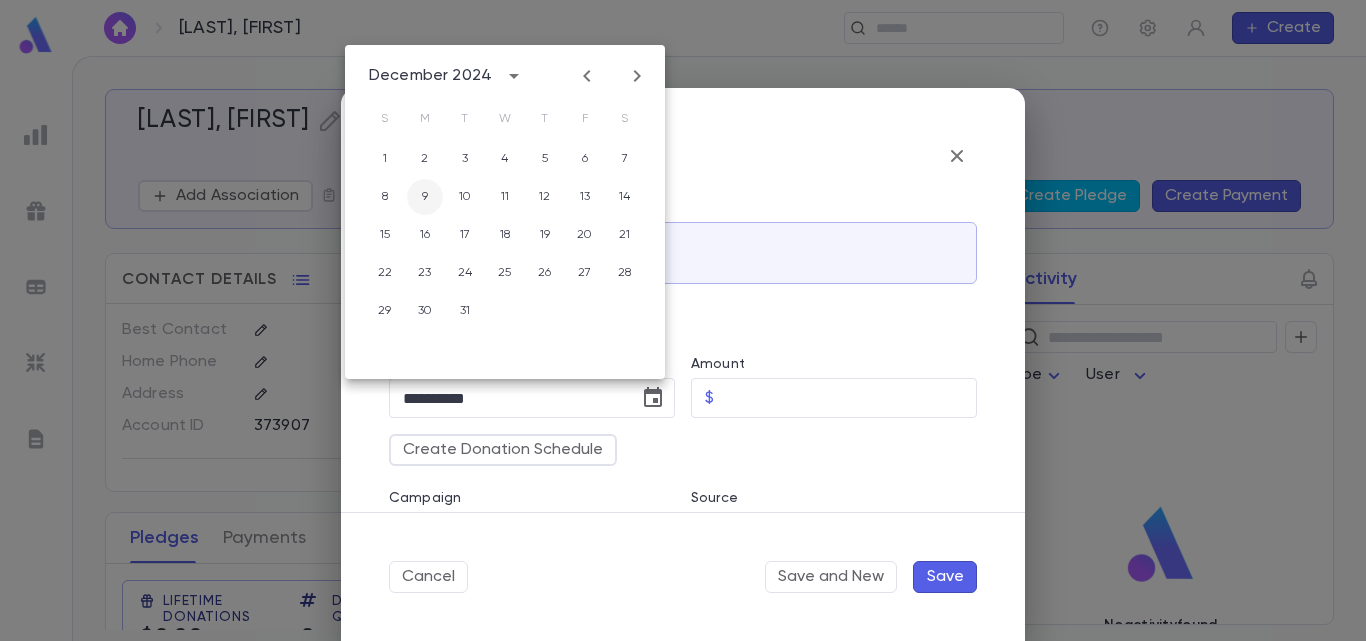 click on "9" at bounding box center (425, 159) 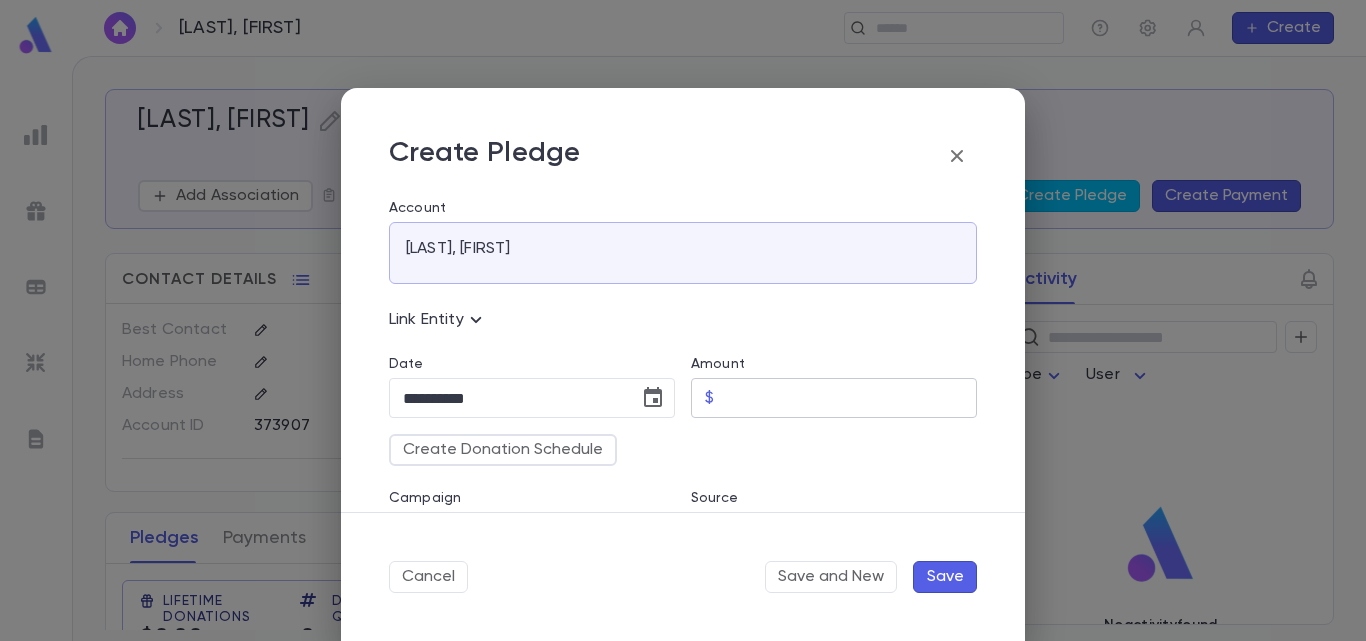 click on "Amount" at bounding box center [849, 398] 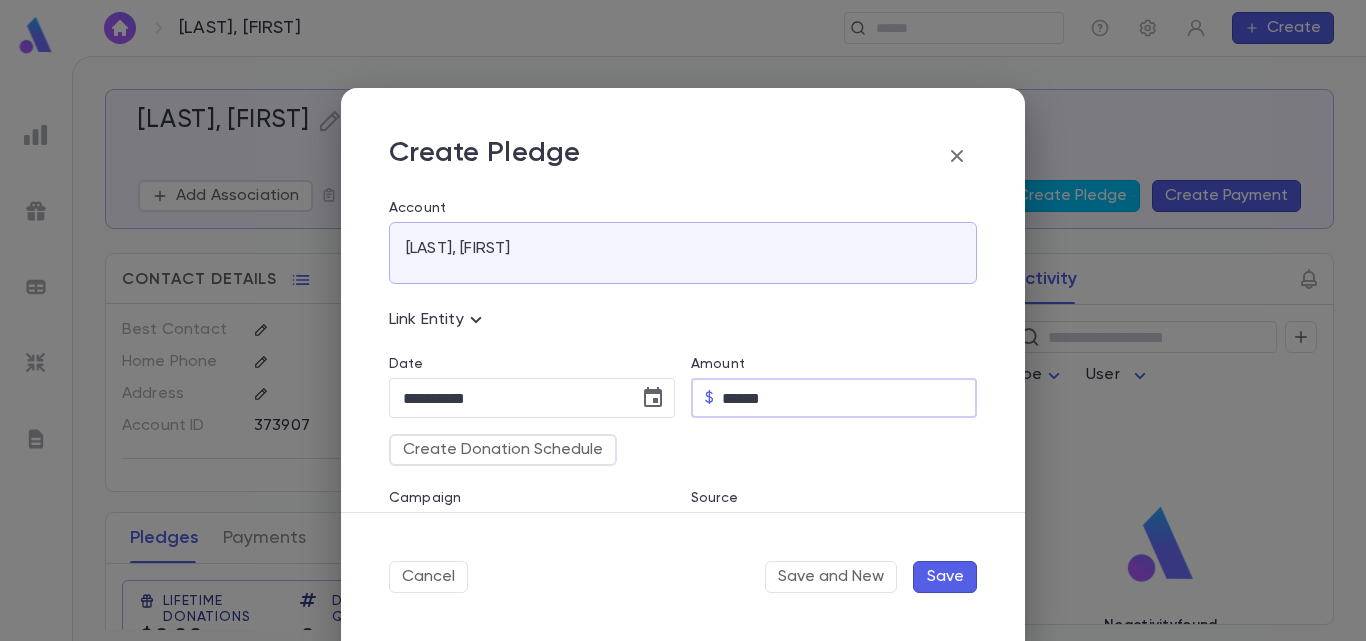 type on "******" 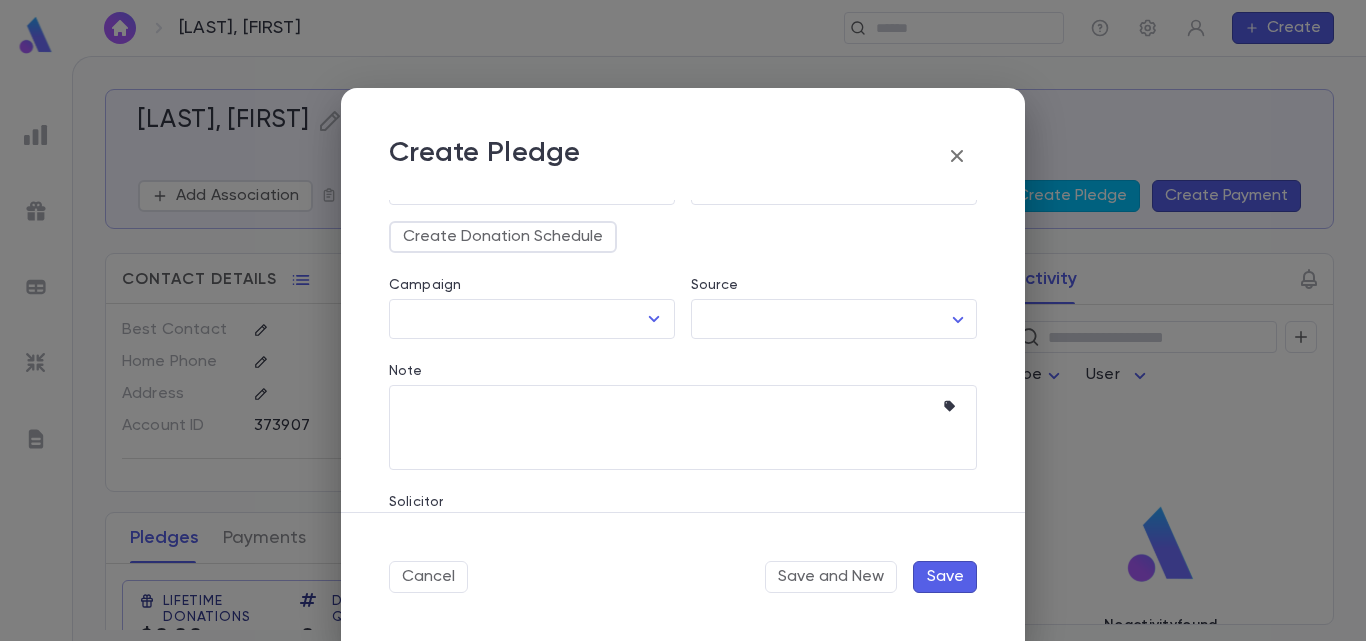 scroll, scrollTop: 253, scrollLeft: 0, axis: vertical 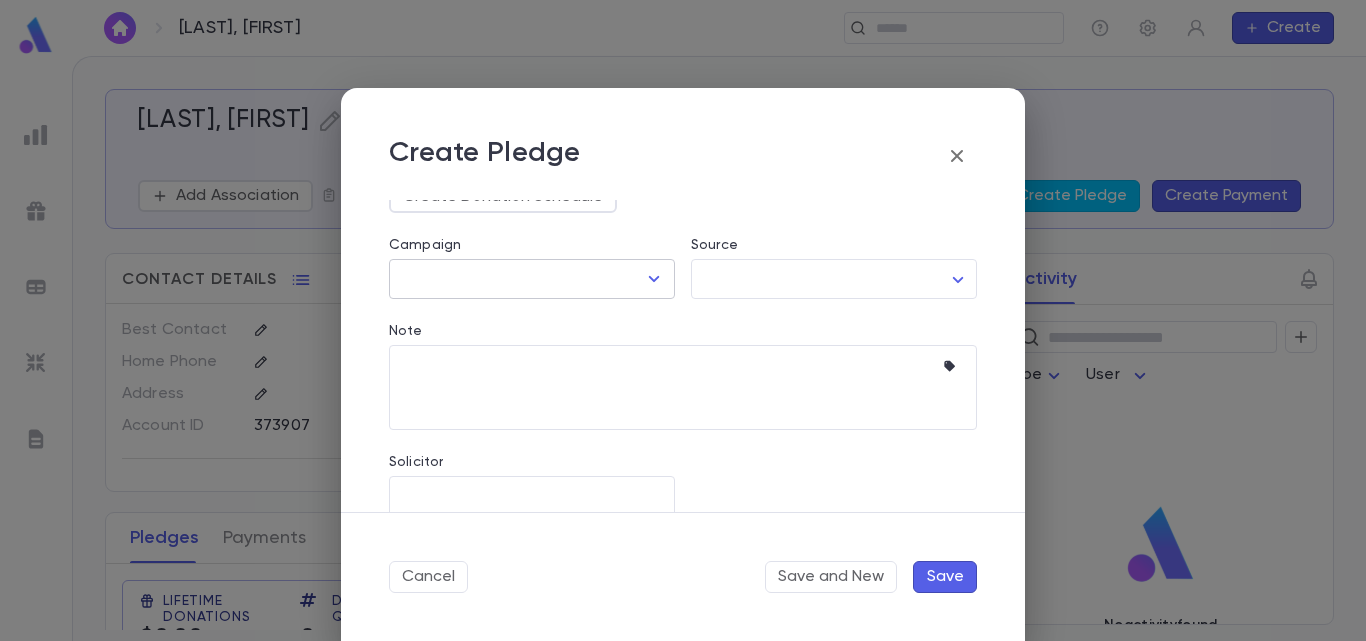 click at bounding box center (654, 279) 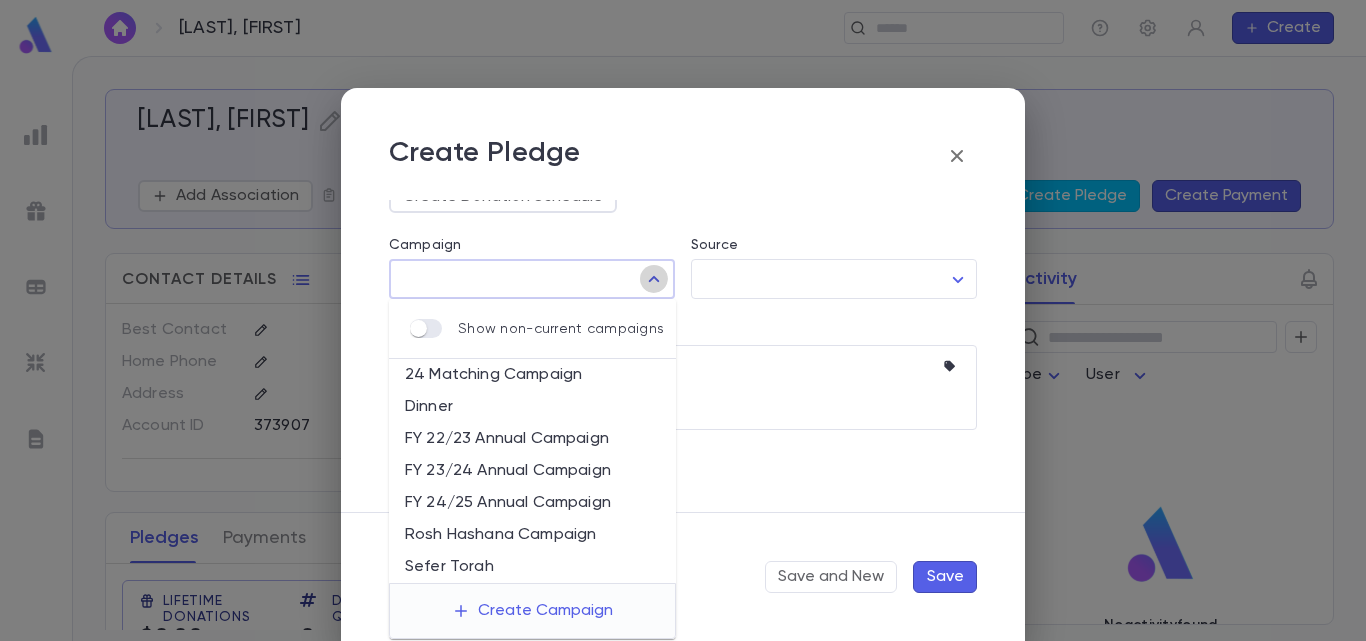 click at bounding box center [654, 279] 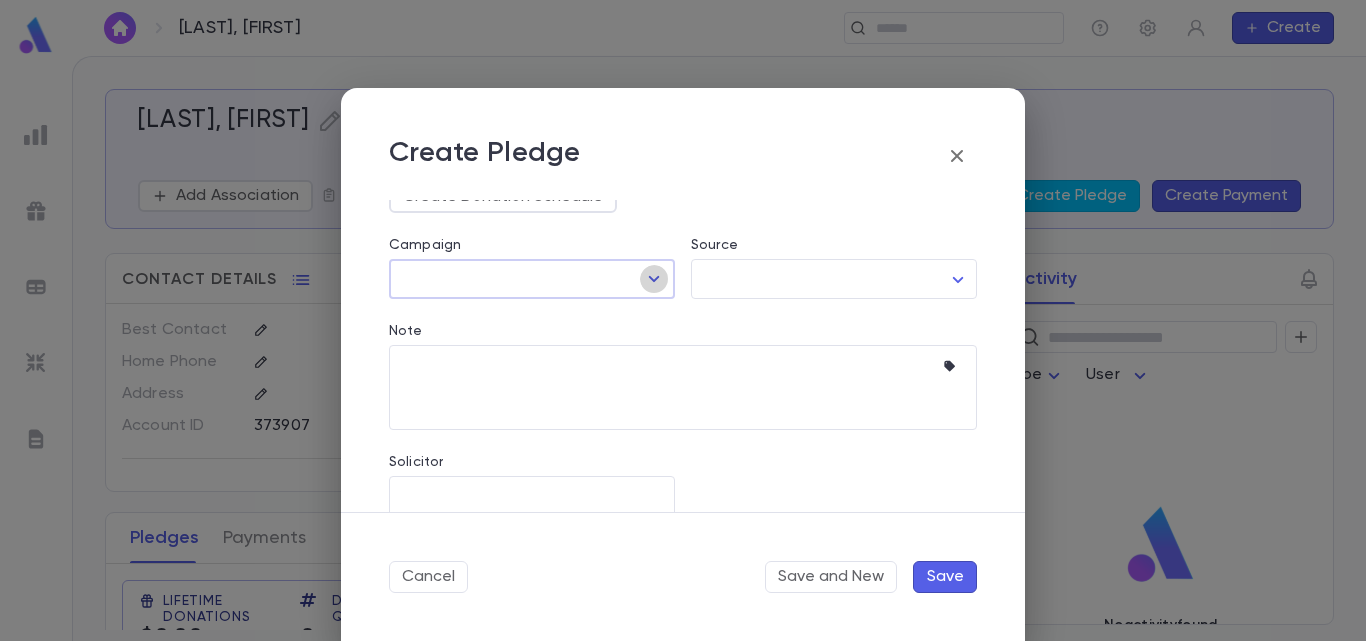 click at bounding box center [654, 279] 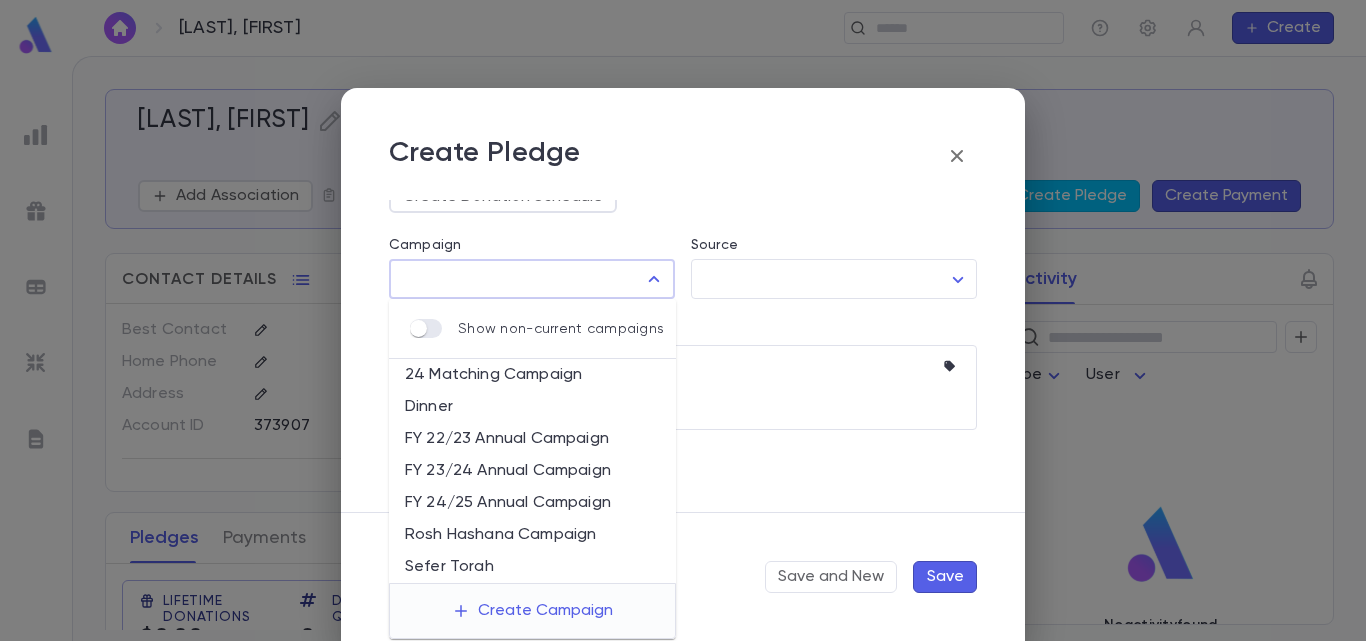 click on "​" at bounding box center [532, 279] 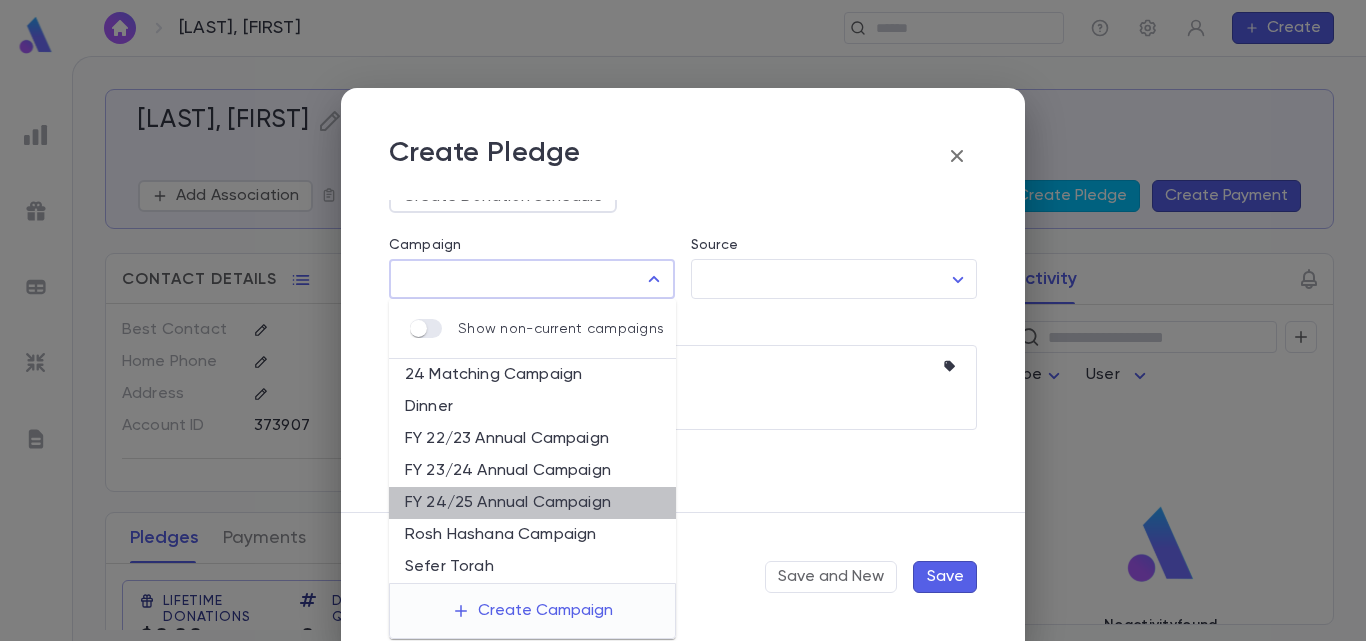 click on "FY 24/25 Annual Campaign" at bounding box center [532, 503] 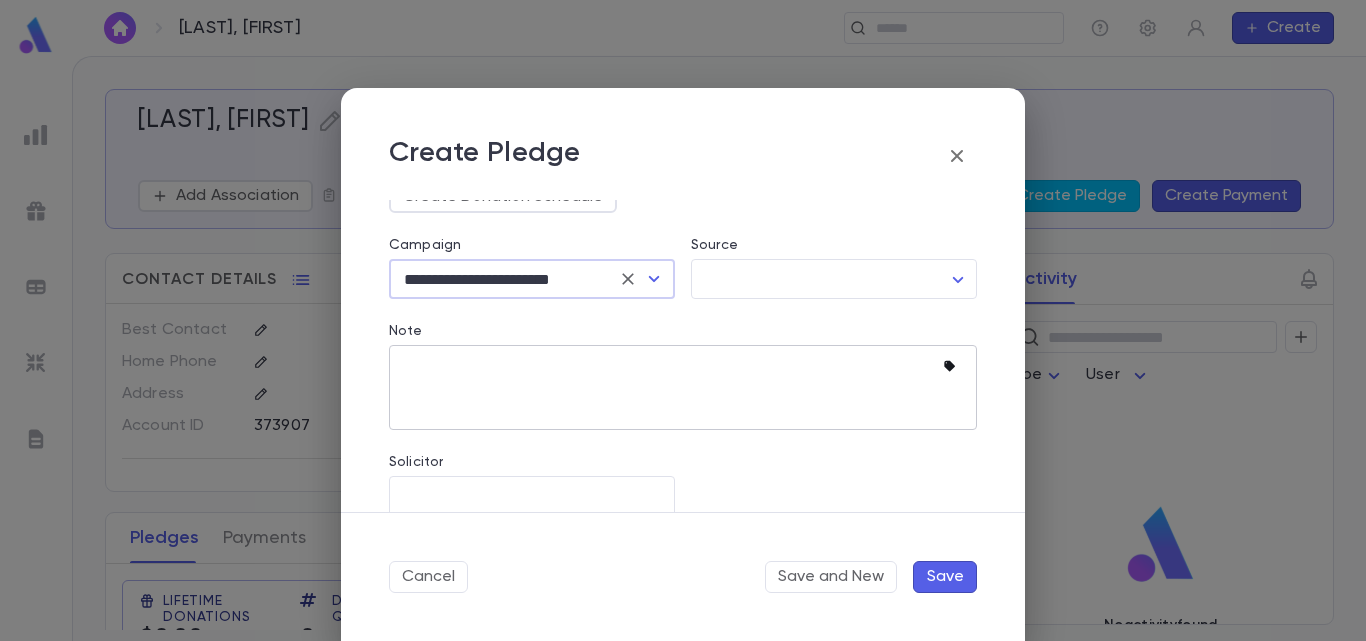 click at bounding box center [949, 366] 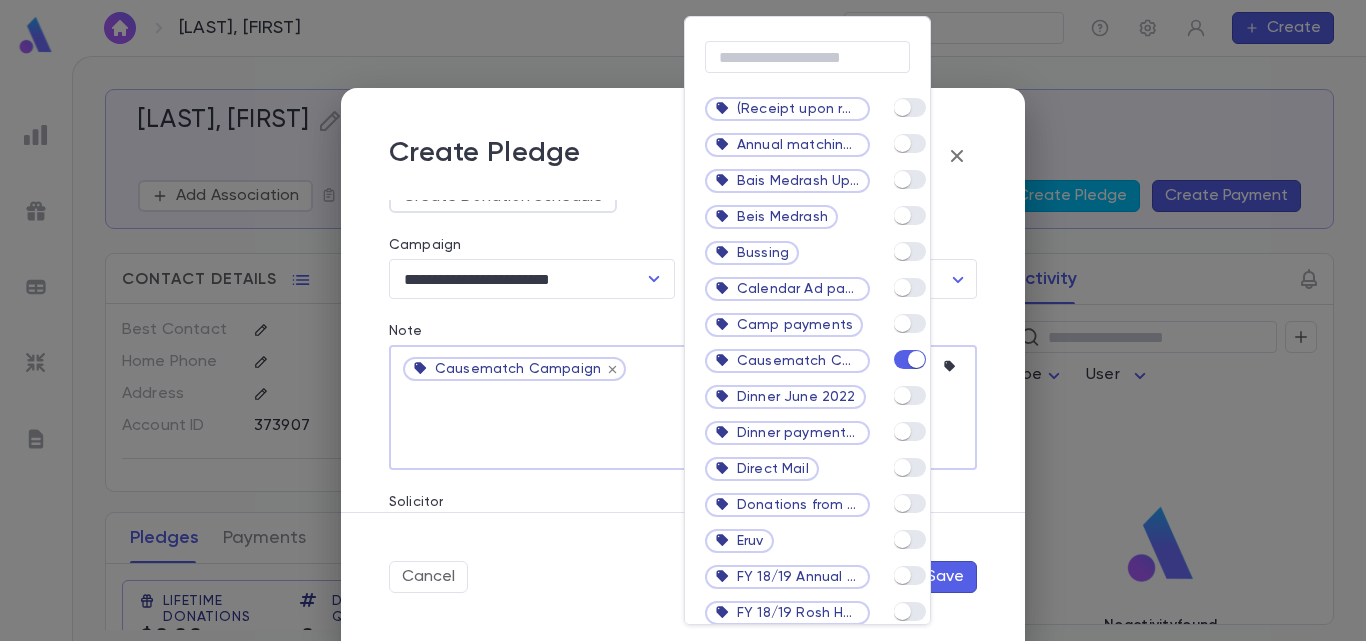 click at bounding box center [683, 320] 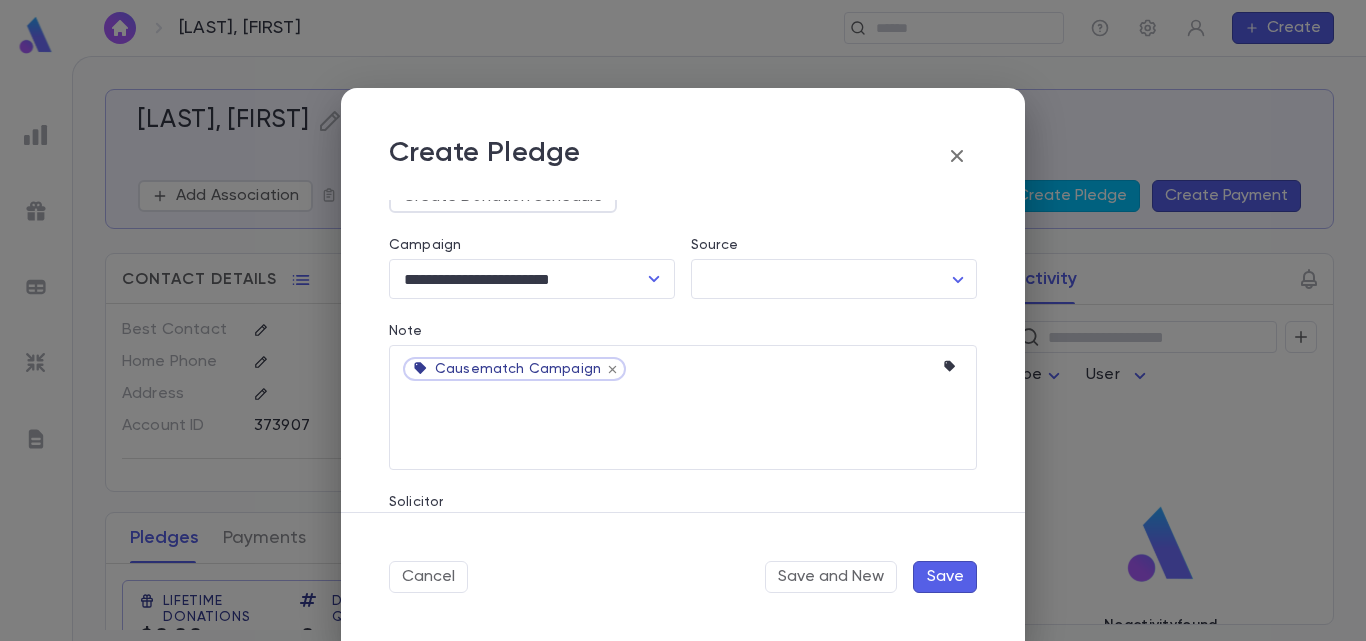 scroll, scrollTop: 321, scrollLeft: 0, axis: vertical 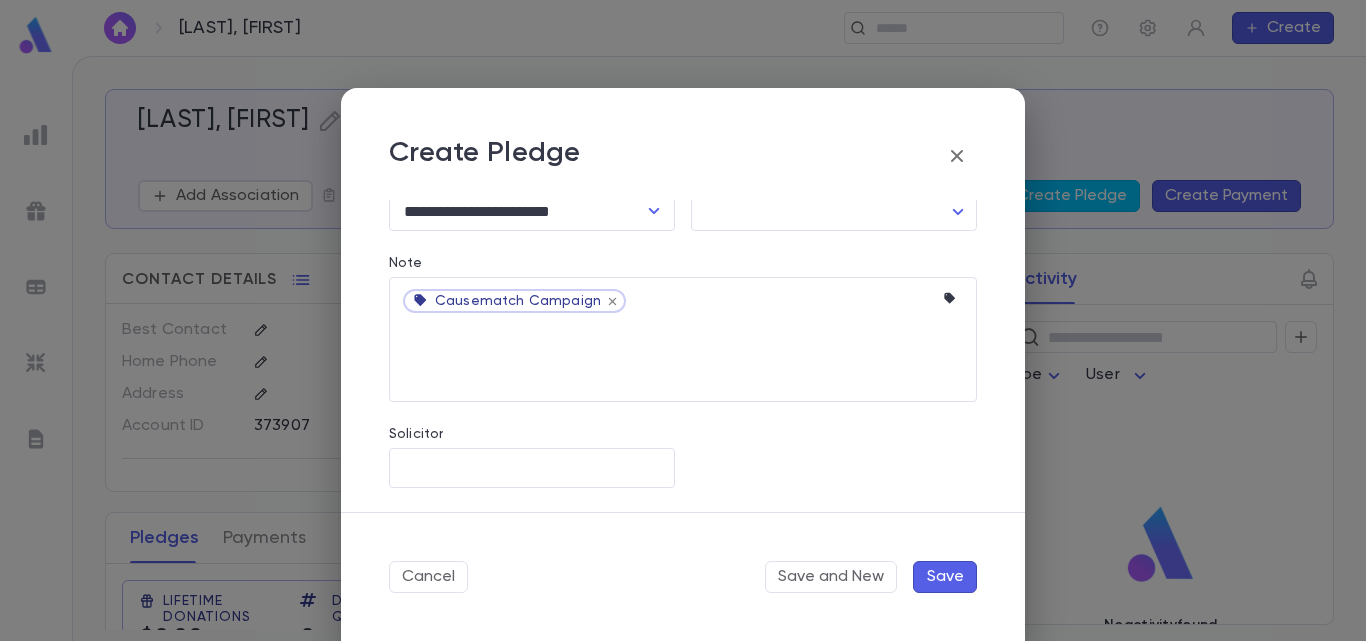 click on "Save" at bounding box center (945, 577) 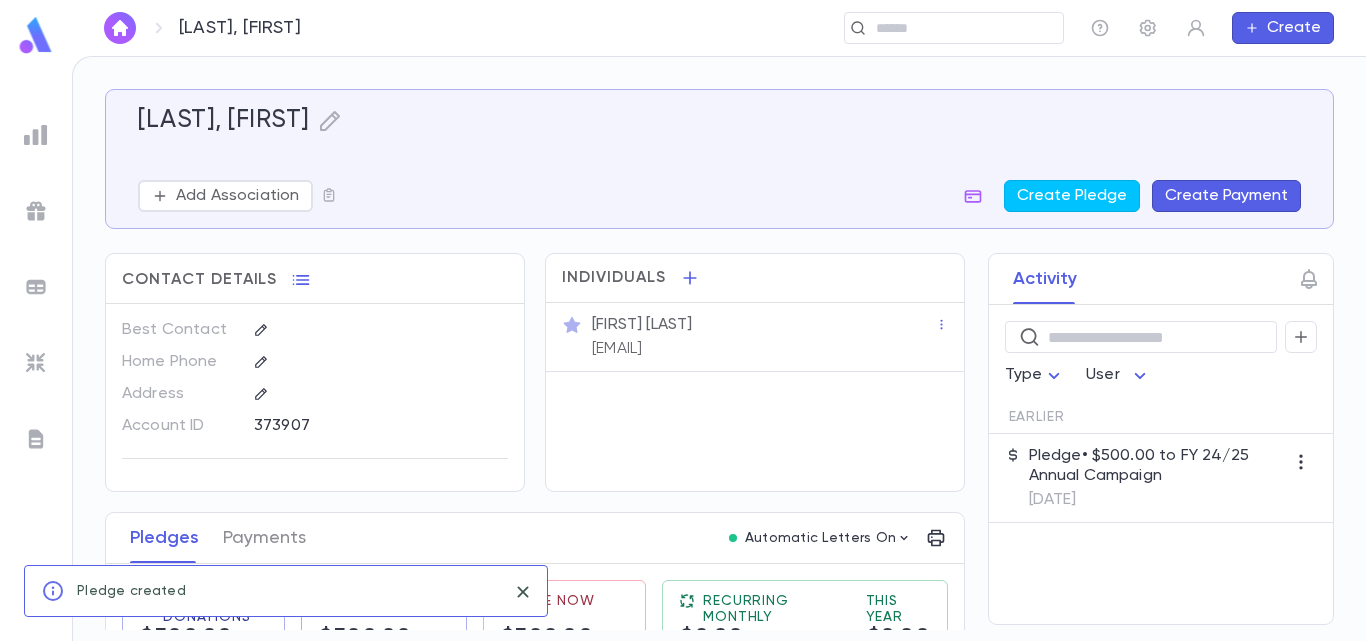 click on "[DATE]" at bounding box center (1157, 500) 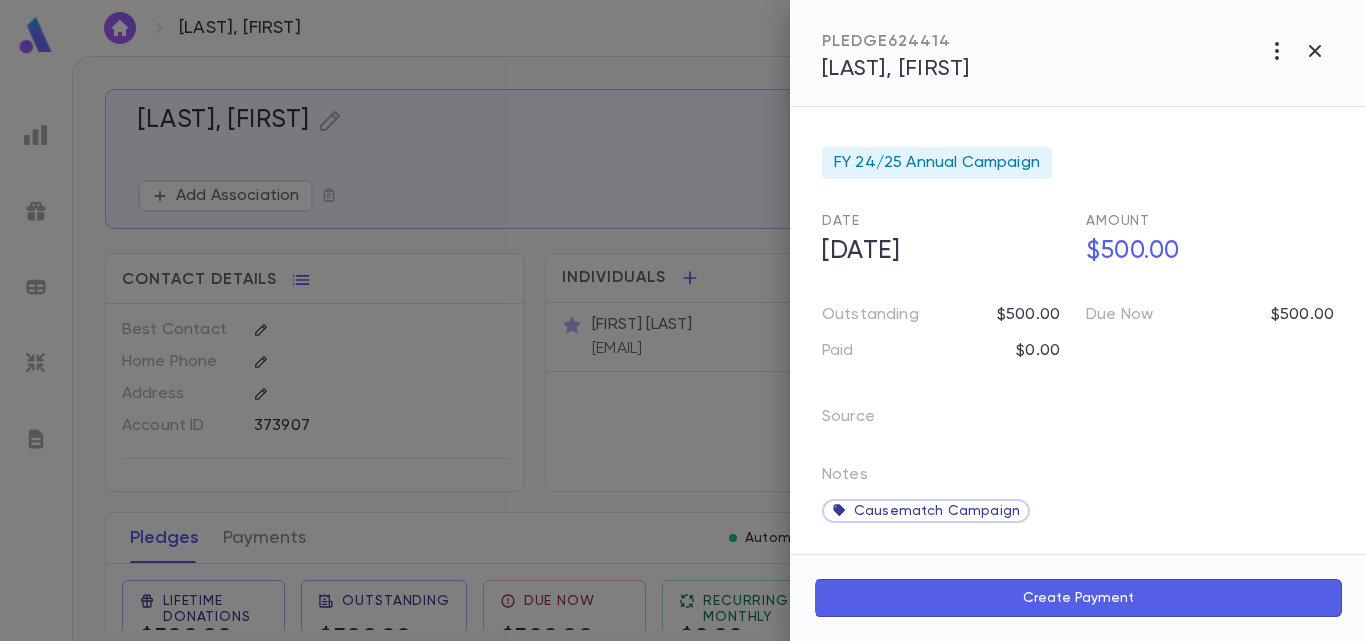 click on "Create Payment" at bounding box center [1078, 598] 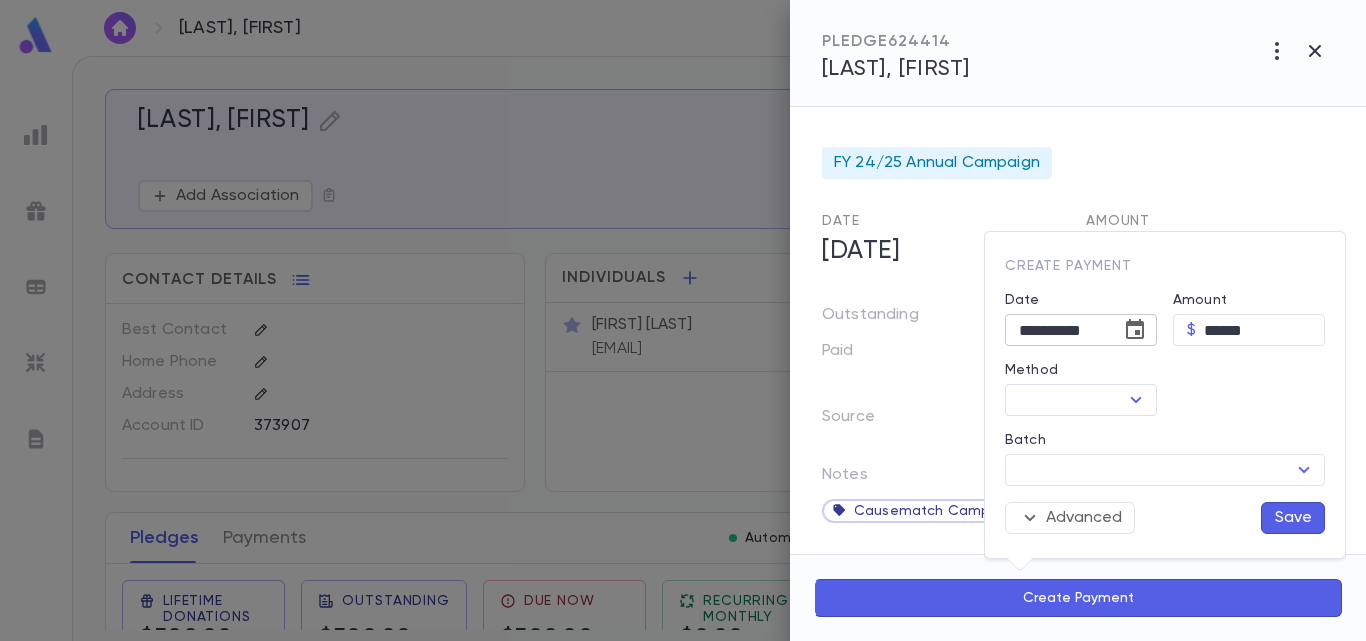 click at bounding box center [1135, 329] 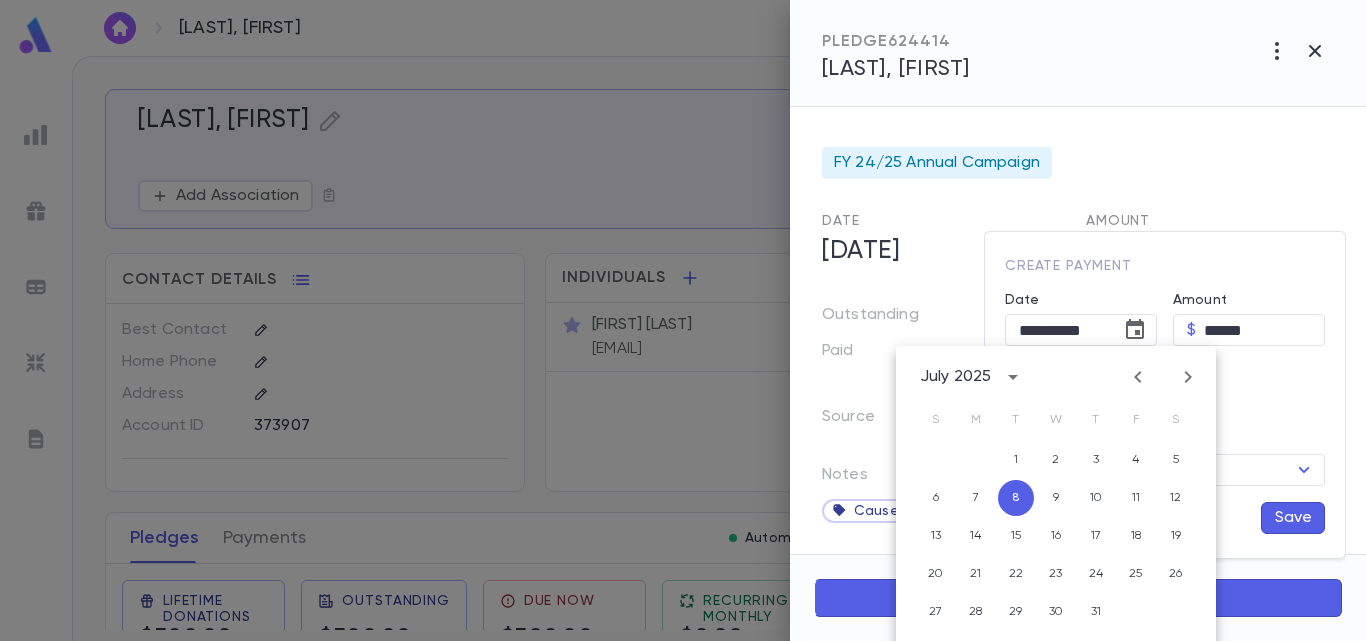 click at bounding box center (1138, 377) 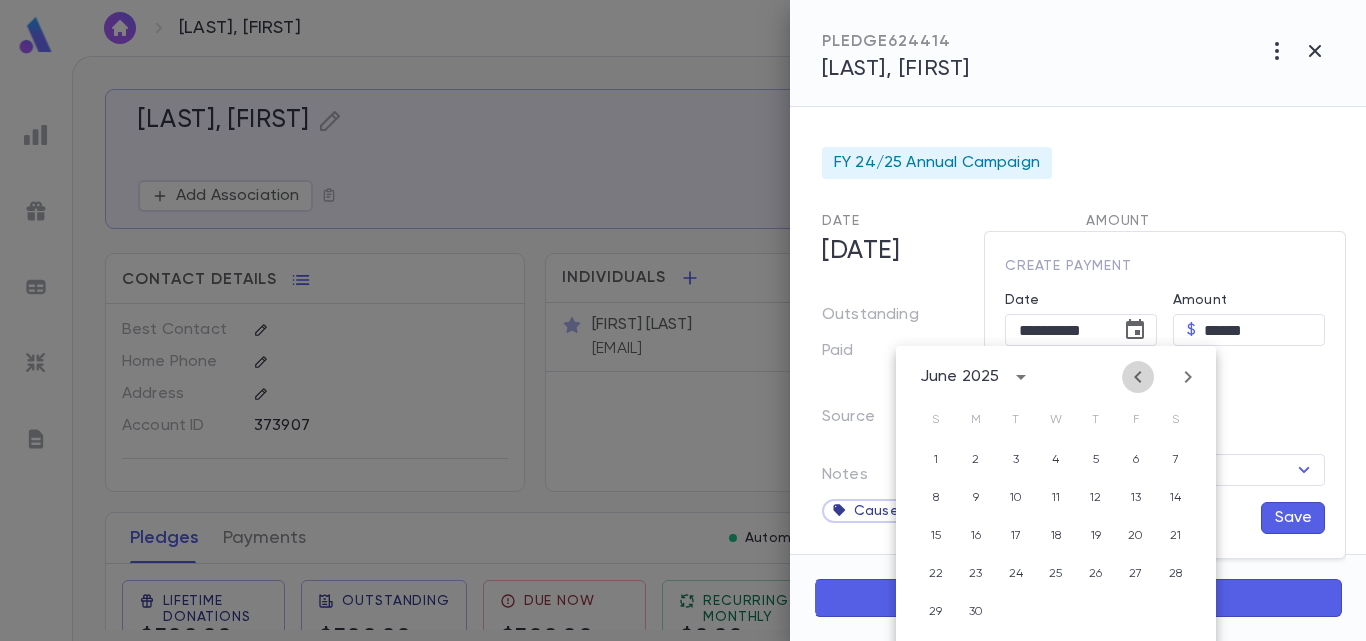 click at bounding box center [1138, 377] 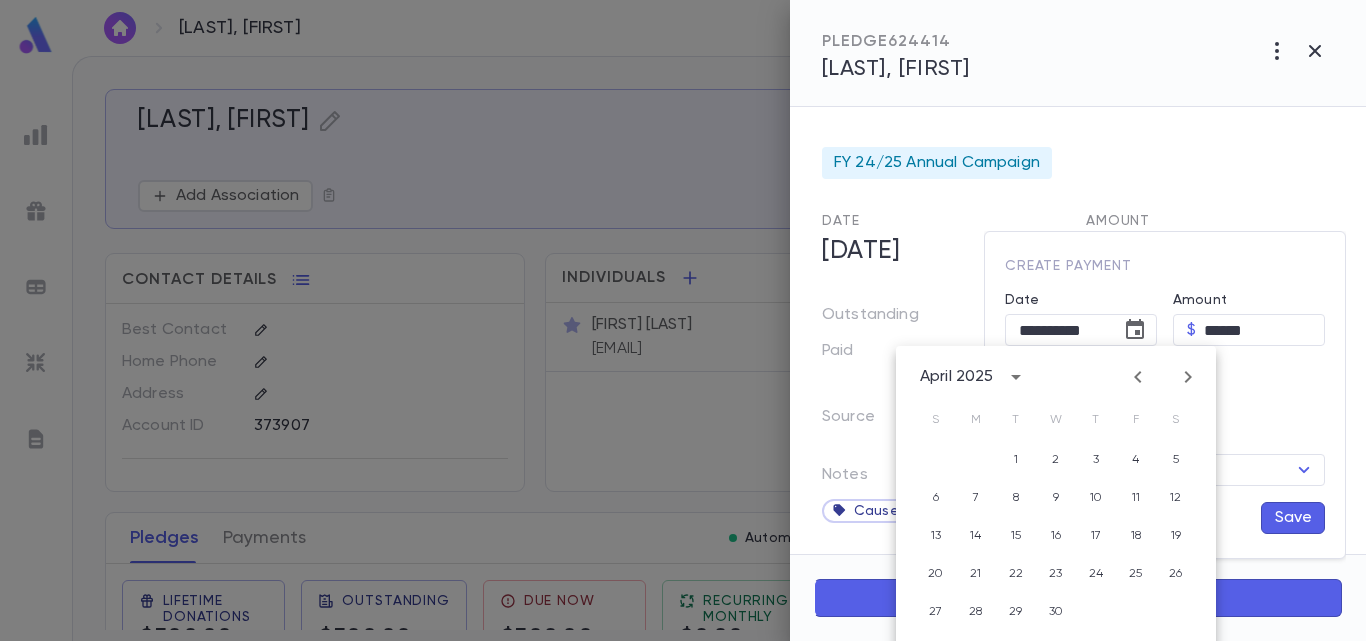 click at bounding box center (1138, 377) 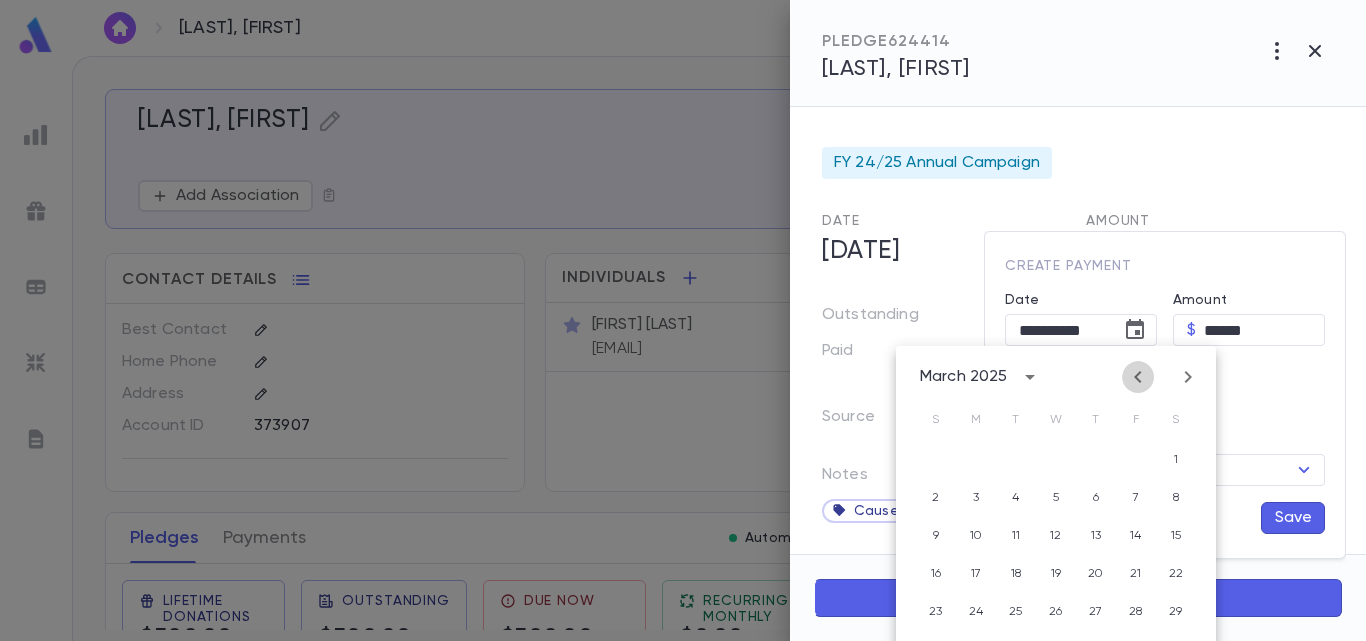 click at bounding box center (1138, 377) 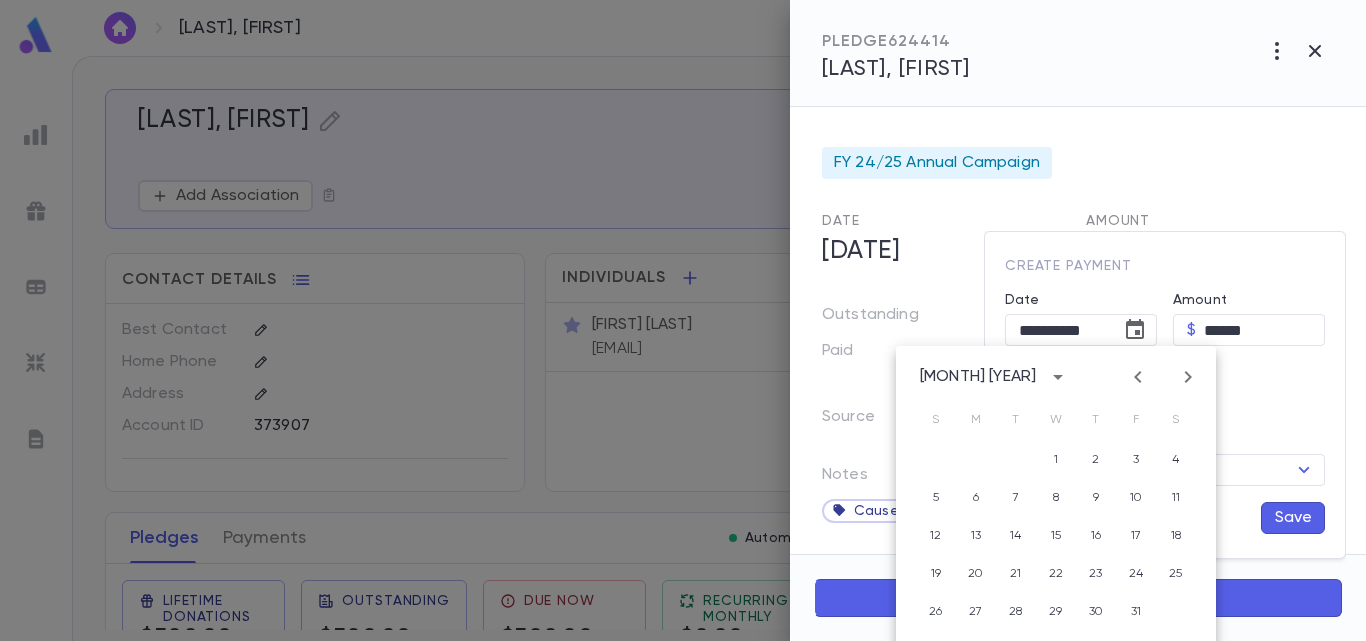 click at bounding box center [1138, 377] 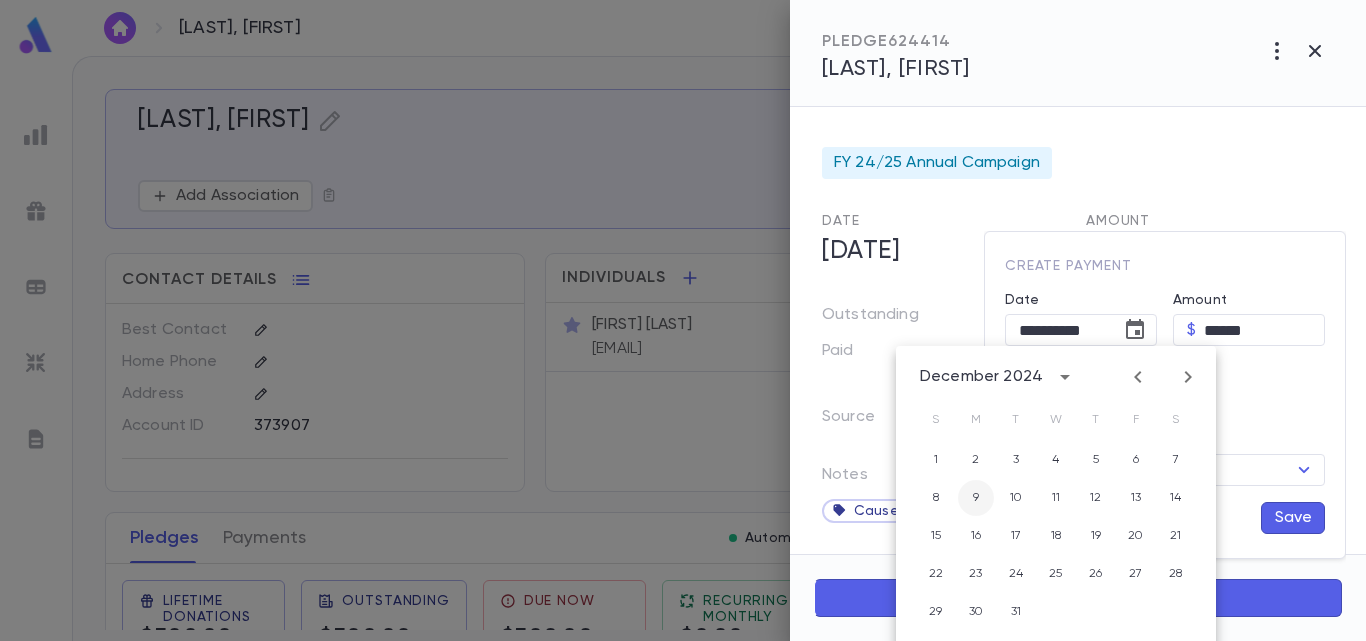 click on "9" at bounding box center [976, 460] 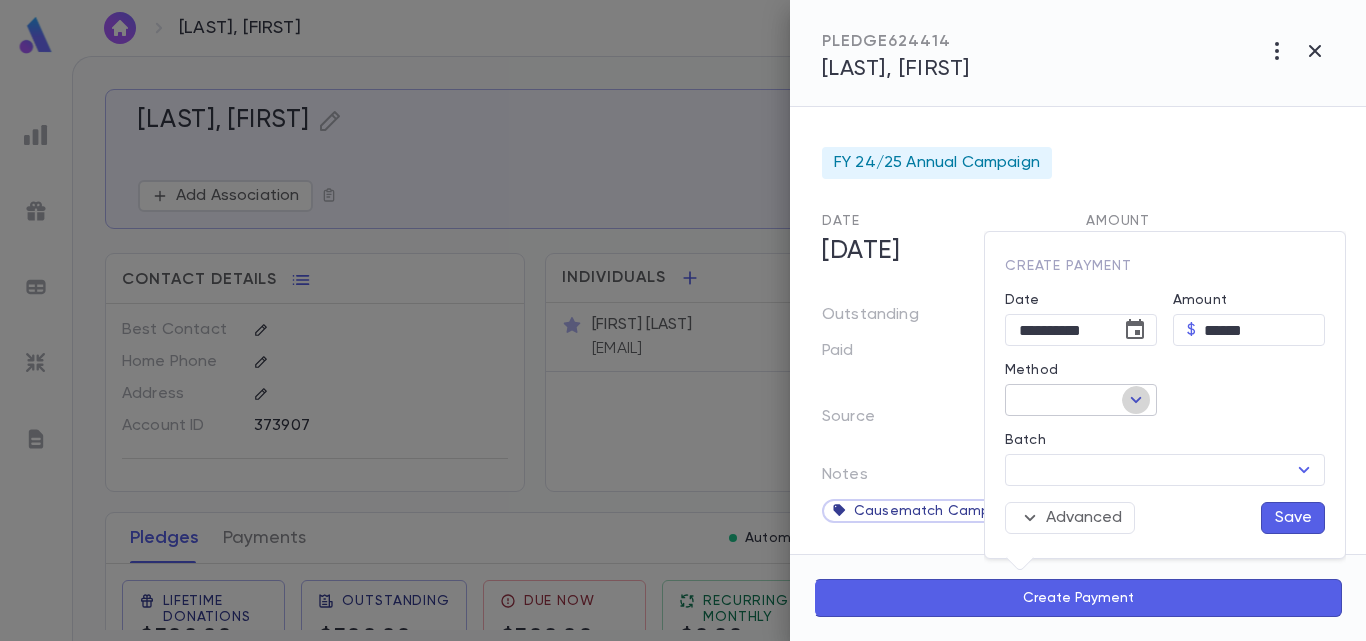 click at bounding box center [1136, 400] 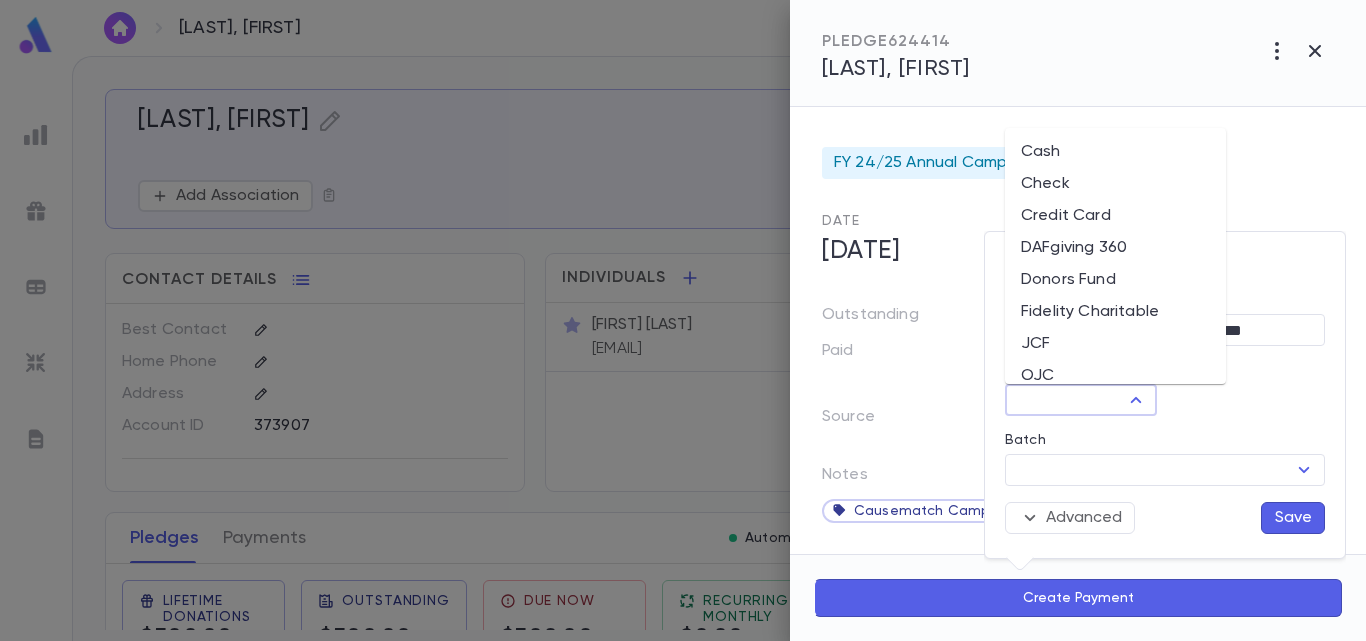 click on "Donors Fund" at bounding box center [1115, 280] 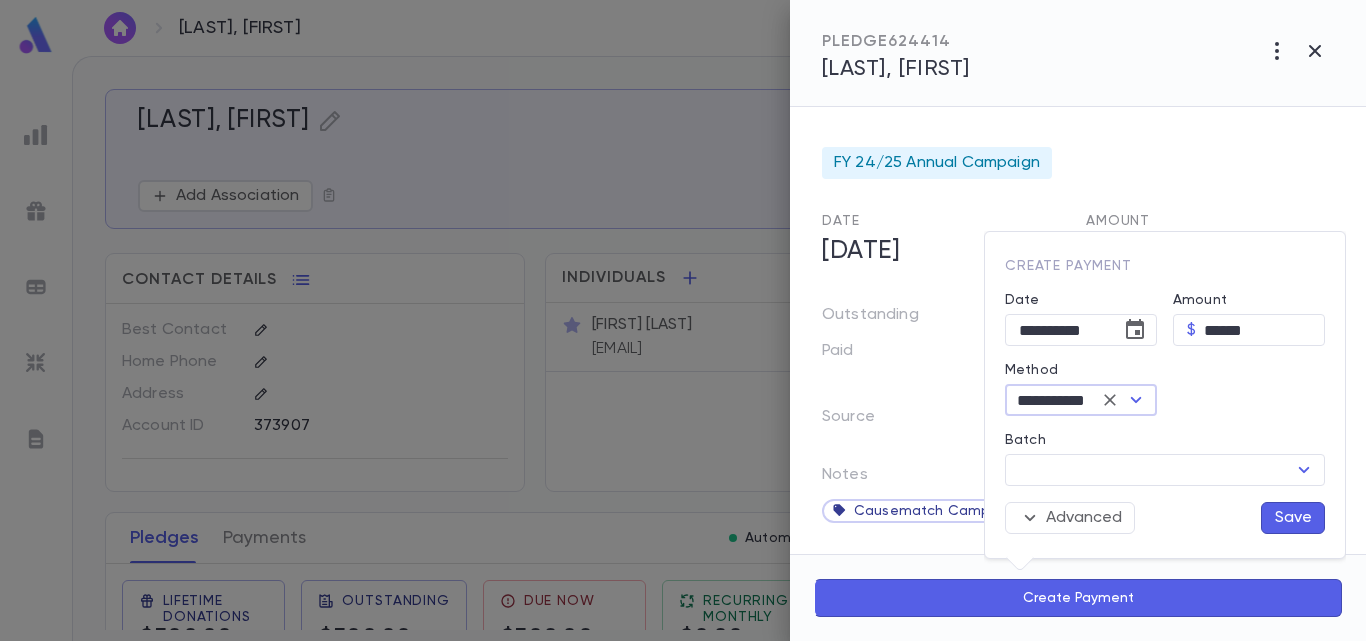 click on "Save" at bounding box center [1293, 518] 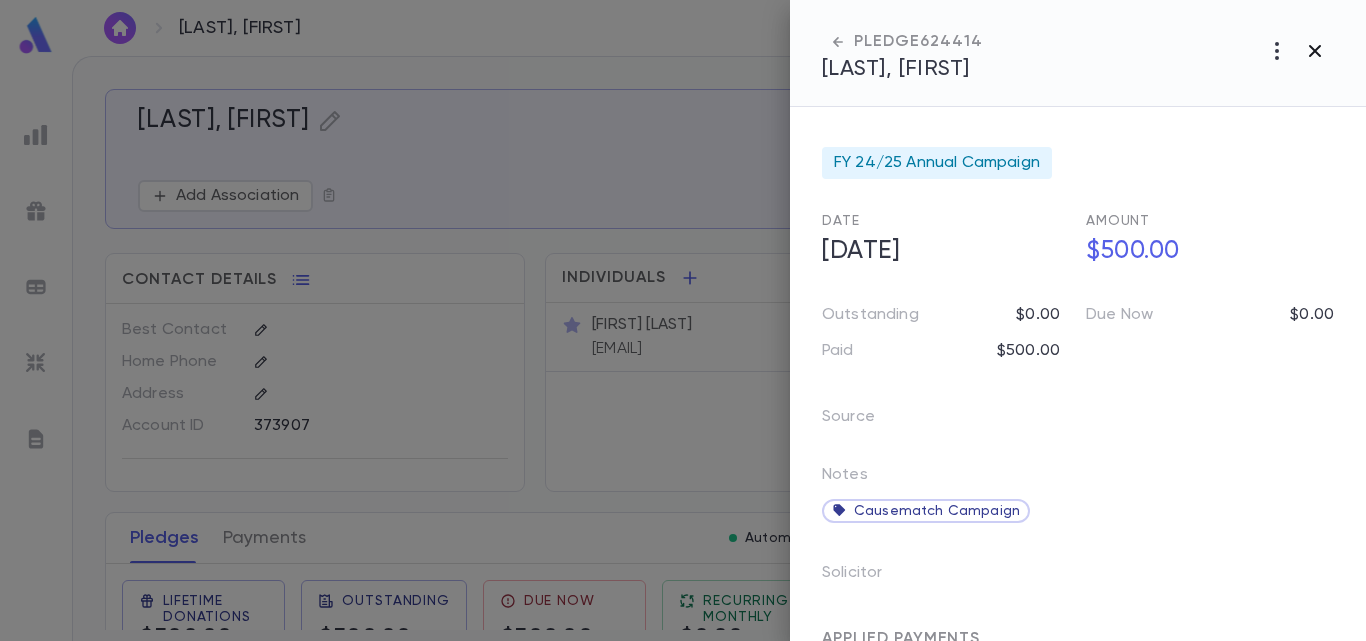 click at bounding box center [1277, 51] 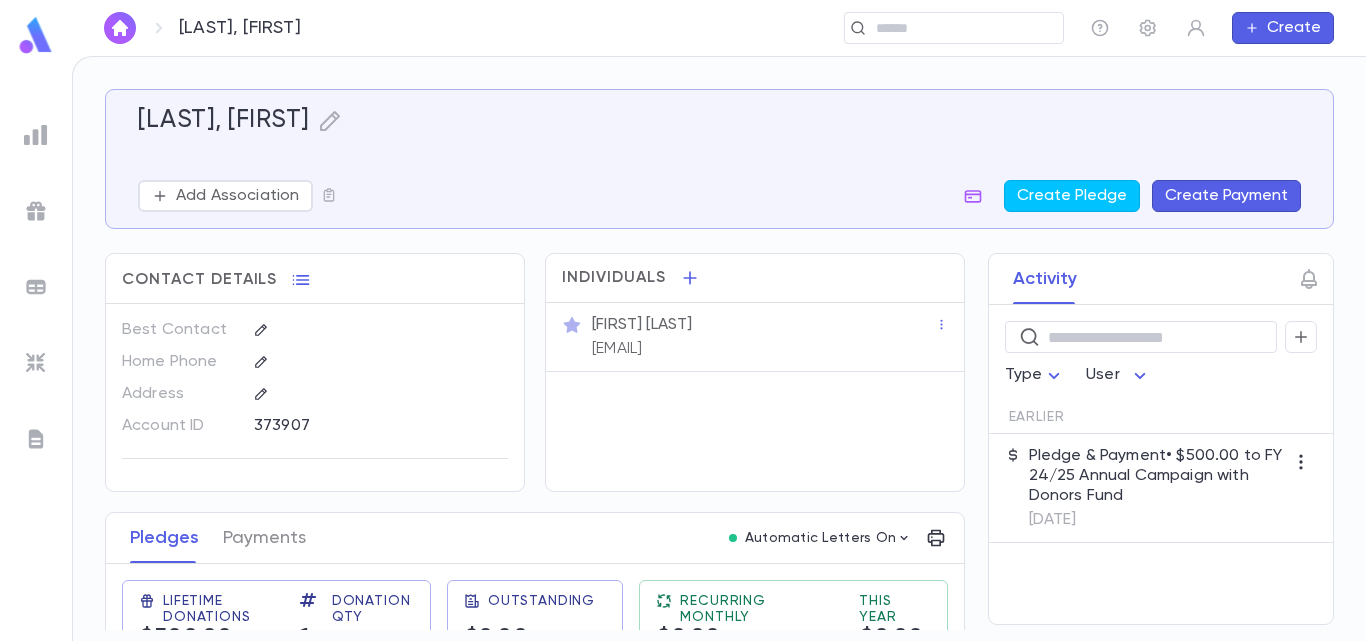 click on "[LAST], [FIRST]" at bounding box center (208, 28) 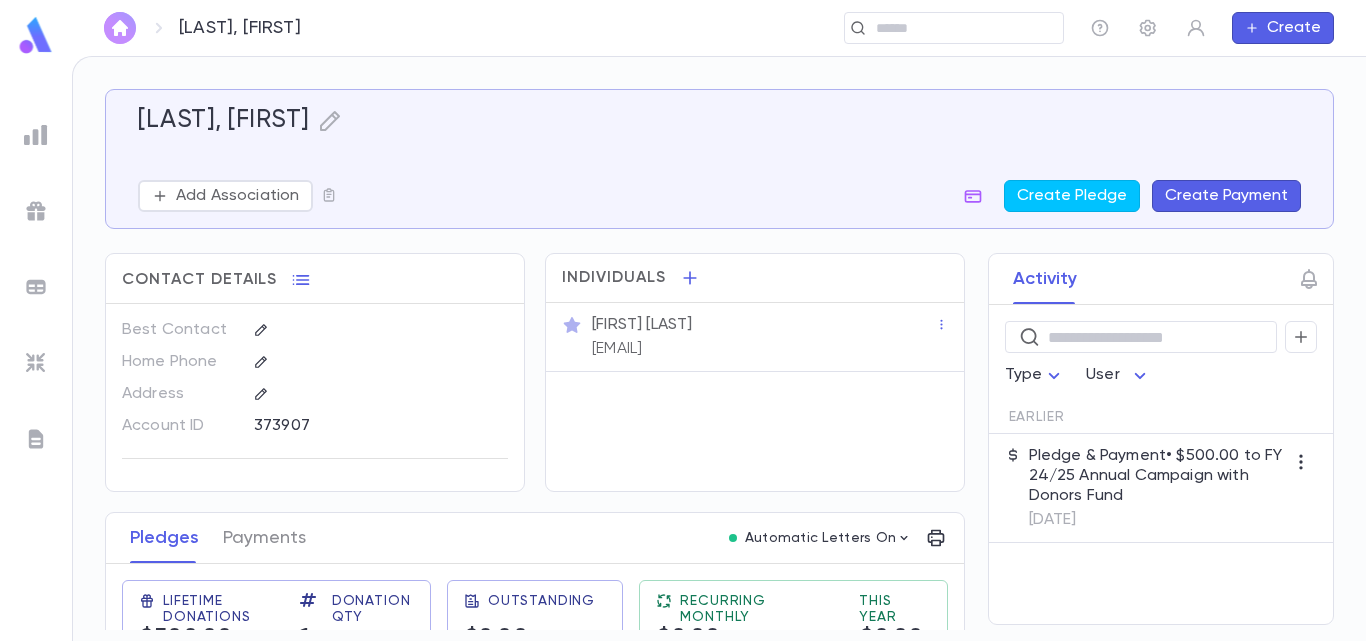 click at bounding box center (120, 28) 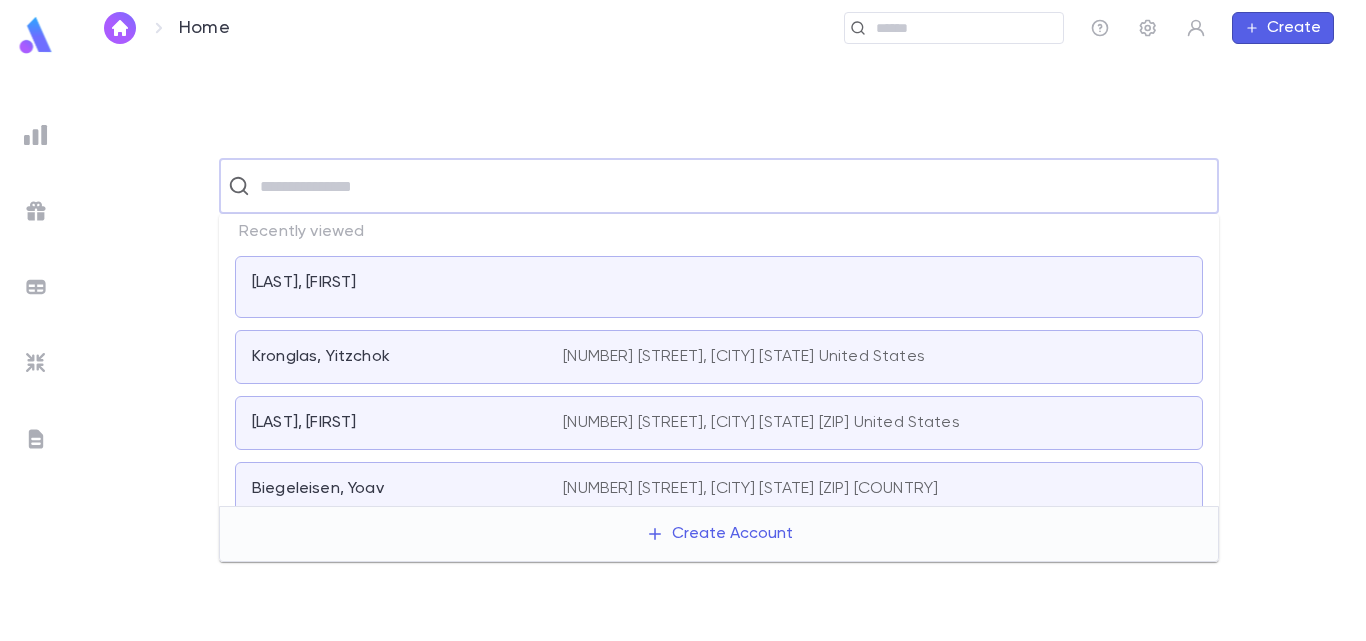 click at bounding box center (732, 186) 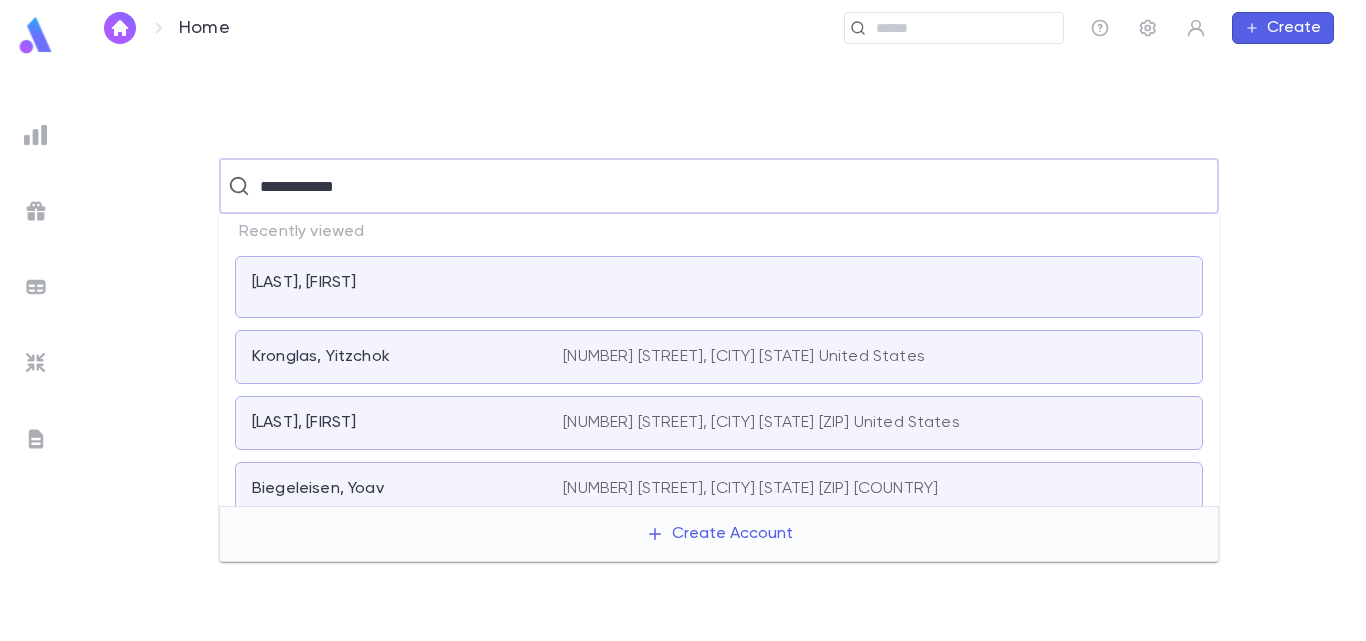 type on "**********" 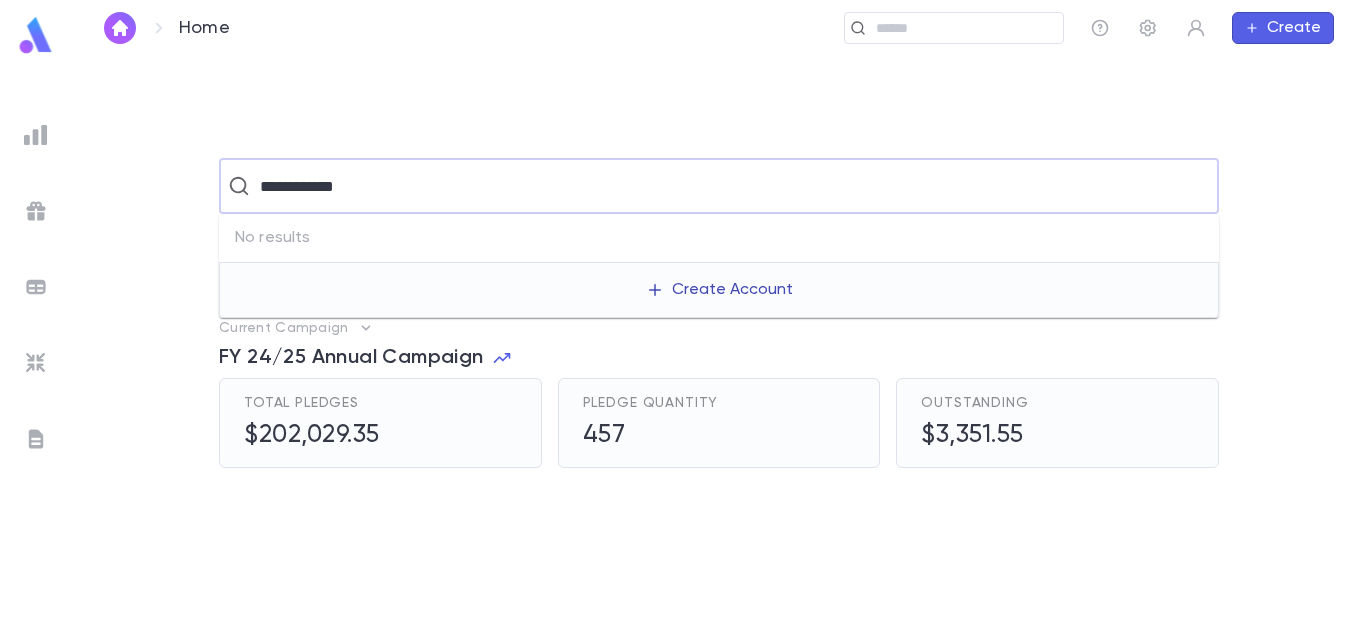 click on "Create Account" at bounding box center [719, 290] 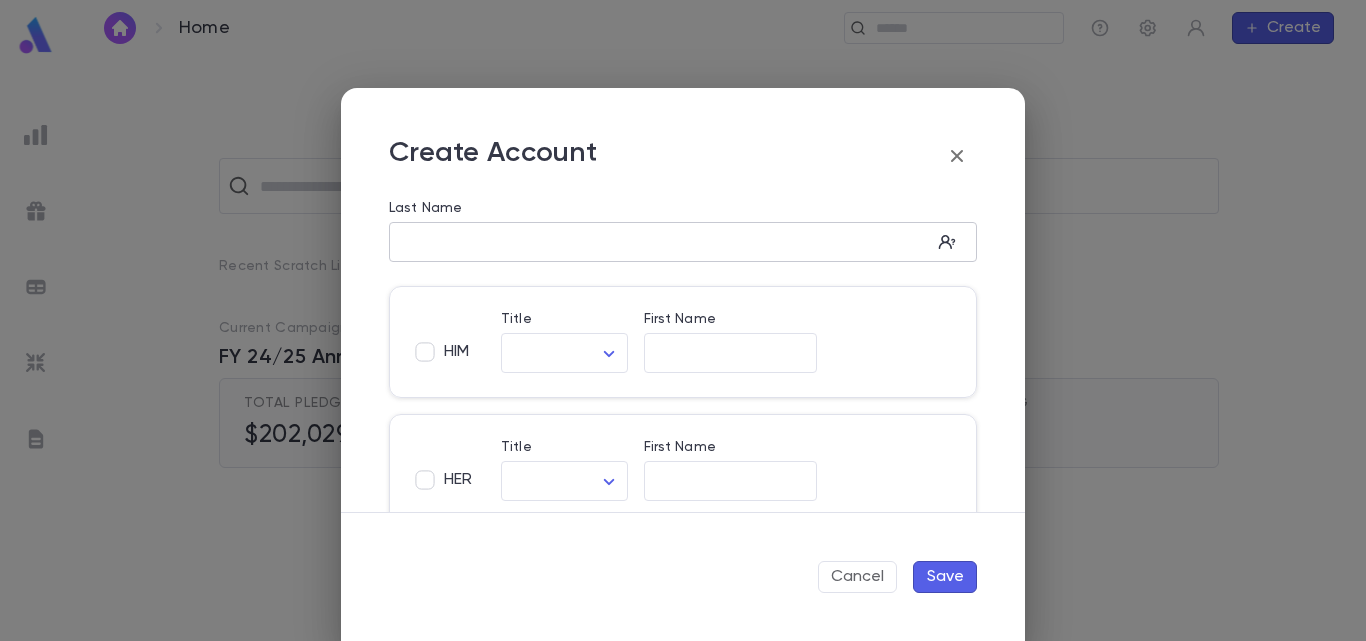 click on "Last Name ​ HIM Title ​ ​ First Name ​ HER Title ​ ​ First Name ​ Add Individual Home Phone ​ Best Phone Number ​ ​ Address ​ ​ City ​ State ​ Zip ​ Country ​ Note * ​ Add Address Salutation ​" at bounding box center [675, 705] 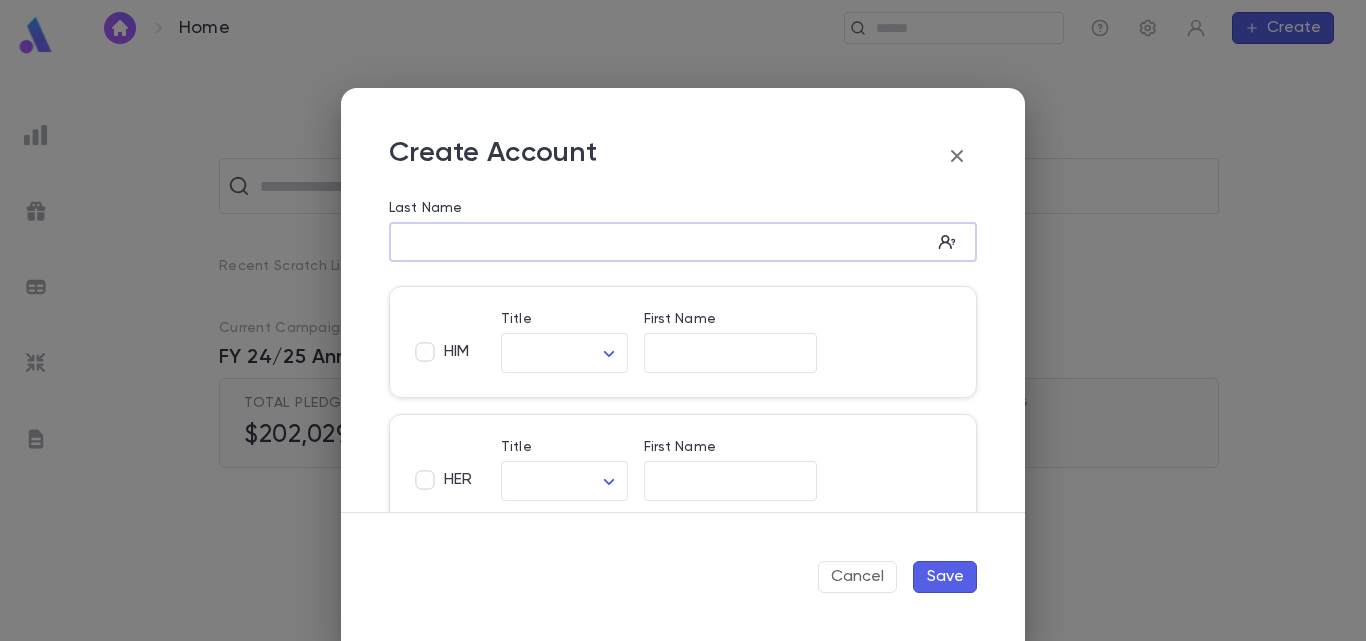 click on "Last Name" at bounding box center (660, 242) 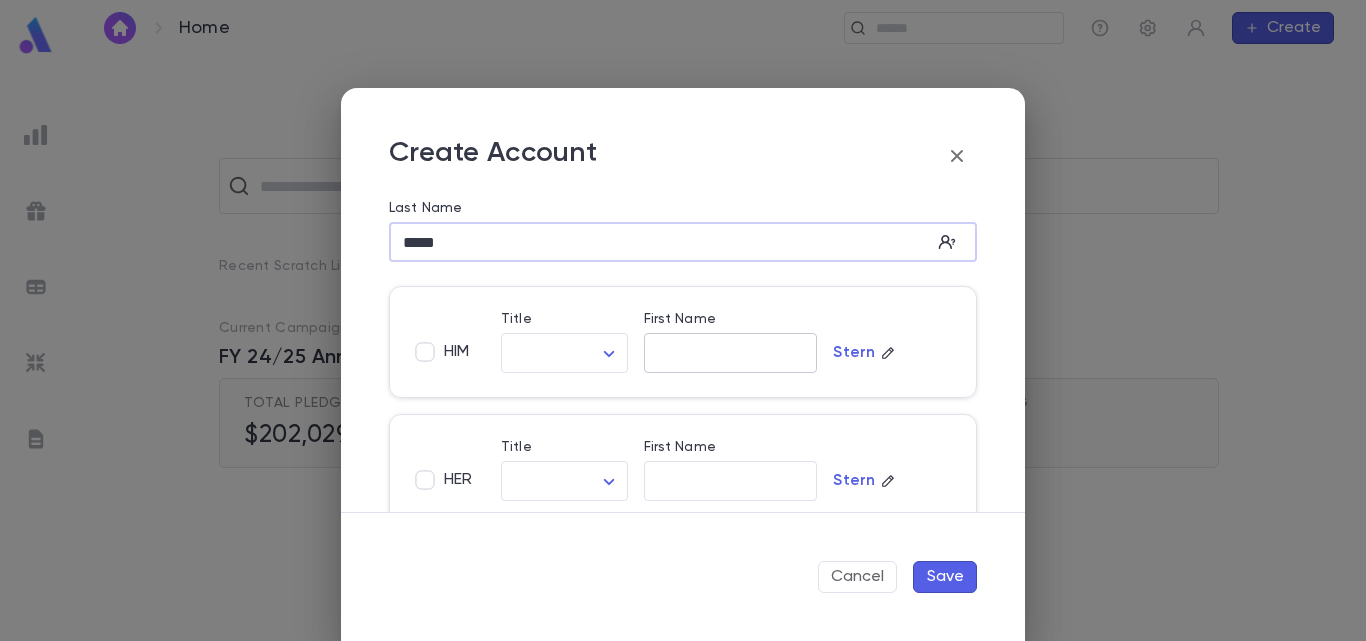 type on "*****" 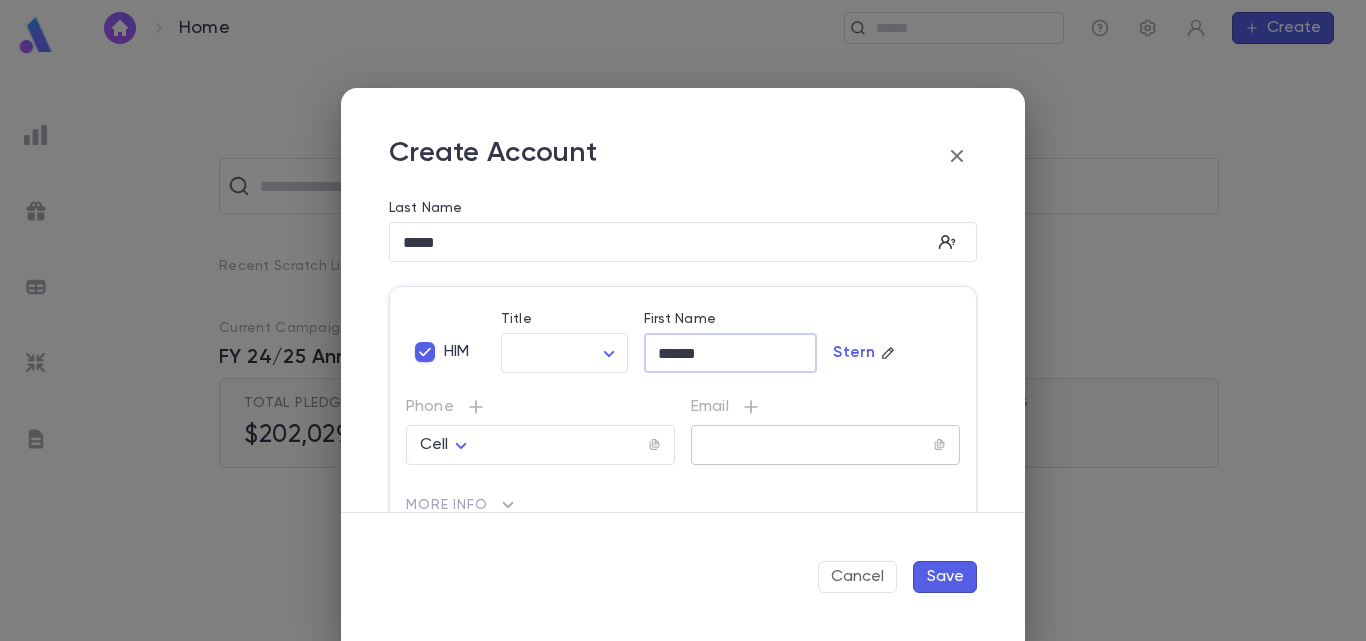 type on "******" 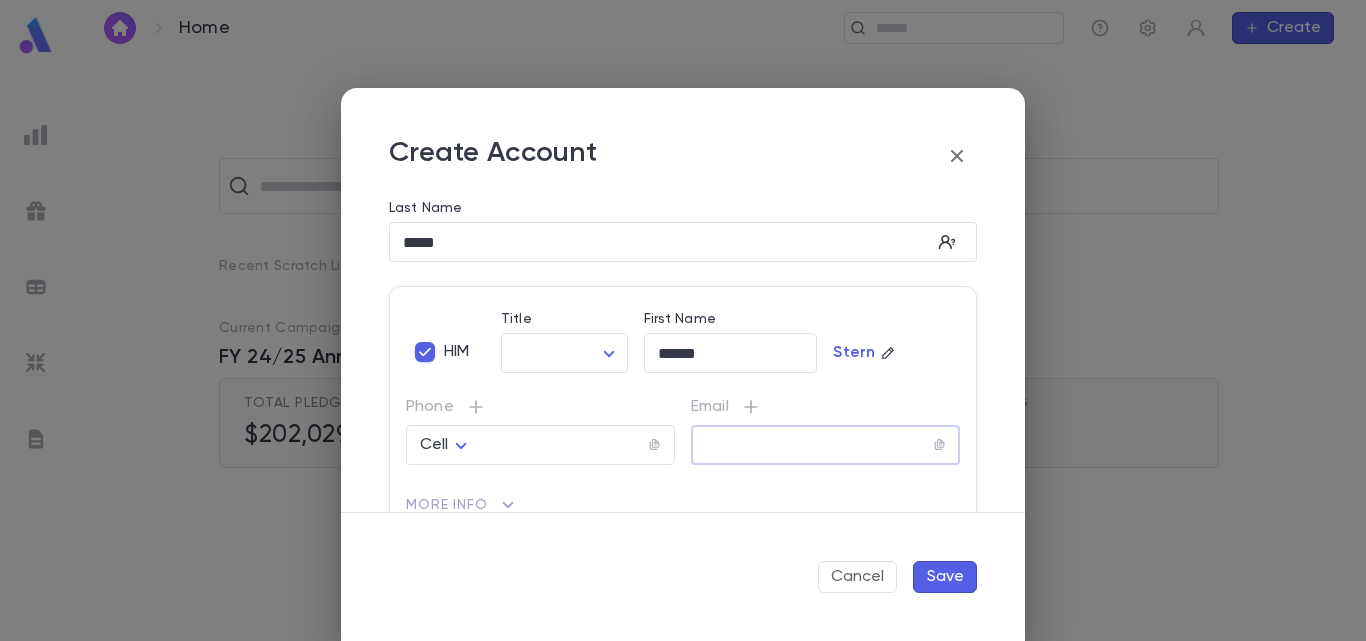 paste on "**********" 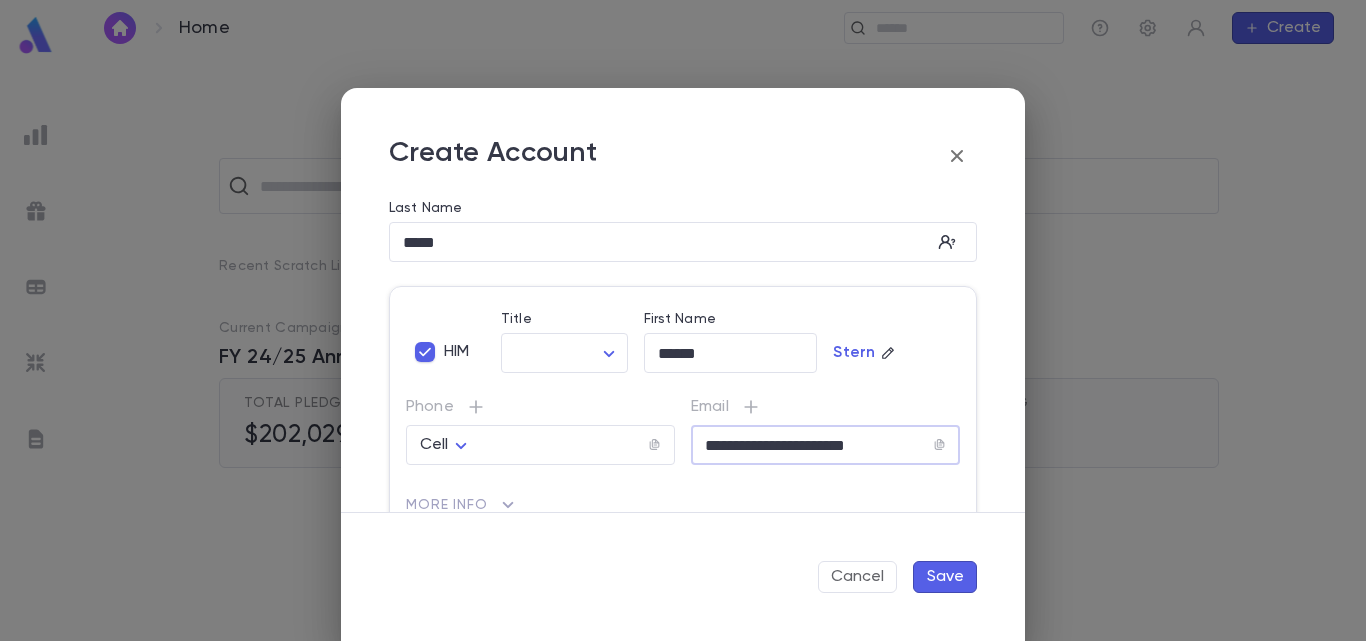 type on "**********" 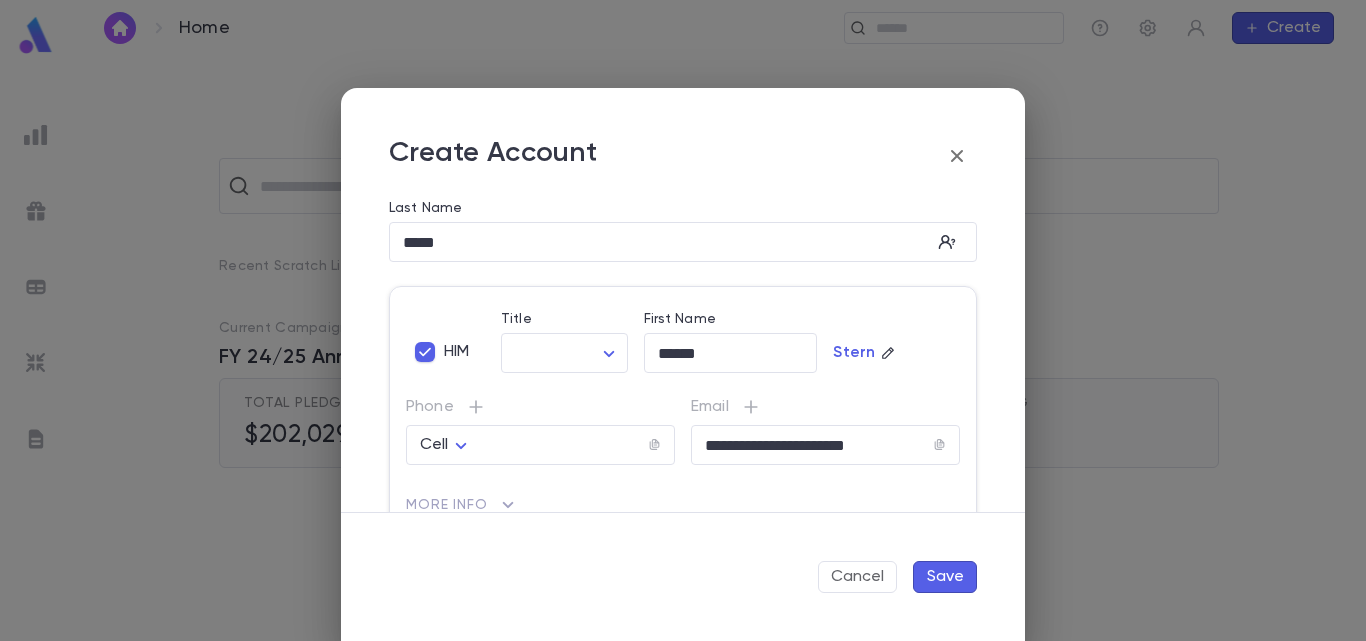 click on "Save" at bounding box center [945, 577] 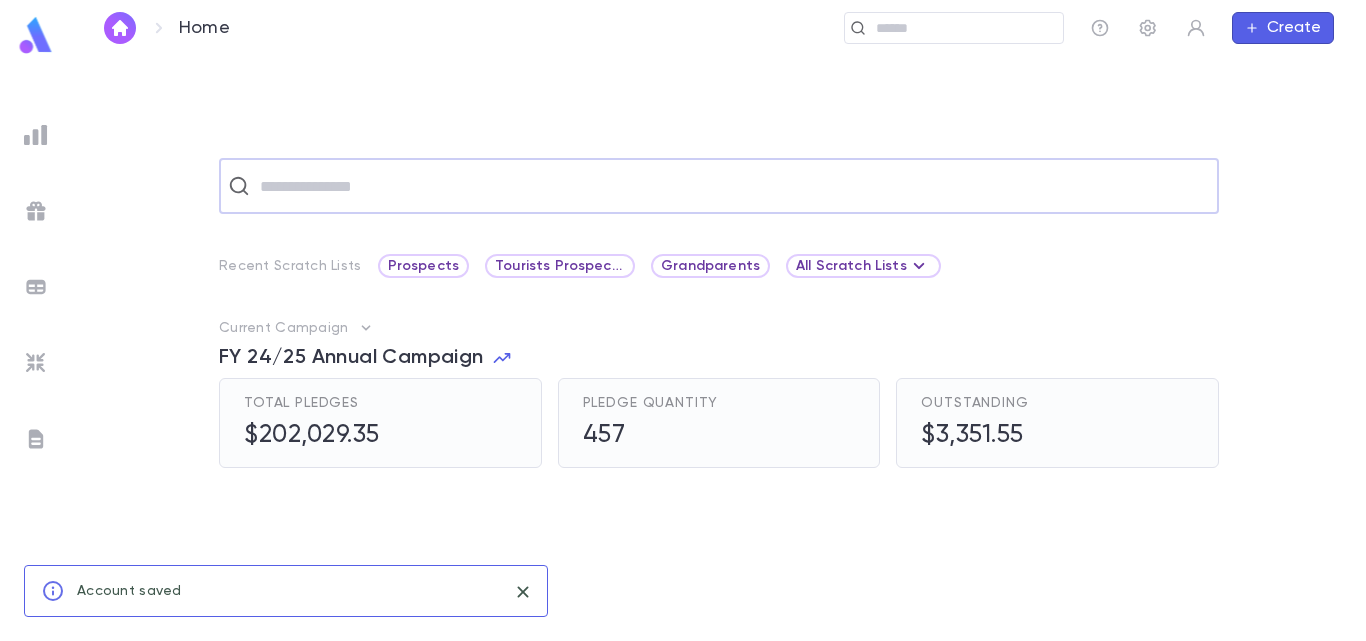 click at bounding box center (732, 186) 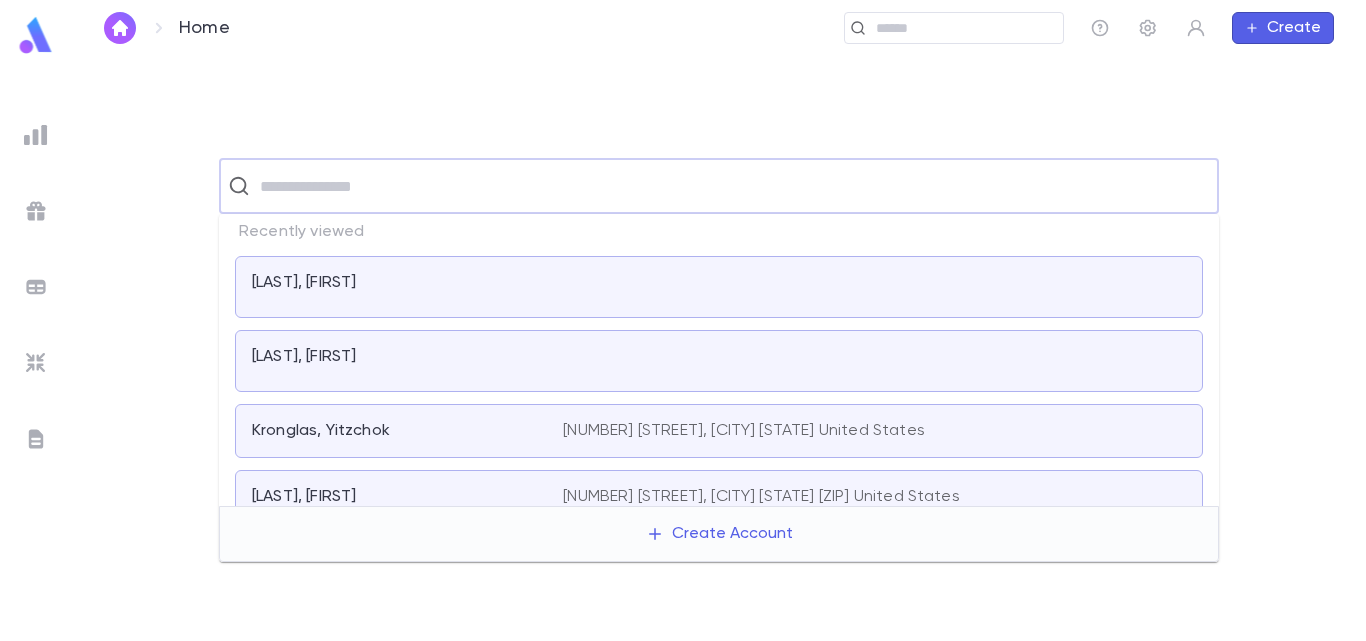 click at bounding box center [874, 287] 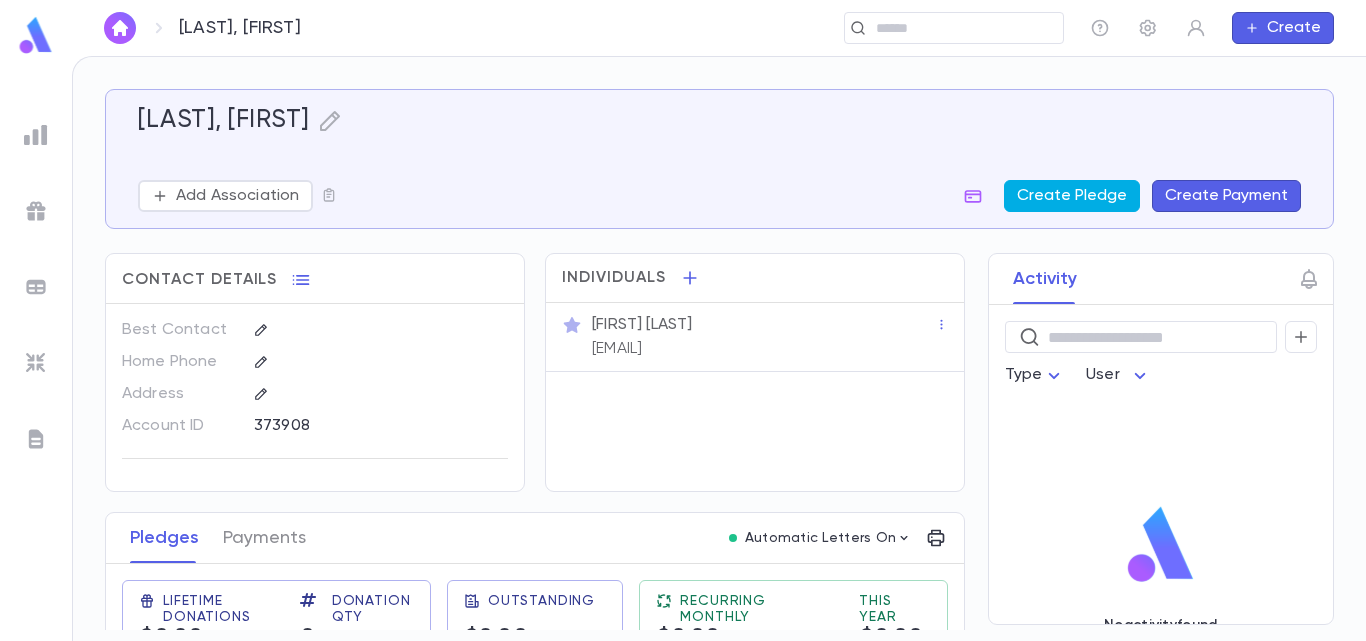 click on "Create Pledge" at bounding box center [1072, 196] 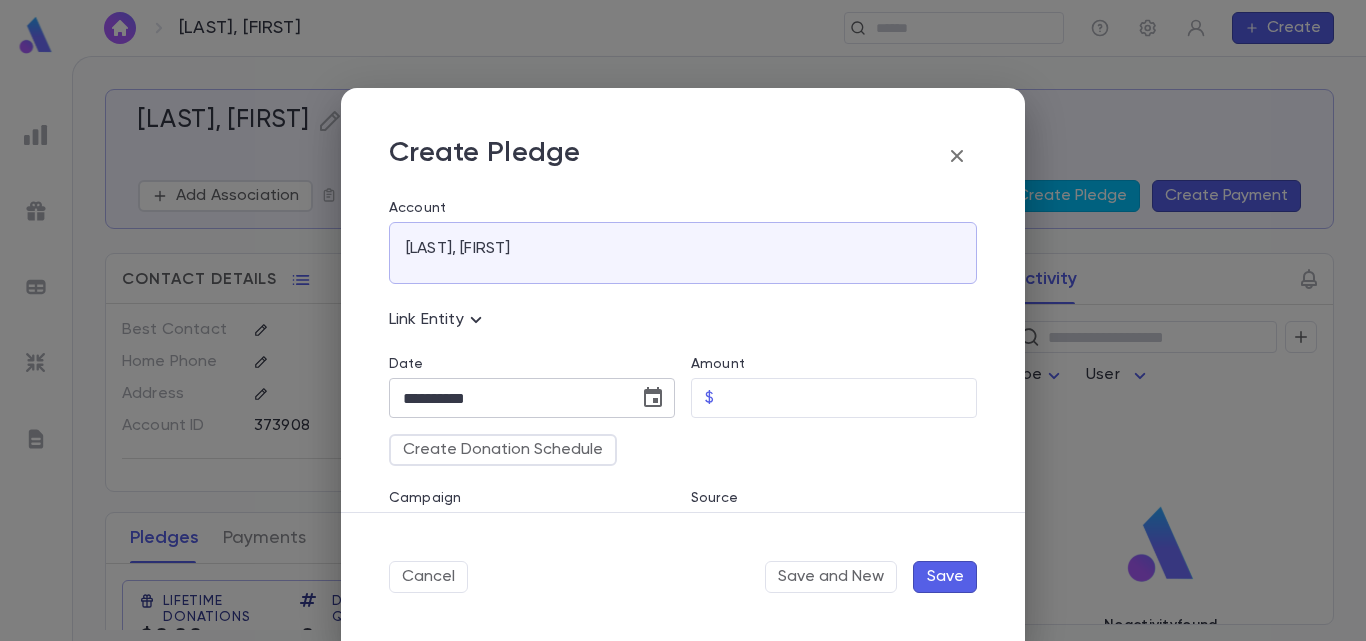 click at bounding box center (653, 398) 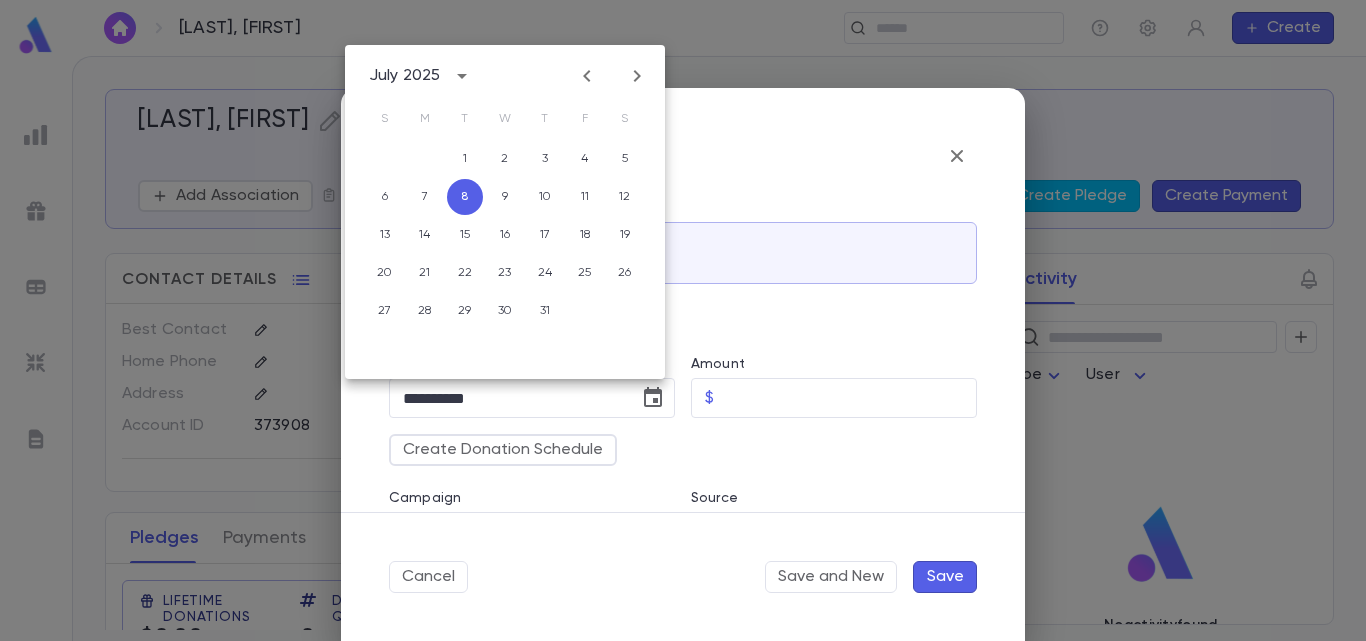 click at bounding box center [587, 76] 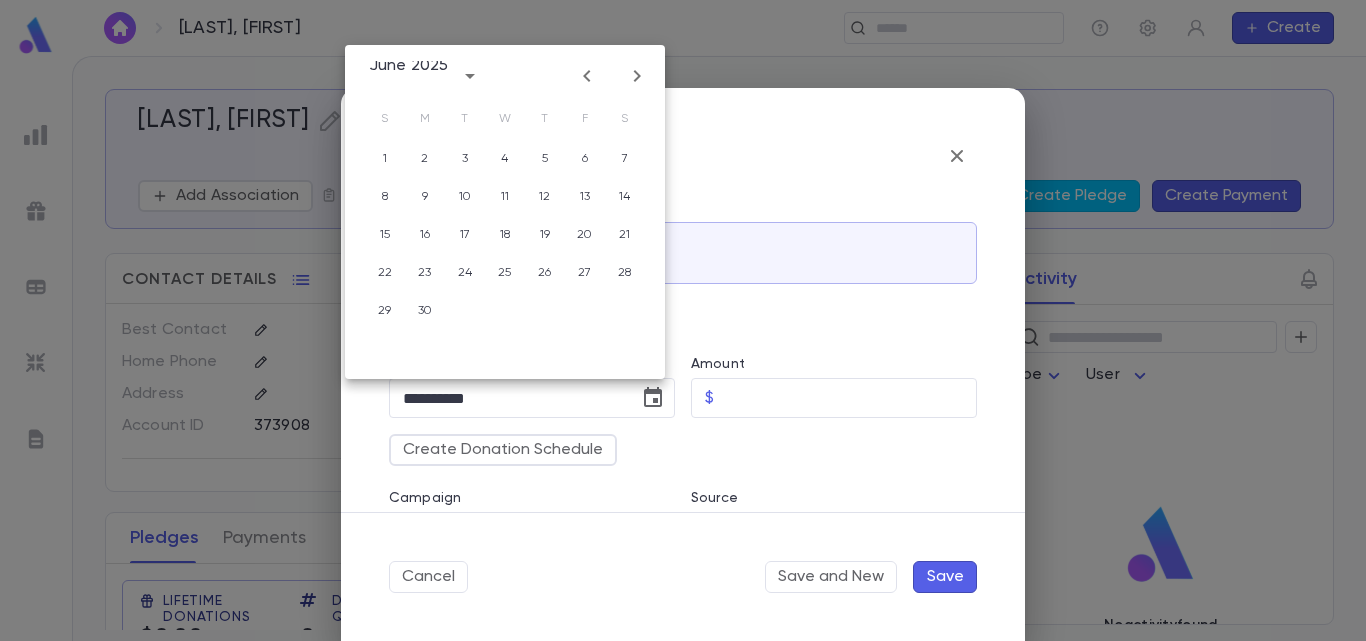 click at bounding box center [587, 76] 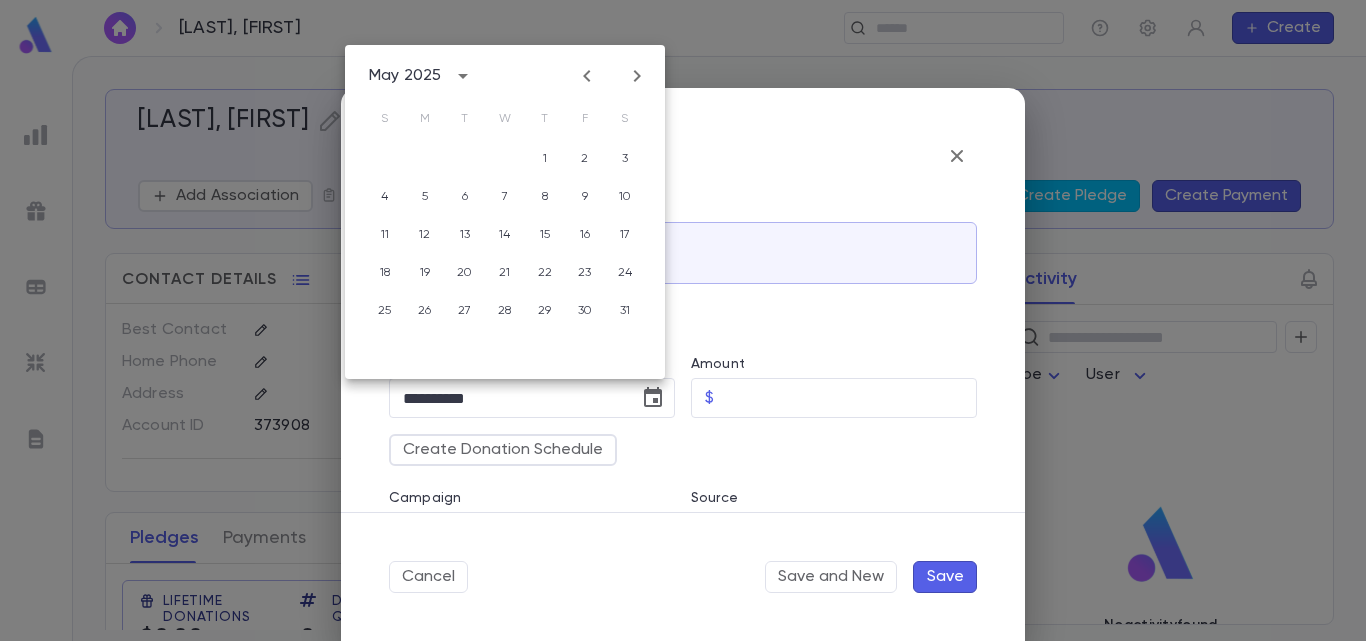 click at bounding box center (587, 76) 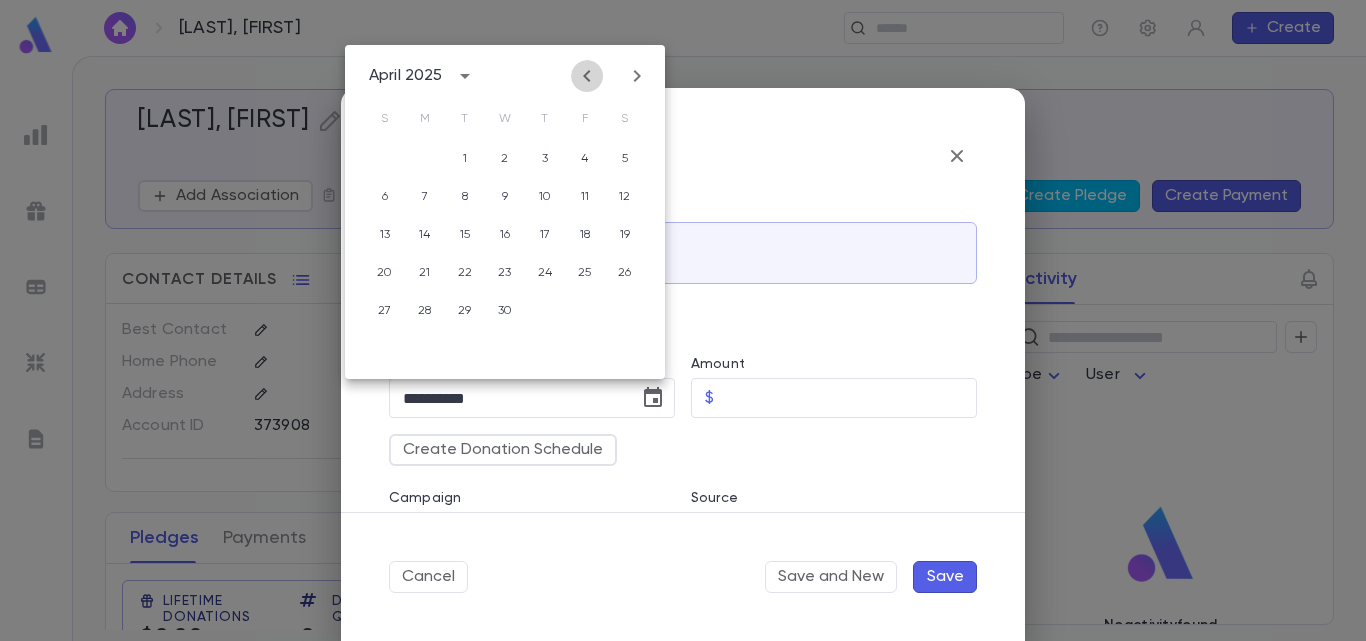 click at bounding box center [587, 76] 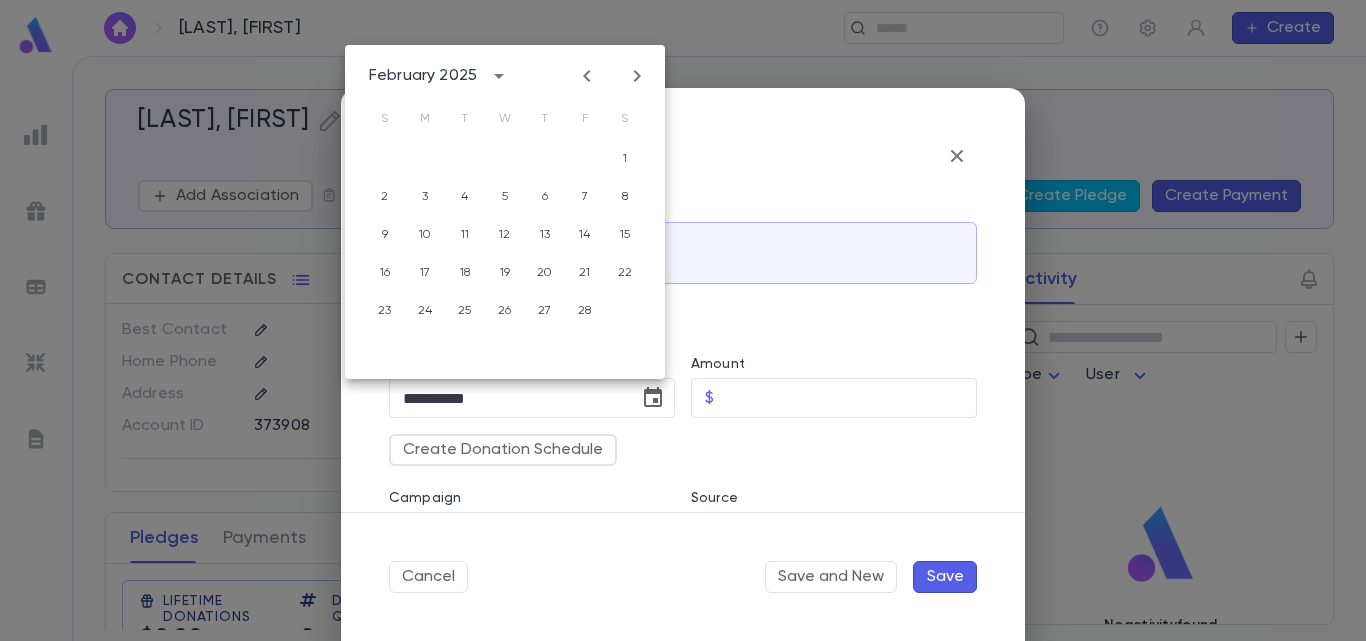 click at bounding box center [587, 76] 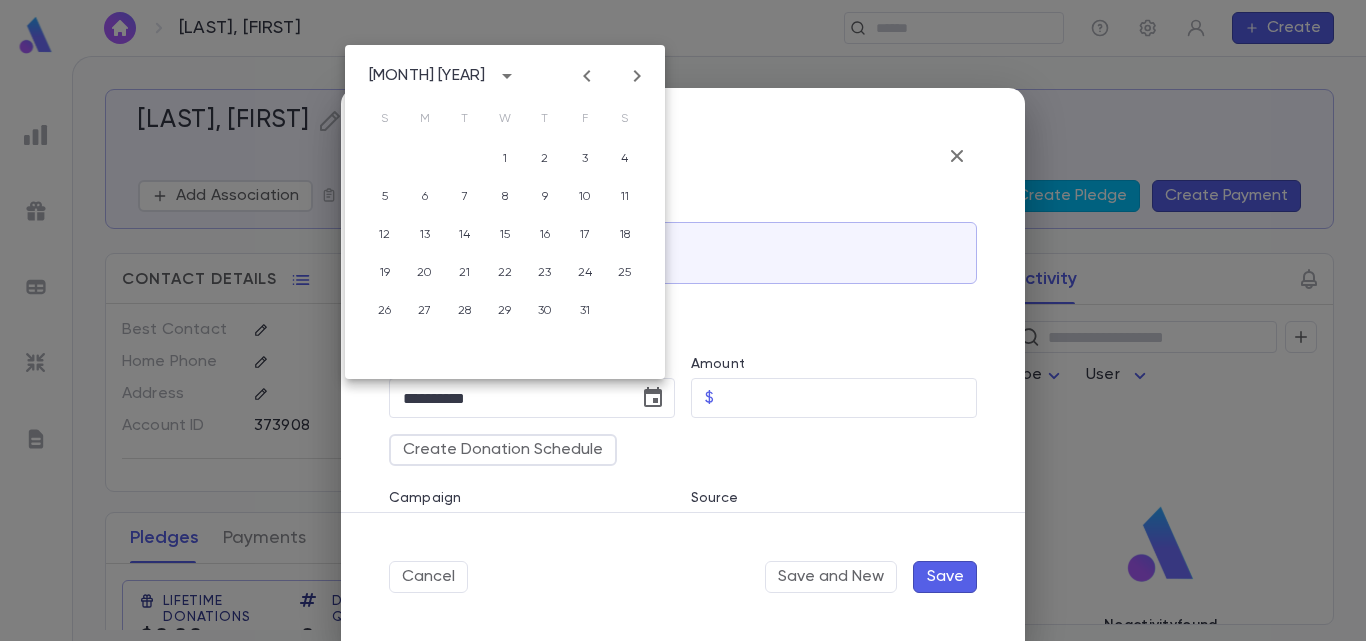 click at bounding box center (587, 76) 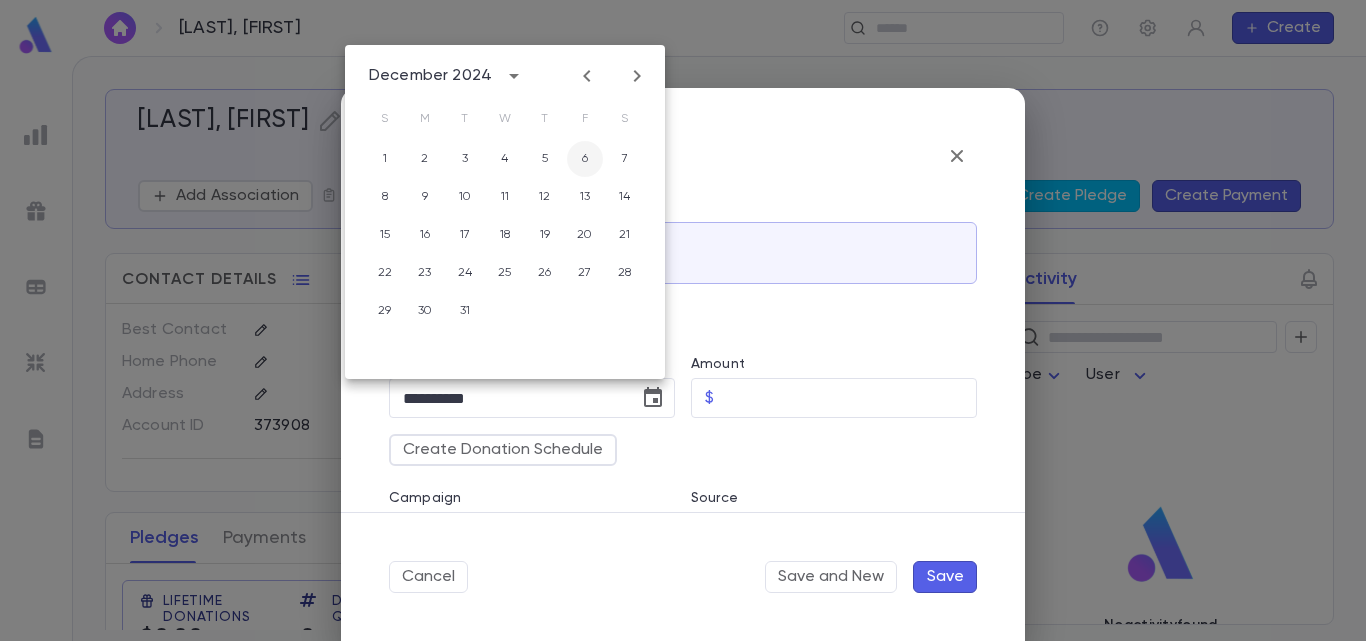 click on "6" at bounding box center (585, 159) 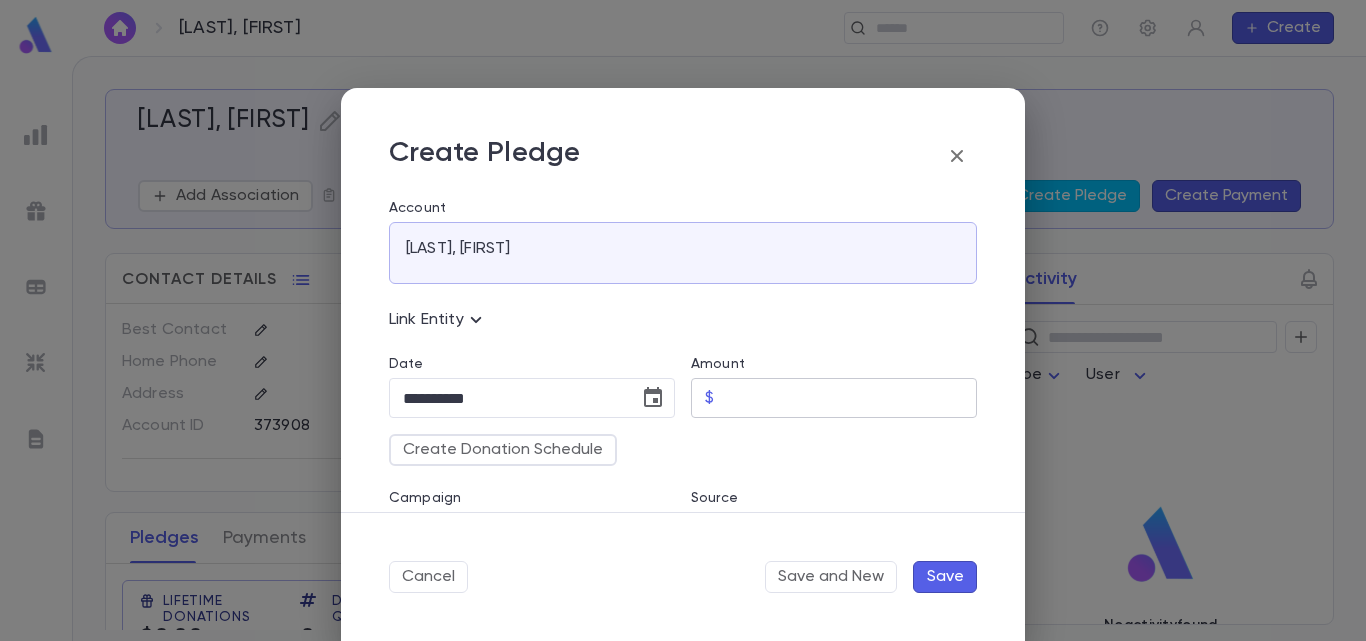 click on "Amount" at bounding box center (849, 398) 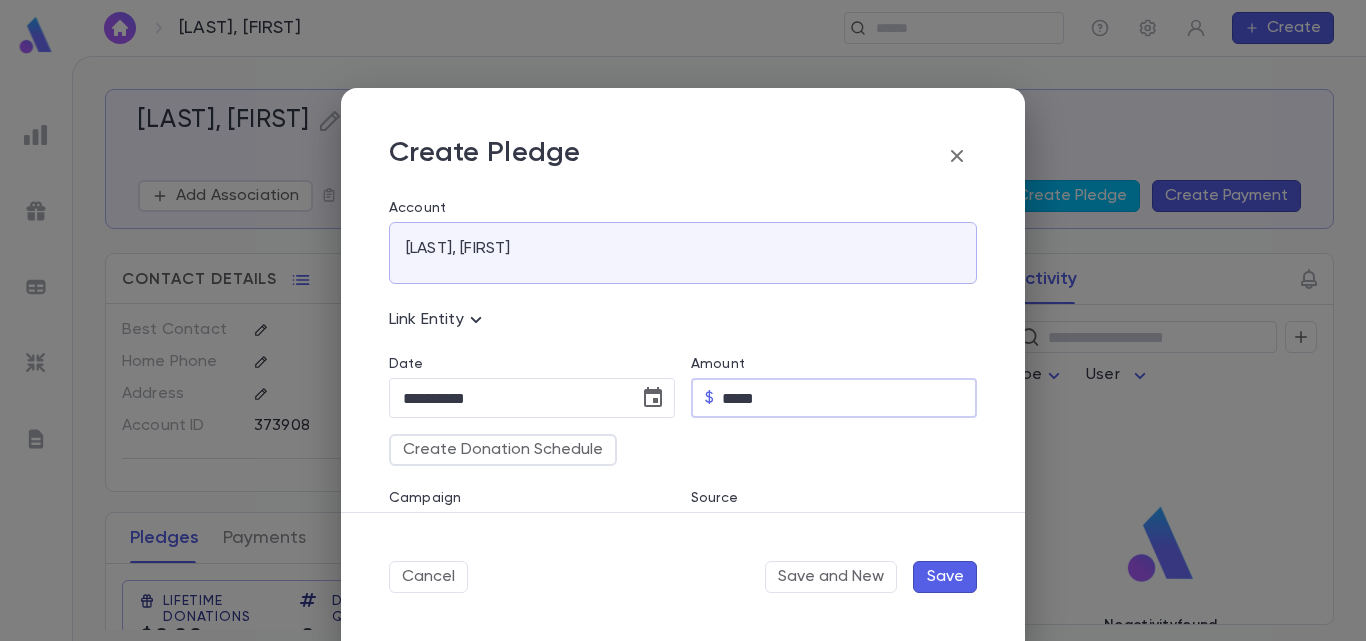 type on "*****" 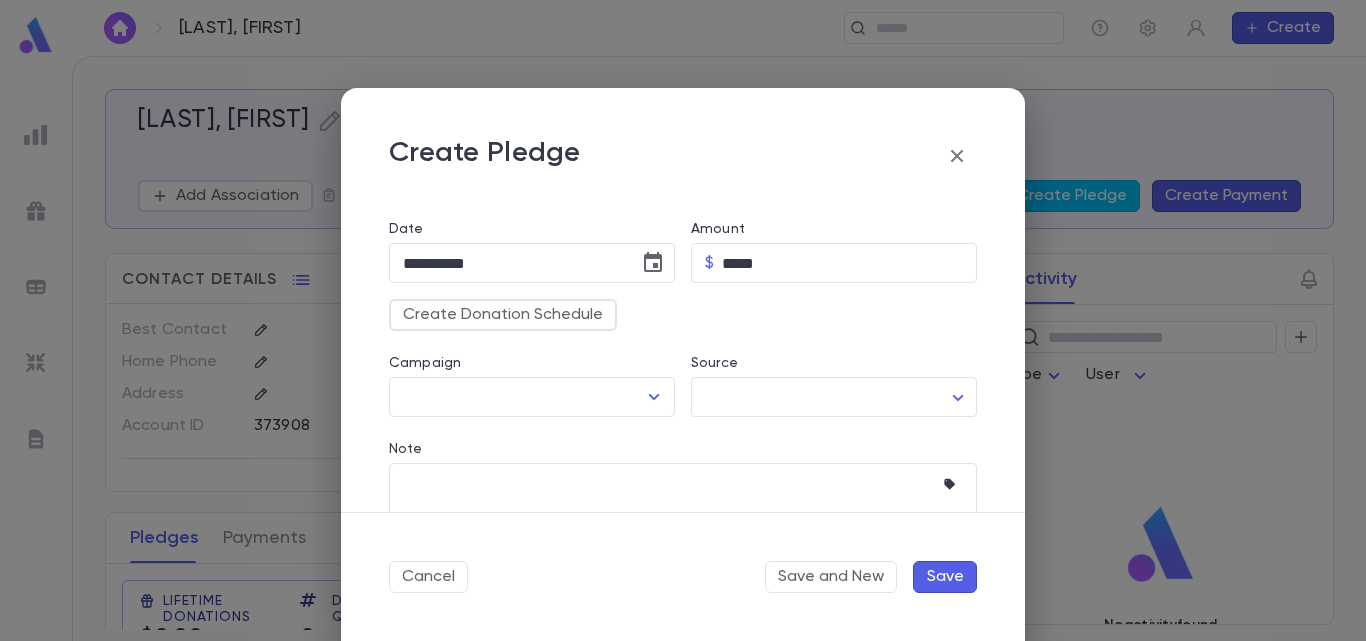 scroll, scrollTop: 154, scrollLeft: 0, axis: vertical 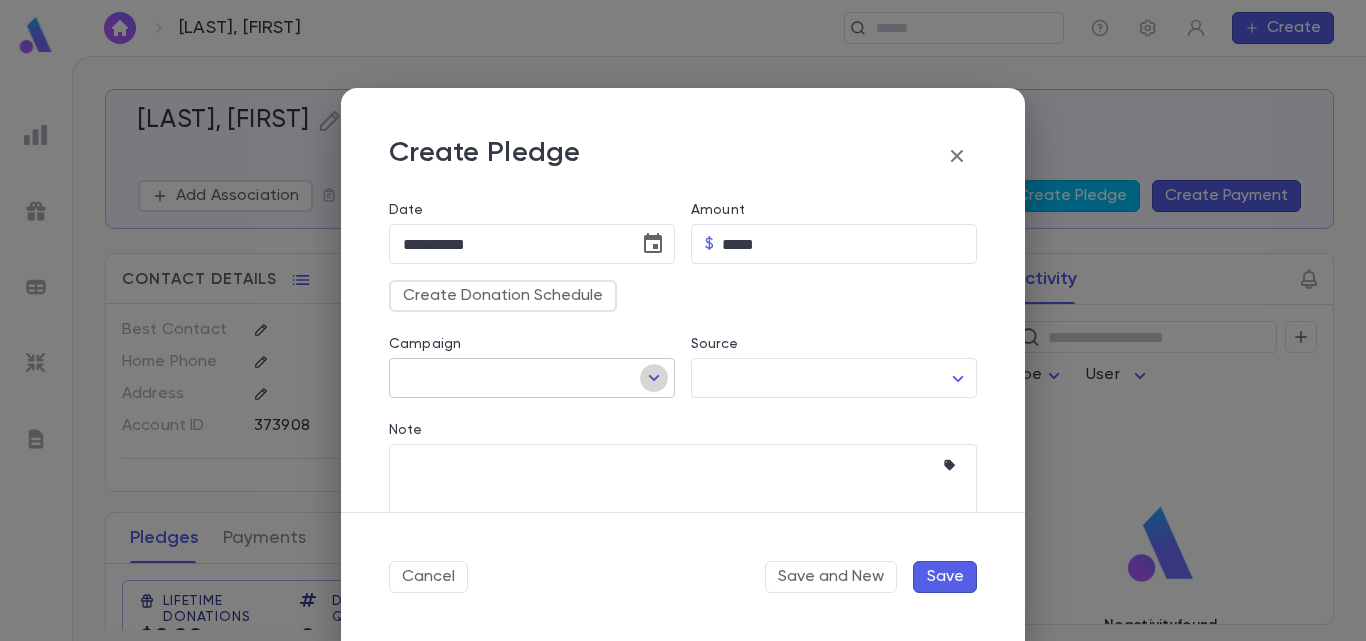 click at bounding box center [654, 378] 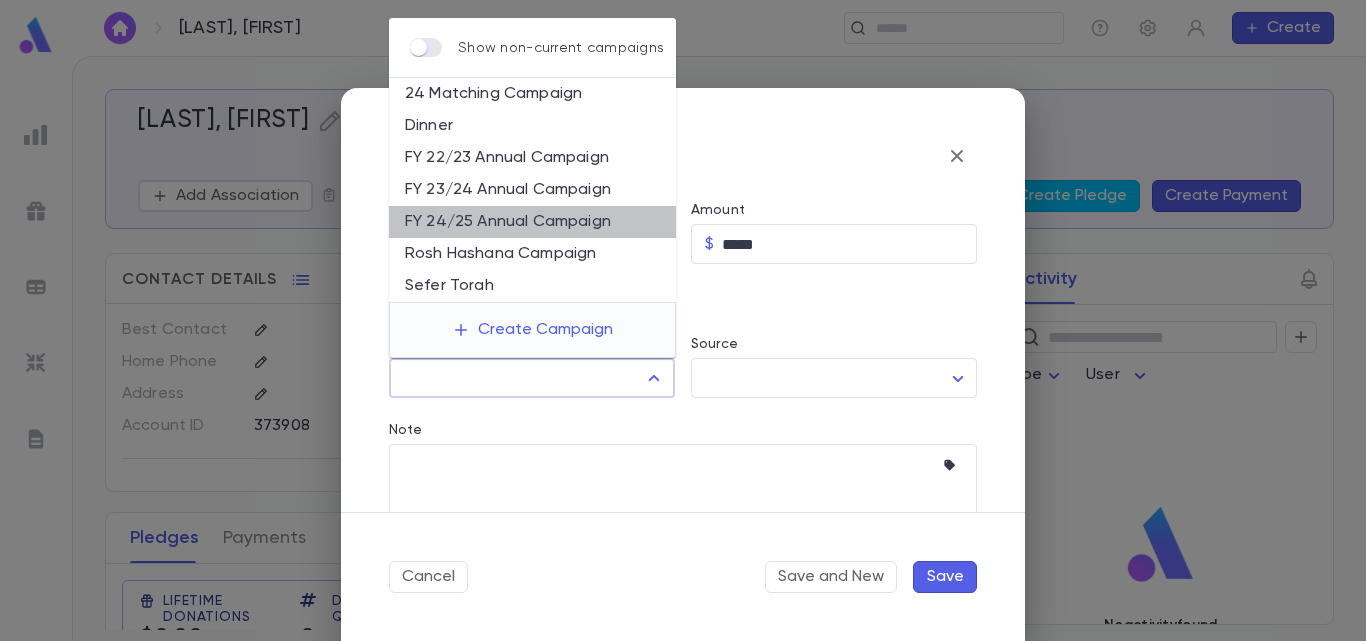 click on "FY 24/25 Annual Campaign" at bounding box center (532, 222) 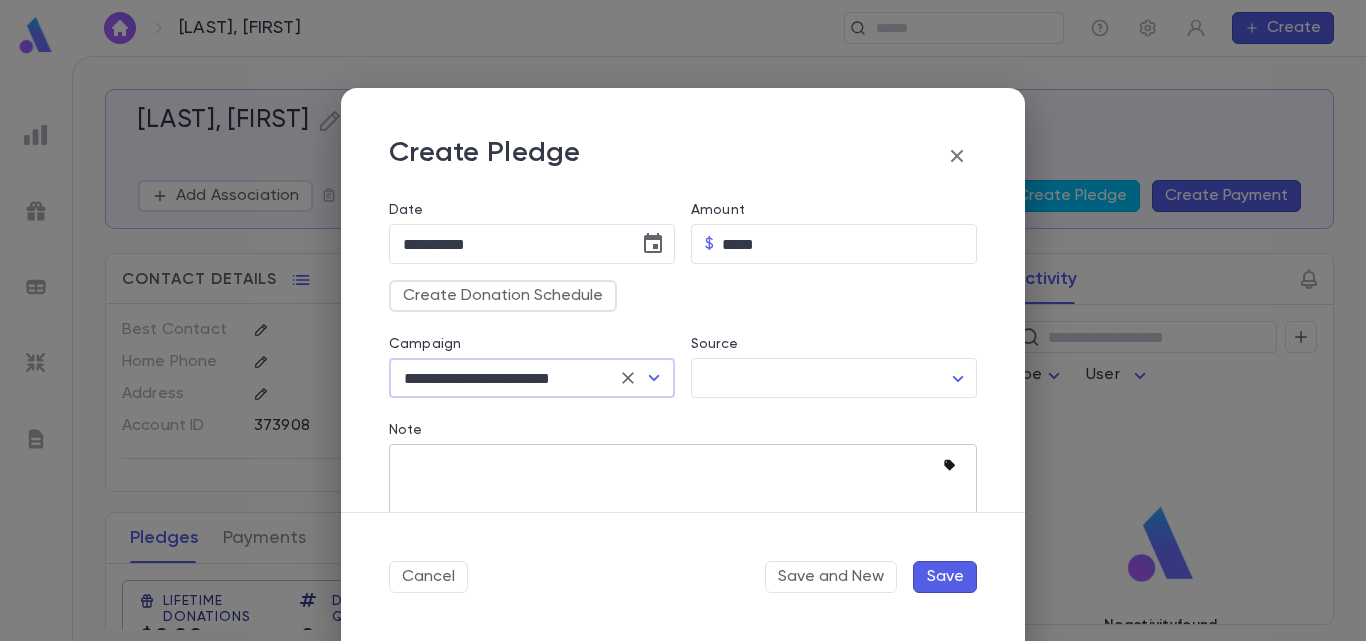 click at bounding box center (949, 465) 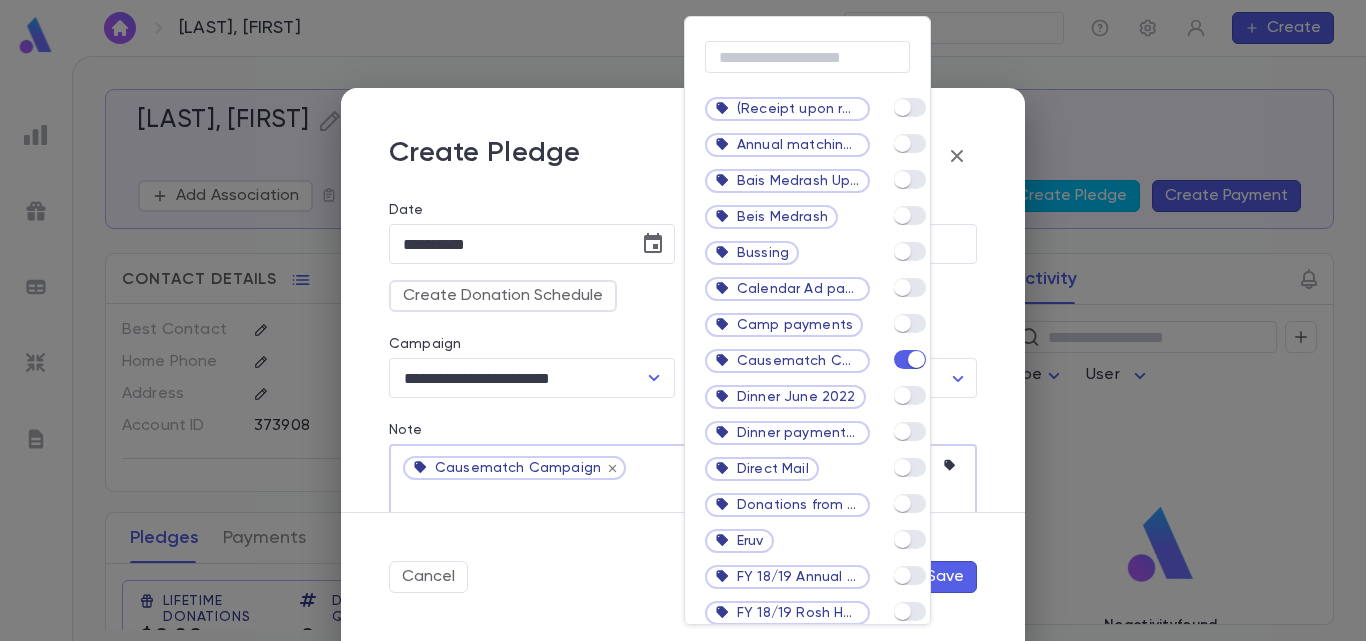 click at bounding box center [683, 320] 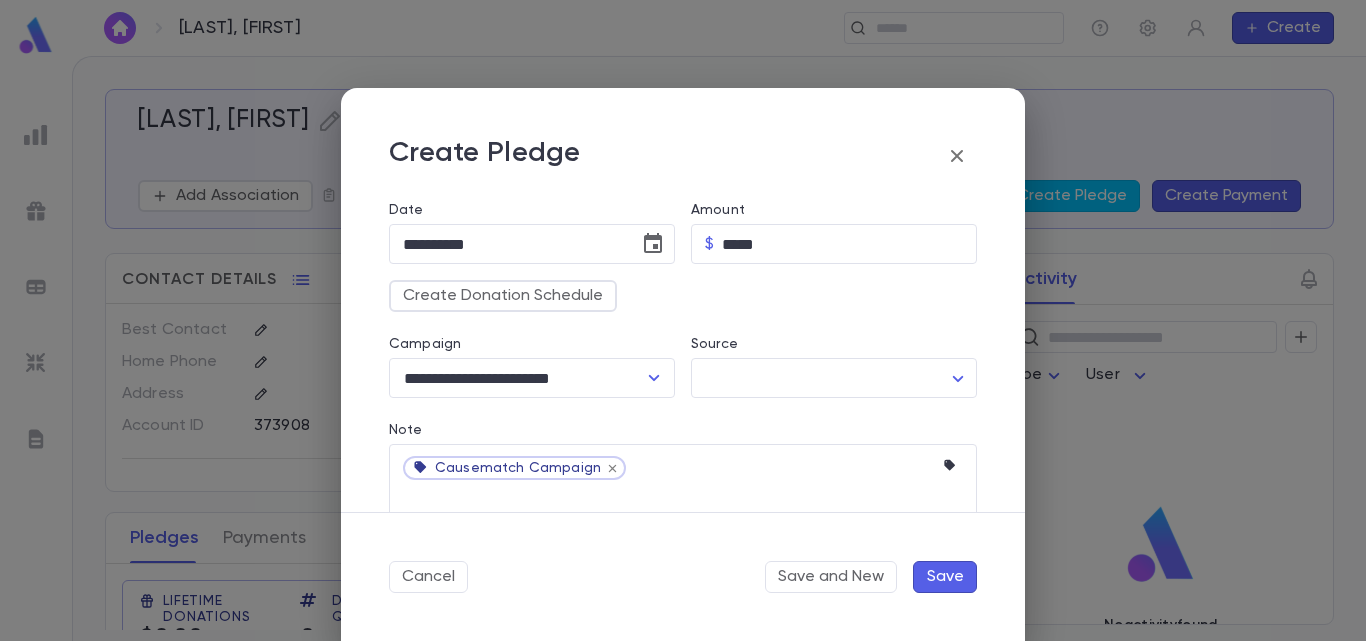 click on "Save" at bounding box center (945, 577) 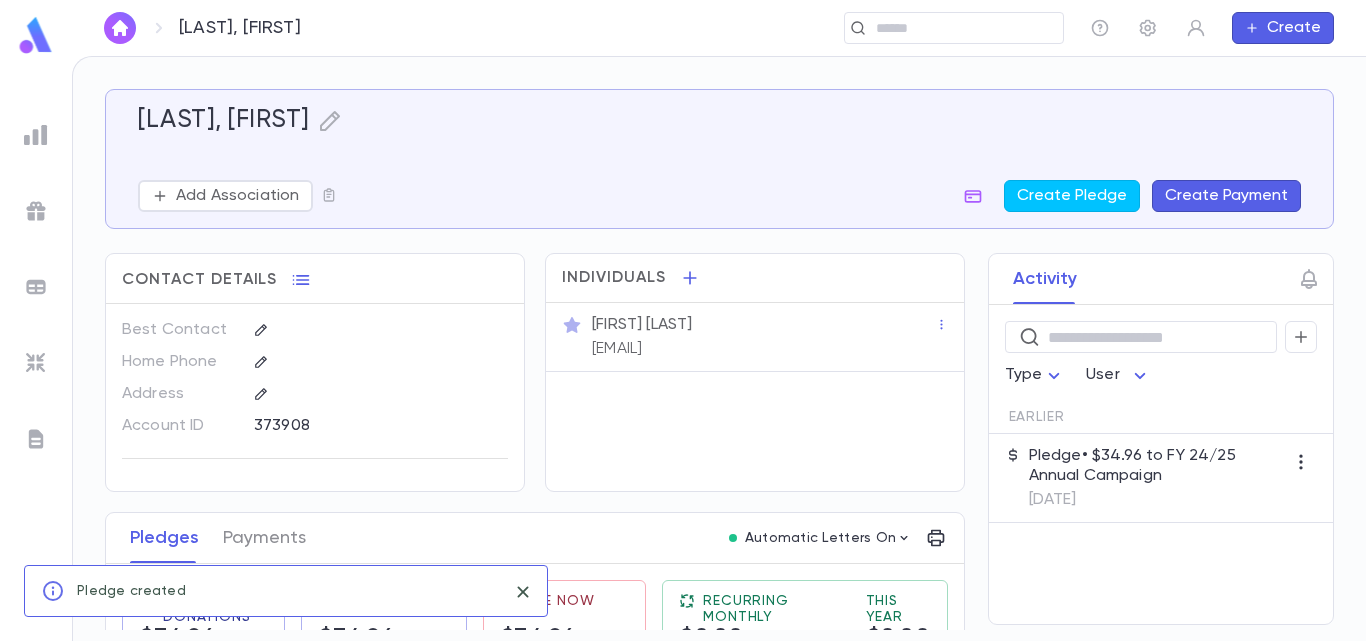 click on "Pledge  • $34.96 to FY 24/25 Annual Campaign" at bounding box center (1157, 466) 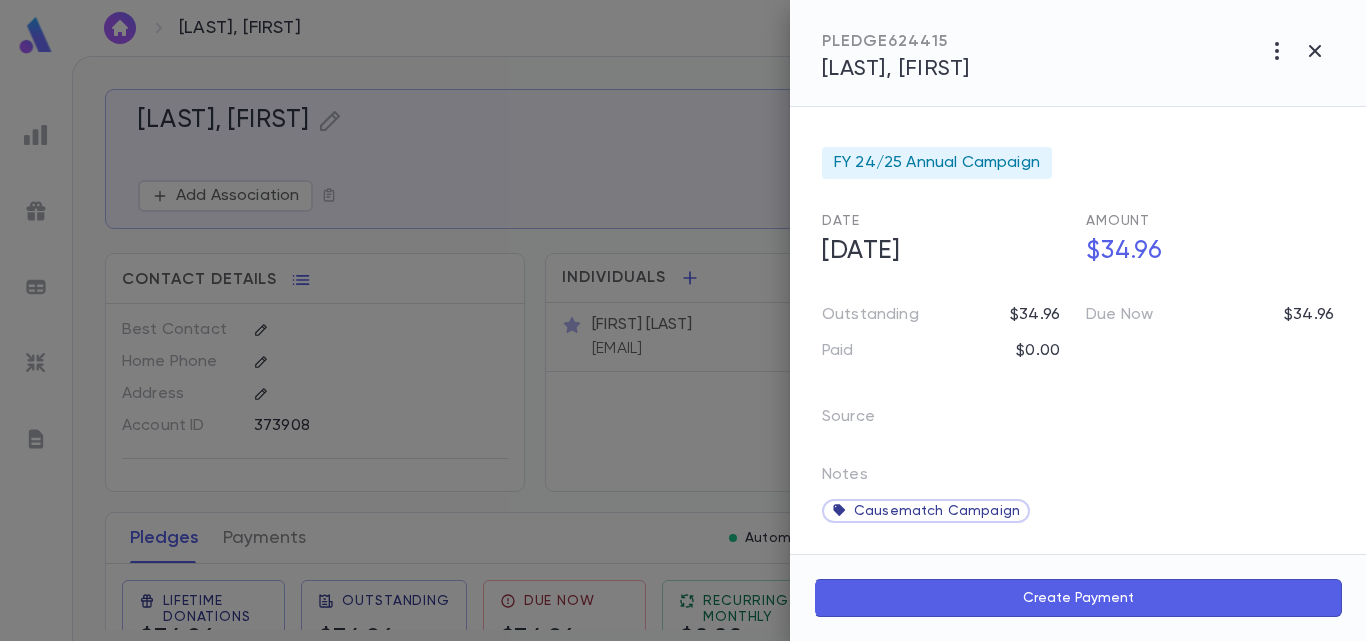 click on "Create Payment" at bounding box center (1078, 598) 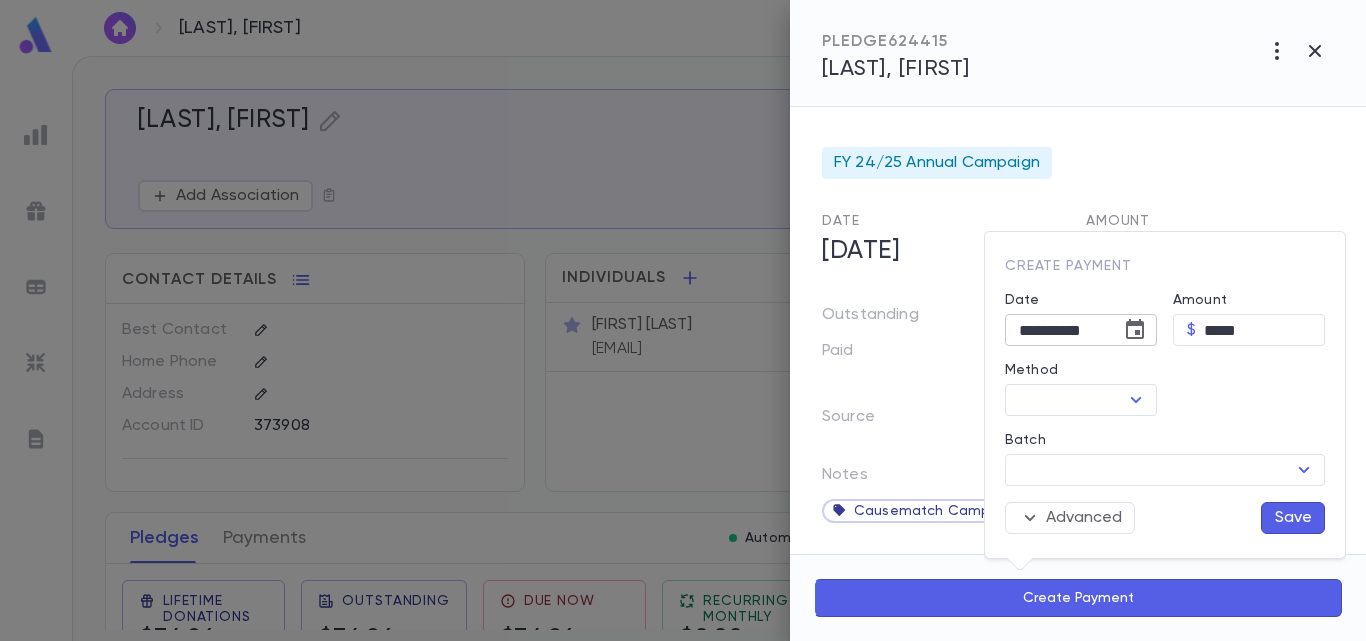 click at bounding box center [1135, 330] 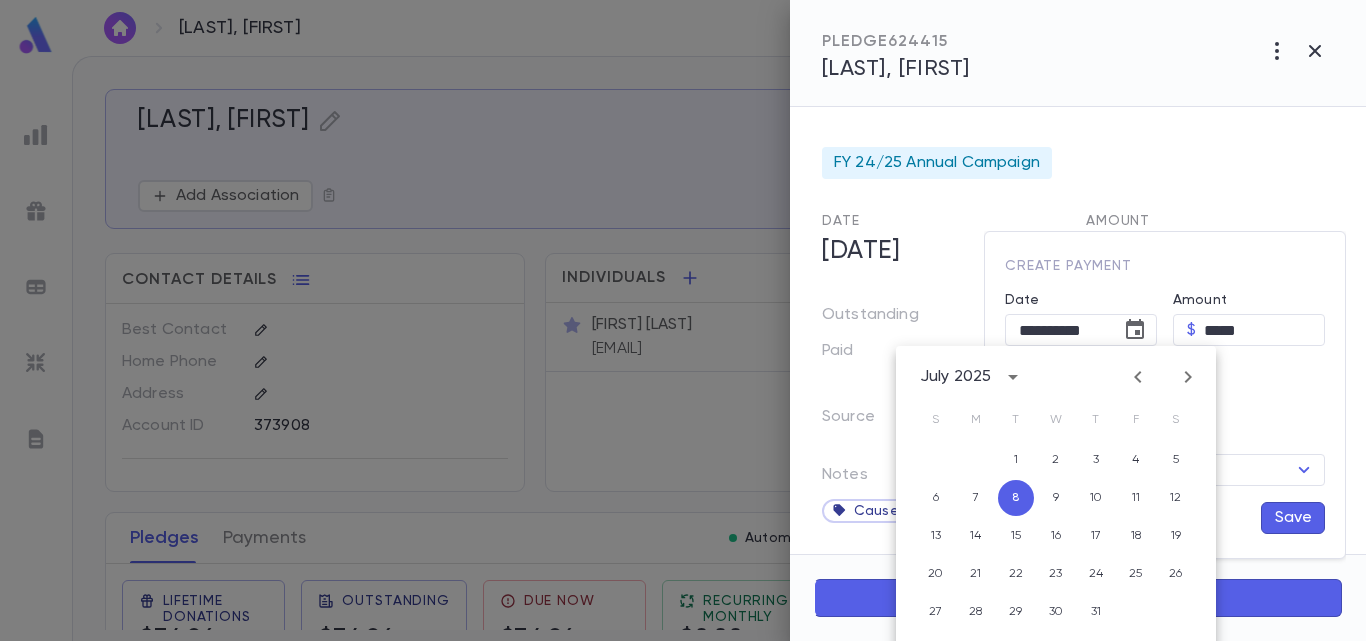 click at bounding box center [1138, 377] 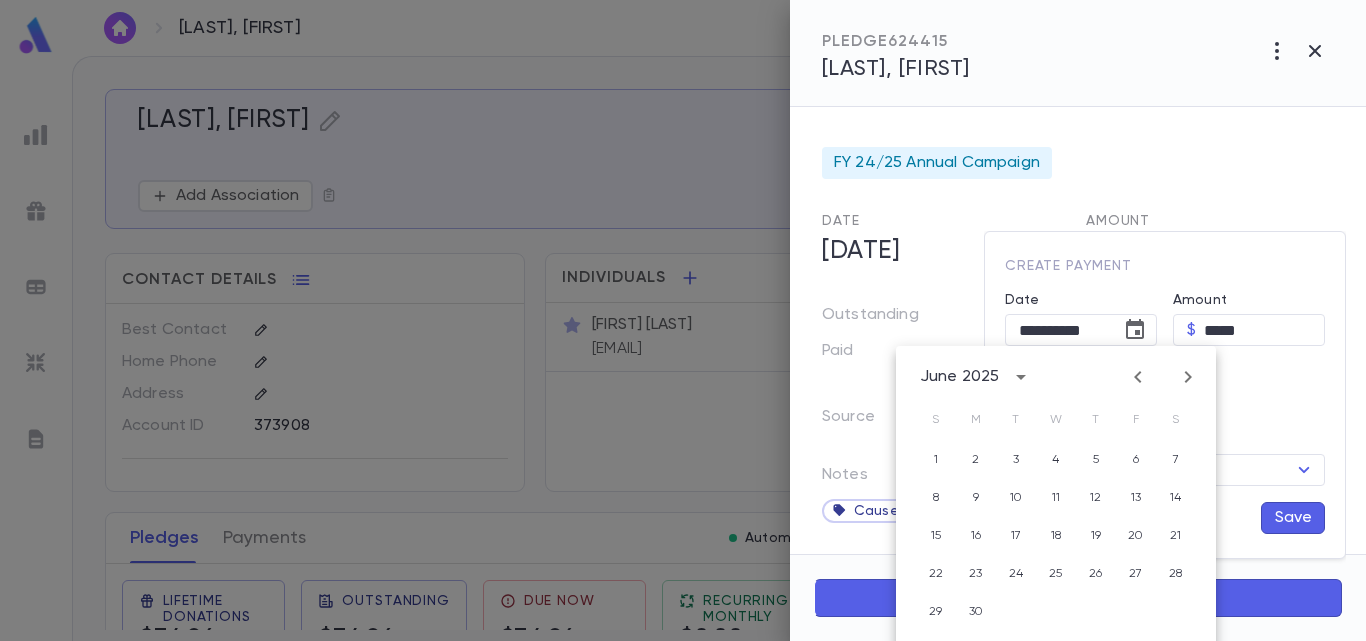 click at bounding box center [1138, 377] 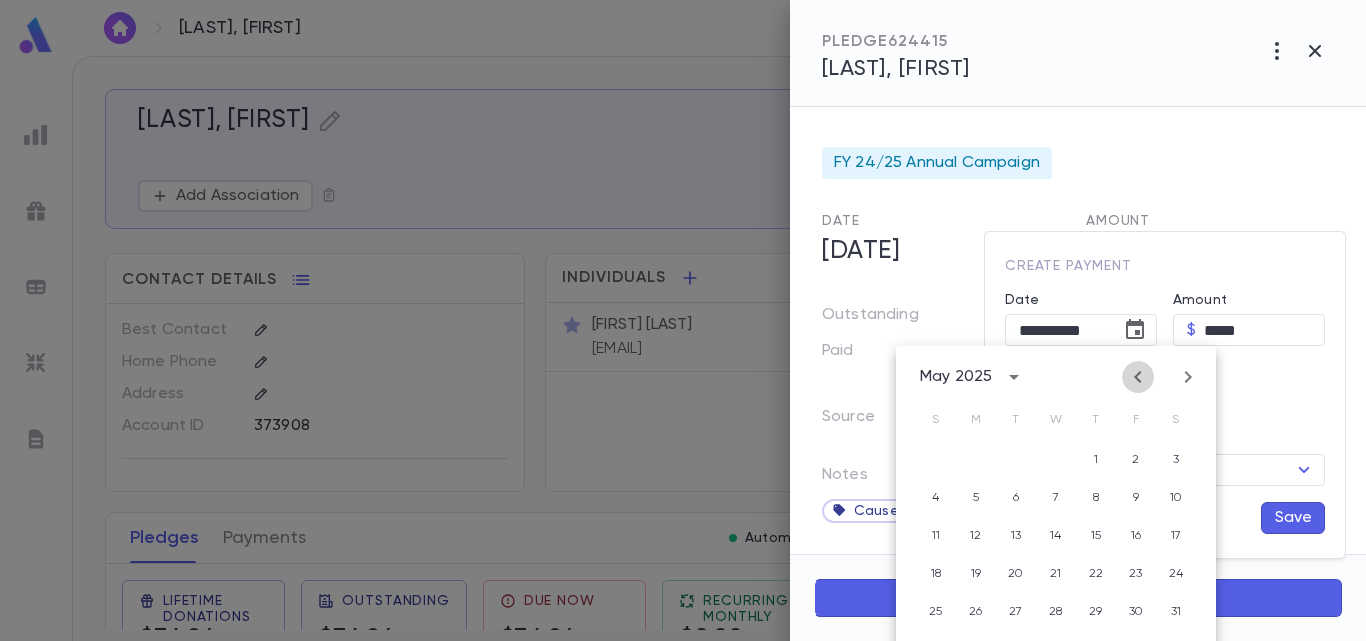 click at bounding box center [1138, 377] 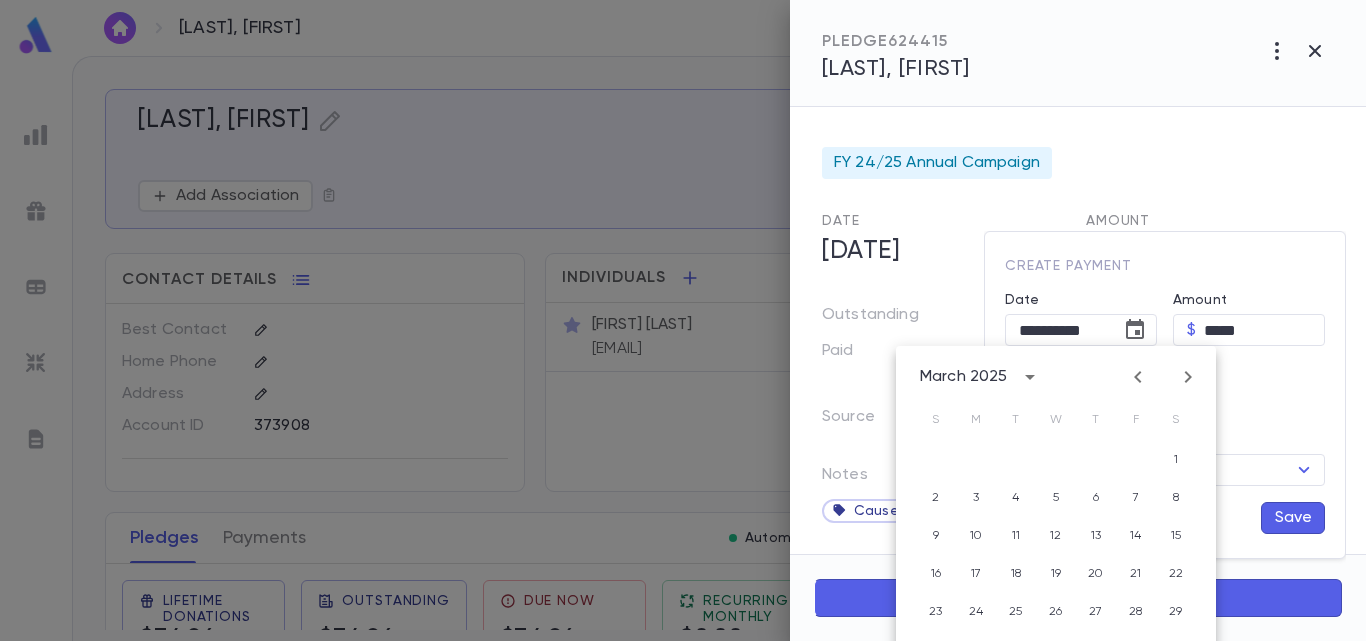 click at bounding box center (1138, 377) 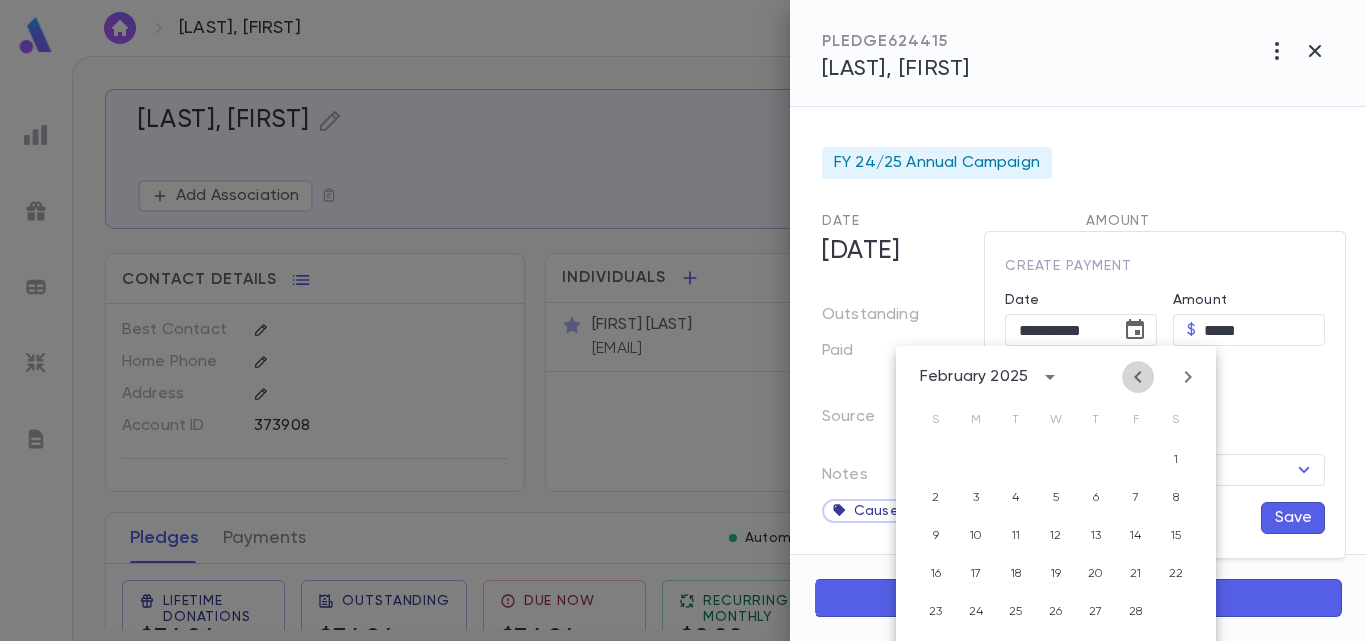 click at bounding box center (1138, 377) 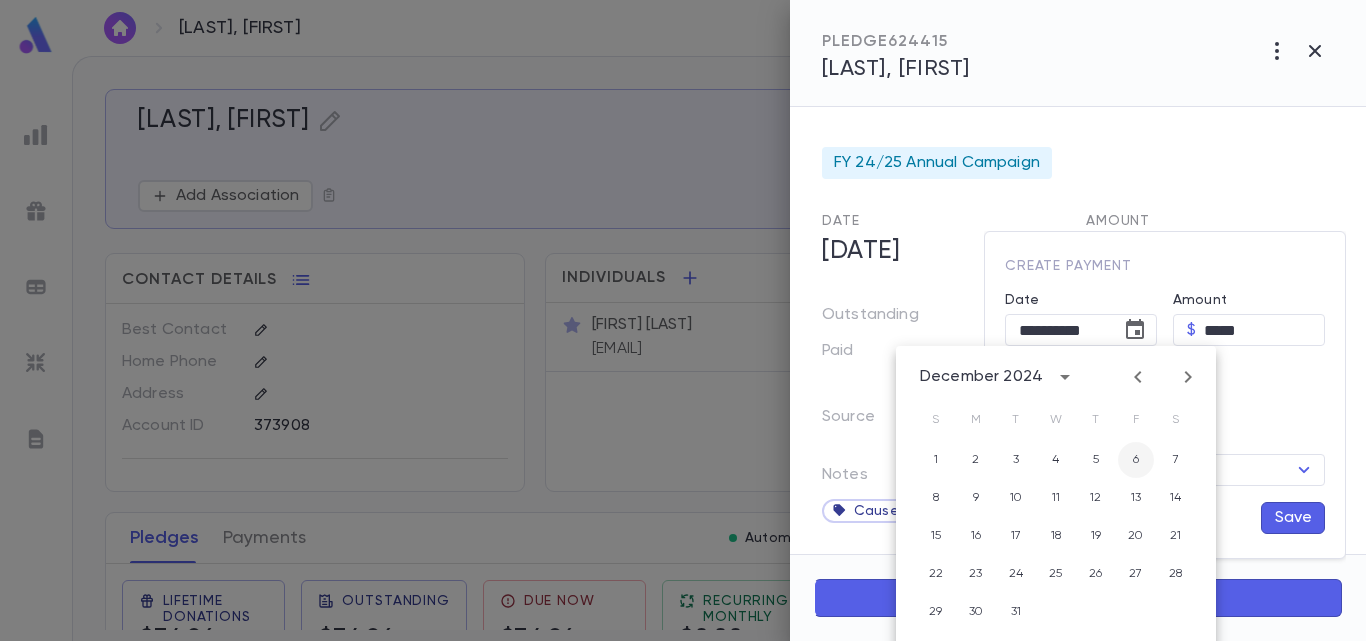 click on "6" at bounding box center (1136, 460) 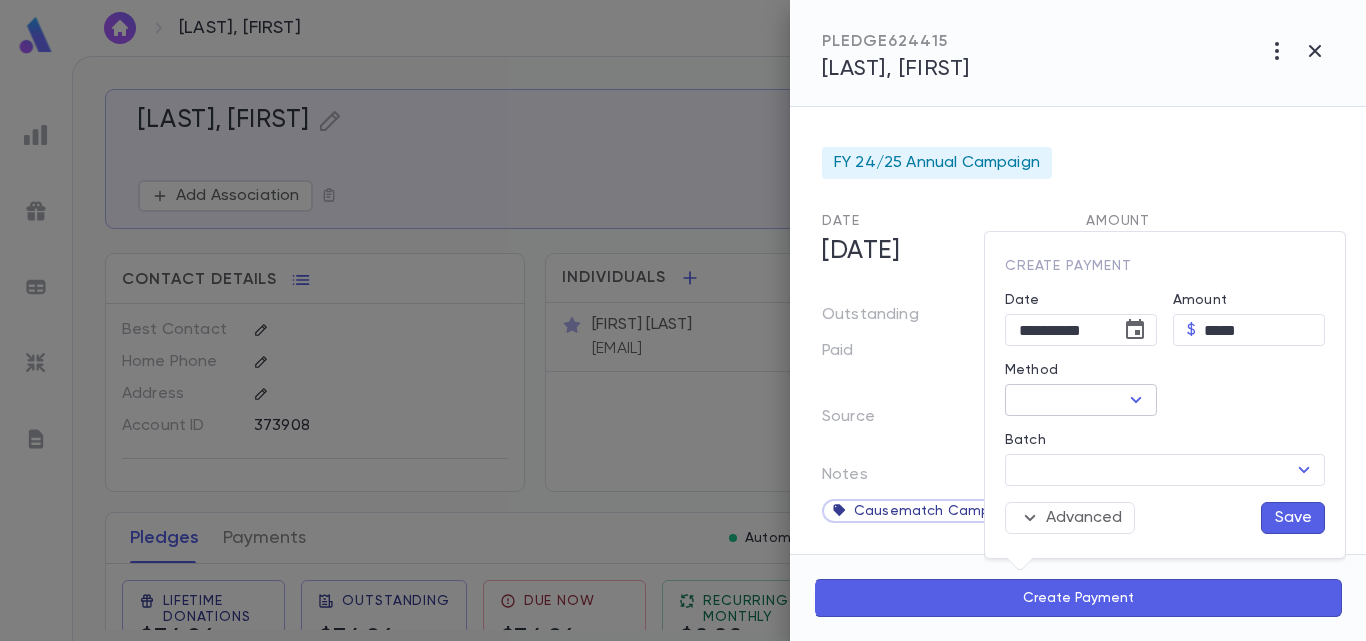 click at bounding box center [1136, 400] 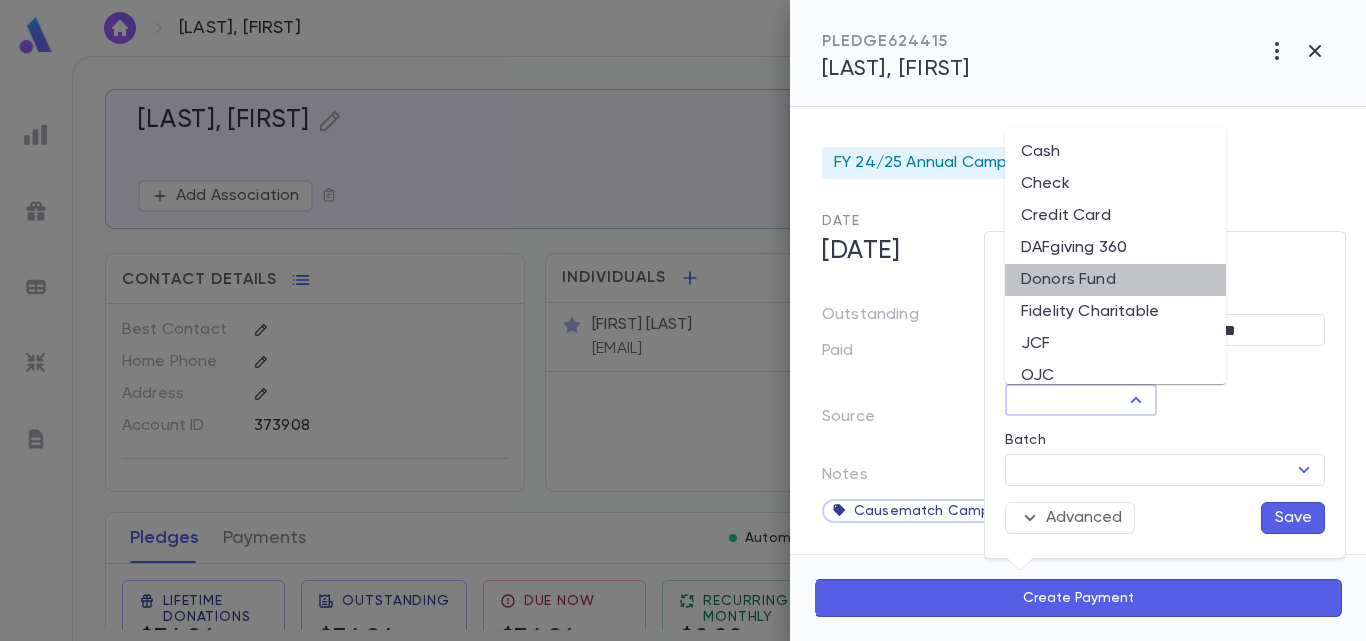 click on "Donors Fund" at bounding box center (1115, 280) 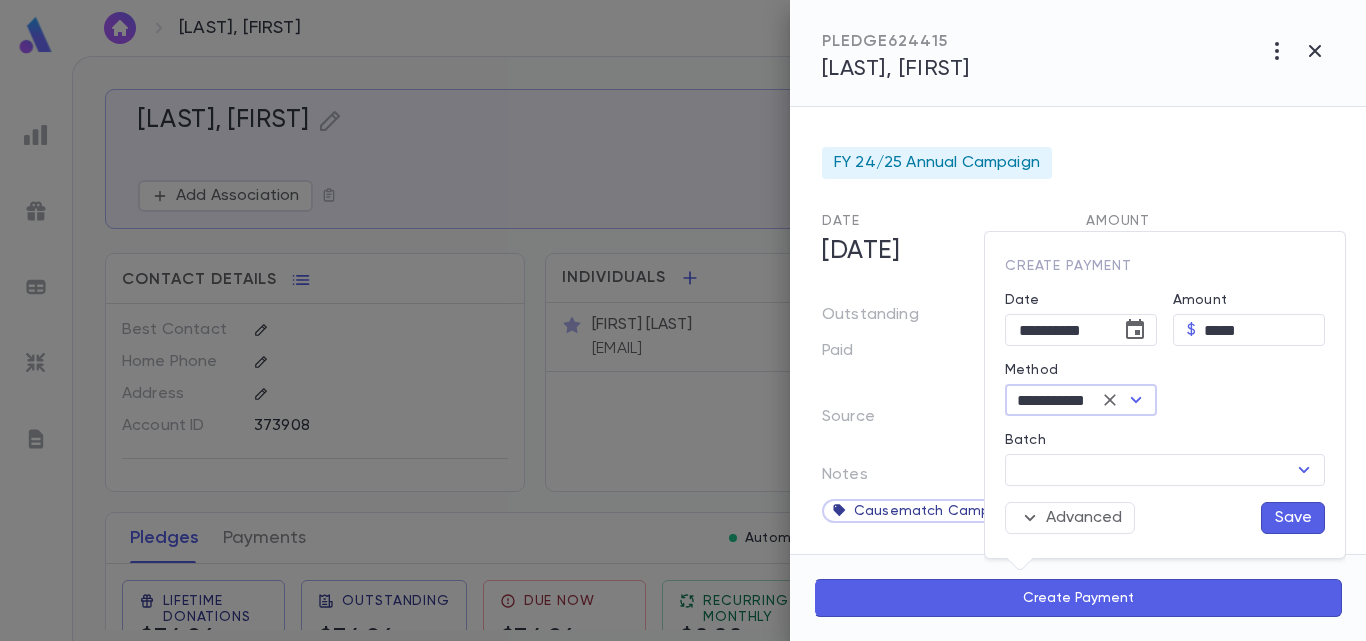 click at bounding box center [683, 320] 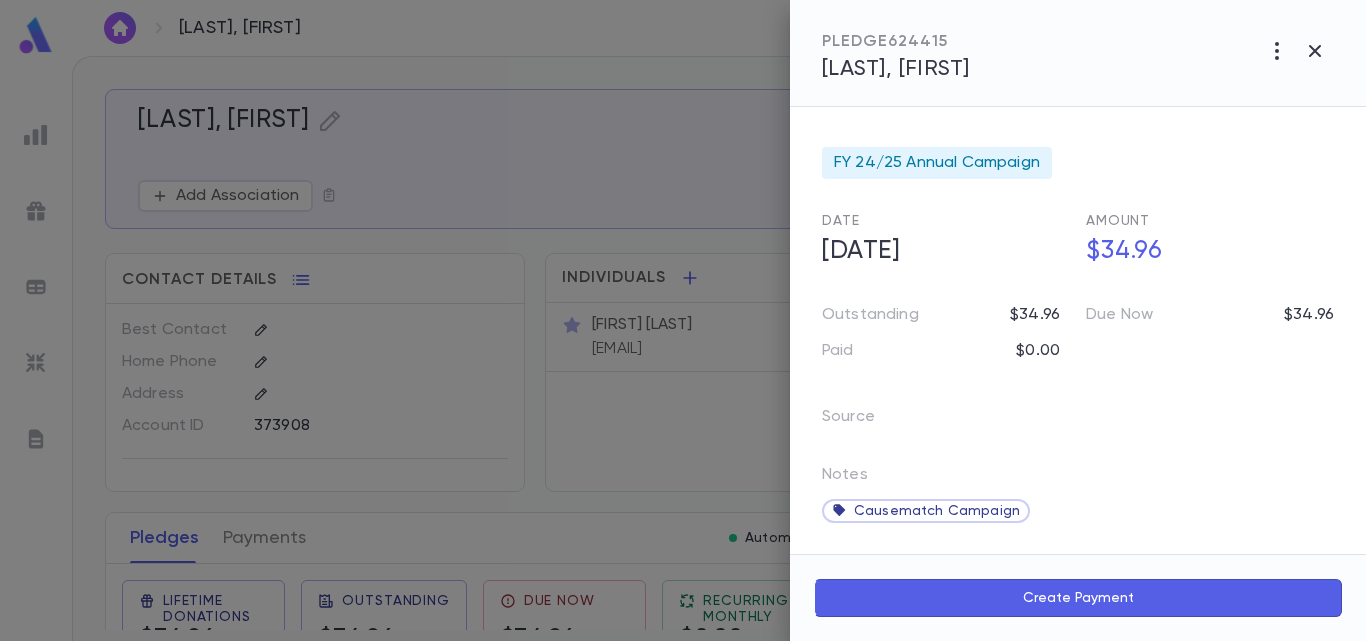 click on "Create Payment" at bounding box center [1078, 598] 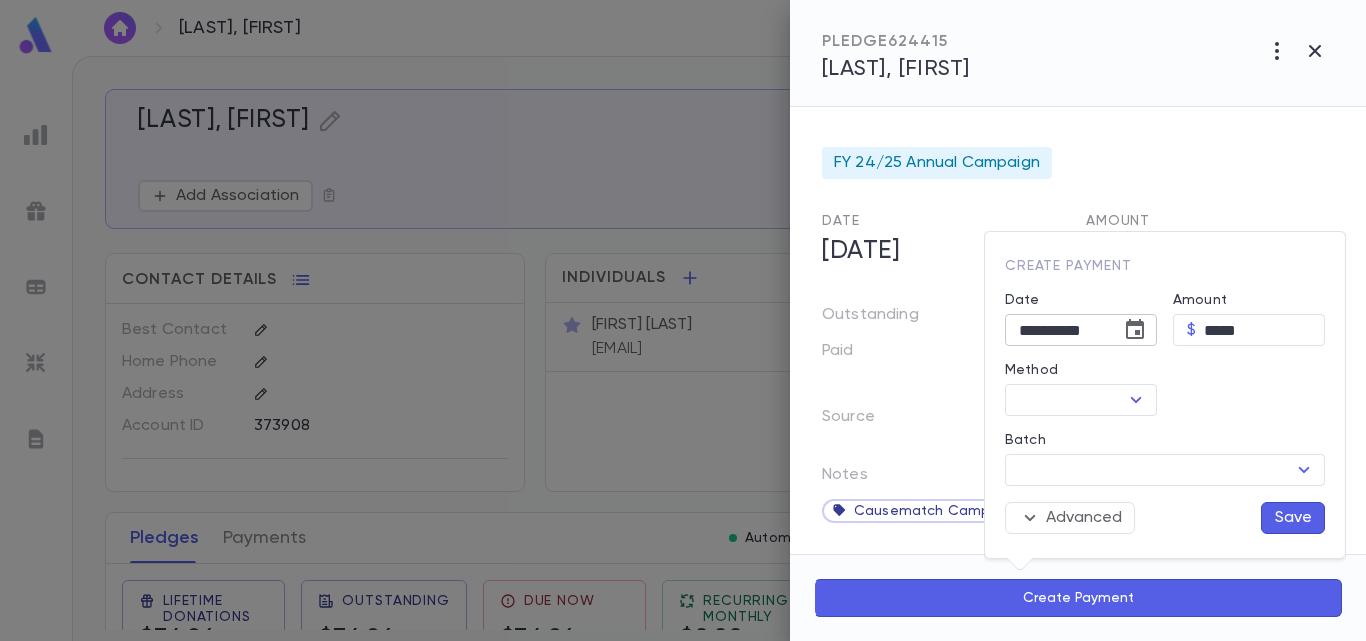 click at bounding box center [1135, 330] 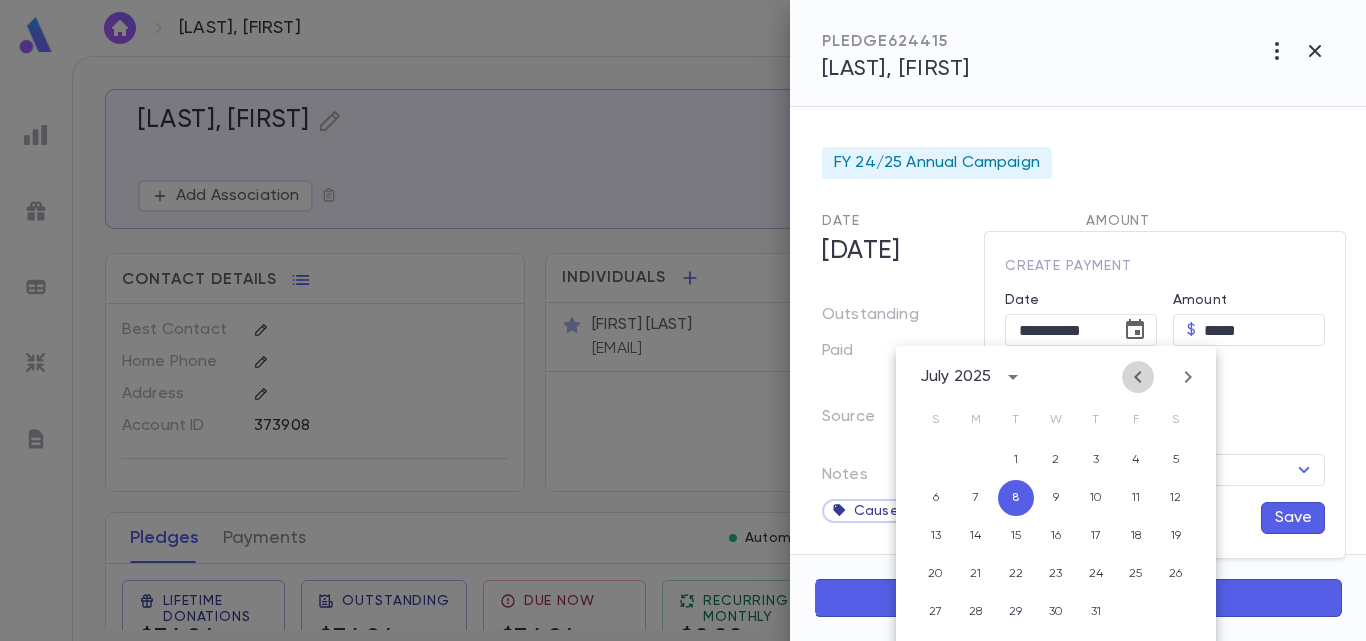 click at bounding box center (1138, 377) 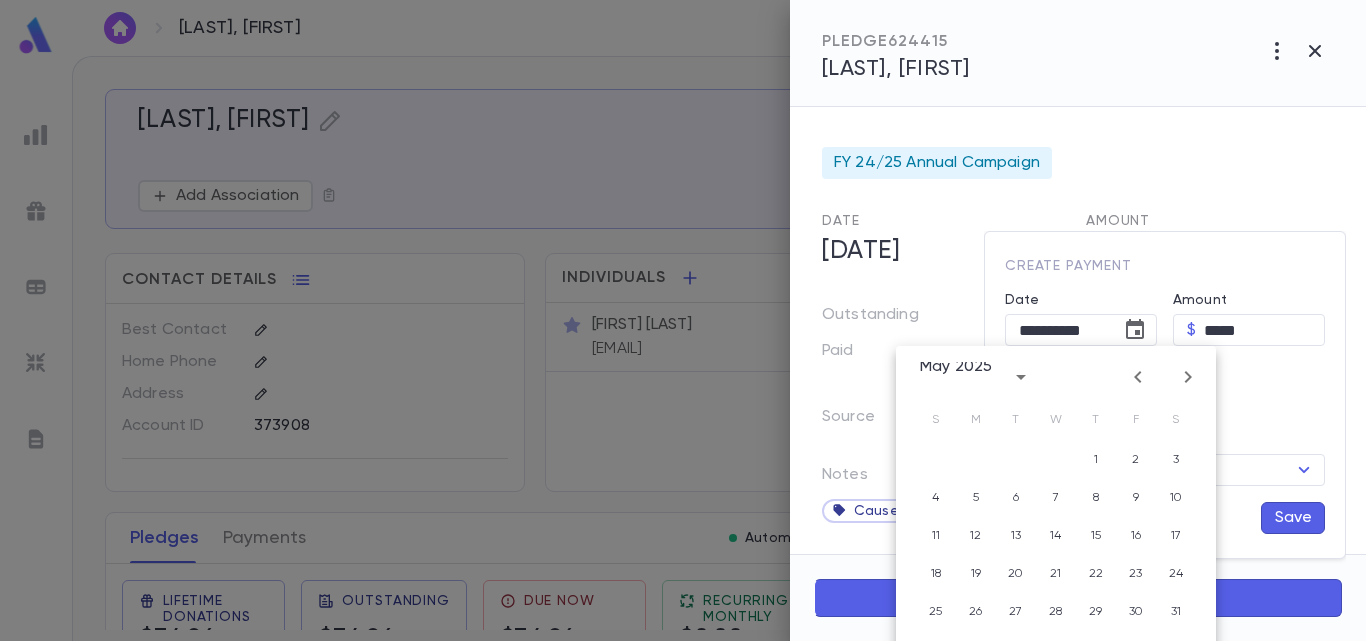 click at bounding box center (1138, 377) 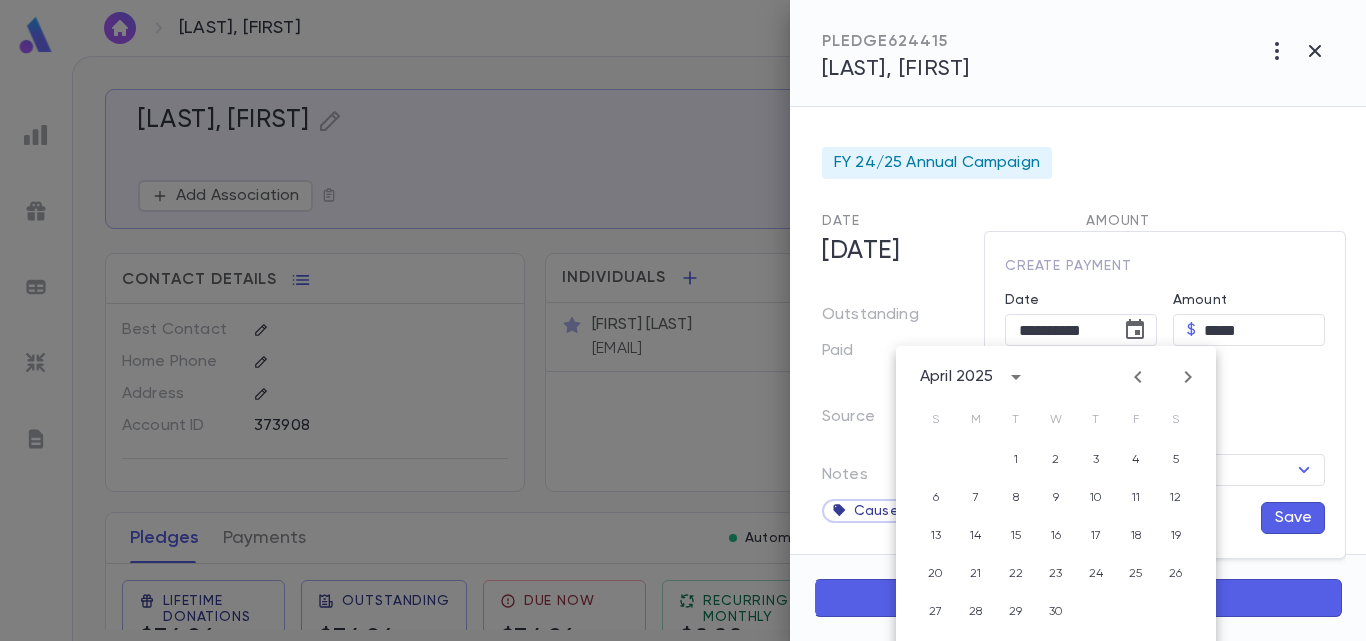 click at bounding box center (1138, 377) 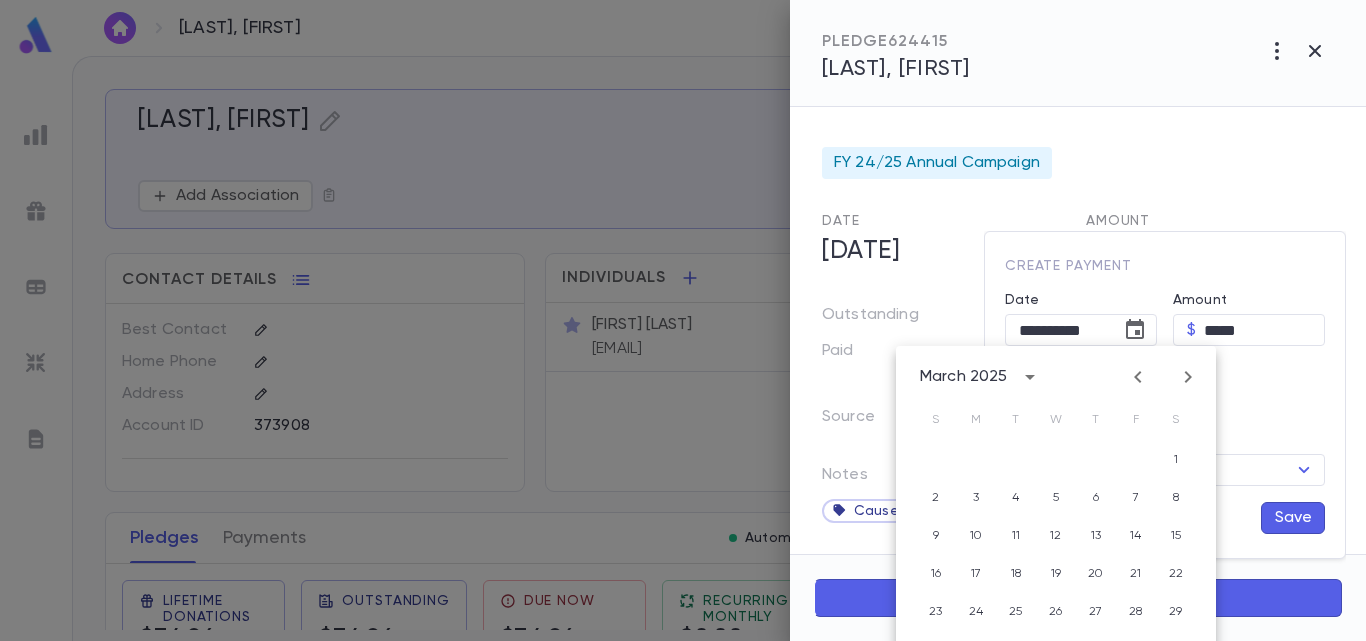 click at bounding box center [1138, 377] 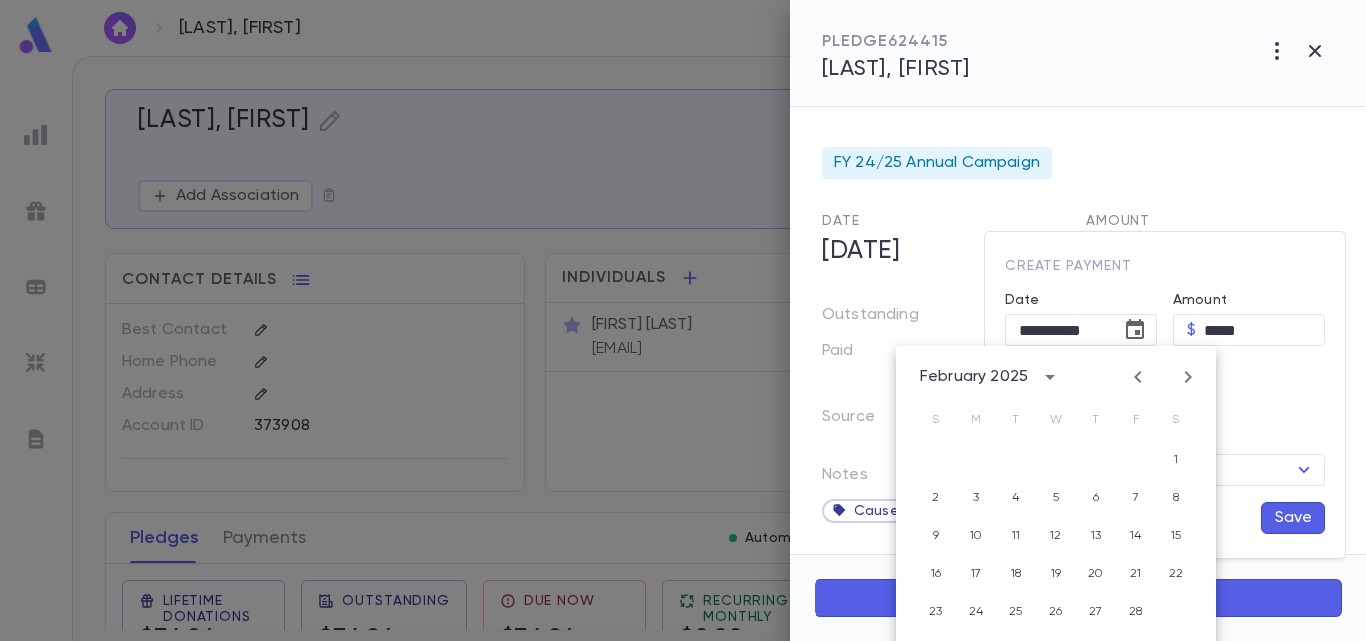 click at bounding box center (1138, 377) 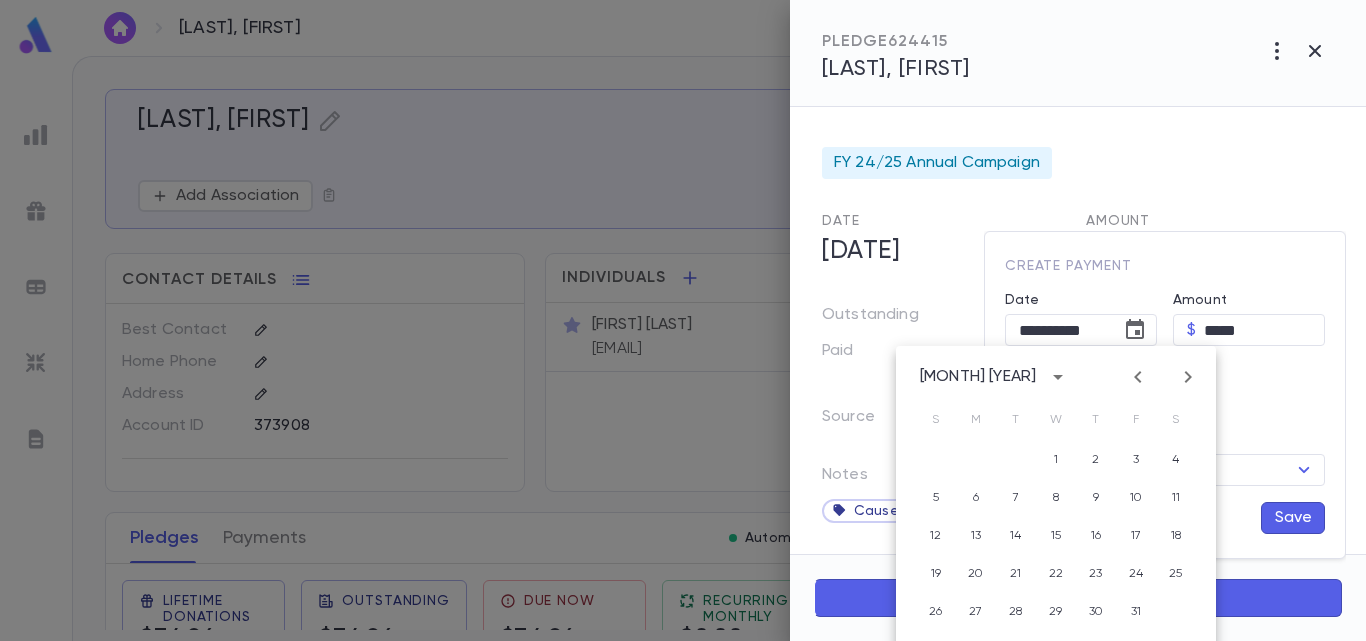 click at bounding box center (1138, 377) 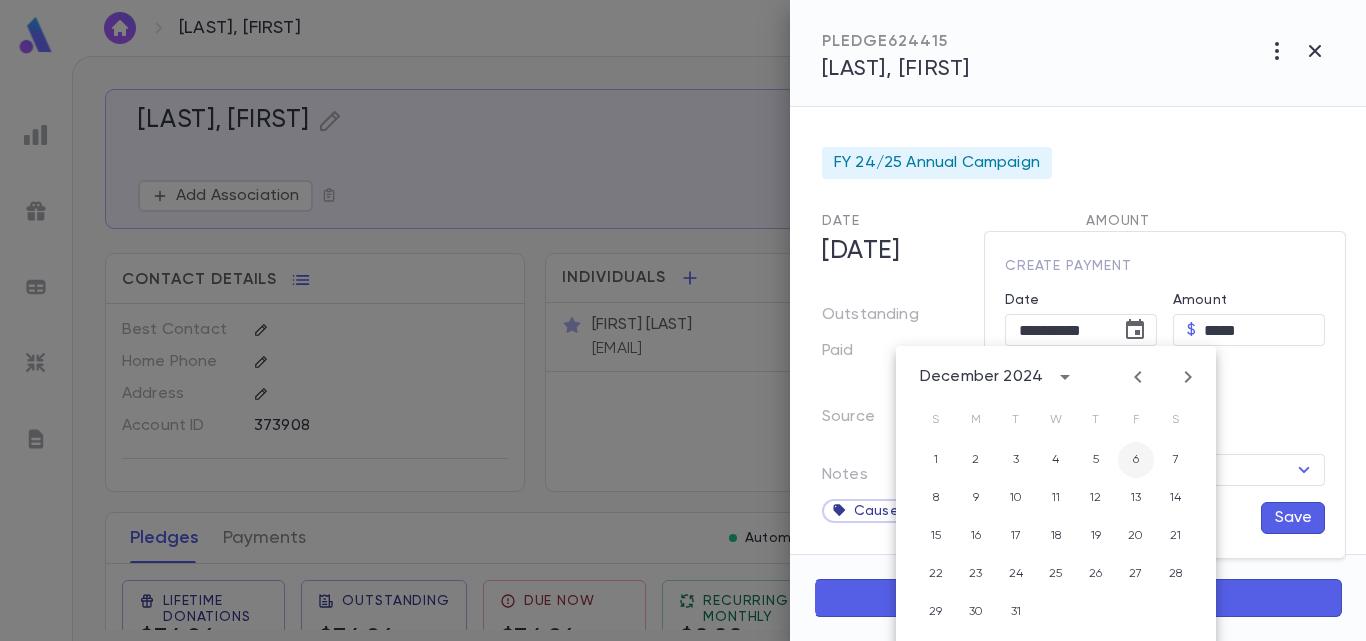 click on "6" at bounding box center [1136, 460] 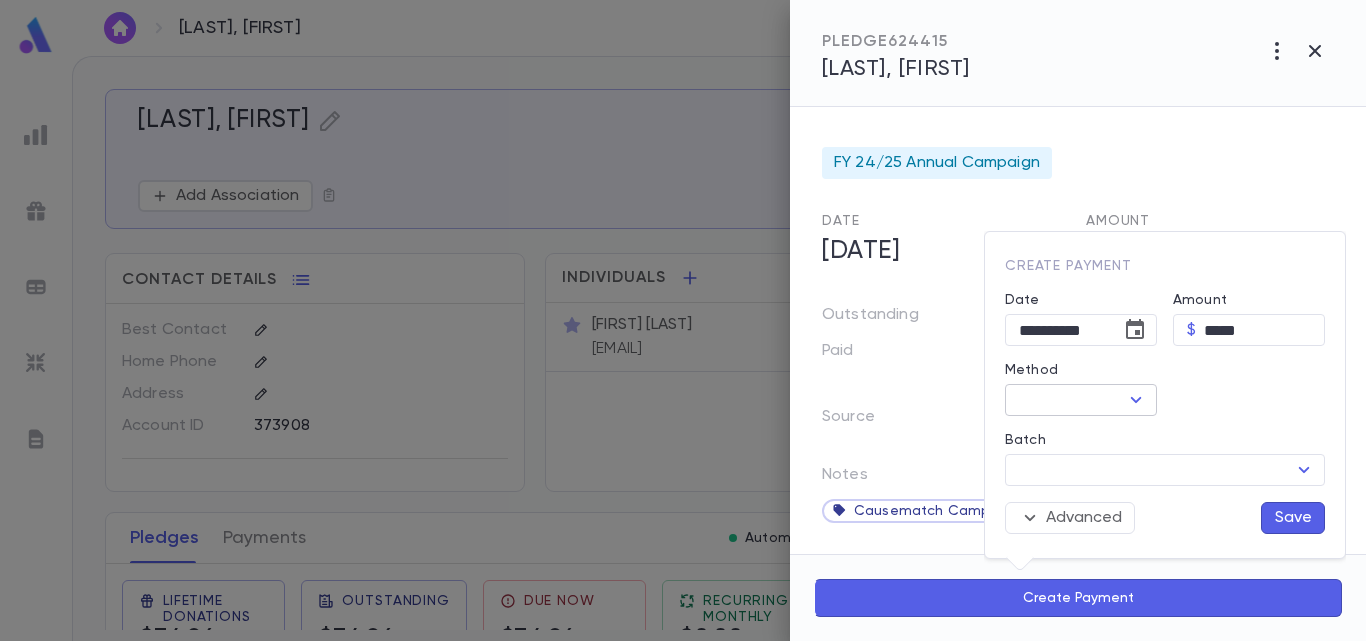 click at bounding box center (1136, 400) 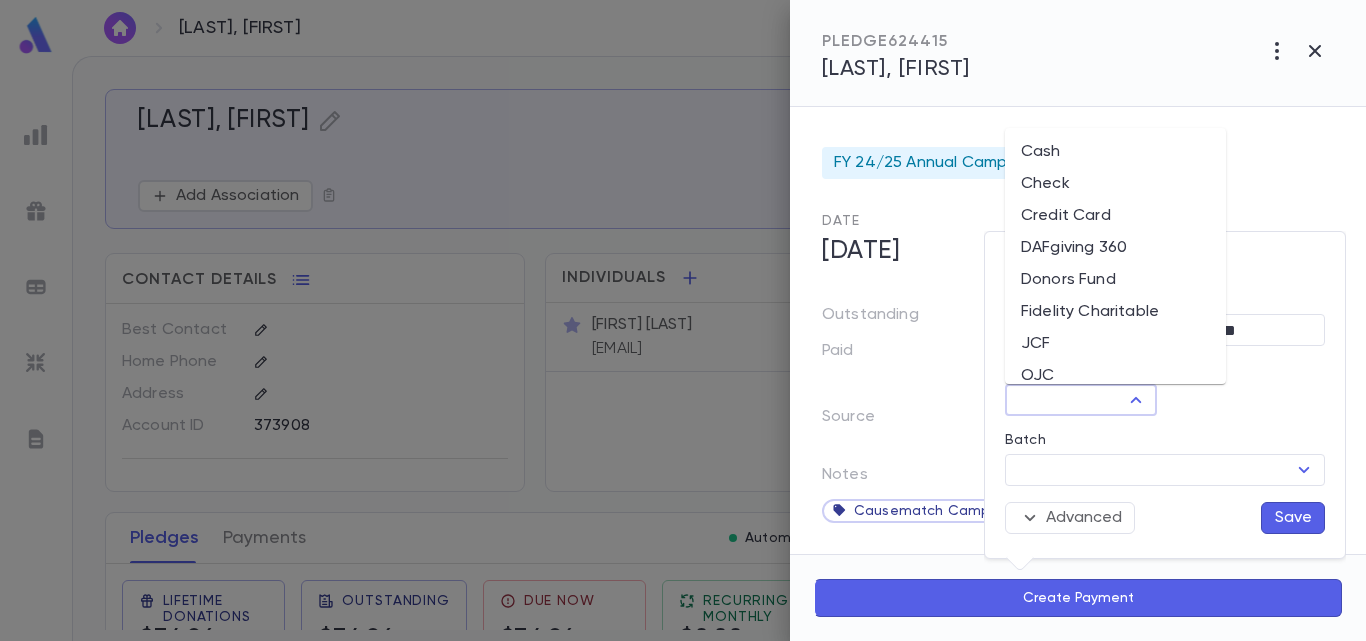 click on "Donors Fund" at bounding box center [1115, 280] 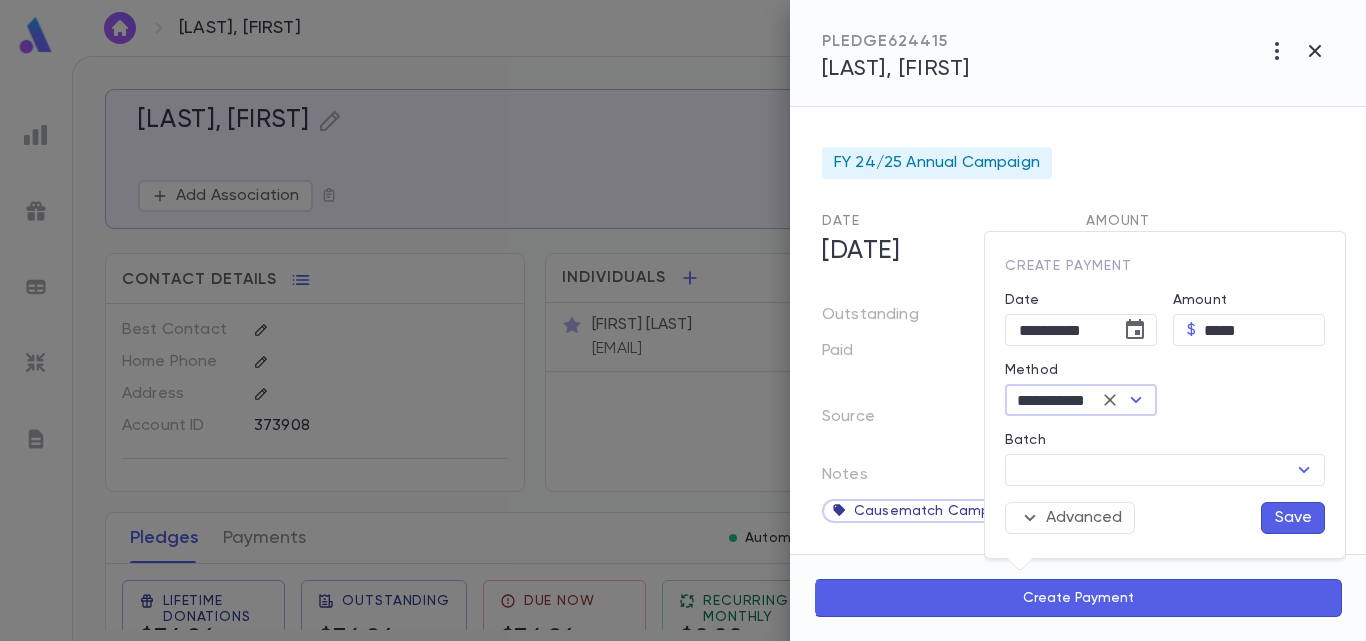 click on "Save" at bounding box center [1293, 518] 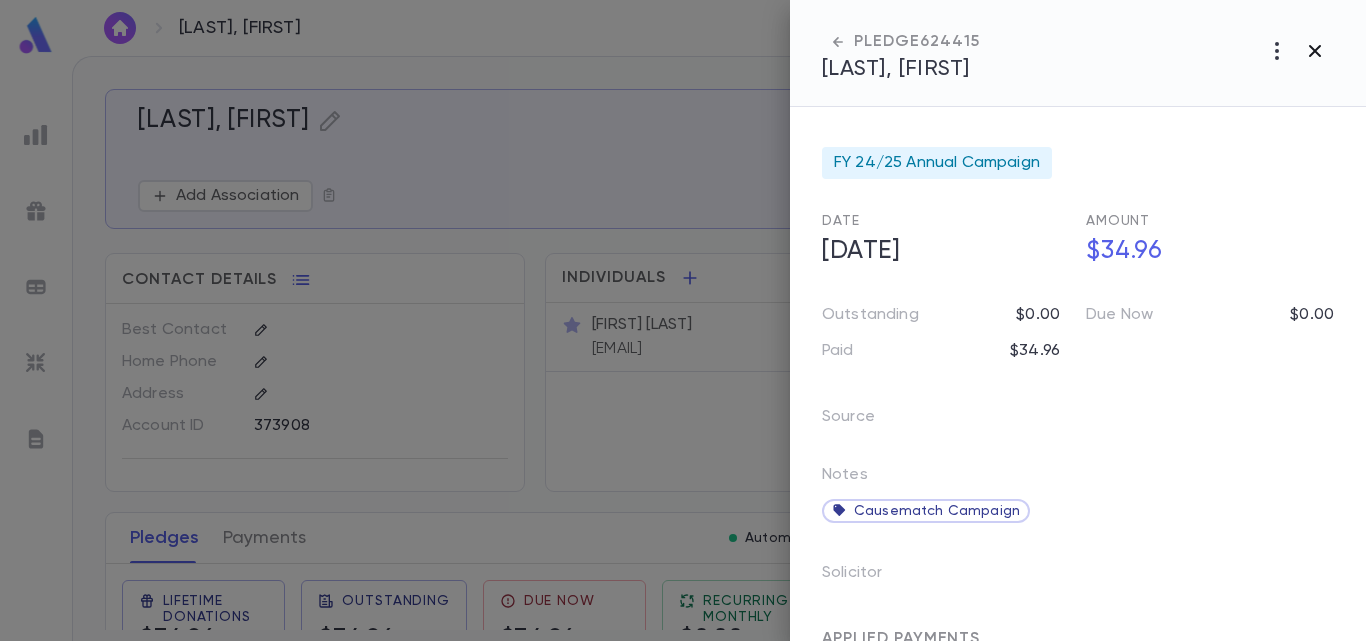 click at bounding box center (1277, 51) 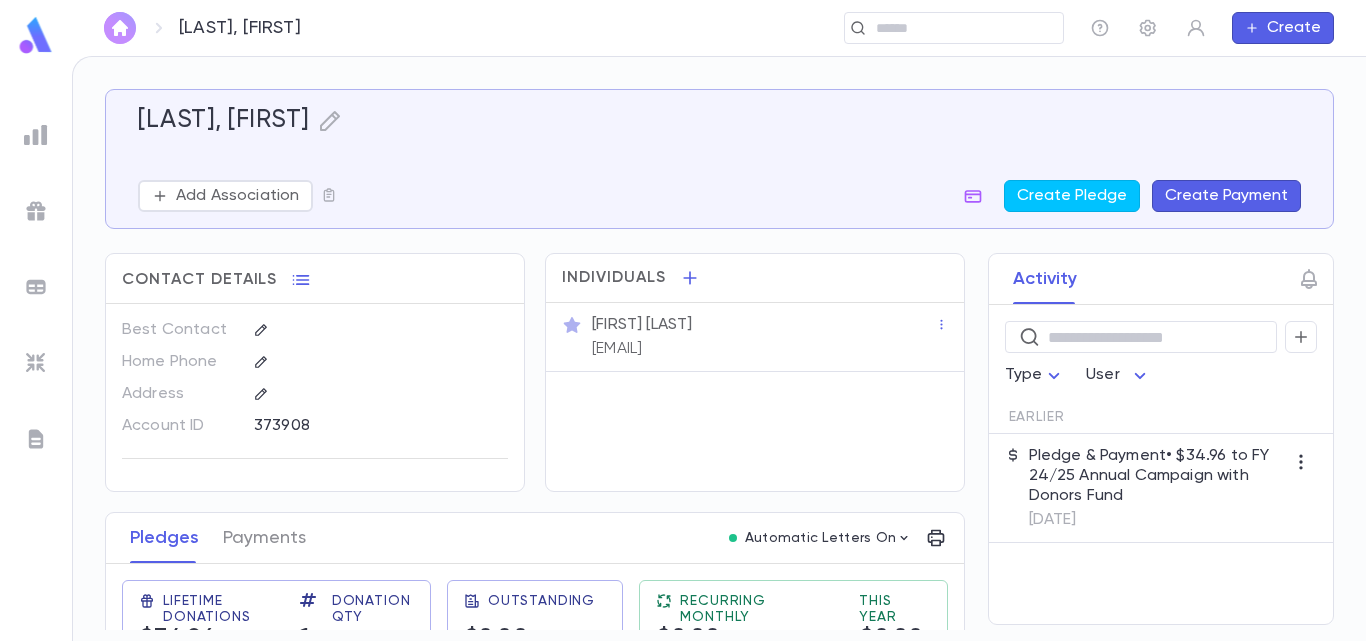 click at bounding box center [120, 28] 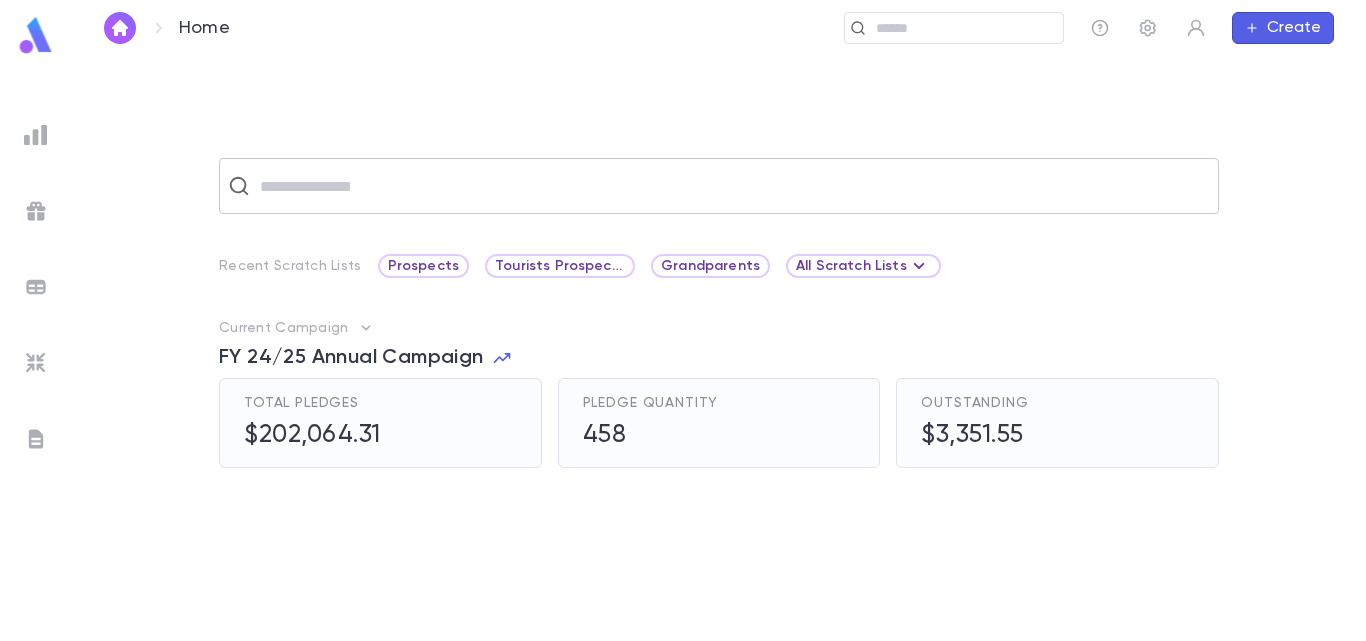 click at bounding box center [732, 186] 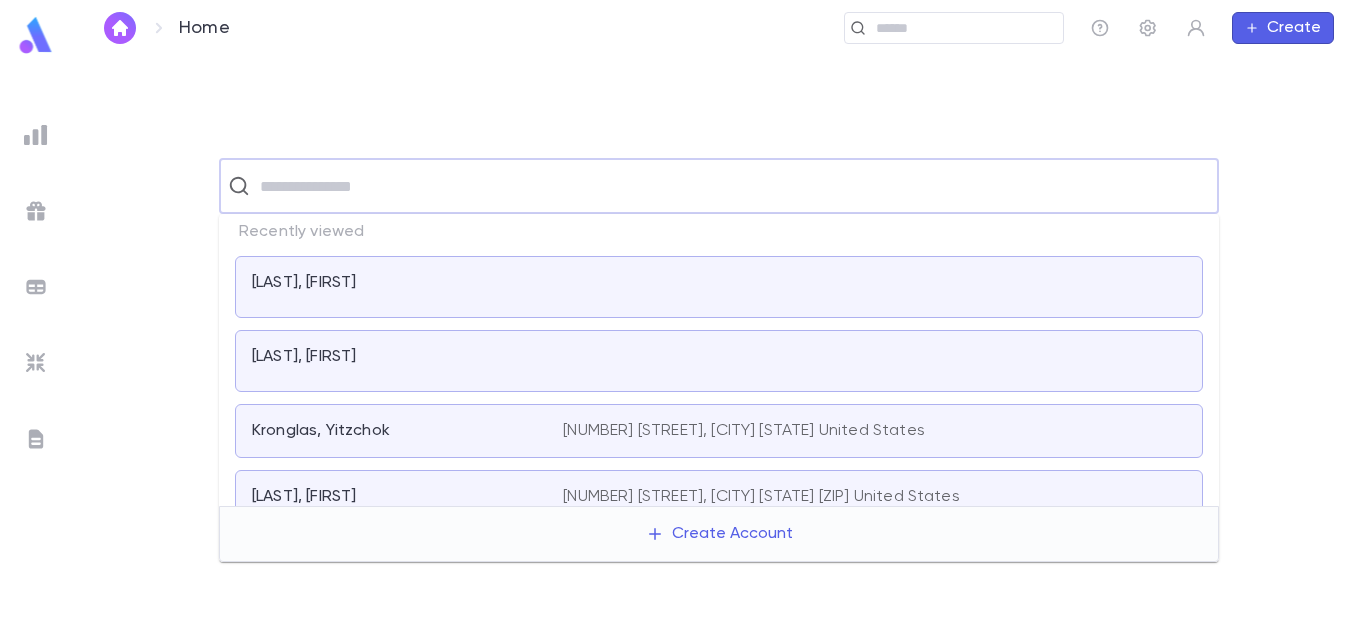 paste on "**********" 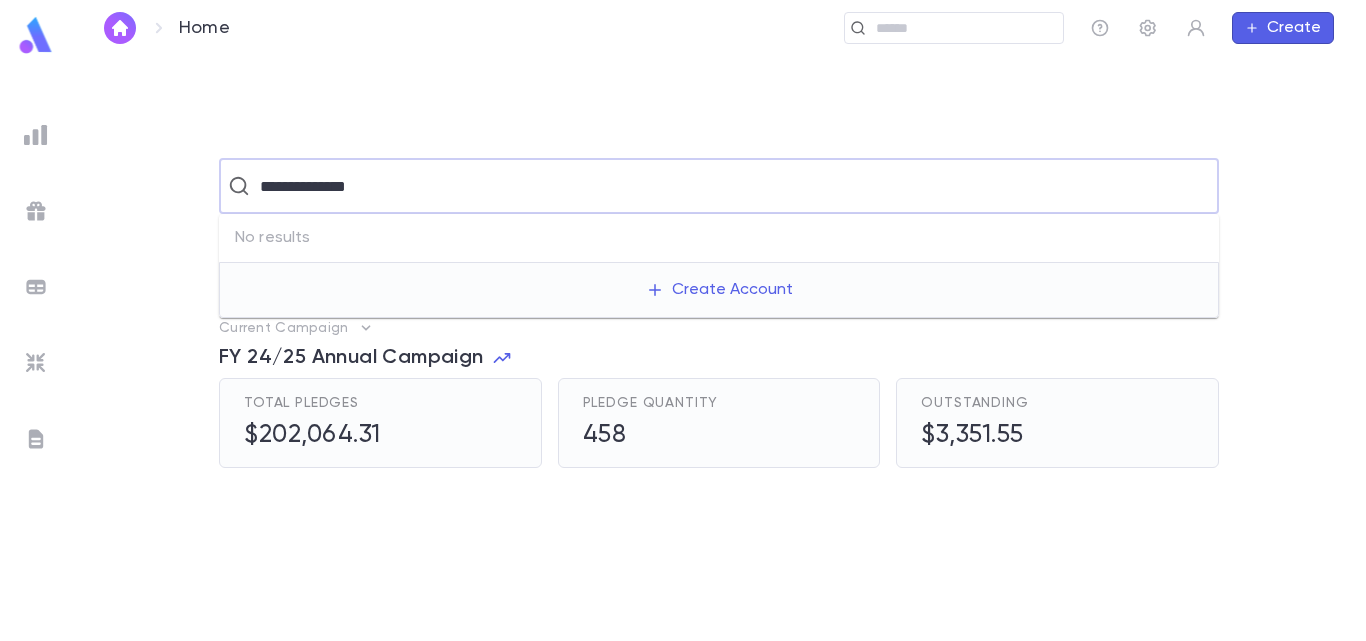 click on "**********" at bounding box center (717, 186) 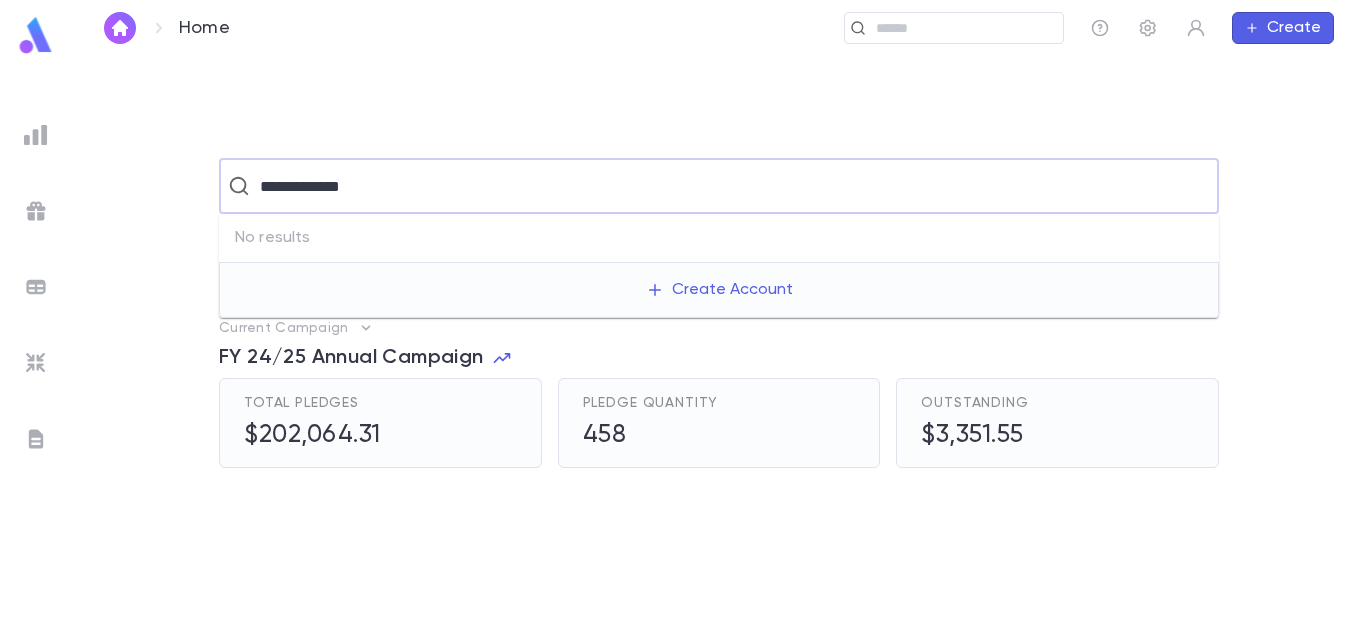 drag, startPoint x: 281, startPoint y: 191, endPoint x: 201, endPoint y: 201, distance: 80.622574 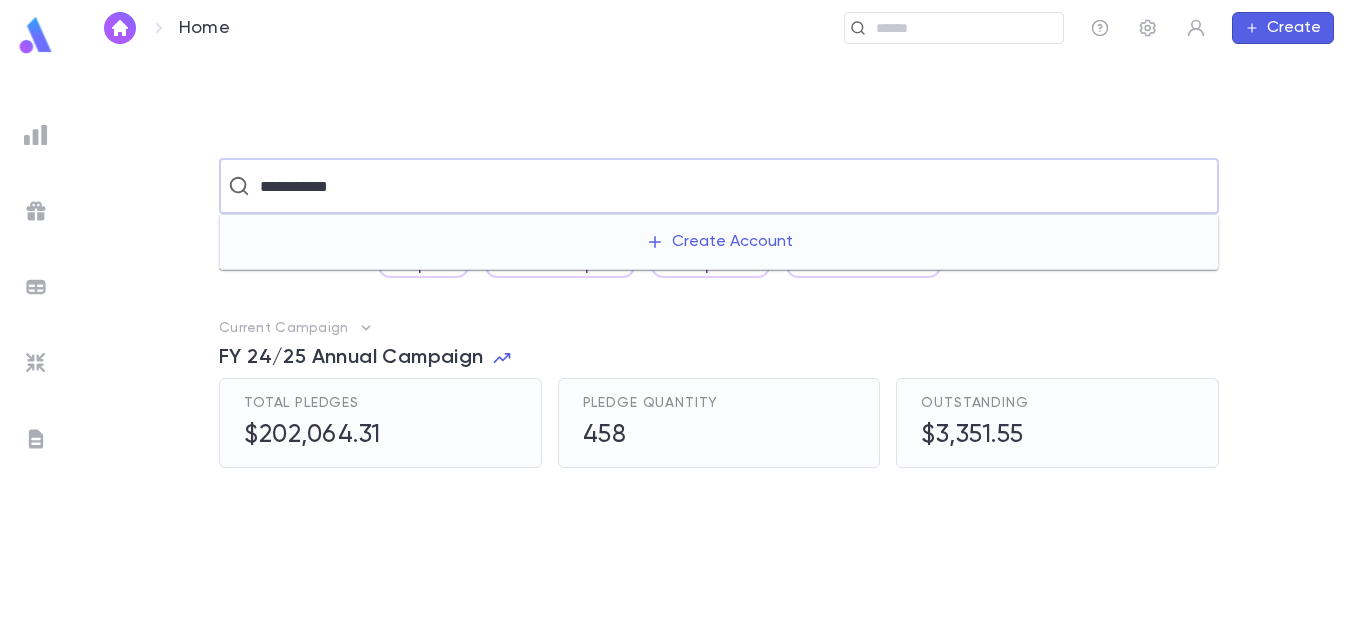type on "**********" 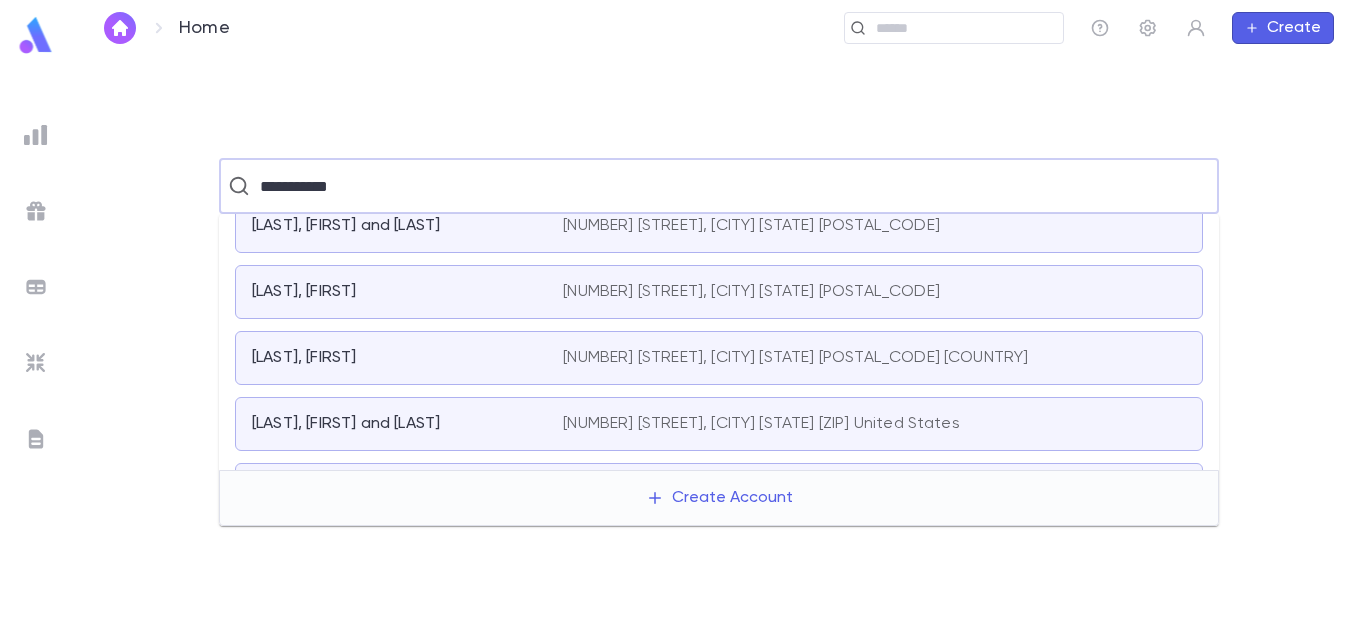 scroll, scrollTop: 177, scrollLeft: 0, axis: vertical 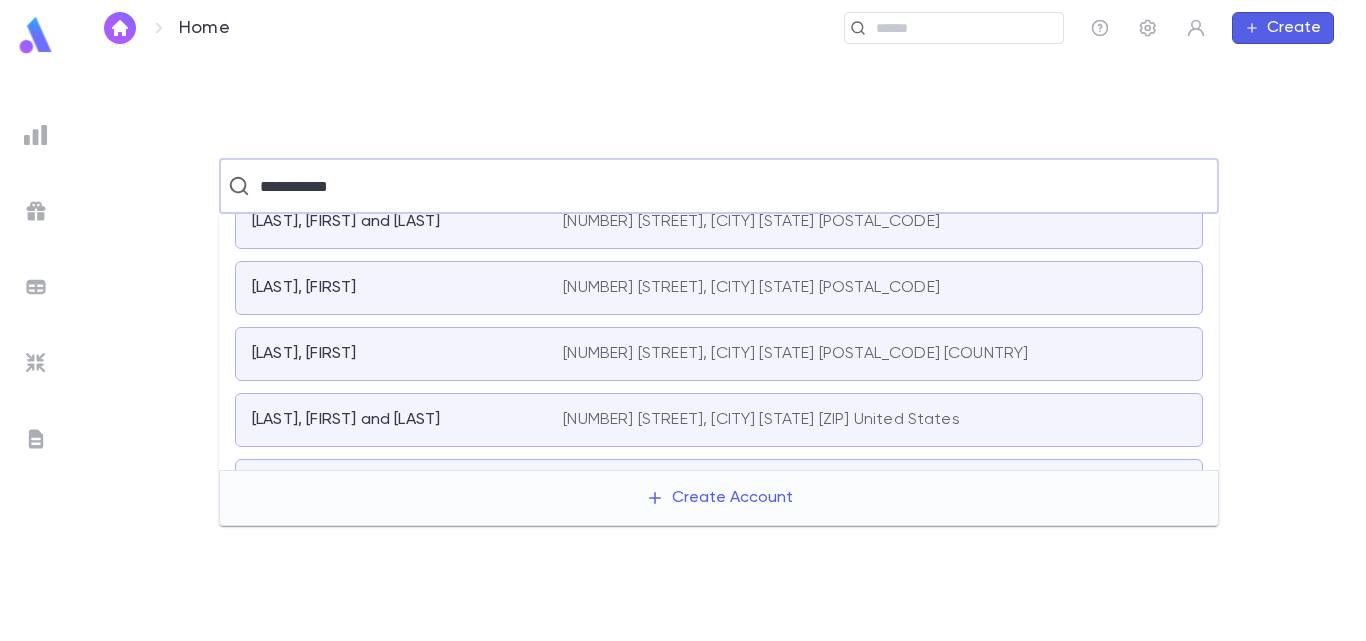 click on "[LAST], [FIRST] [NUMBER] [STREET], [CITY] [STATE] [POSTAL_CODE]" at bounding box center [719, 354] 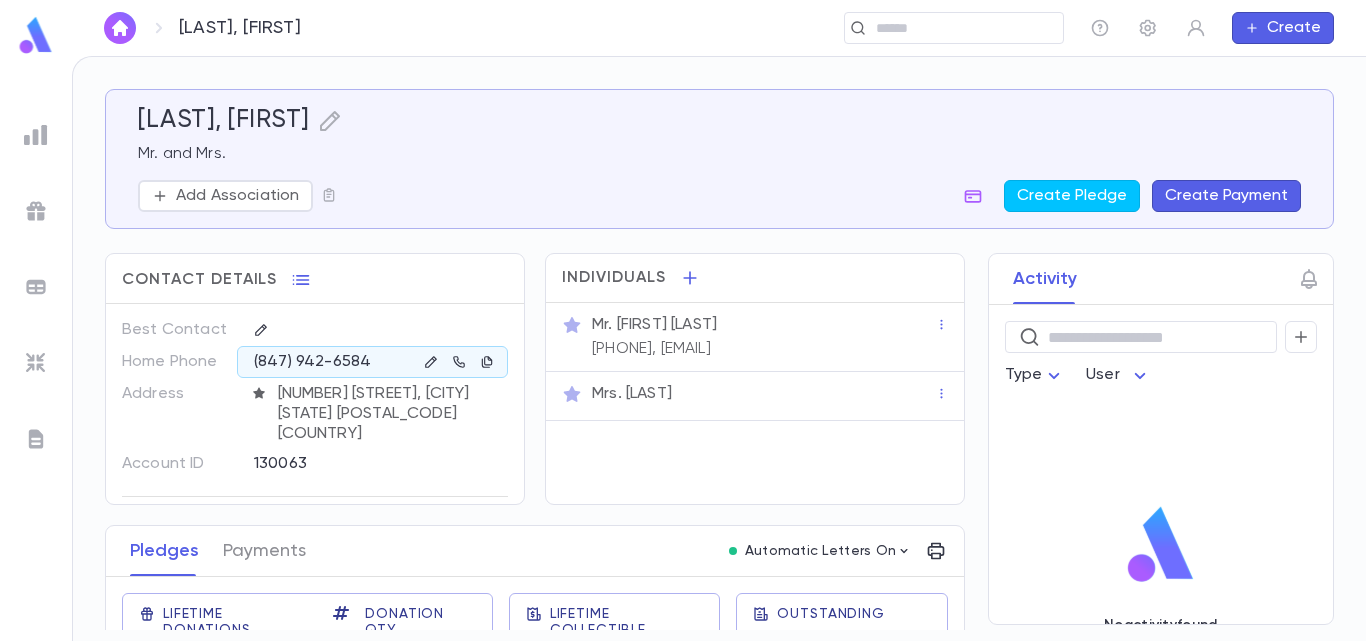click on "Lifetime Donations $724.80 Donation Qty 4 Lifetime Collectible $391.40 Outstanding $0.00 Recurring Monthly $0.00 This Year $0.00" at bounding box center (527, 676) 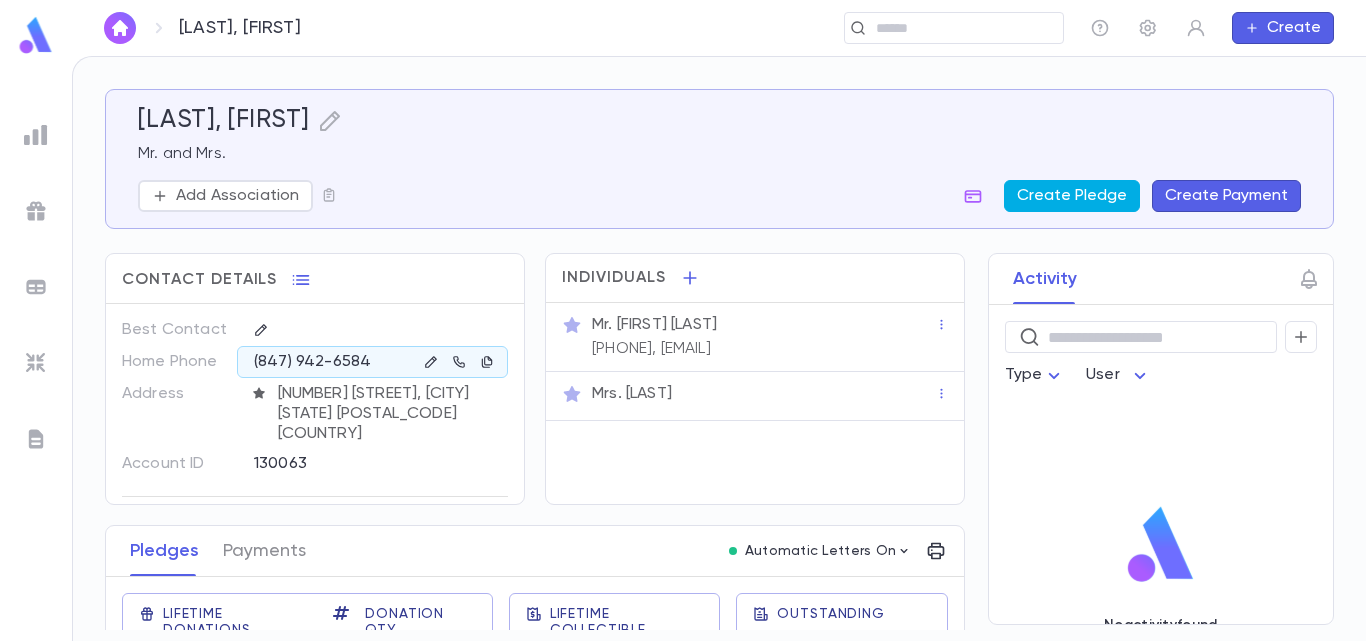 click on "Create Pledge" at bounding box center [1072, 196] 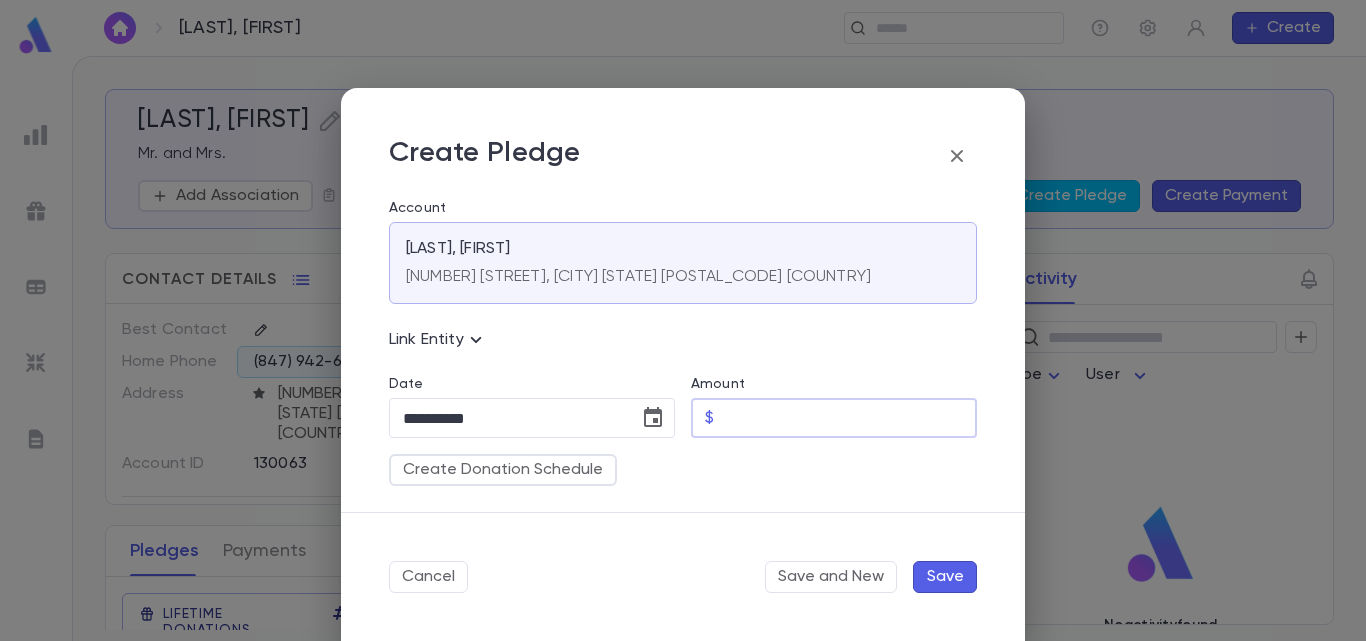 click on "Amount" at bounding box center (849, 418) 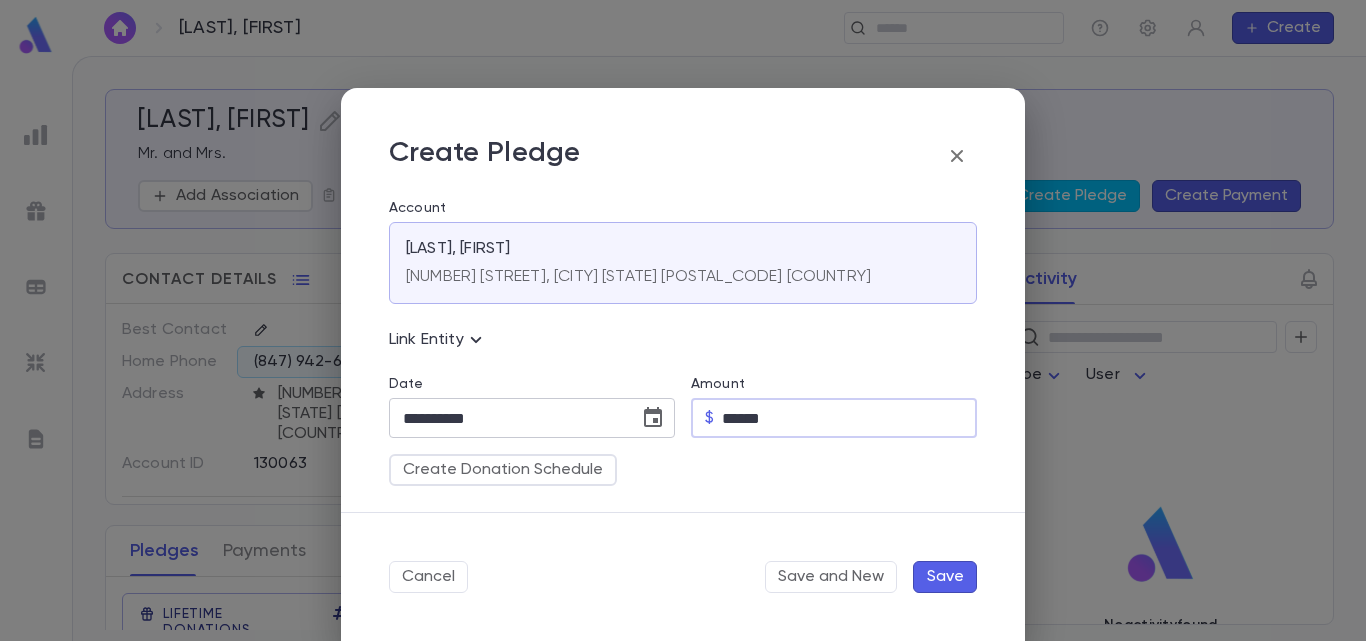 type on "******" 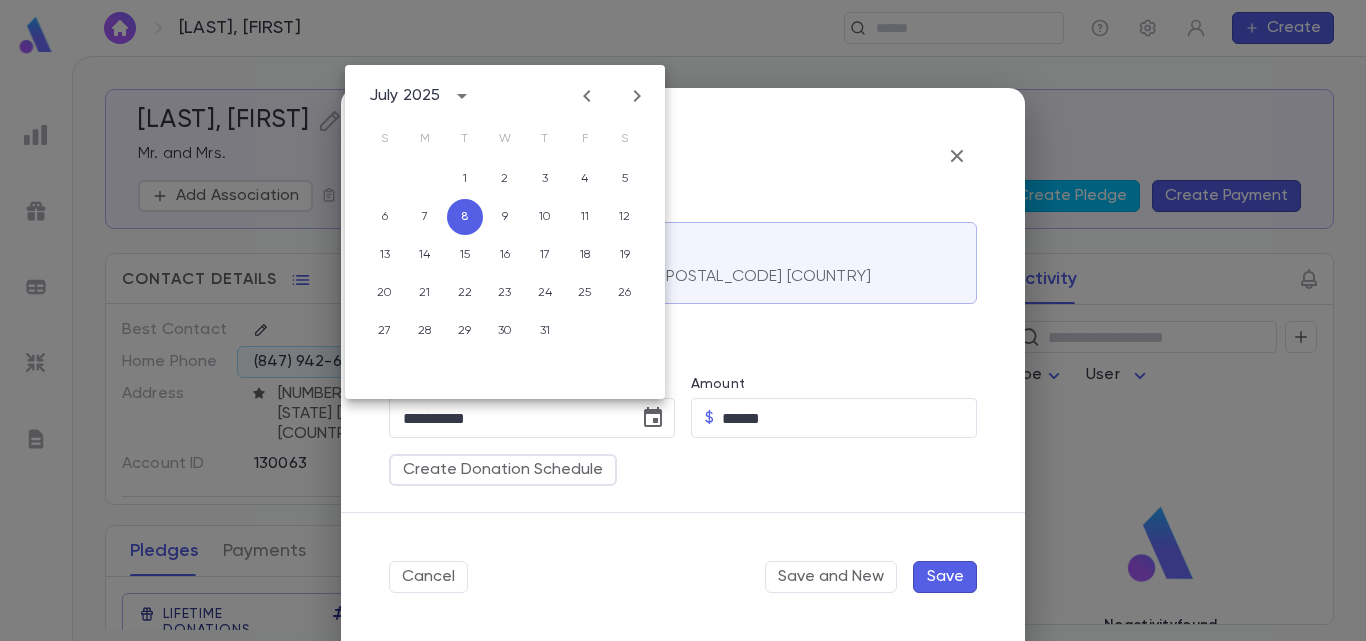 click at bounding box center [587, 96] 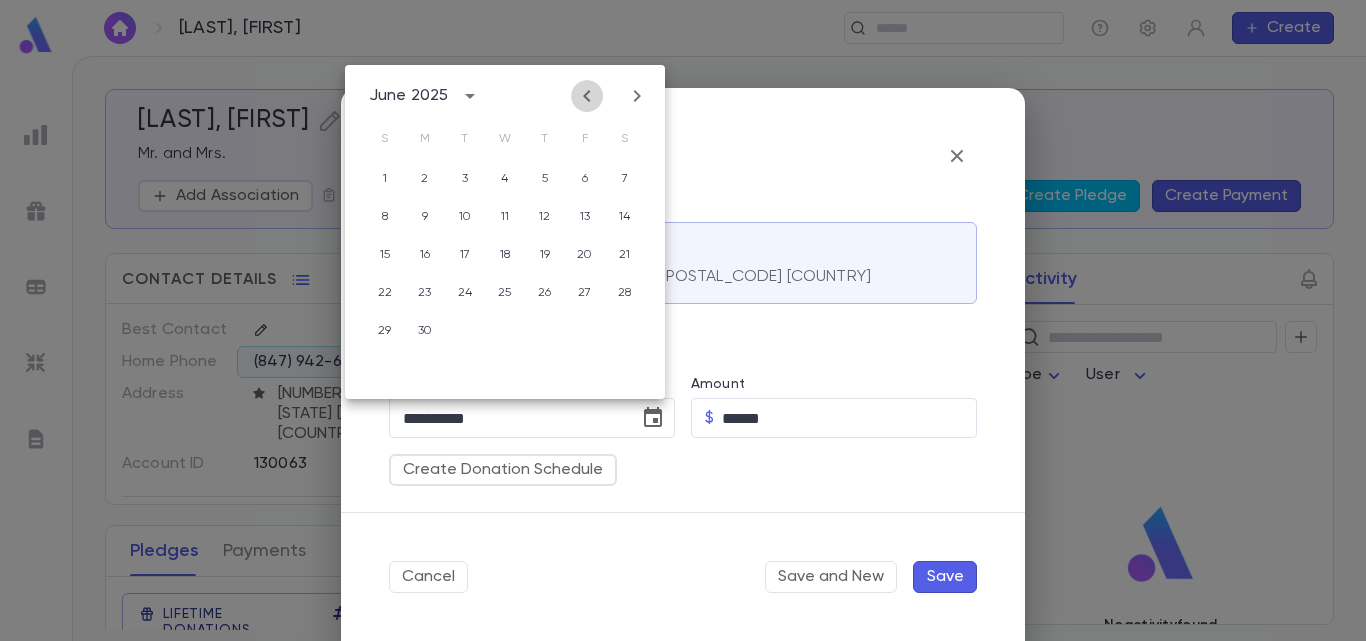 click at bounding box center [587, 96] 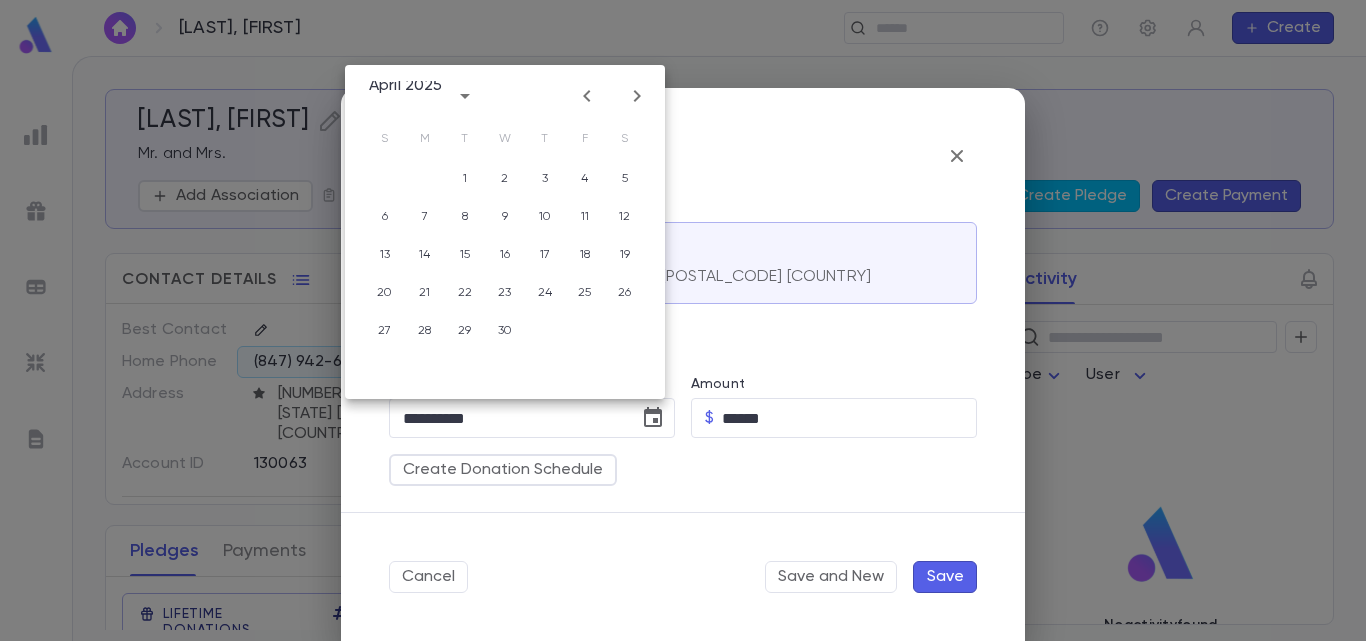 click at bounding box center (587, 96) 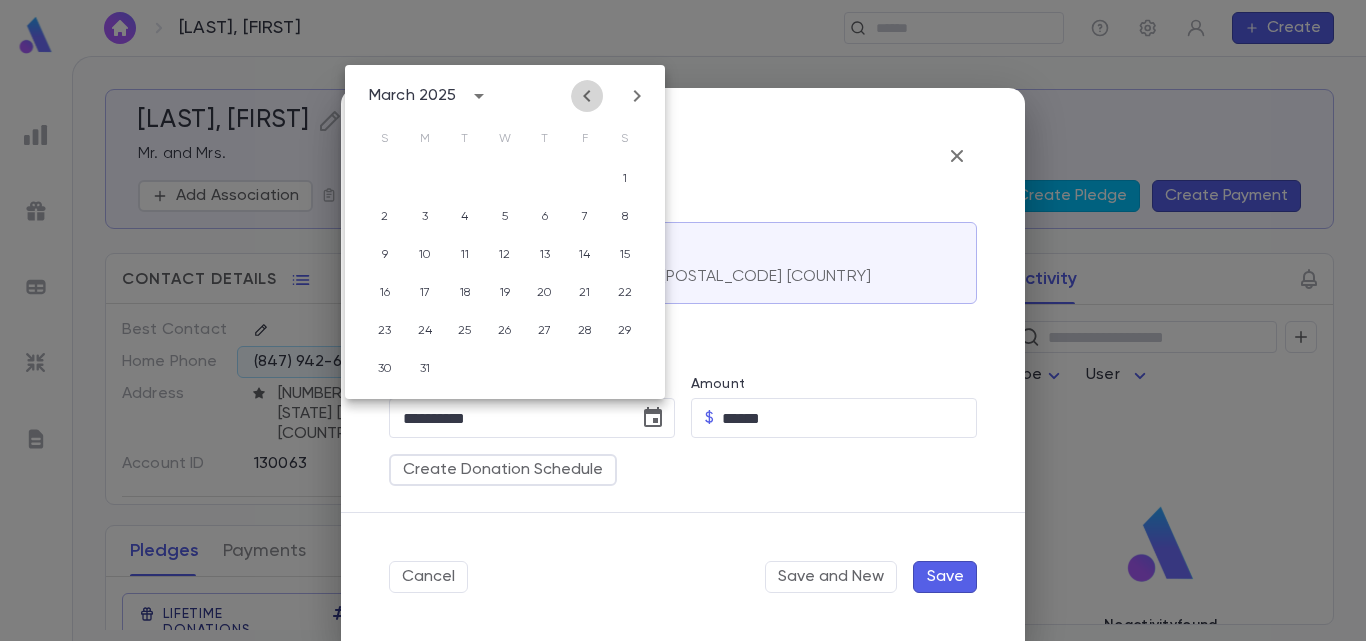 click at bounding box center [587, 96] 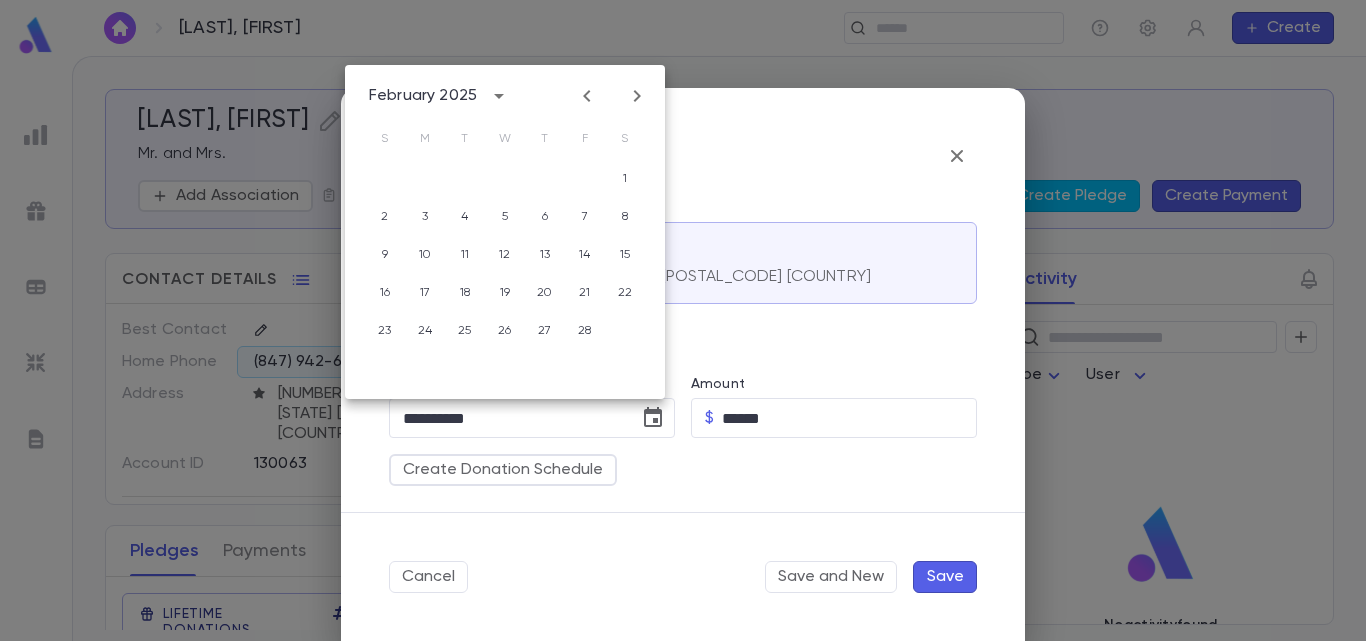 click at bounding box center (587, 96) 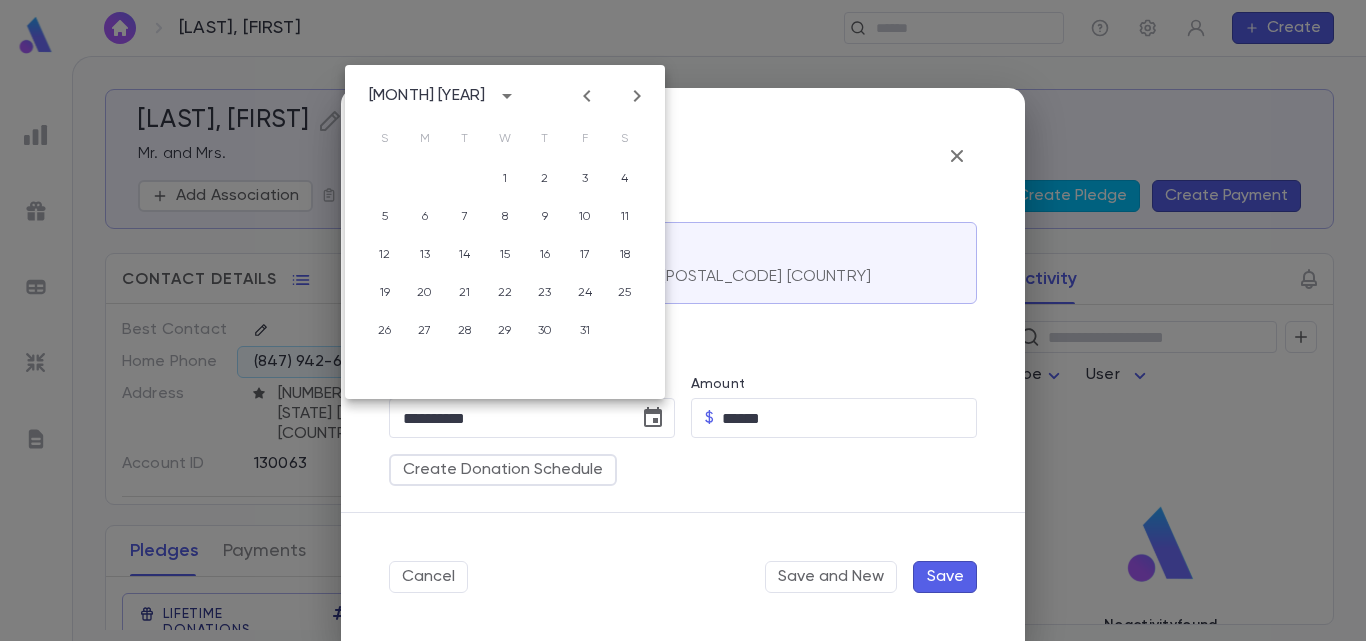 click at bounding box center (587, 96) 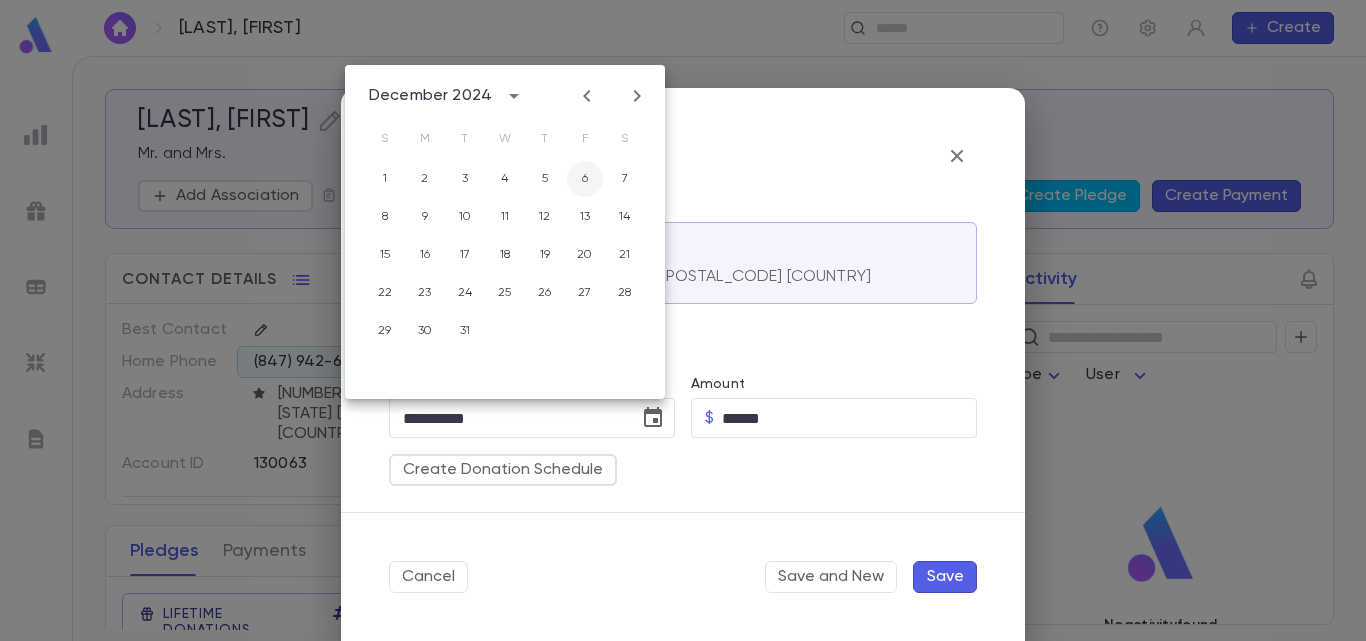 click on "6" at bounding box center (585, 179) 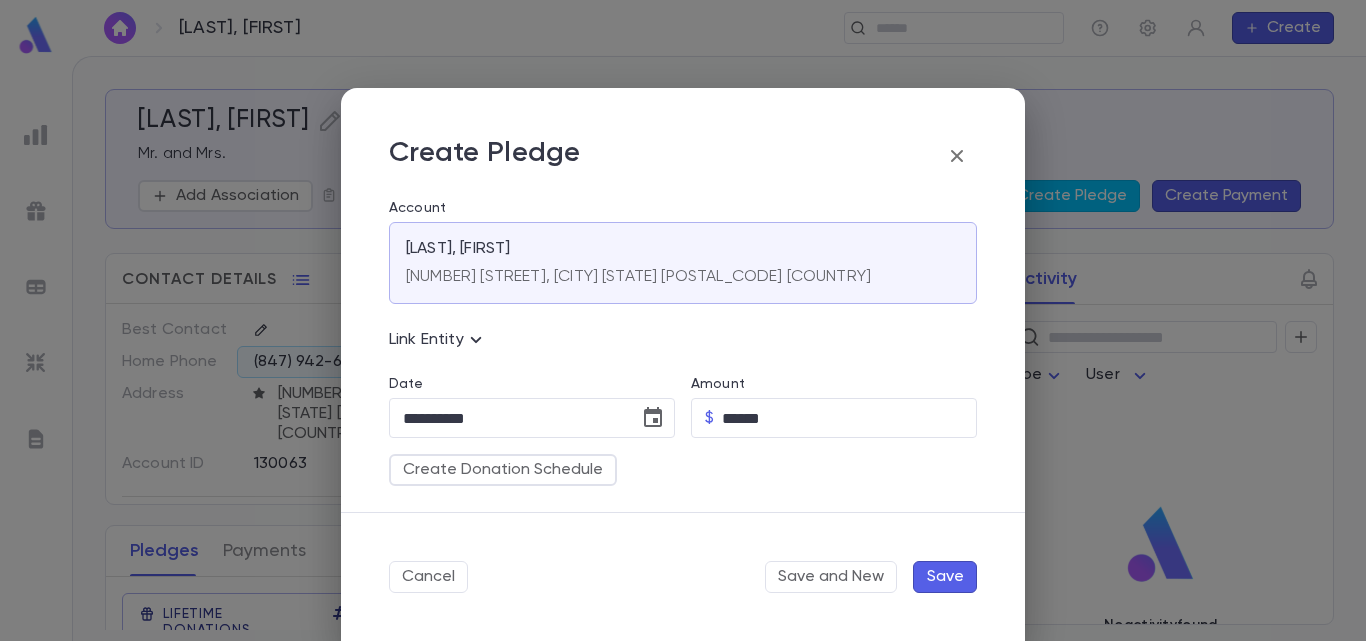 click on "Save" at bounding box center [945, 577] 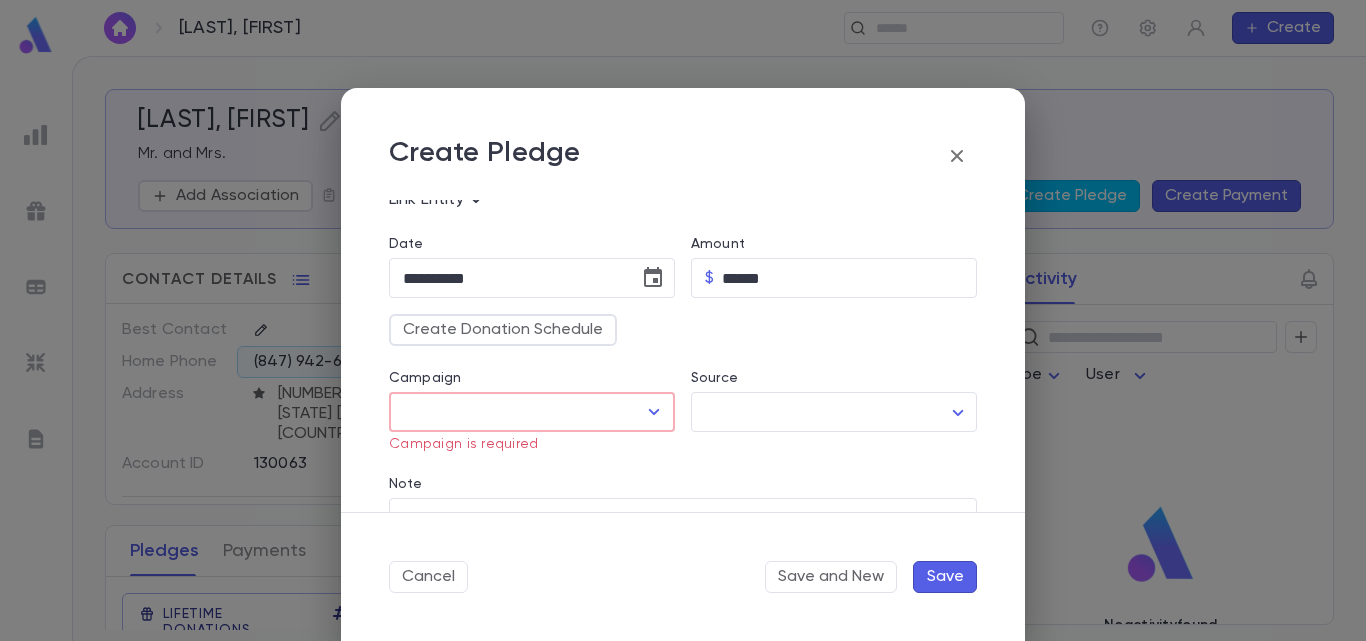 scroll, scrollTop: 187, scrollLeft: 0, axis: vertical 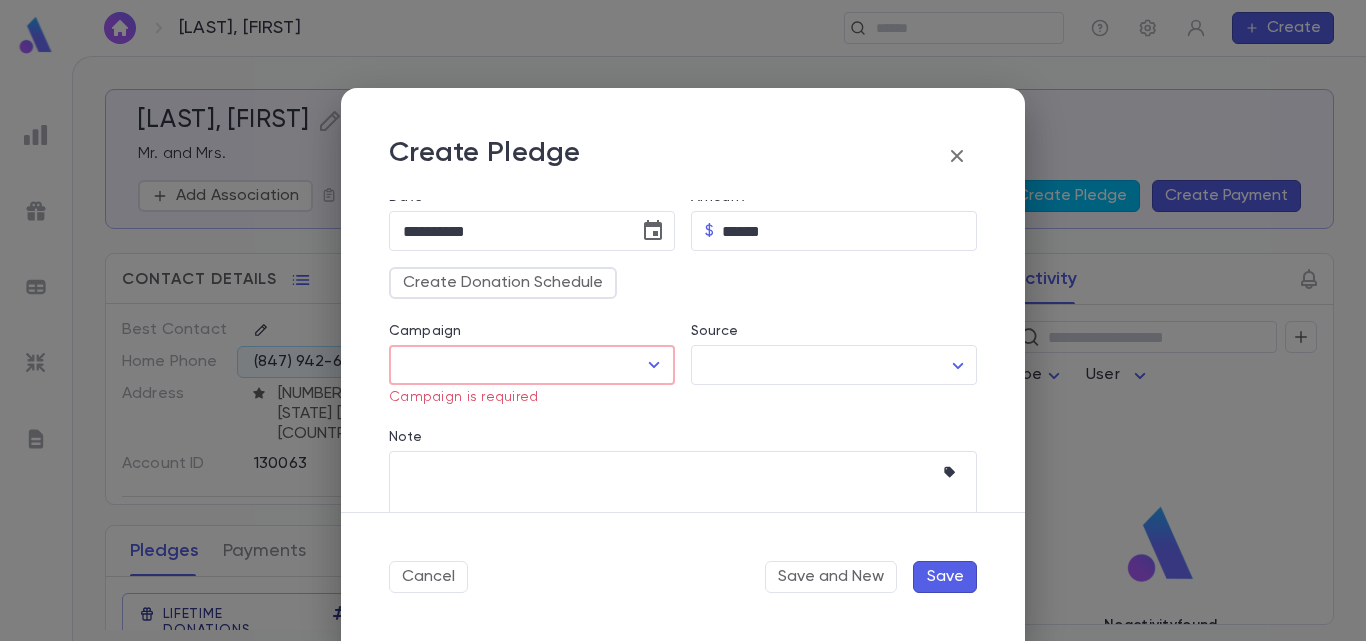 click at bounding box center [654, 365] 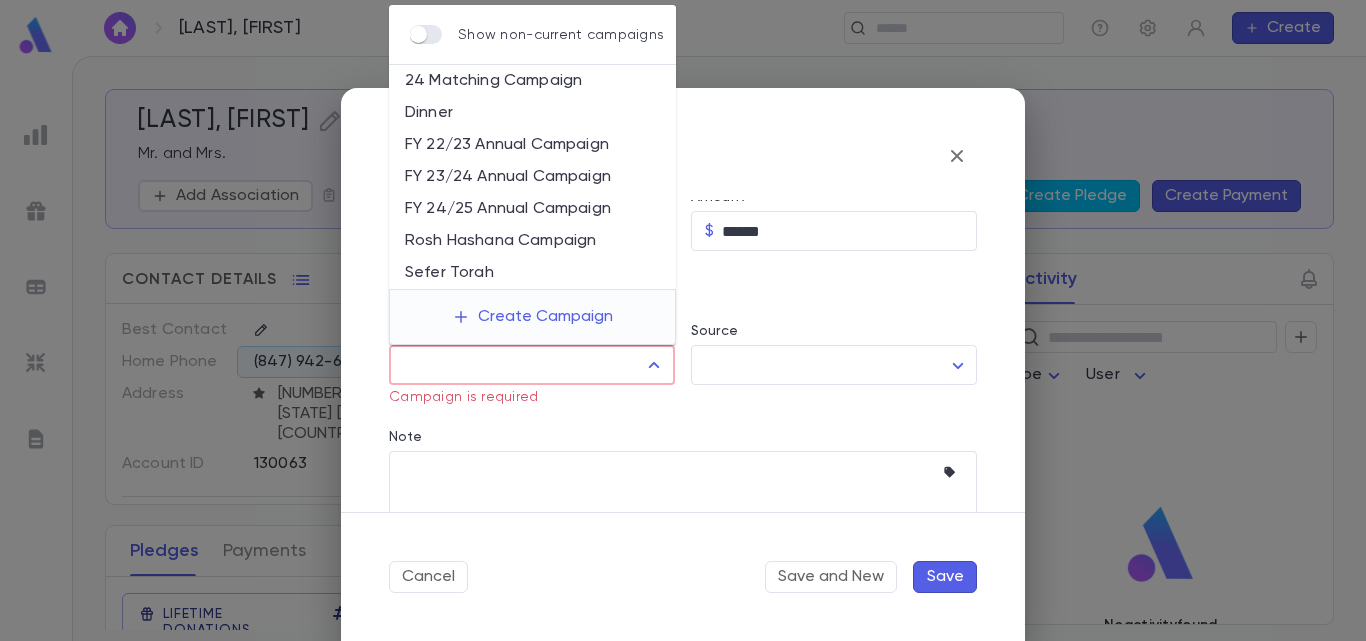 click on "FY 24/25 Annual Campaign" at bounding box center [532, 209] 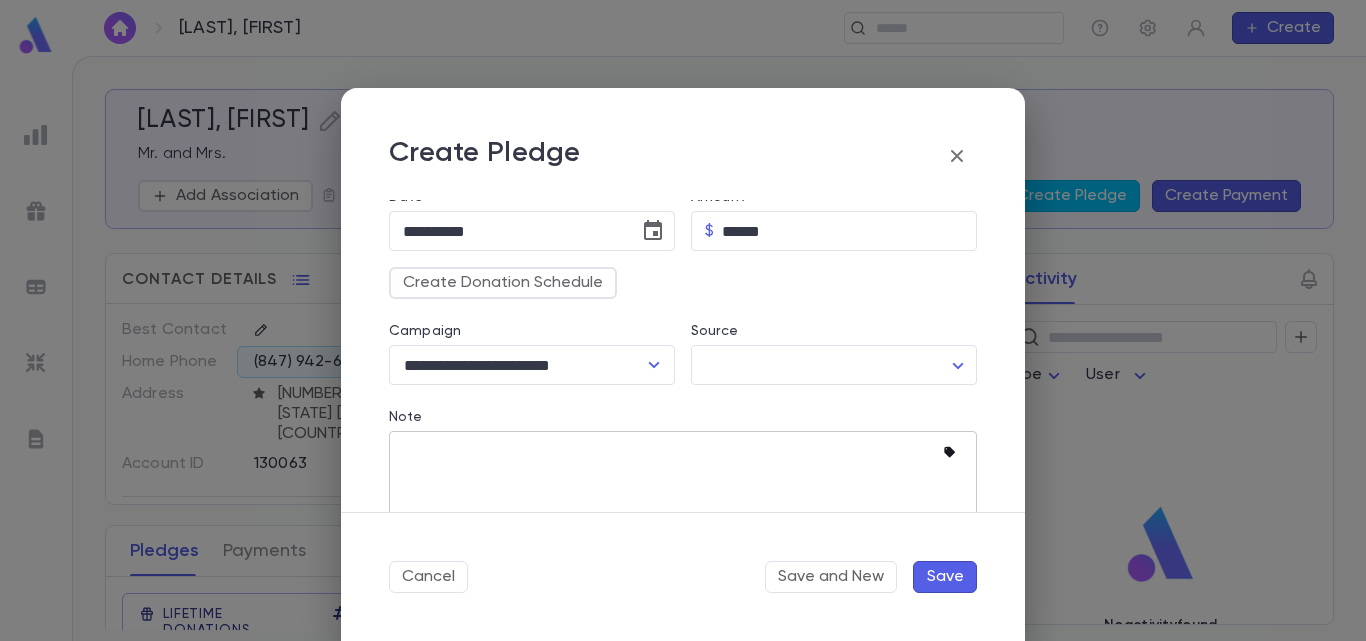 click at bounding box center [953, 453] 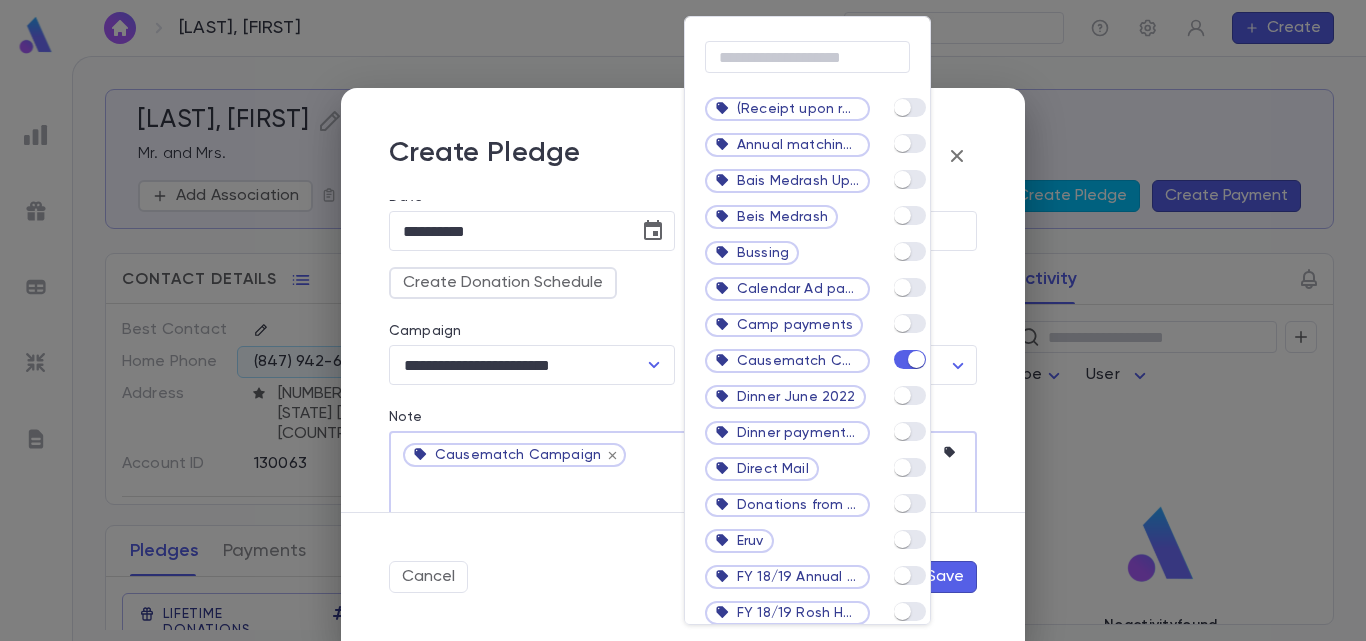click at bounding box center [683, 320] 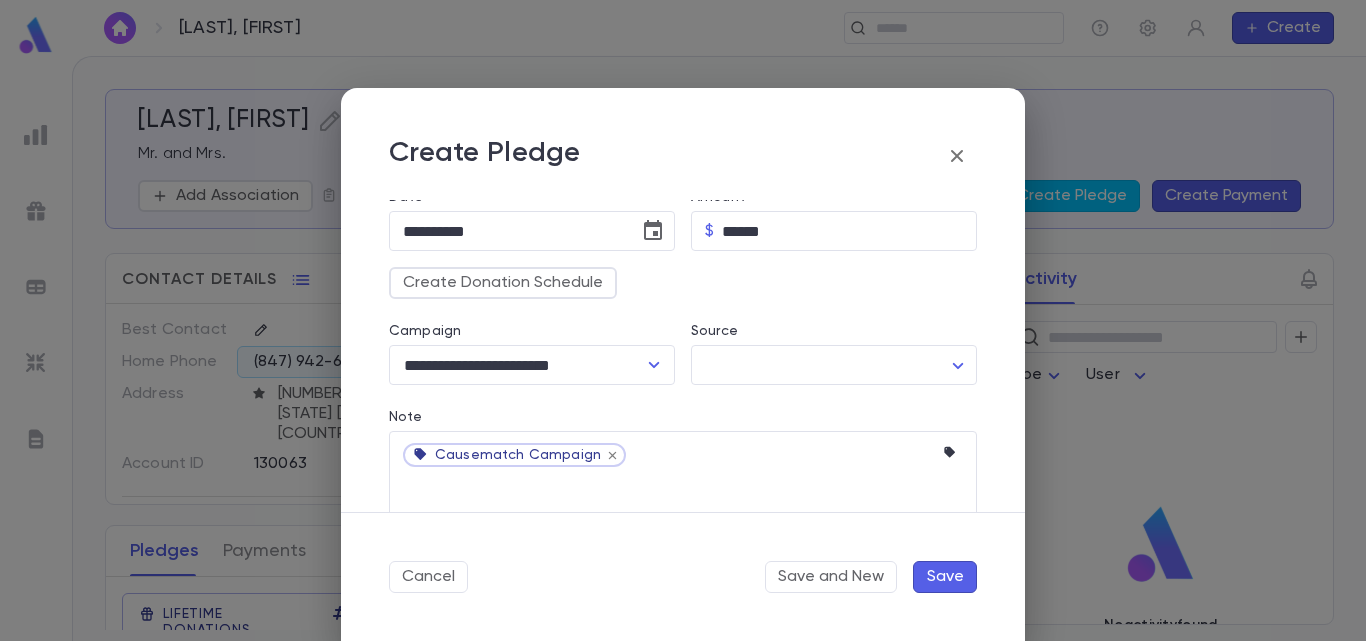 click on "Save" at bounding box center (945, 577) 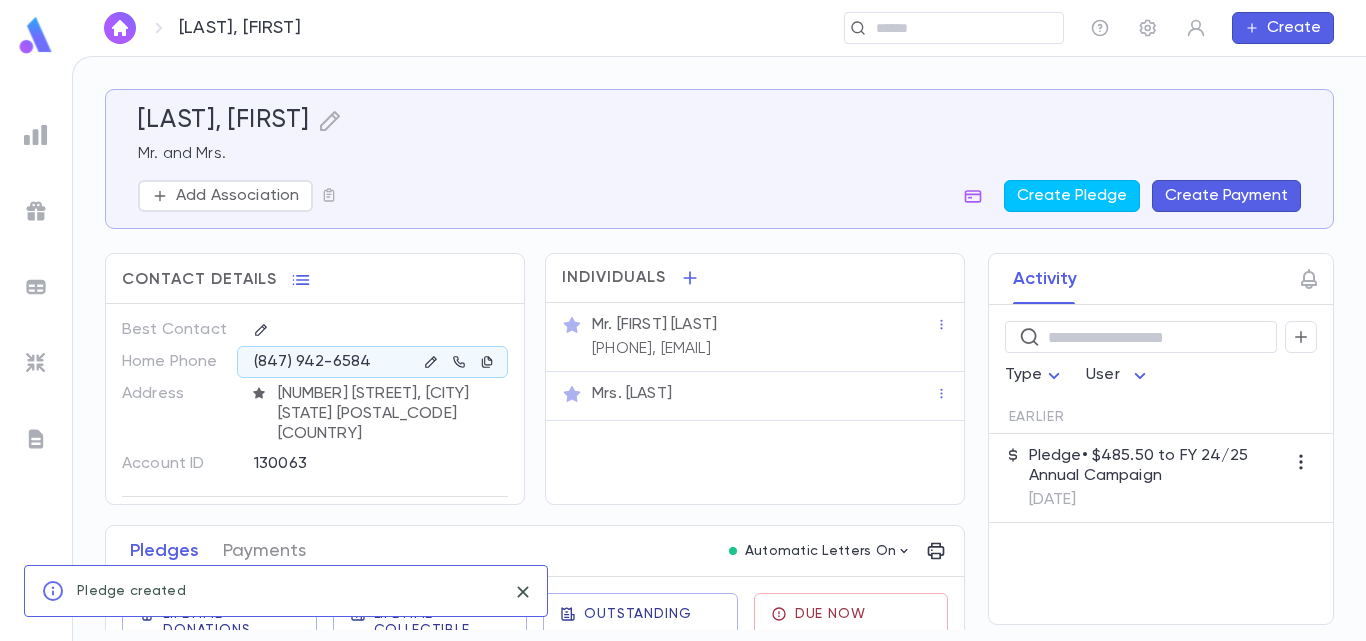 click on "Pledge  • $485.50 to FY 24/25 Annual Campaign" at bounding box center (1157, 466) 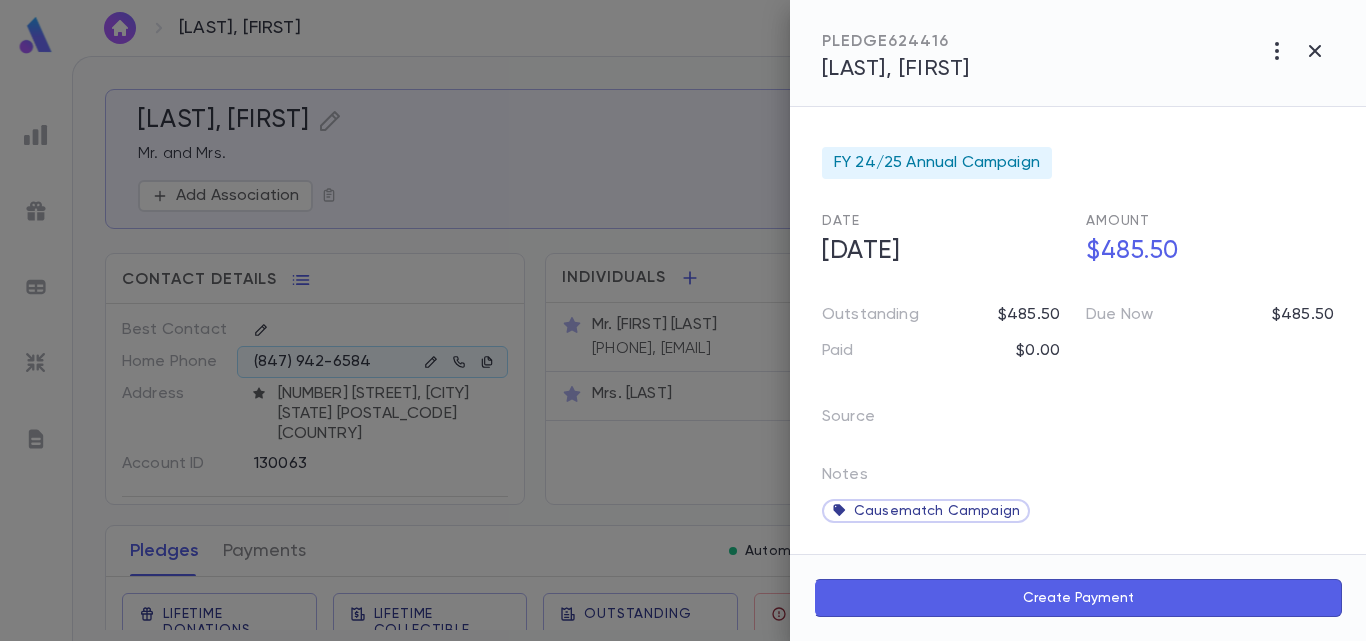 click on "Create Payment" at bounding box center [1078, 598] 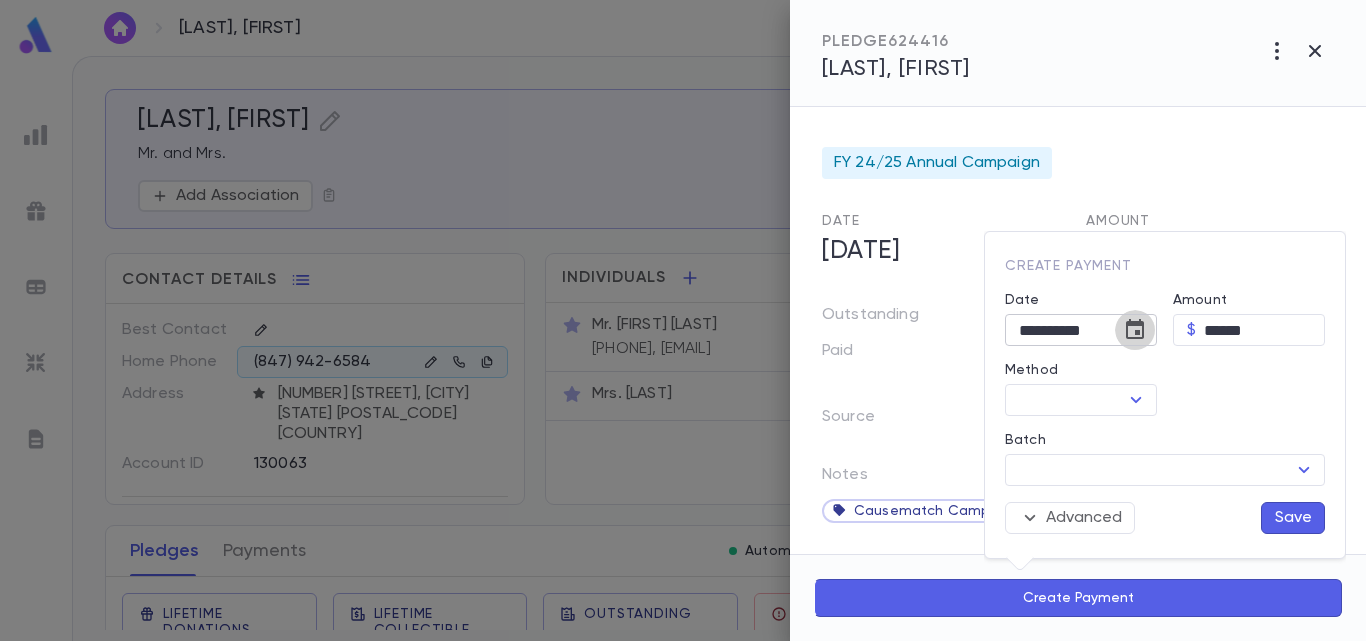 click at bounding box center (1135, 330) 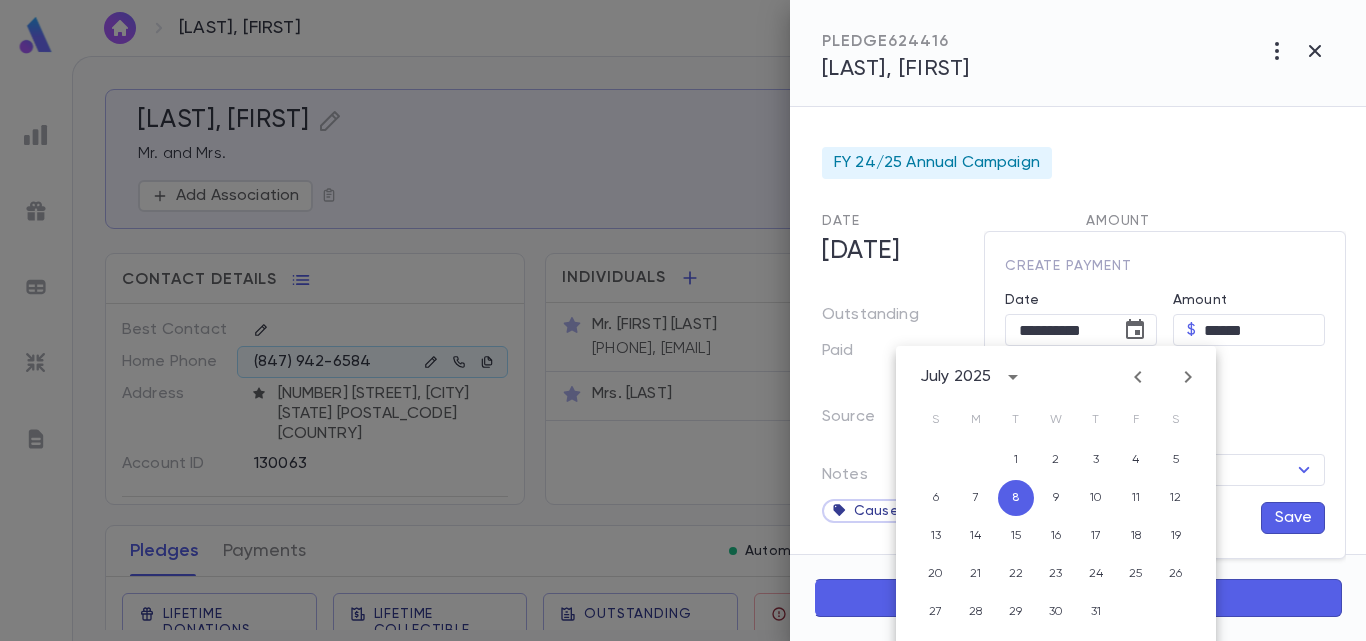 click at bounding box center (1138, 377) 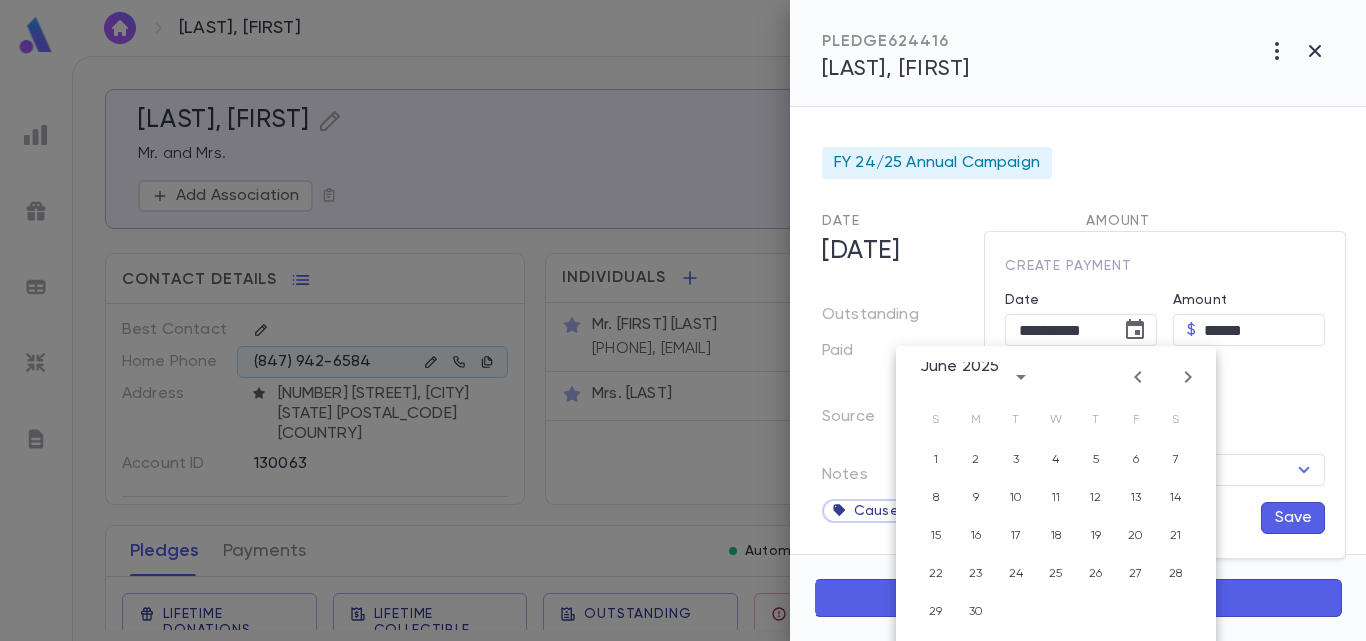 click at bounding box center [1138, 377] 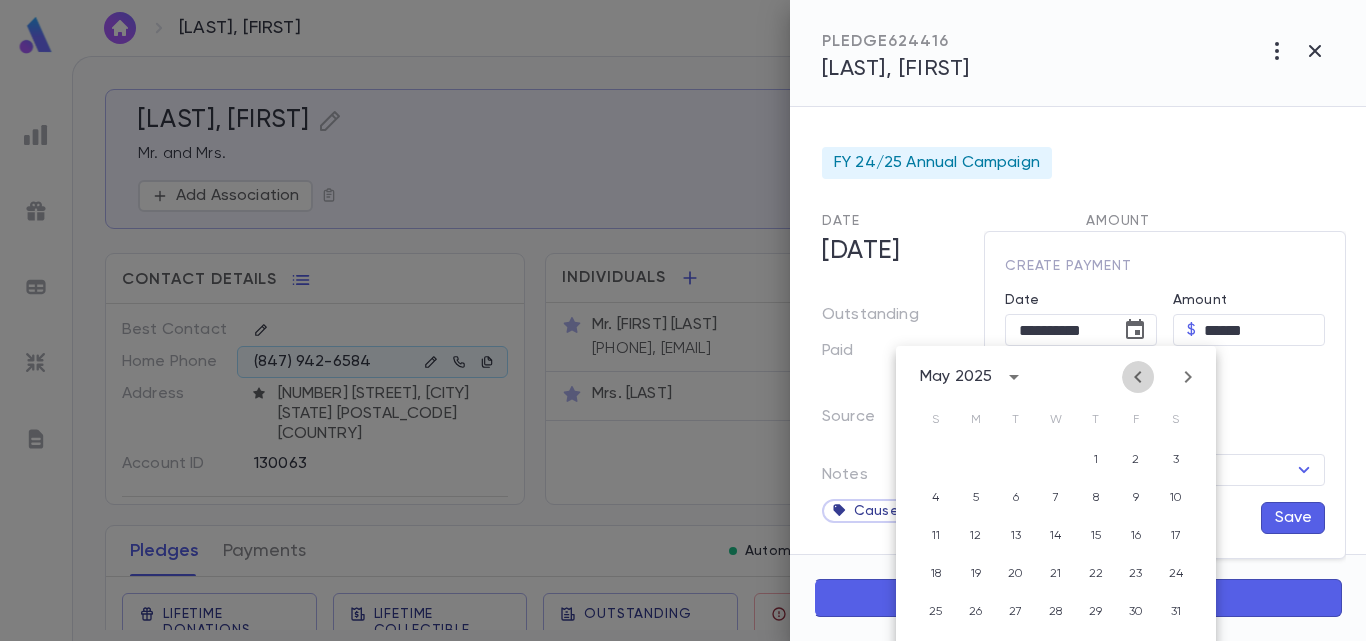 click at bounding box center (1138, 377) 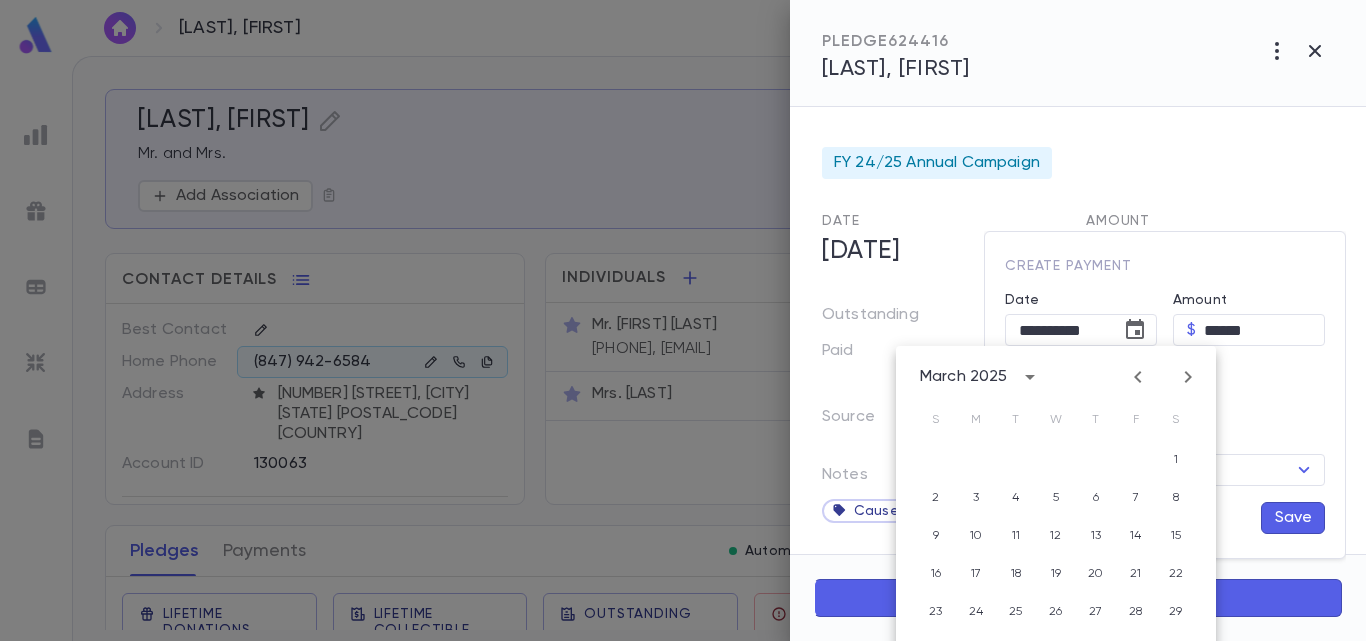 click at bounding box center (1138, 377) 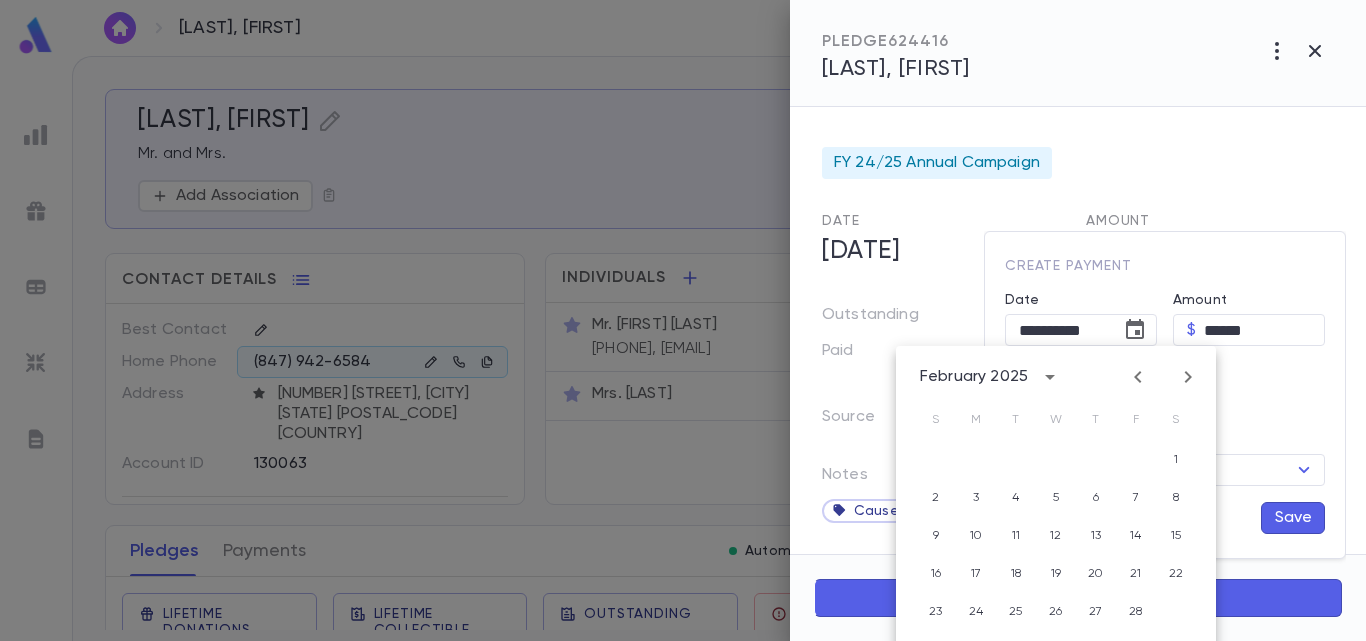 click at bounding box center (1138, 377) 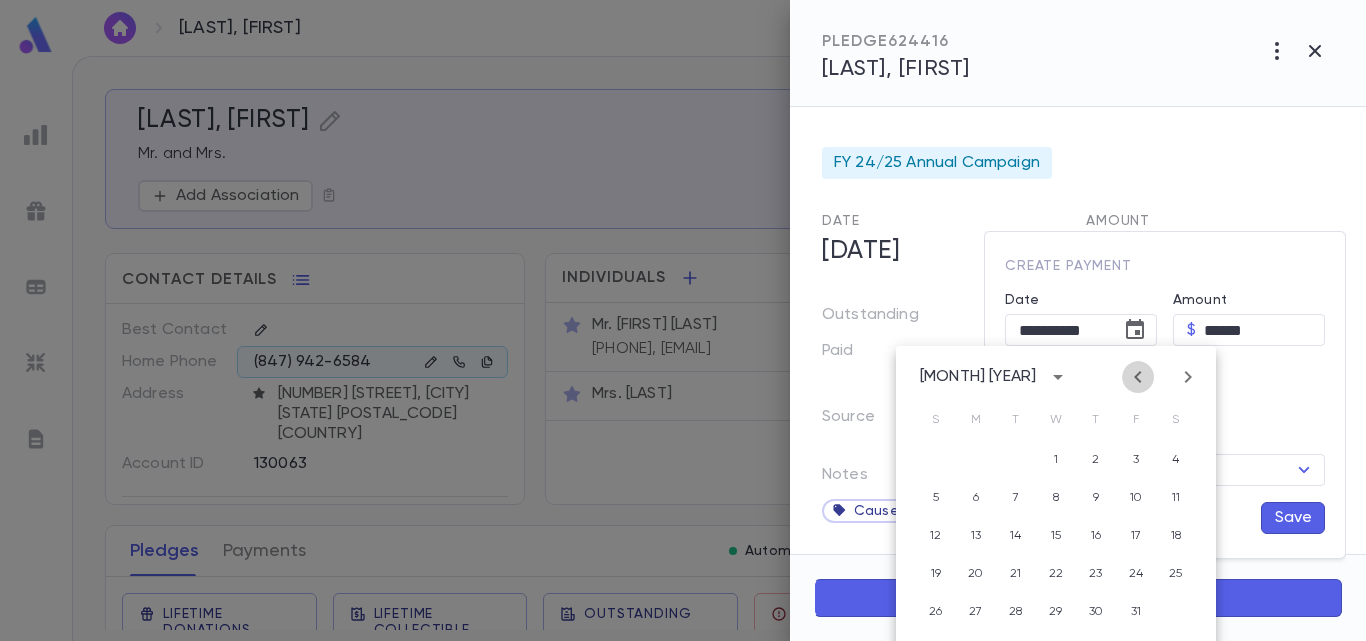 click at bounding box center (1138, 377) 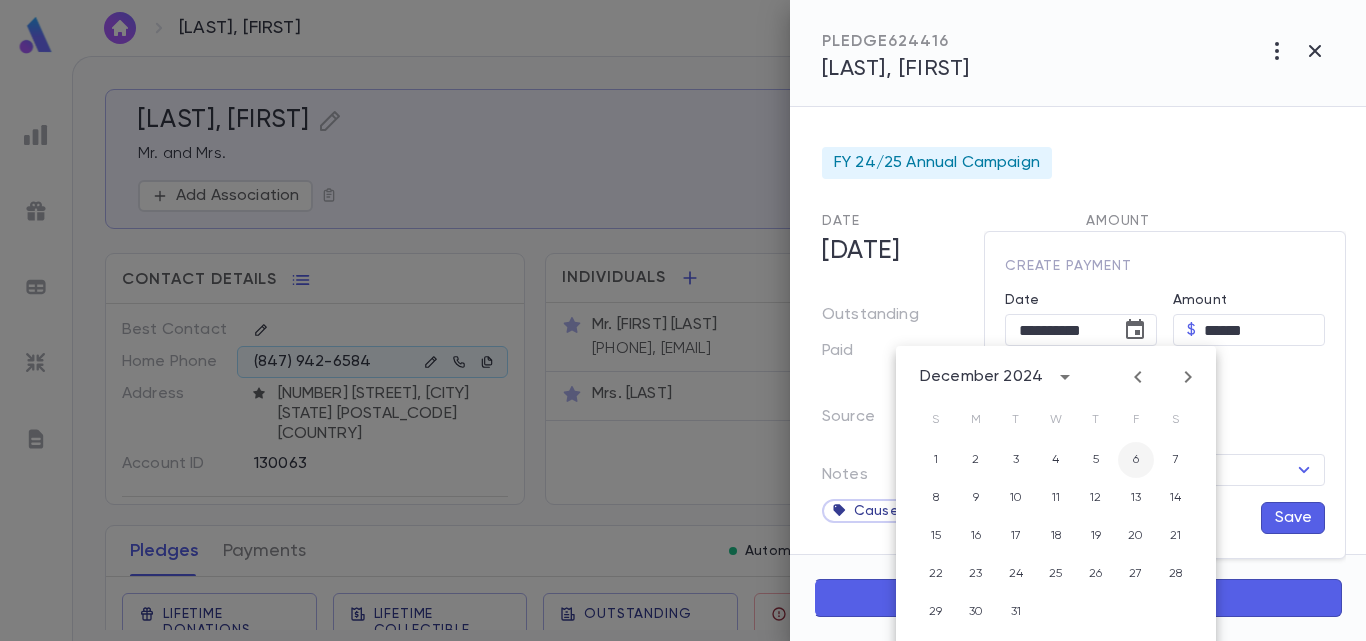 click on "6" at bounding box center (1136, 460) 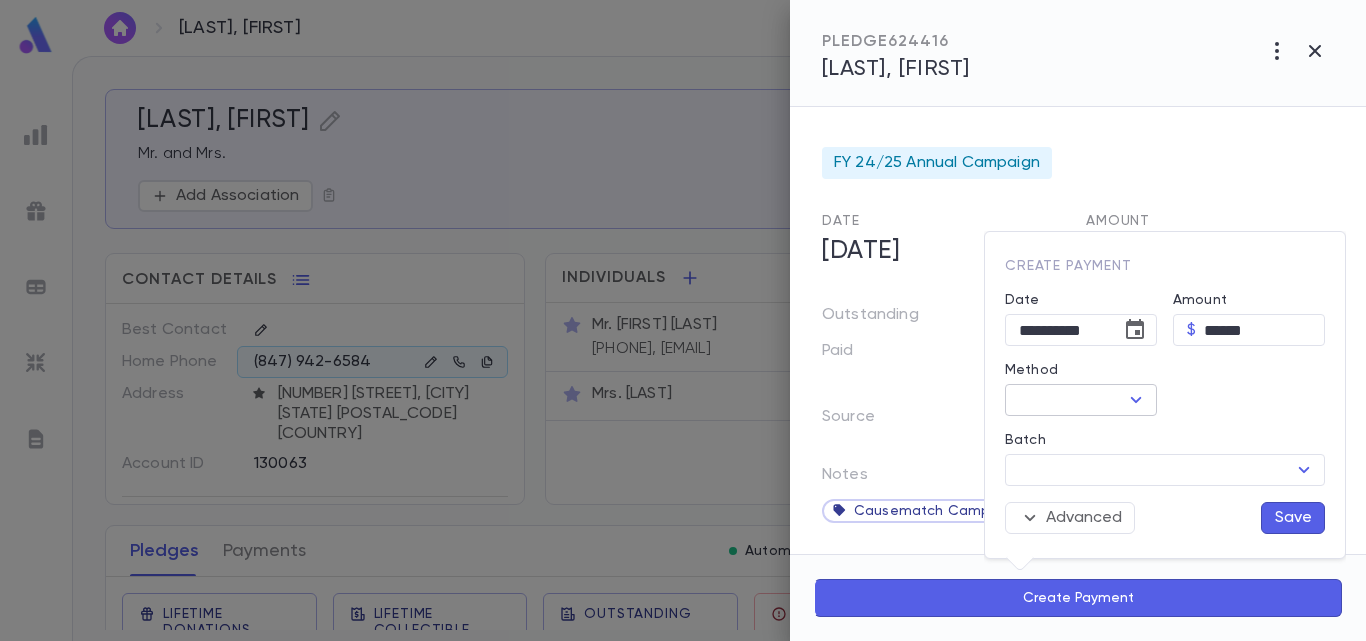 click at bounding box center (1136, 400) 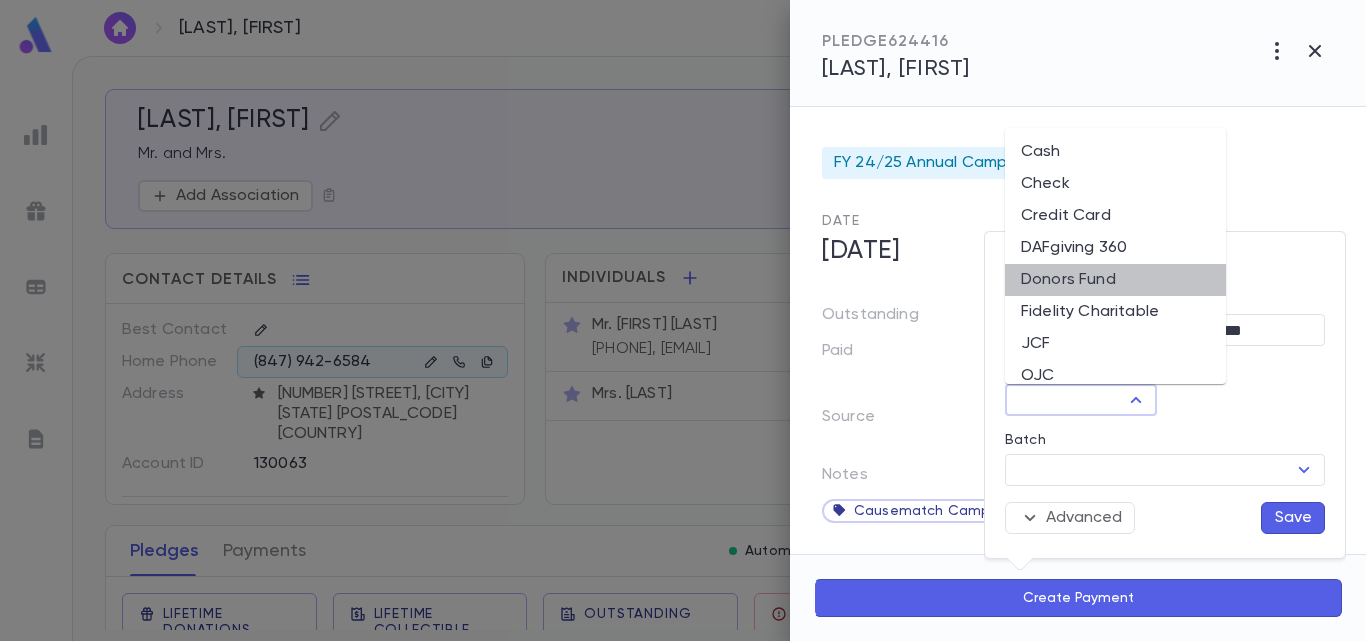 click on "Donors Fund" at bounding box center [1115, 280] 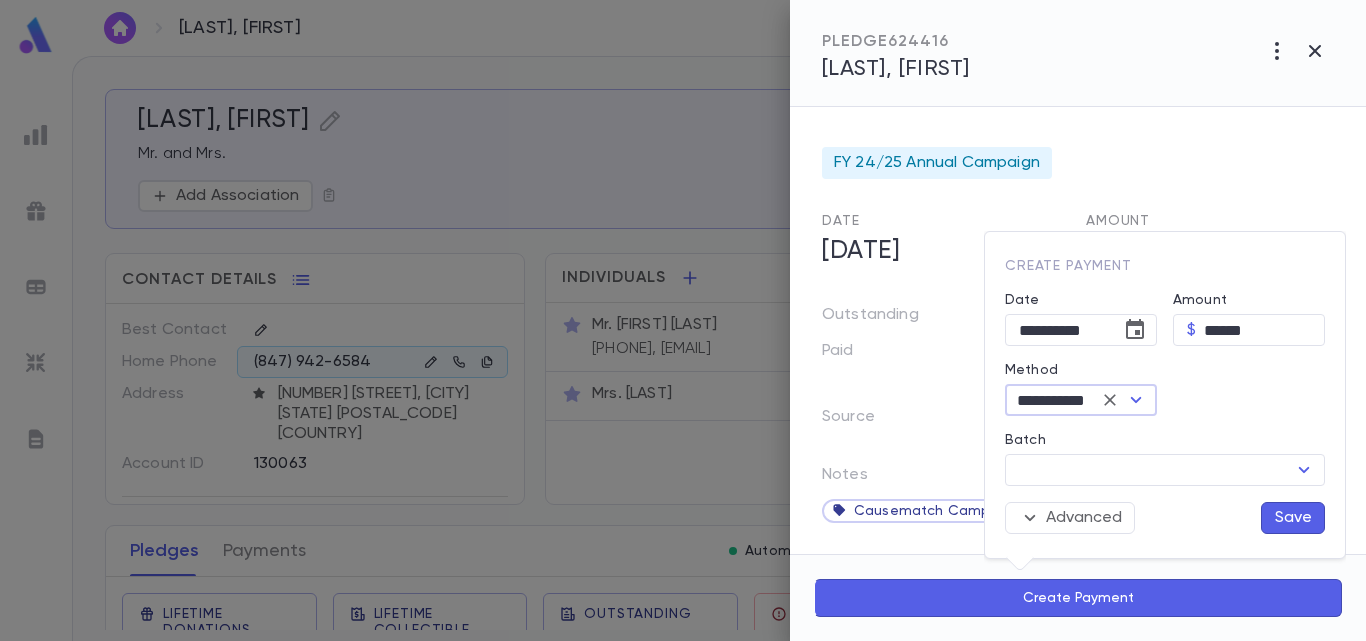 click on "Save" at bounding box center (1293, 518) 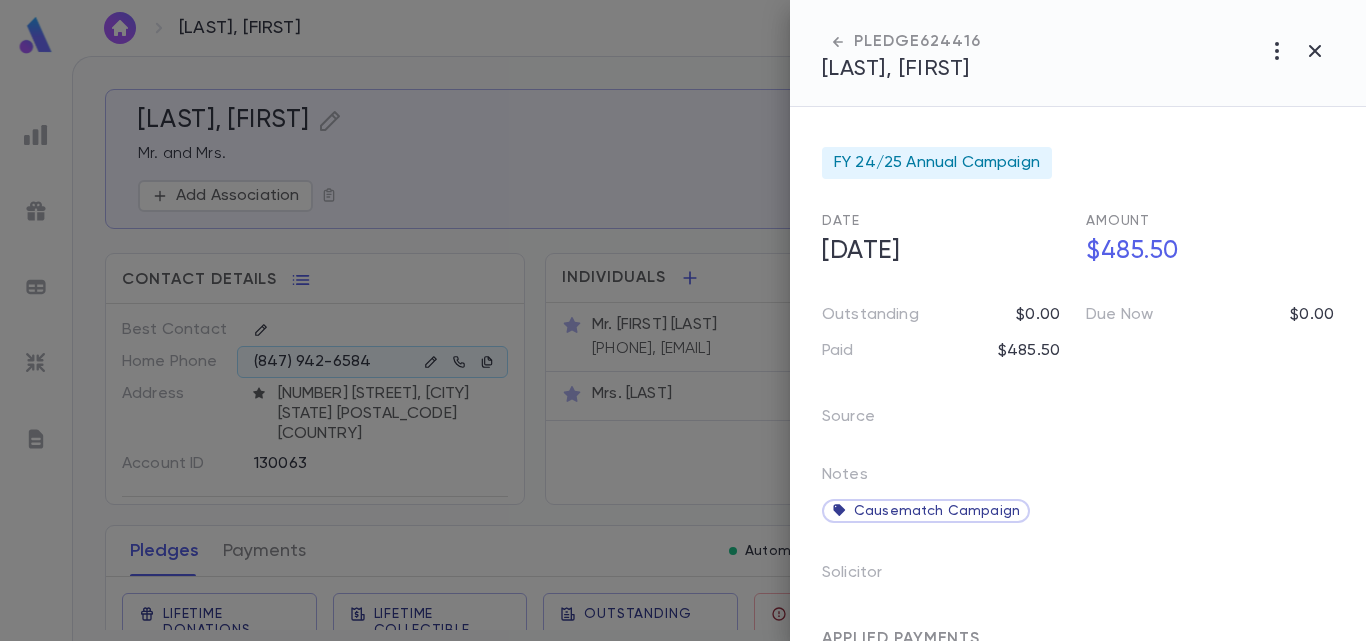 click at bounding box center (683, 320) 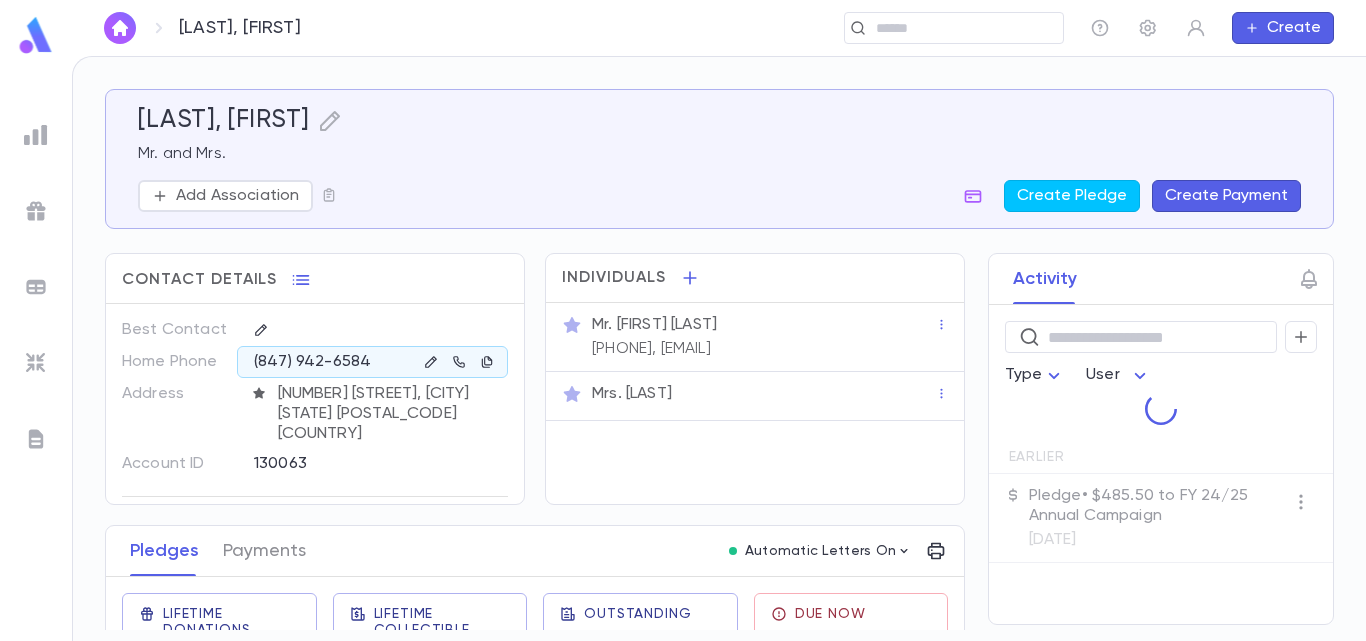 click at bounding box center [120, 28] 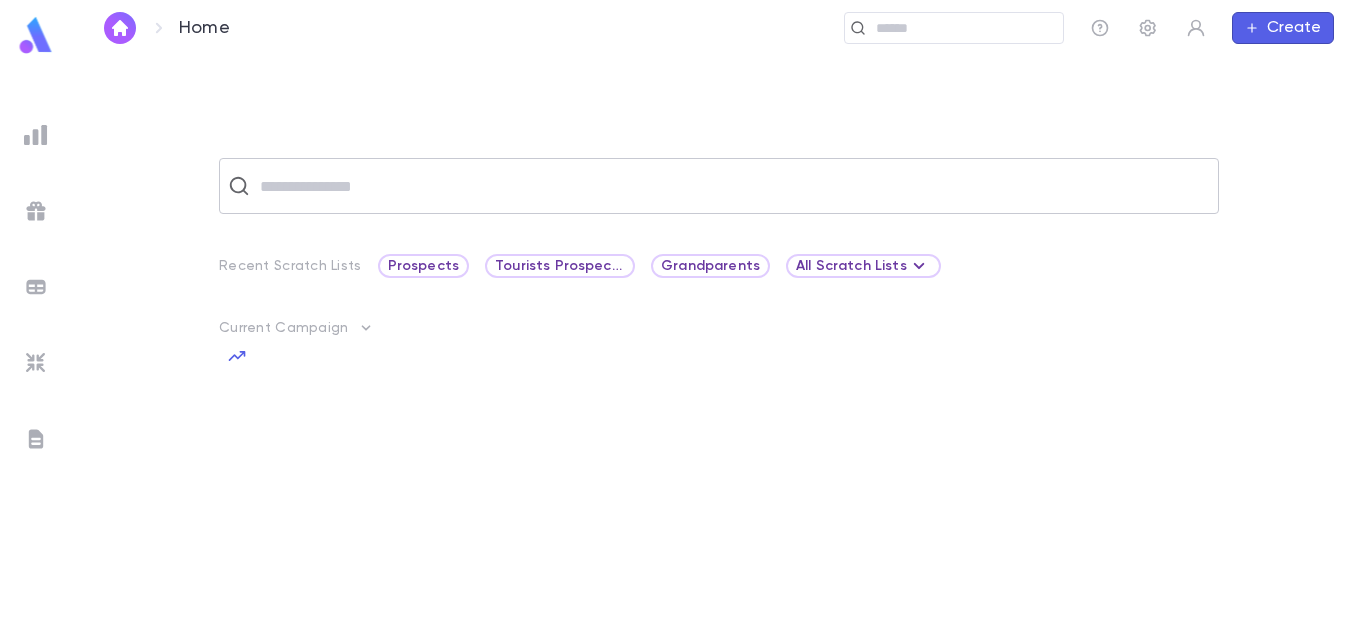 click at bounding box center [732, 186] 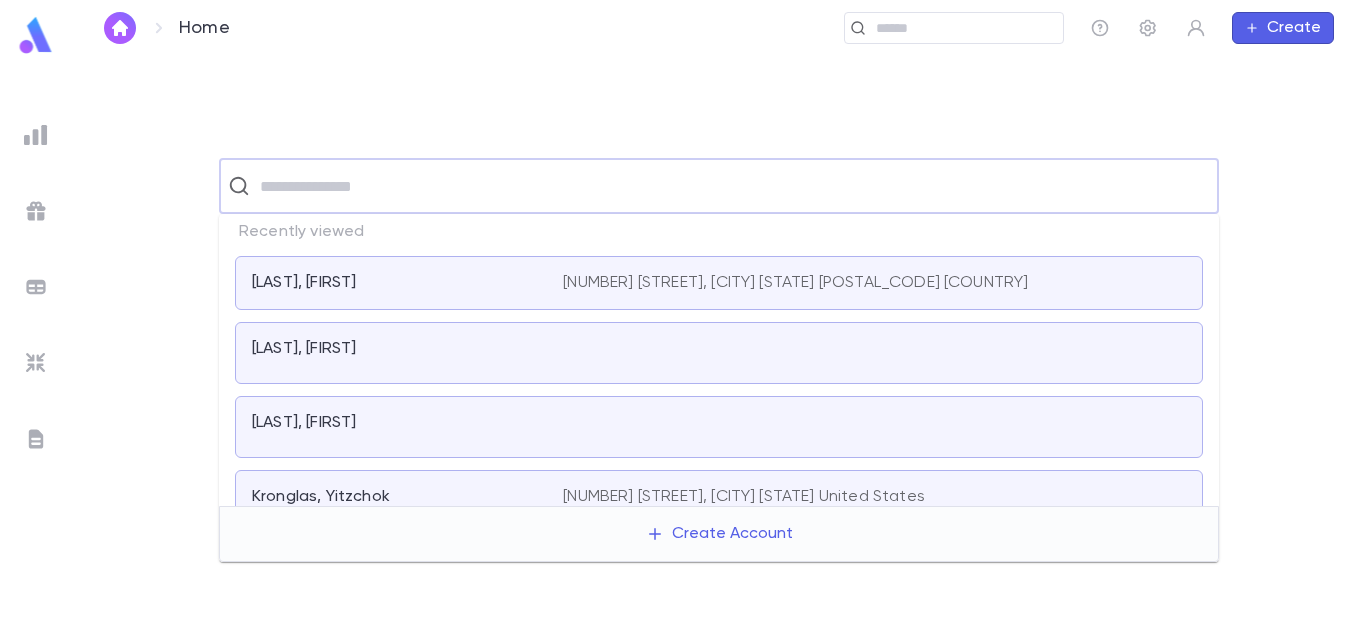 paste on "**********" 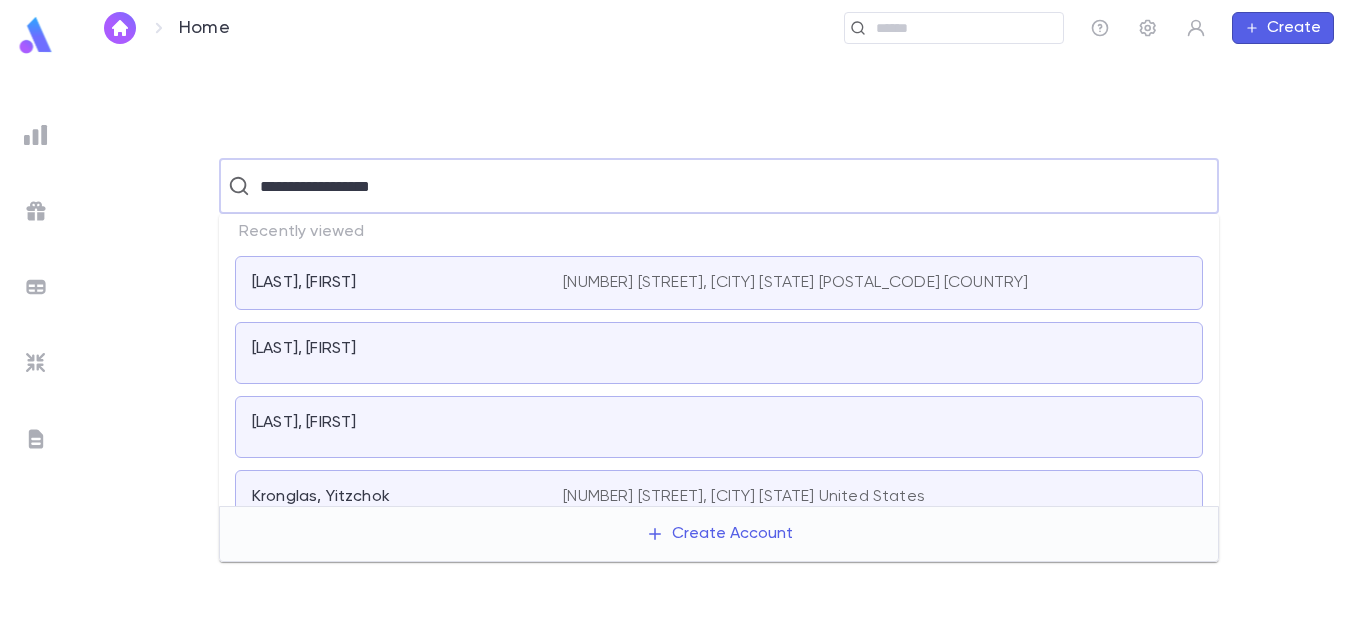 type on "**********" 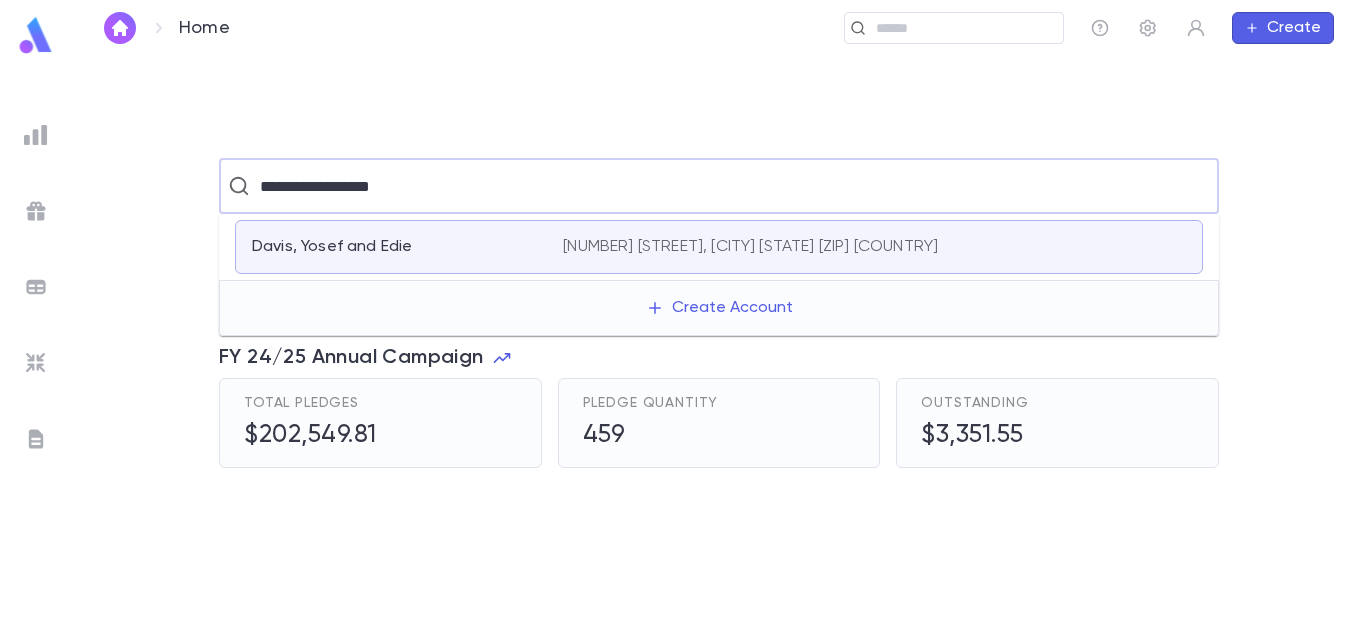 click on "[LAST], [FIRST] and [LAST] [NUMBER] [STREET], [CITY] [STATE] [ZIP] [COUNTRY]" at bounding box center (719, 247) 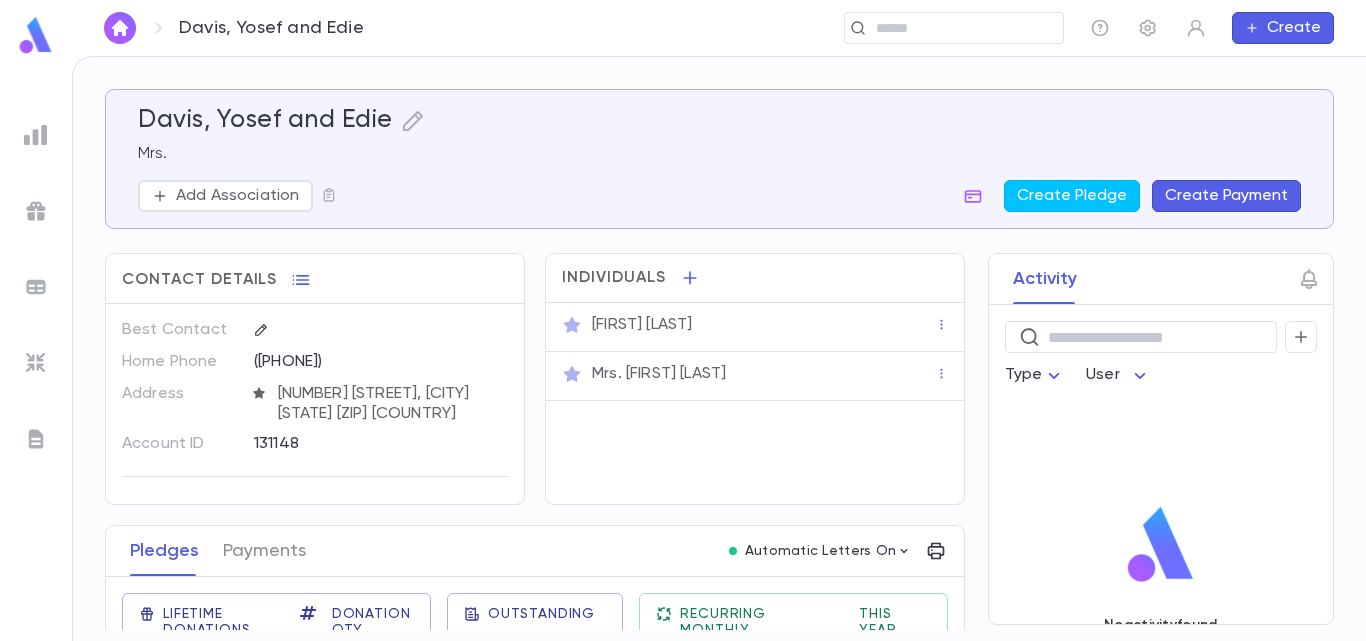 click on "[FIRST] [LAST]" at bounding box center [642, 325] 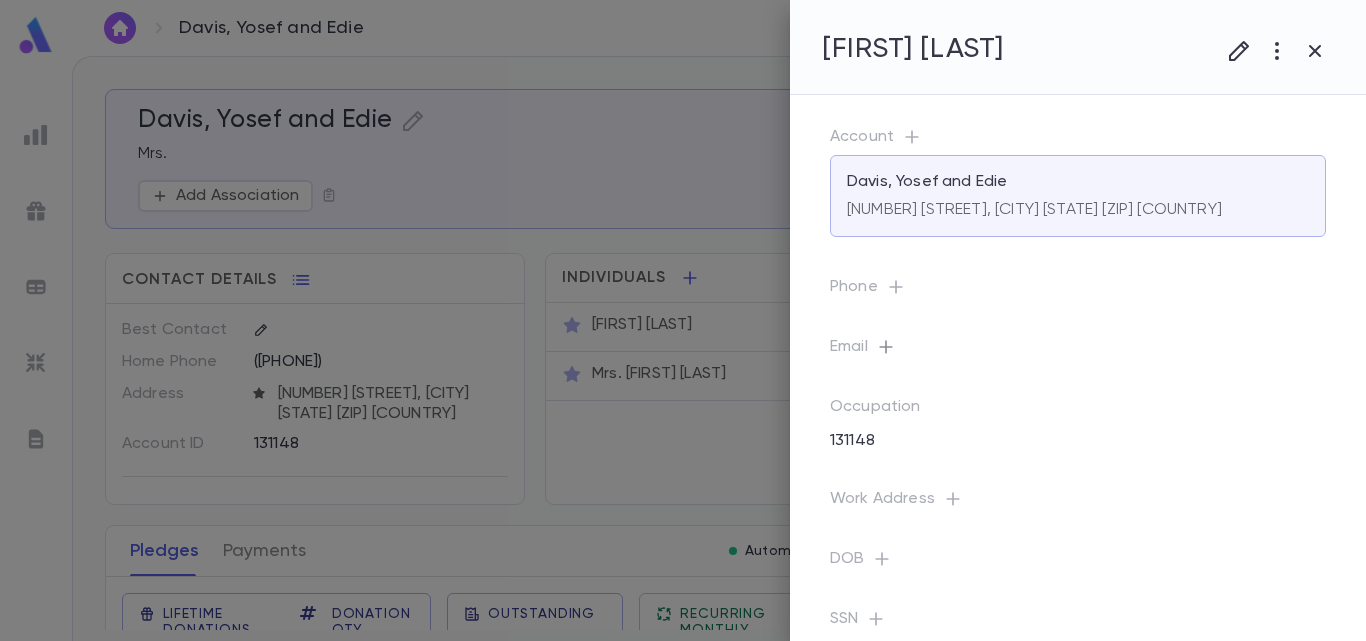 click at bounding box center [912, 137] 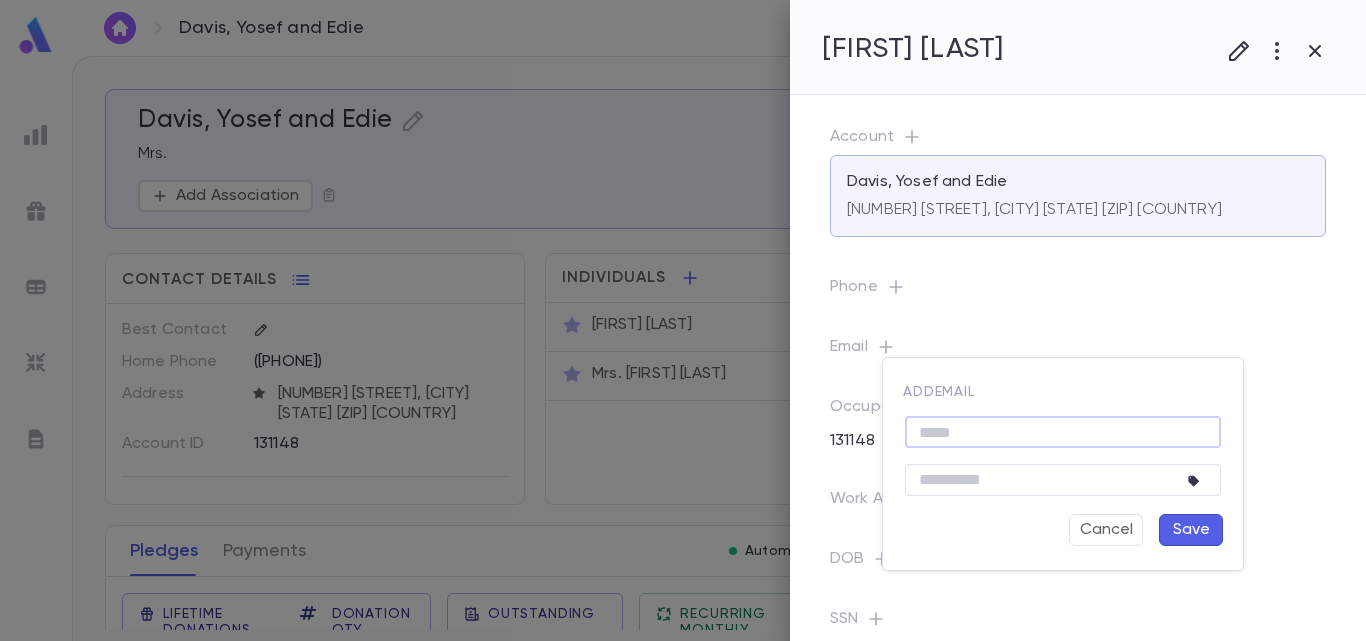 click at bounding box center (1063, 432) 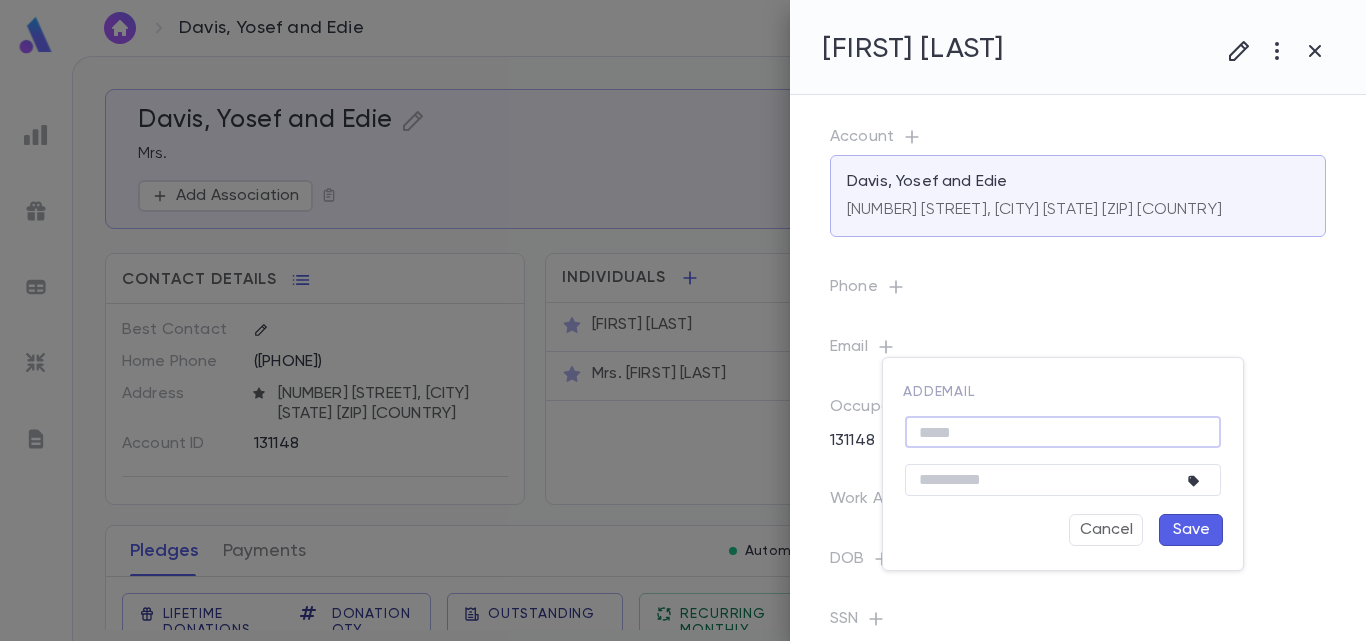 paste on "**********" 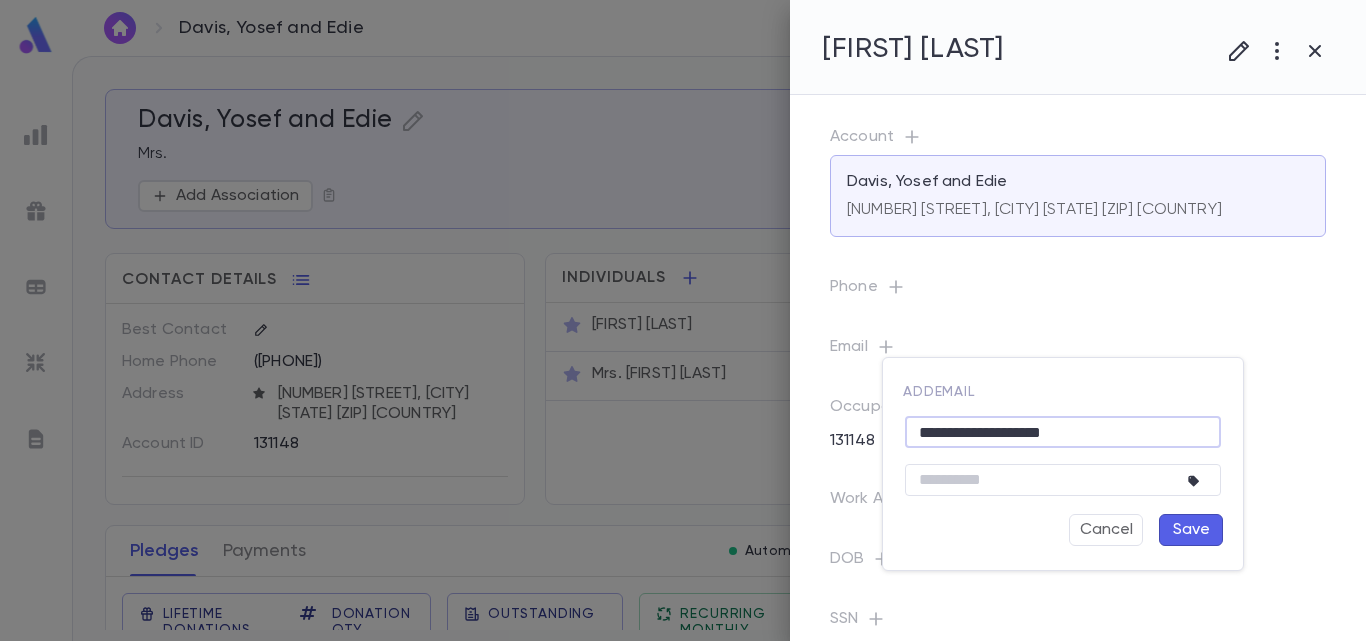 type on "**********" 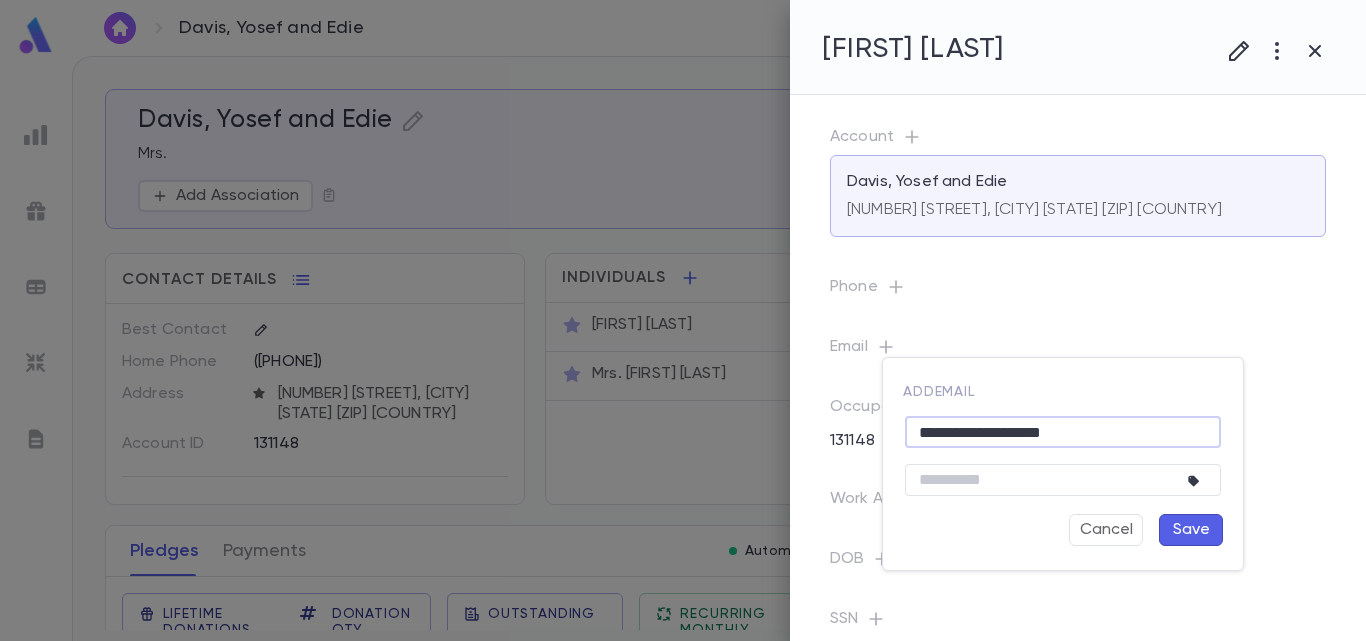 click on "Save" at bounding box center (1191, 530) 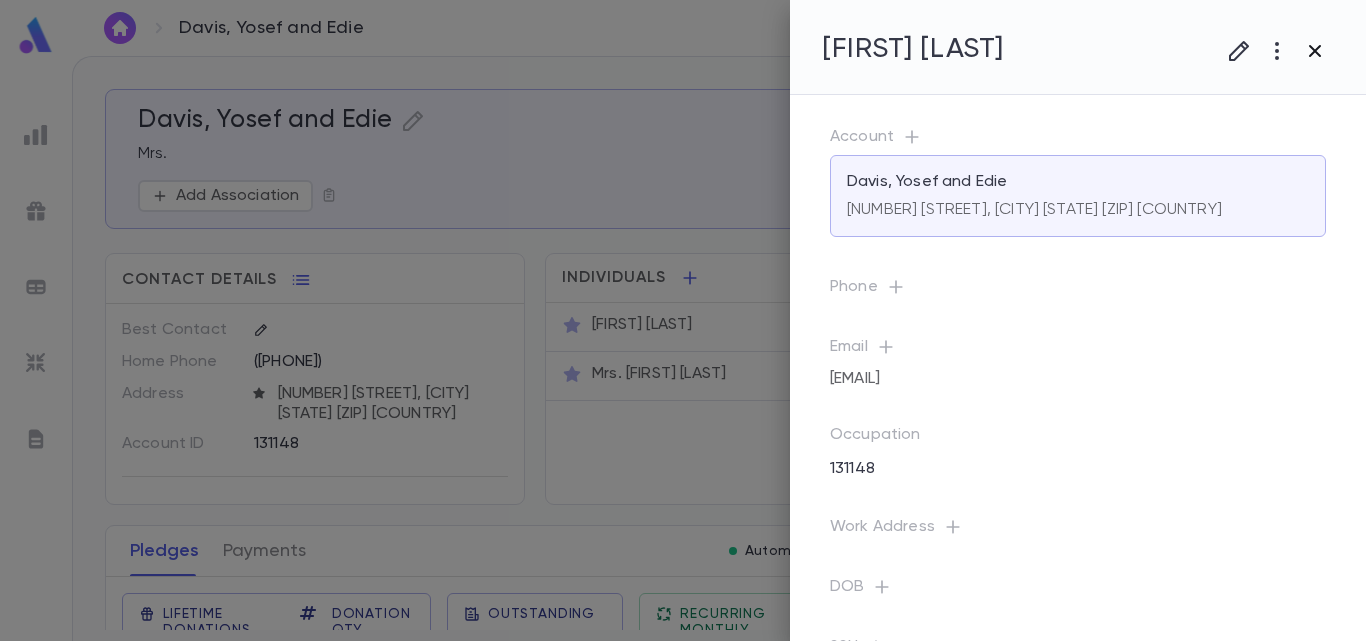 click at bounding box center [1239, 51] 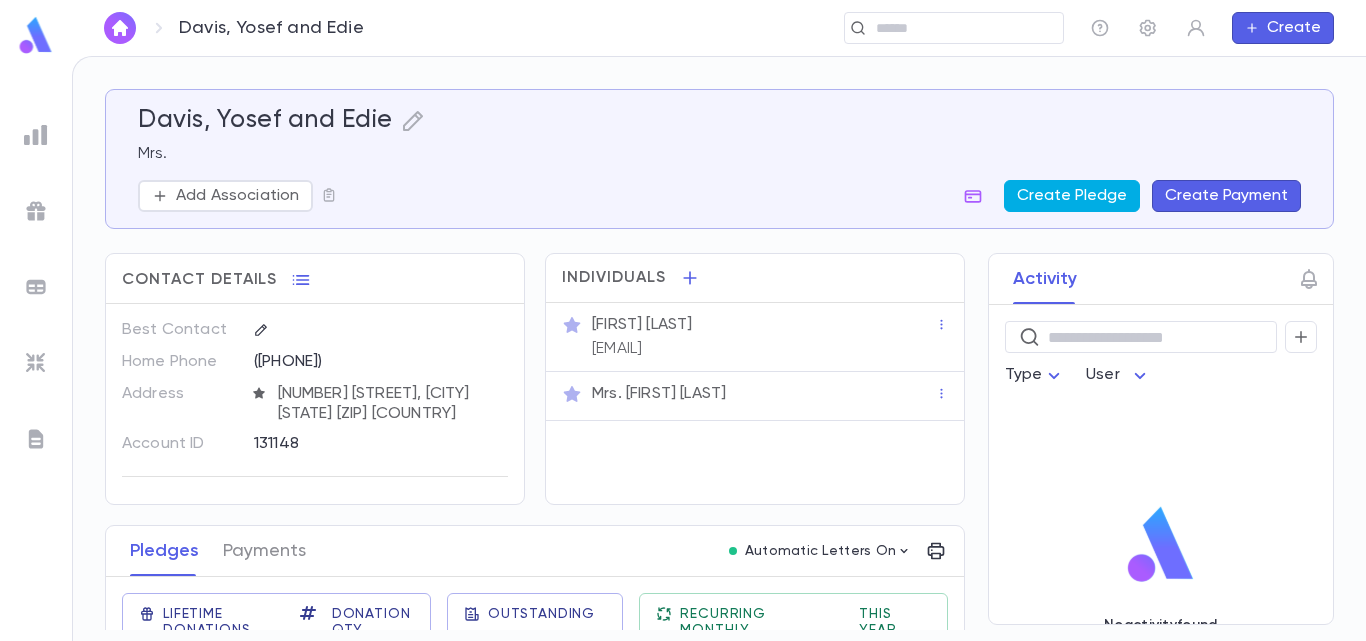 click on "Create Pledge" at bounding box center [1072, 196] 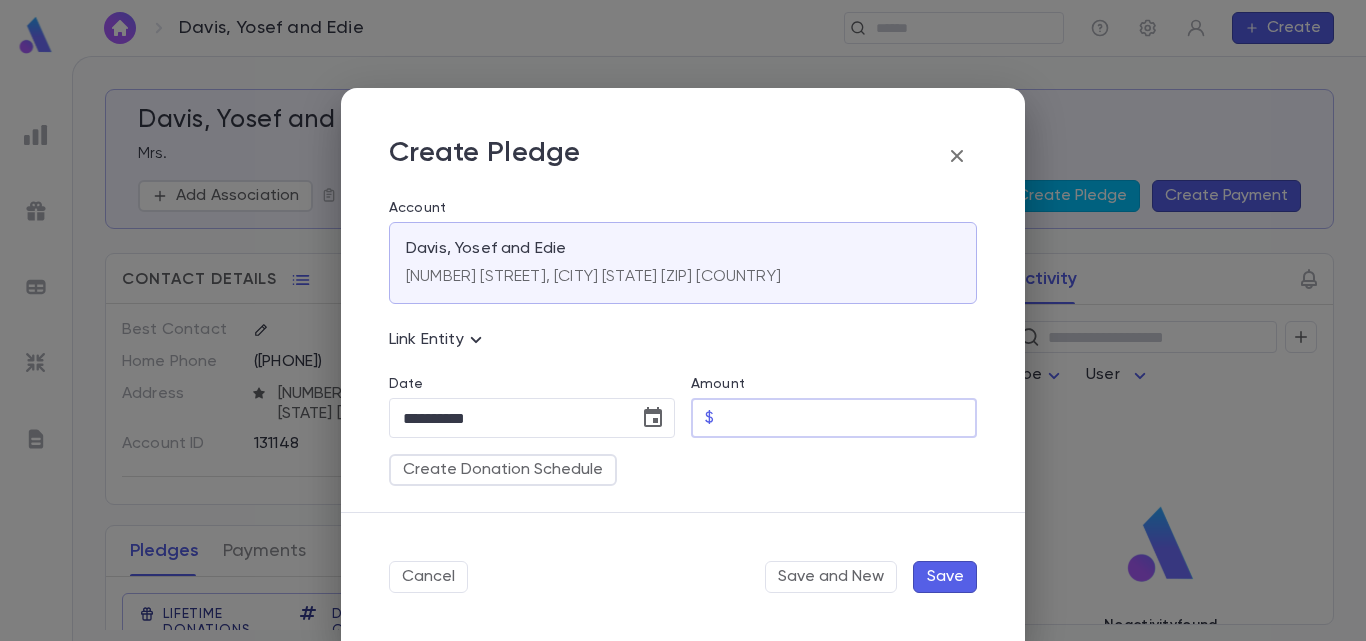 click on "Amount" at bounding box center (849, 418) 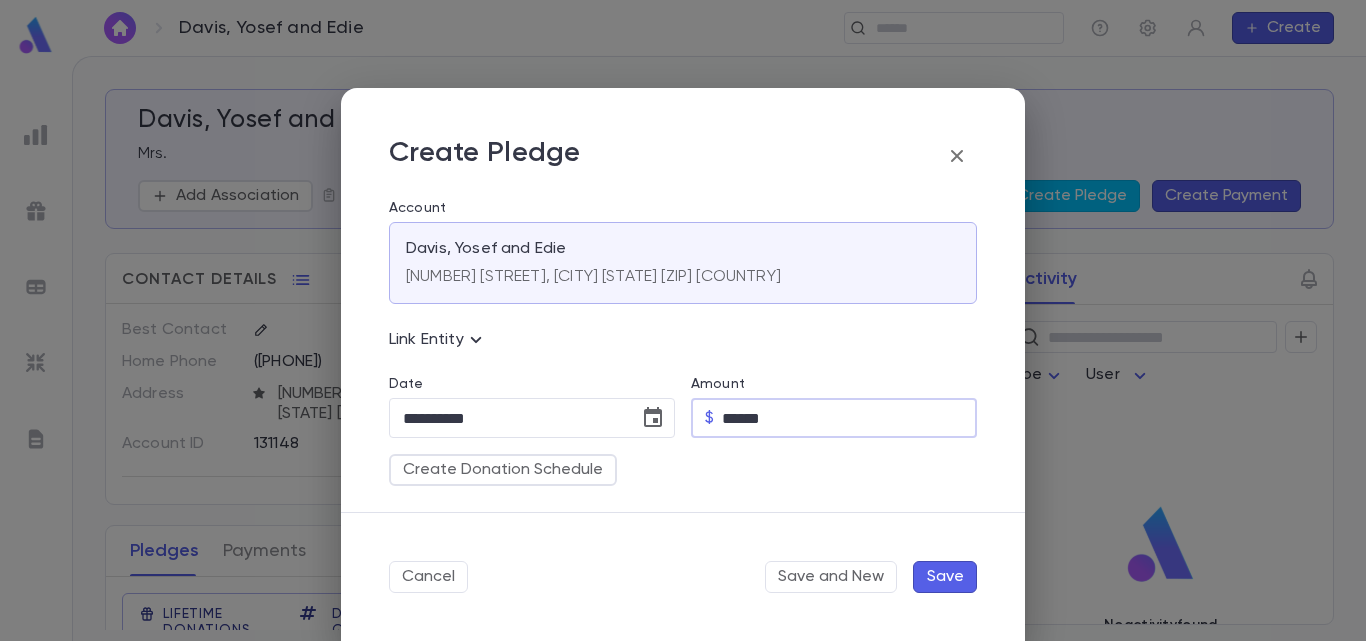 type on "******" 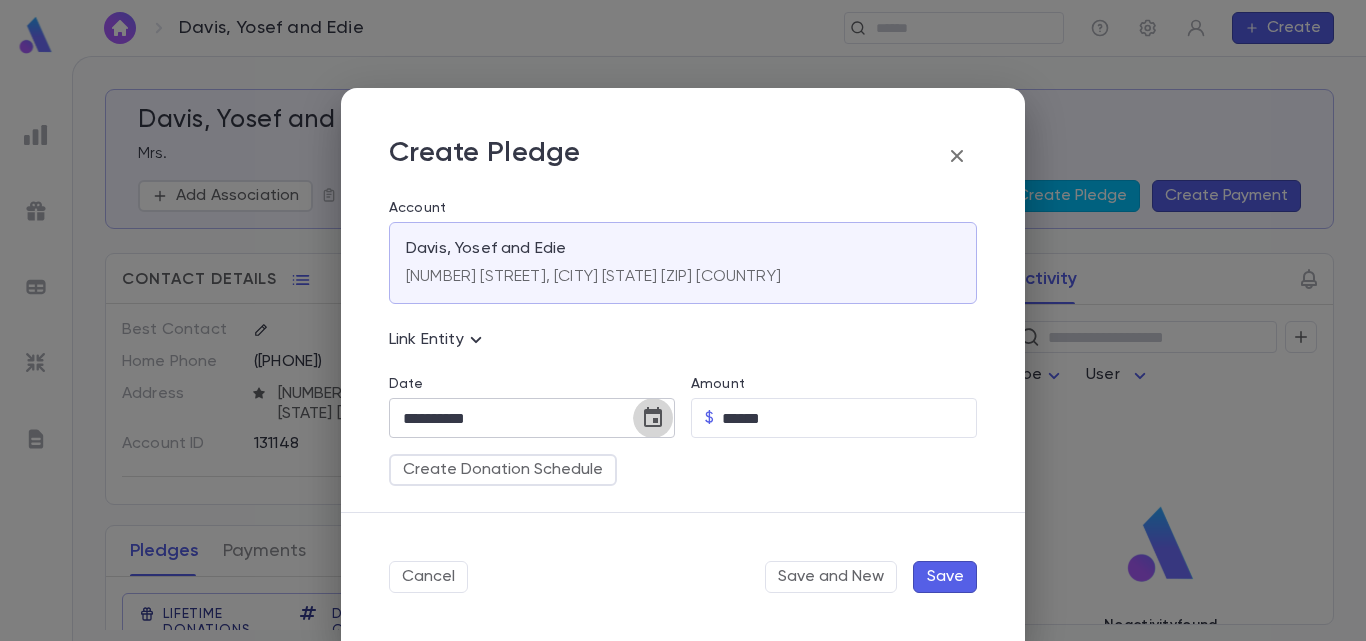 click at bounding box center (653, 418) 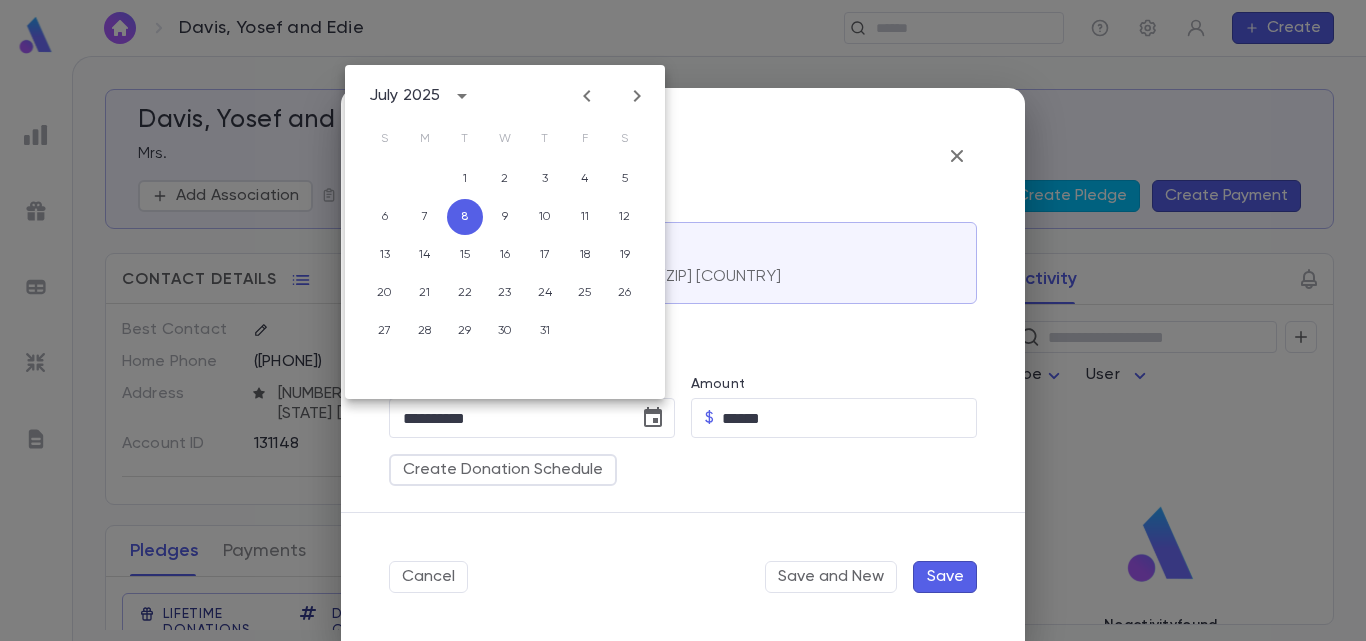 click at bounding box center (587, 96) 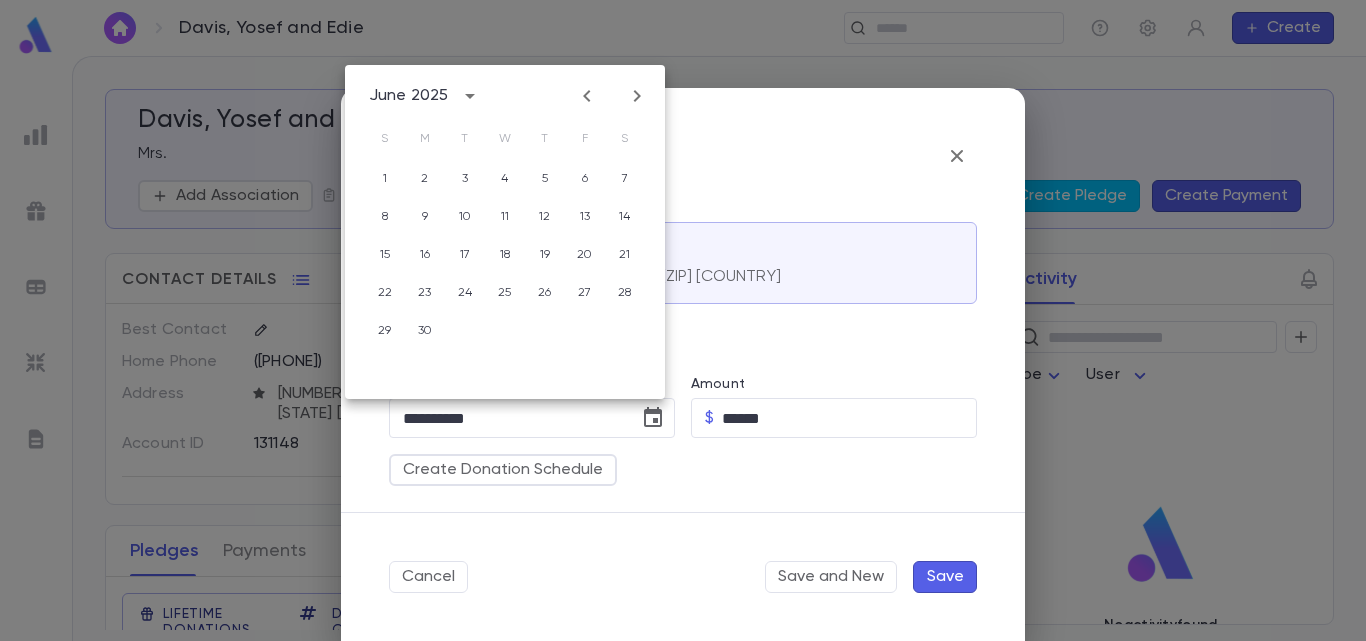 click at bounding box center [587, 96] 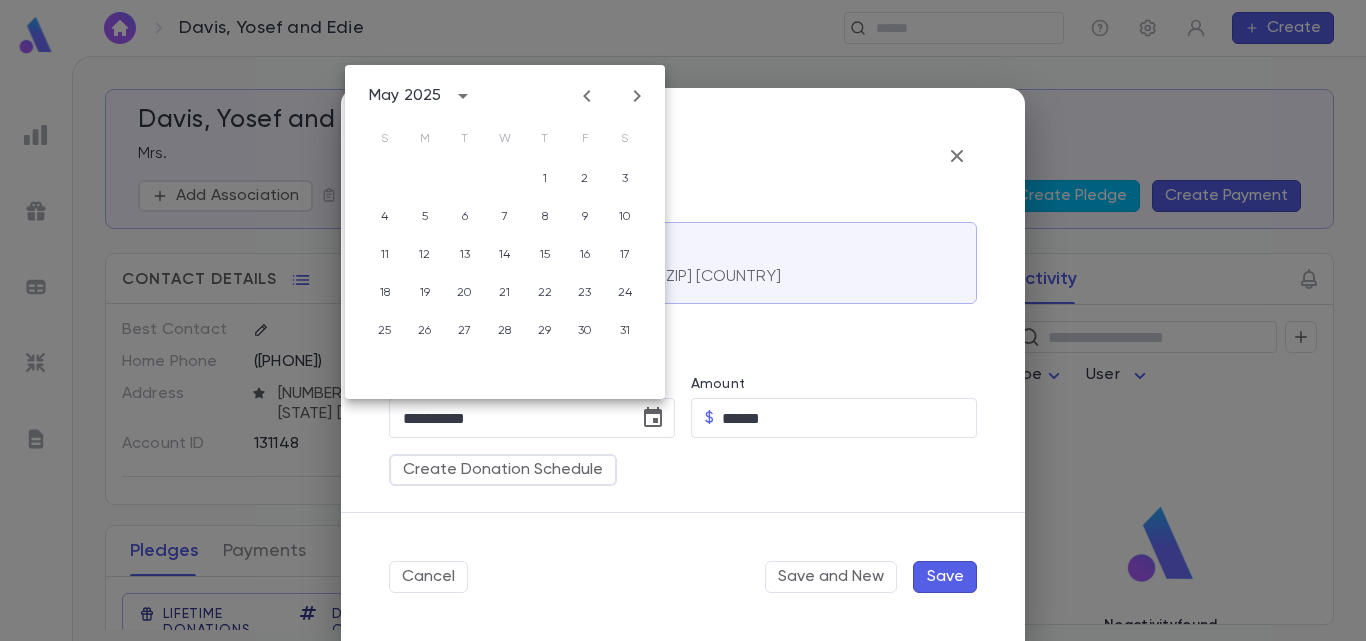 click at bounding box center (587, 96) 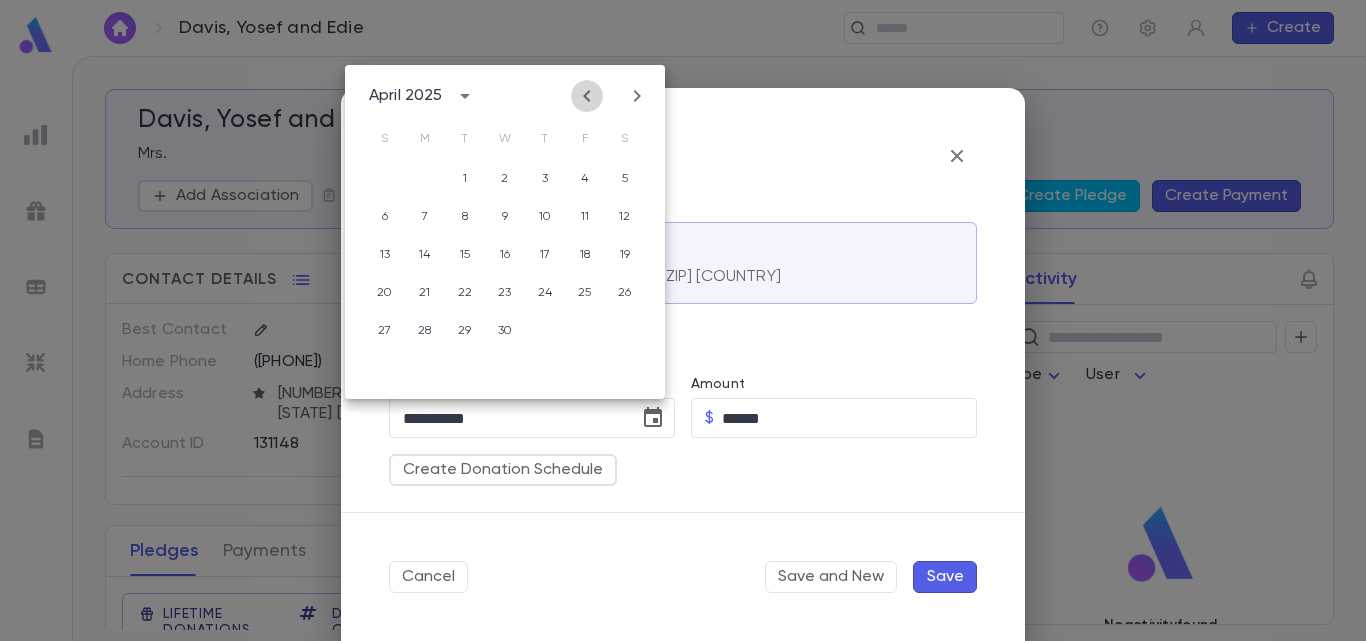 click at bounding box center (587, 96) 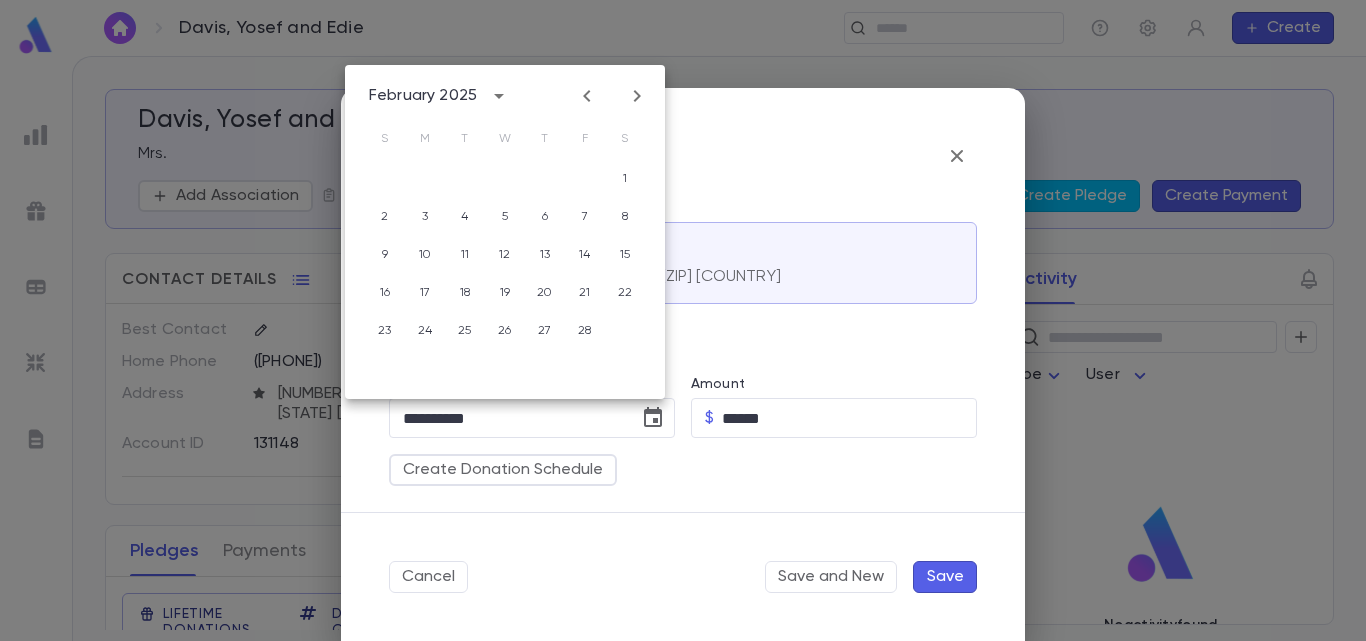 click at bounding box center [587, 96] 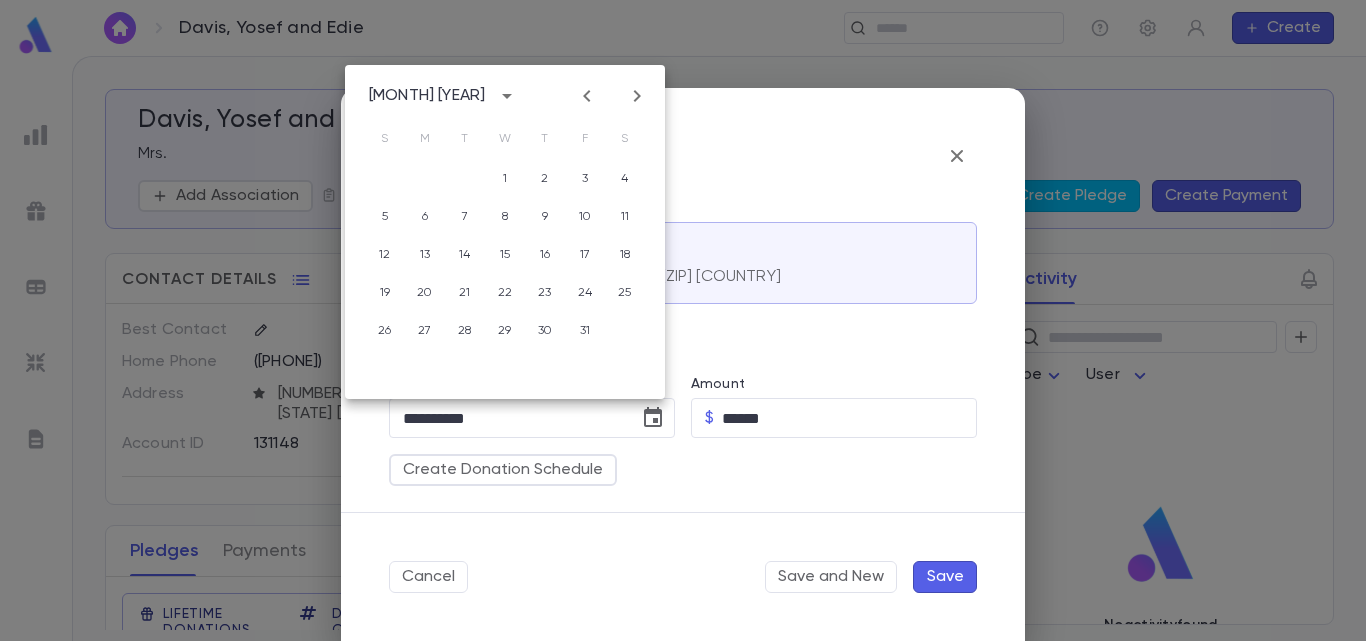 click at bounding box center (587, 96) 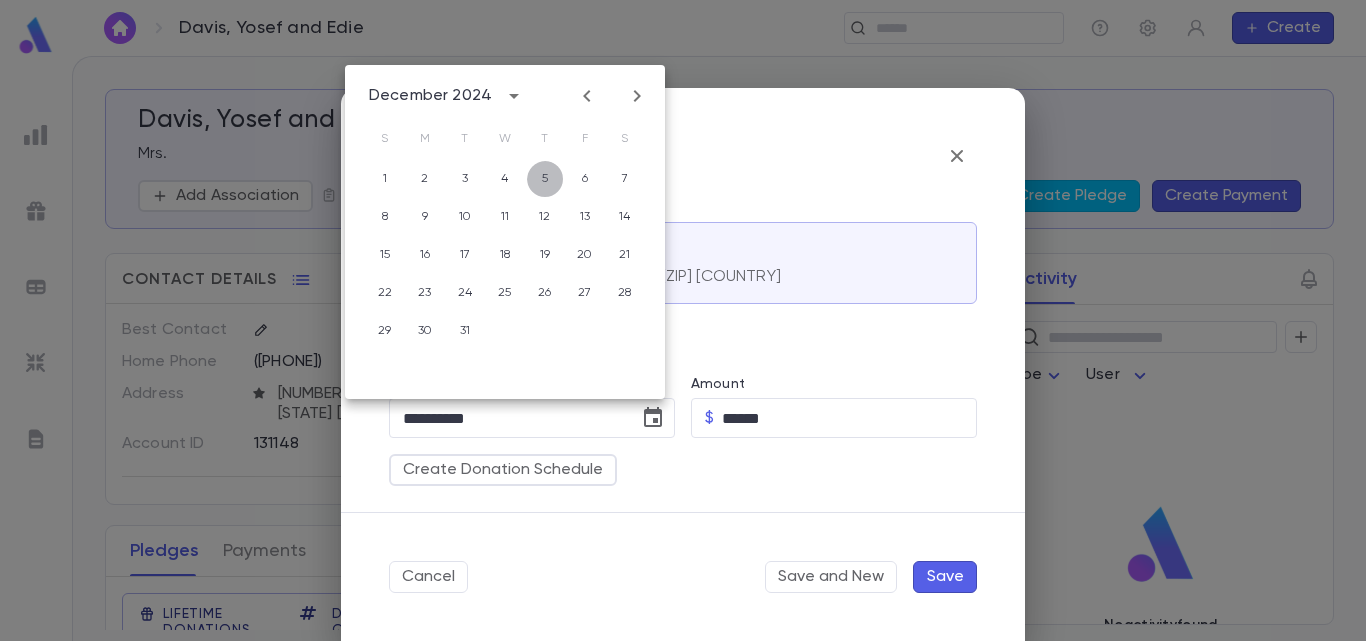 click on "5" at bounding box center [545, 179] 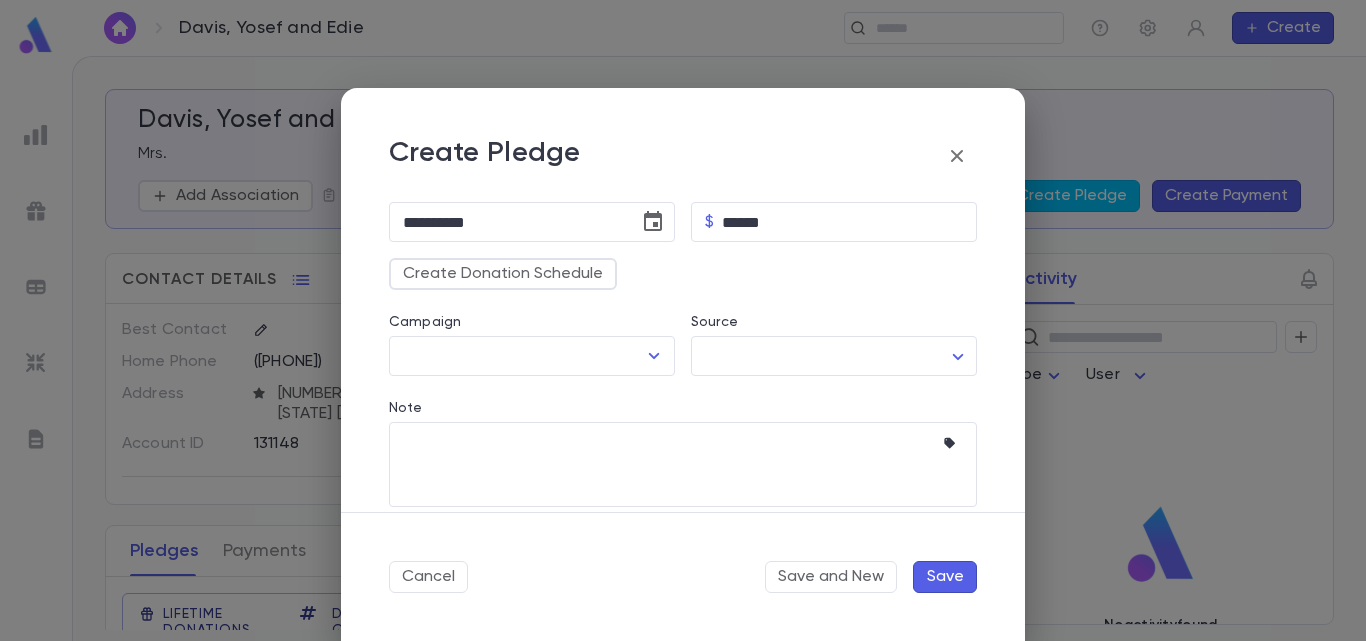 scroll, scrollTop: 207, scrollLeft: 0, axis: vertical 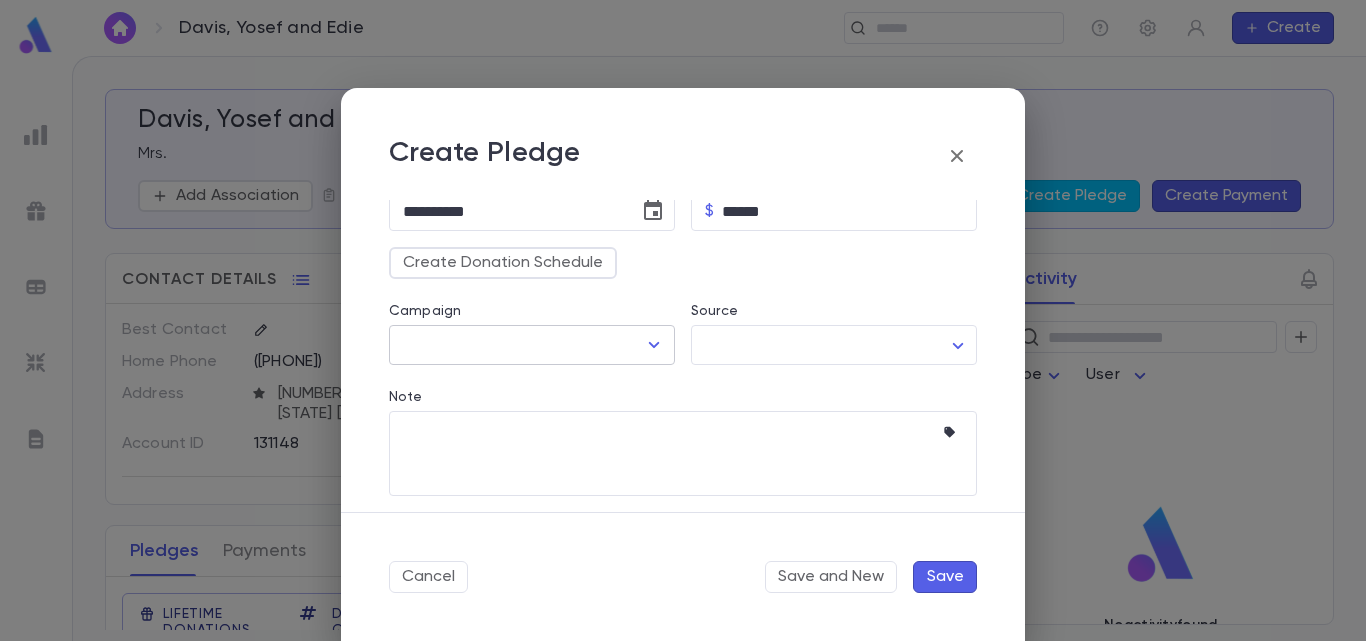 click at bounding box center [654, 345] 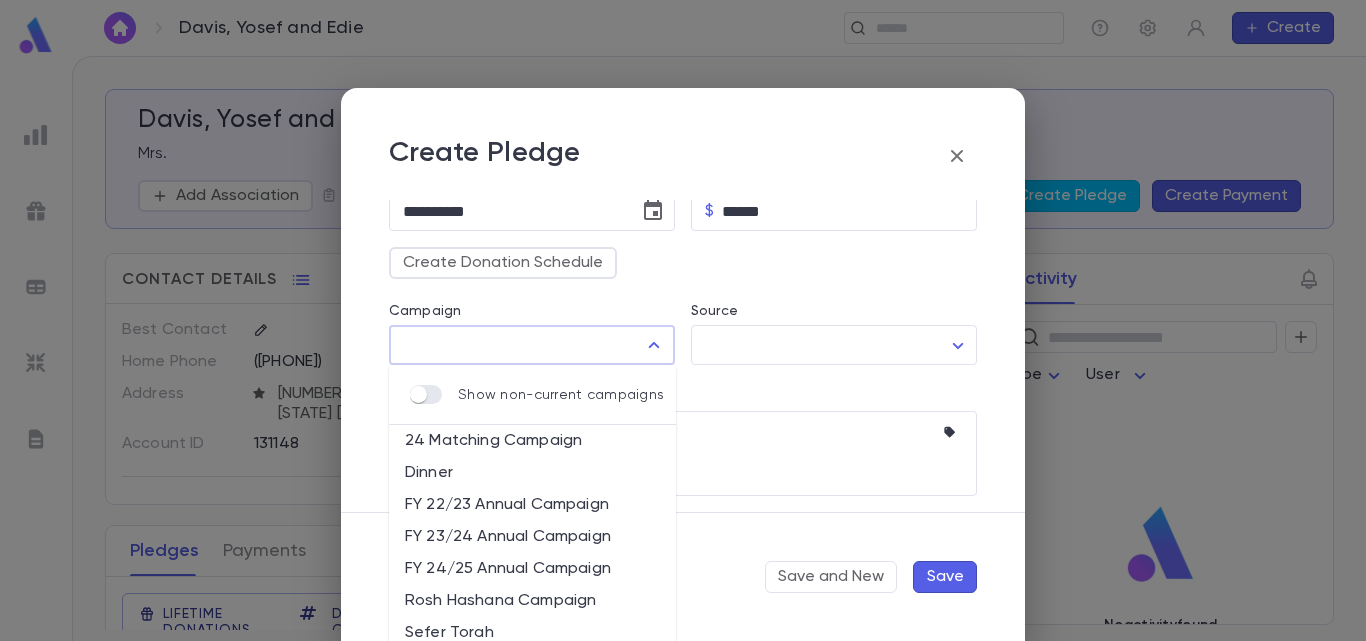 click on "FY 24/25 Annual Campaign" at bounding box center (532, 569) 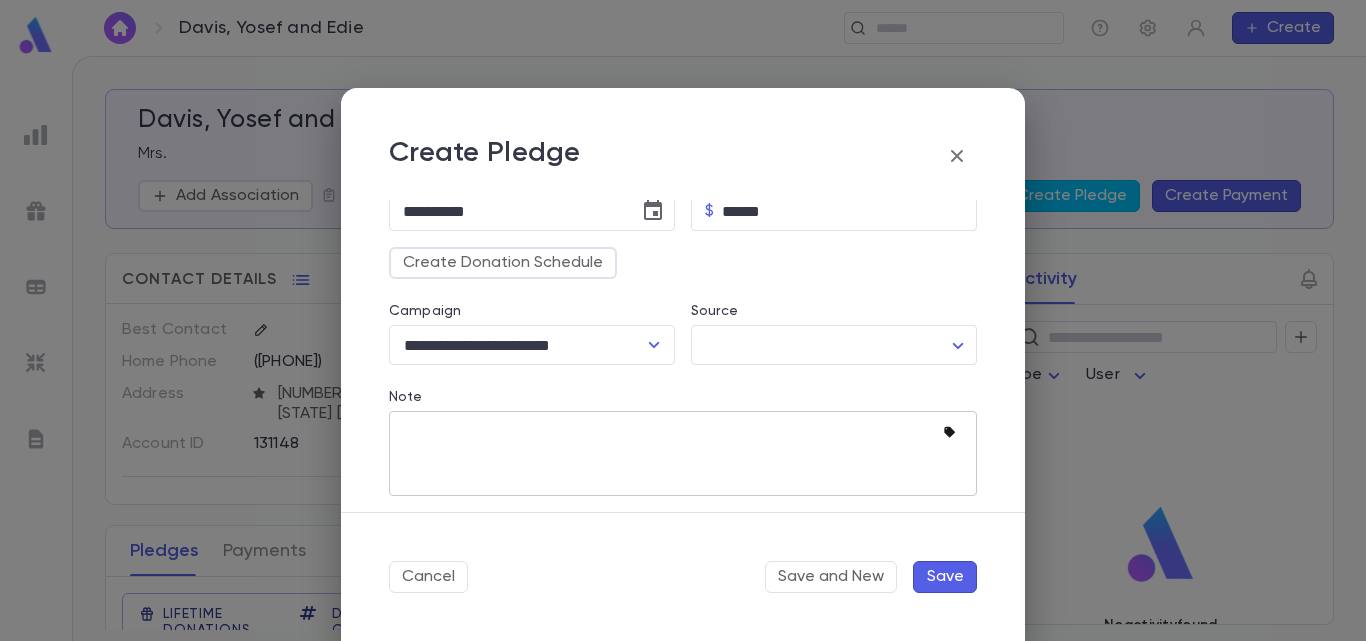 click at bounding box center [949, 432] 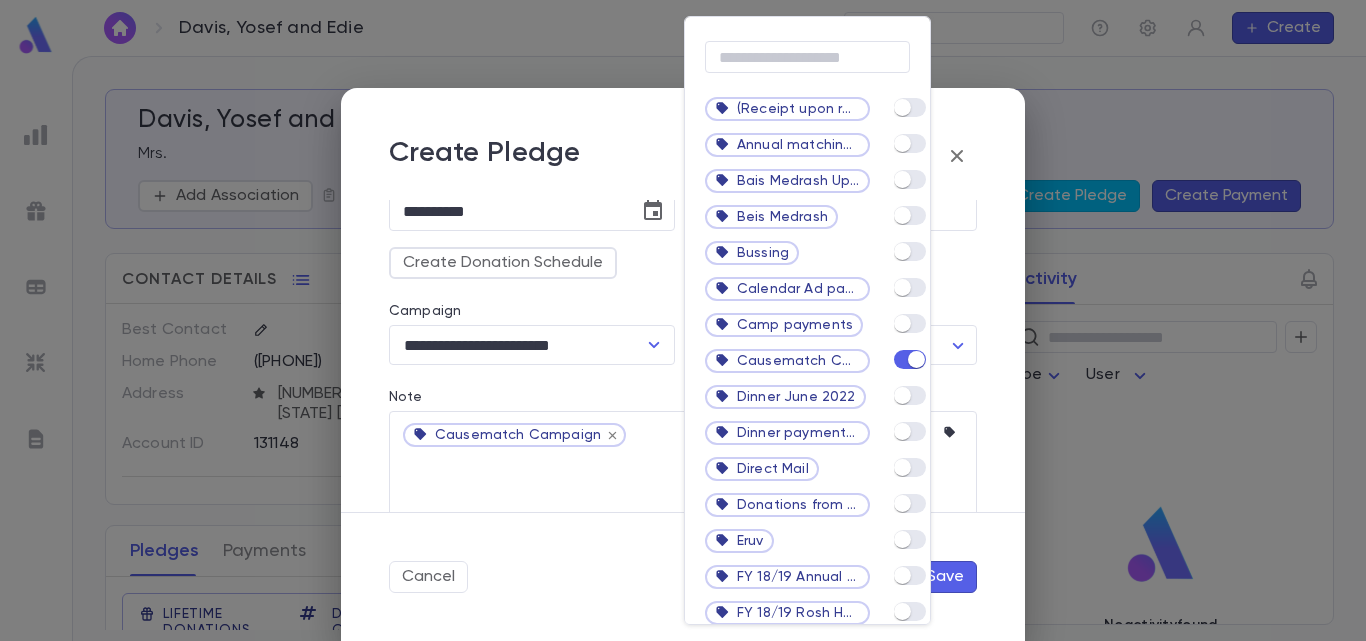 click at bounding box center [683, 320] 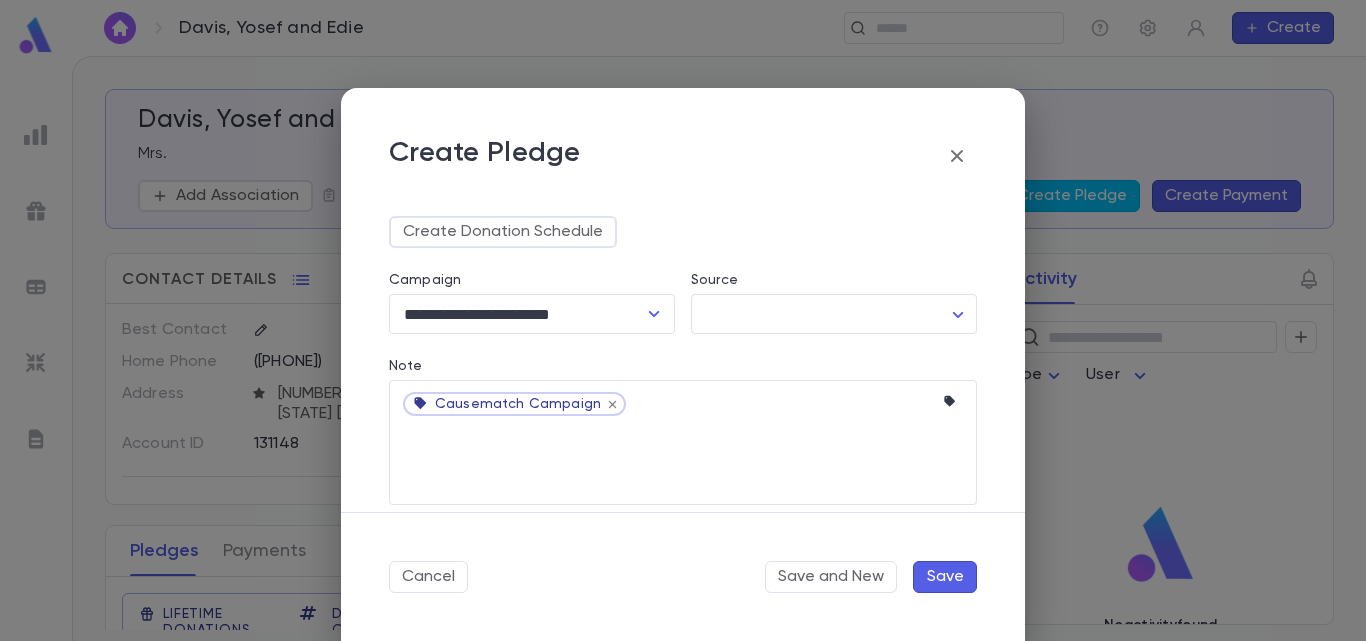 scroll, scrollTop: 341, scrollLeft: 0, axis: vertical 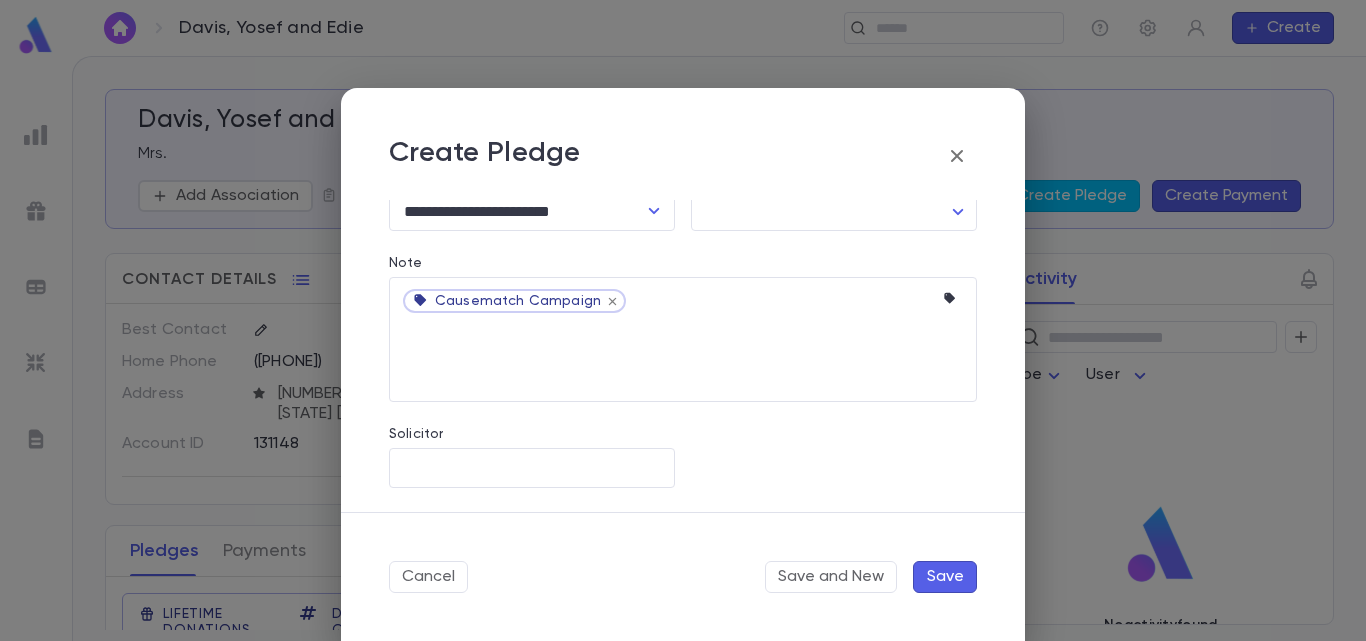 click on "Save" at bounding box center (945, 577) 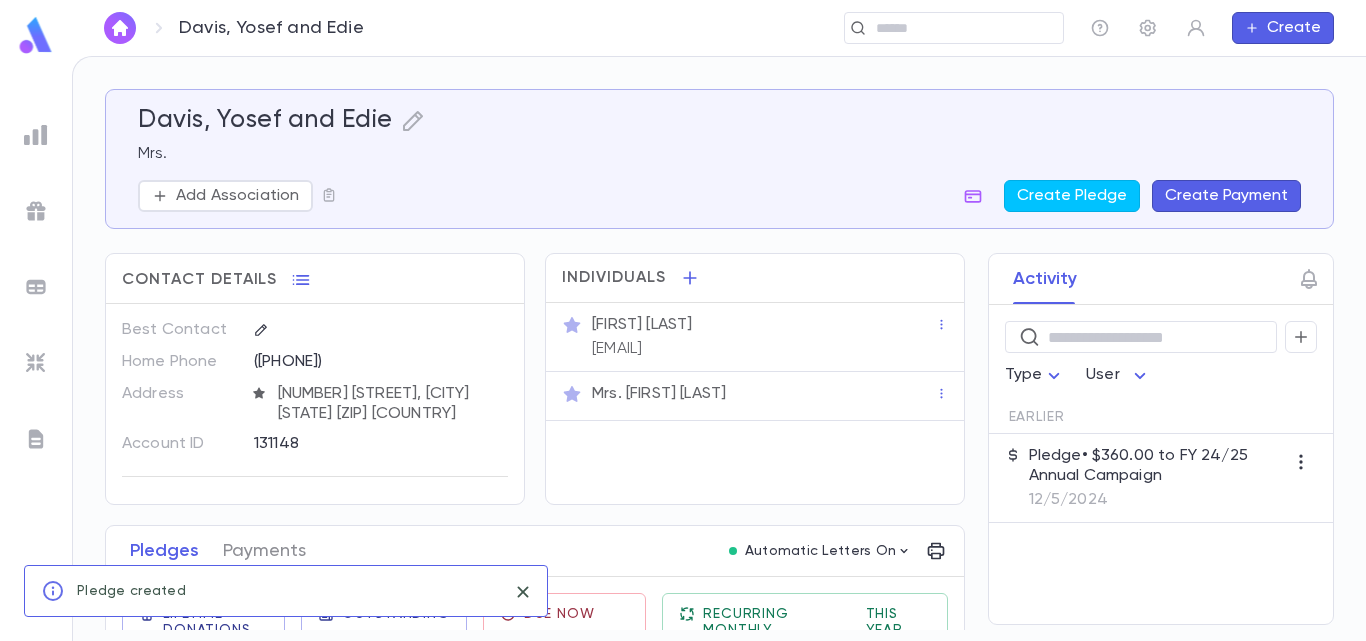 click on "Pledge  • $360.00 to FY 24/25 Annual Campaign" at bounding box center [1157, 466] 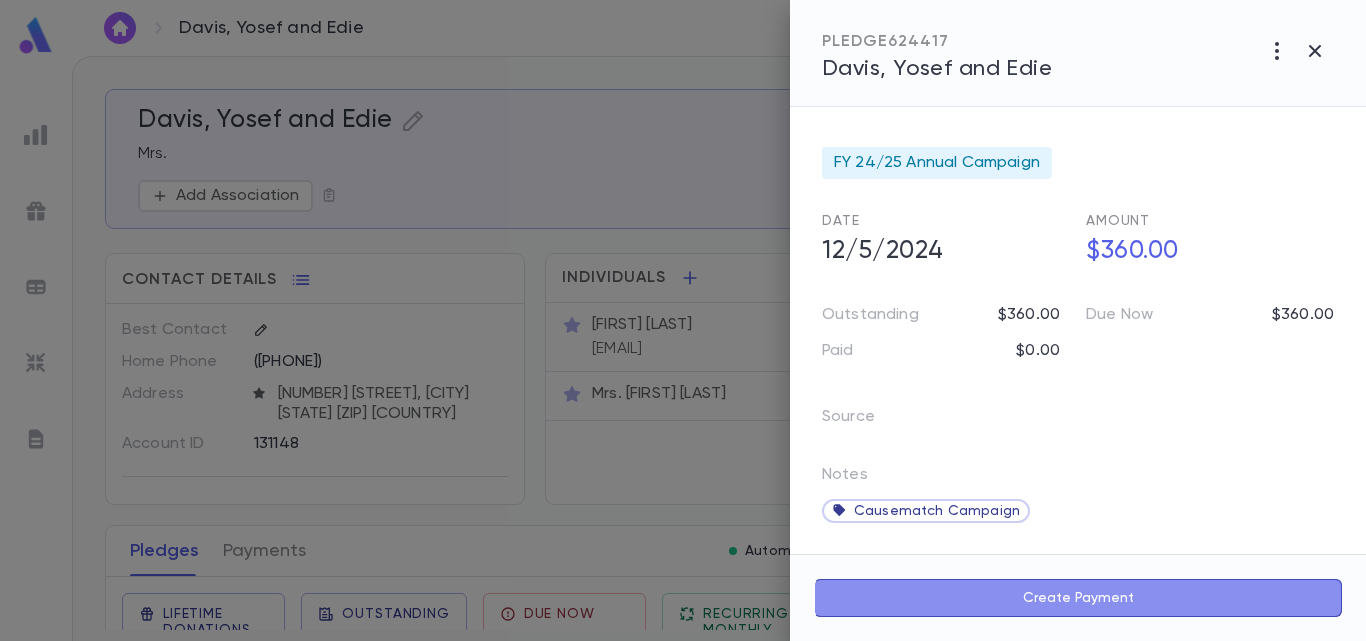 click on "Create Payment" at bounding box center [1078, 598] 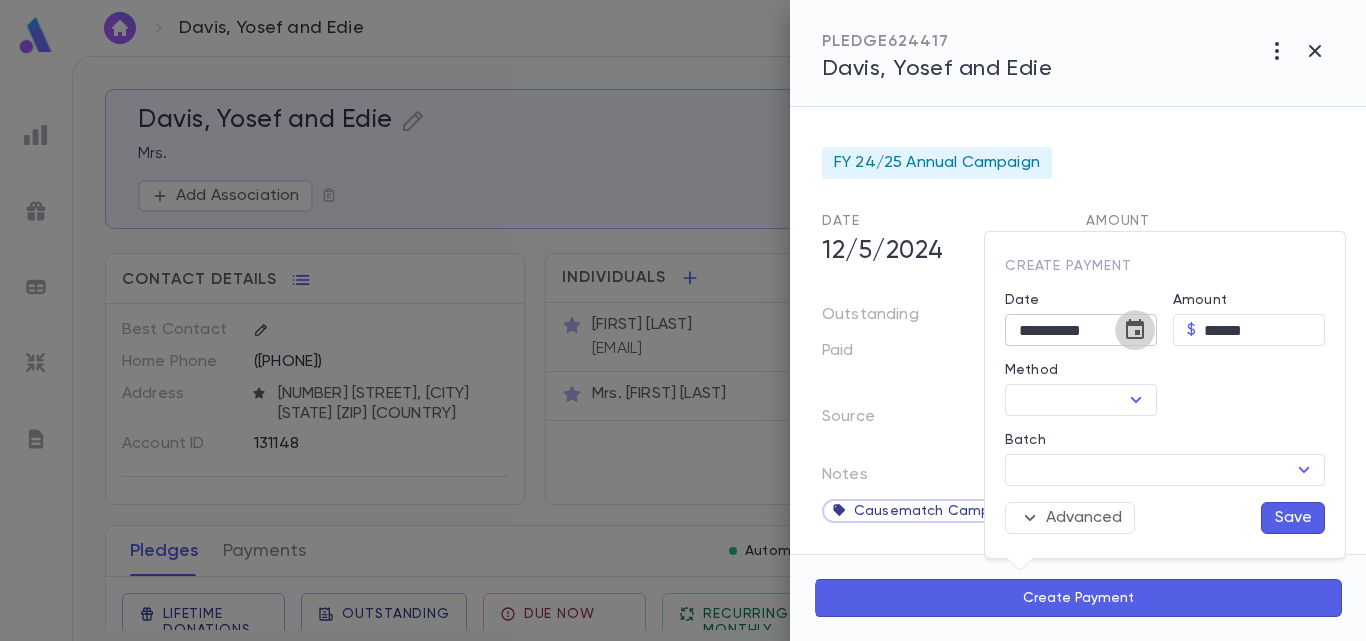 click at bounding box center [1135, 329] 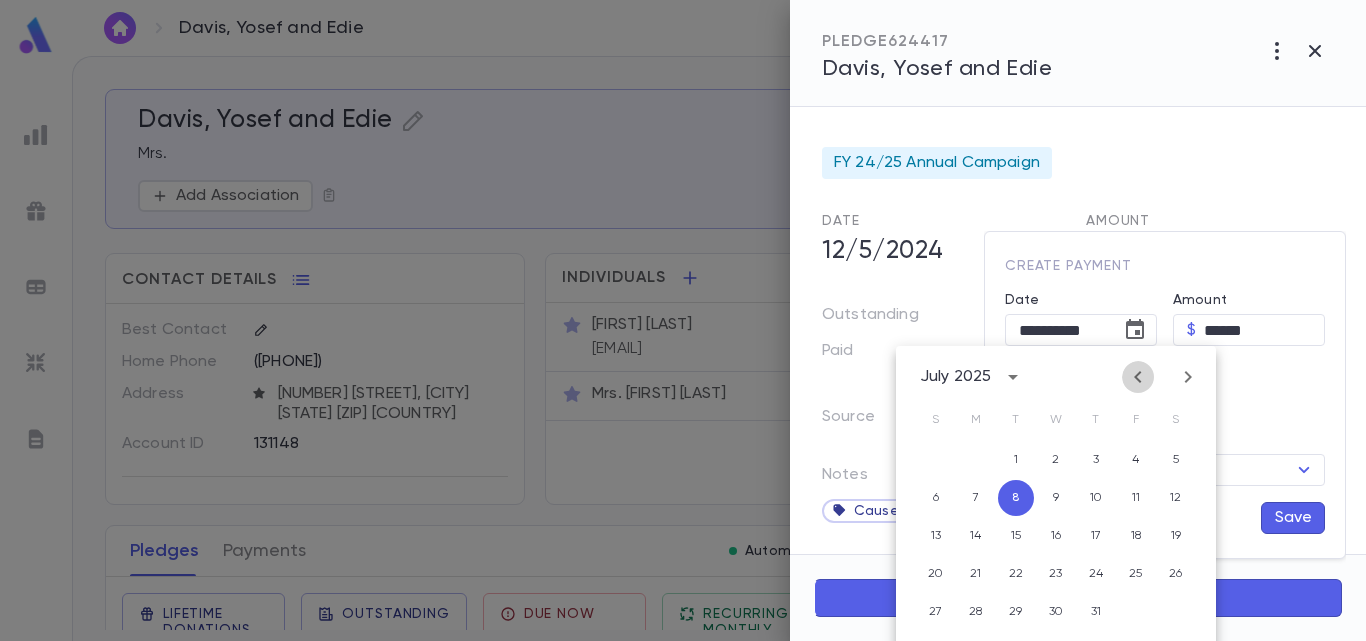 click at bounding box center [1138, 377] 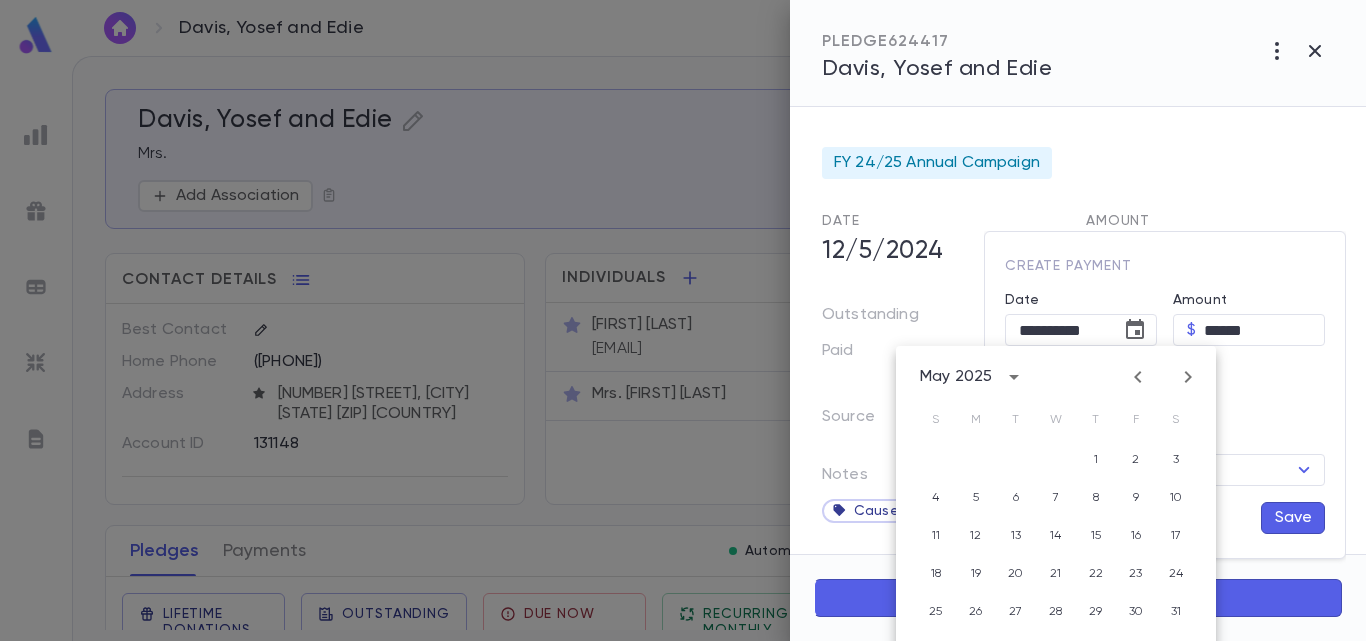 click at bounding box center [1138, 377] 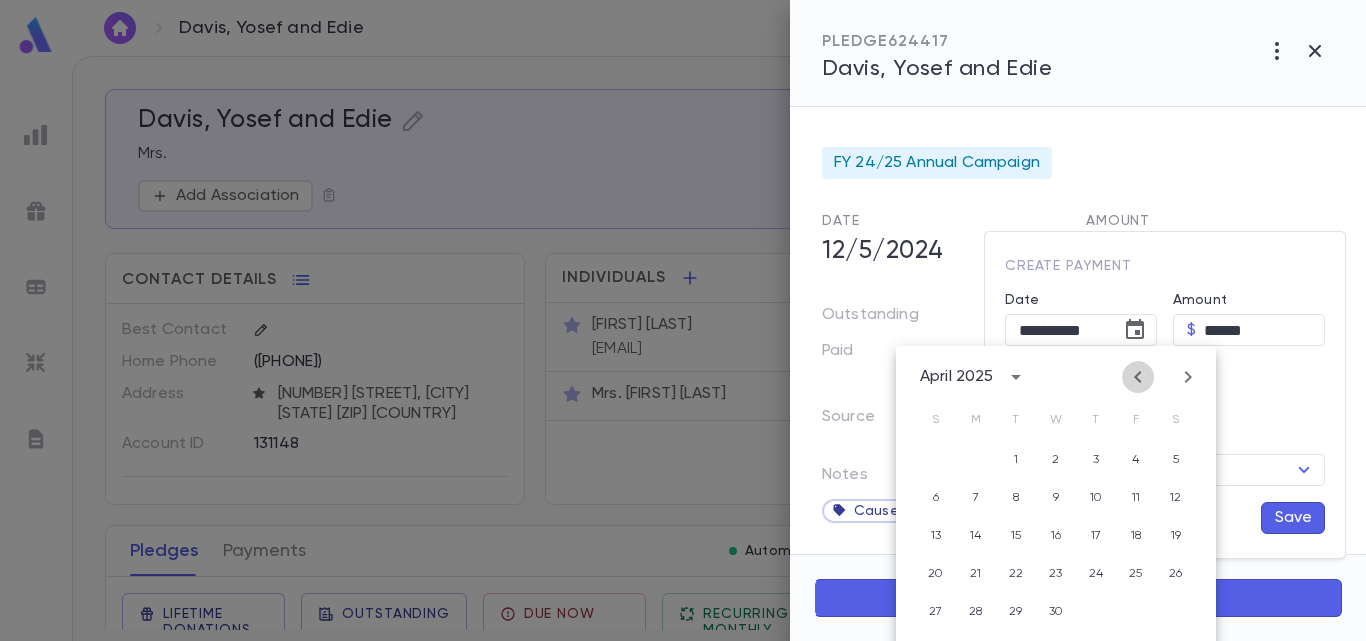 click at bounding box center (1138, 377) 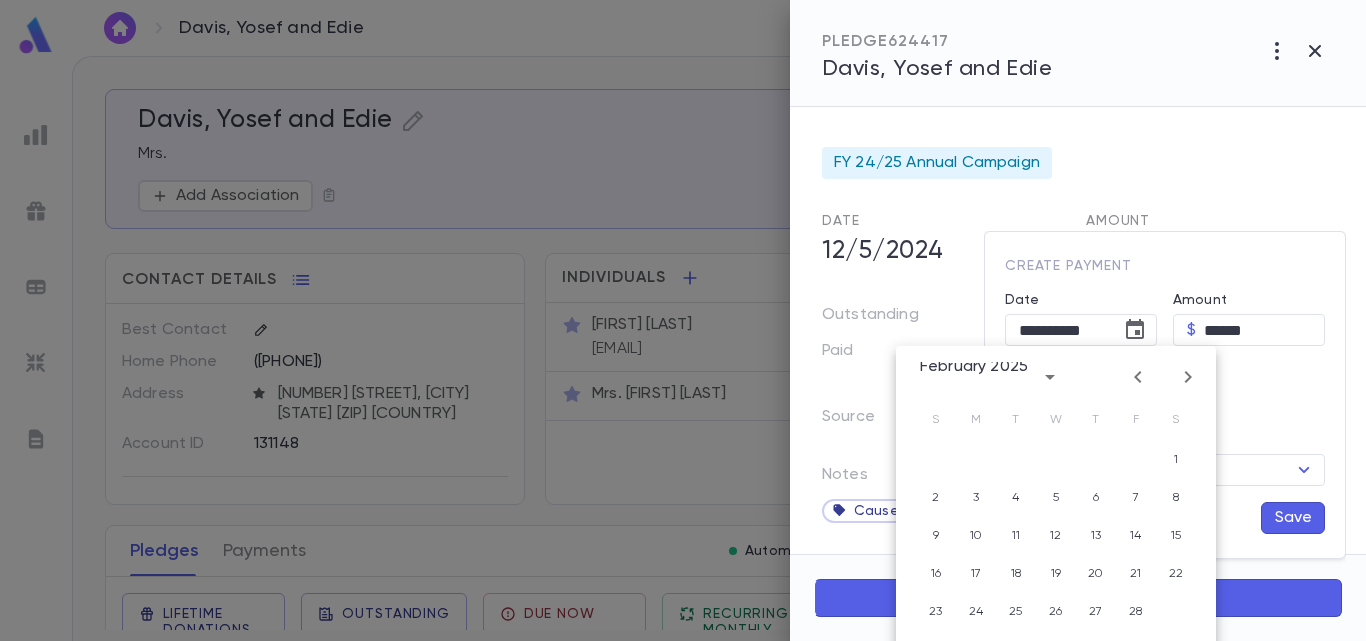 click at bounding box center (1138, 377) 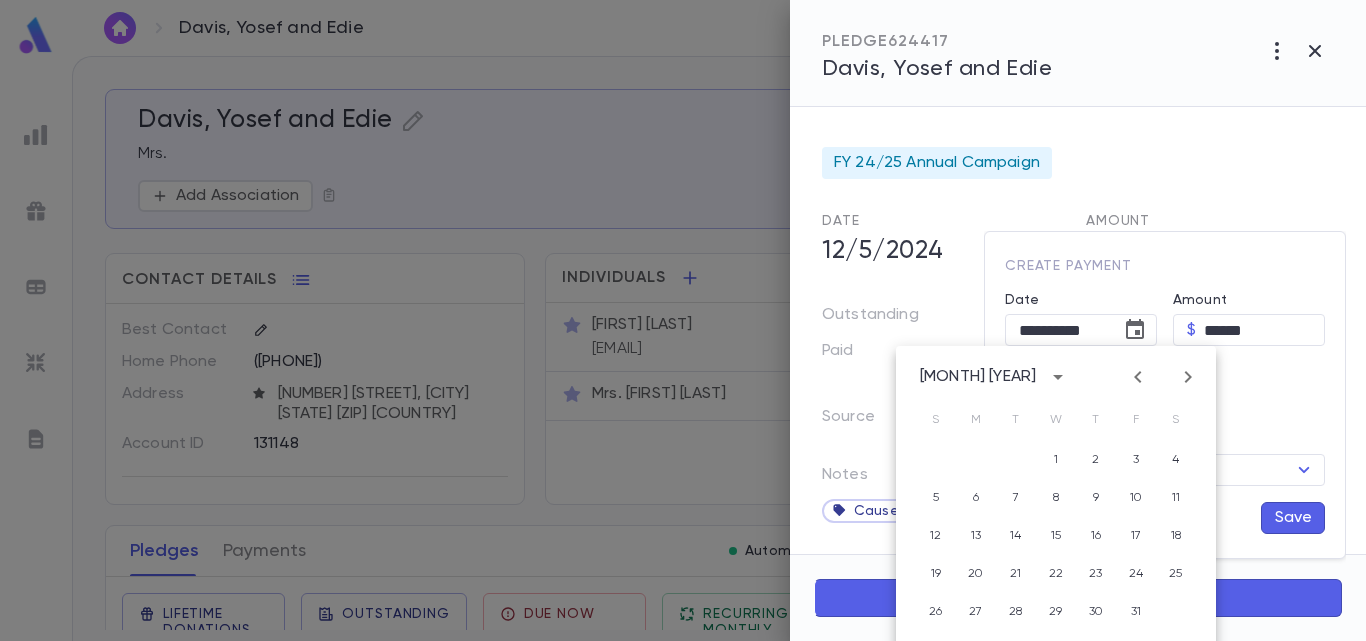click at bounding box center [1138, 377] 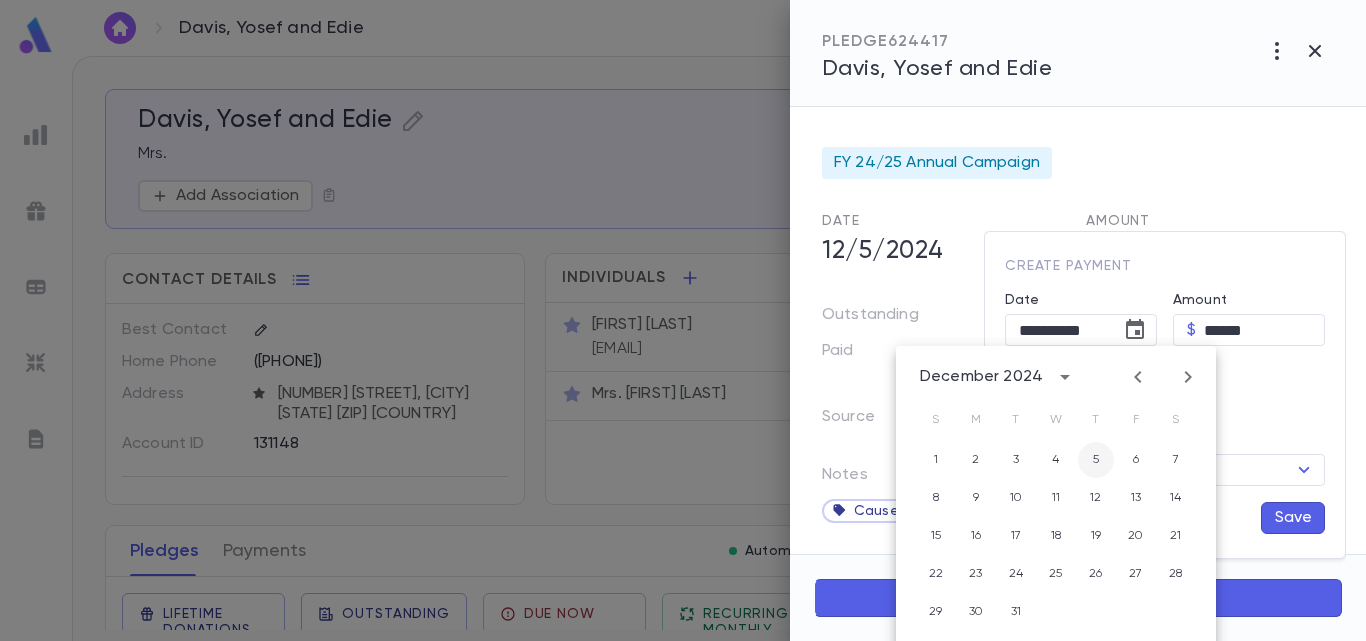 click on "5" at bounding box center [1096, 460] 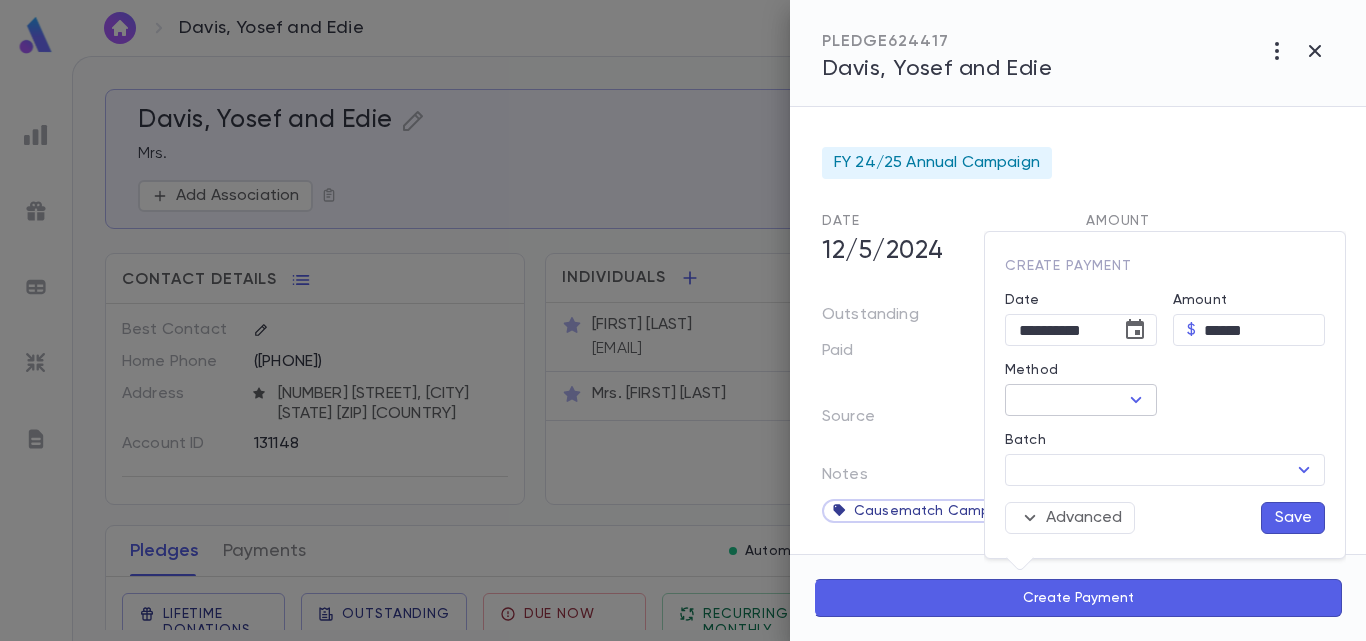 click on "​" at bounding box center [1081, 400] 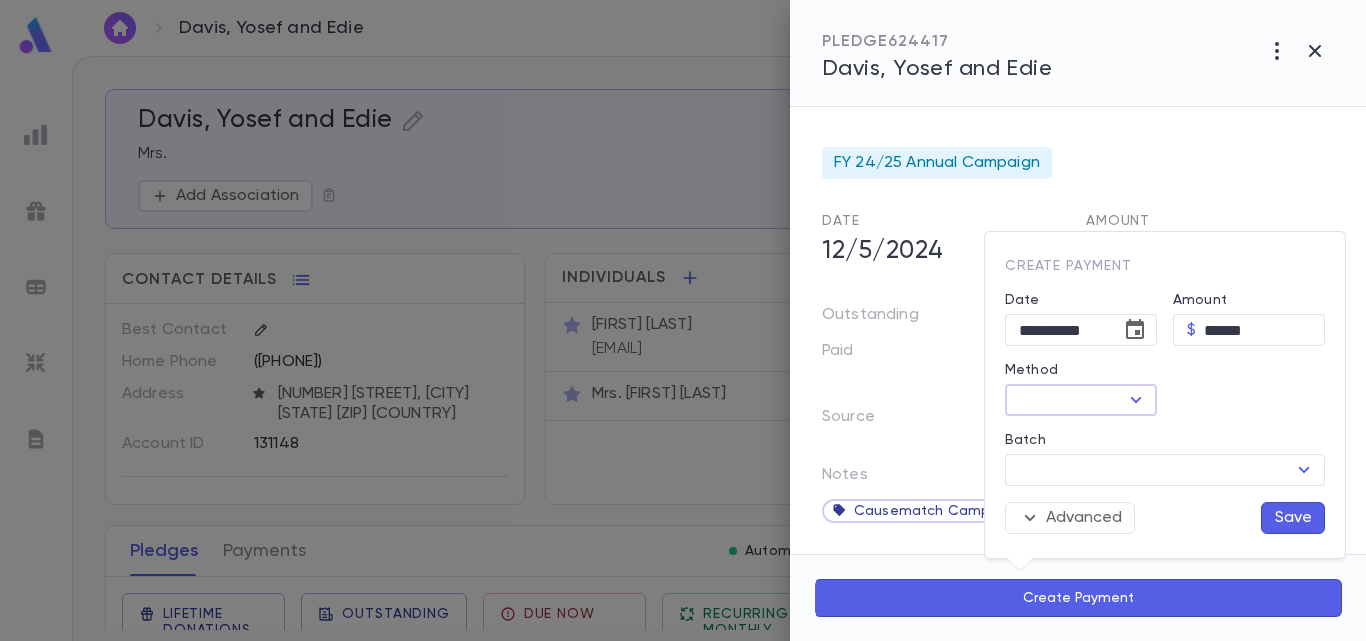 click at bounding box center (1136, 400) 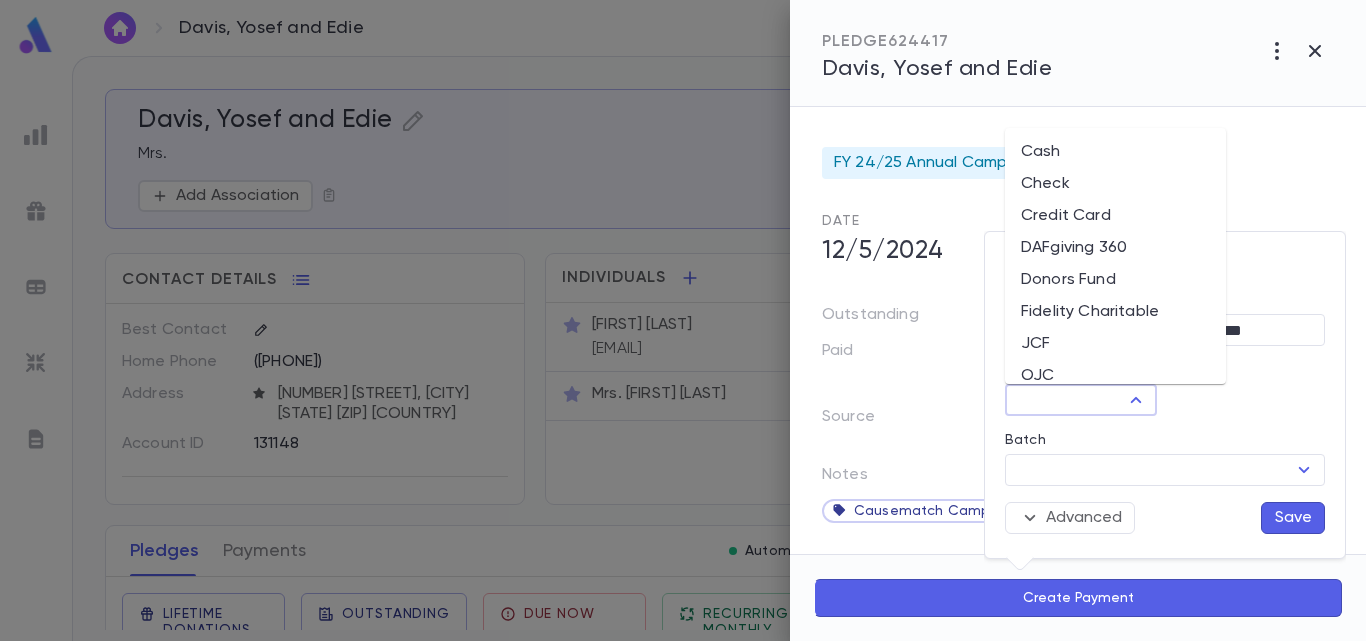 click on "Donors Fund" at bounding box center [1115, 280] 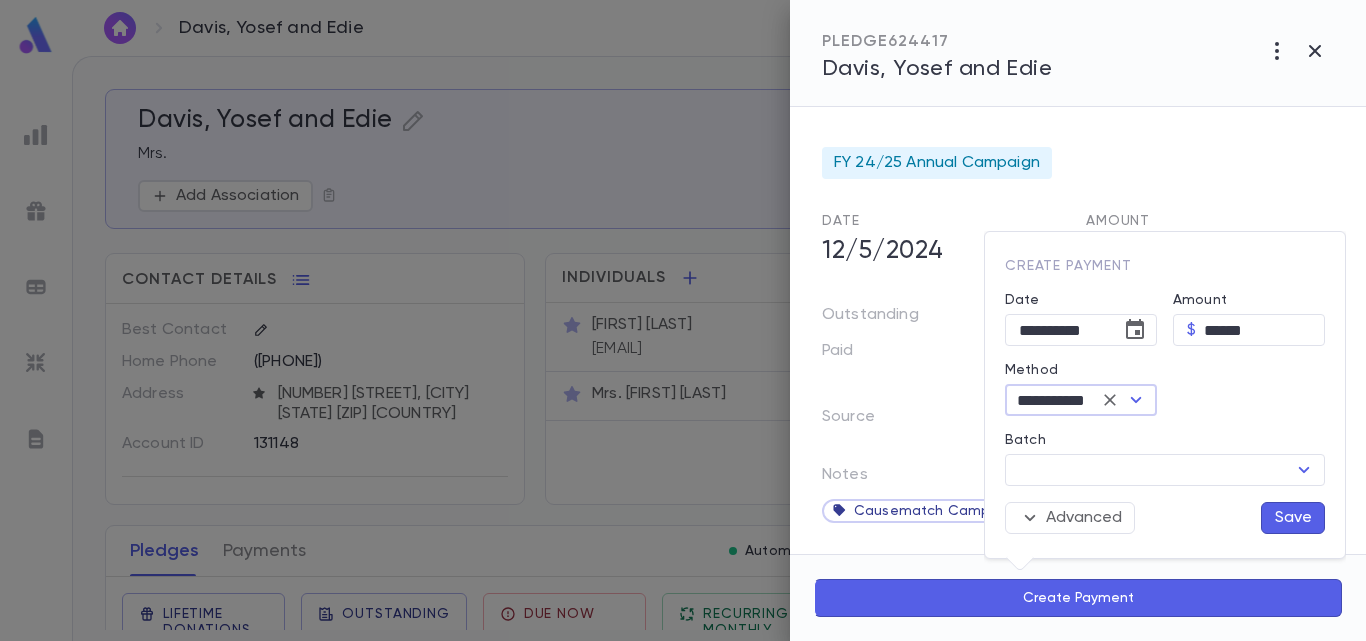 click on "Save" at bounding box center (1293, 518) 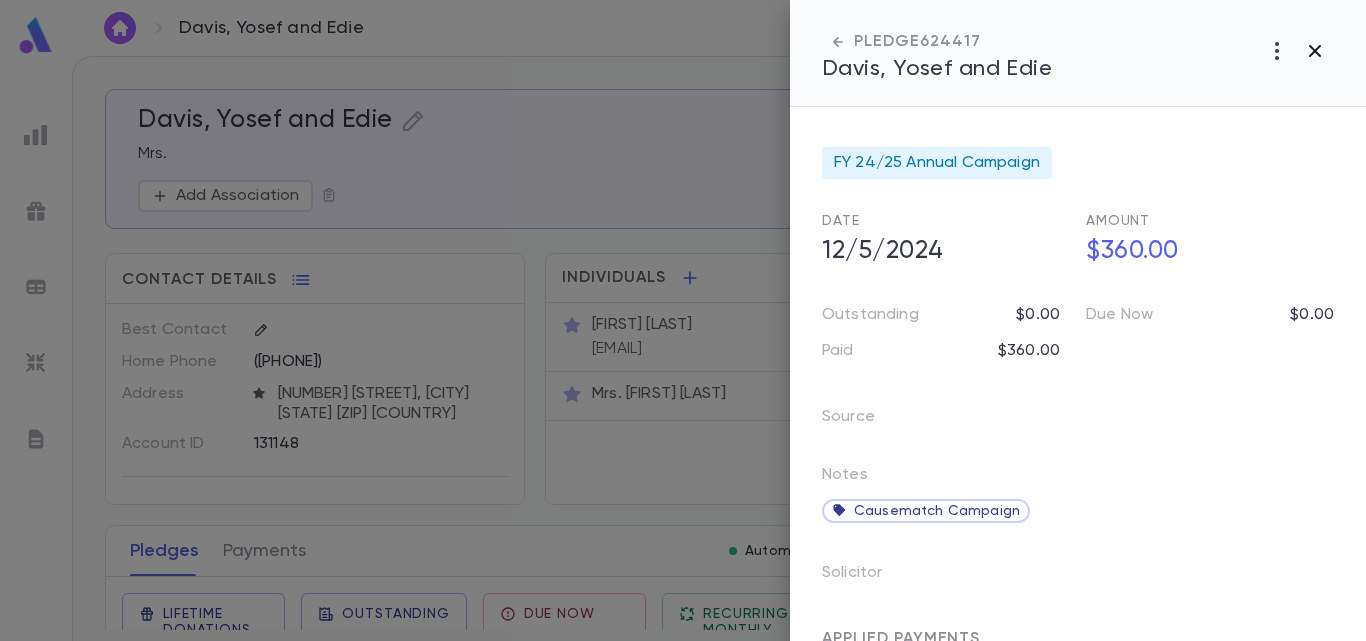click at bounding box center (1315, 51) 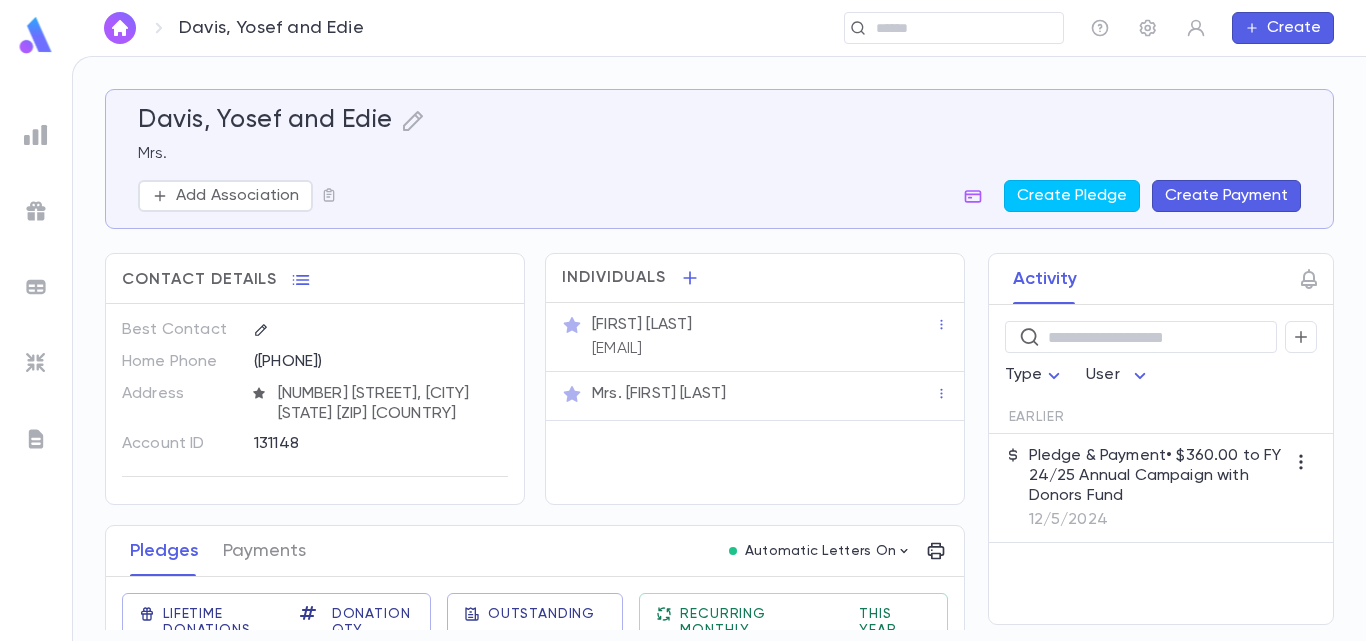 click at bounding box center (36, 35) 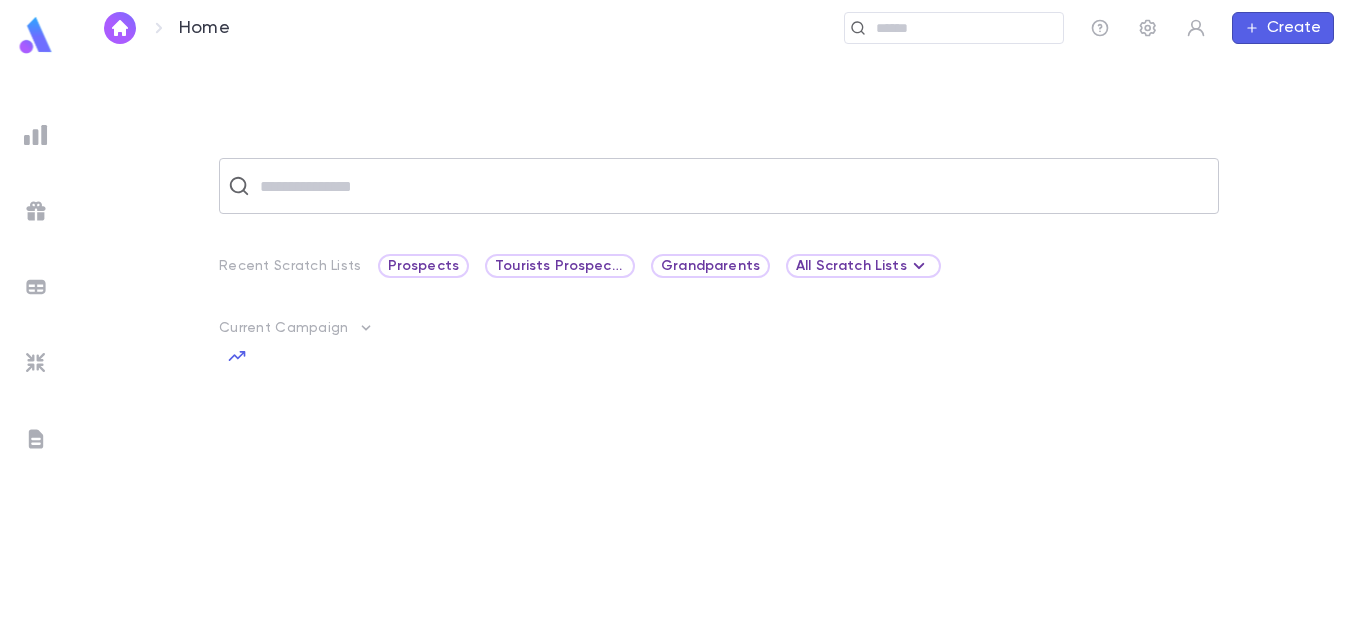 click at bounding box center [732, 186] 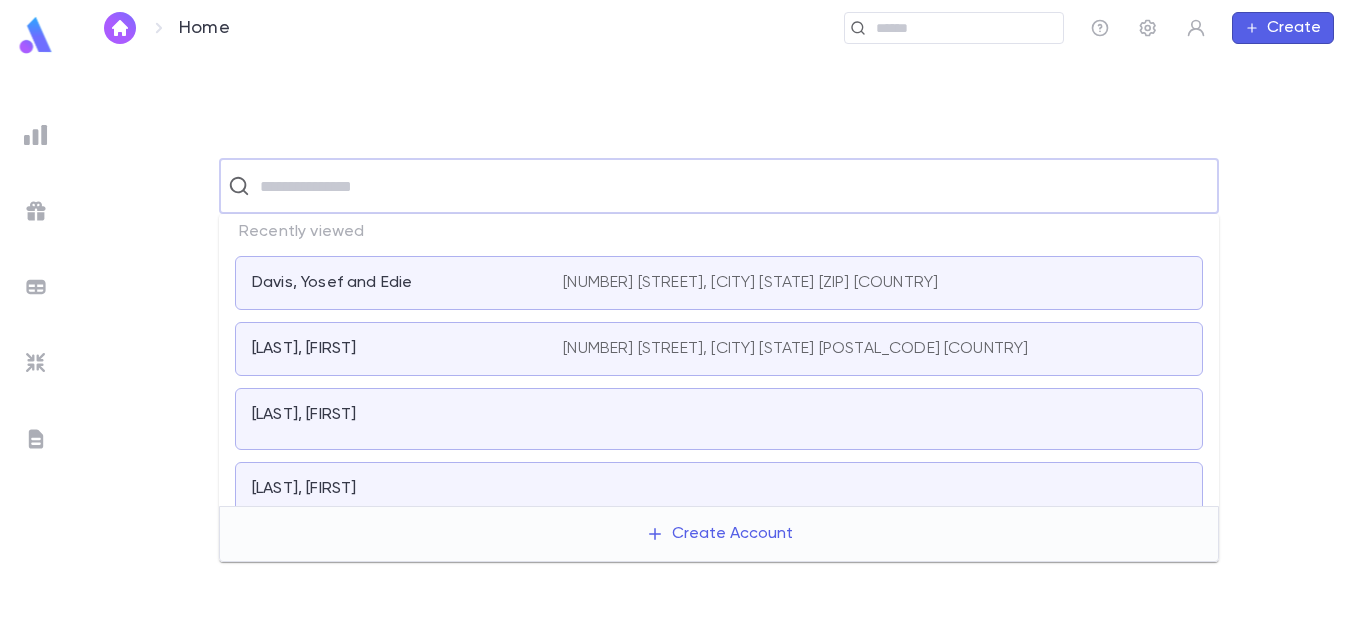 paste on "**********" 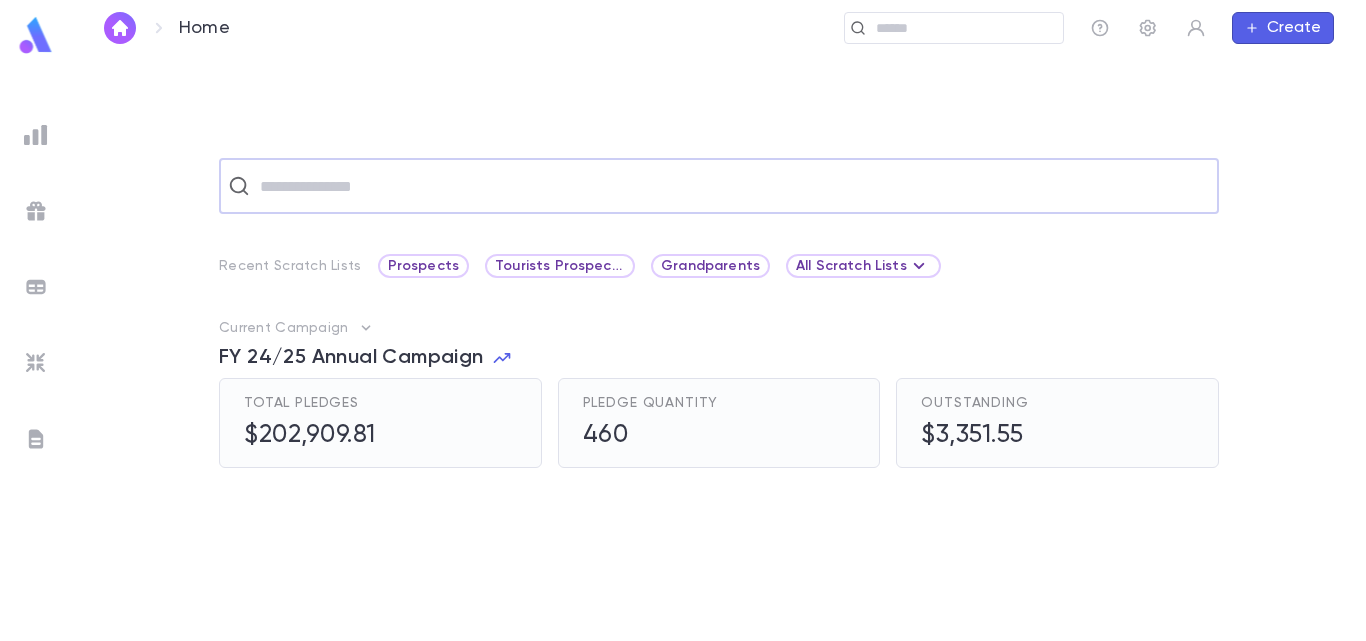 paste on "**********" 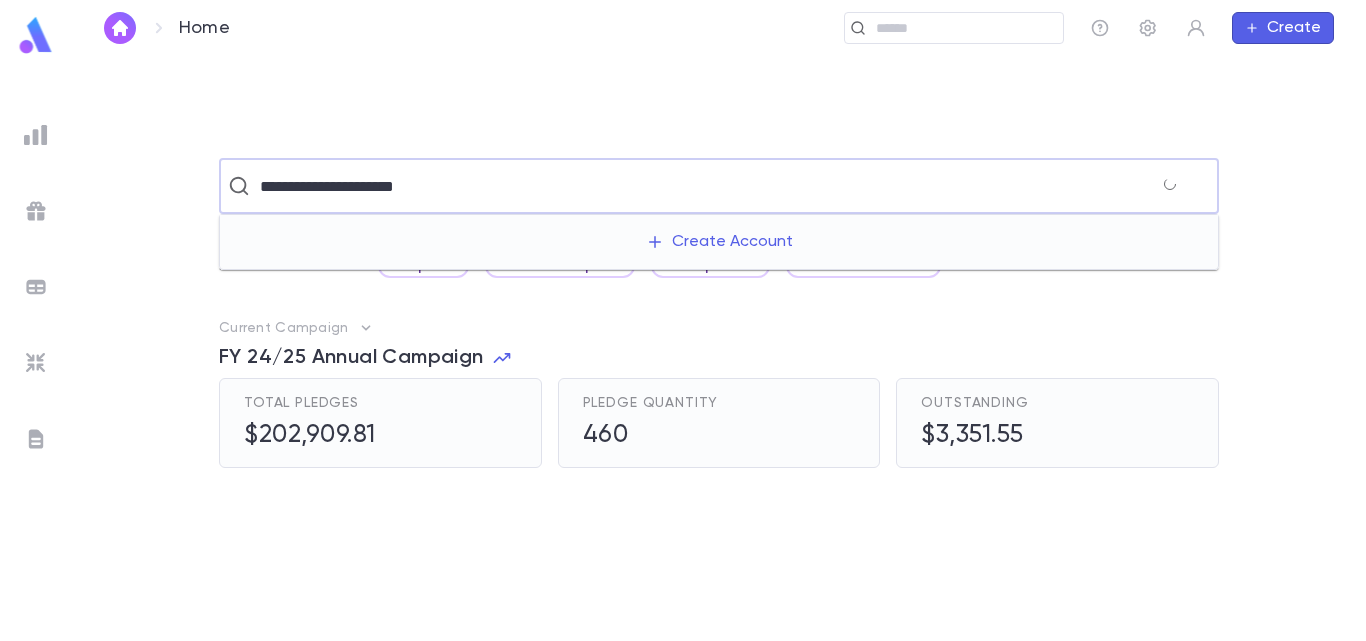 drag, startPoint x: 493, startPoint y: 192, endPoint x: 186, endPoint y: 171, distance: 307.7174 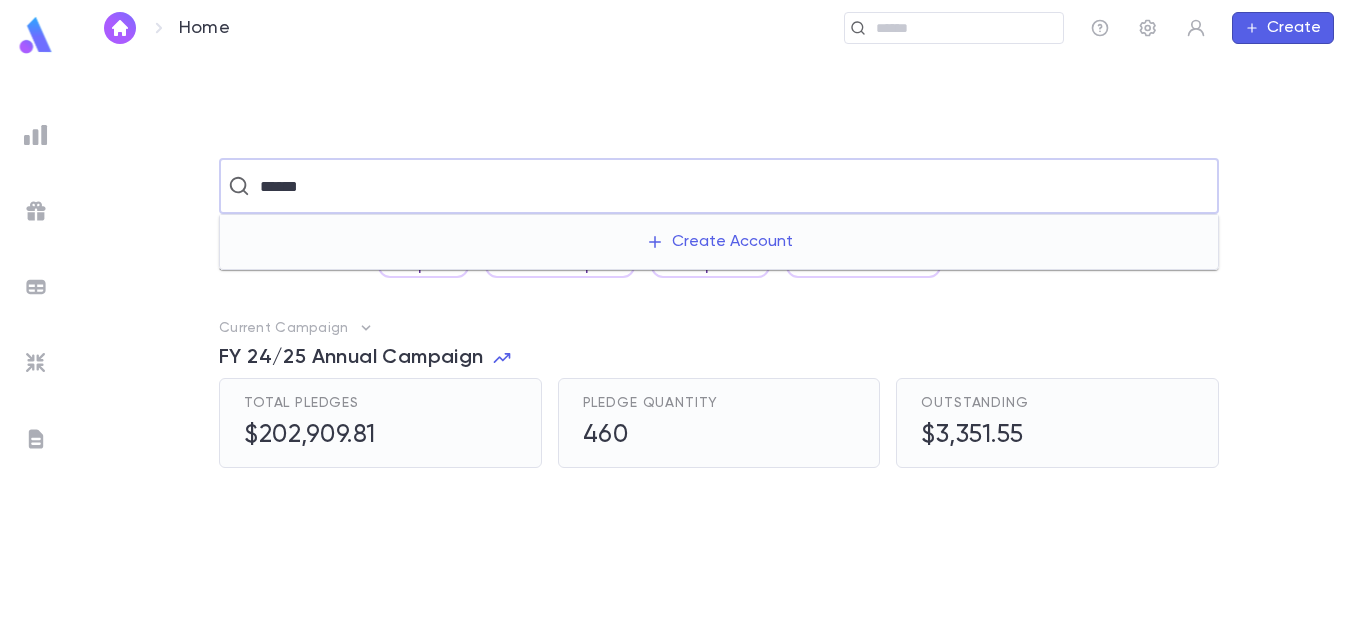 type on "******" 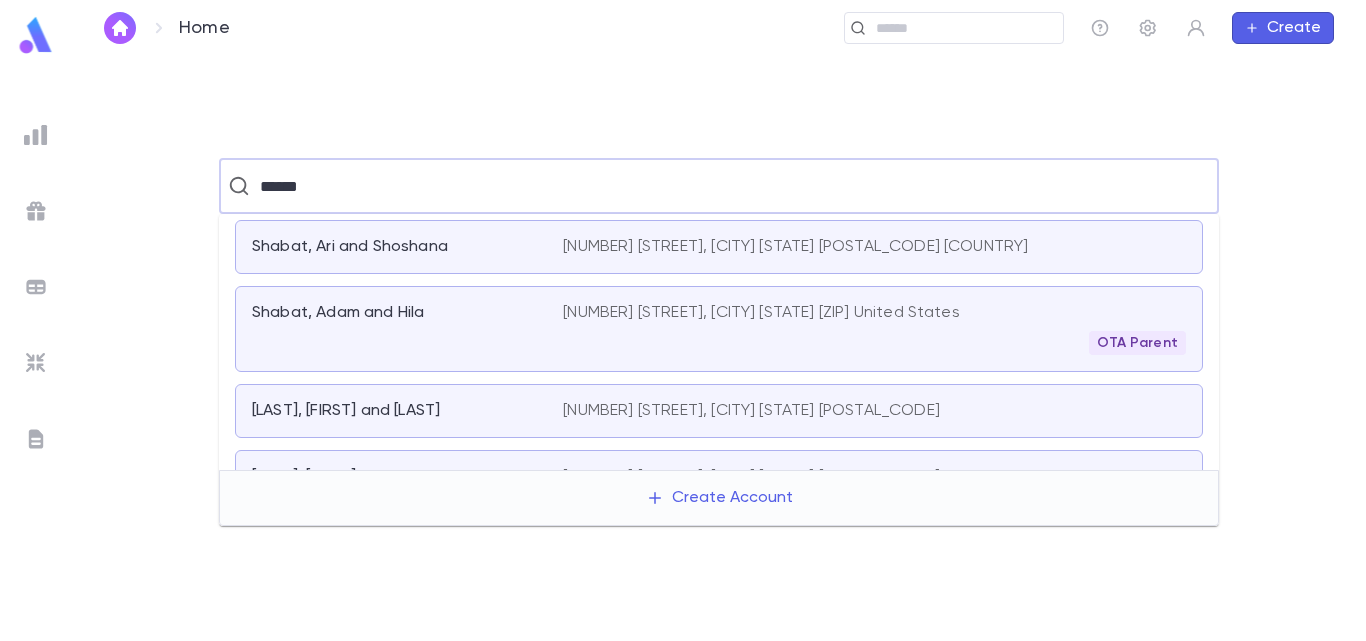 click on "[LAST], [FIRST] and [LAST] [NUMBER] [STREET], [CITY] [STATE] [ZIP] [COUNTRY]" at bounding box center (719, 411) 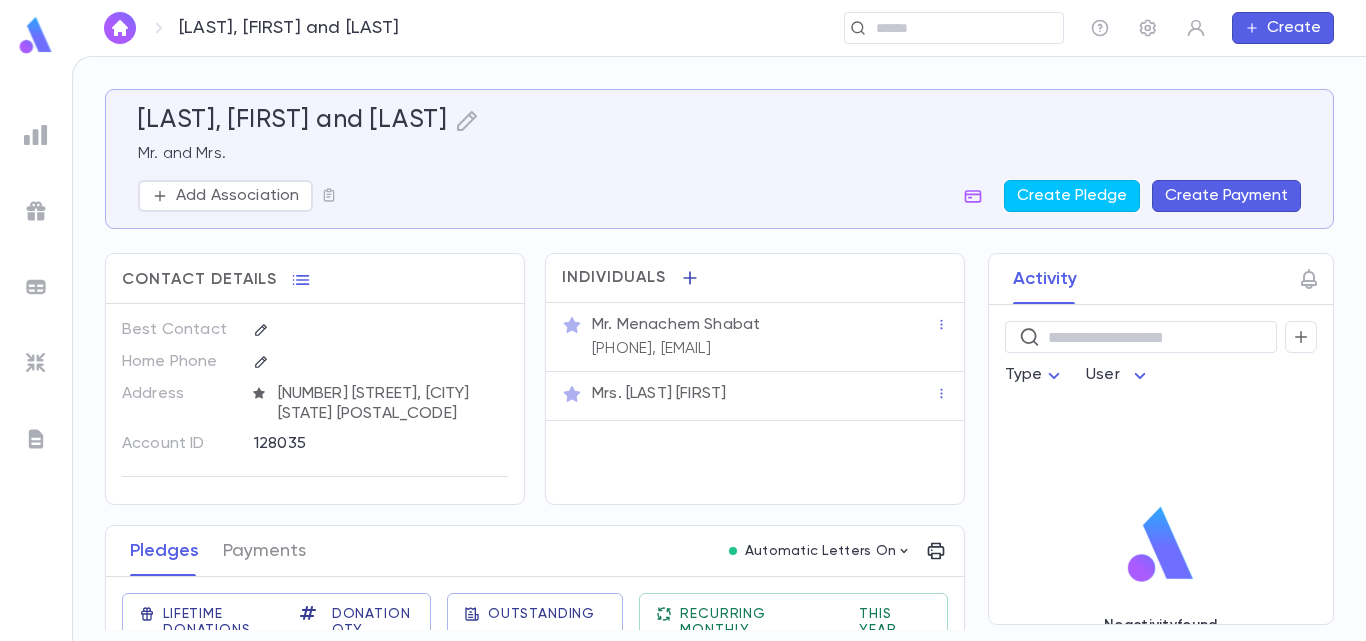 click at bounding box center [690, 278] 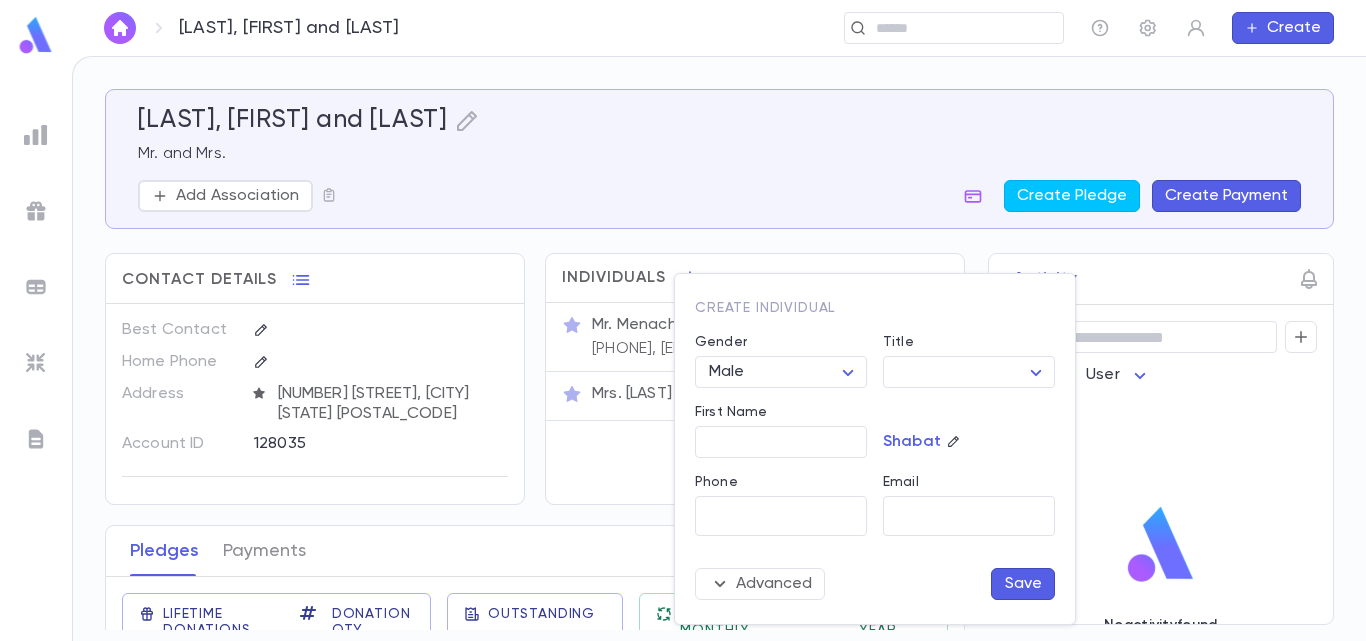 click at bounding box center (683, 320) 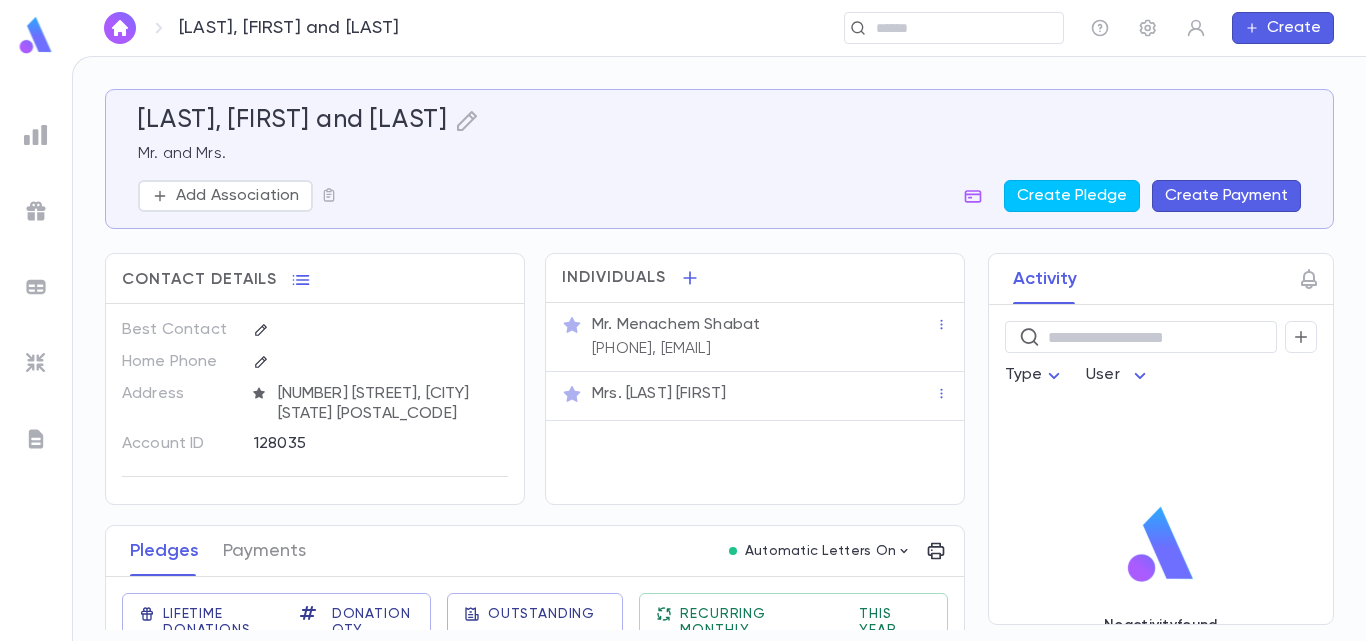 click on "[PHONE], [EMAIL]" at bounding box center (651, 349) 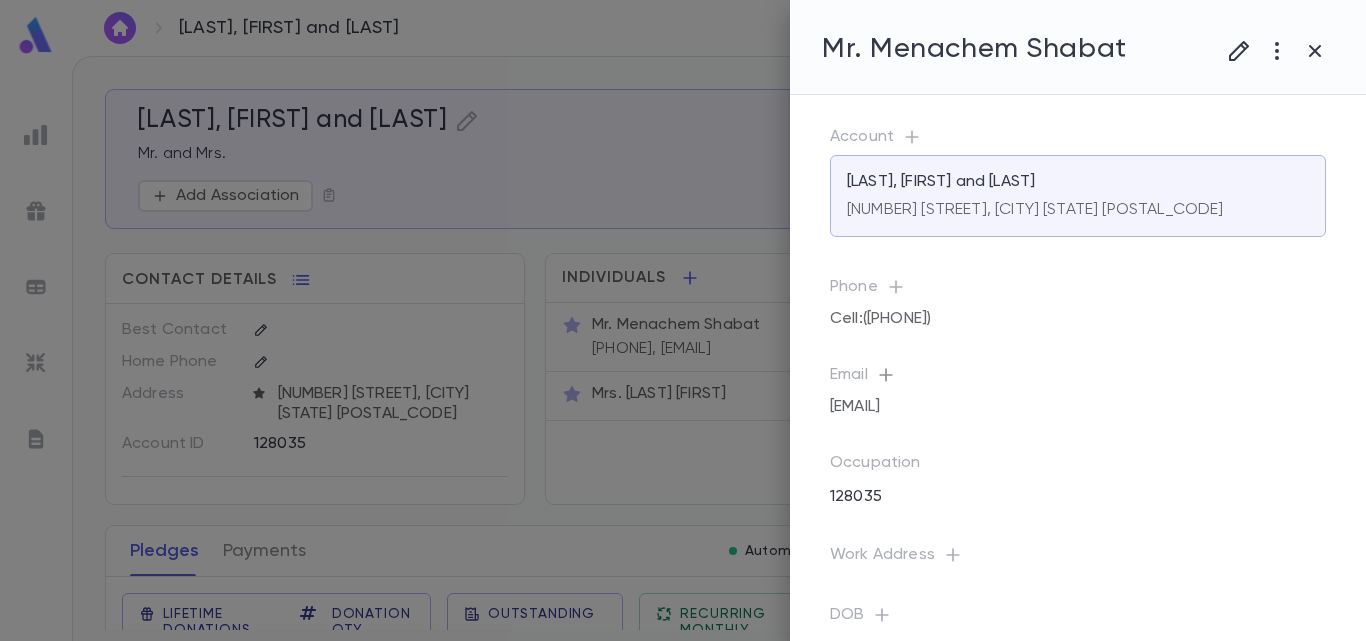 click at bounding box center [912, 137] 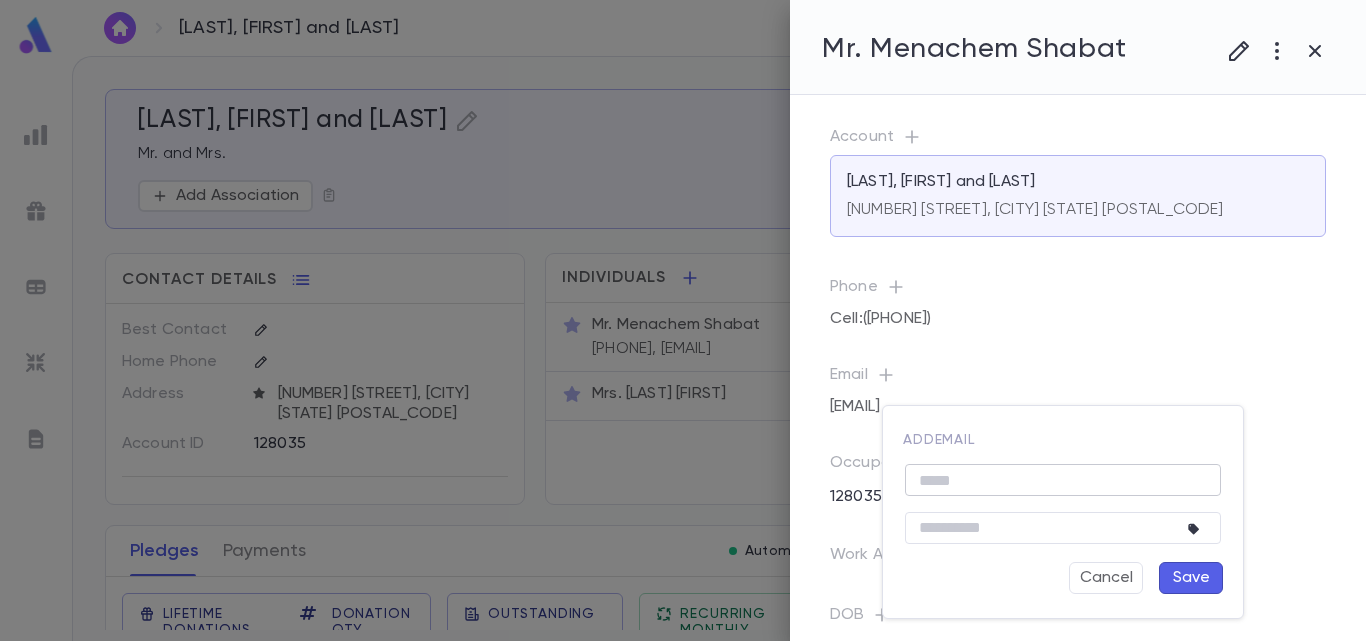 click at bounding box center (1063, 480) 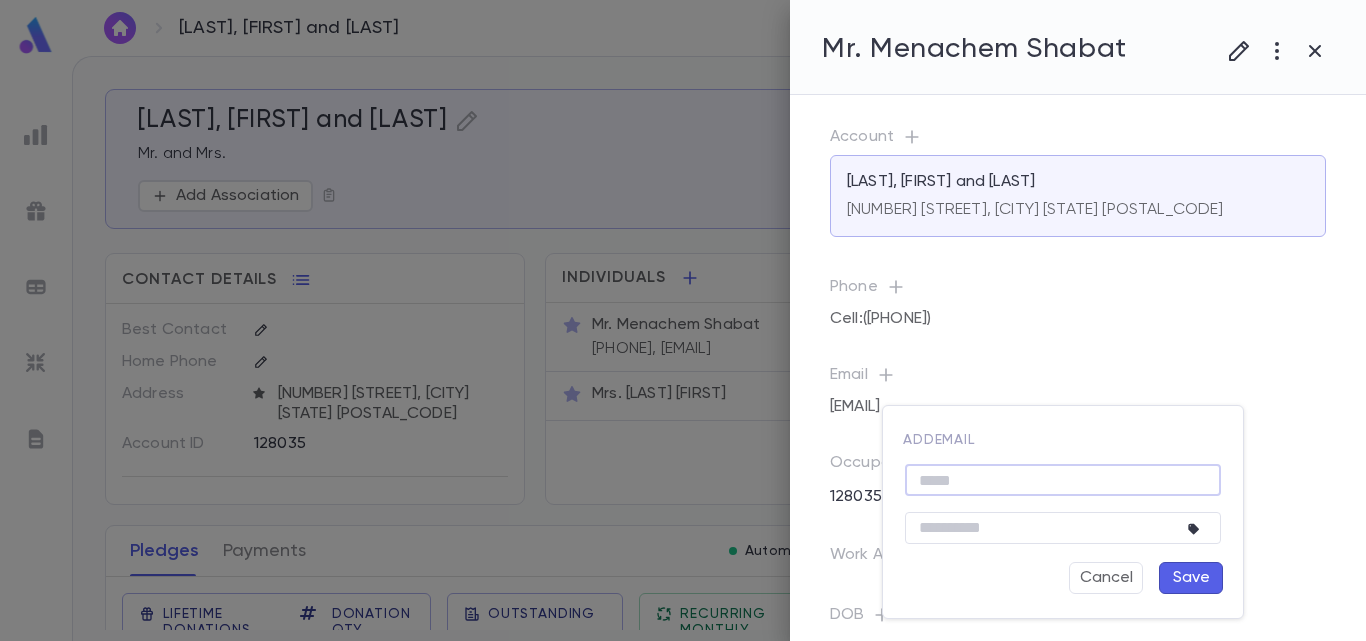 paste on "**********" 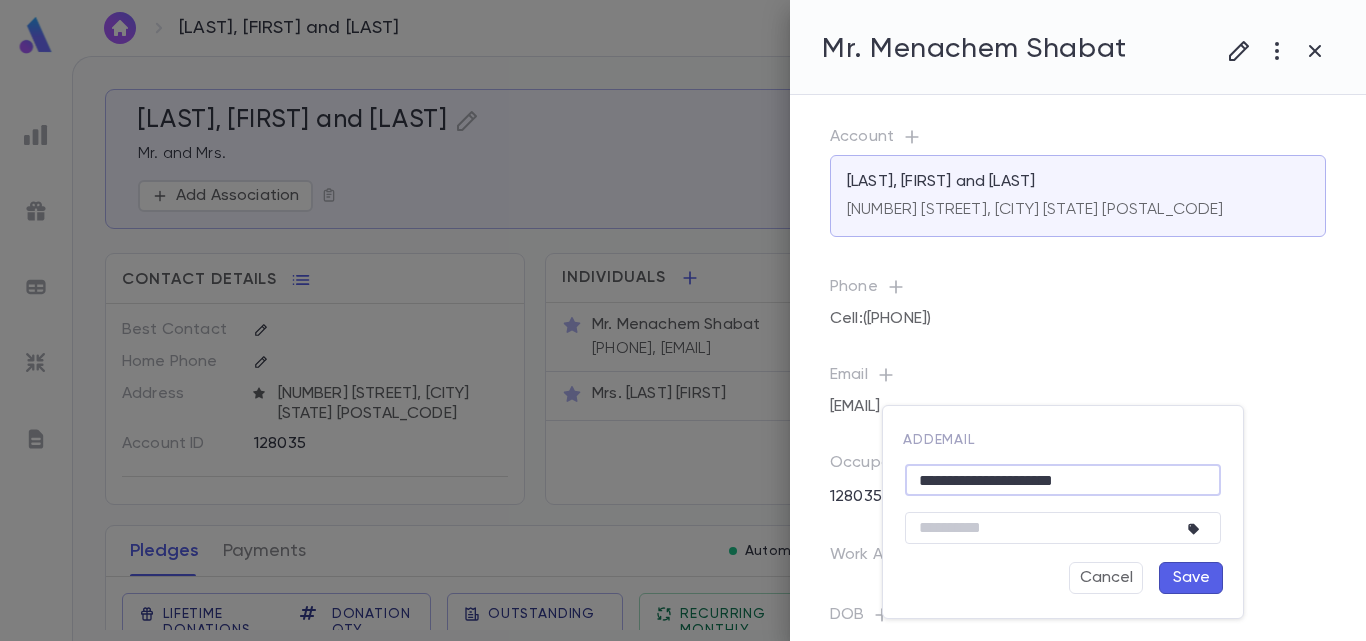 type on "**********" 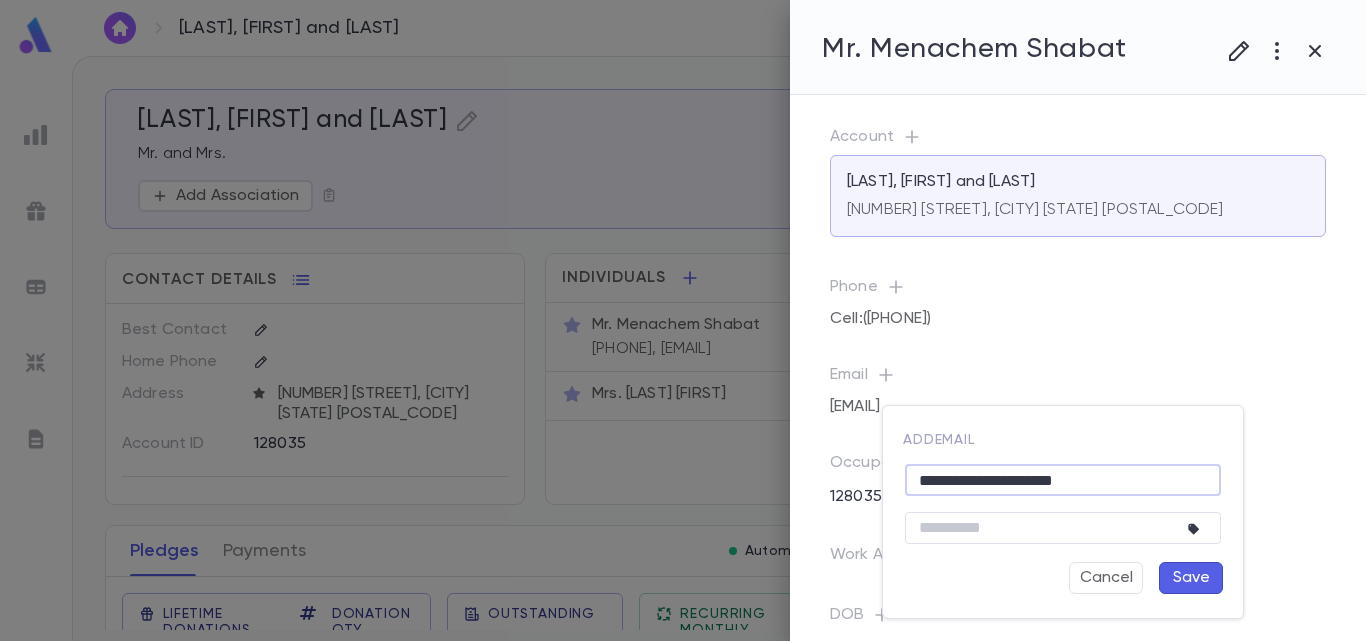click on "Save" at bounding box center (1191, 578) 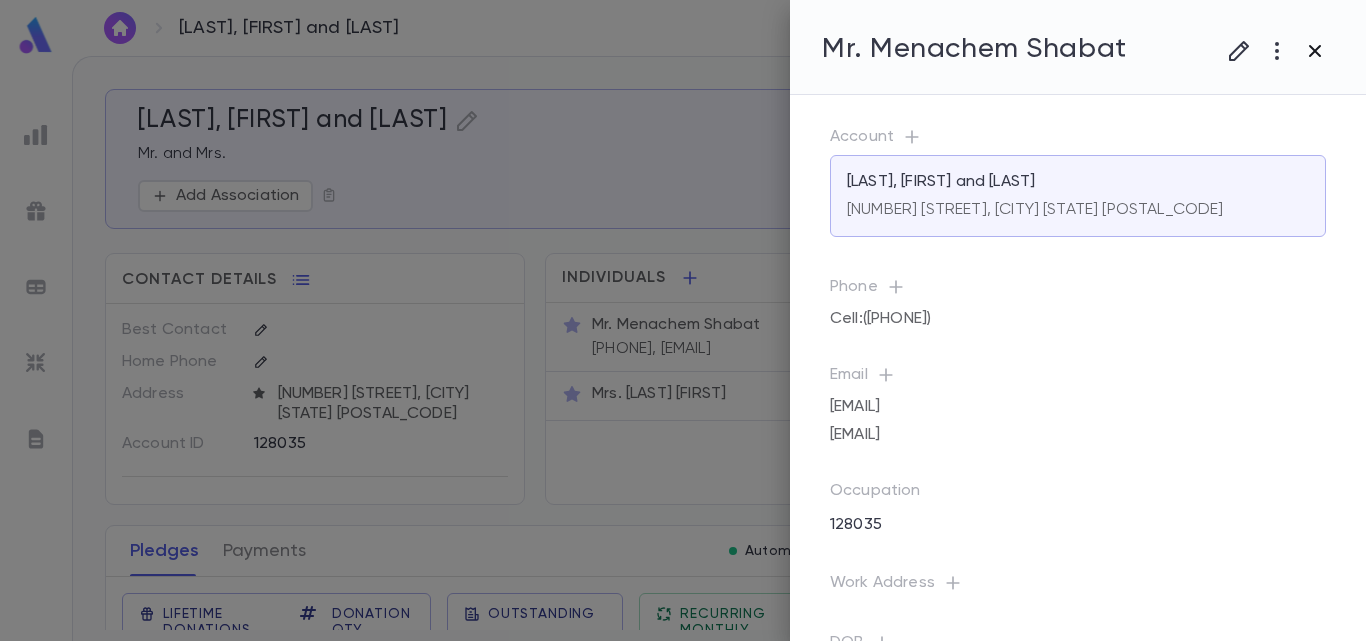 click at bounding box center [1239, 51] 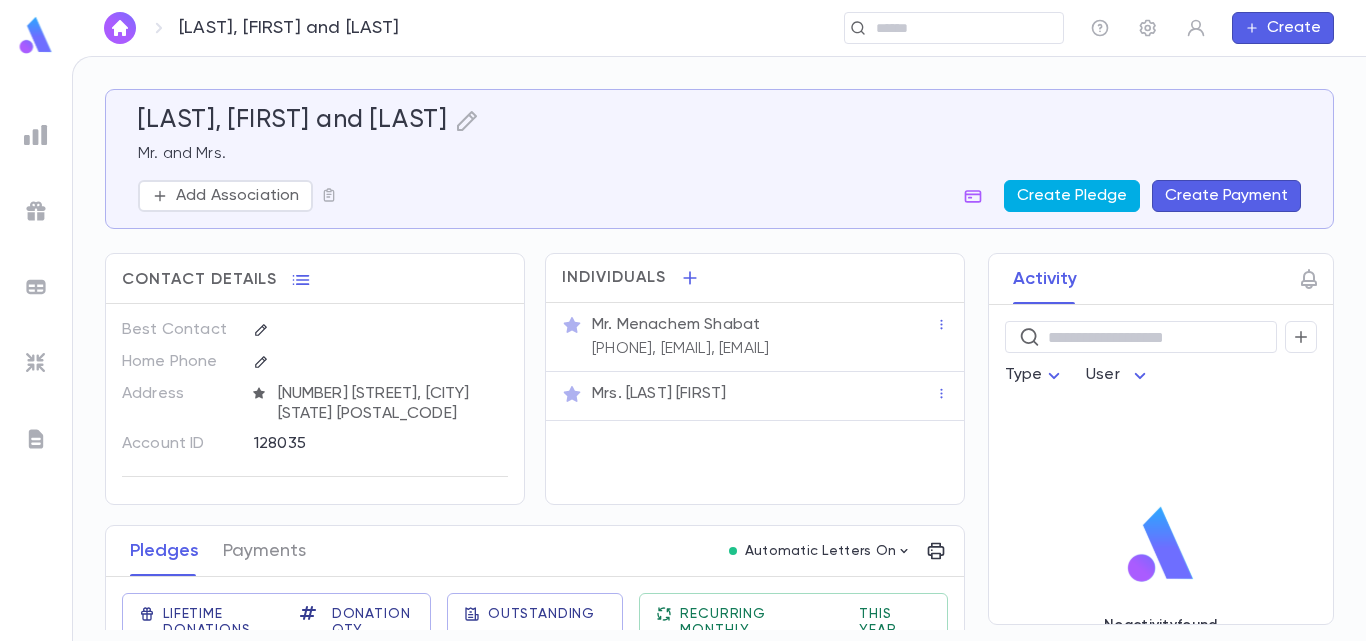 click on "Create Pledge" at bounding box center [1072, 196] 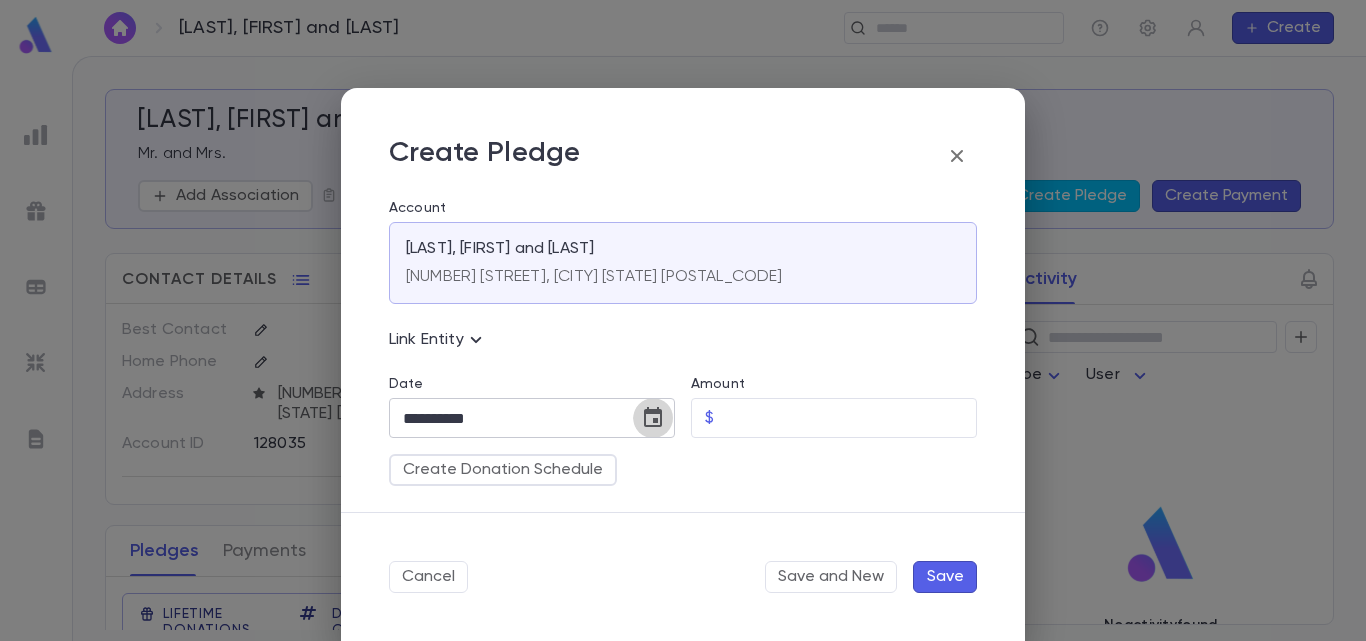 click at bounding box center [653, 418] 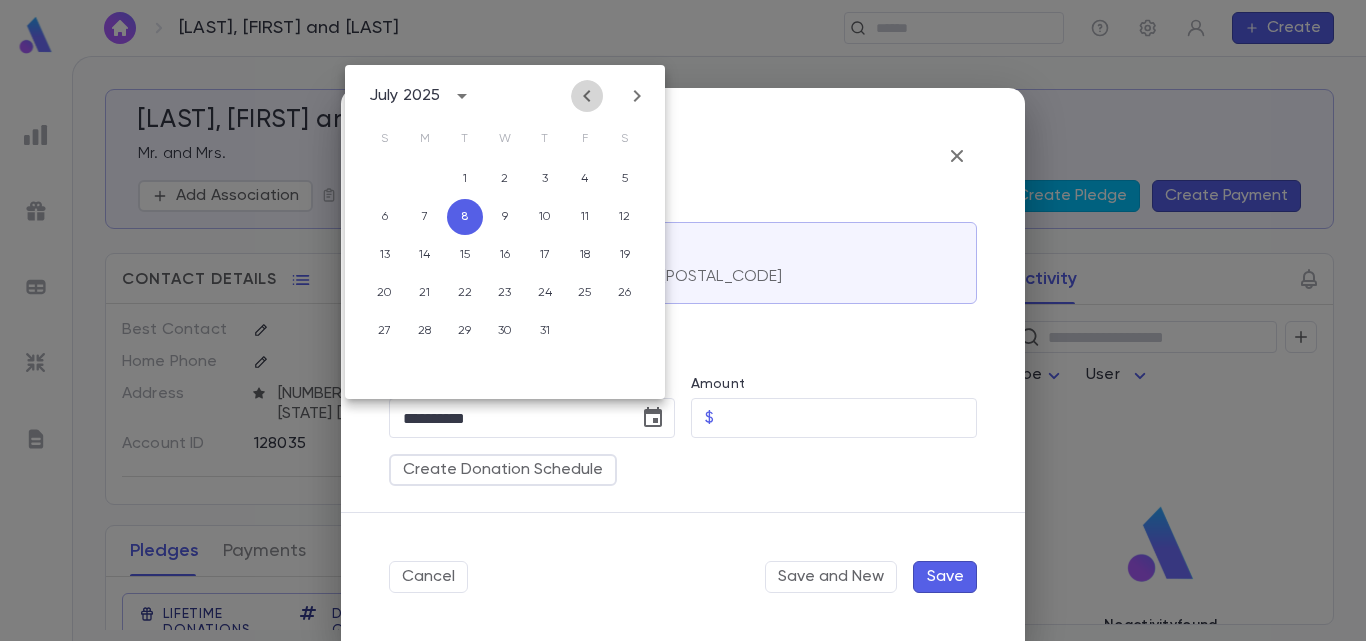 click at bounding box center (587, 96) 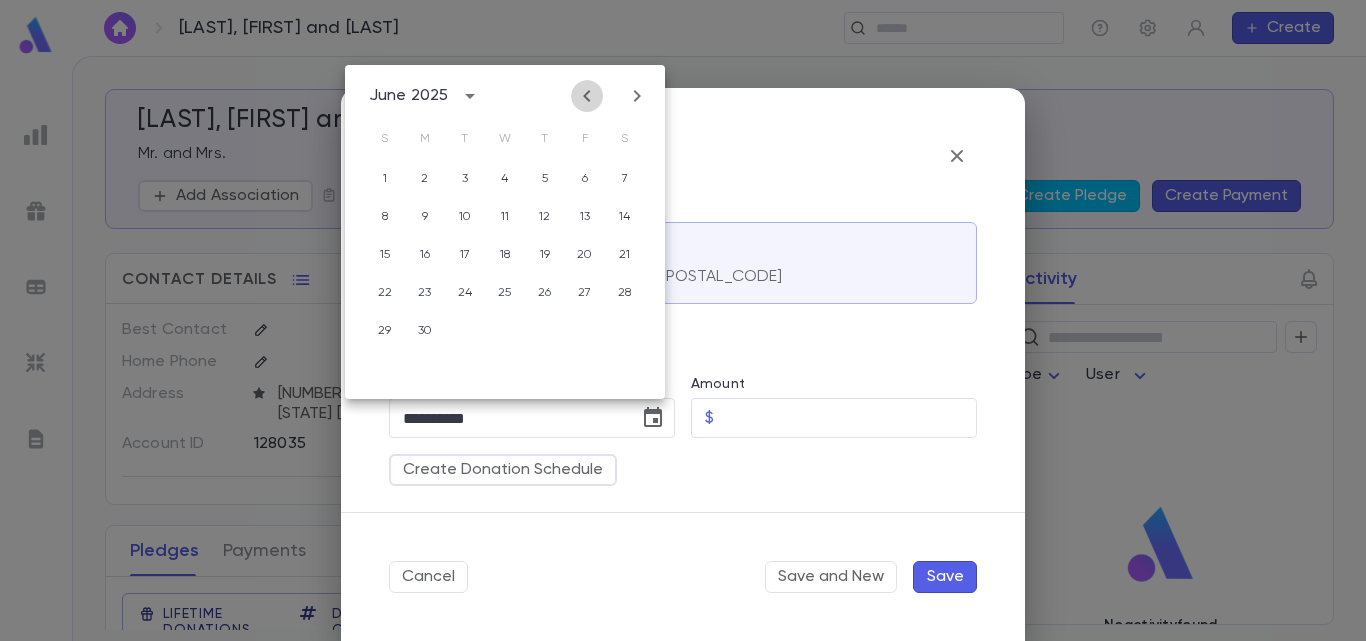 click at bounding box center (587, 96) 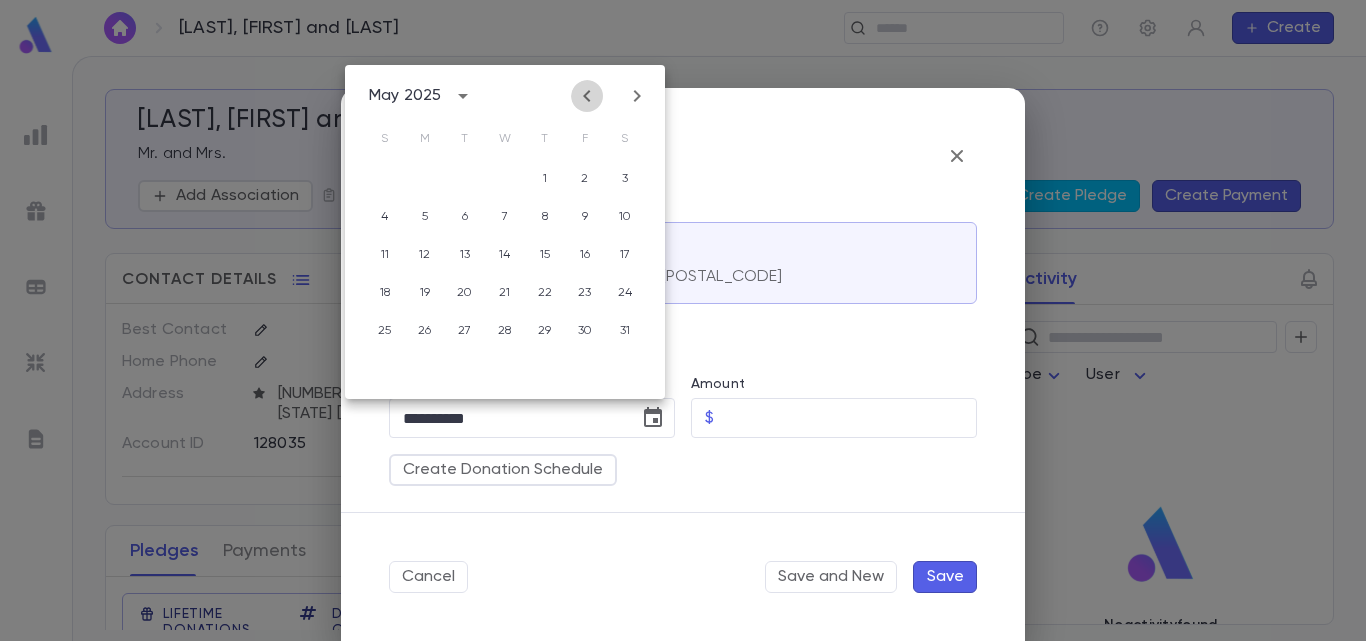 click at bounding box center (587, 96) 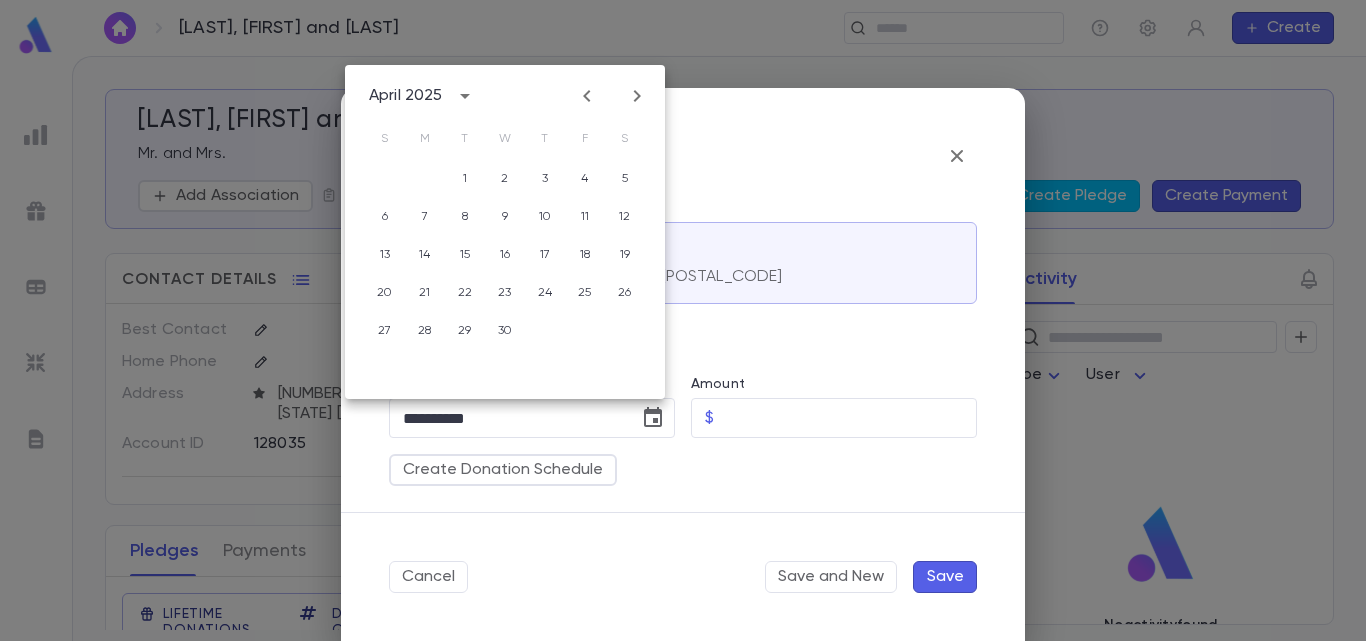 click at bounding box center (587, 96) 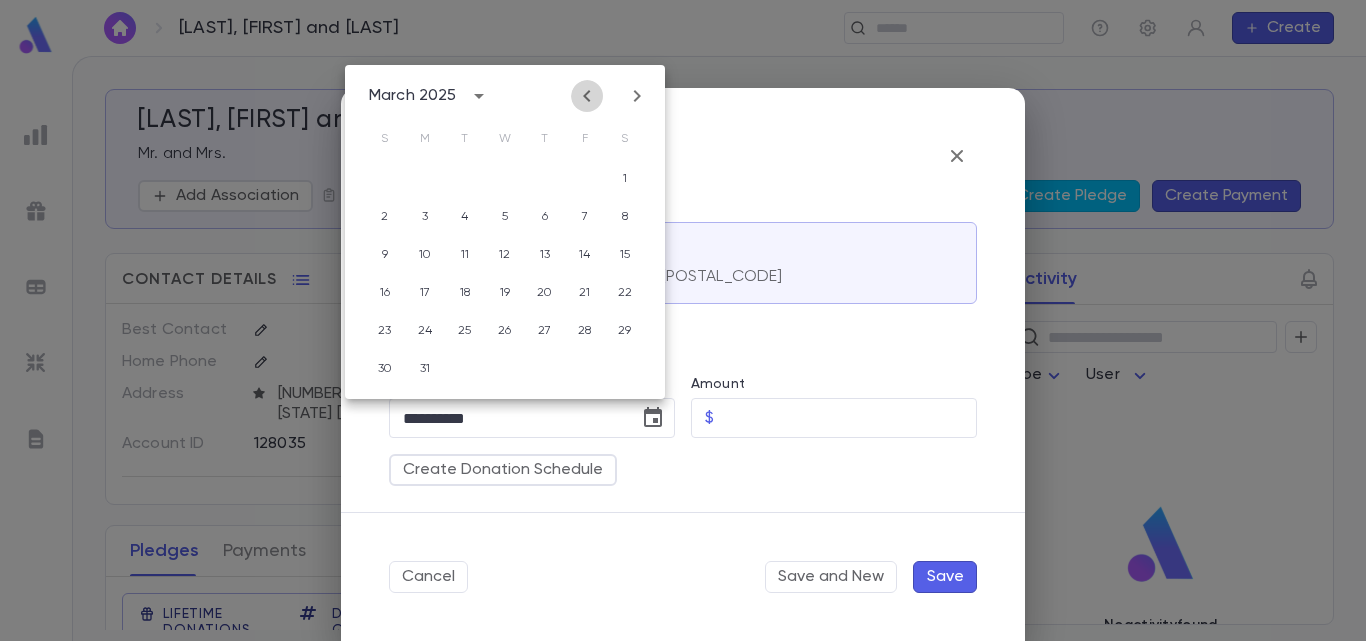 click at bounding box center [587, 96] 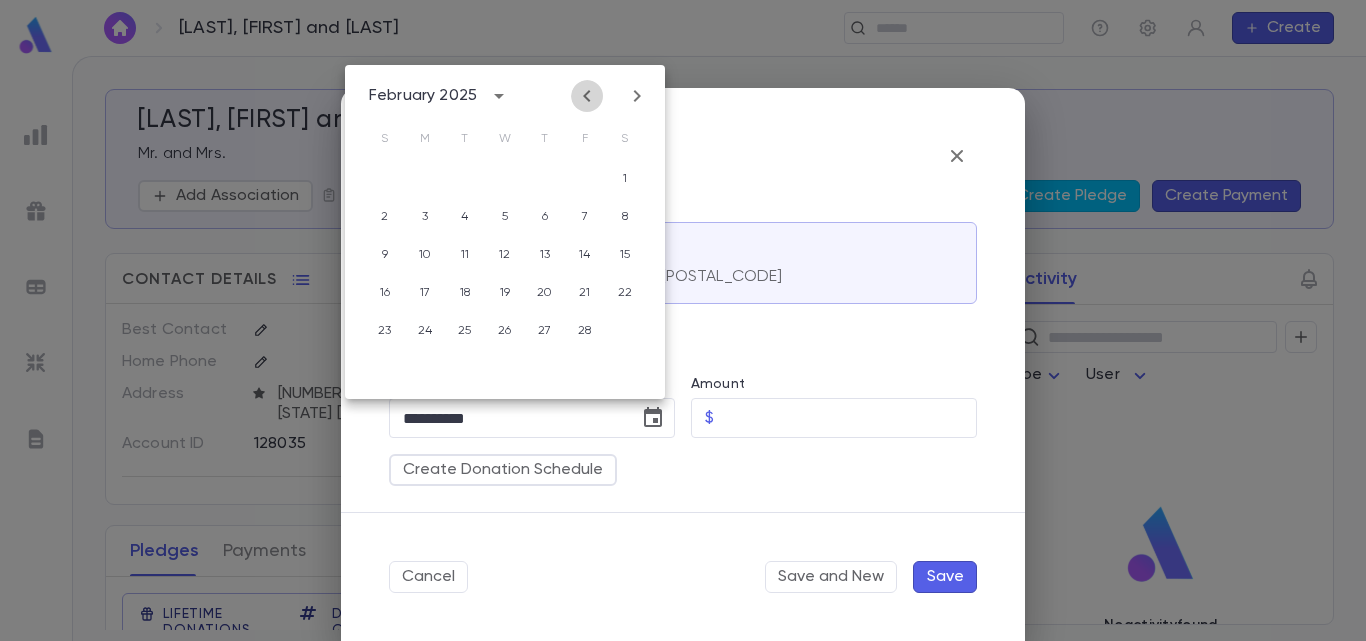 click at bounding box center [587, 96] 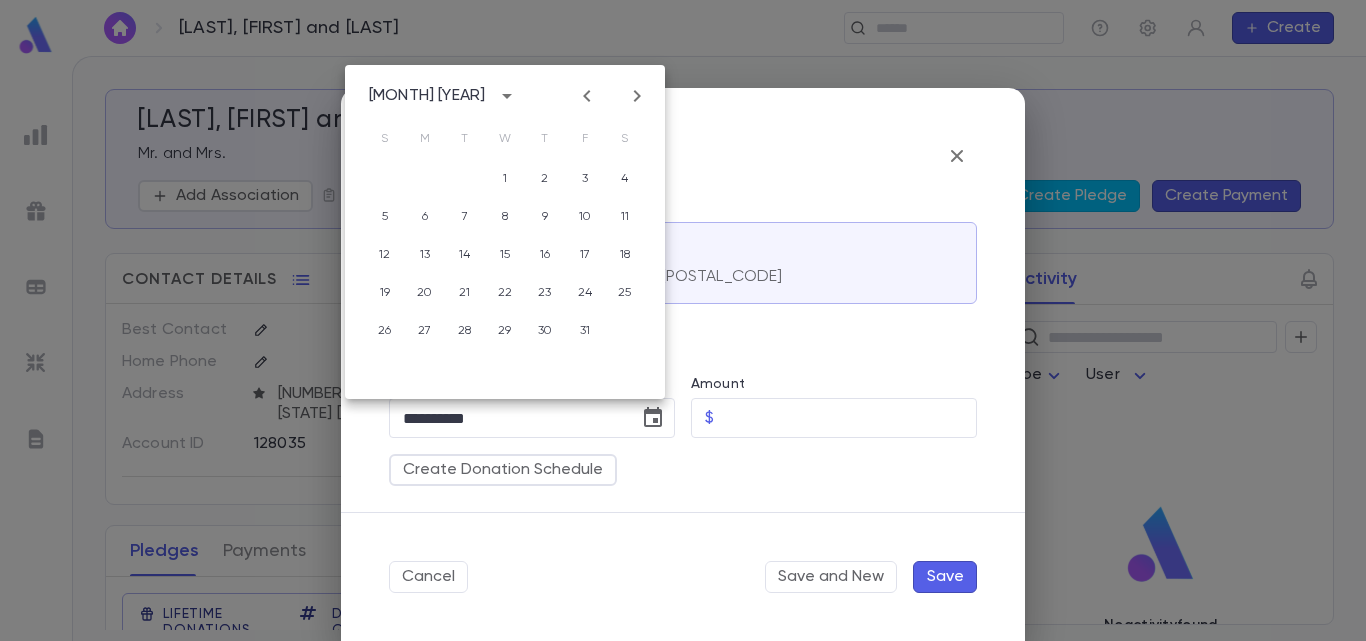 click at bounding box center (587, 96) 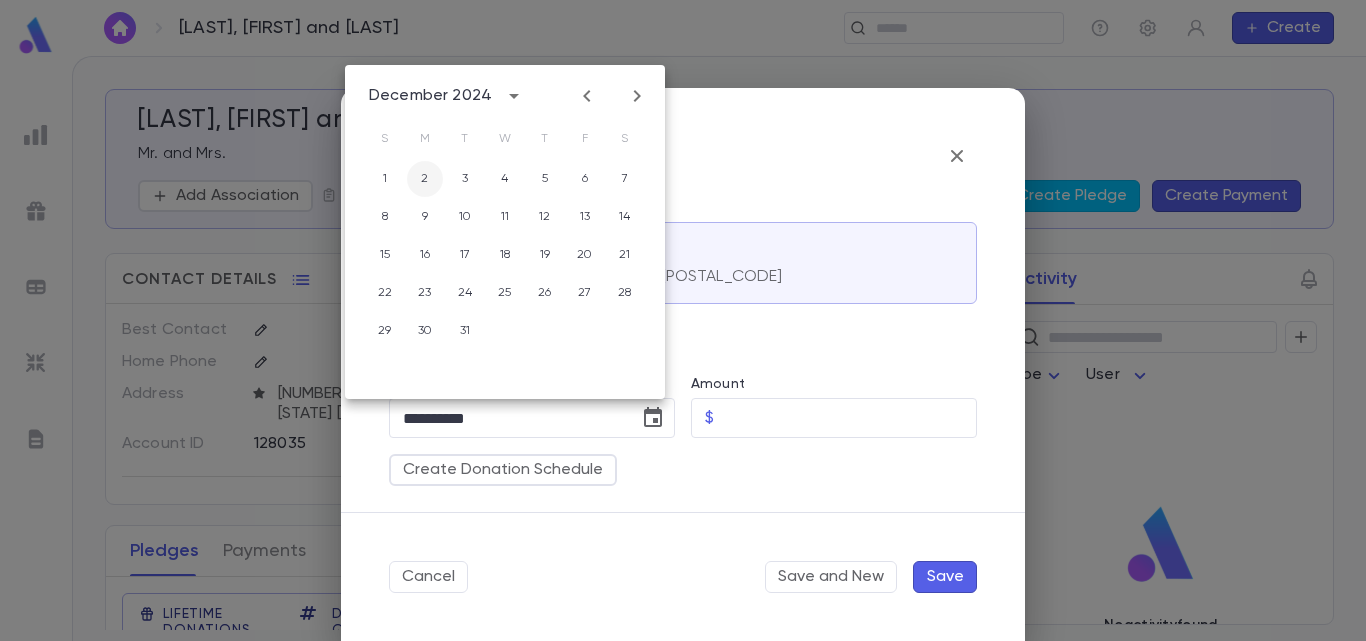 click on "2" at bounding box center [425, 179] 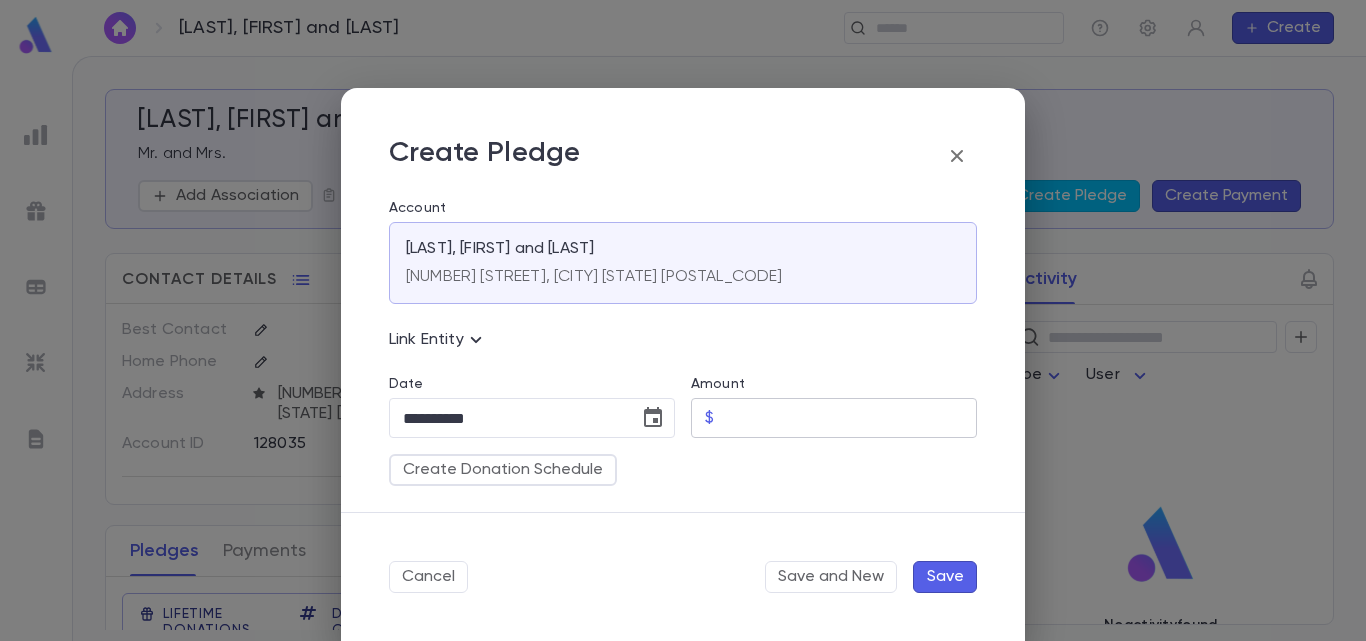 click on "Amount" at bounding box center (849, 418) 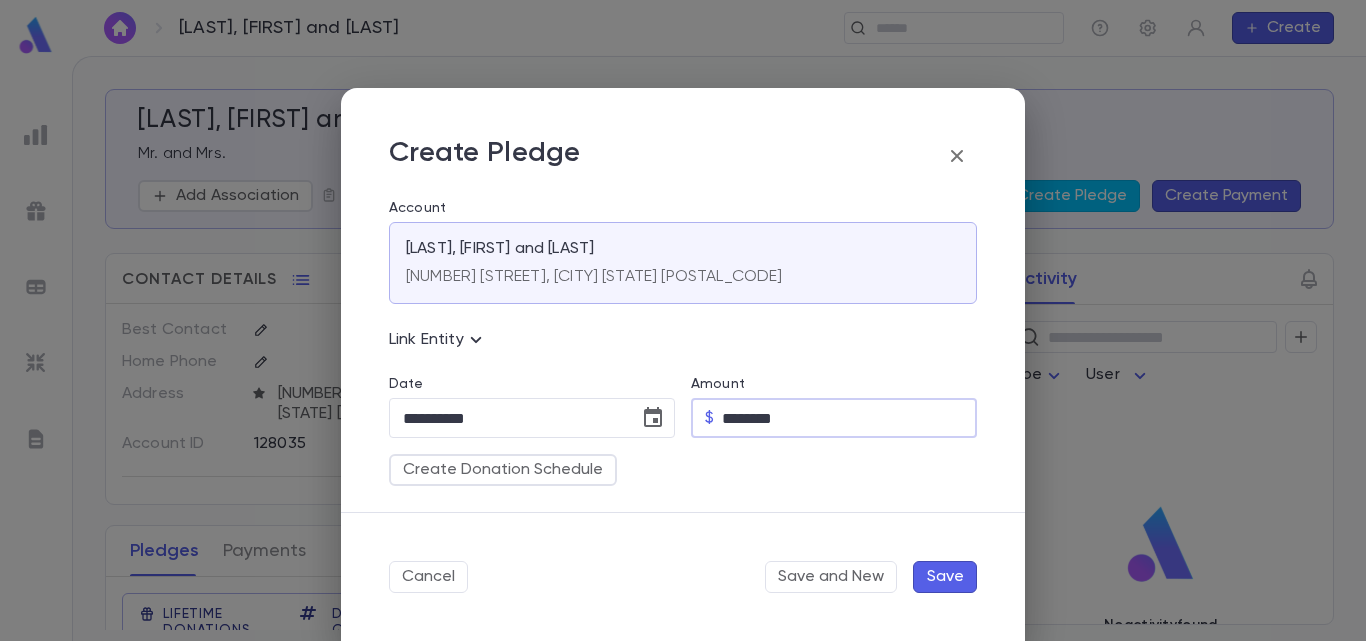 type on "********" 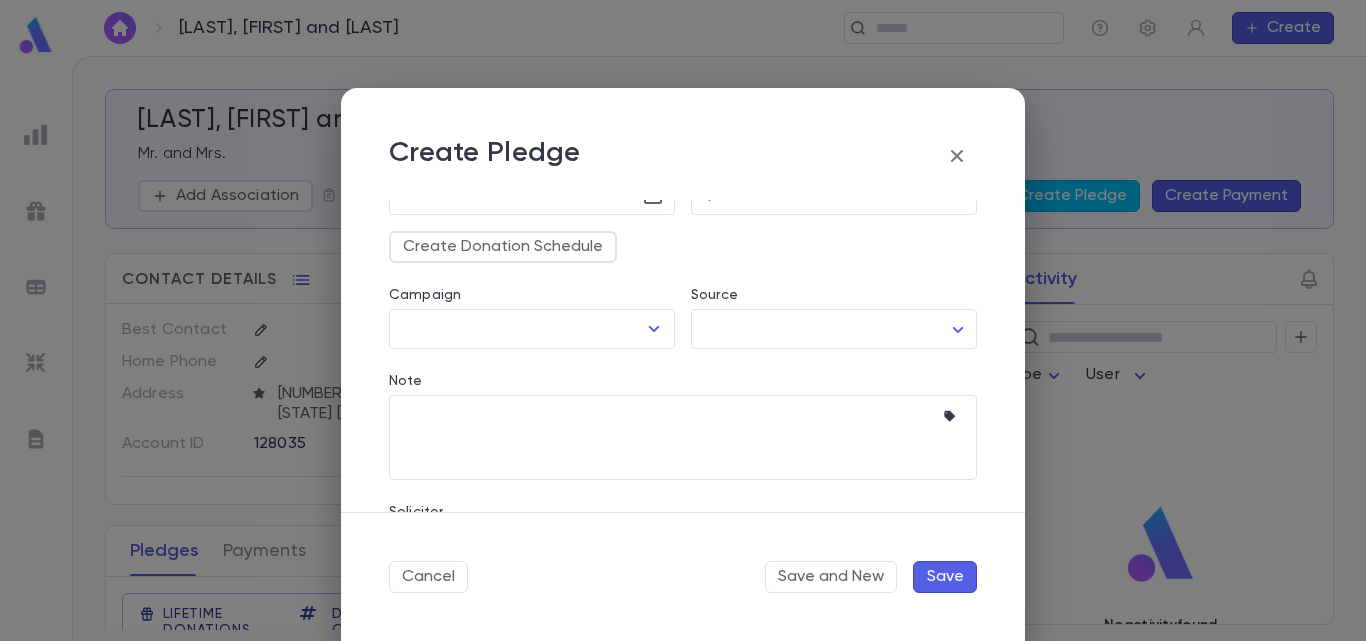 scroll, scrollTop: 226, scrollLeft: 0, axis: vertical 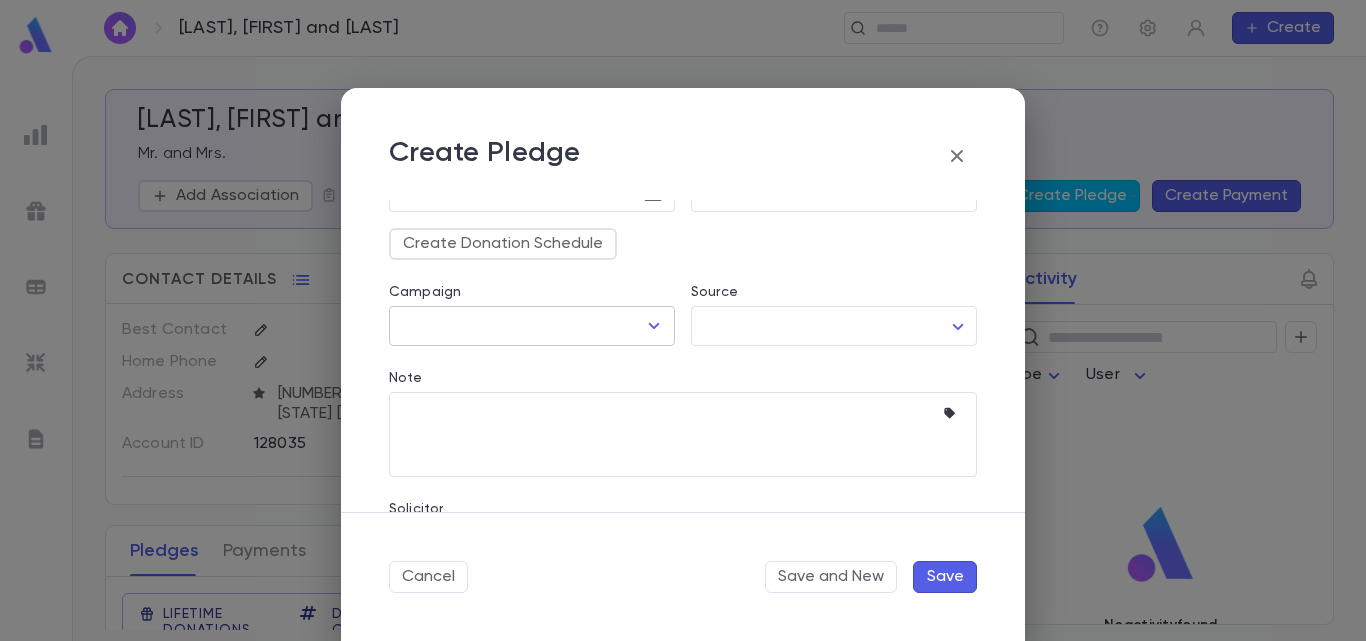 click on "​" at bounding box center [532, 326] 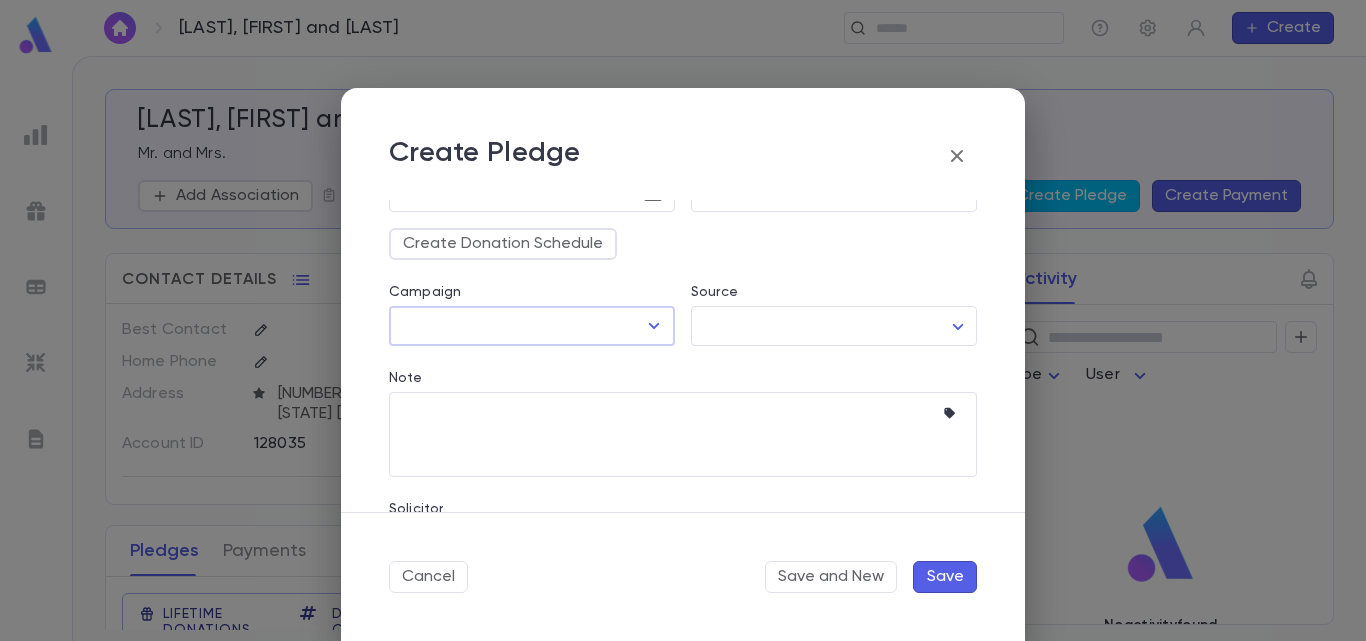 click at bounding box center [654, 326] 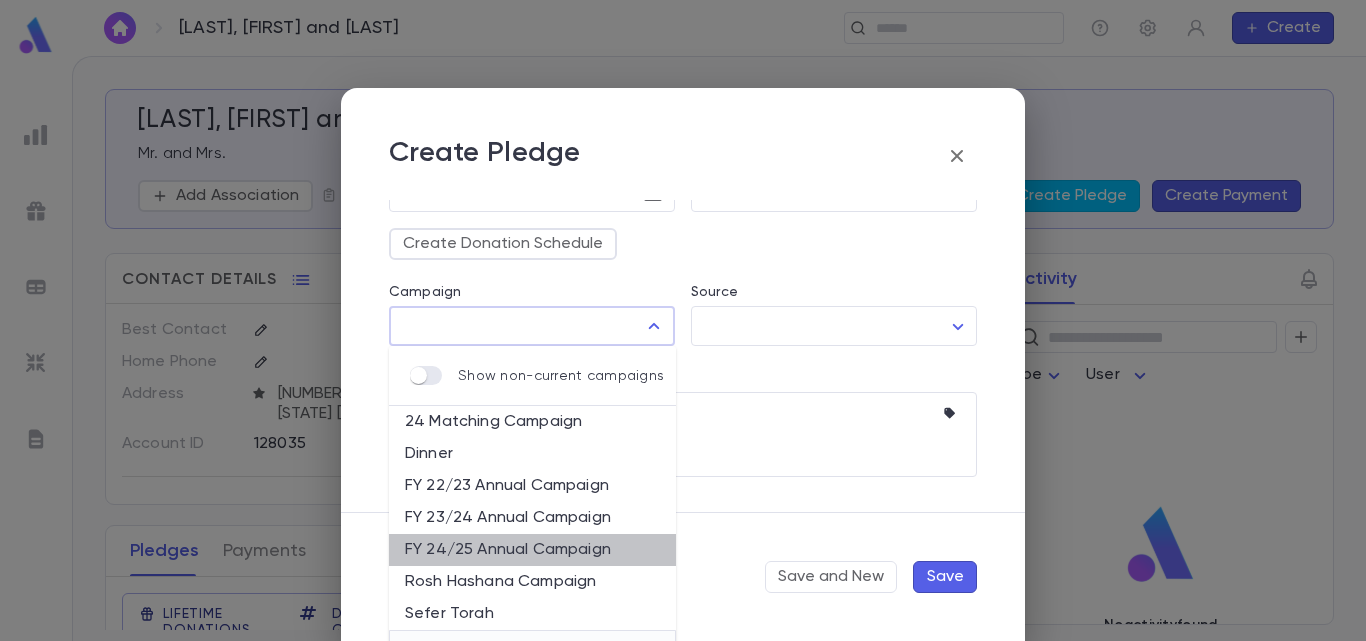 click on "FY 24/25 Annual Campaign" at bounding box center [532, 550] 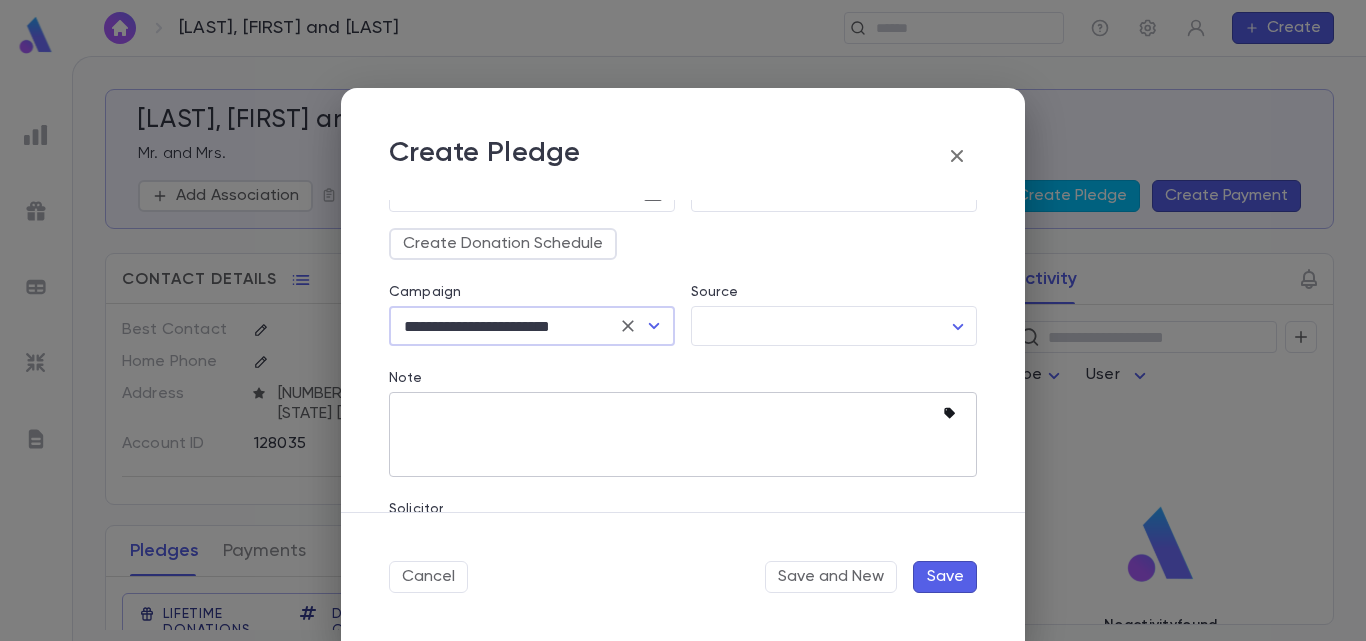 click at bounding box center (949, 413) 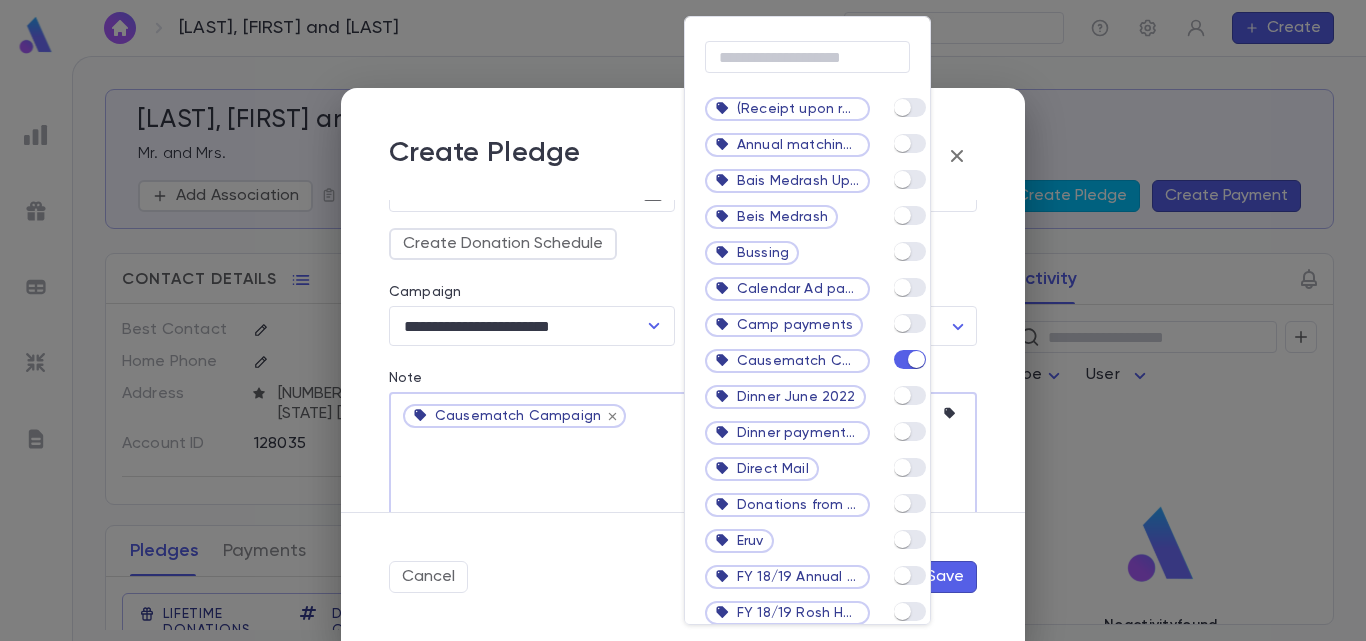 click at bounding box center (683, 320) 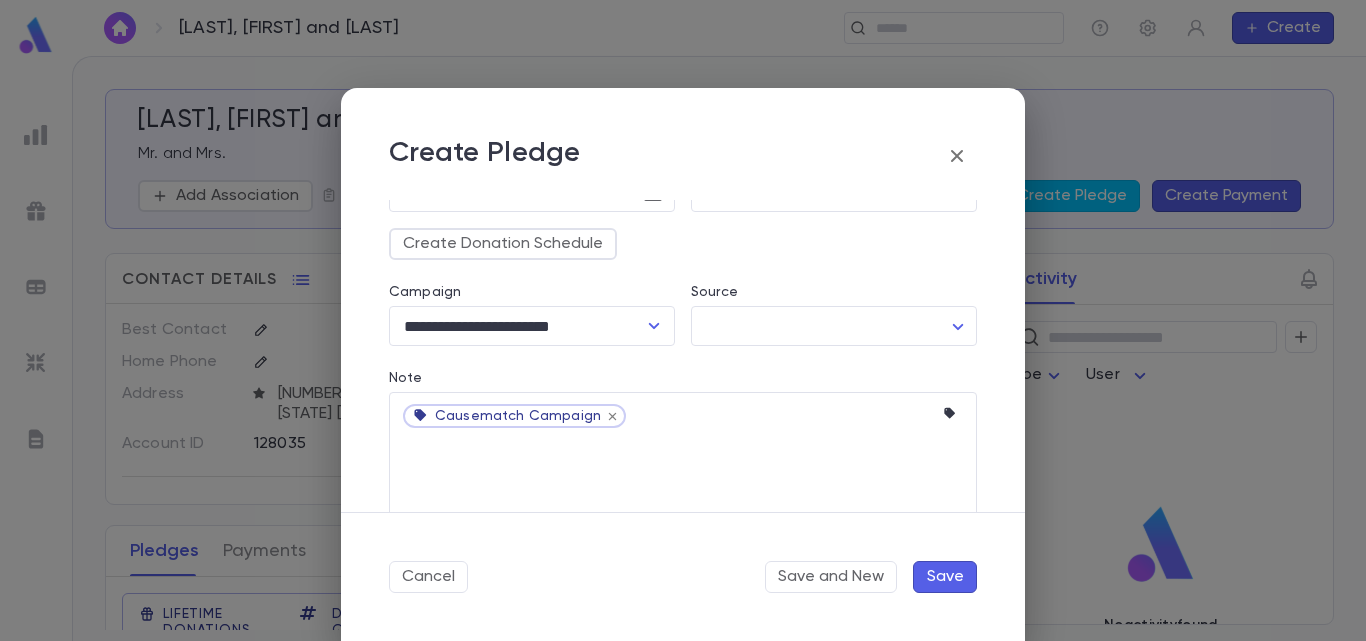 scroll, scrollTop: 341, scrollLeft: 0, axis: vertical 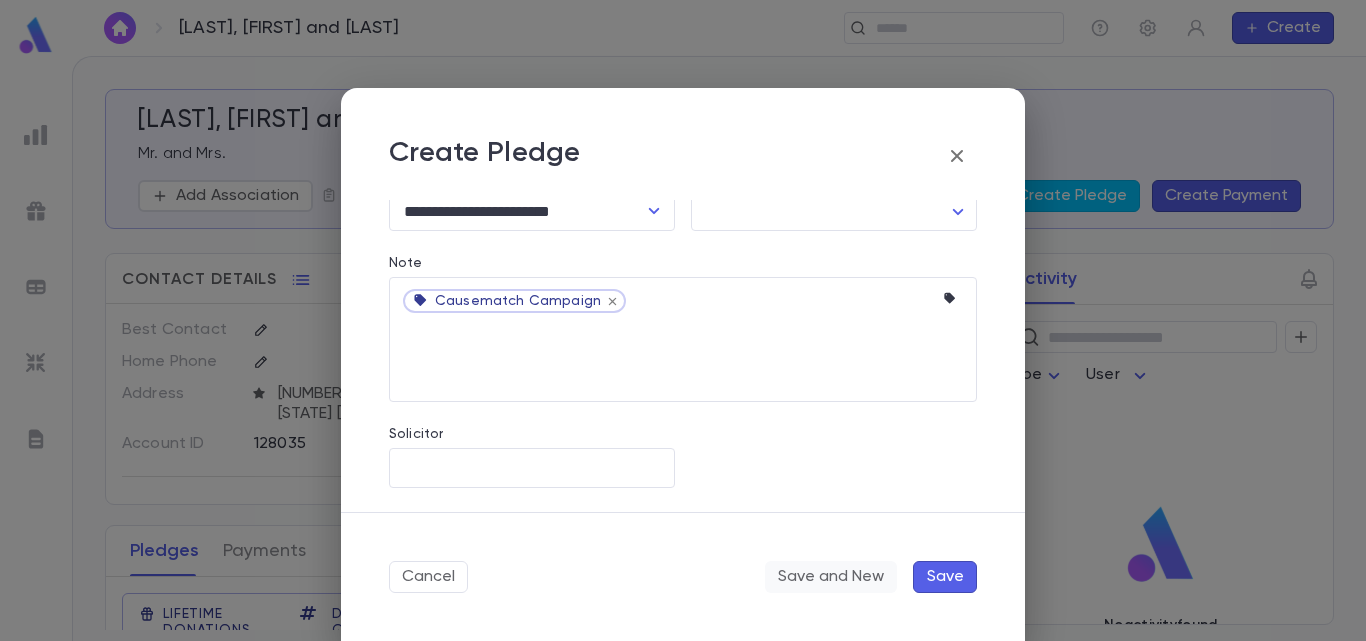 click on "Save and New" at bounding box center [831, 577] 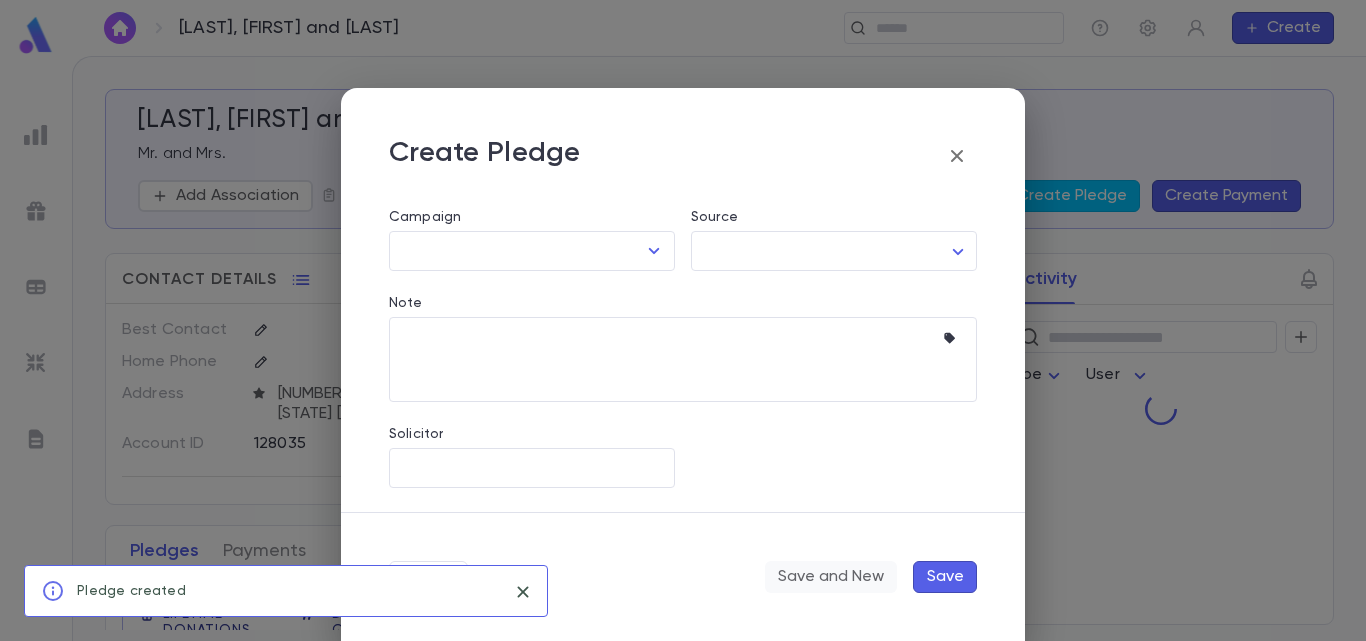scroll, scrollTop: 301, scrollLeft: 0, axis: vertical 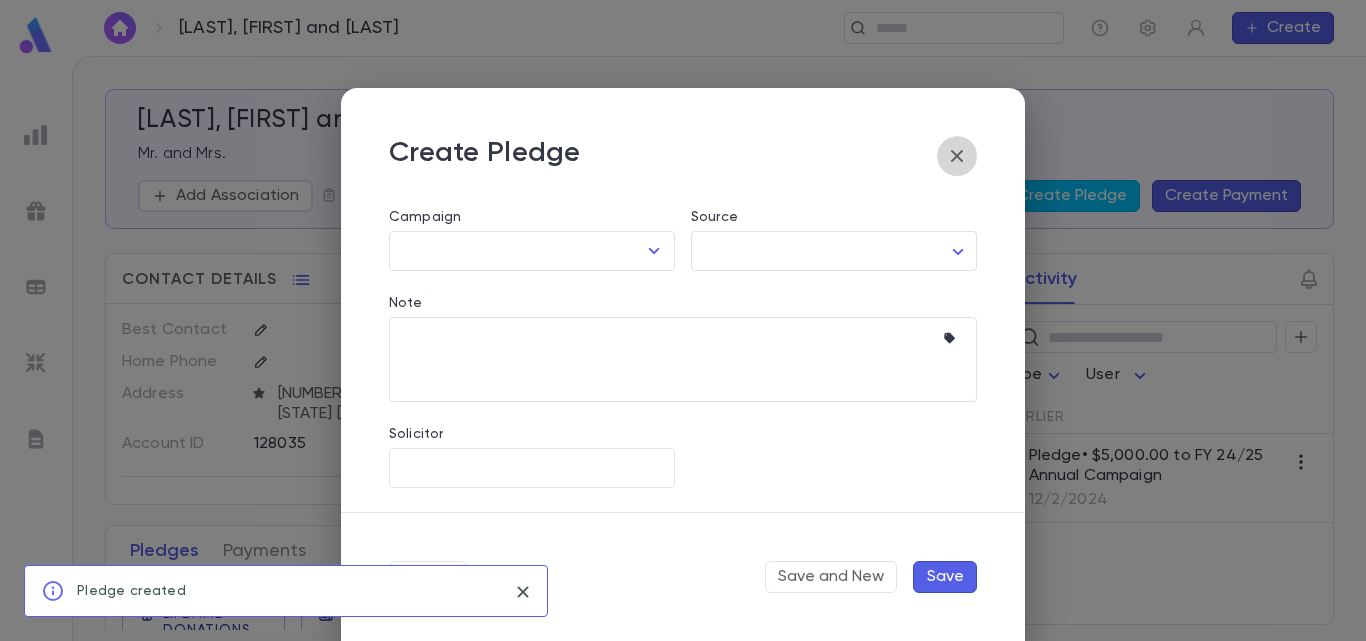 click at bounding box center (957, 156) 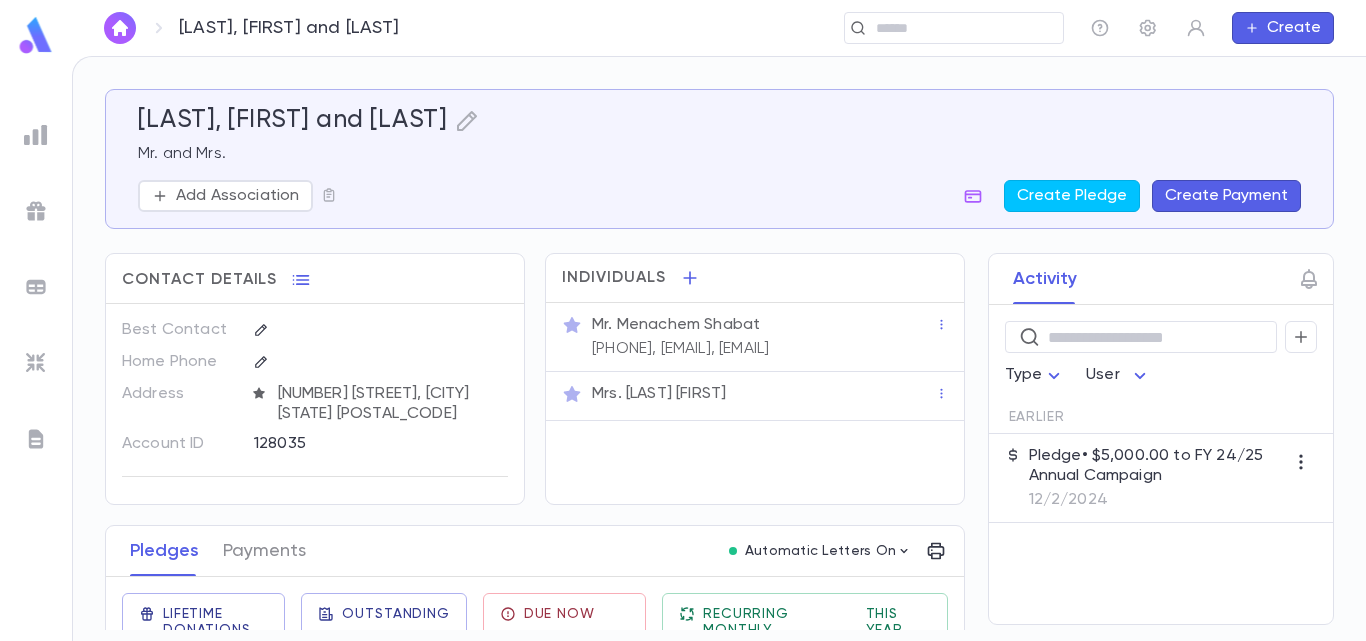 click at bounding box center [683, 364] 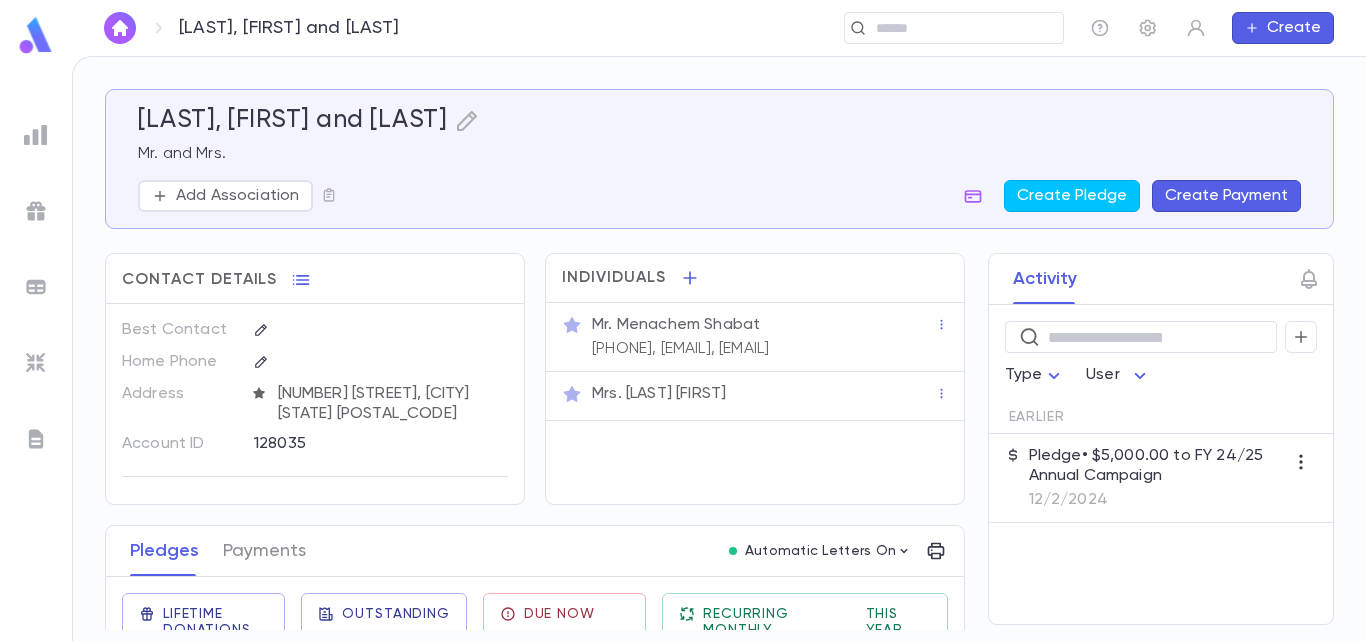 click on "Pledge  • $5,000.00 to FY 24/25 Annual Campaign" at bounding box center [1157, 466] 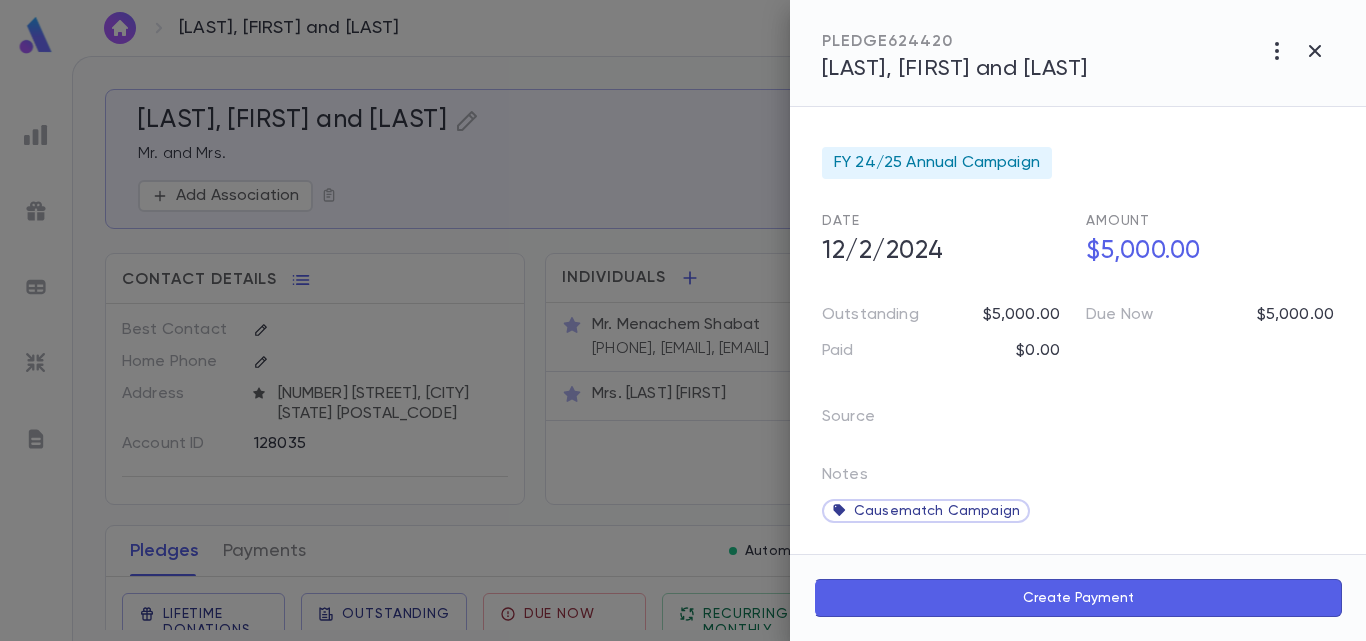 click on "Create Payment" at bounding box center [1078, 598] 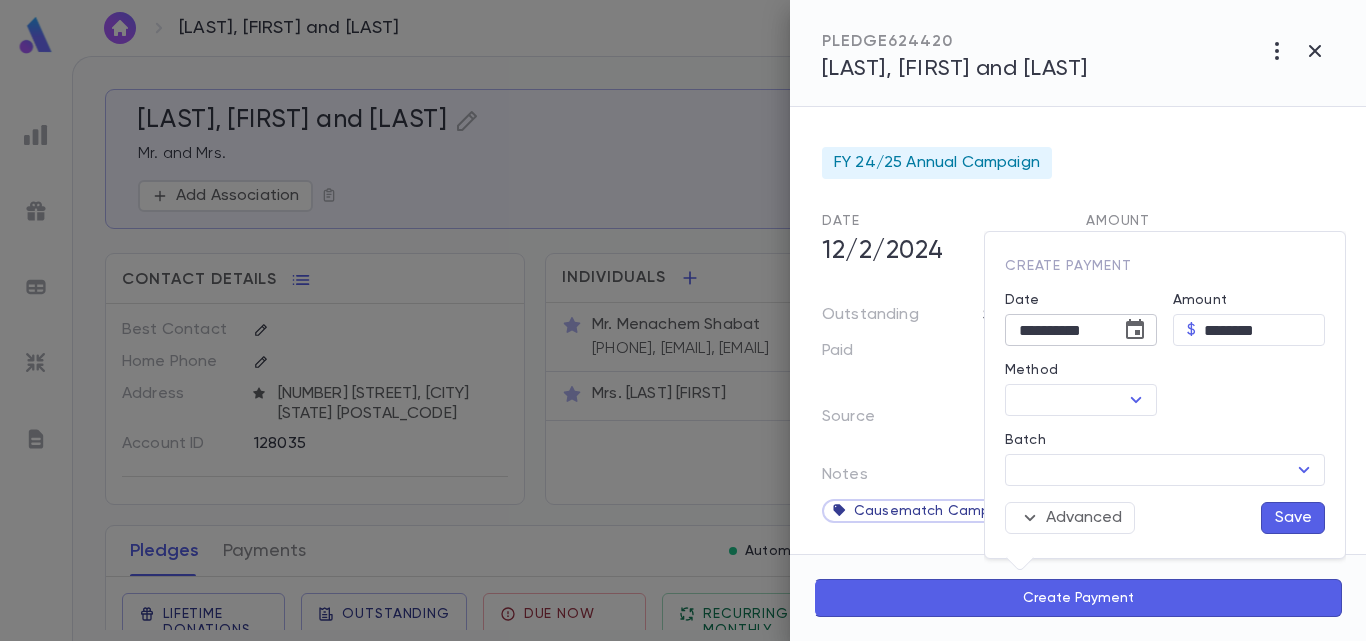 click at bounding box center (1135, 329) 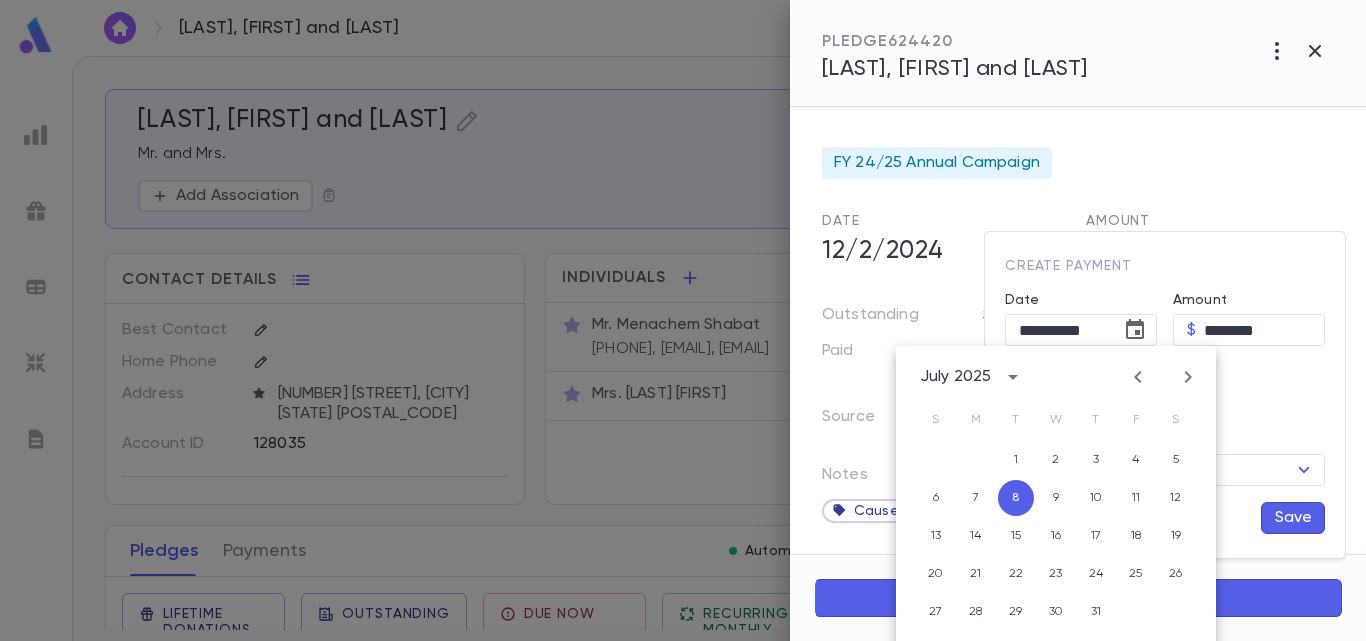 click at bounding box center (1138, 377) 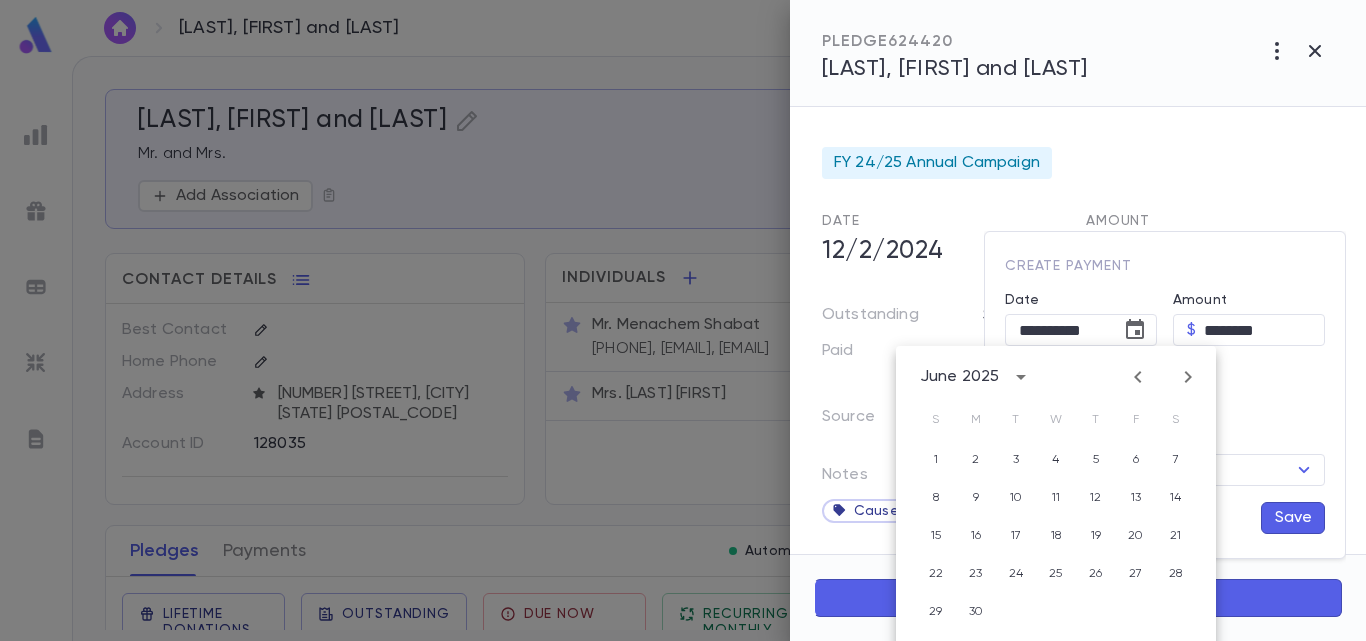 click at bounding box center (1138, 377) 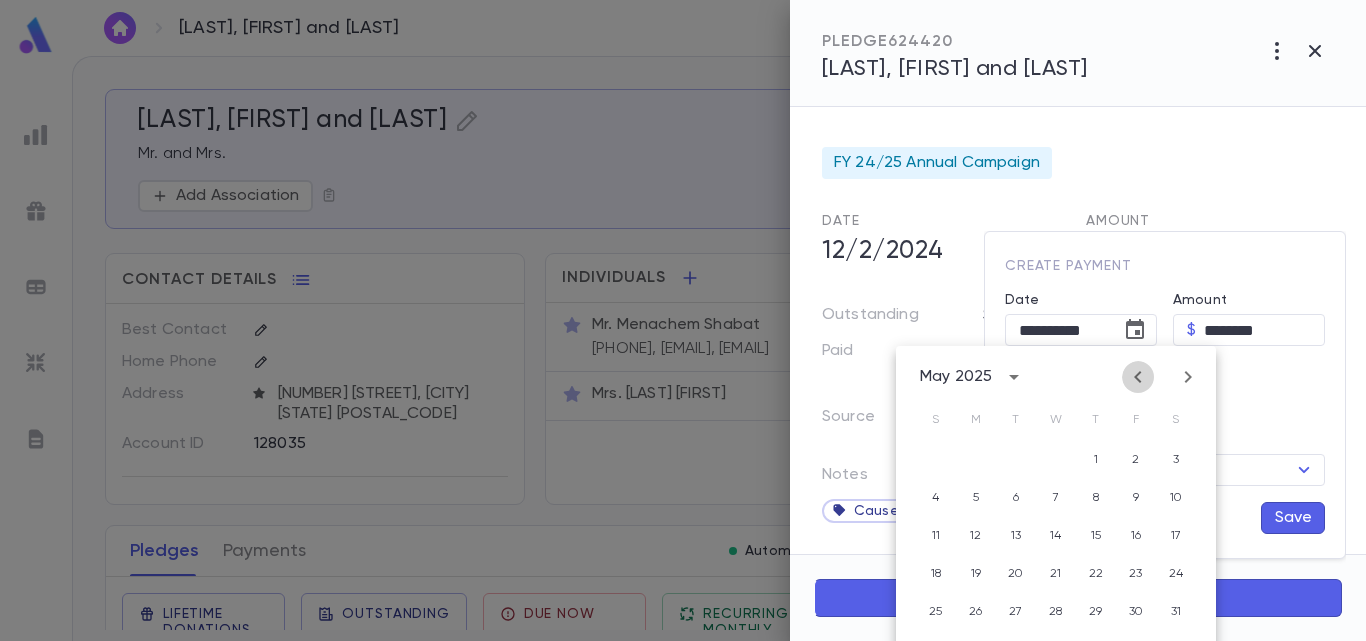 click at bounding box center (1138, 377) 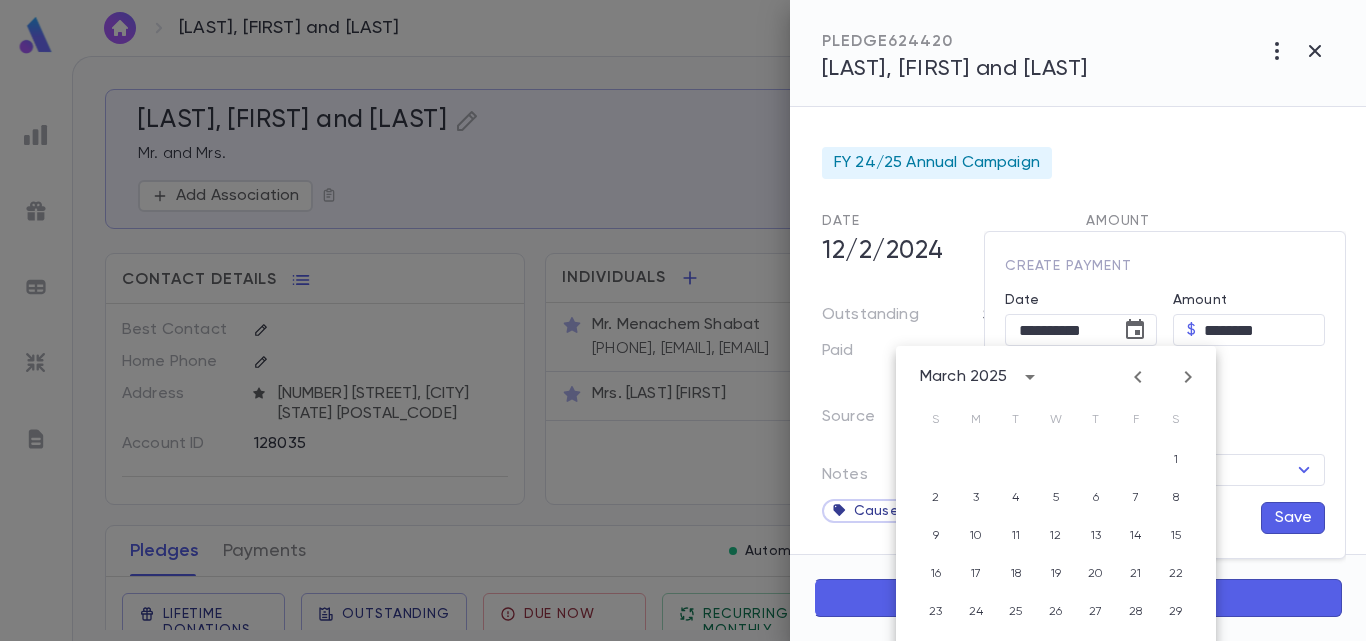 click at bounding box center [1138, 377] 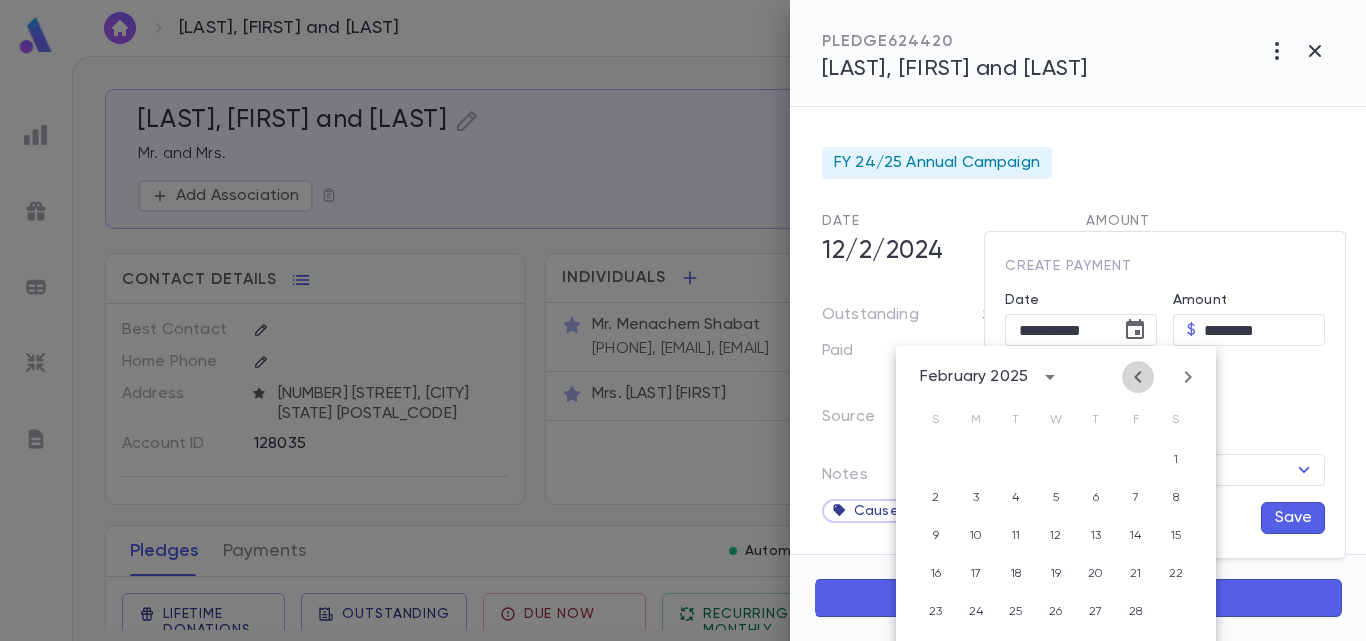 click at bounding box center [1138, 377] 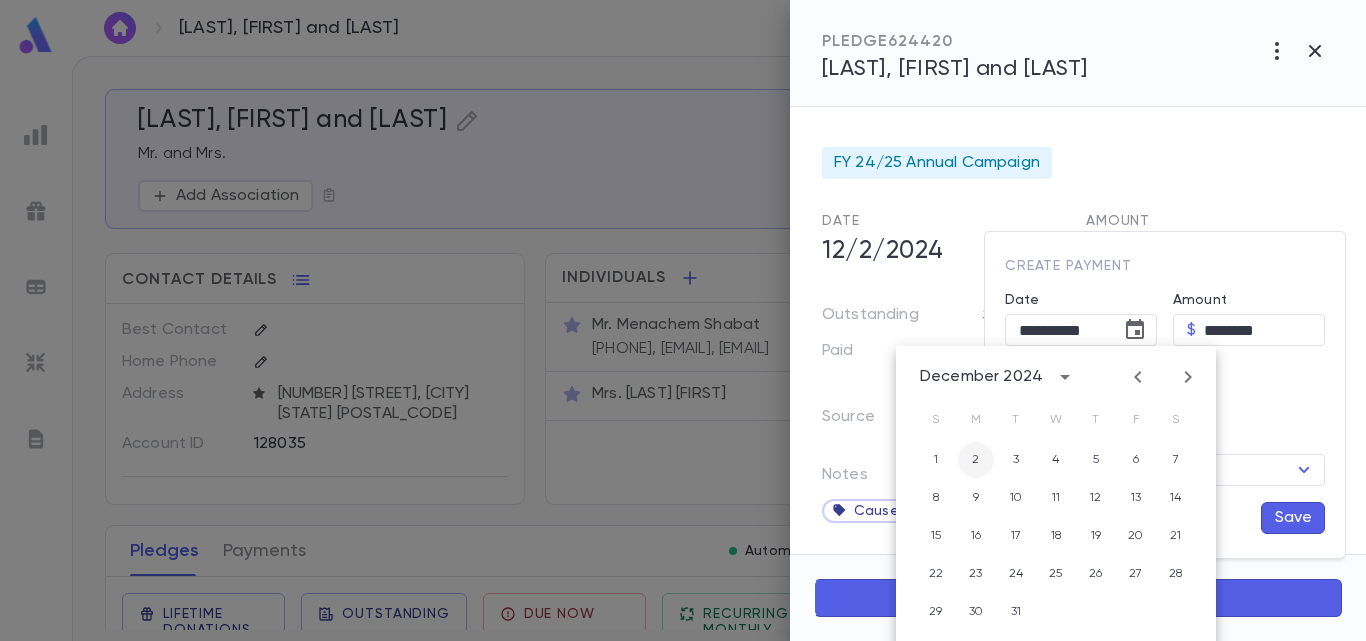 click on "2" at bounding box center [976, 460] 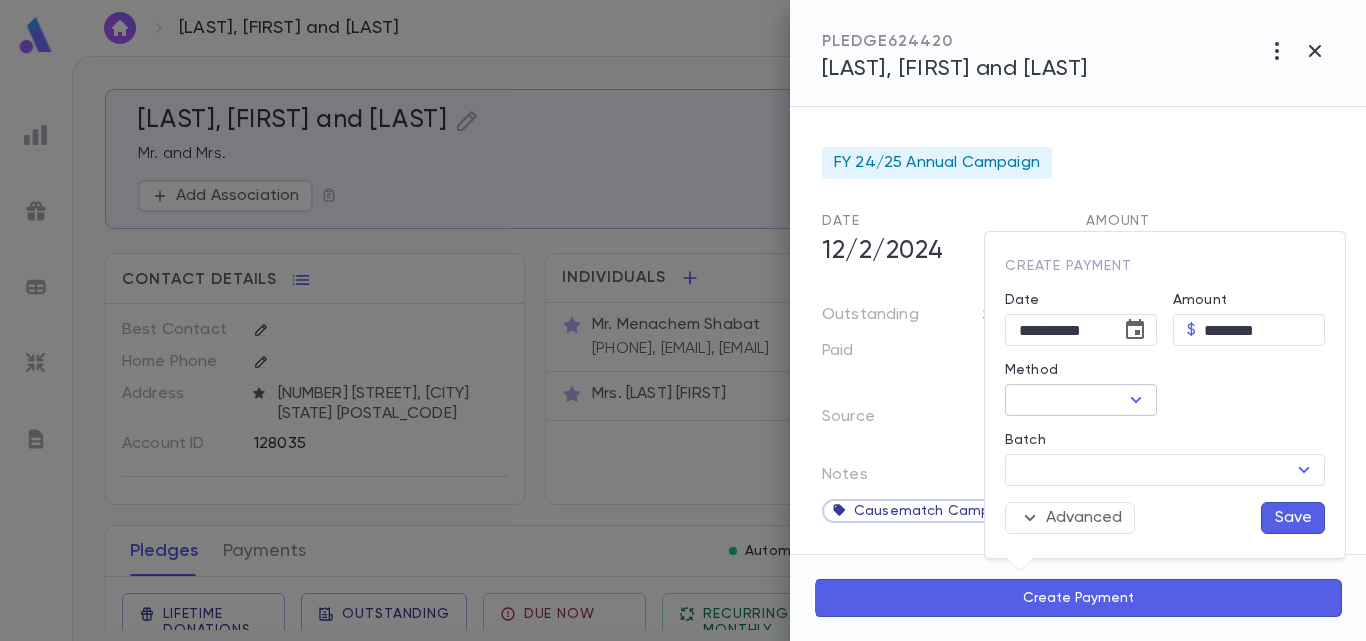 click at bounding box center [1136, 400] 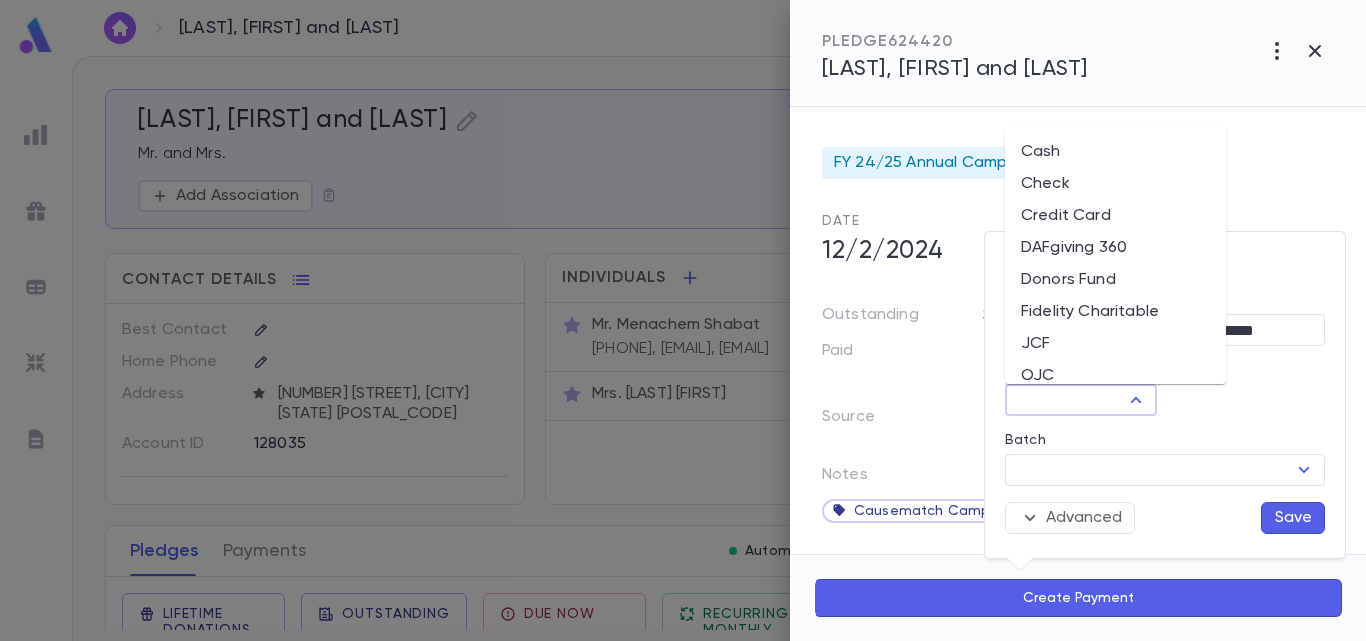 click on "Donors Fund" at bounding box center [1115, 280] 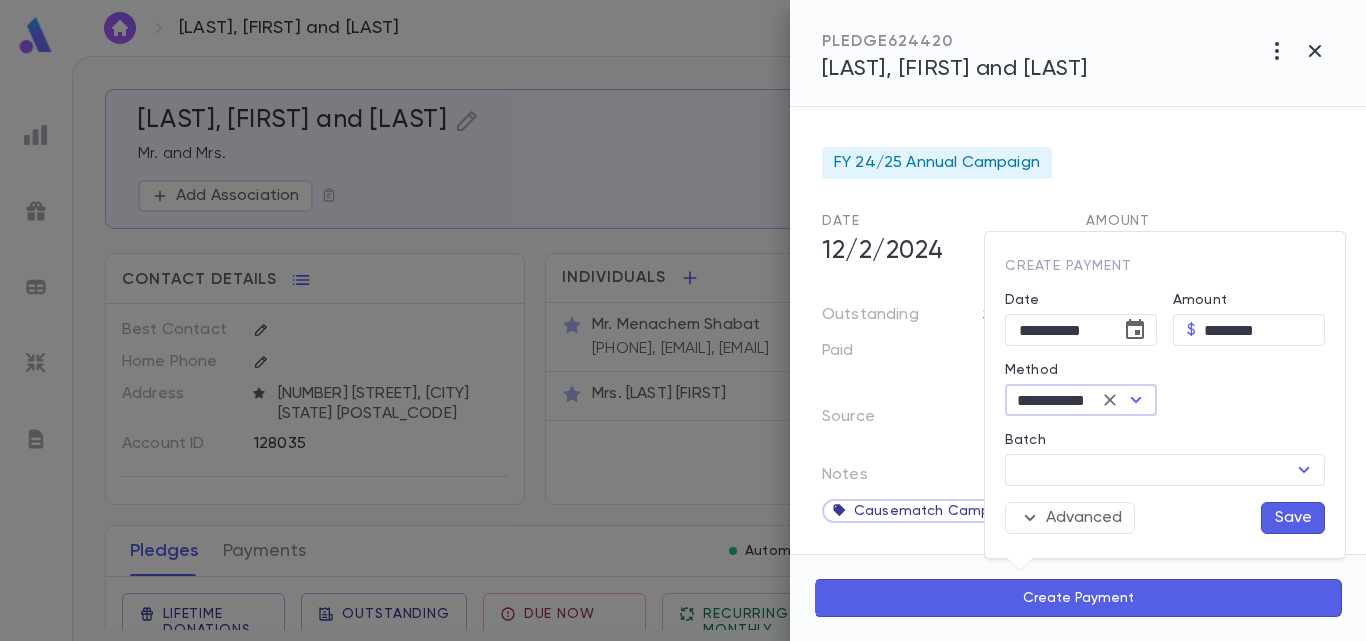 click on "Save" at bounding box center [1293, 518] 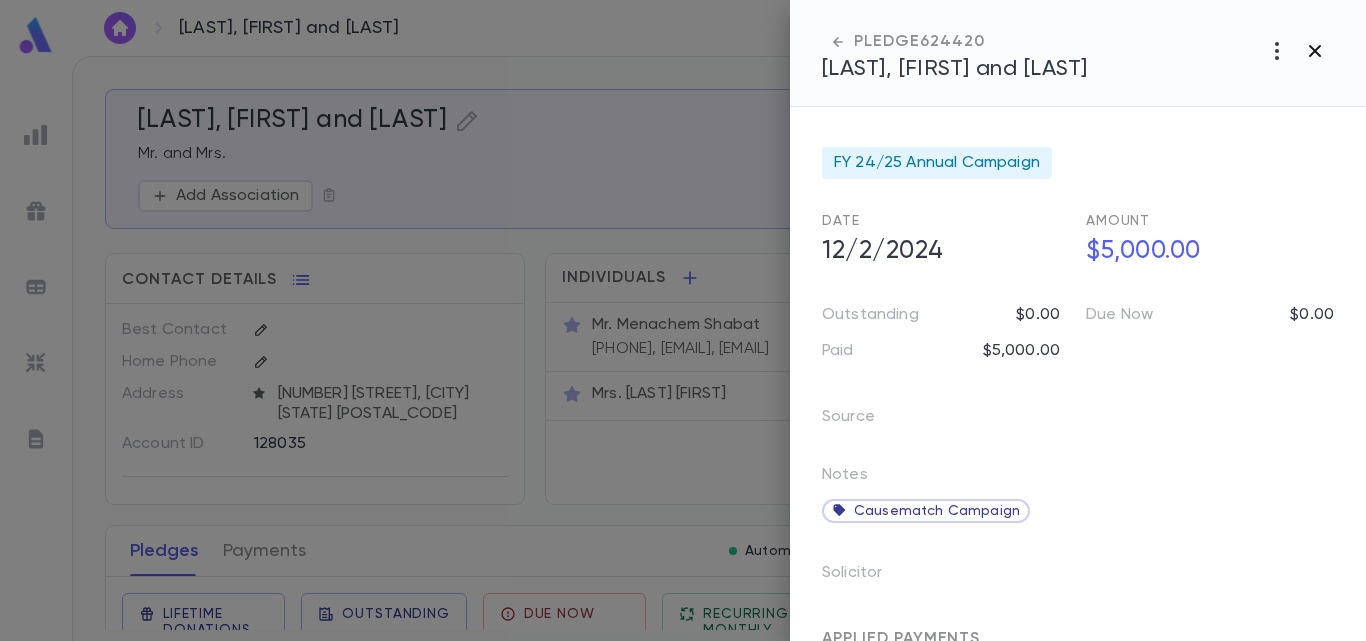 click at bounding box center [1277, 51] 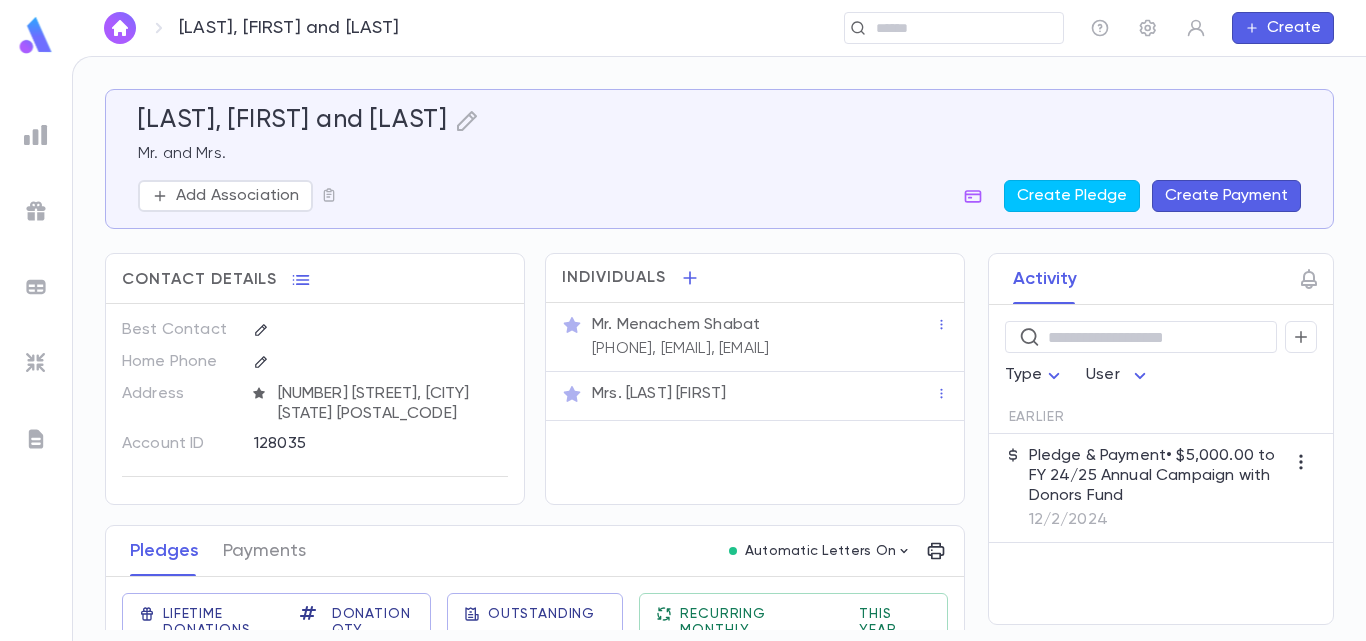click at bounding box center (120, 28) 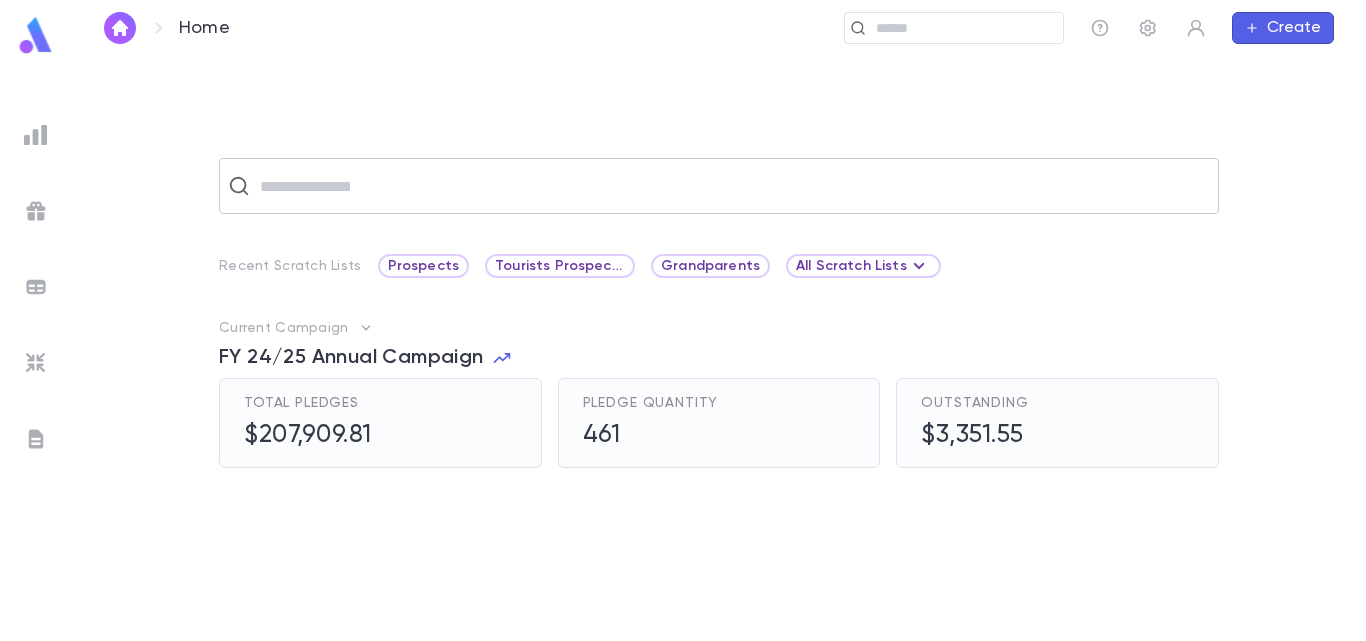 click at bounding box center (732, 186) 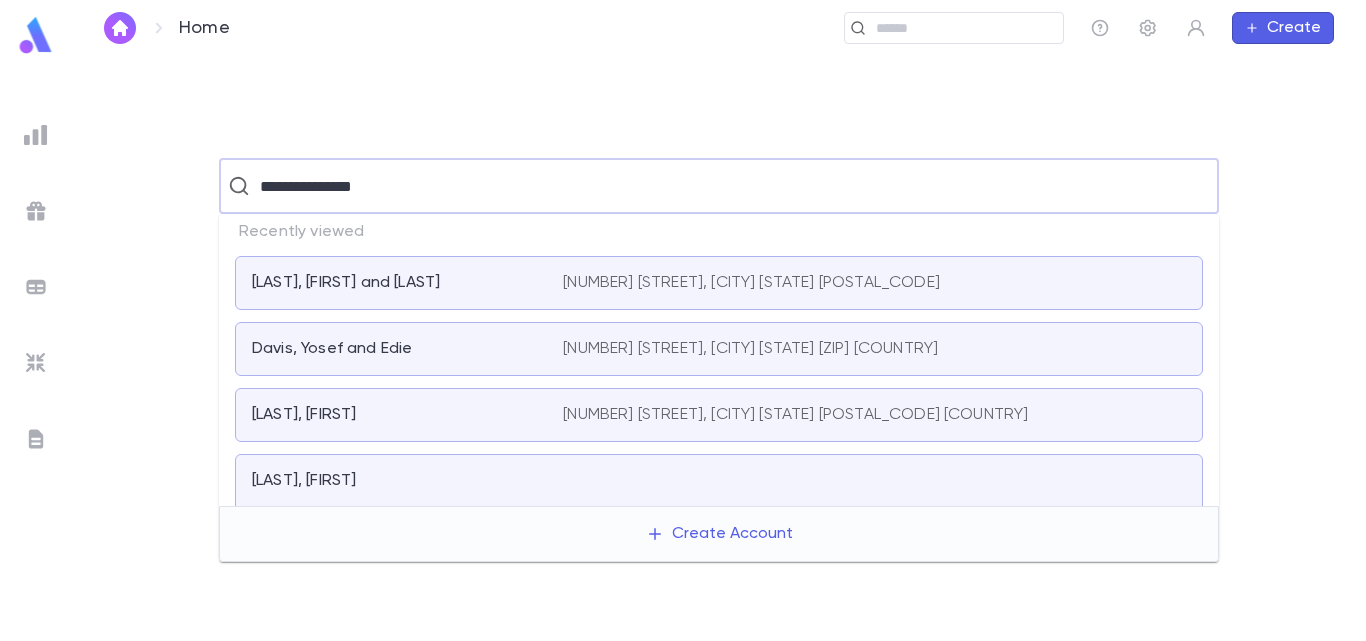 type on "**********" 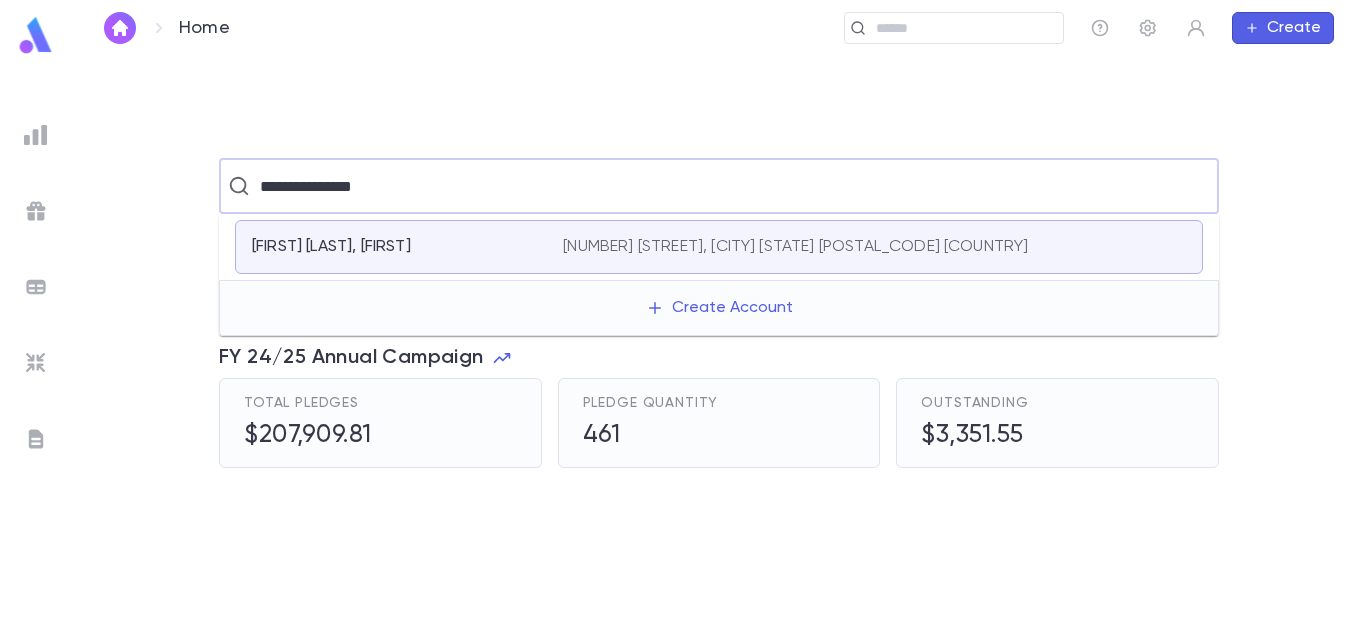 click on "[FIRST] [LAST], [FIRST]" at bounding box center (331, 247) 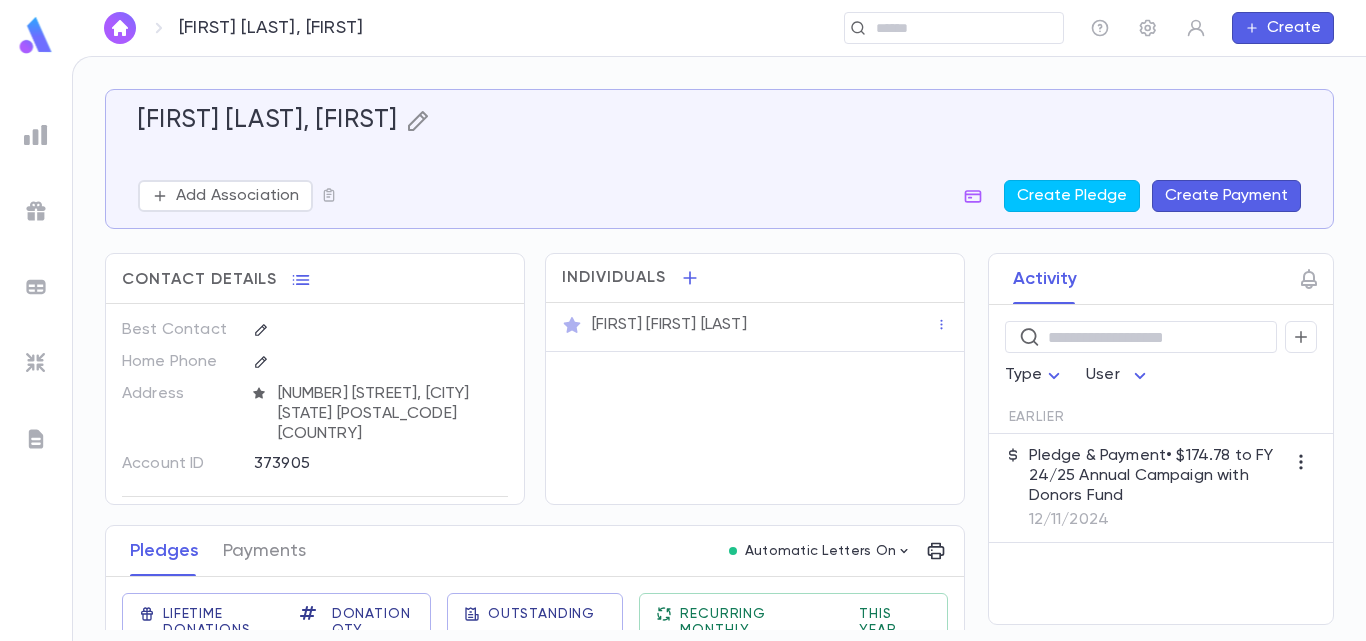 click at bounding box center (417, 121) 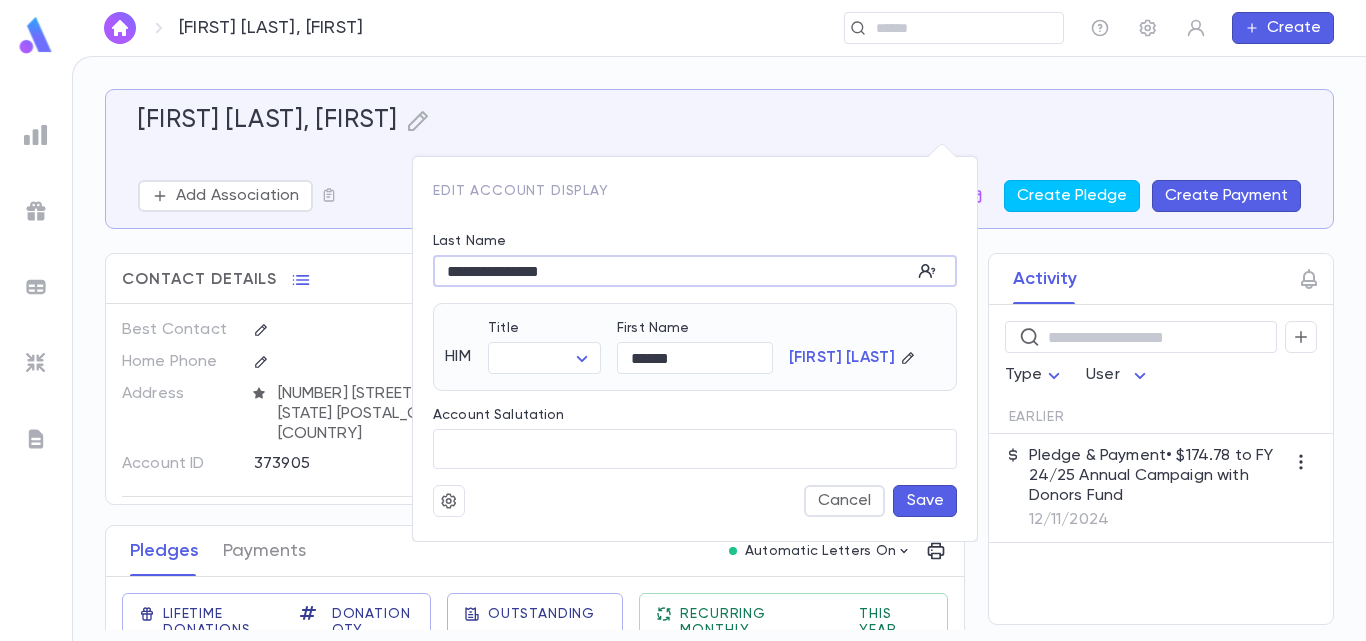 drag, startPoint x: 491, startPoint y: 271, endPoint x: 301, endPoint y: 283, distance: 190.37857 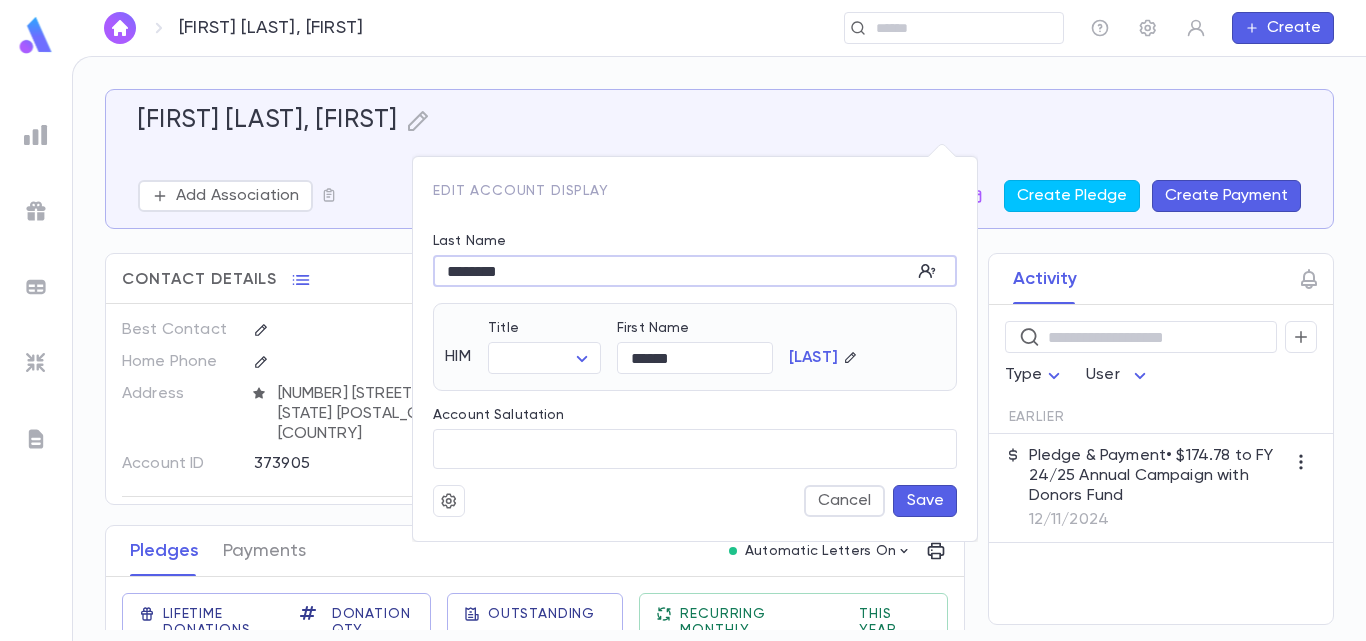 type on "********" 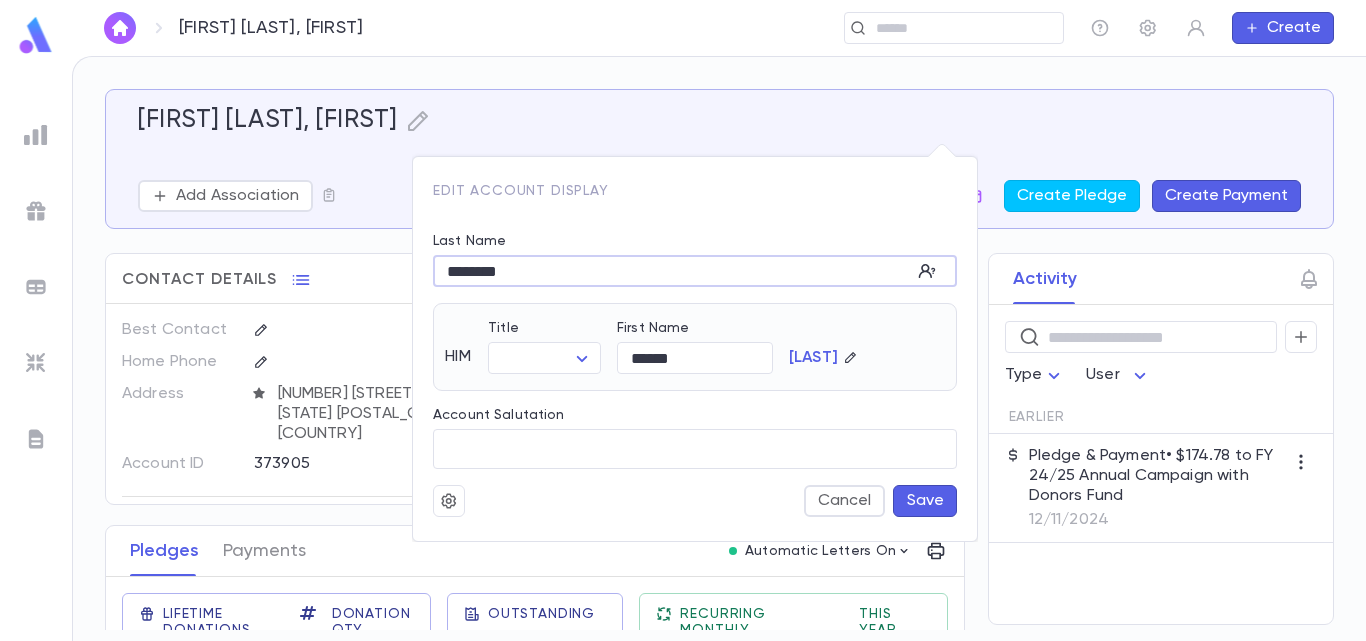 click on "Save" at bounding box center (925, 501) 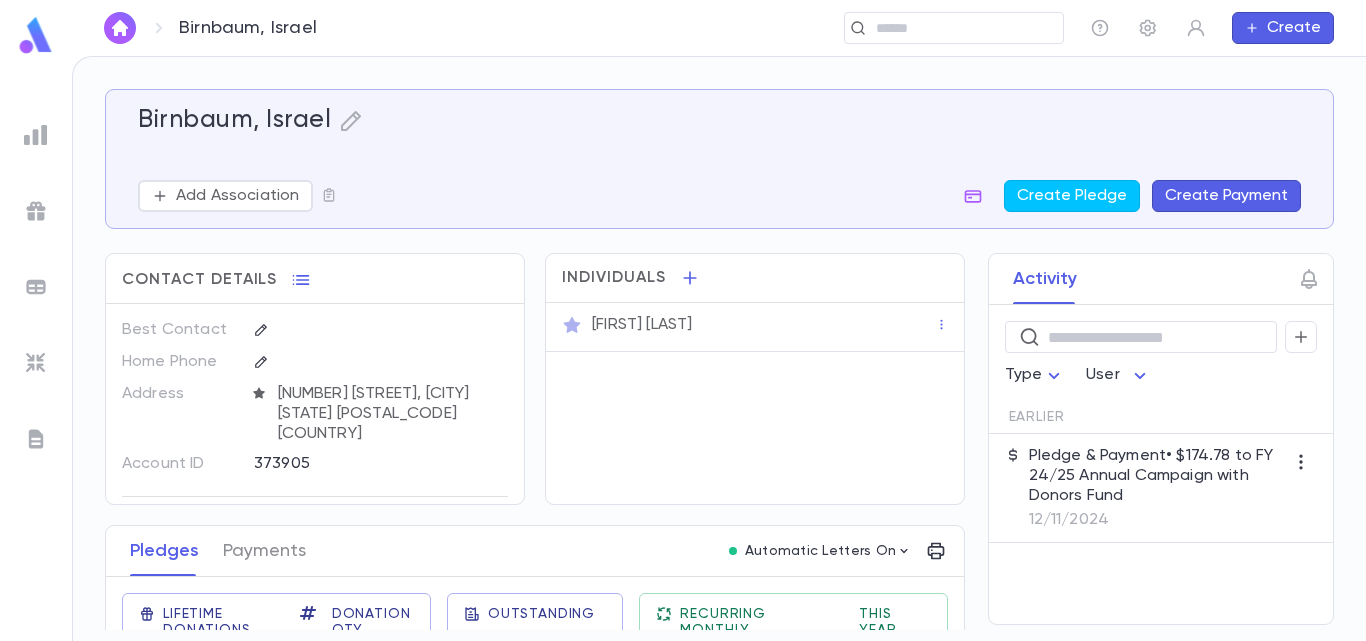 click on "Pledge & Payment  • $174.78 to FY 24/25 Annual Campaign with Donors Fund" at bounding box center [1157, 476] 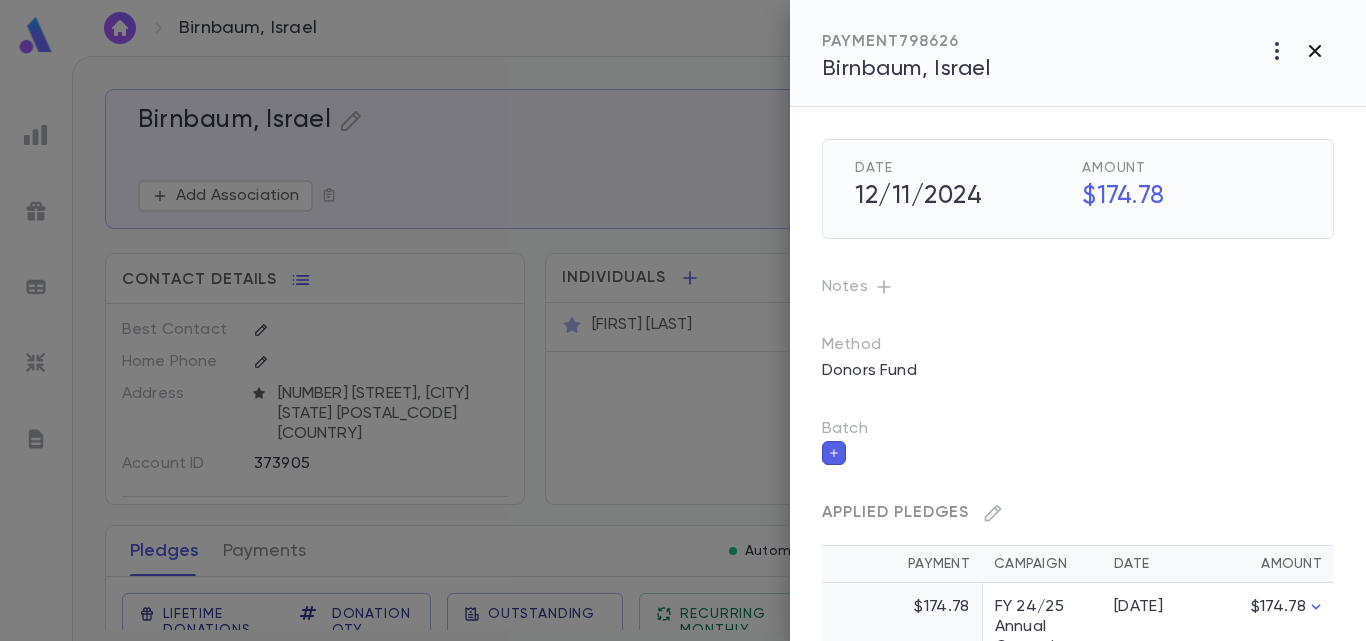 click at bounding box center [1277, 51] 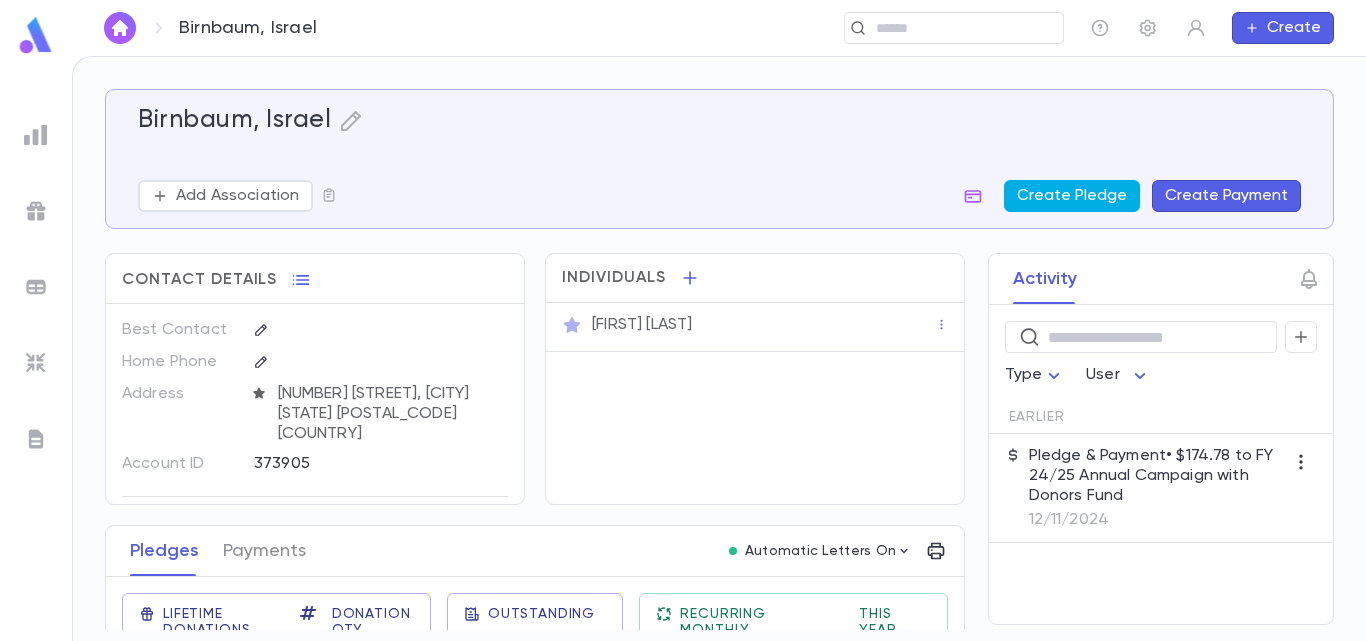 click on "Create Pledge" at bounding box center [1072, 196] 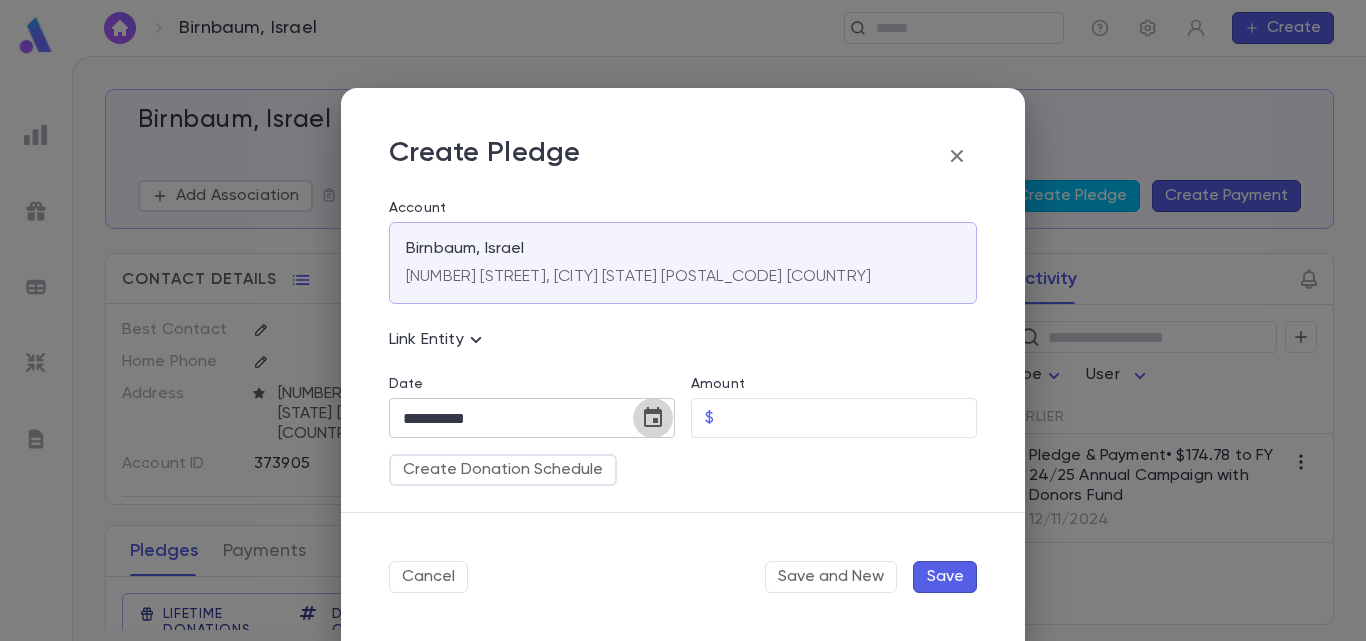 click at bounding box center (653, 417) 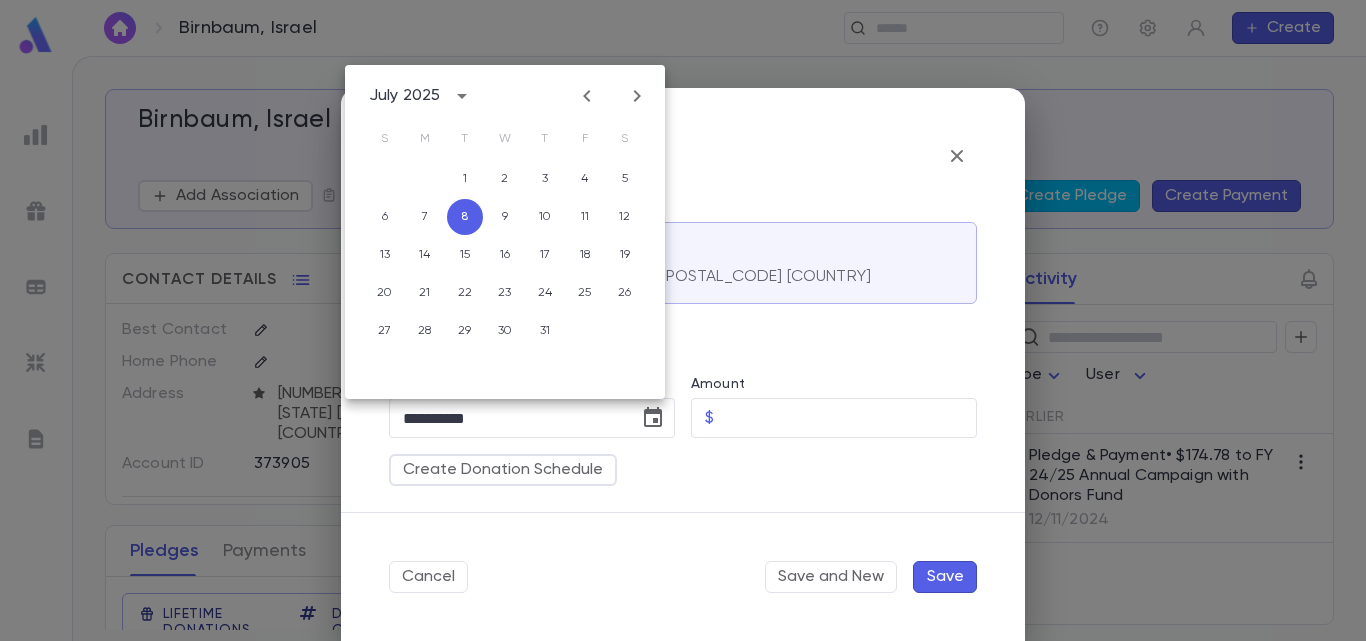 click at bounding box center [587, 96] 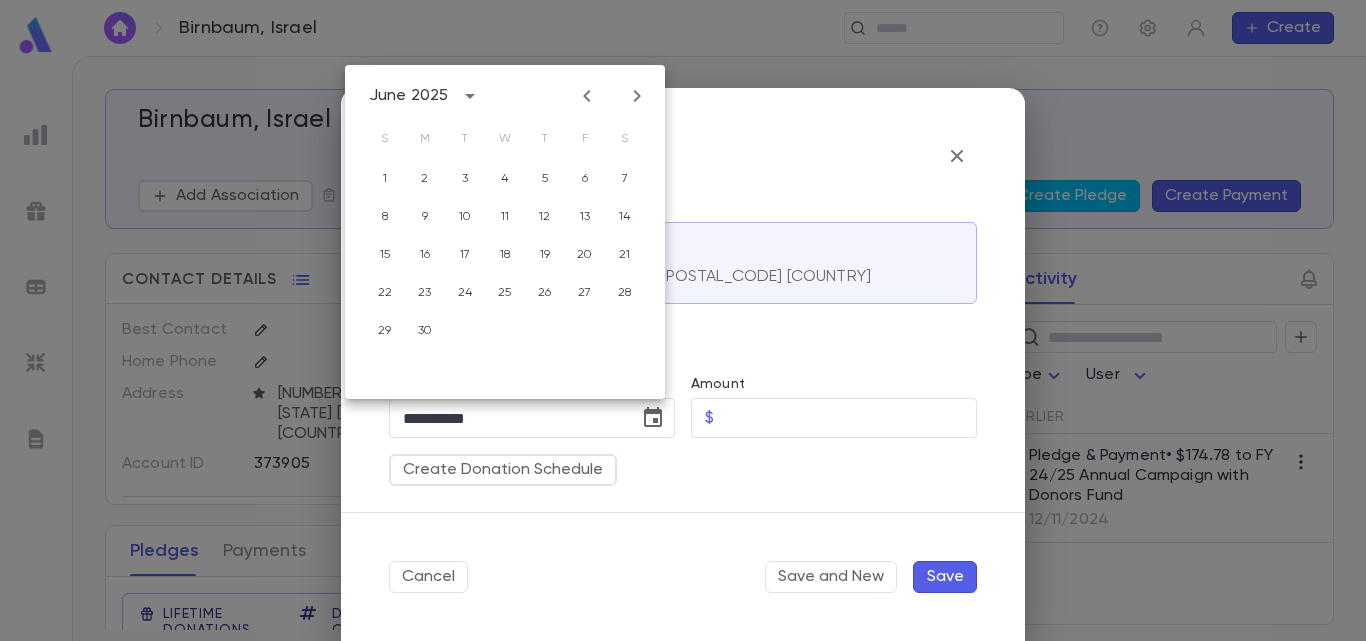 click at bounding box center (587, 96) 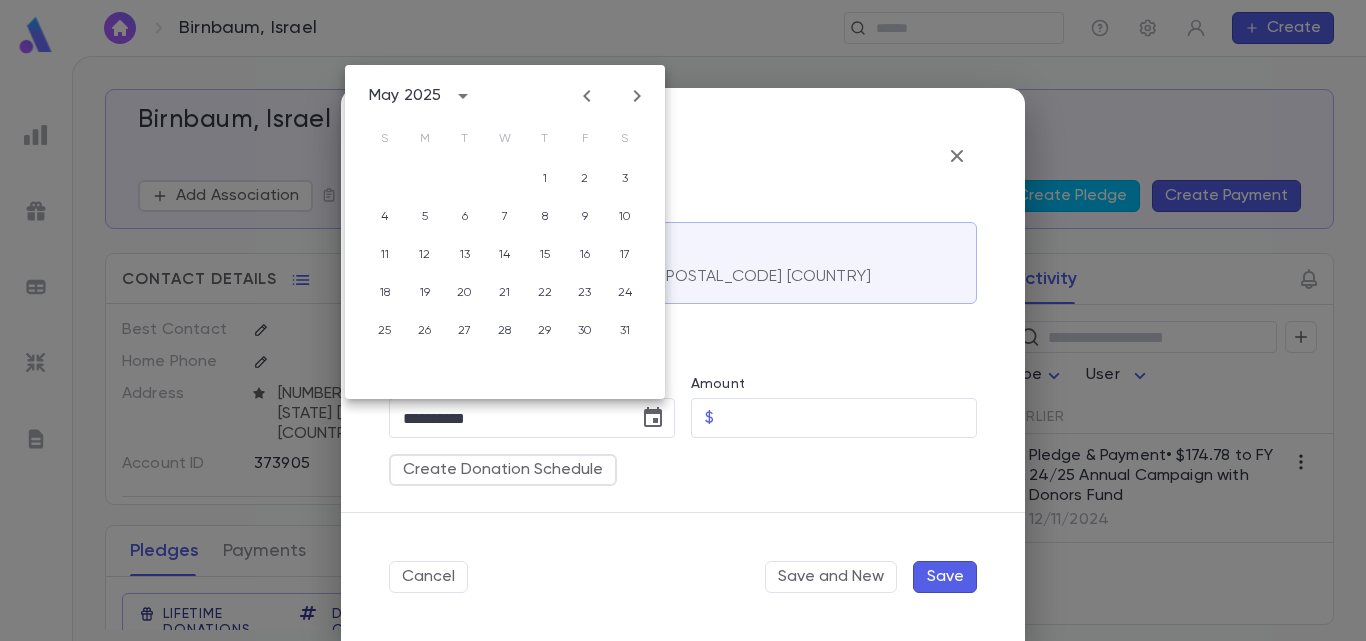 click at bounding box center (587, 96) 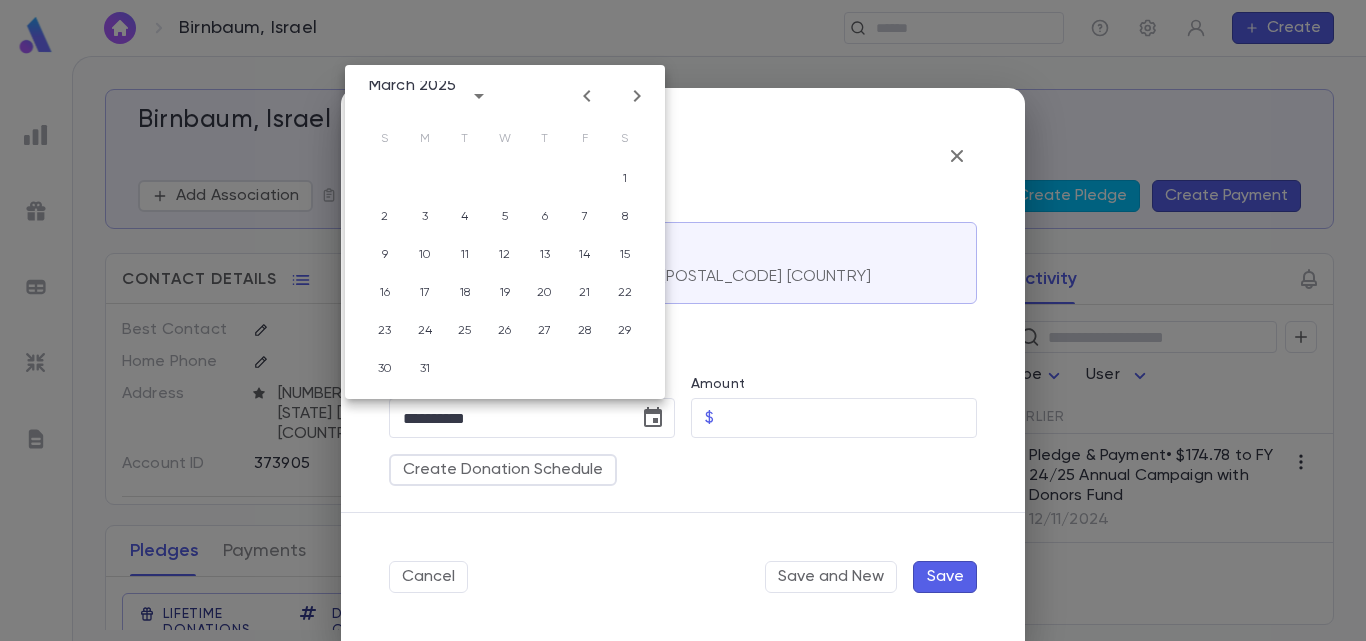 click at bounding box center (587, 96) 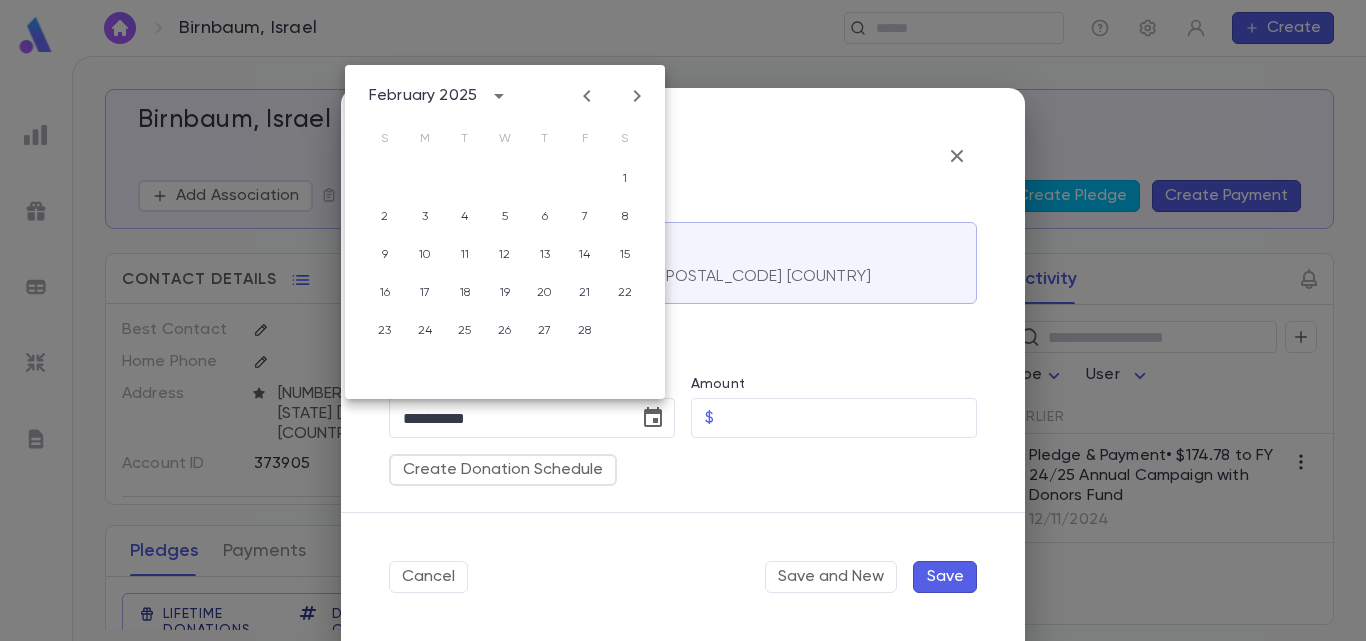 click at bounding box center (587, 96) 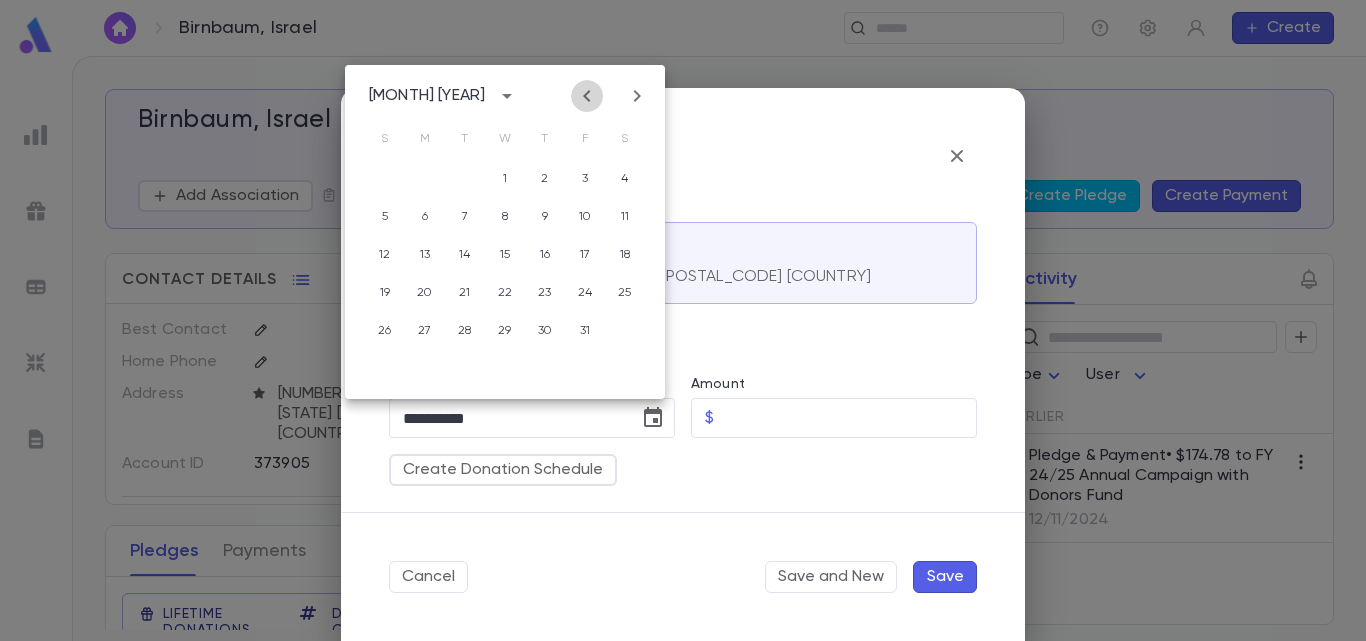 click at bounding box center (587, 96) 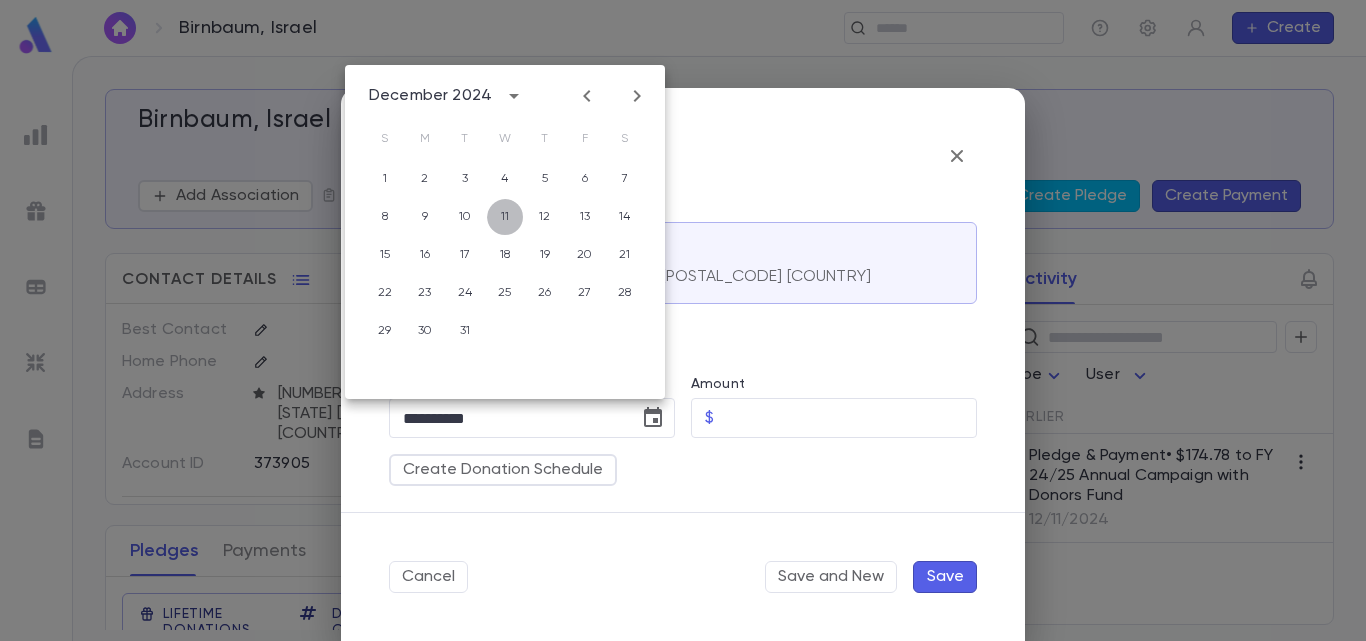 click on "11" at bounding box center [505, 179] 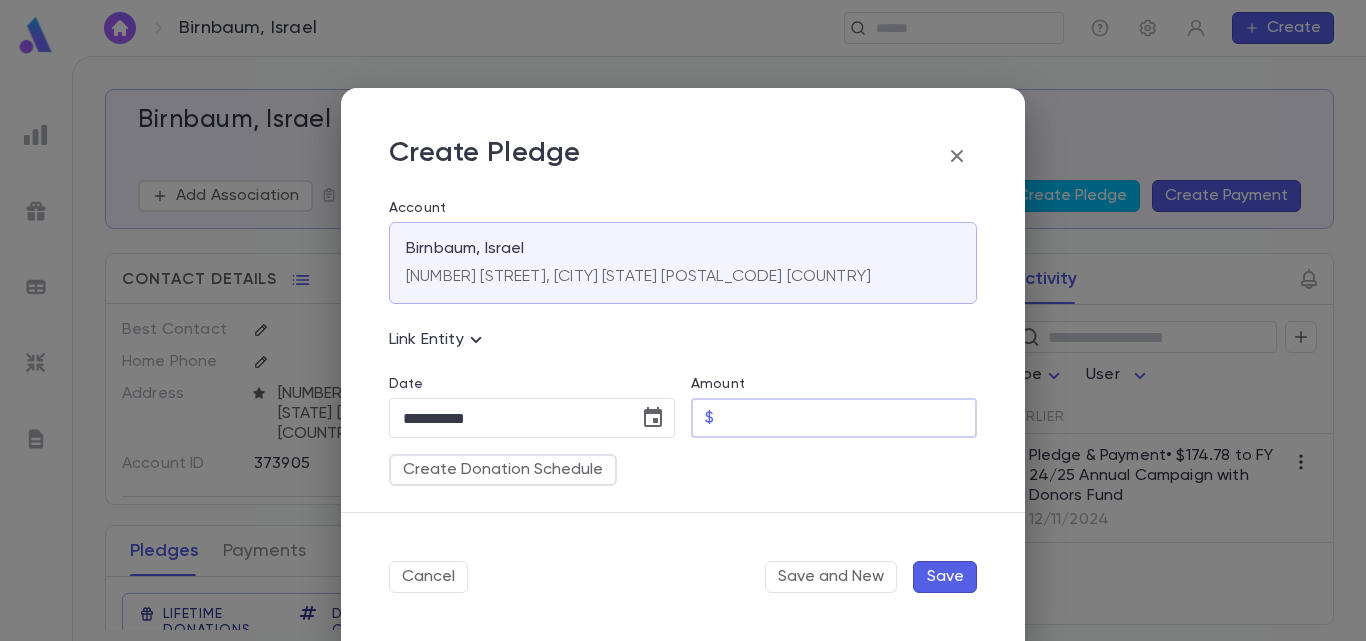 click on "Amount" at bounding box center (849, 418) 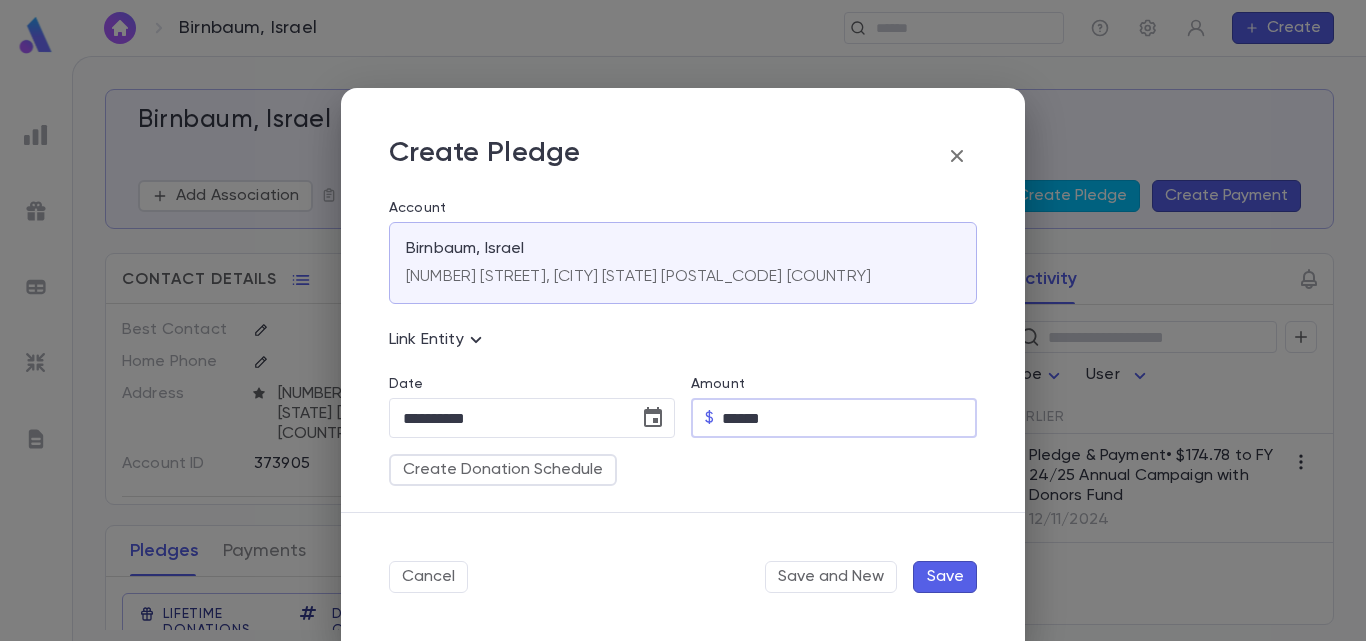 type on "******" 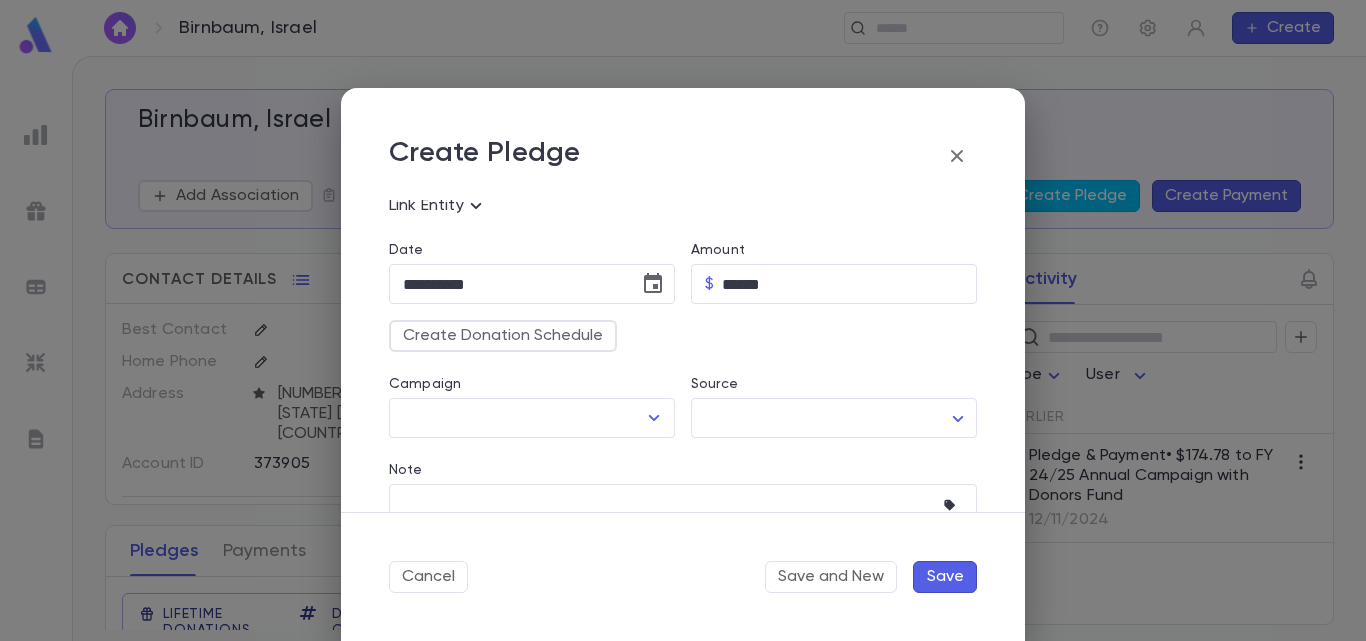 scroll, scrollTop: 166, scrollLeft: 0, axis: vertical 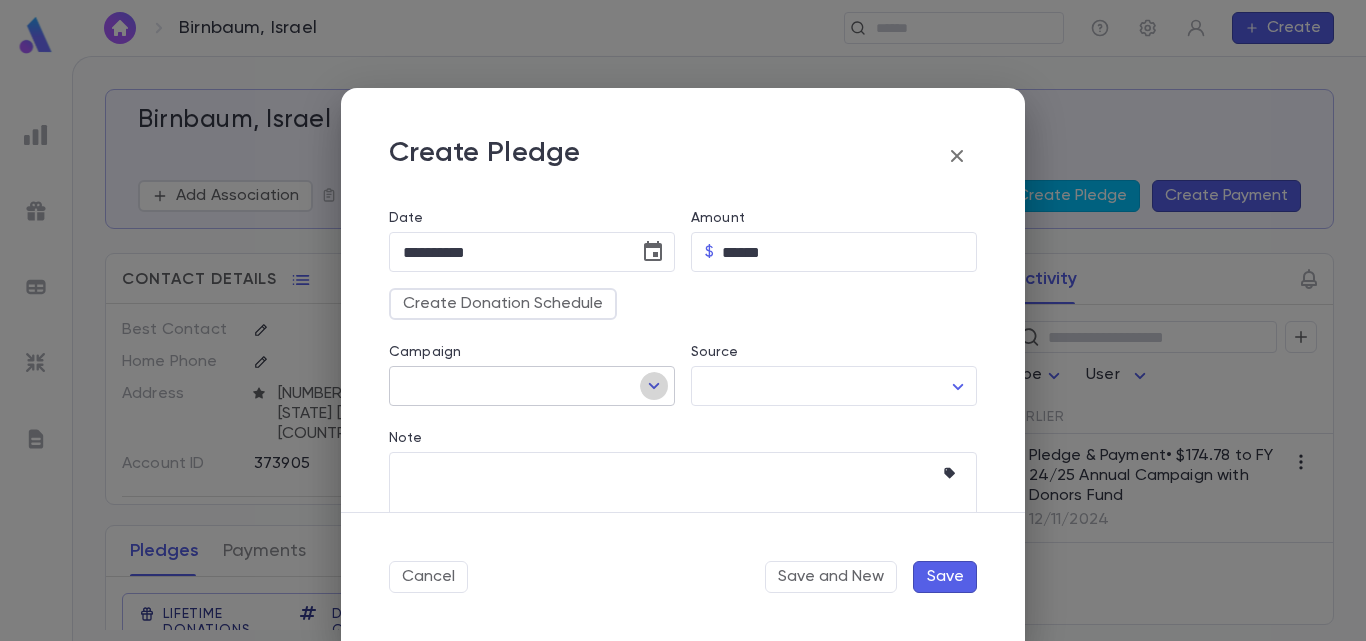 click at bounding box center [654, 386] 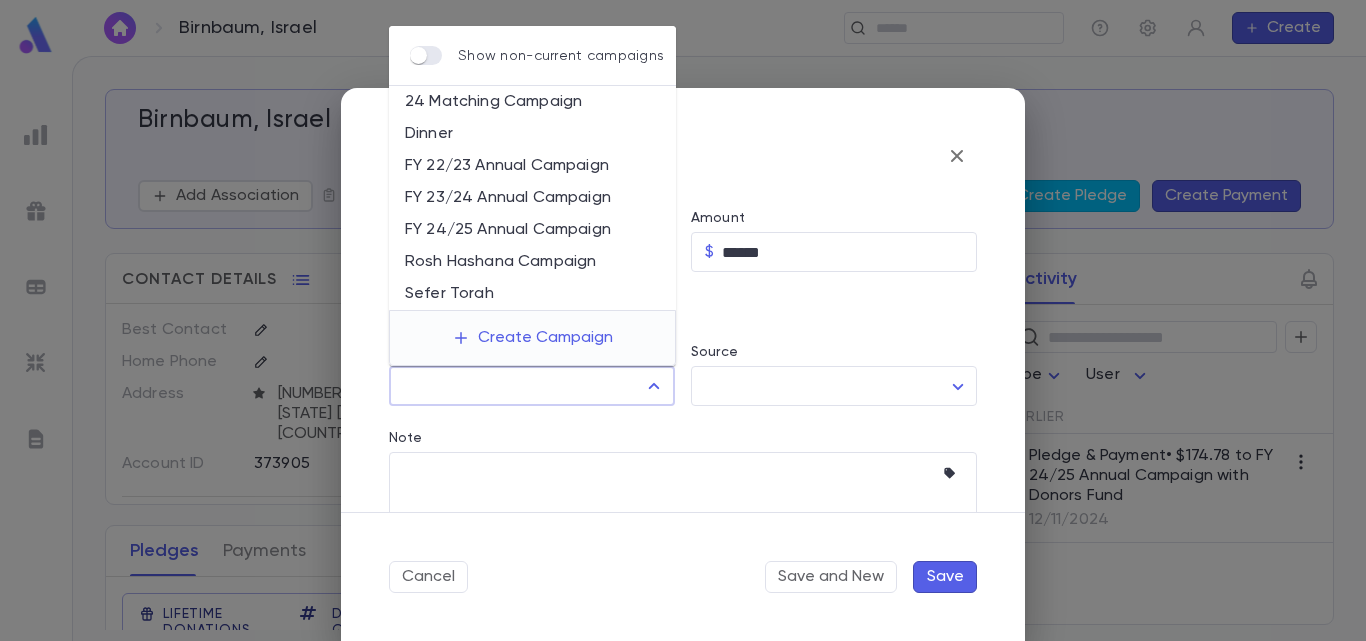 click on "FY 24/25 Annual Campaign" at bounding box center (532, 230) 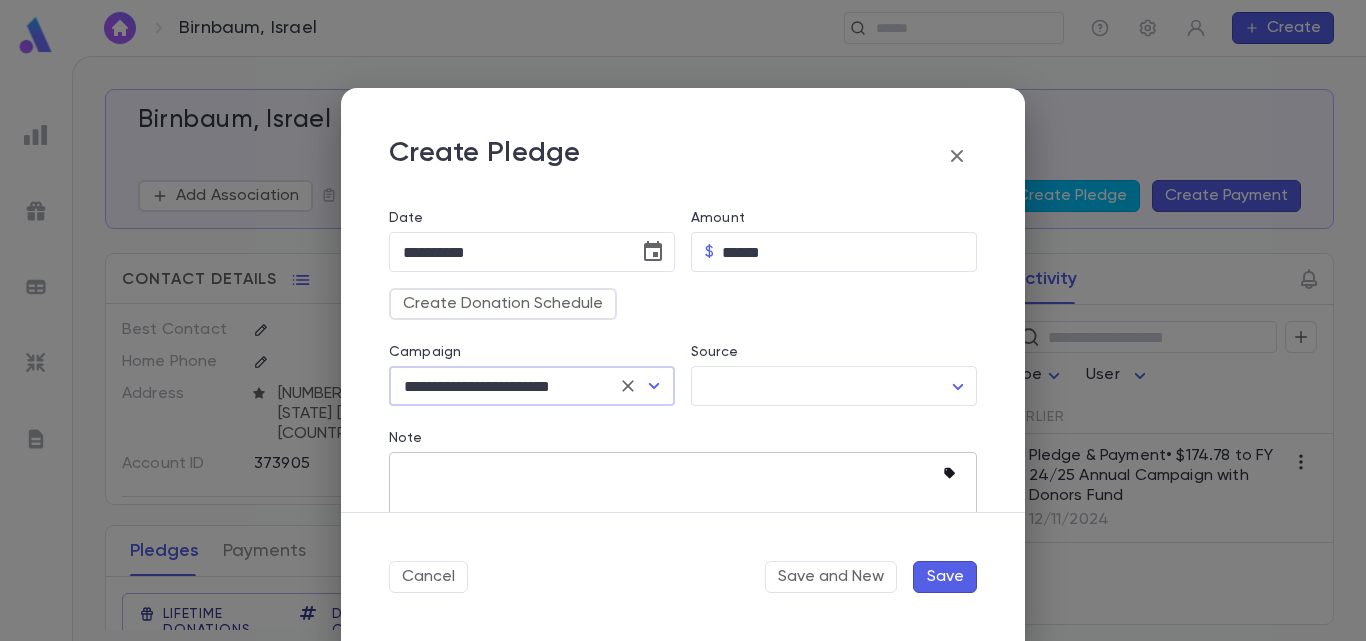 click at bounding box center (949, 473) 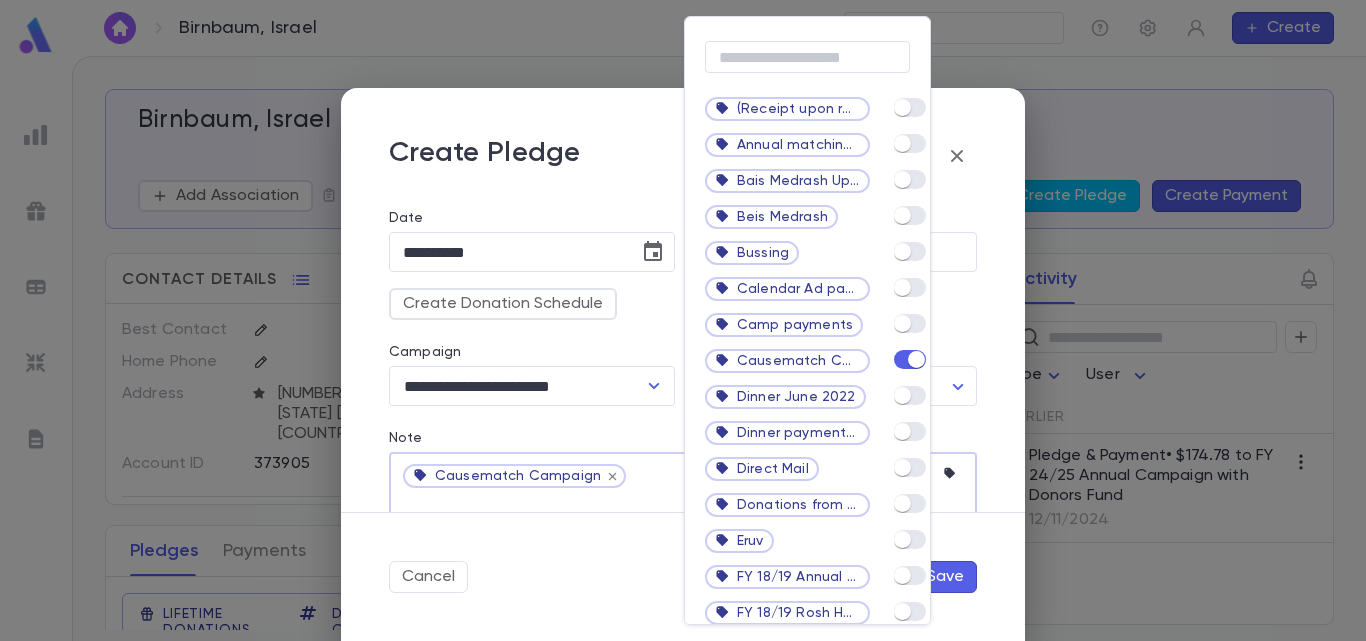 click at bounding box center [683, 320] 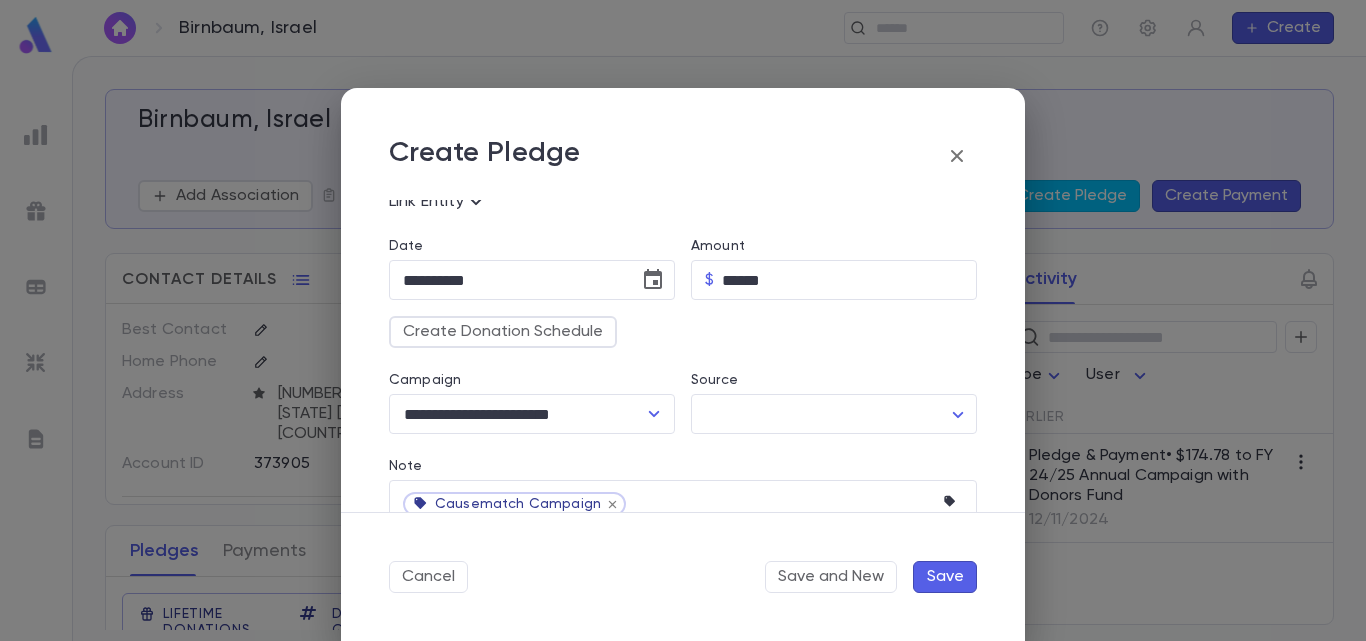 scroll, scrollTop: 341, scrollLeft: 0, axis: vertical 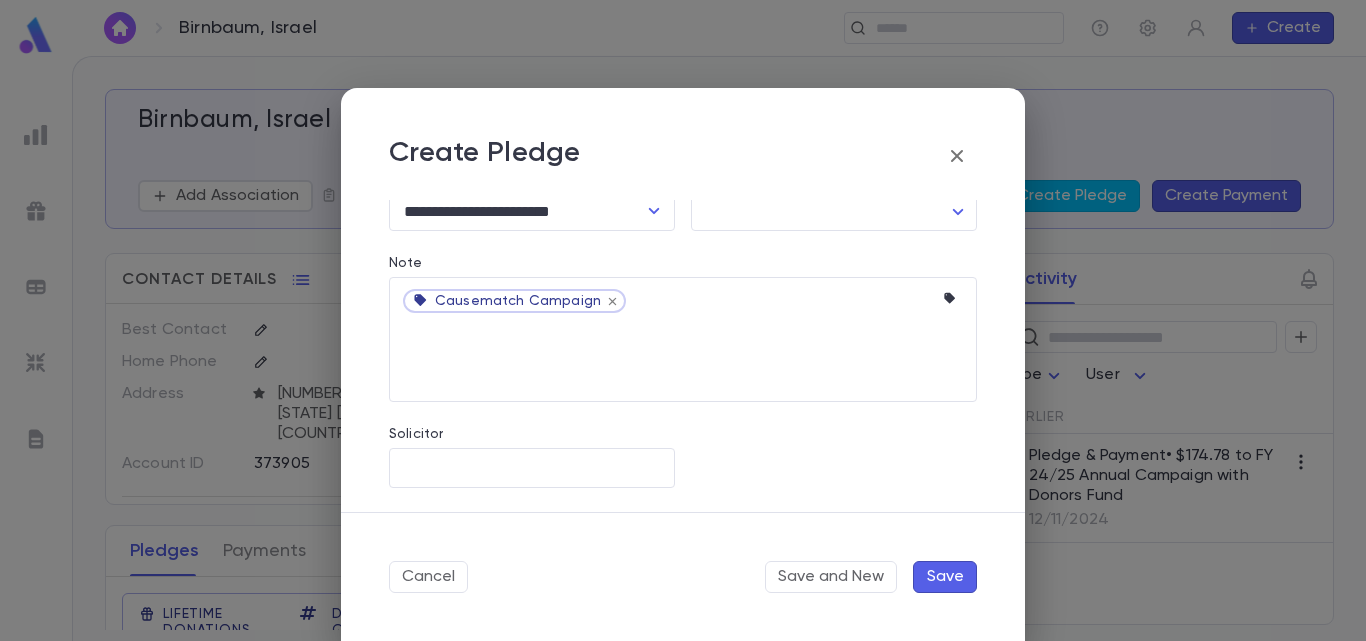 click on "Save" at bounding box center (945, 577) 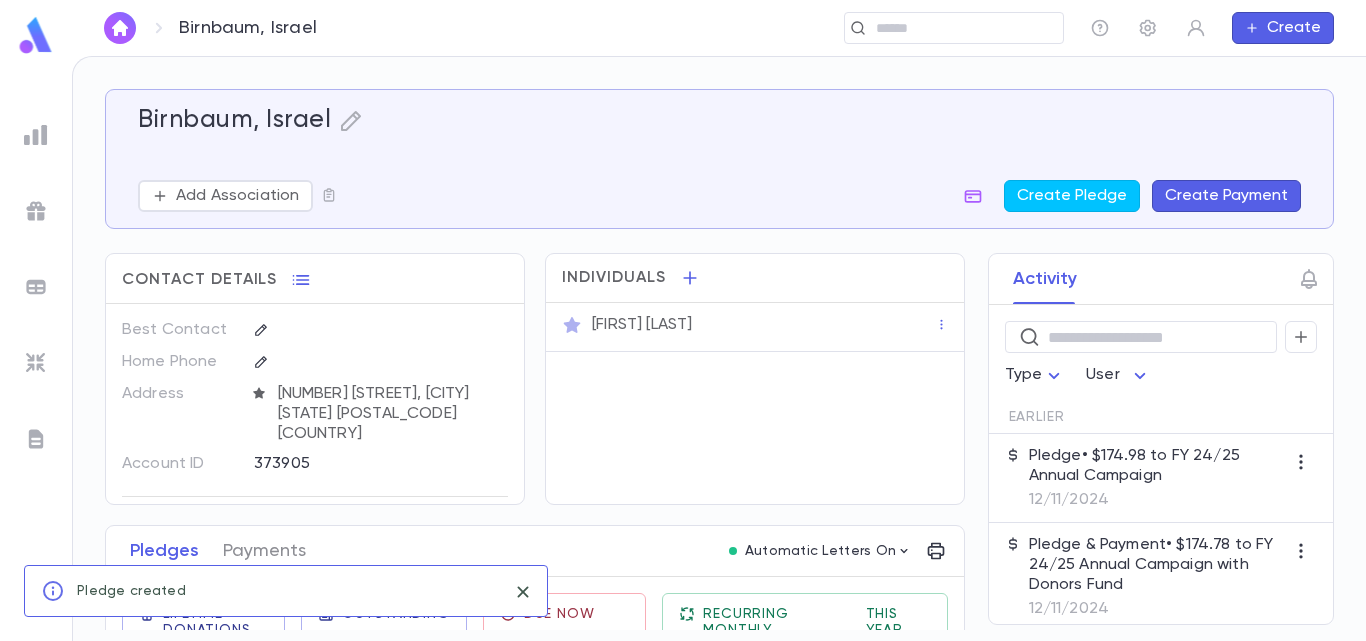 click on "12/11/2024" at bounding box center [1157, 500] 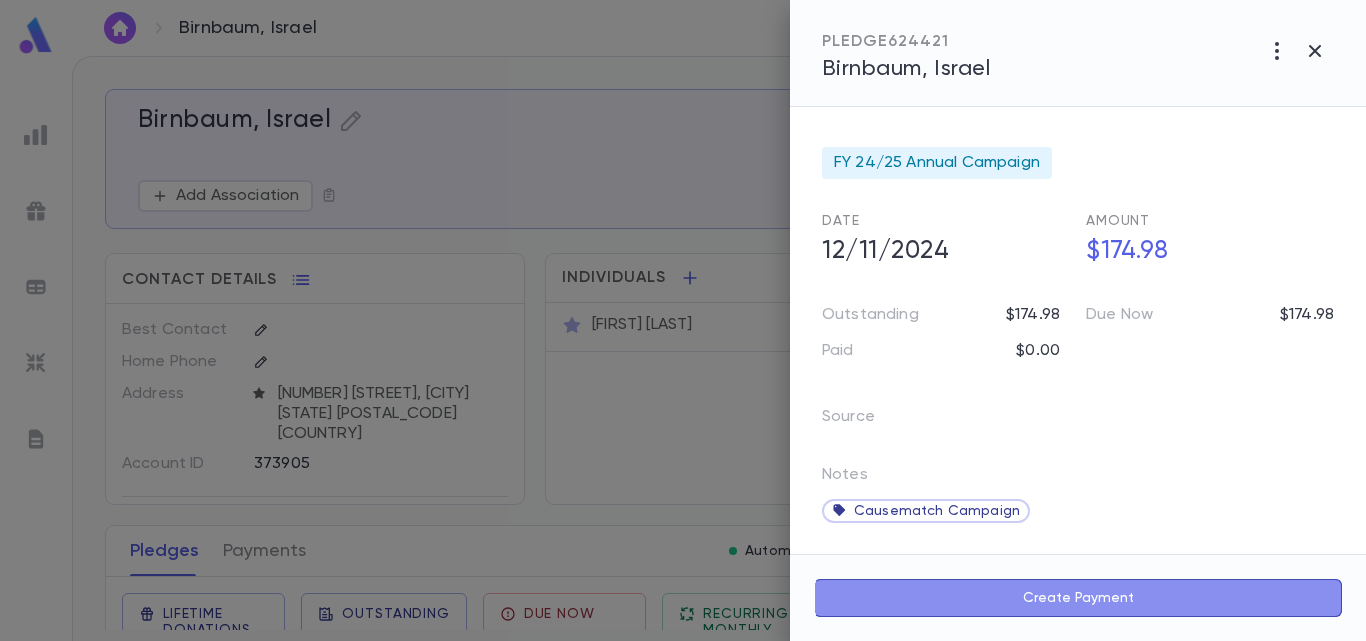 click on "Create Payment" at bounding box center (1078, 598) 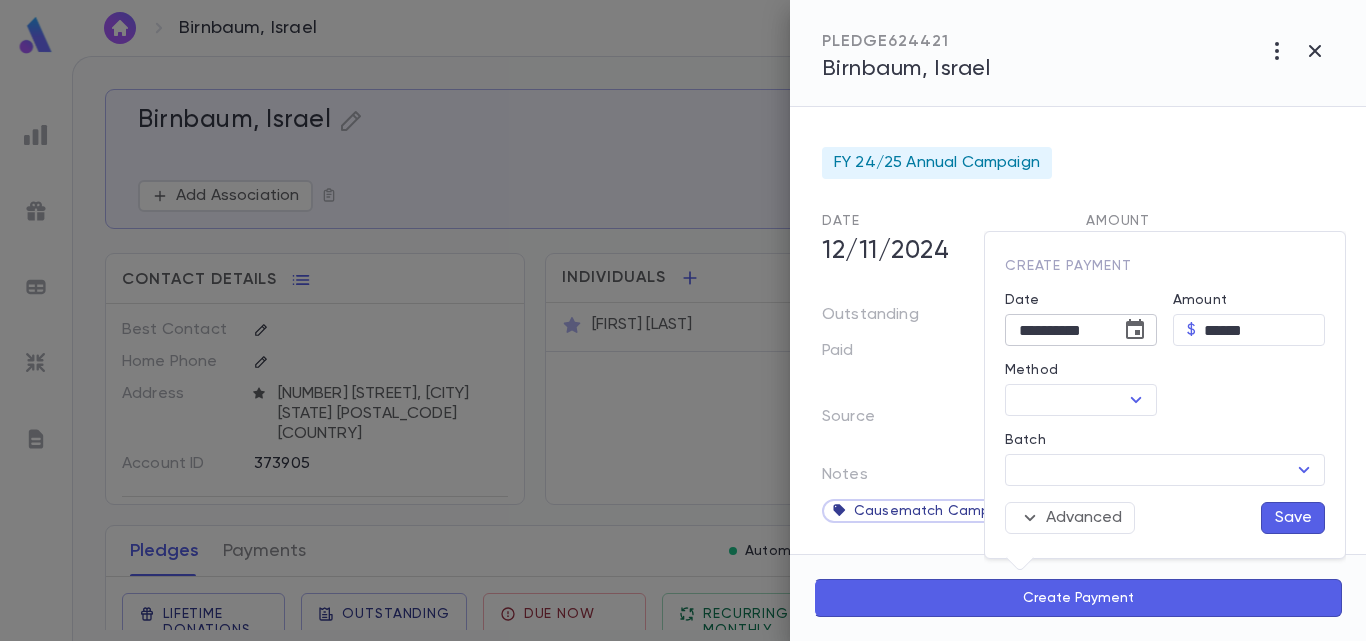 click at bounding box center [1135, 330] 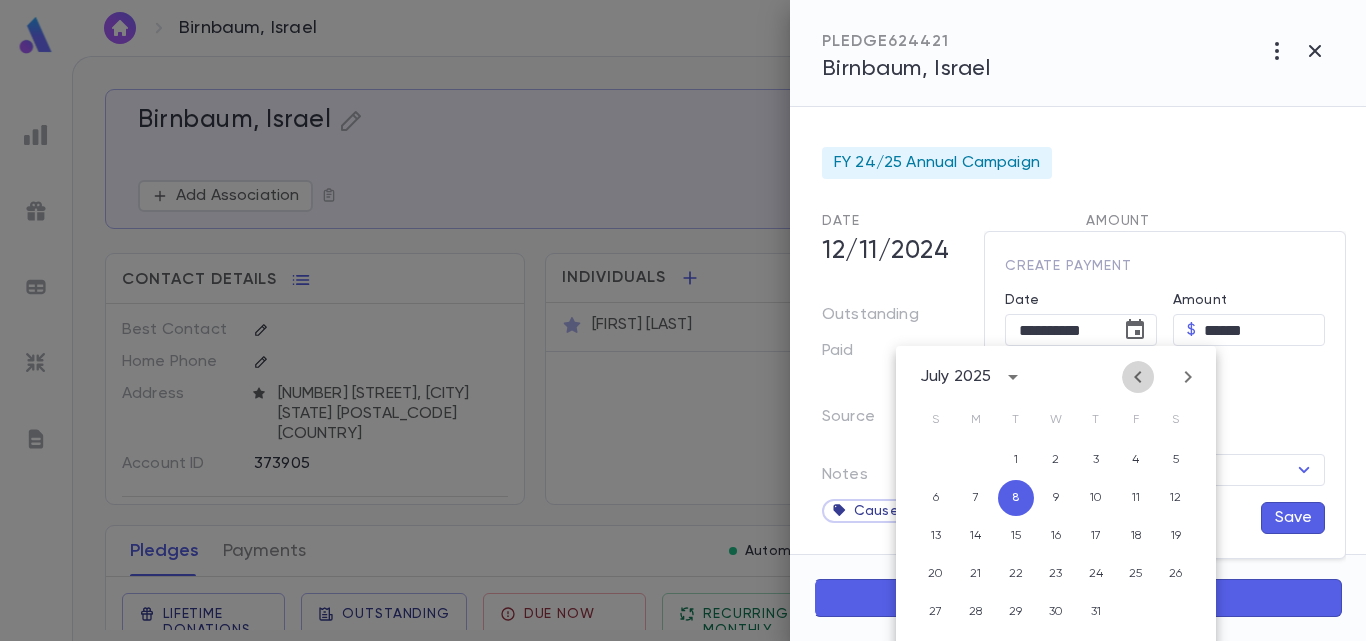click at bounding box center [1138, 377] 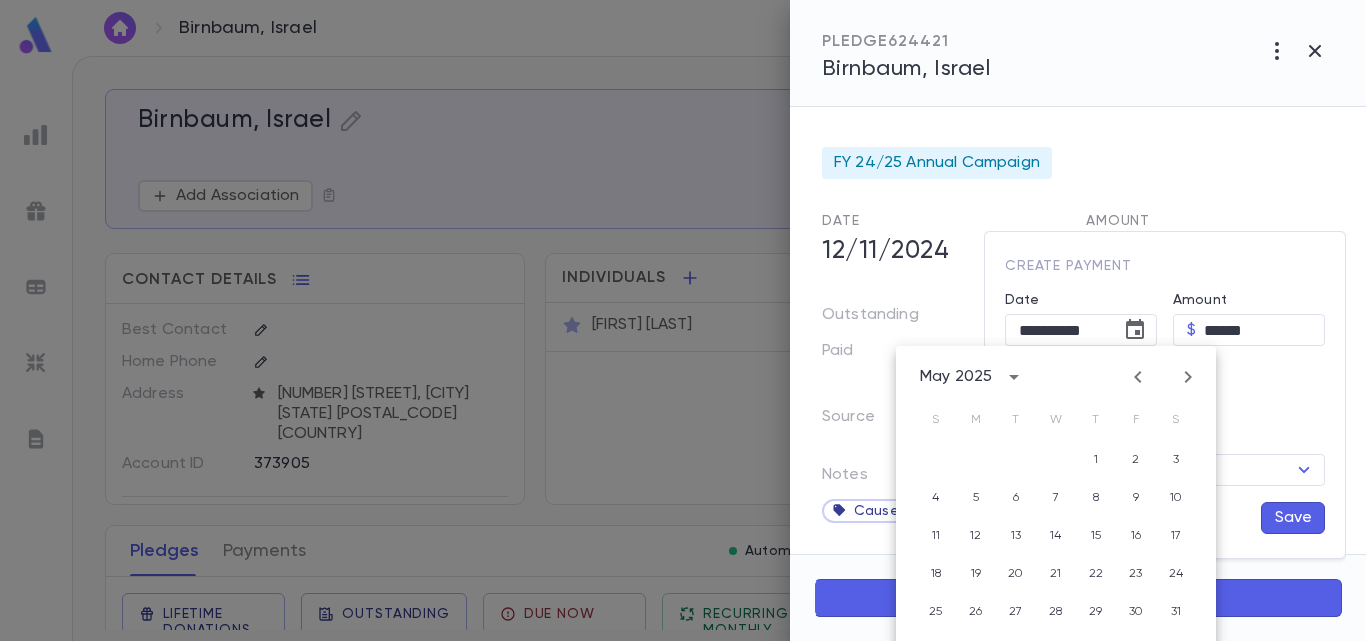 click at bounding box center [1138, 377] 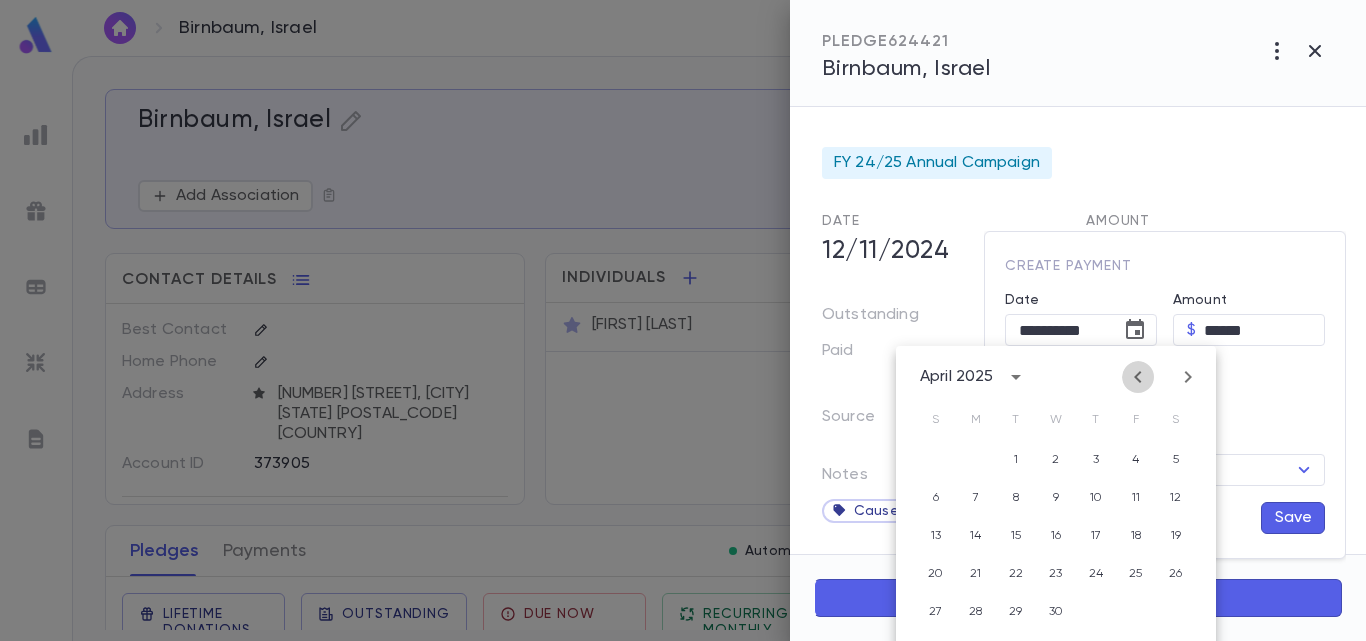 click at bounding box center [1138, 377] 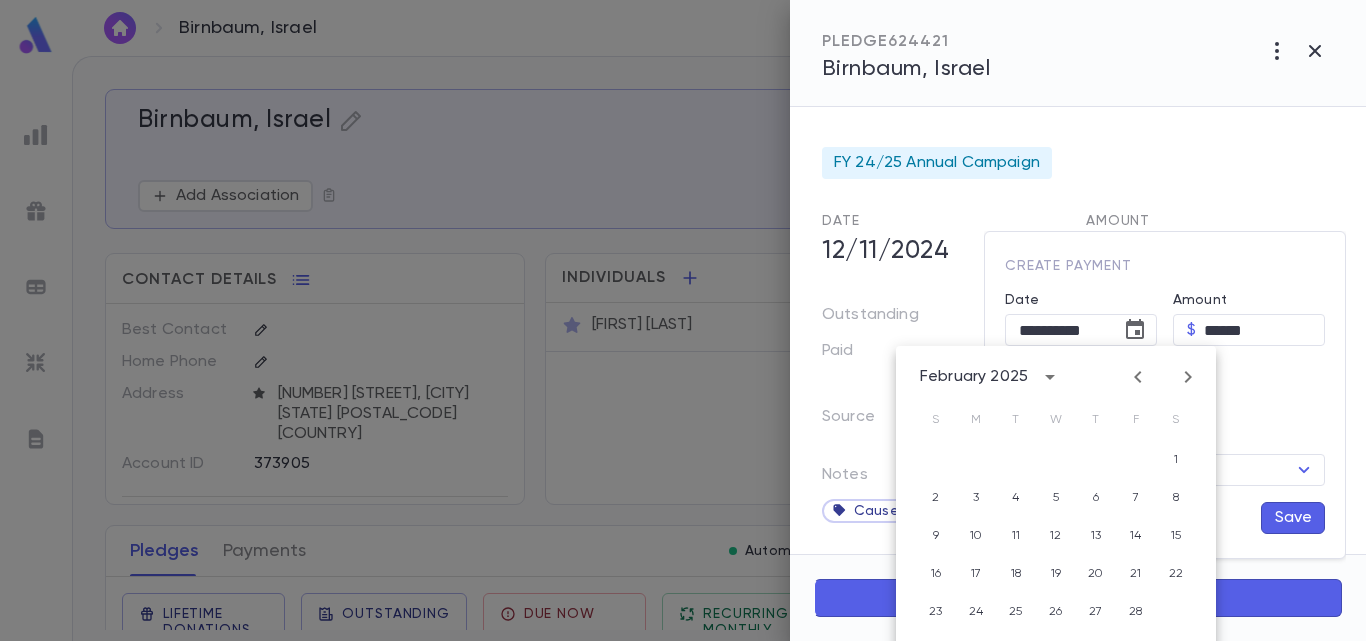click at bounding box center (1138, 377) 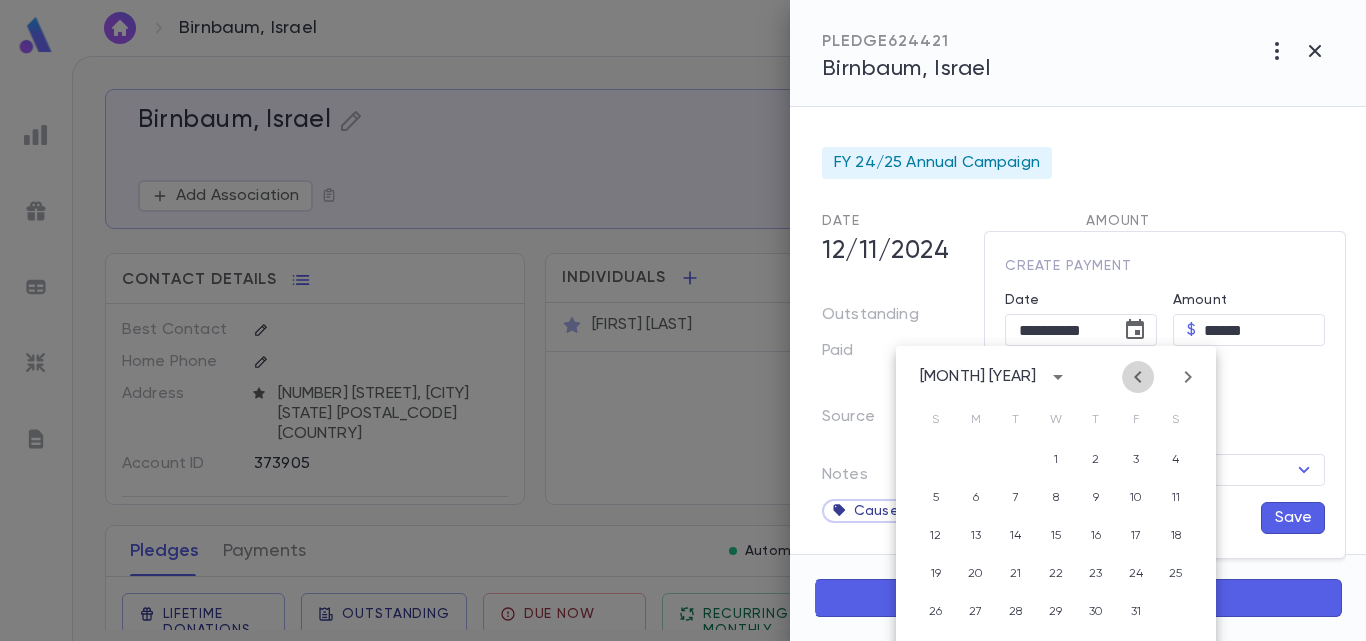 click at bounding box center (1138, 377) 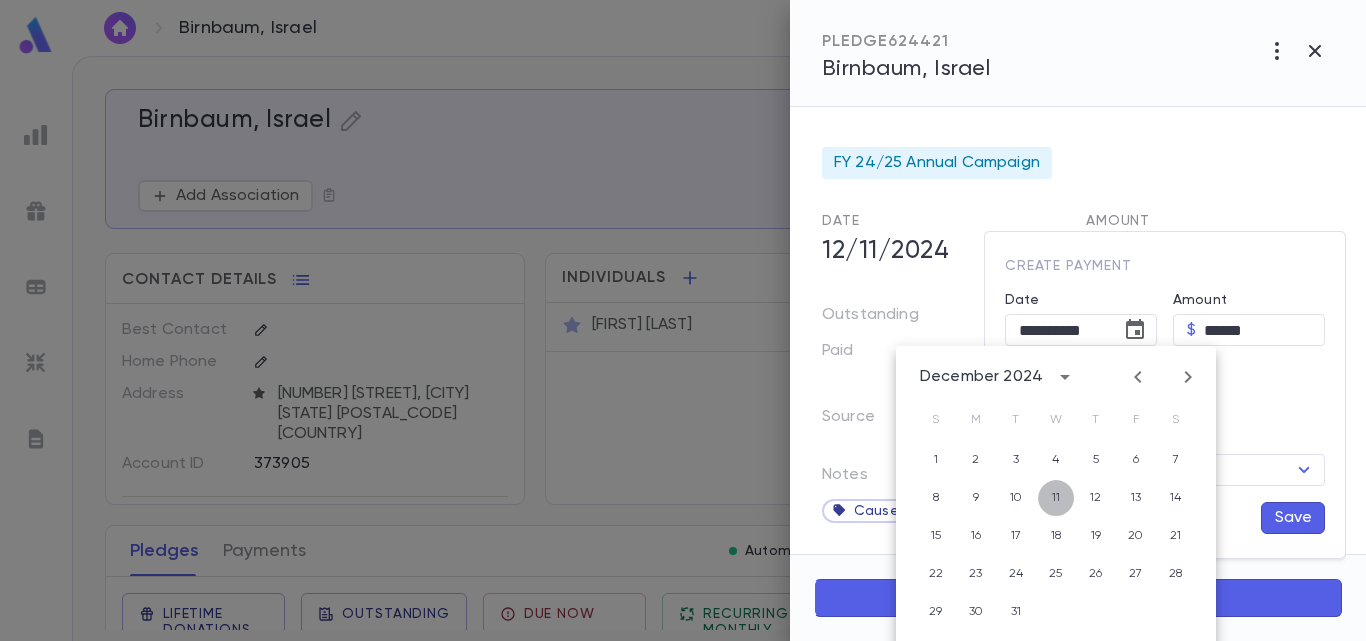 click on "11" at bounding box center (1056, 460) 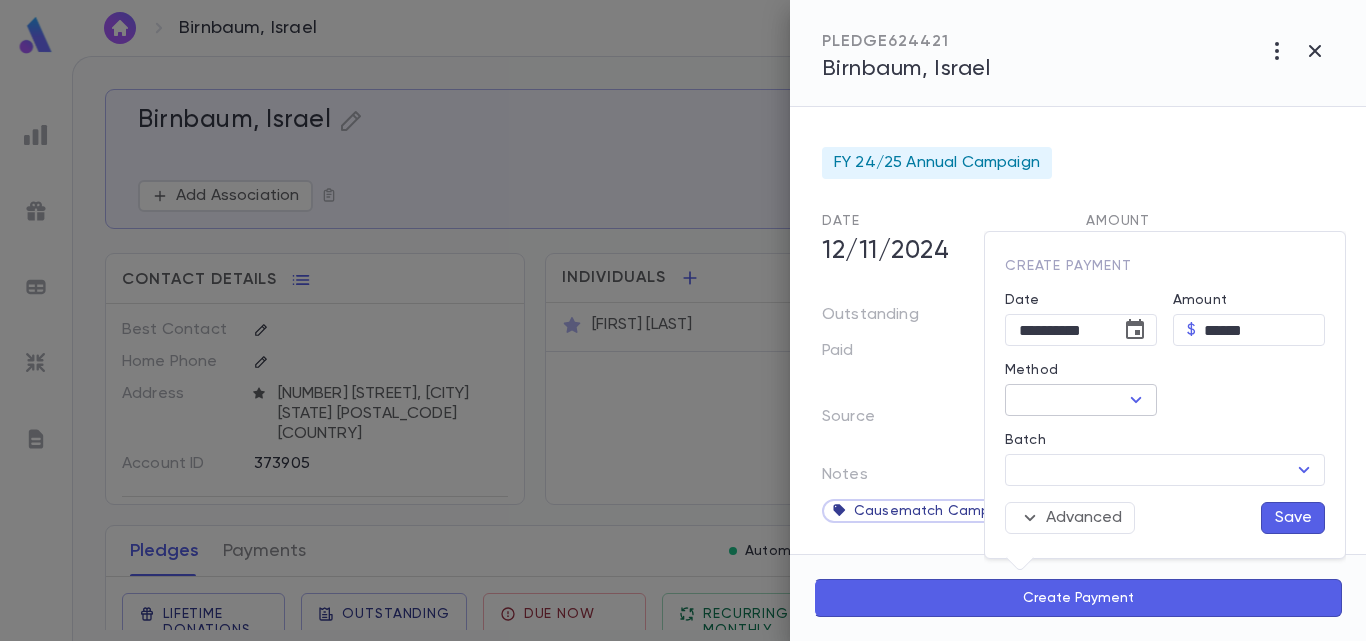 click at bounding box center [1136, 400] 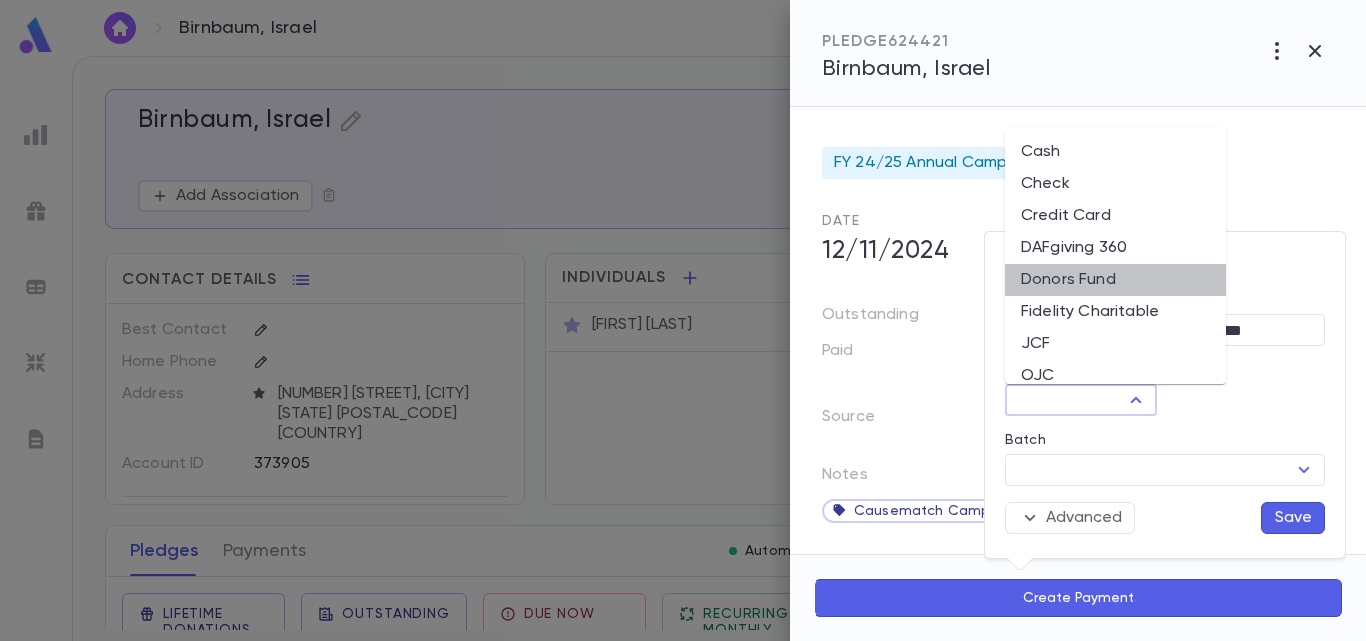 click on "Donors Fund" at bounding box center [1115, 280] 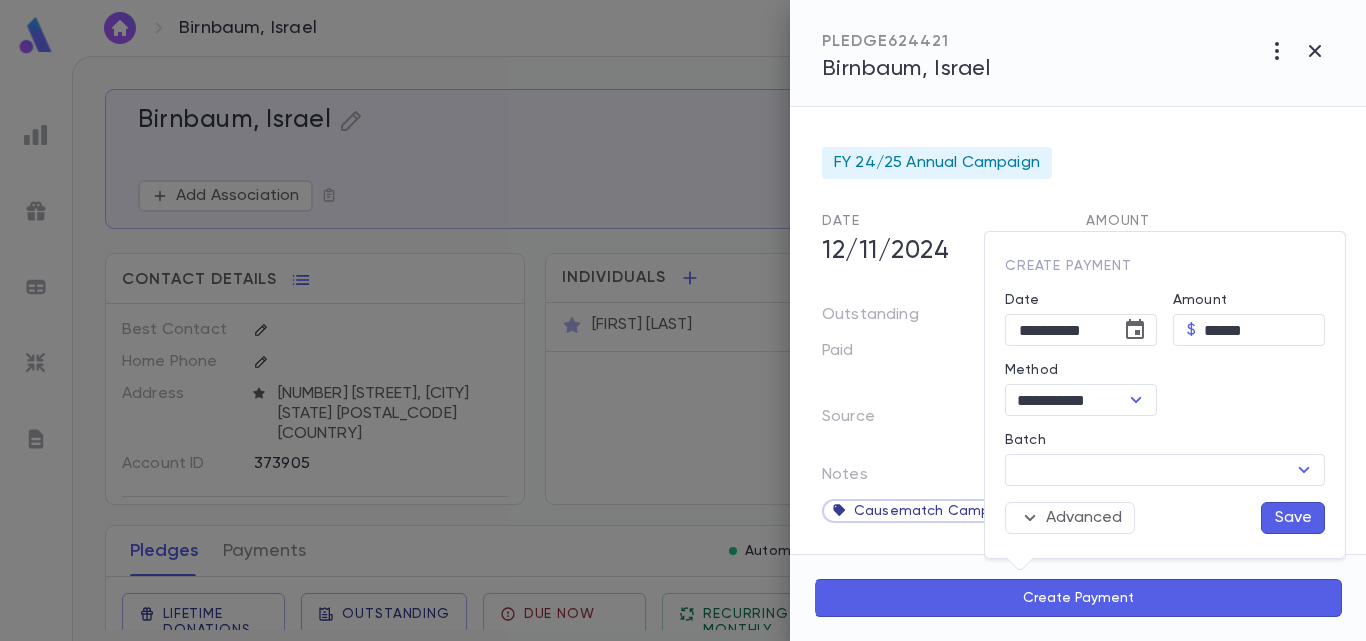 click on "Save" at bounding box center [1293, 518] 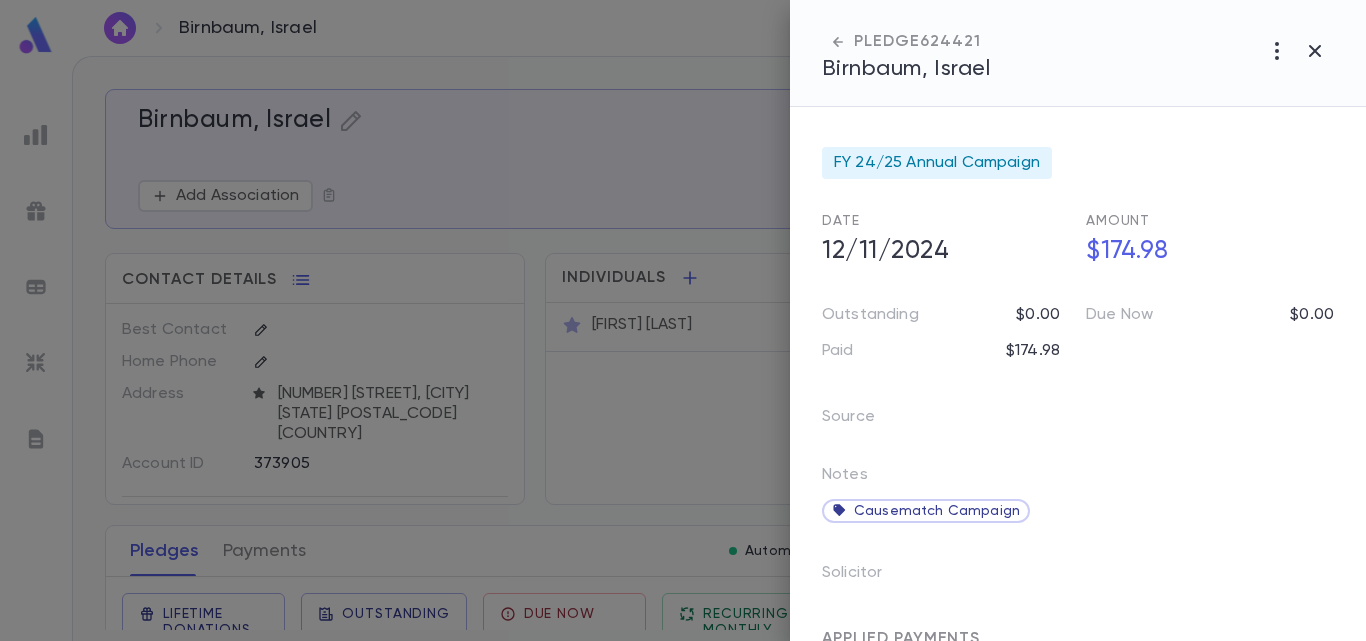 click at bounding box center (683, 320) 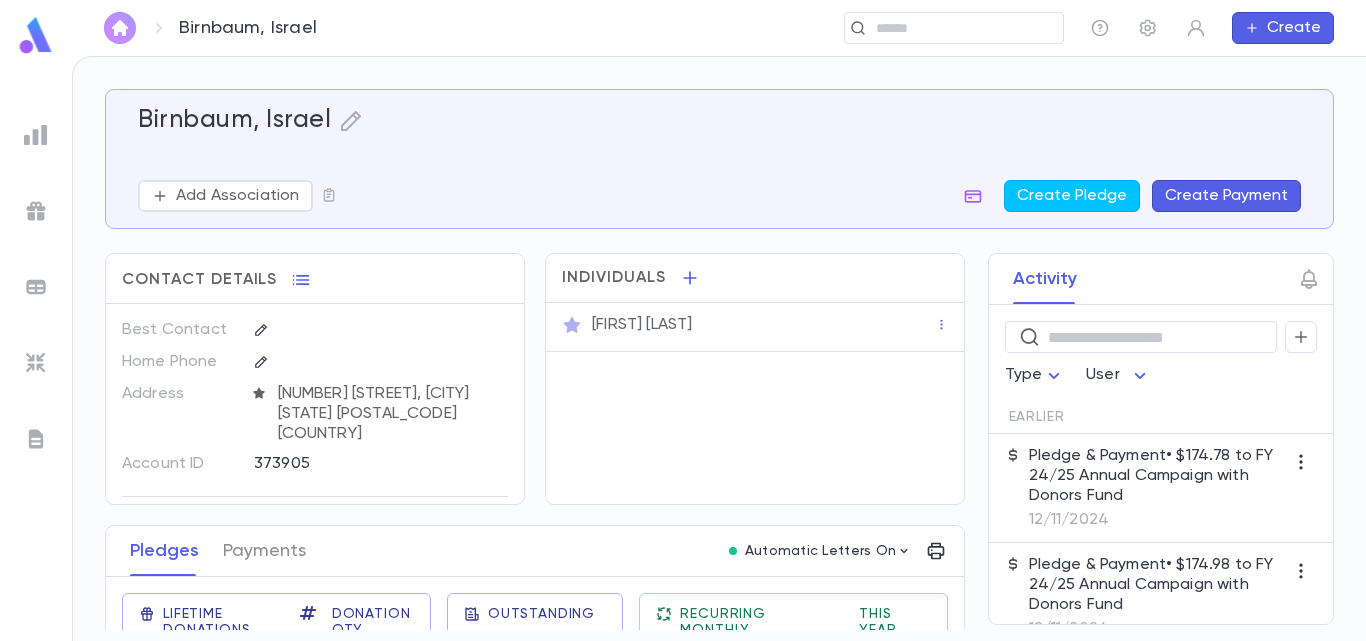 click at bounding box center [120, 28] 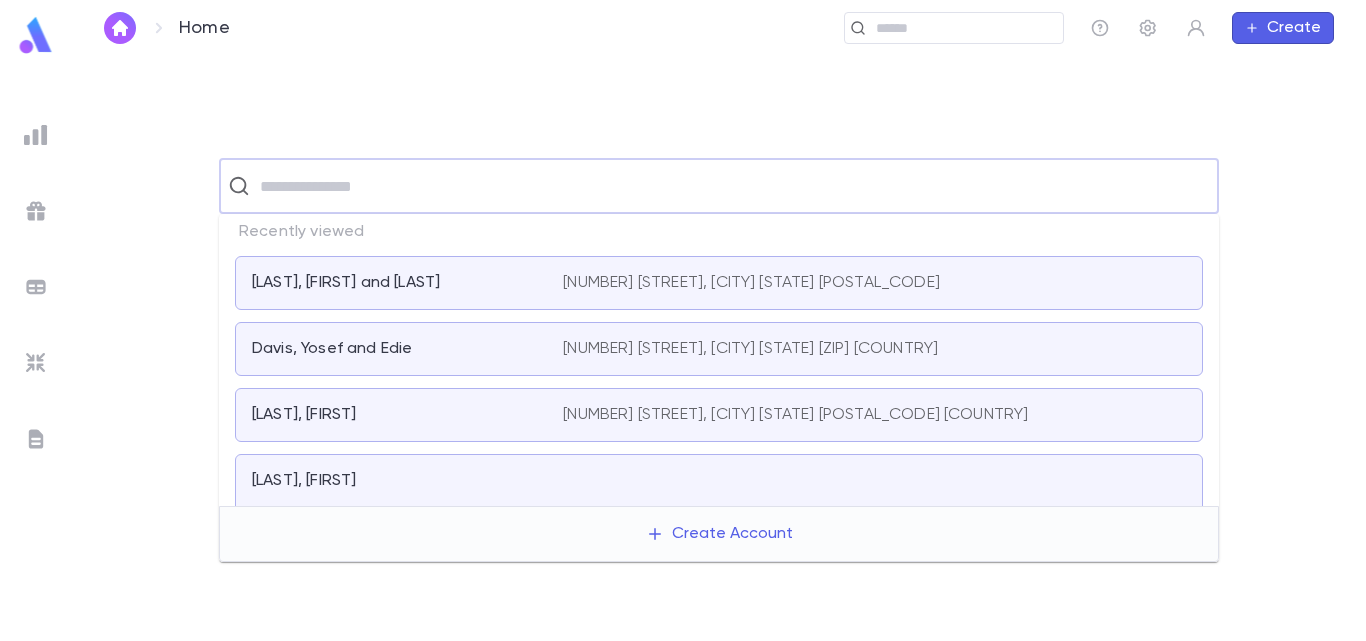 click at bounding box center (732, 186) 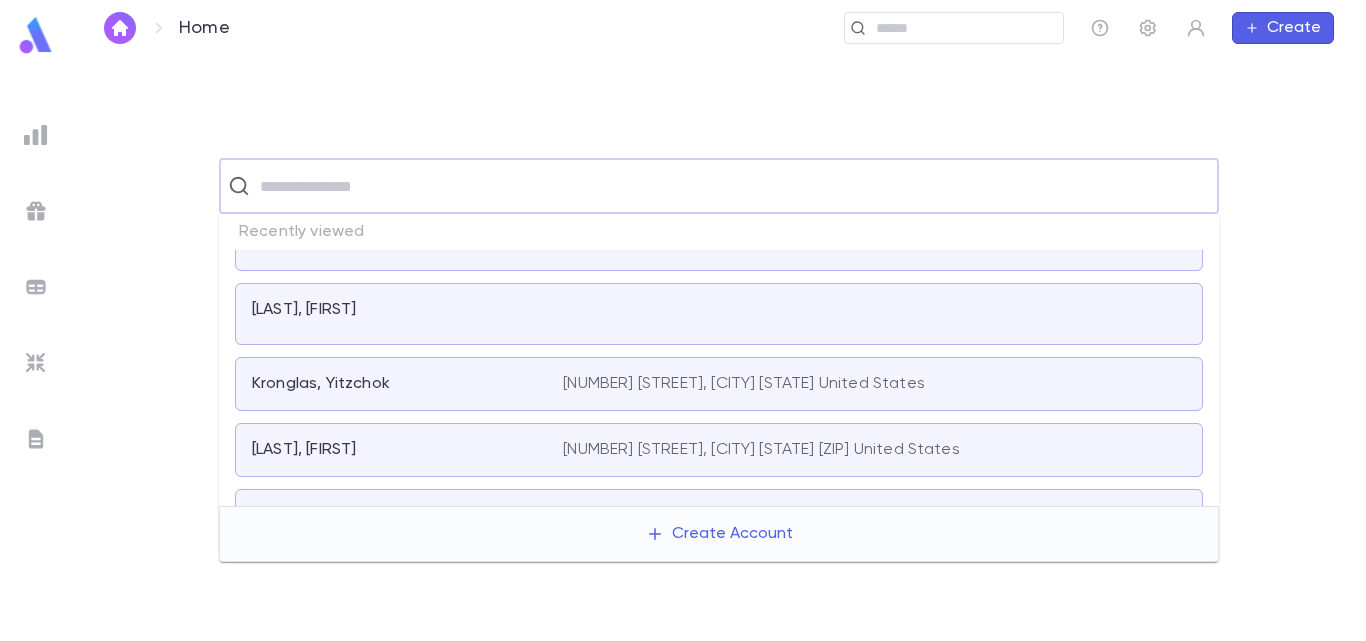scroll, scrollTop: 315, scrollLeft: 0, axis: vertical 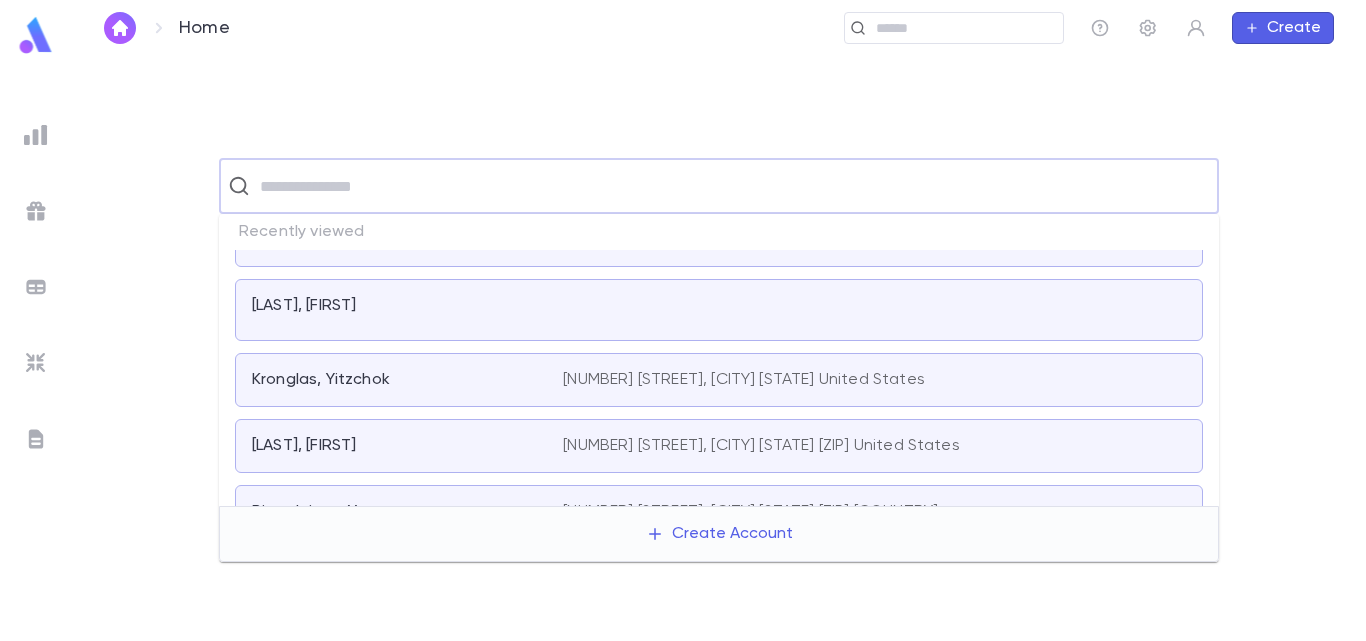click on "[NUMBER] [STREET], [CITY] [STATE] United States" at bounding box center (744, 380) 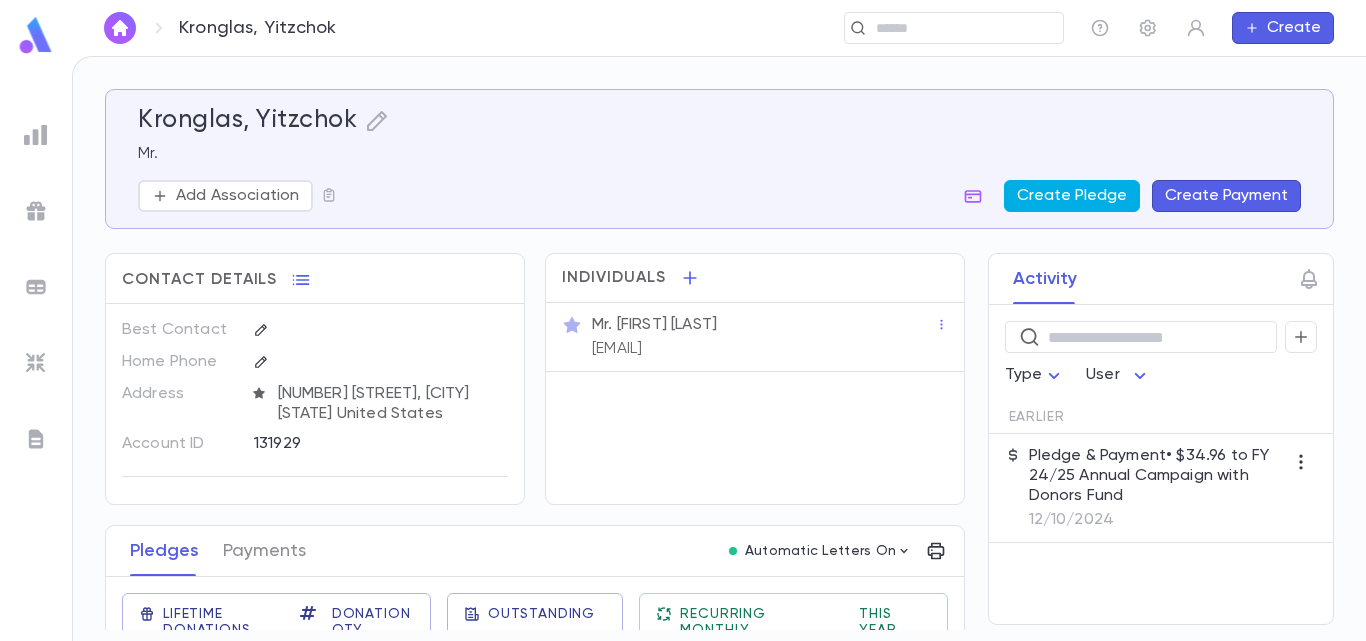 click on "Create Pledge" at bounding box center (1072, 196) 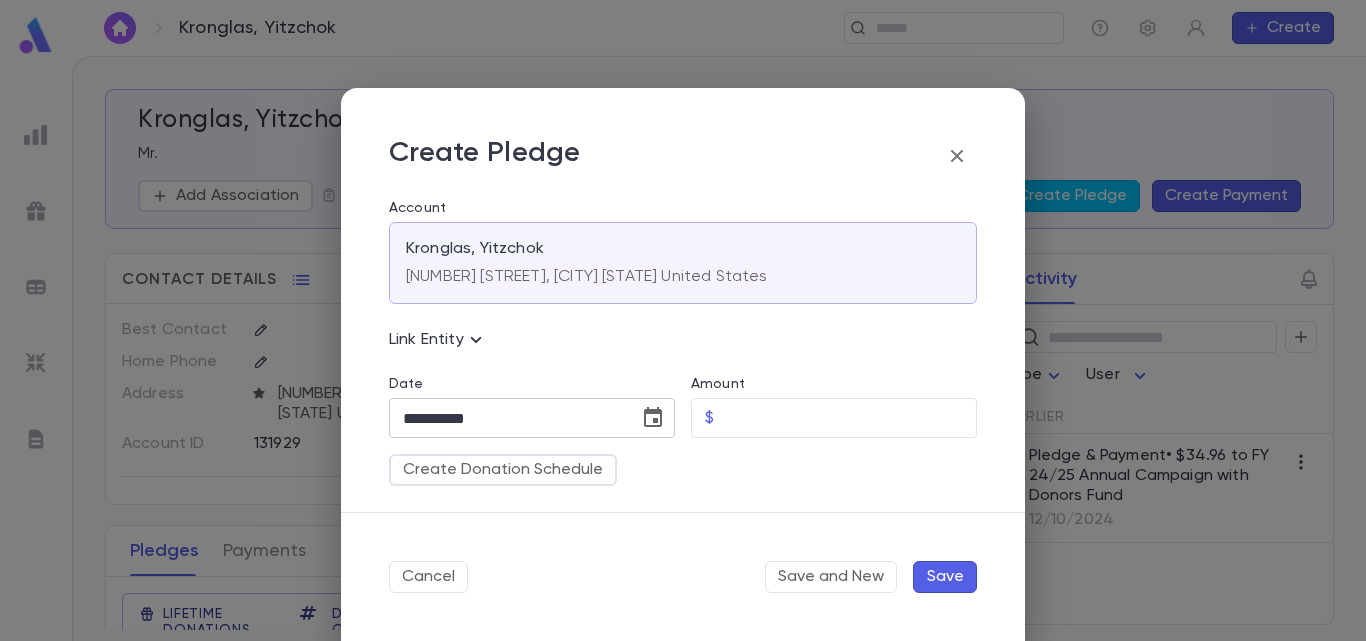 click at bounding box center [653, 417] 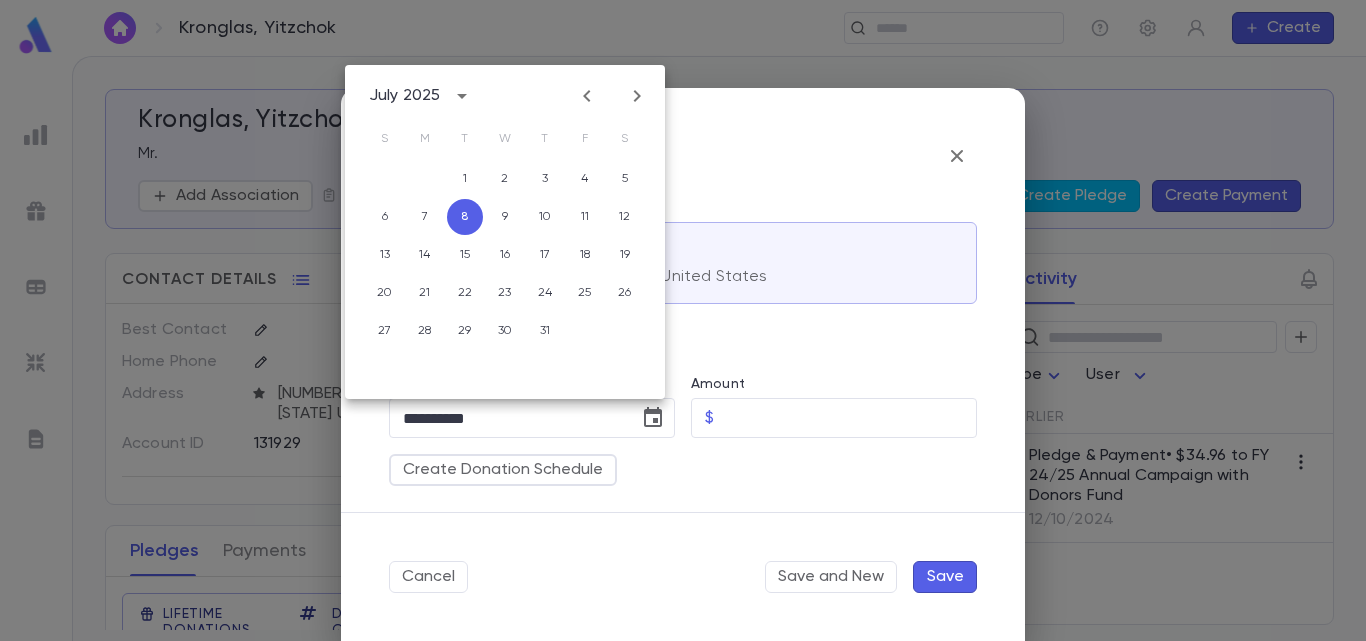 click at bounding box center [587, 96] 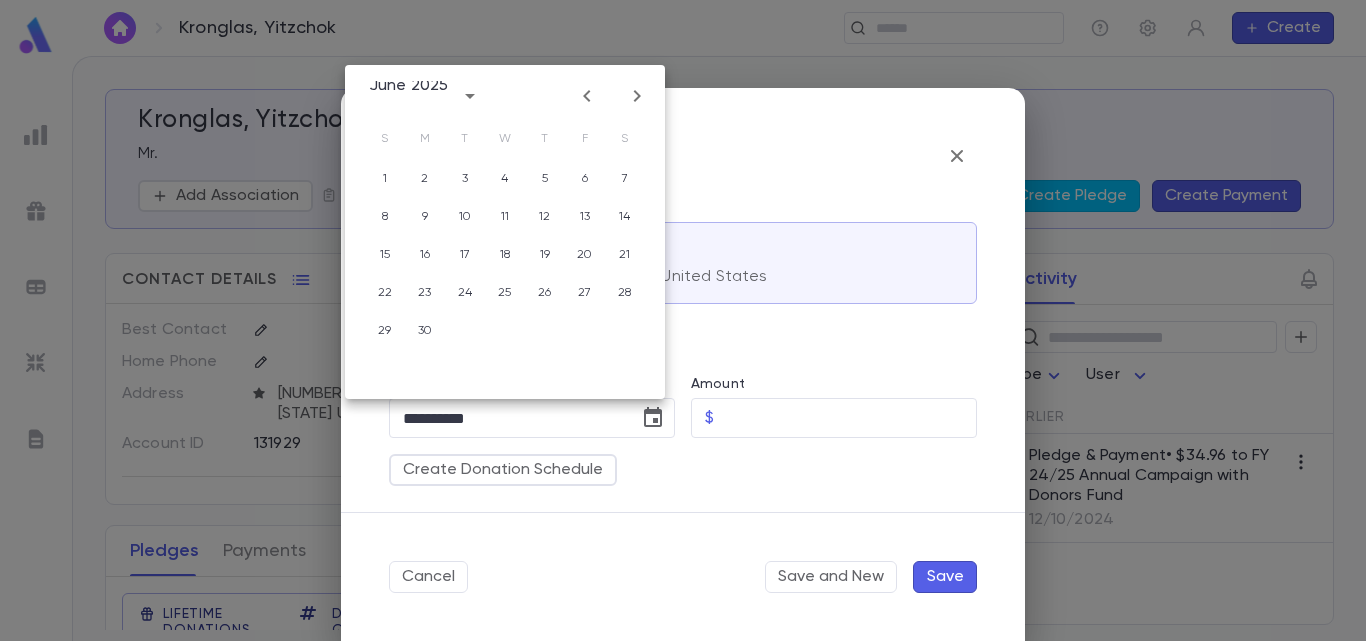 click at bounding box center (587, 96) 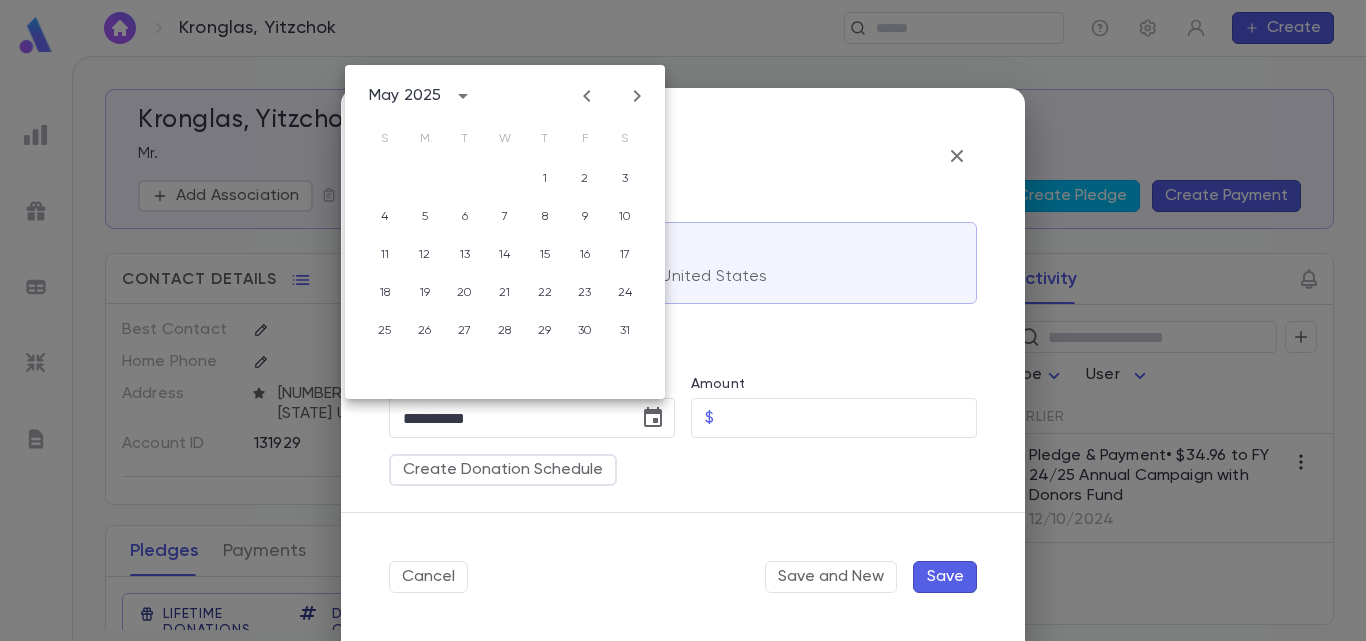 click at bounding box center (587, 96) 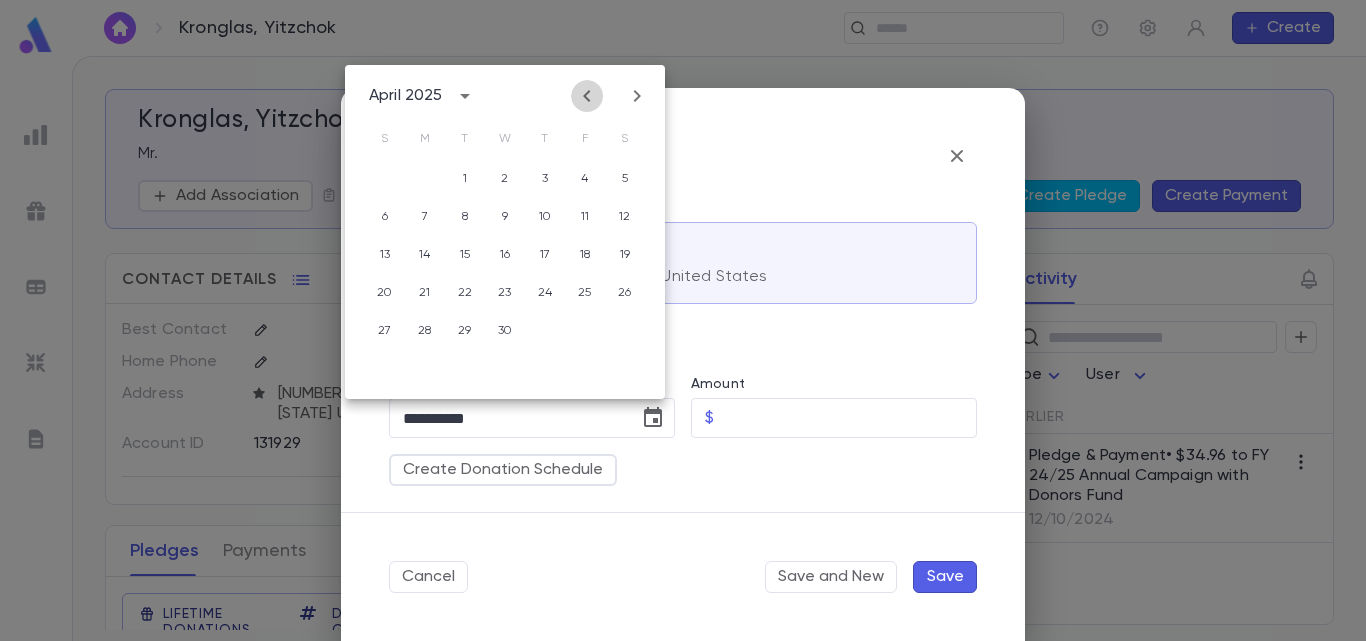 click at bounding box center (587, 96) 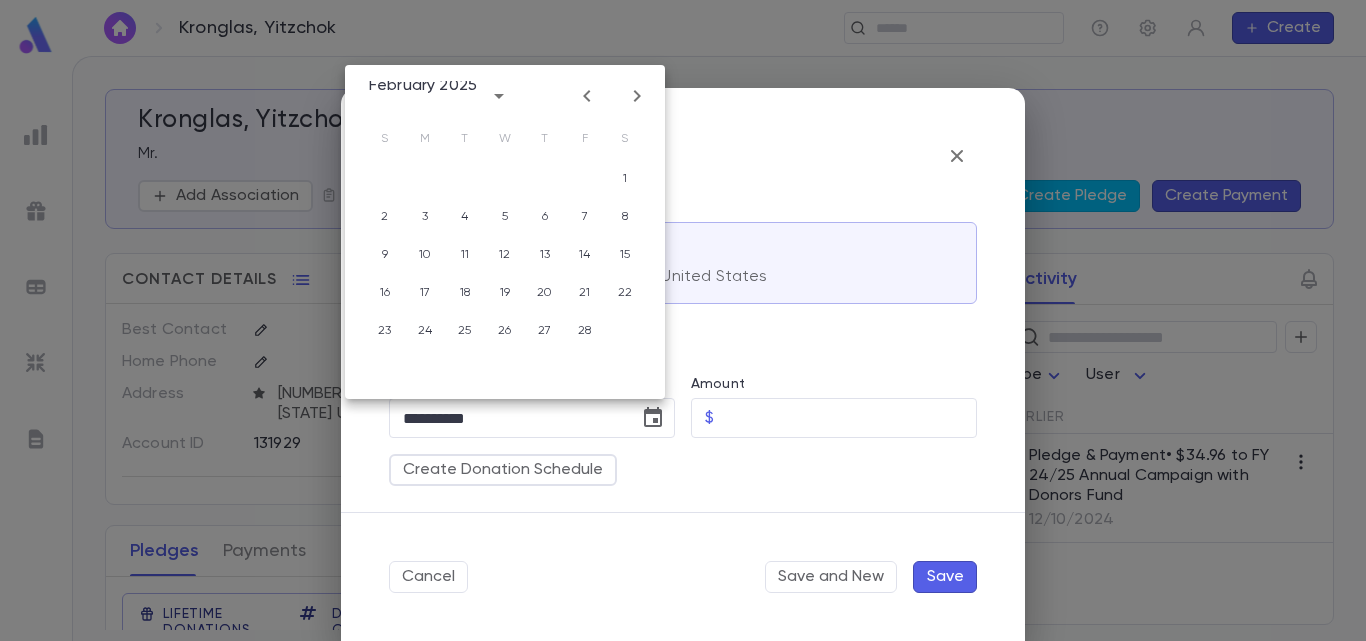 click at bounding box center [587, 96] 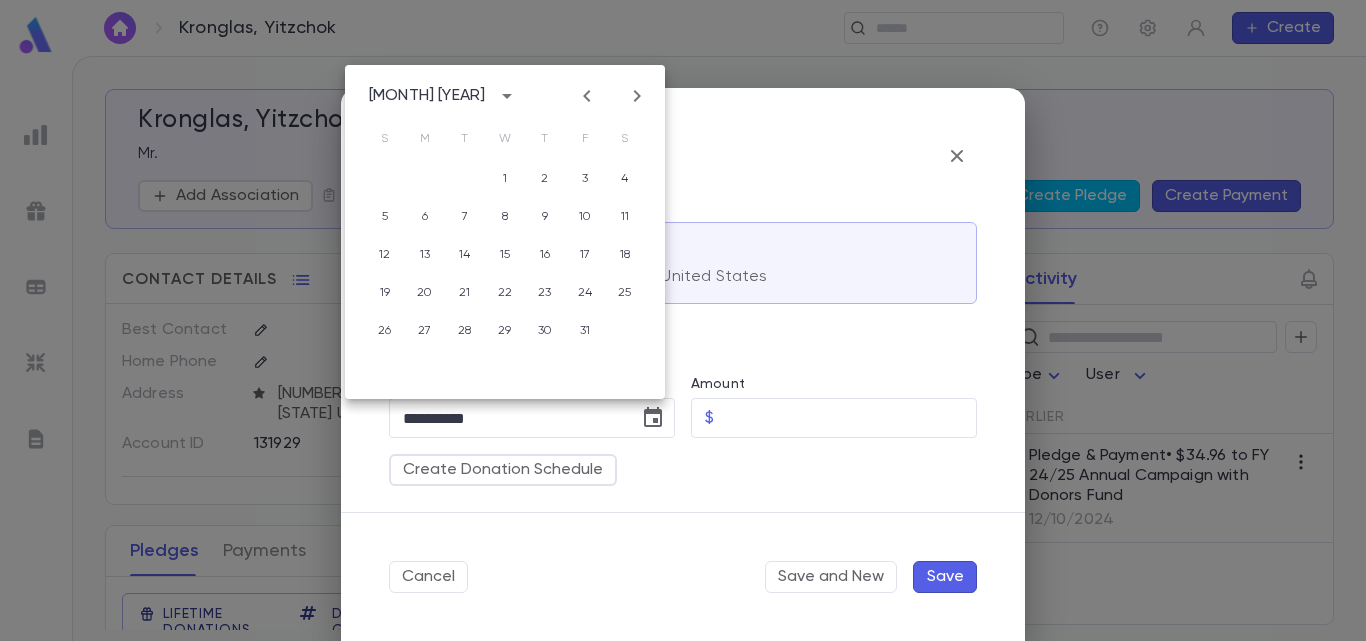 click at bounding box center [587, 96] 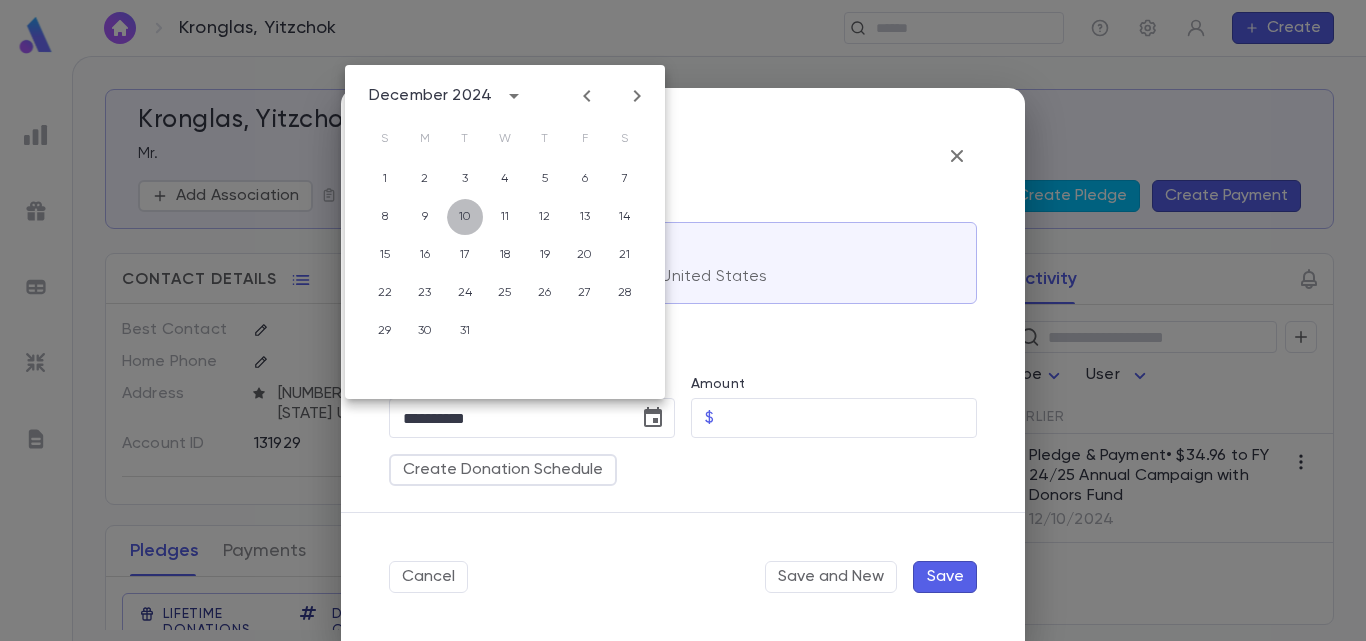 click on "10" at bounding box center [465, 179] 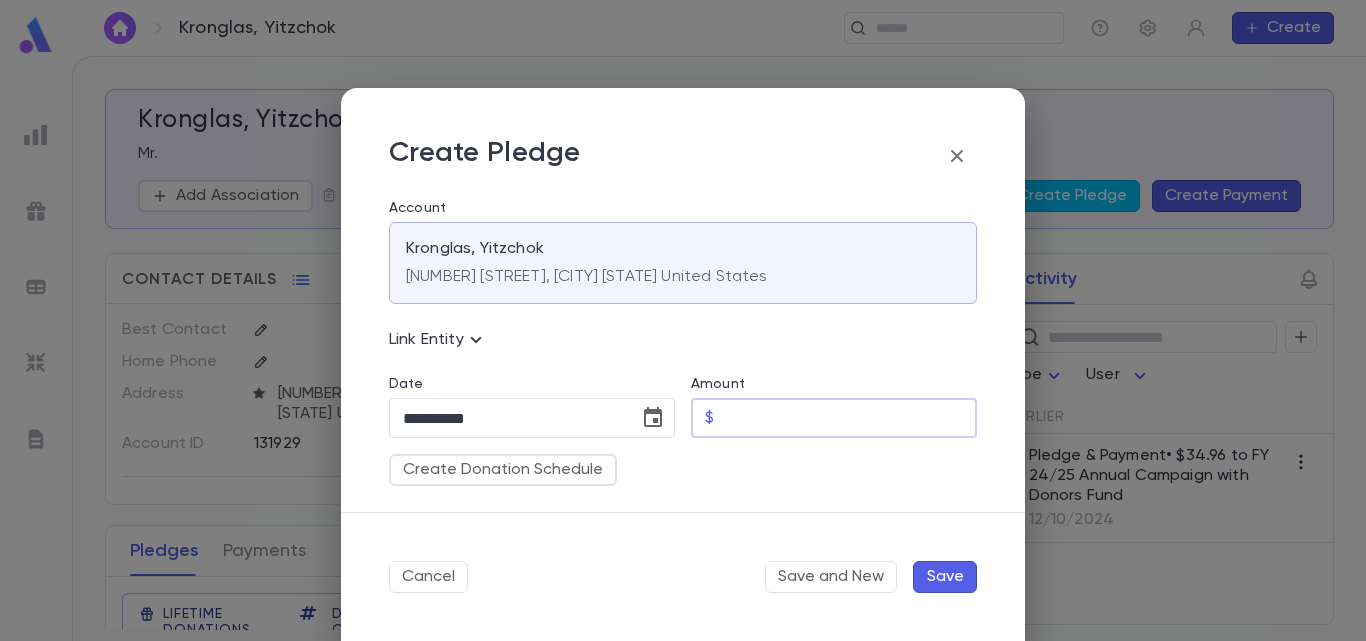 click on "Amount" at bounding box center [849, 418] 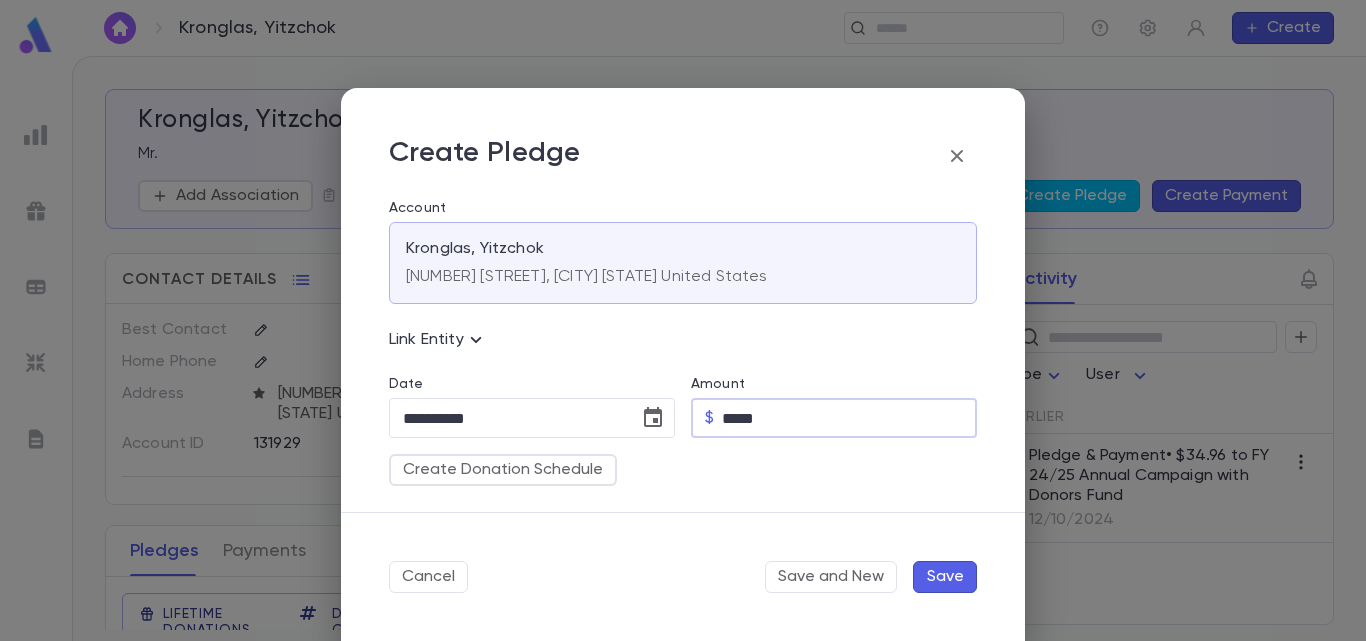 type on "*****" 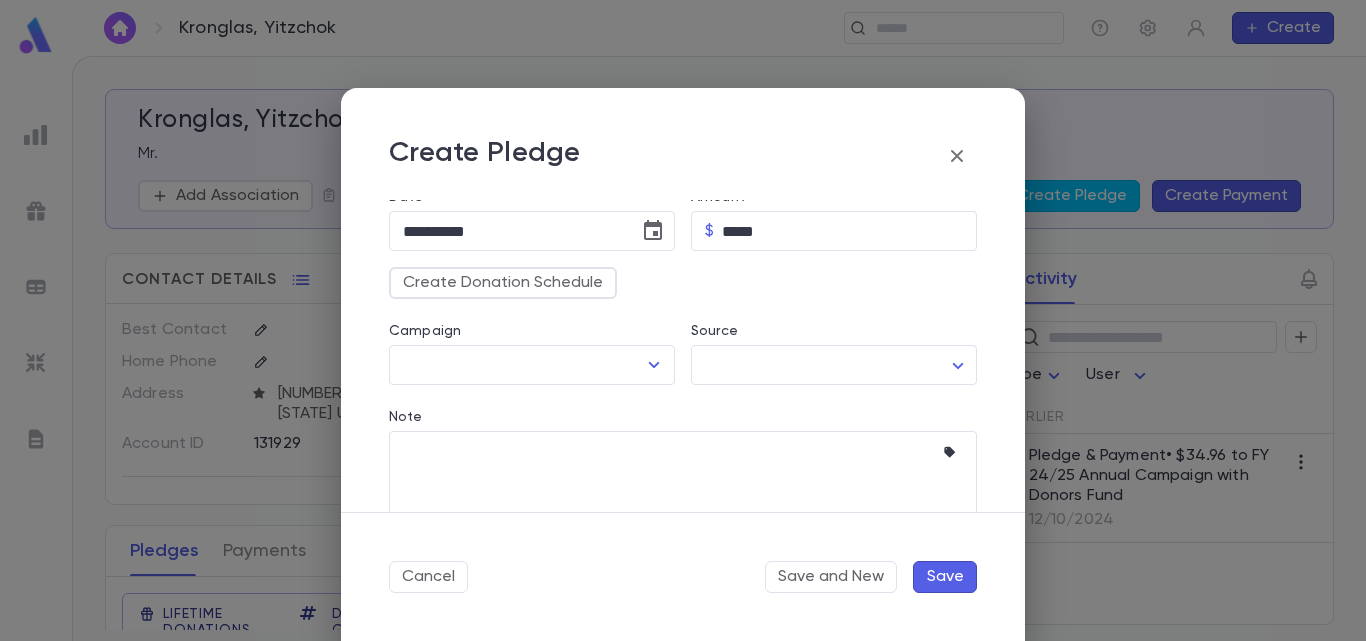 scroll, scrollTop: 240, scrollLeft: 0, axis: vertical 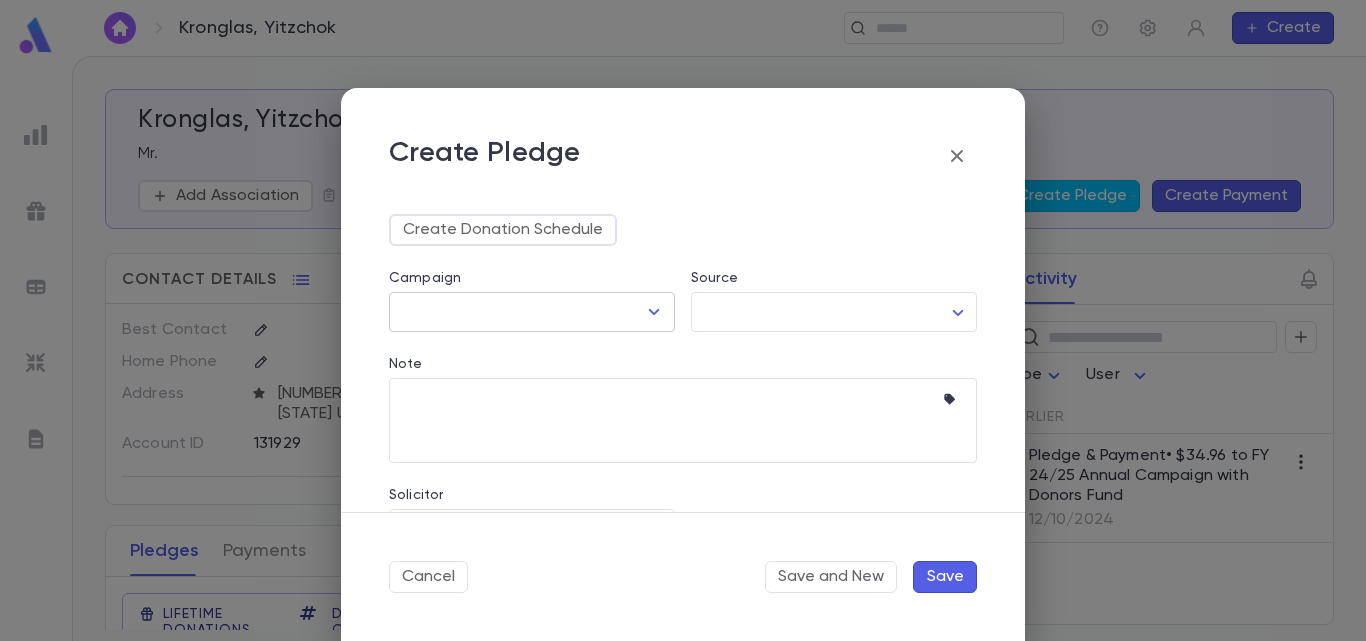 click at bounding box center (654, 312) 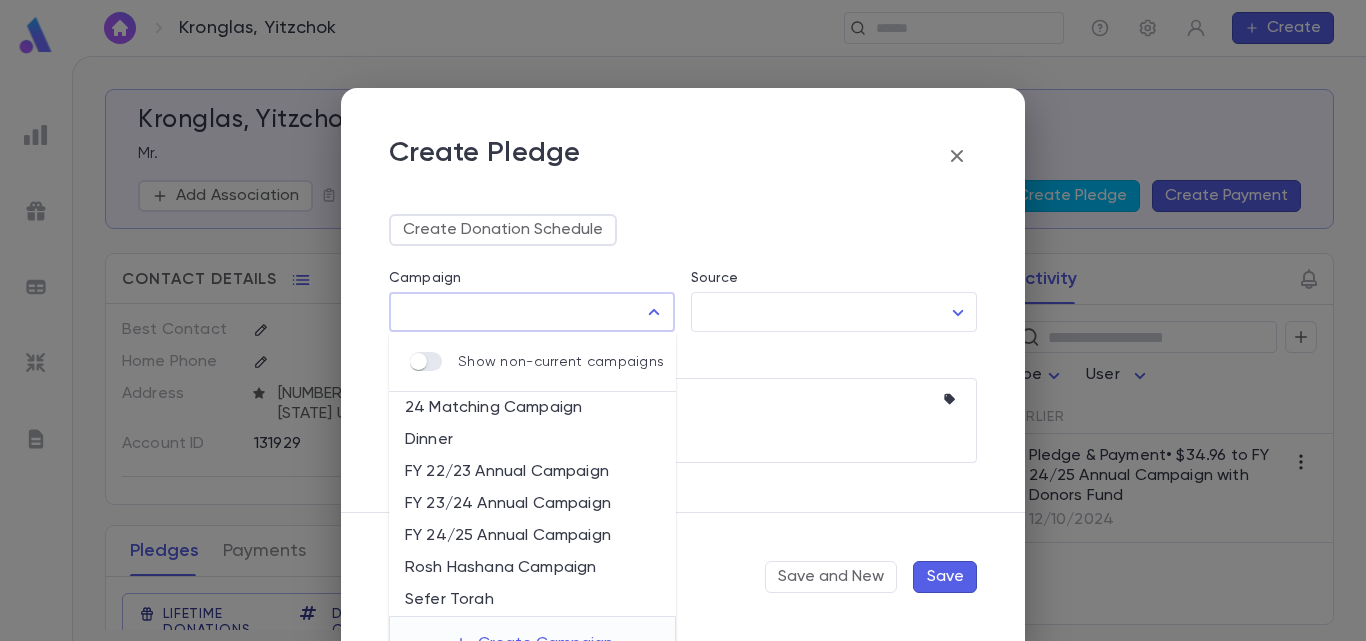 click on "FY 24/25 Annual Campaign" at bounding box center (532, 536) 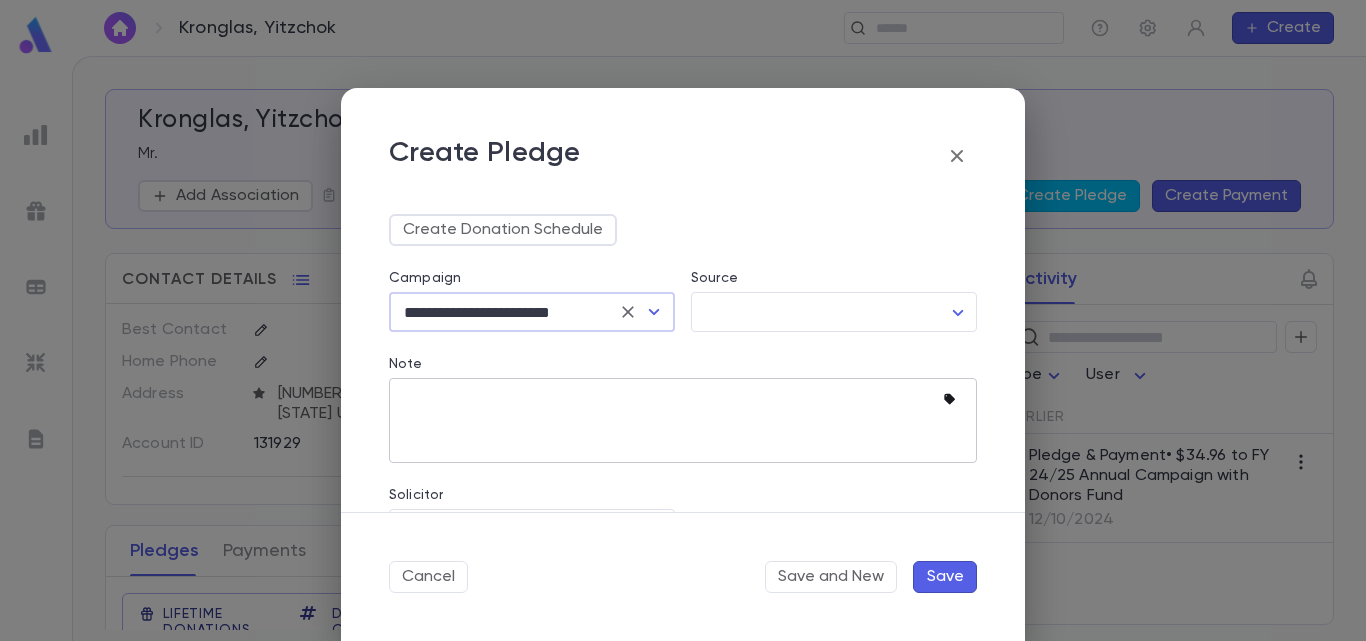 click at bounding box center (949, 399) 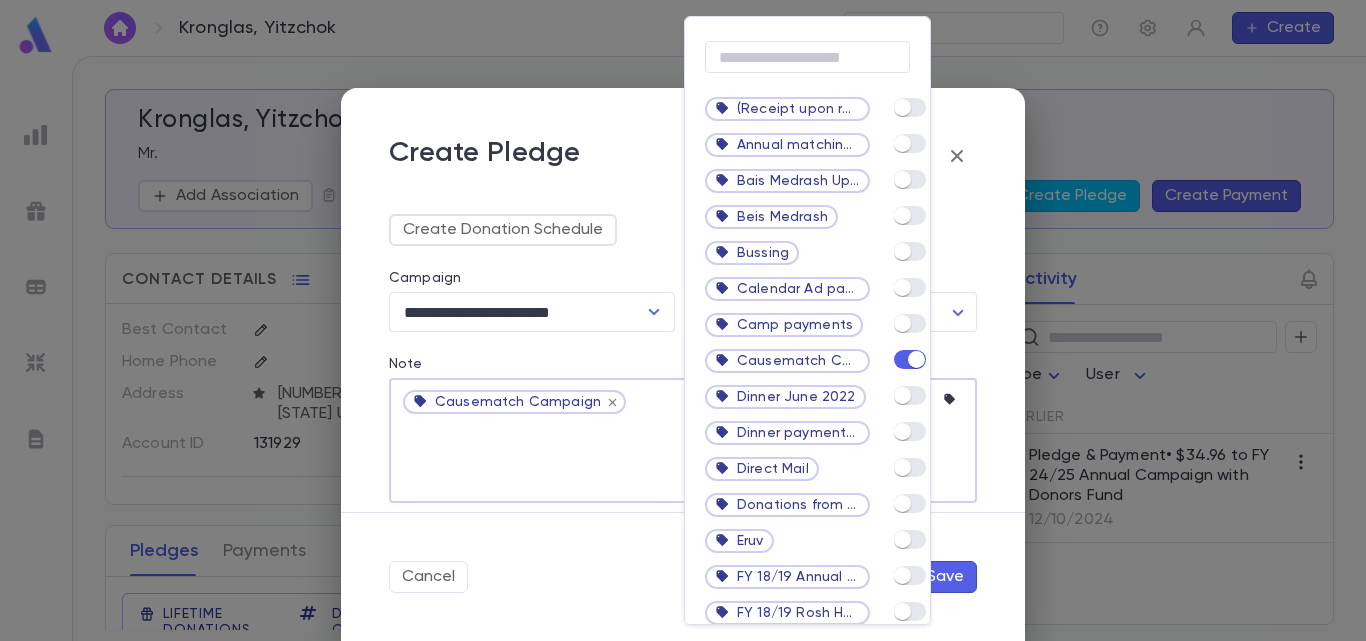 click at bounding box center (683, 320) 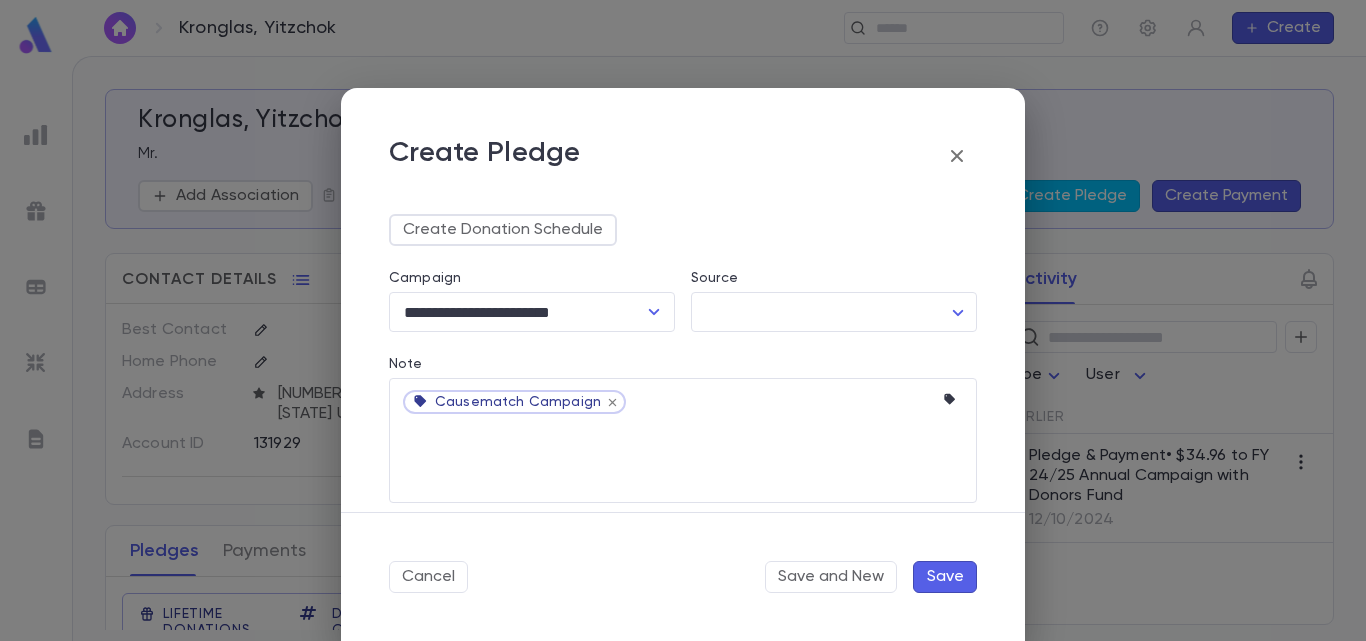 scroll, scrollTop: 341, scrollLeft: 0, axis: vertical 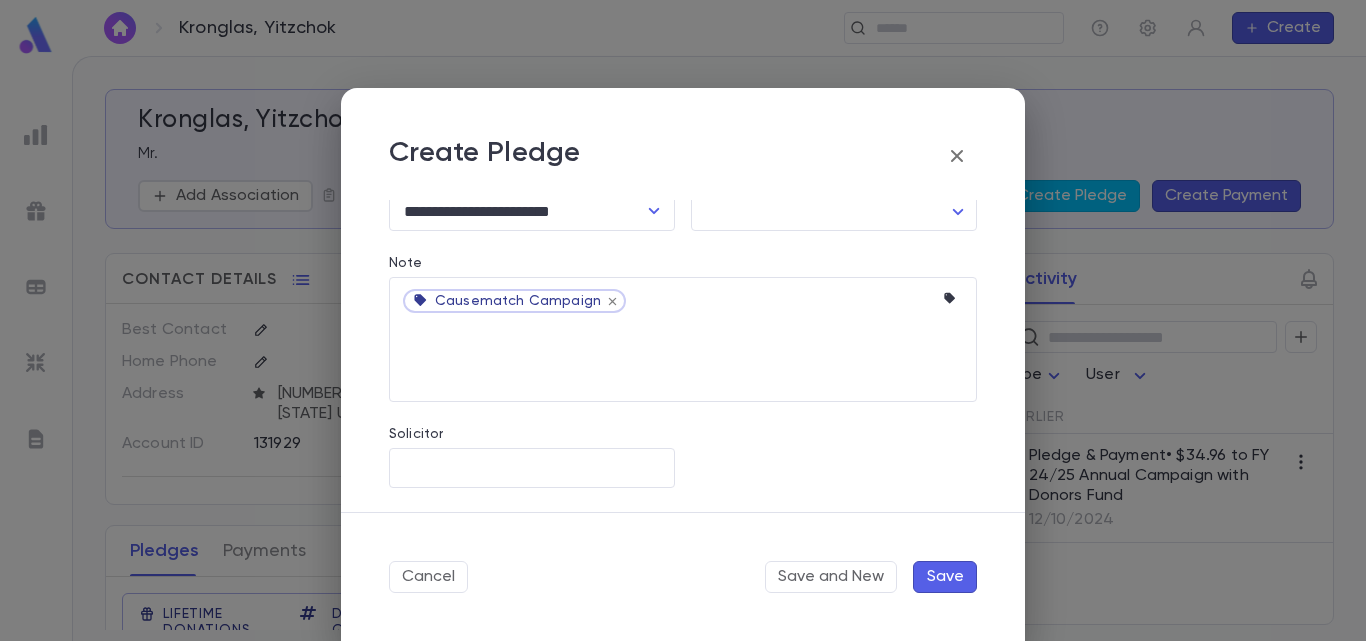 click on "Save" at bounding box center [945, 577] 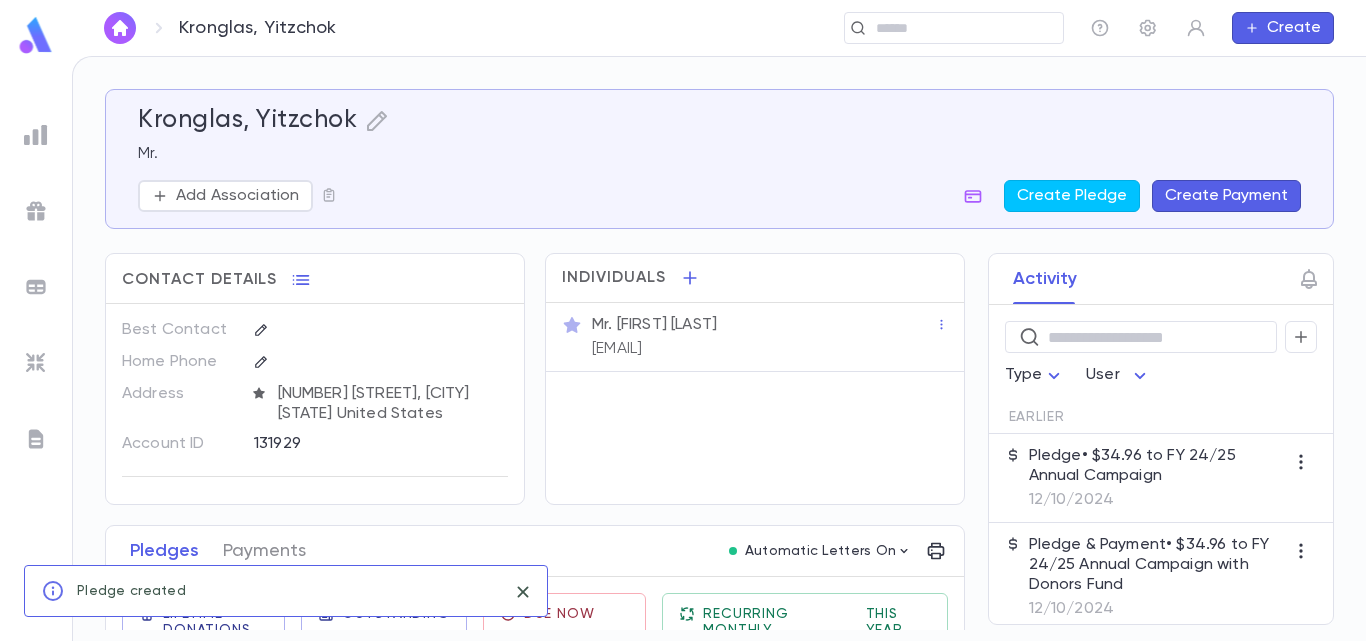 click on "12/10/2024" at bounding box center (1157, 500) 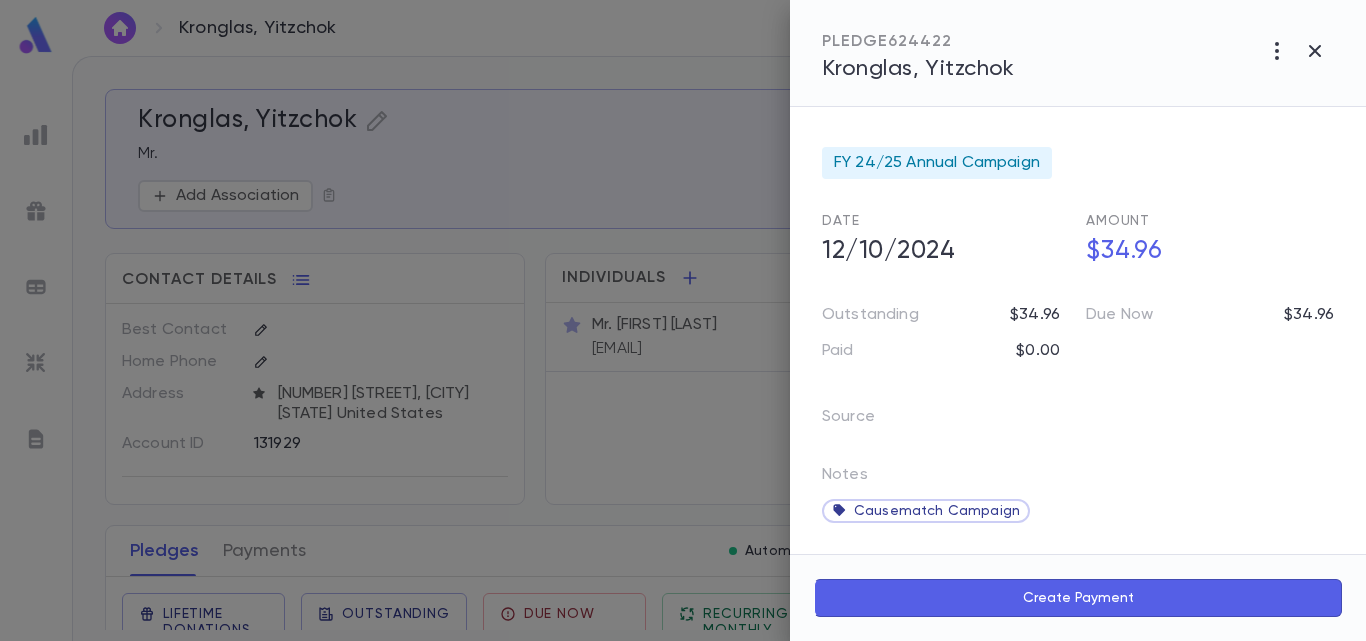 click on "Create Payment" at bounding box center [1078, 598] 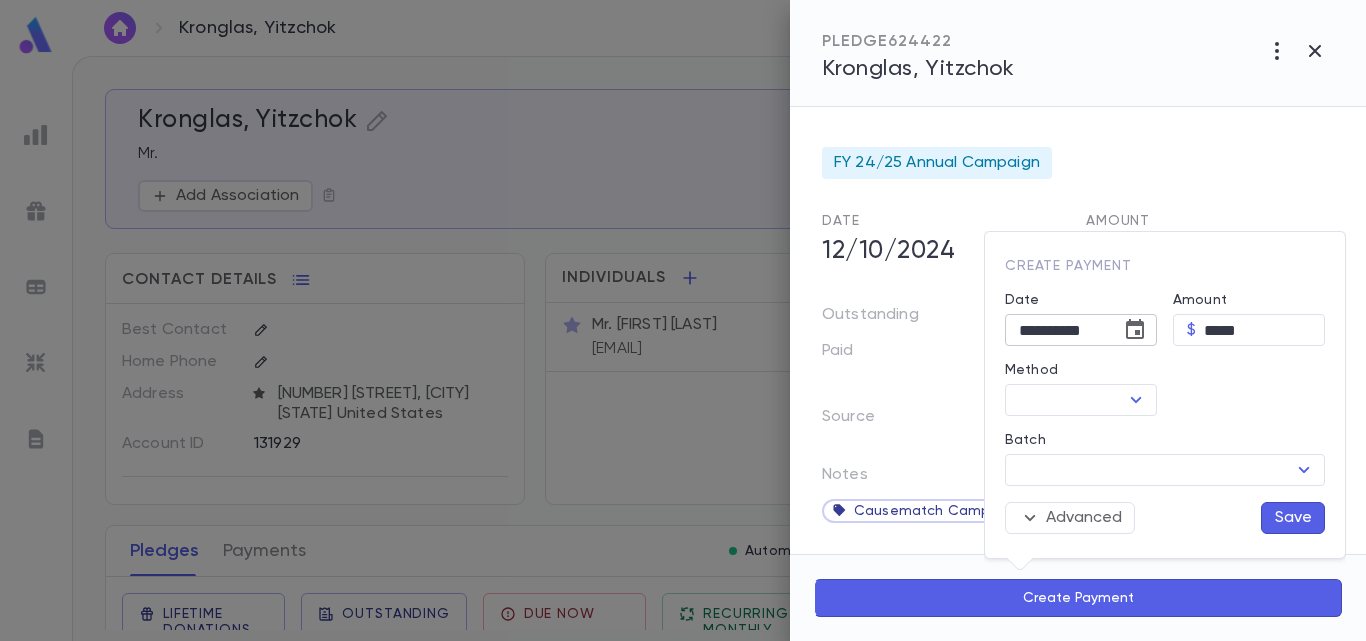 click at bounding box center (1135, 329) 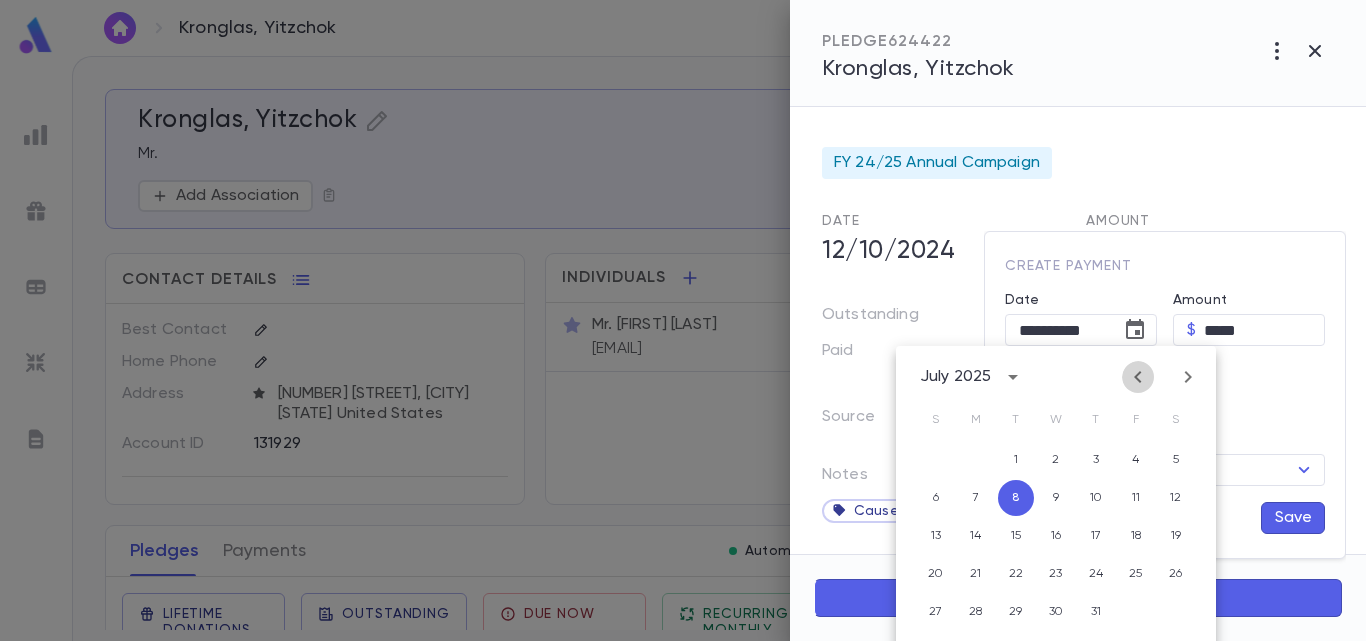 click at bounding box center (1138, 377) 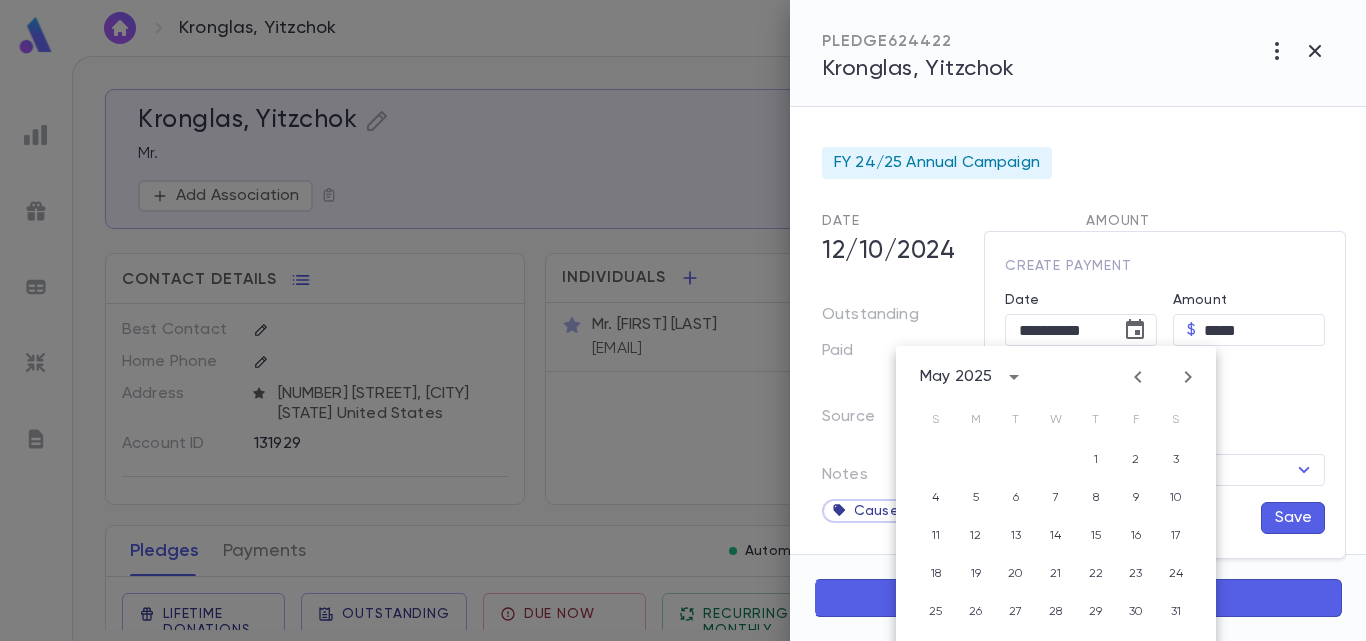 click at bounding box center (1138, 377) 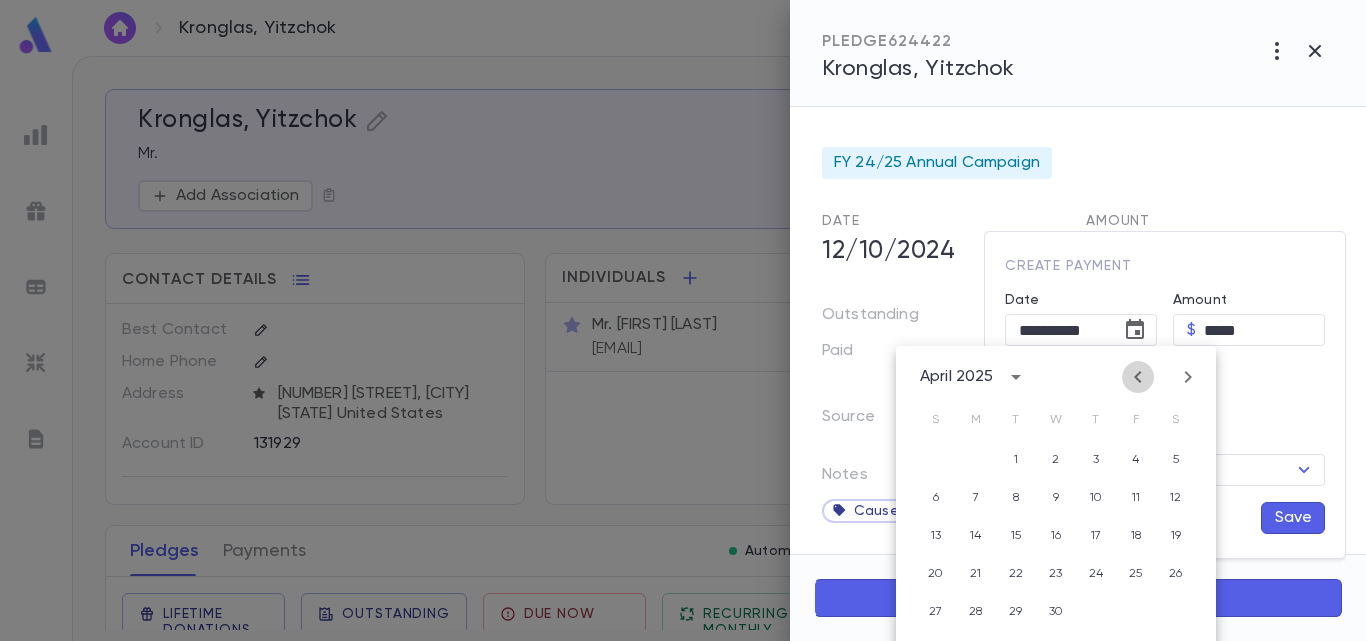 click at bounding box center (1138, 377) 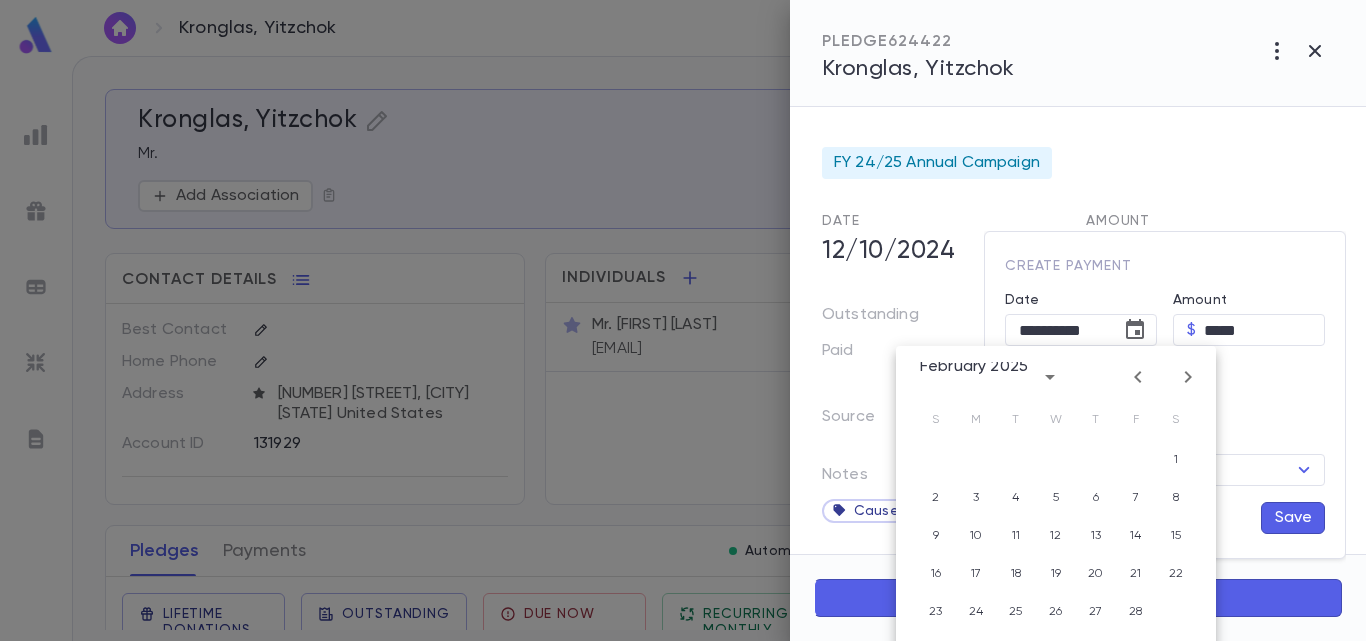click at bounding box center [1138, 377] 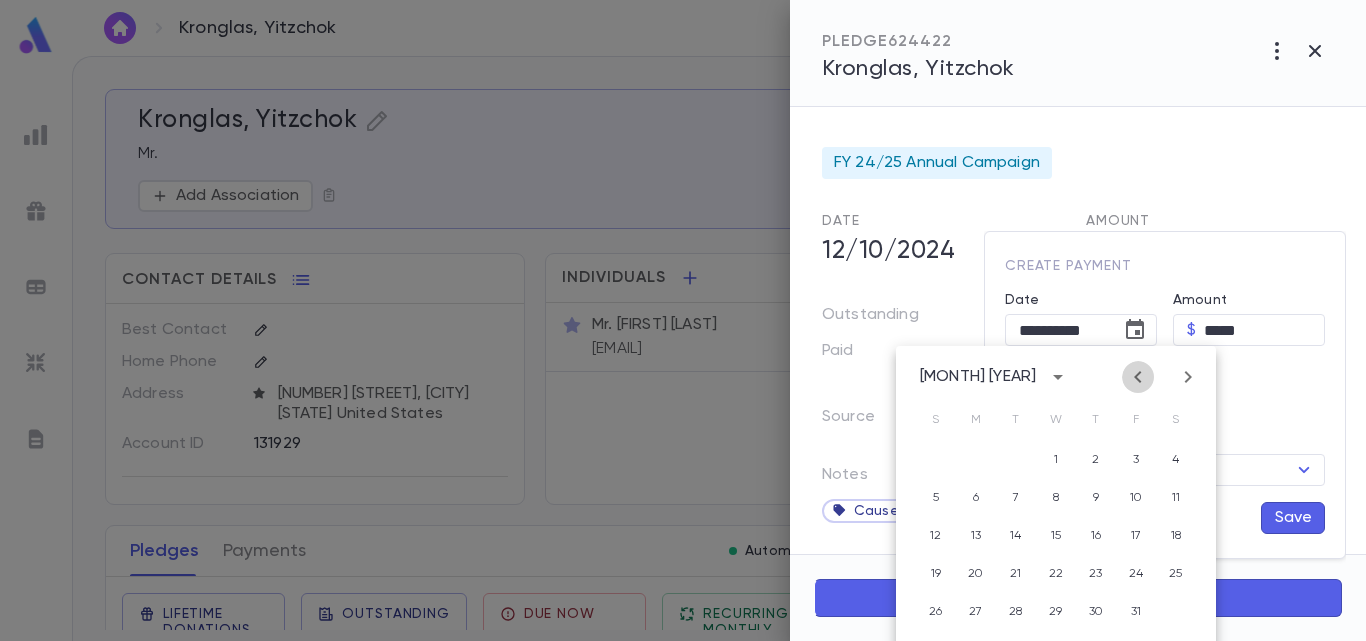click at bounding box center [1138, 377] 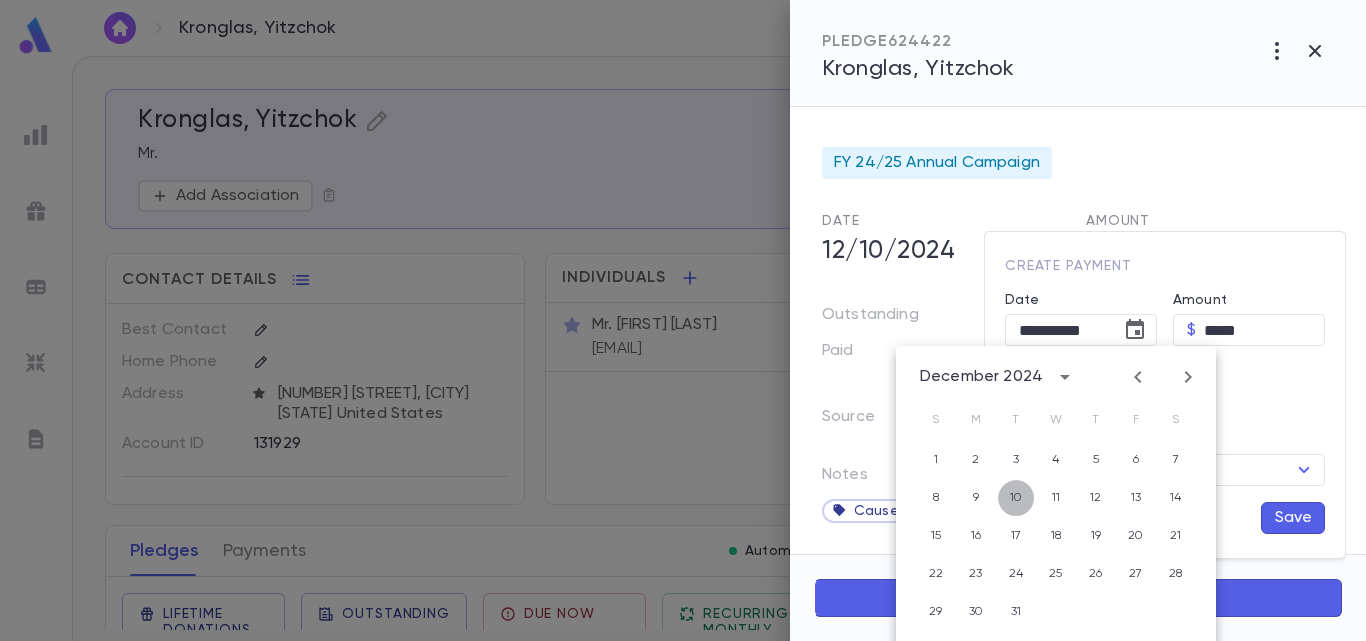 click on "10" at bounding box center (1016, 460) 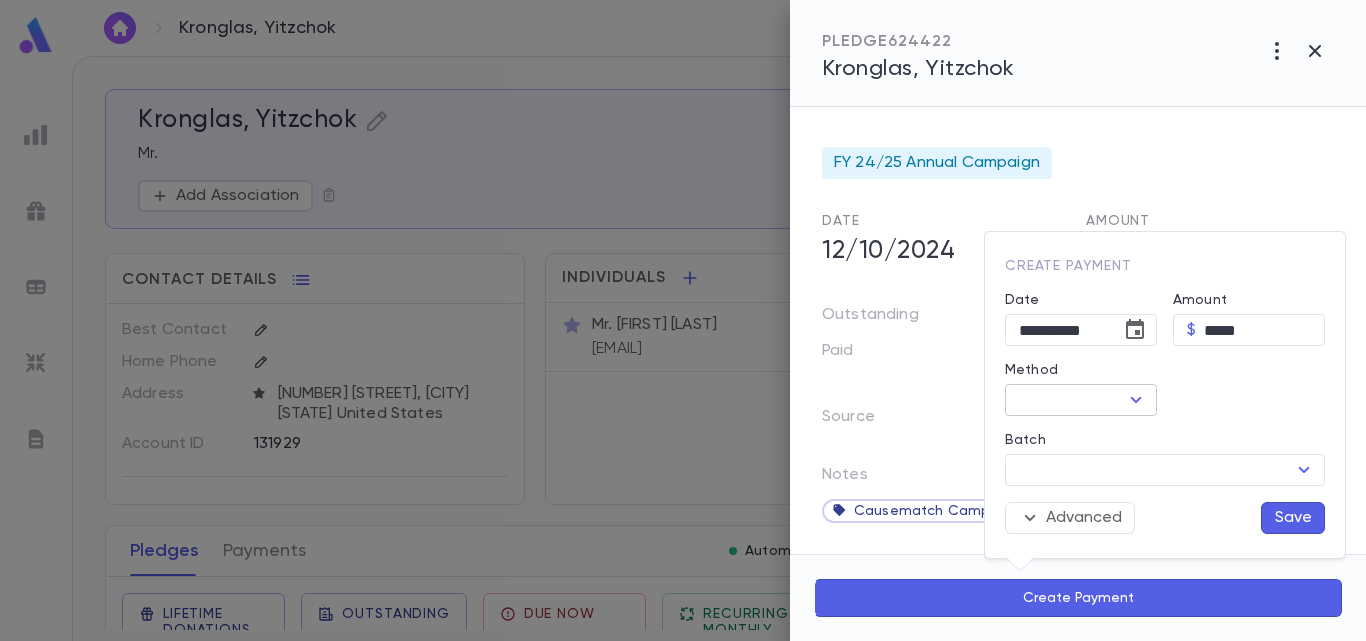 click at bounding box center (1136, 400) 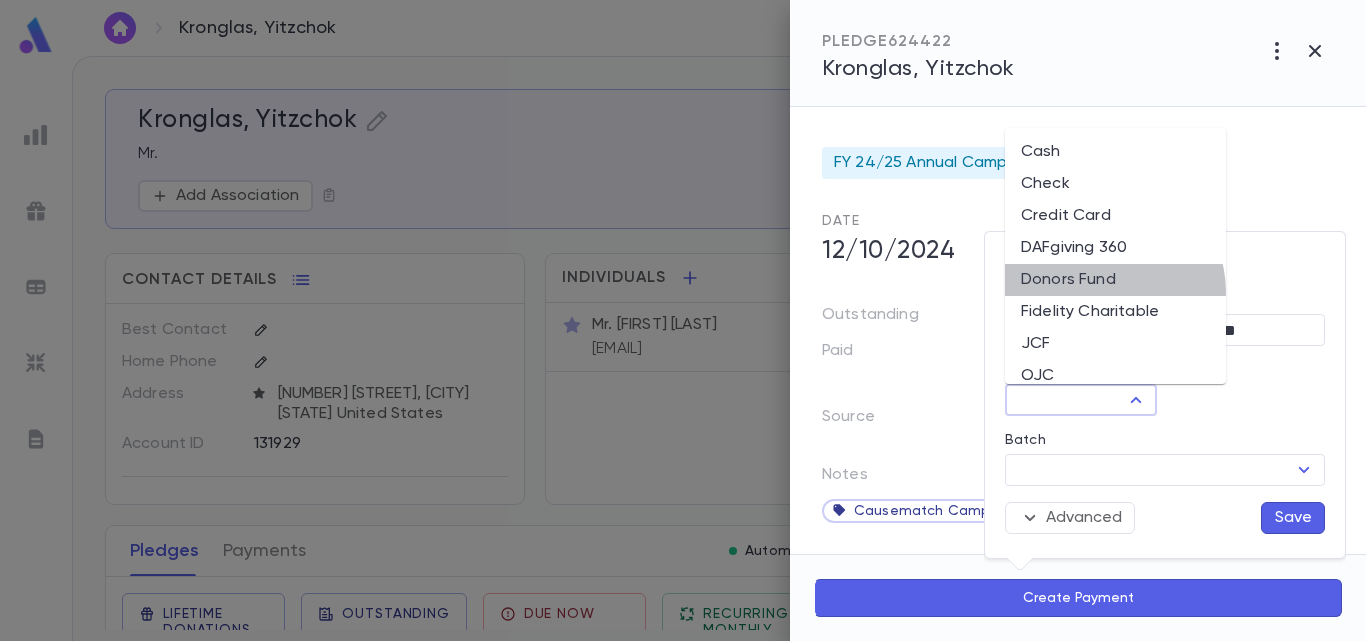 click on "Donors Fund" at bounding box center (1115, 280) 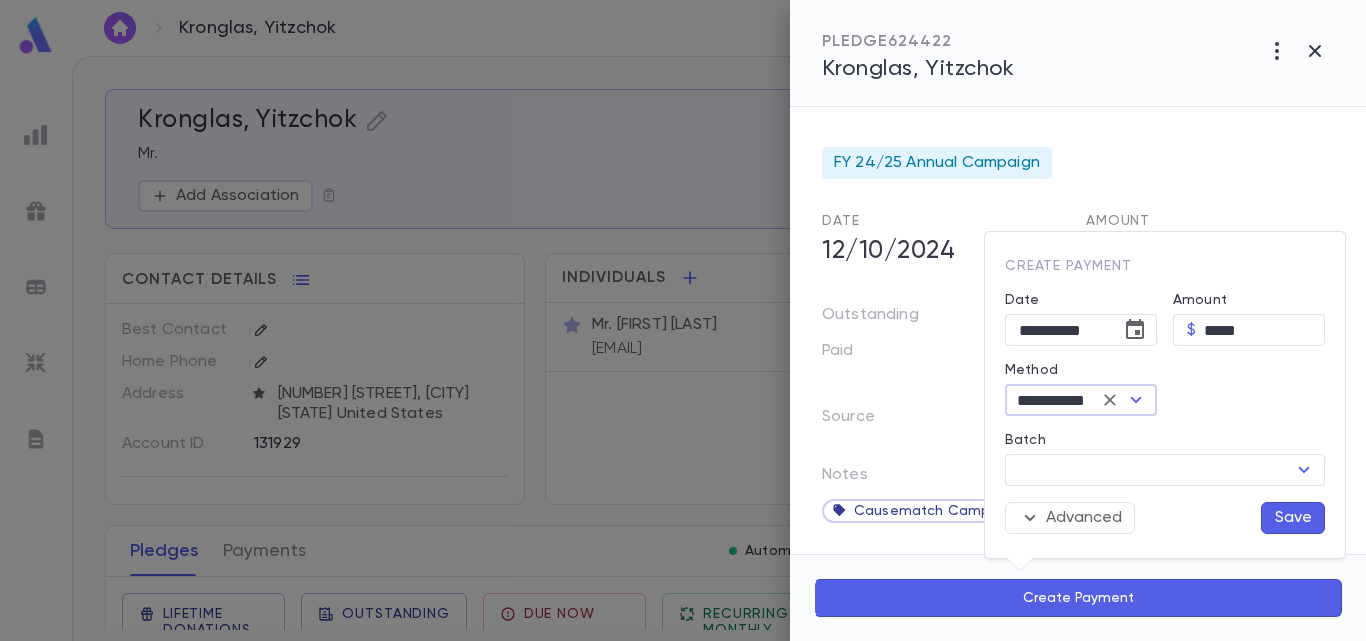 click on "Save" at bounding box center (1293, 518) 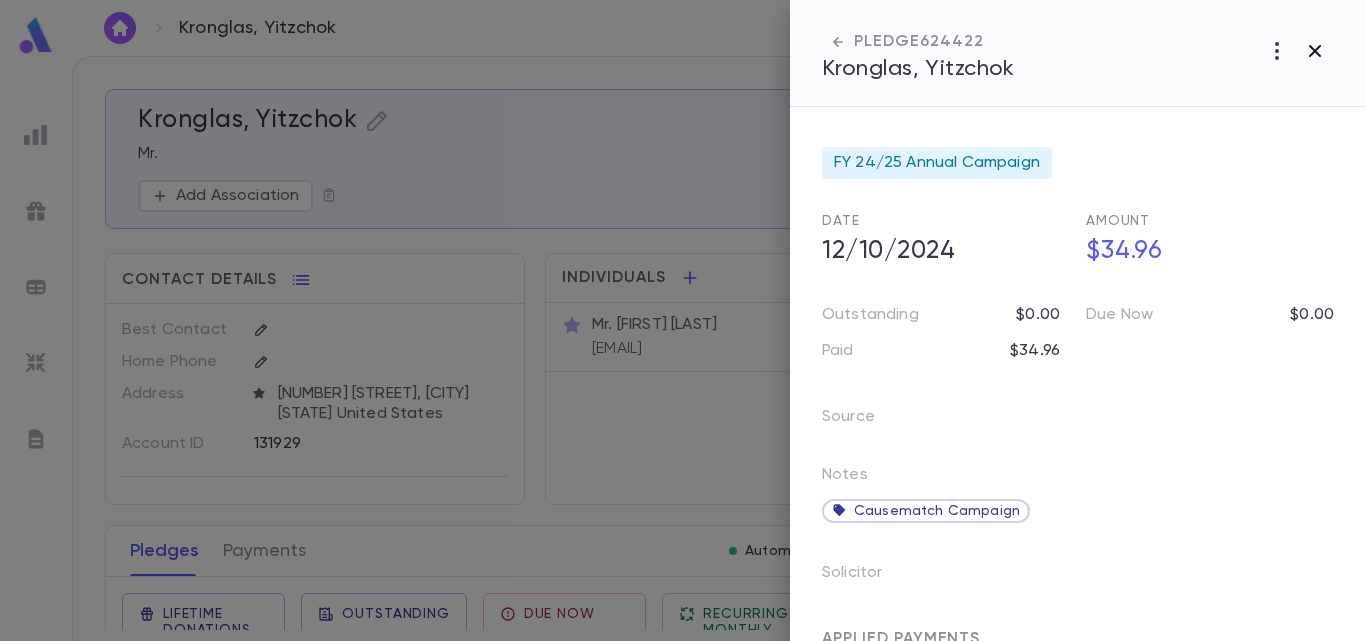 click at bounding box center [1277, 51] 